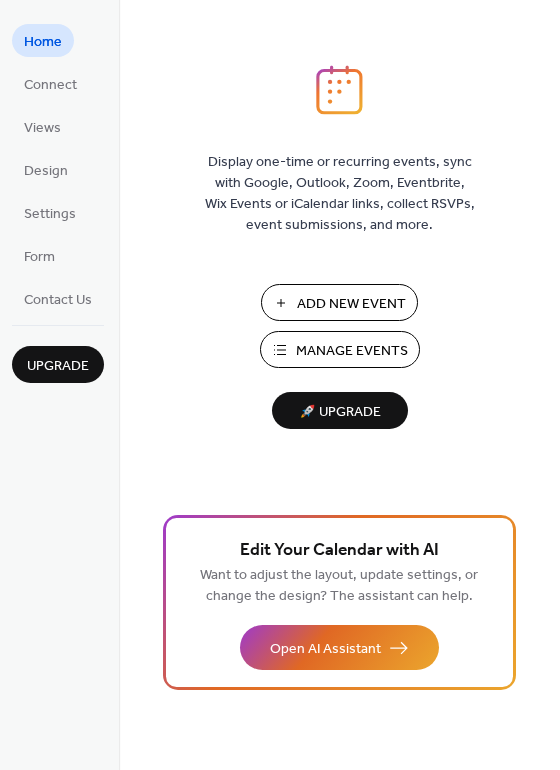 scroll, scrollTop: 0, scrollLeft: 0, axis: both 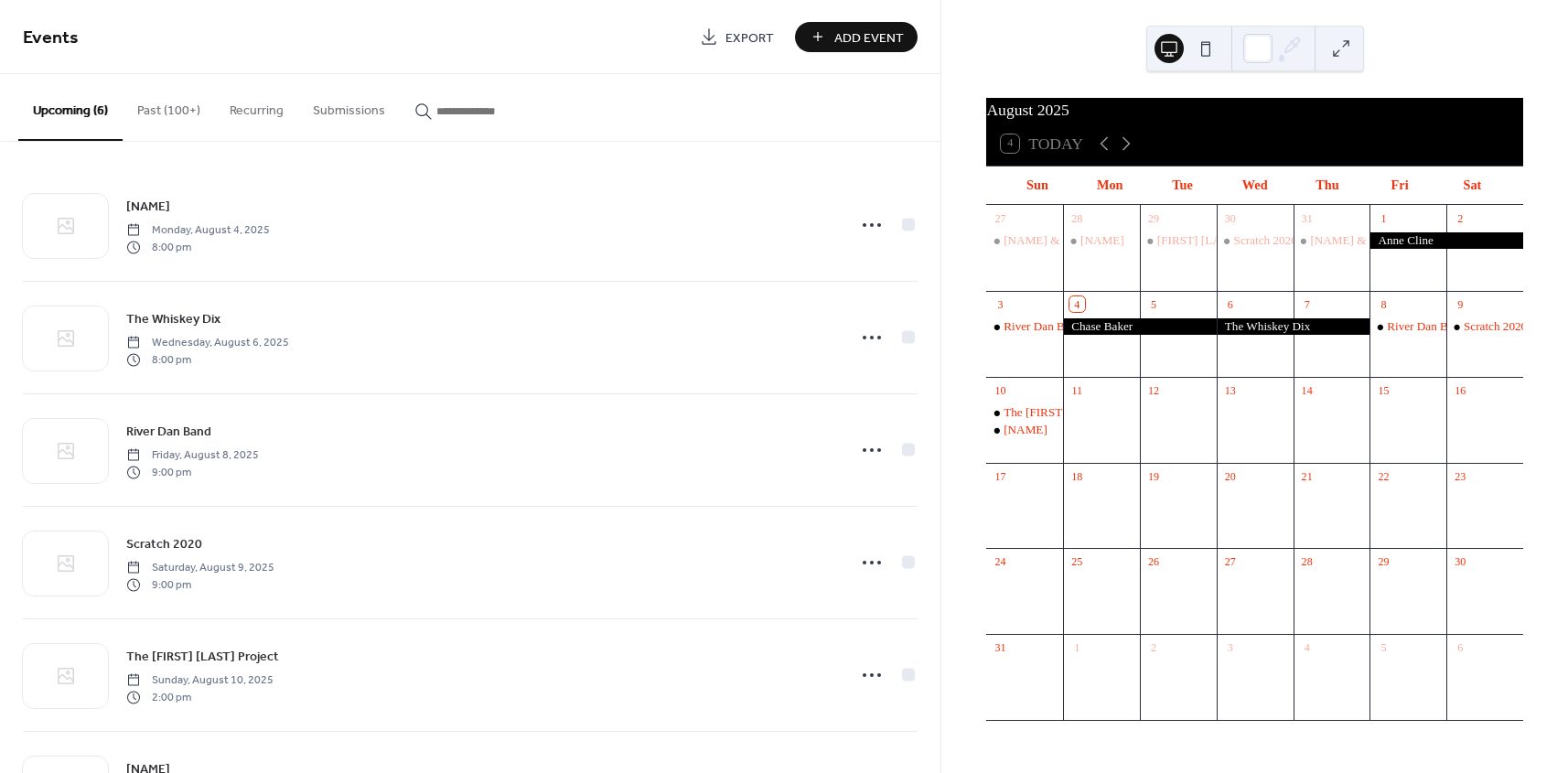 click on "Past (100+)" at bounding box center (168, 106) 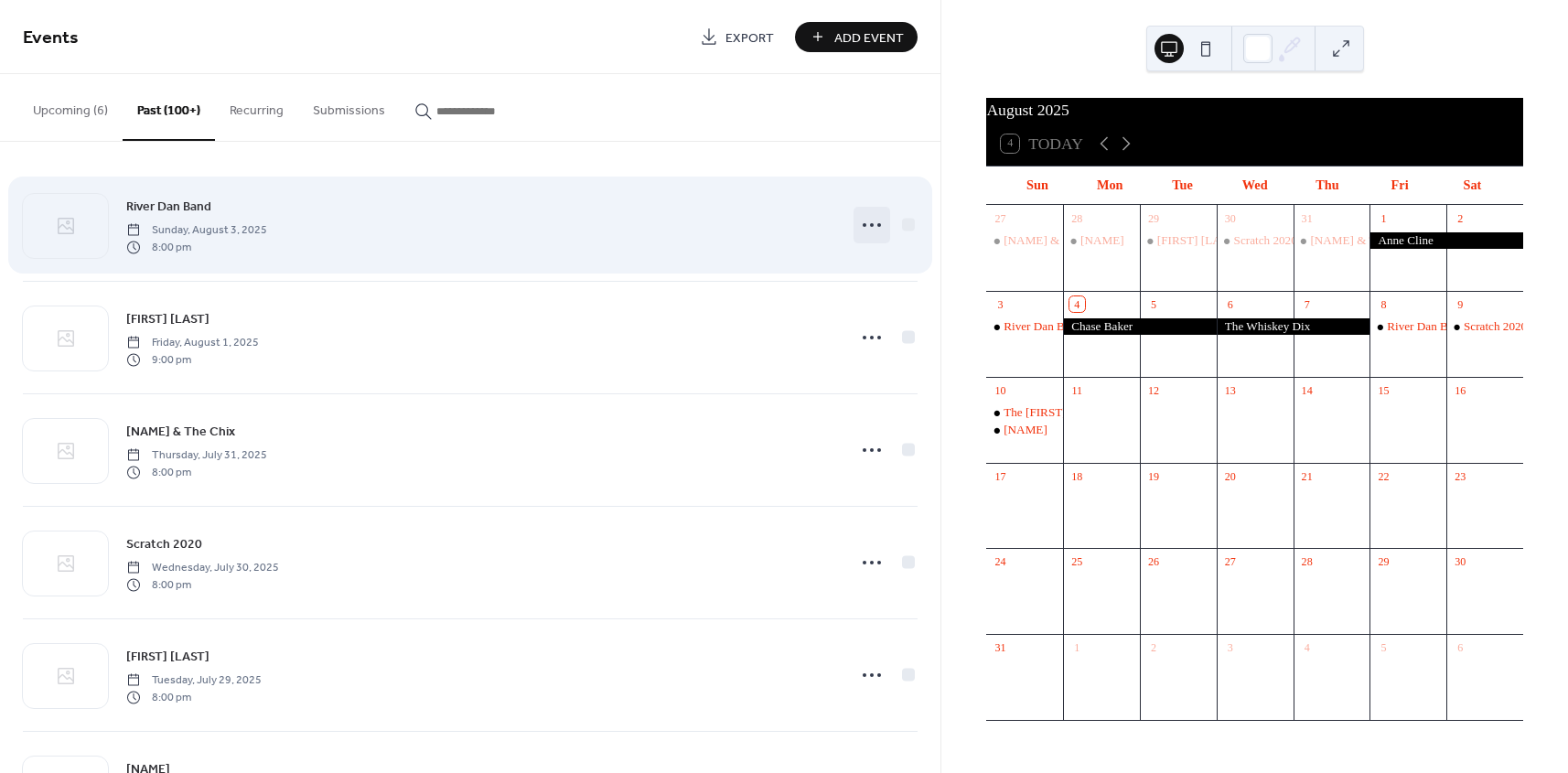 click 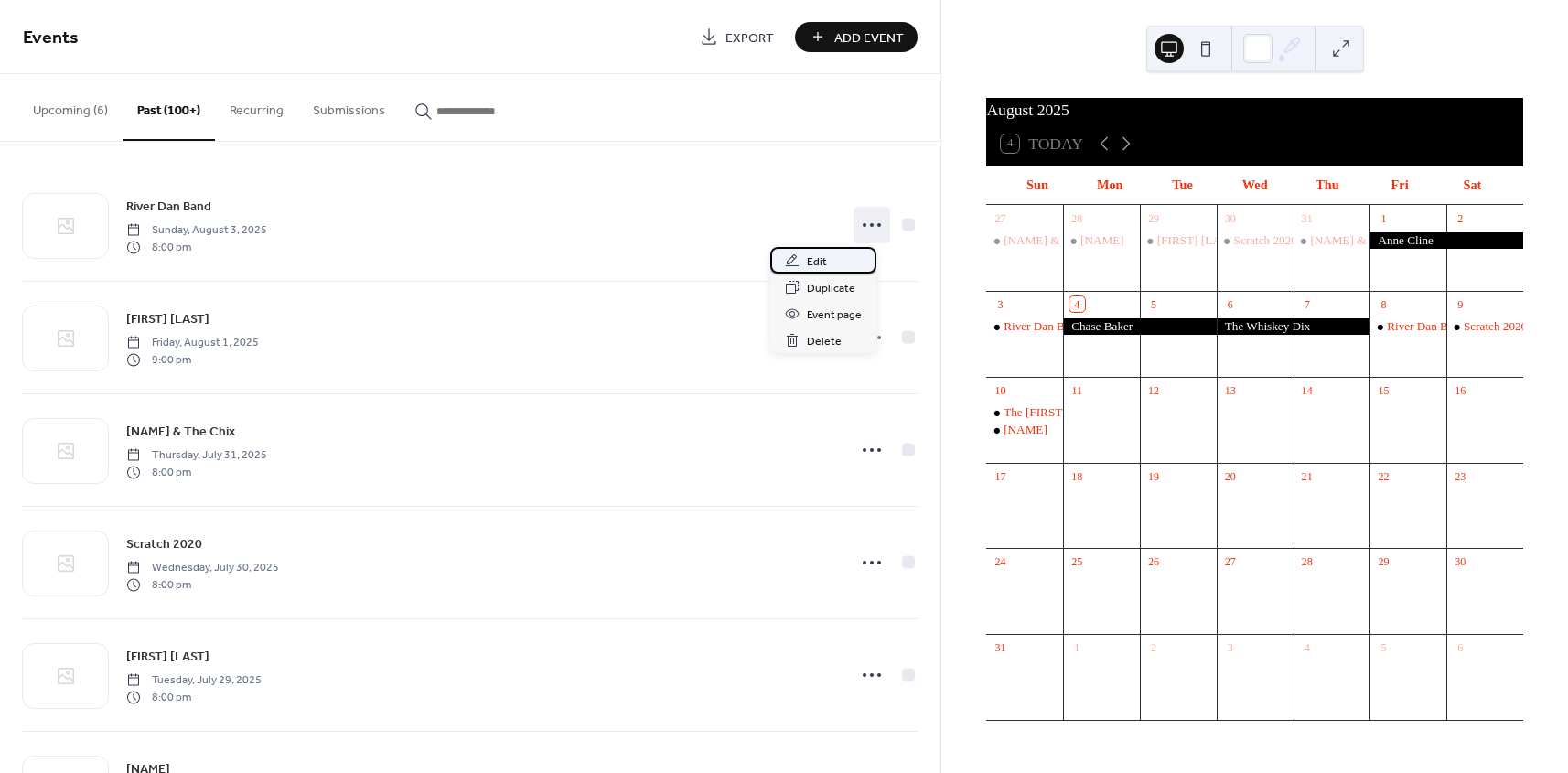 click on "Edit" at bounding box center [817, 262] 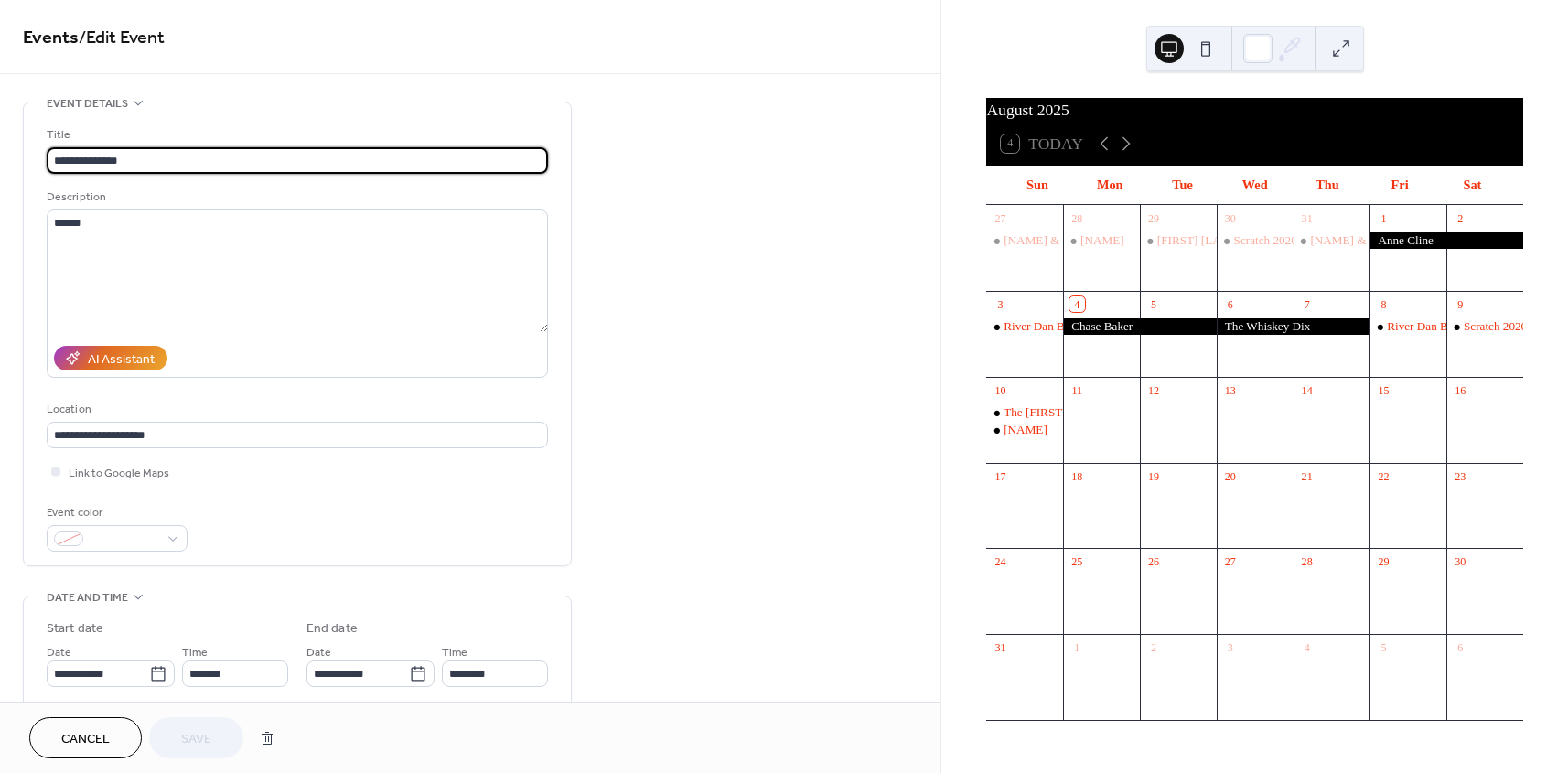 click on "**********" at bounding box center (297, 160) 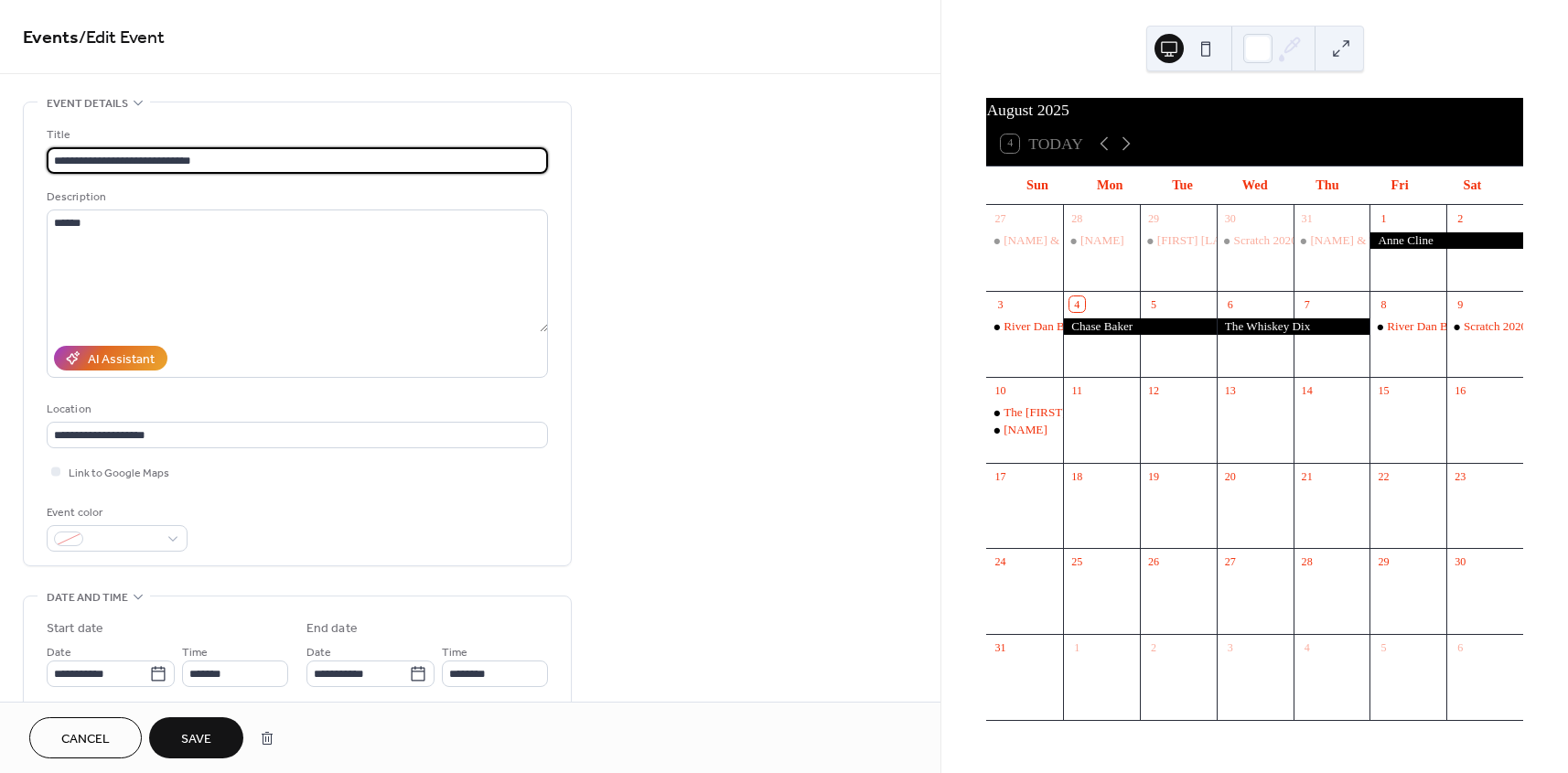 type on "**********" 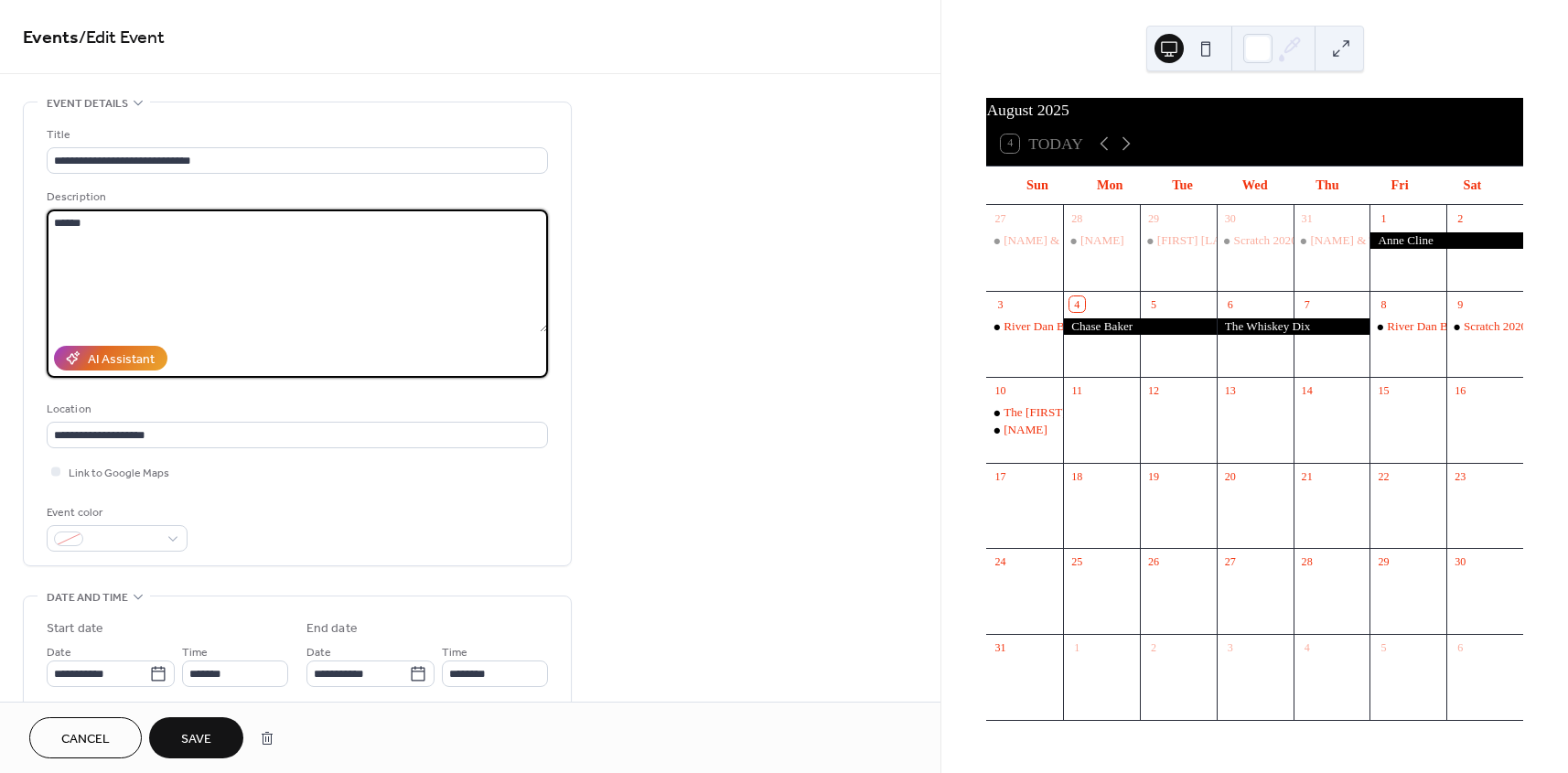 click on "Save" at bounding box center [196, 739] 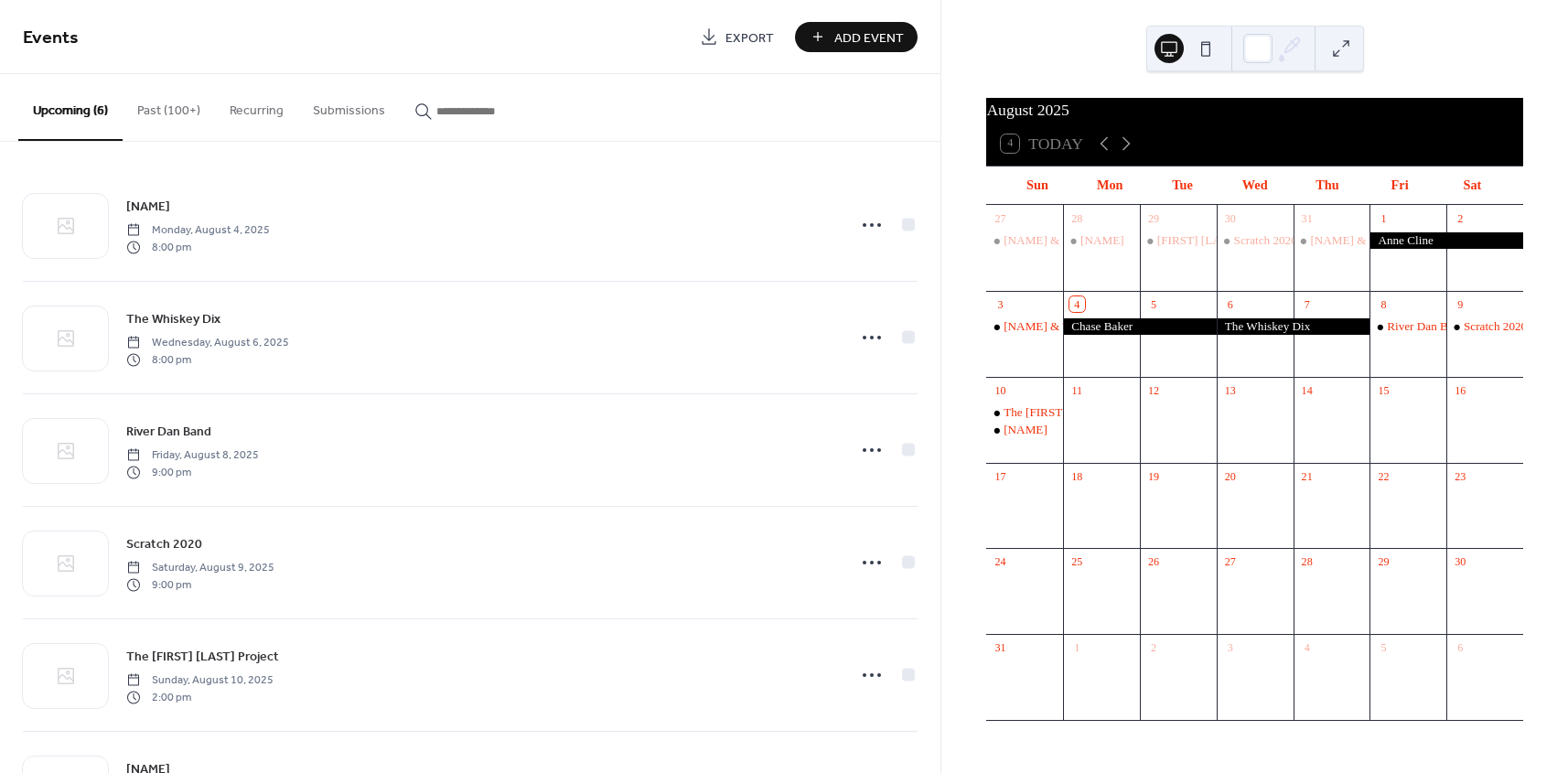 click on "Add Event" at bounding box center [869, 38] 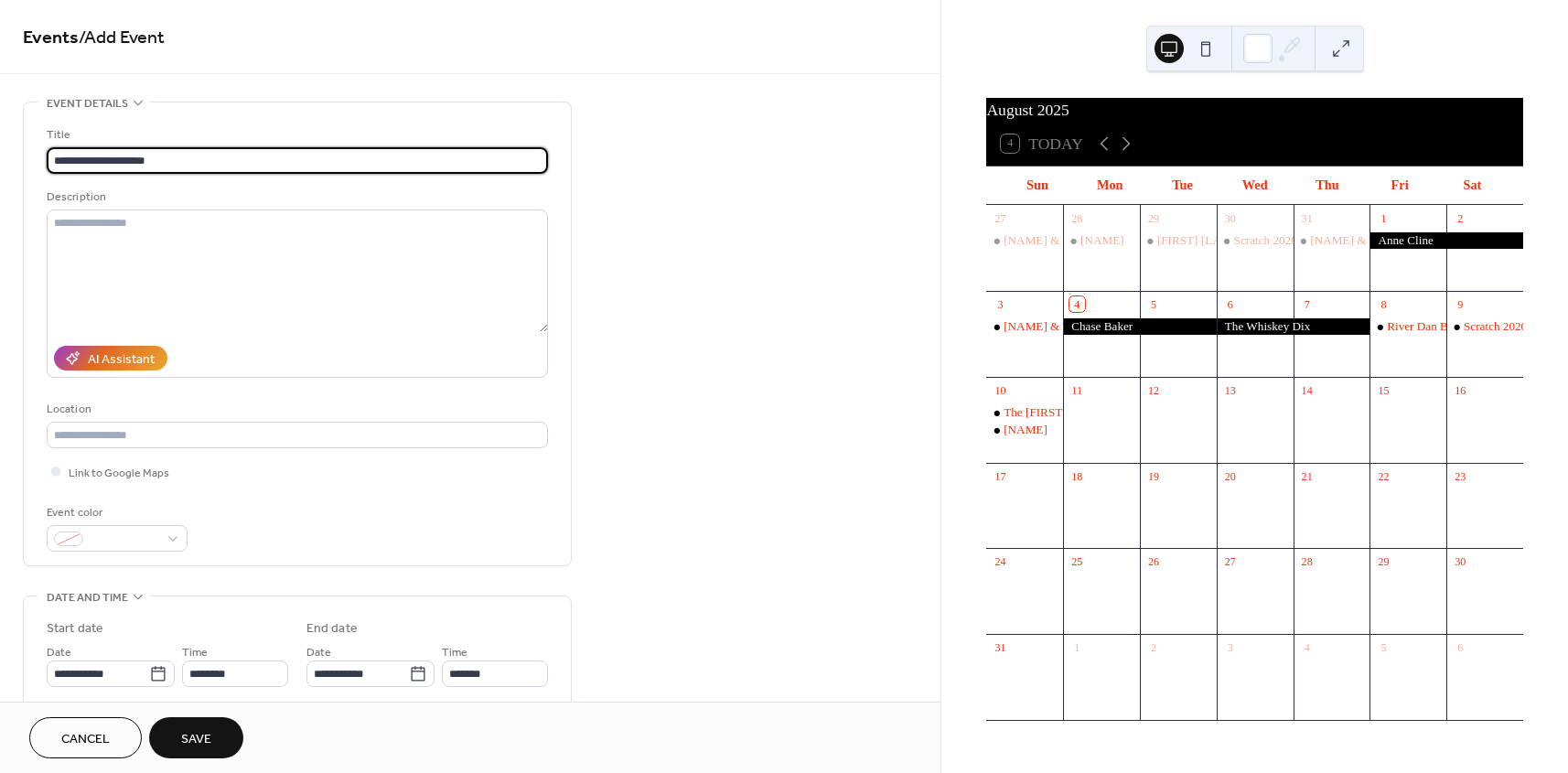 type on "**********" 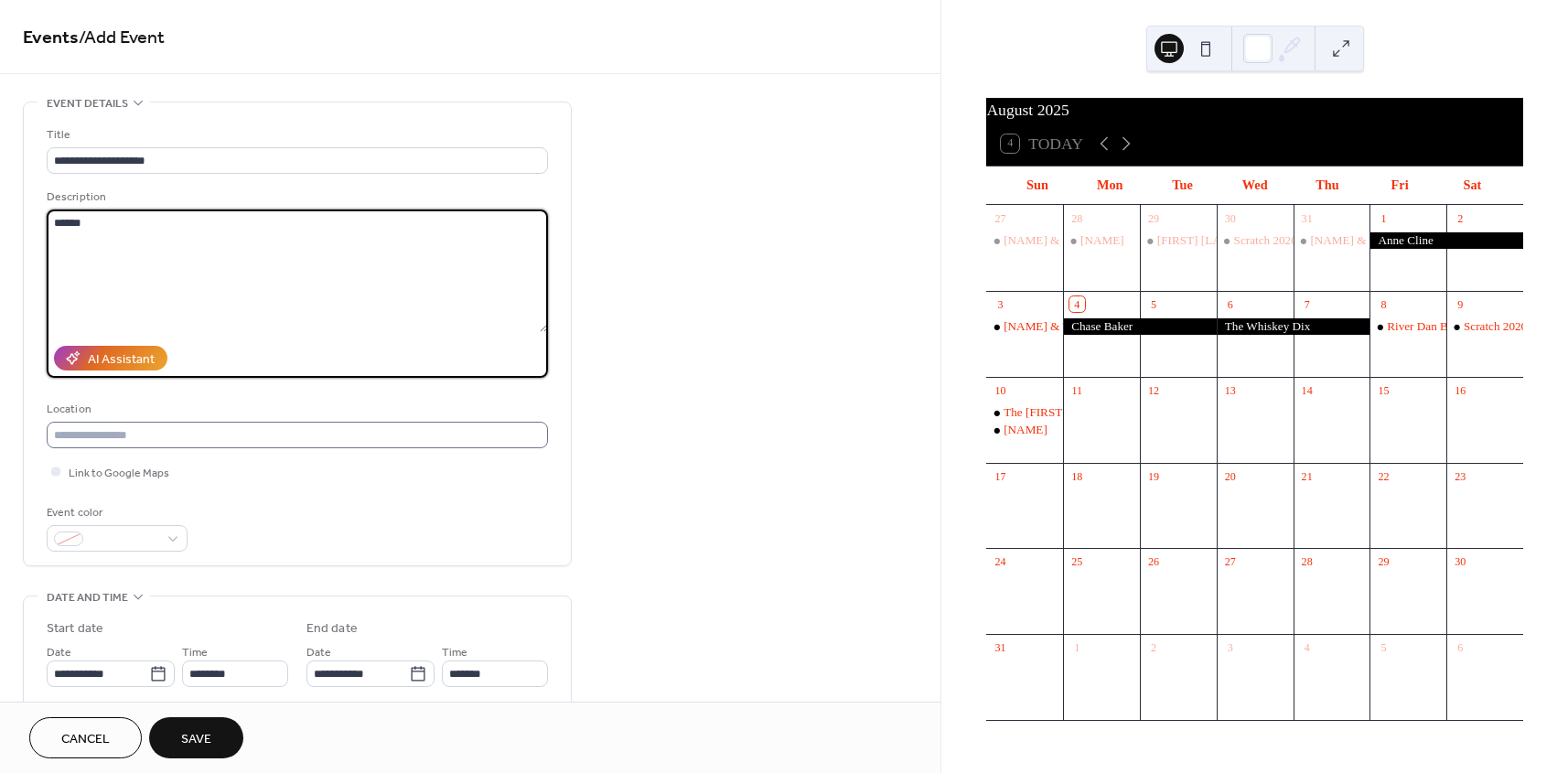 type on "******" 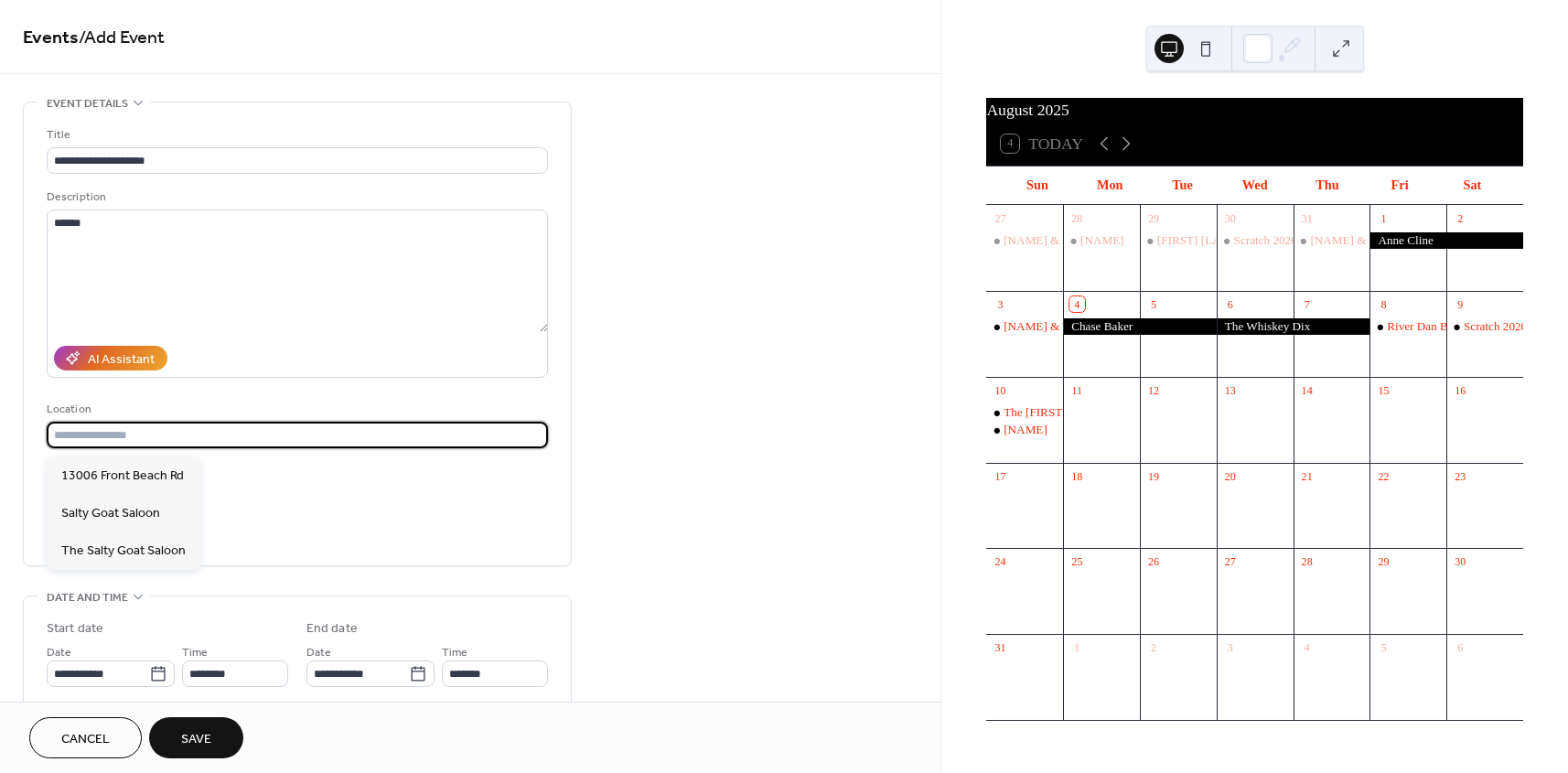 click at bounding box center (297, 435) 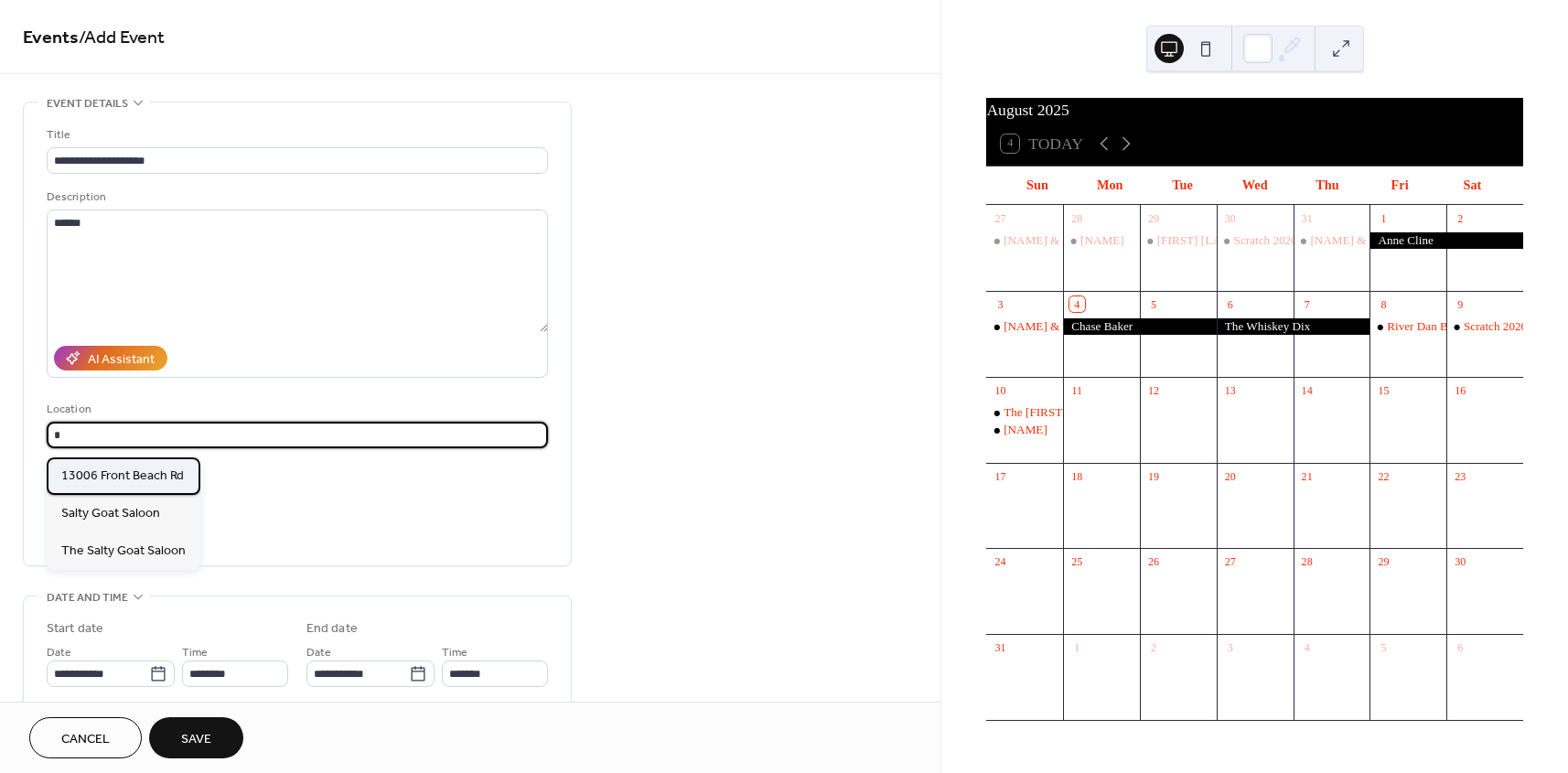 click on "13006 Front Beach Rd" at bounding box center [123, 476] 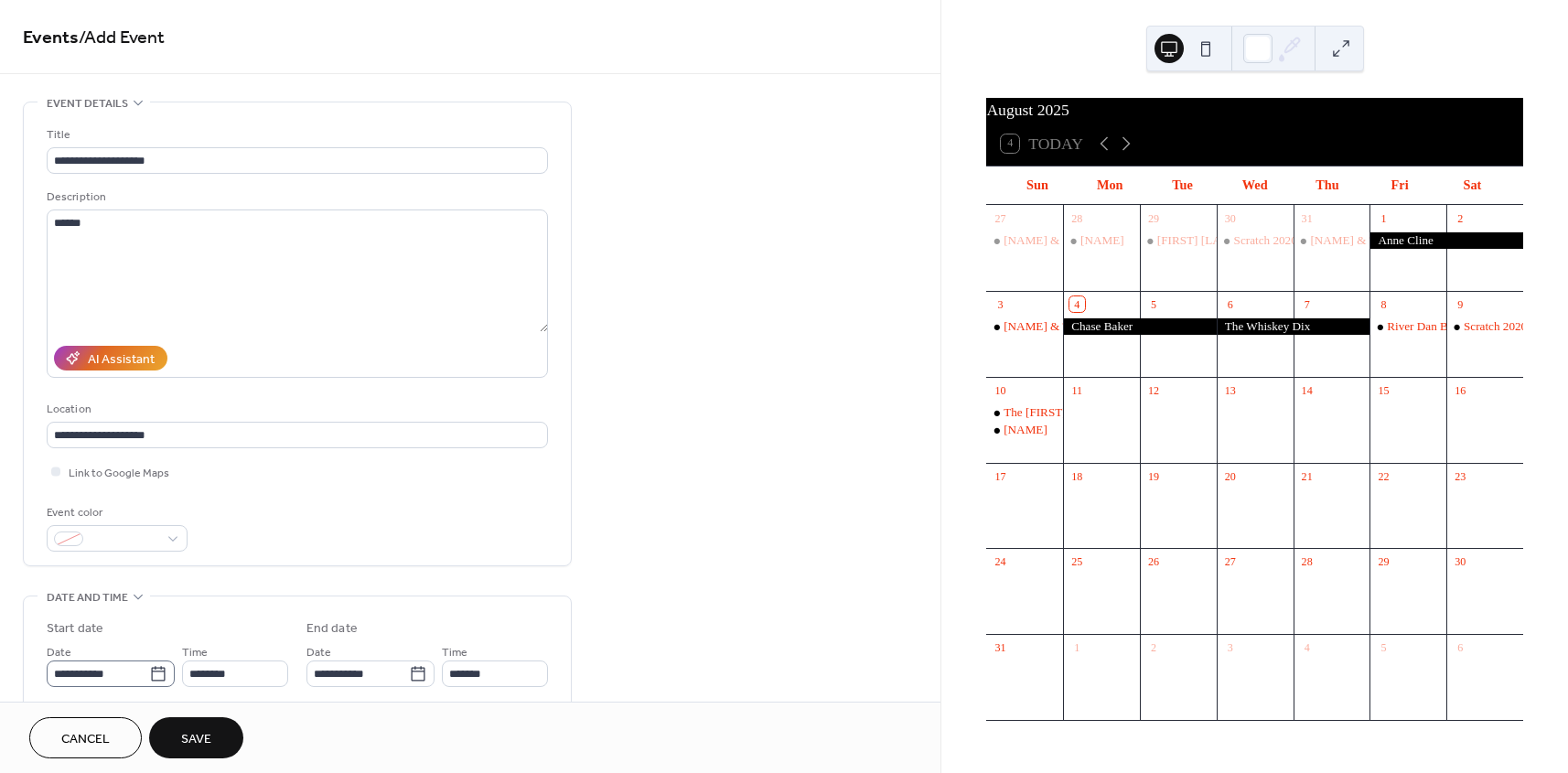 click on "**********" at bounding box center (111, 673) 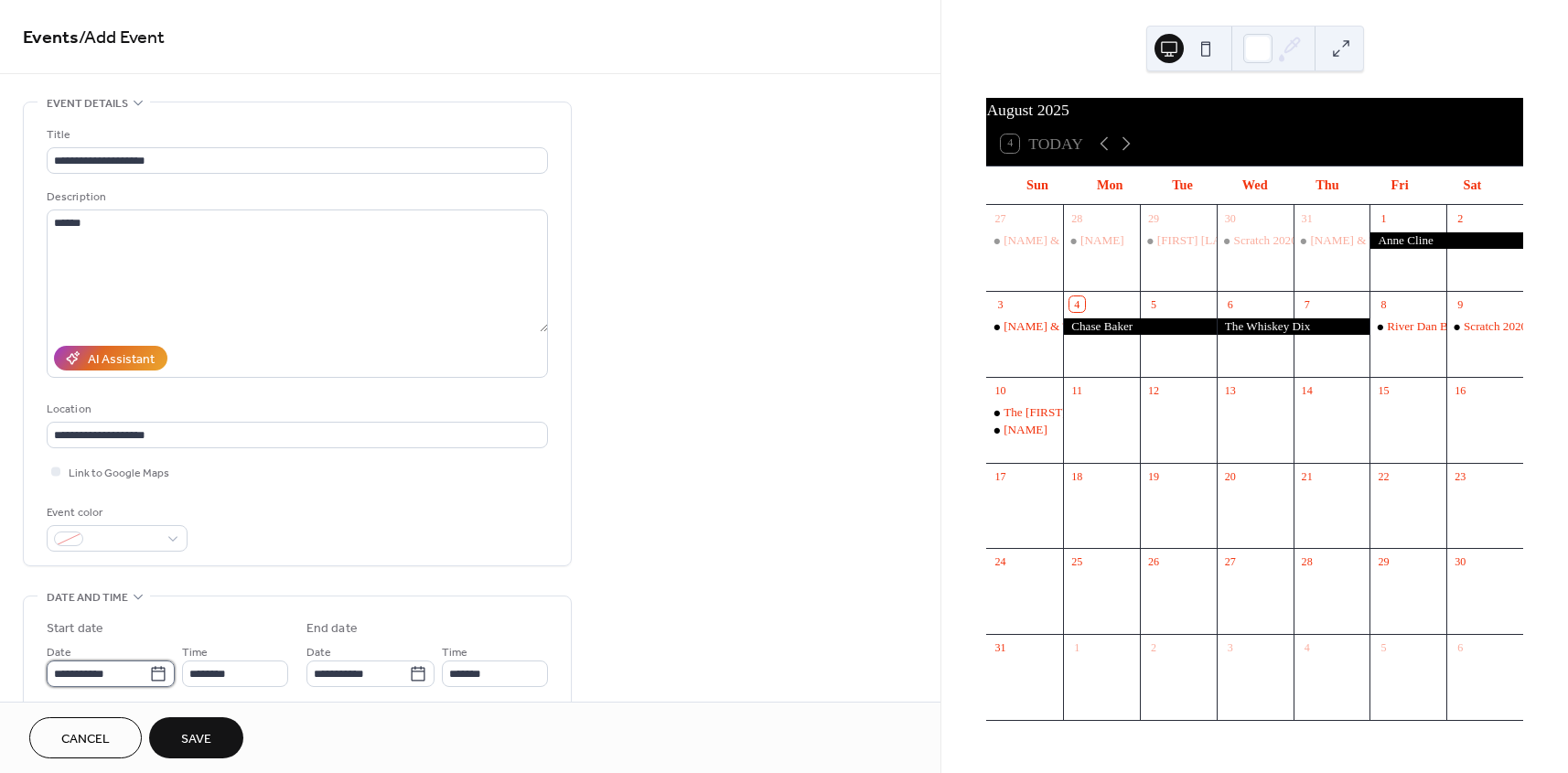 click on "**********" at bounding box center (98, 673) 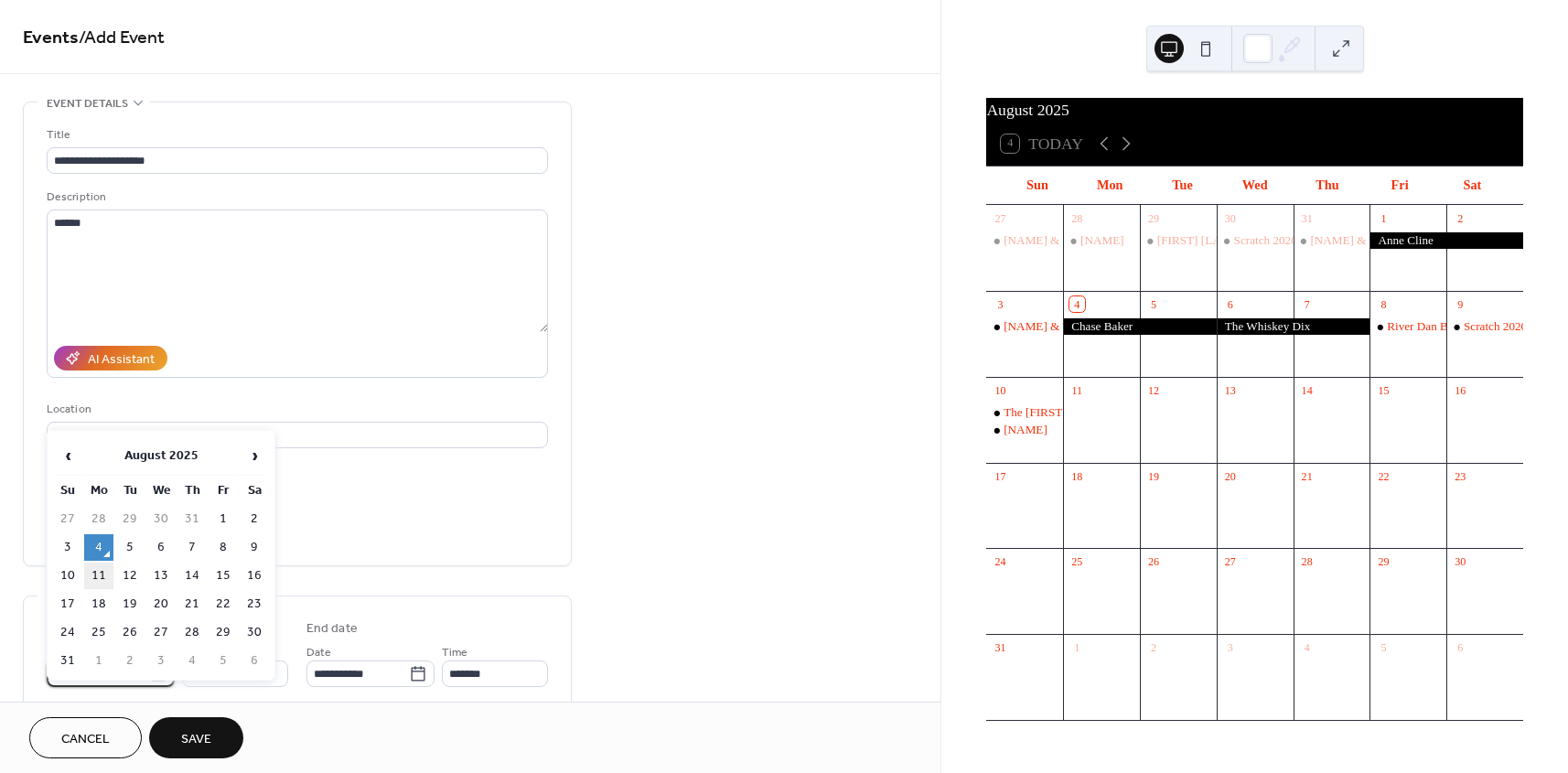 click on "11" at bounding box center (99, 575) 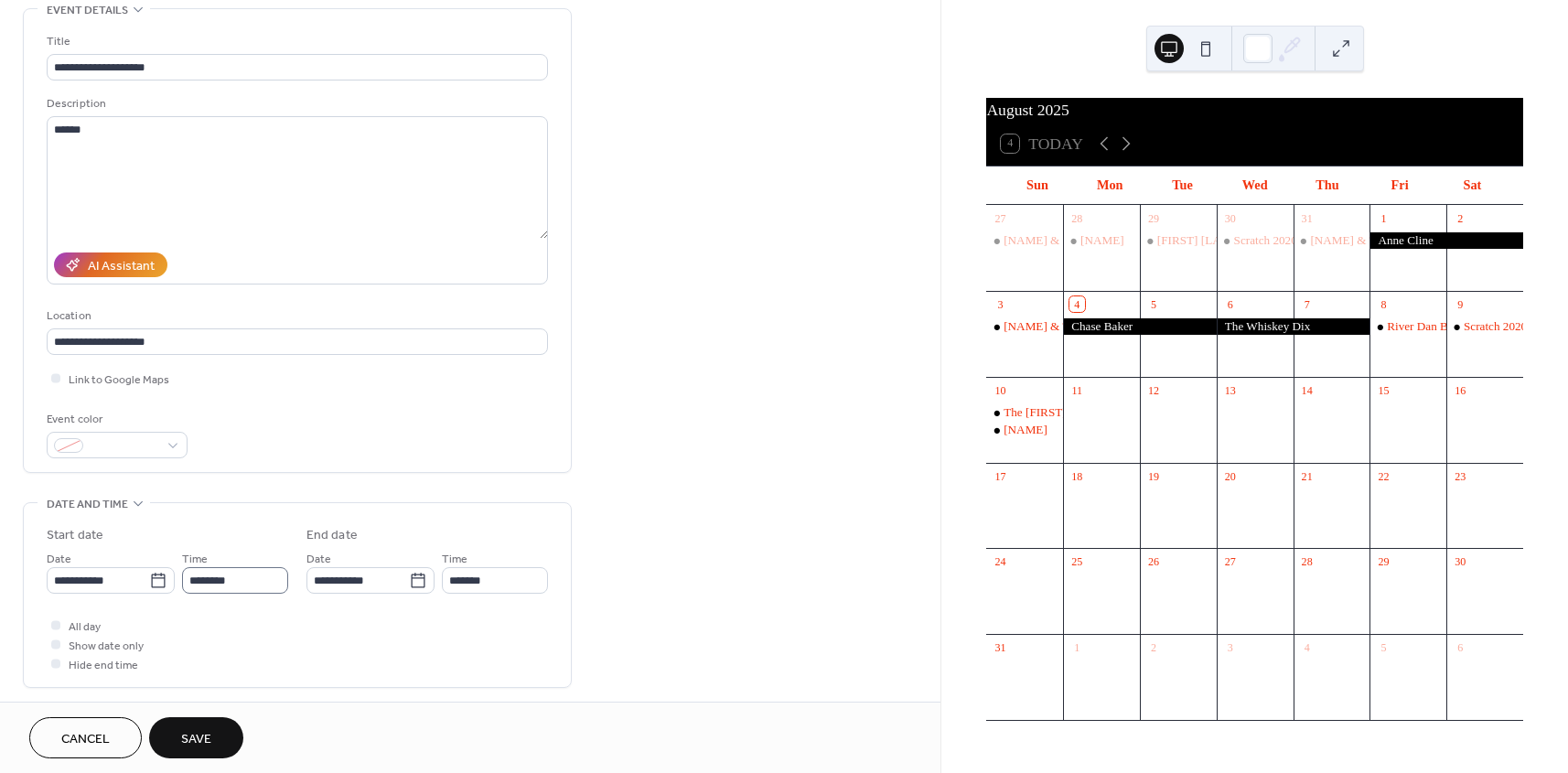 scroll, scrollTop: 165, scrollLeft: 0, axis: vertical 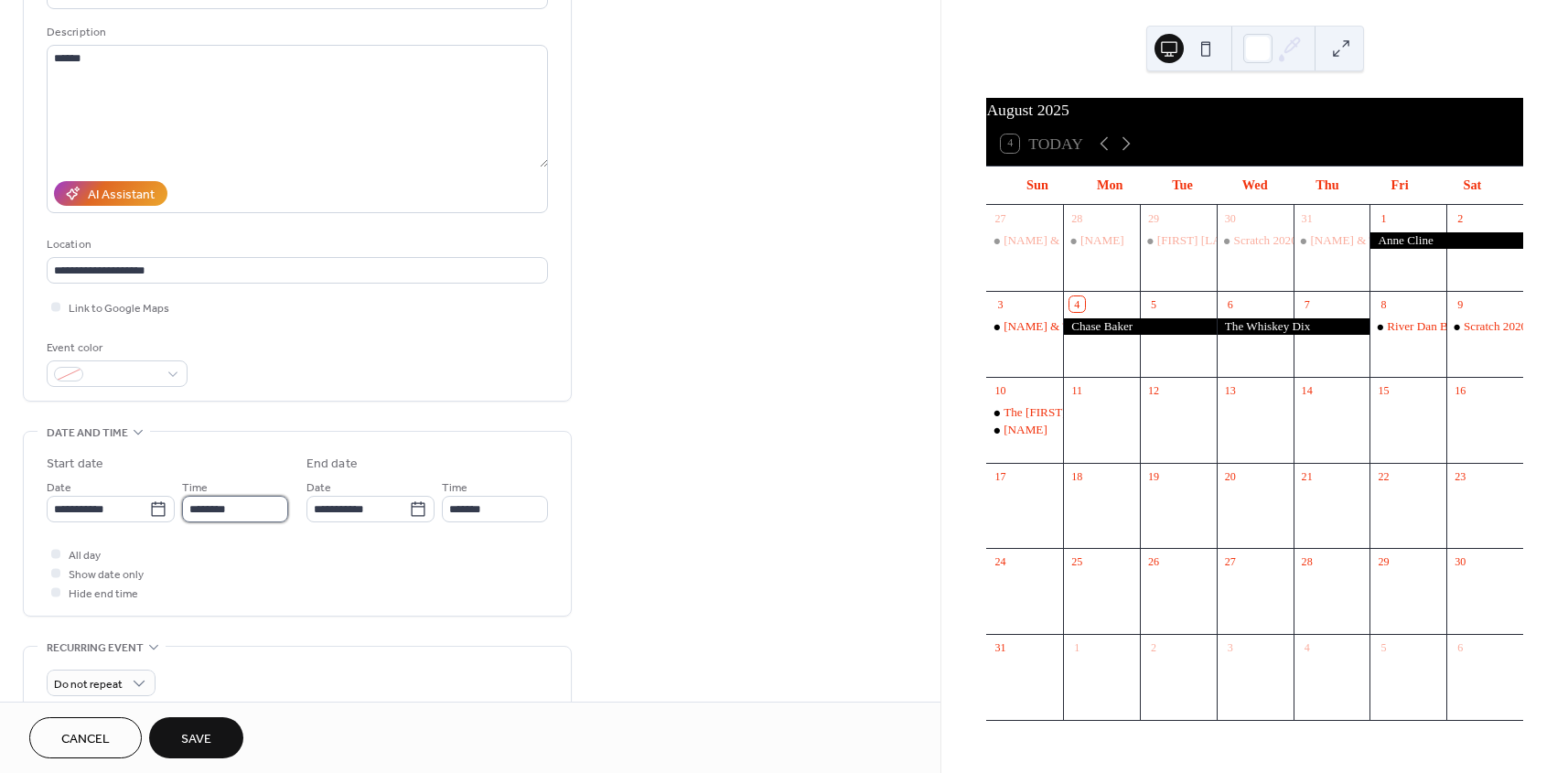 click on "********" at bounding box center (235, 509) 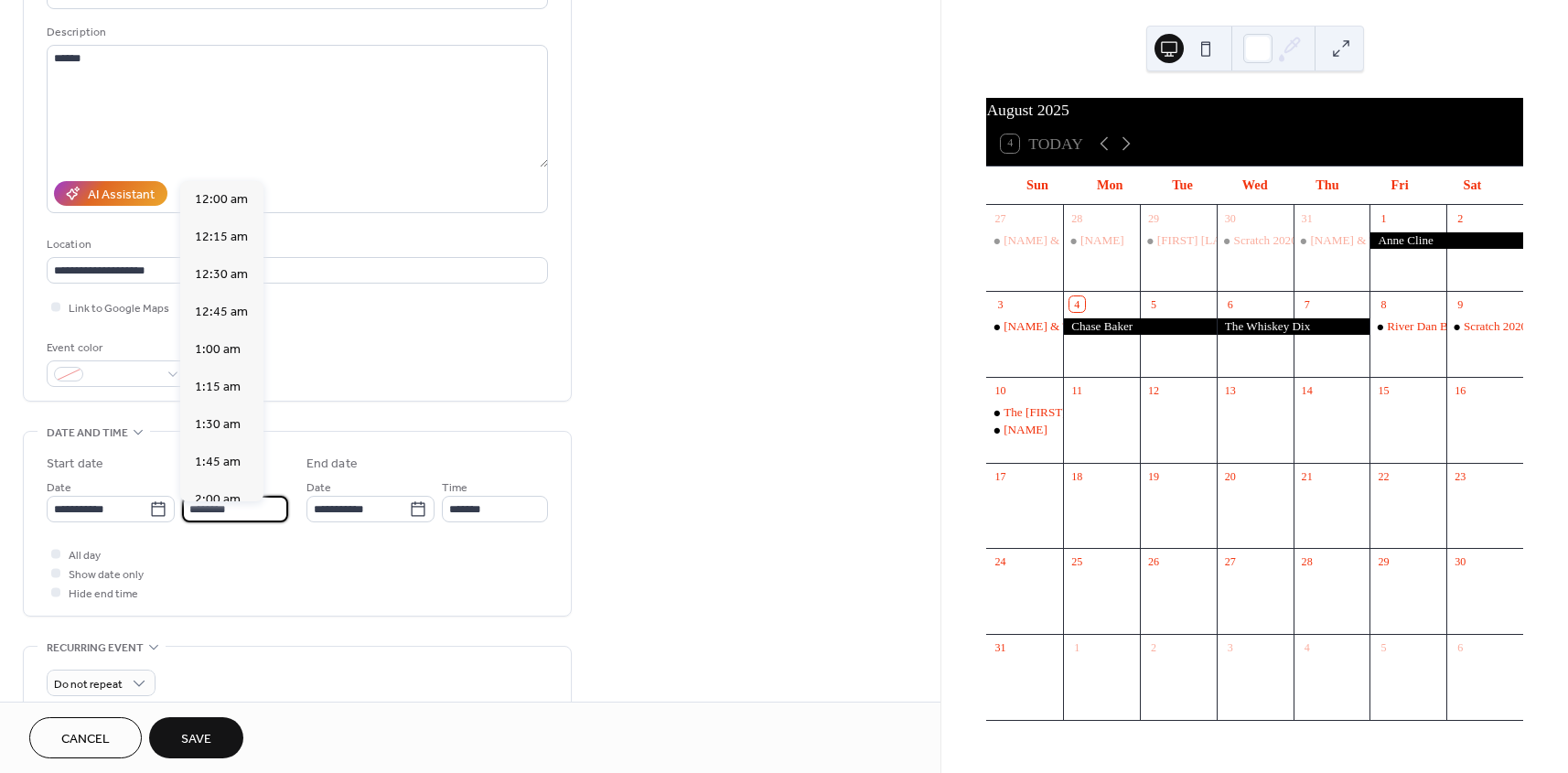 scroll, scrollTop: 1778, scrollLeft: 0, axis: vertical 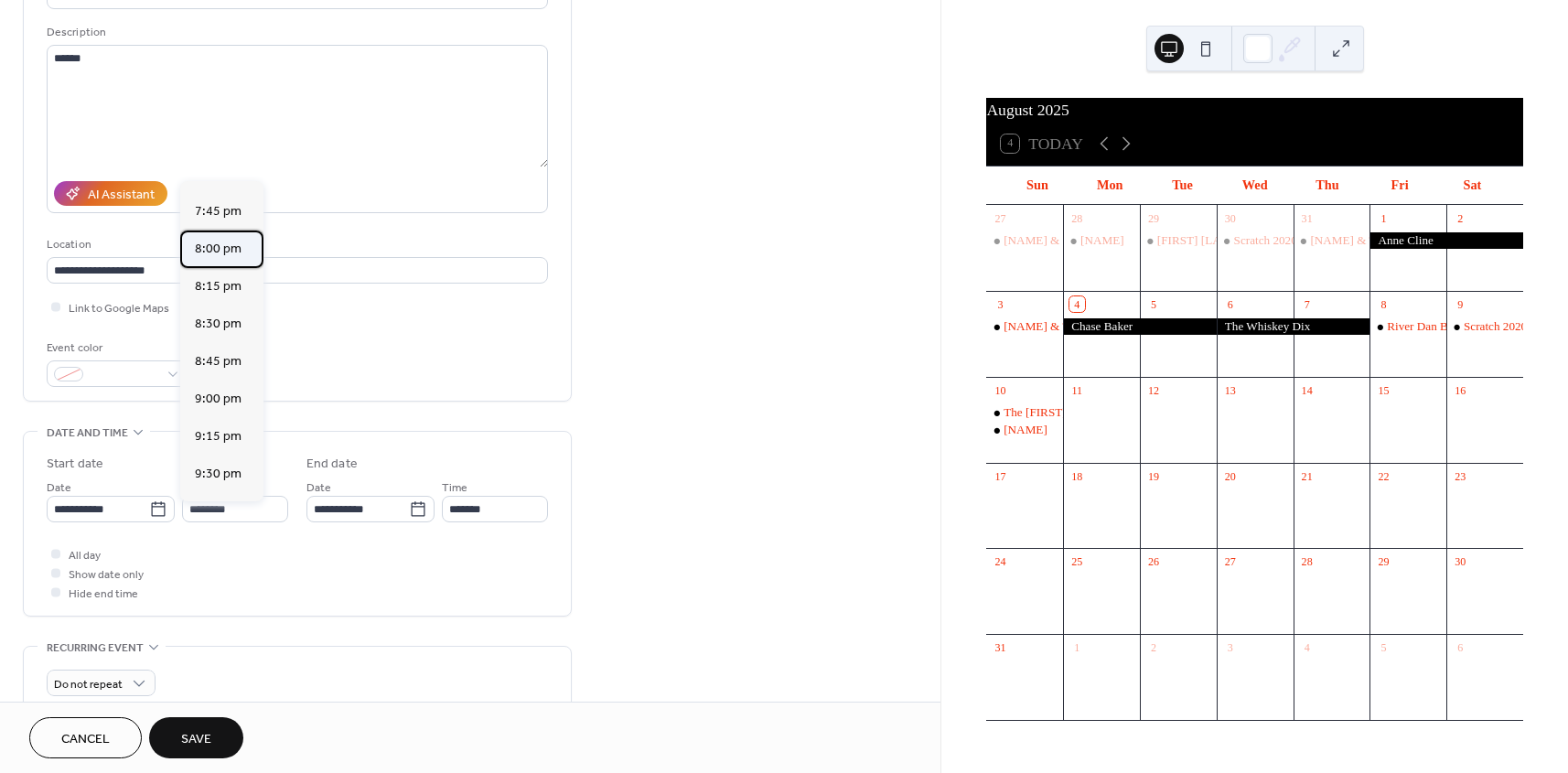 click on "8:00 pm" at bounding box center (218, 249) 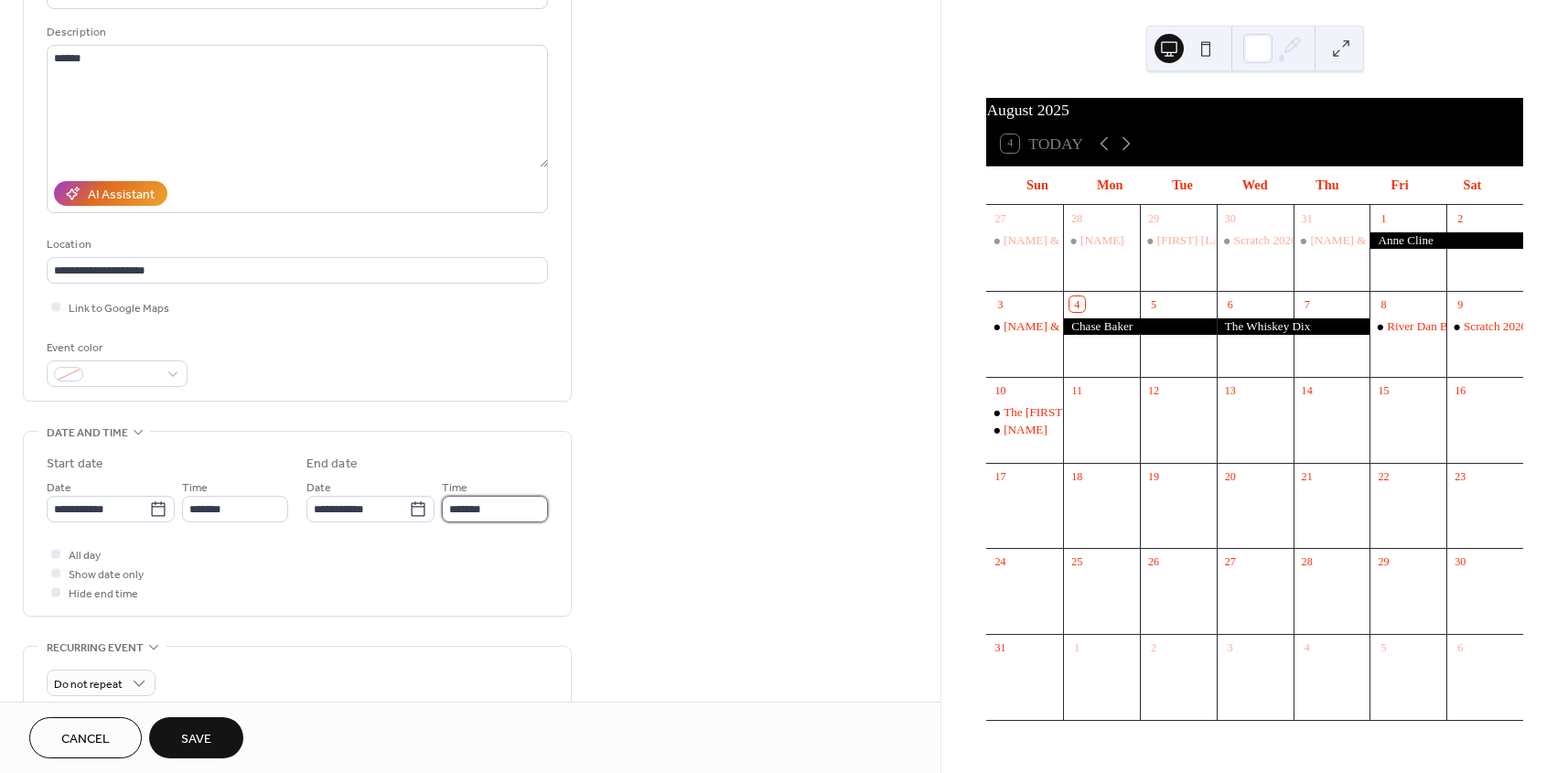 click on "*******" at bounding box center [495, 509] 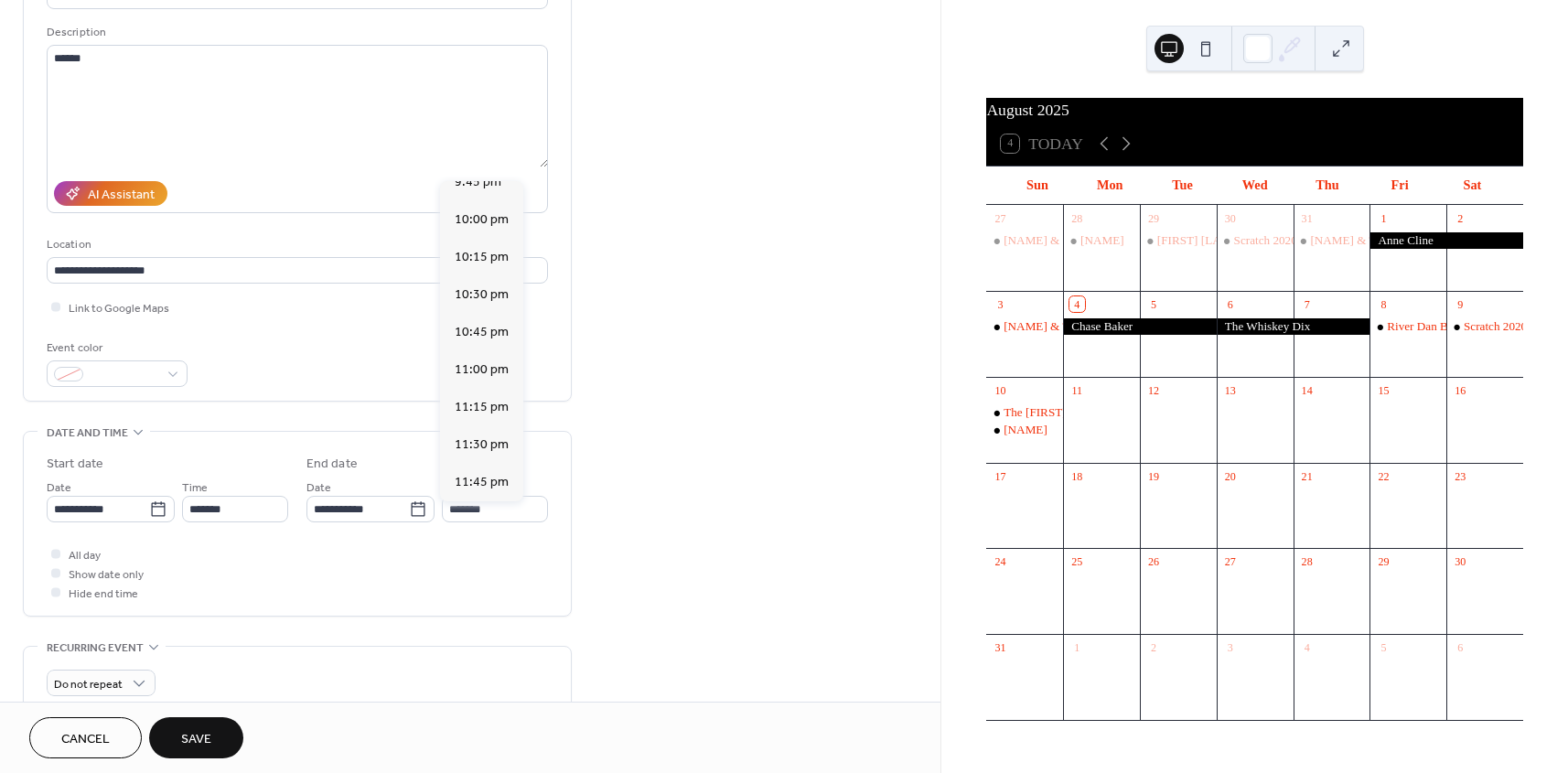 scroll, scrollTop: 252, scrollLeft: 0, axis: vertical 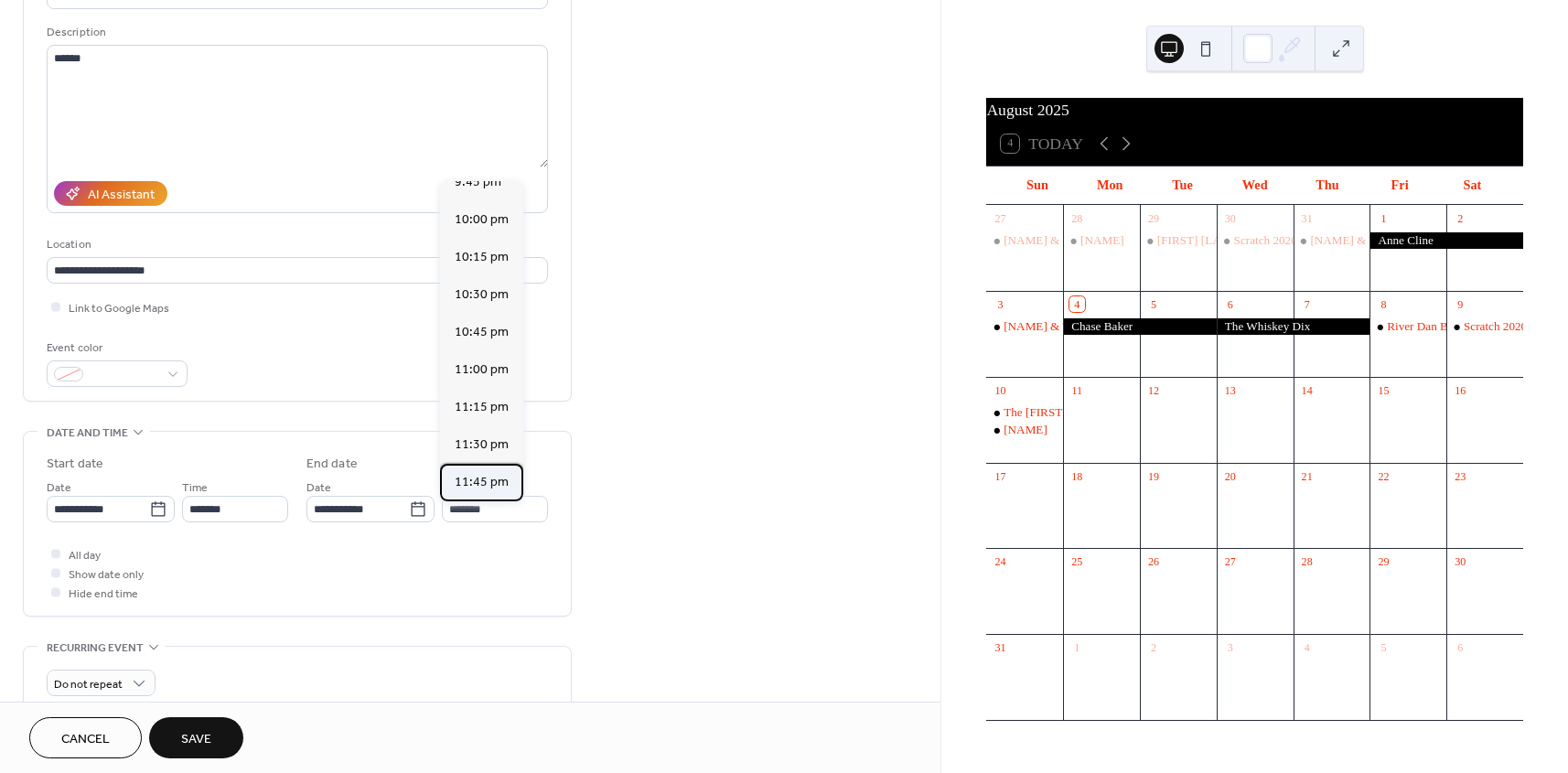 click on "11:45 pm" at bounding box center (481, 482) 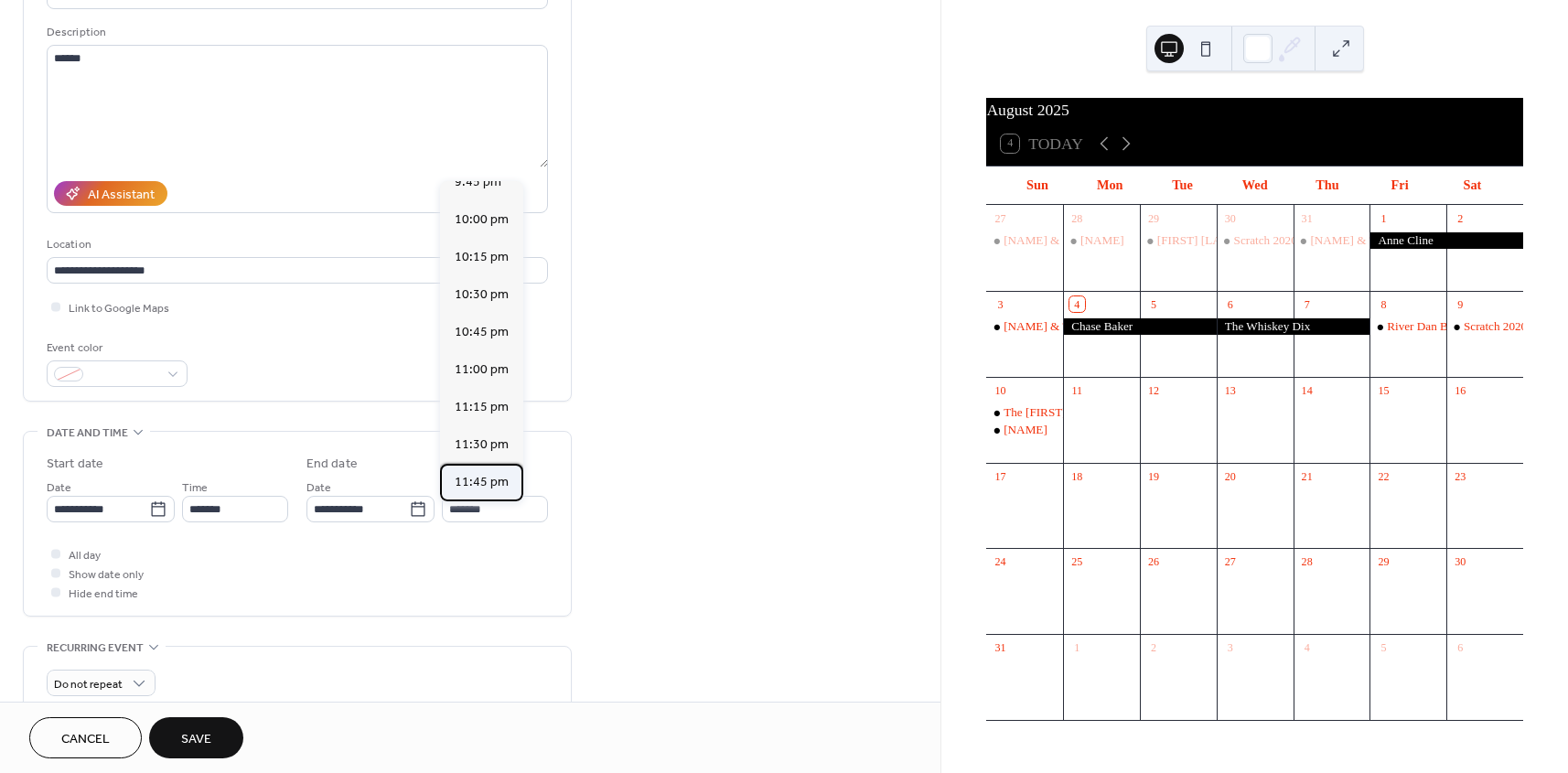 type on "********" 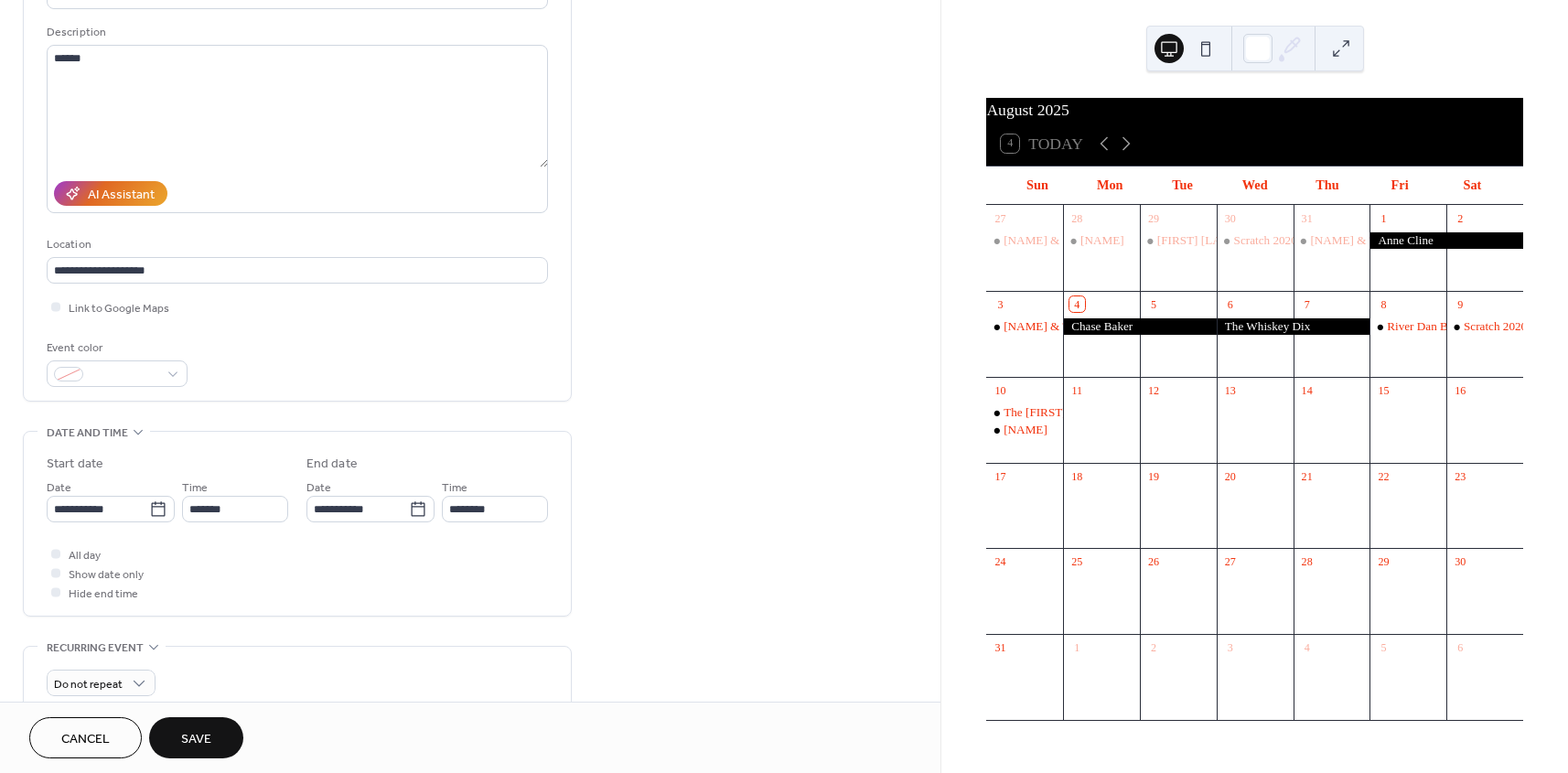 click on "Save" at bounding box center [196, 737] 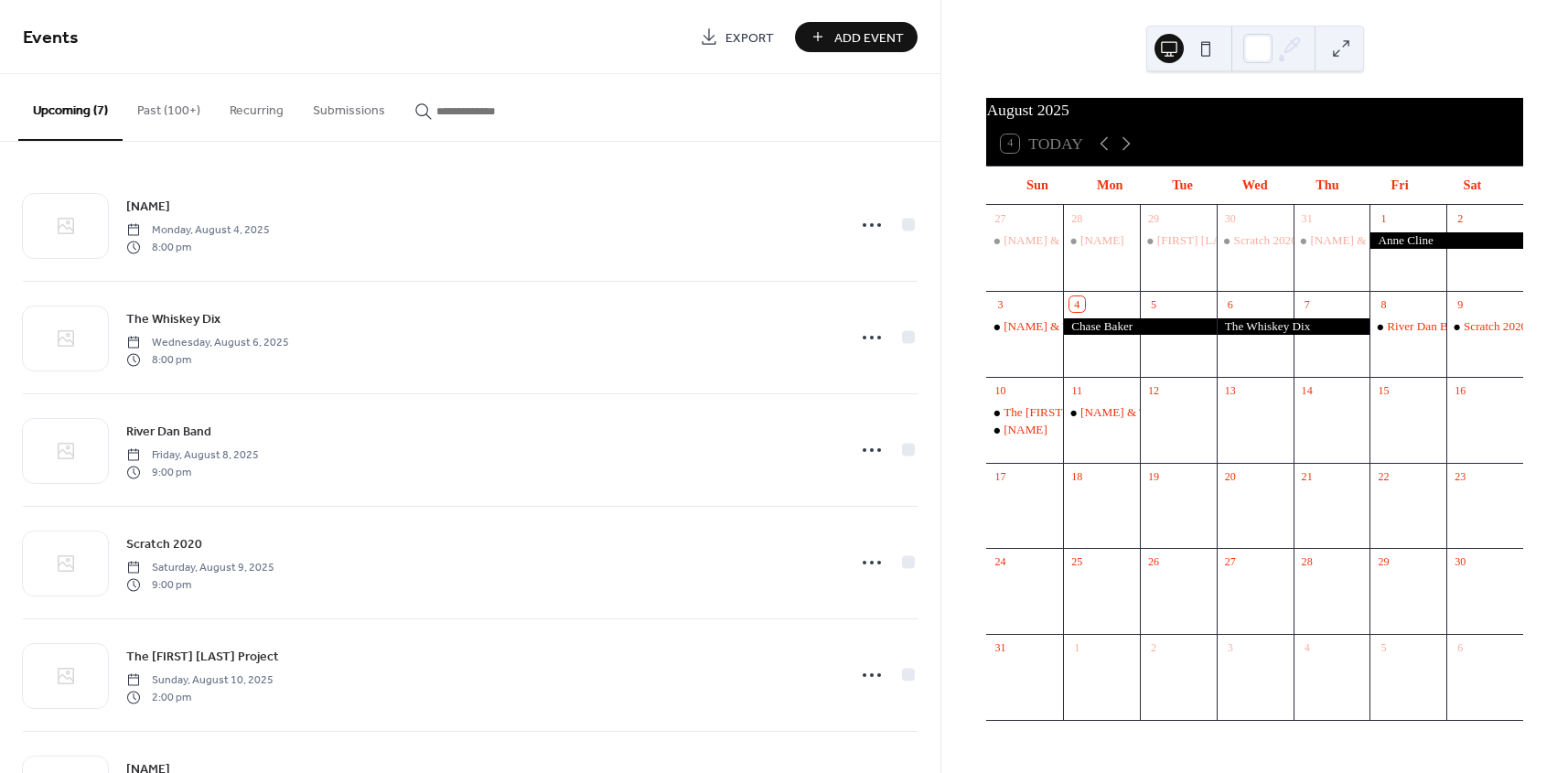 click on "Add Event" at bounding box center (869, 38) 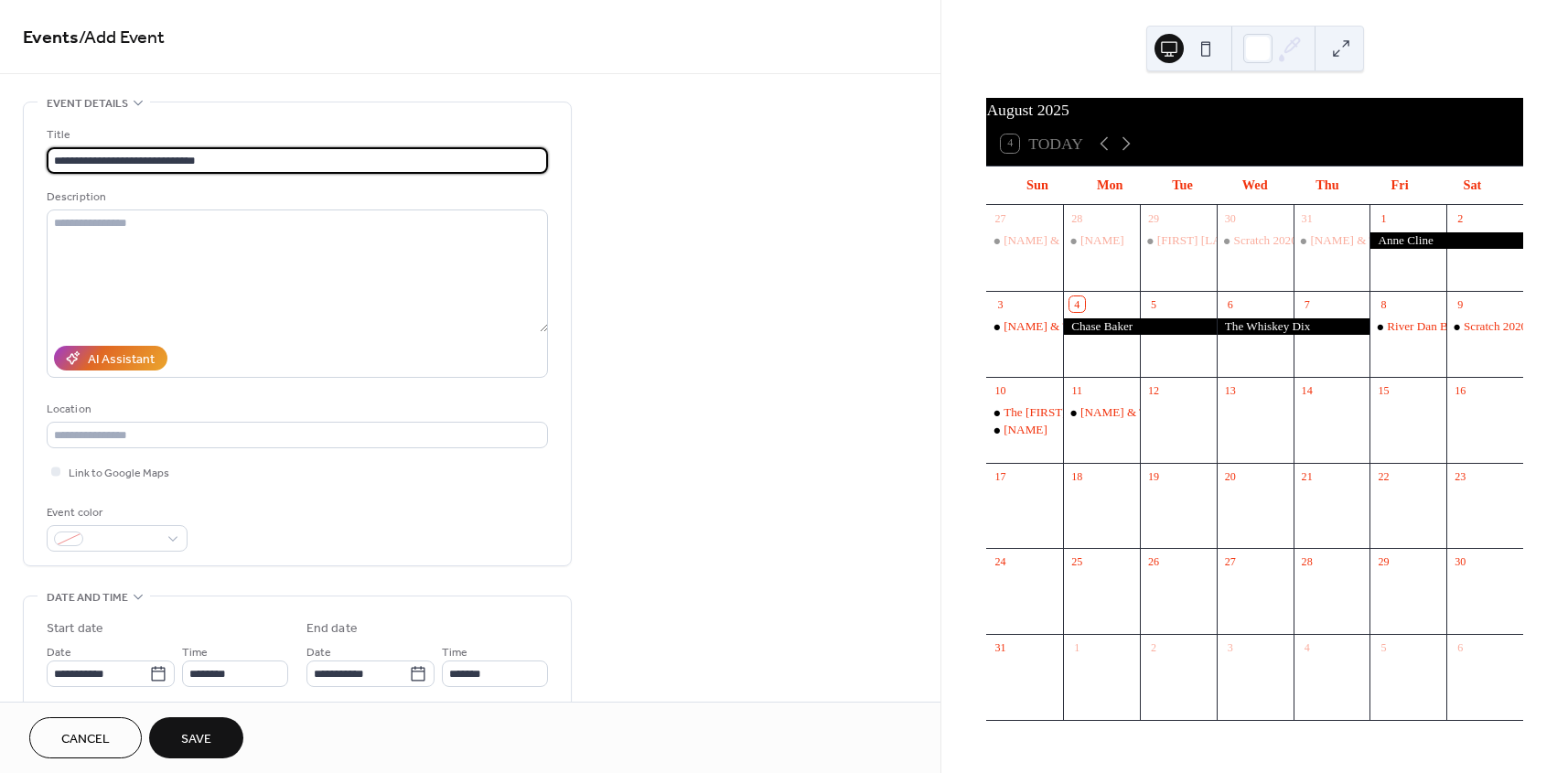 type on "**********" 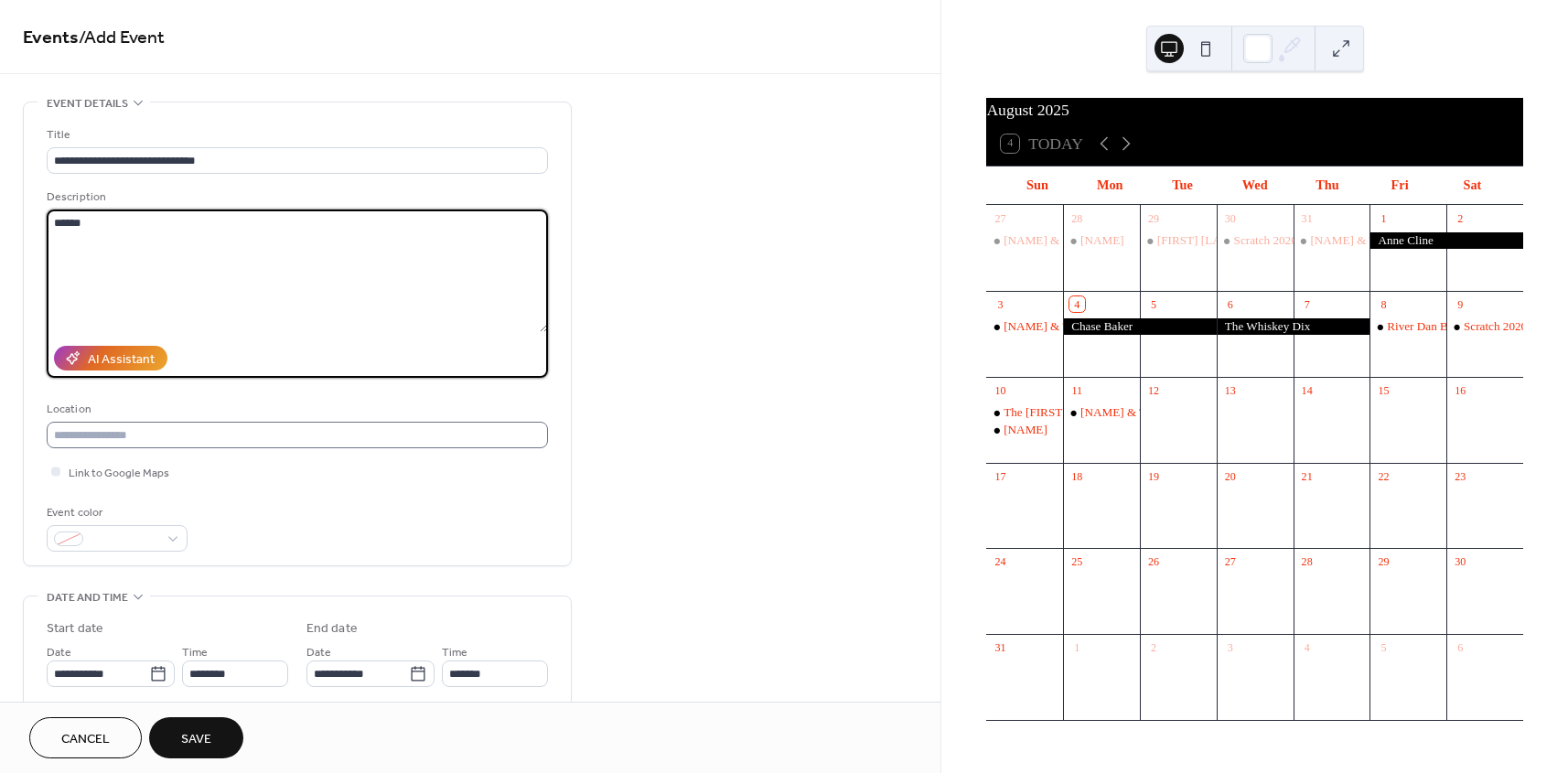 type on "******" 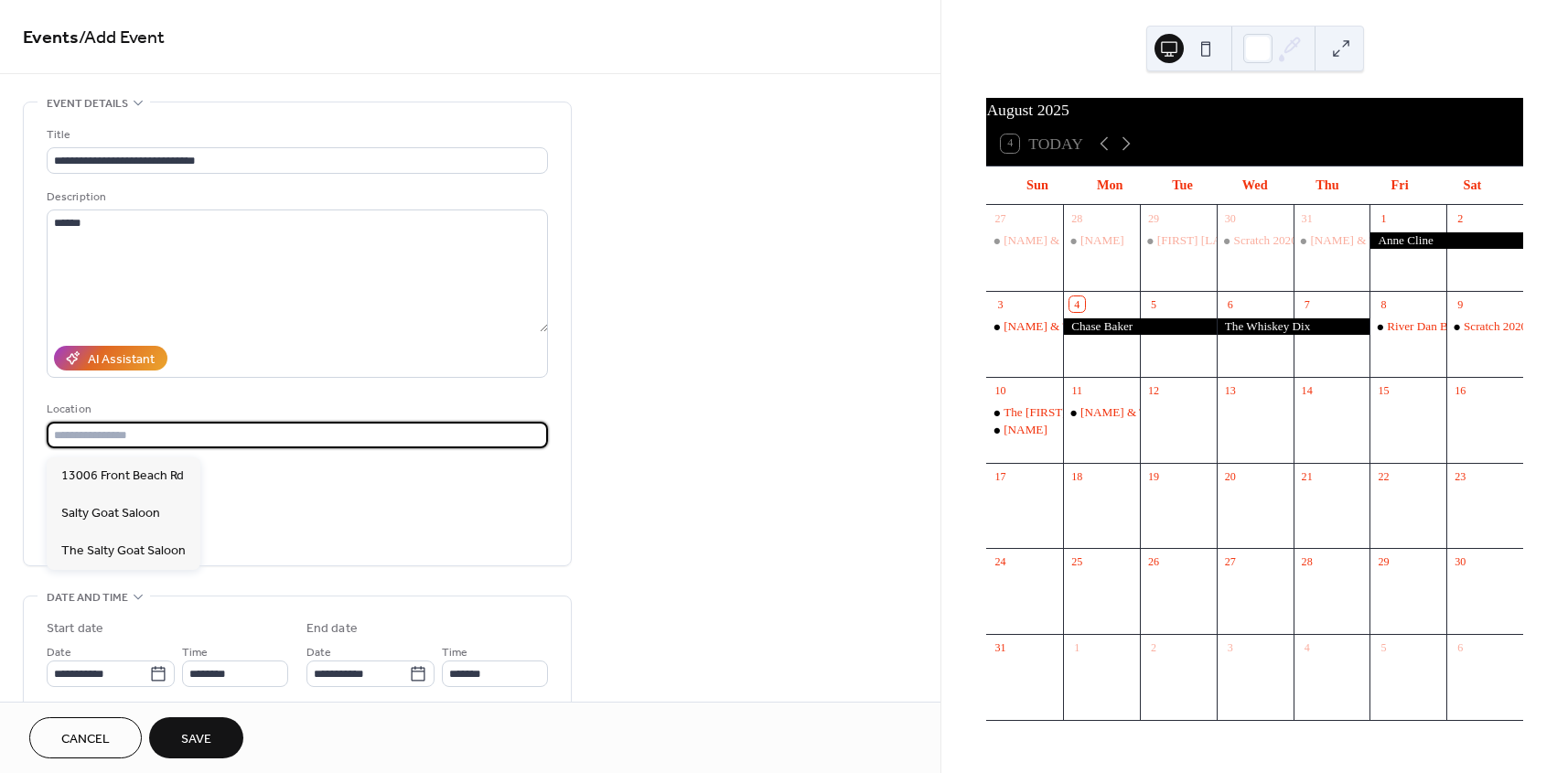 drag, startPoint x: 124, startPoint y: 444, endPoint x: 130, endPoint y: 485, distance: 41.4367 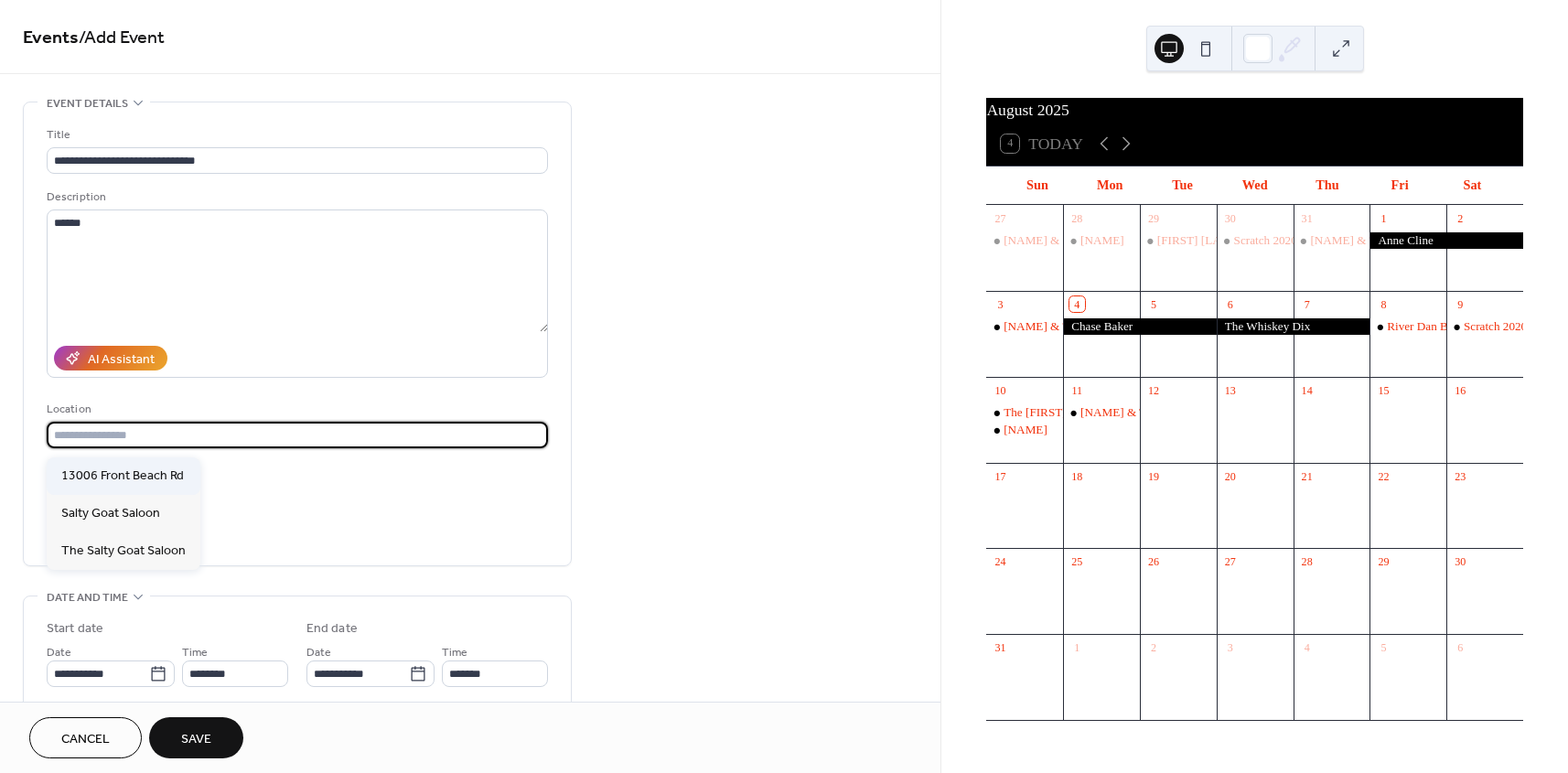 click at bounding box center [297, 435] 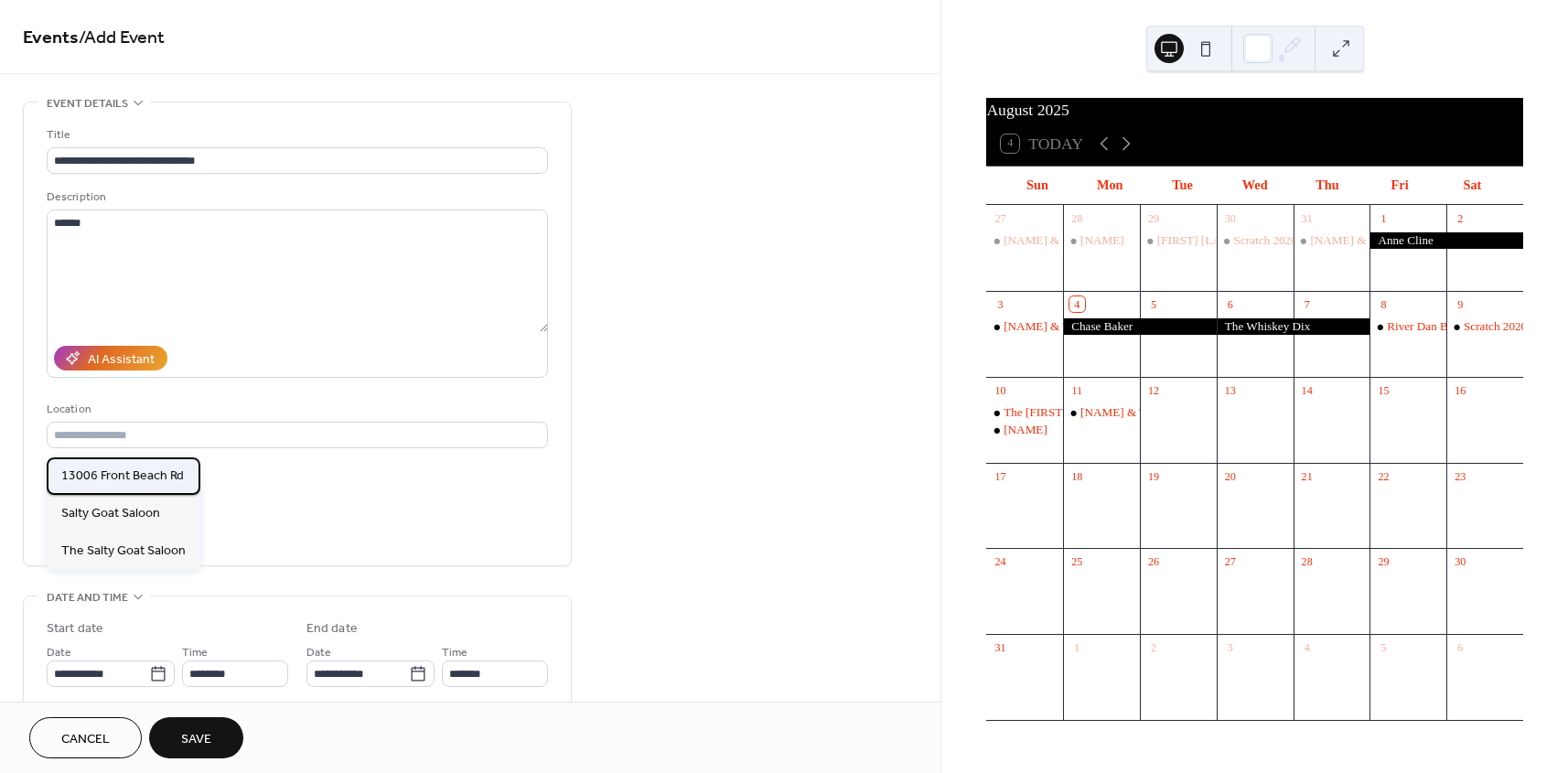 click on "13006 Front Beach Rd" at bounding box center (123, 476) 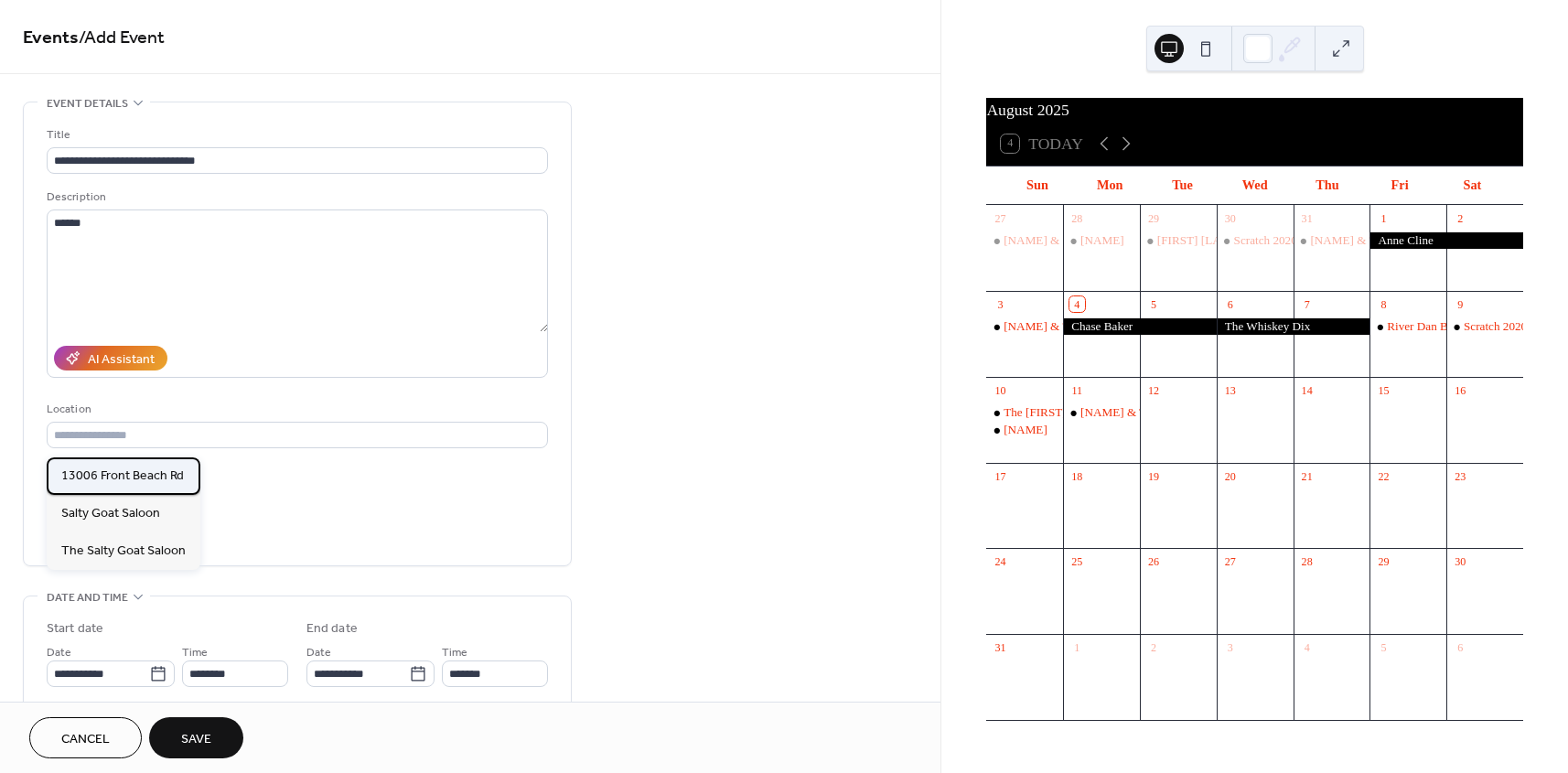 type on "**********" 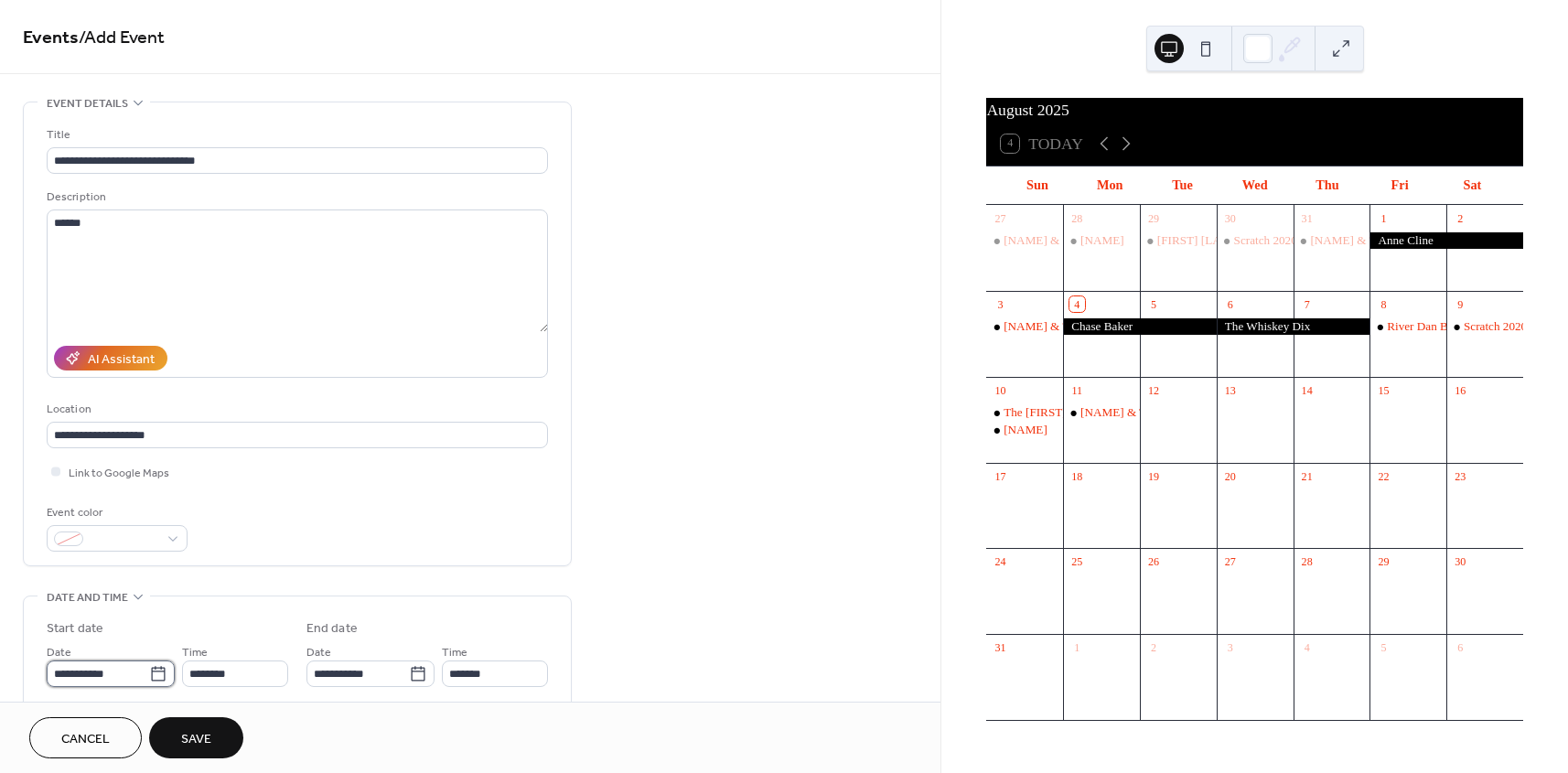 click on "**********" at bounding box center [98, 673] 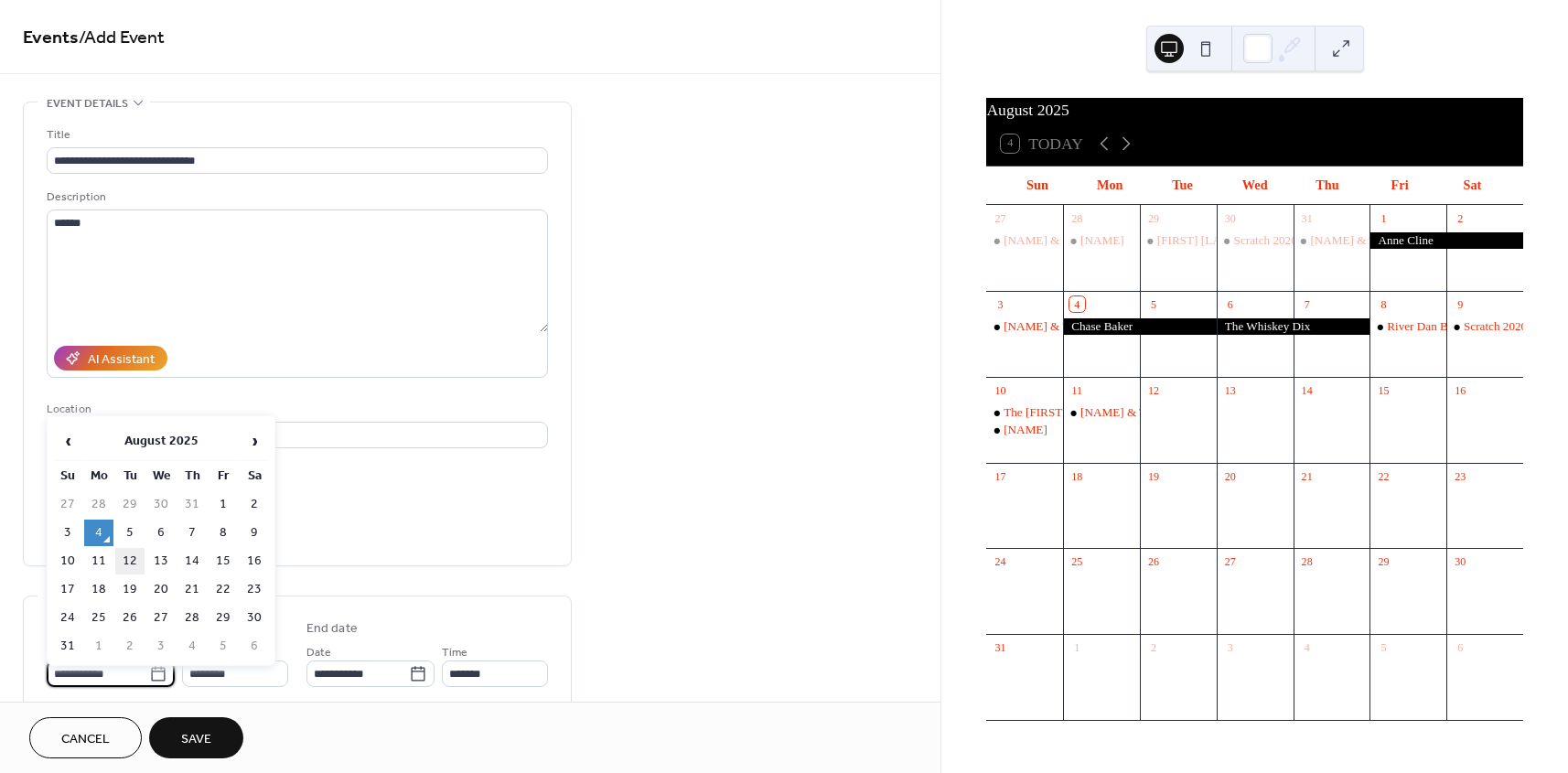 click on "12" at bounding box center [130, 561] 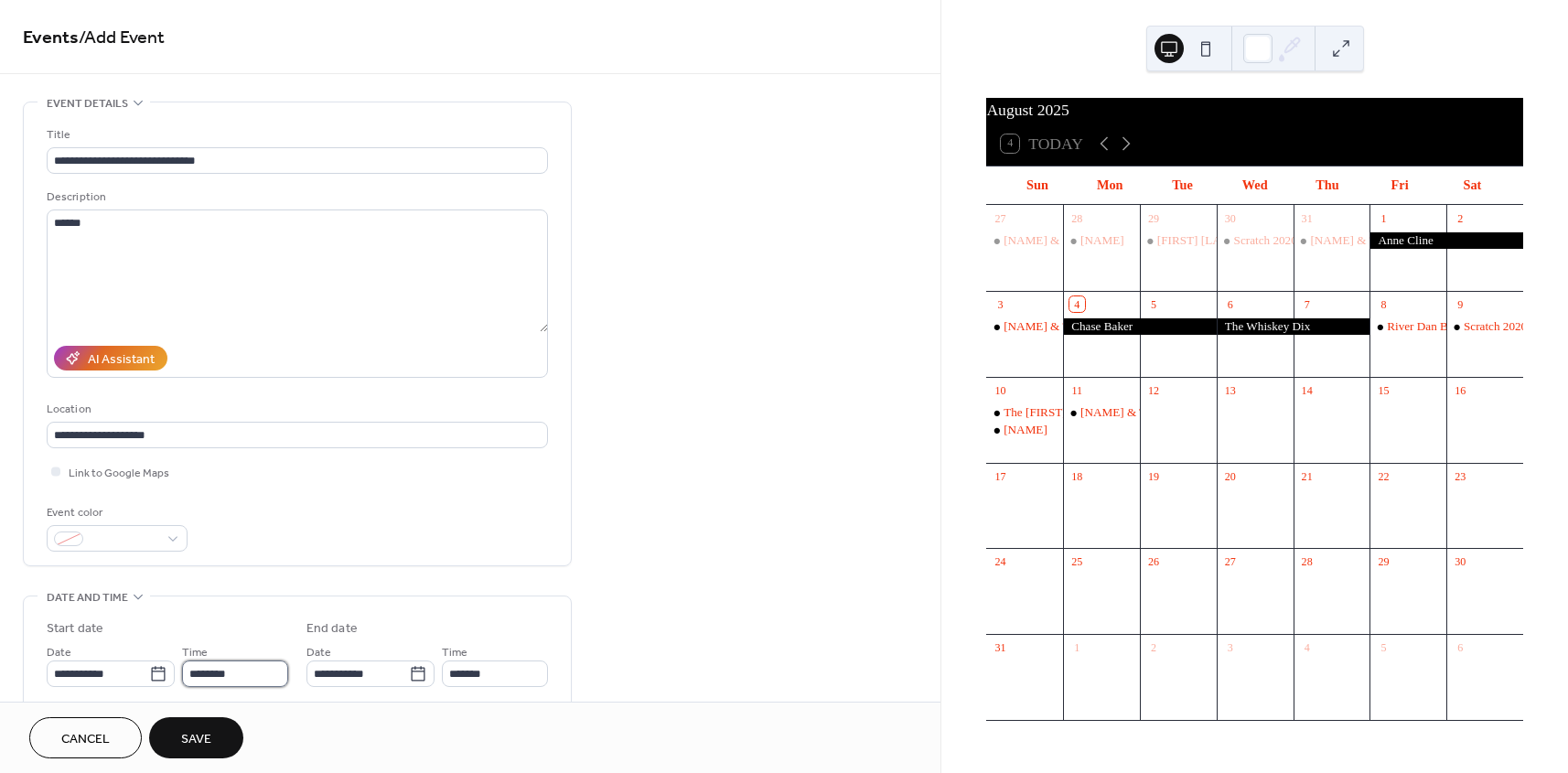 click on "********" at bounding box center (235, 673) 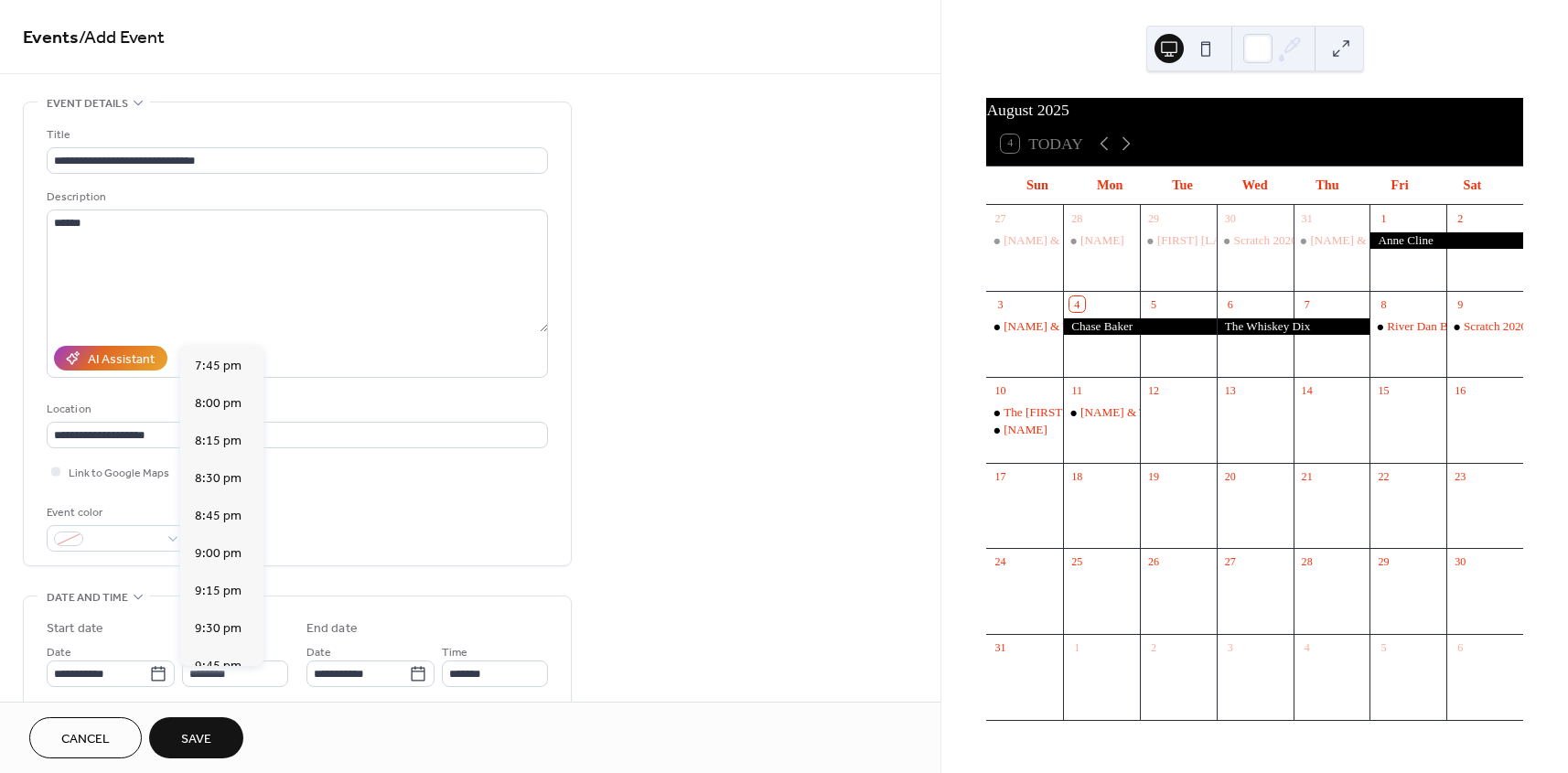 scroll, scrollTop: 2956, scrollLeft: 0, axis: vertical 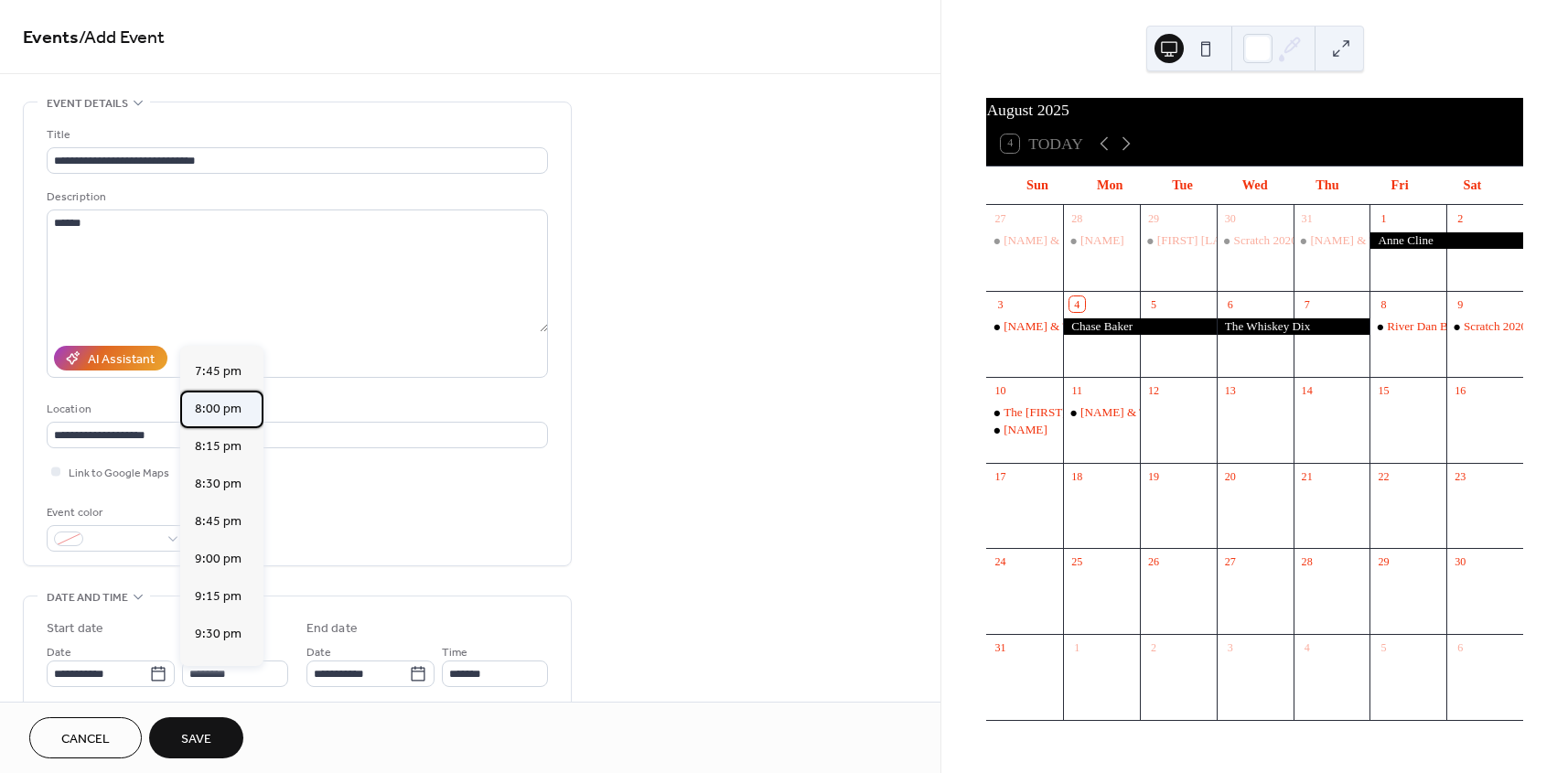 click on "8:00 pm" at bounding box center (218, 409) 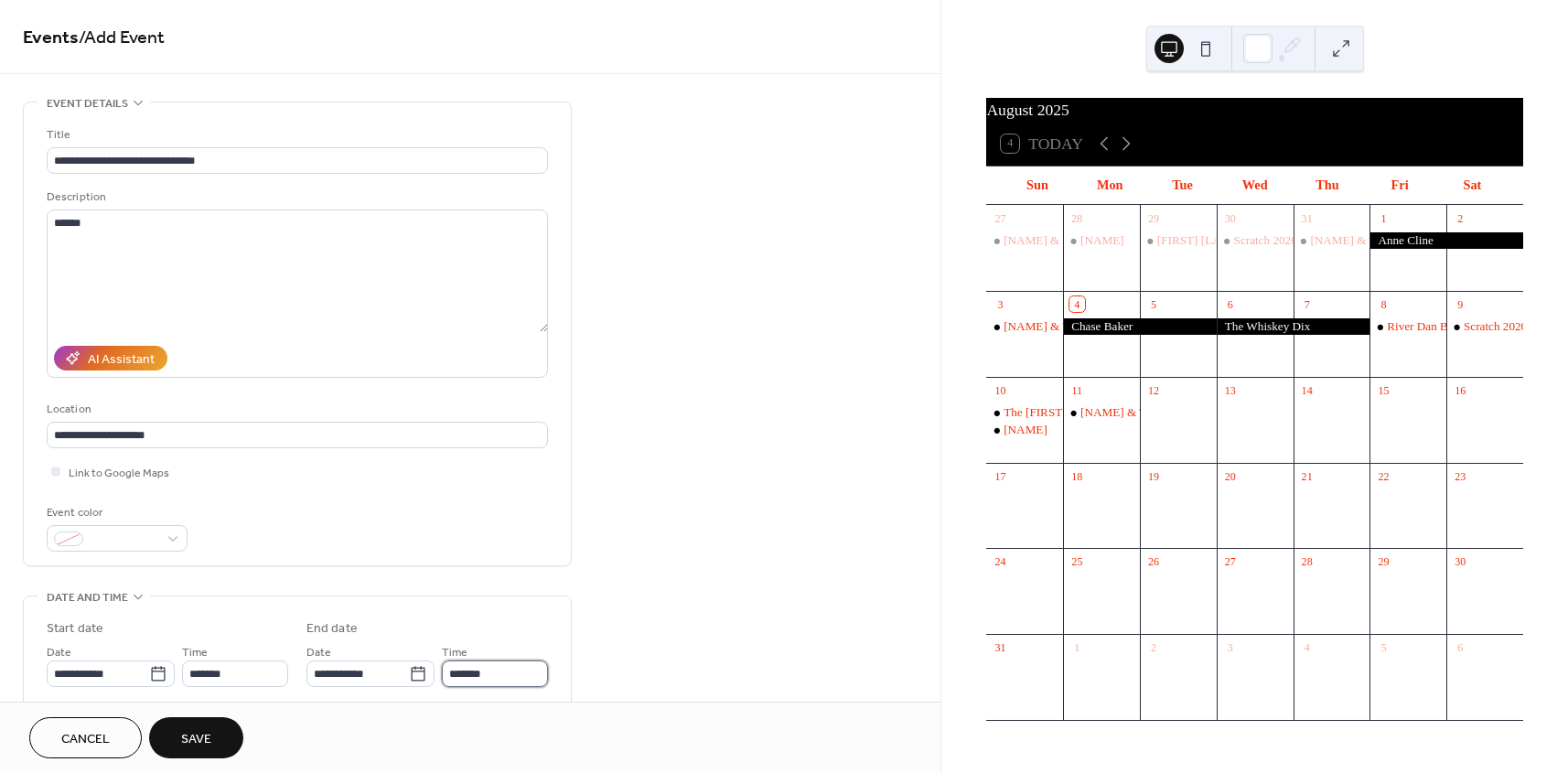 click on "*******" at bounding box center [495, 673] 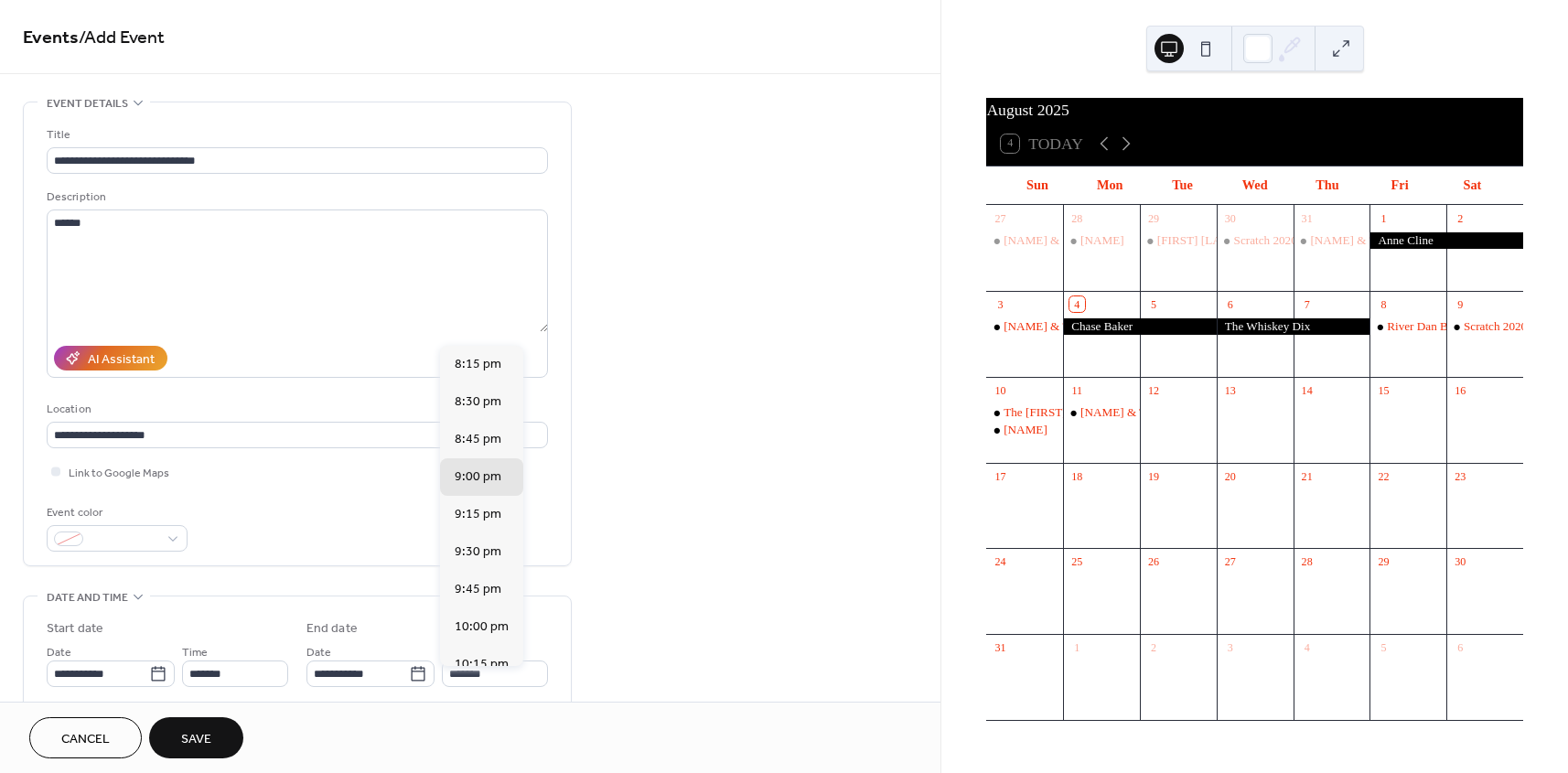 scroll, scrollTop: 252, scrollLeft: 0, axis: vertical 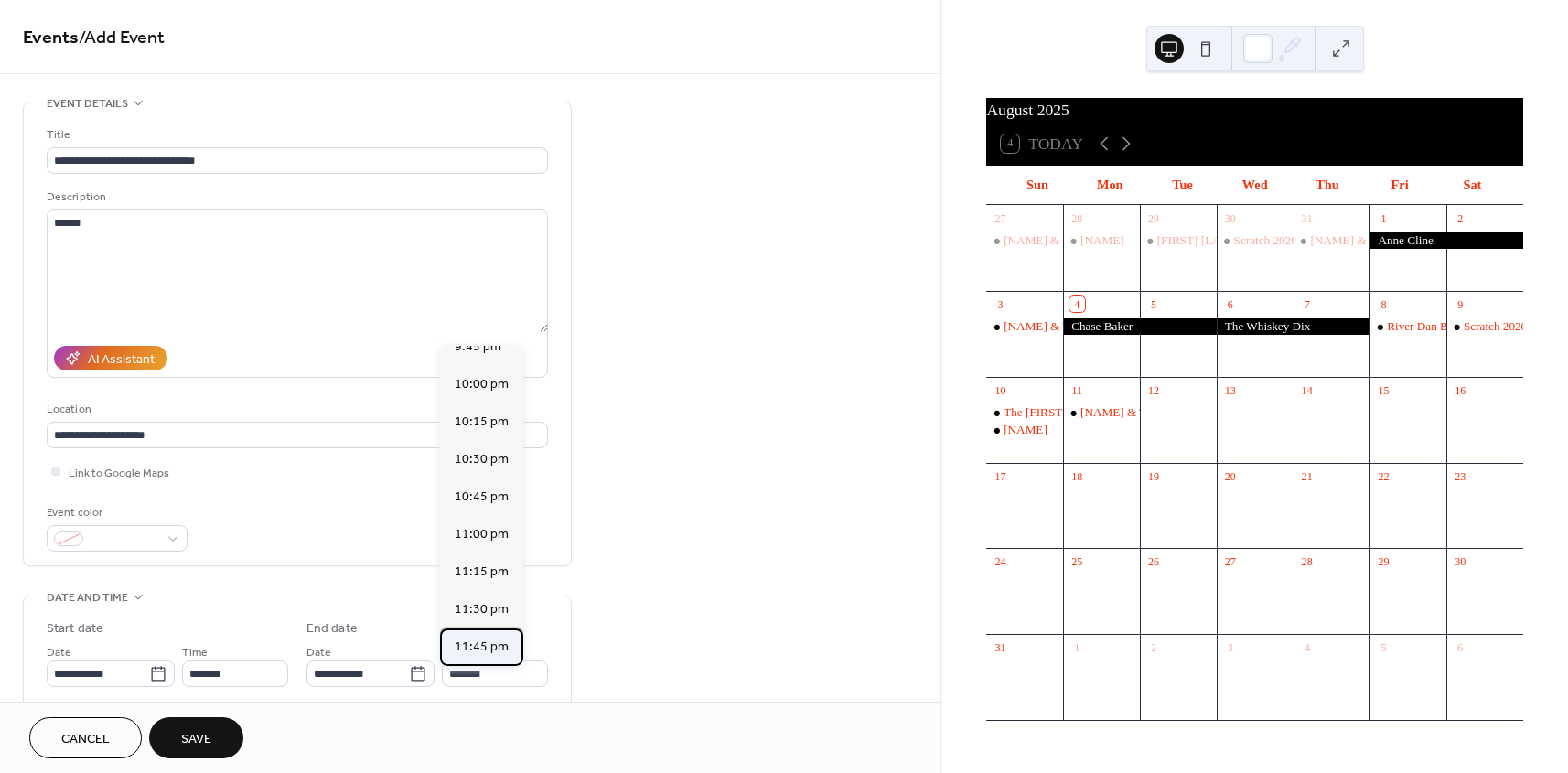 click on "11:45 pm" at bounding box center (481, 647) 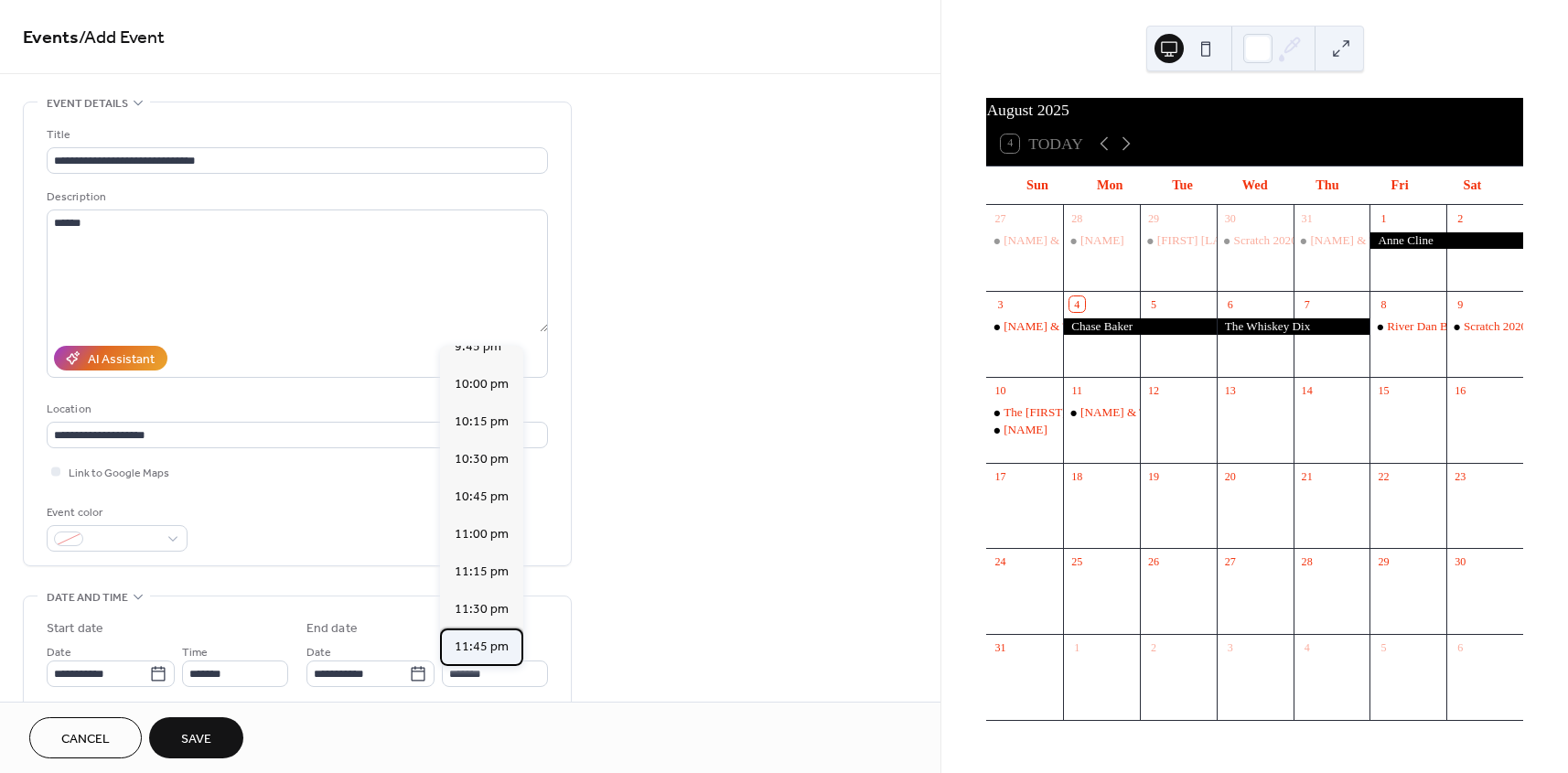 type on "********" 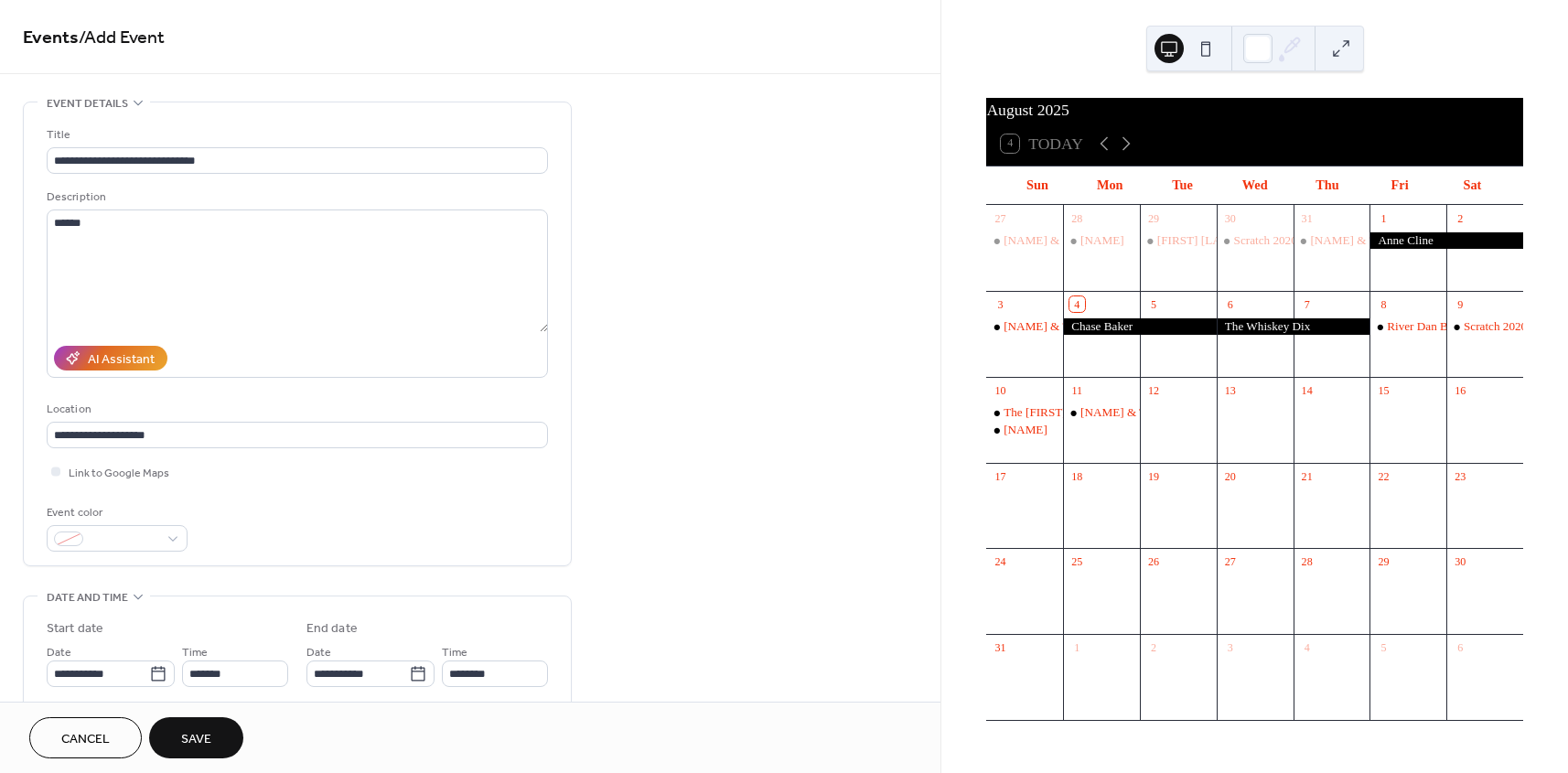 click on "Save" at bounding box center (196, 739) 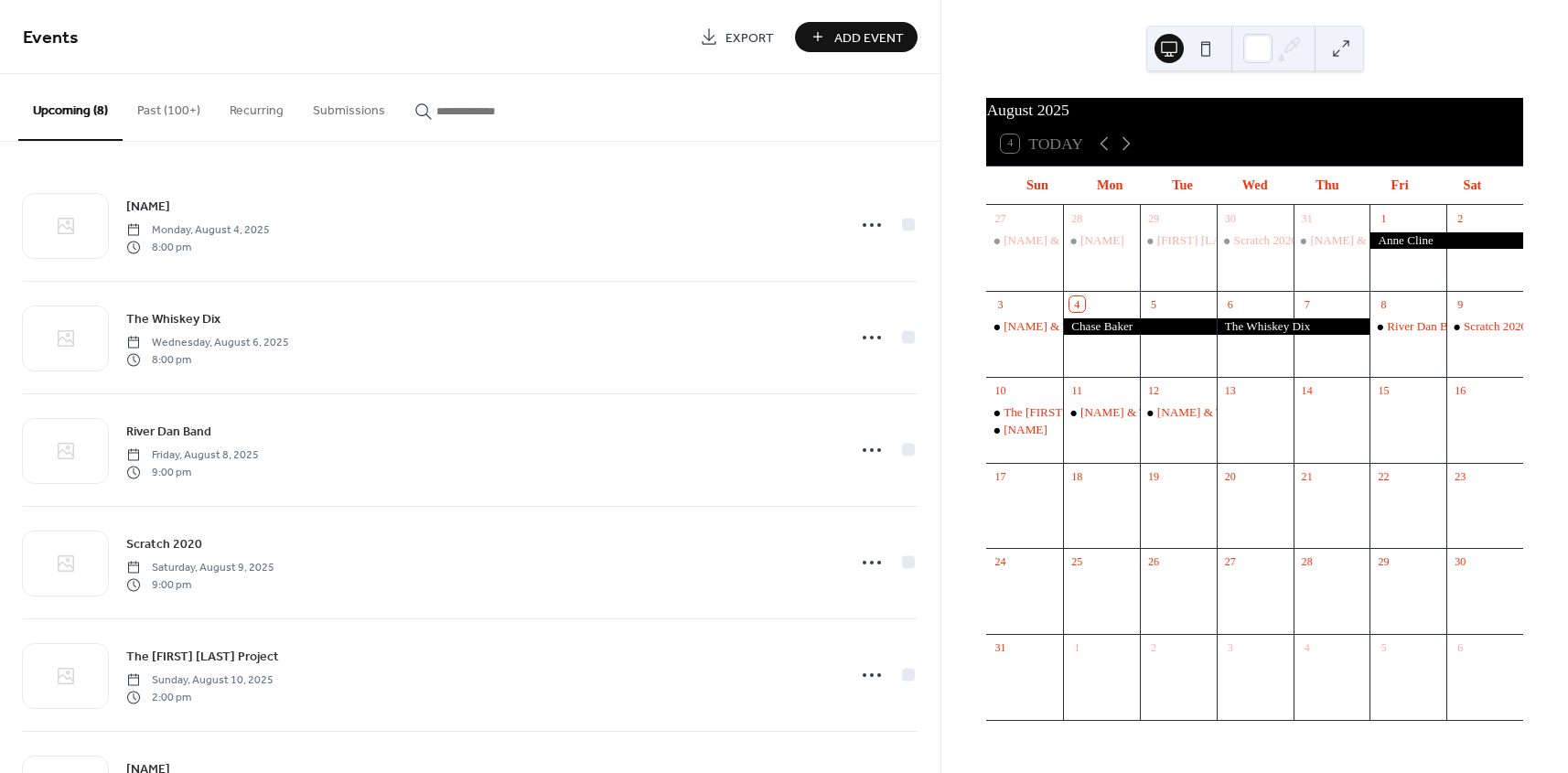 click on "Add Event" at bounding box center [869, 38] 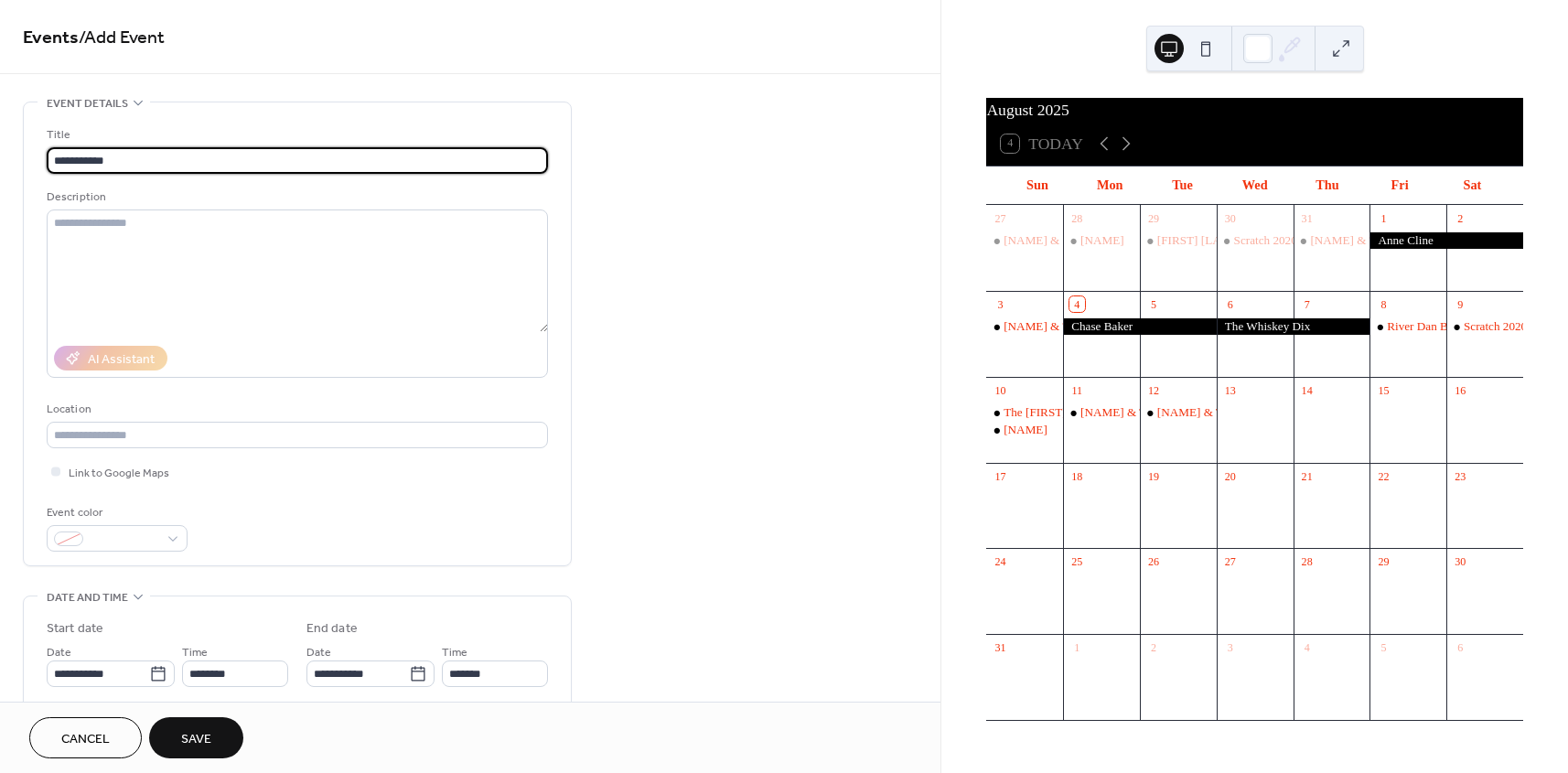 type on "**********" 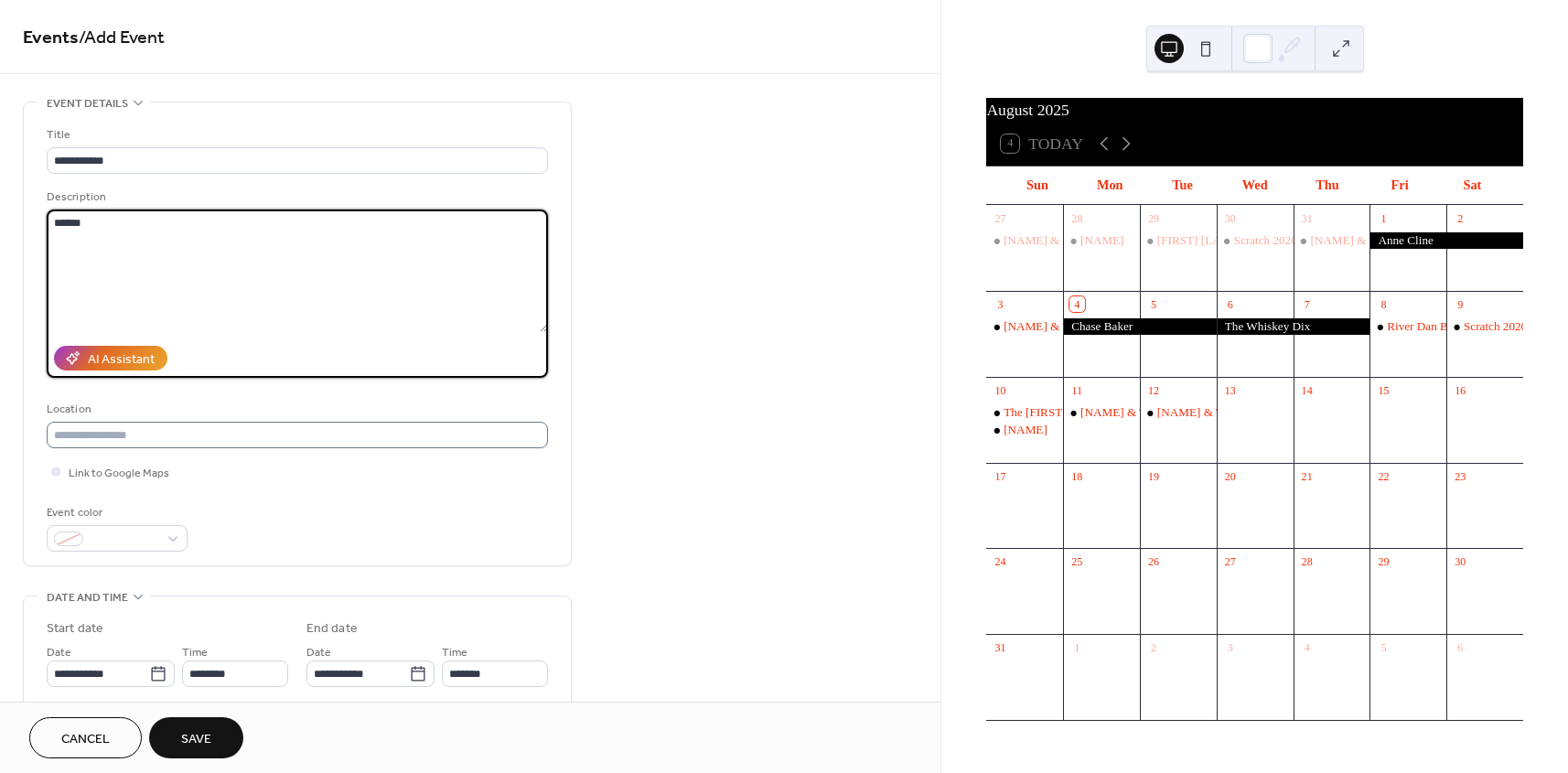 type on "******" 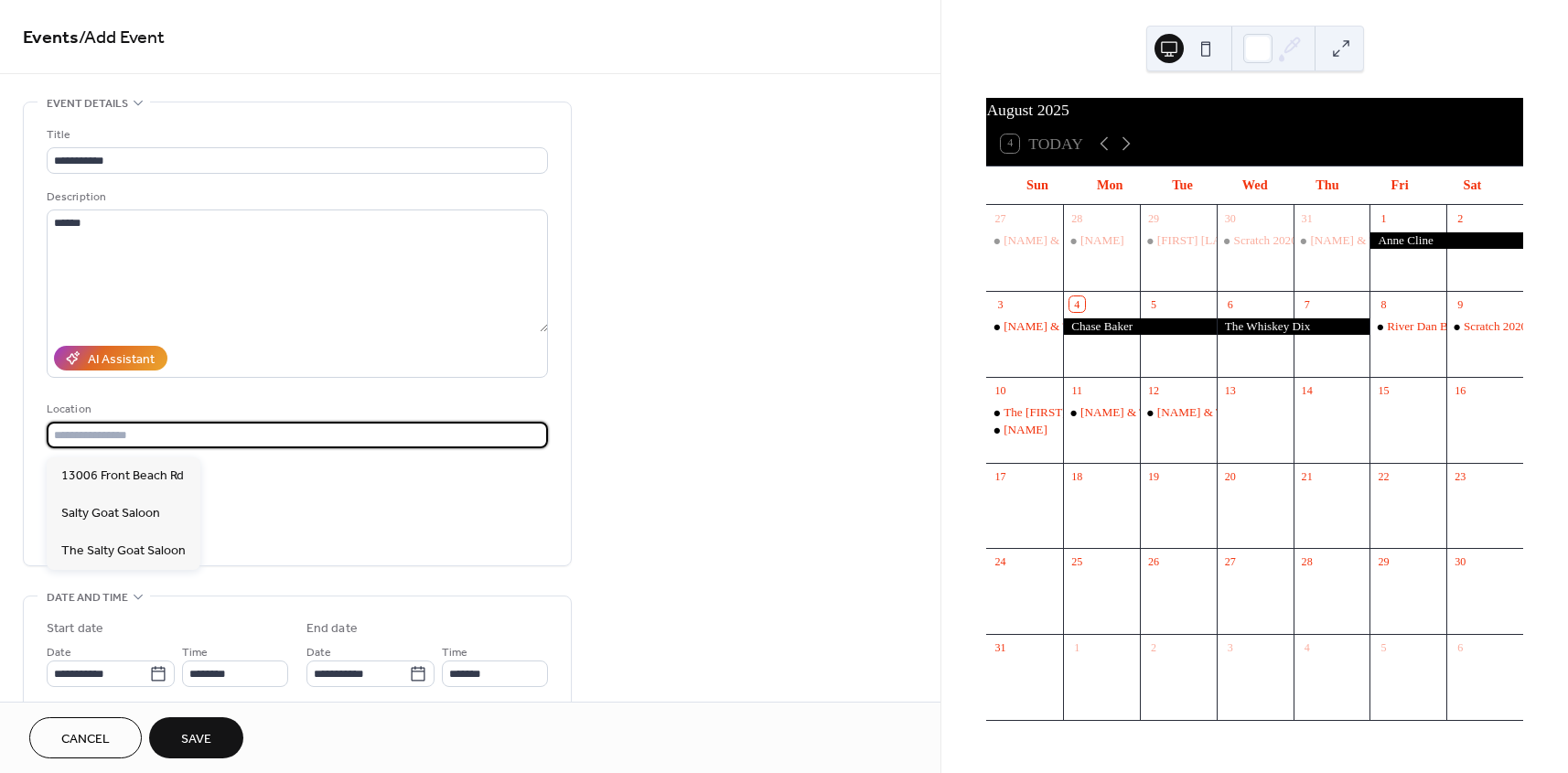 click at bounding box center [297, 435] 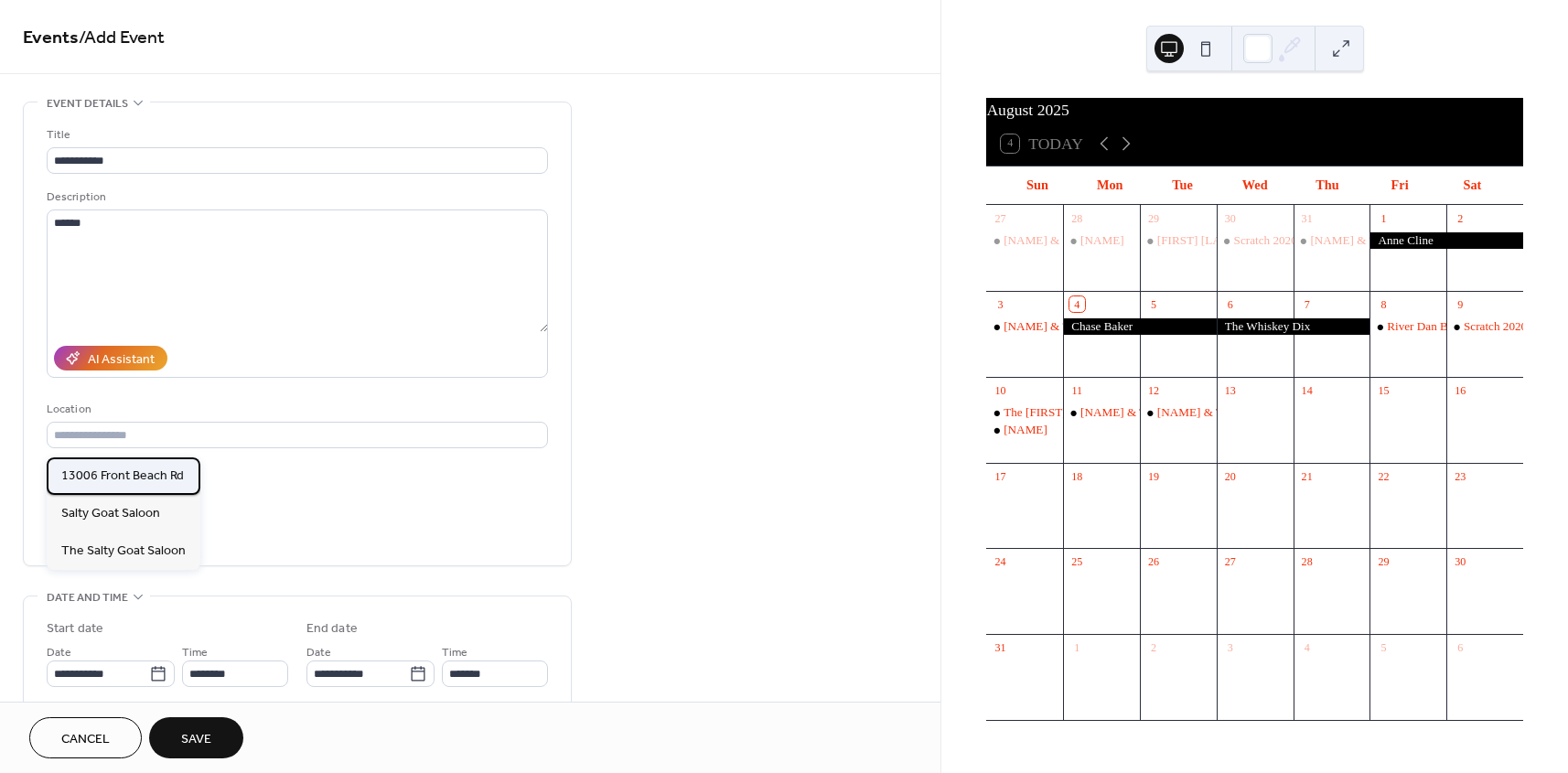 click on "13006 Front Beach Rd" at bounding box center [123, 476] 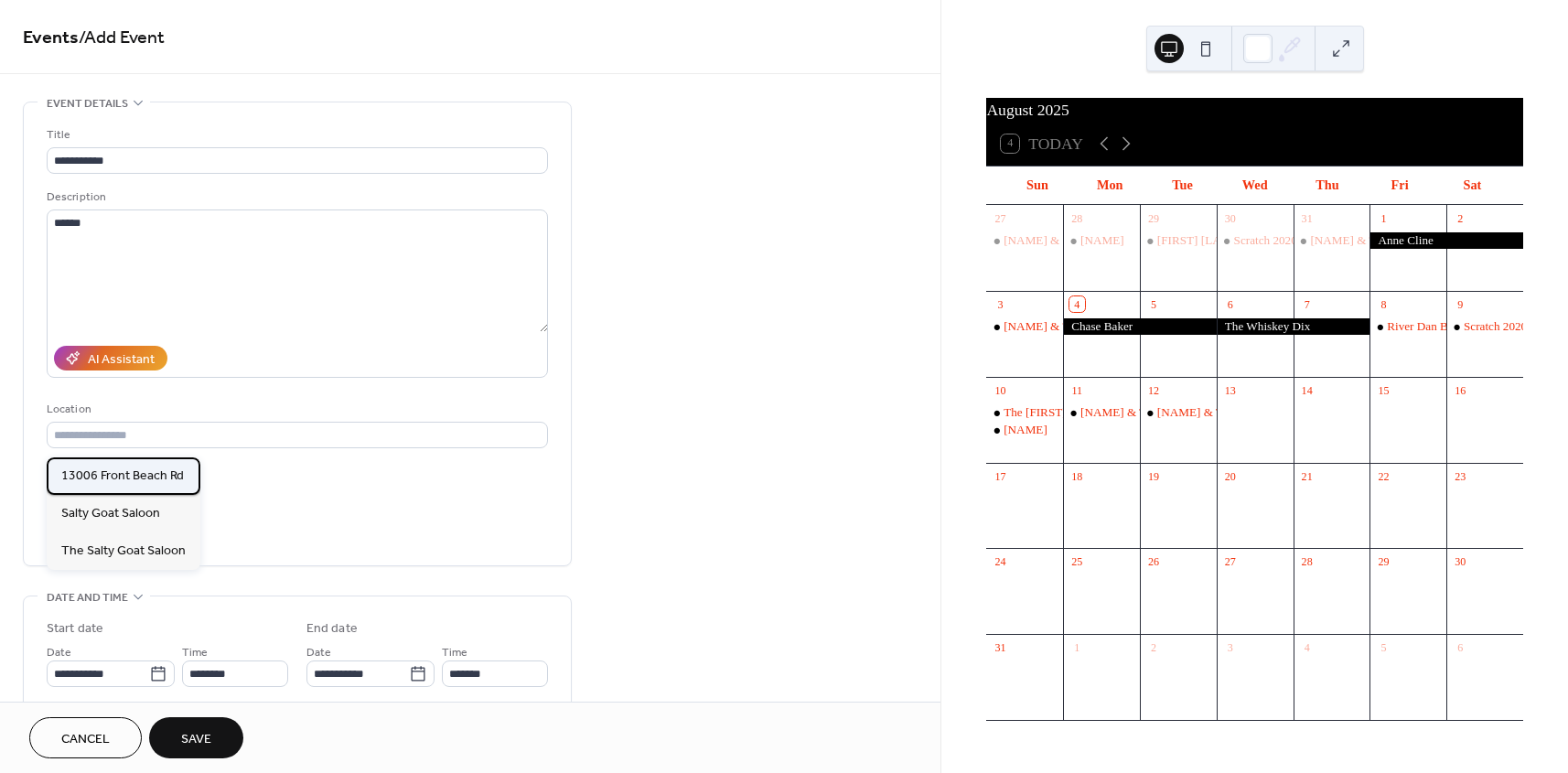 type on "**********" 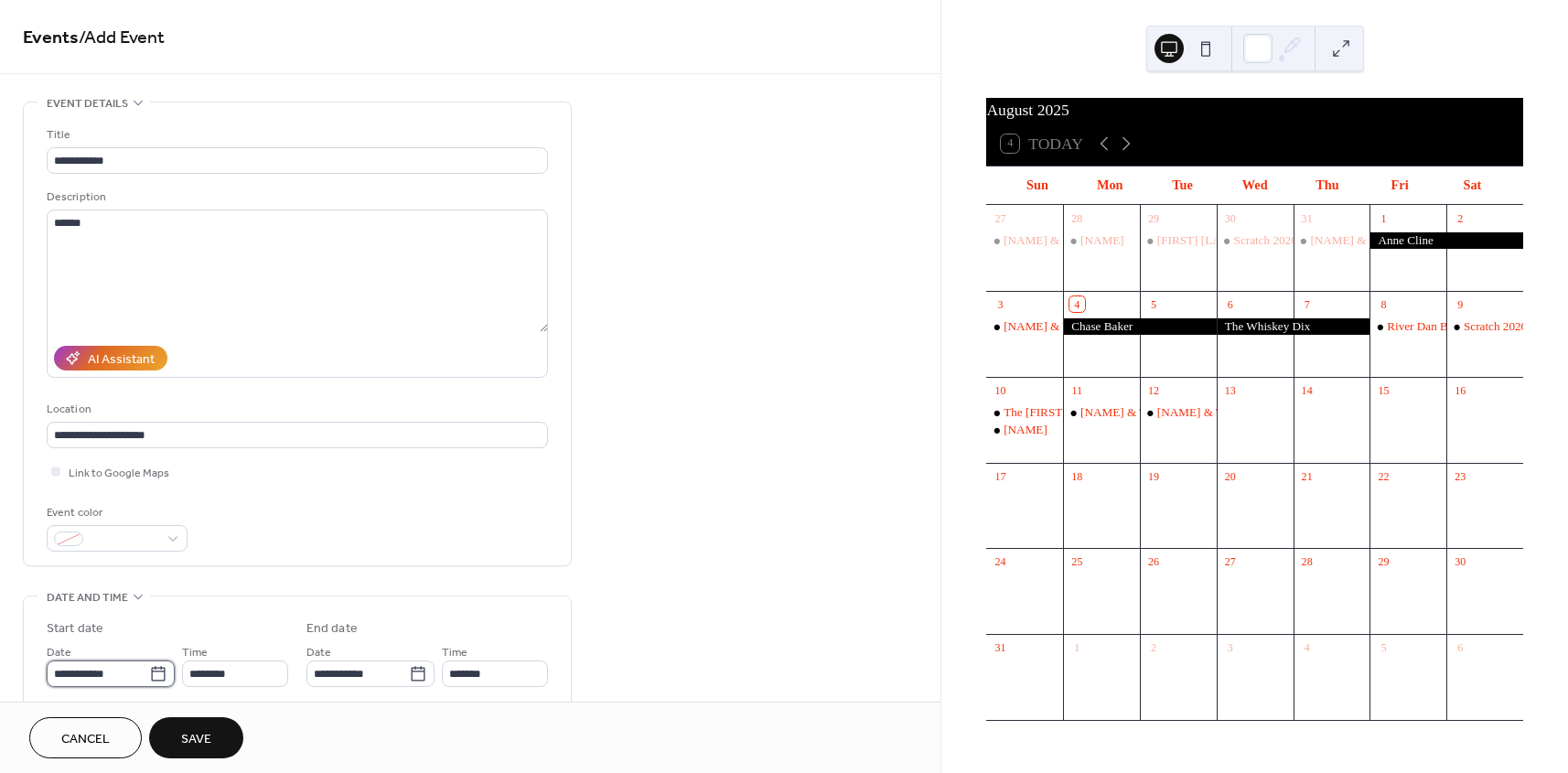 click on "**********" at bounding box center [98, 673] 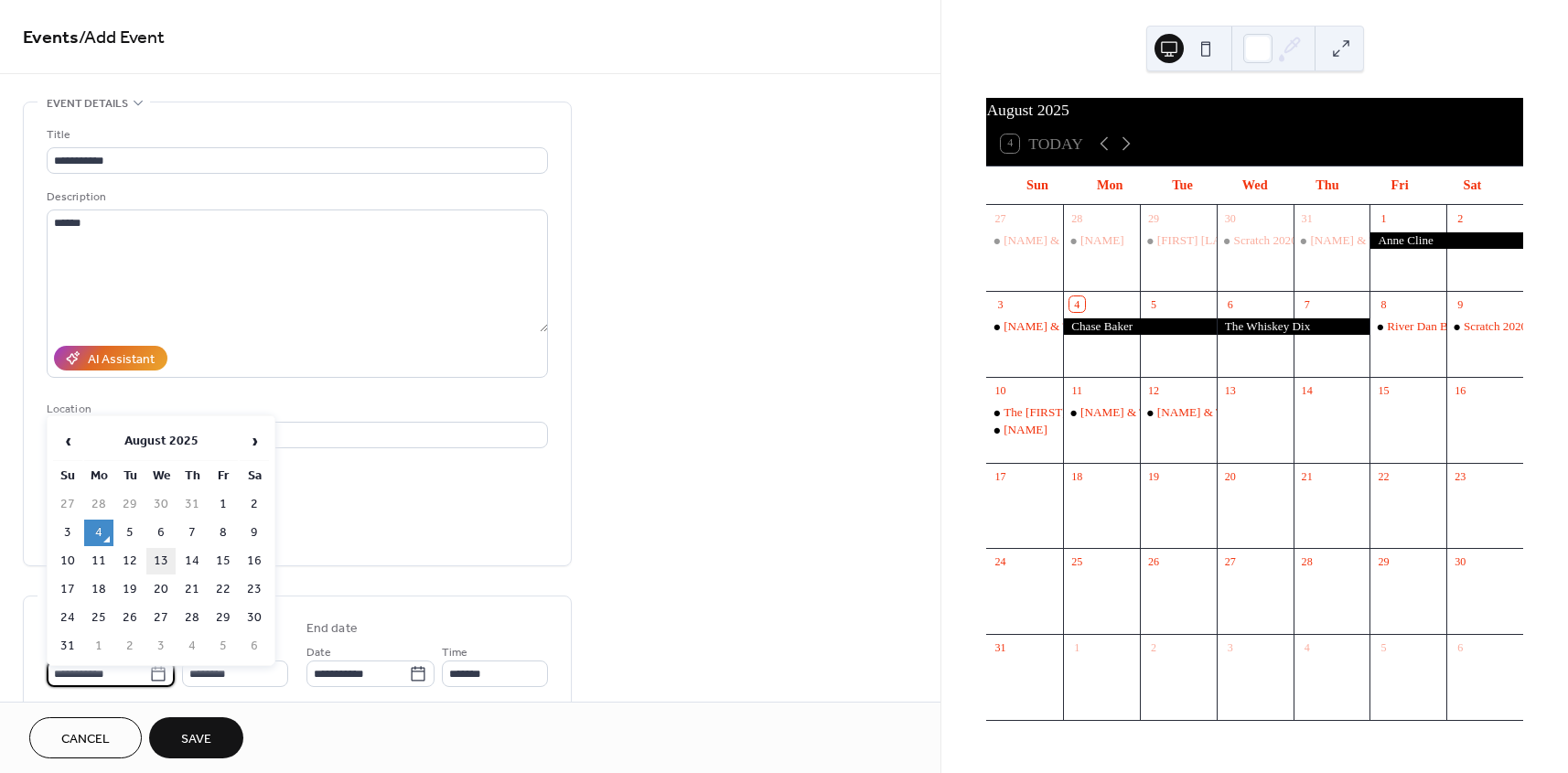 click on "13" at bounding box center [161, 561] 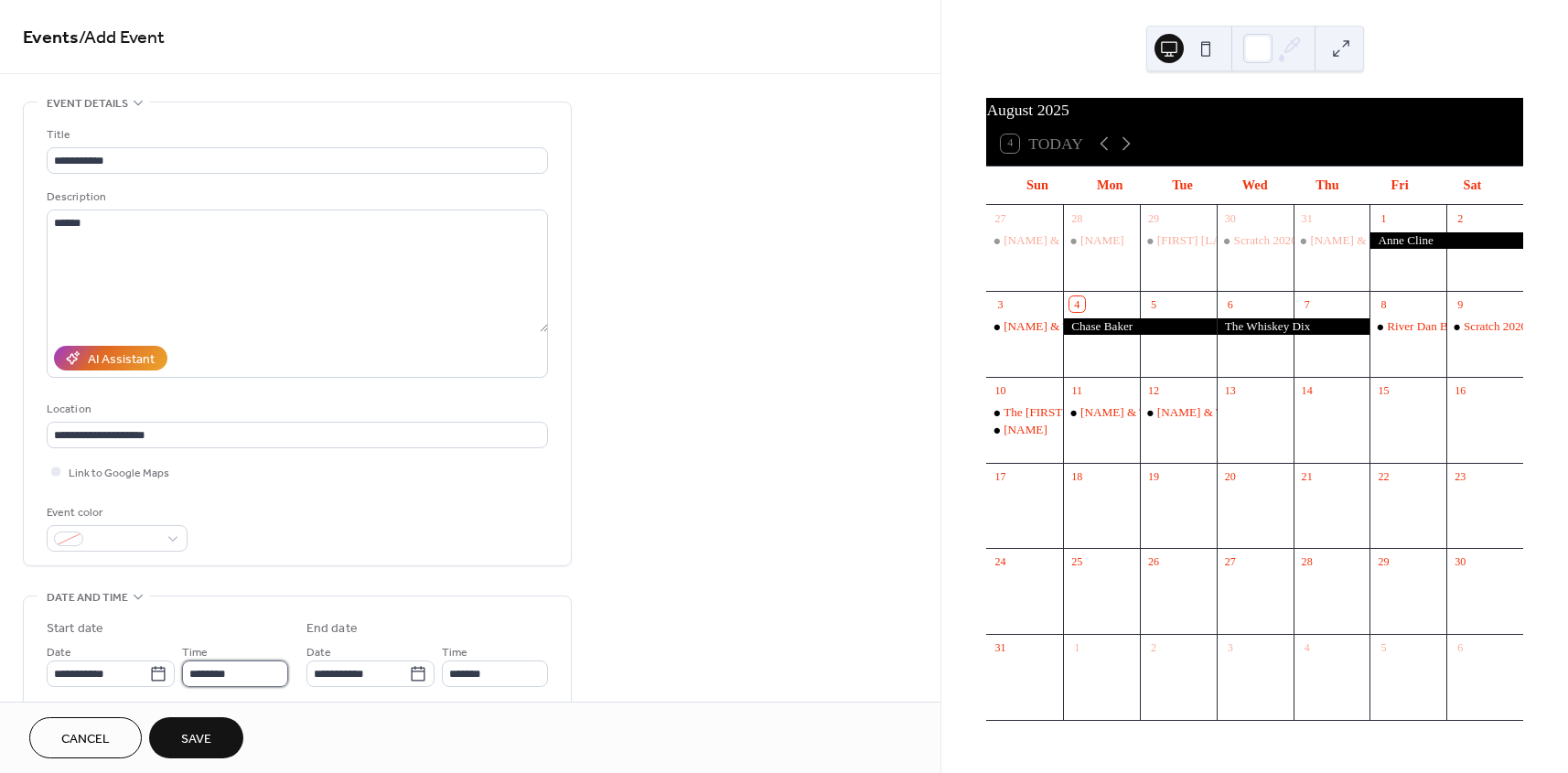 click on "********" at bounding box center (235, 673) 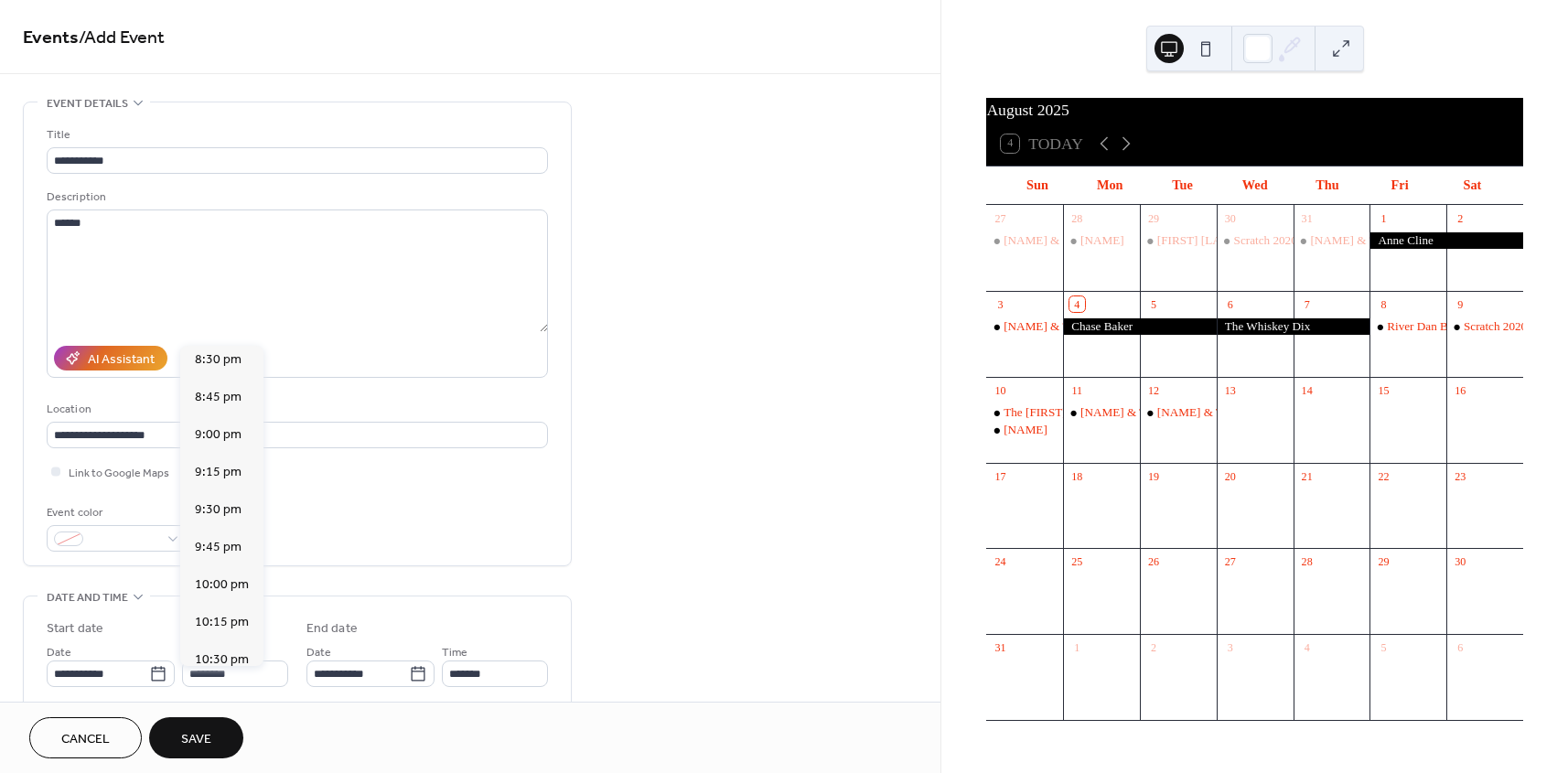 scroll, scrollTop: 3247, scrollLeft: 0, axis: vertical 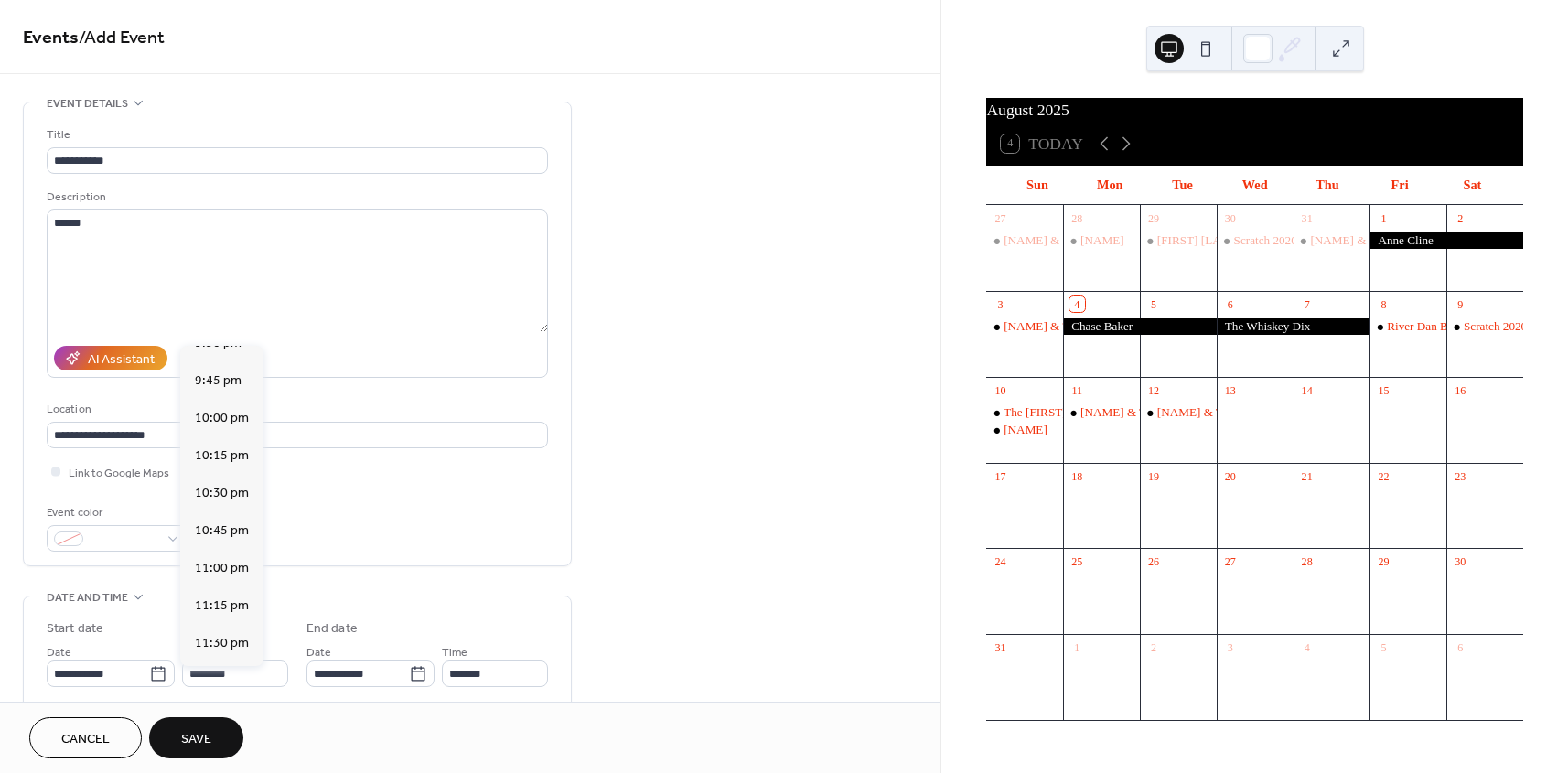 click on "**********" at bounding box center [297, 338] 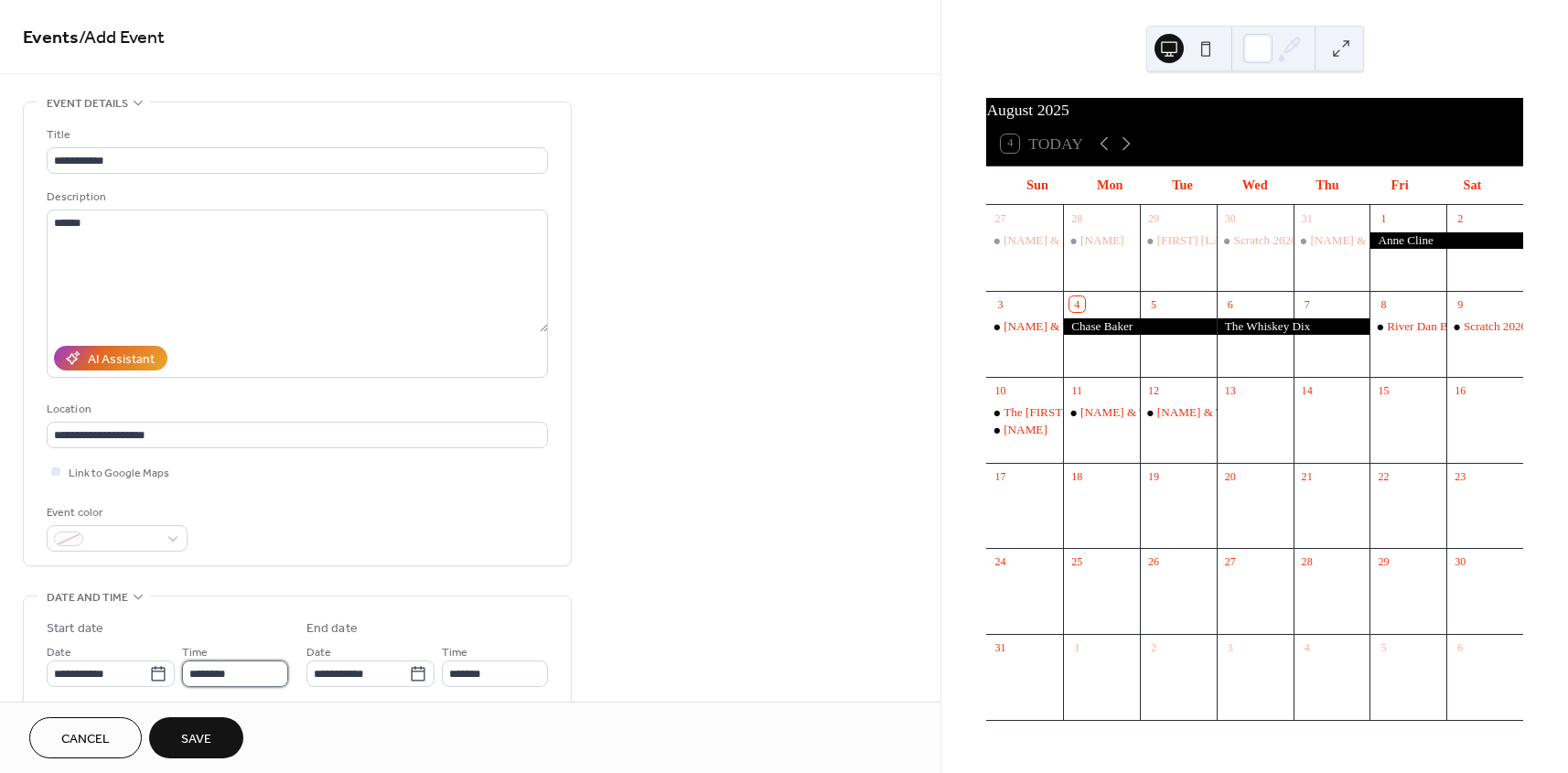 click on "********" at bounding box center (235, 673) 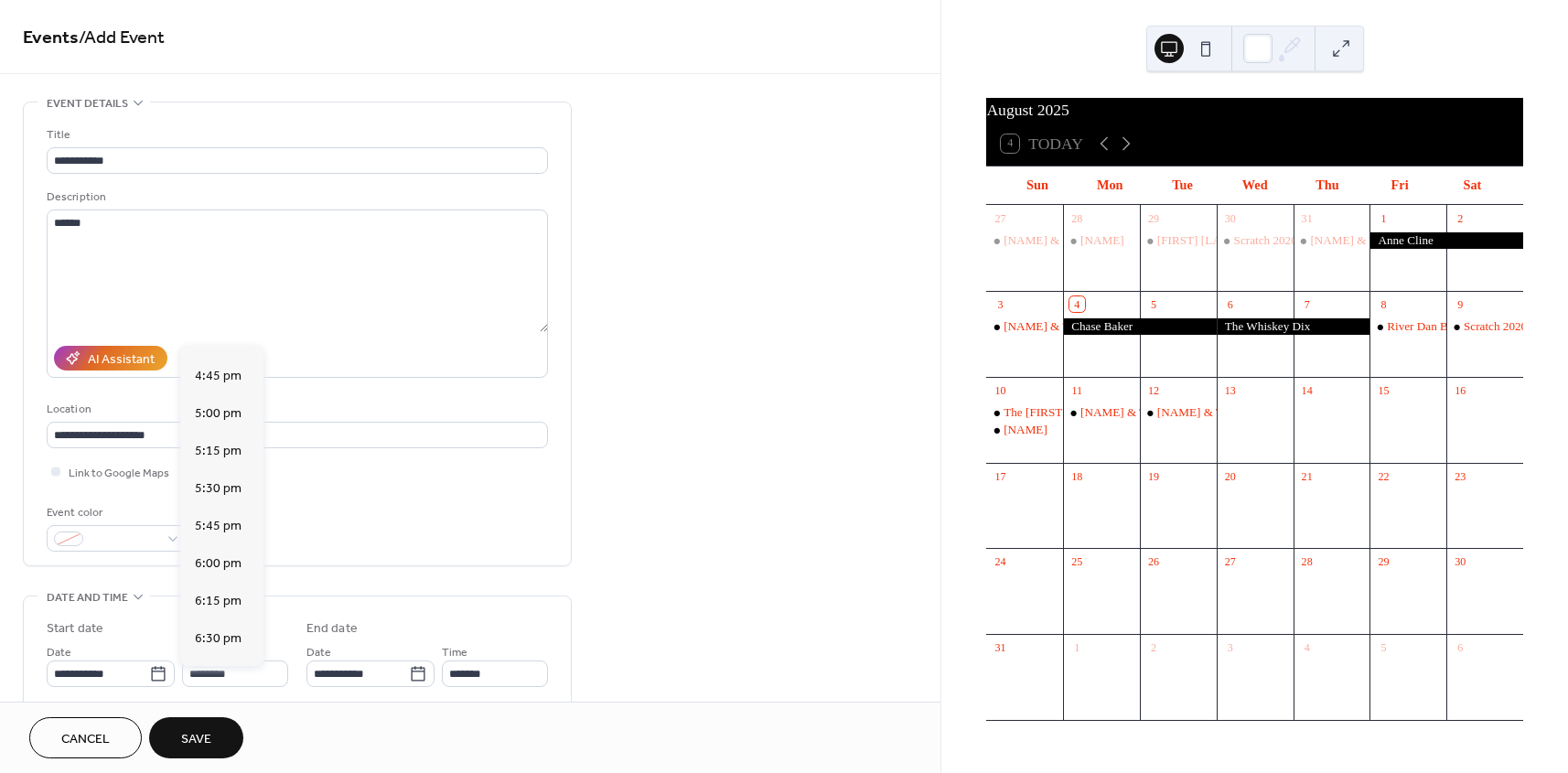 scroll, scrollTop: 2853, scrollLeft: 0, axis: vertical 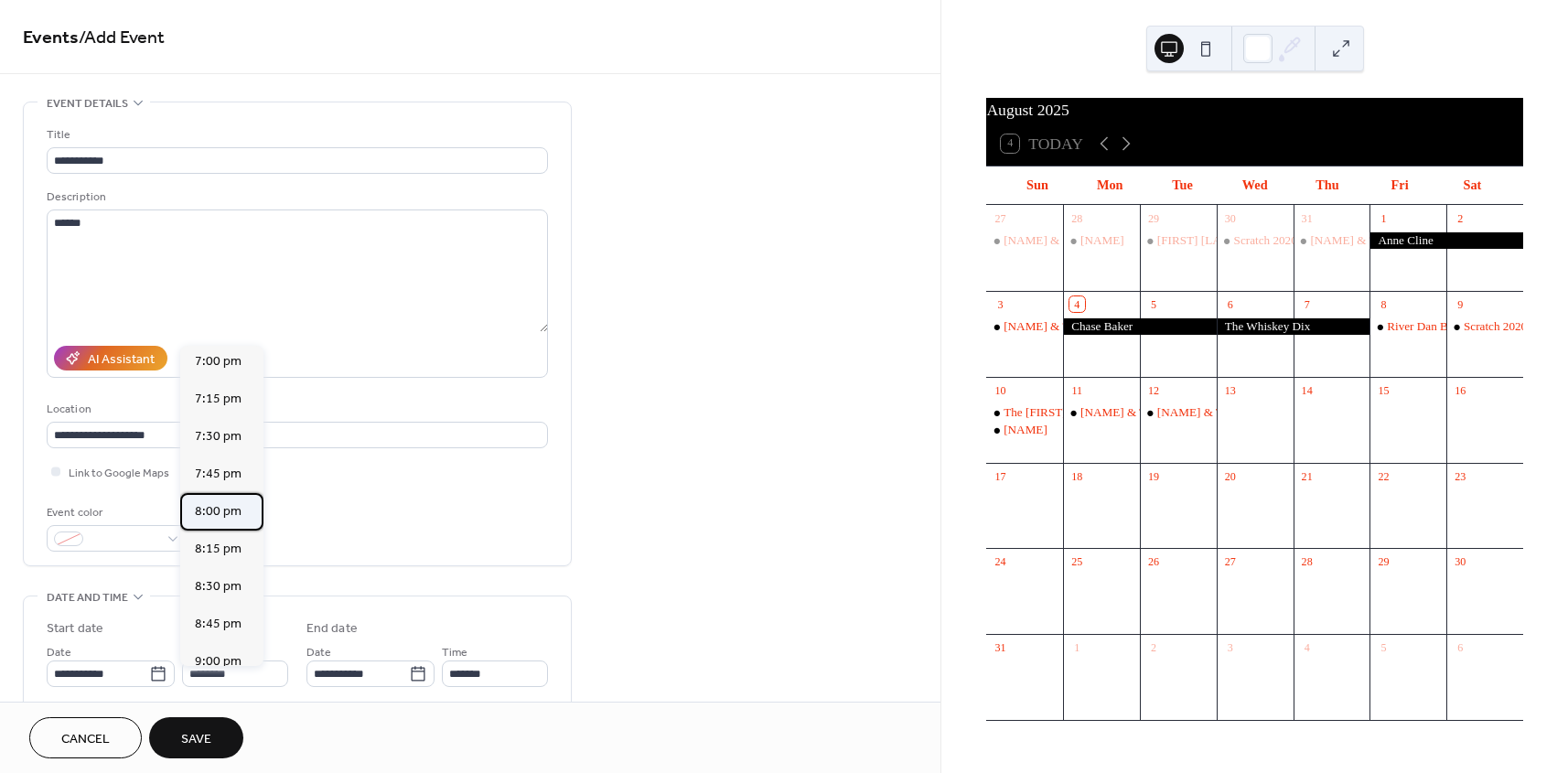 click on "8:00 pm" at bounding box center (218, 511) 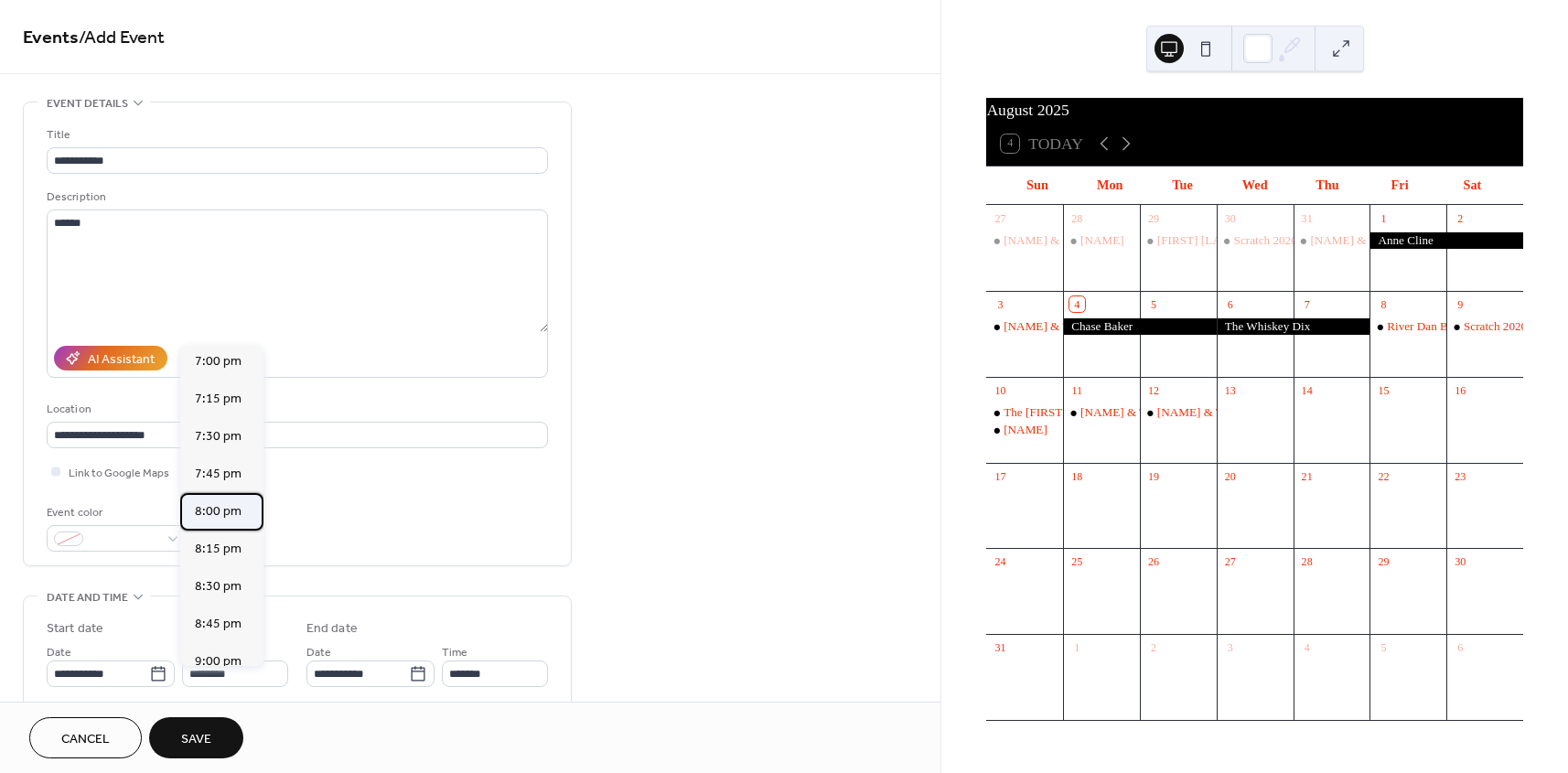 type on "*******" 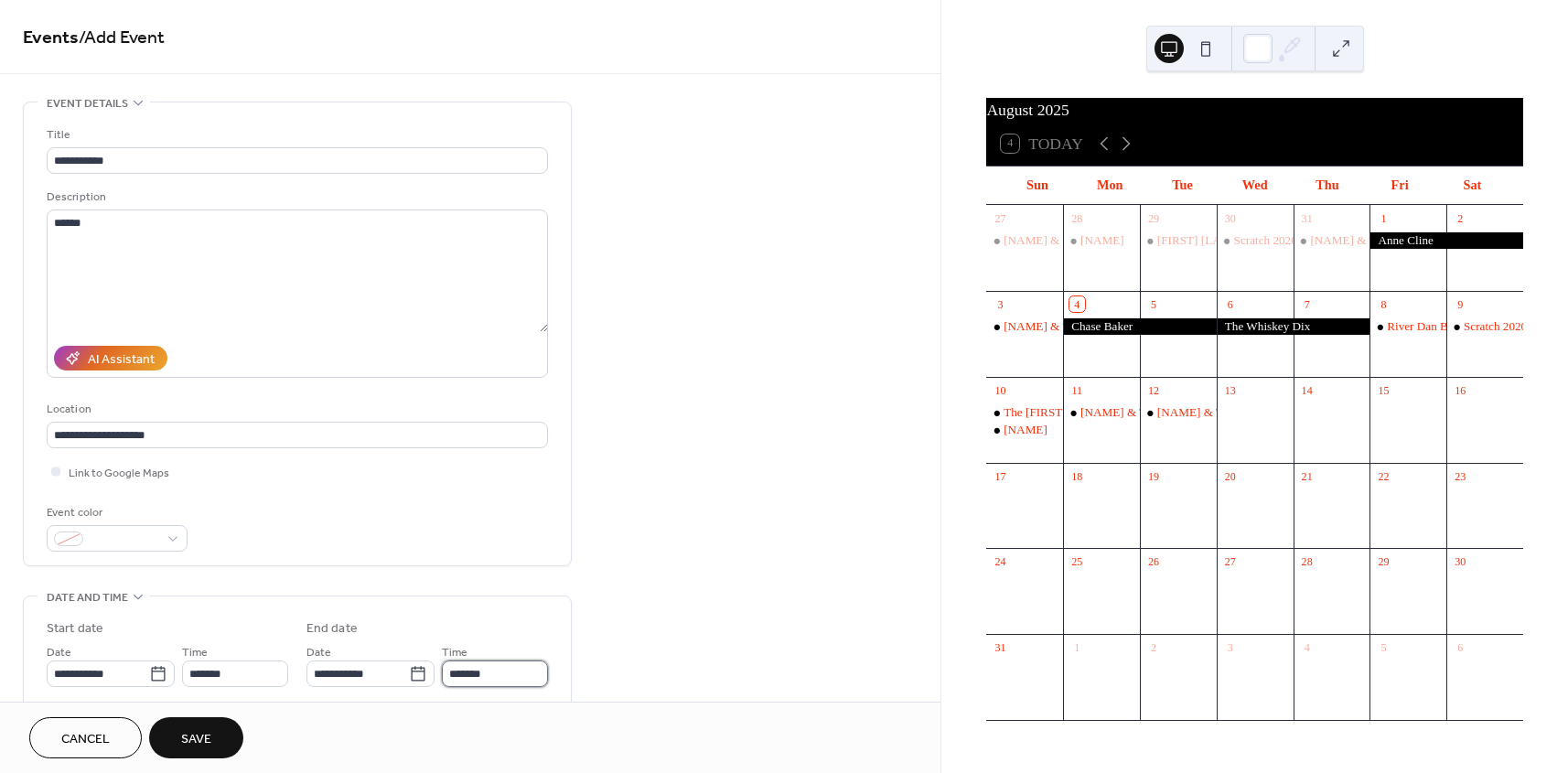 click on "*******" at bounding box center (495, 673) 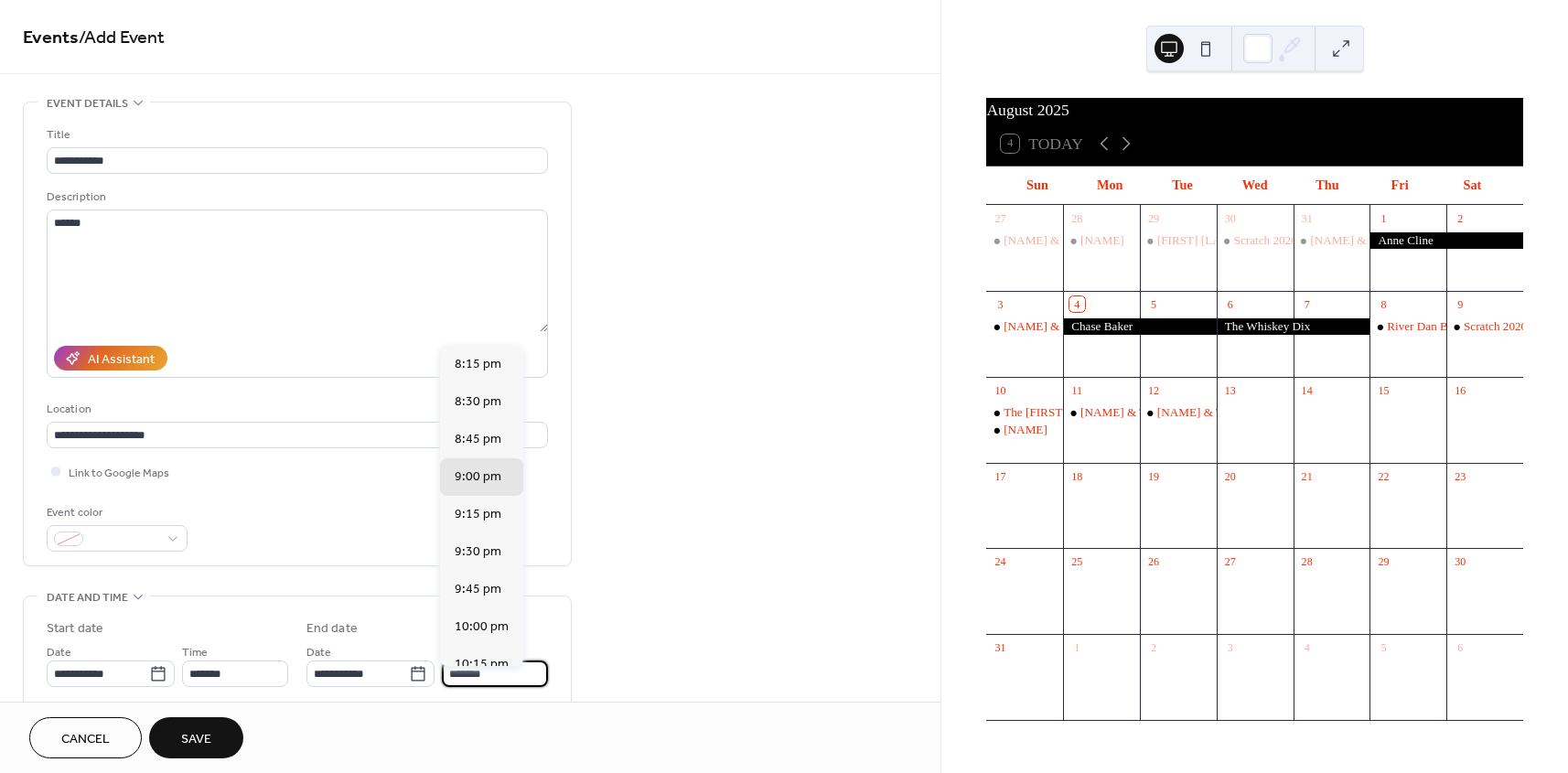 scroll, scrollTop: 252, scrollLeft: 0, axis: vertical 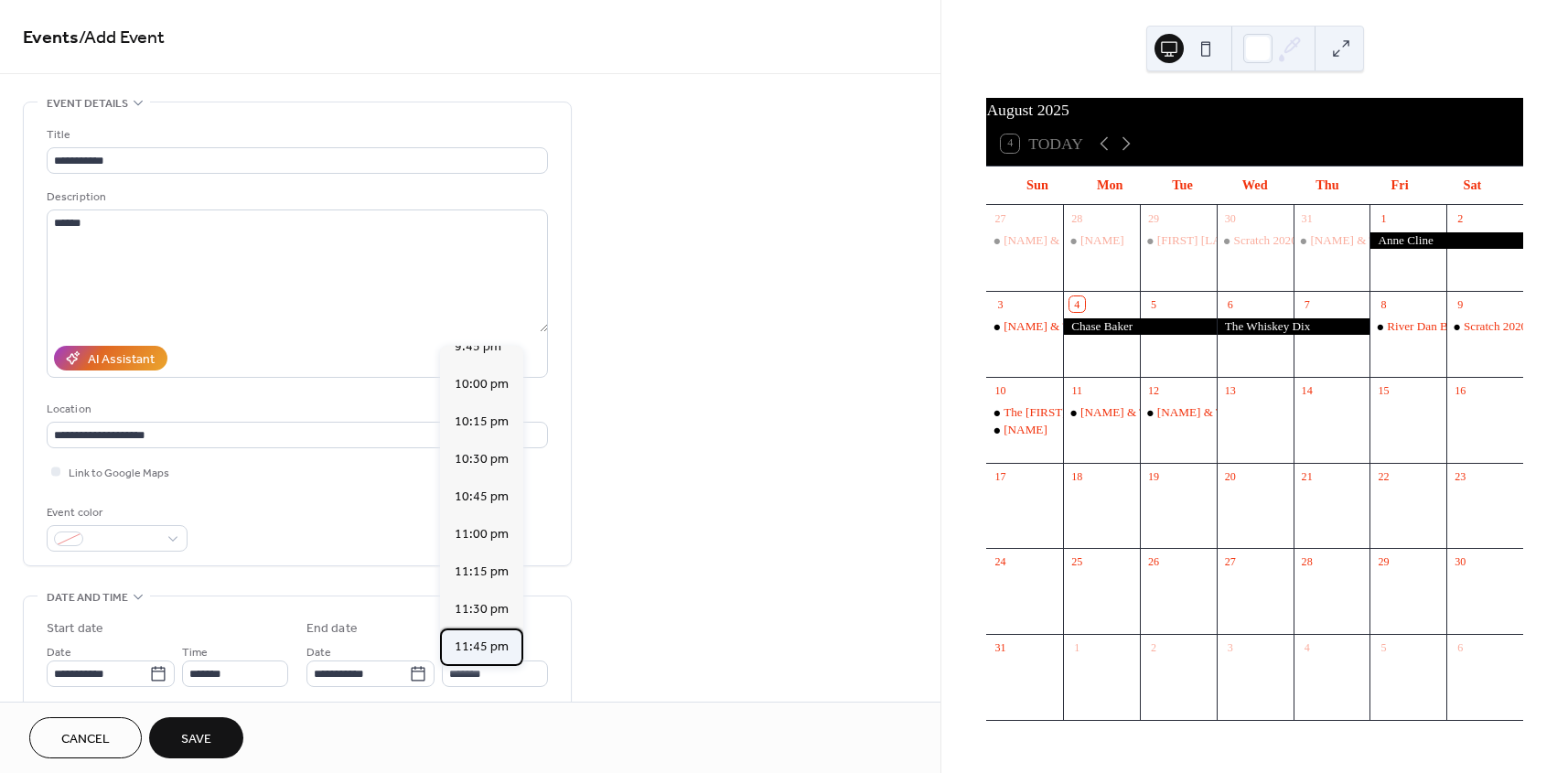 click on "11:45 pm" at bounding box center [481, 647] 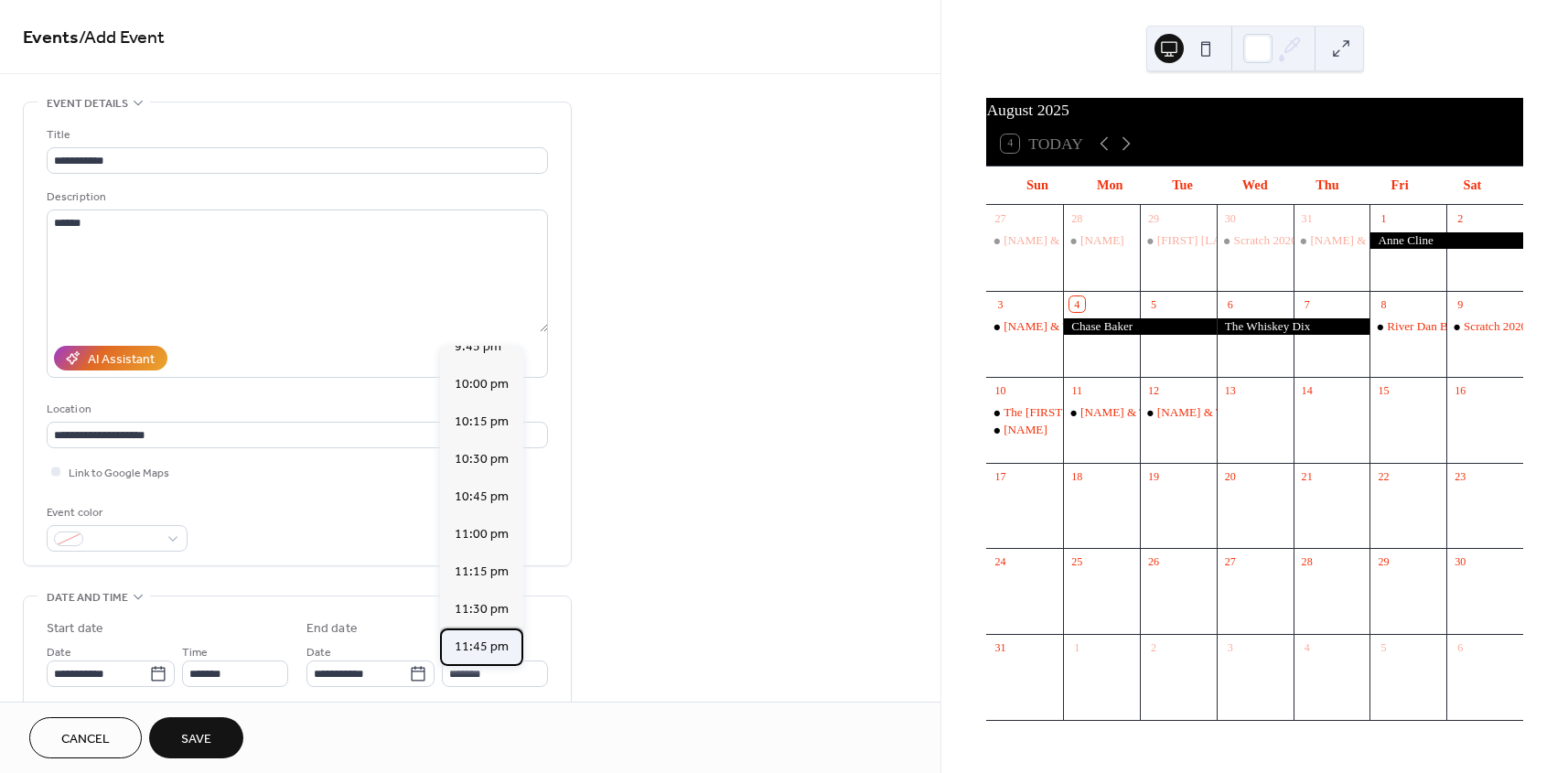 type on "********" 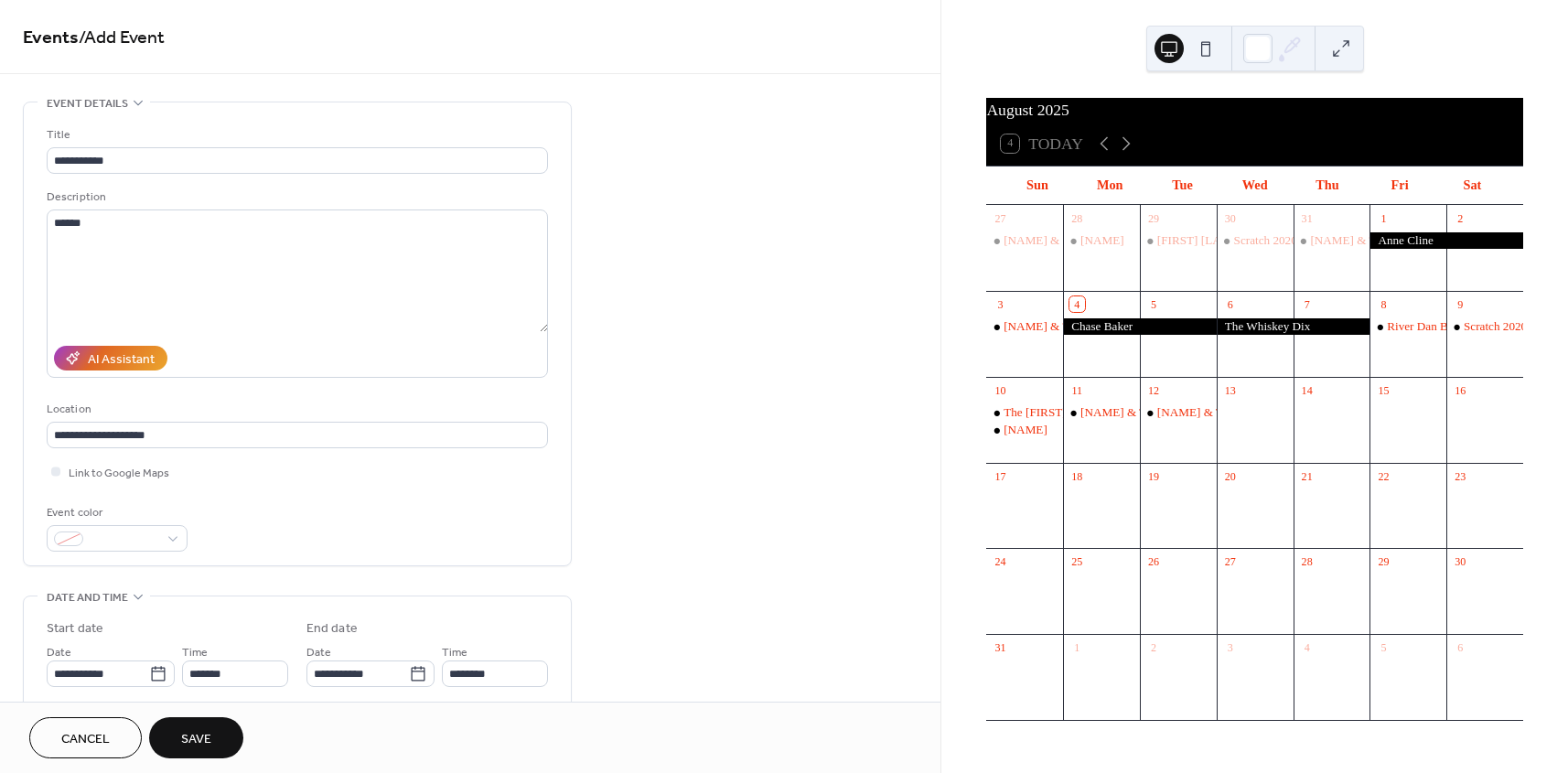 click on "Save" at bounding box center [196, 739] 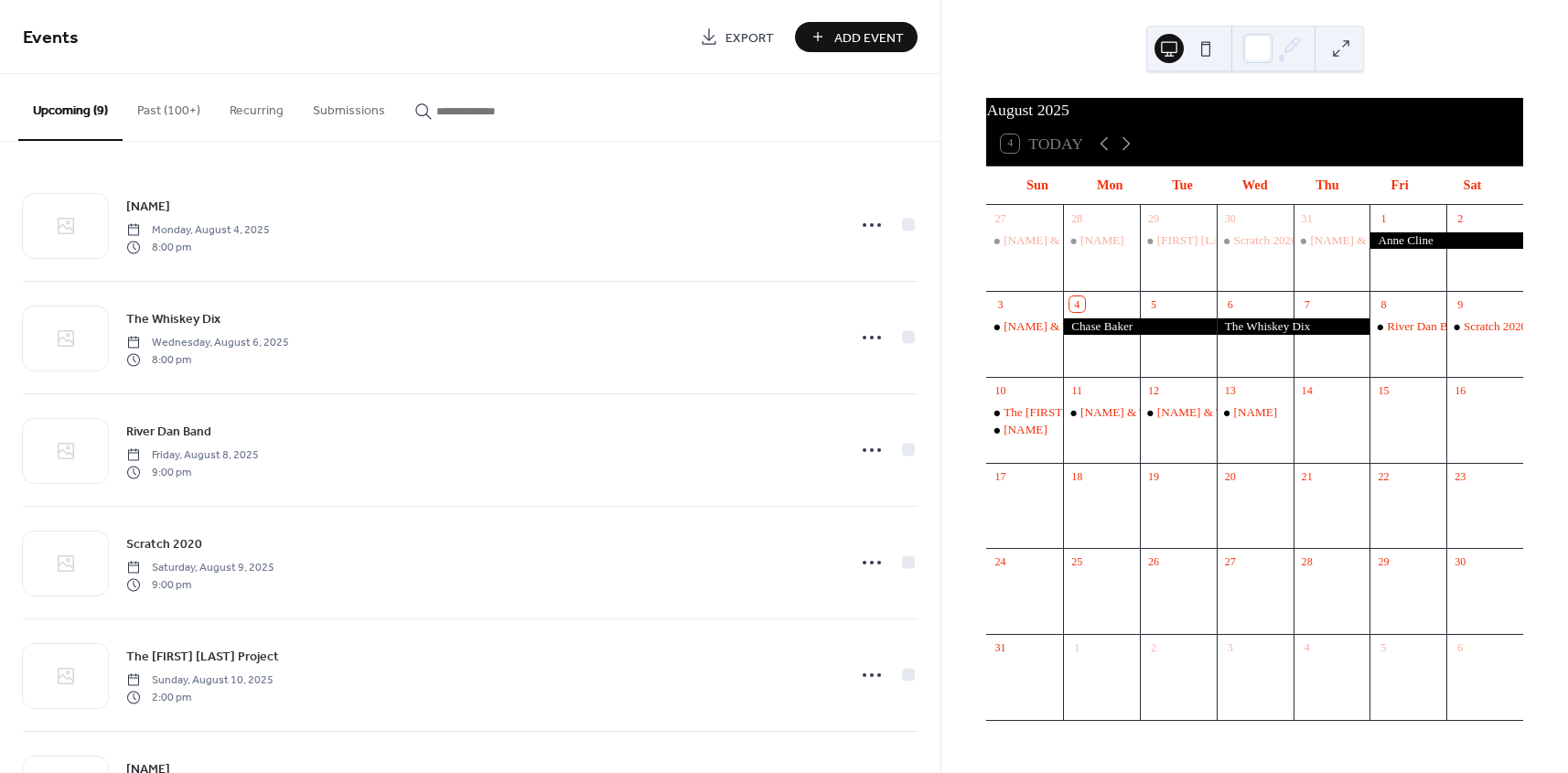 click on "Add Event" at bounding box center (869, 38) 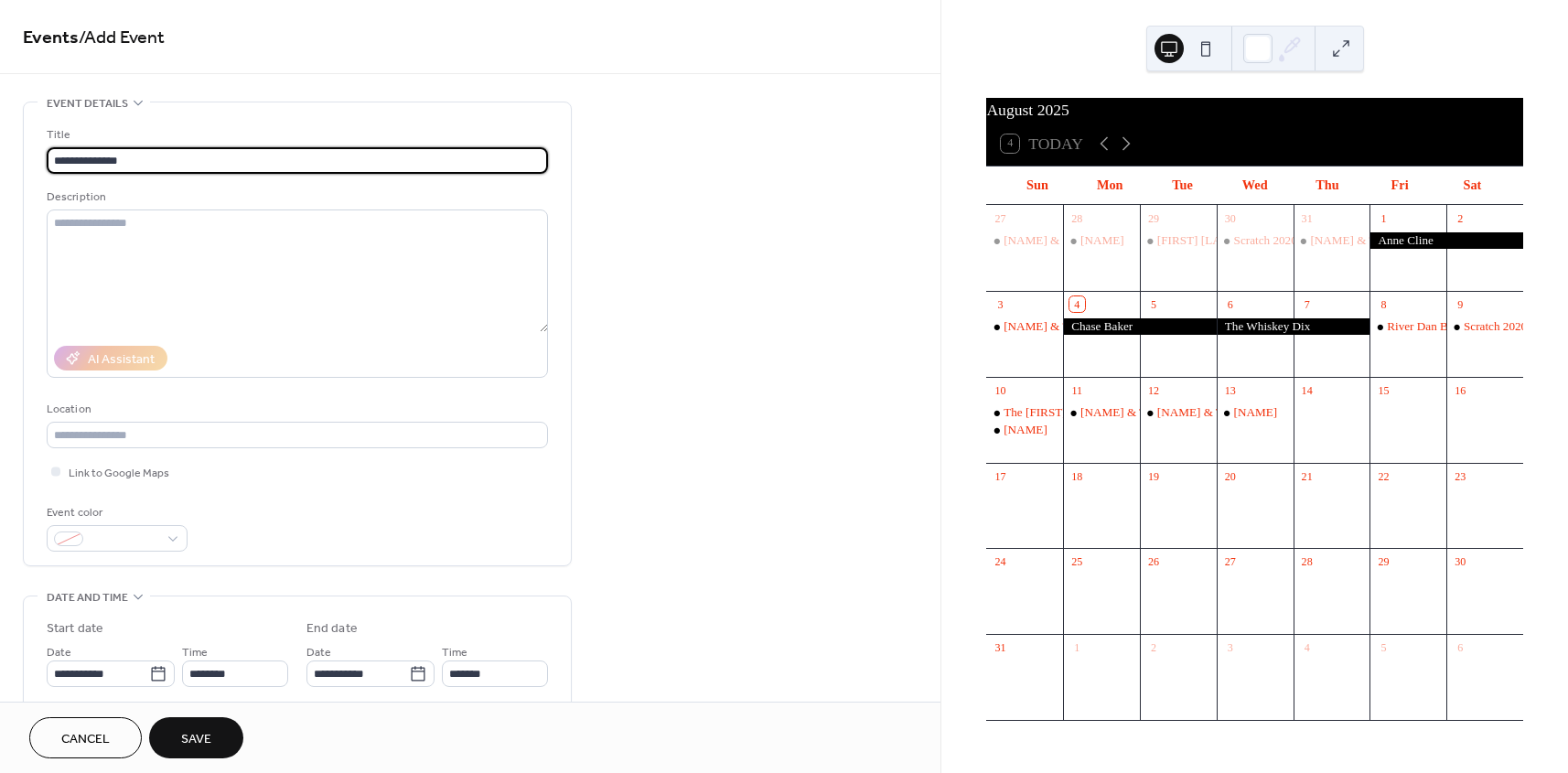 type on "**********" 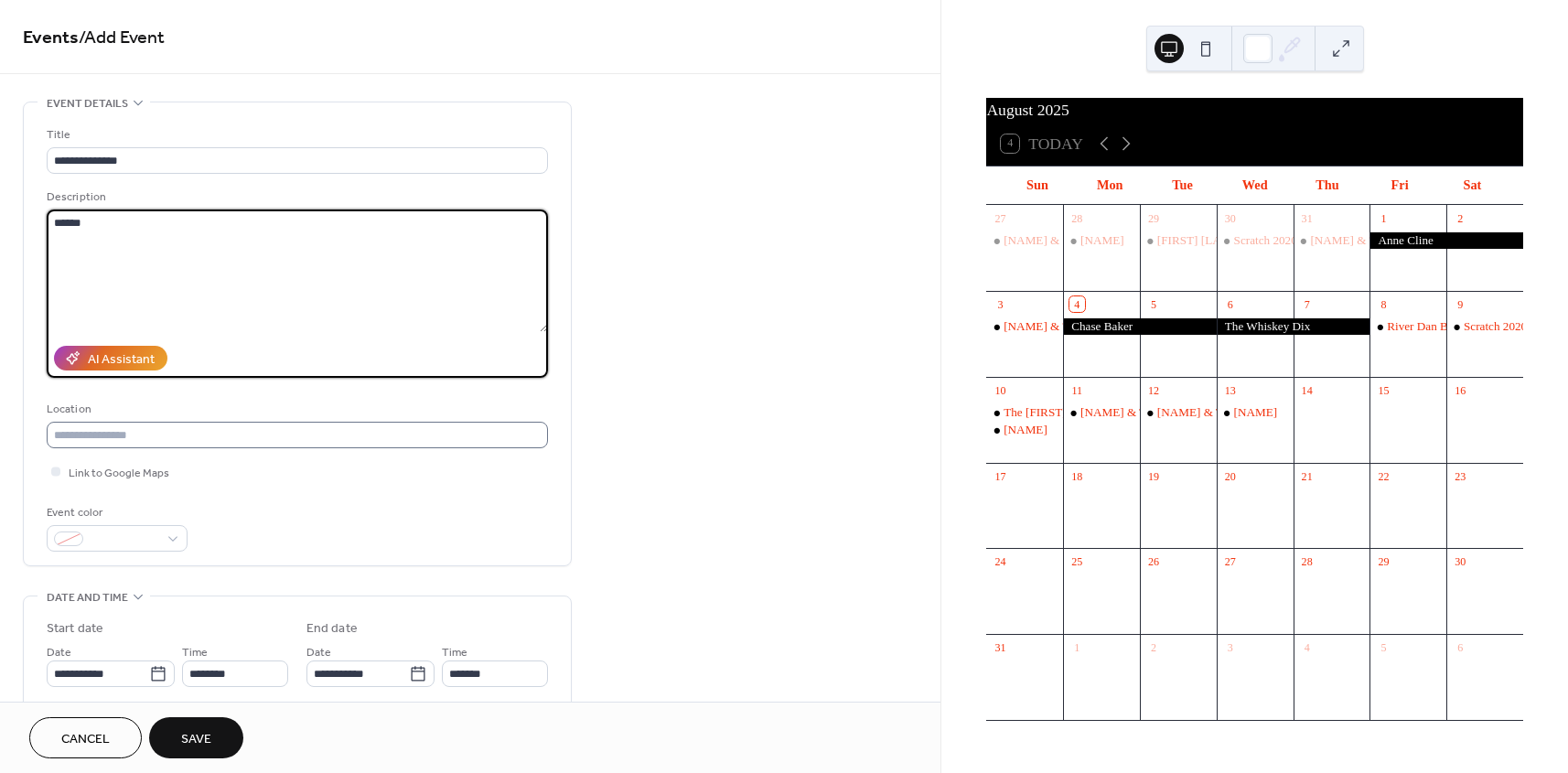 type on "******" 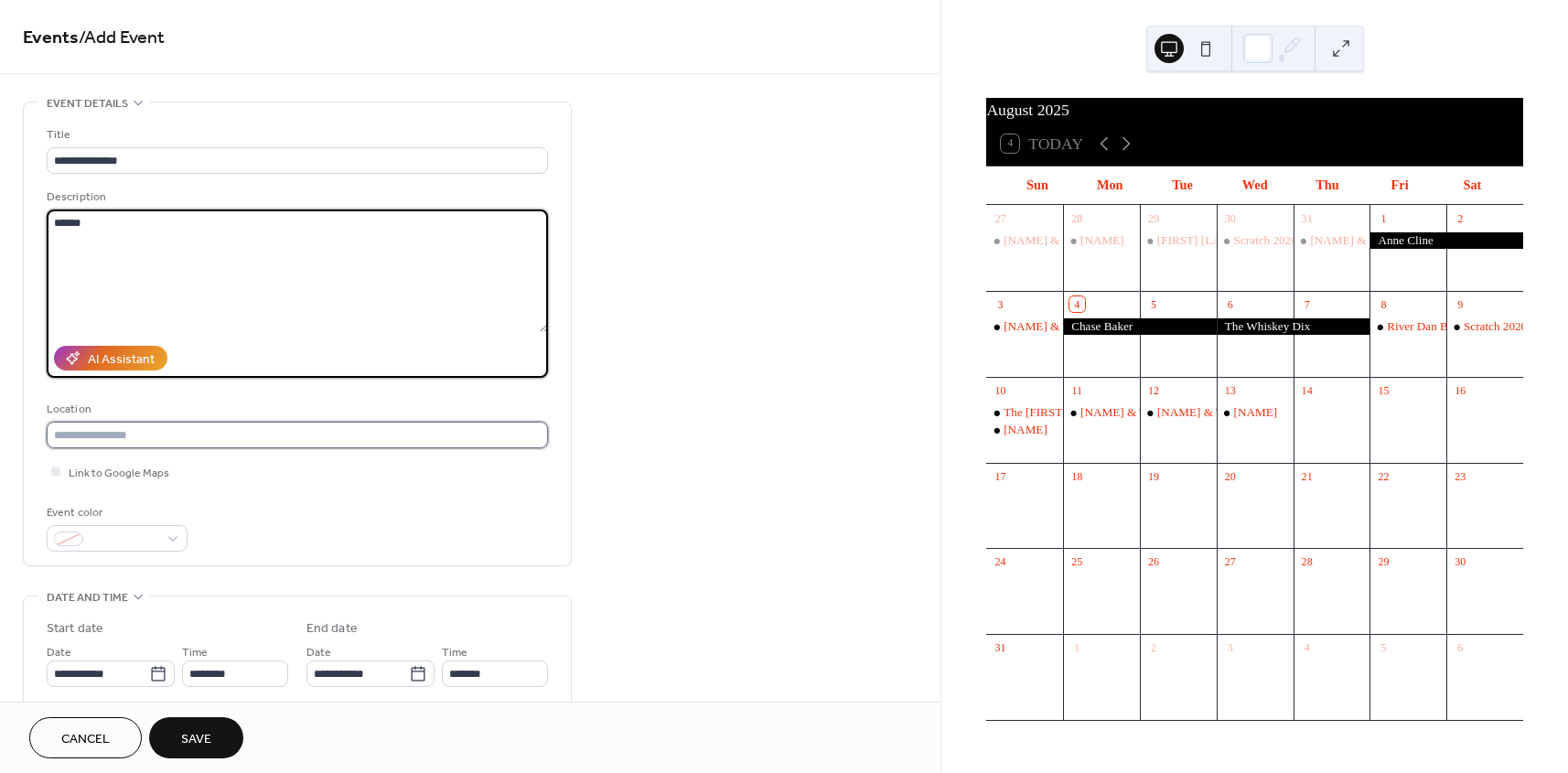 click at bounding box center [297, 435] 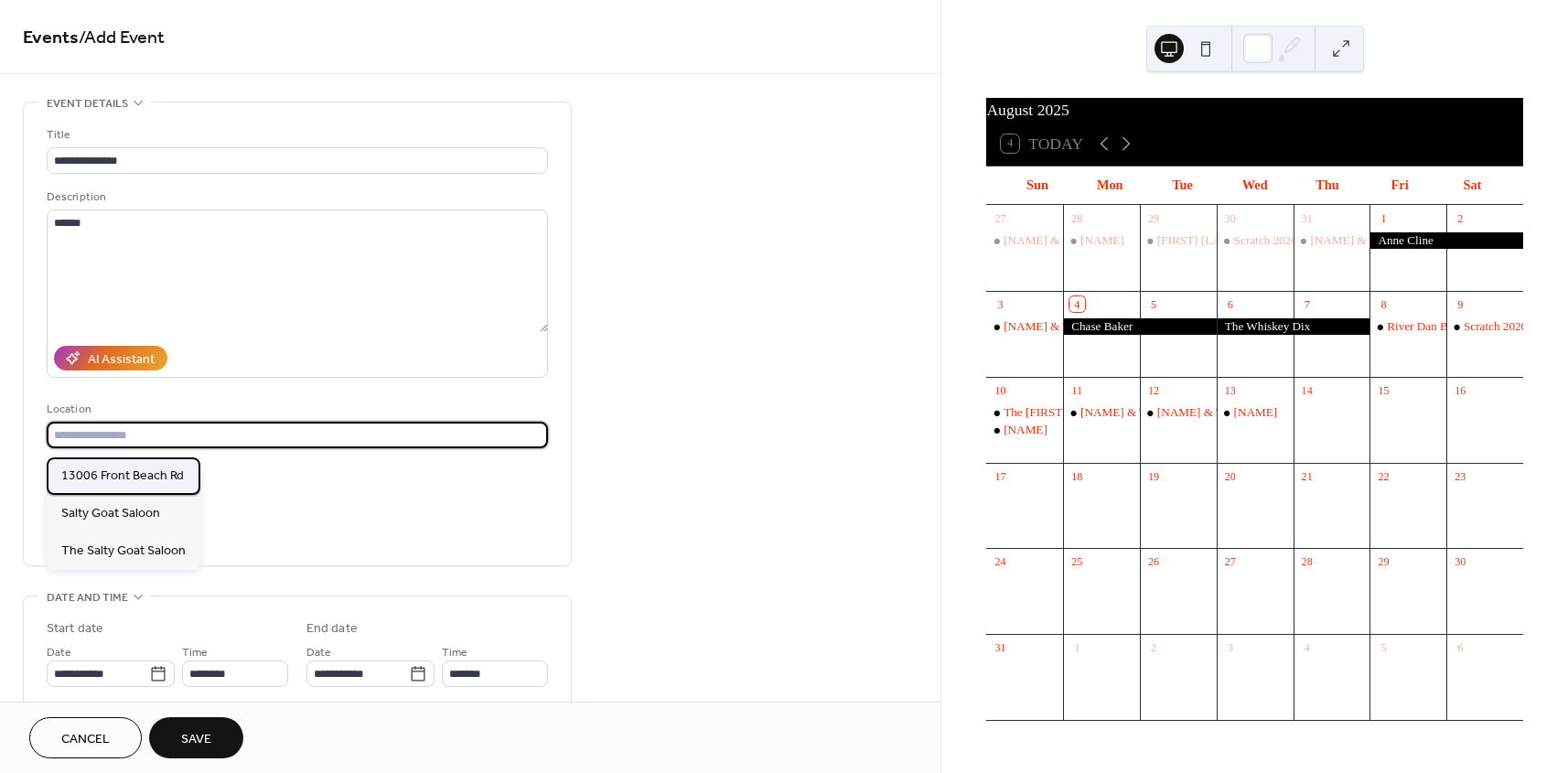 click on "13006 Front Beach Rd" at bounding box center (123, 476) 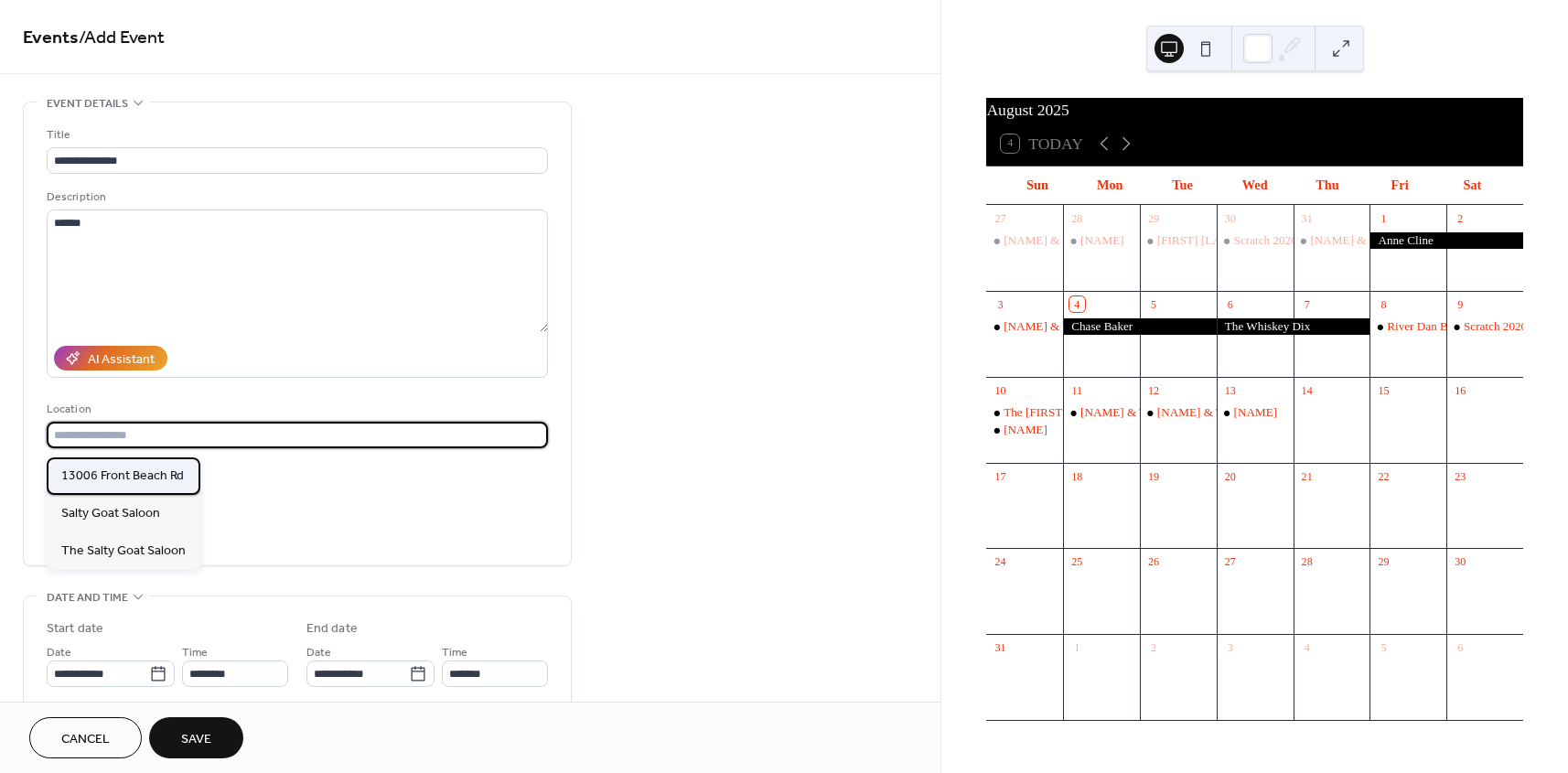 type on "**********" 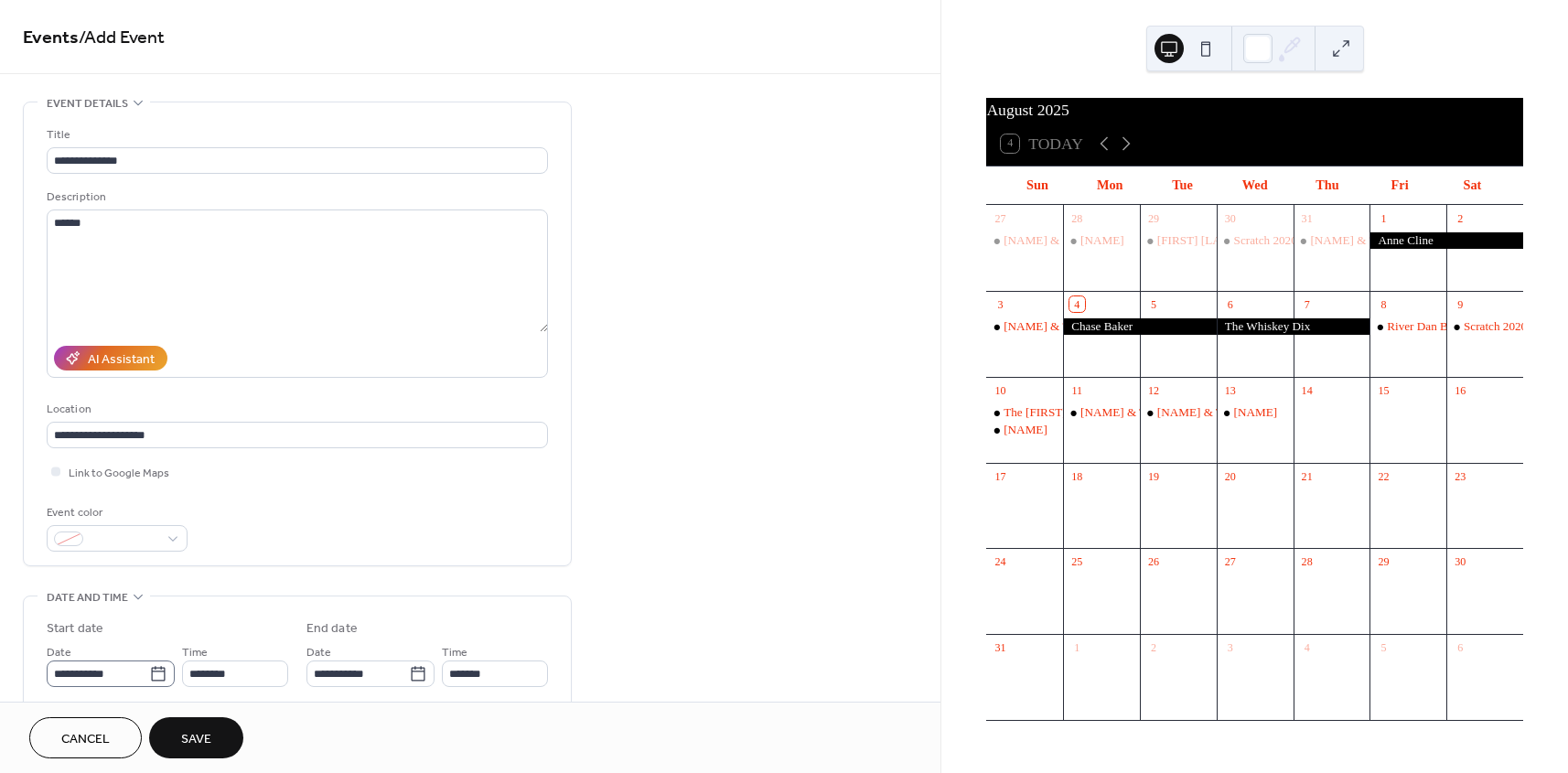 click 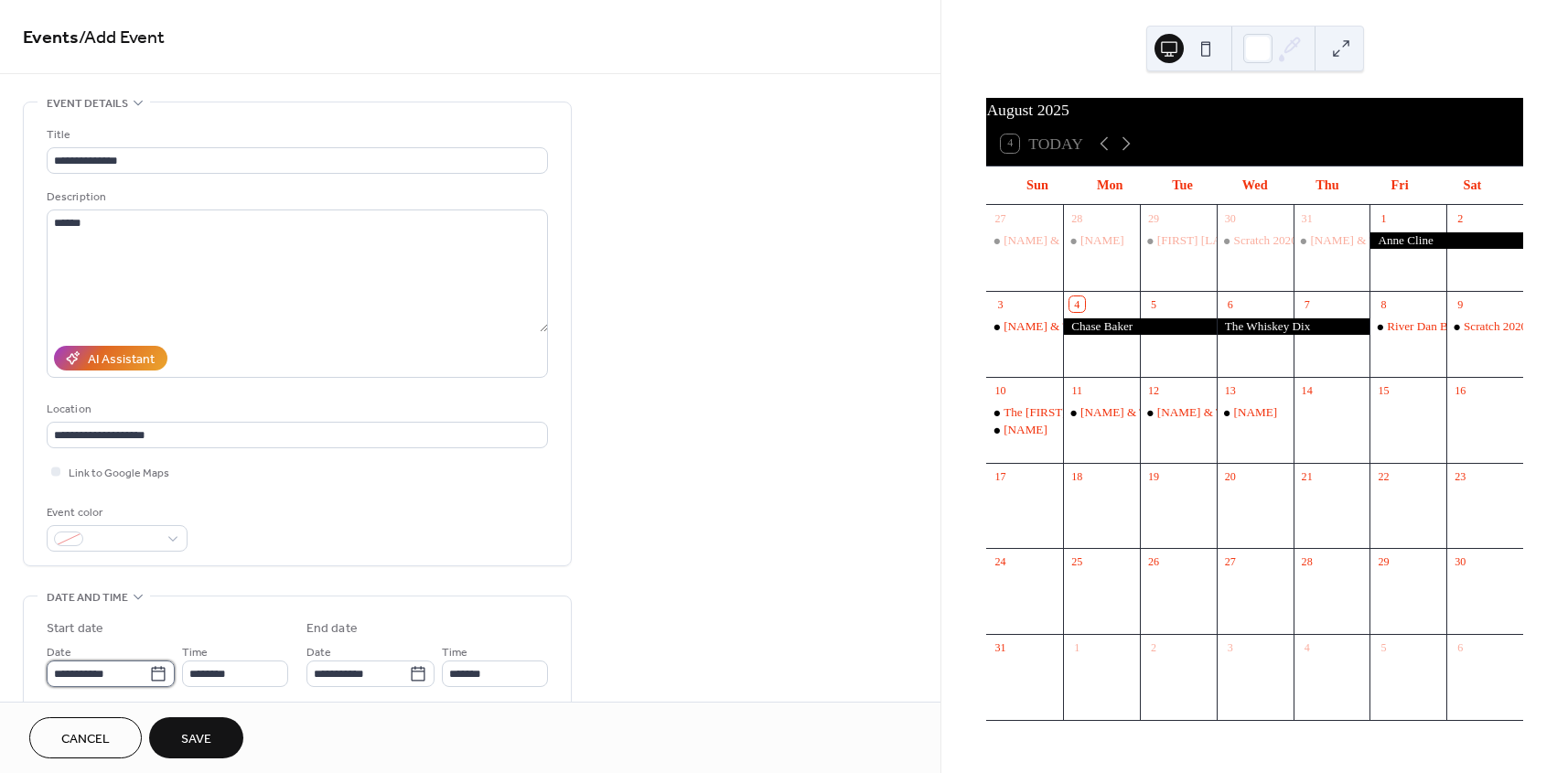 click on "**********" at bounding box center (98, 673) 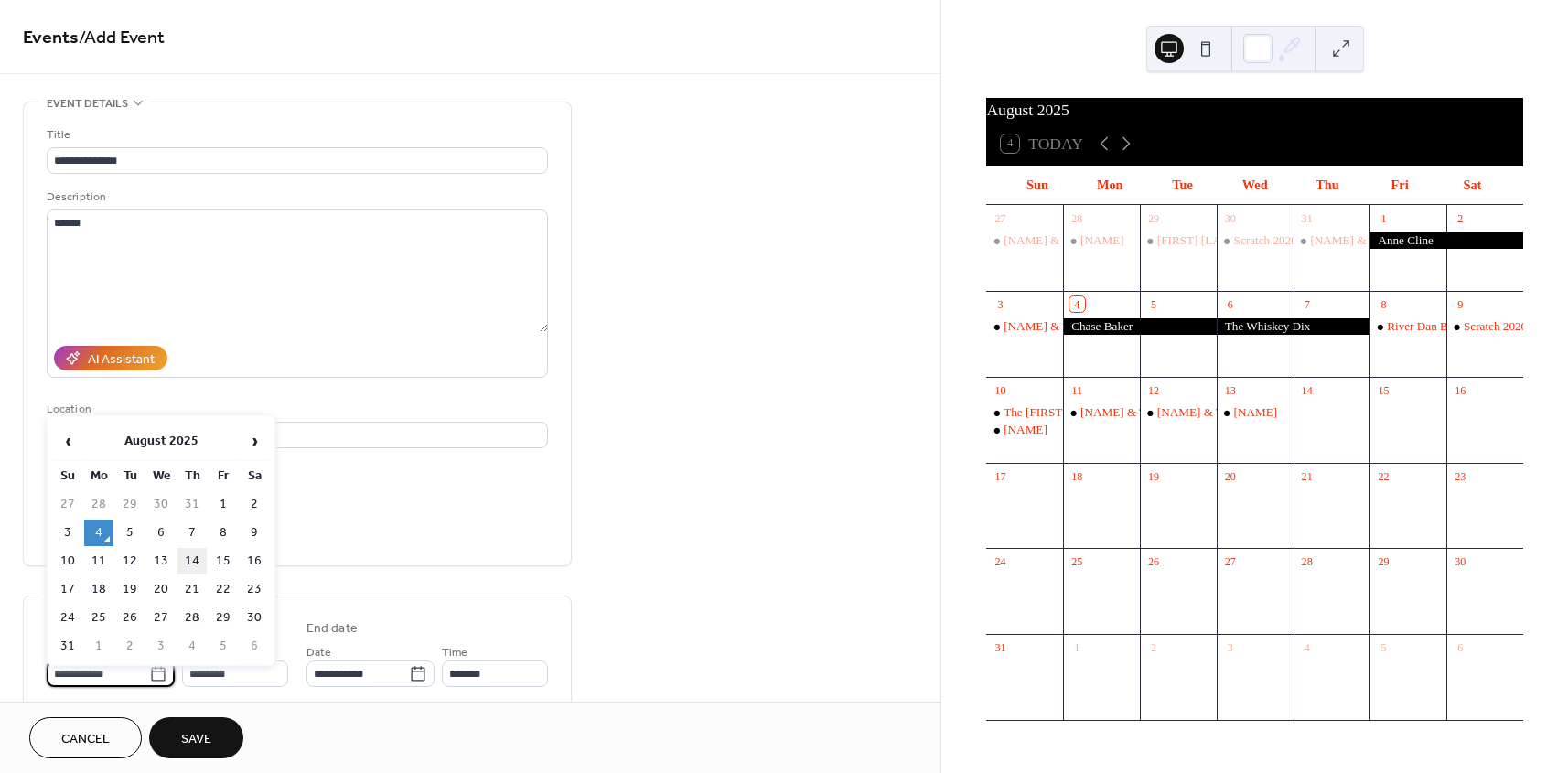 click on "14" at bounding box center [192, 561] 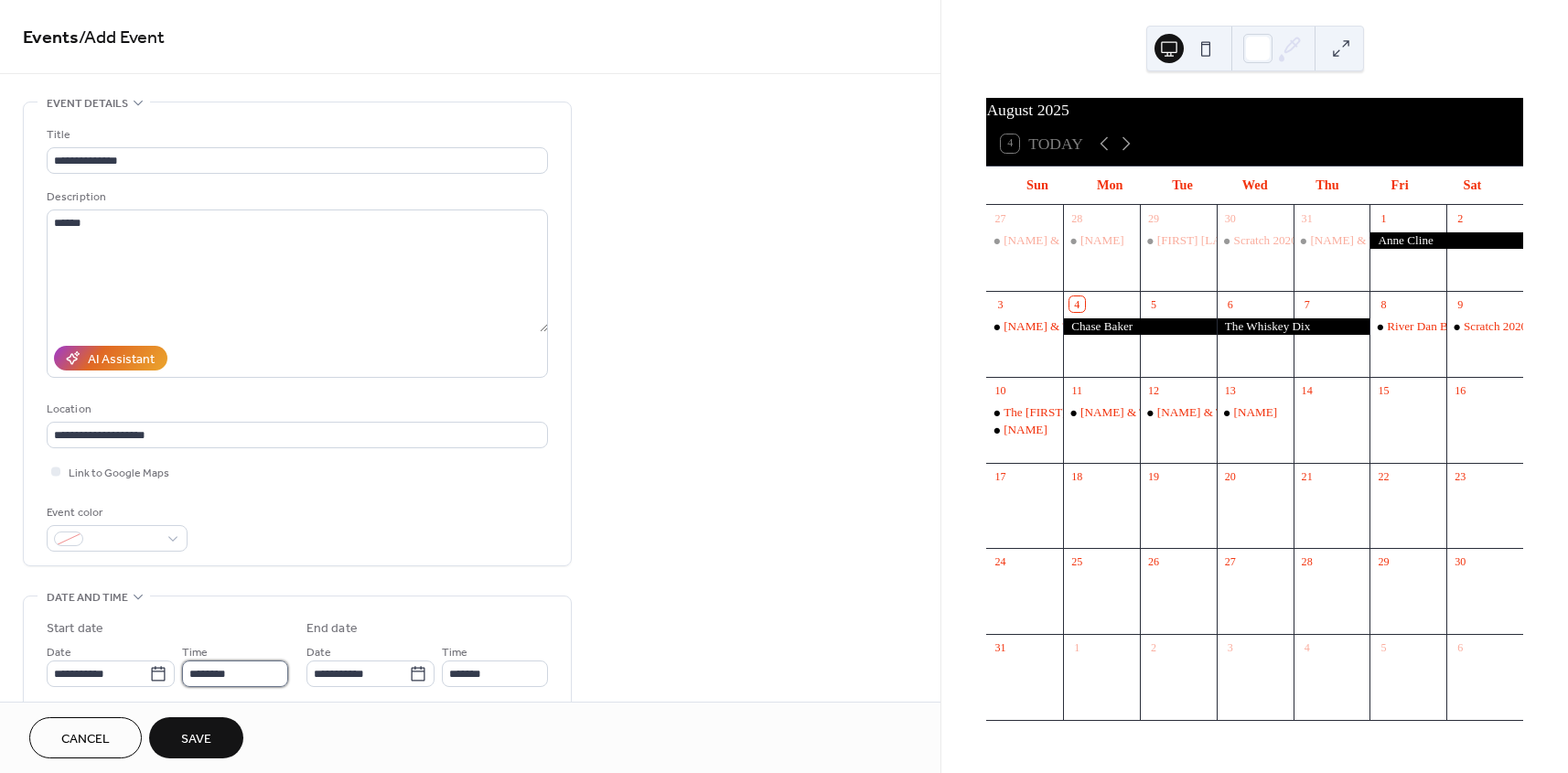 click on "********" at bounding box center (235, 673) 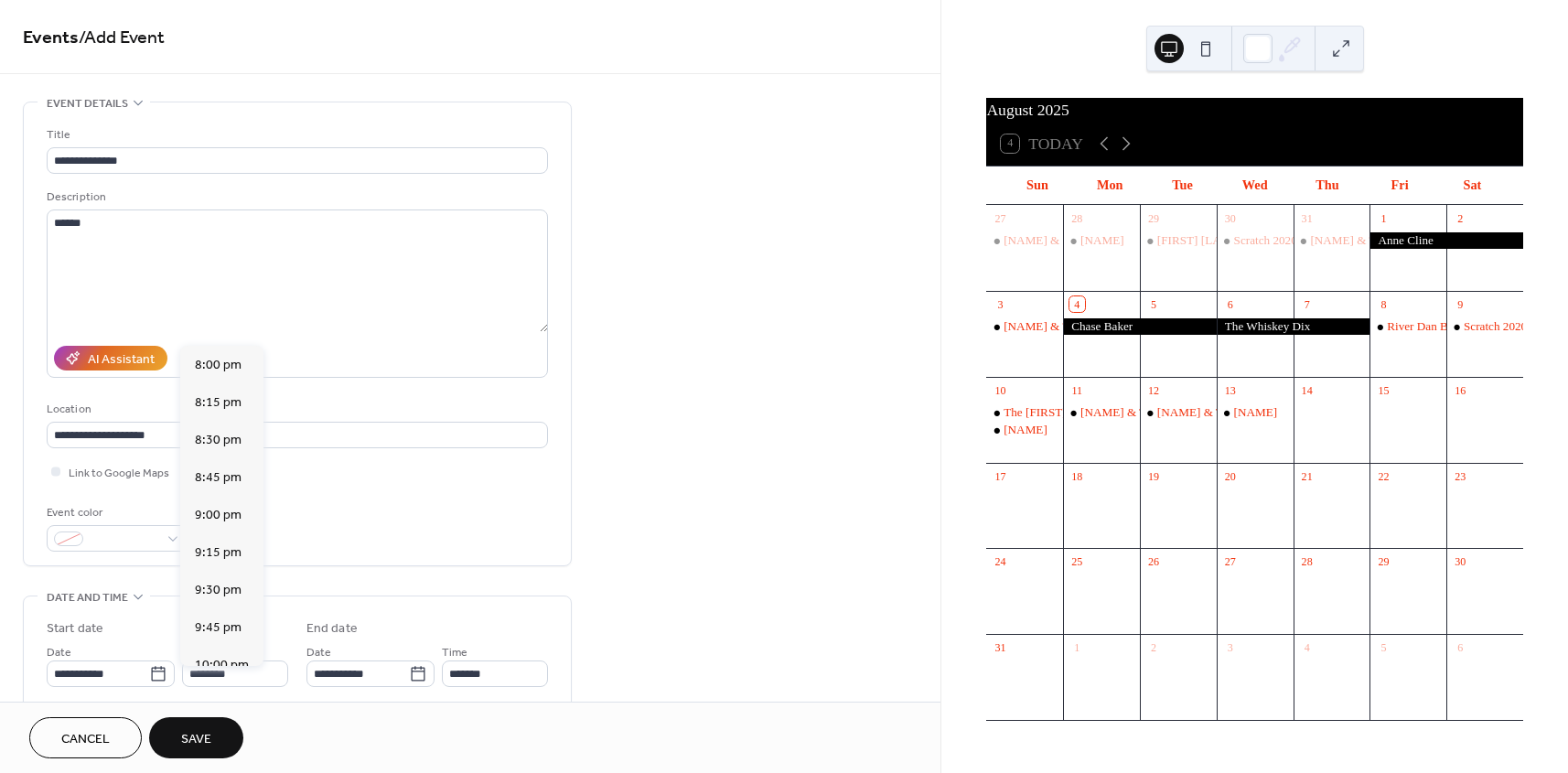 scroll, scrollTop: 2958, scrollLeft: 0, axis: vertical 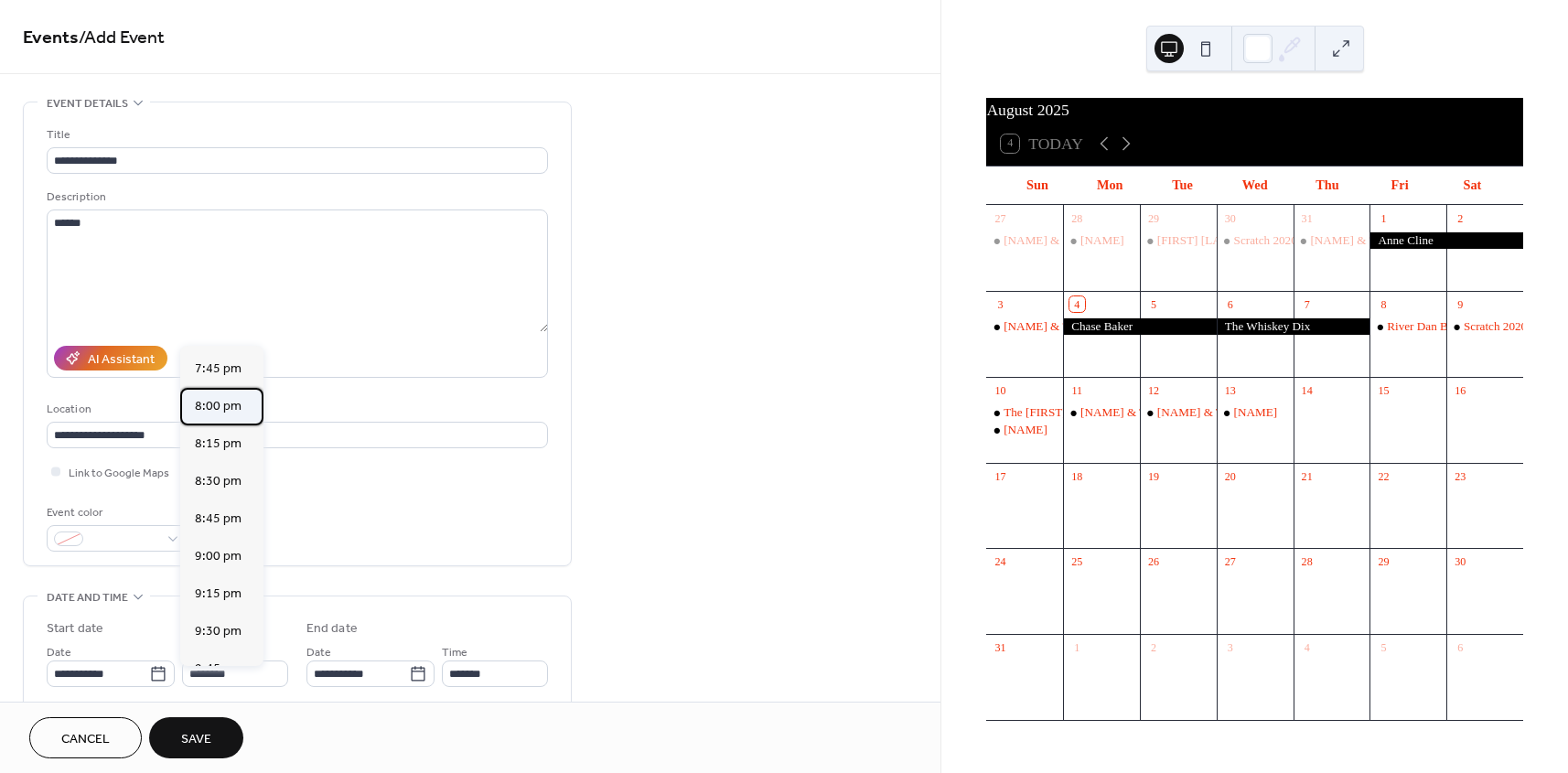 click on "8:00 pm" at bounding box center (218, 406) 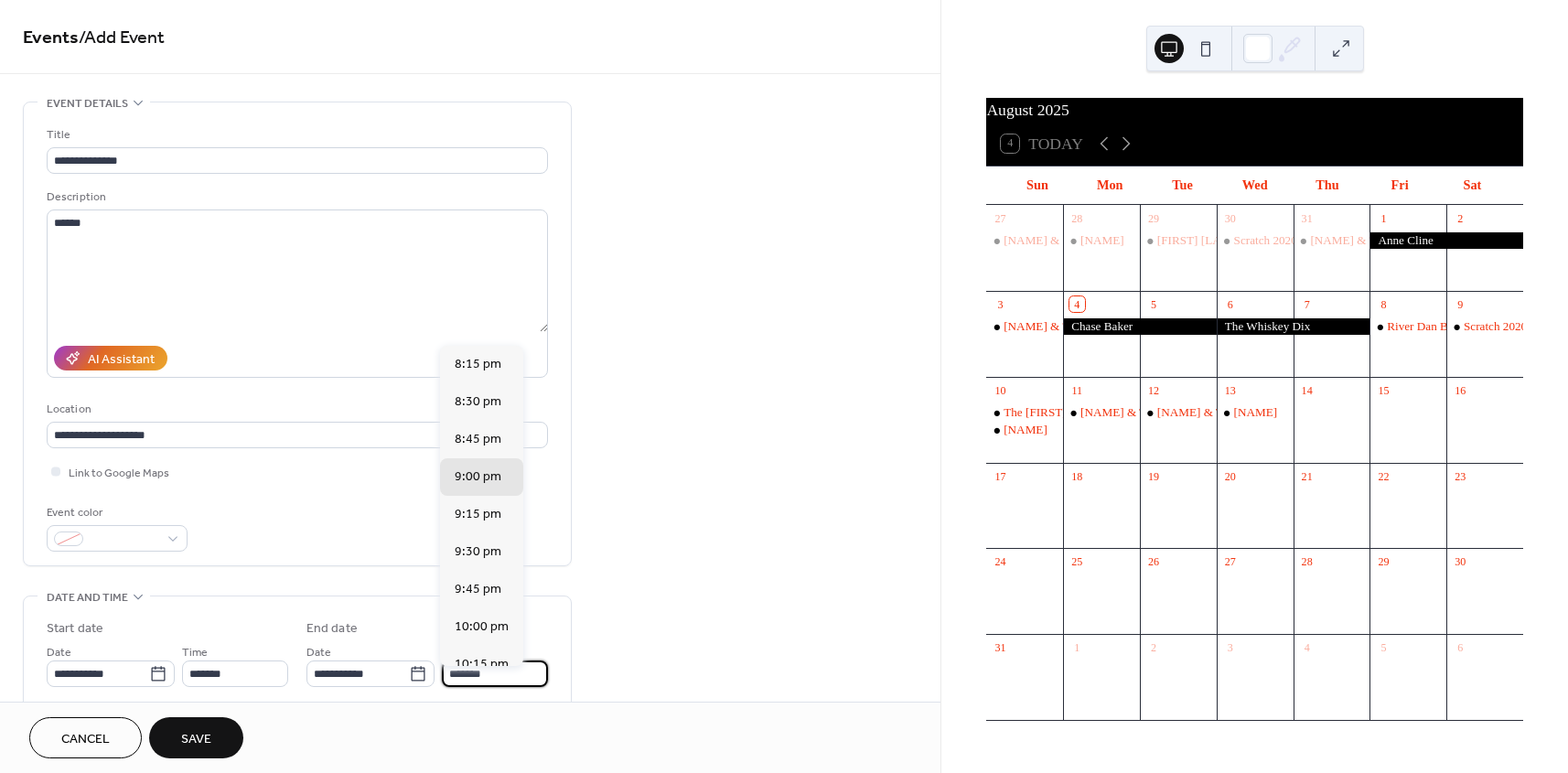 click on "*******" at bounding box center [495, 673] 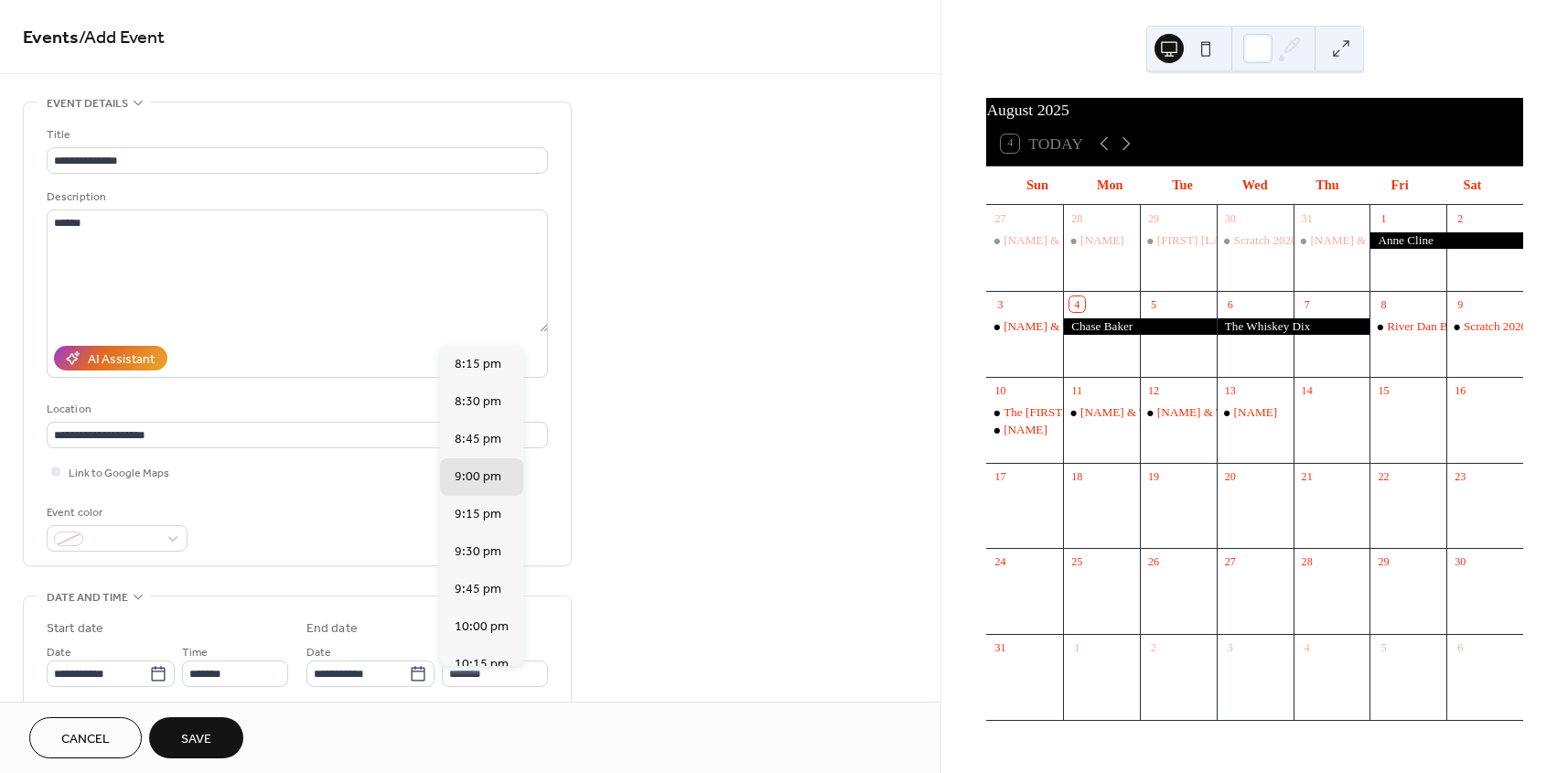 scroll, scrollTop: 252, scrollLeft: 0, axis: vertical 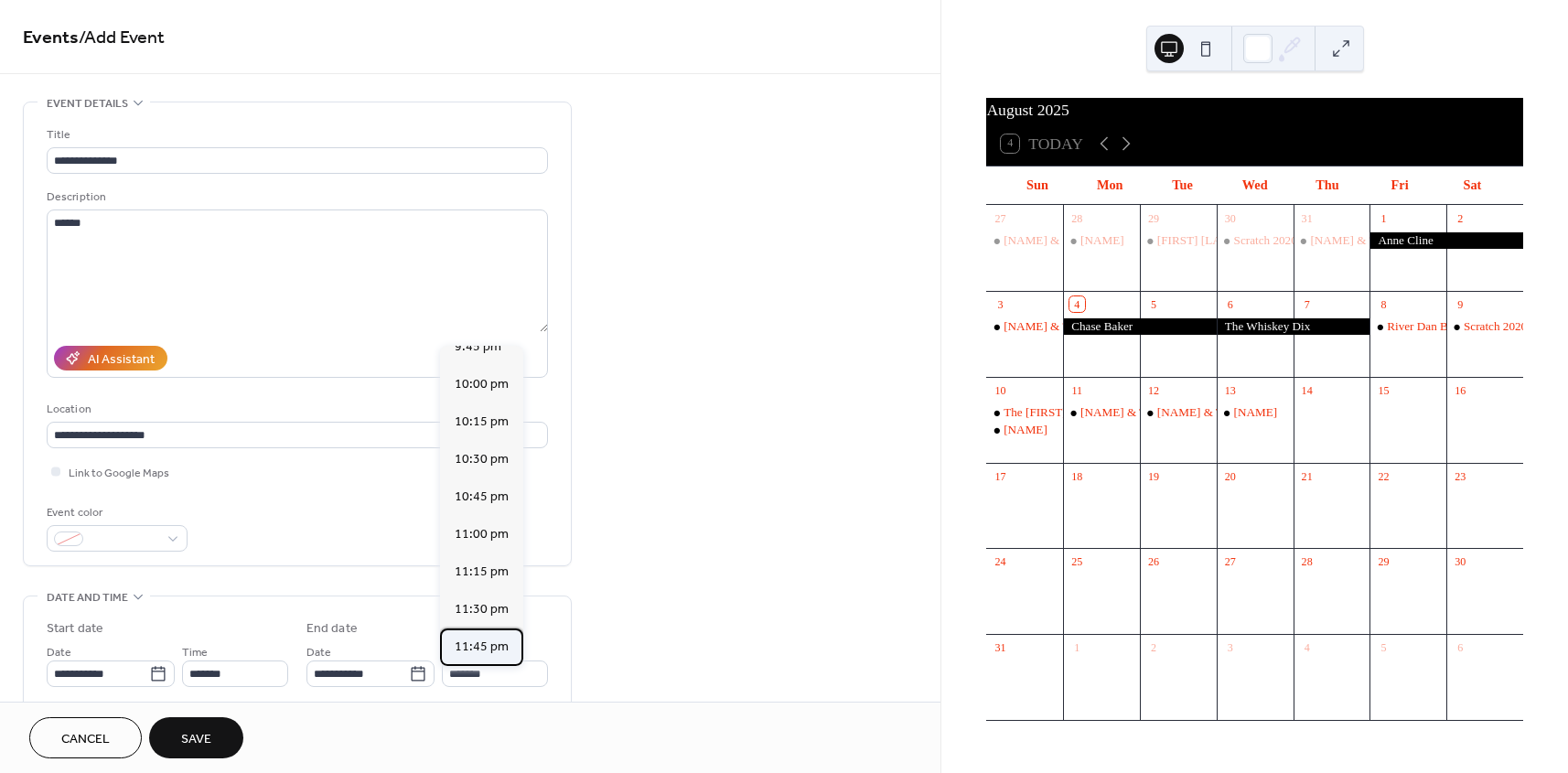 click on "11:45 pm" at bounding box center (481, 647) 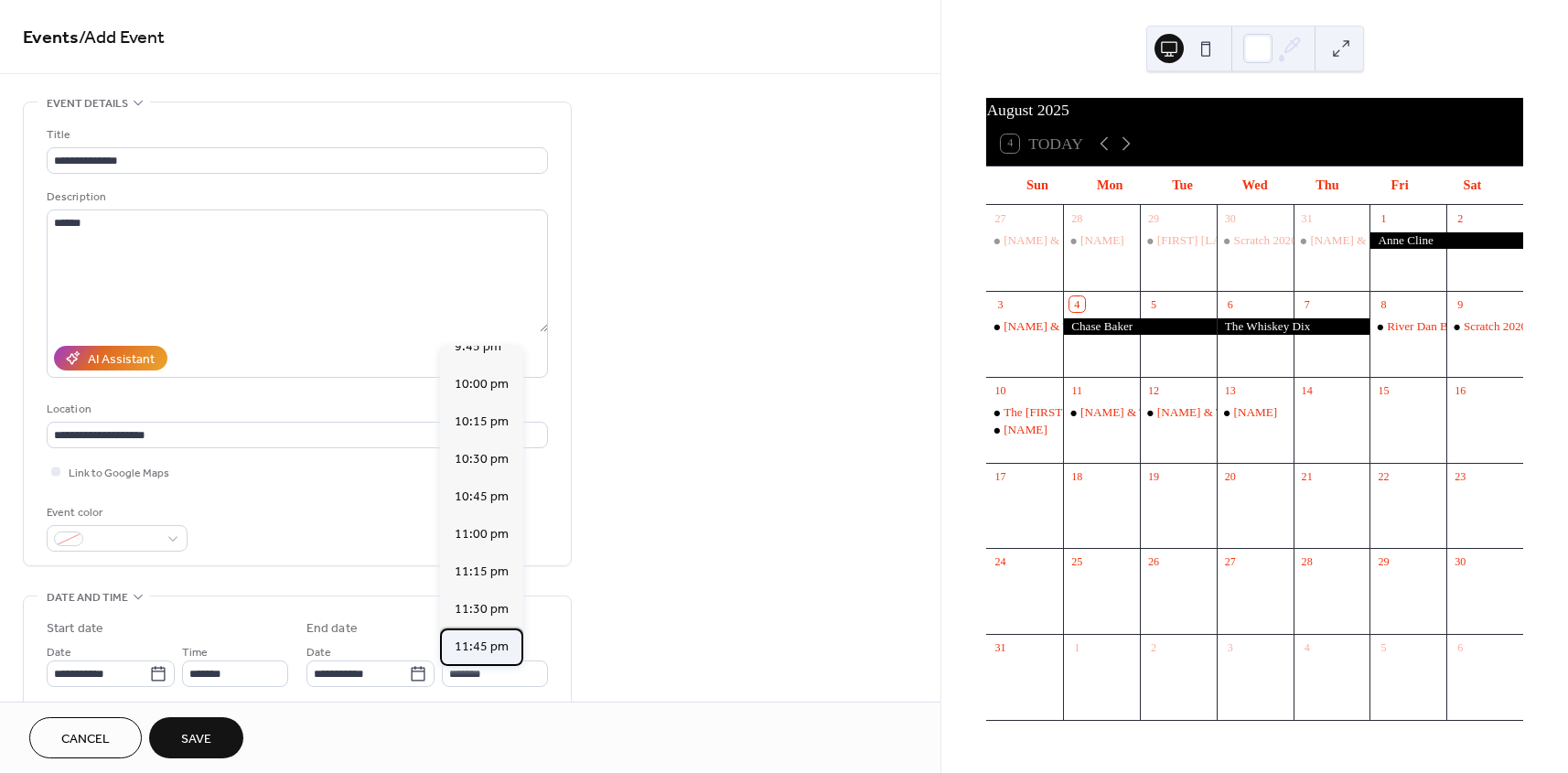 type on "********" 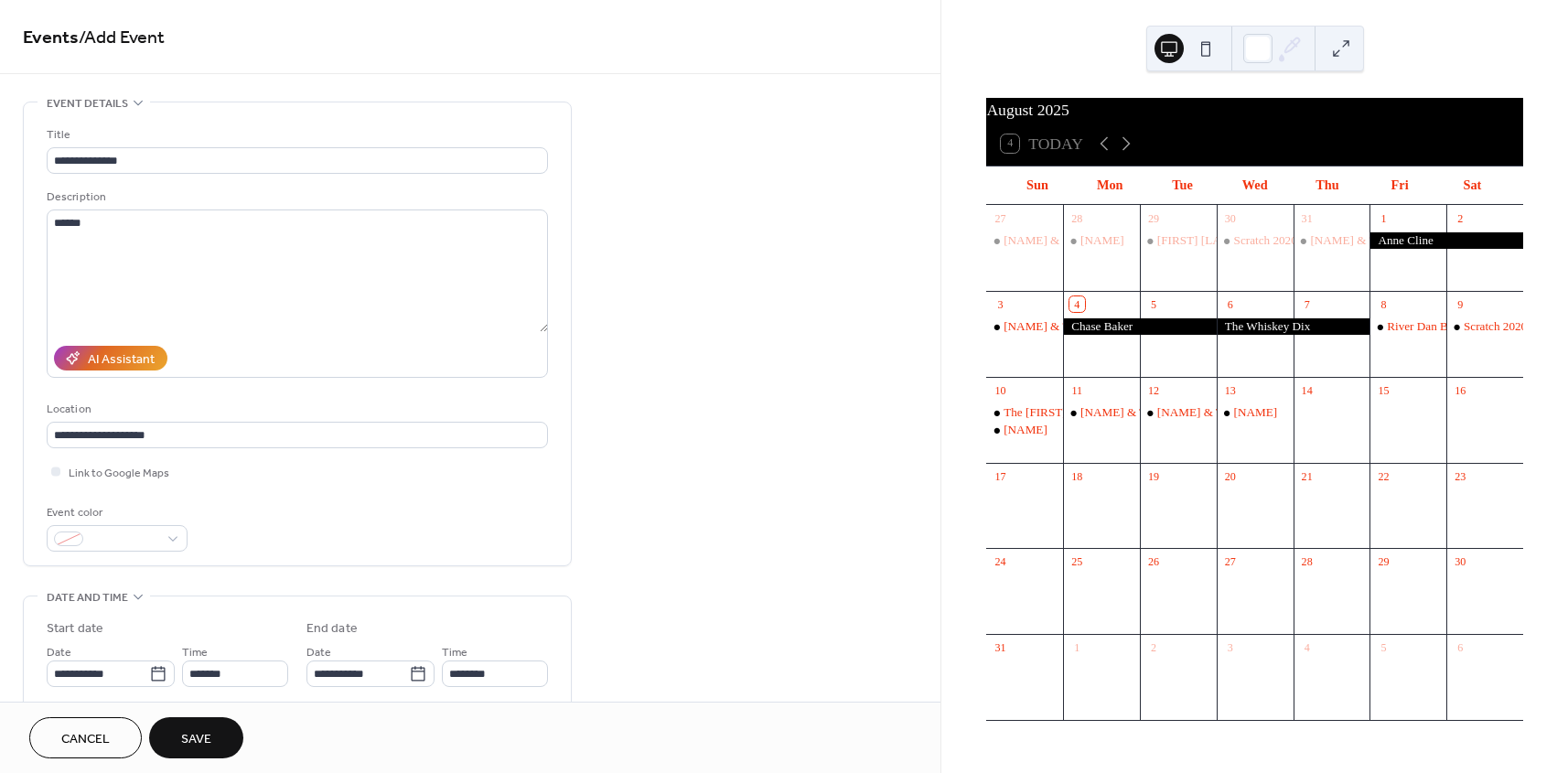 click on "Save" at bounding box center [196, 739] 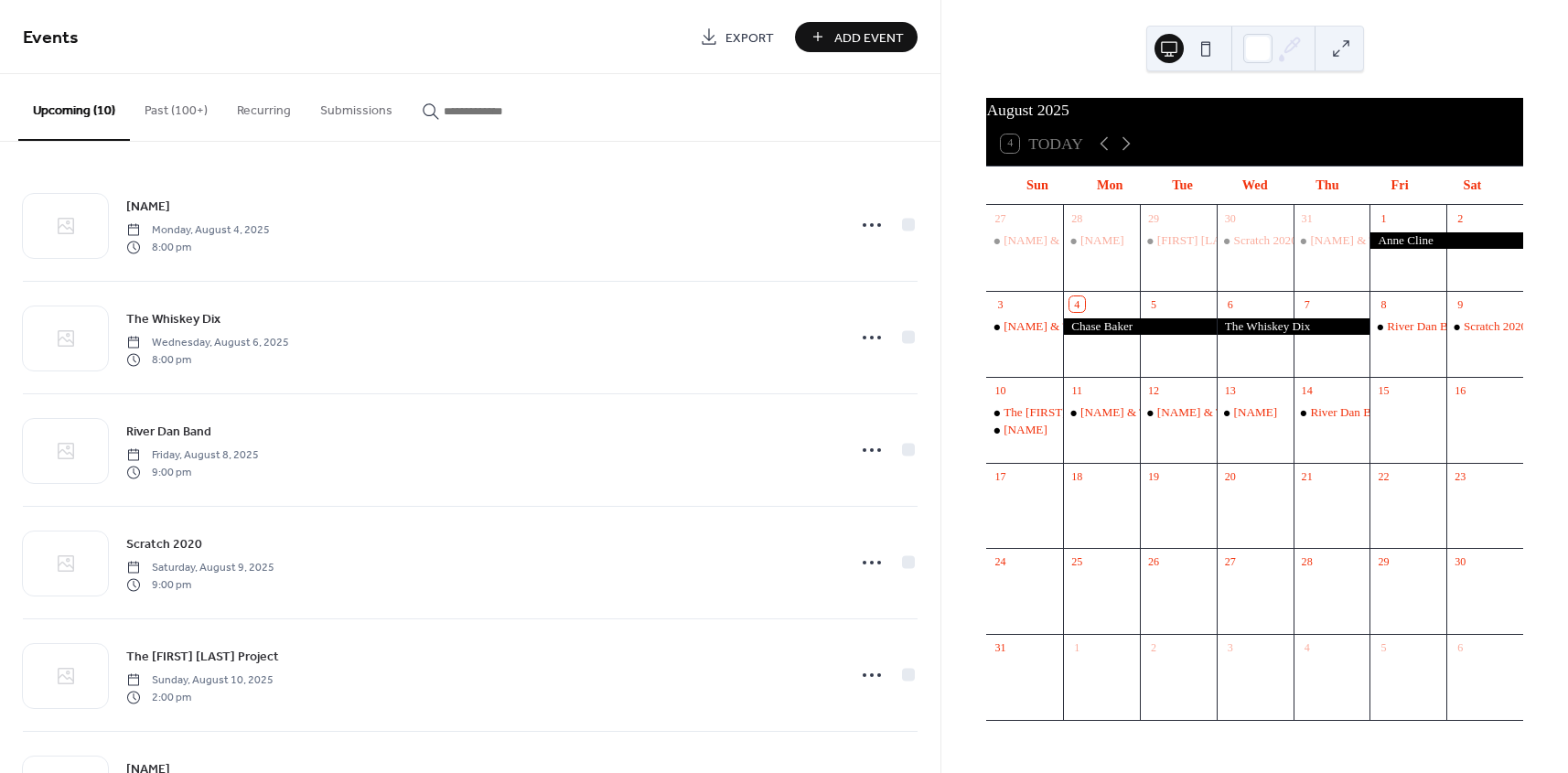 click on "Add Event" at bounding box center (856, 37) 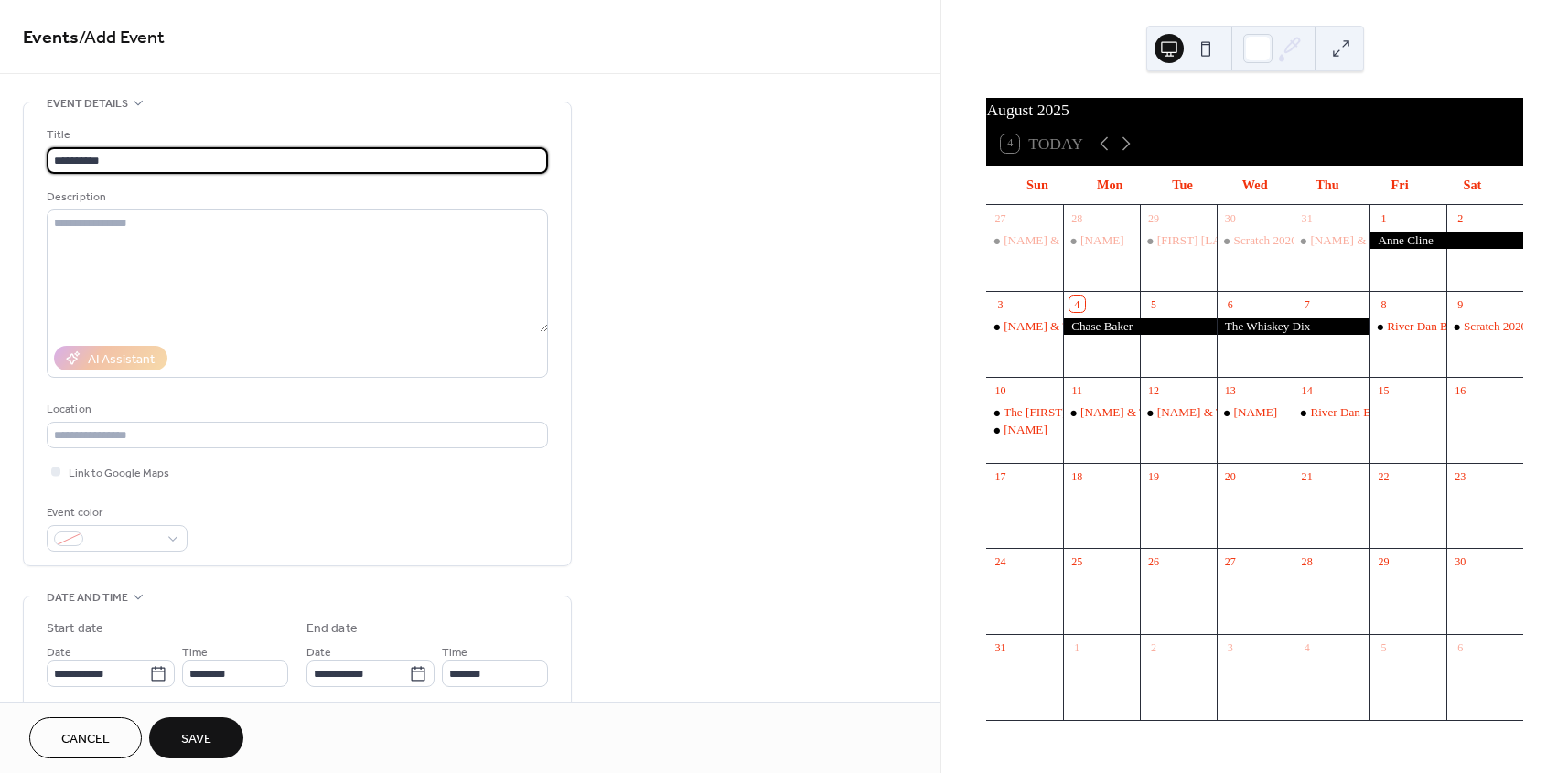 type on "**********" 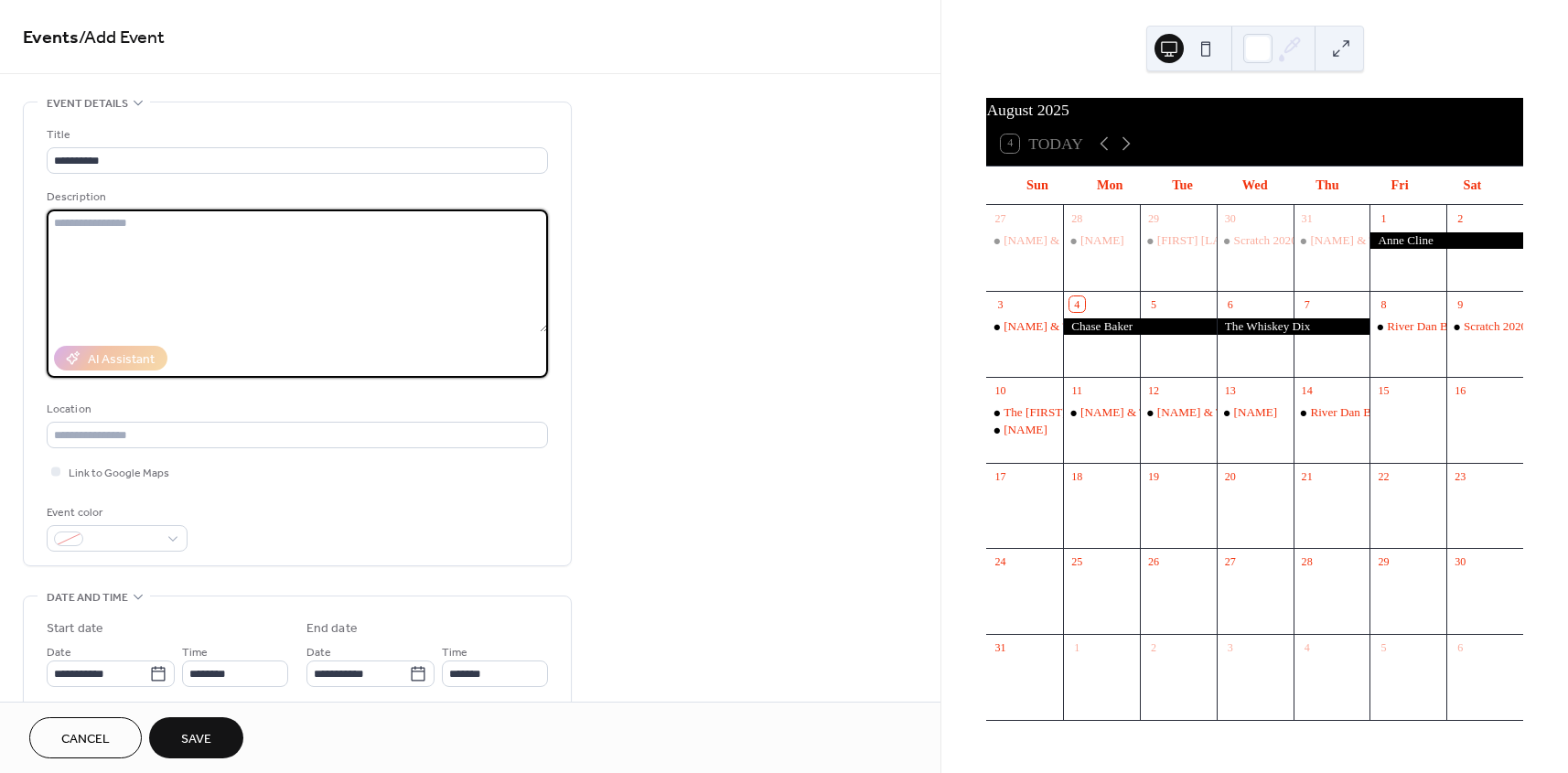 type on "*" 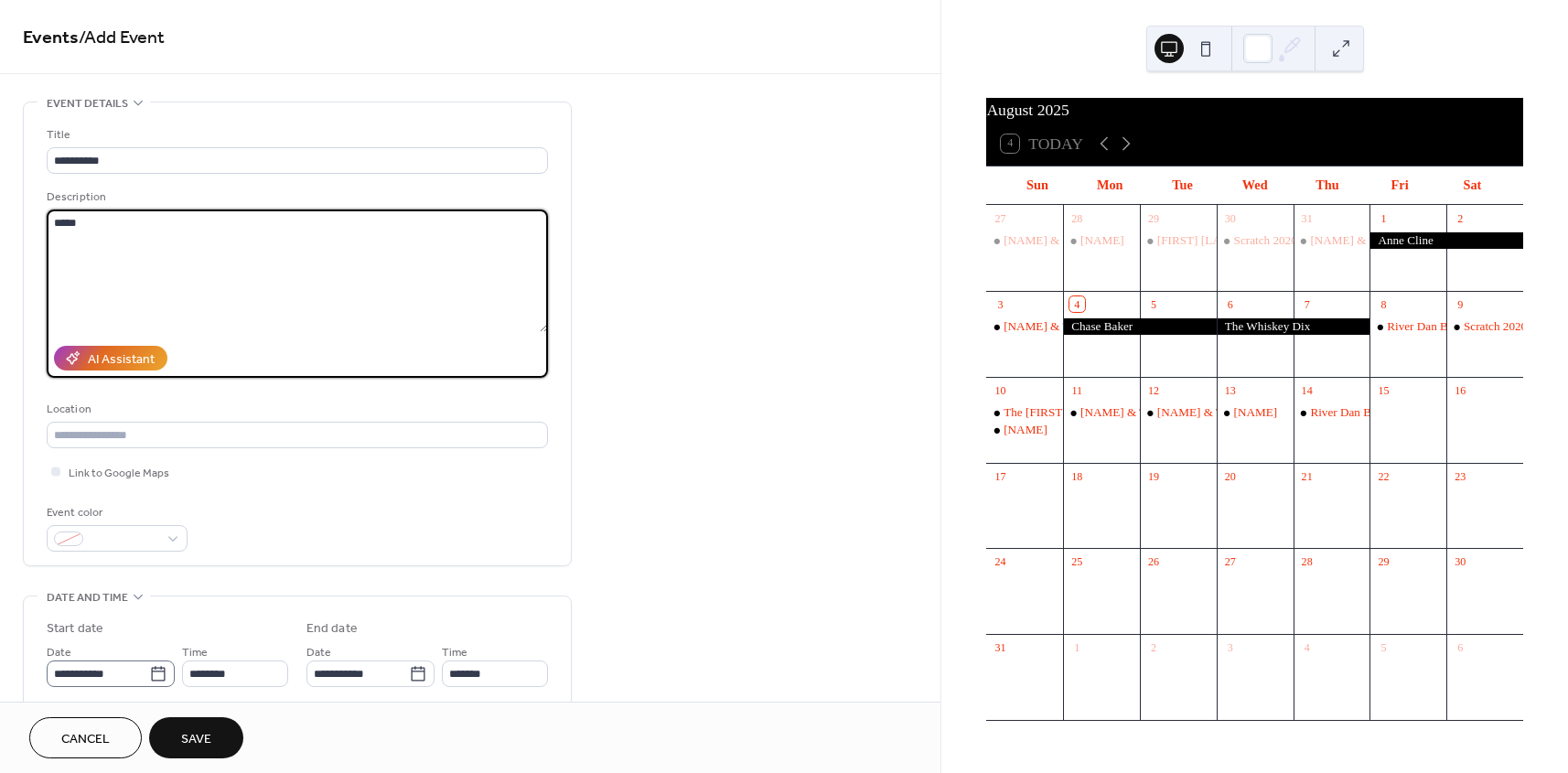 type on "*****" 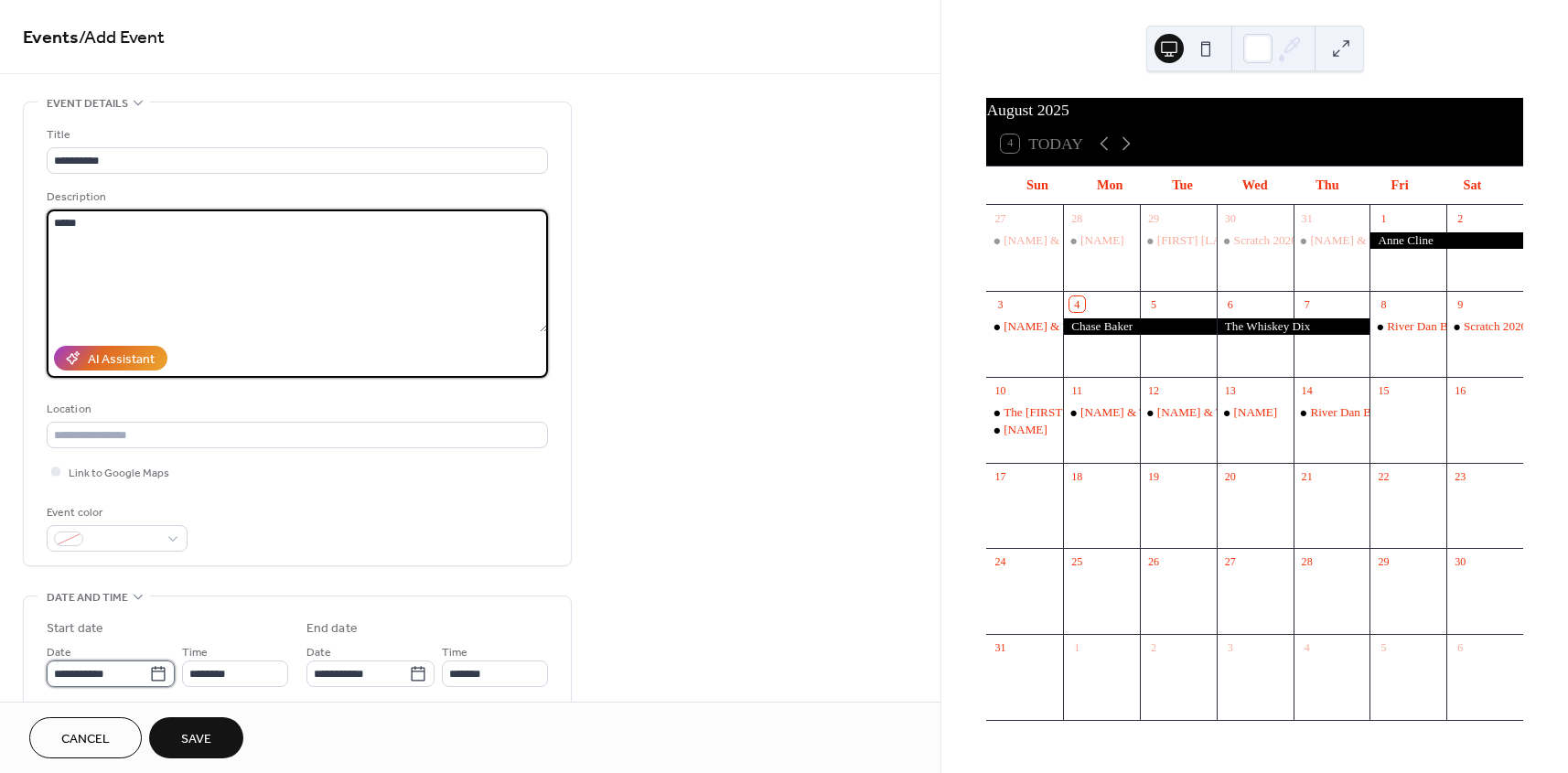 click on "**********" at bounding box center (98, 673) 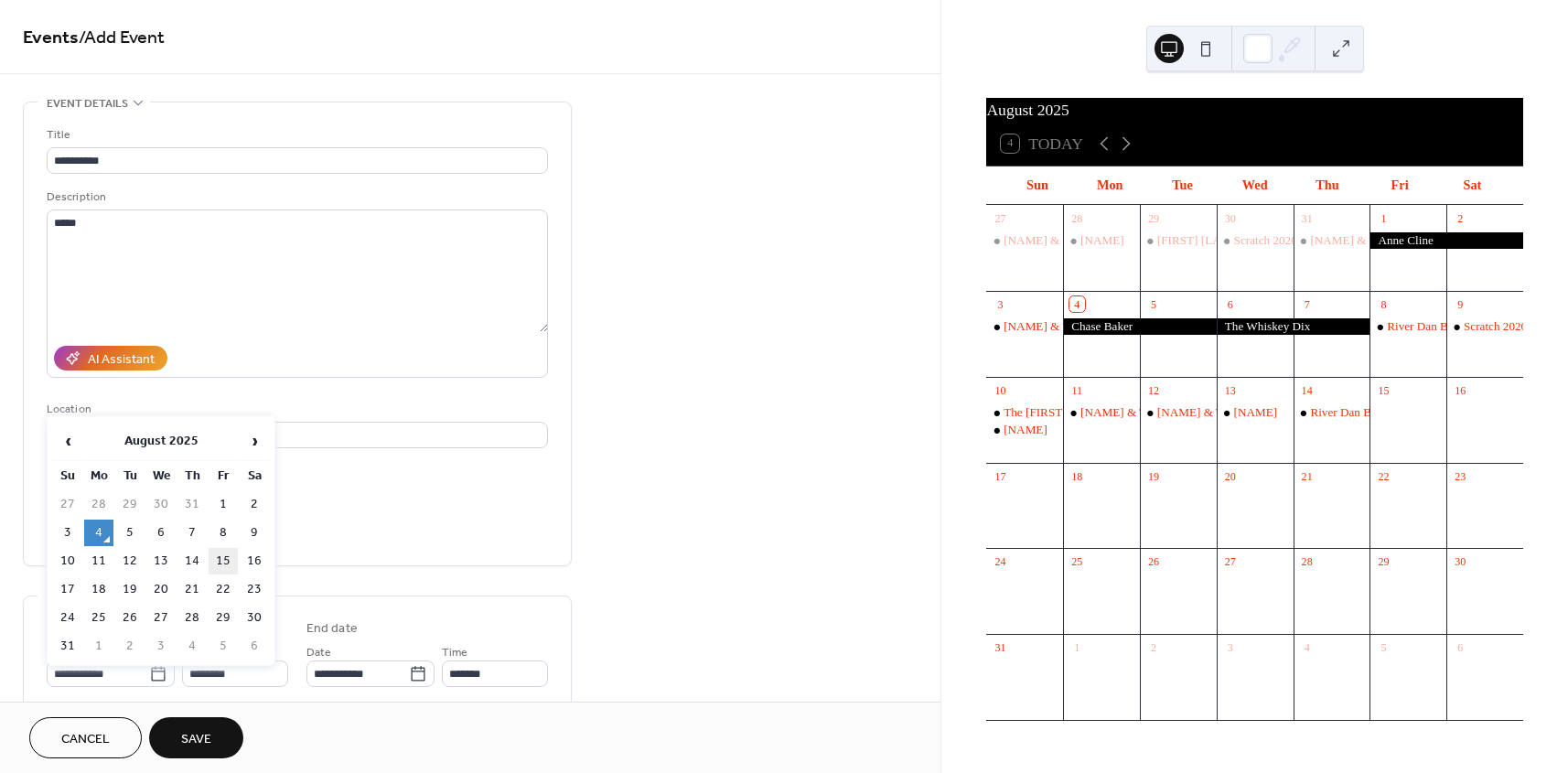 click on "15" at bounding box center [223, 561] 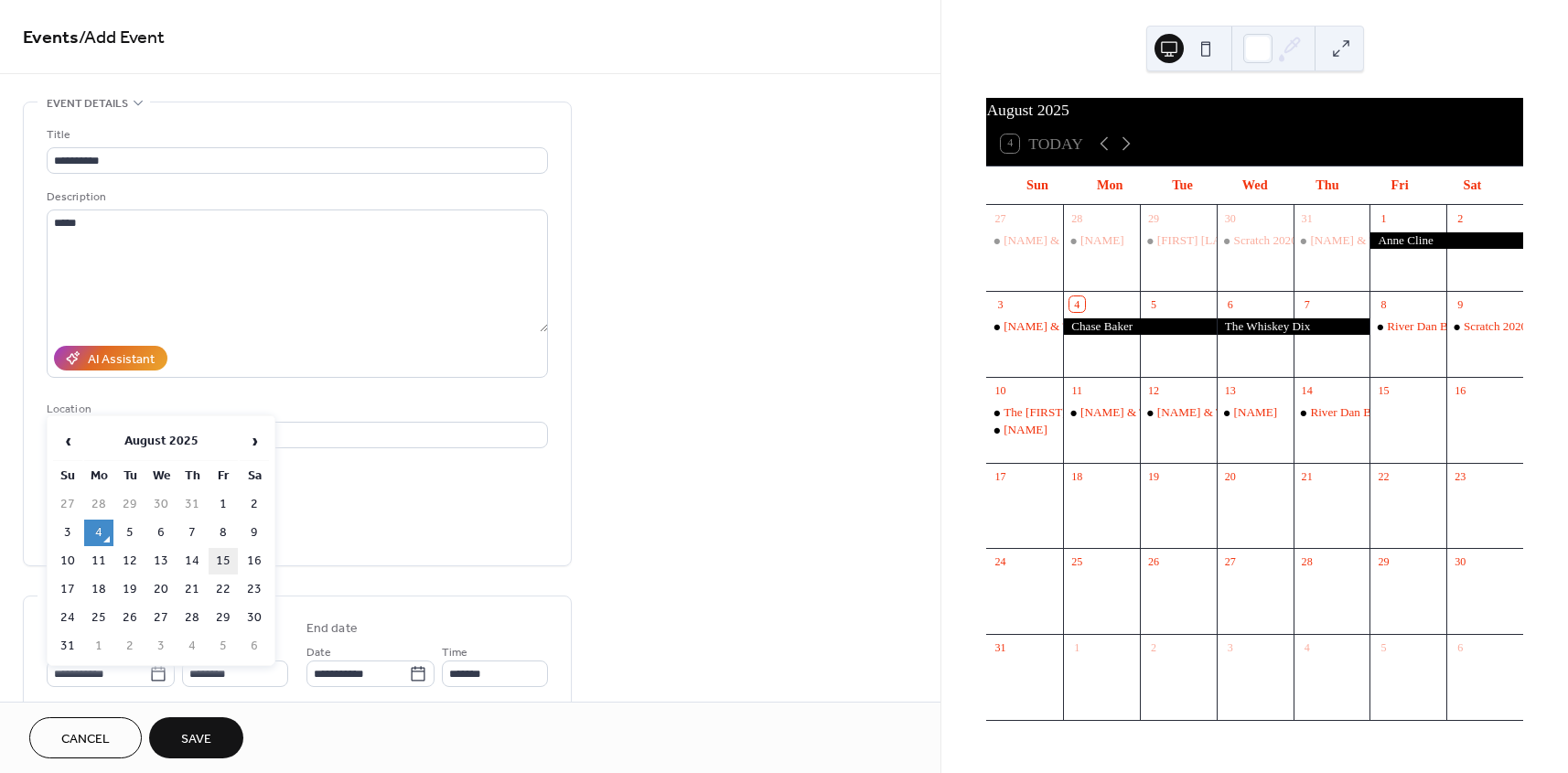 type on "**********" 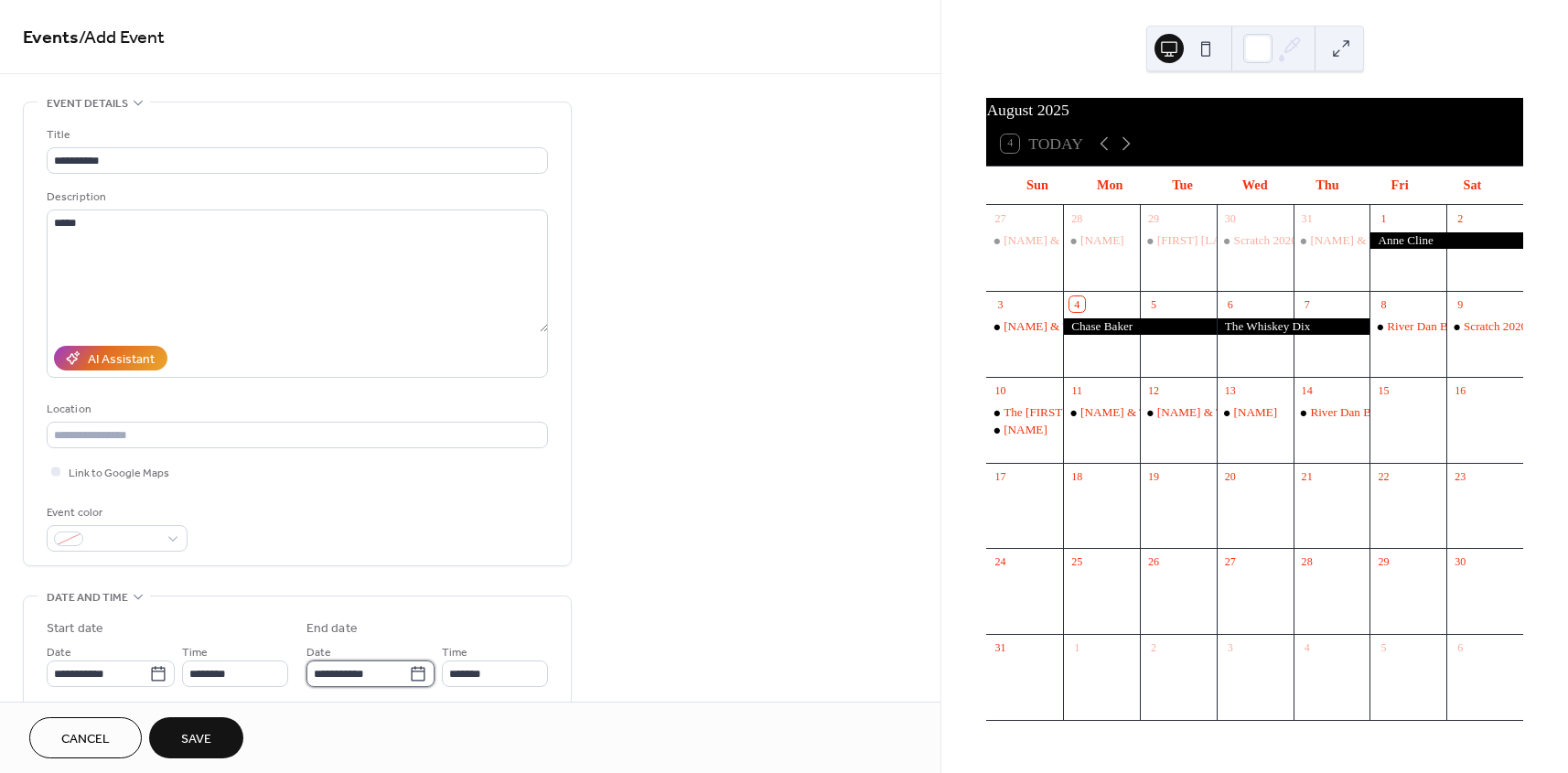 click on "**********" at bounding box center [358, 673] 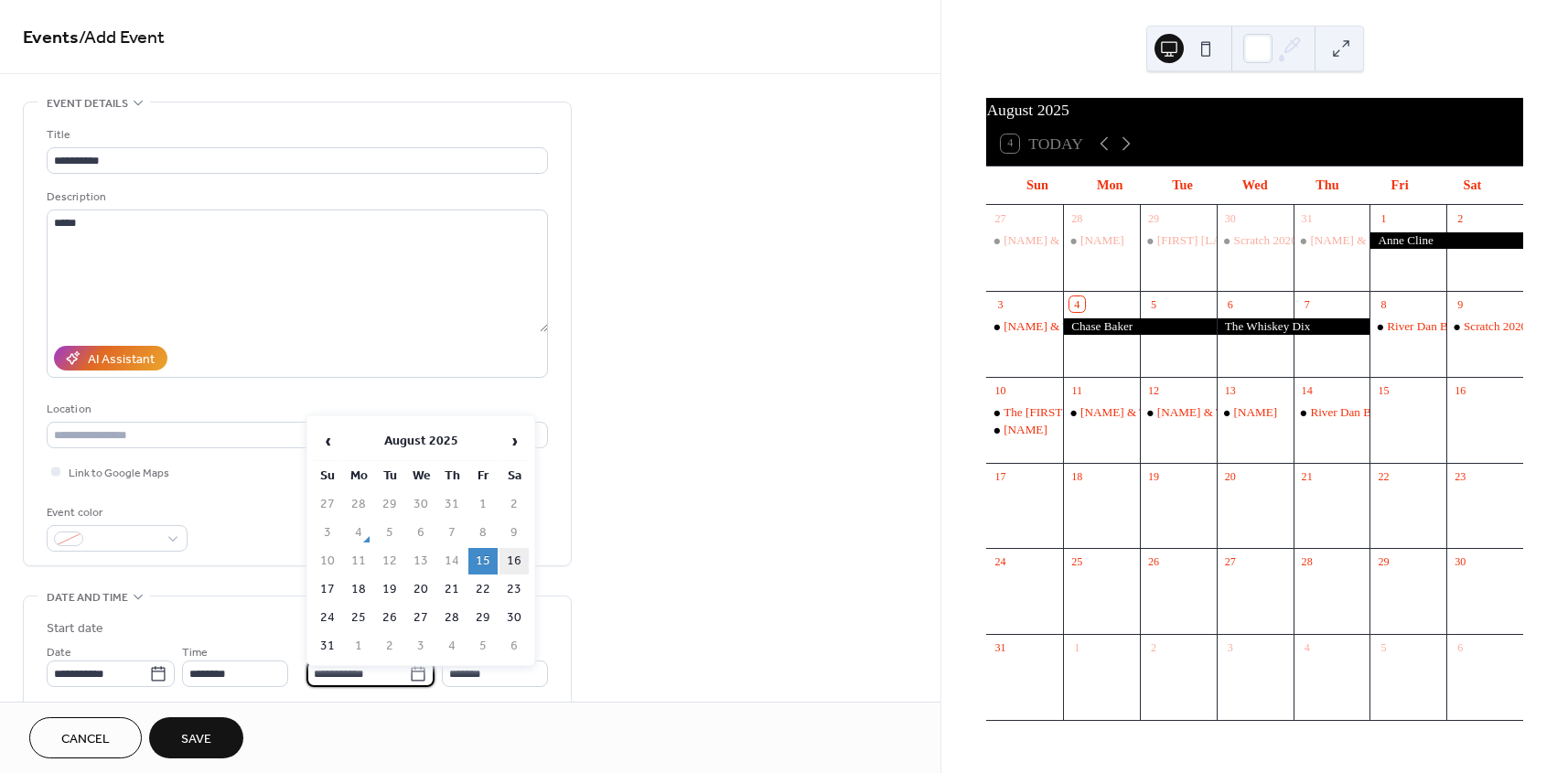 click on "16" at bounding box center (514, 561) 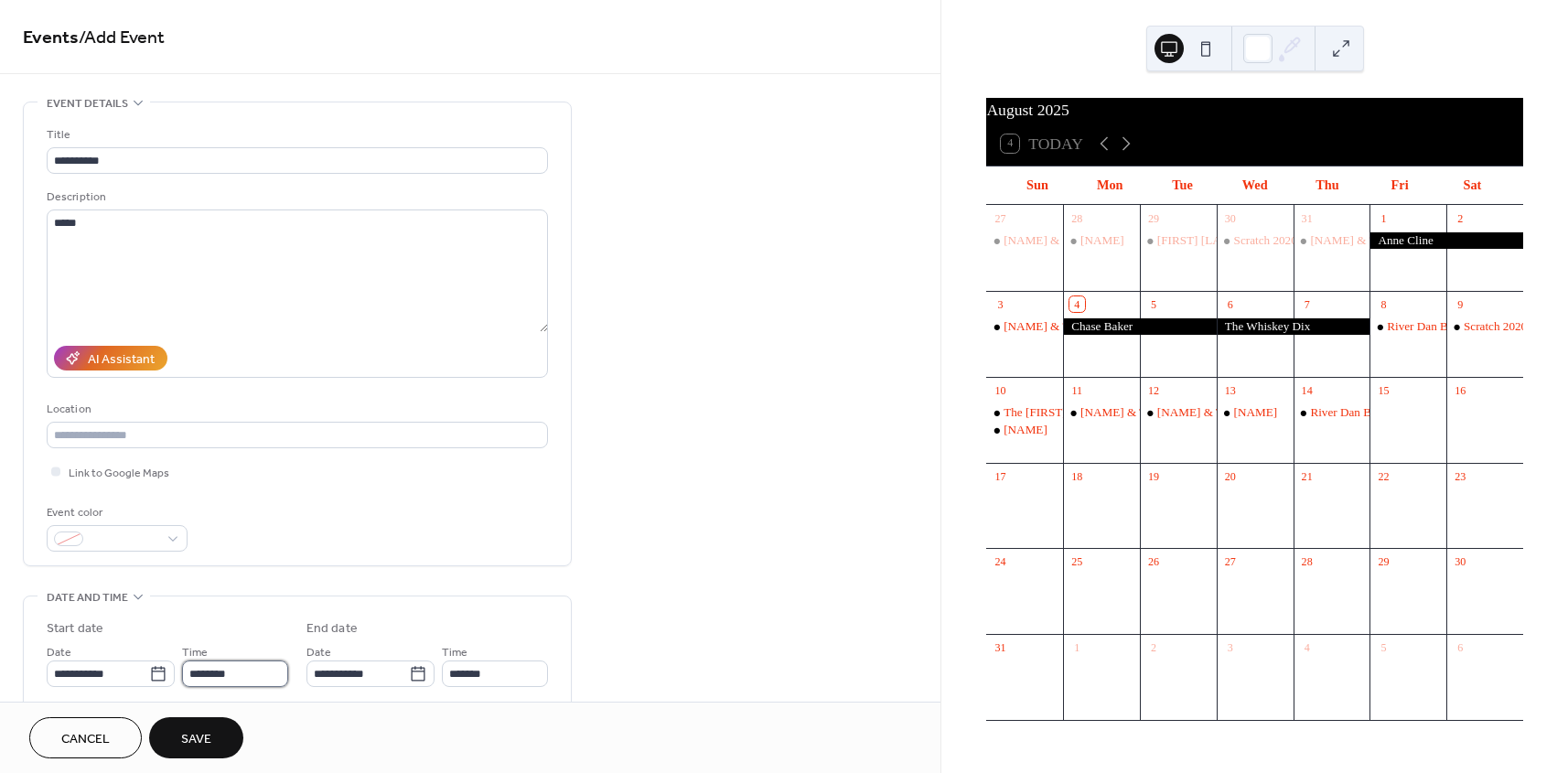 click on "********" at bounding box center [235, 673] 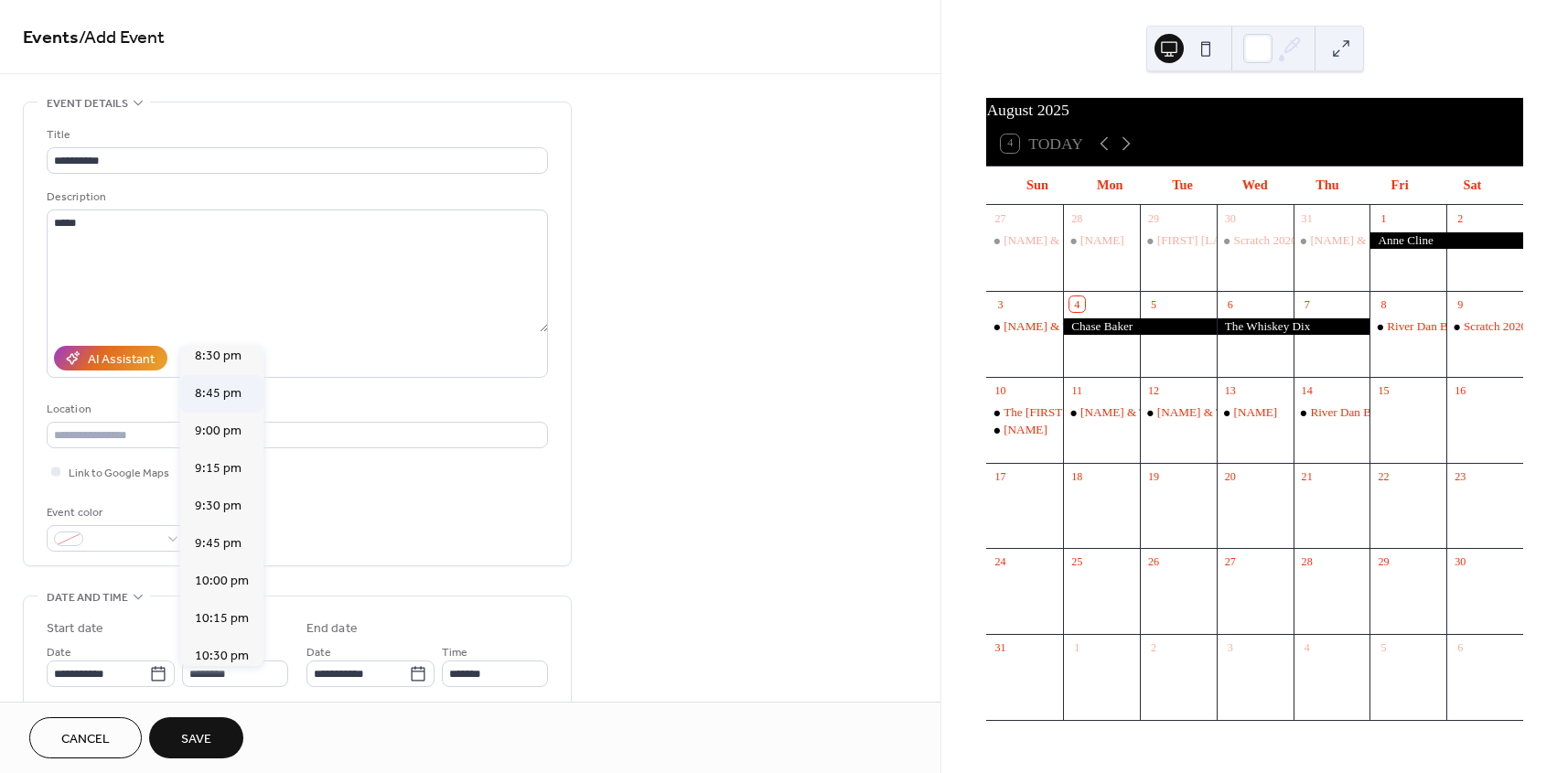scroll, scrollTop: 3082, scrollLeft: 0, axis: vertical 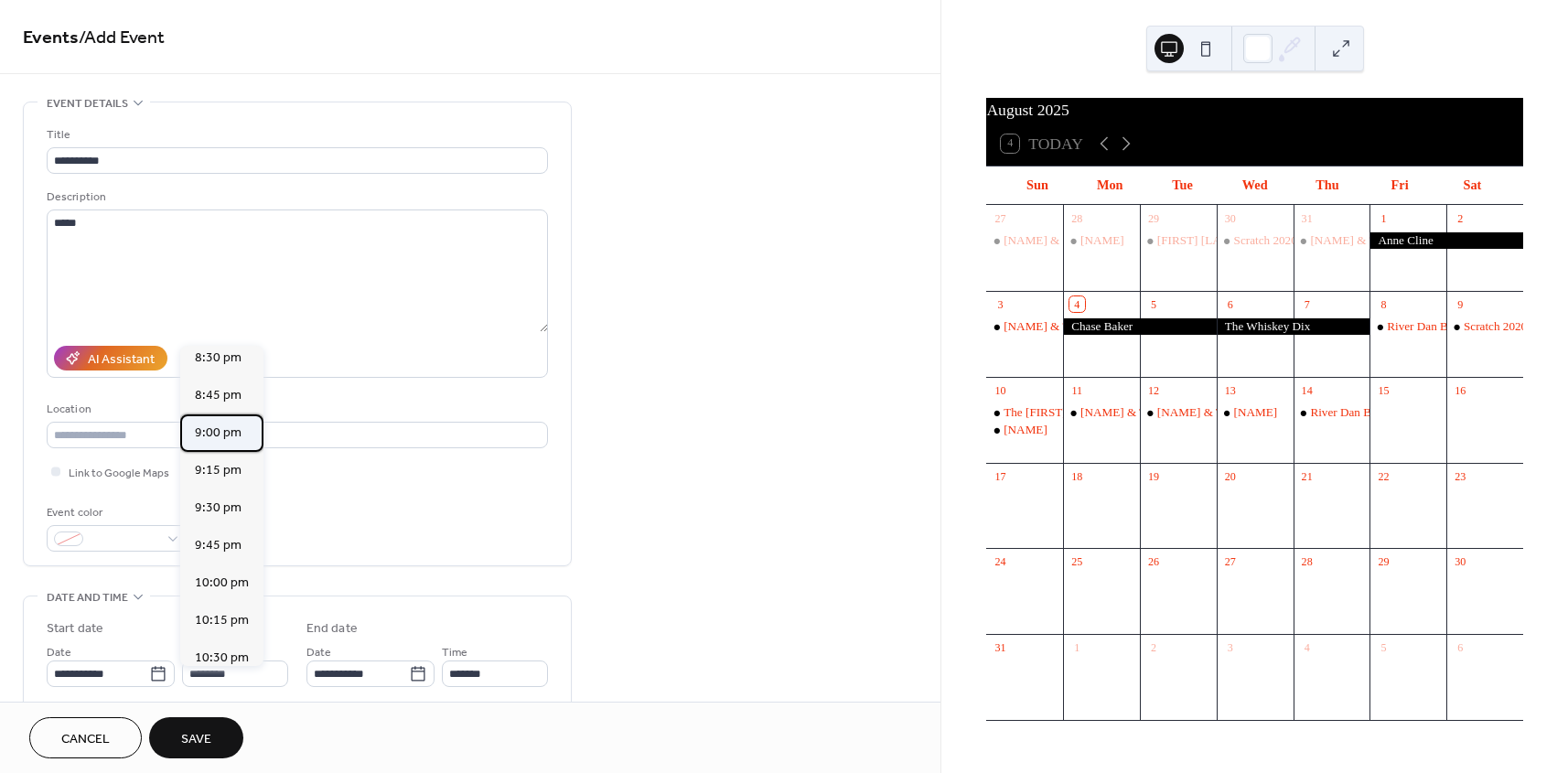 click on "9:00 pm" at bounding box center (218, 433) 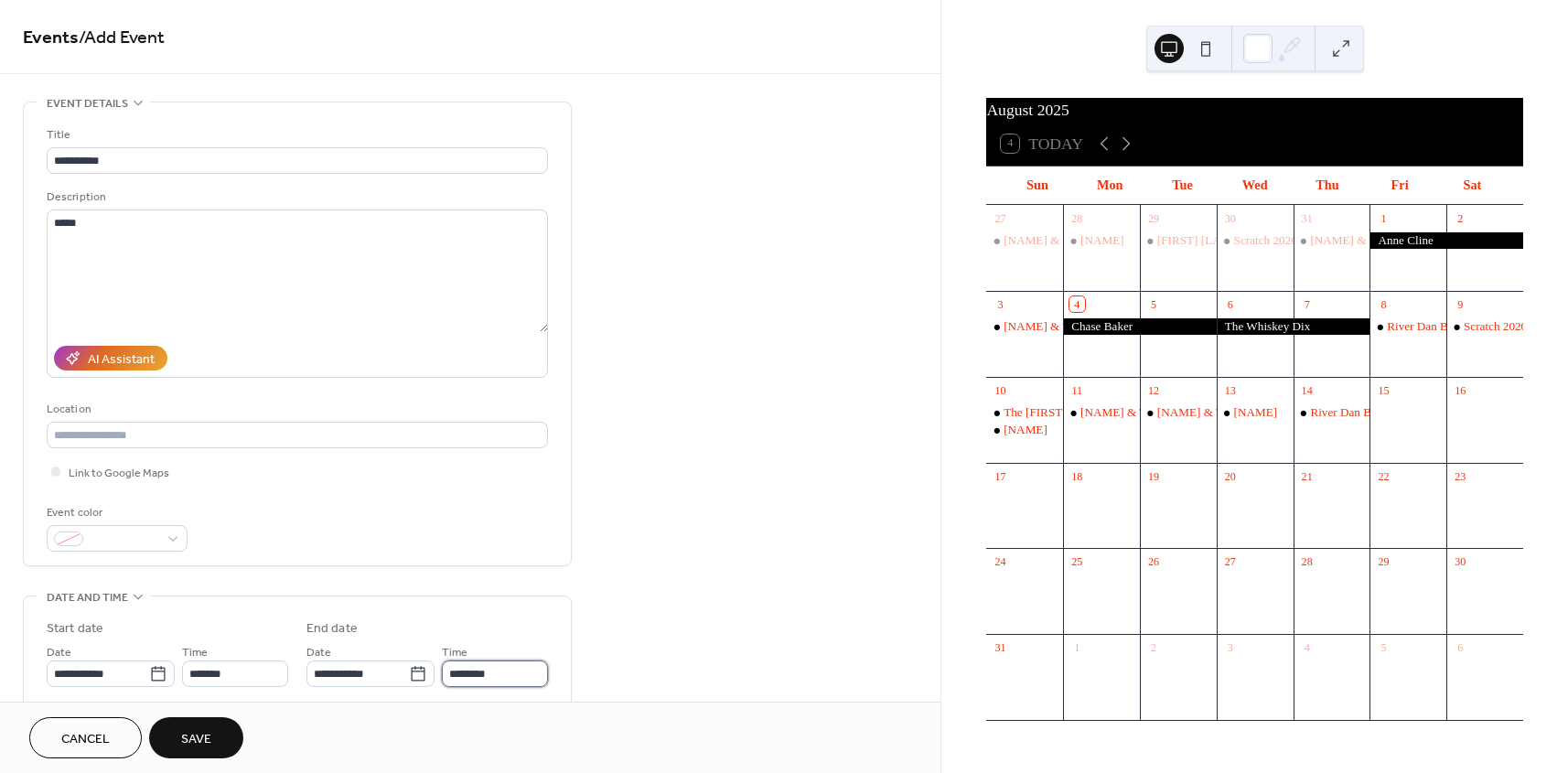 click on "********" at bounding box center [495, 673] 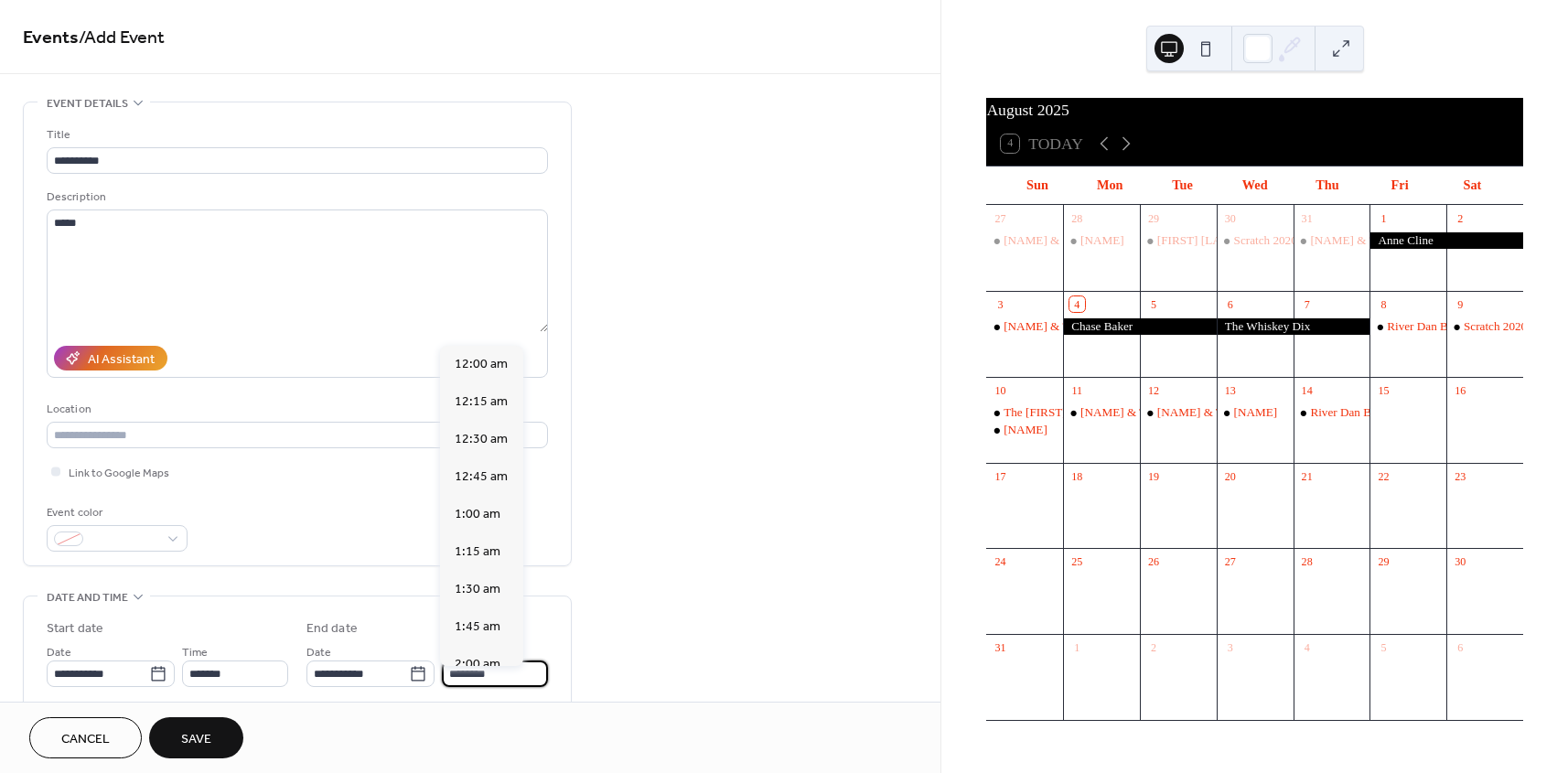 scroll, scrollTop: 3252, scrollLeft: 0, axis: vertical 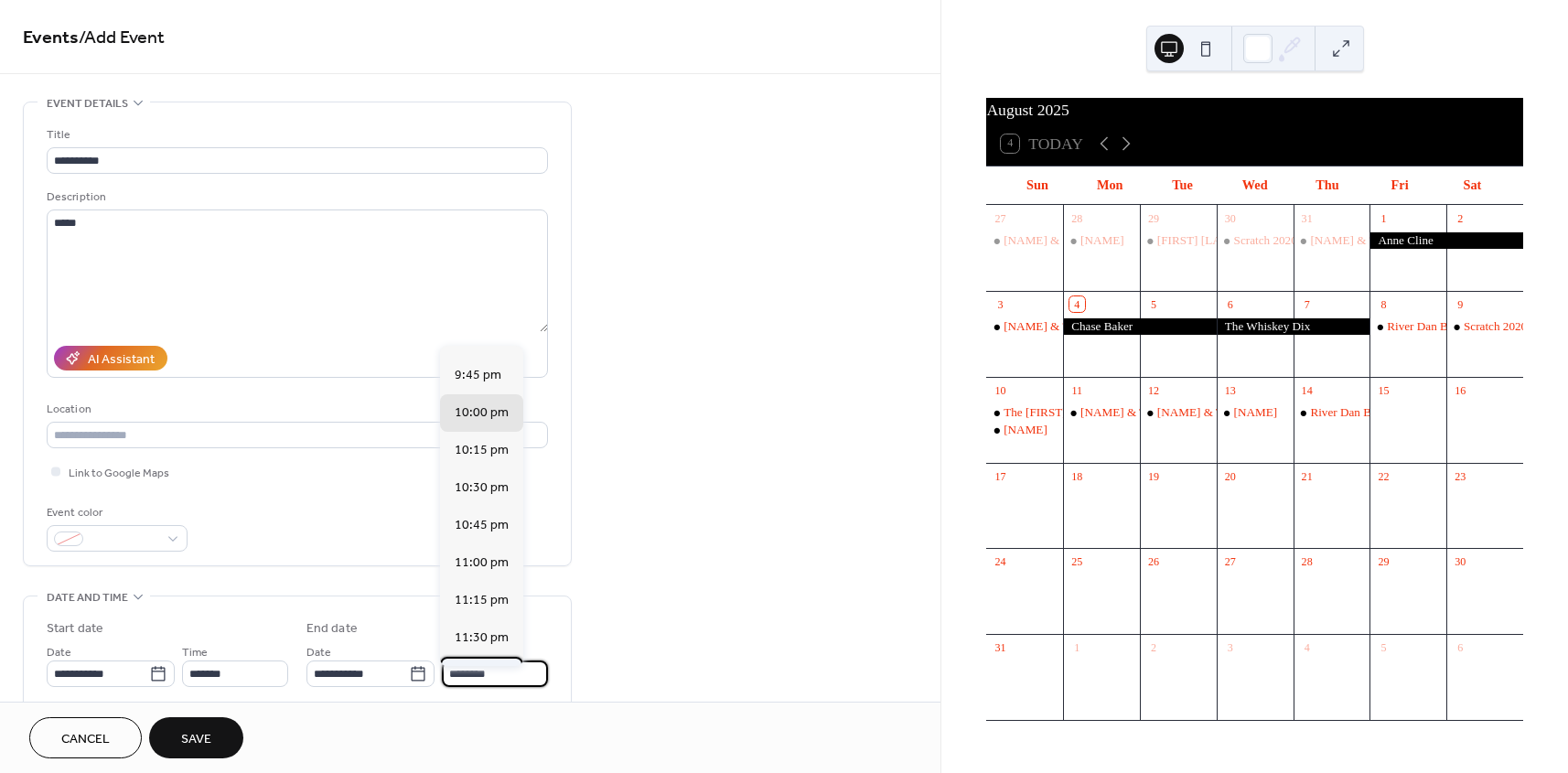 click on "11:45 pm" at bounding box center (481, 675) 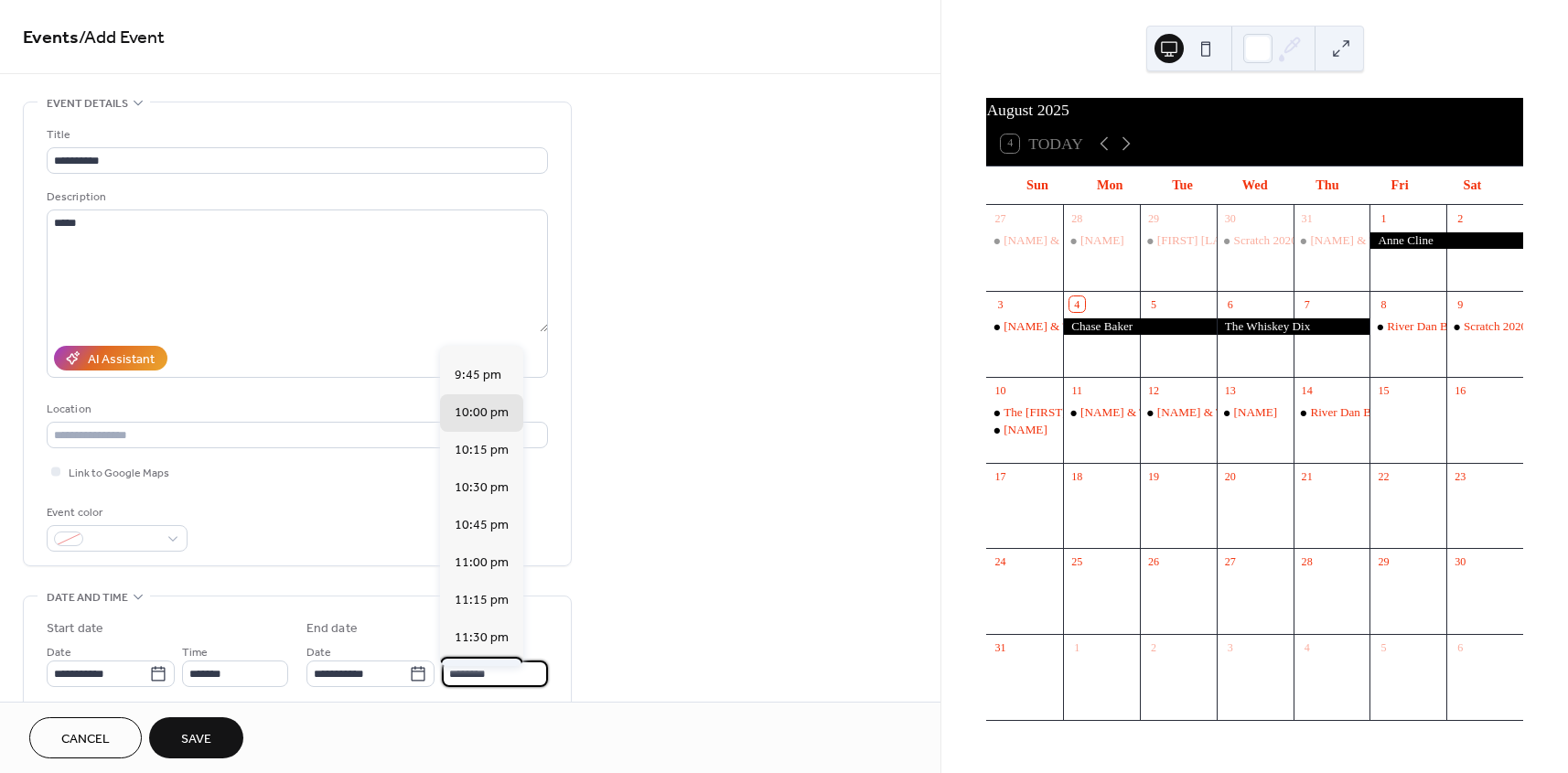 type on "********" 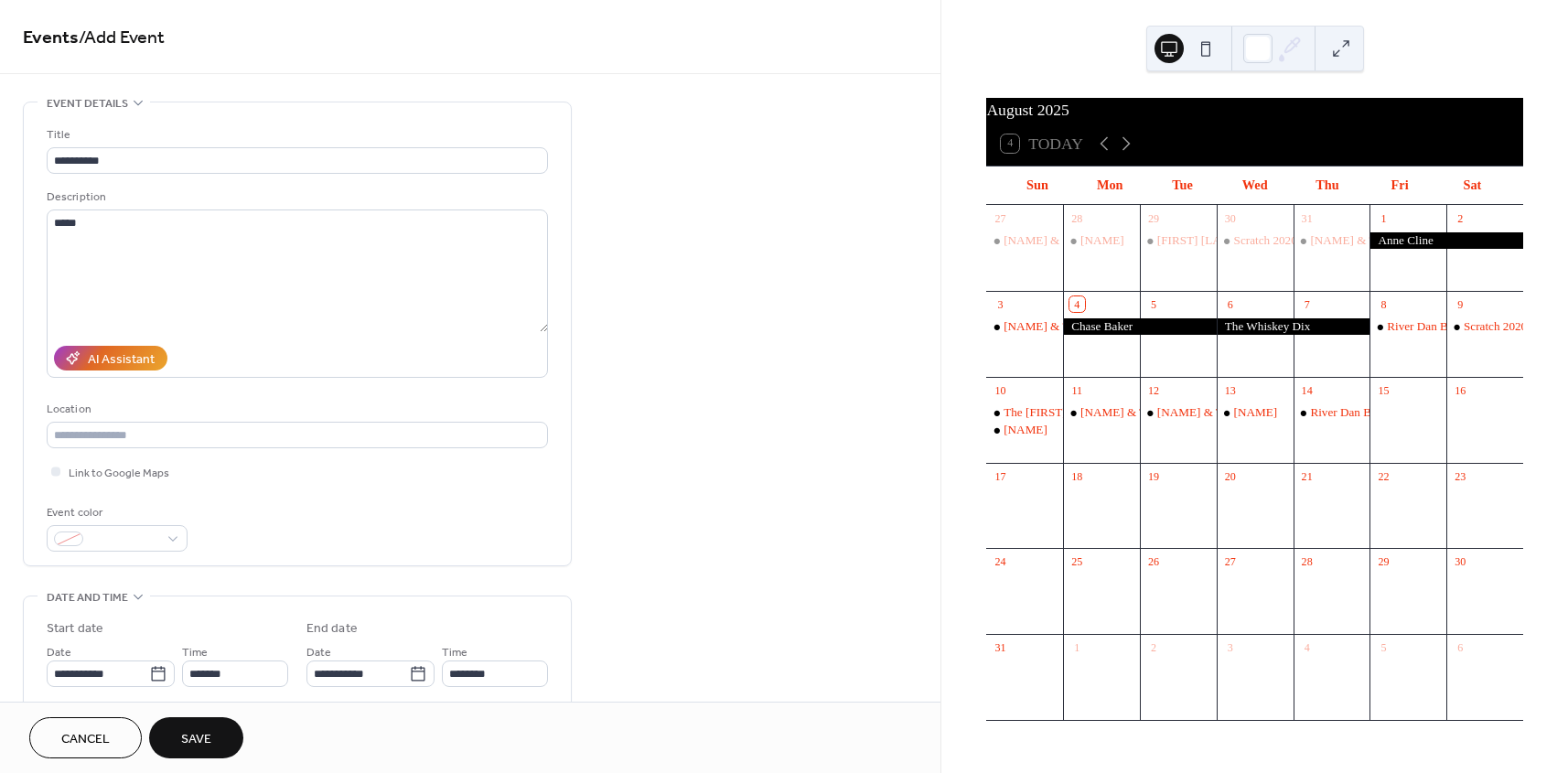 click on "Save" at bounding box center [196, 737] 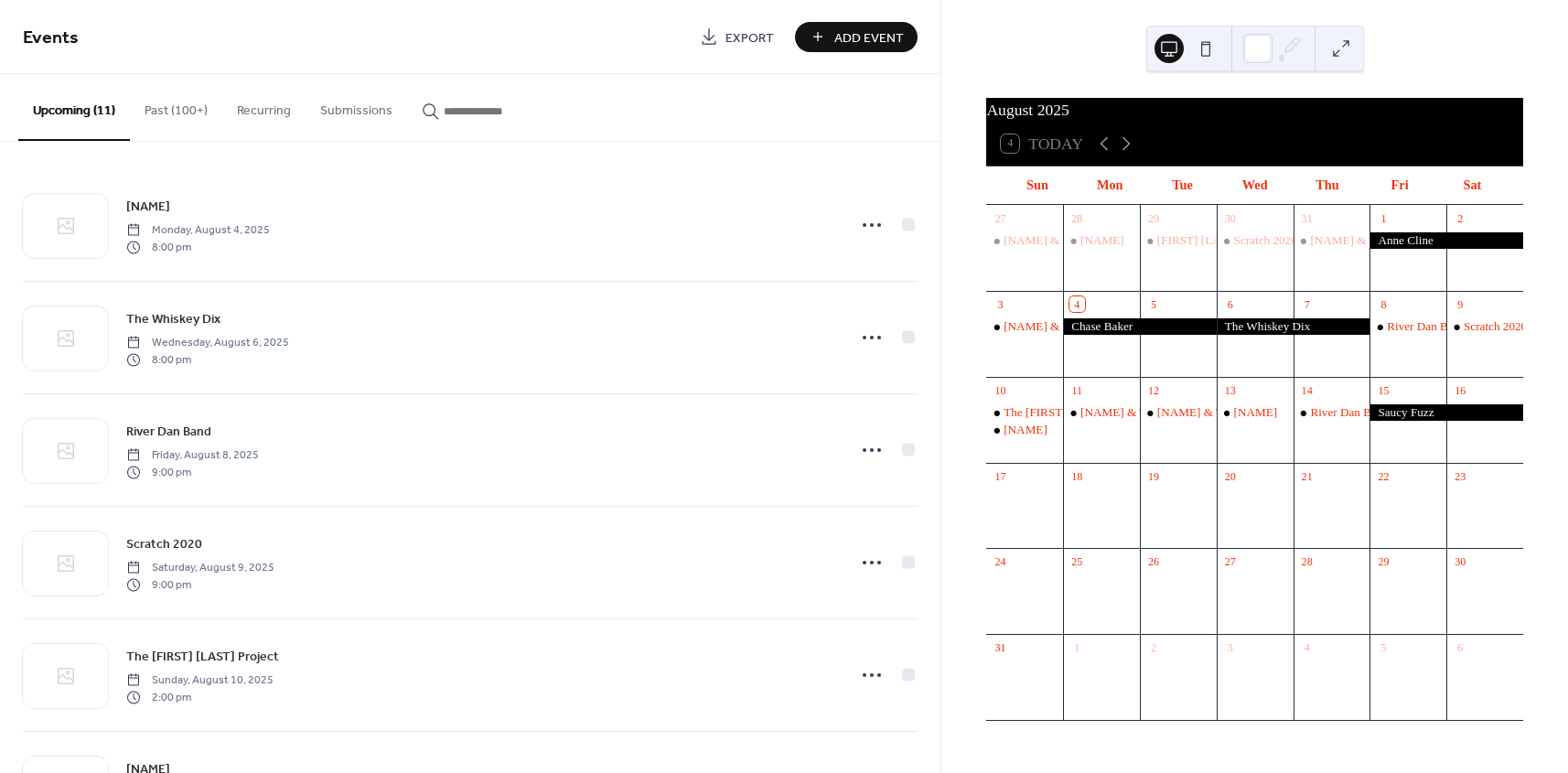 click on "Add Event" at bounding box center [869, 38] 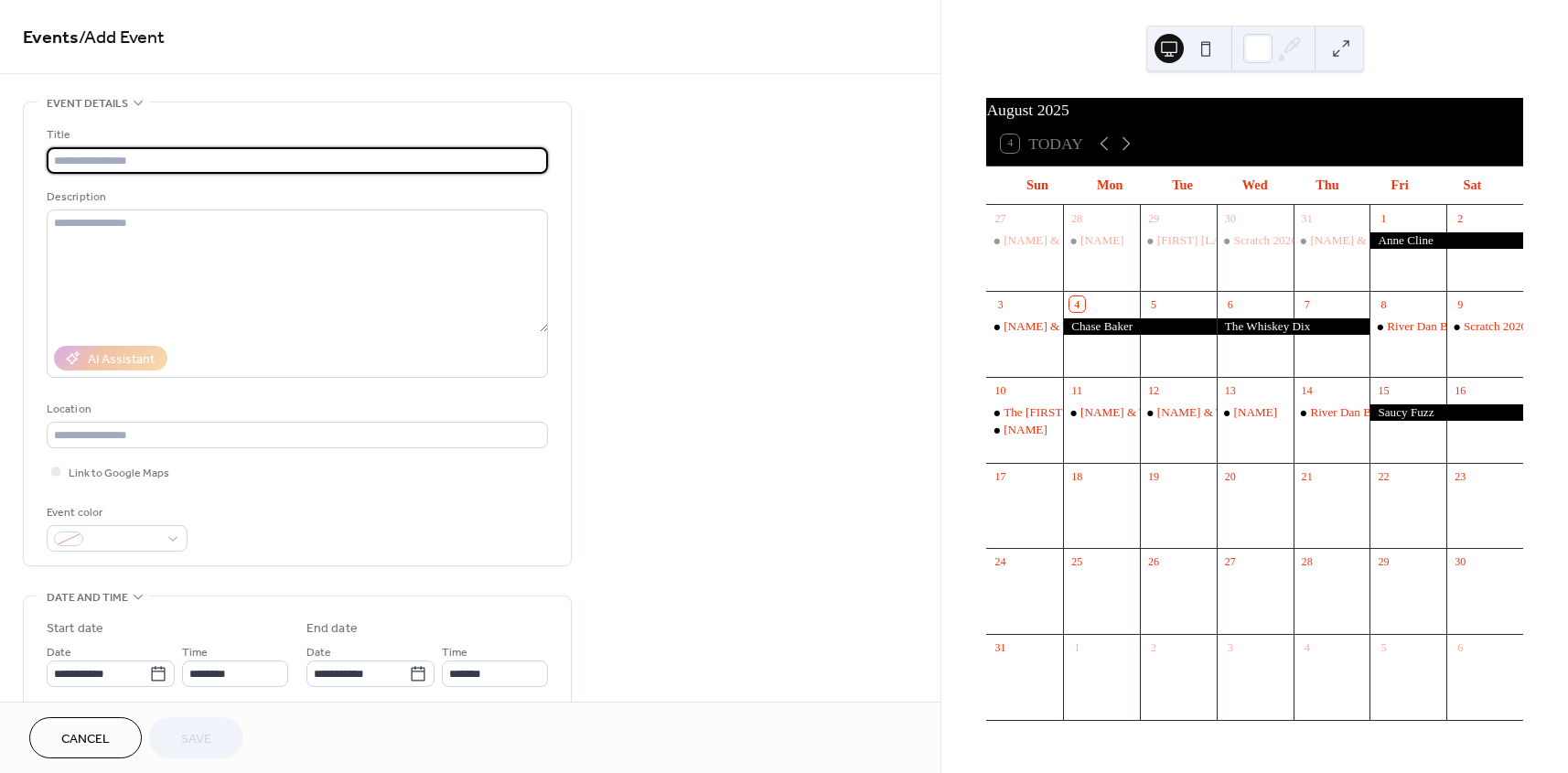 type on "*" 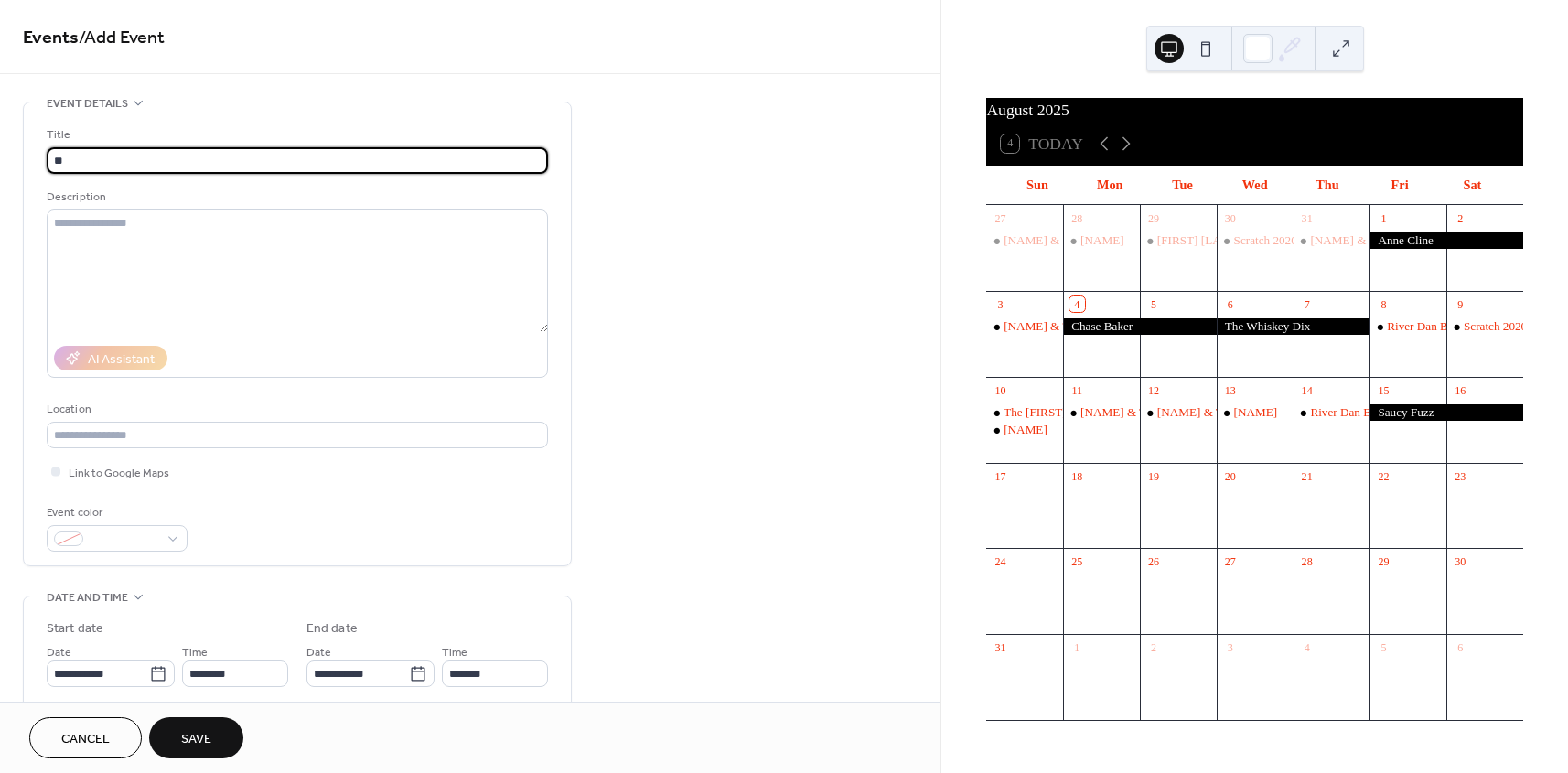 type on "*" 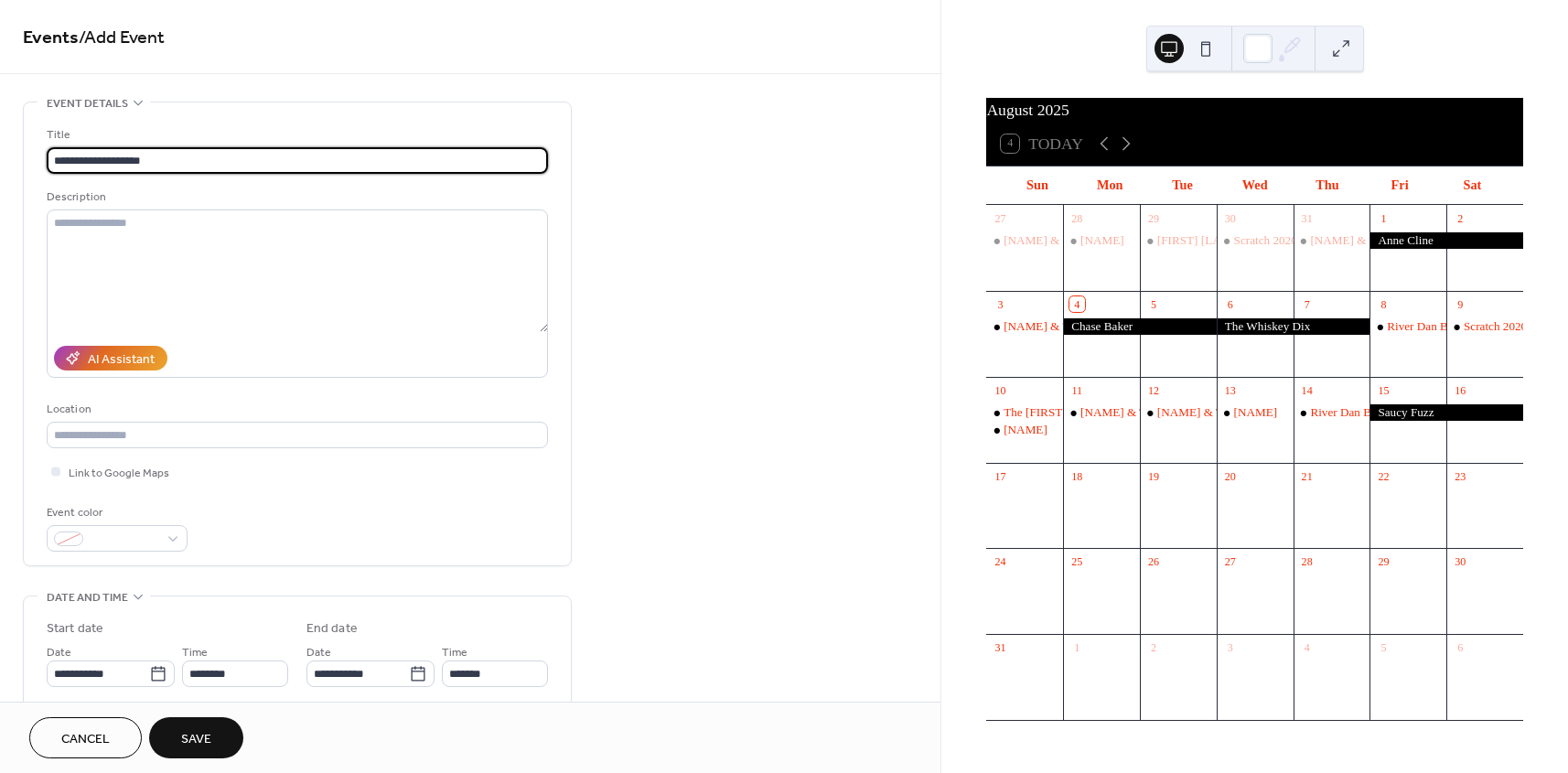 type on "**********" 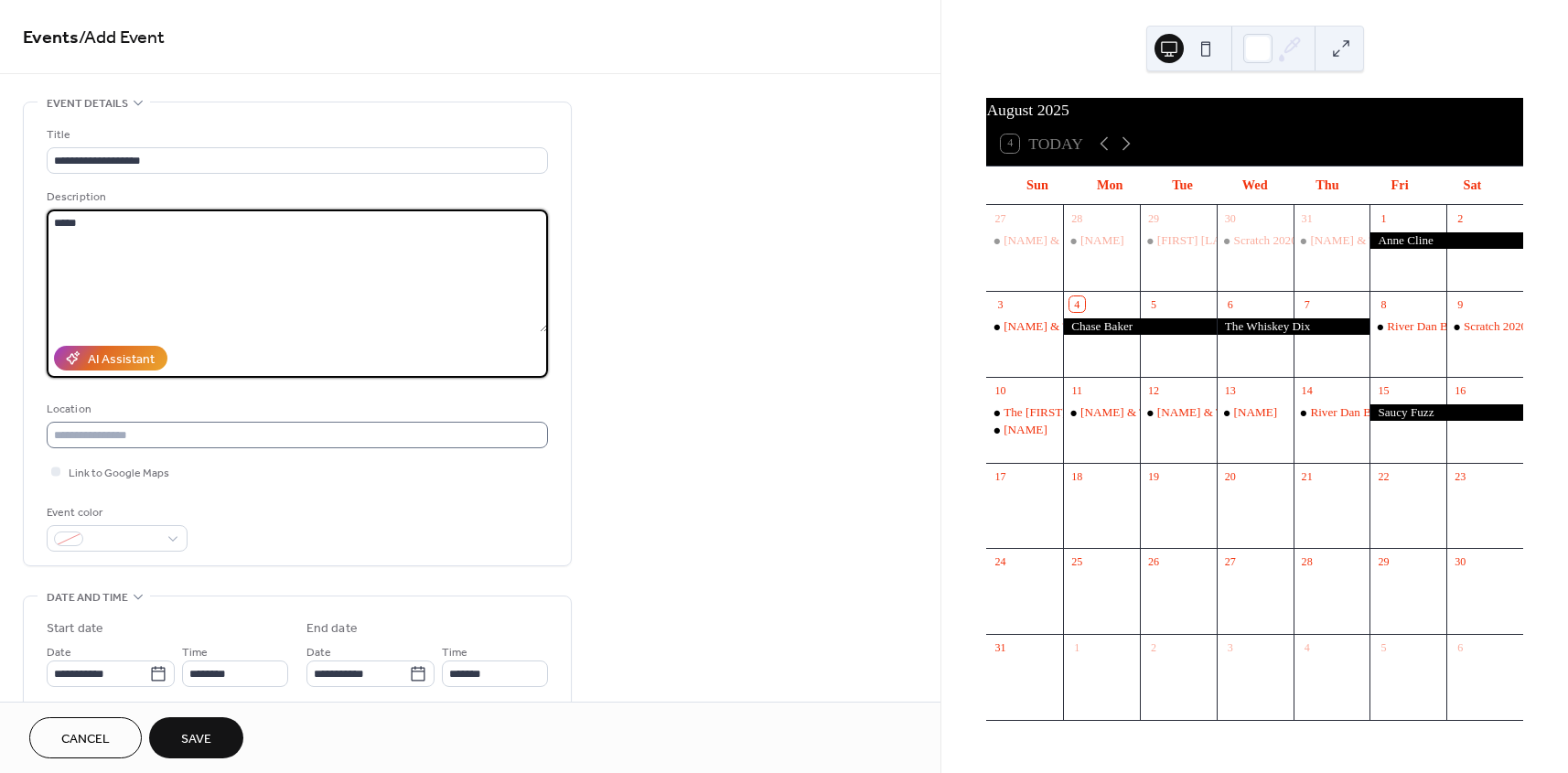 type on "*****" 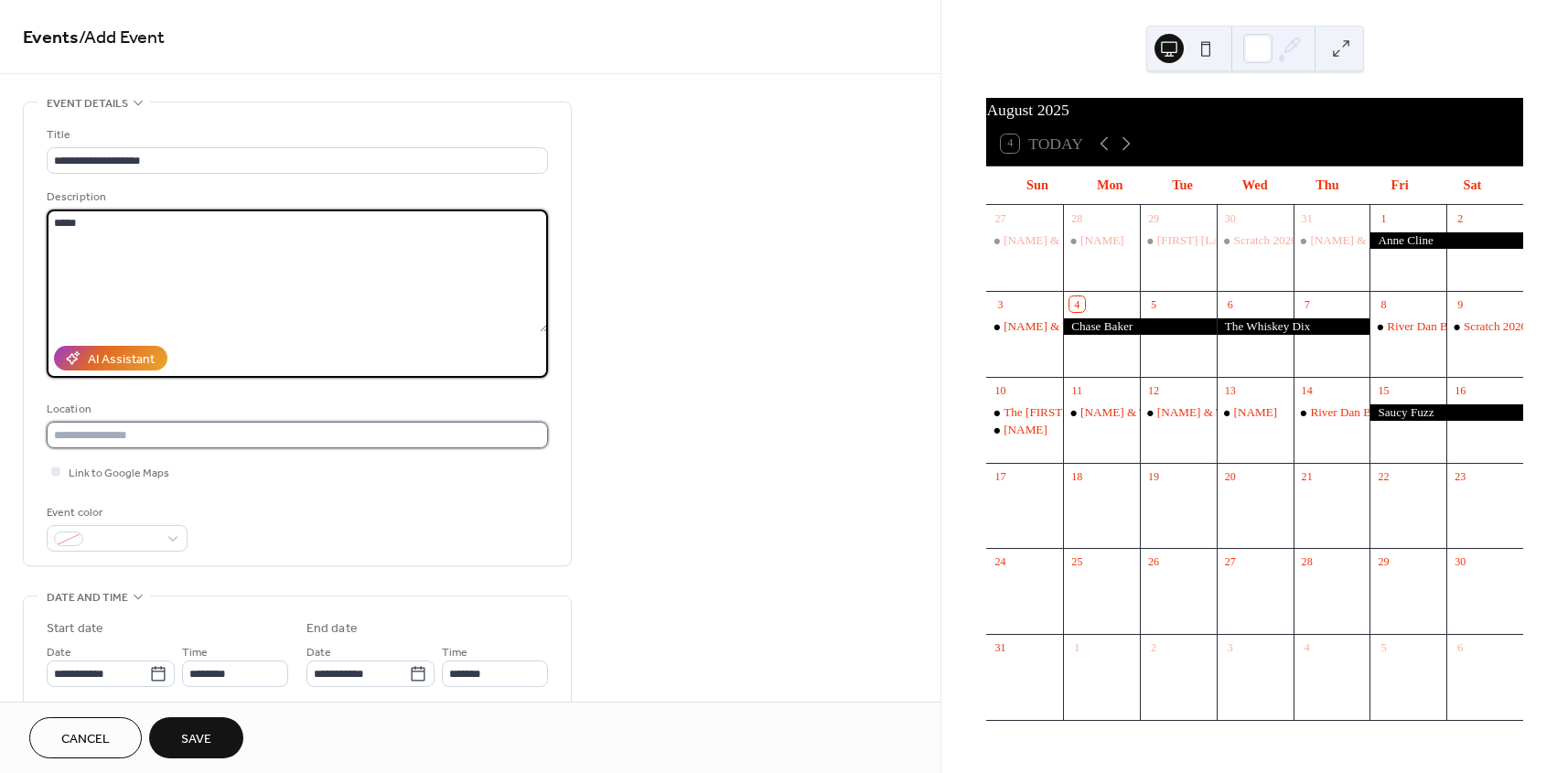 click at bounding box center [297, 435] 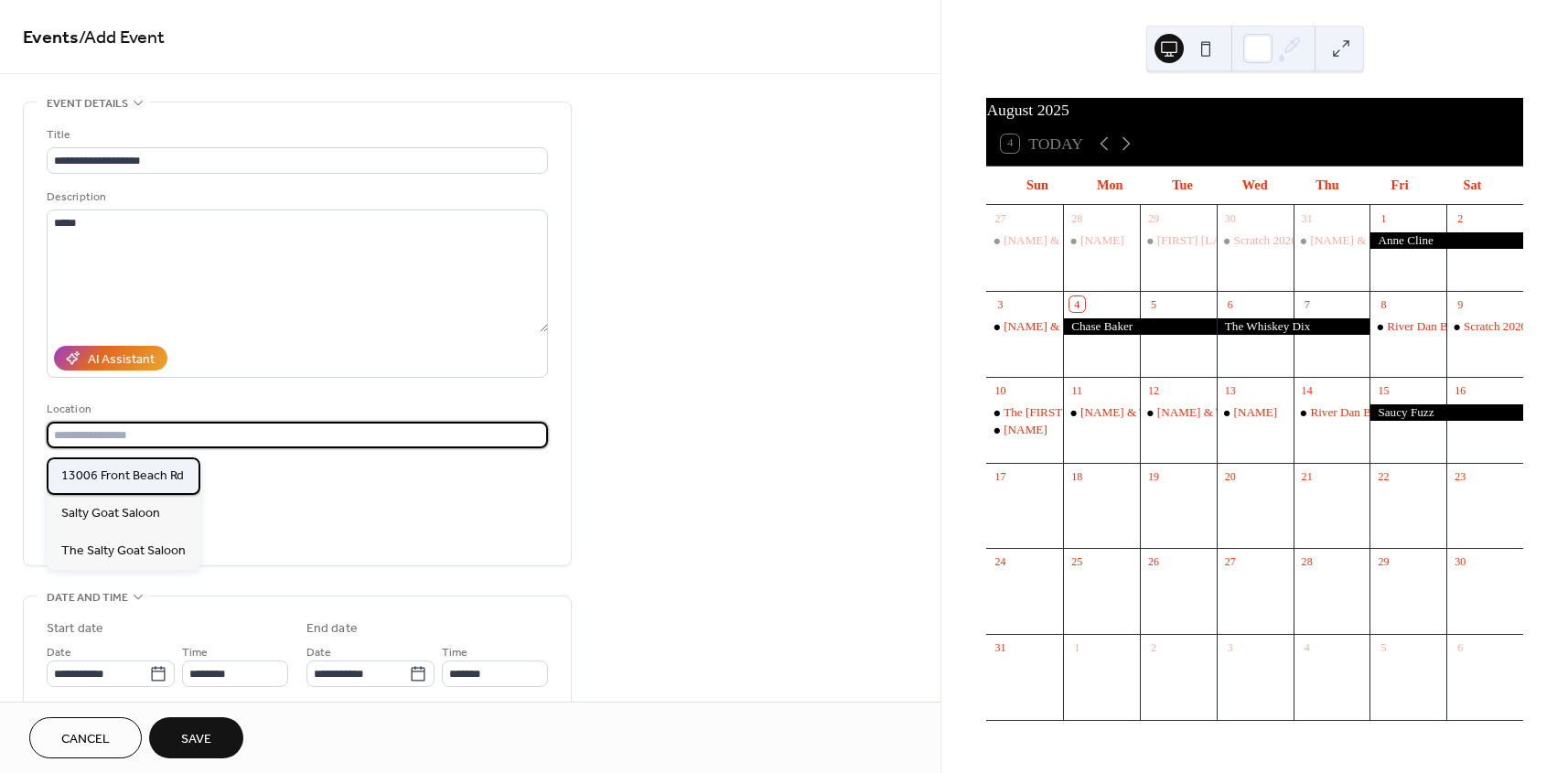 click on "13006 Front Beach Rd" at bounding box center (123, 476) 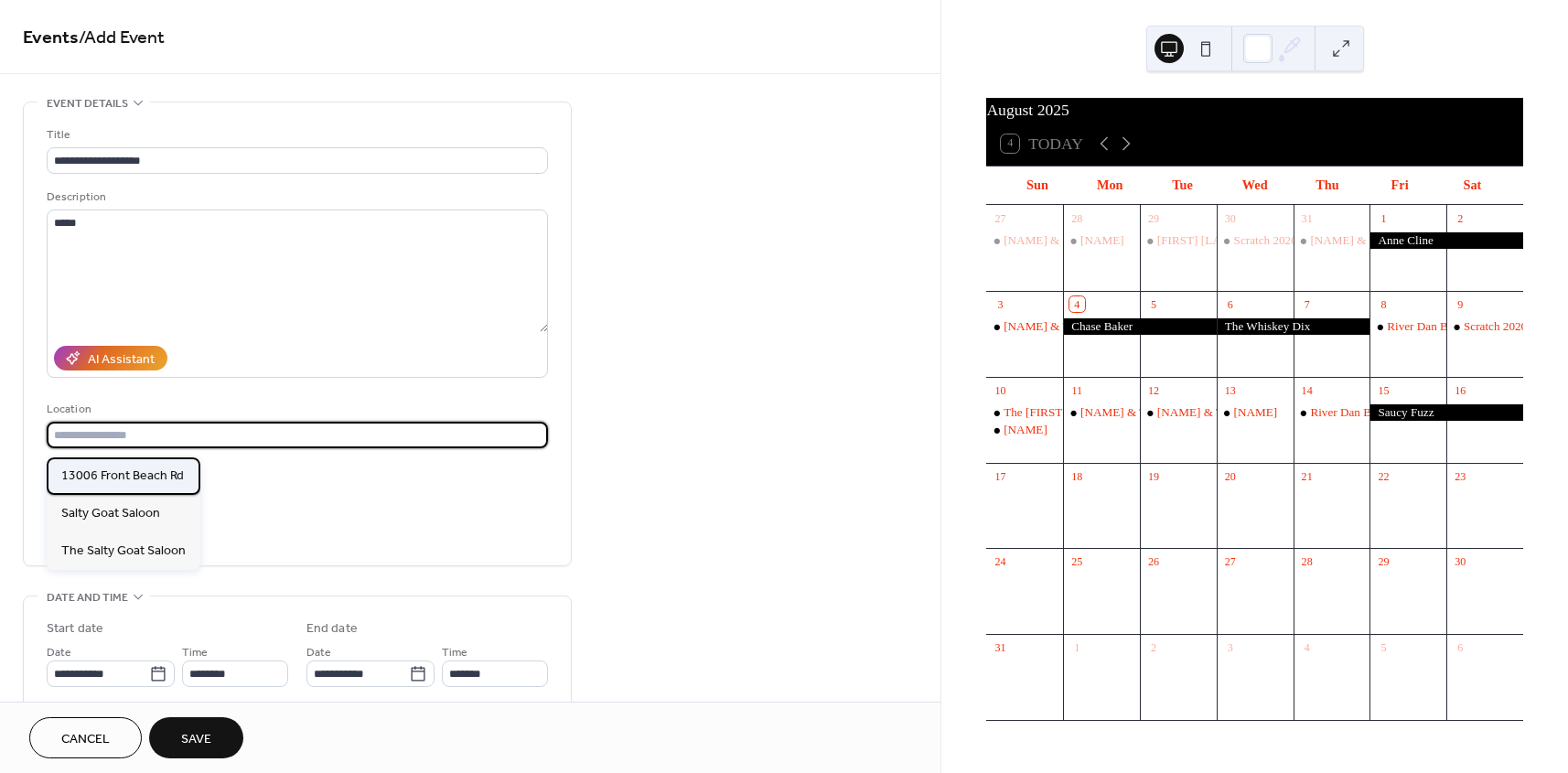 type on "**********" 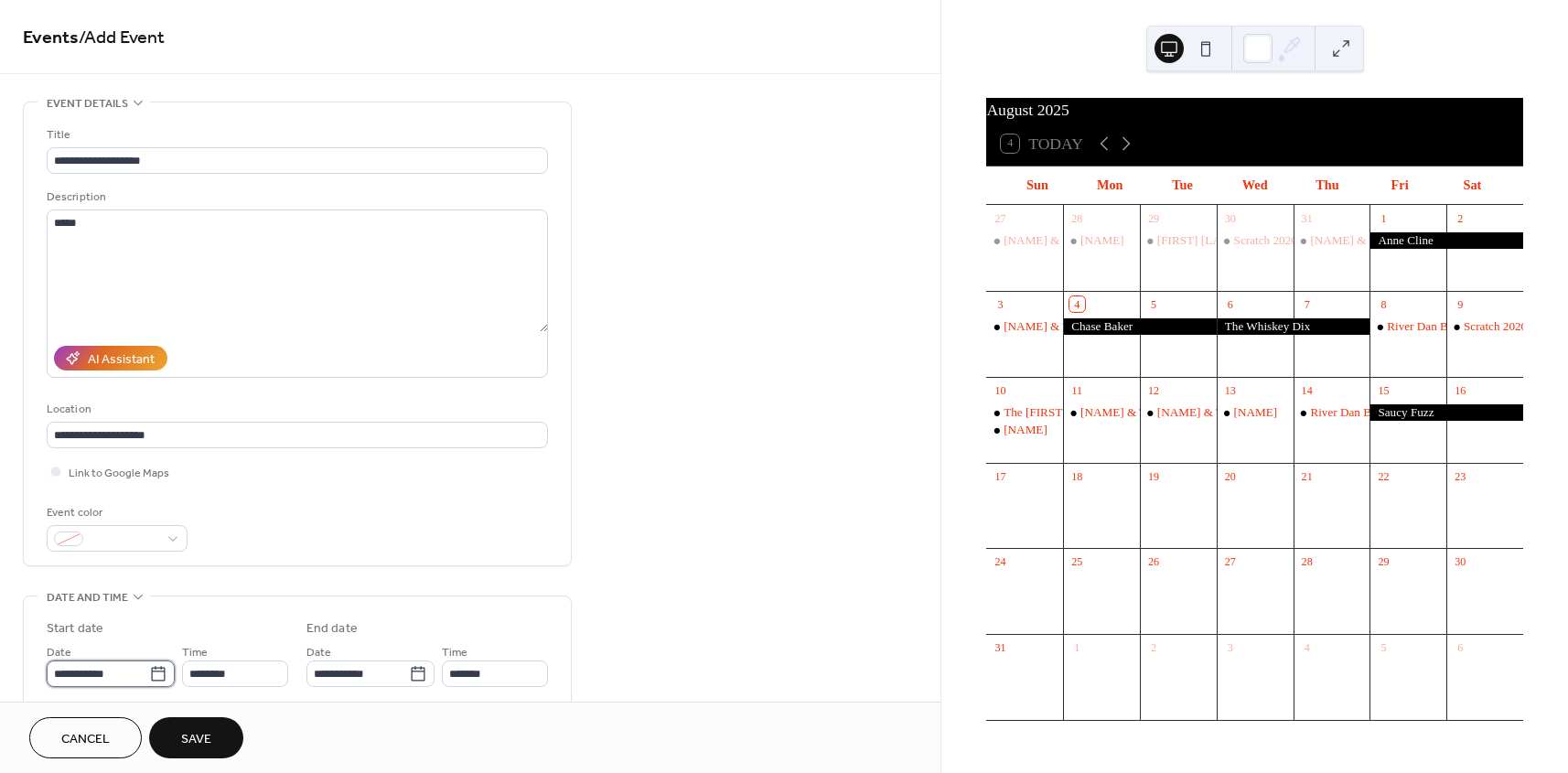 click on "**********" at bounding box center (98, 673) 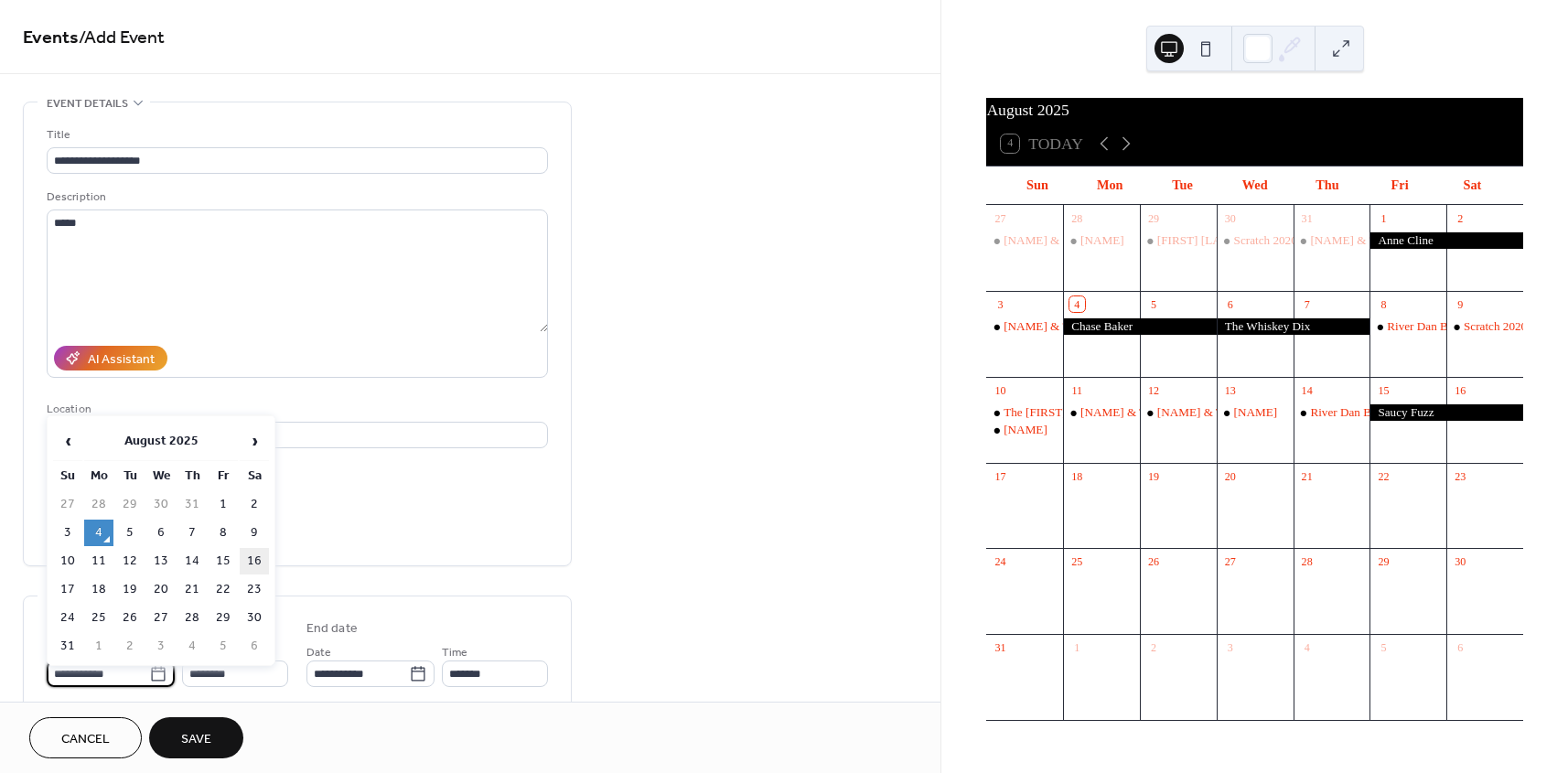 click on "16" at bounding box center [254, 561] 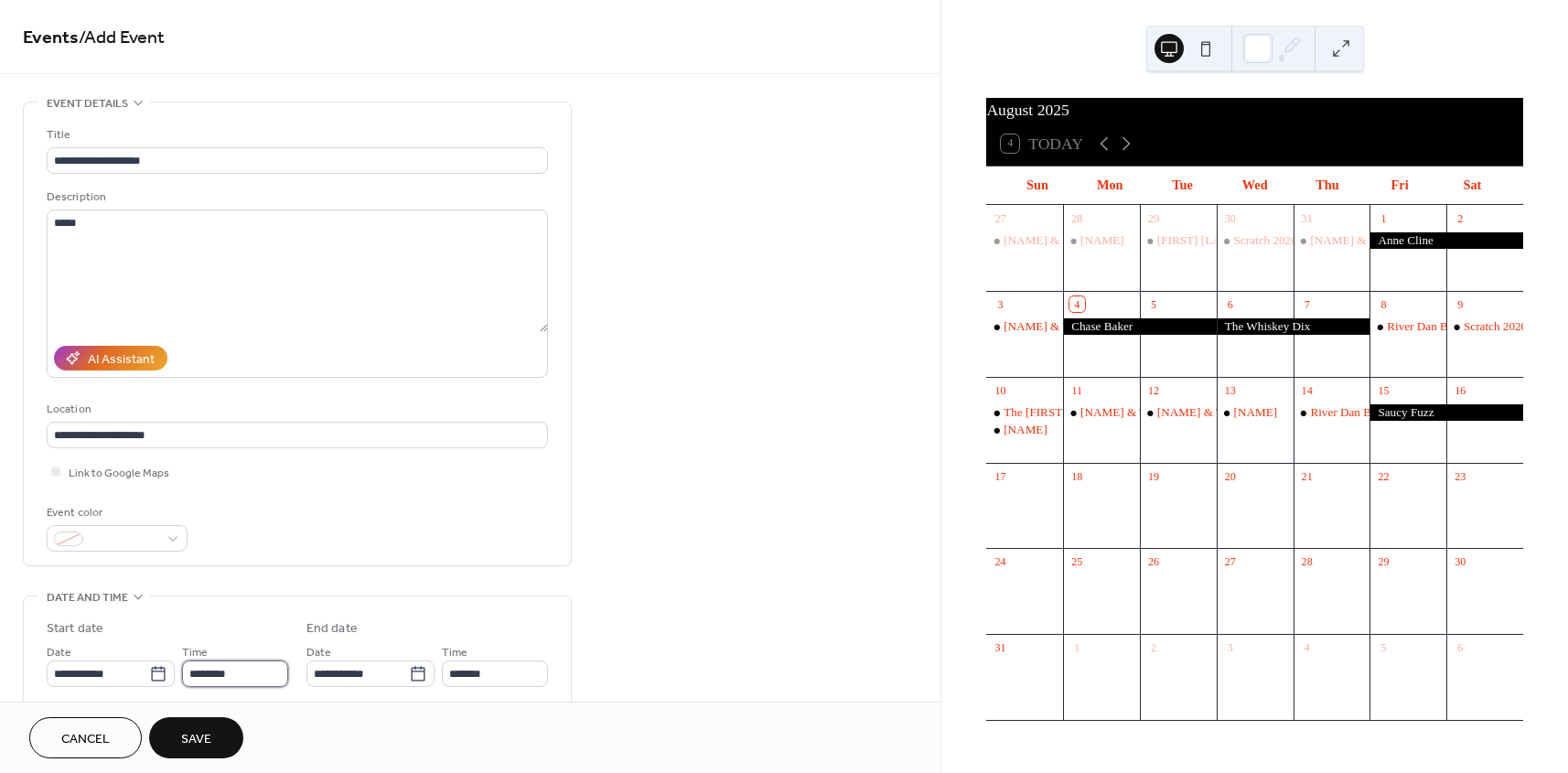 click on "********" at bounding box center [235, 673] 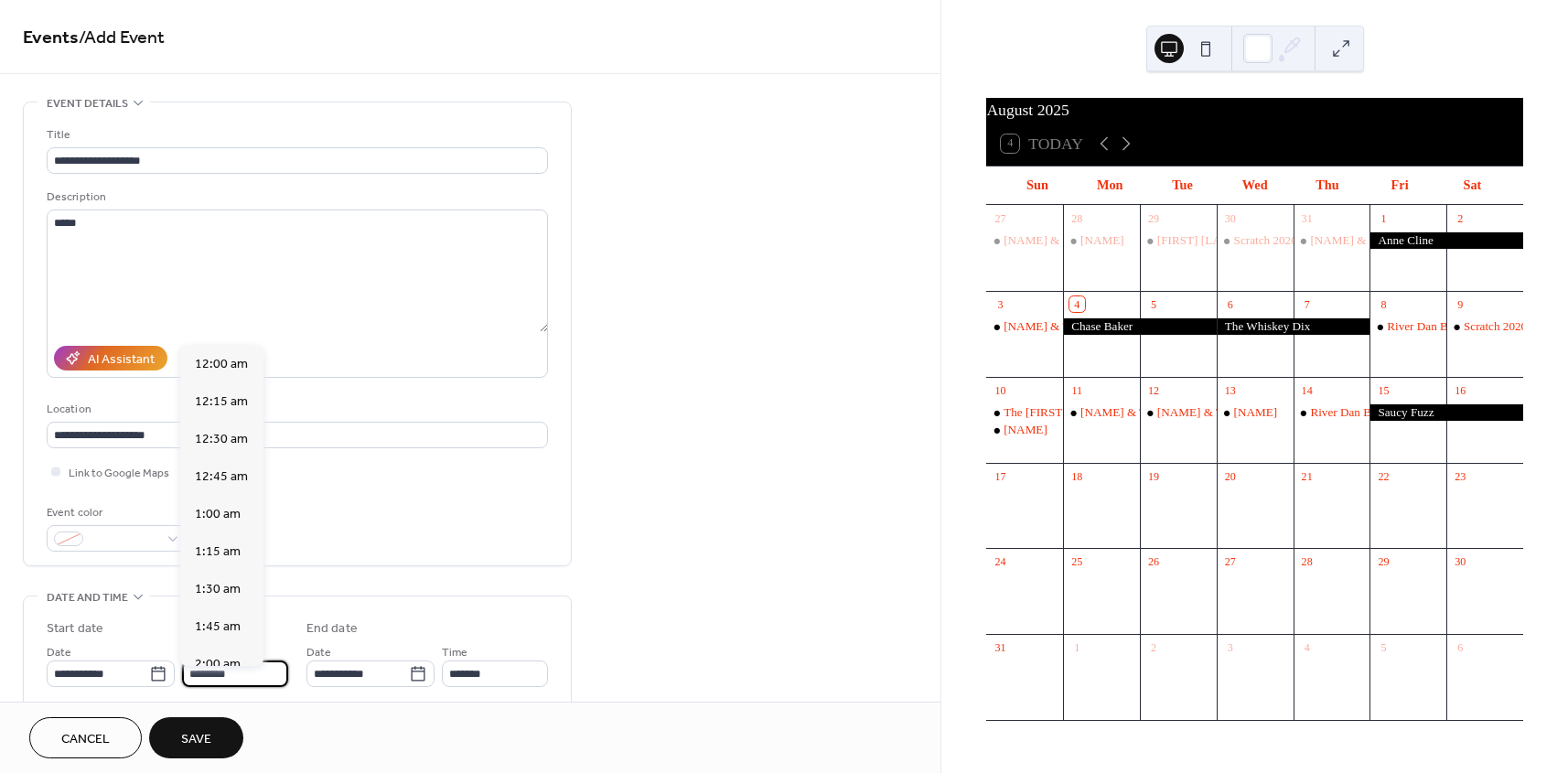 scroll, scrollTop: 1778, scrollLeft: 0, axis: vertical 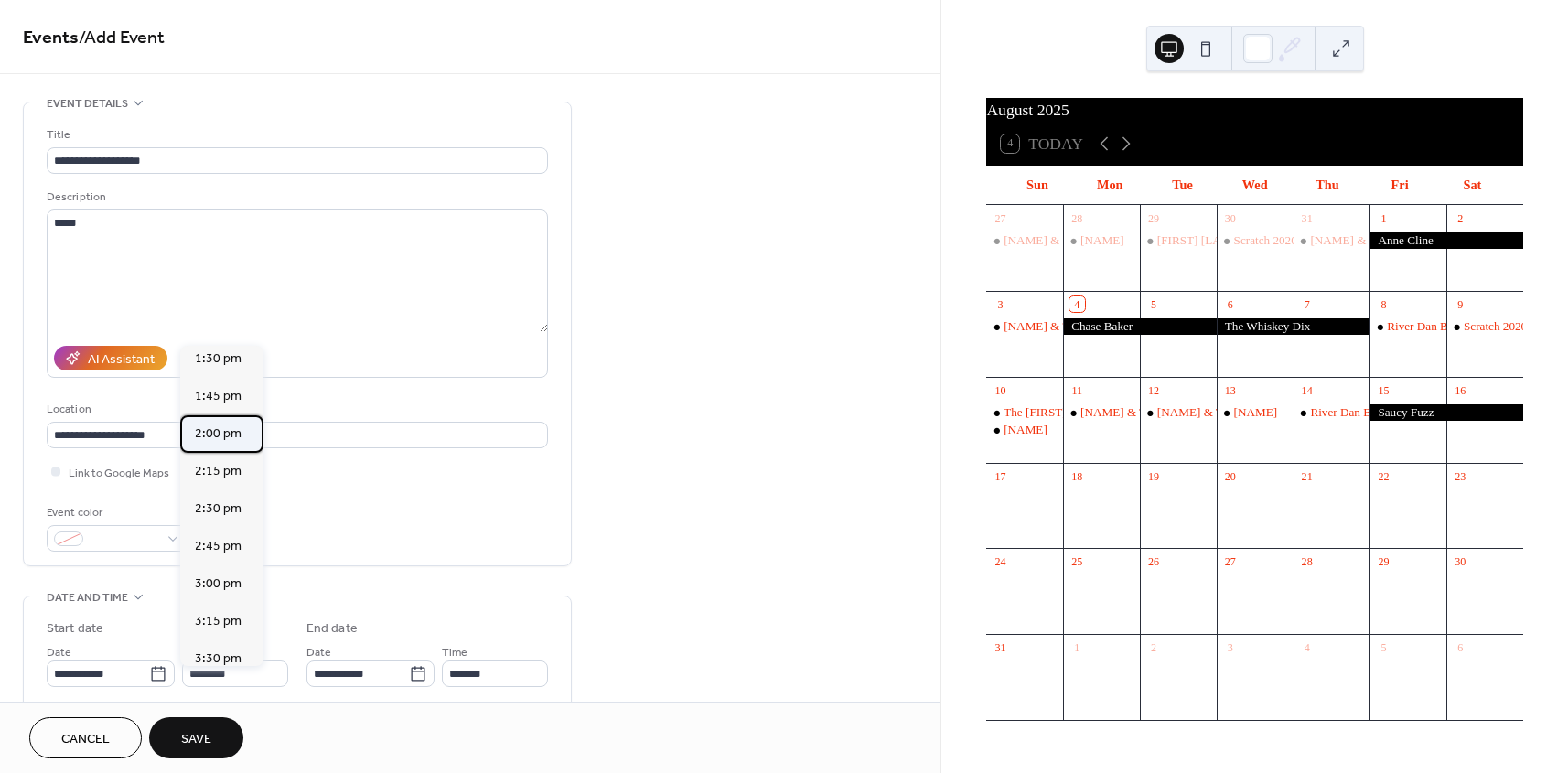 click on "2:00 pm" at bounding box center [218, 434] 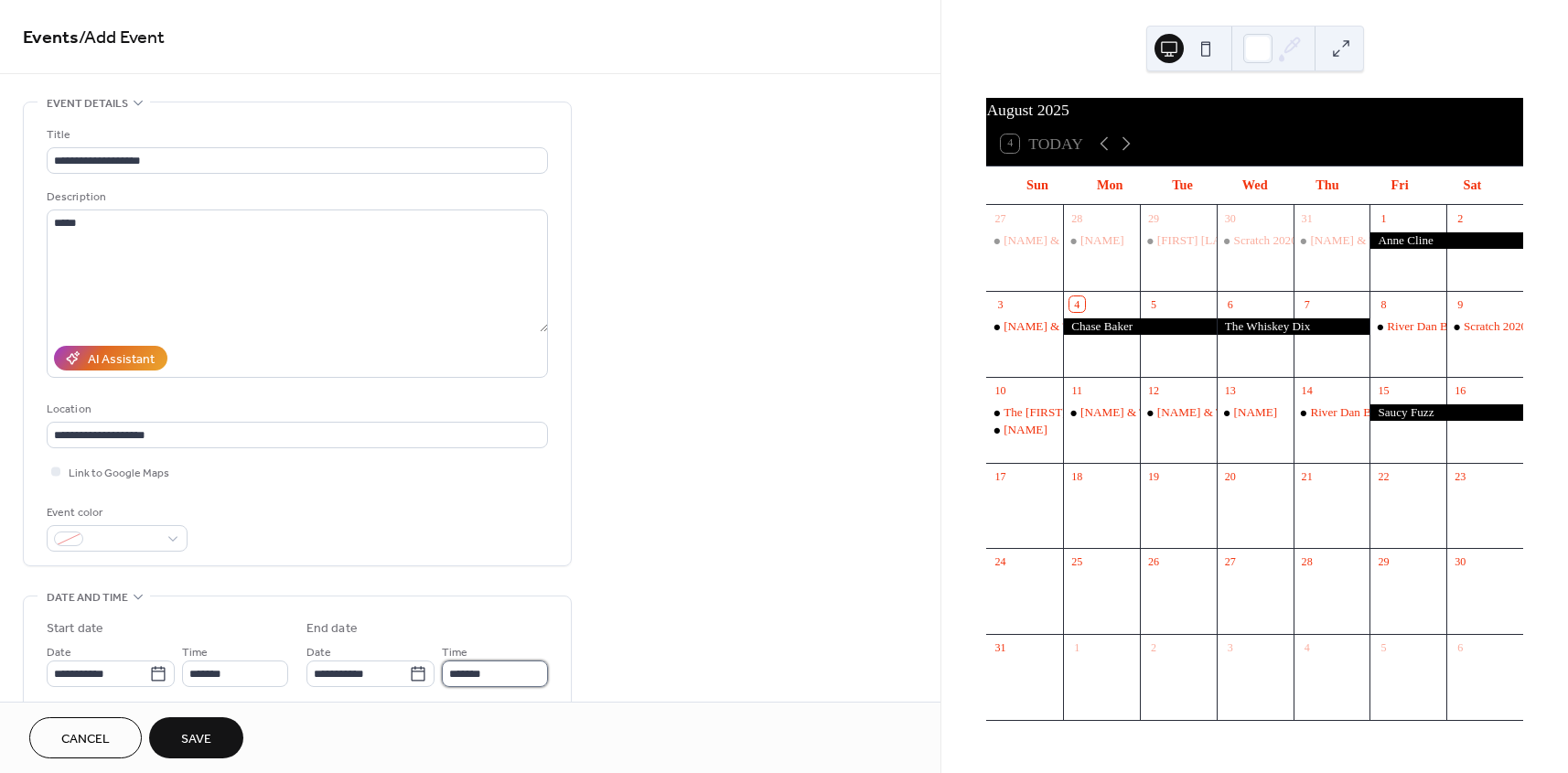 click on "*******" at bounding box center (495, 673) 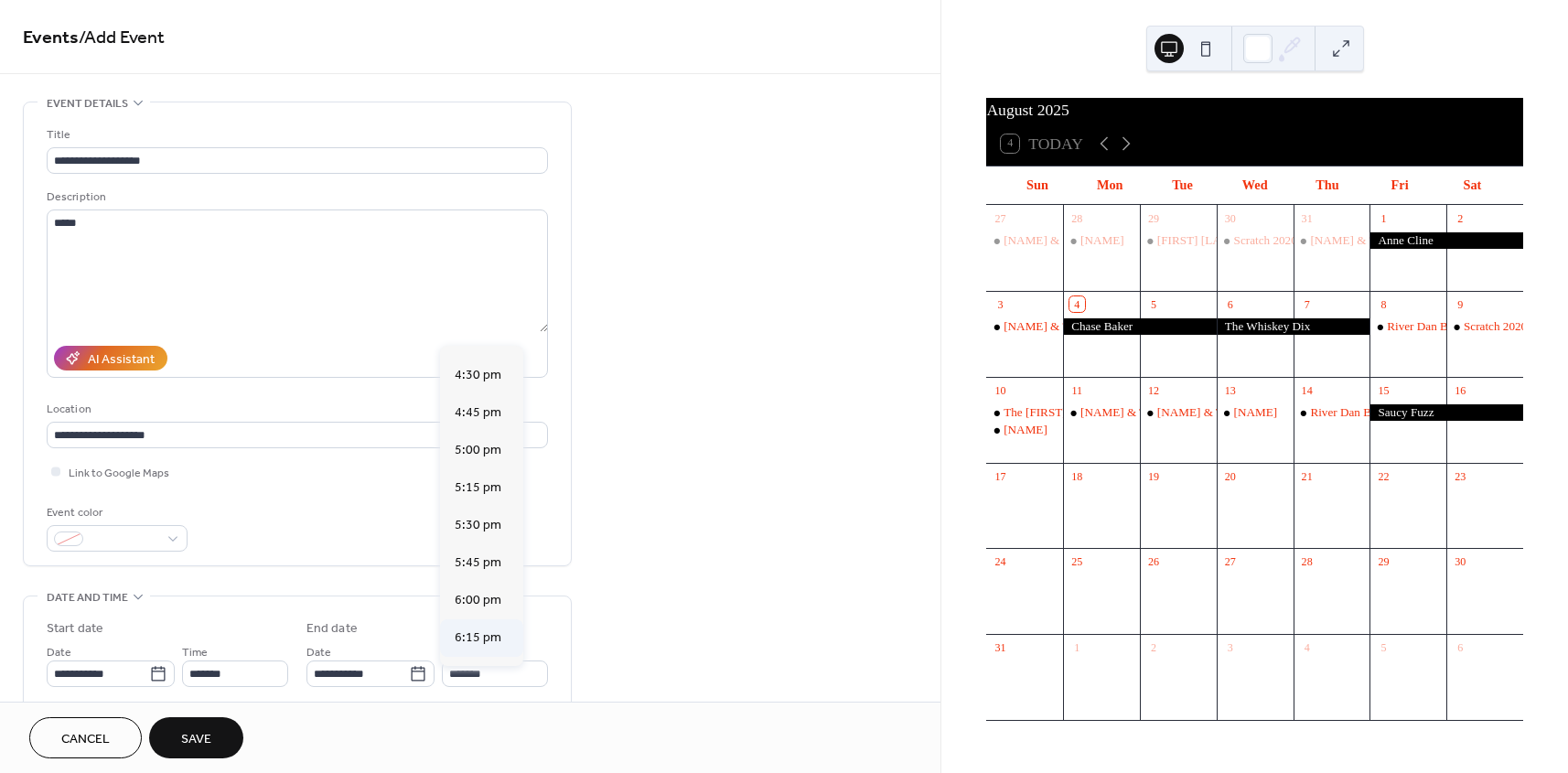 scroll, scrollTop: 329, scrollLeft: 0, axis: vertical 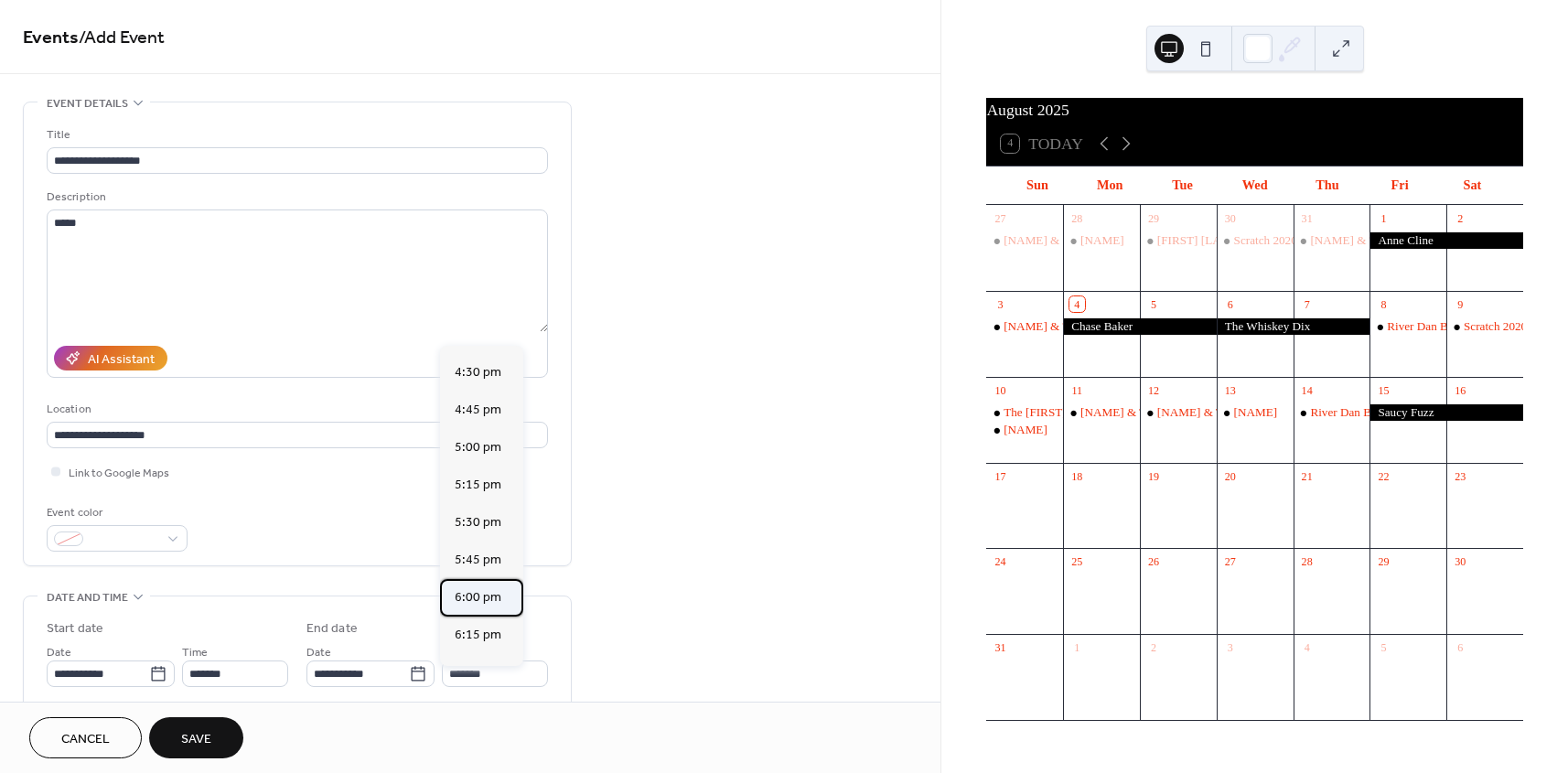 click on "6:00 pm" at bounding box center [478, 597] 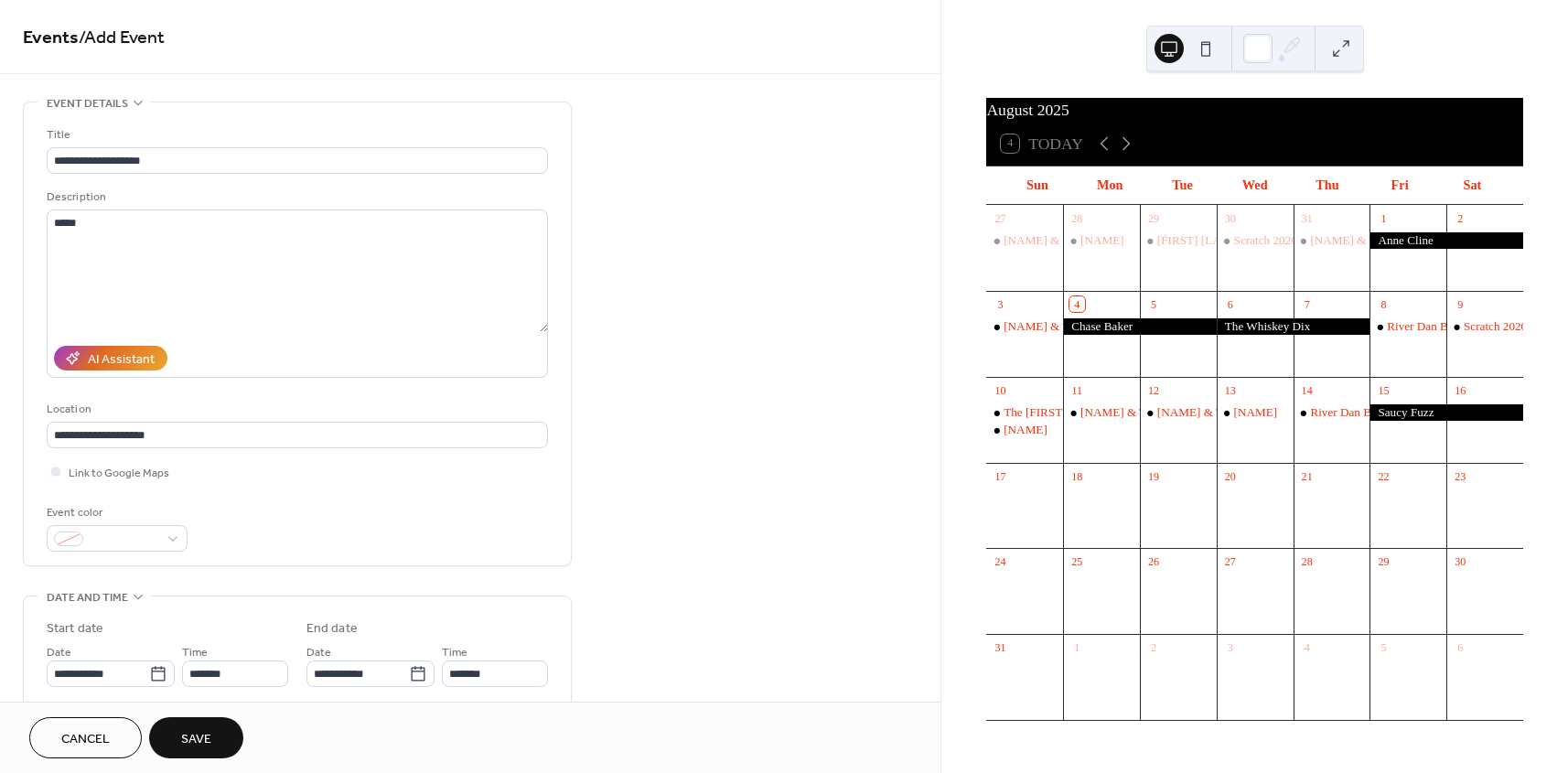 type on "*******" 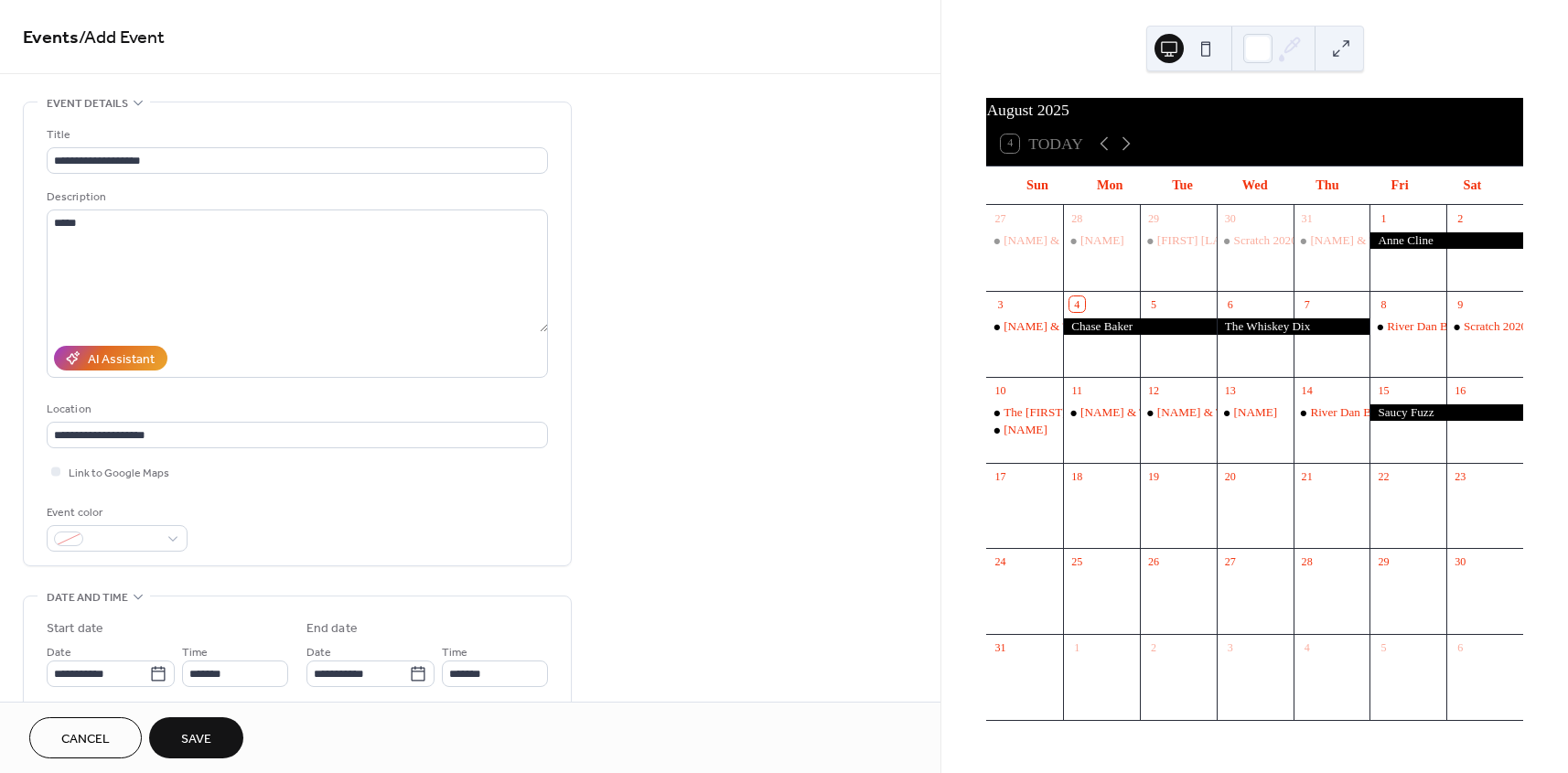 click on "Save" at bounding box center (196, 737) 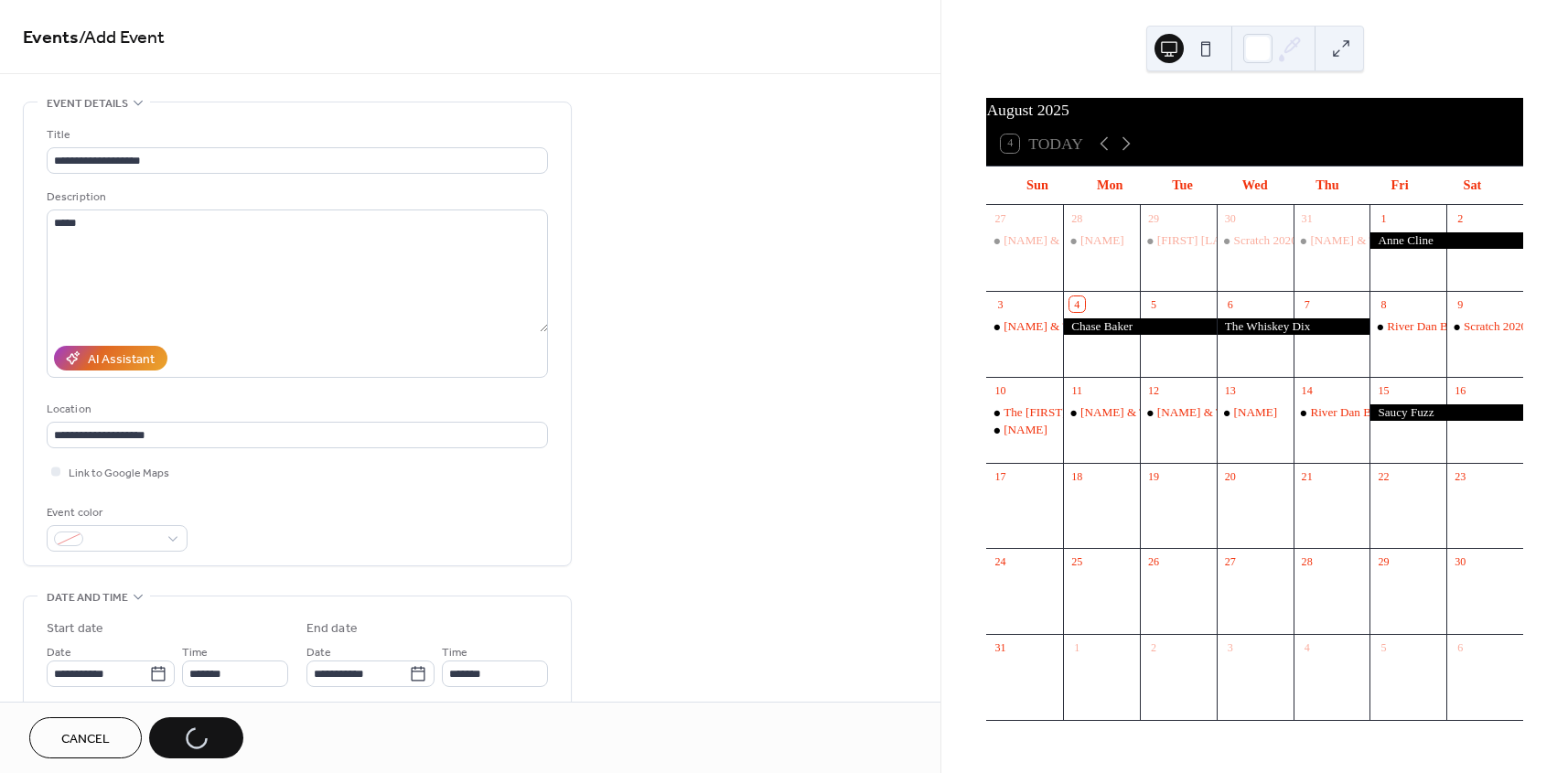 click on "Cancel Save" at bounding box center (136, 737) 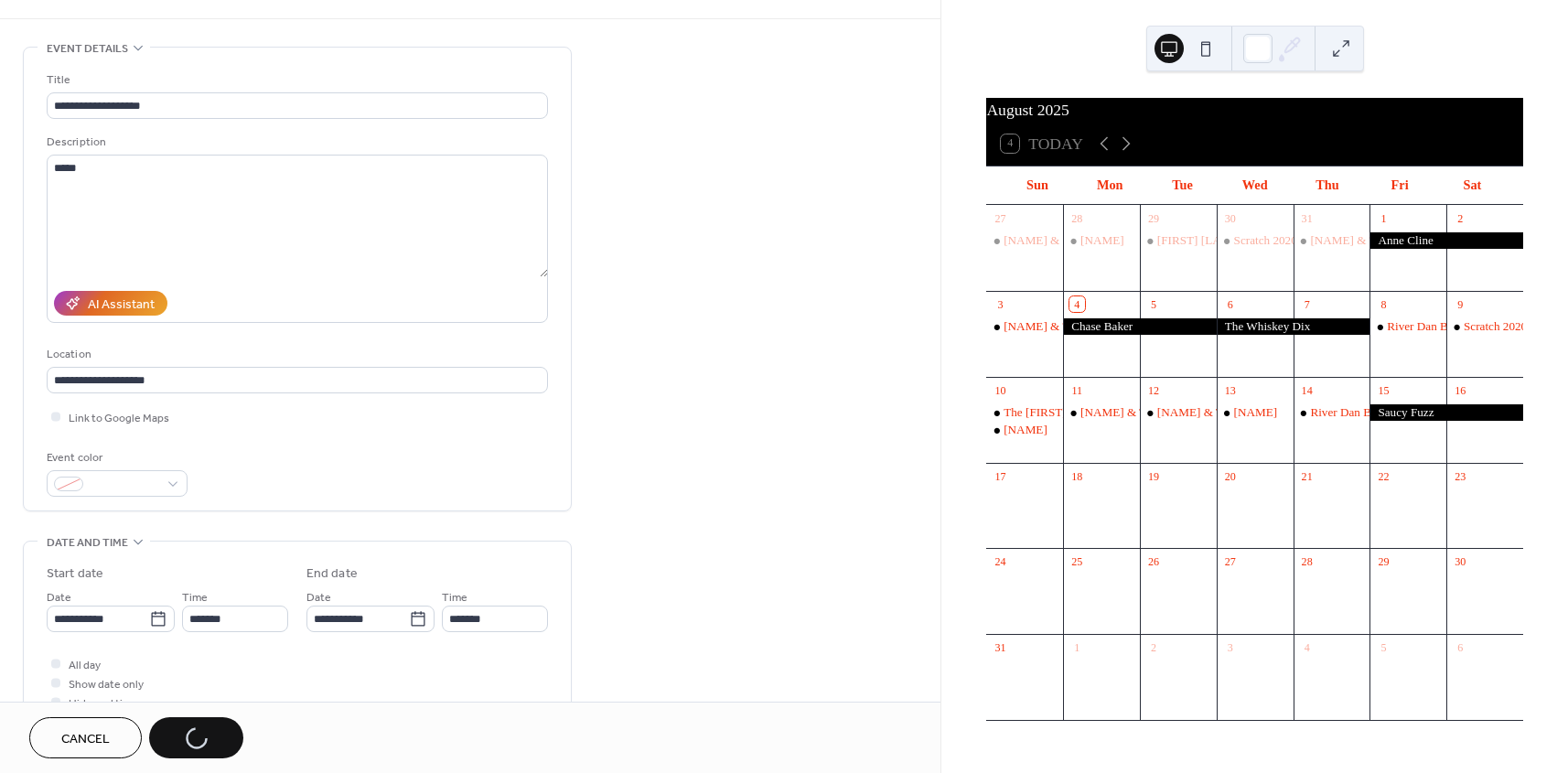 scroll, scrollTop: 0, scrollLeft: 0, axis: both 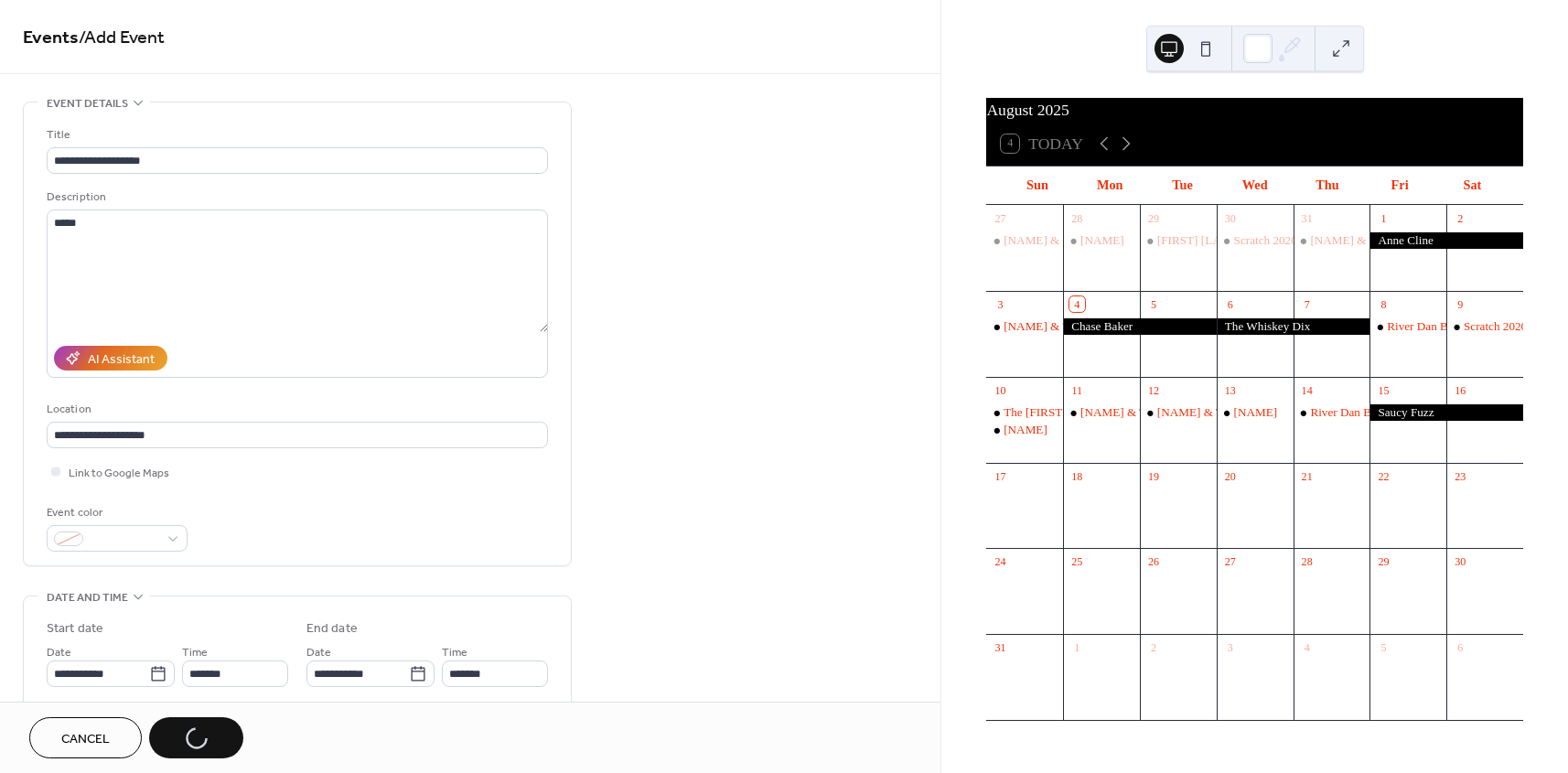 click on "Cancel Save" at bounding box center [136, 737] 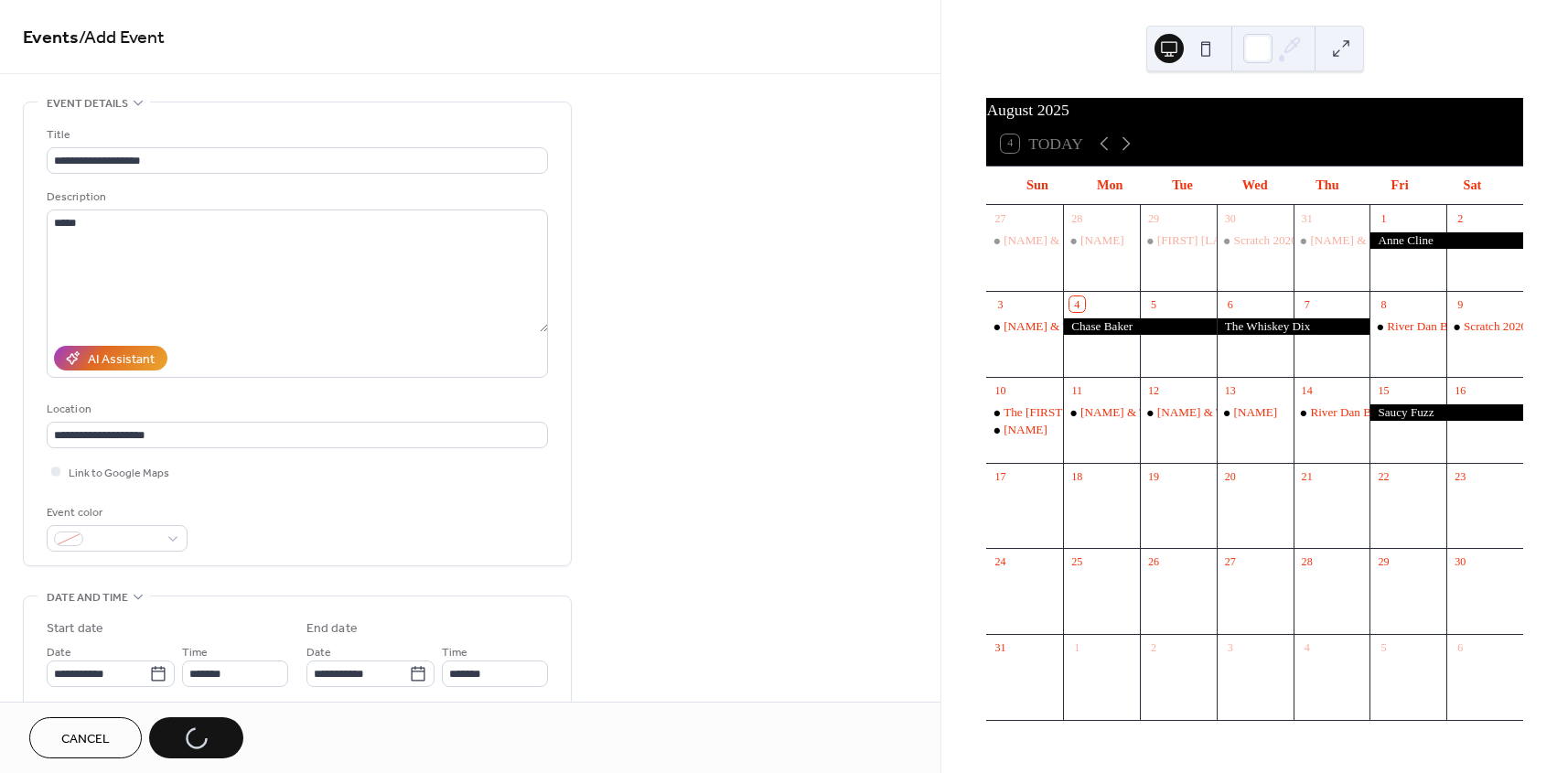 click on "Cancel Save" at bounding box center [136, 737] 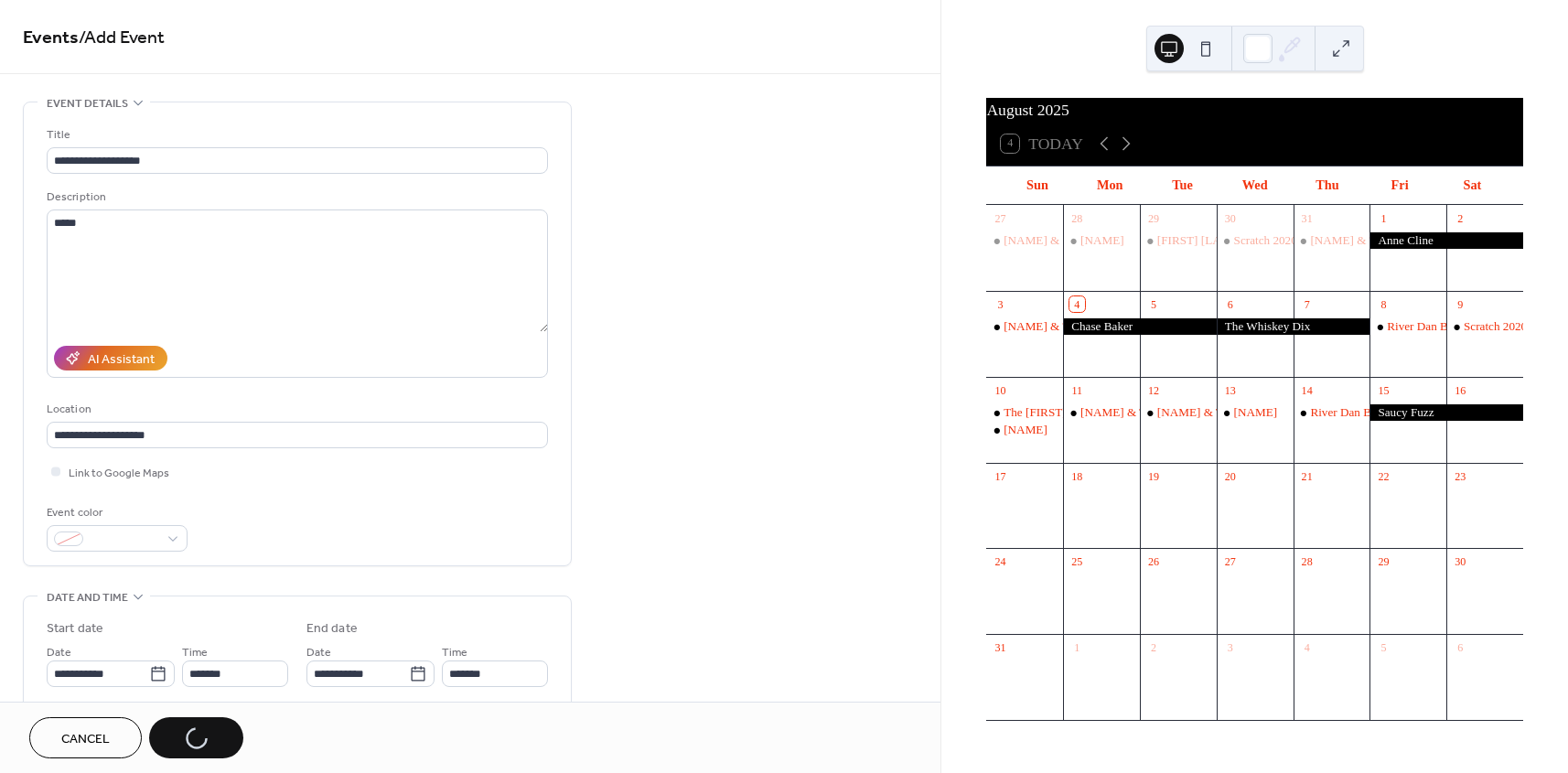 click on "**********" at bounding box center [470, 768] 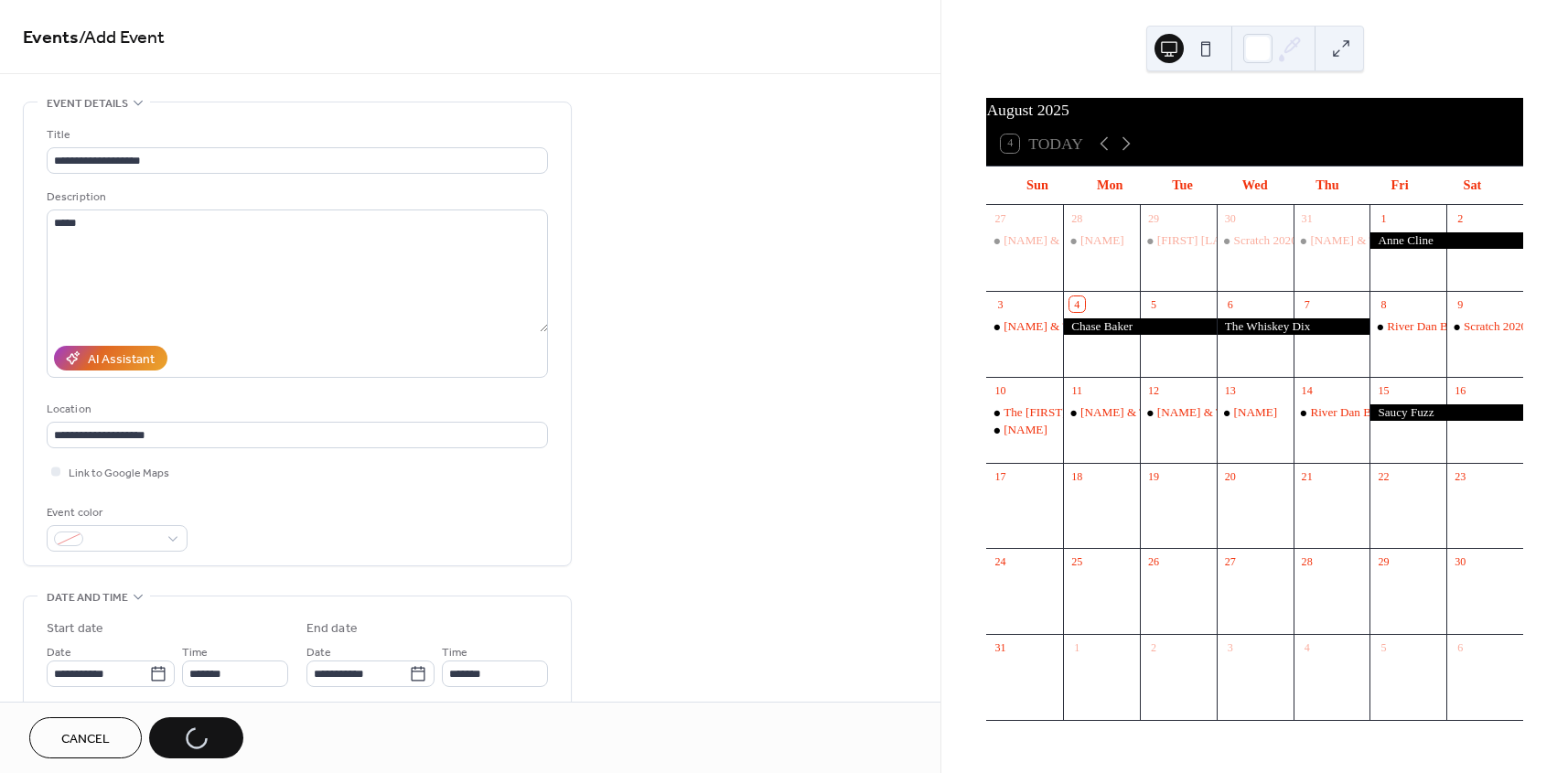 click on "Description" at bounding box center (295, 197) 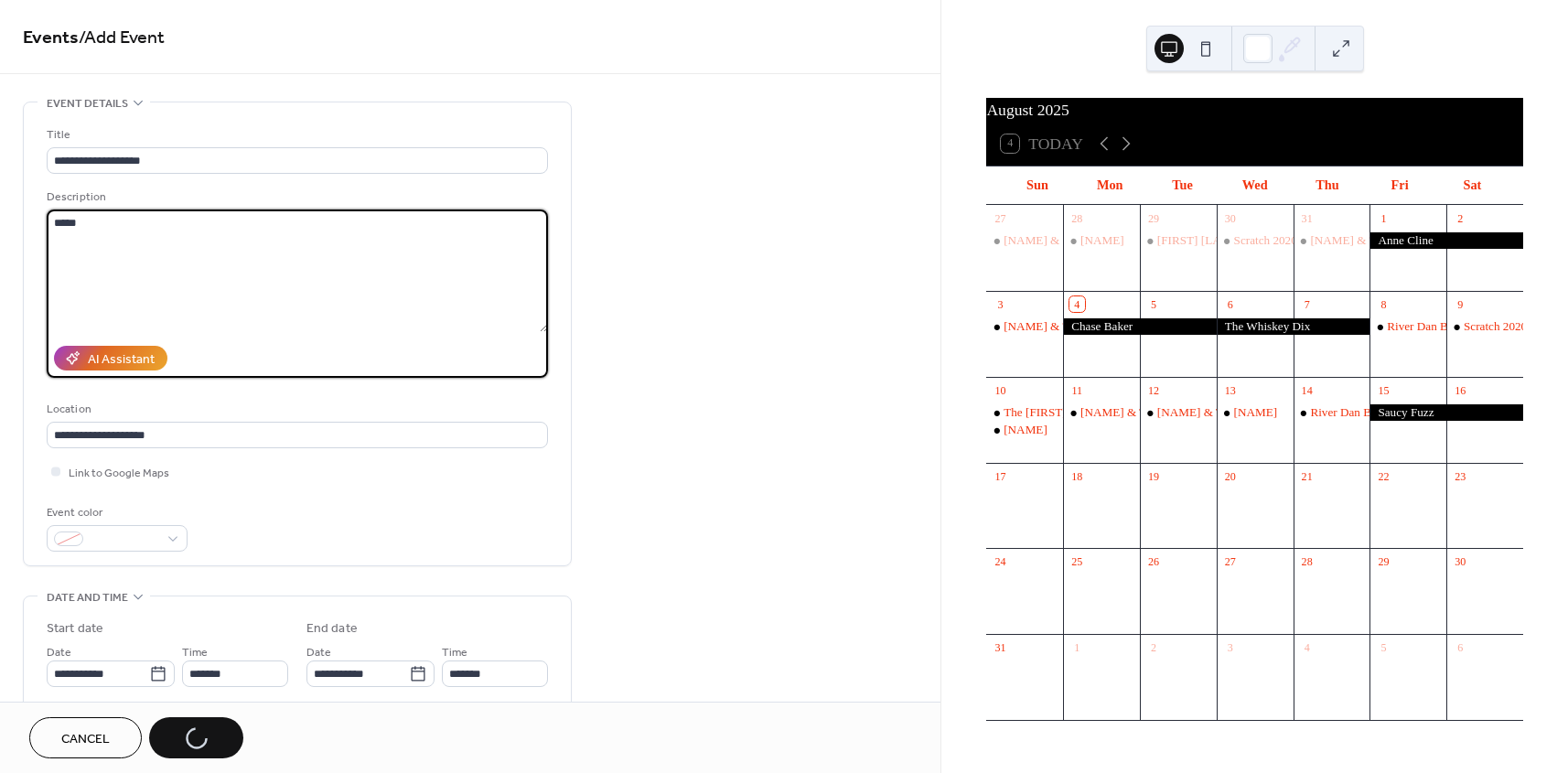 click on "*****" at bounding box center [297, 271] 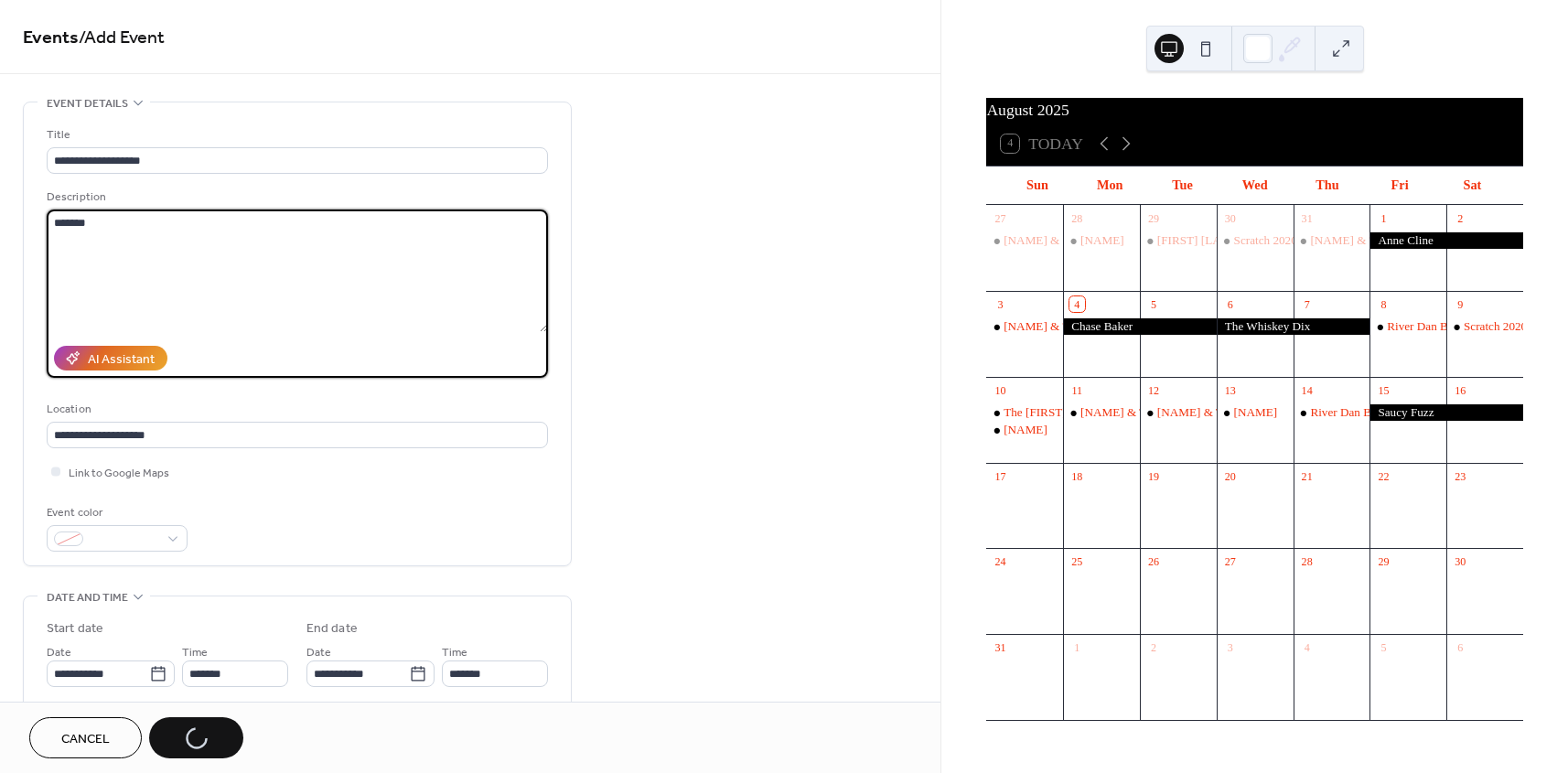 type on "*****" 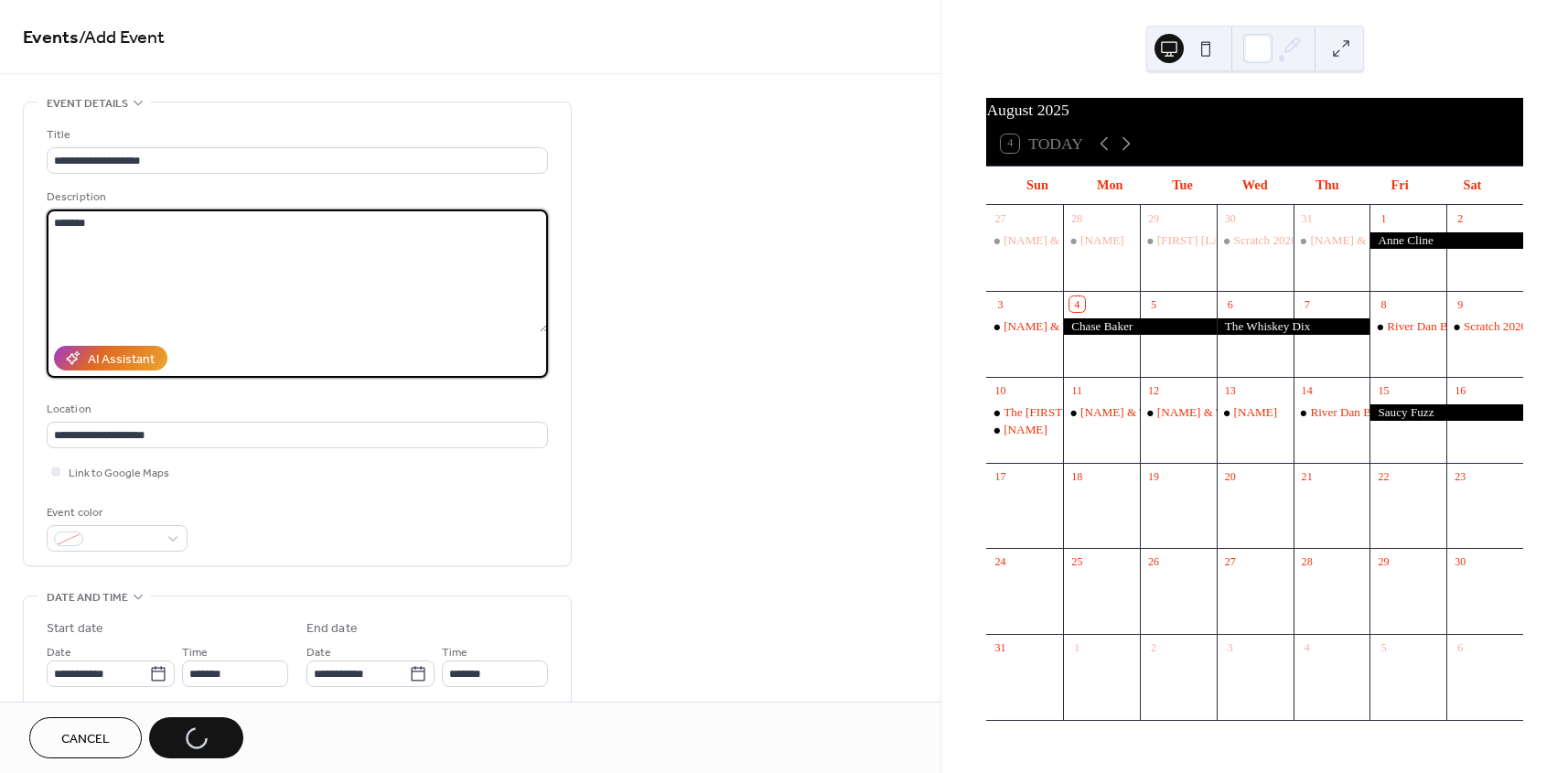 click on "Cancel" at bounding box center (85, 737) 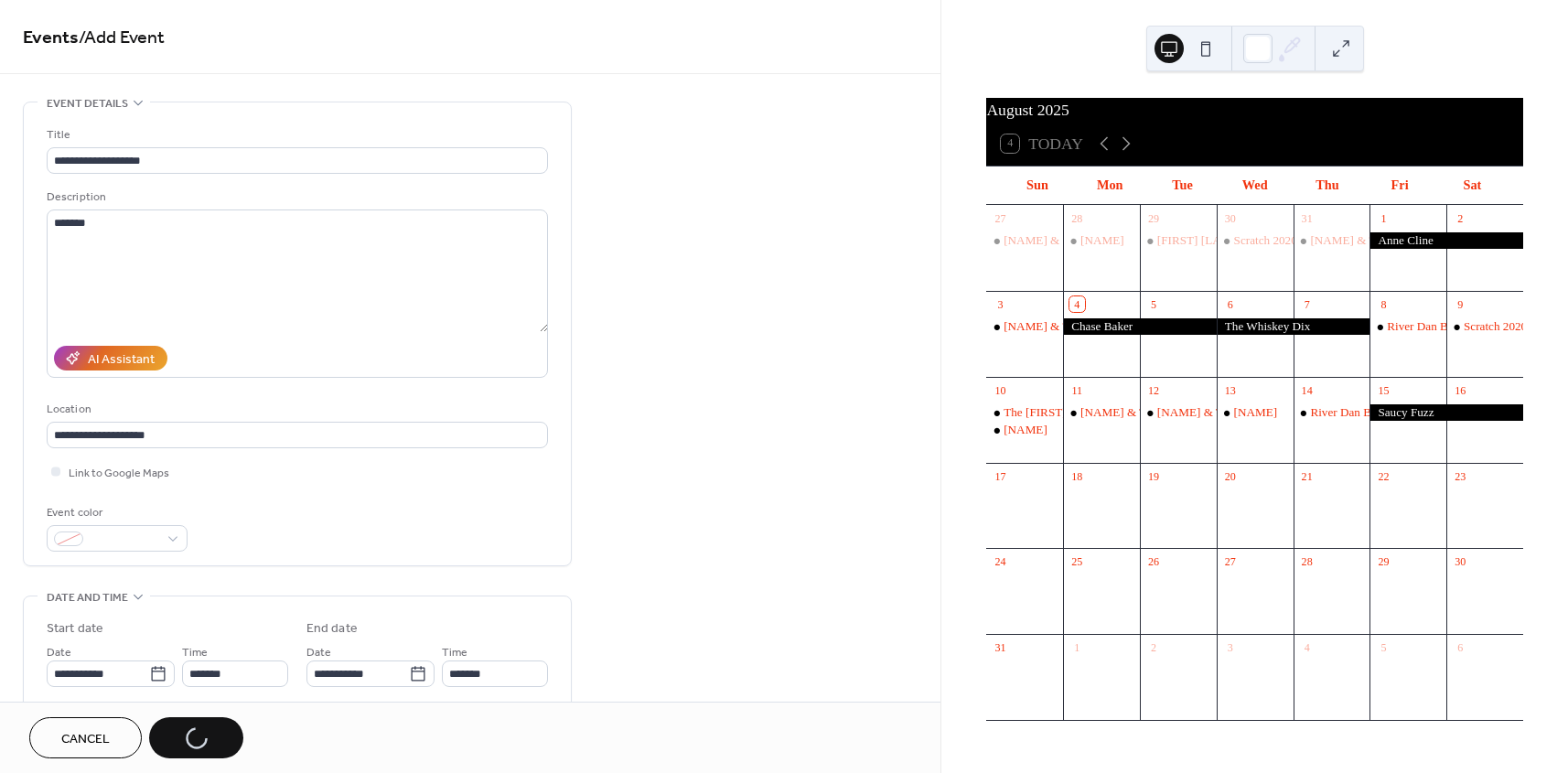 click on "**********" at bounding box center (470, 386) 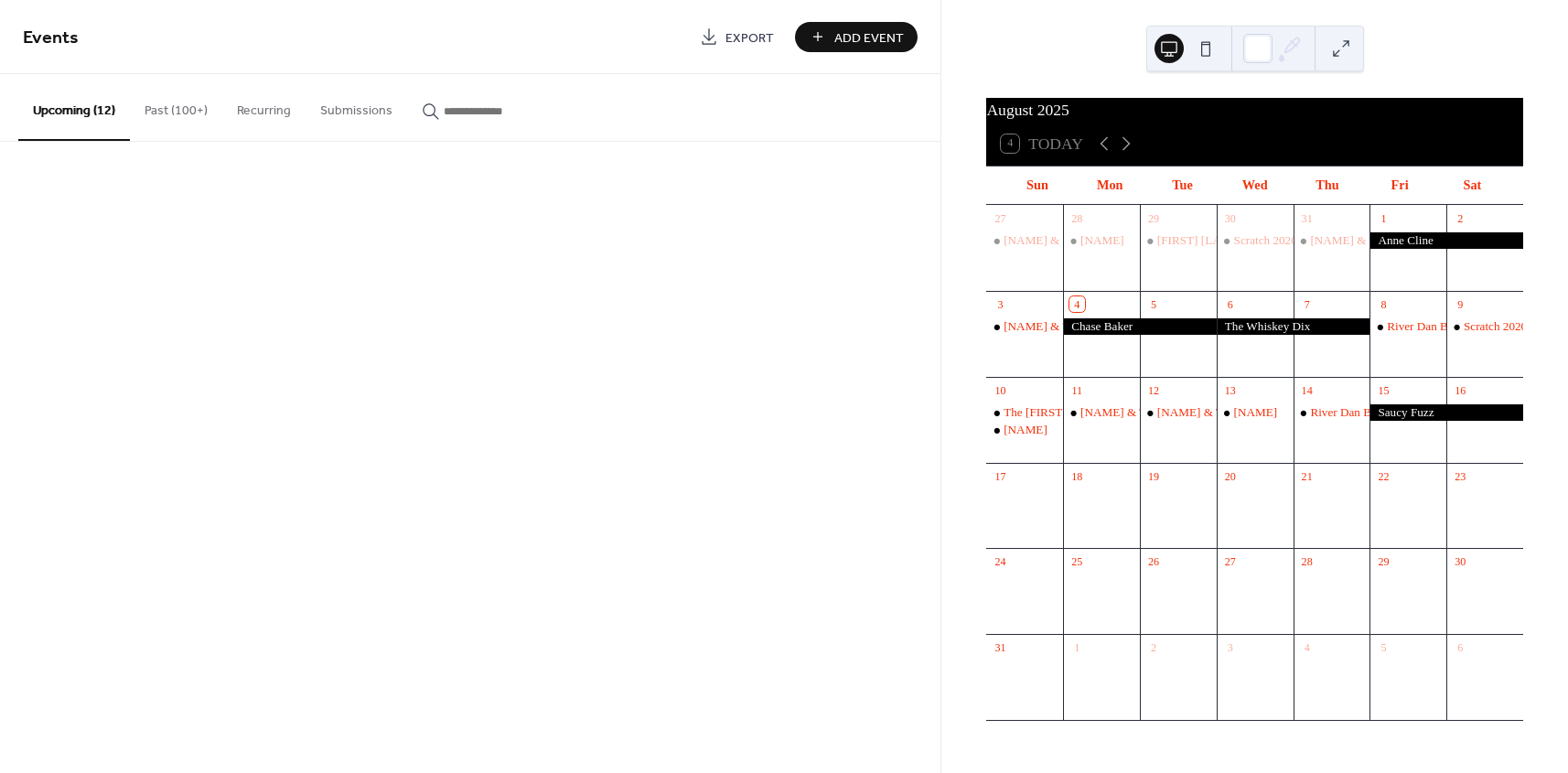 click on "Events Export Add Event Upcoming (12) Past (100+) Recurring Submissions Cancel" at bounding box center (470, 386) 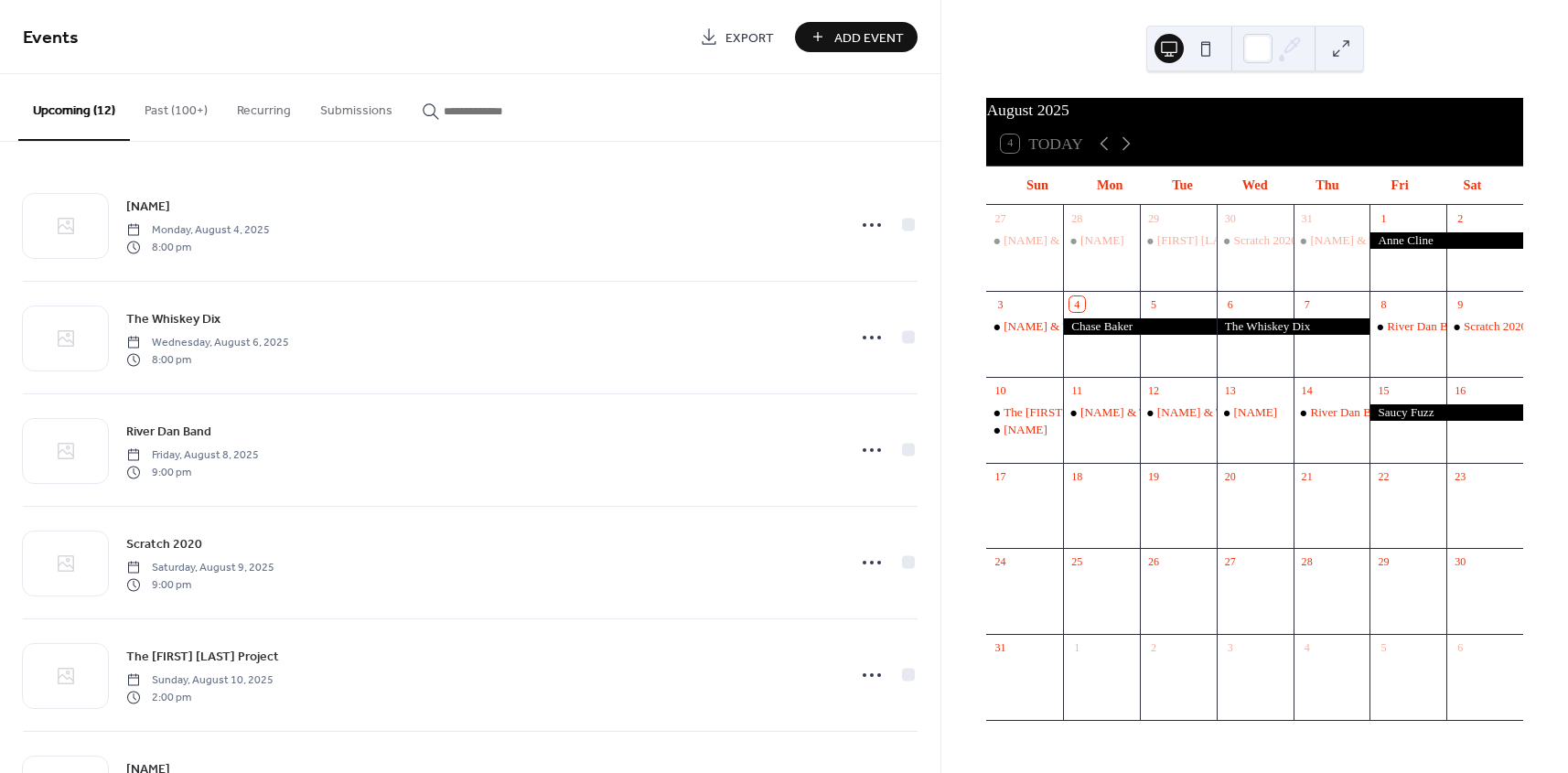 click on "Add Event" at bounding box center [869, 38] 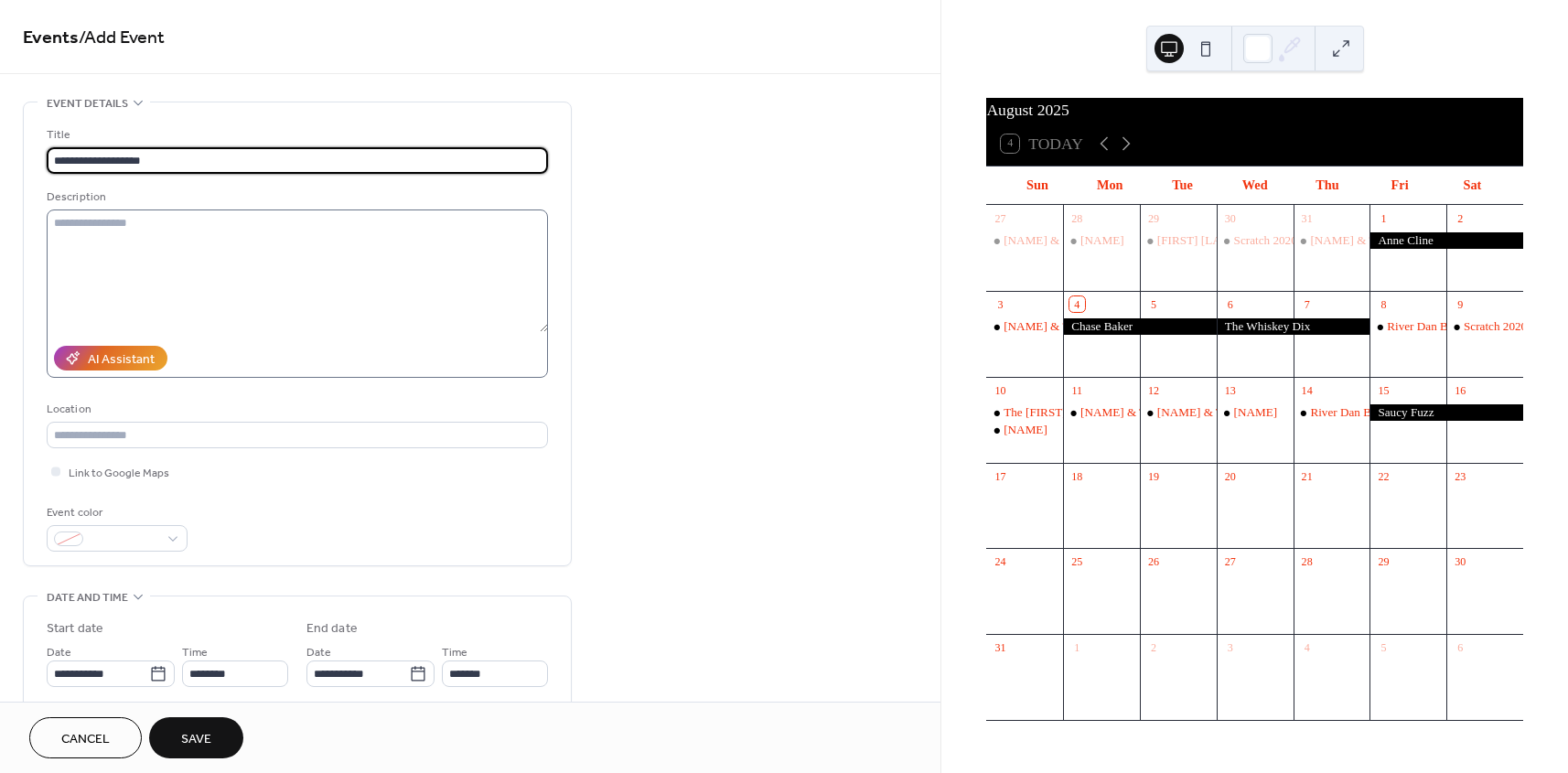type on "**********" 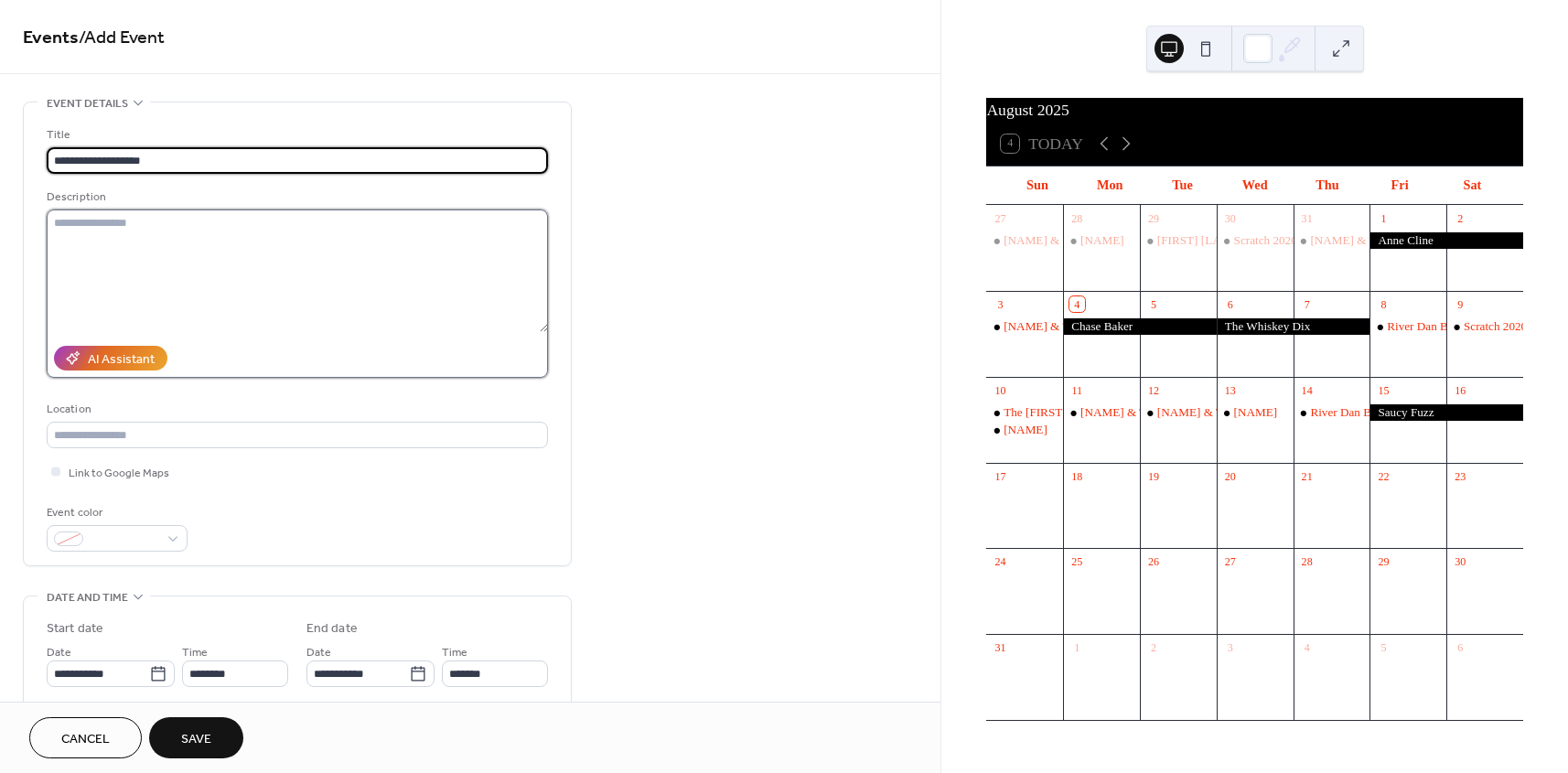 click at bounding box center [297, 271] 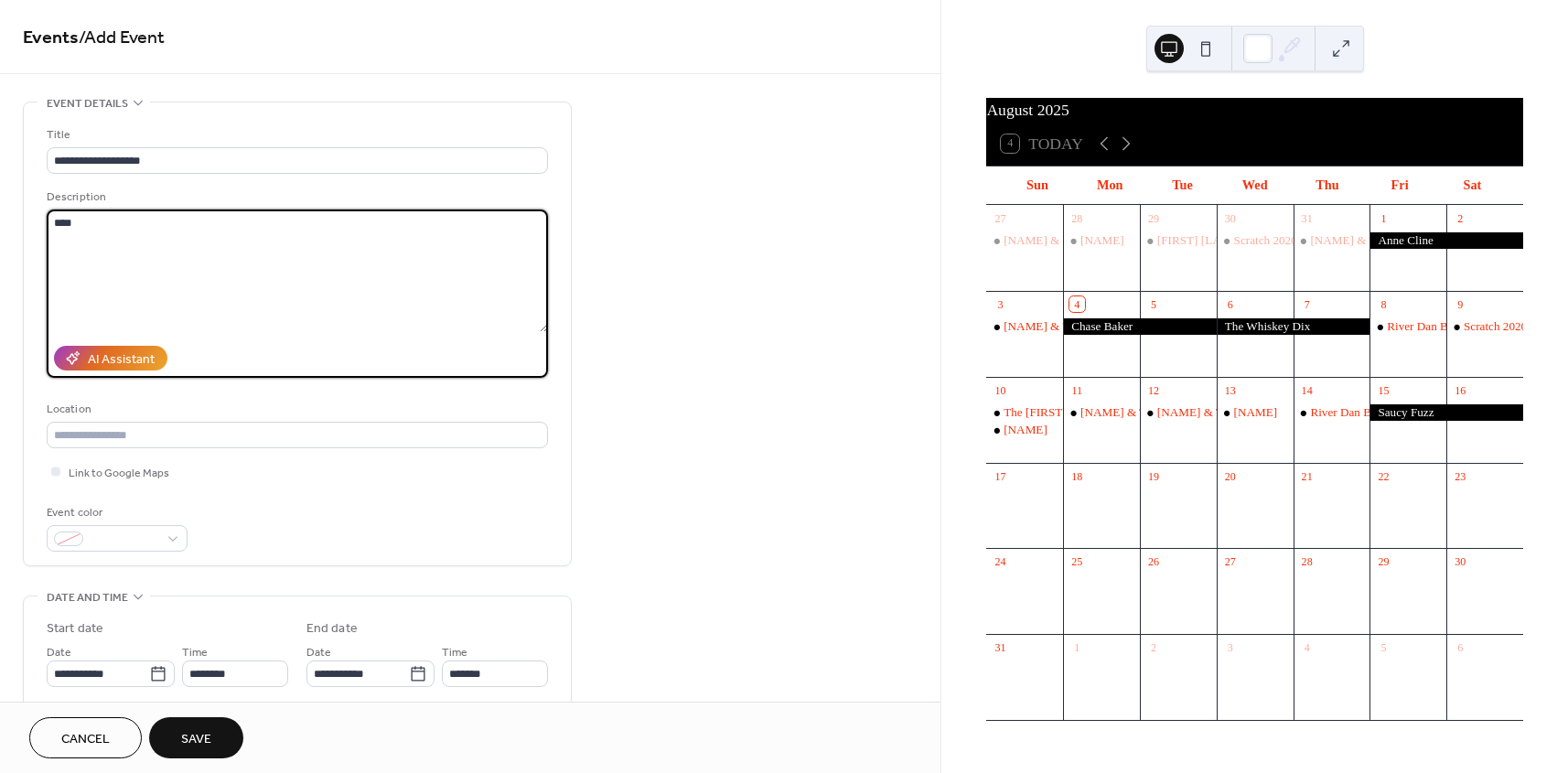type on "*****" 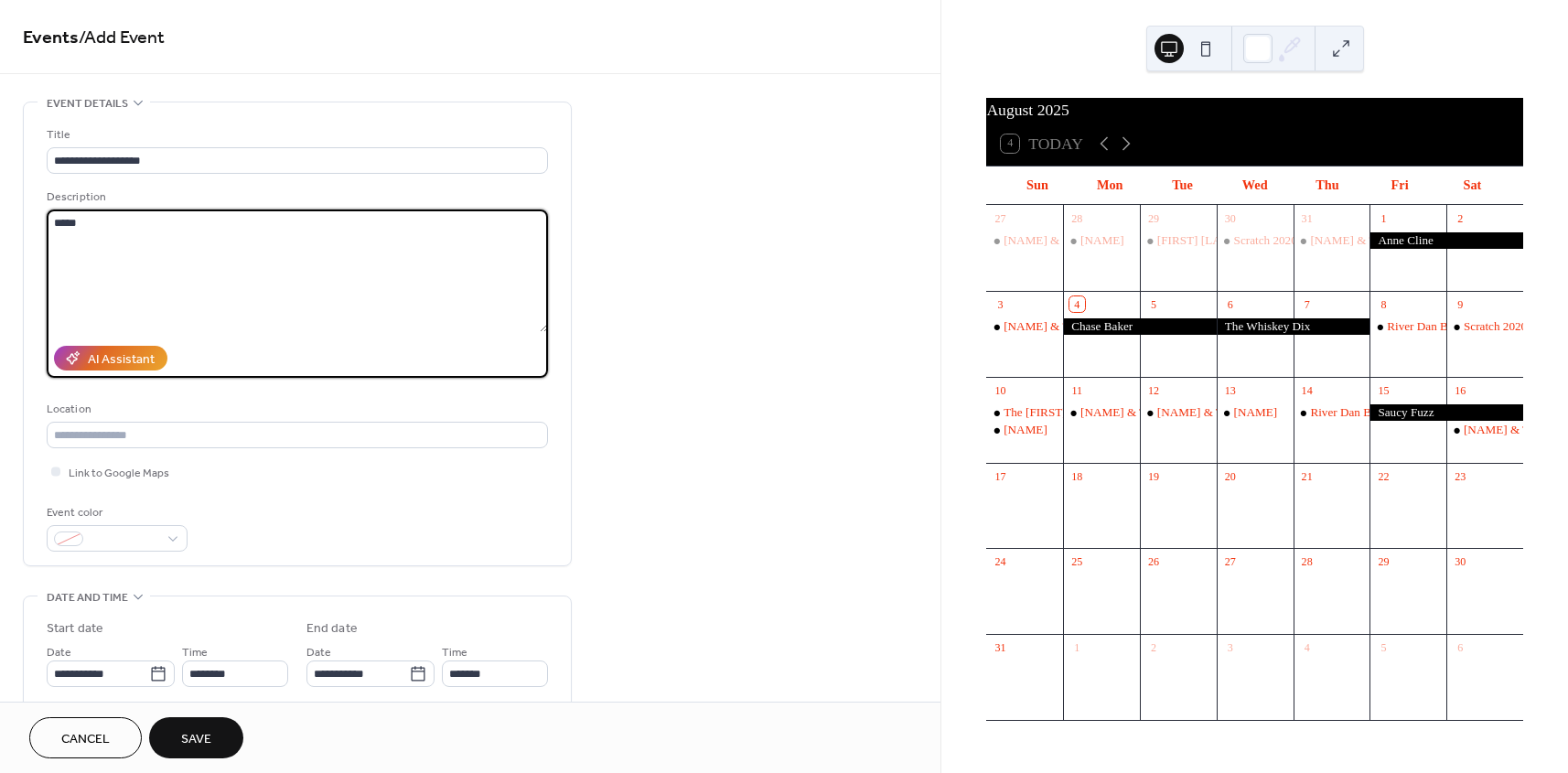 click on "**********" at bounding box center (470, 386) 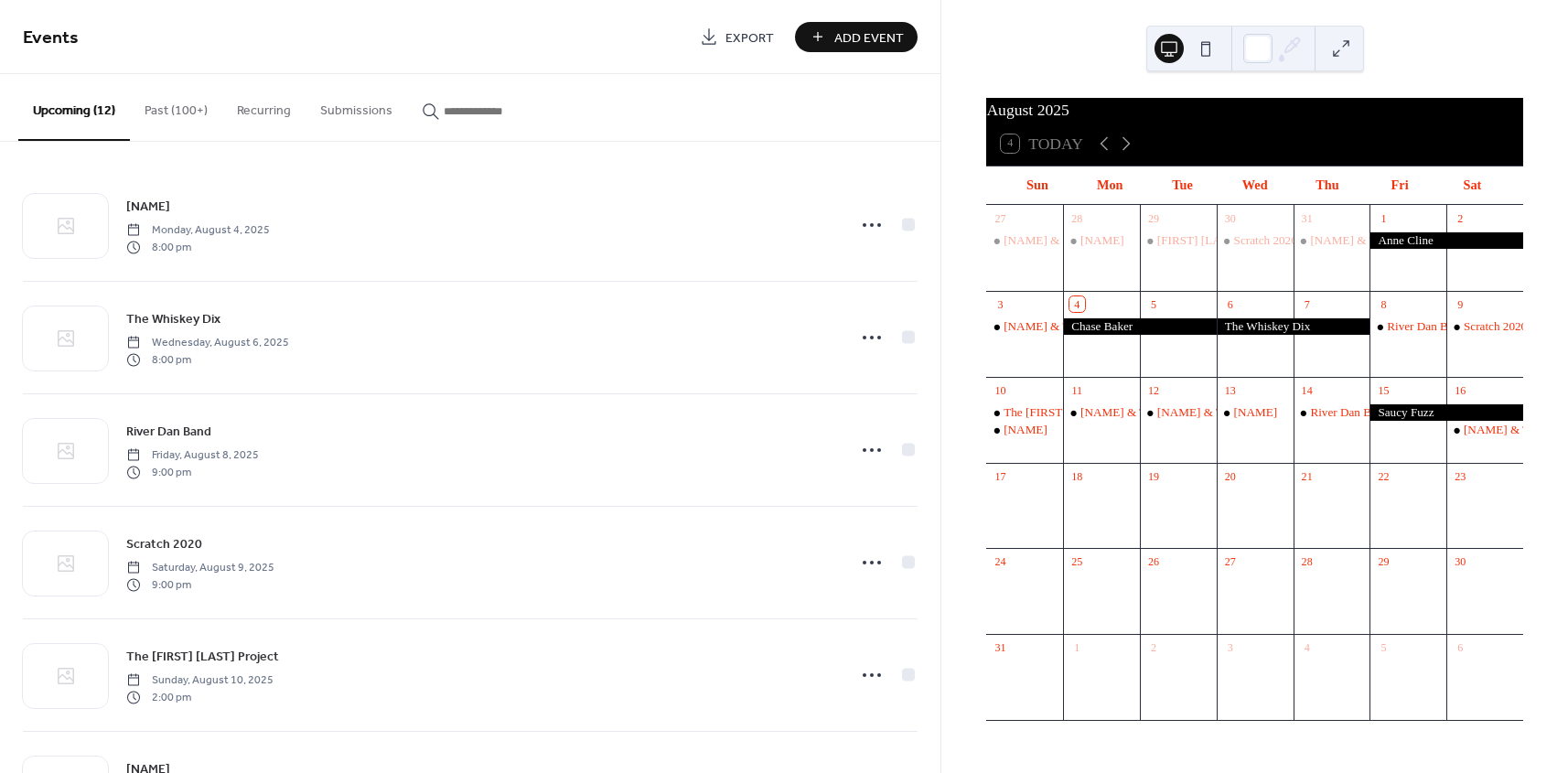 click on "Add Event" at bounding box center [869, 38] 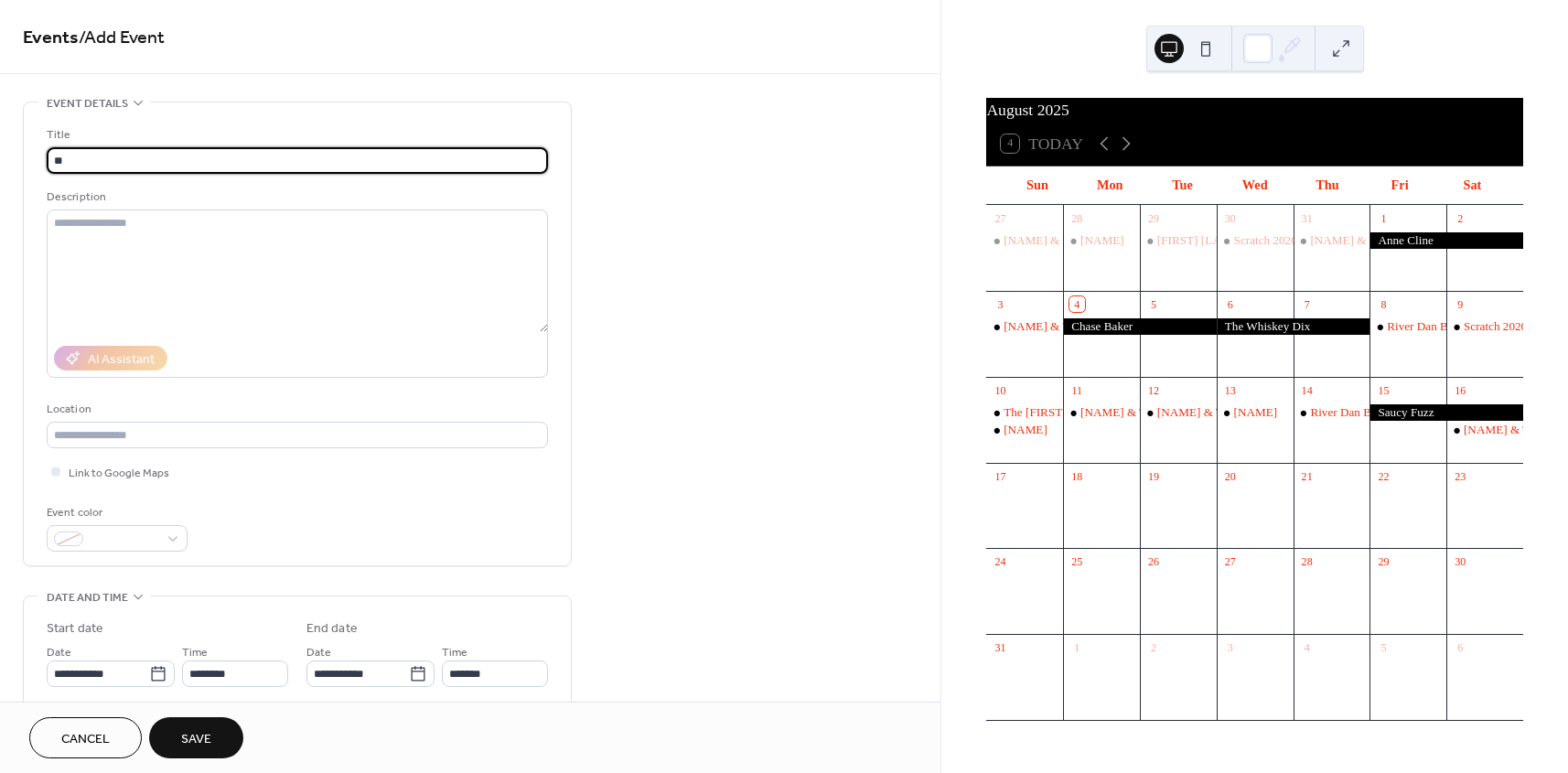 type on "*" 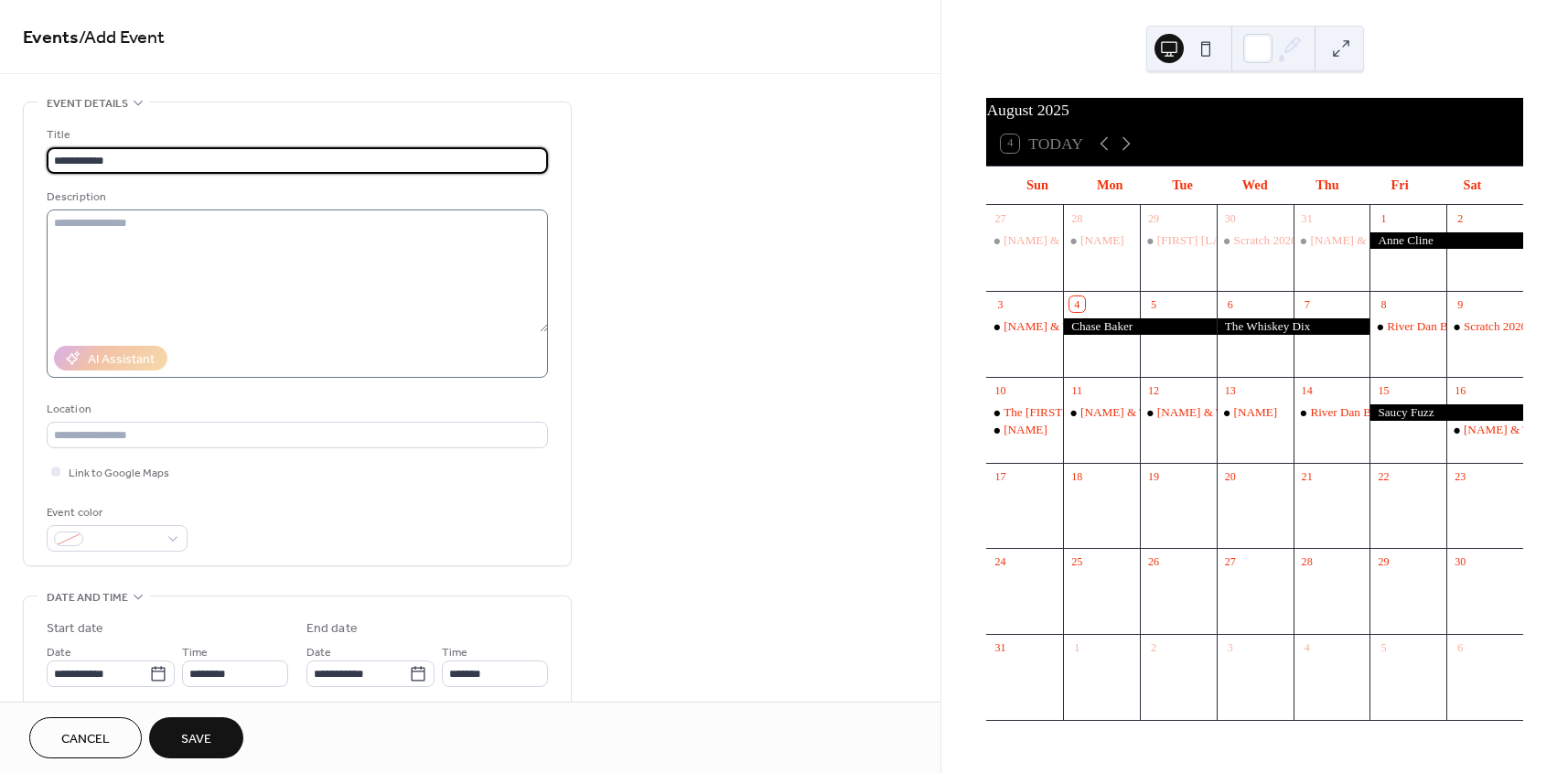 type on "**********" 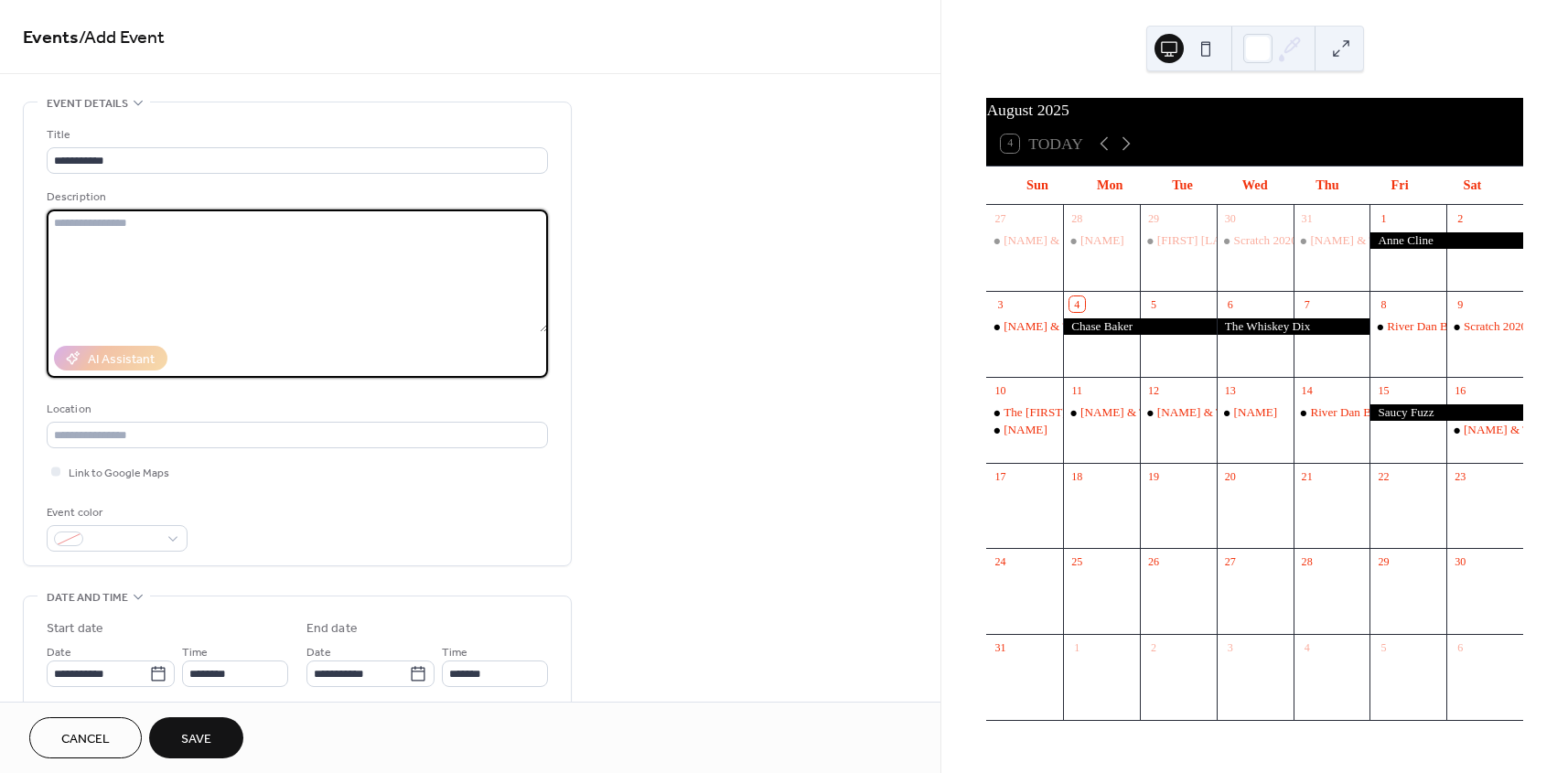 click at bounding box center [297, 271] 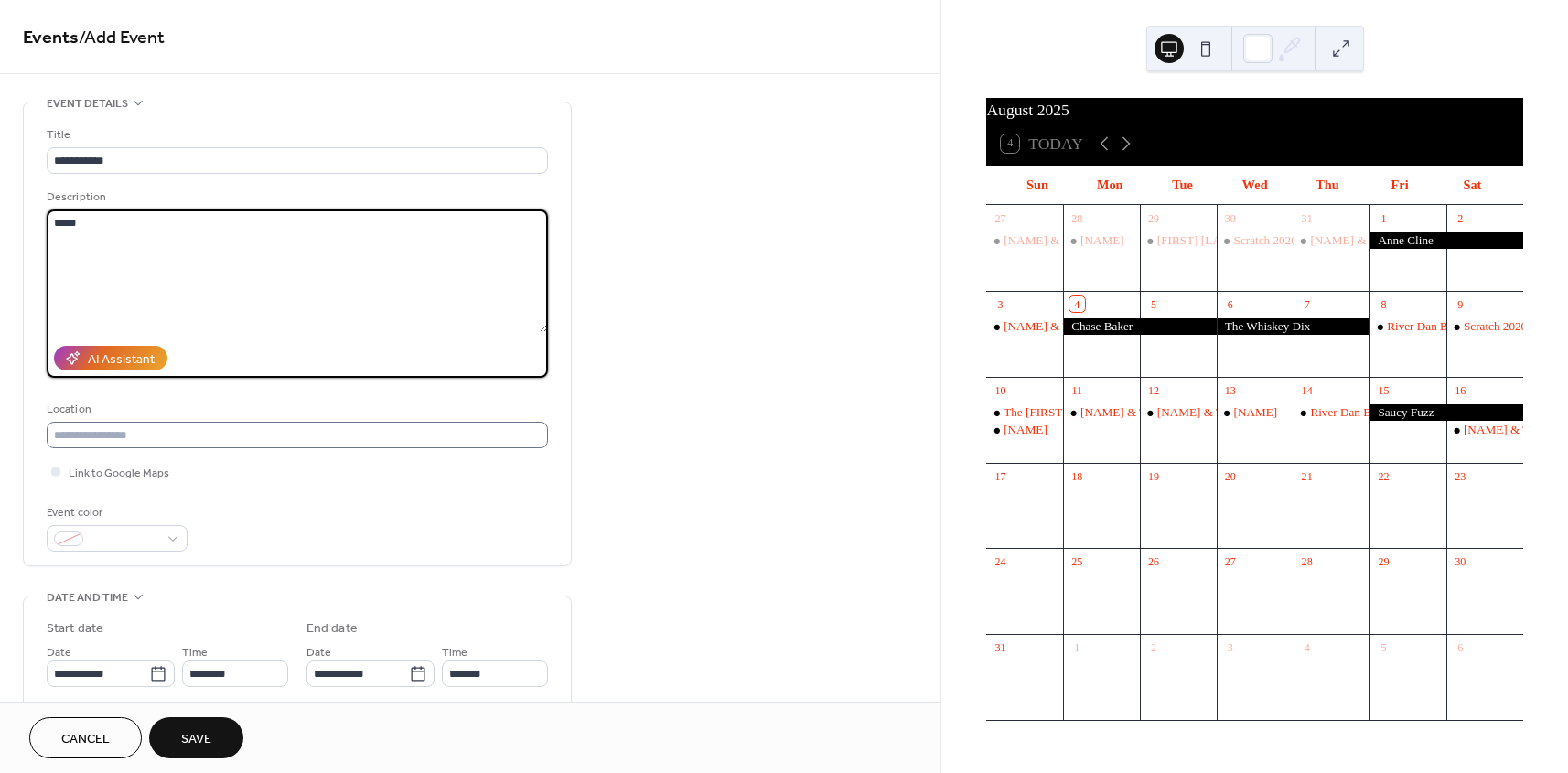 type on "*****" 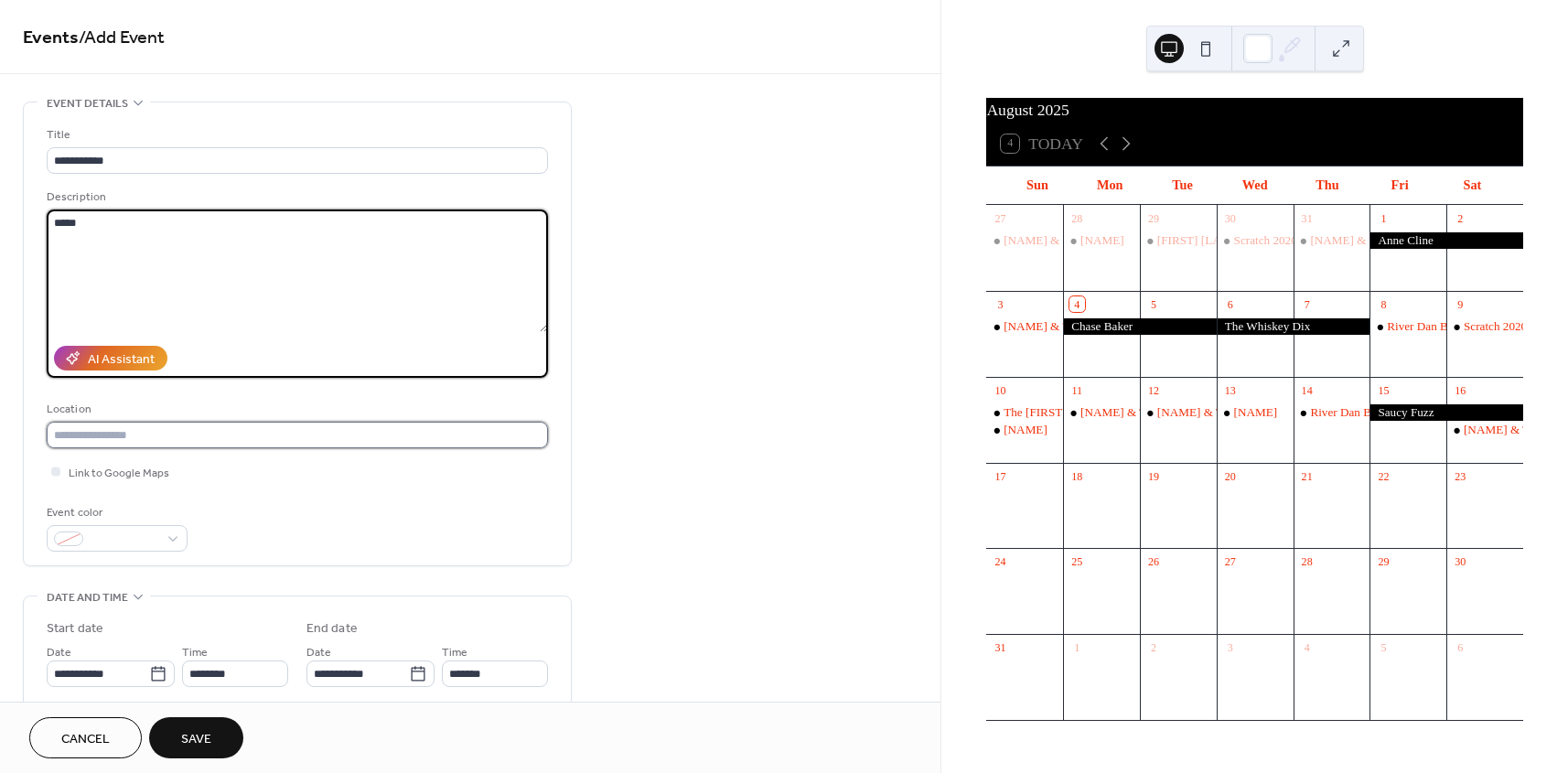 click at bounding box center [297, 435] 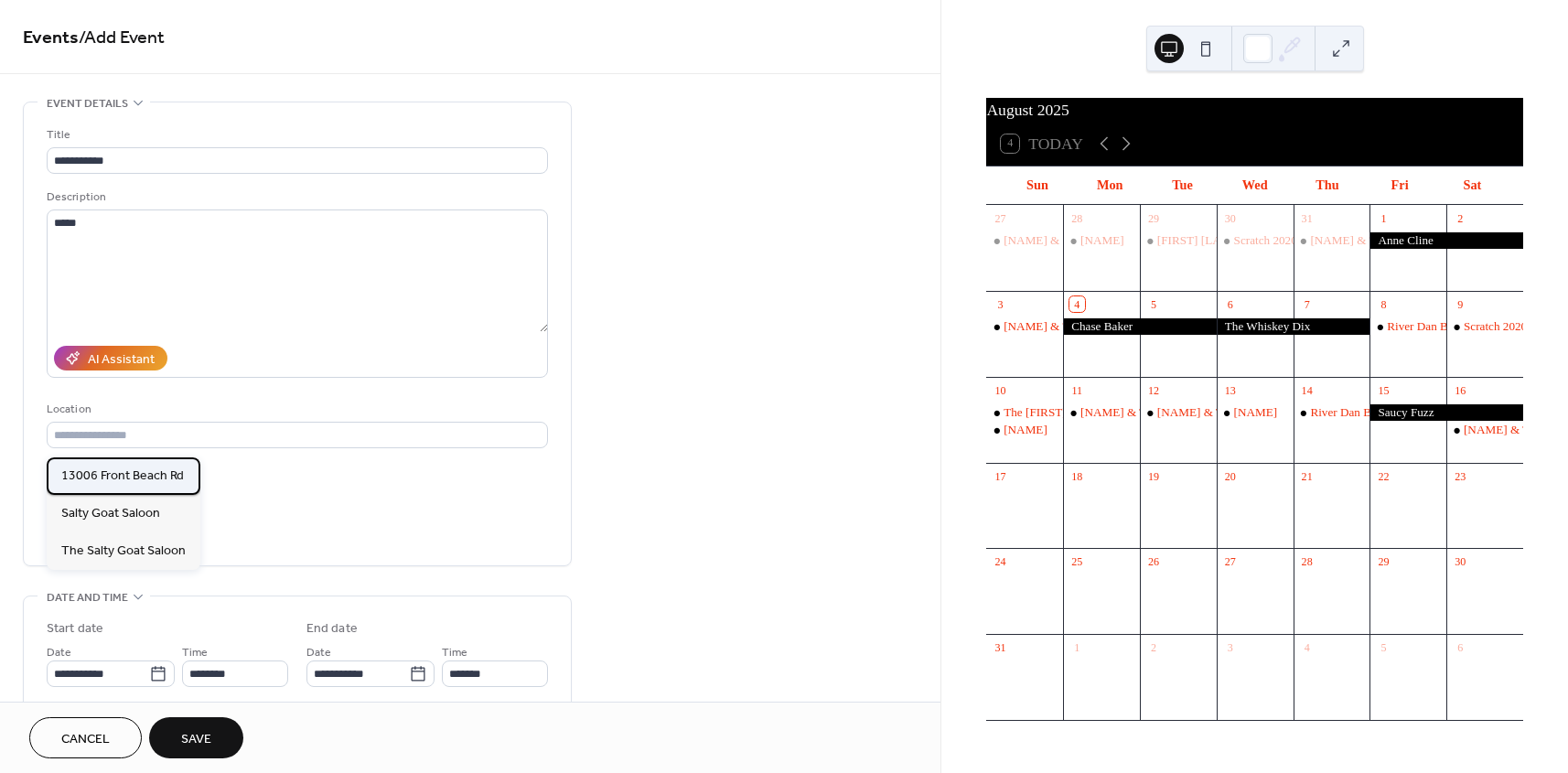click on "13006 Front Beach Rd" at bounding box center [123, 476] 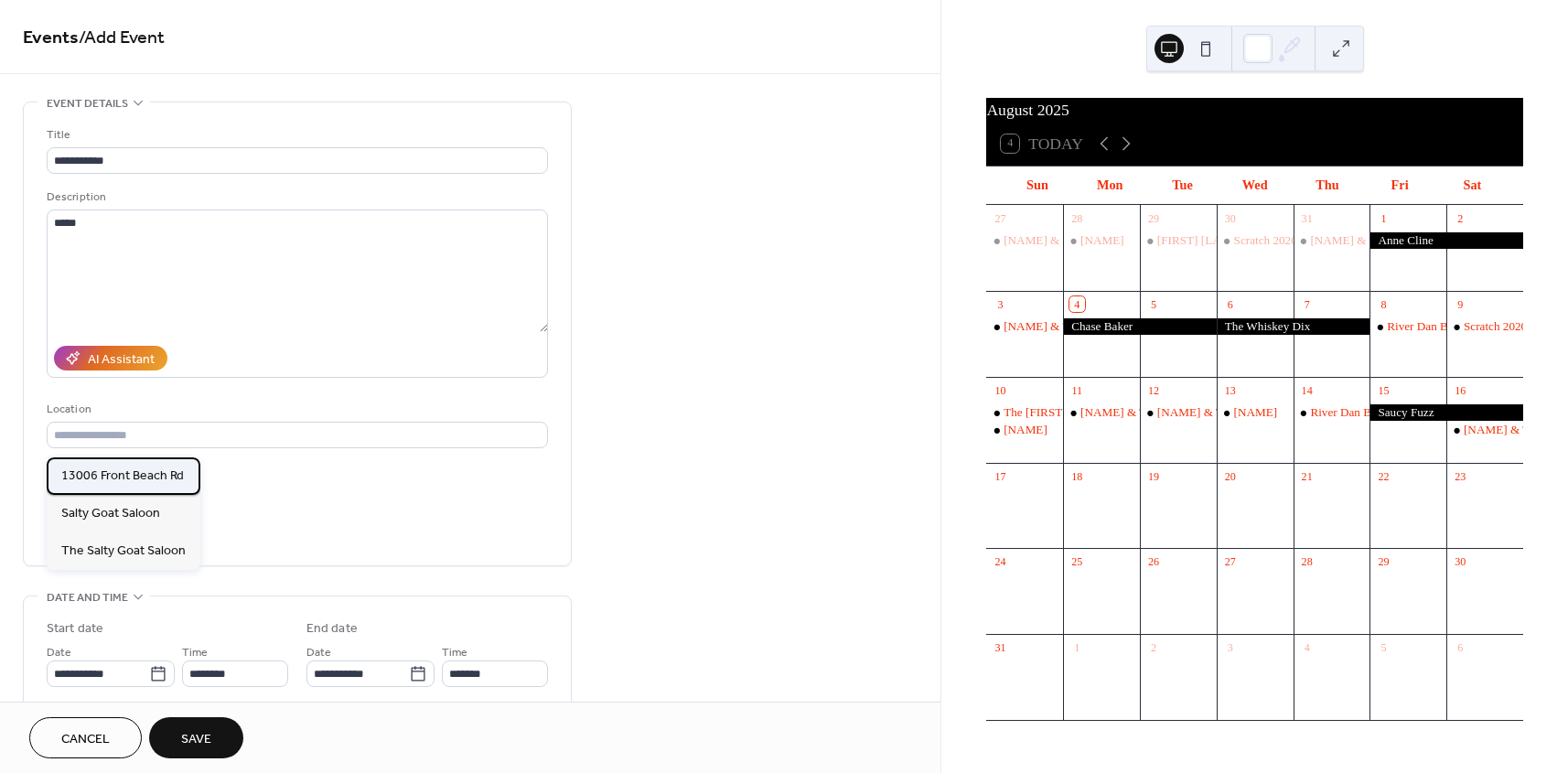 type on "**********" 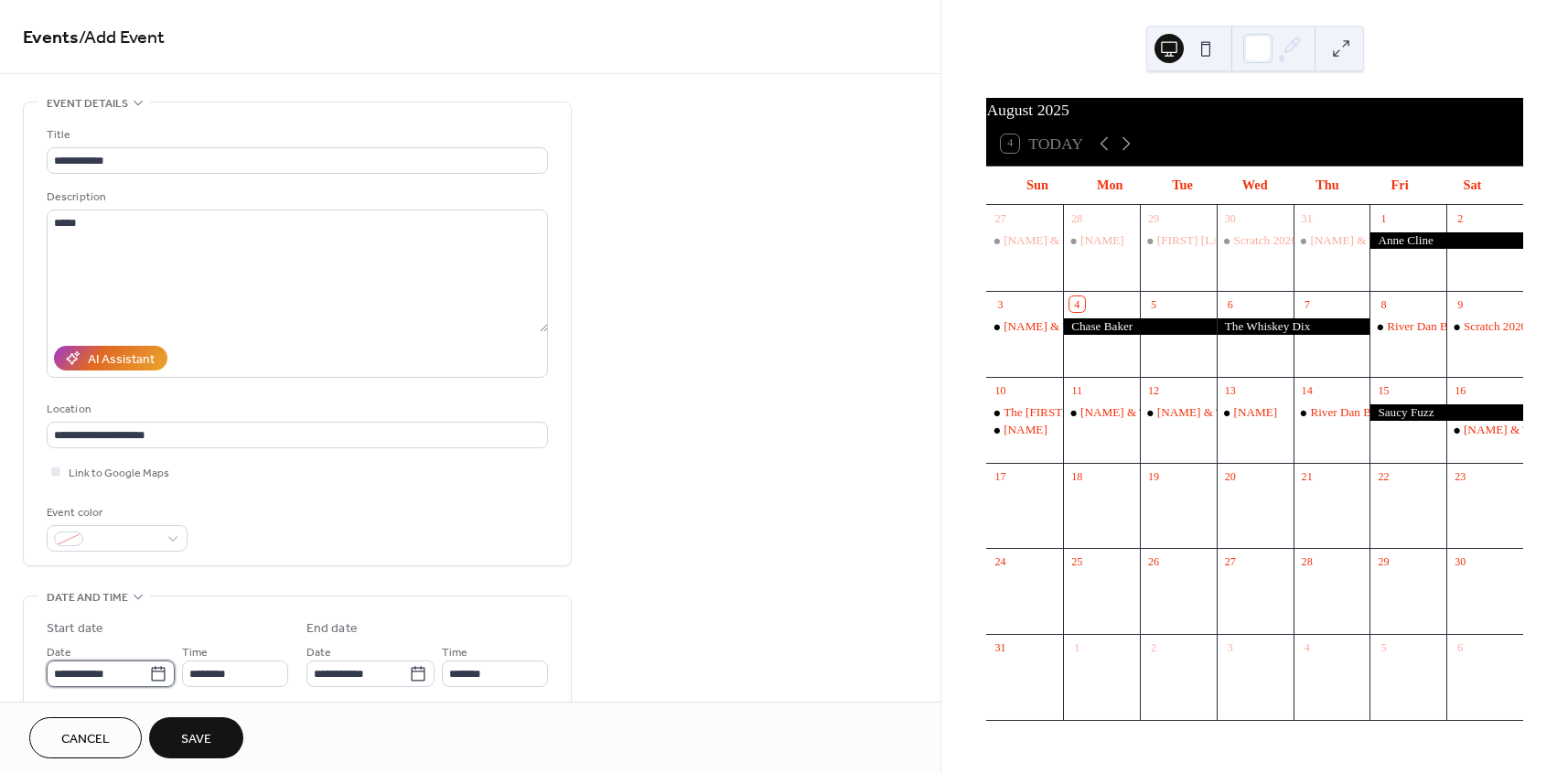 click on "**********" at bounding box center (98, 673) 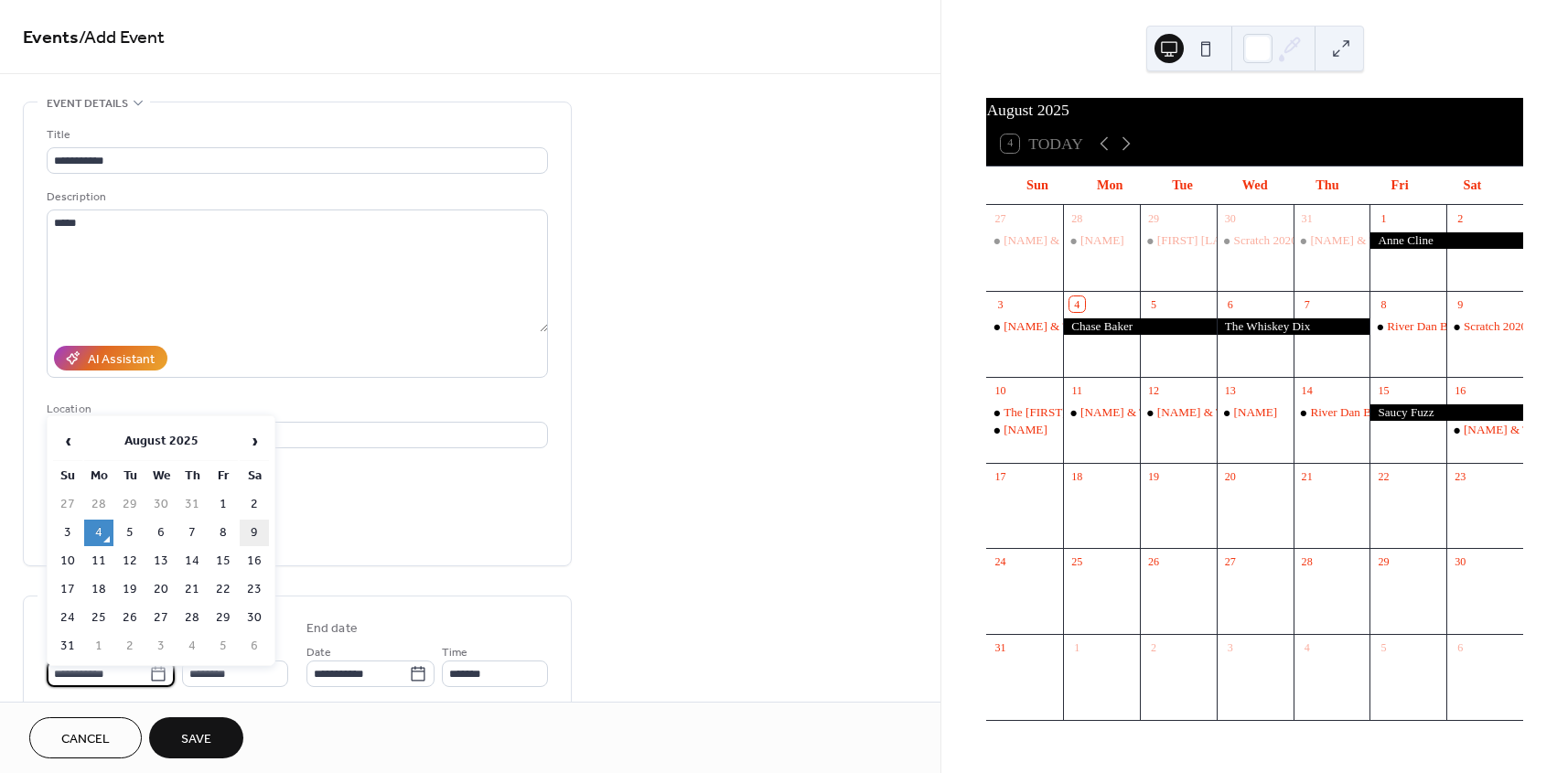 click on "9" at bounding box center [254, 532] 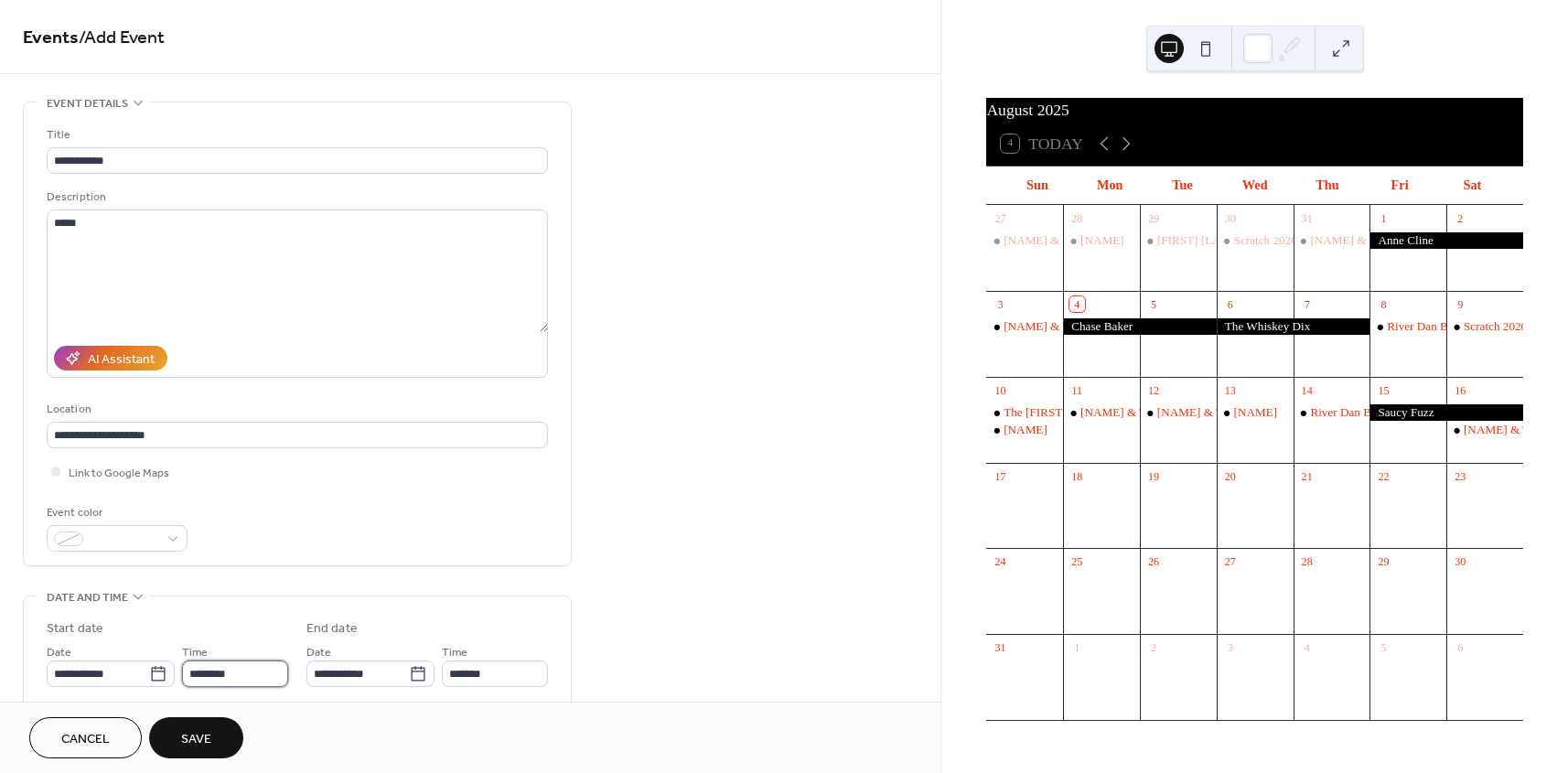 click on "********" at bounding box center [235, 673] 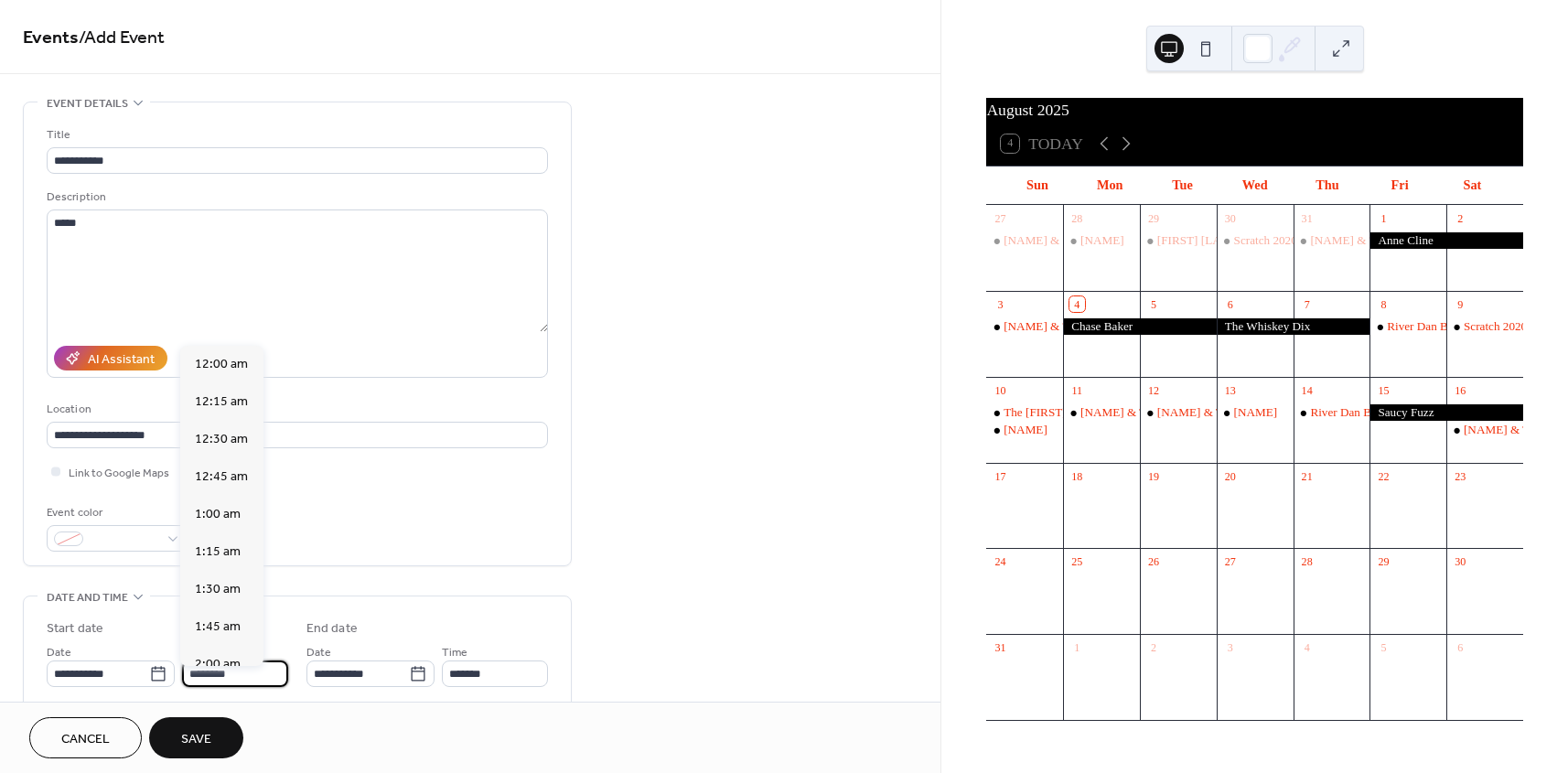 scroll, scrollTop: 1778, scrollLeft: 0, axis: vertical 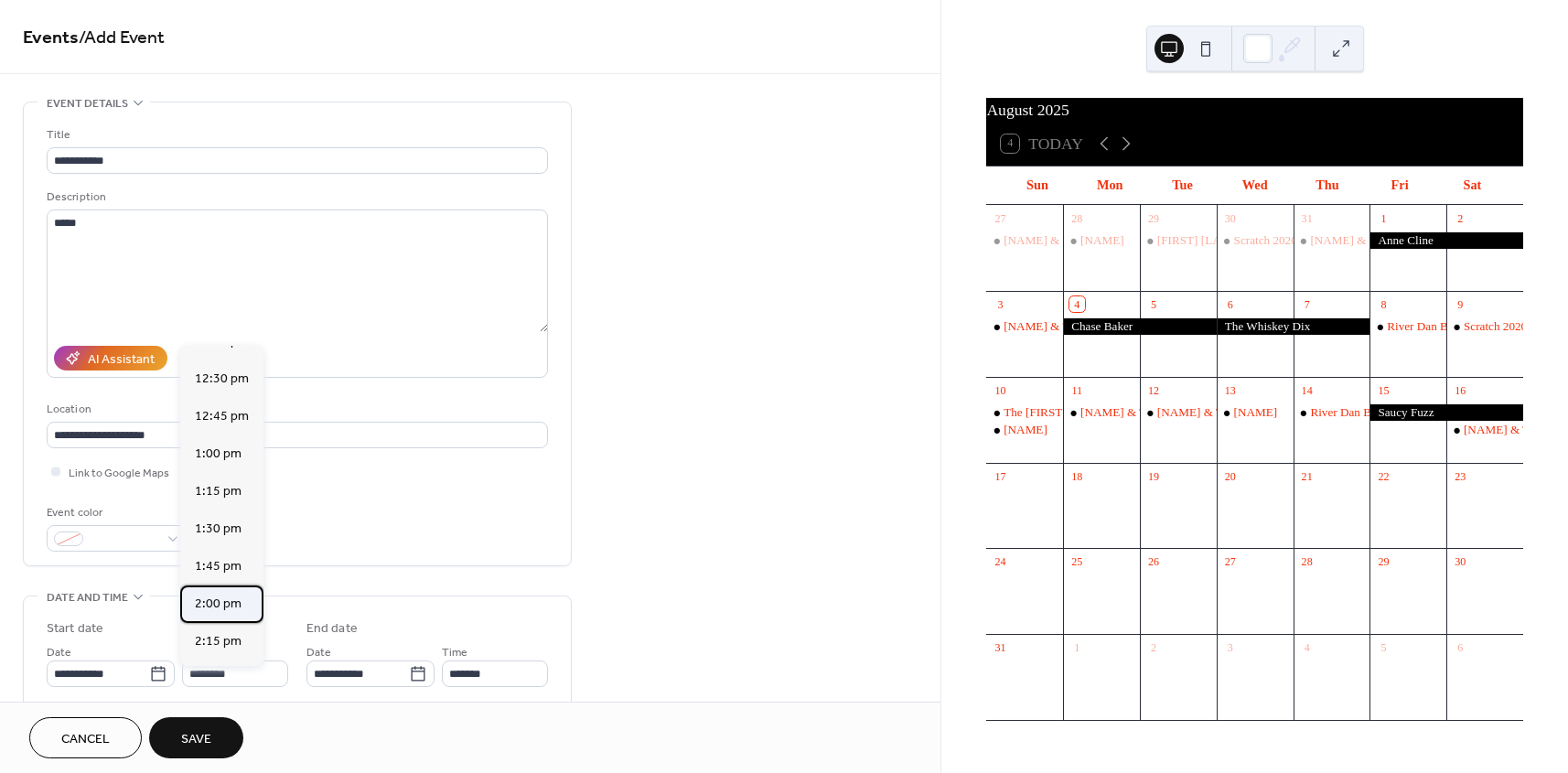 click on "2:00 pm" at bounding box center (218, 604) 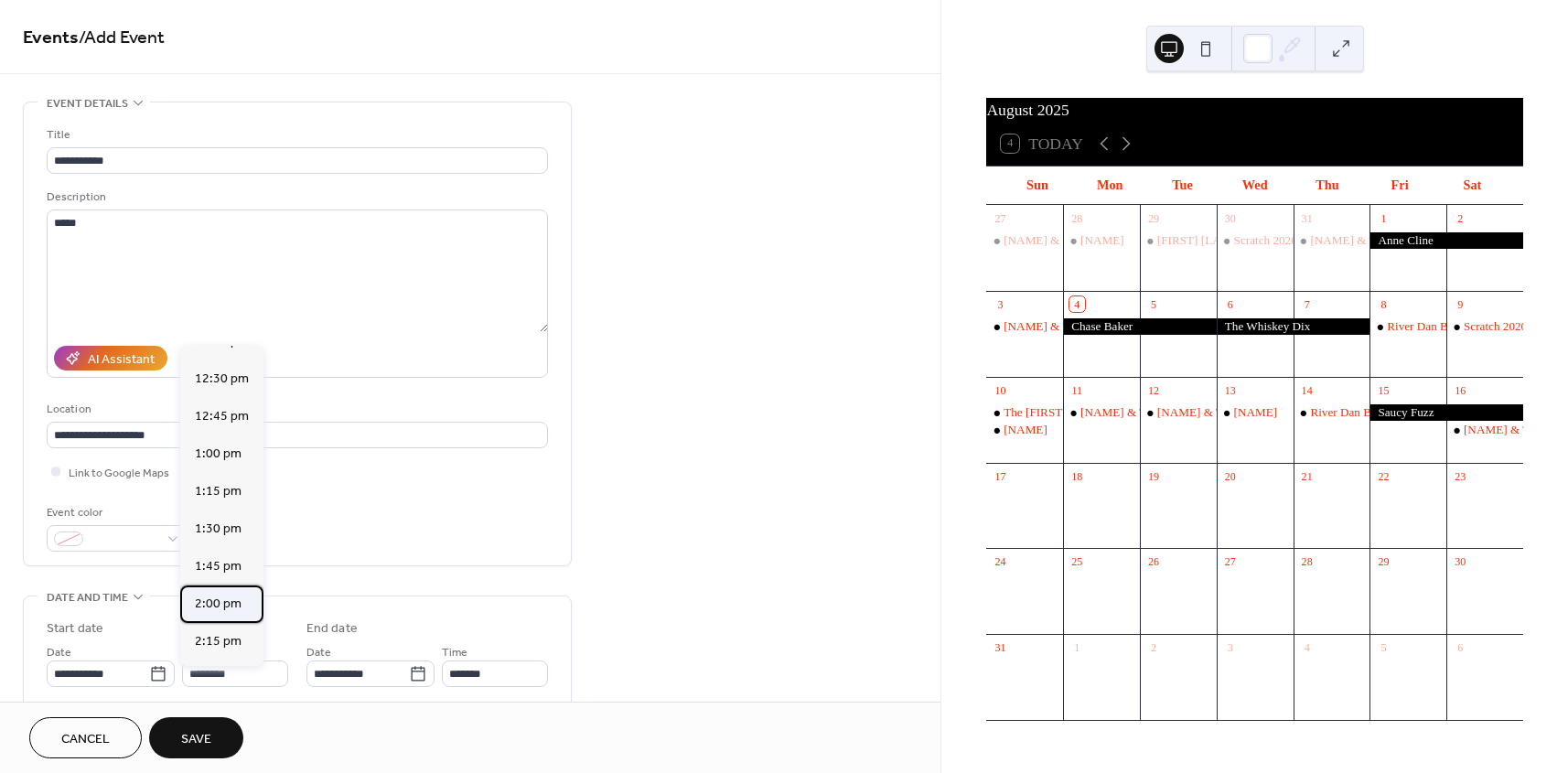type on "*******" 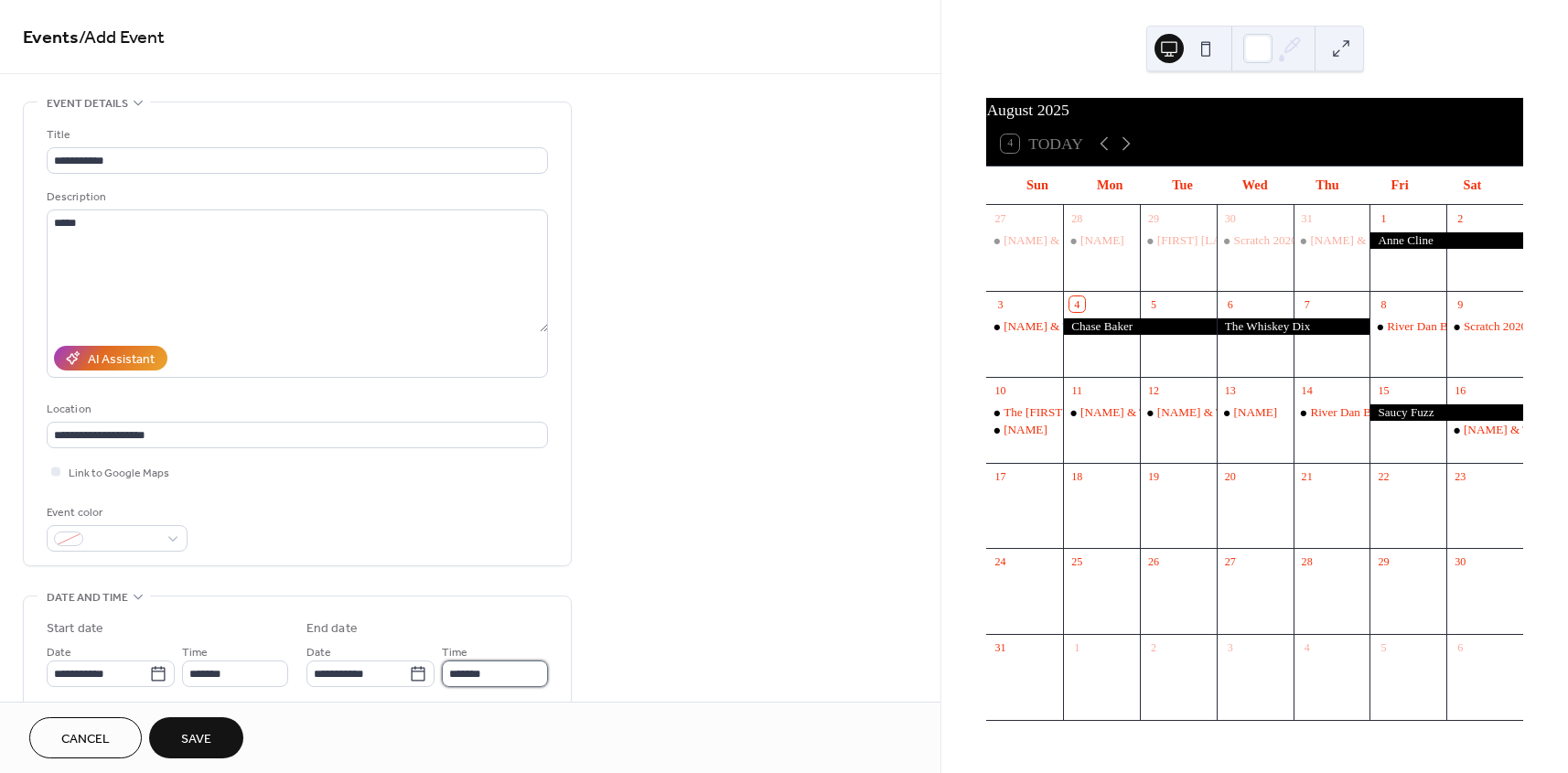 click on "*******" at bounding box center (495, 673) 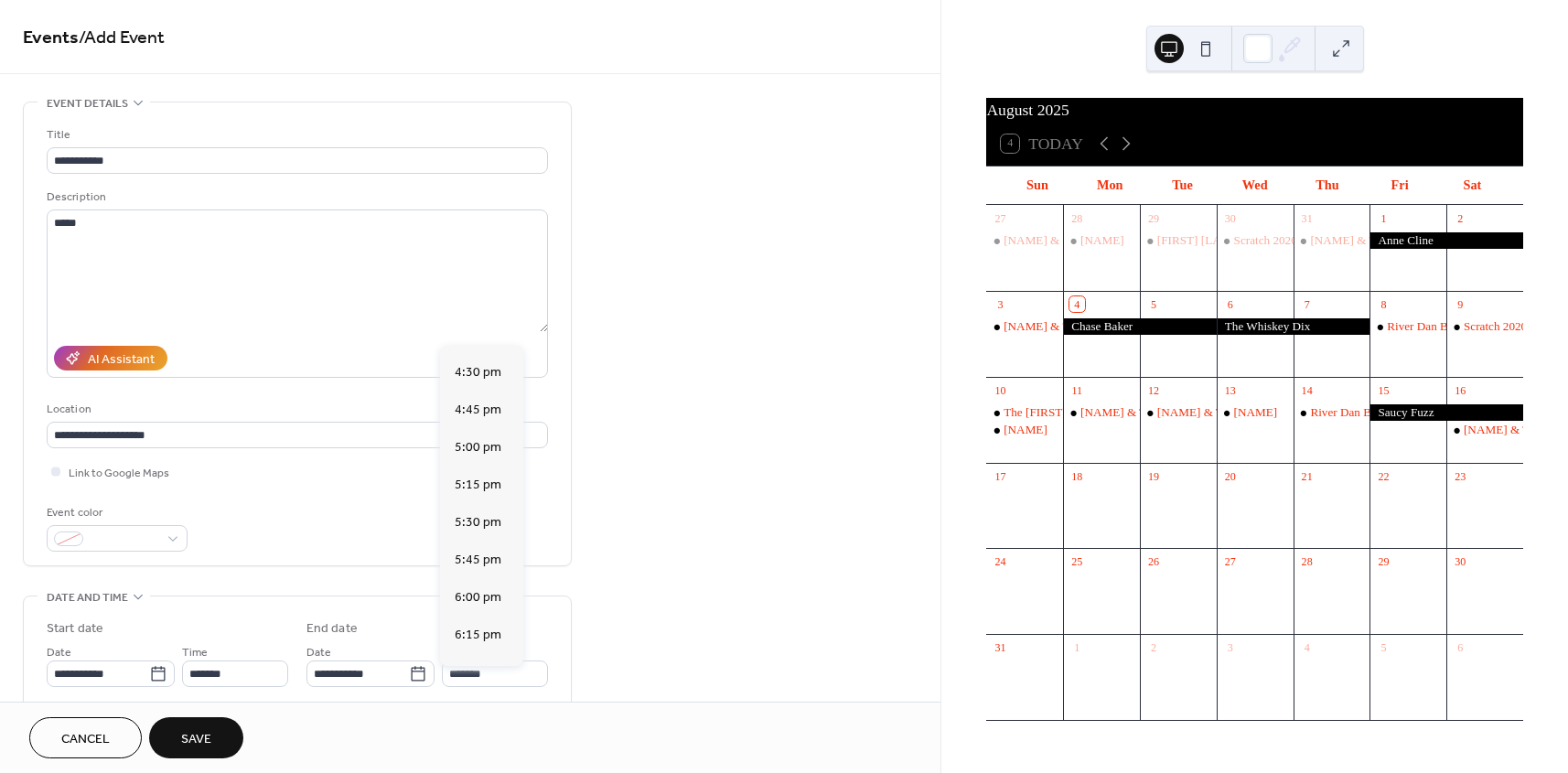 scroll, scrollTop: 370, scrollLeft: 0, axis: vertical 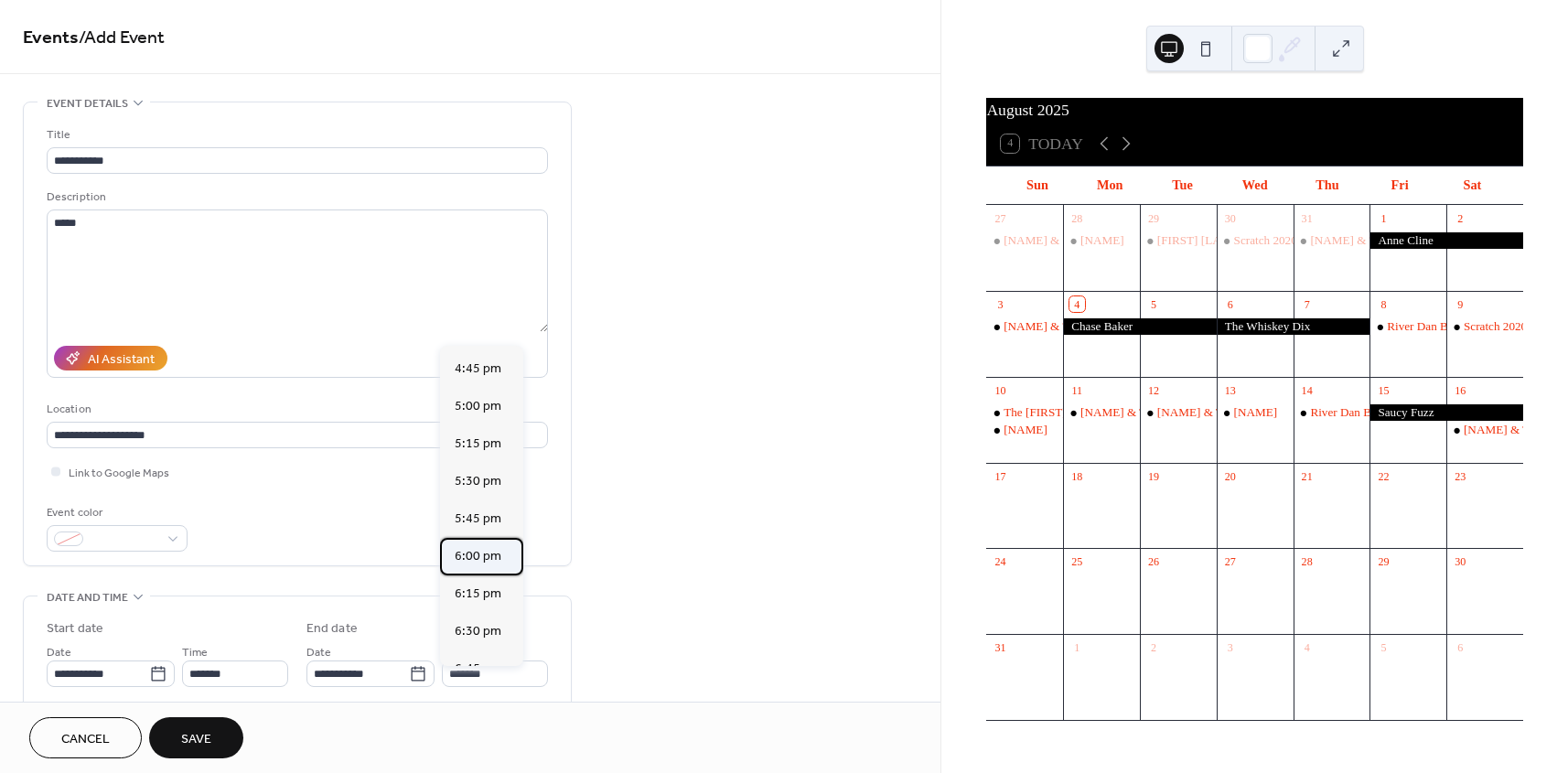 click on "6:00 pm" at bounding box center (478, 556) 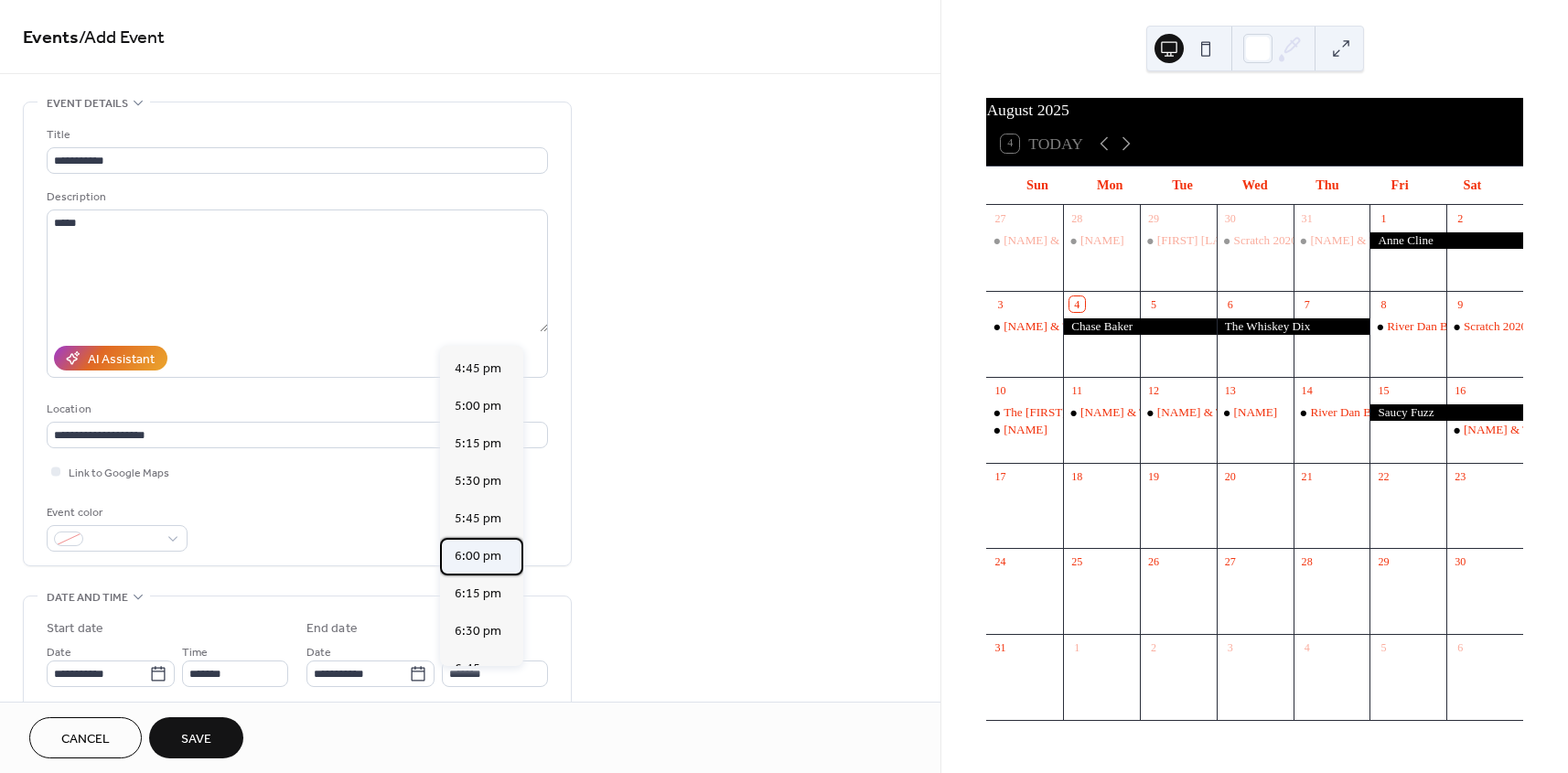 type on "*******" 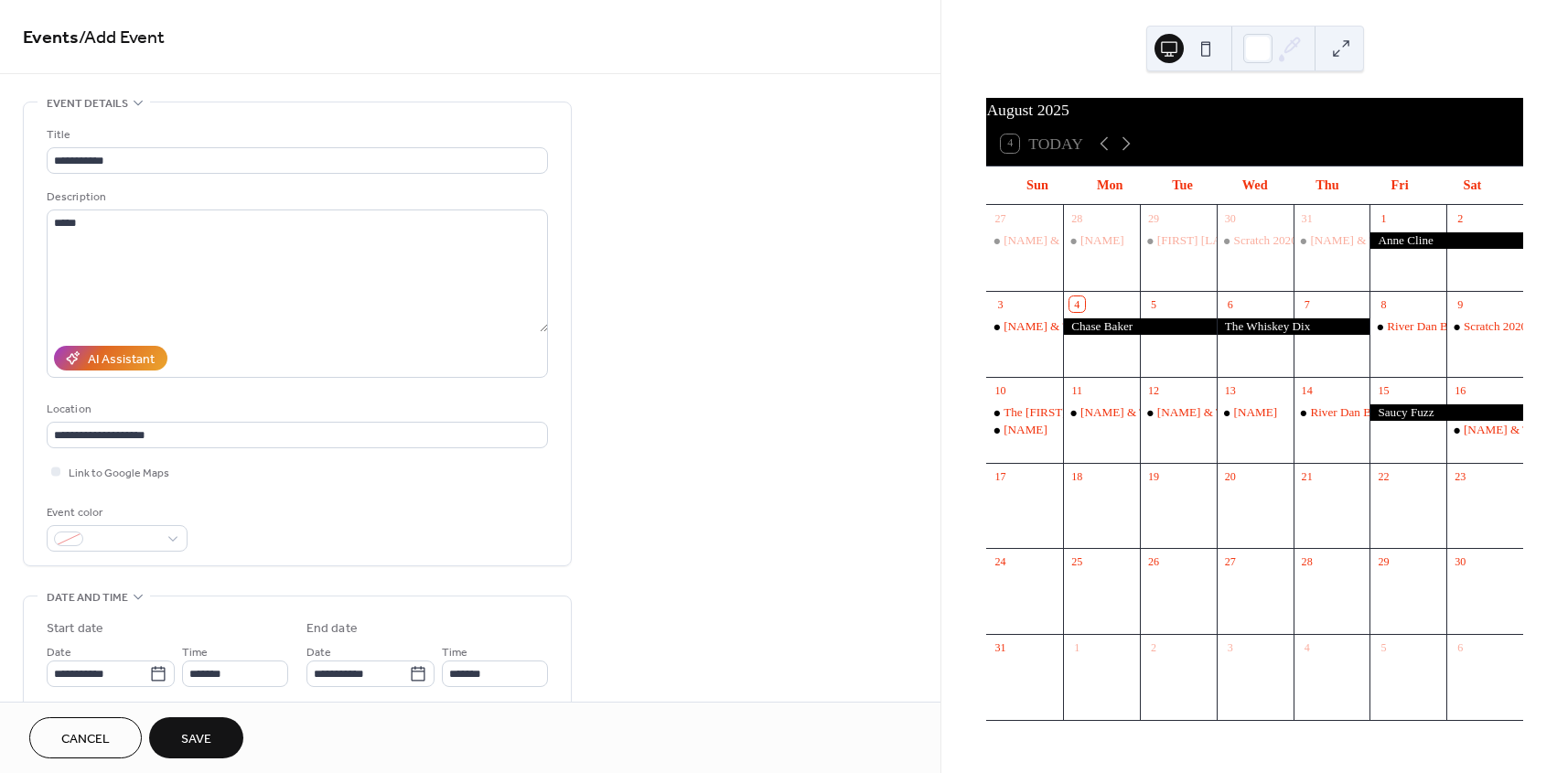 click on "Save" at bounding box center [196, 739] 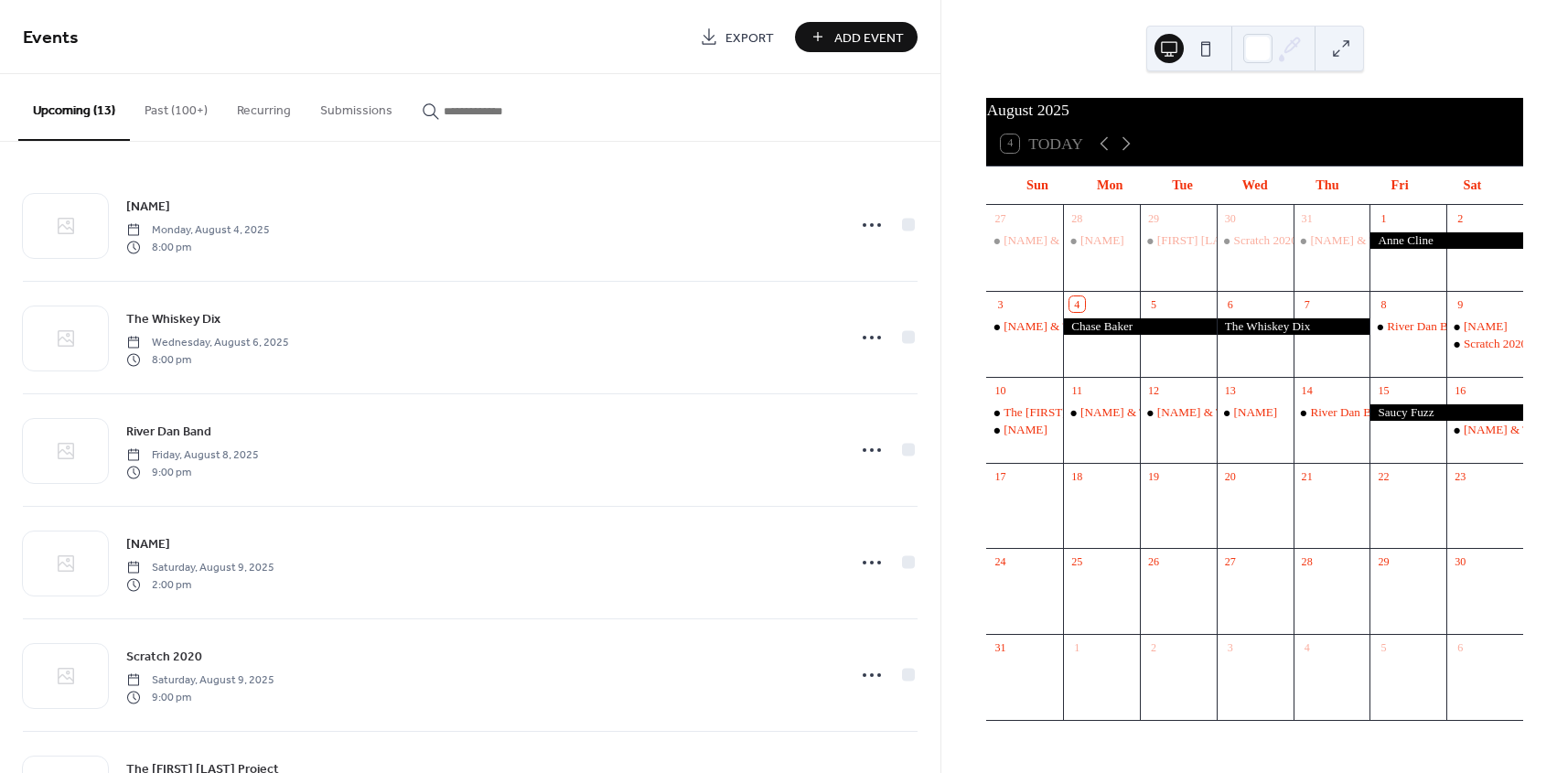 click on "Add Event" at bounding box center [869, 38] 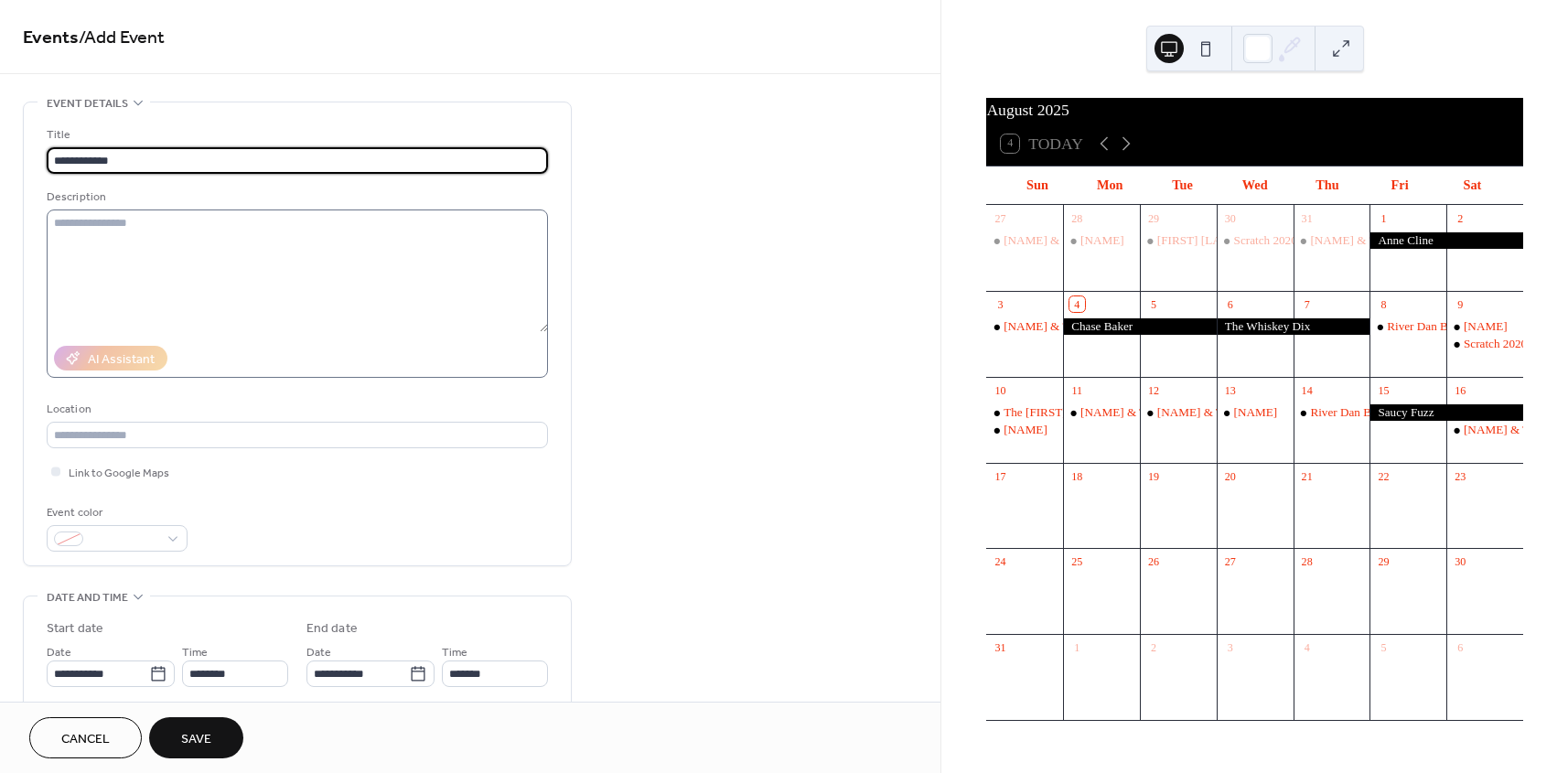 type on "**********" 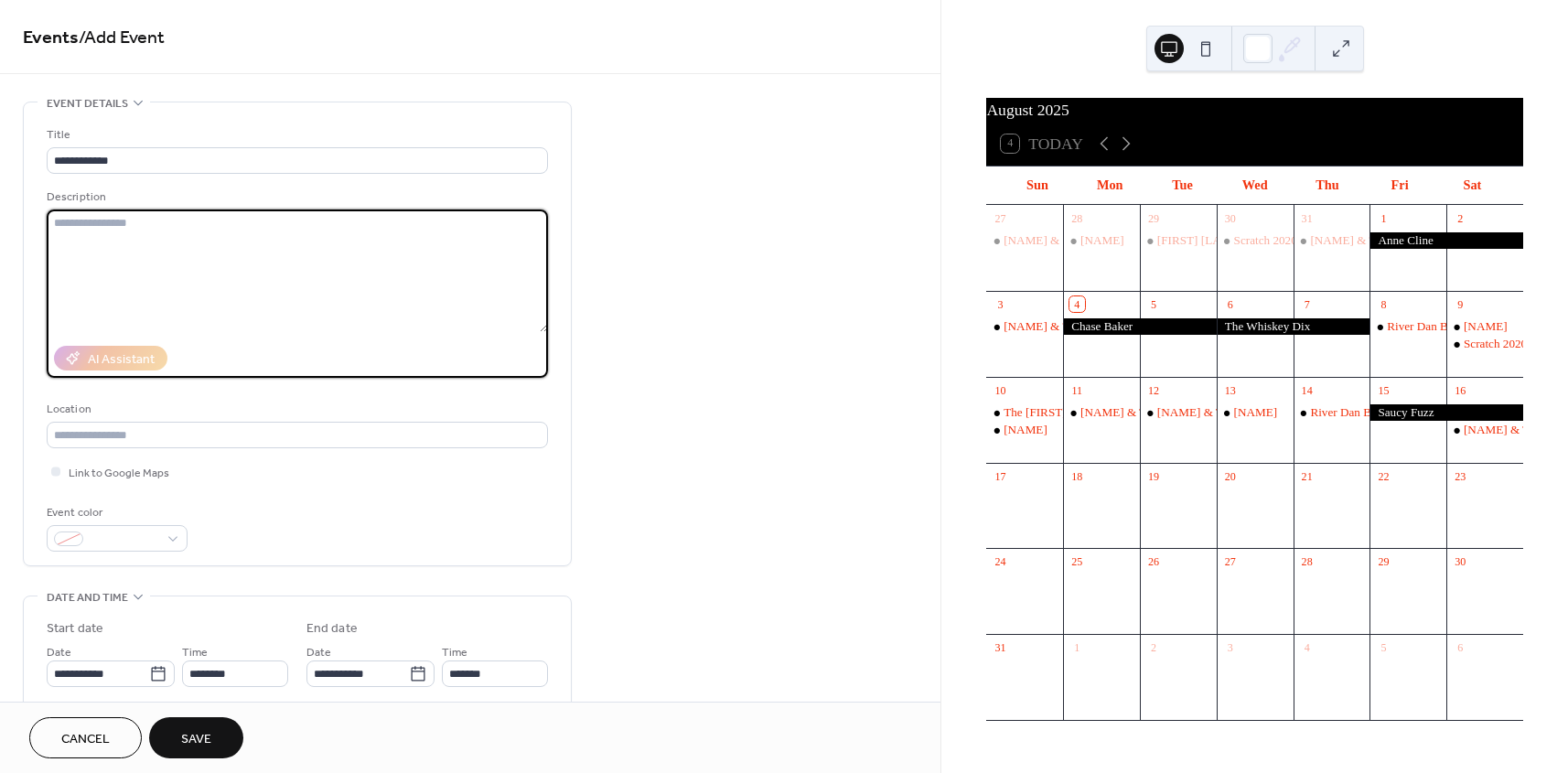 click at bounding box center [297, 271] 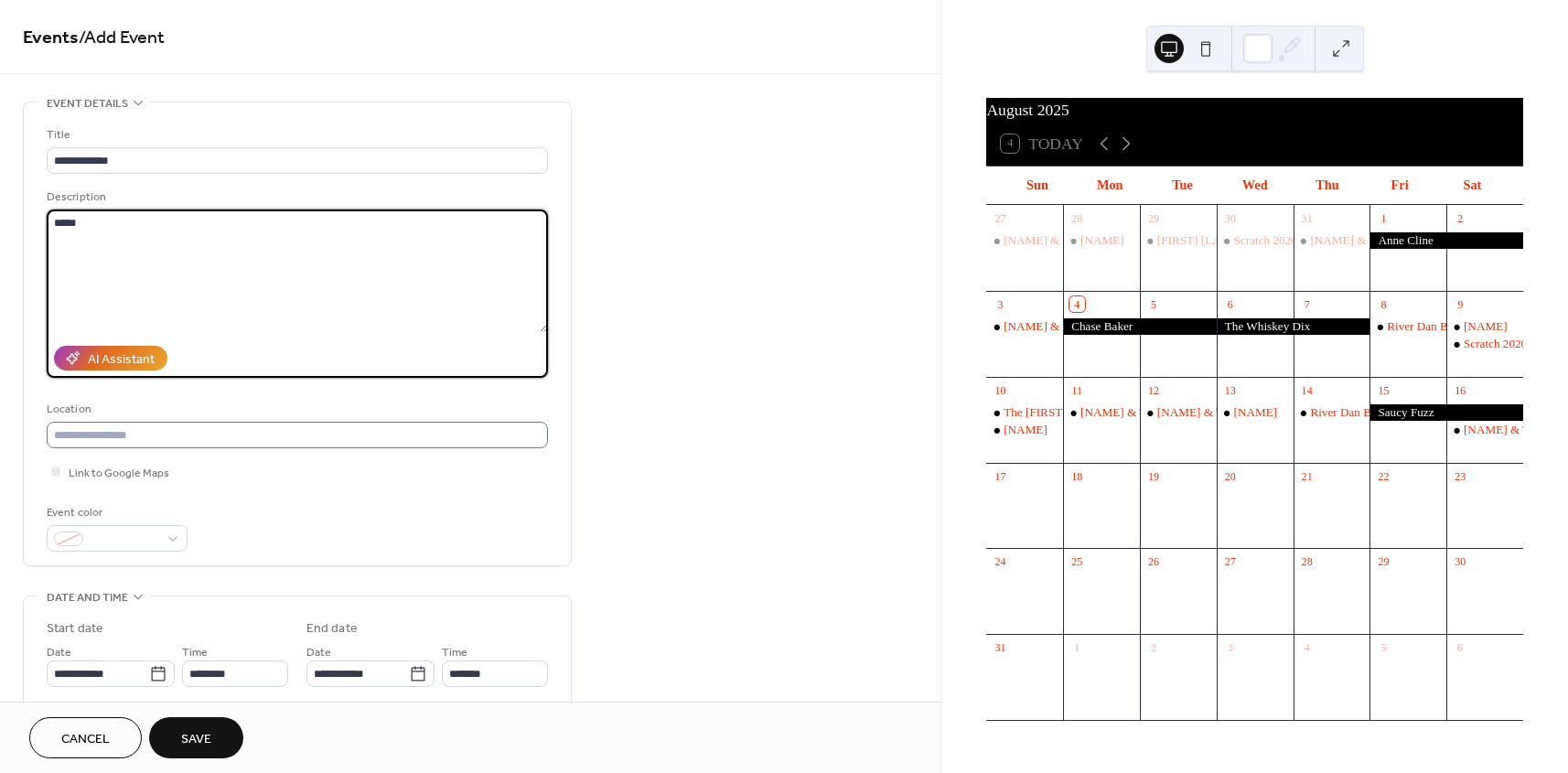 type on "*****" 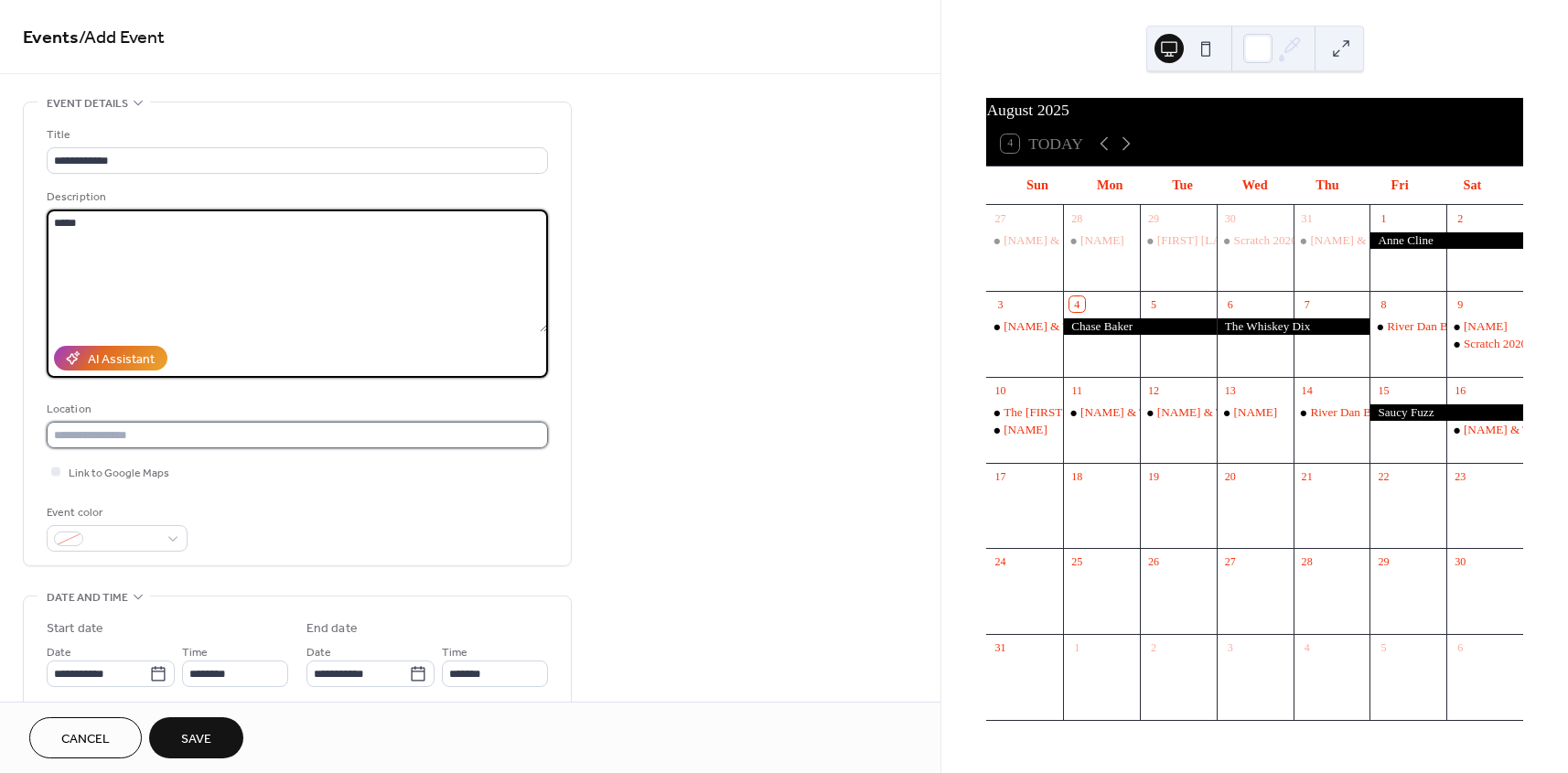 click at bounding box center [297, 435] 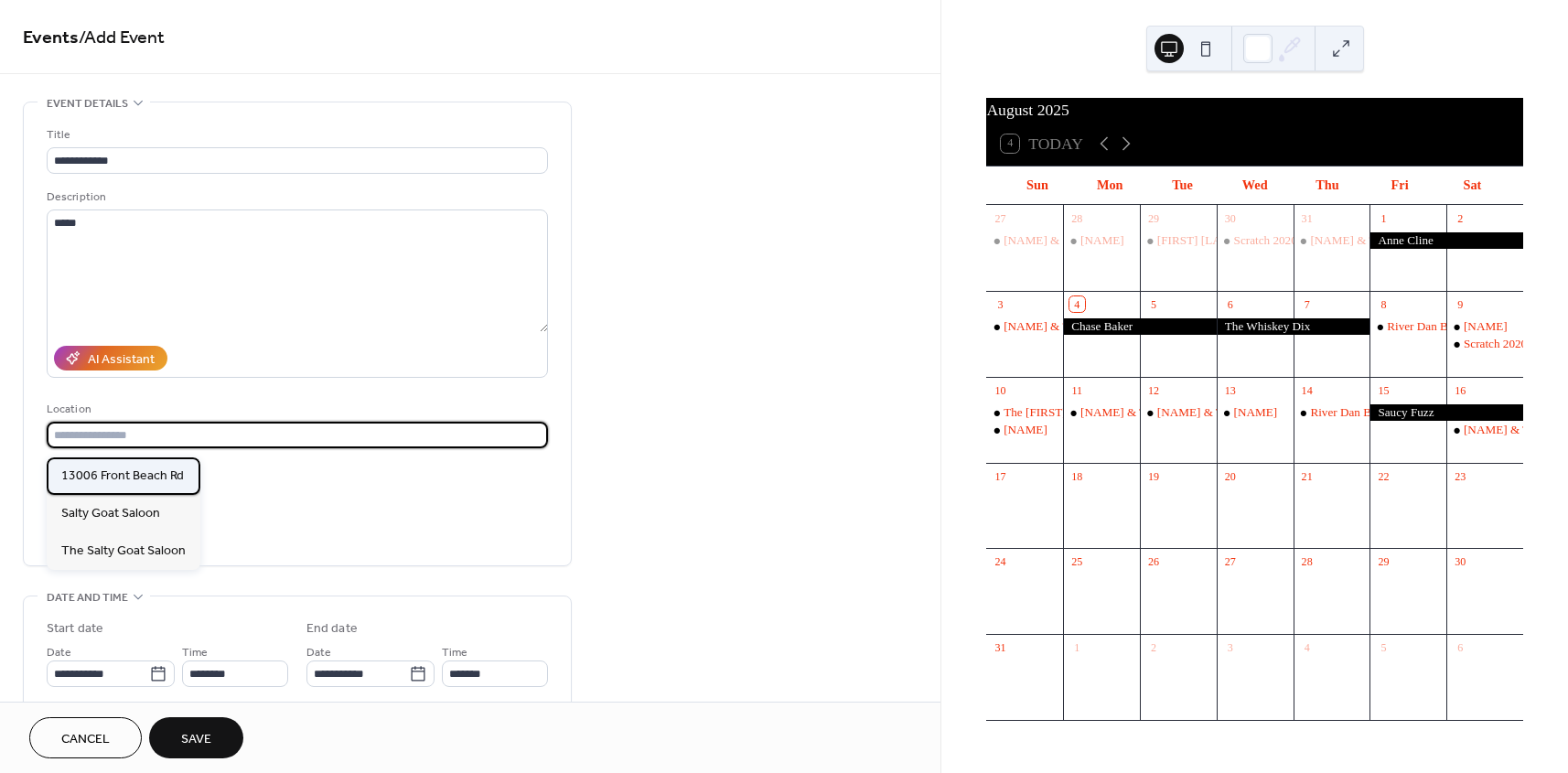 click on "13006 Front Beach Rd" at bounding box center [123, 476] 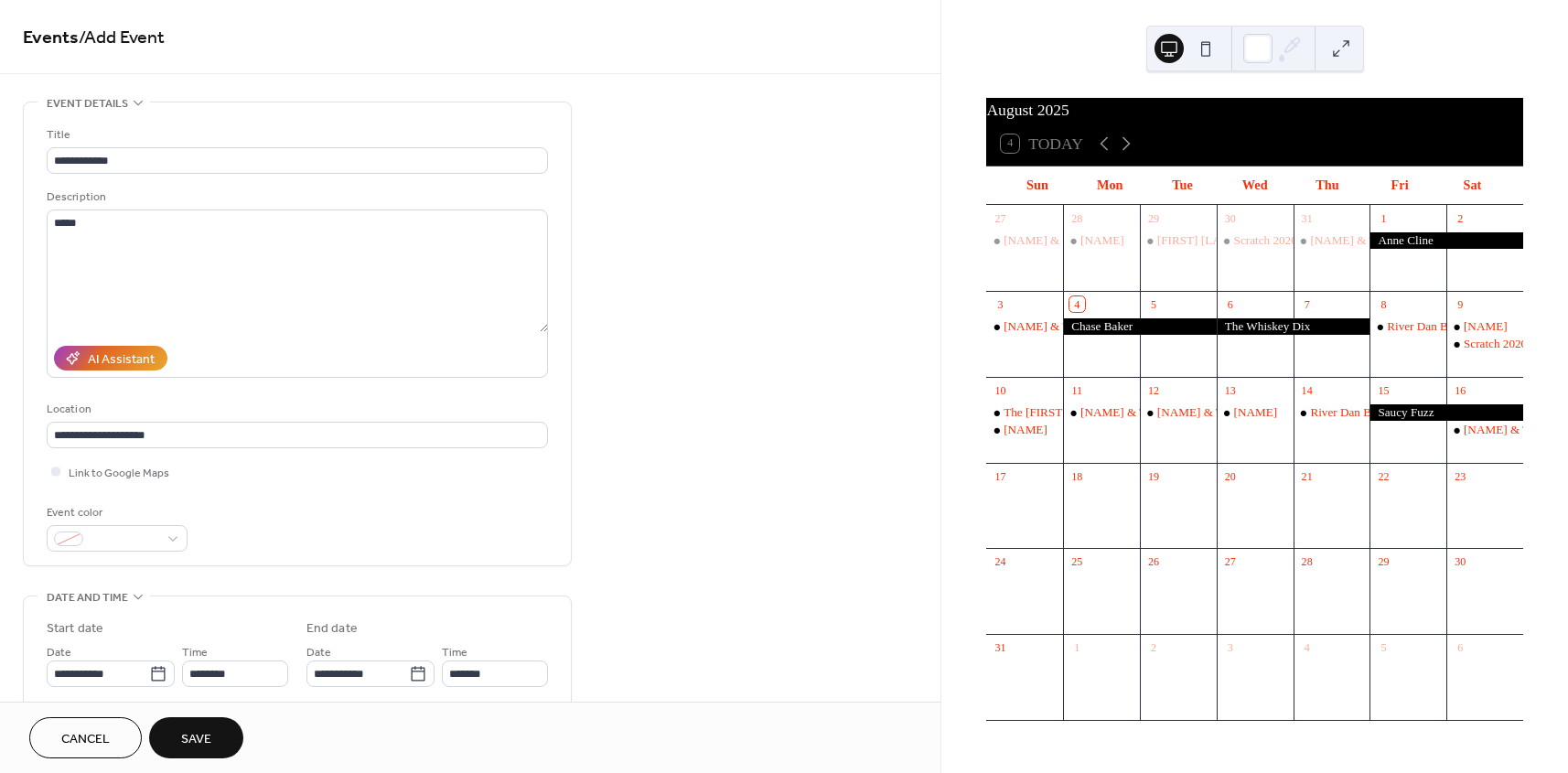type on "**********" 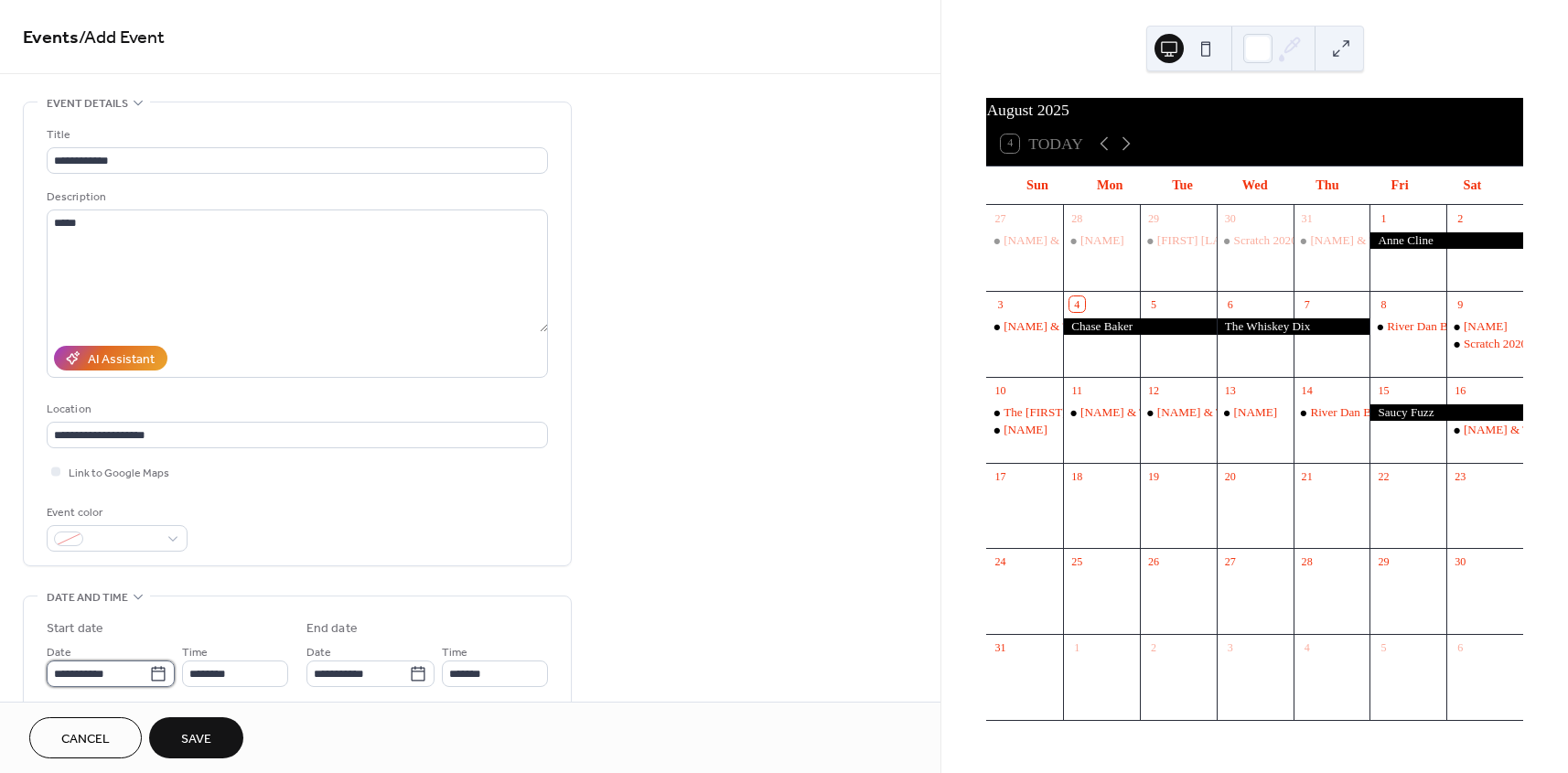 click on "**********" at bounding box center [98, 673] 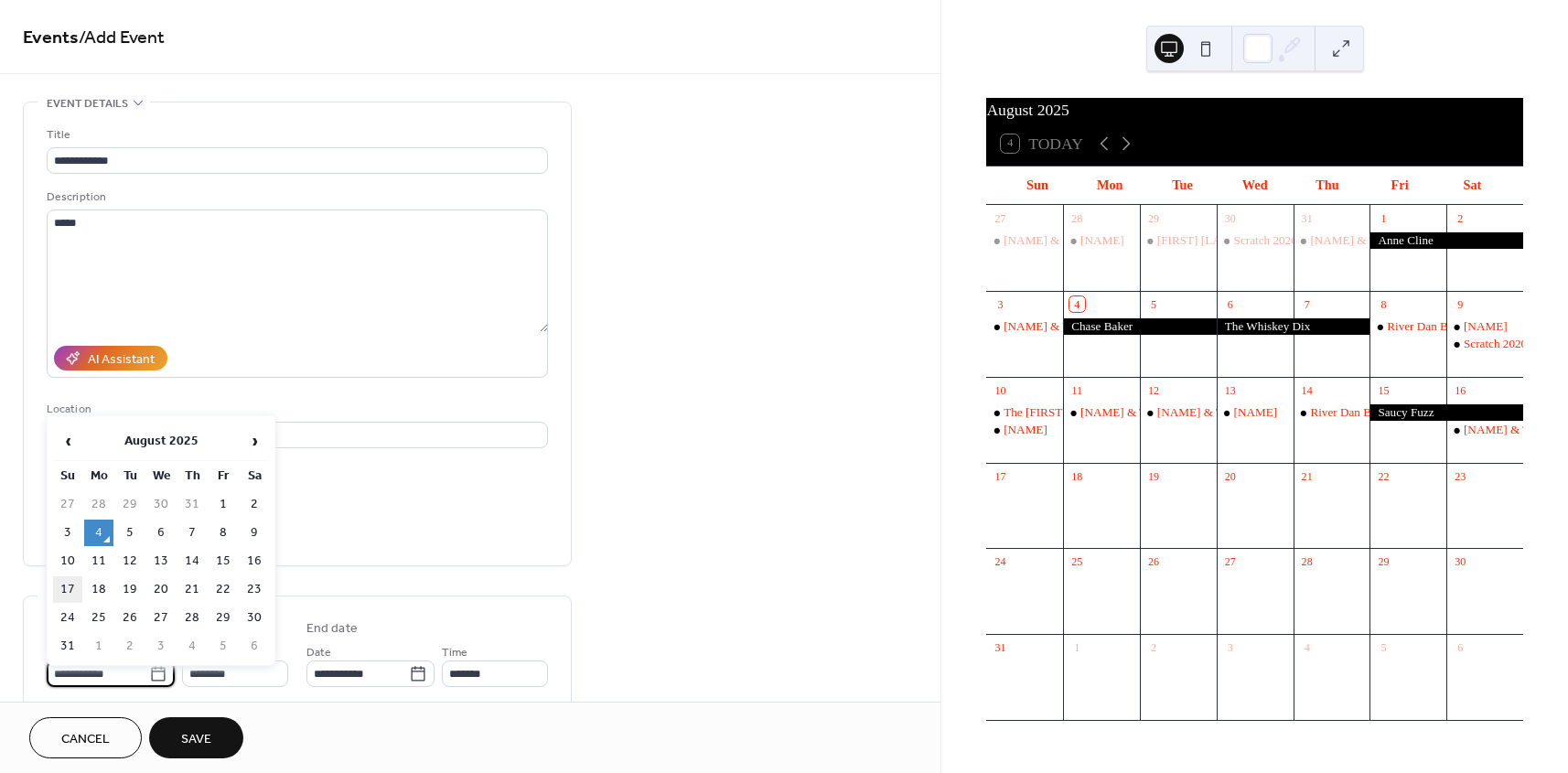 click on "17" at bounding box center (68, 589) 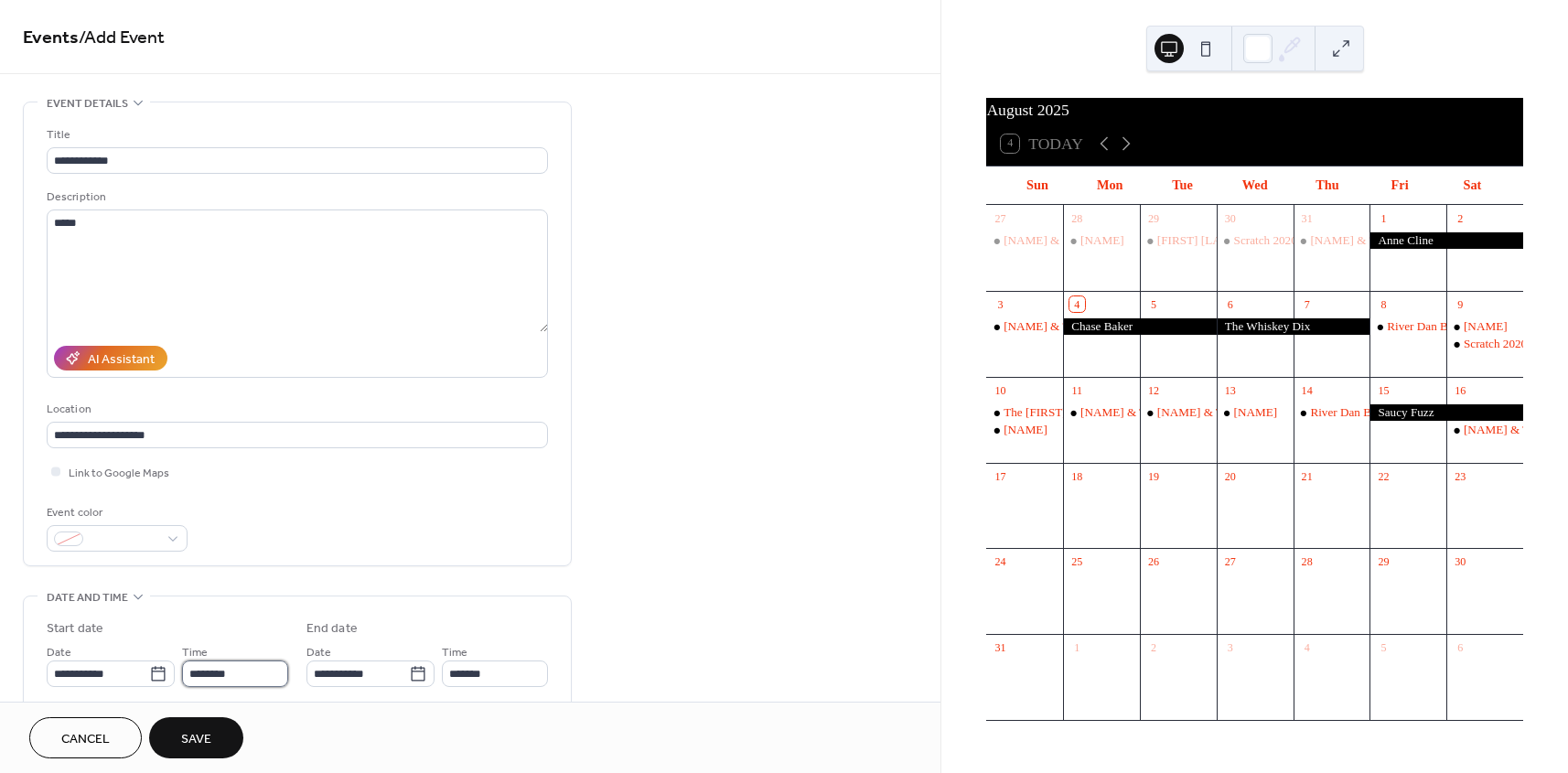click on "********" at bounding box center [235, 673] 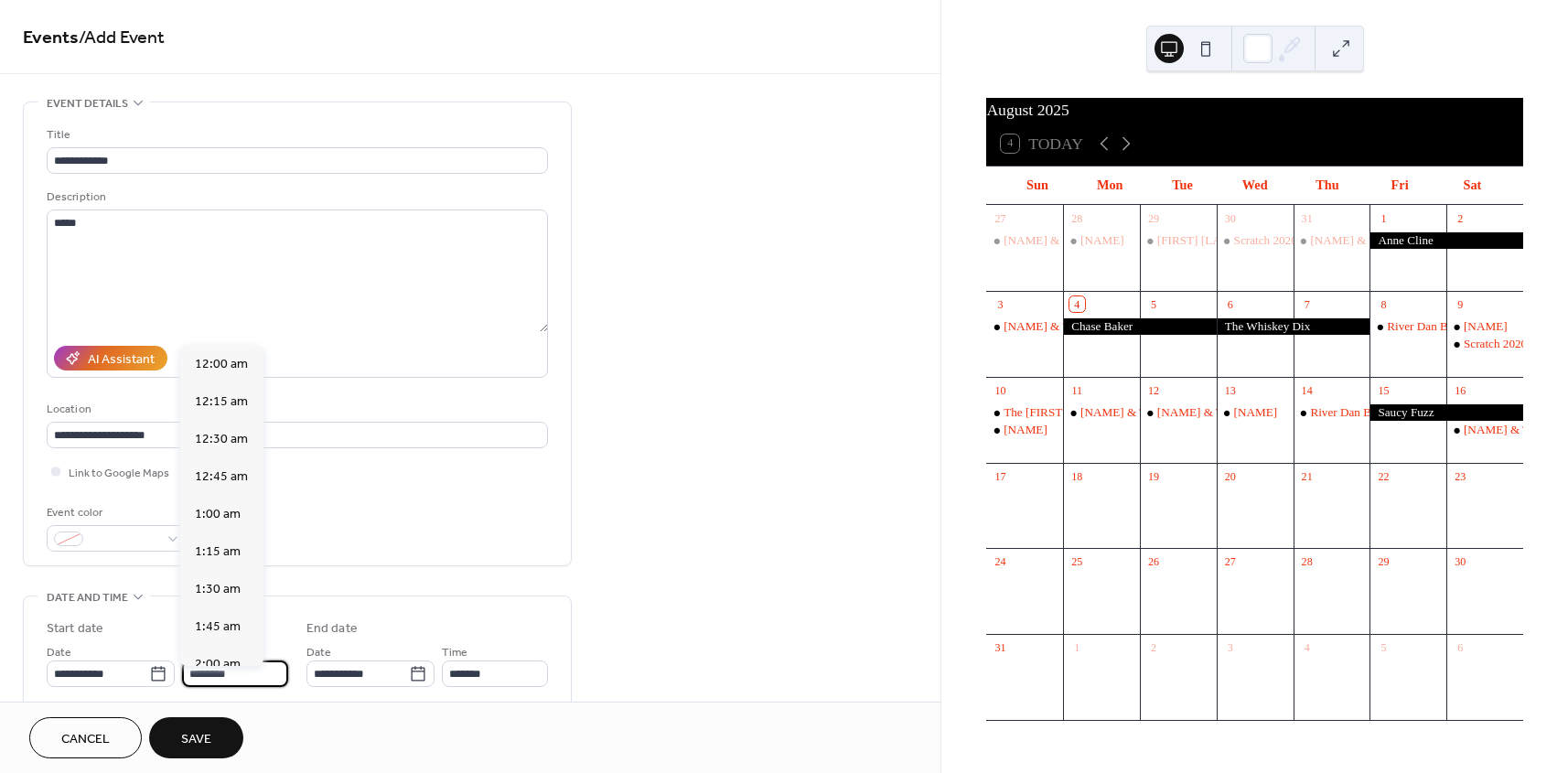 scroll, scrollTop: 1778, scrollLeft: 0, axis: vertical 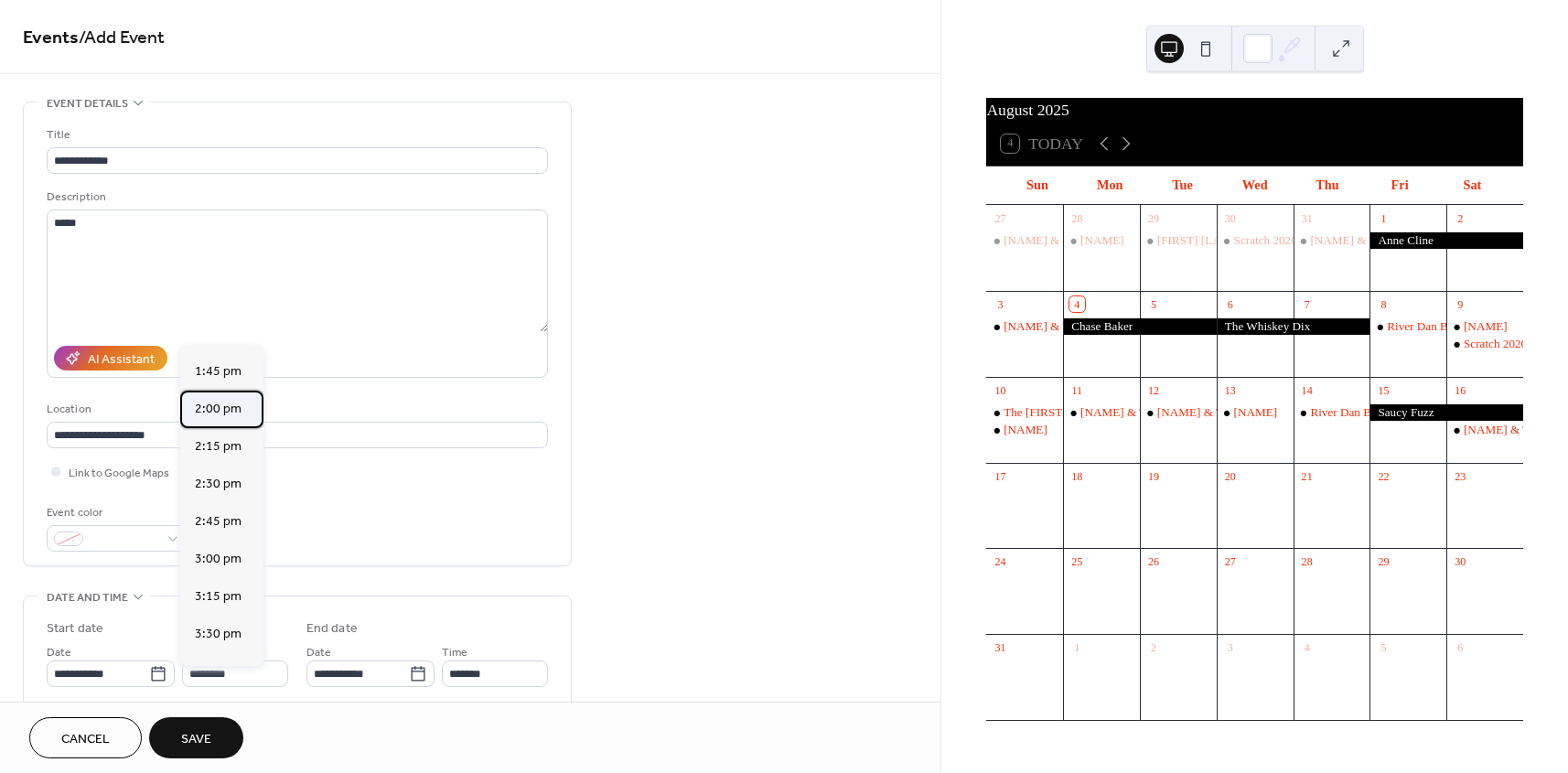 click on "2:00 pm" at bounding box center [218, 409] 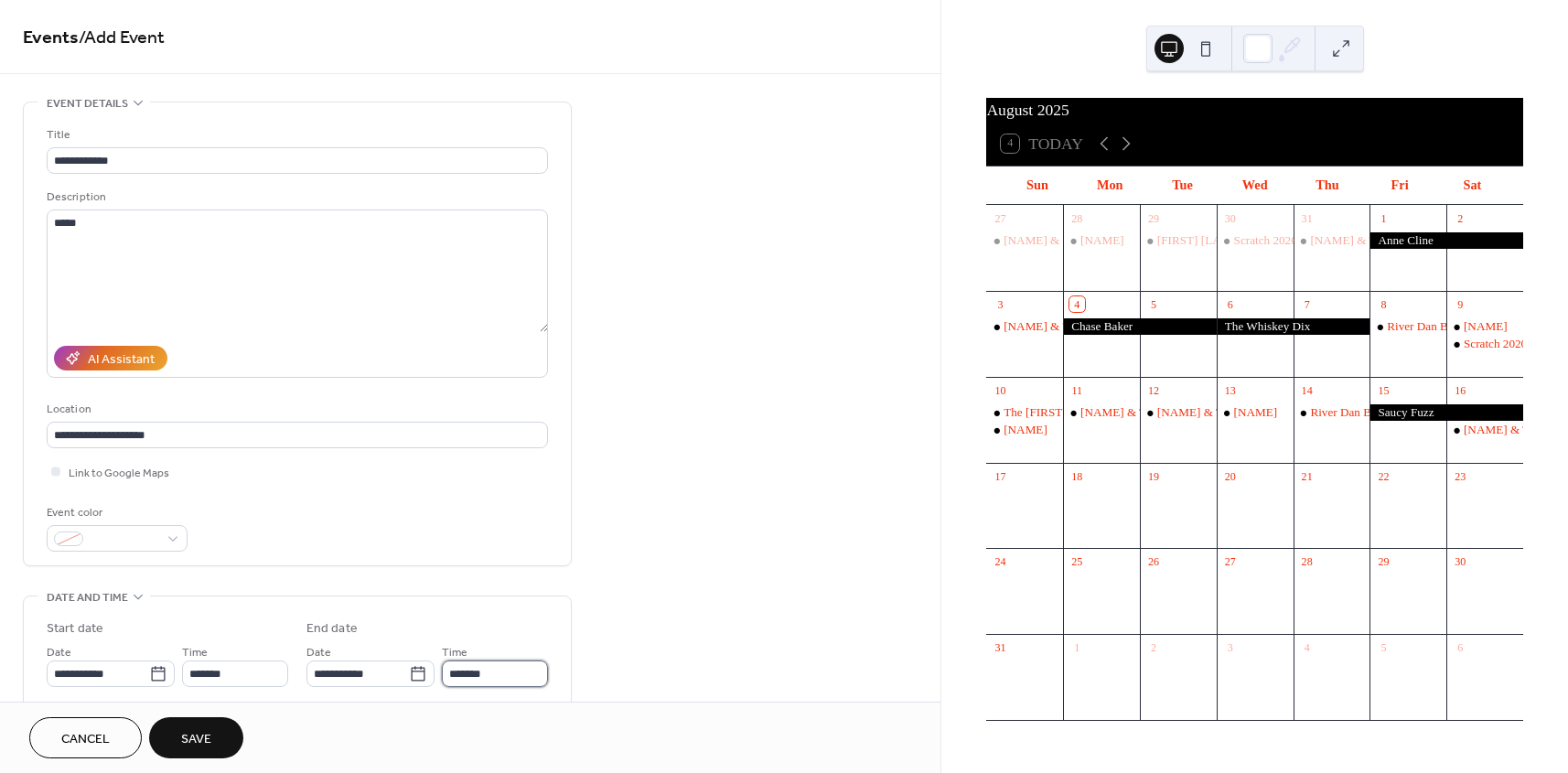 click on "*******" at bounding box center [495, 673] 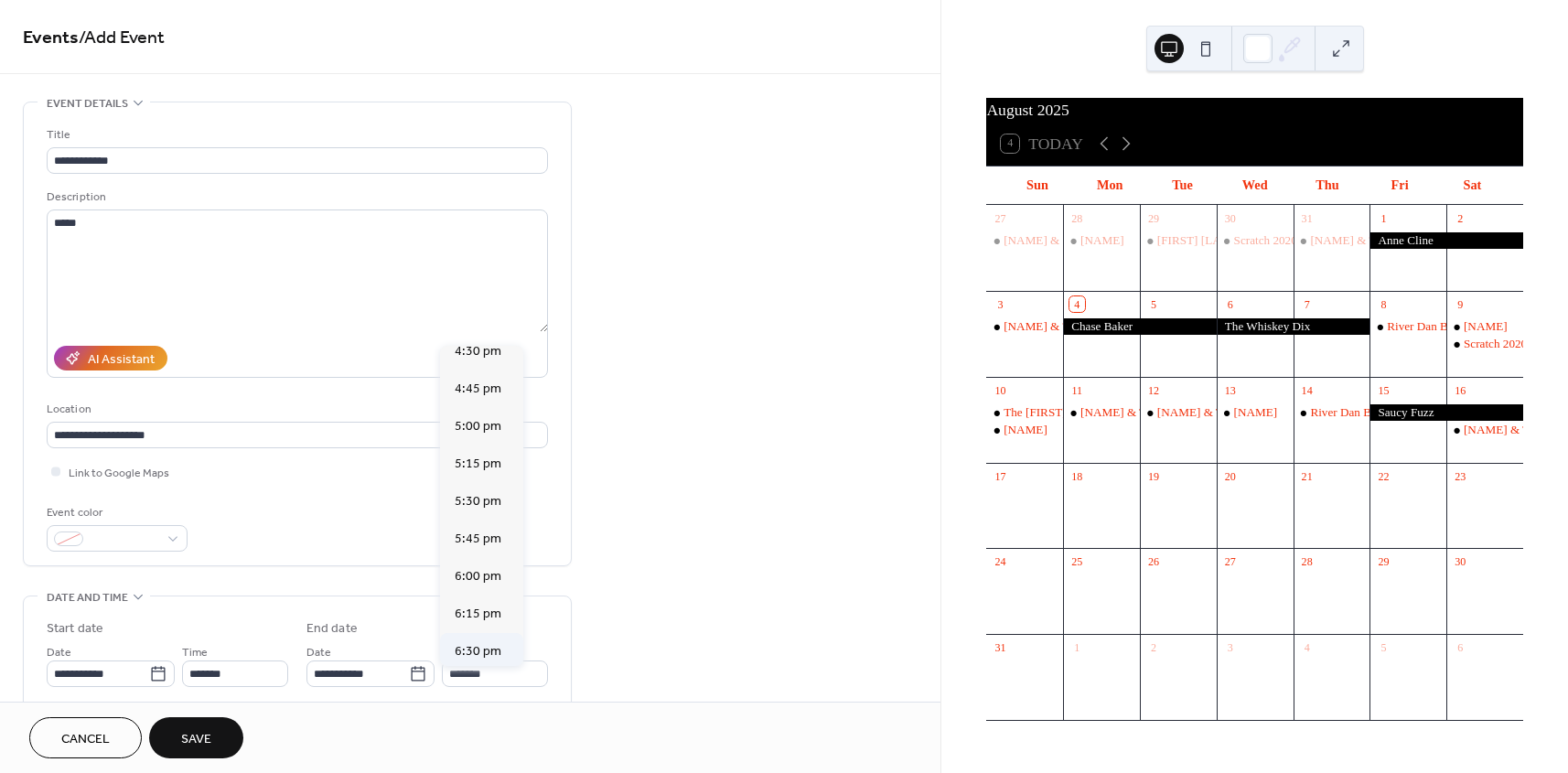 scroll, scrollTop: 370, scrollLeft: 0, axis: vertical 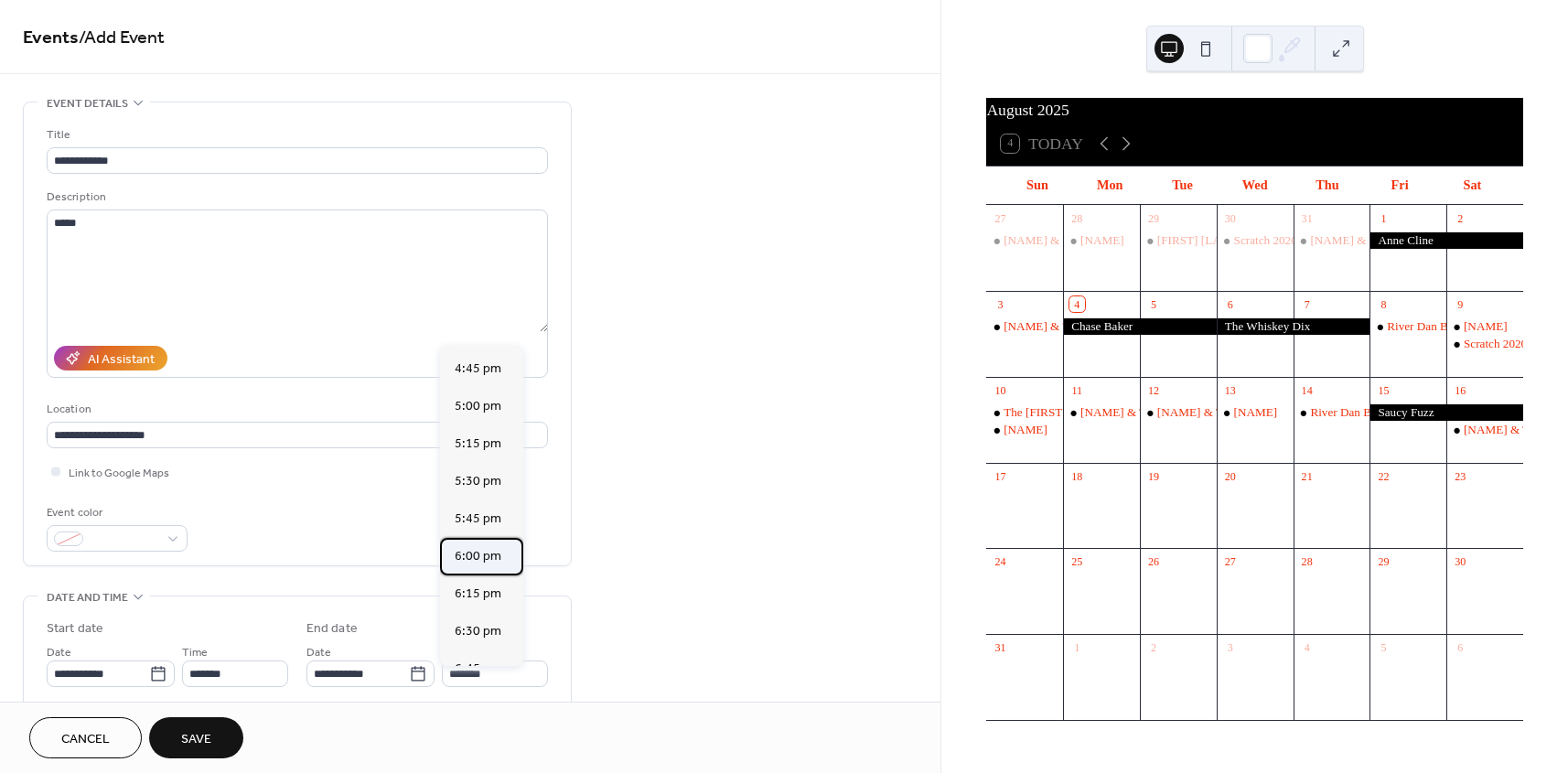 click on "6:00 pm" at bounding box center [478, 556] 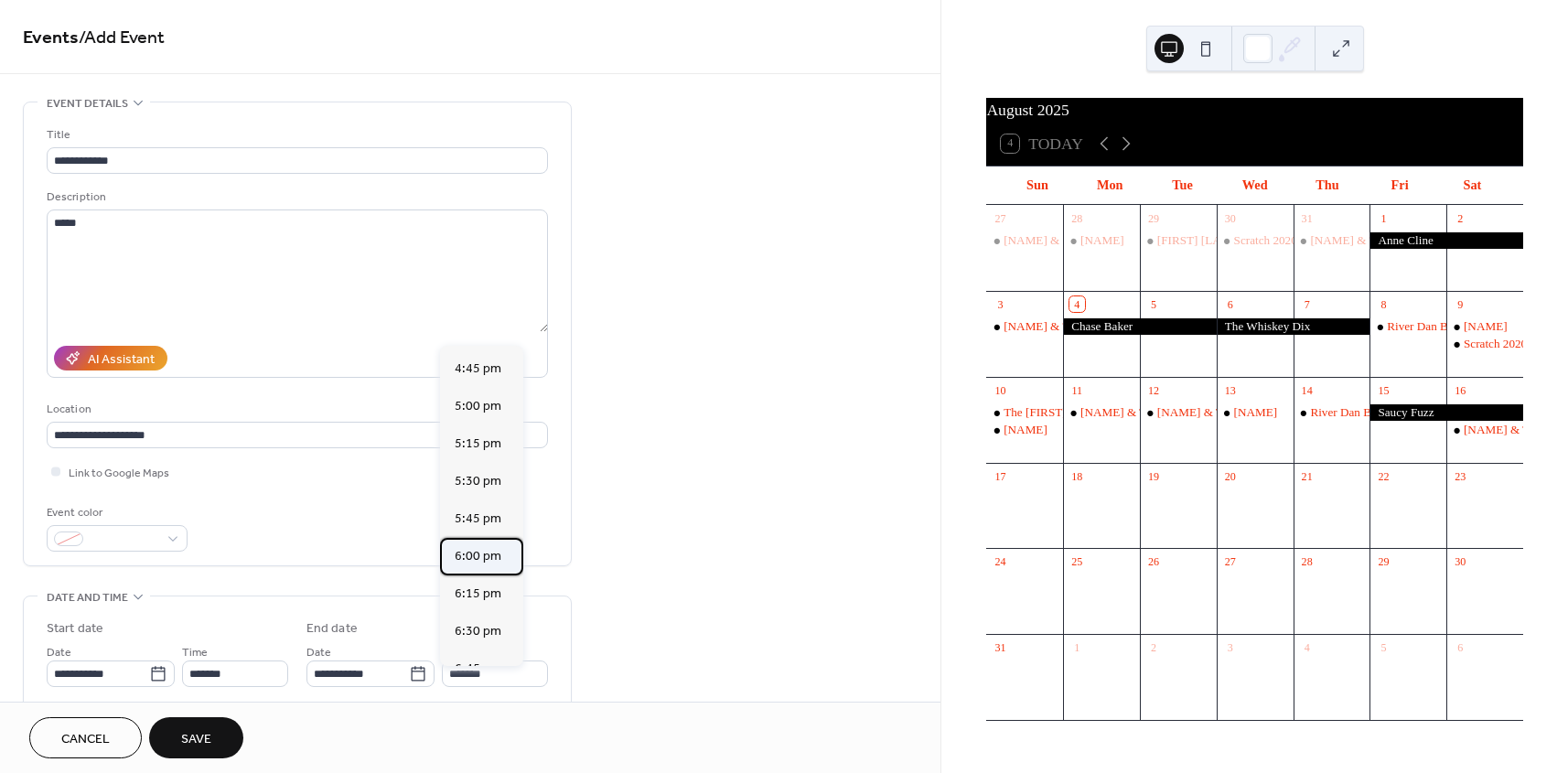 type on "*******" 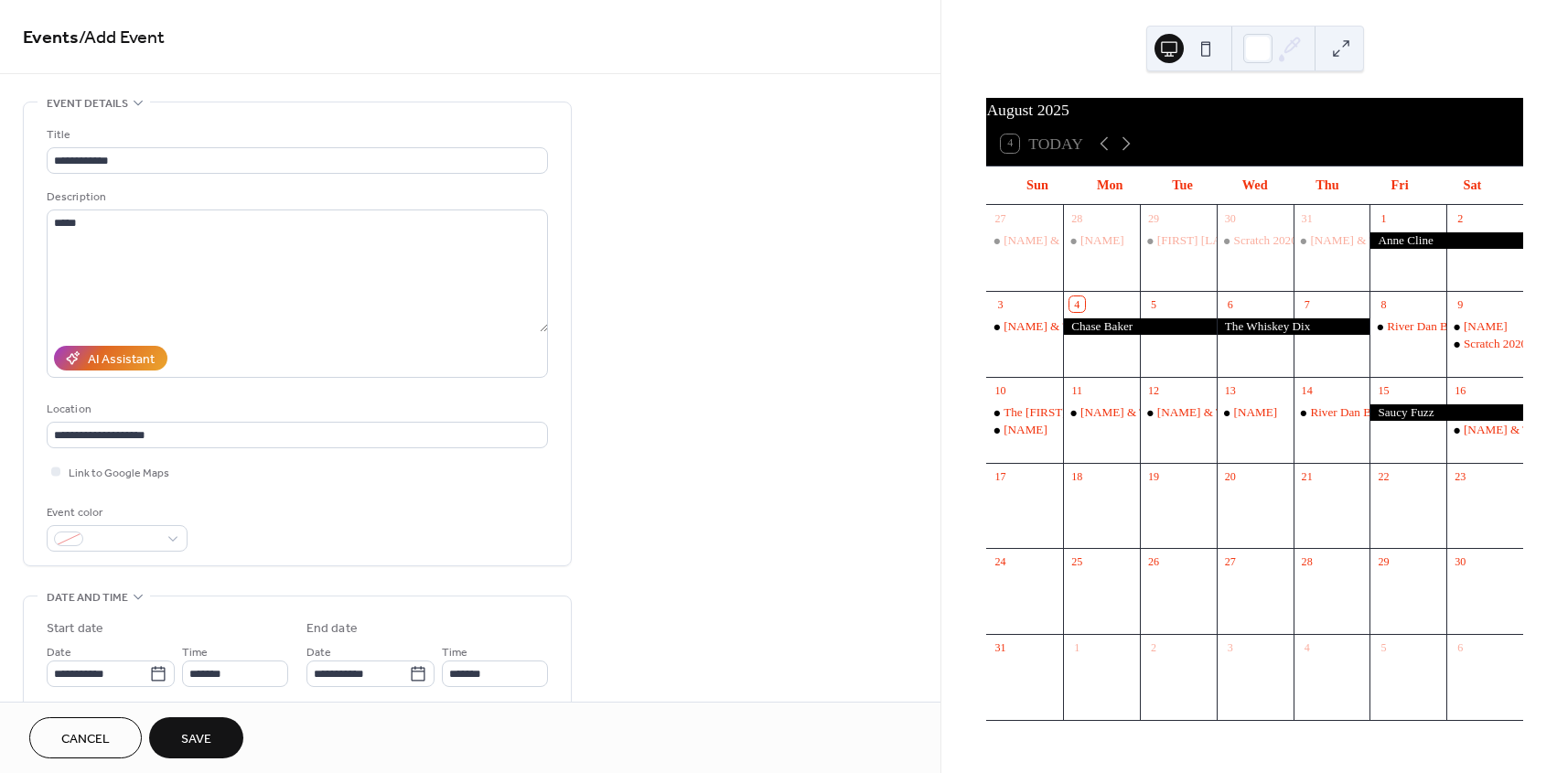 click on "Save" at bounding box center [196, 739] 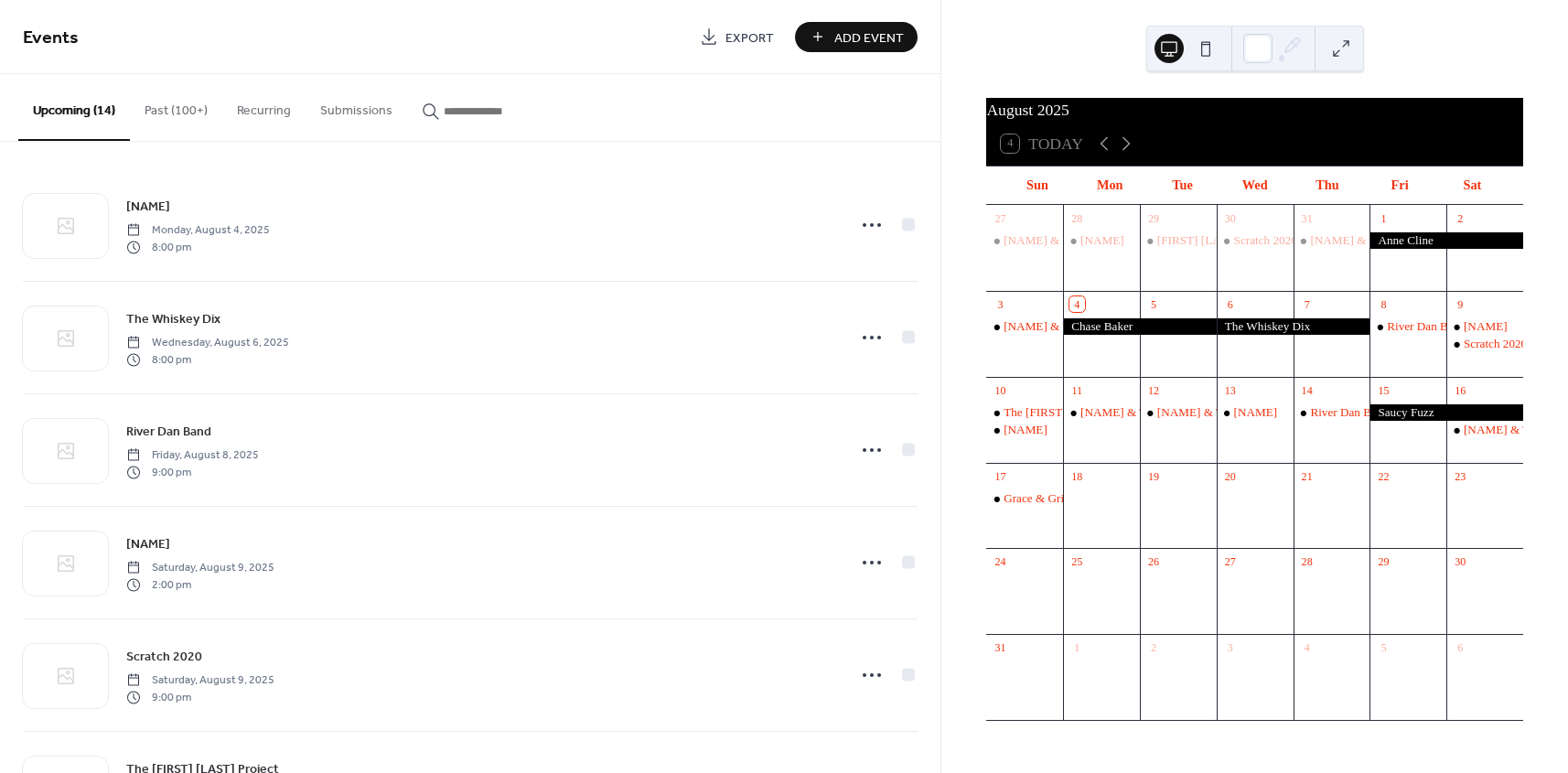 click on "Add Event" at bounding box center [856, 37] 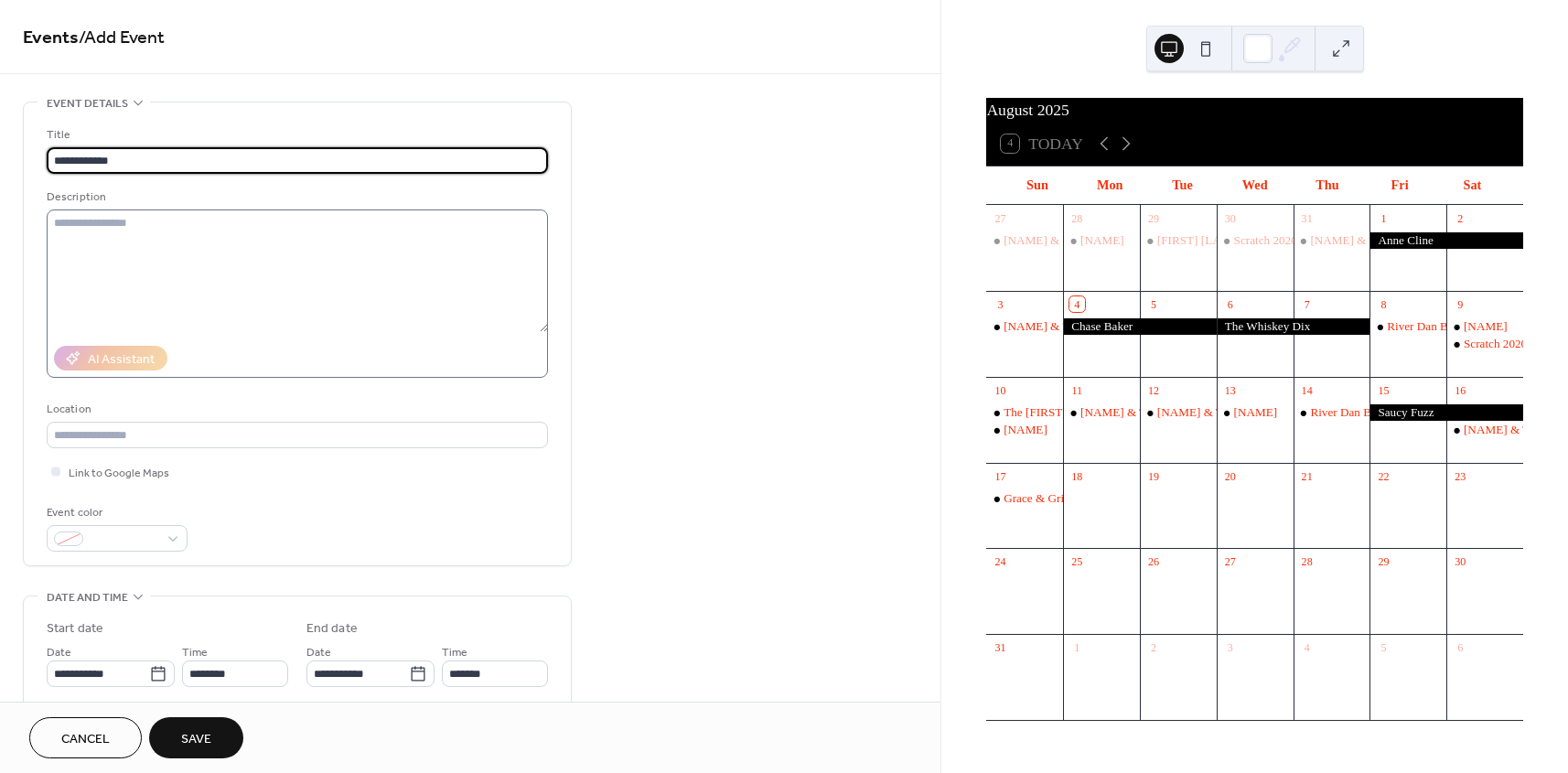 type on "**********" 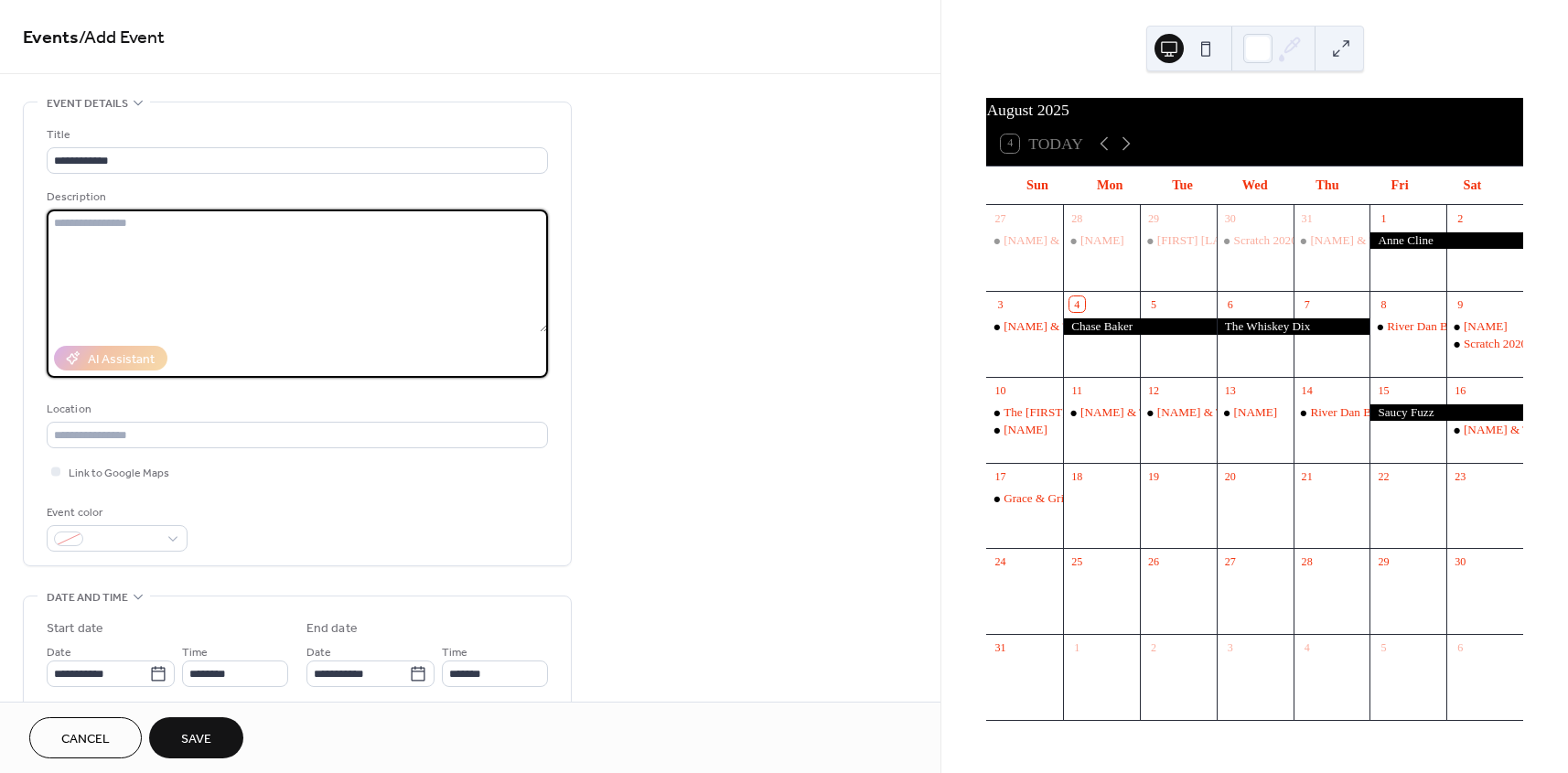 click at bounding box center (297, 271) 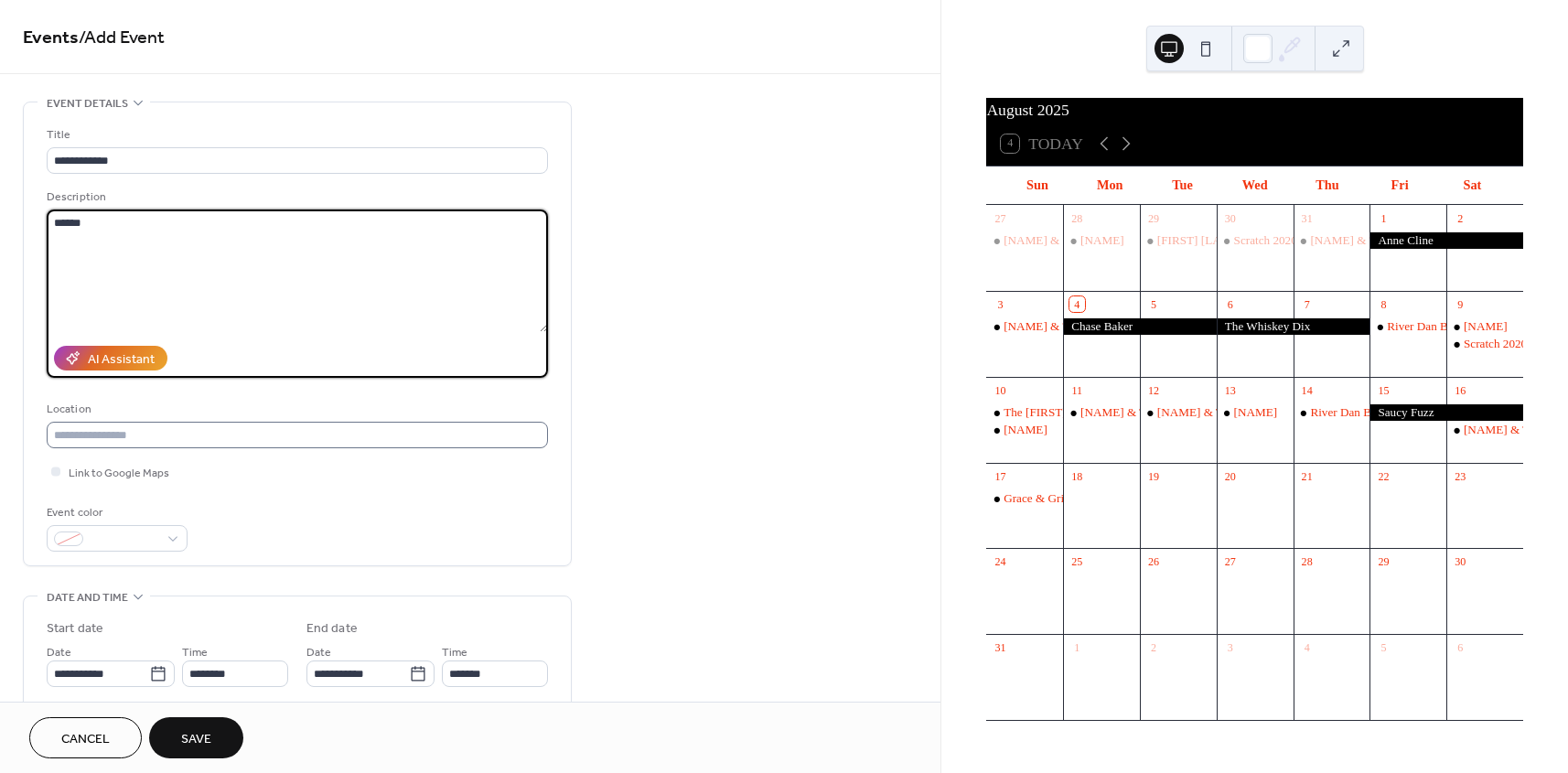 type on "******" 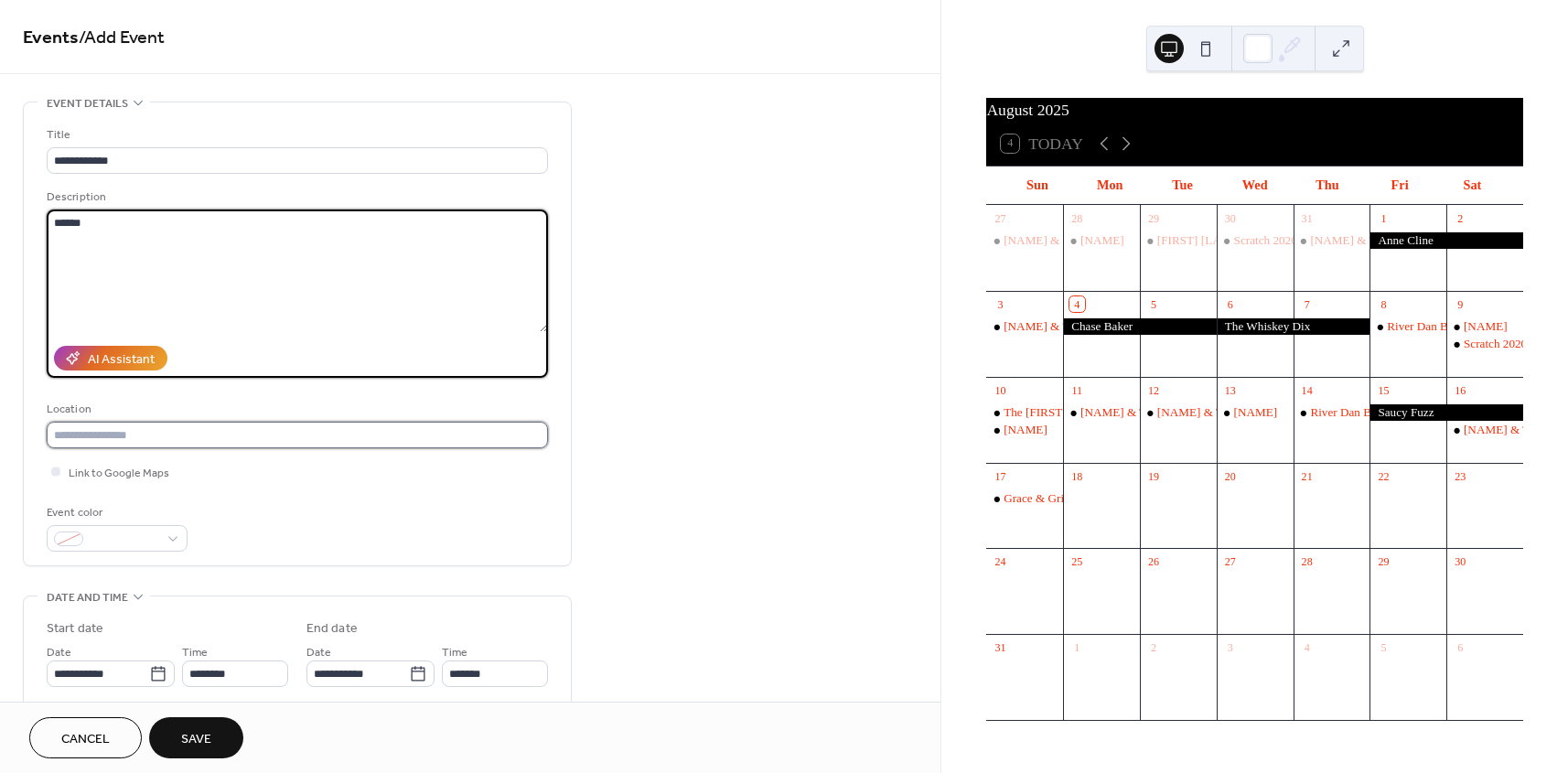 click at bounding box center [297, 435] 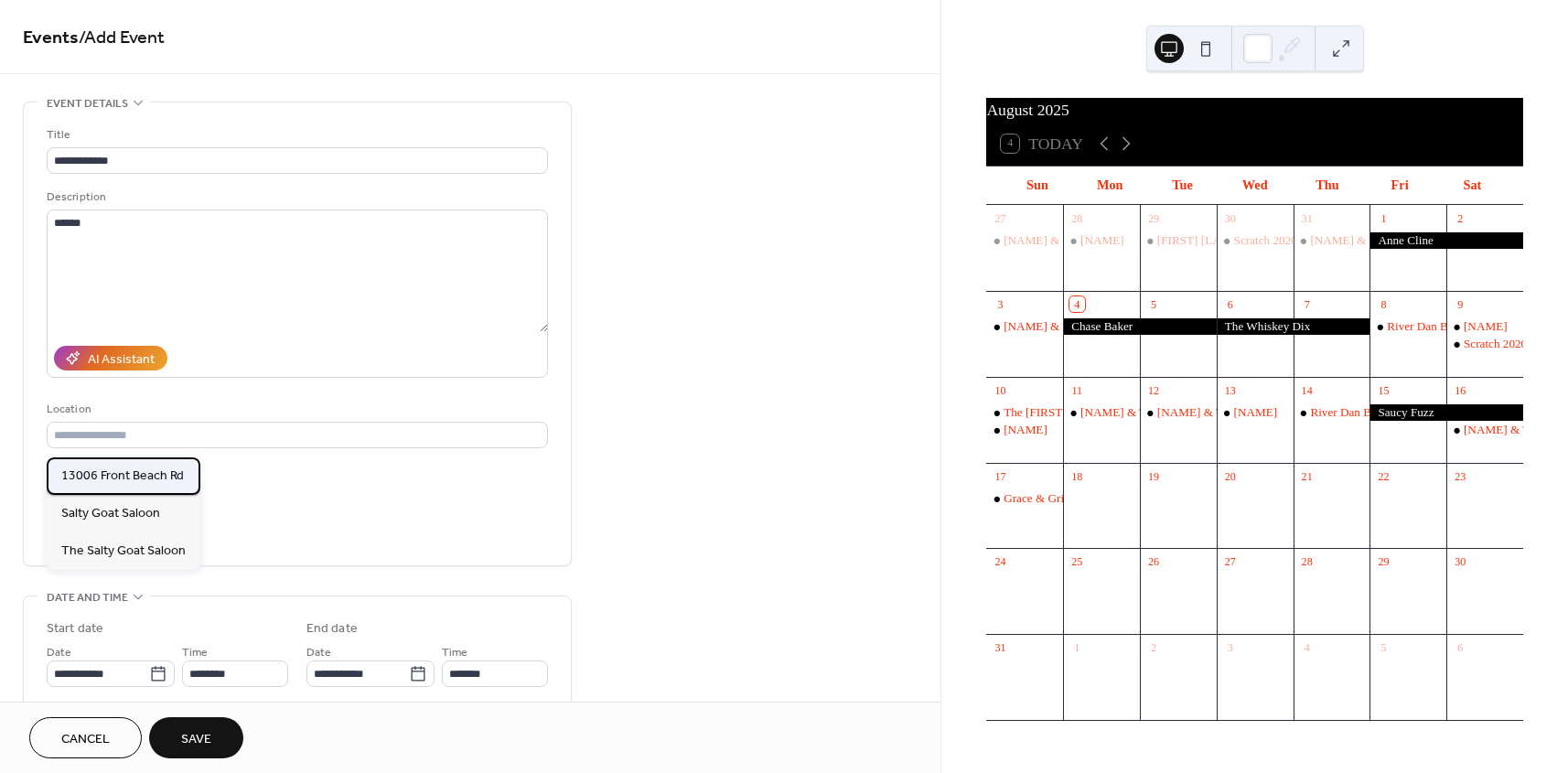 click on "13006 Front Beach Rd" at bounding box center [123, 476] 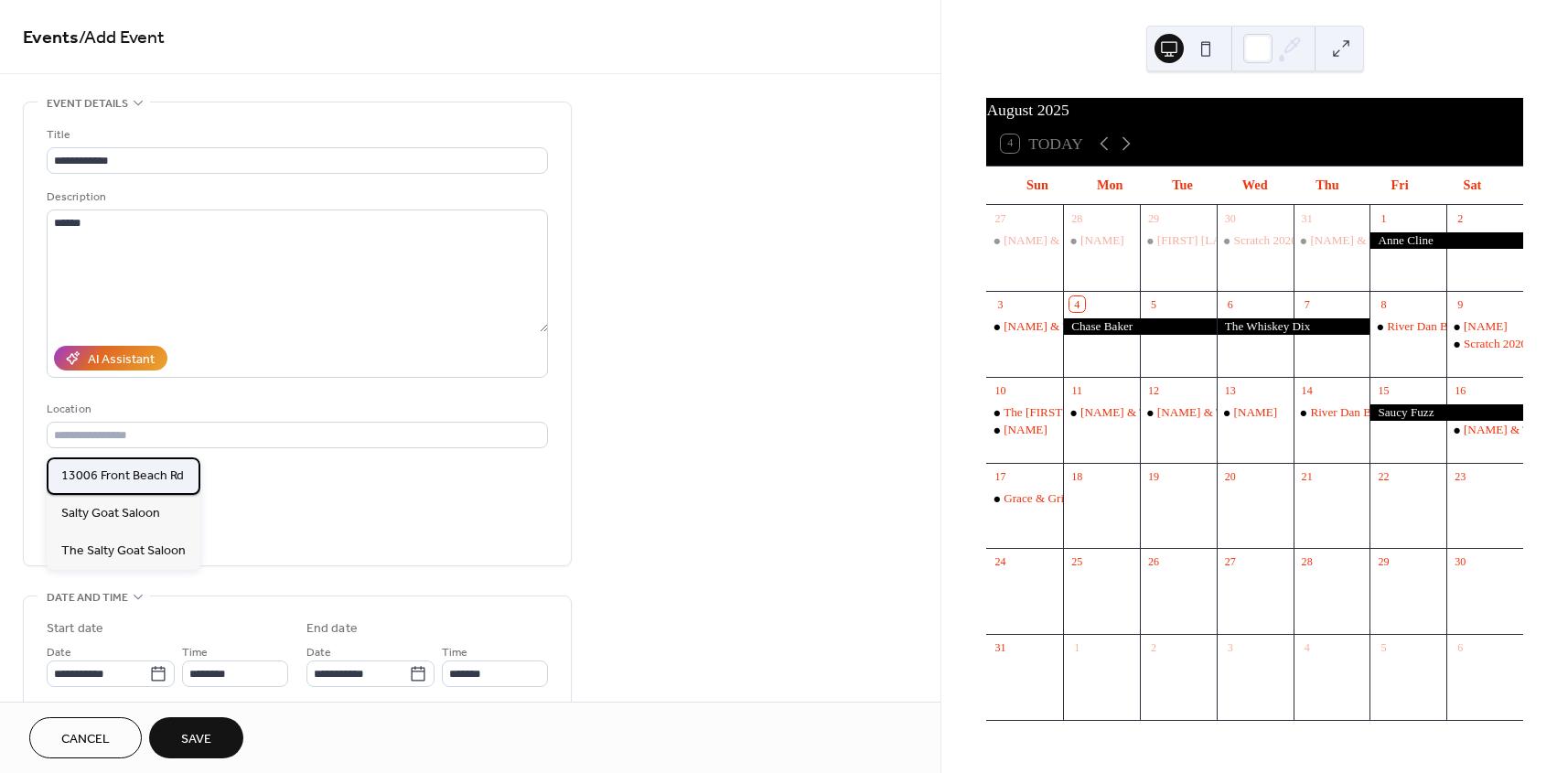 type on "**********" 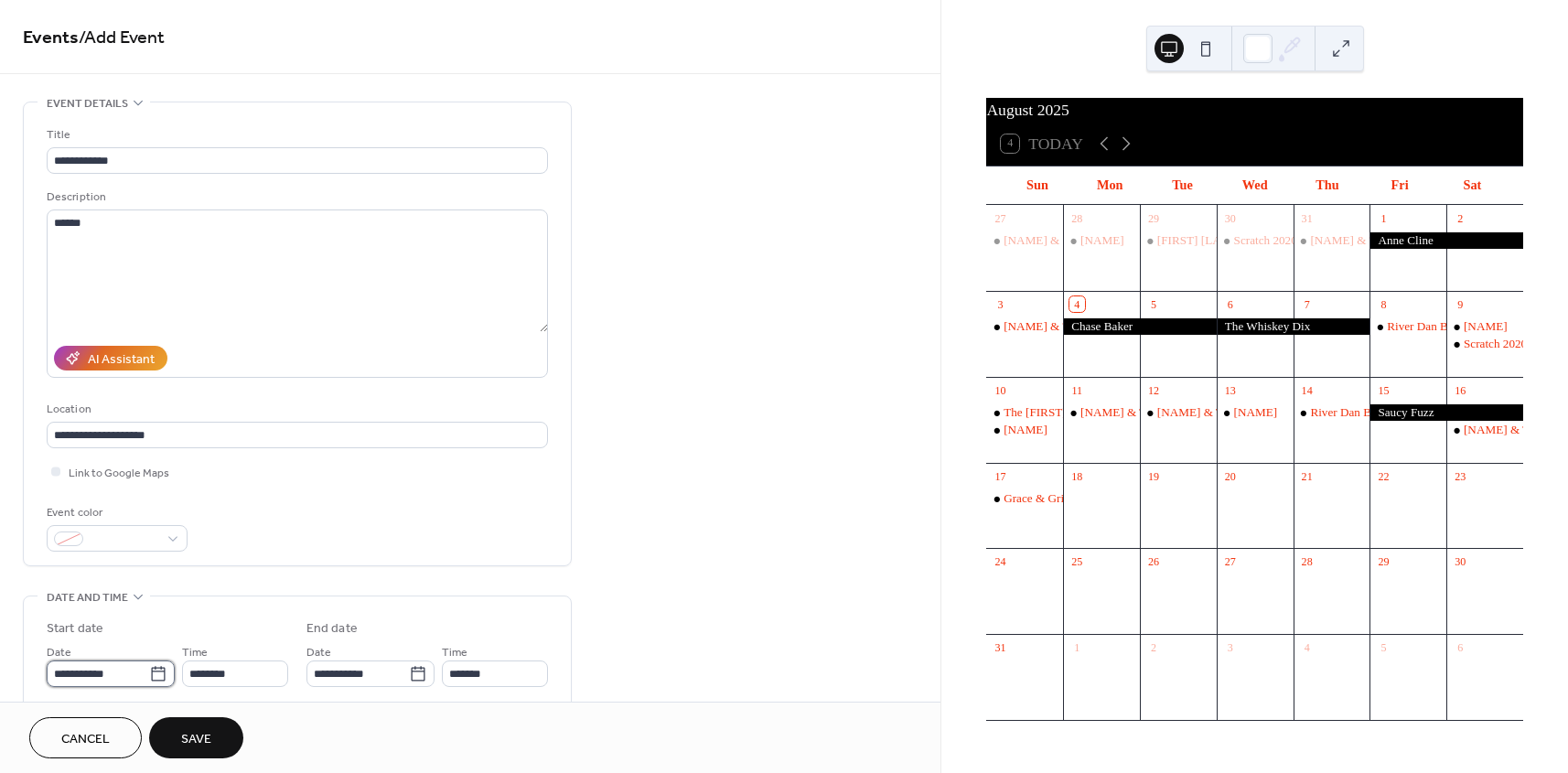 click on "**********" at bounding box center [98, 673] 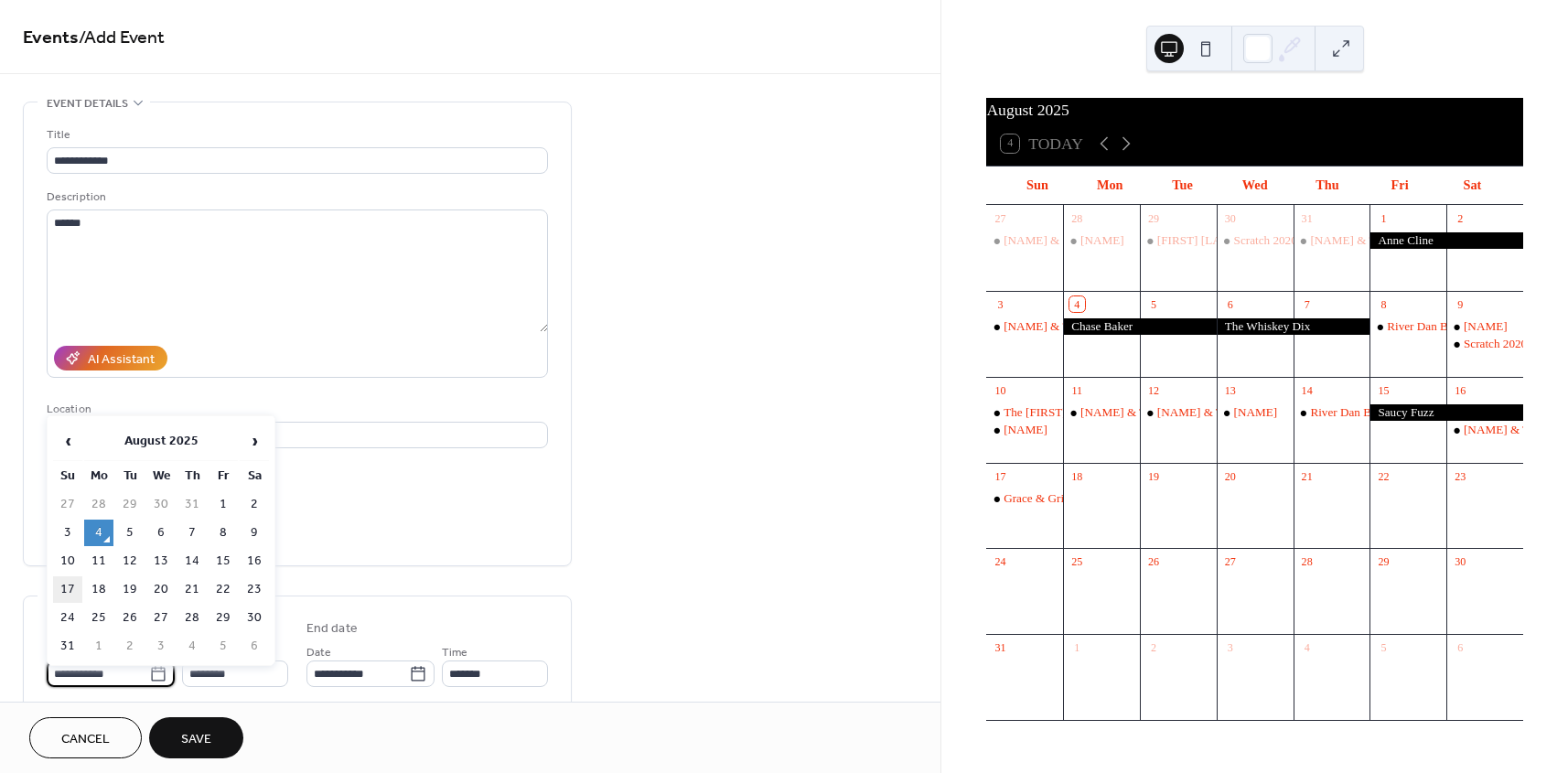 click on "17" at bounding box center [68, 589] 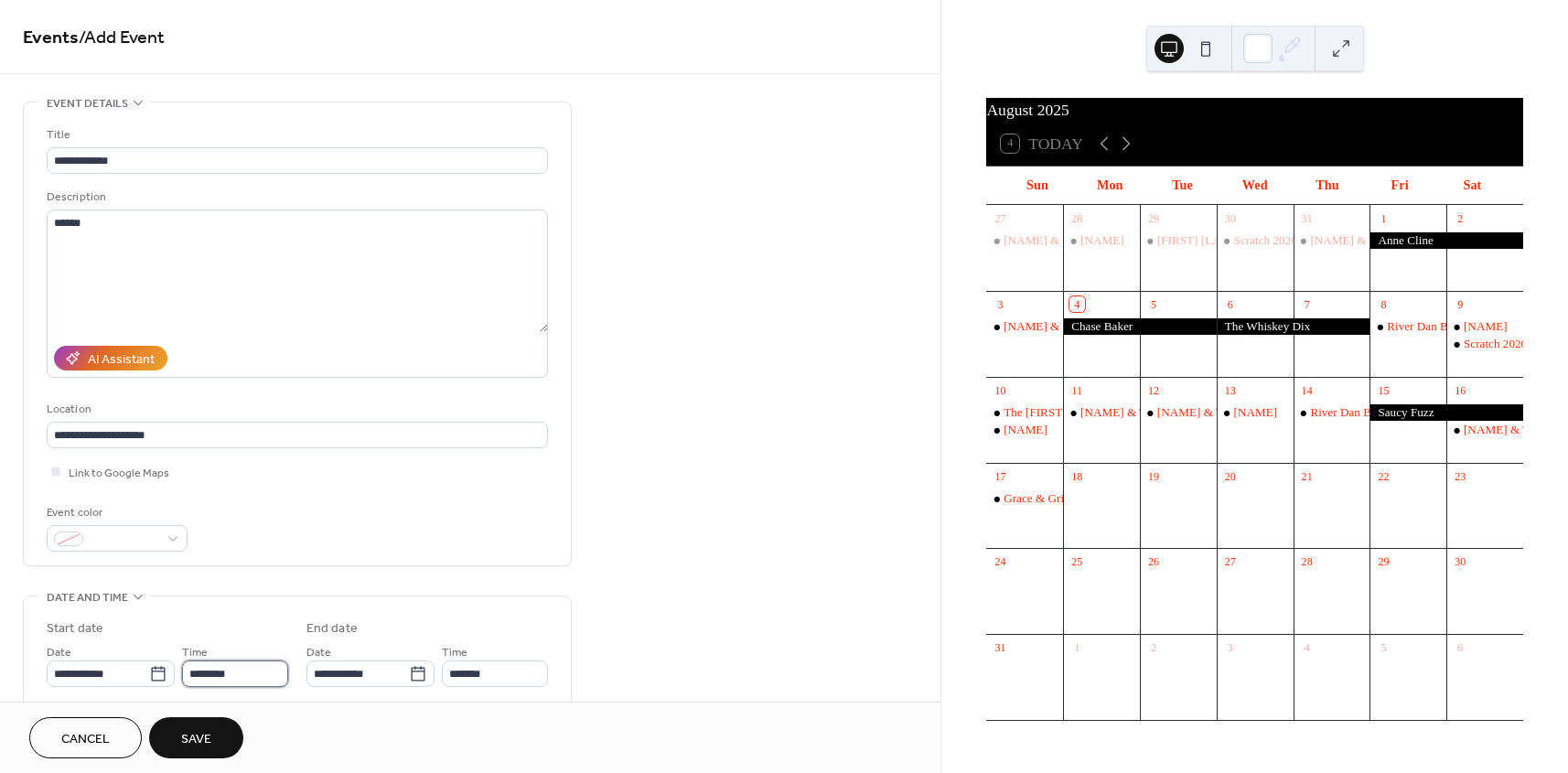 click on "********" at bounding box center [235, 673] 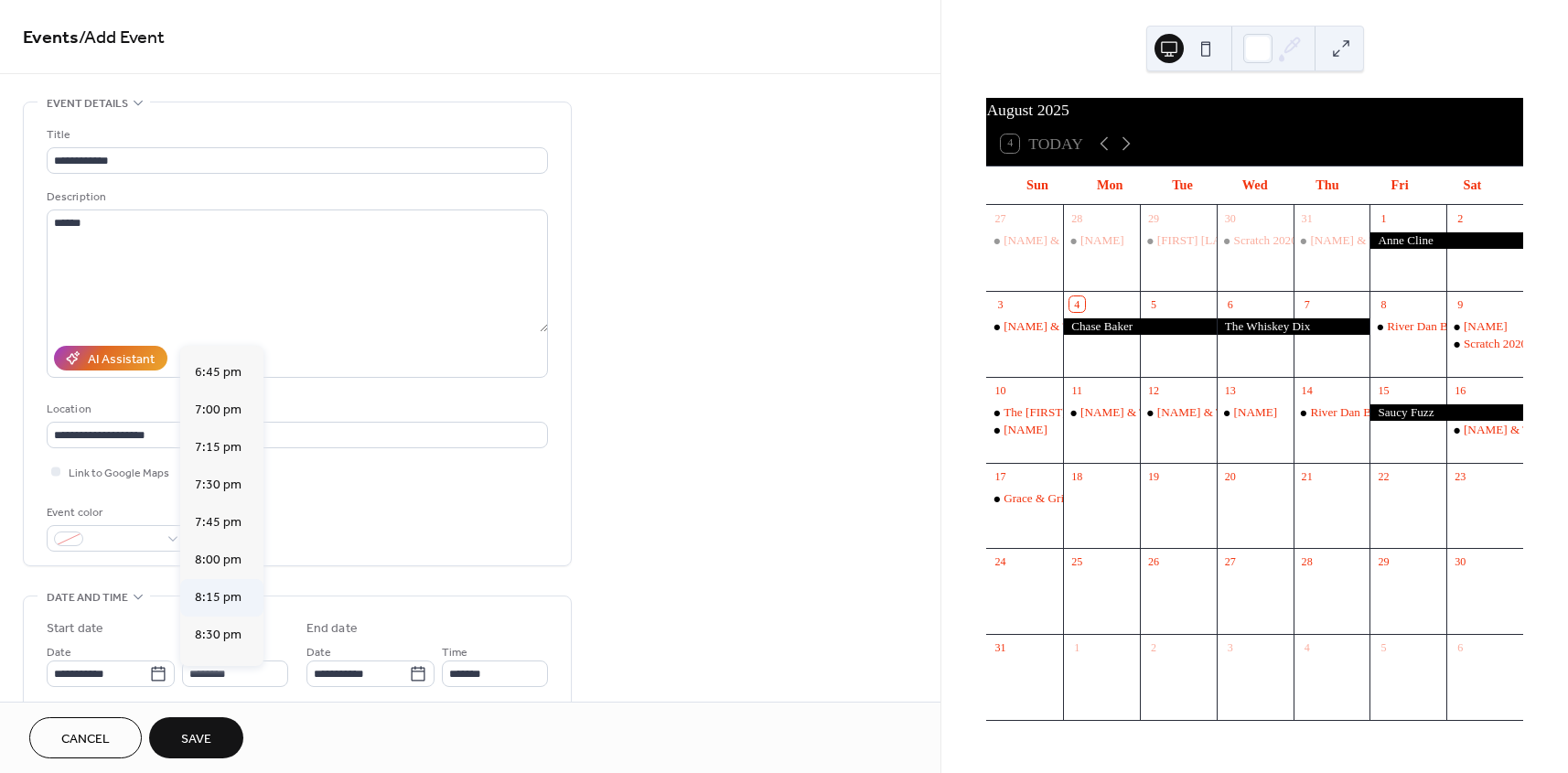scroll, scrollTop: 2824, scrollLeft: 0, axis: vertical 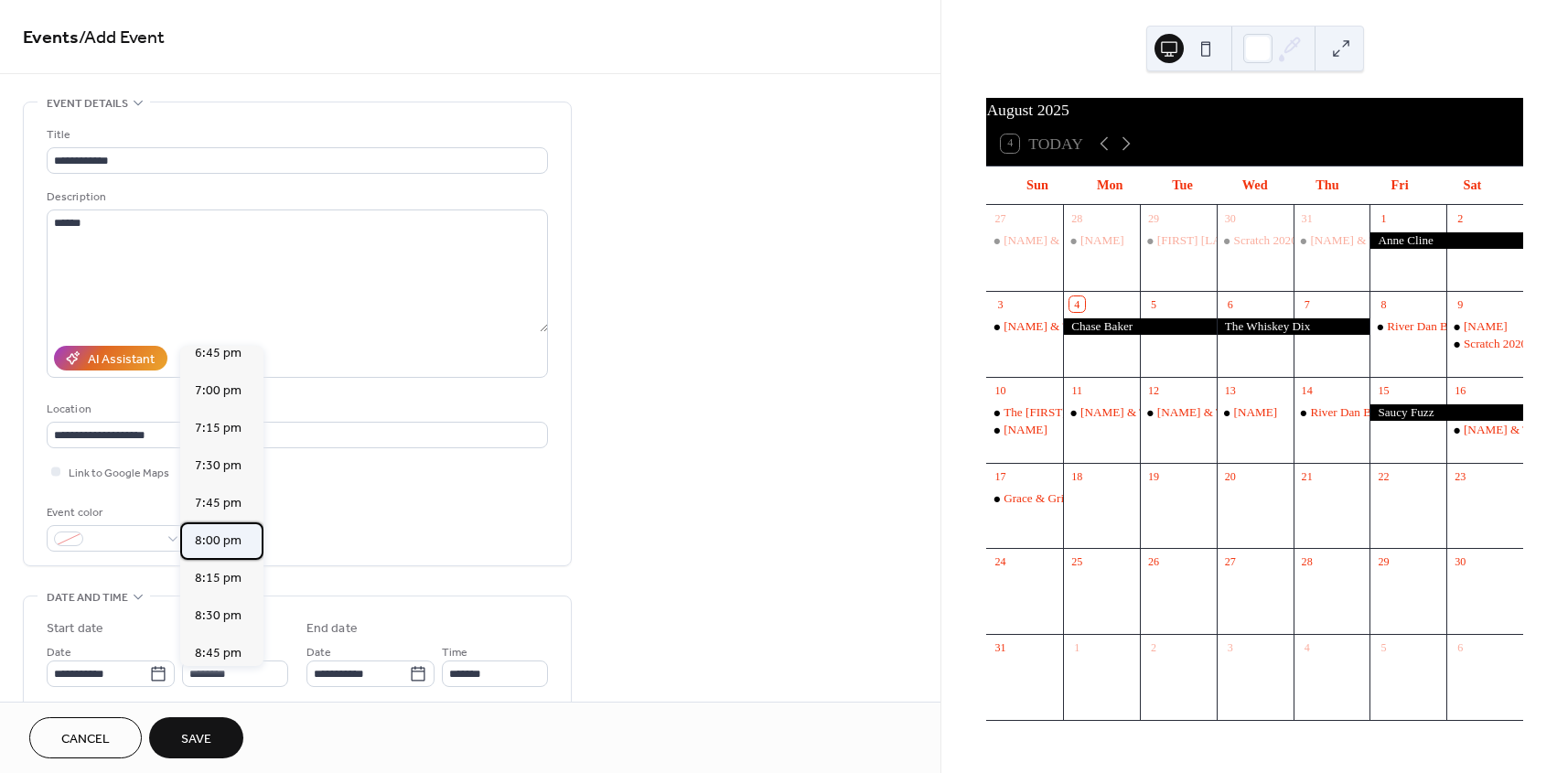 click on "8:00 pm" at bounding box center (218, 541) 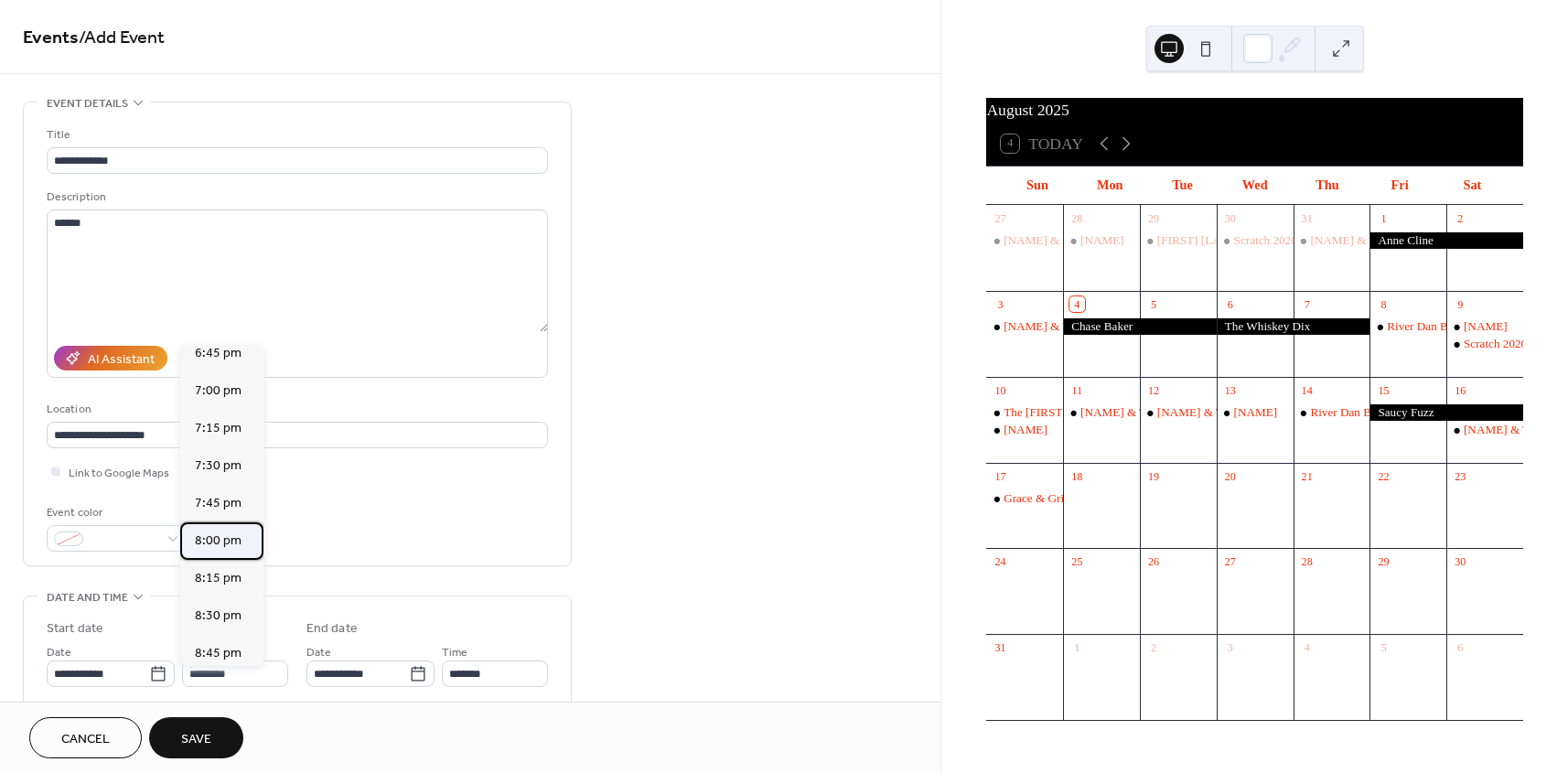 type on "*******" 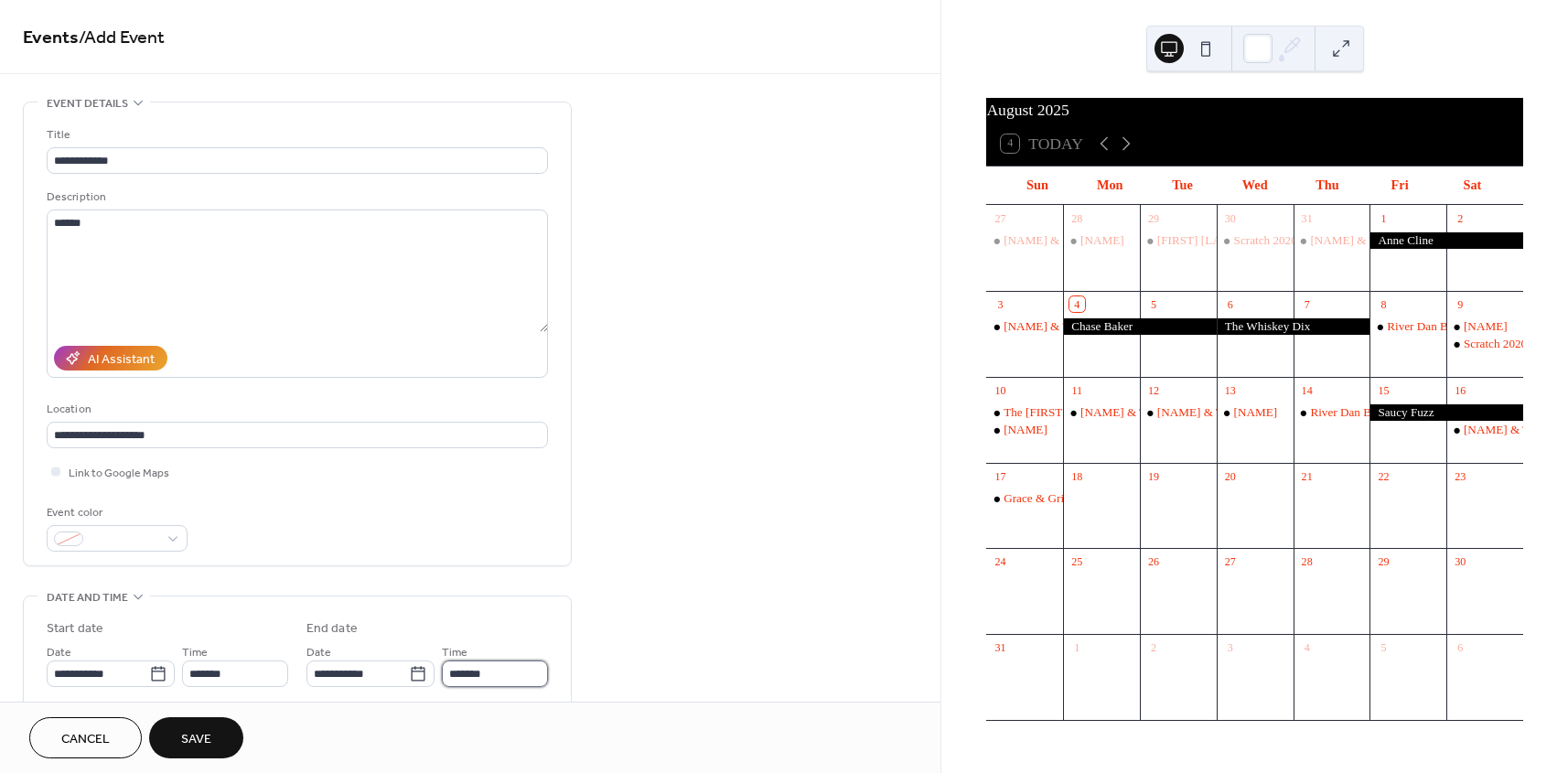 click on "*******" at bounding box center [495, 673] 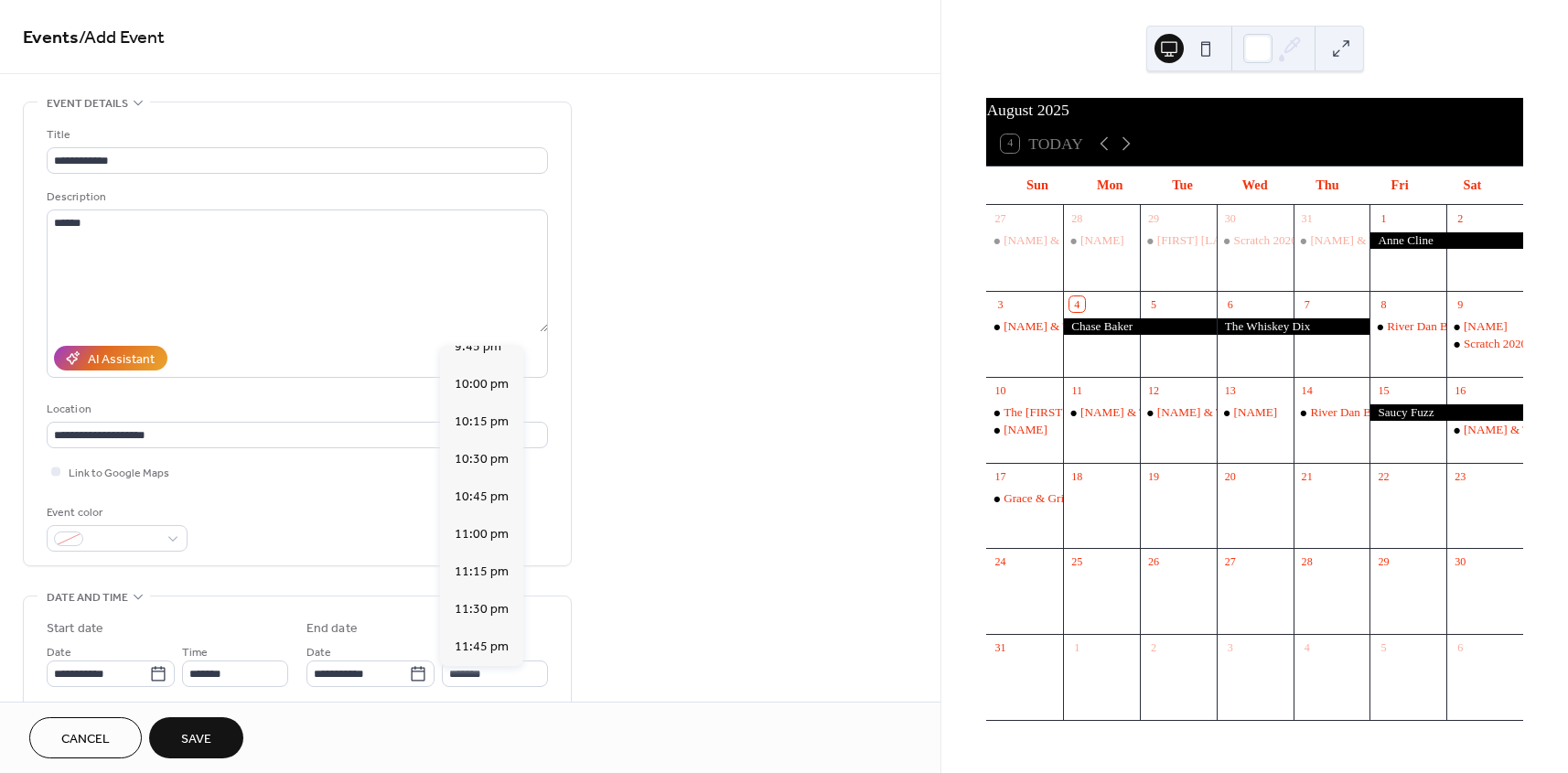 scroll, scrollTop: 252, scrollLeft: 0, axis: vertical 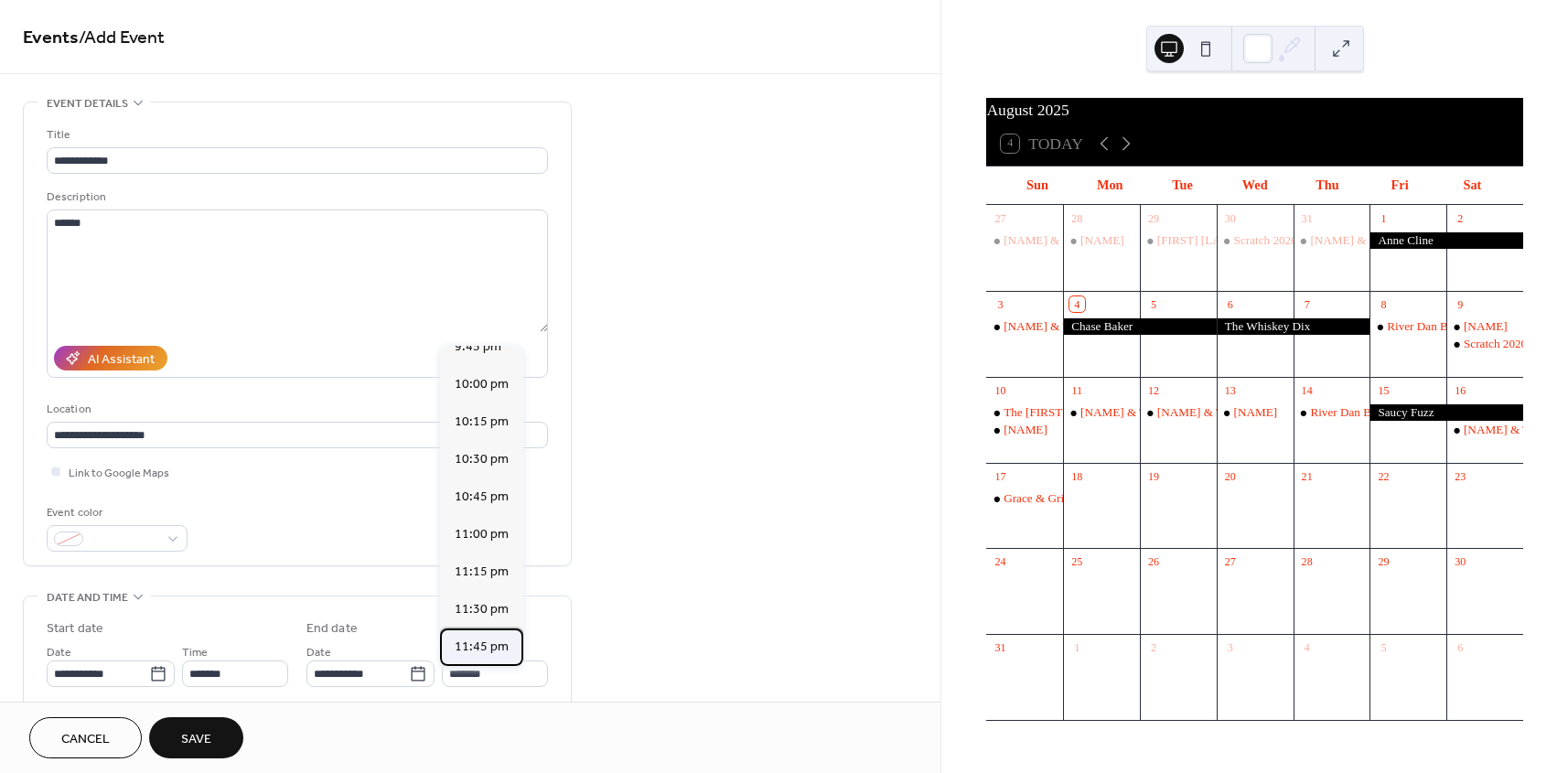 click on "11:45 pm" at bounding box center [481, 647] 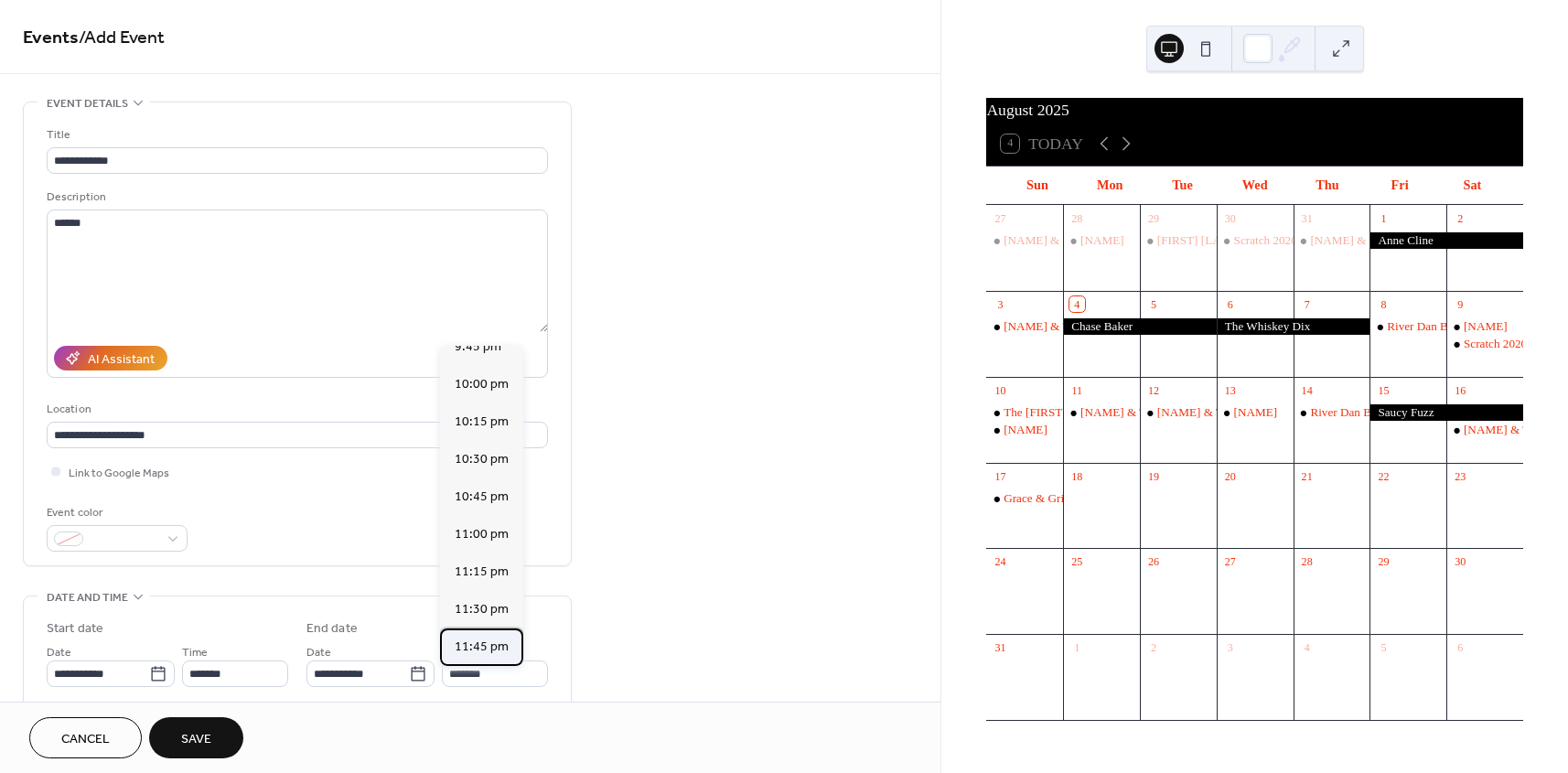 type on "********" 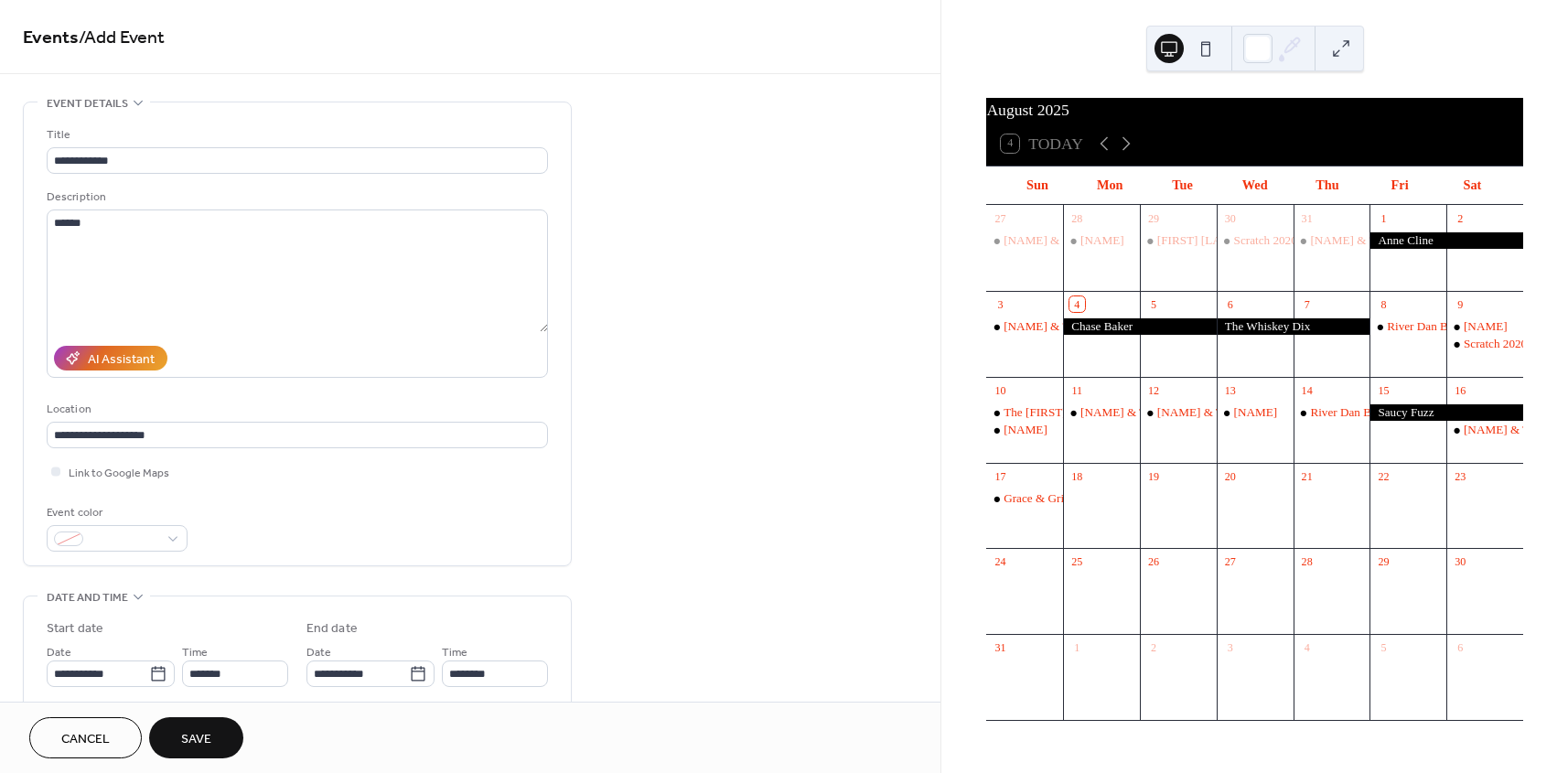 click on "Save" at bounding box center (196, 739) 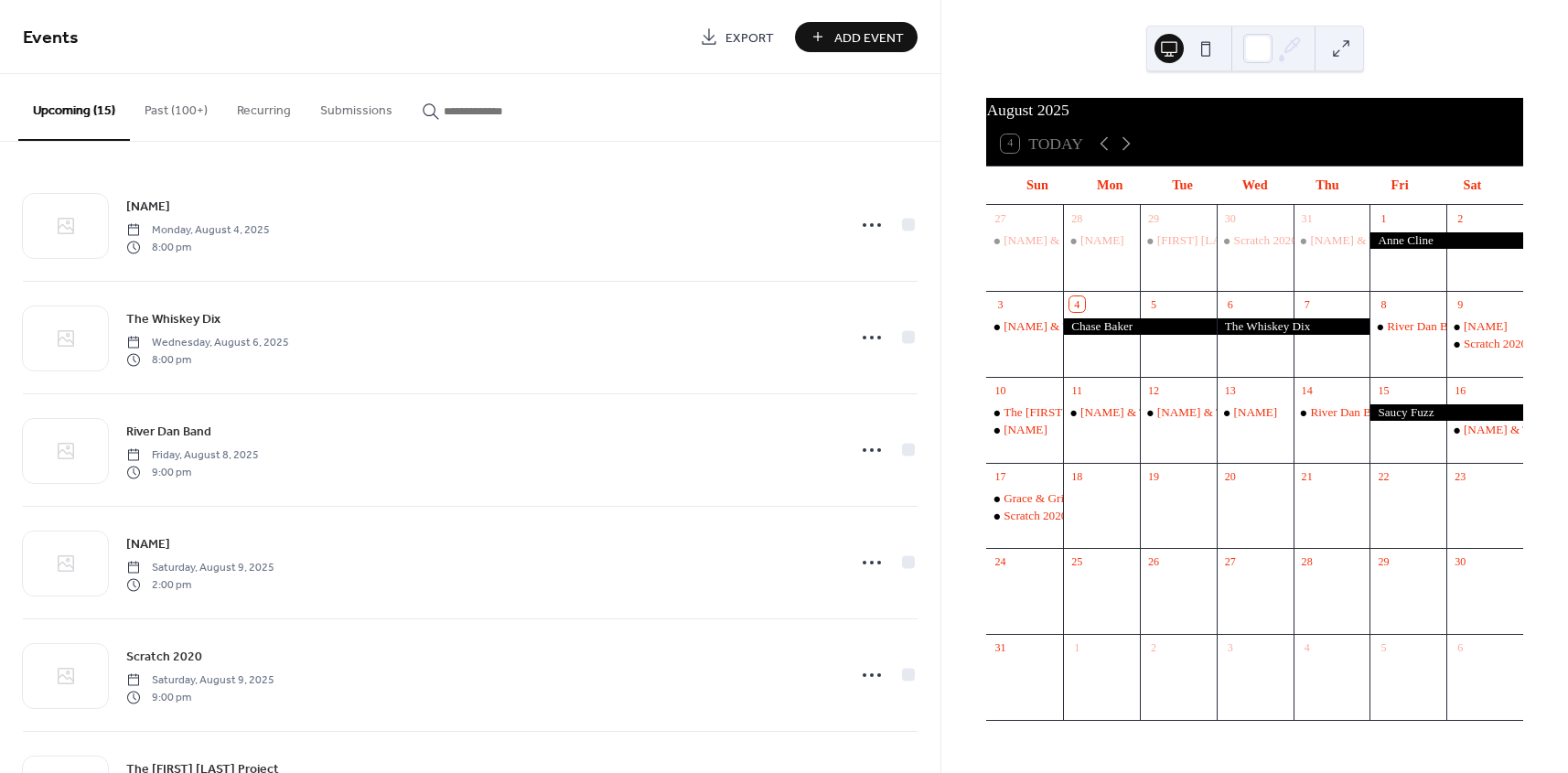 click on "Add Event" at bounding box center [869, 38] 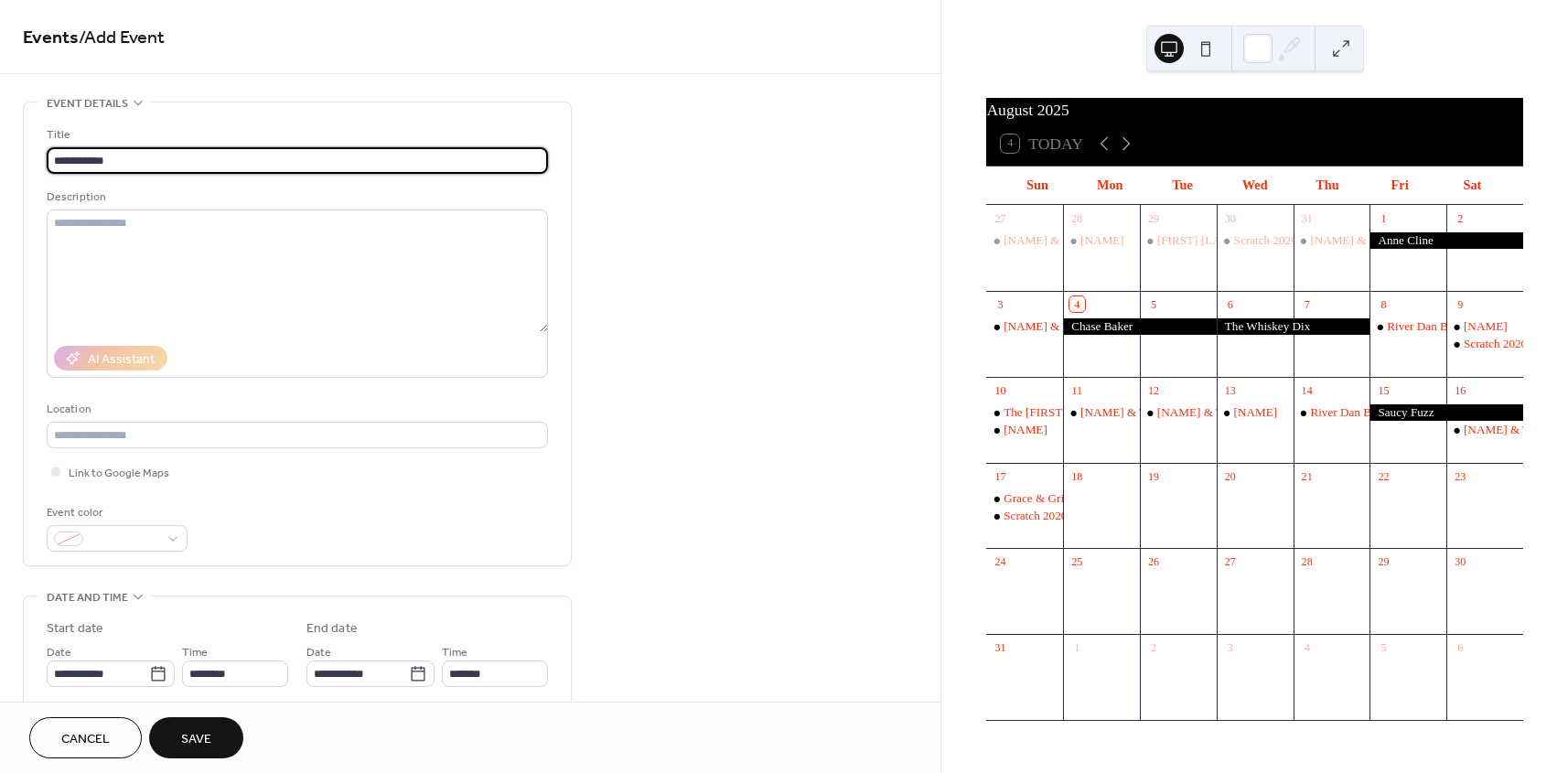 type on "**********" 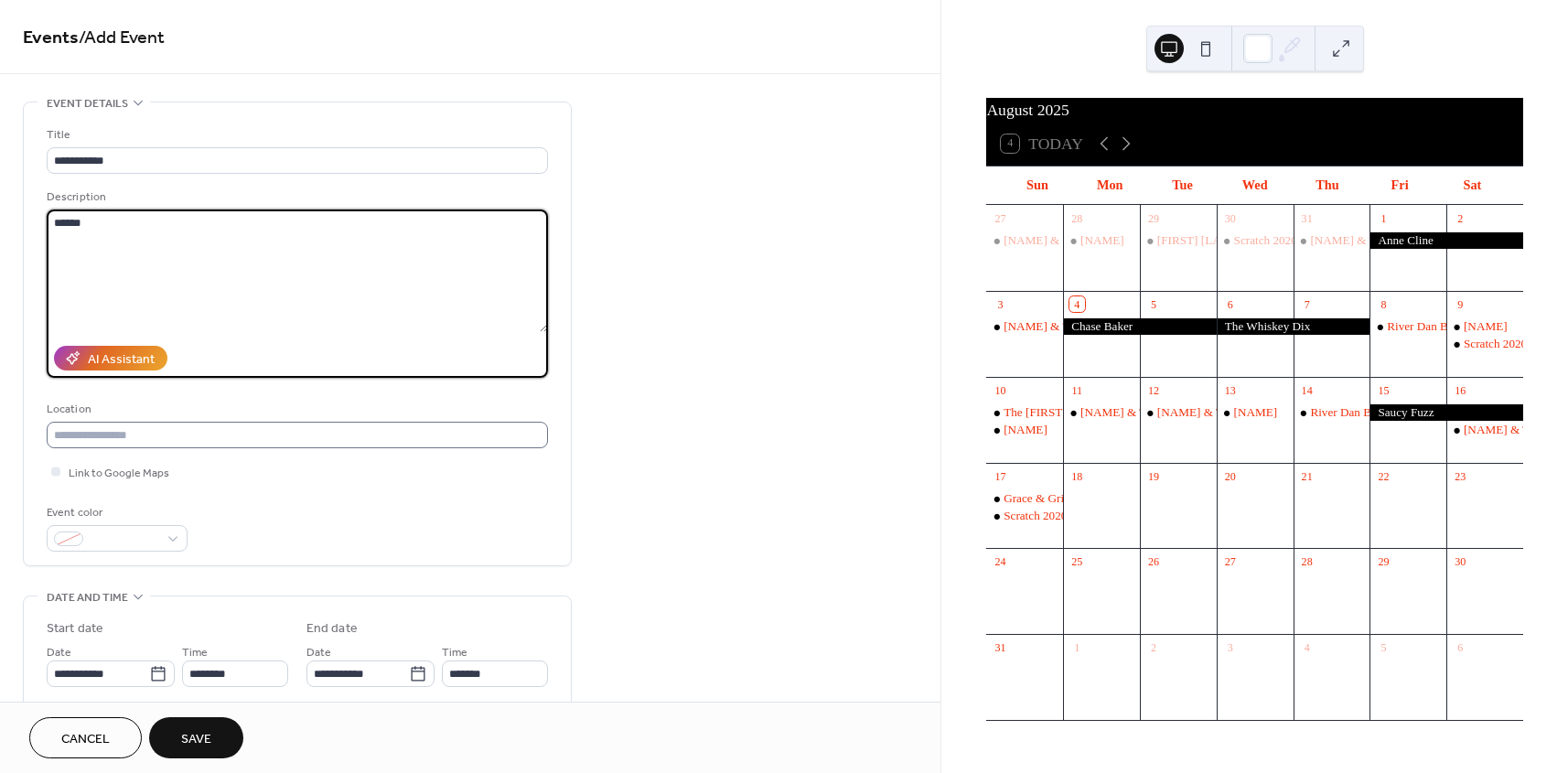 type on "******" 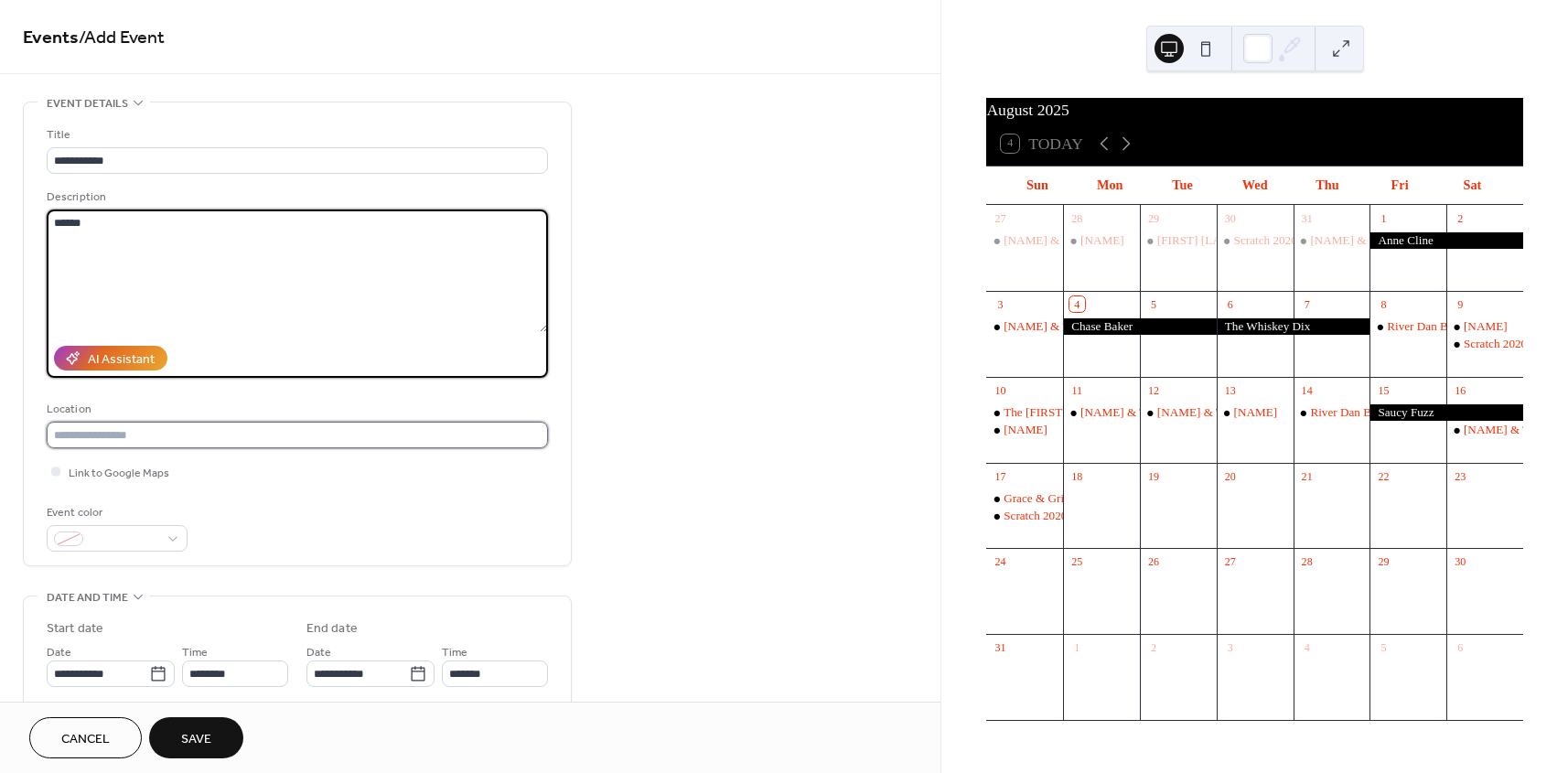 click at bounding box center [297, 435] 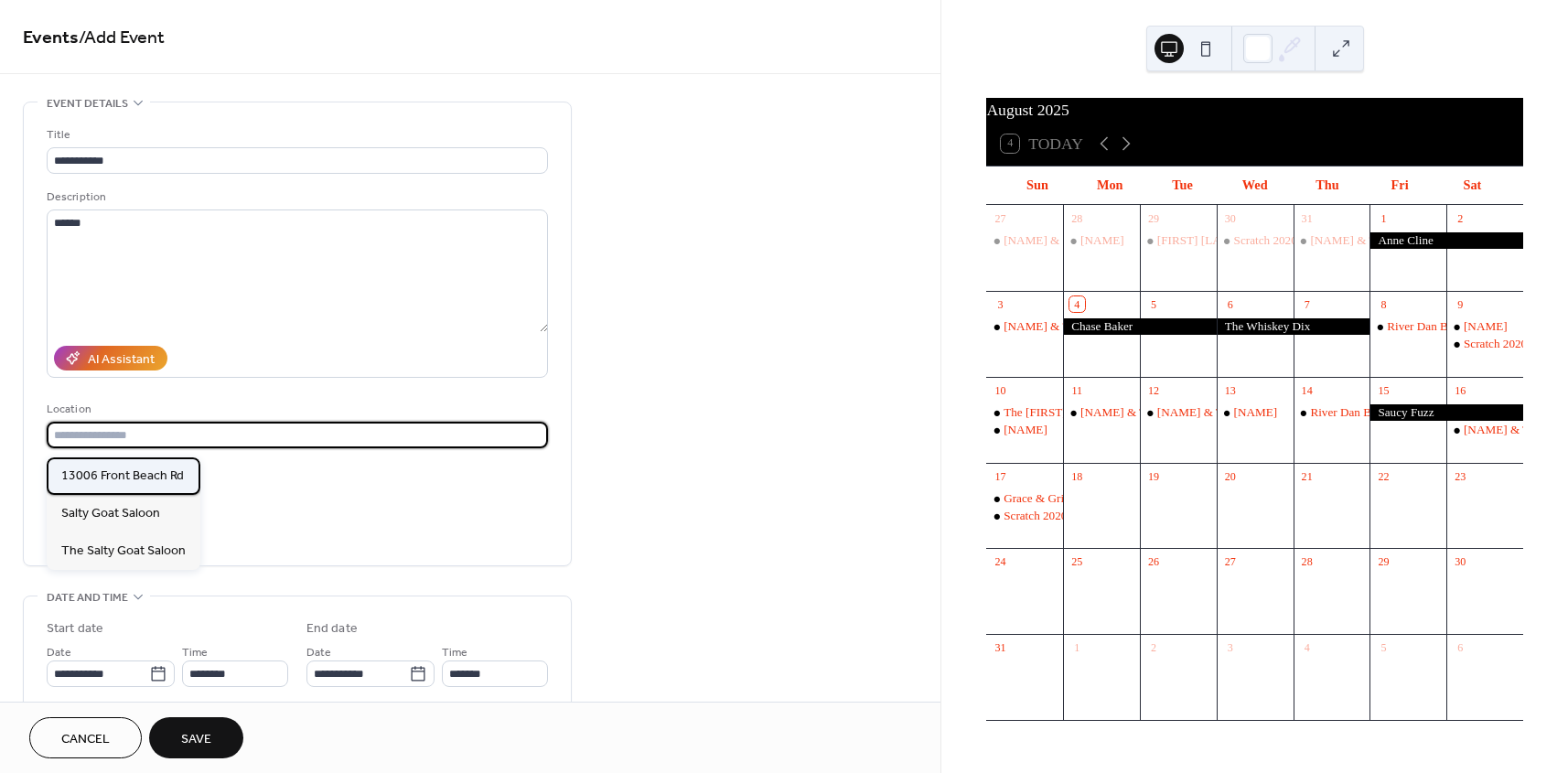 click on "13006 Front Beach Rd" at bounding box center (123, 476) 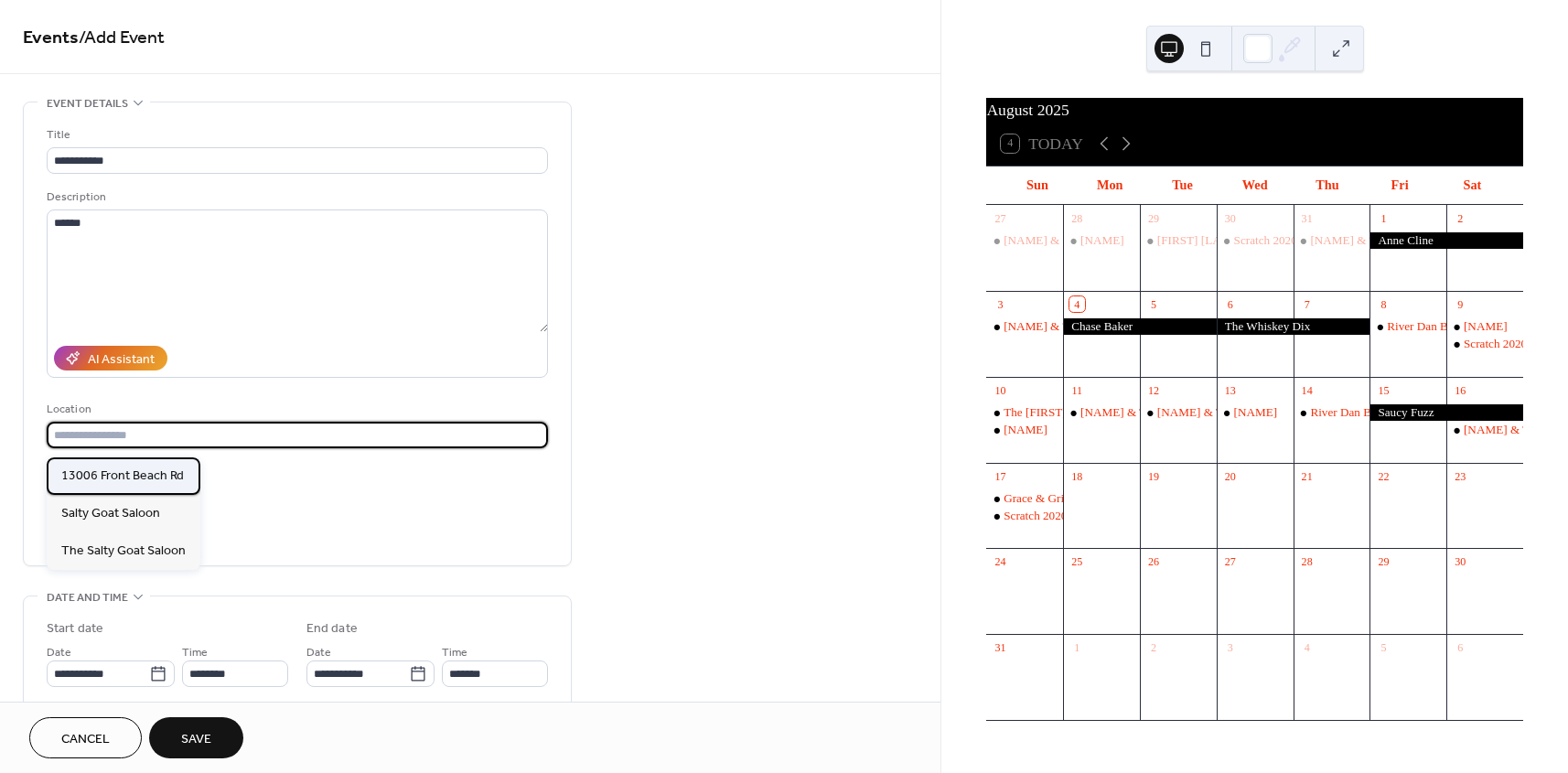 type on "**********" 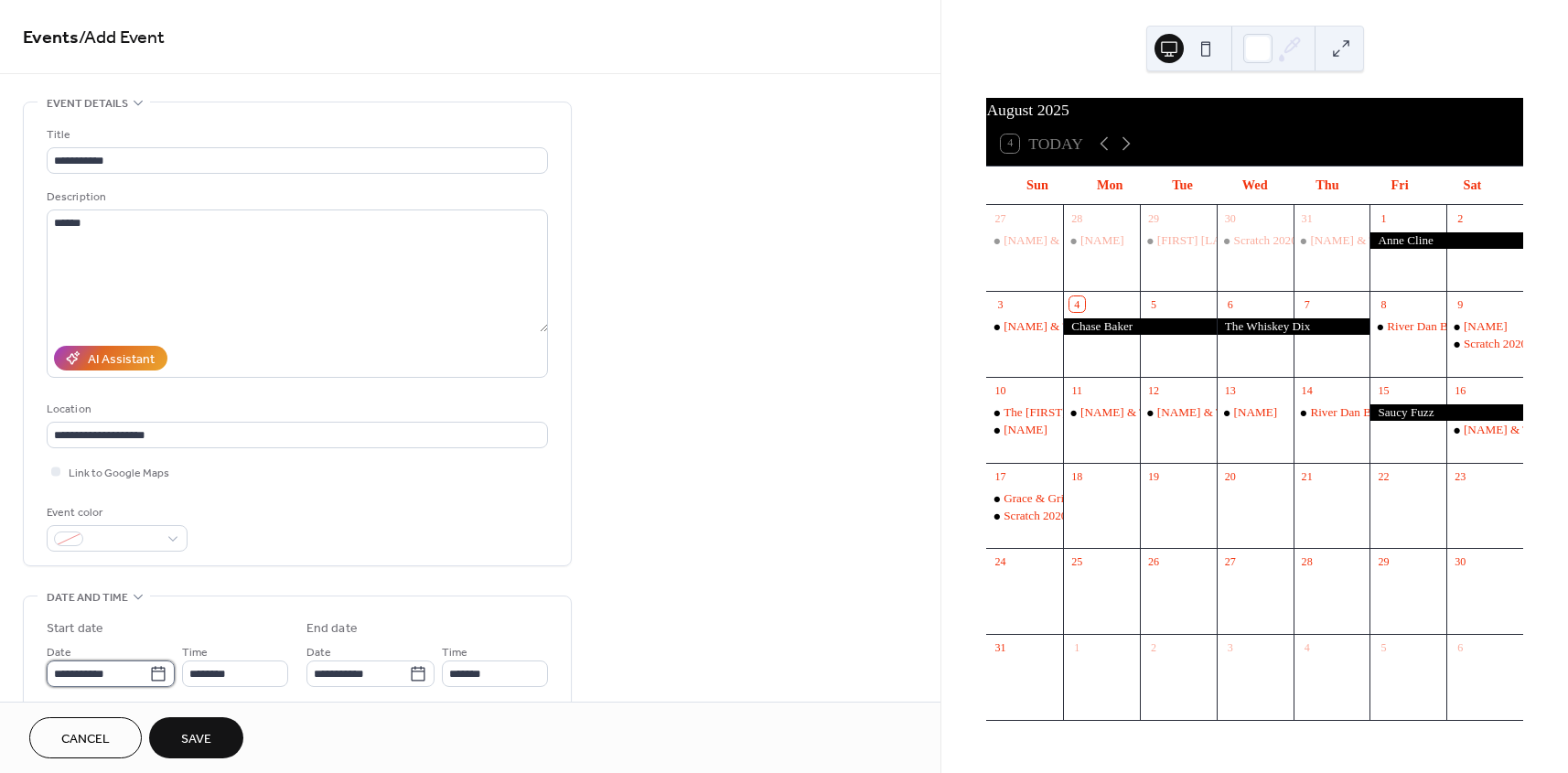 click on "**********" at bounding box center (98, 673) 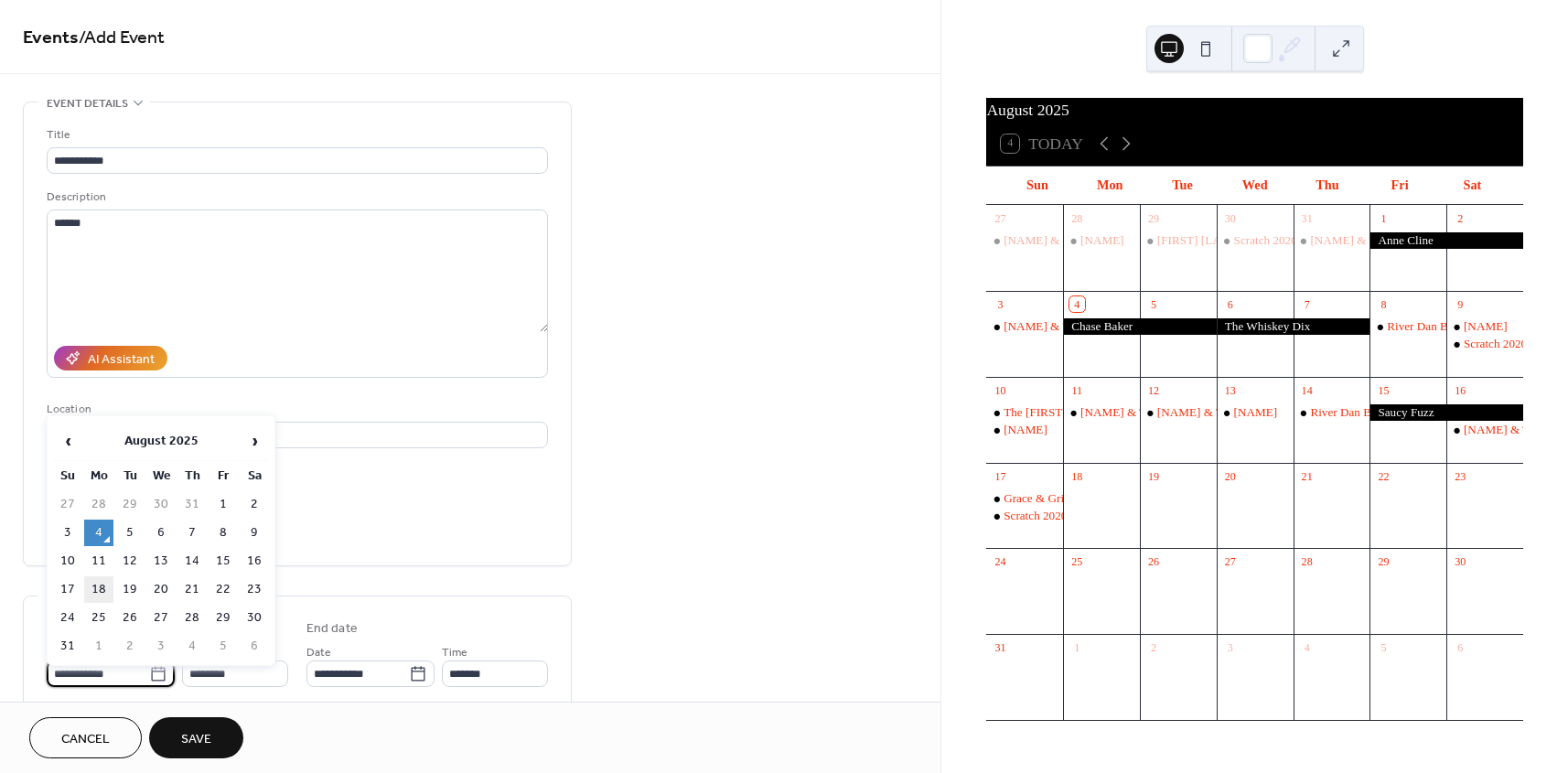 click on "18" at bounding box center [99, 589] 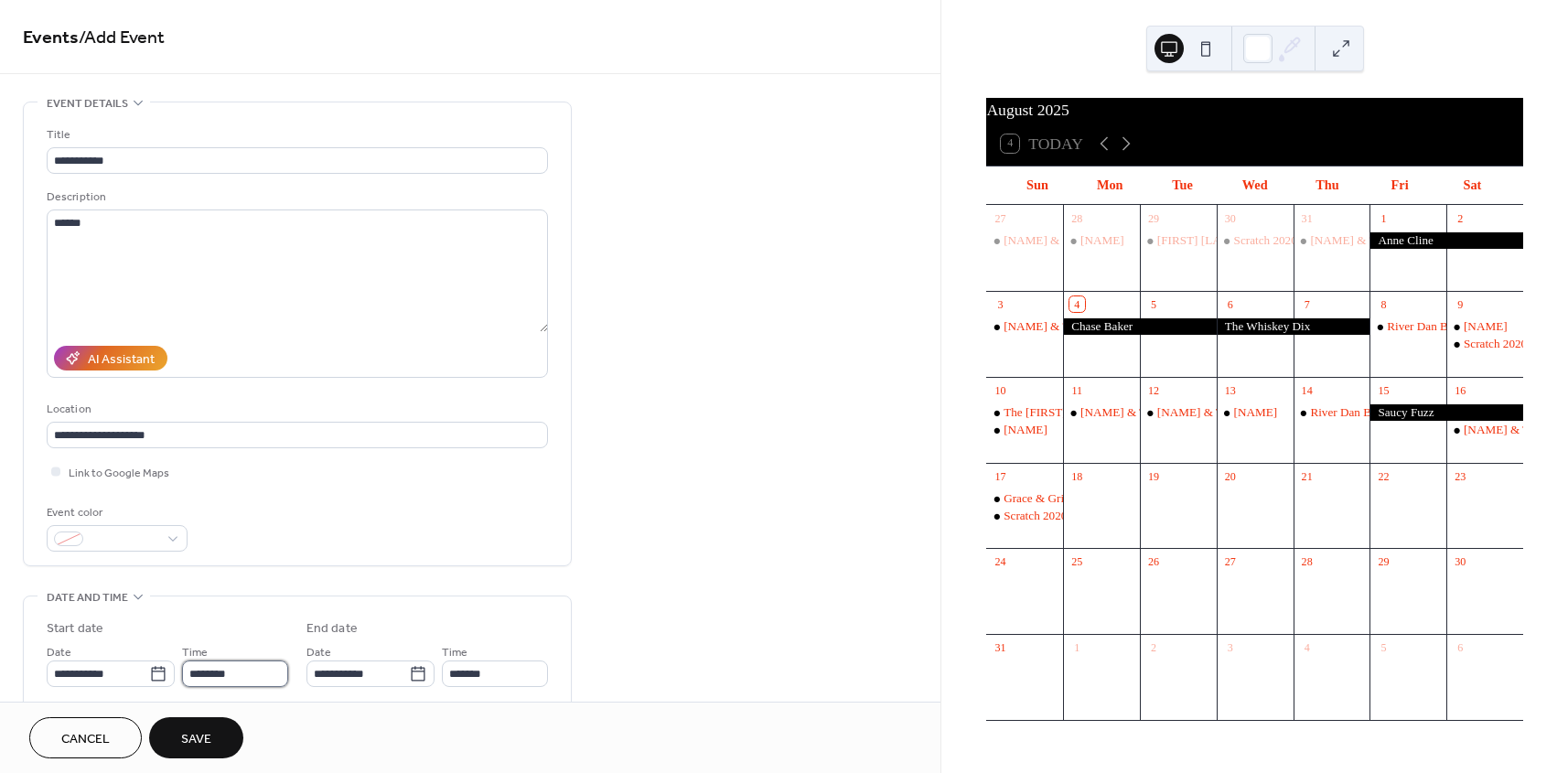 click on "********" at bounding box center (235, 673) 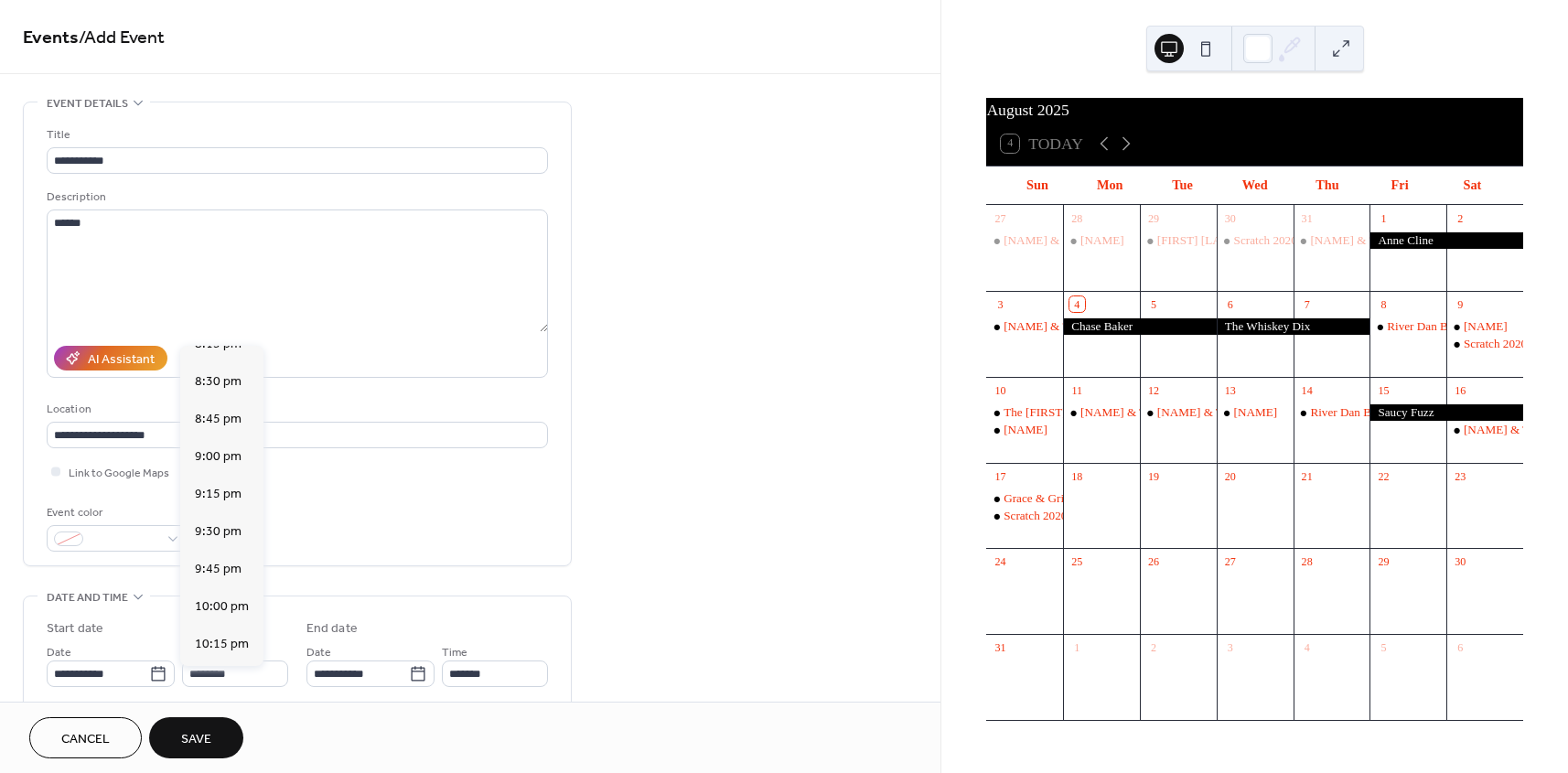 scroll, scrollTop: 2975, scrollLeft: 0, axis: vertical 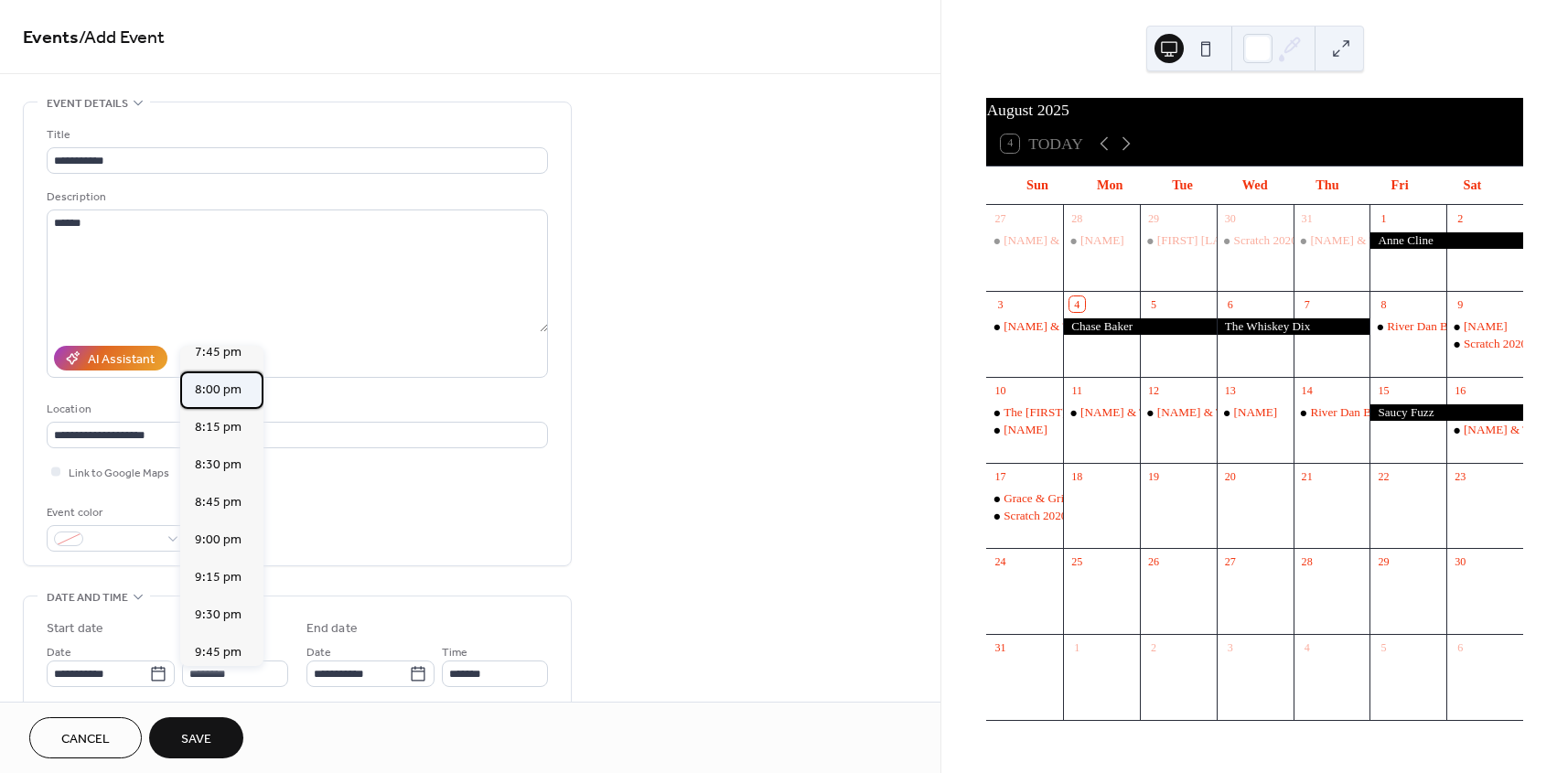click on "8:00 pm" at bounding box center (221, 390) 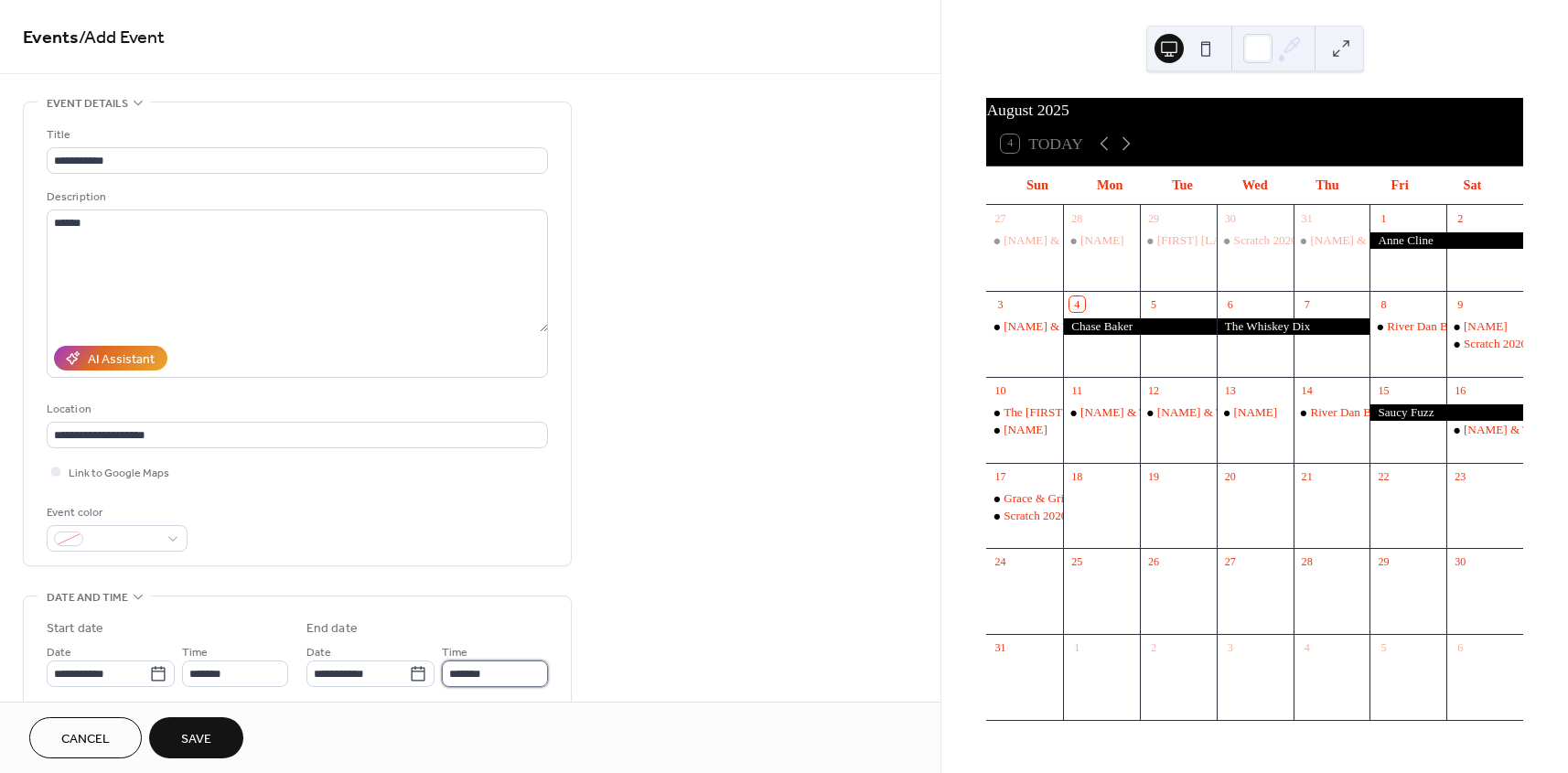 click on "*******" at bounding box center [495, 673] 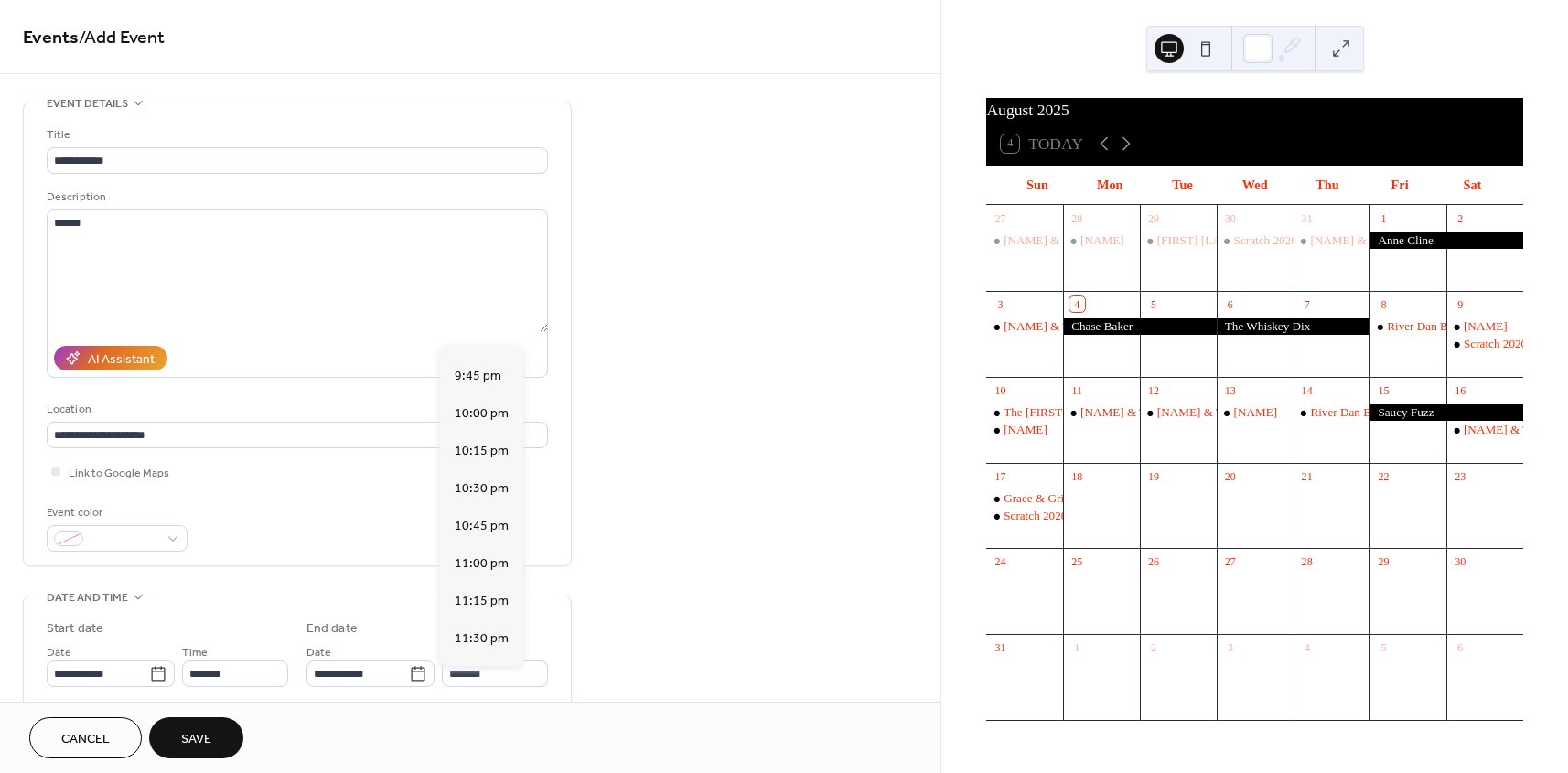 scroll, scrollTop: 252, scrollLeft: 0, axis: vertical 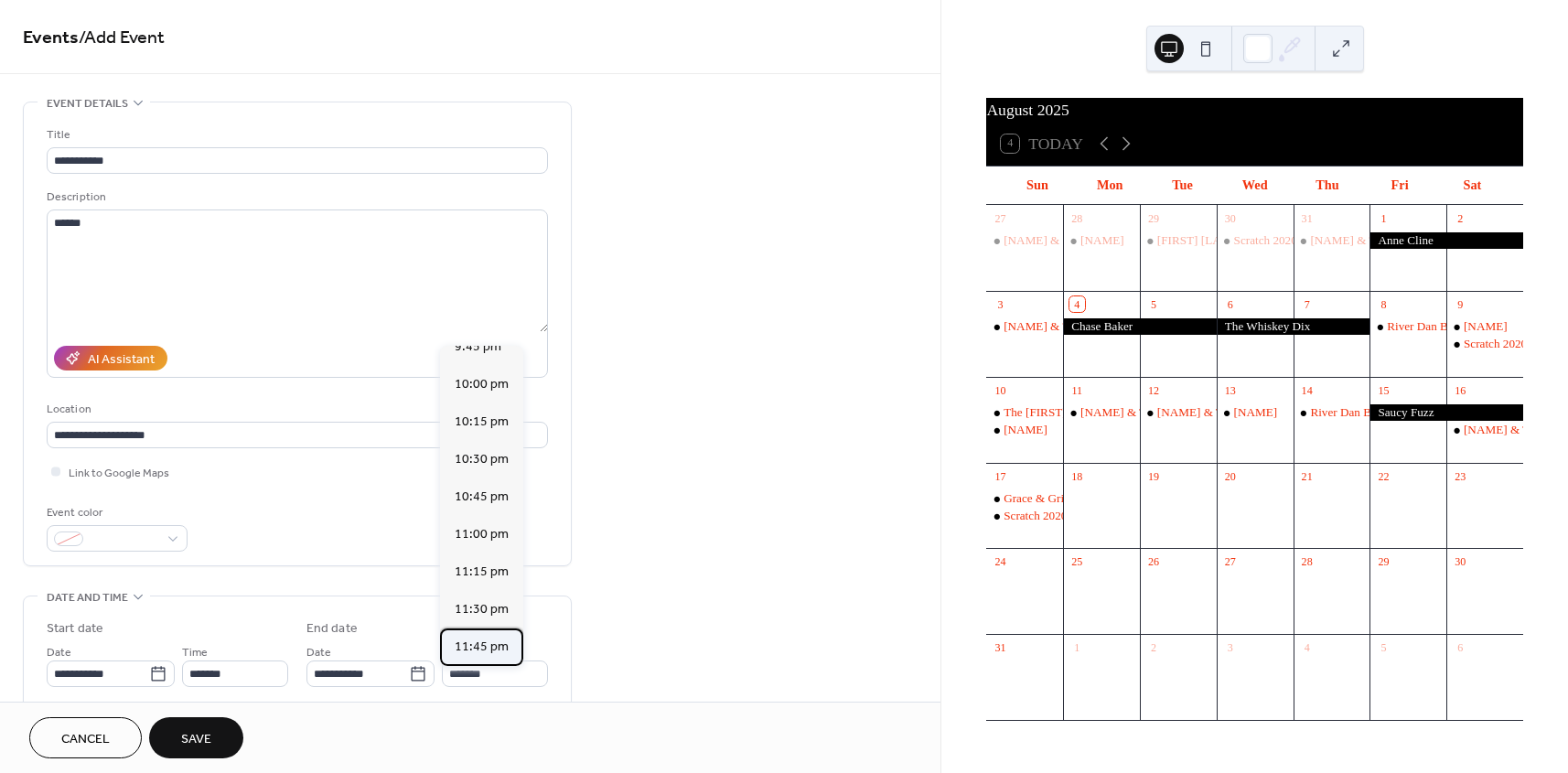 click on "11:45 pm" at bounding box center (481, 647) 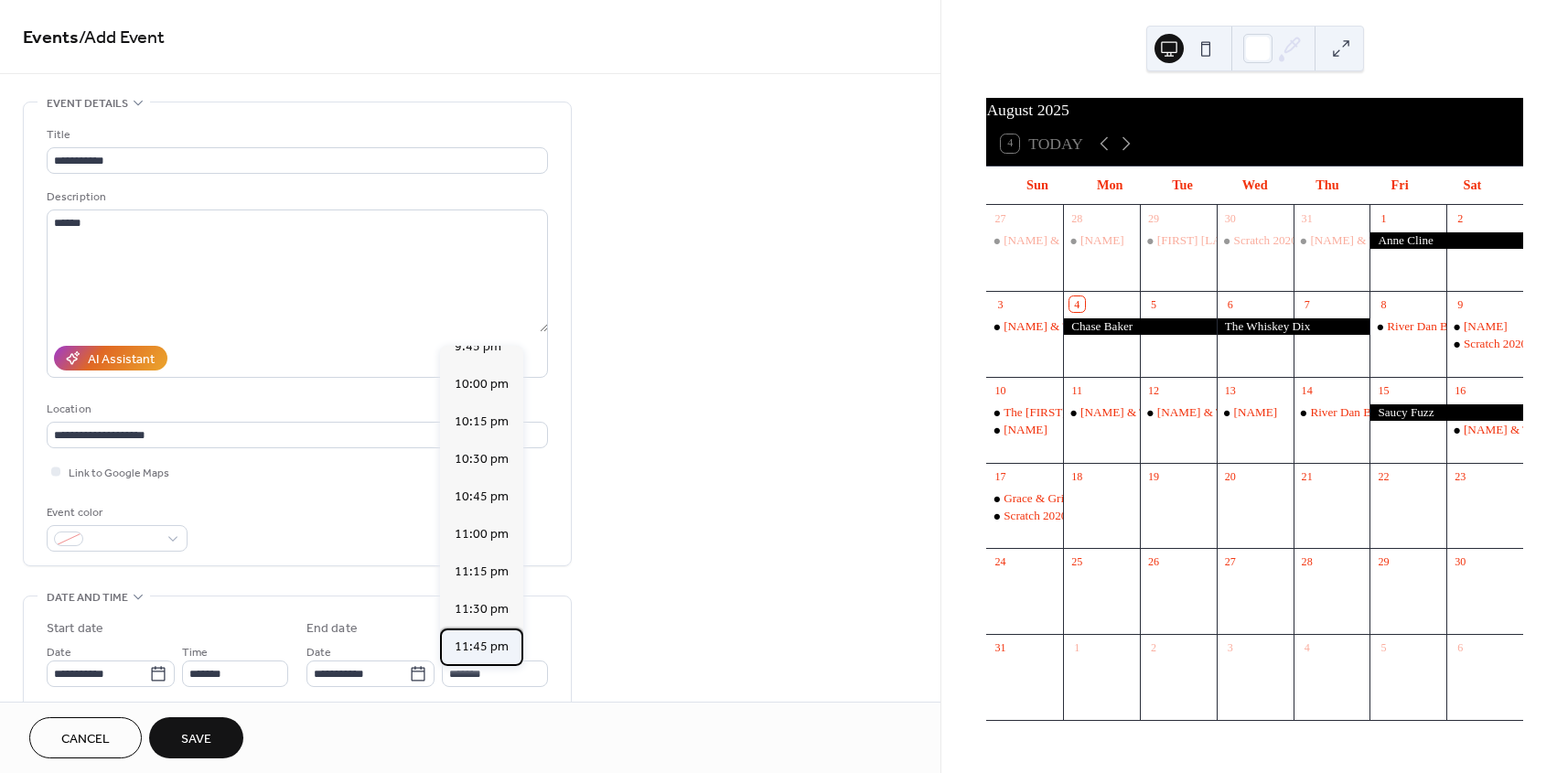 type on "********" 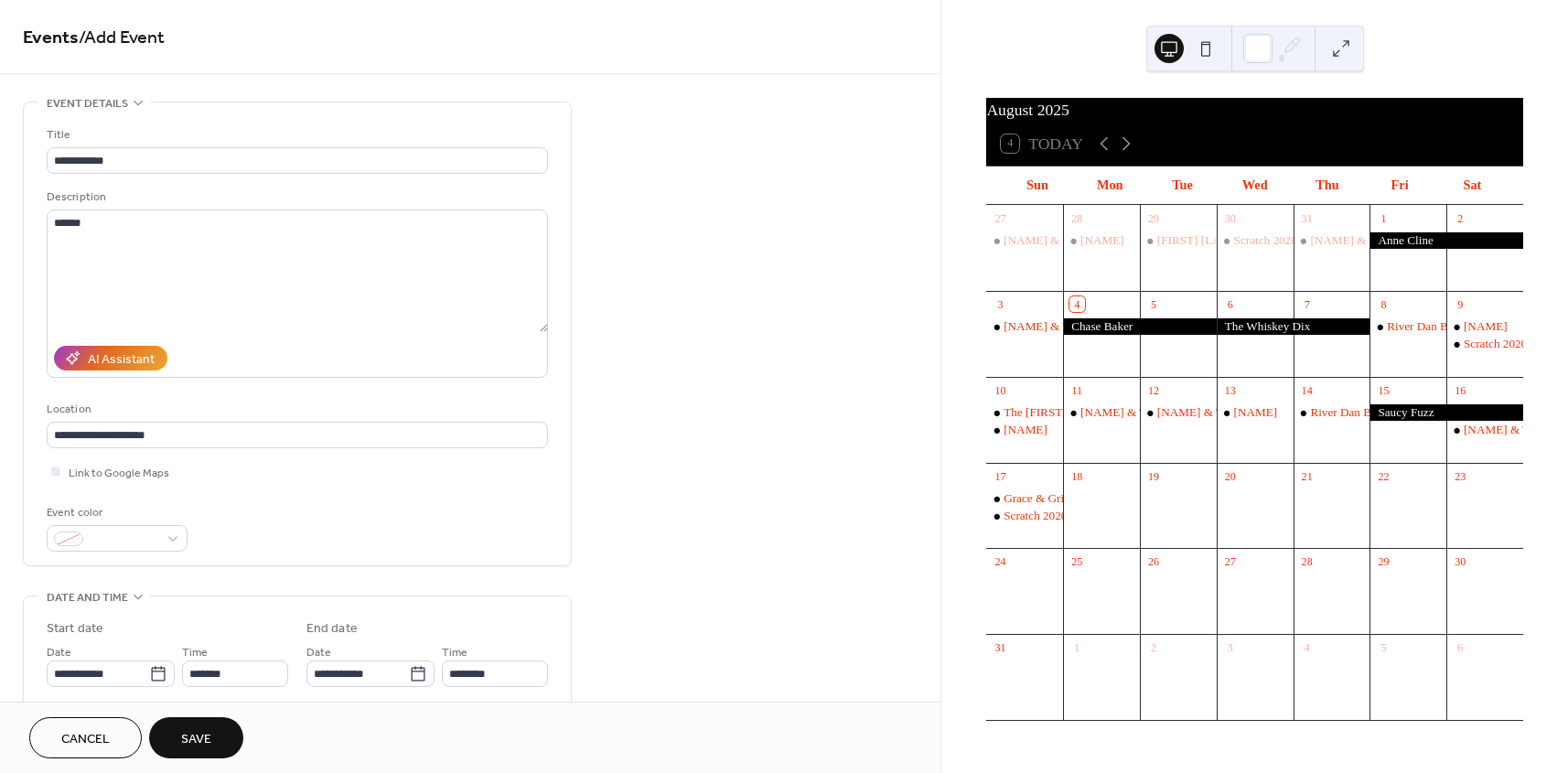 click on "Save" at bounding box center [196, 737] 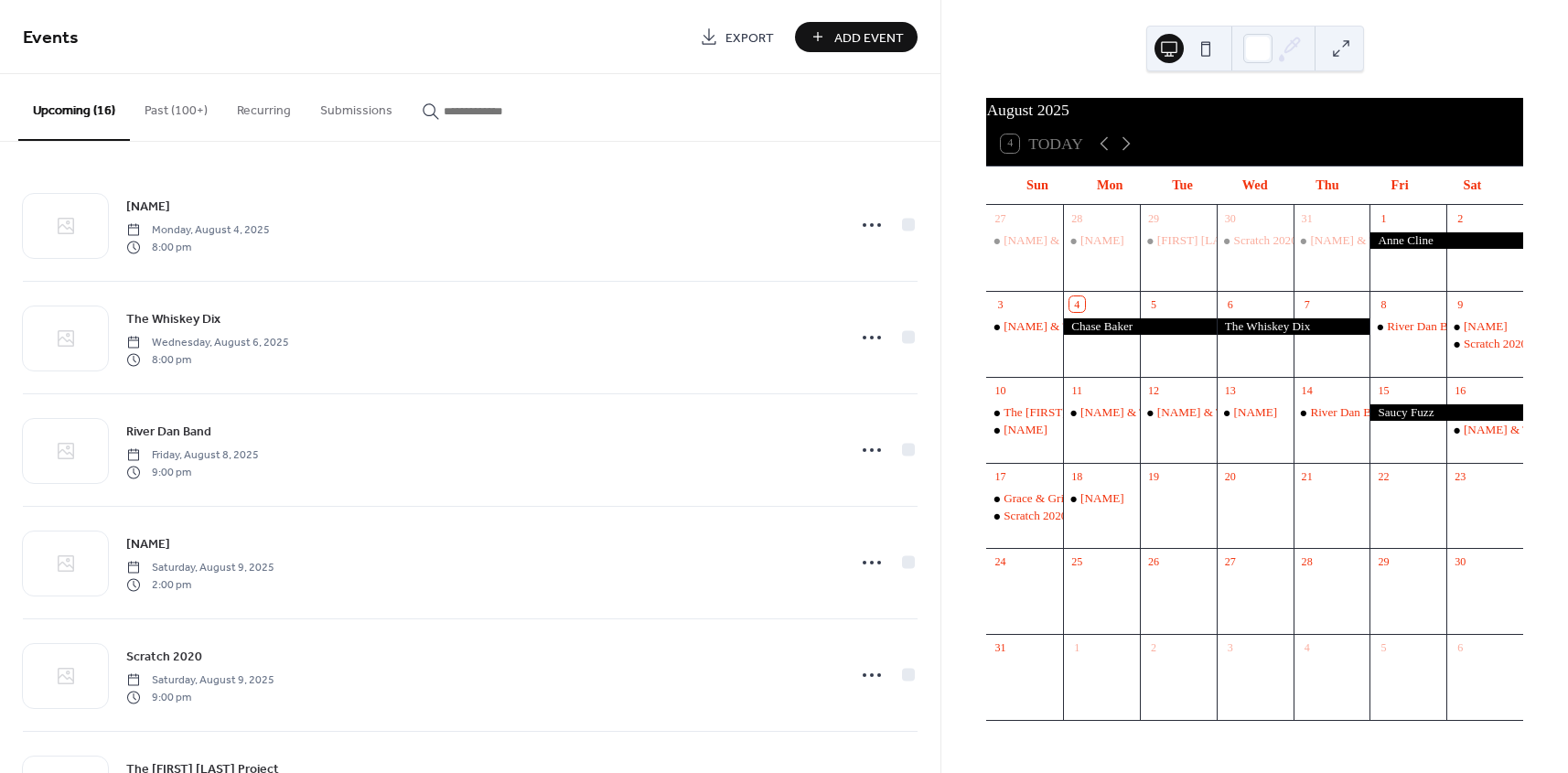 click on "Add Event" at bounding box center [869, 38] 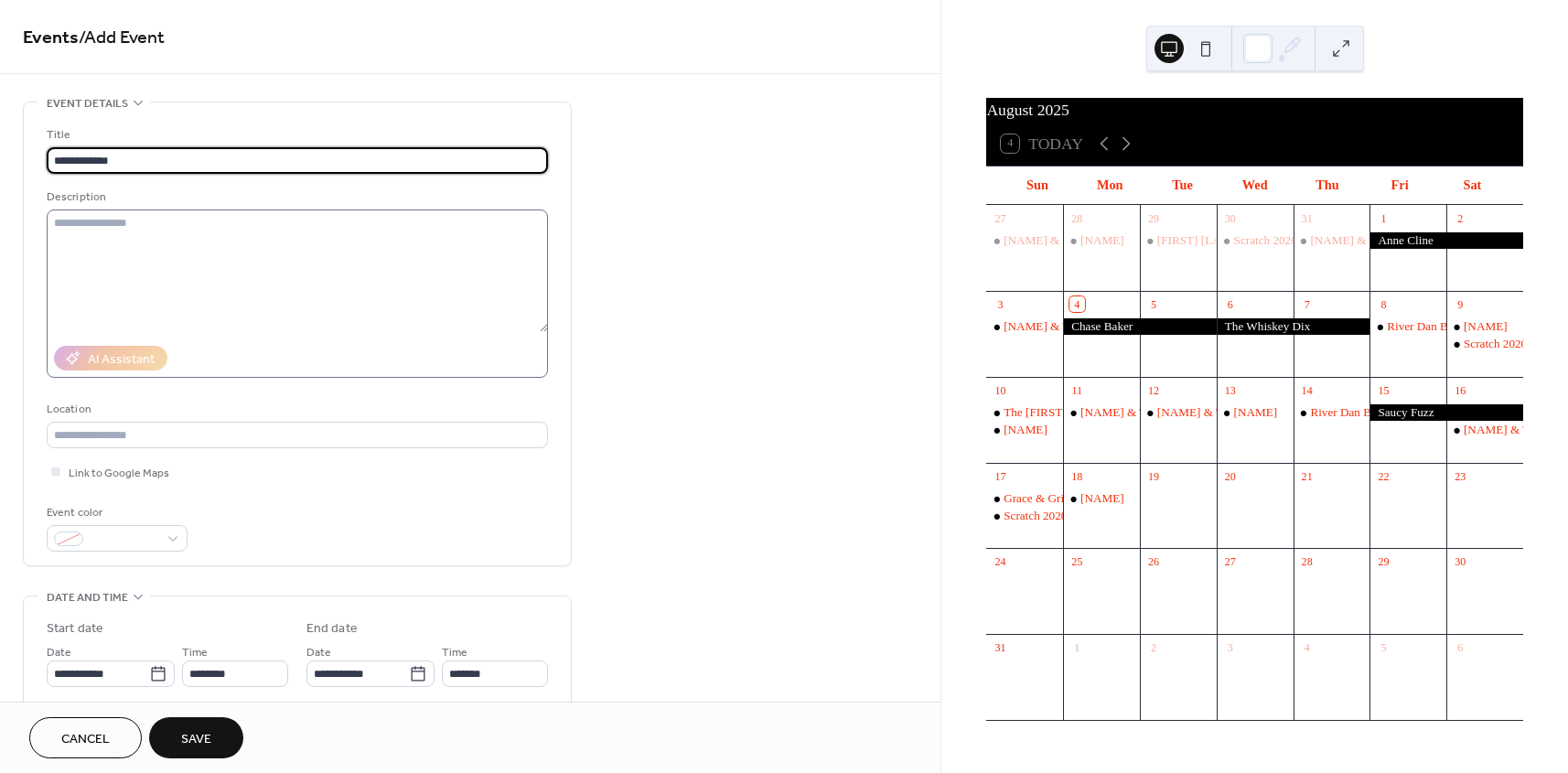 type on "**********" 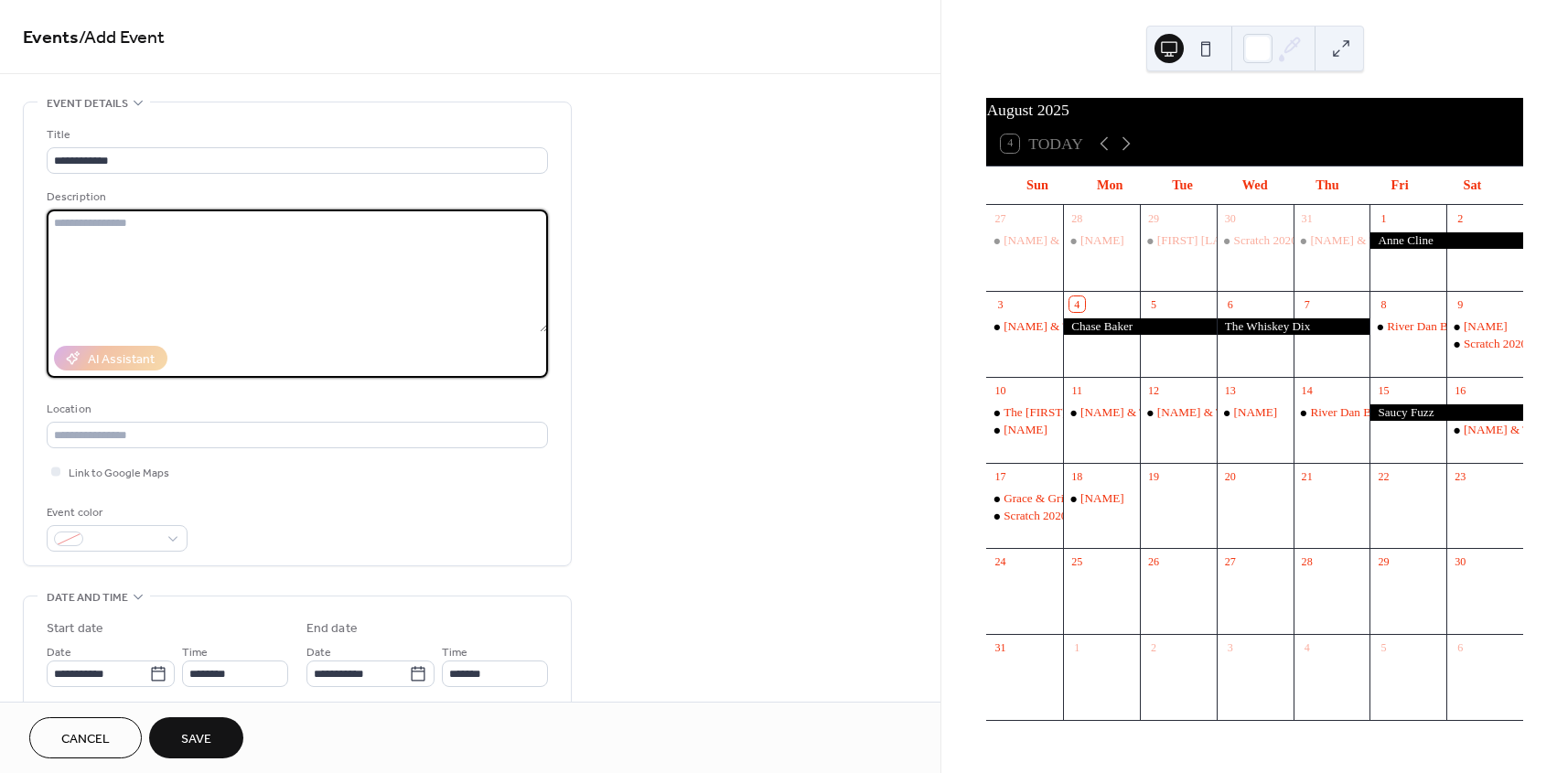 click at bounding box center [297, 271] 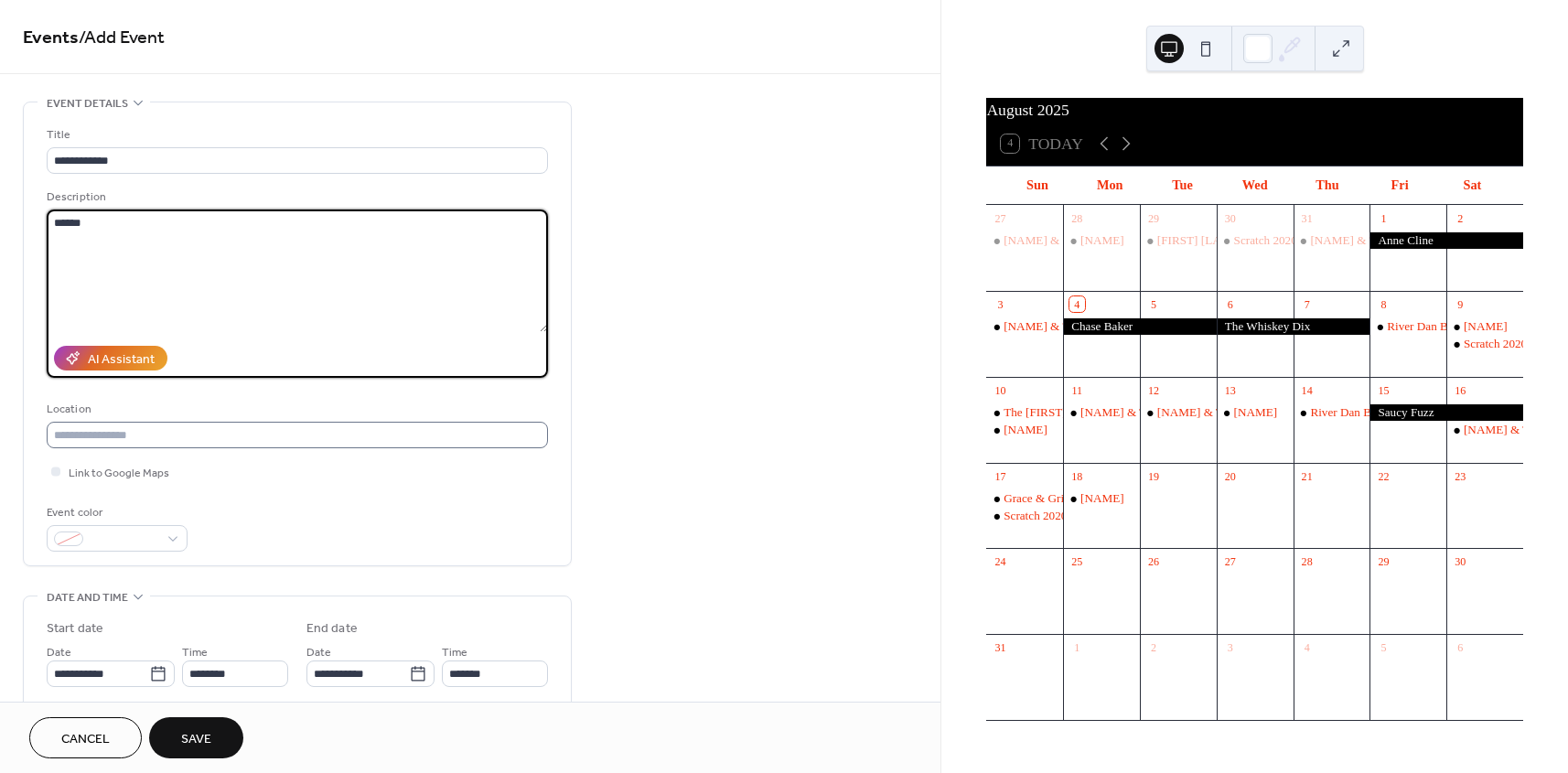 type on "******" 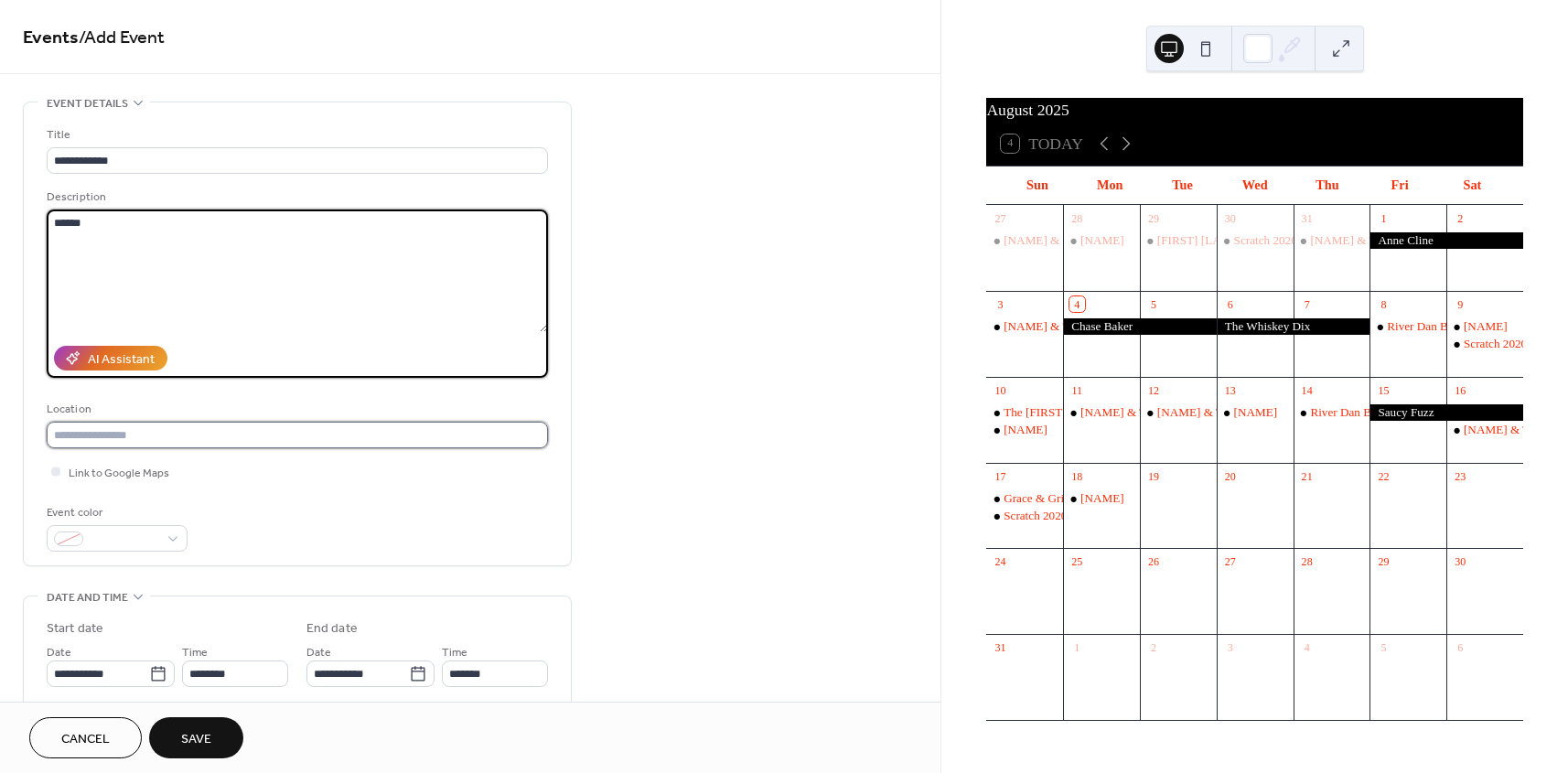 click at bounding box center [297, 435] 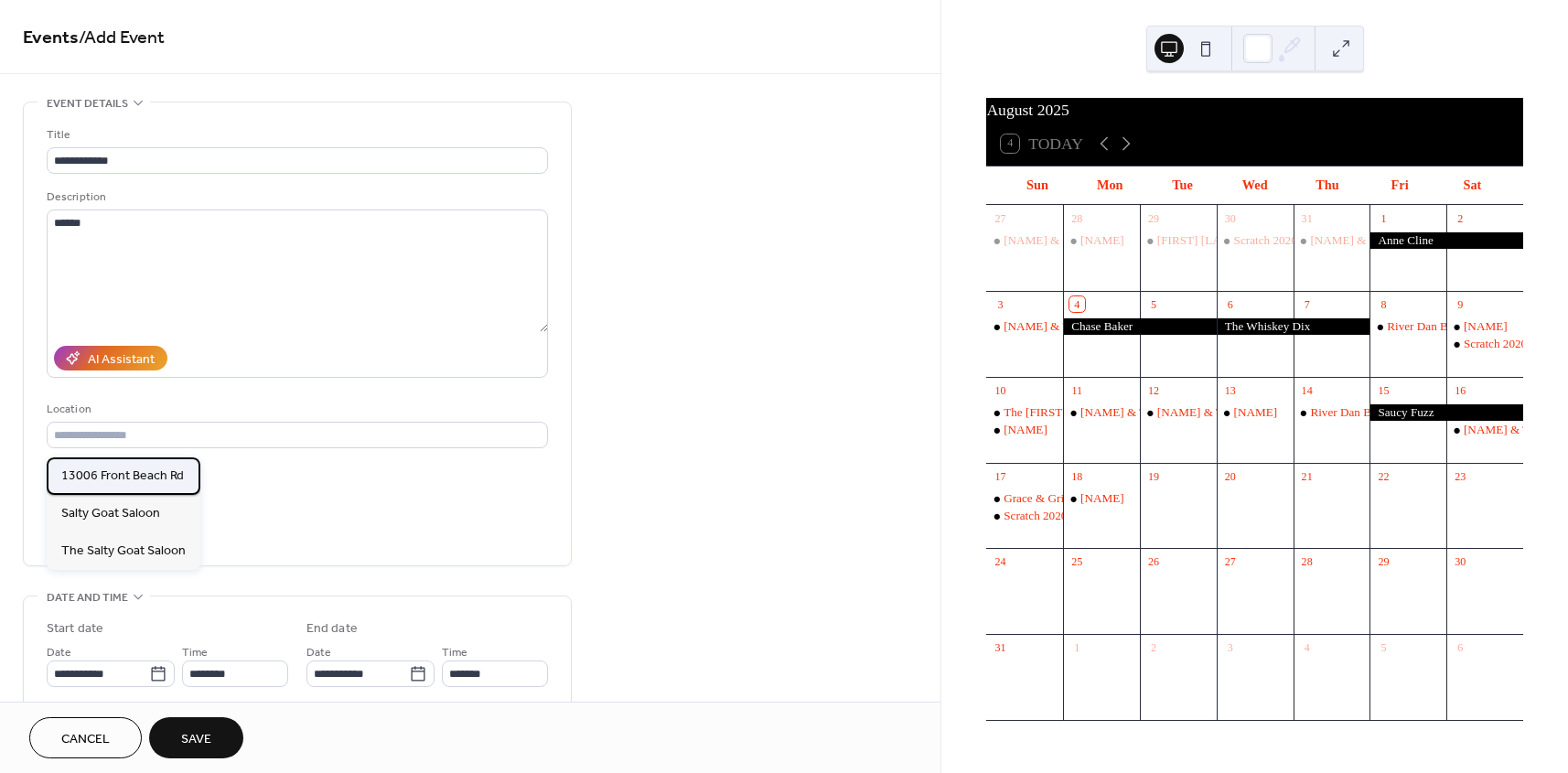 click on "13006 Front Beach Rd" at bounding box center (123, 476) 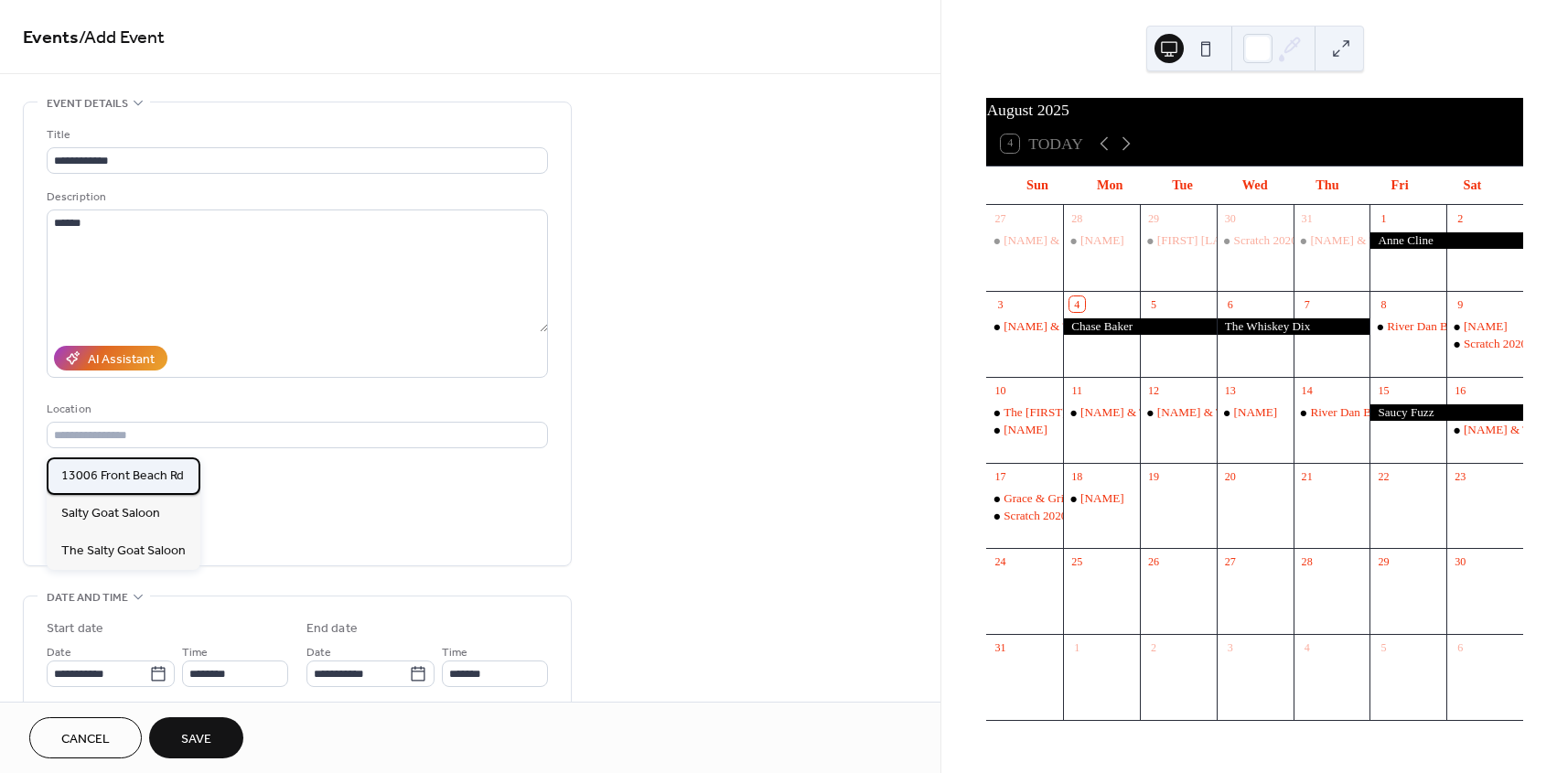 type on "**********" 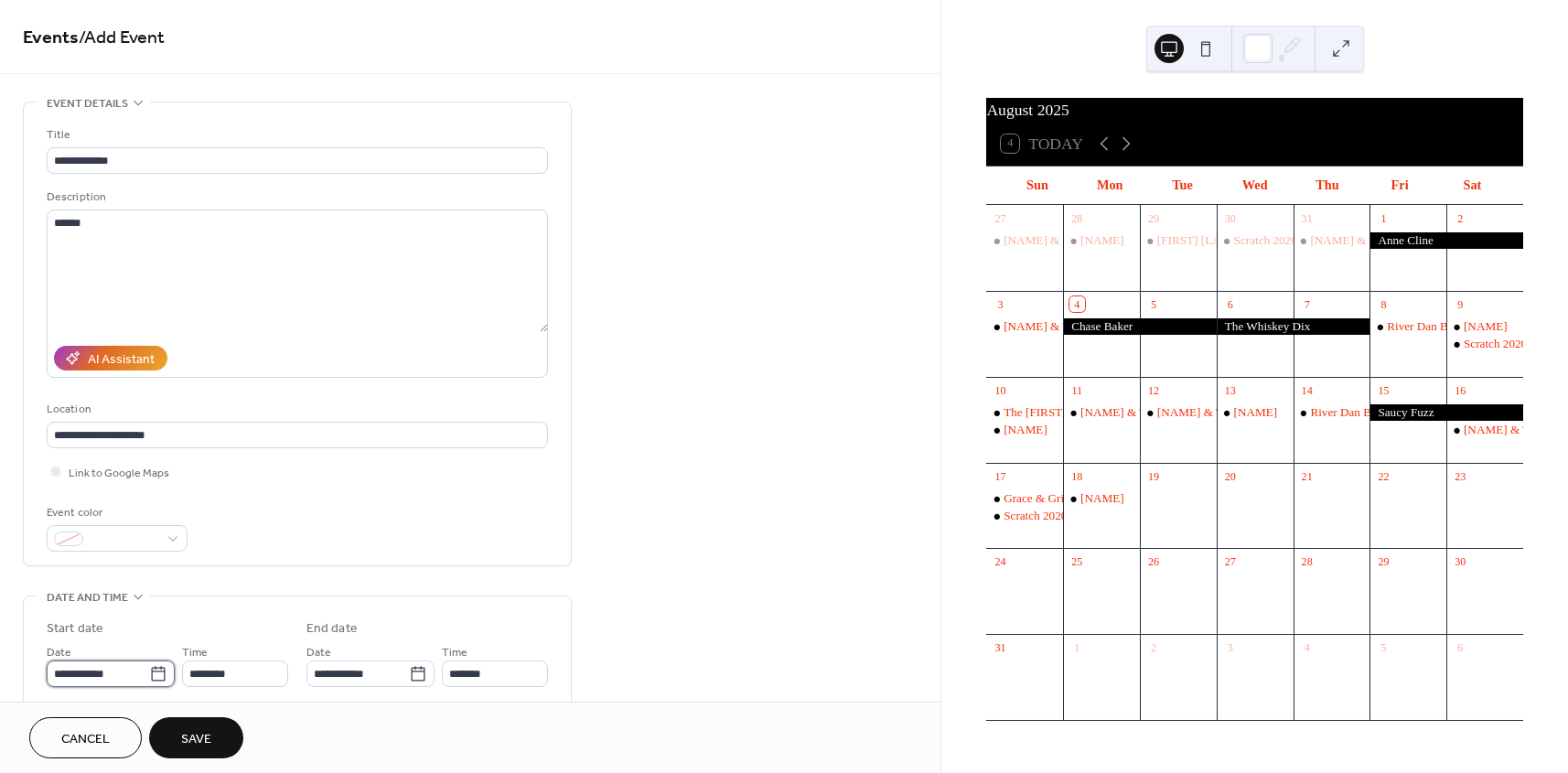 click on "**********" at bounding box center (98, 673) 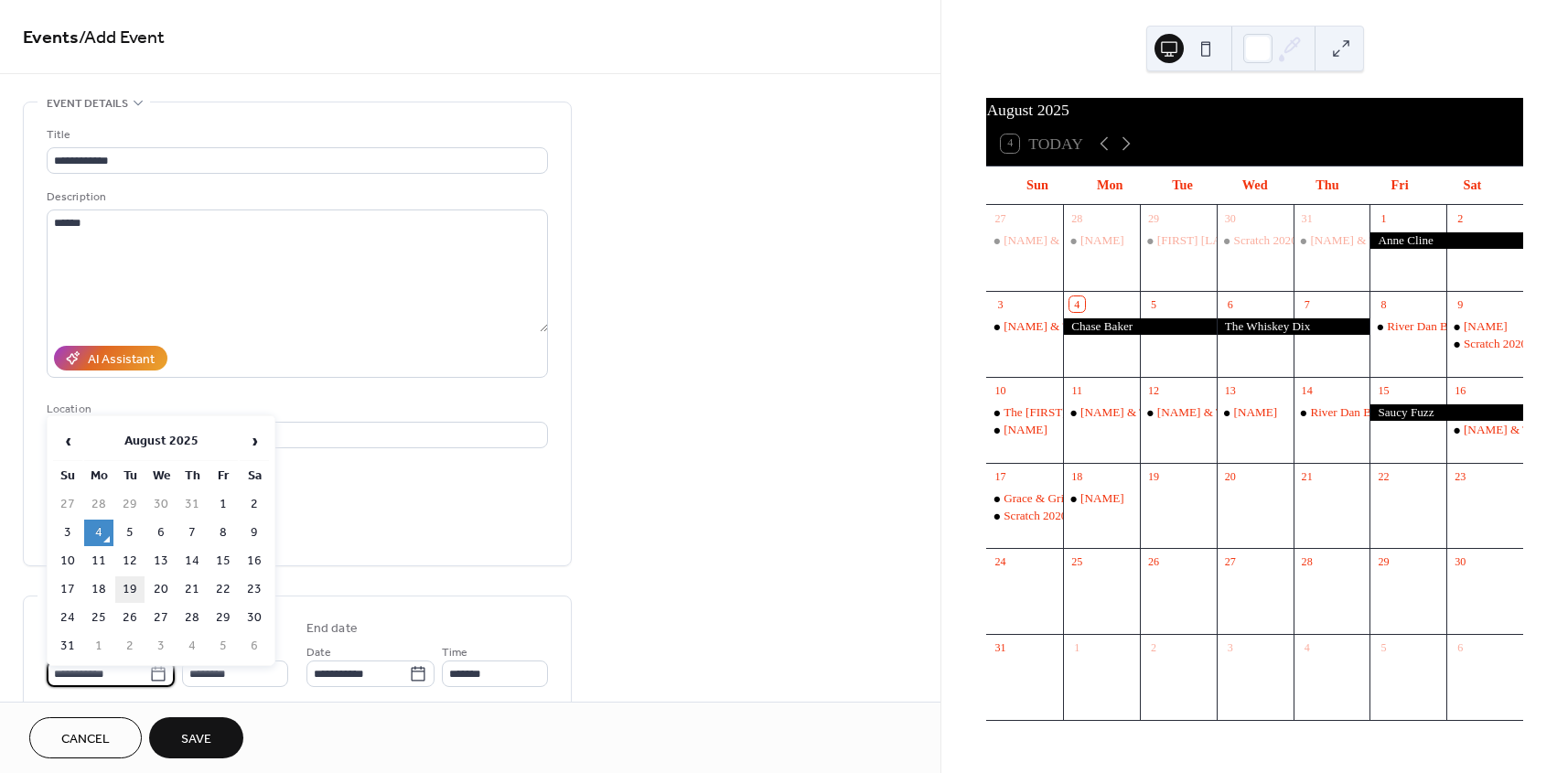 click on "19" at bounding box center (130, 589) 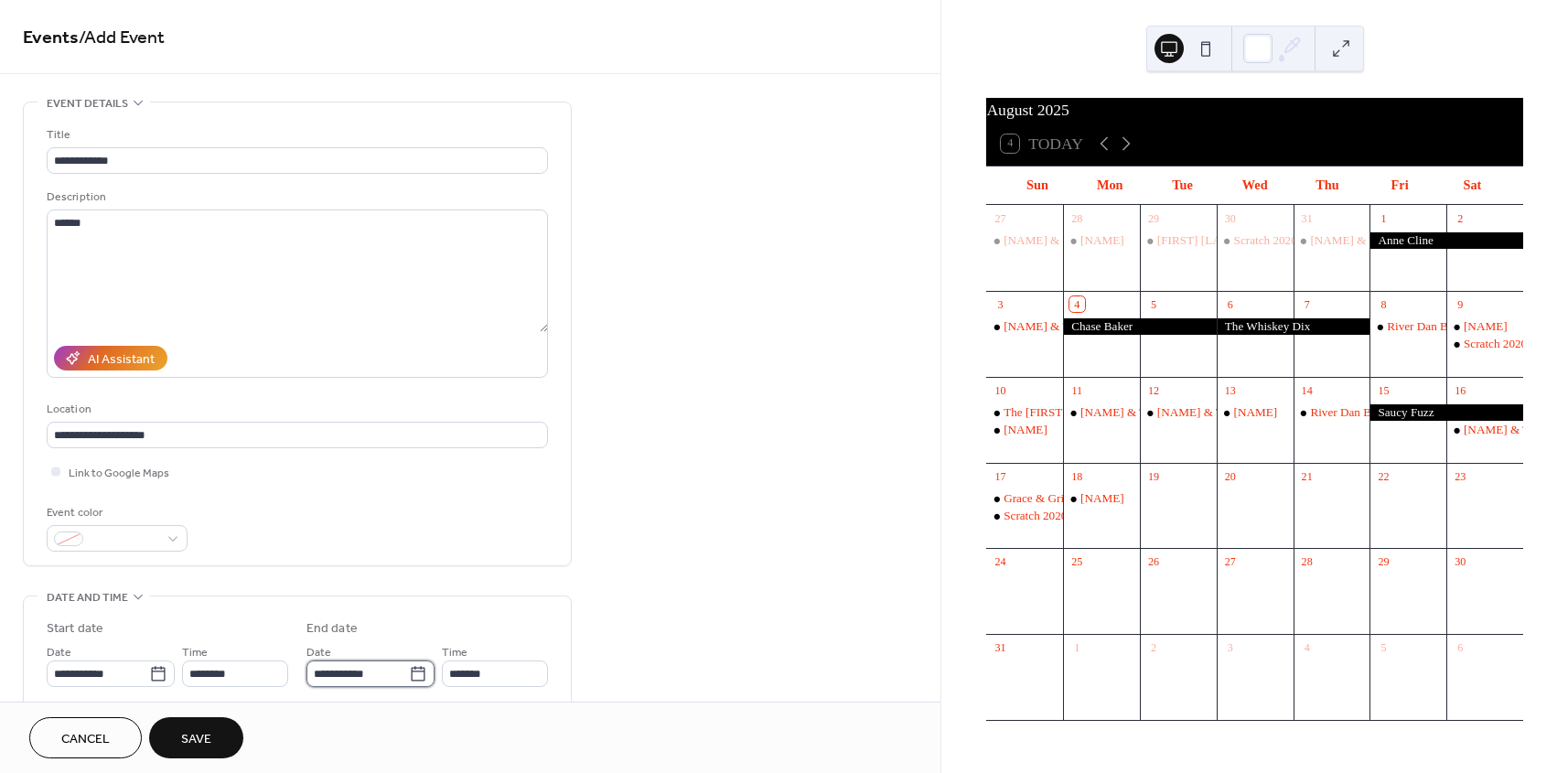click on "**********" at bounding box center (358, 673) 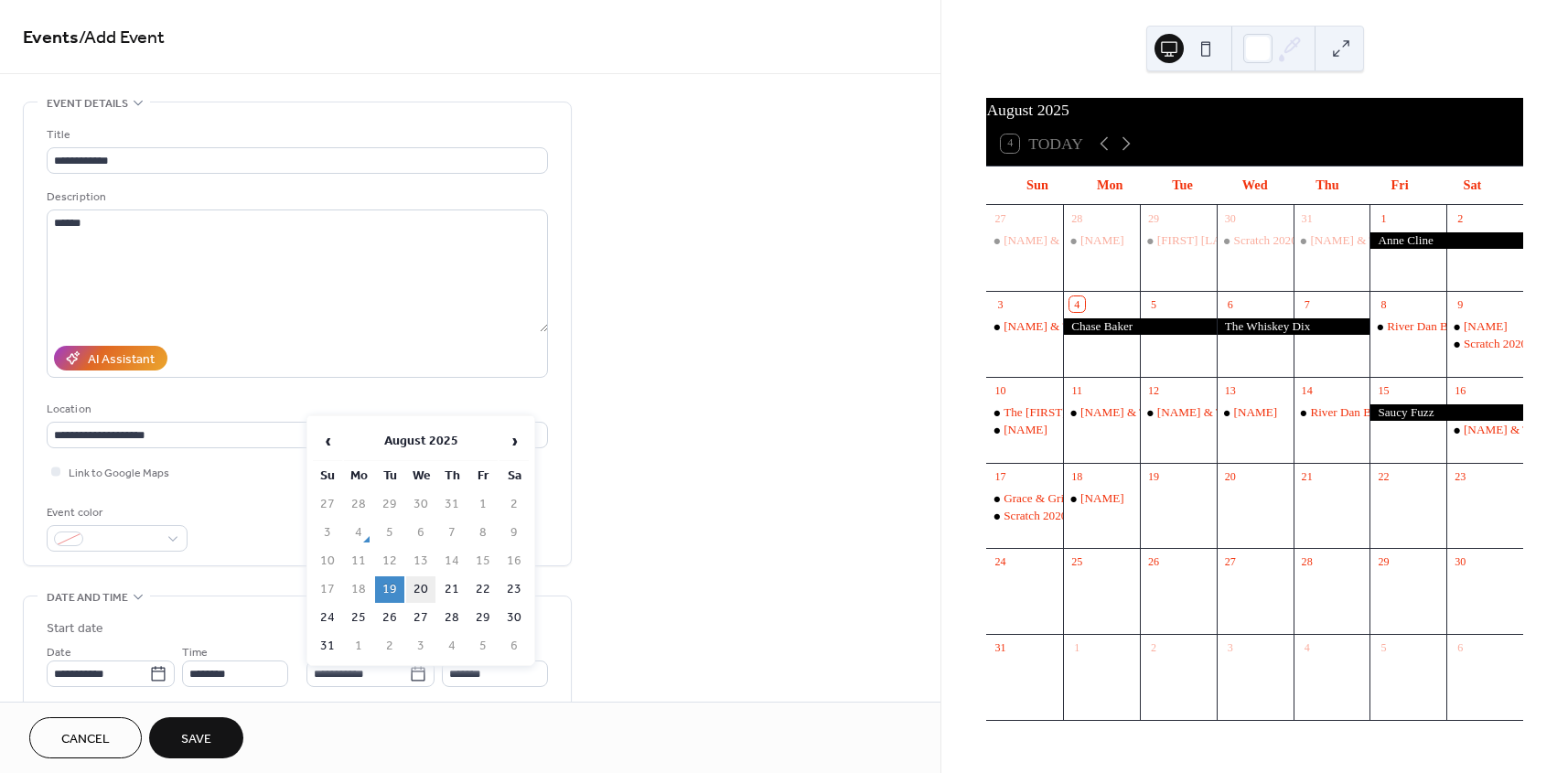 click on "20" at bounding box center [421, 589] 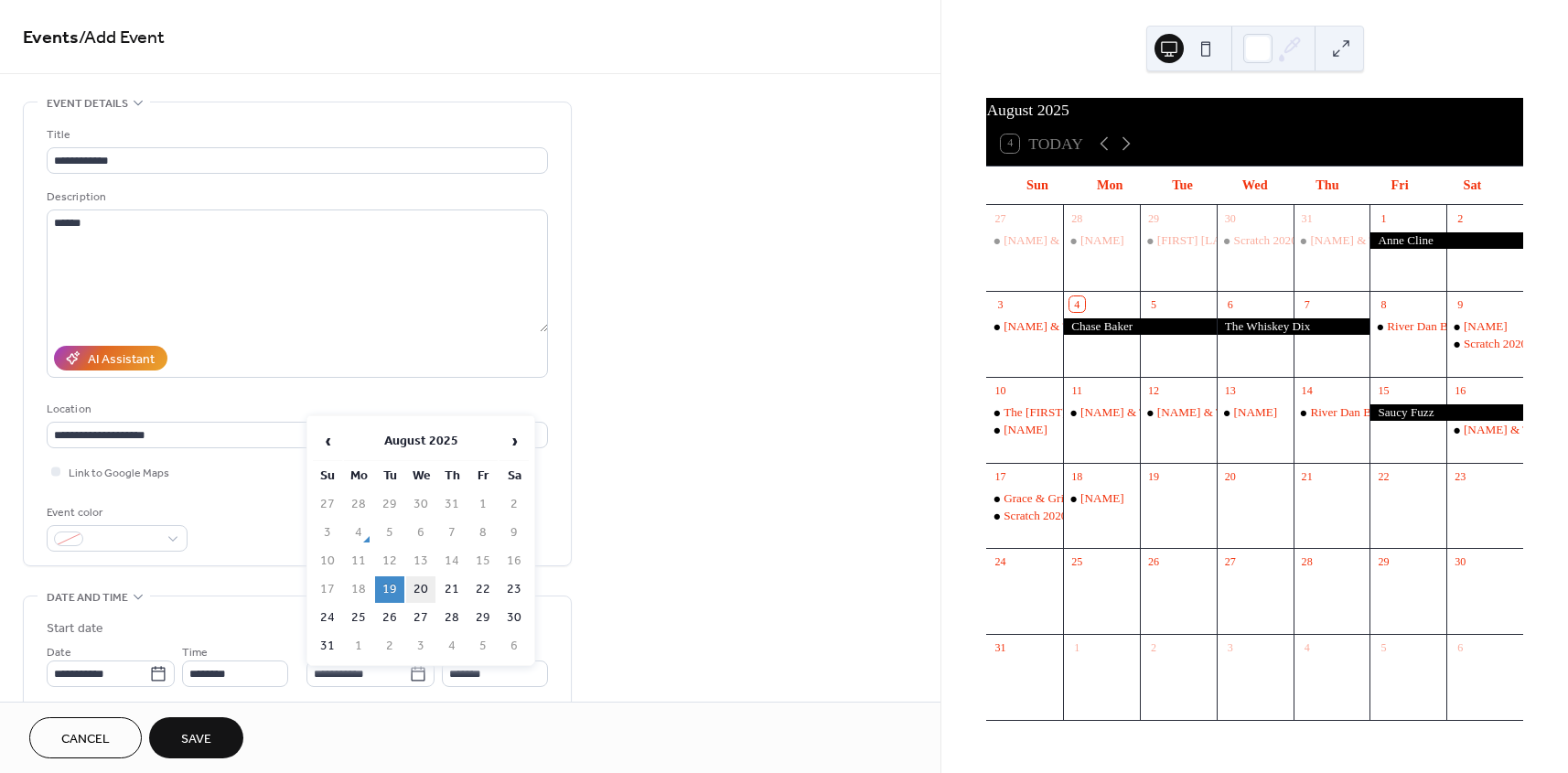 type on "**********" 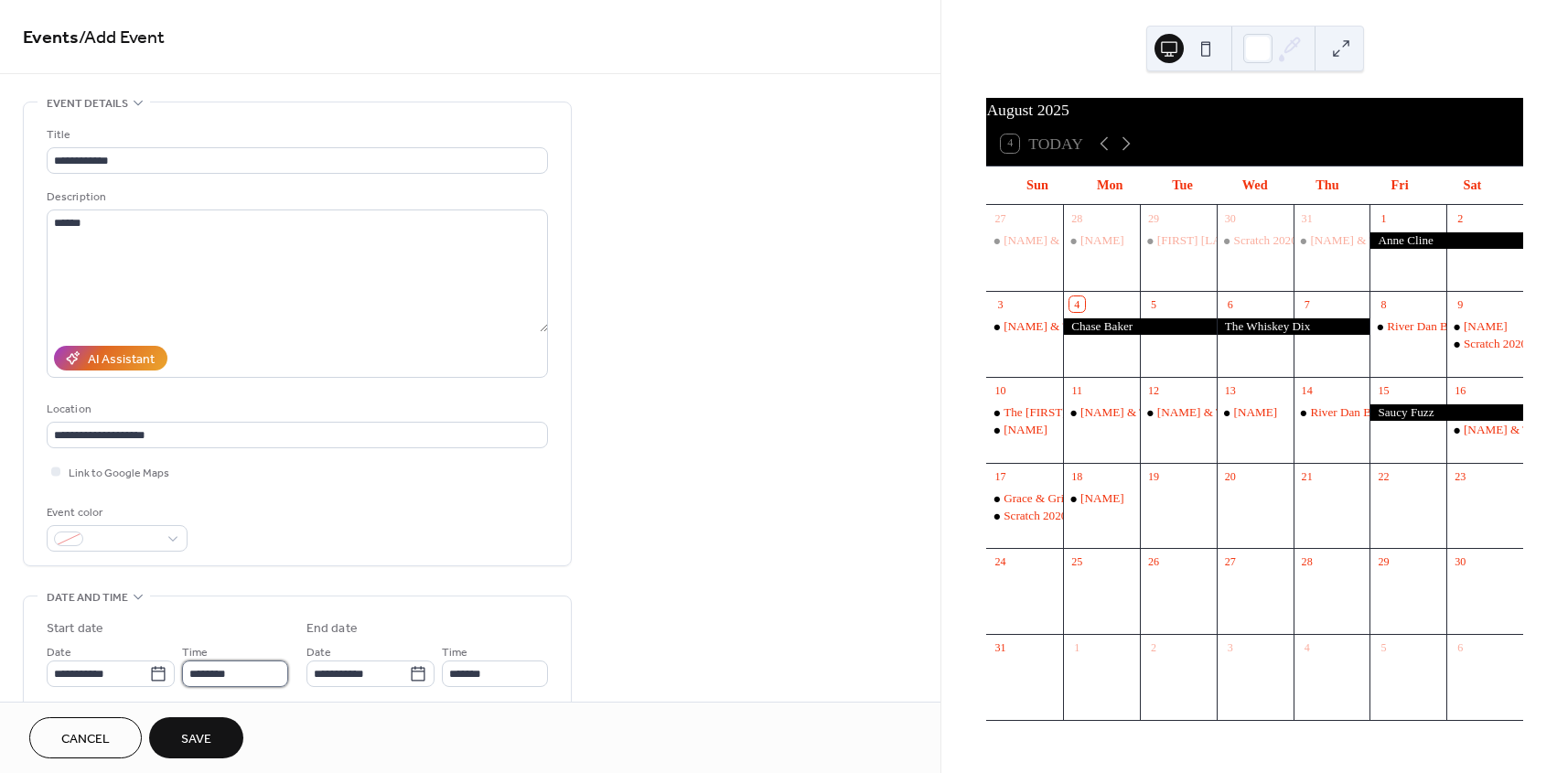 click on "********" at bounding box center [235, 673] 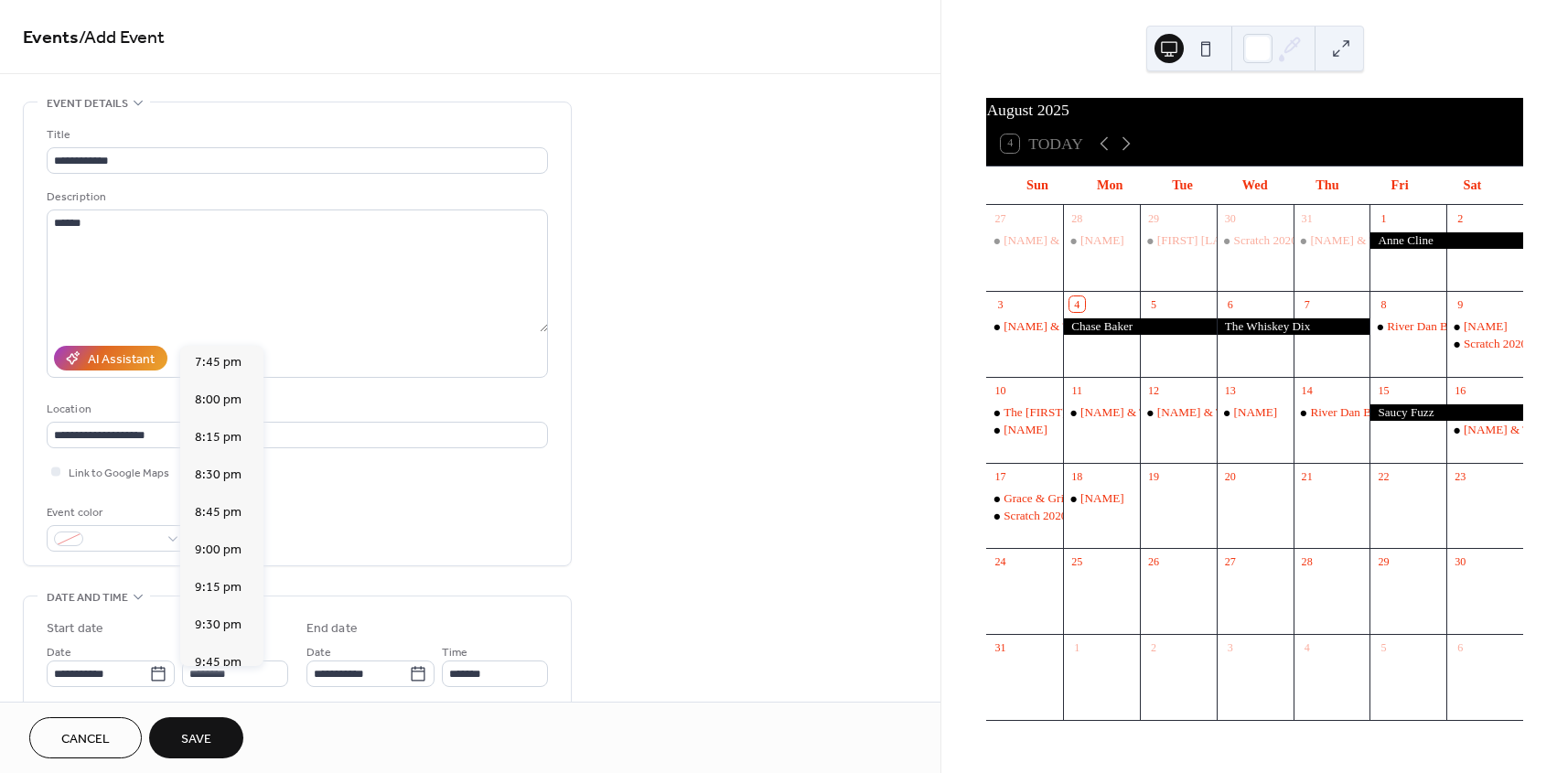 scroll, scrollTop: 2958, scrollLeft: 0, axis: vertical 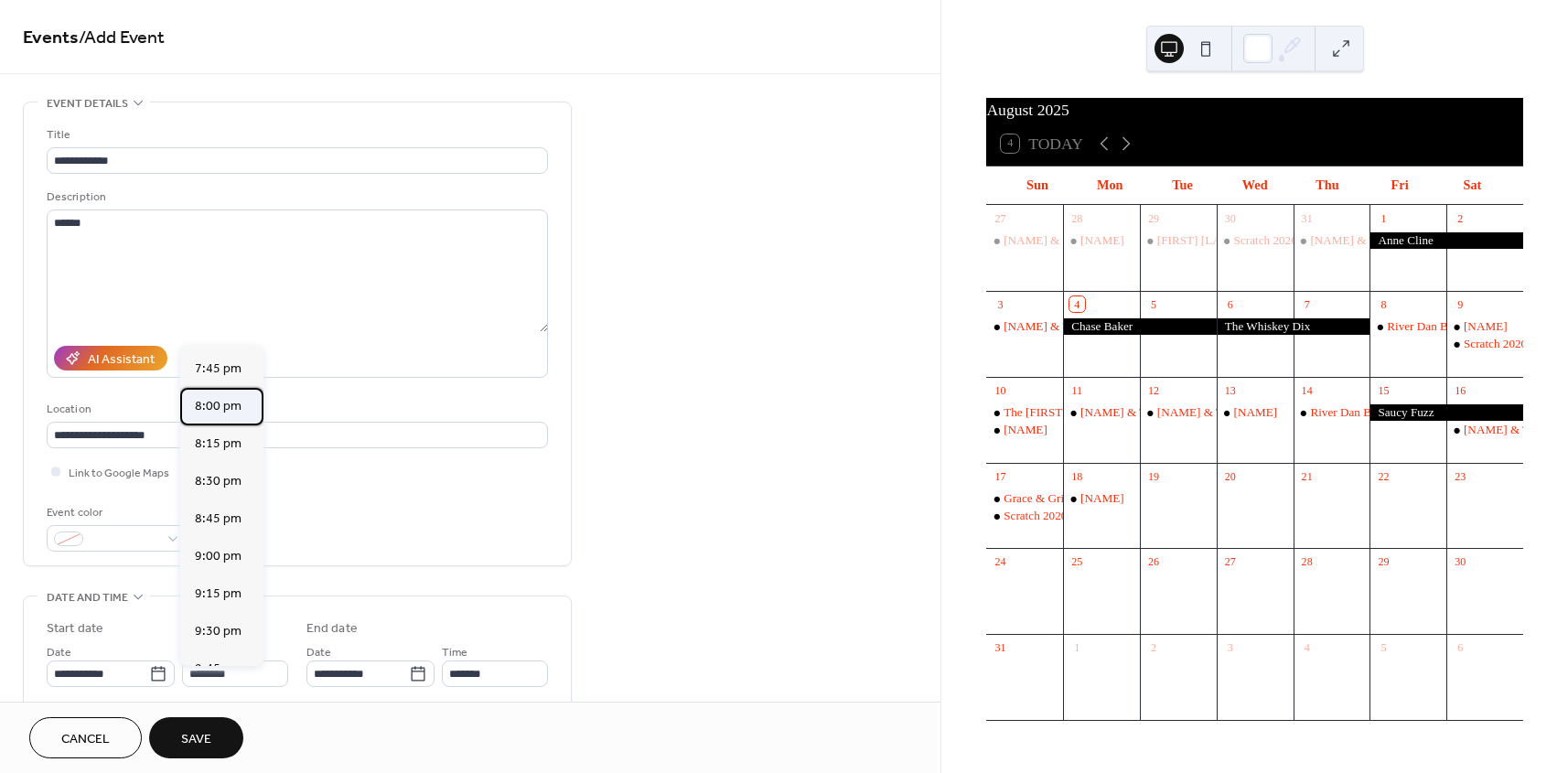 click on "8:00 pm" at bounding box center [218, 406] 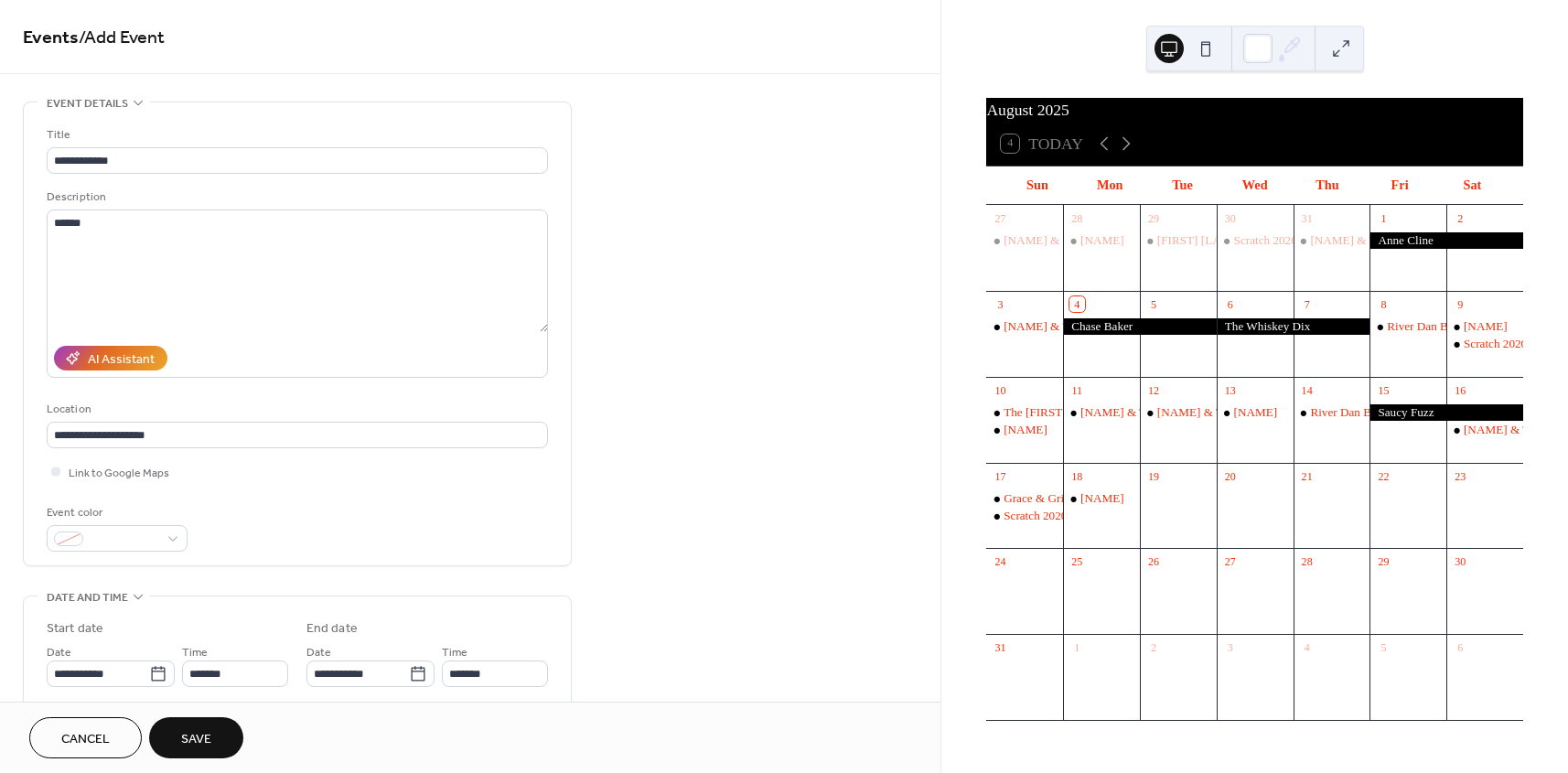type on "*******" 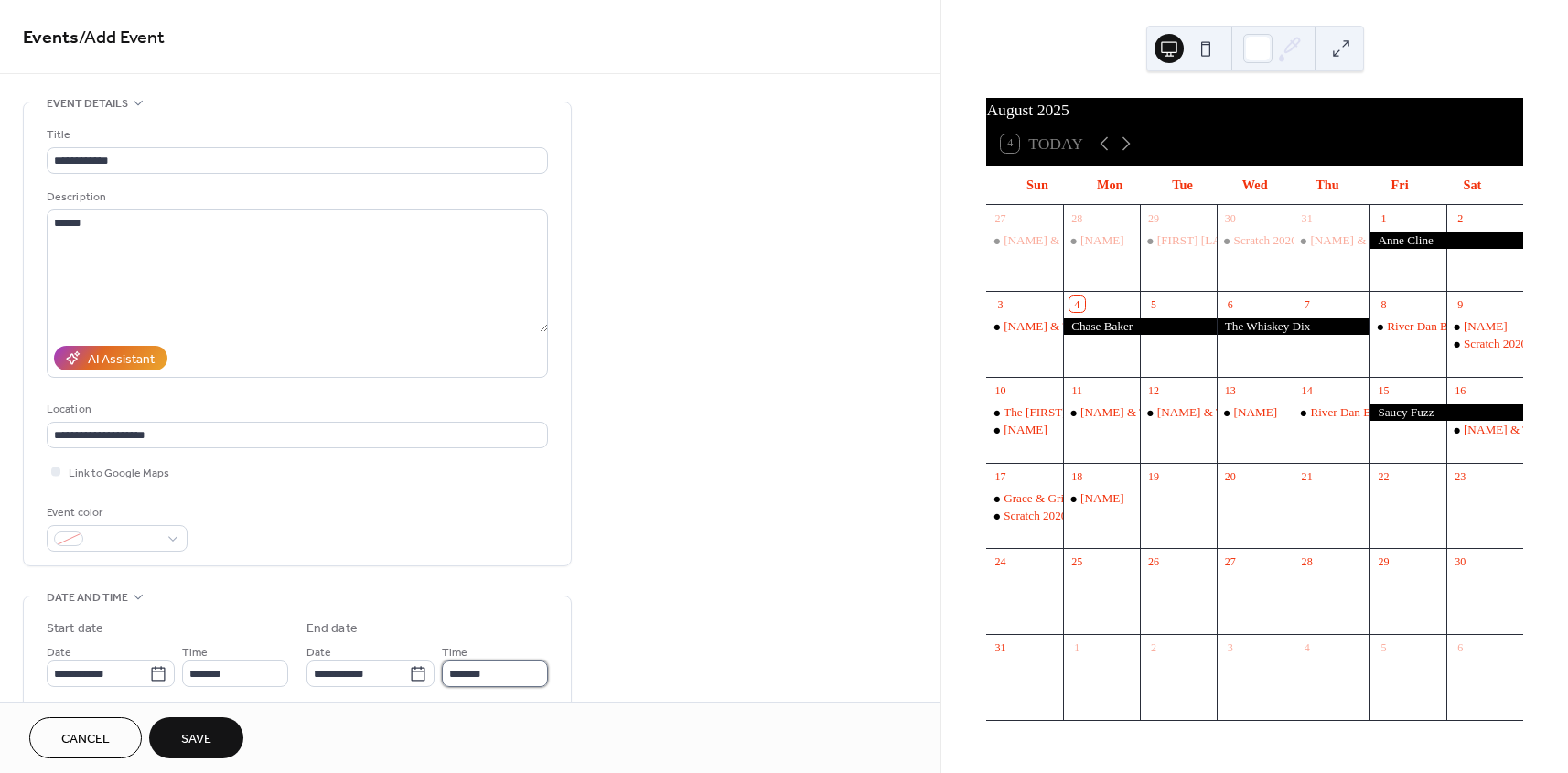 click on "*******" at bounding box center [495, 673] 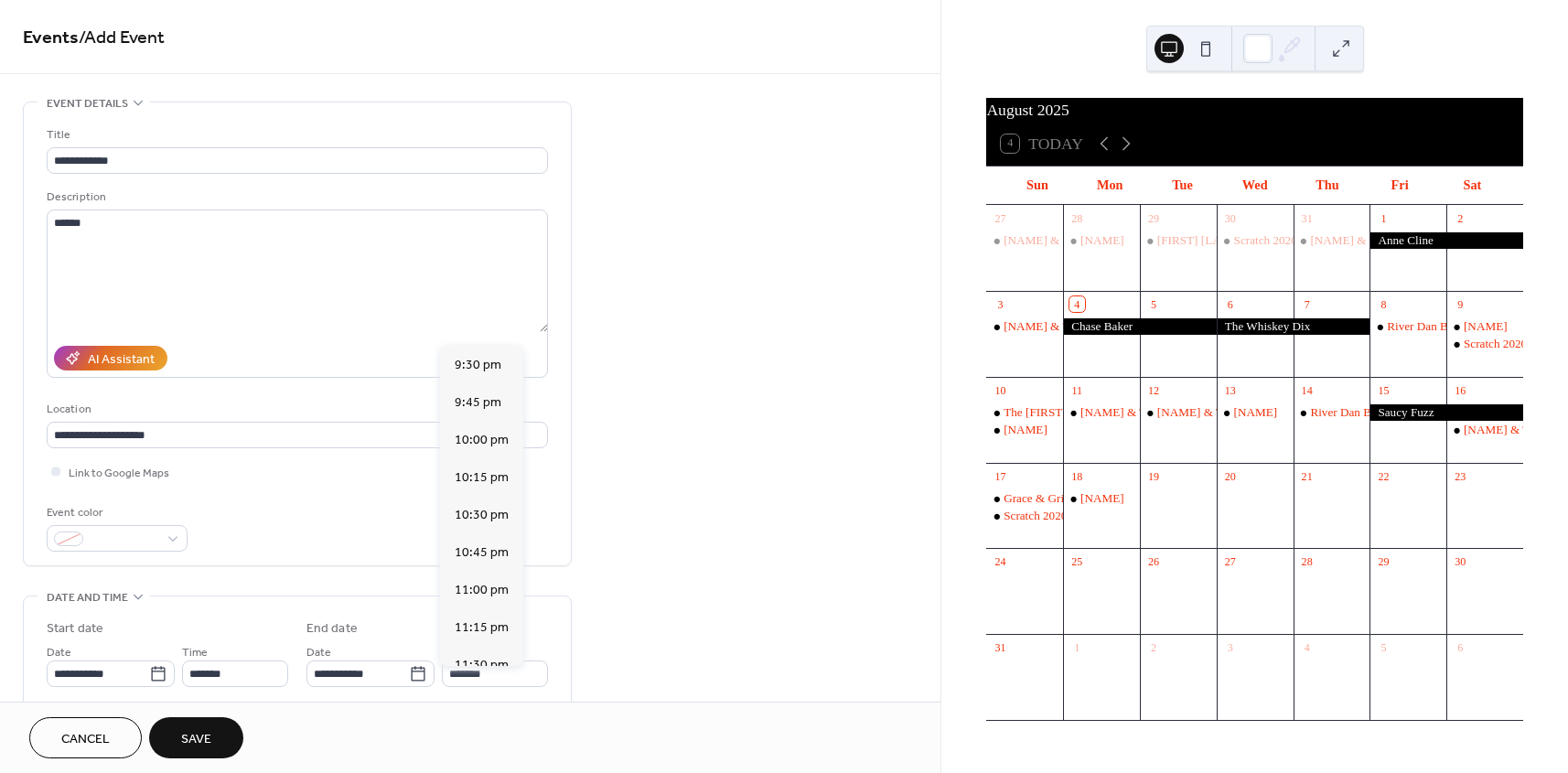 scroll, scrollTop: 3236, scrollLeft: 0, axis: vertical 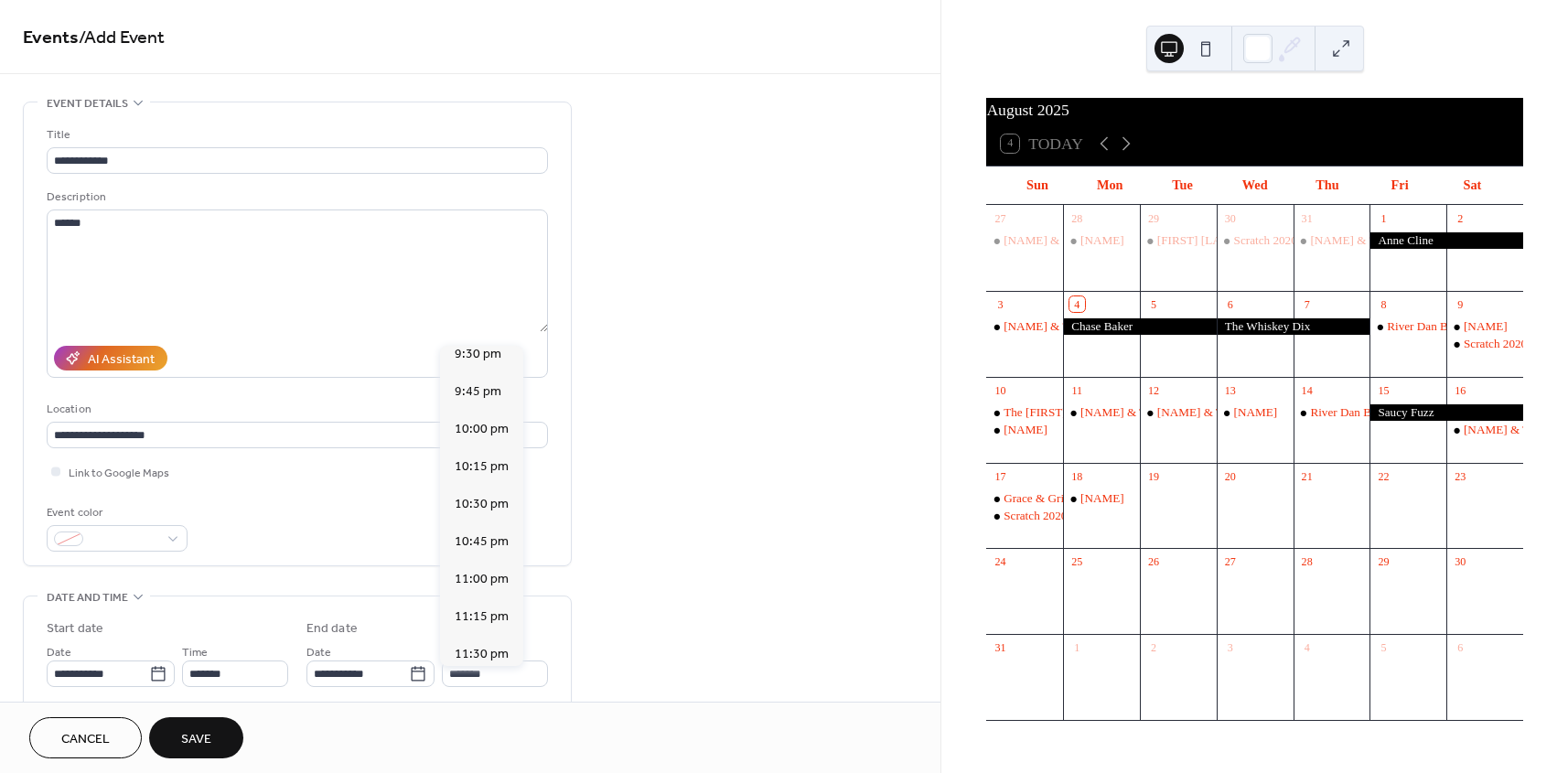 click on "11:45 pm" at bounding box center [481, 692] 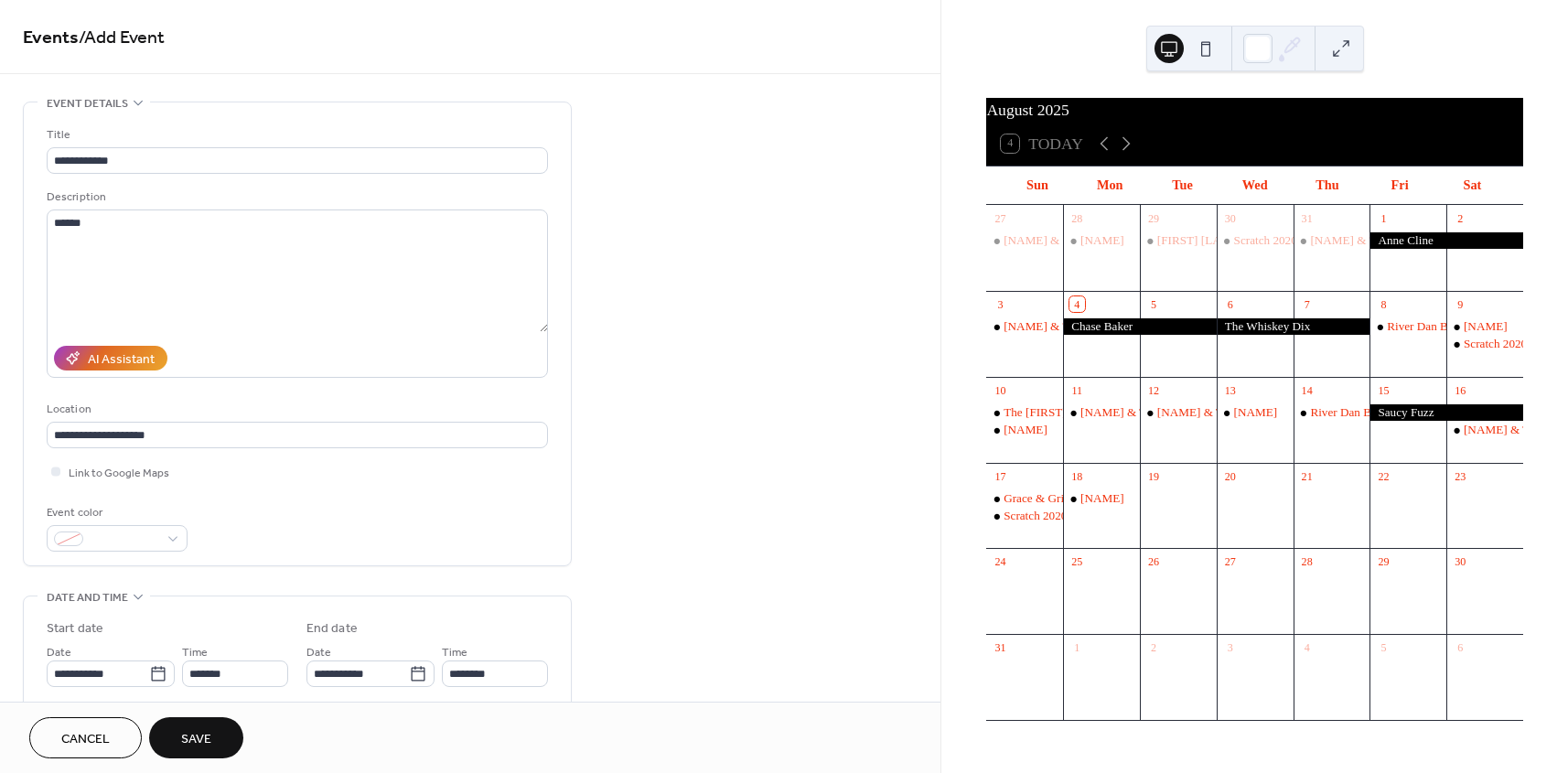 click on "Save" at bounding box center (196, 737) 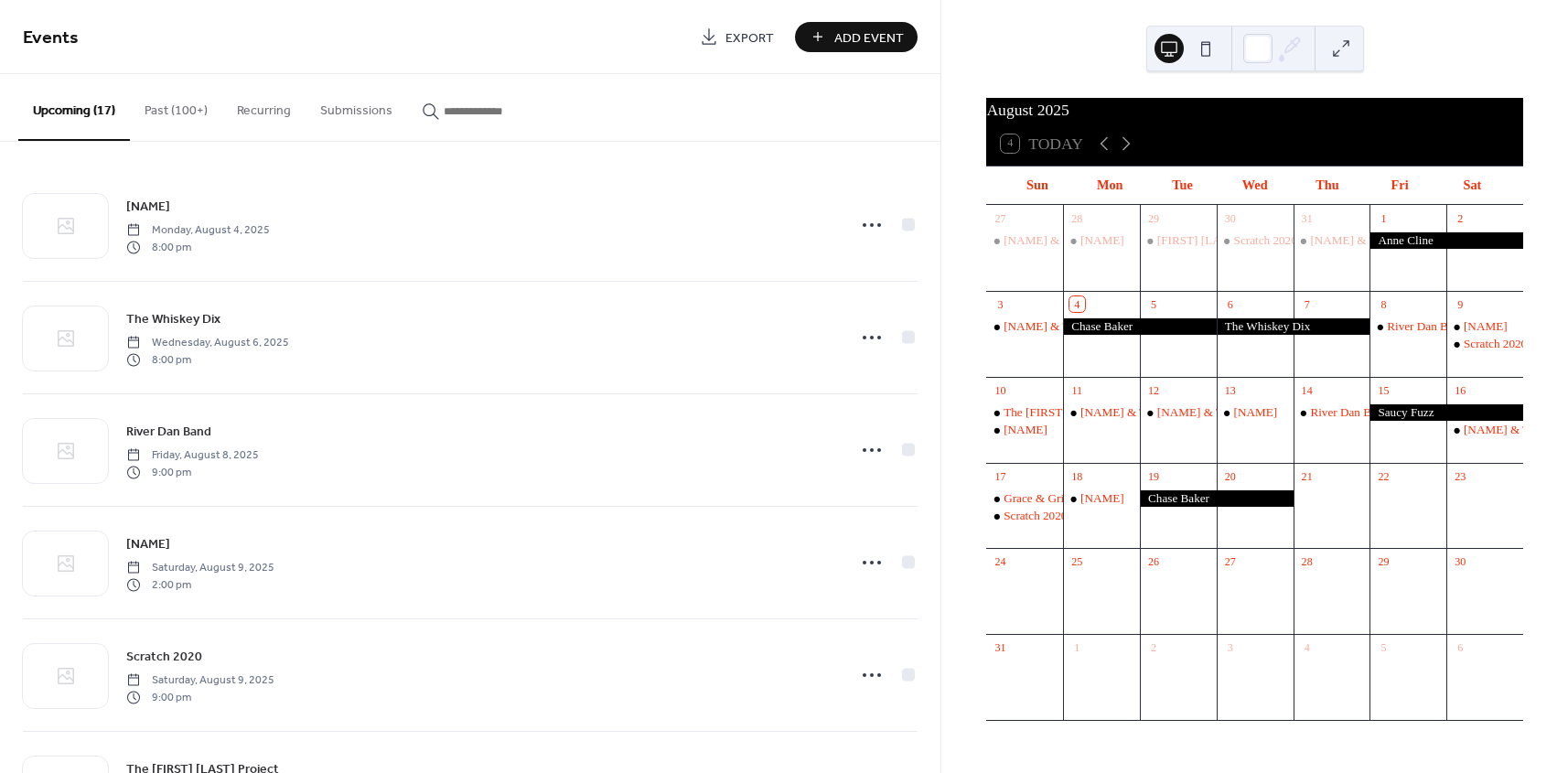 click on "Add Event" at bounding box center [869, 38] 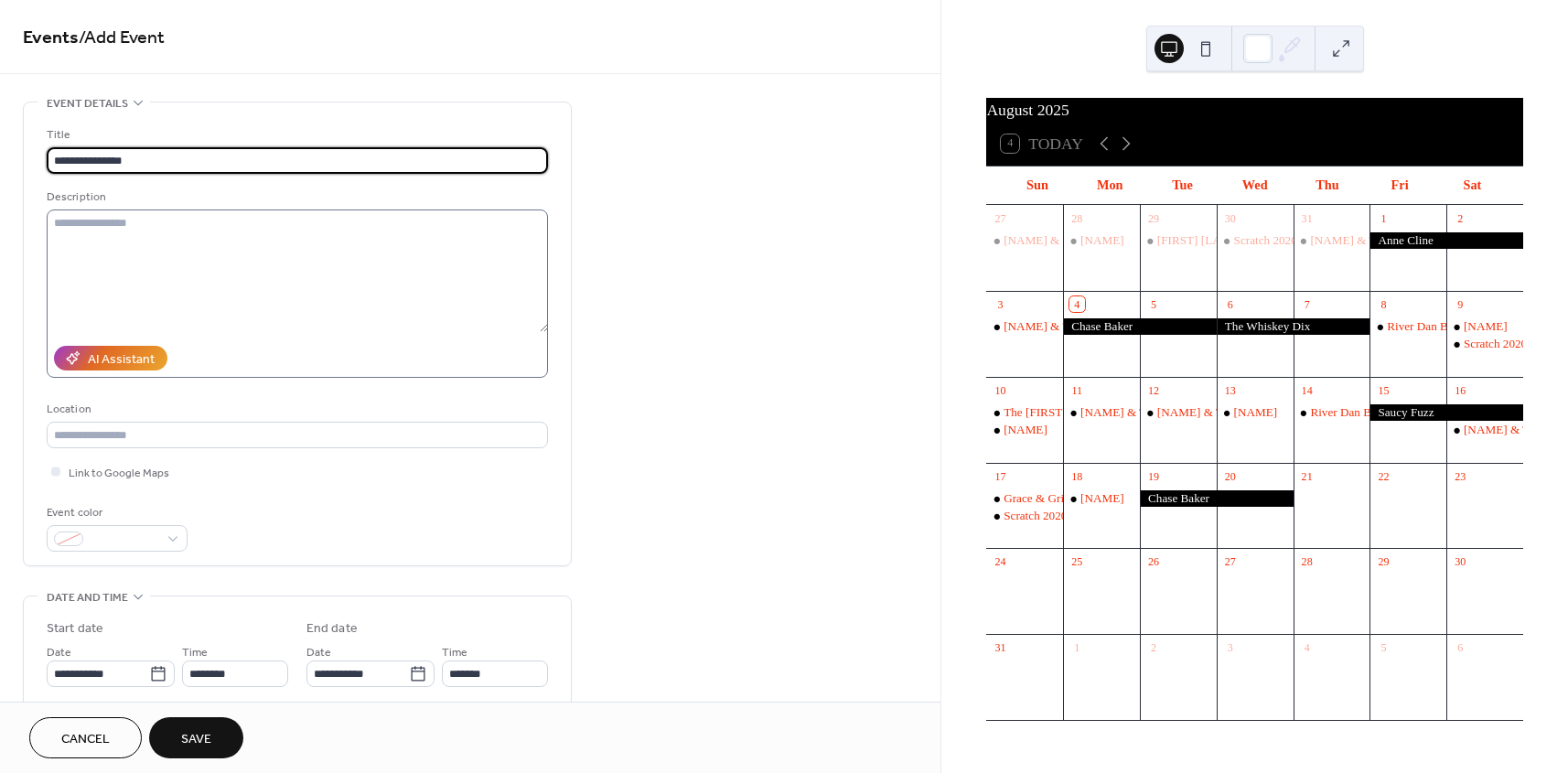 type on "**********" 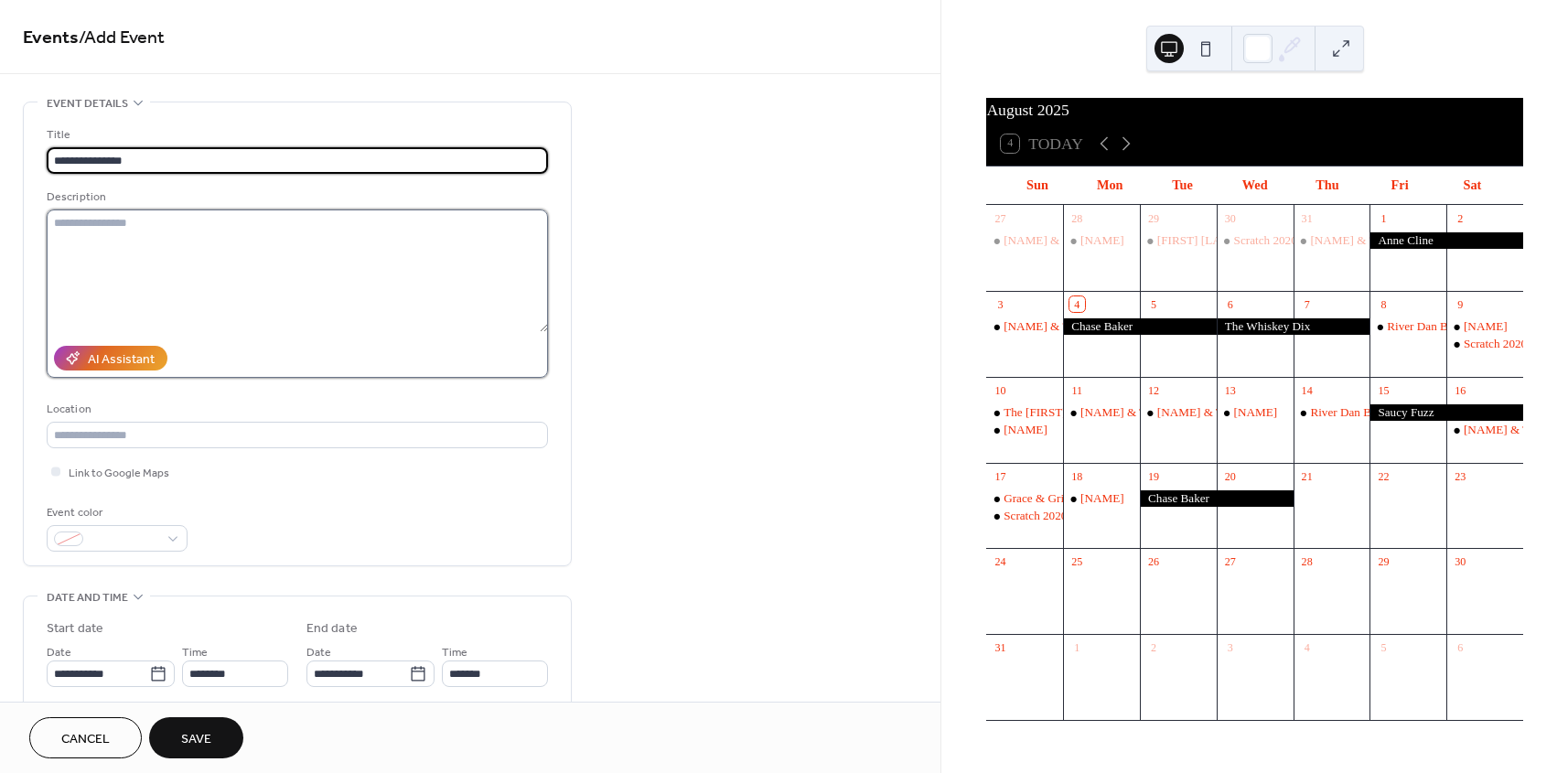 click at bounding box center (297, 271) 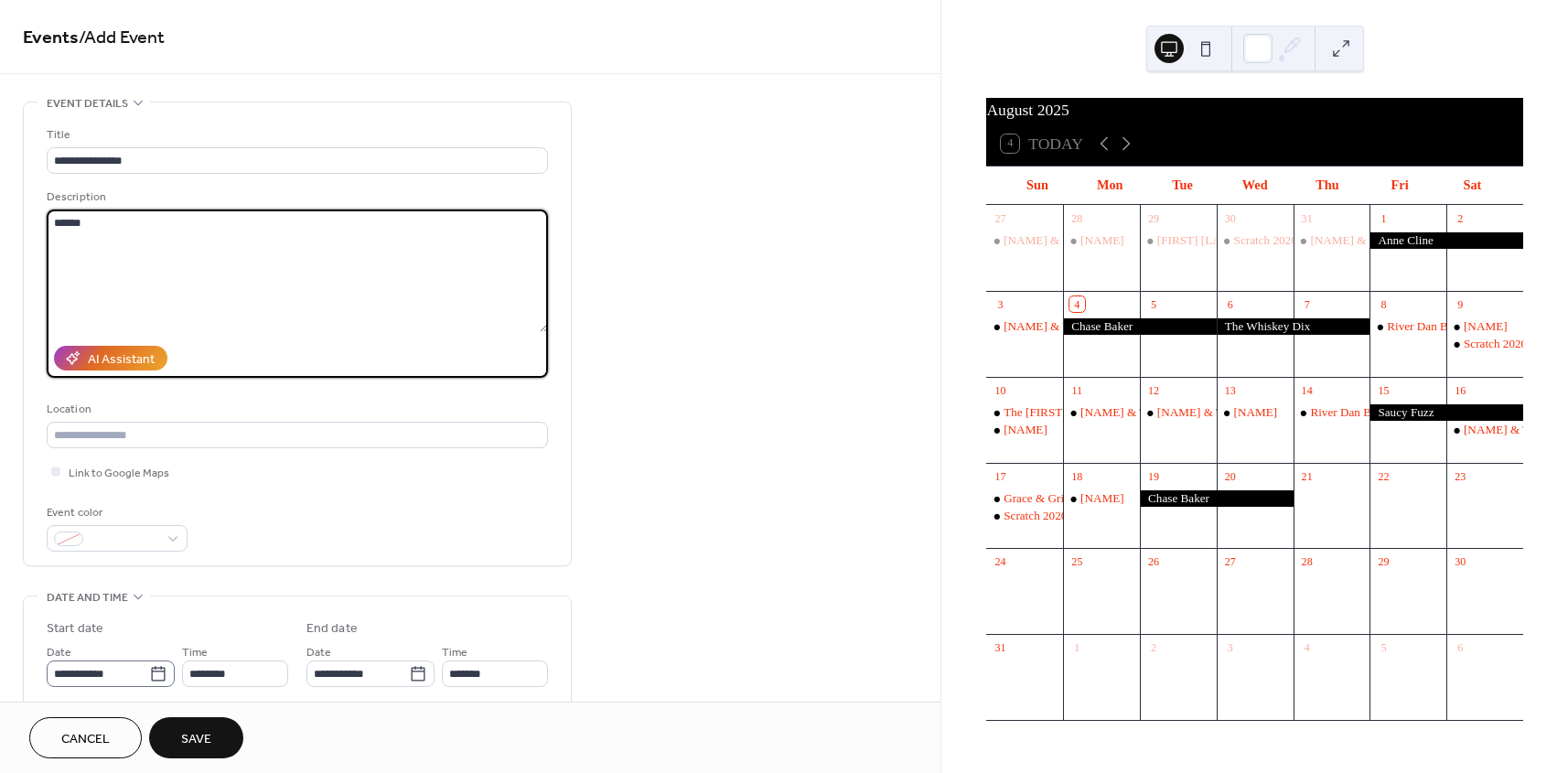 type on "******" 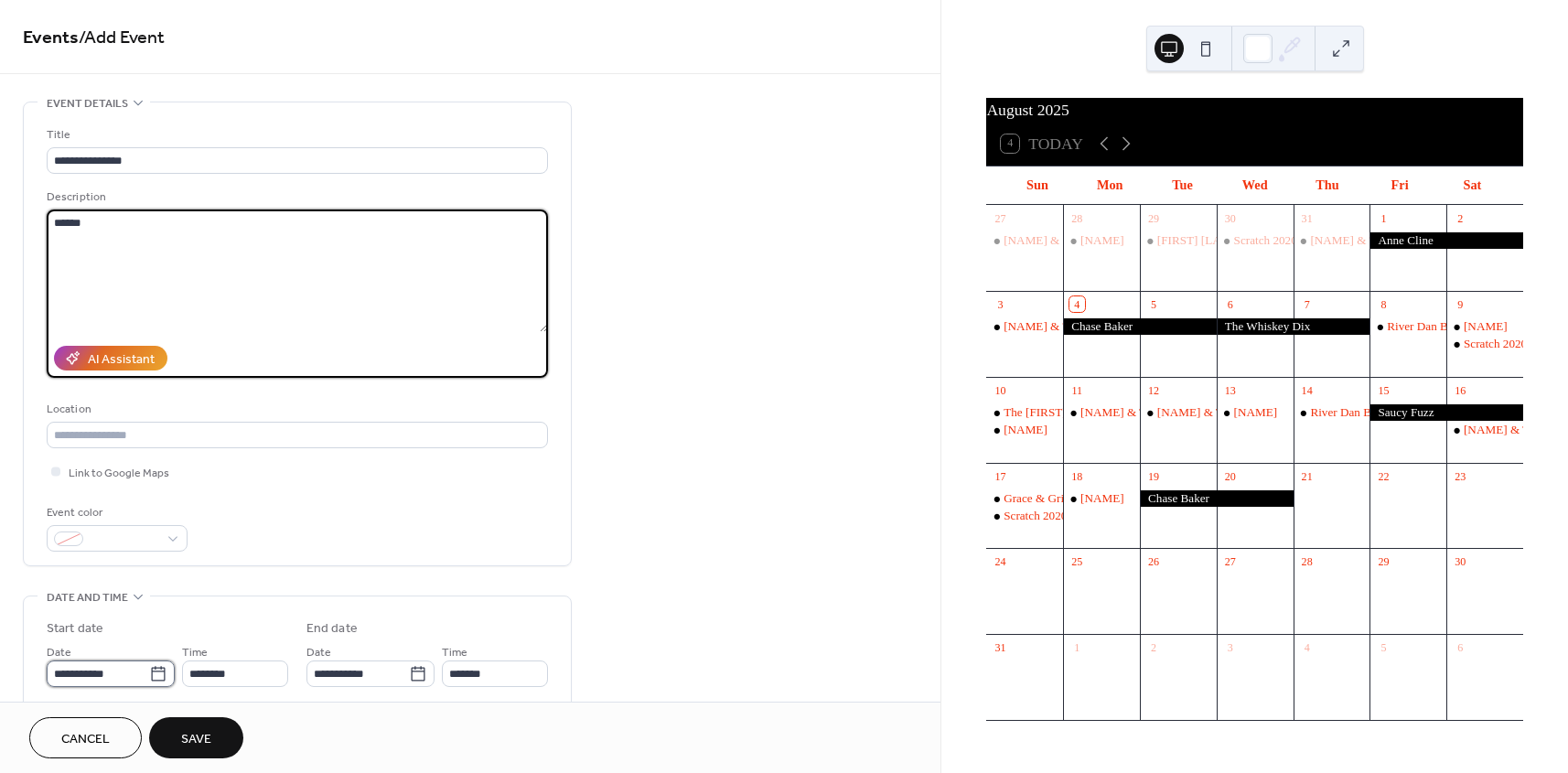 click on "**********" at bounding box center [98, 673] 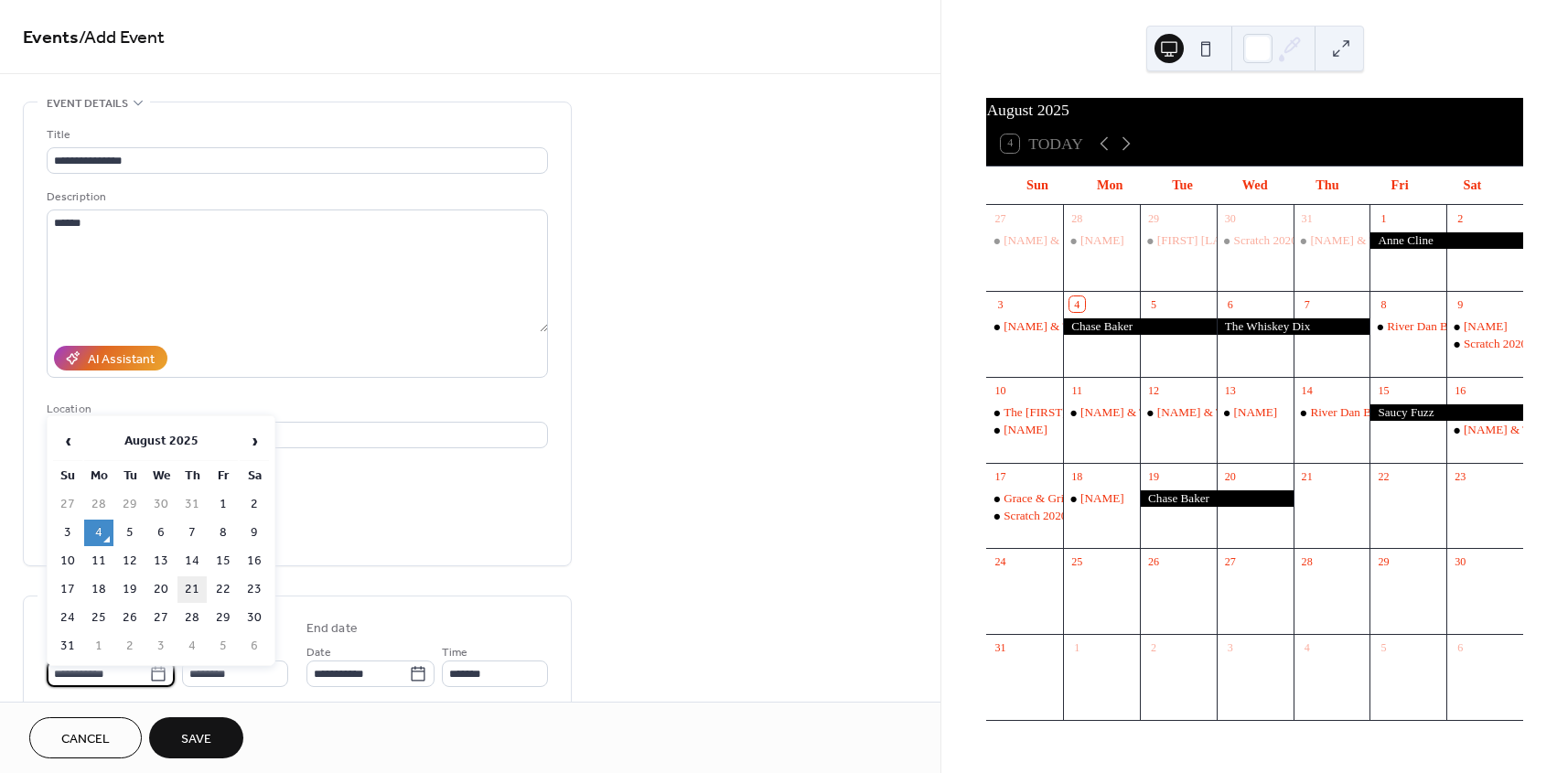 click on "21" at bounding box center (192, 589) 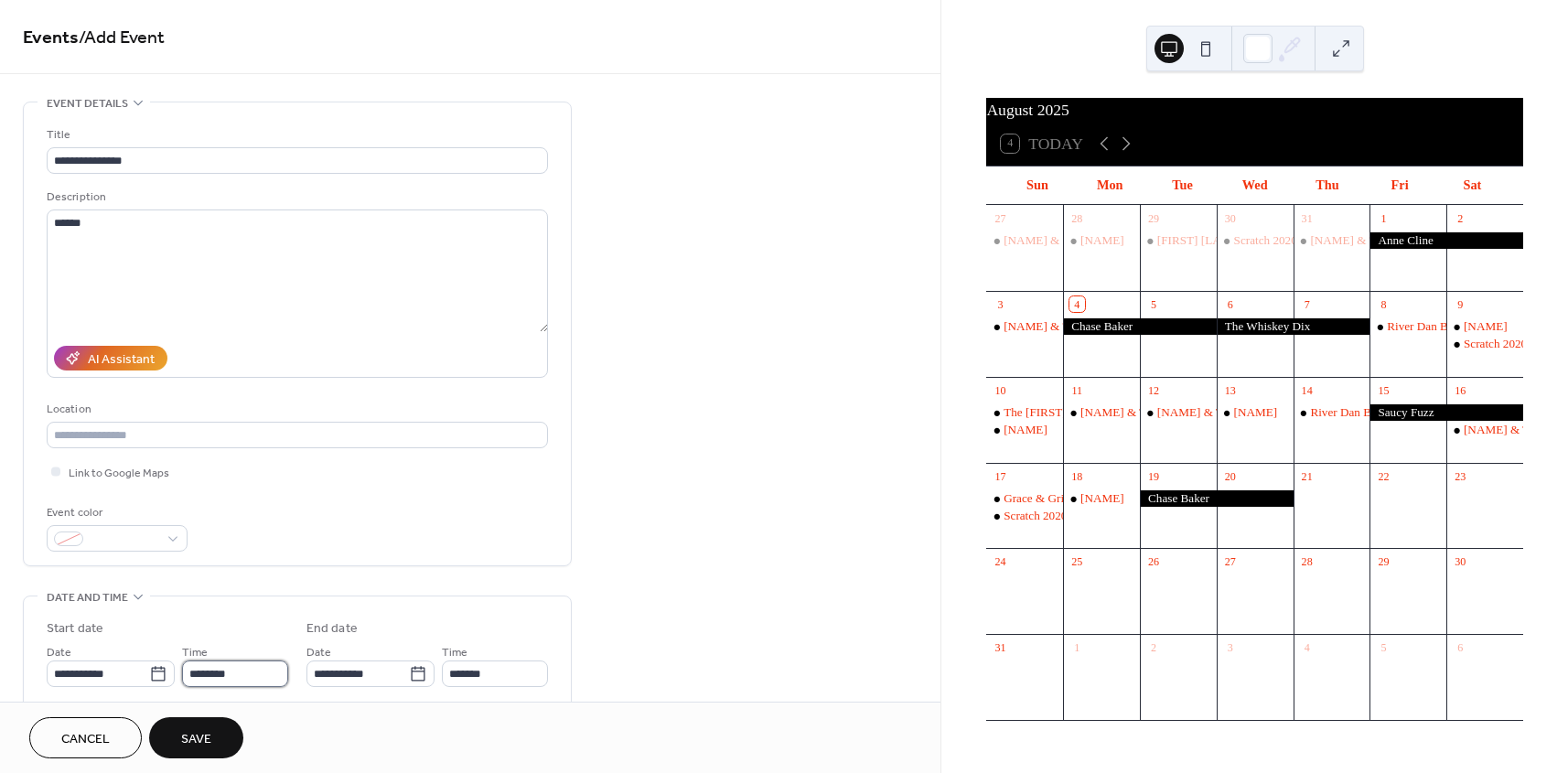 click on "********" at bounding box center (235, 673) 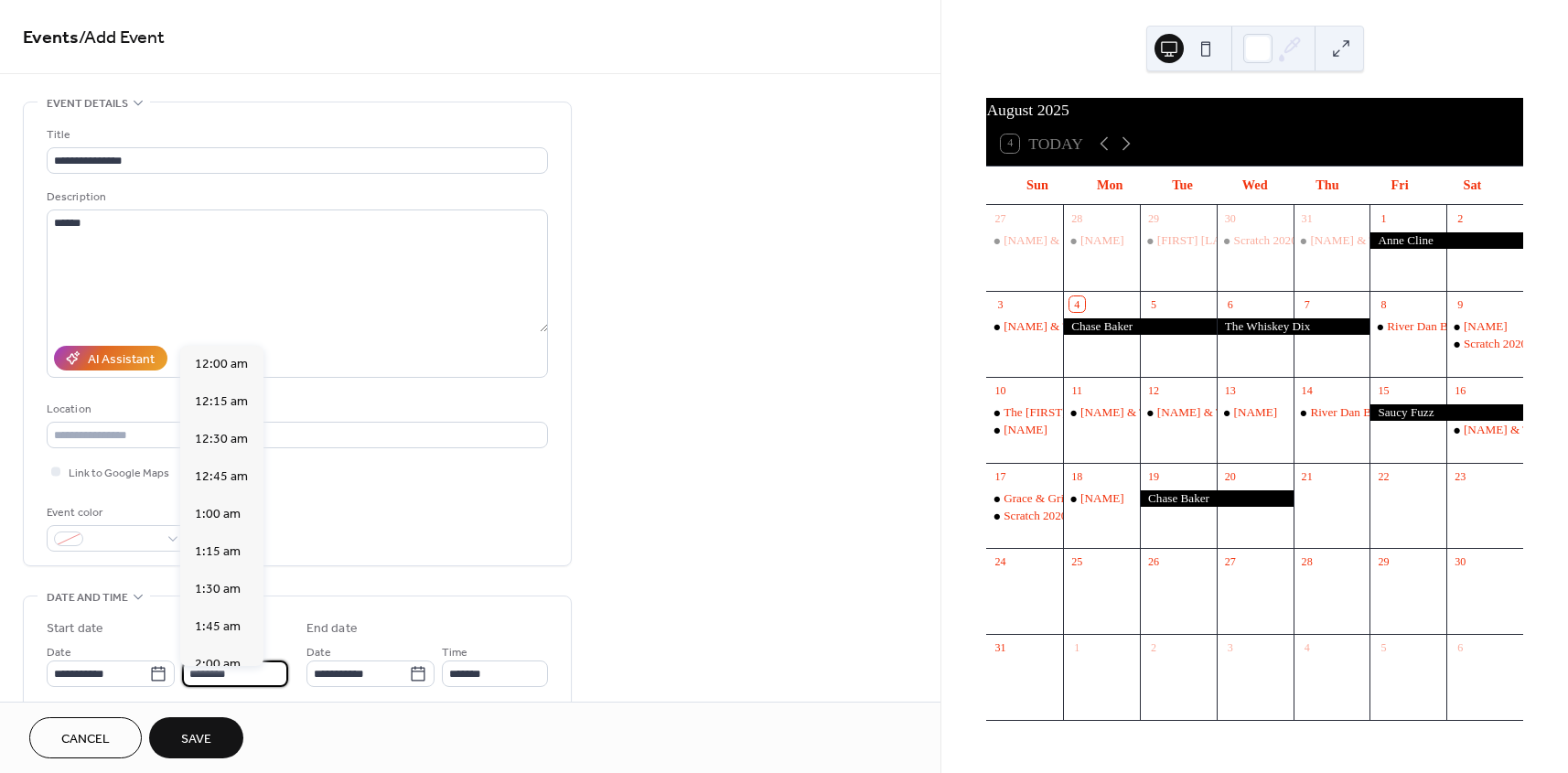scroll, scrollTop: 1778, scrollLeft: 0, axis: vertical 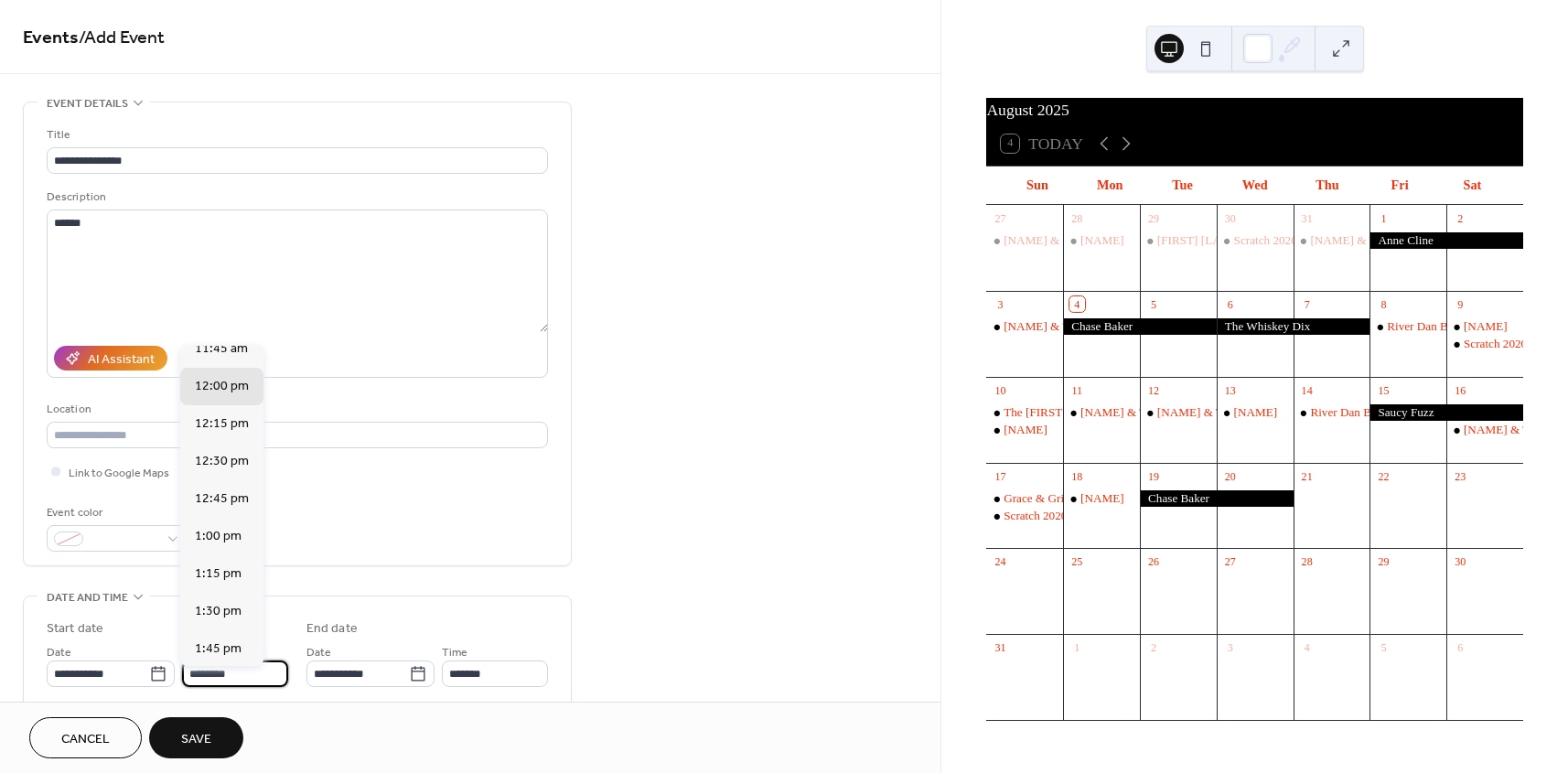 click on "**********" at bounding box center [297, 688] 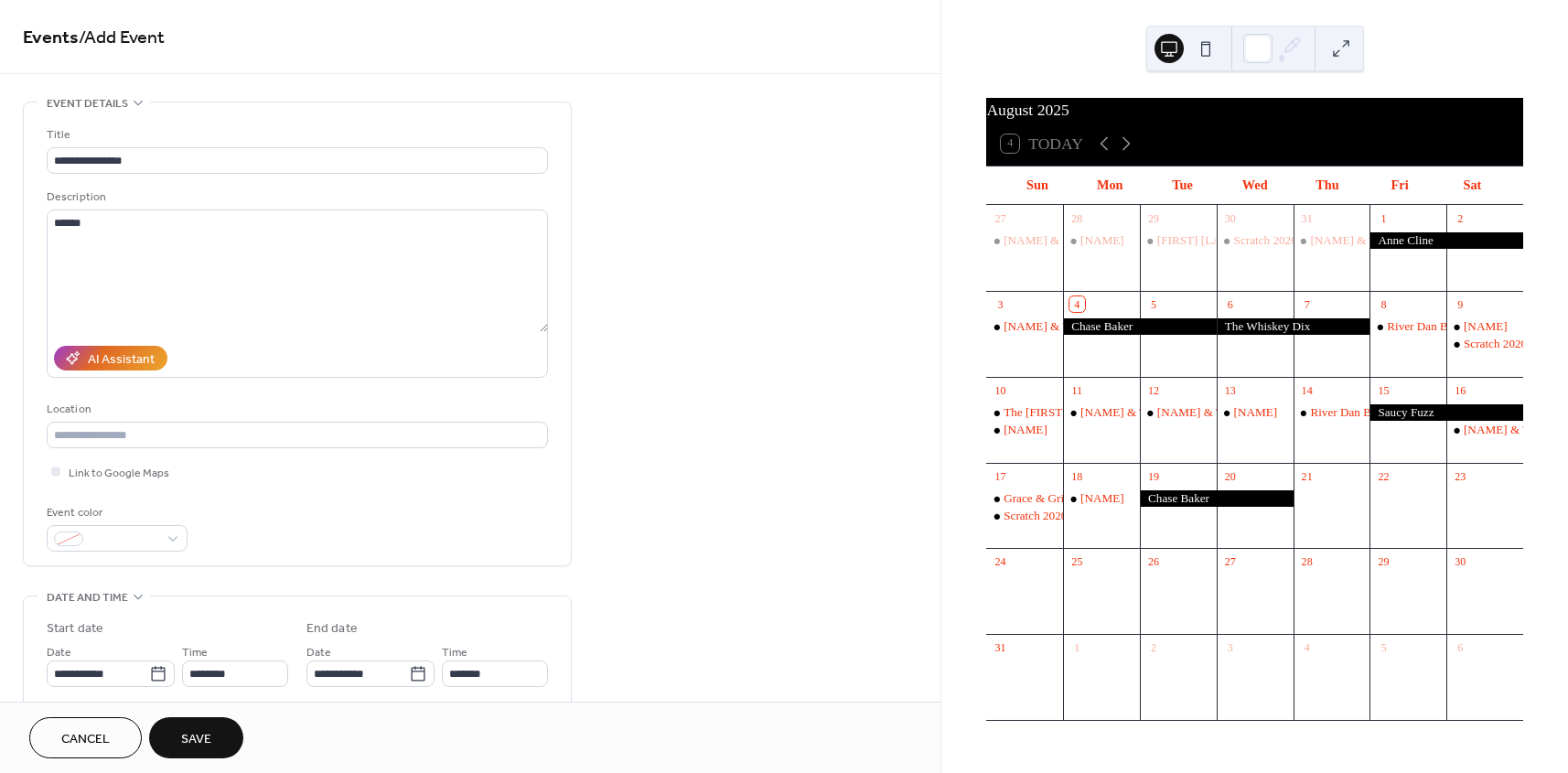 click on "**********" at bounding box center [297, 688] 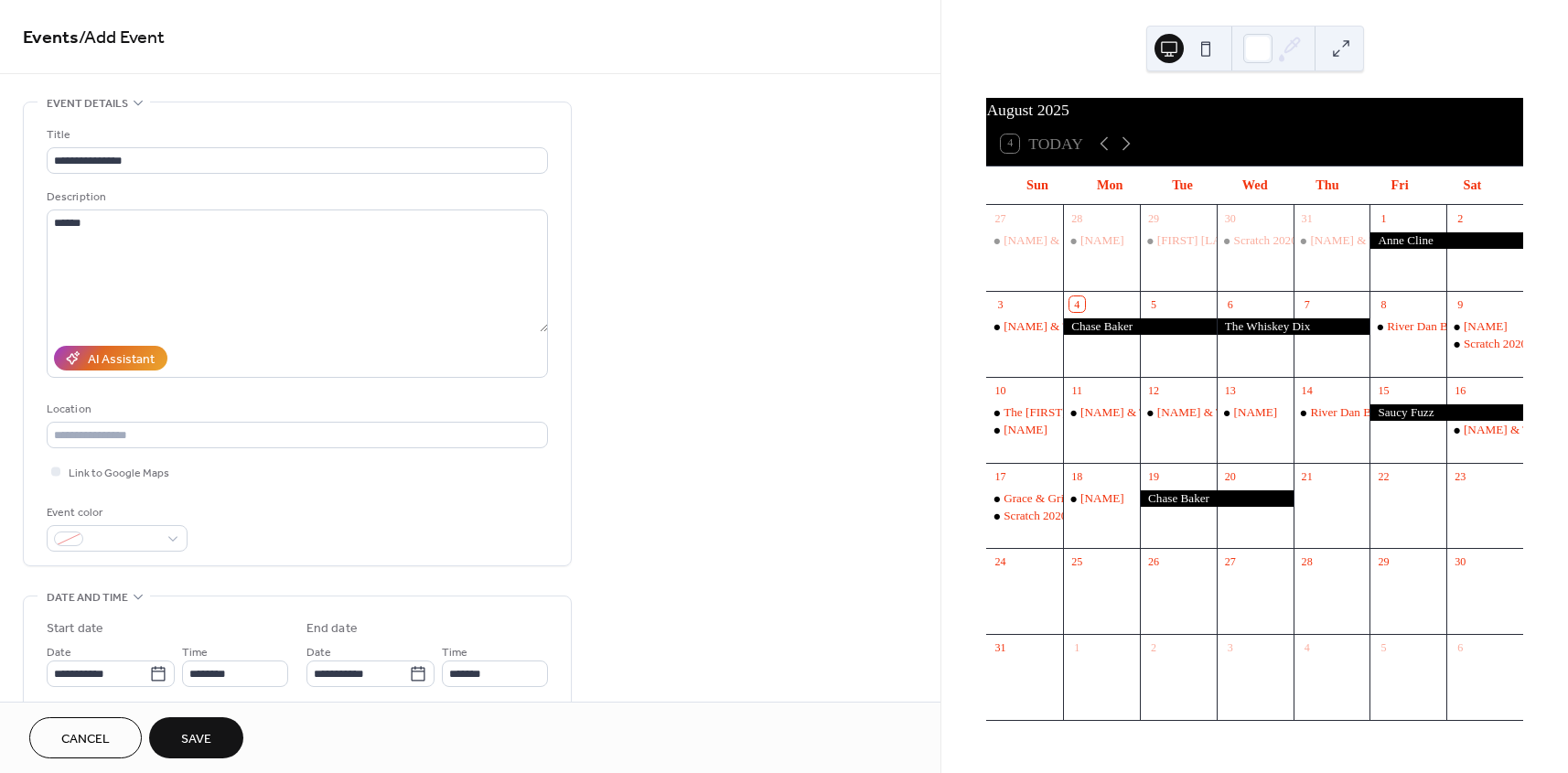 click on "**********" at bounding box center [297, 688] 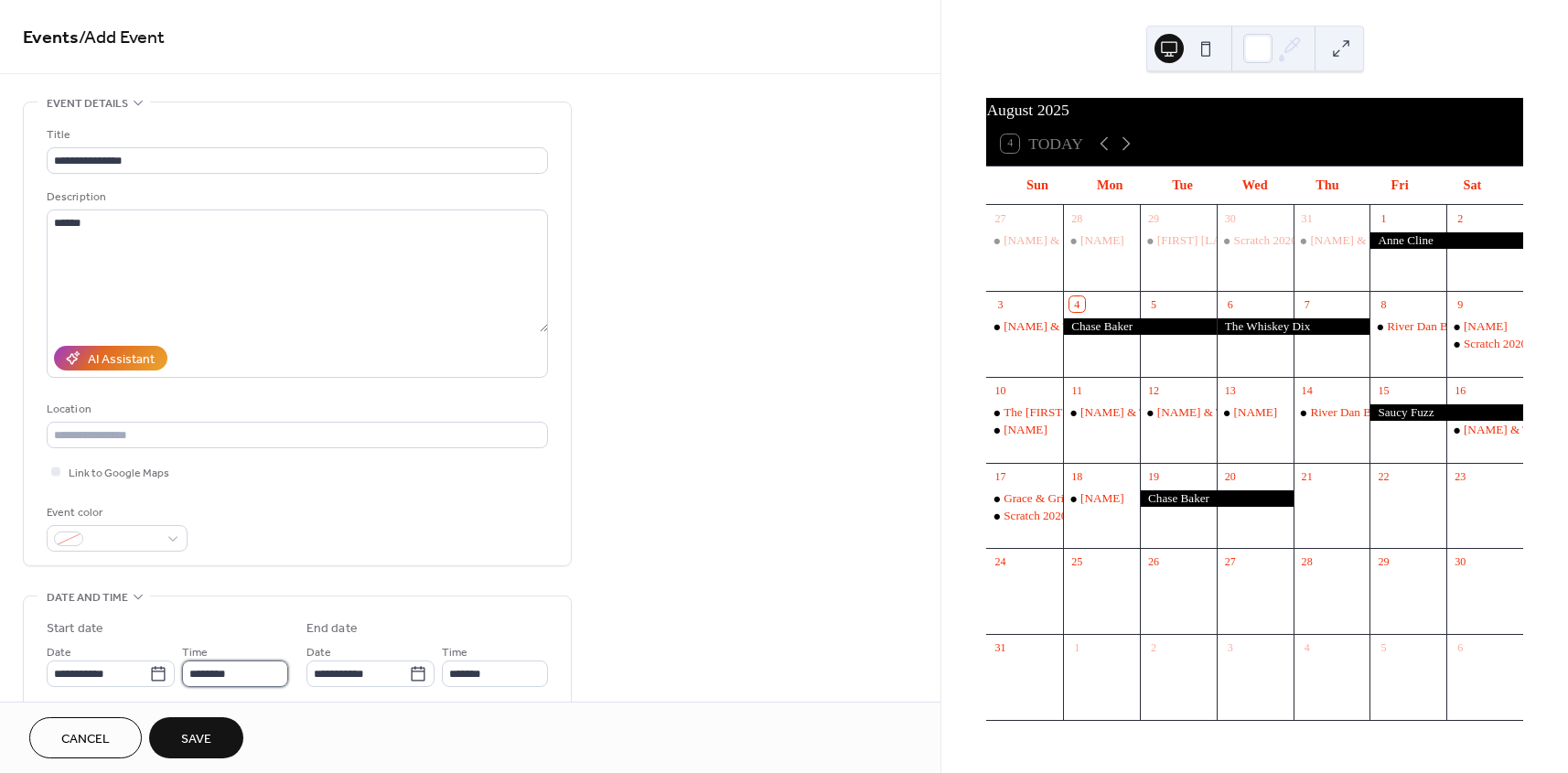 click on "********" at bounding box center (235, 673) 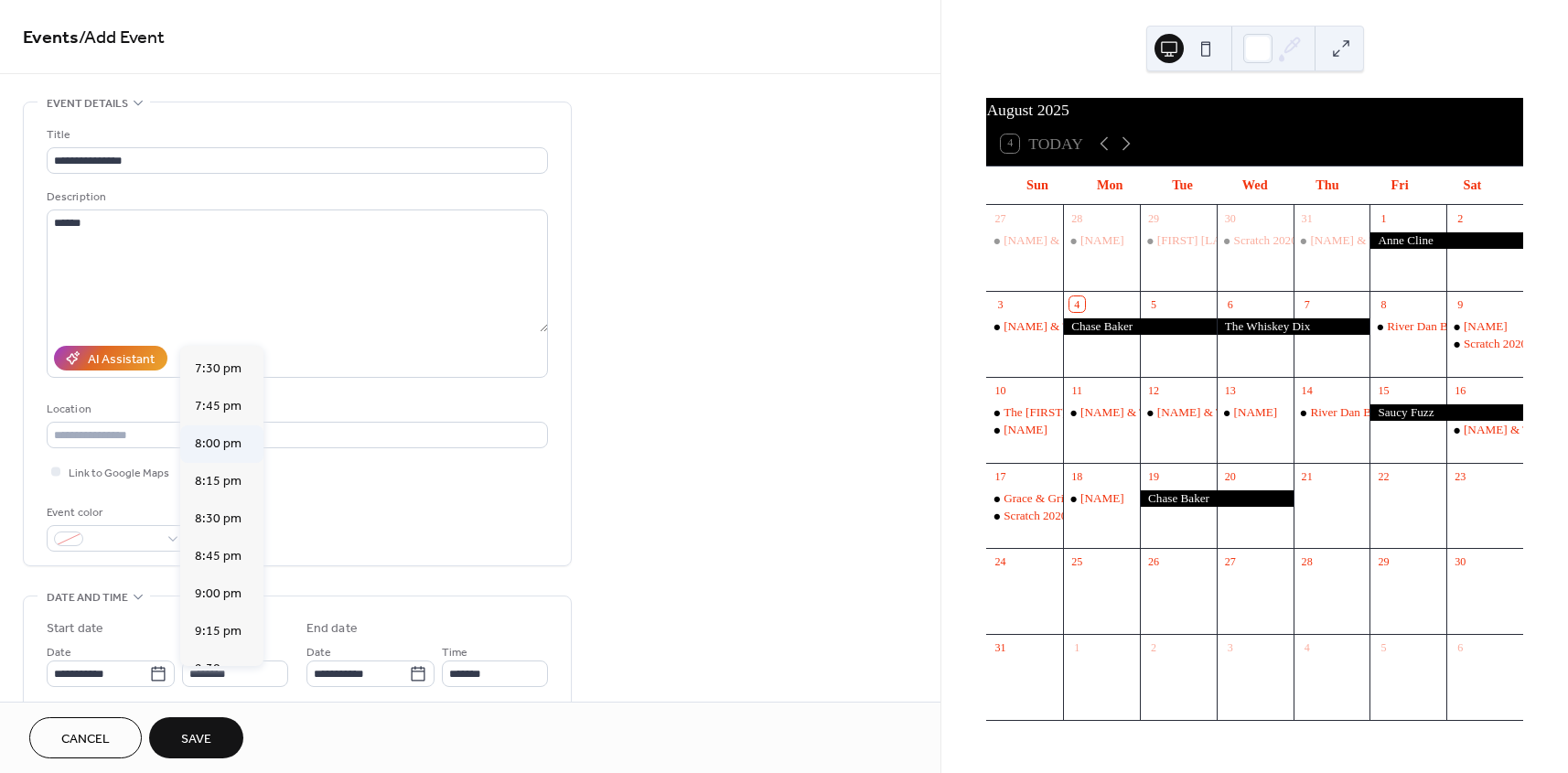 scroll, scrollTop: 2917, scrollLeft: 0, axis: vertical 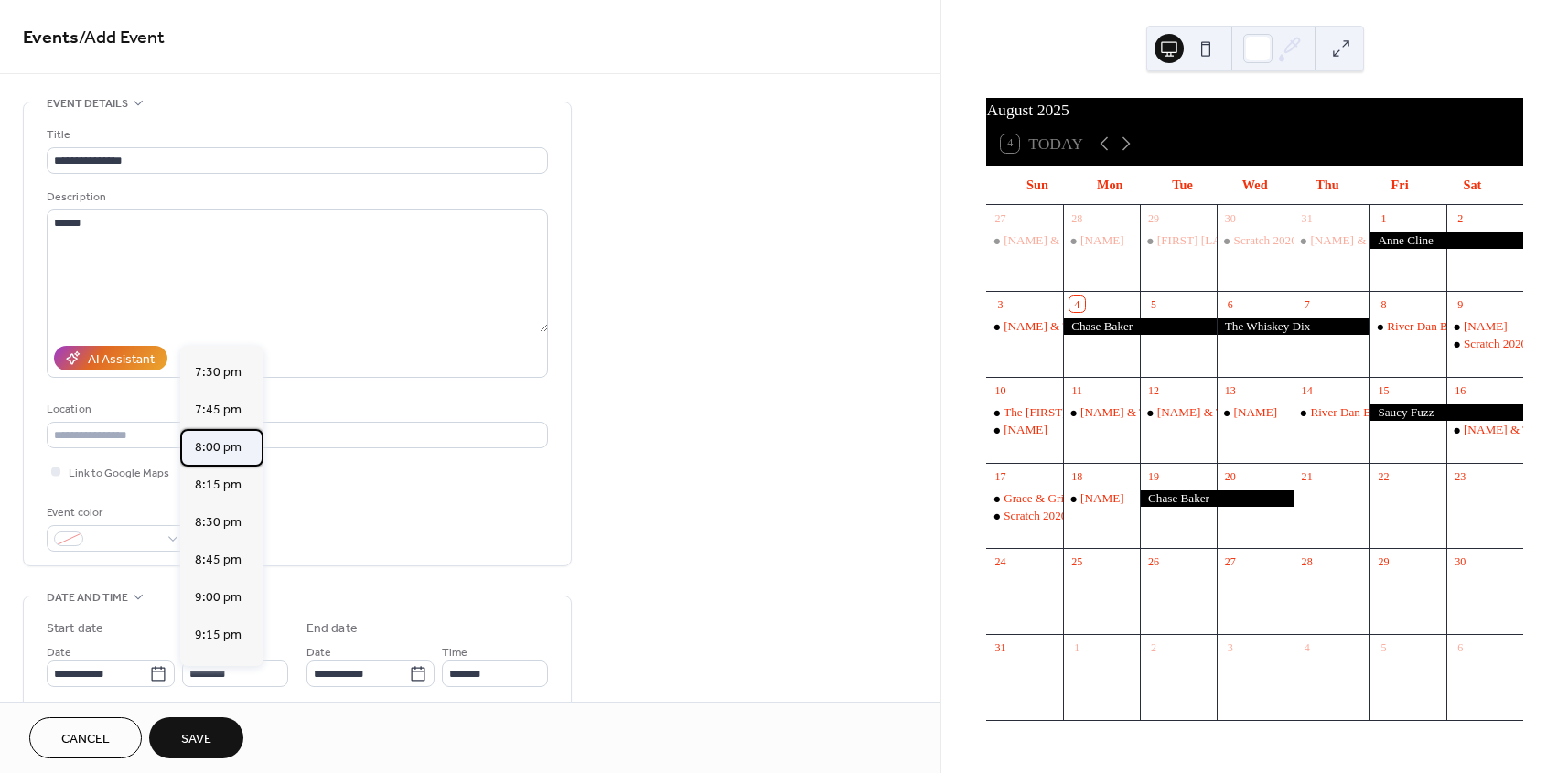 click on "8:00 pm" at bounding box center [218, 447] 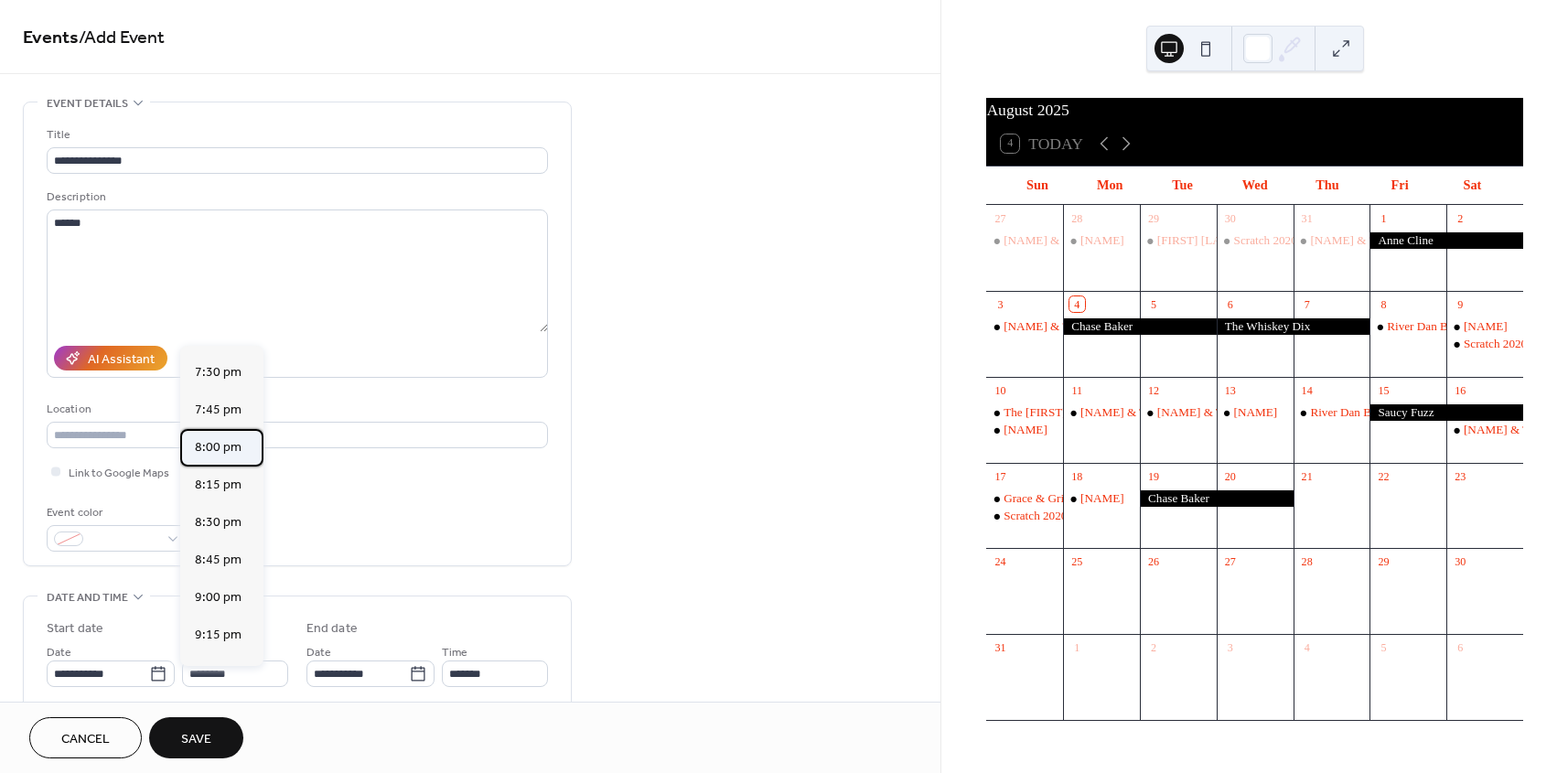 type on "*******" 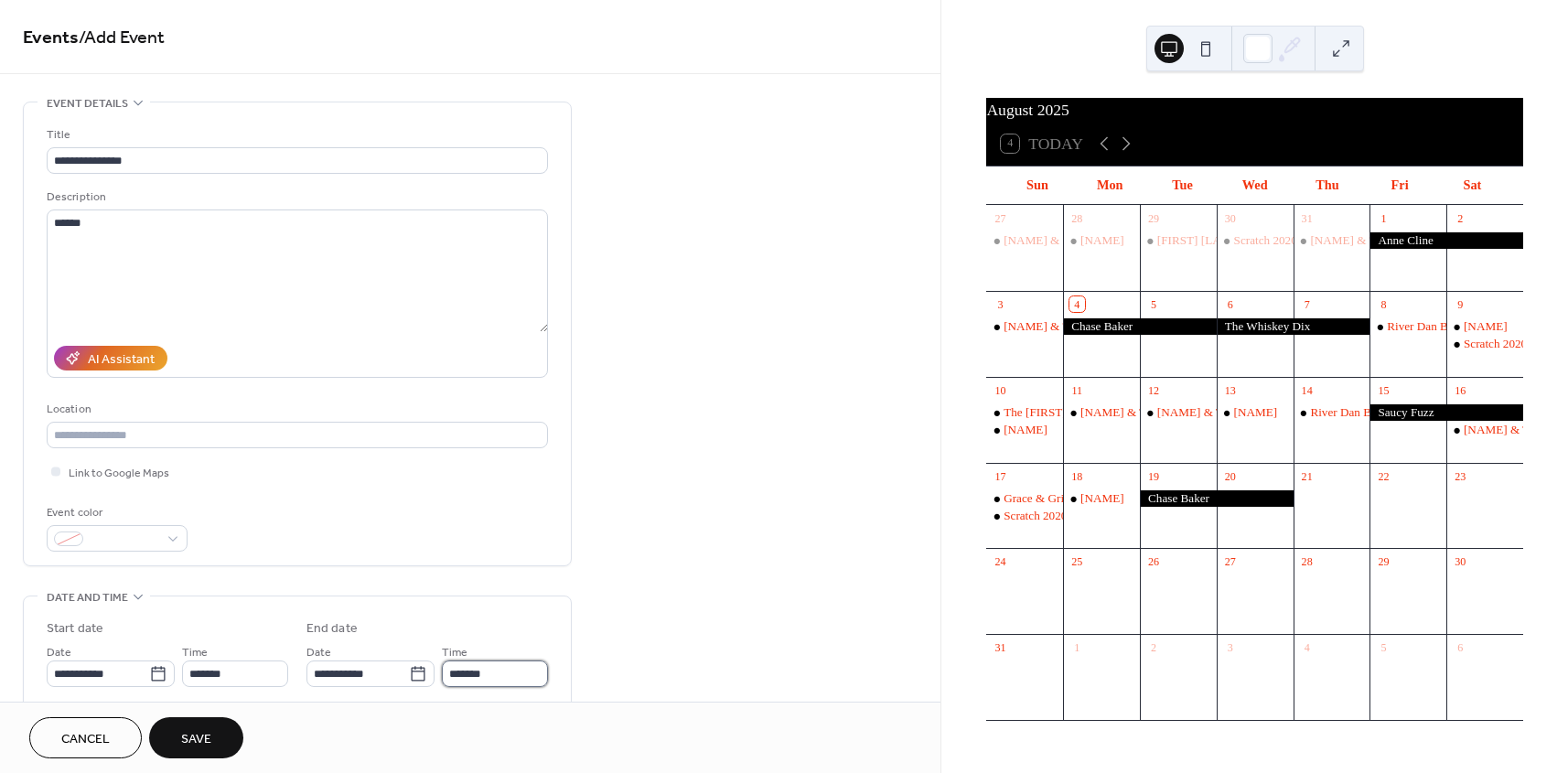 click on "*******" at bounding box center (495, 673) 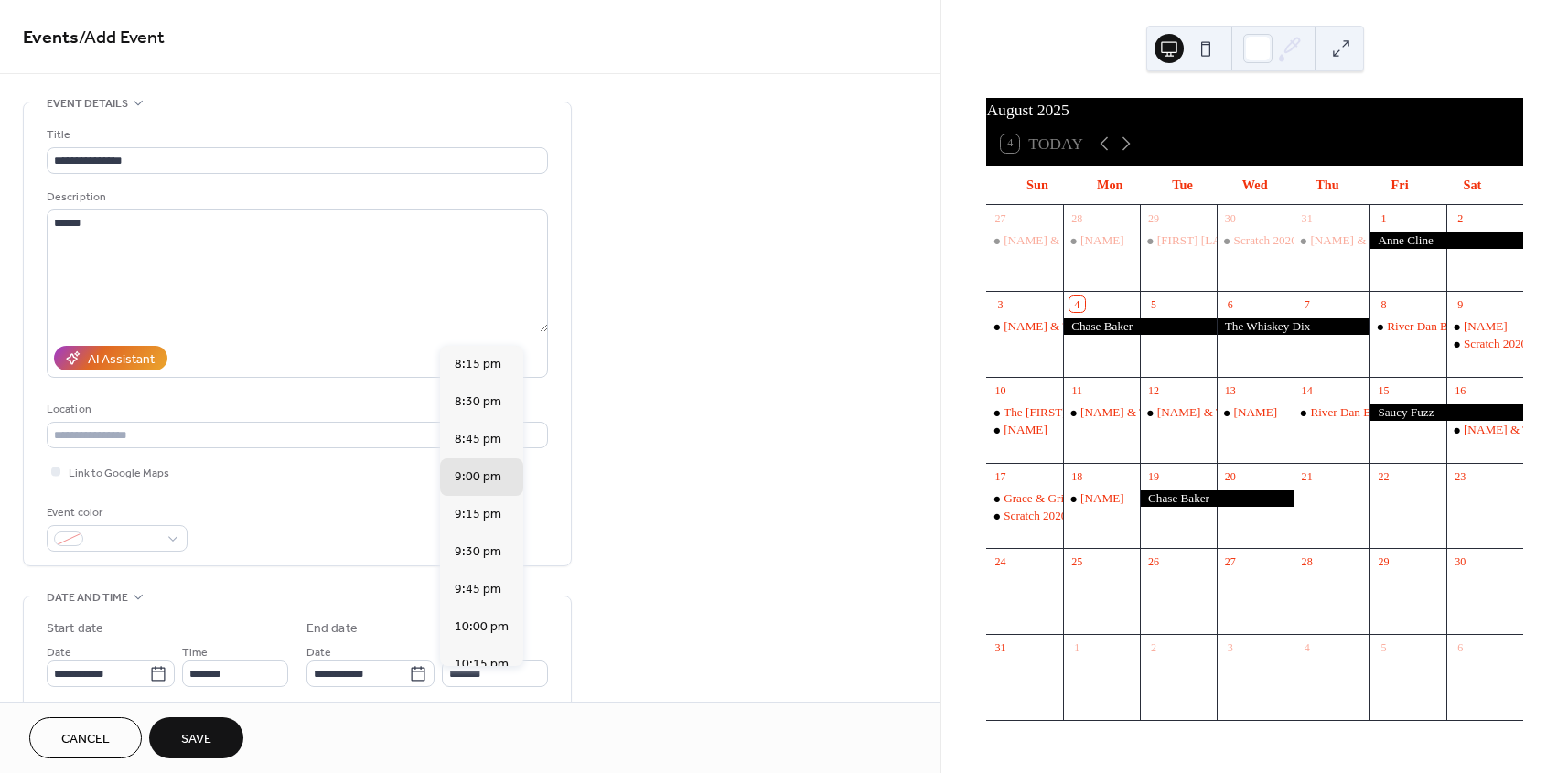 scroll, scrollTop: 247, scrollLeft: 0, axis: vertical 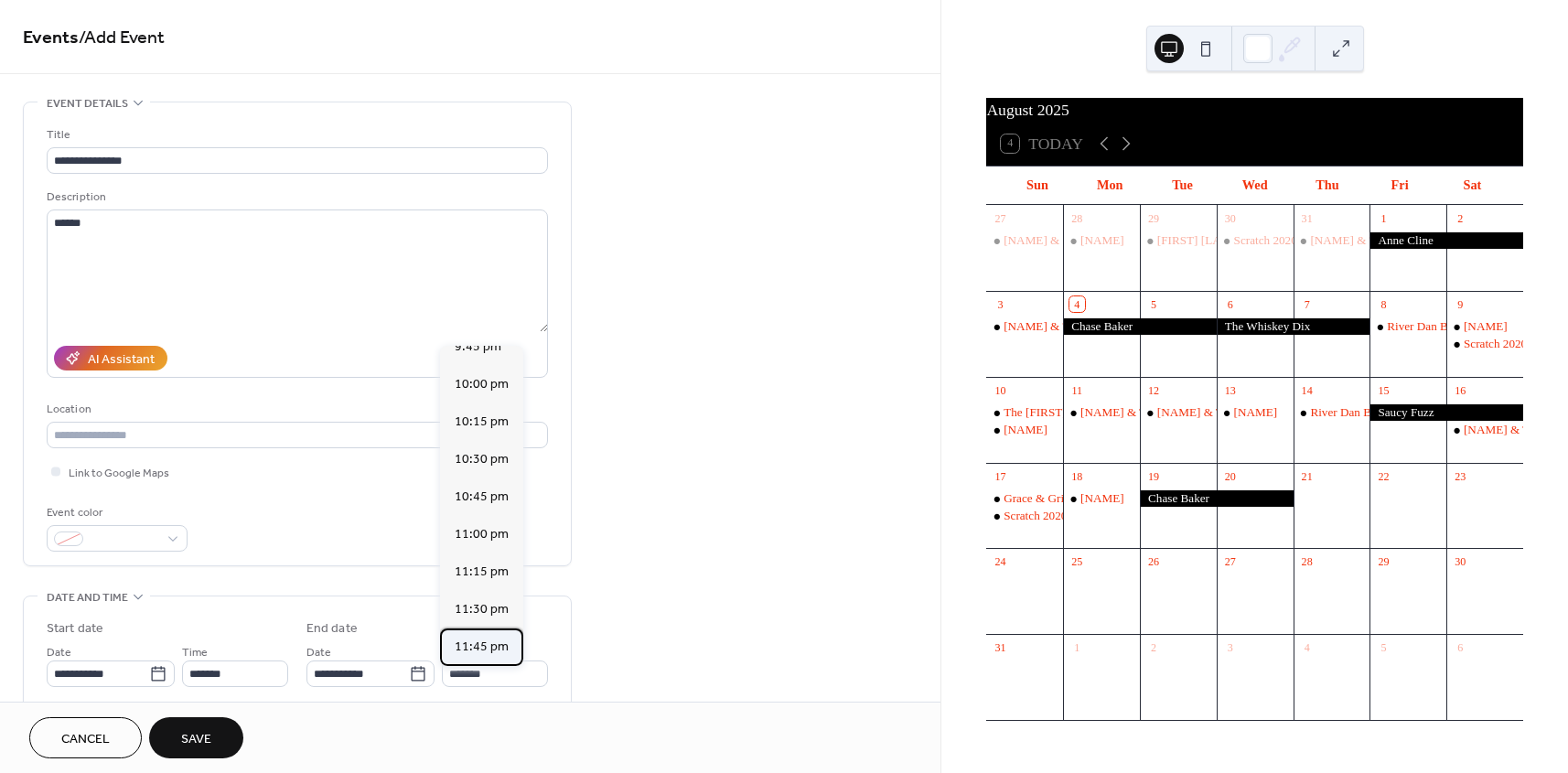 click on "11:45 pm" at bounding box center (481, 647) 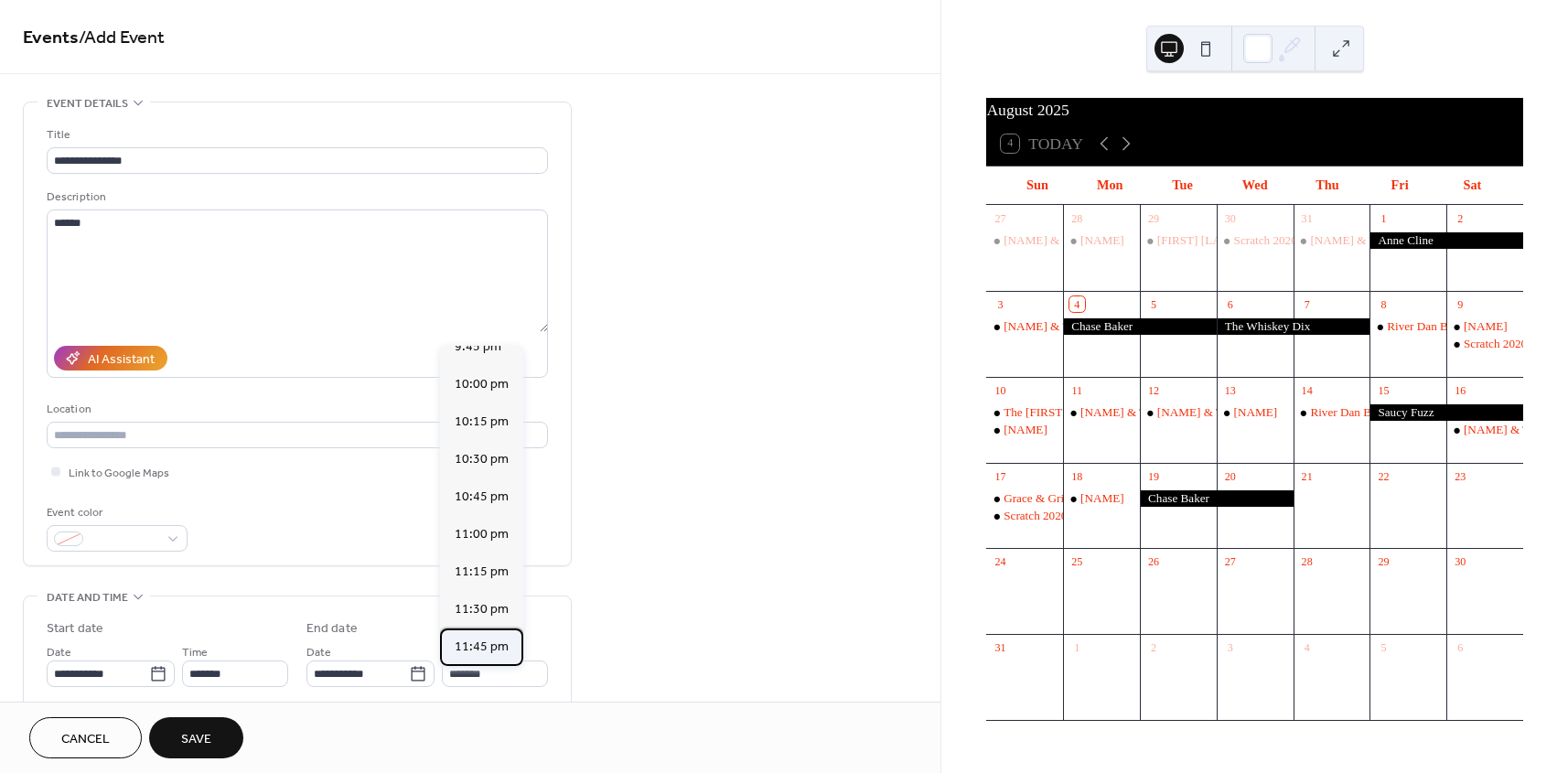 type on "********" 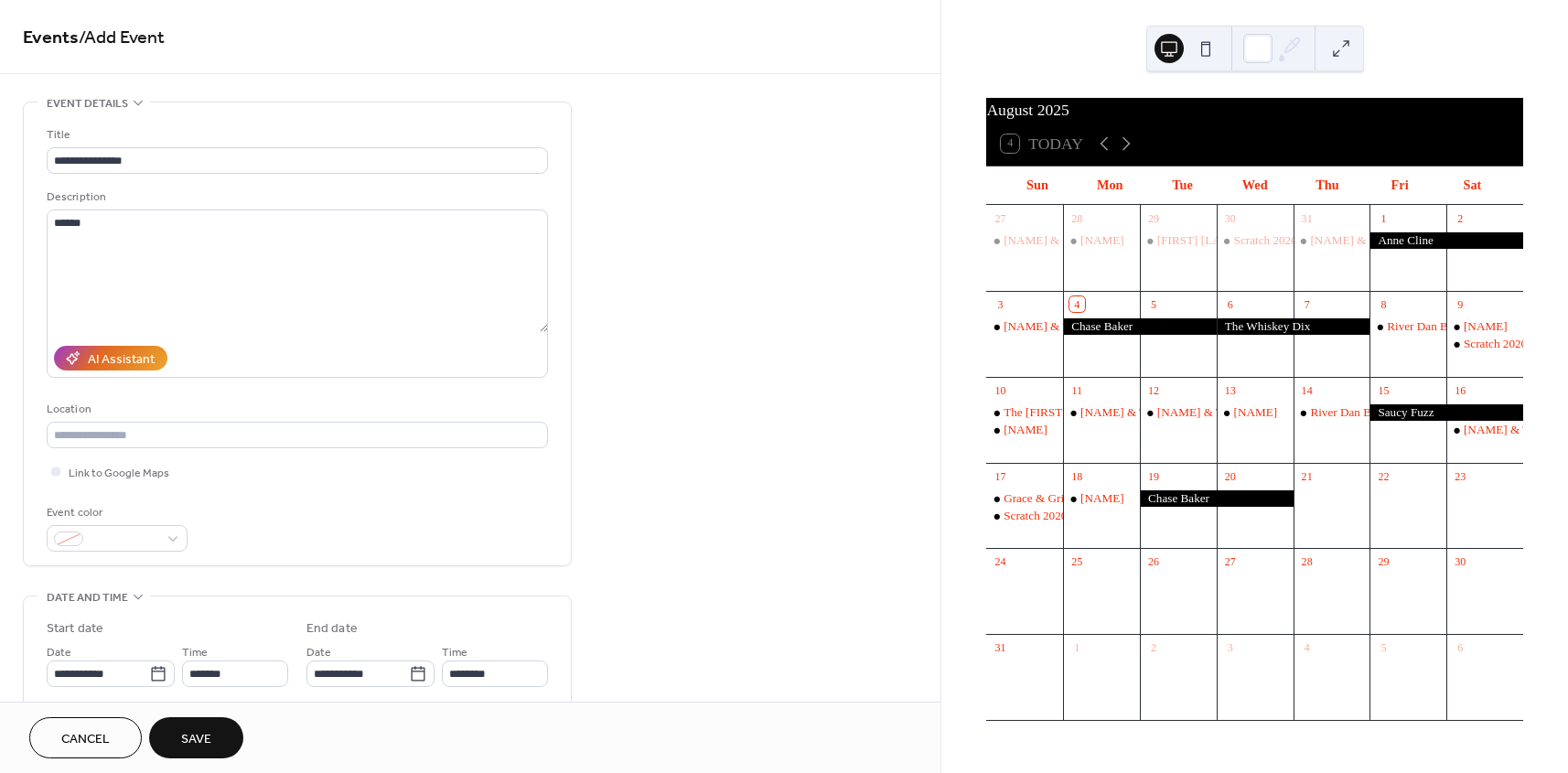 click on "Save" at bounding box center (196, 737) 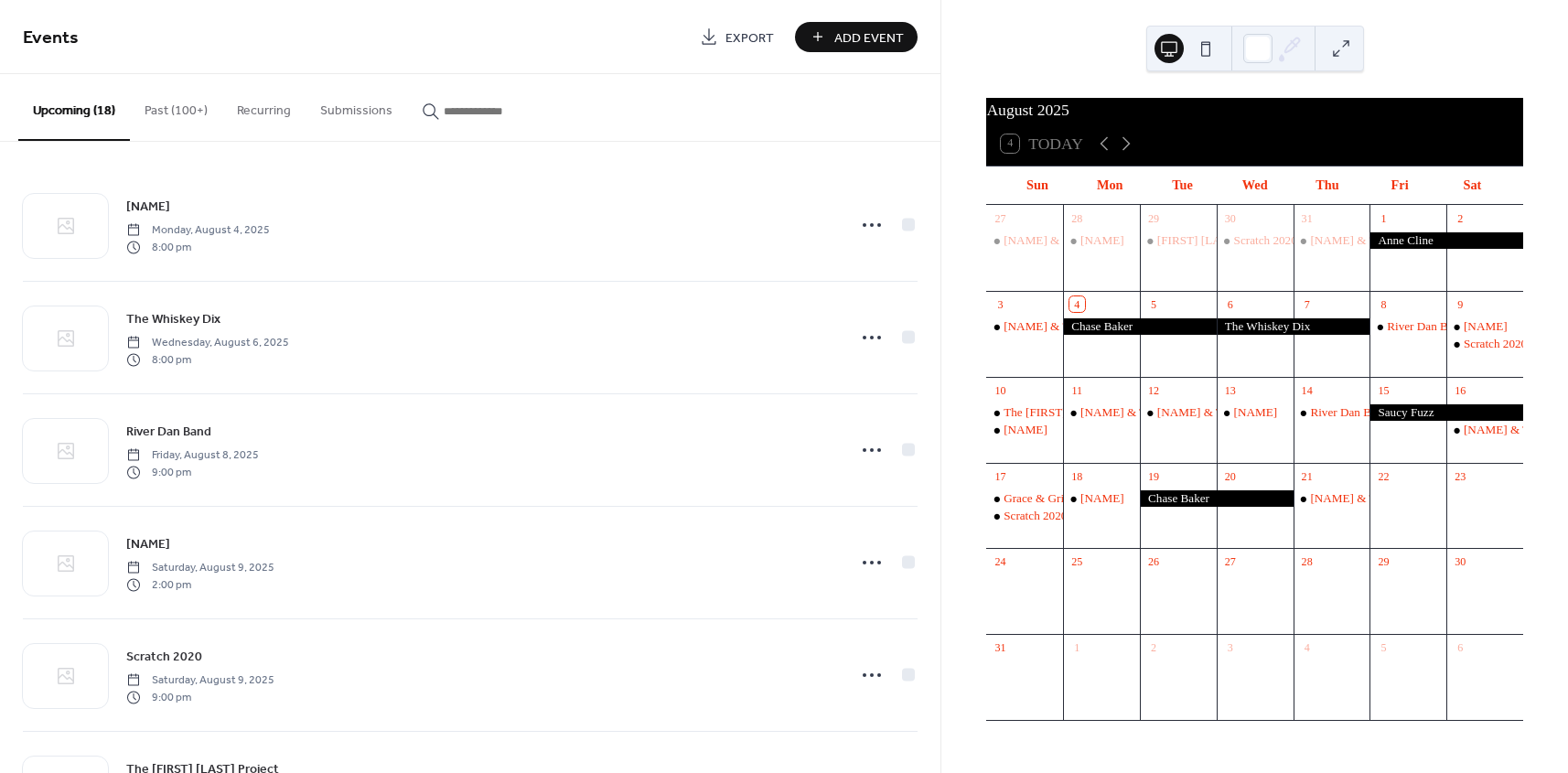 click on "Add Event" at bounding box center (869, 38) 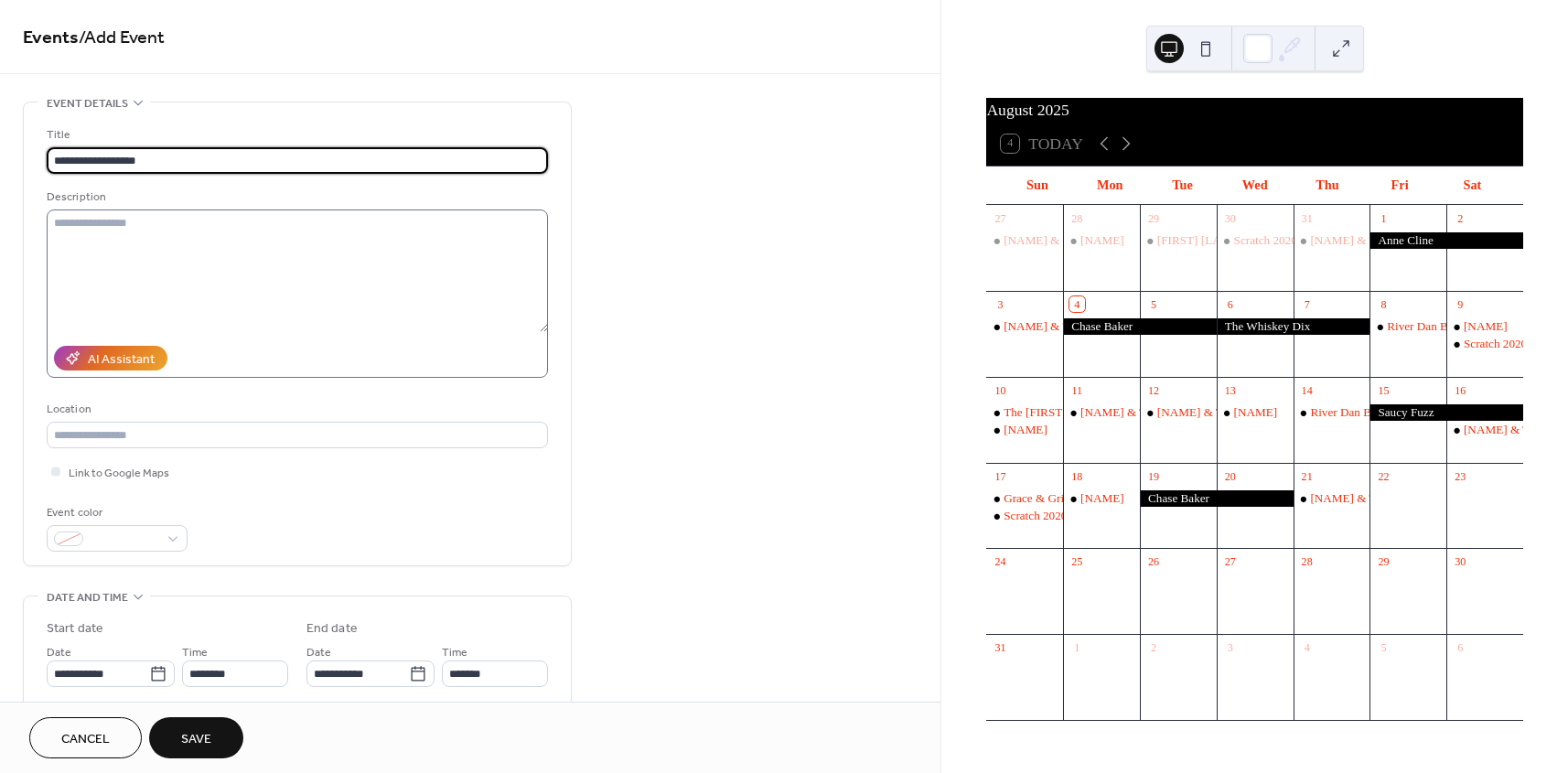type on "**********" 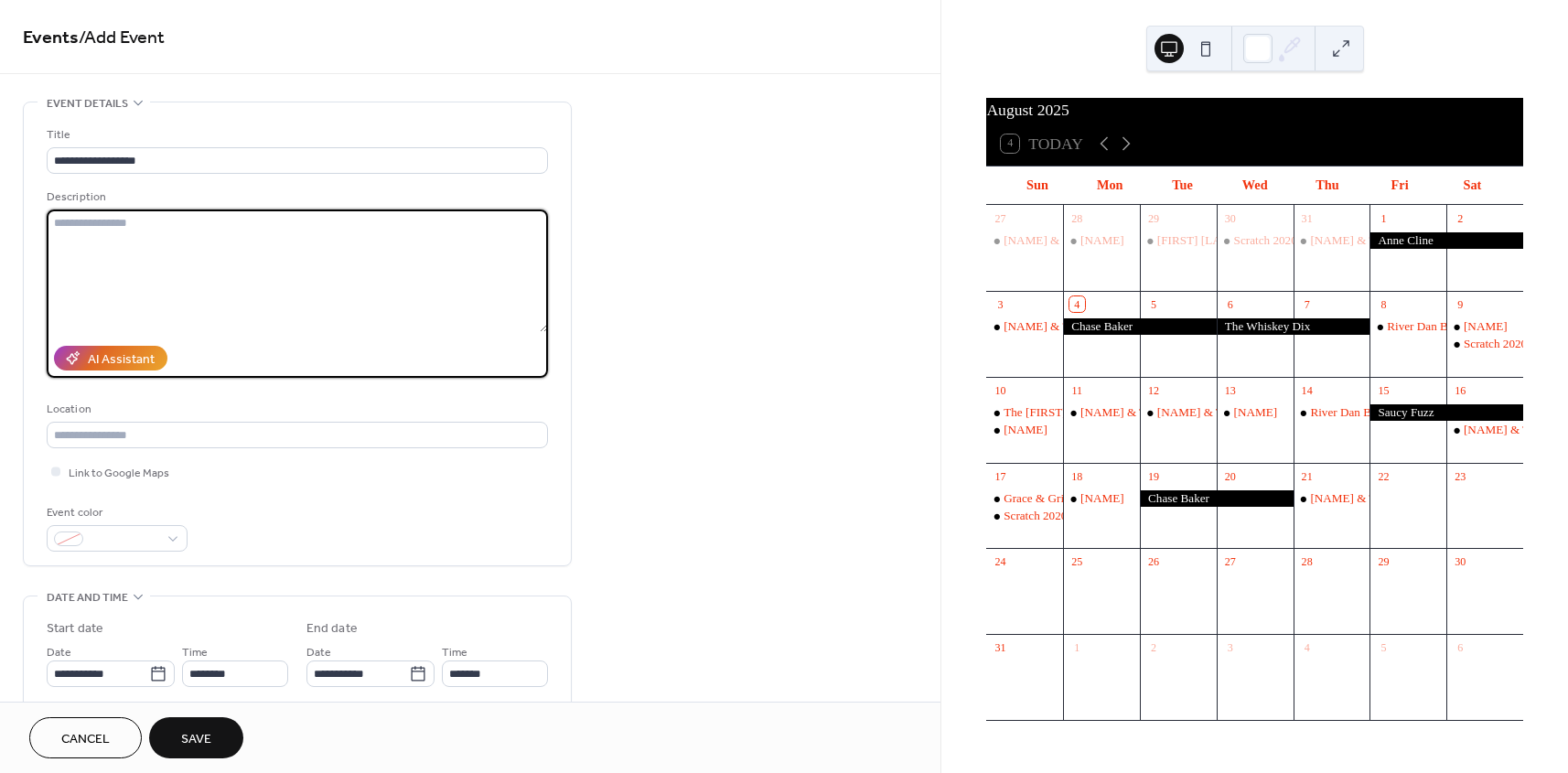 click at bounding box center (297, 271) 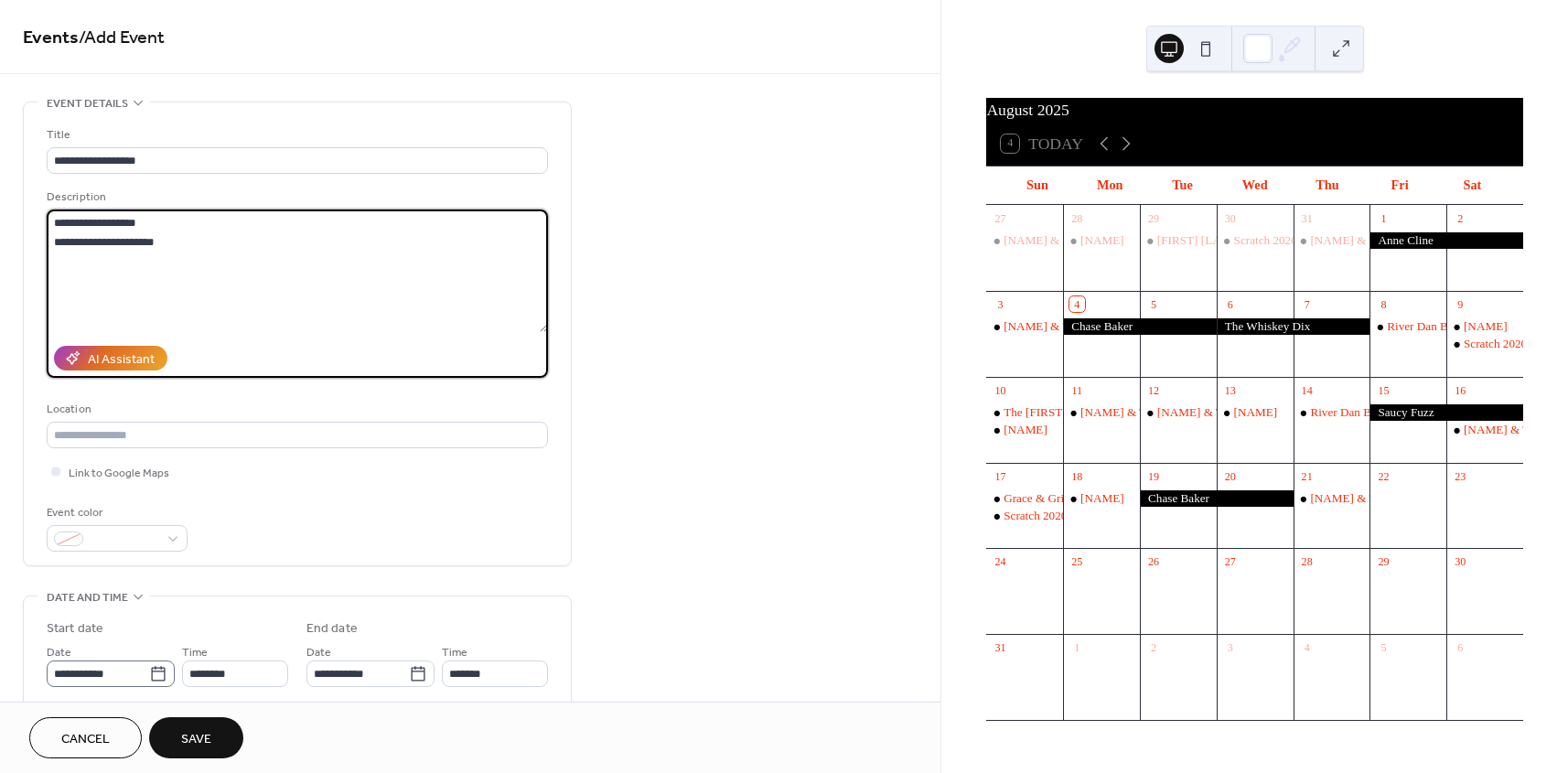type on "**********" 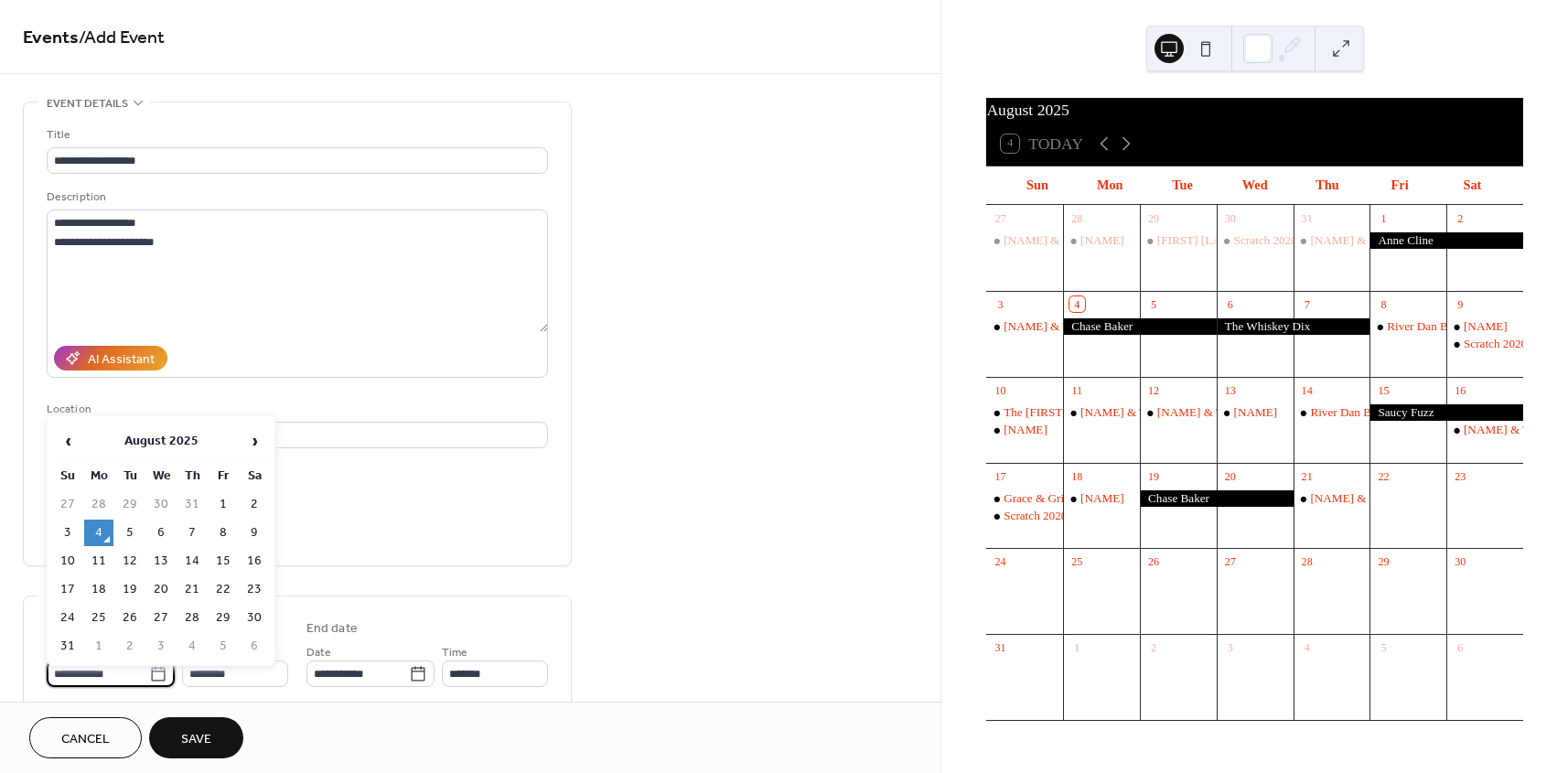 click on "**********" at bounding box center [98, 673] 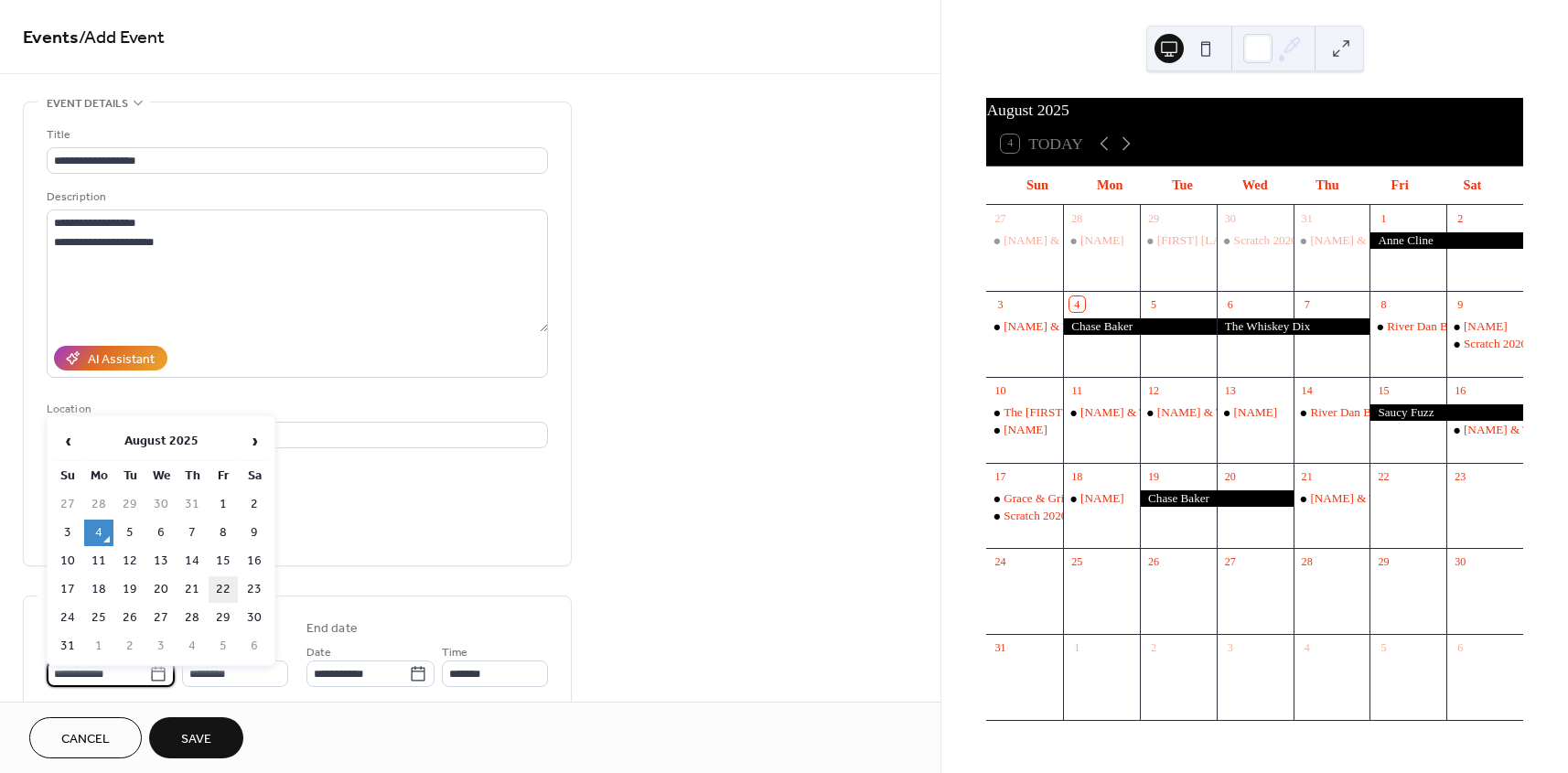 click on "22" at bounding box center [223, 589] 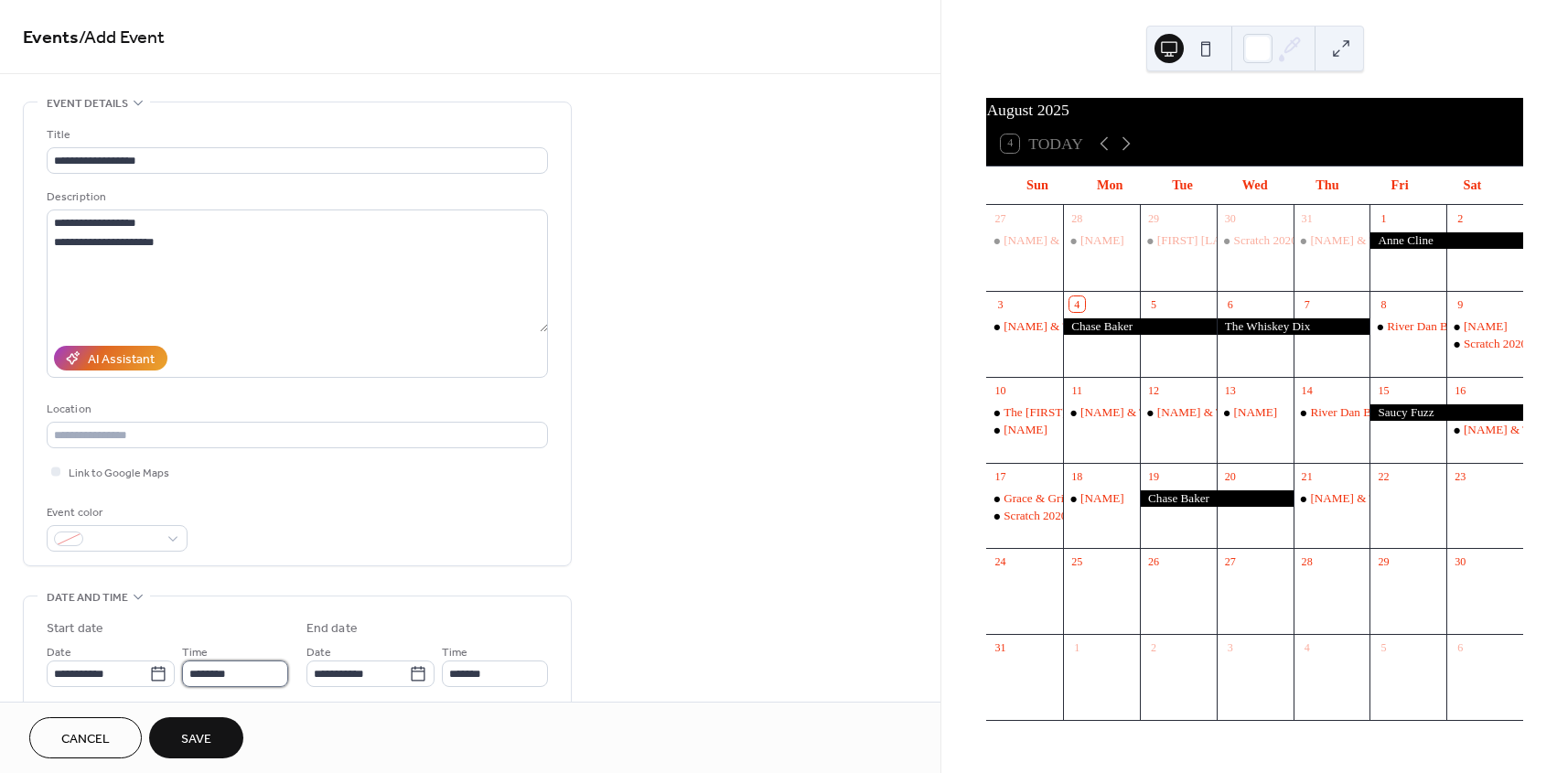 click on "********" at bounding box center [235, 673] 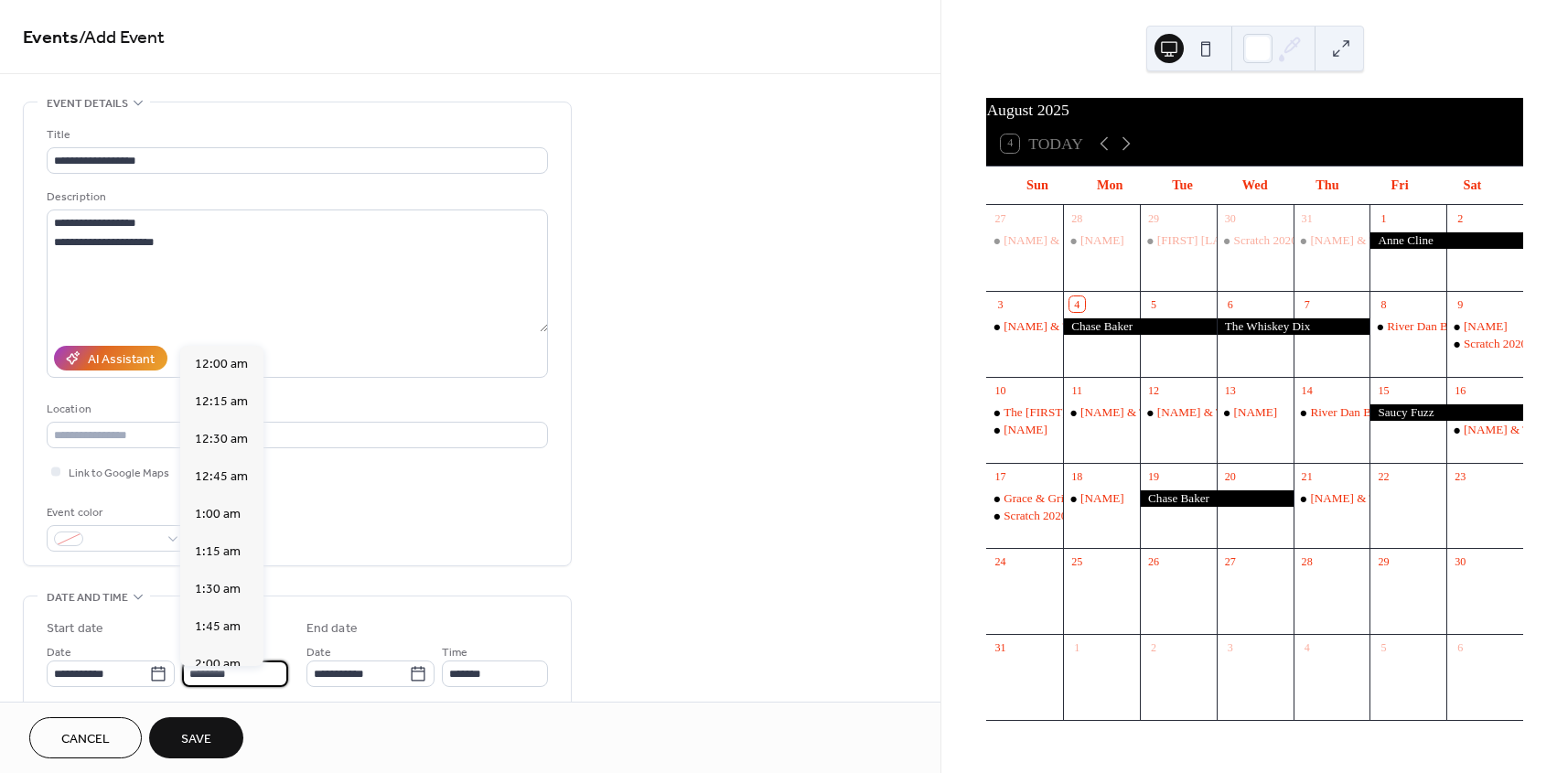 scroll, scrollTop: 1778, scrollLeft: 0, axis: vertical 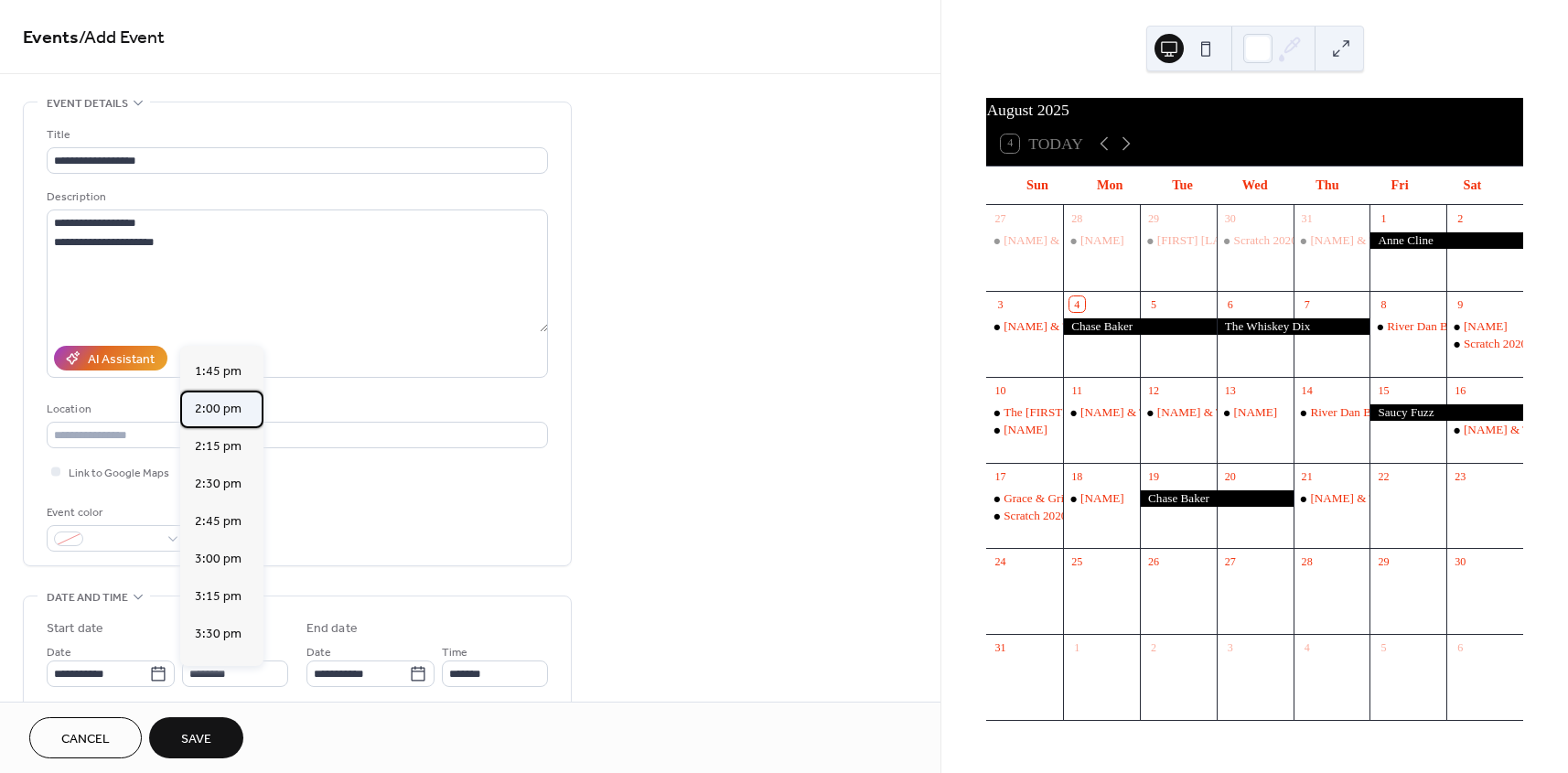 click on "2:00 pm" at bounding box center (218, 409) 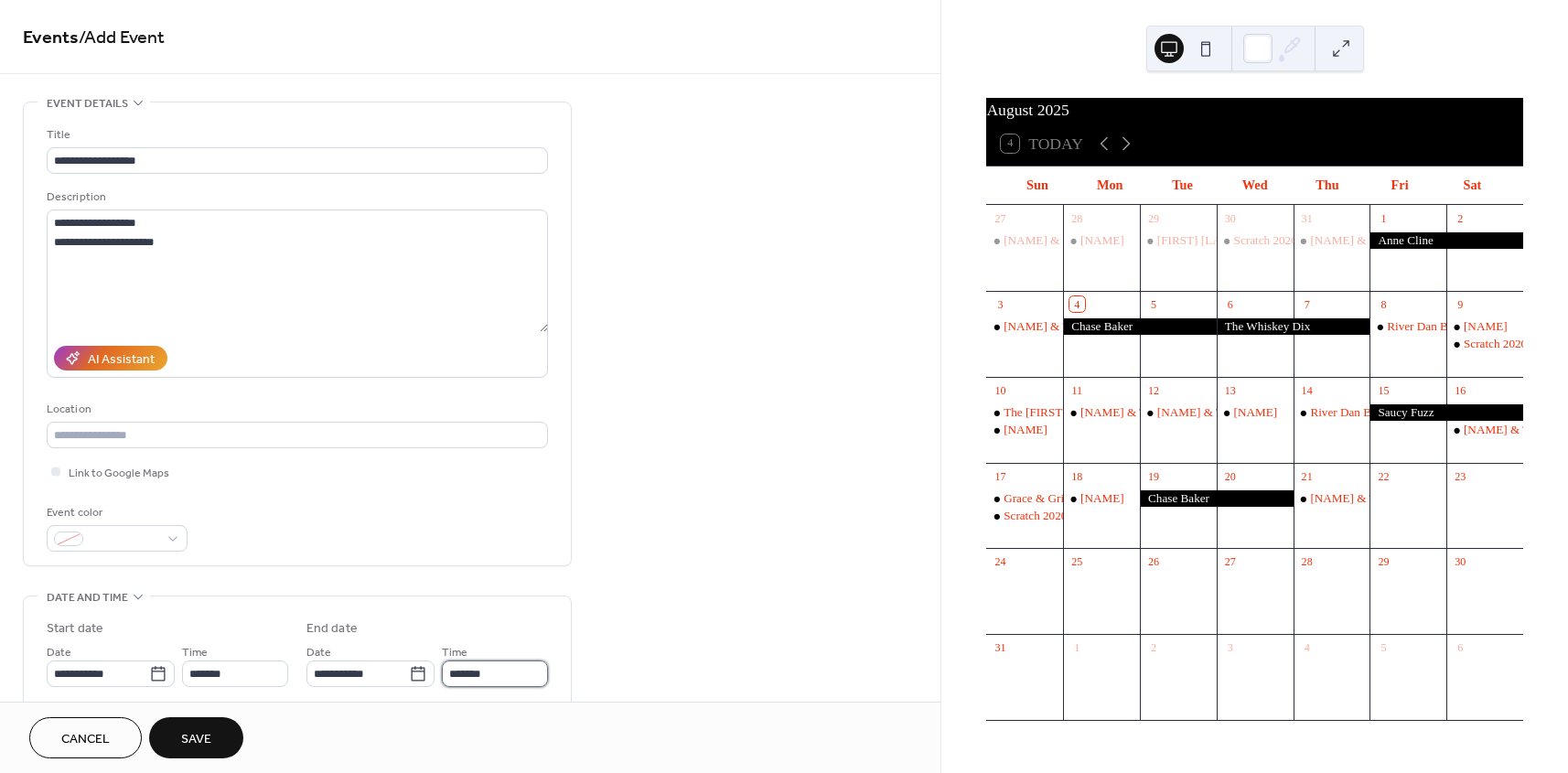 click on "*******" at bounding box center [495, 673] 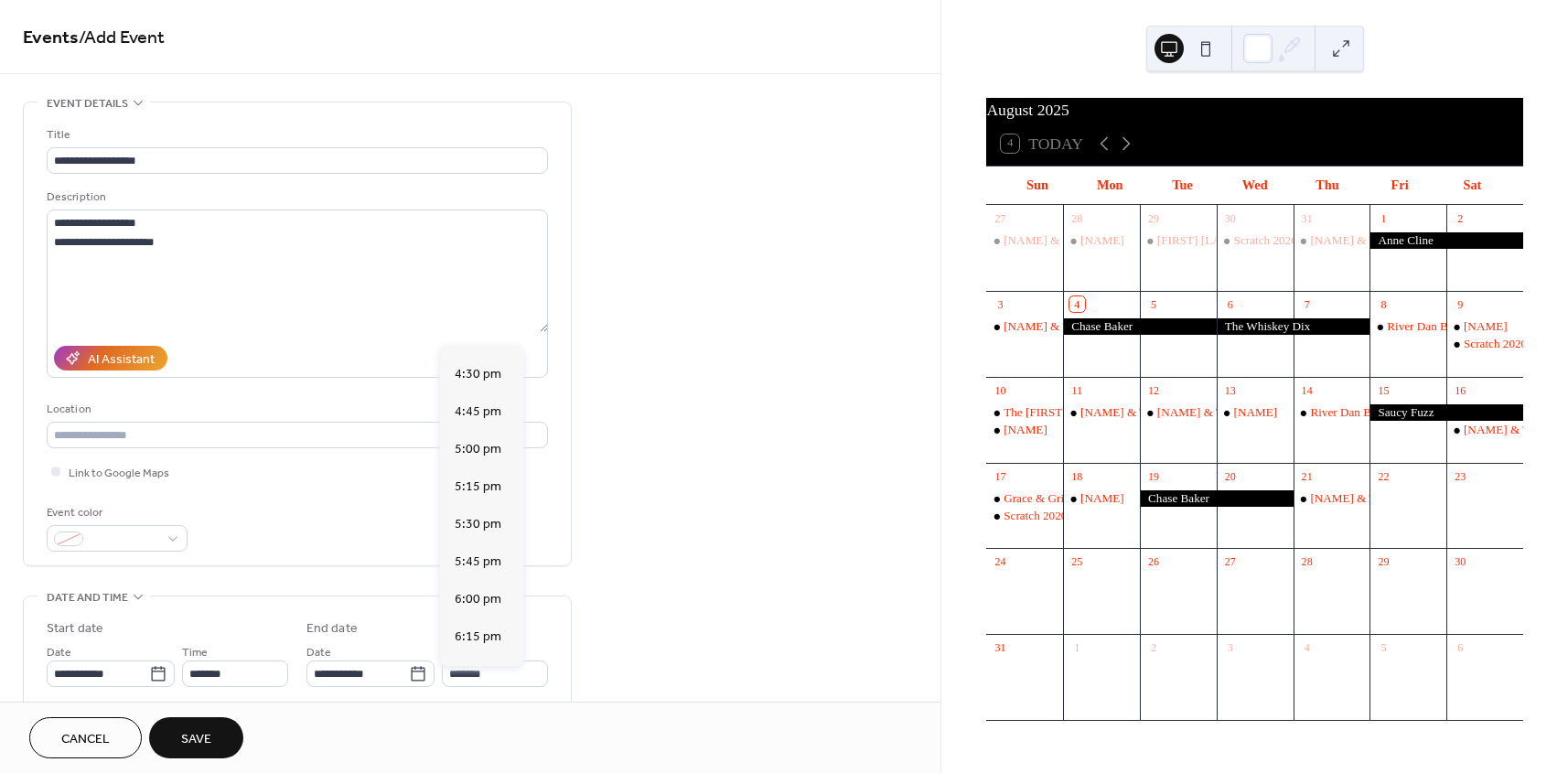 scroll, scrollTop: 357, scrollLeft: 0, axis: vertical 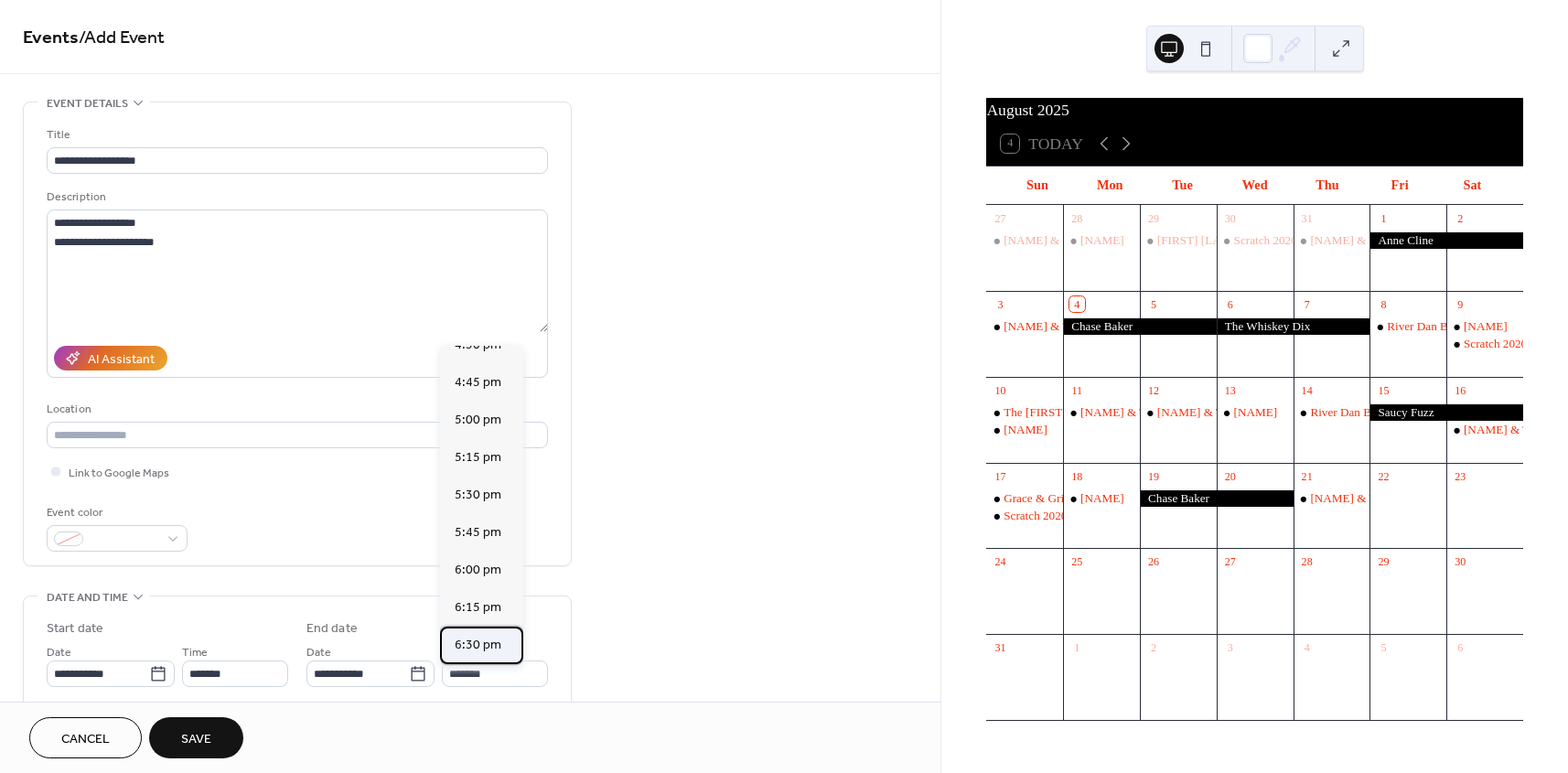 click on "6:30 pm" at bounding box center (478, 645) 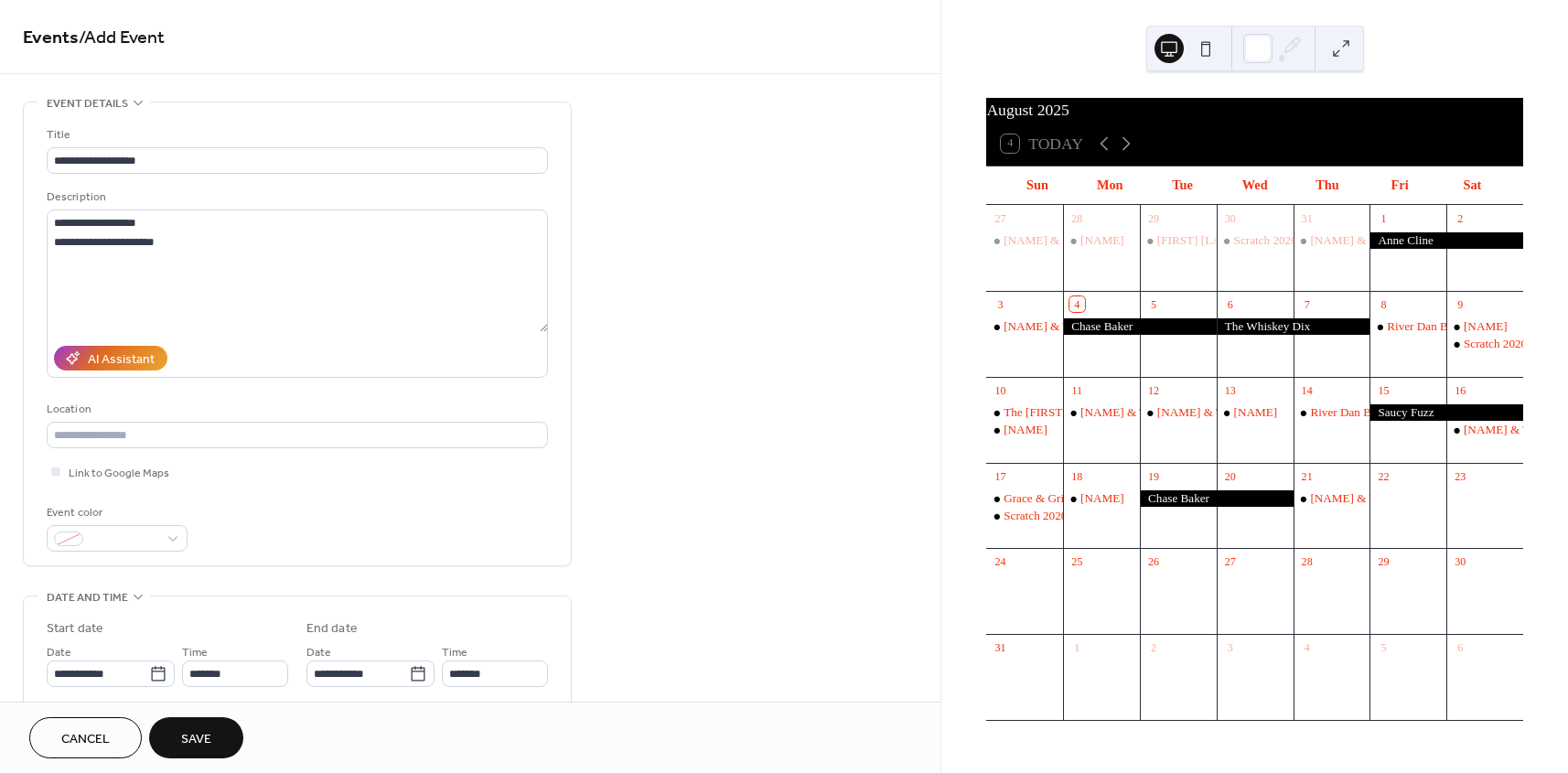click on "Save" at bounding box center (196, 739) 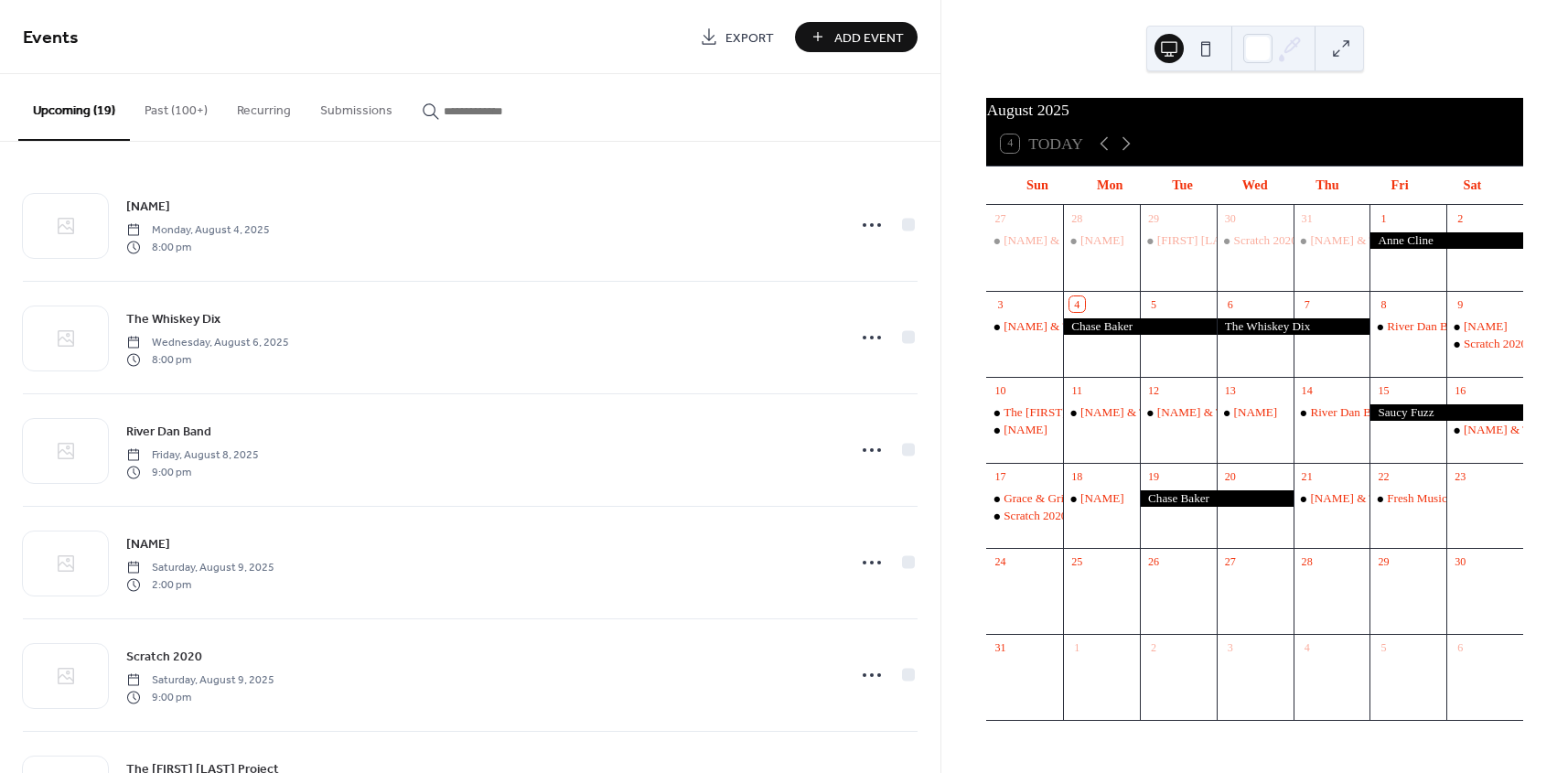click on "Add Event" at bounding box center (869, 38) 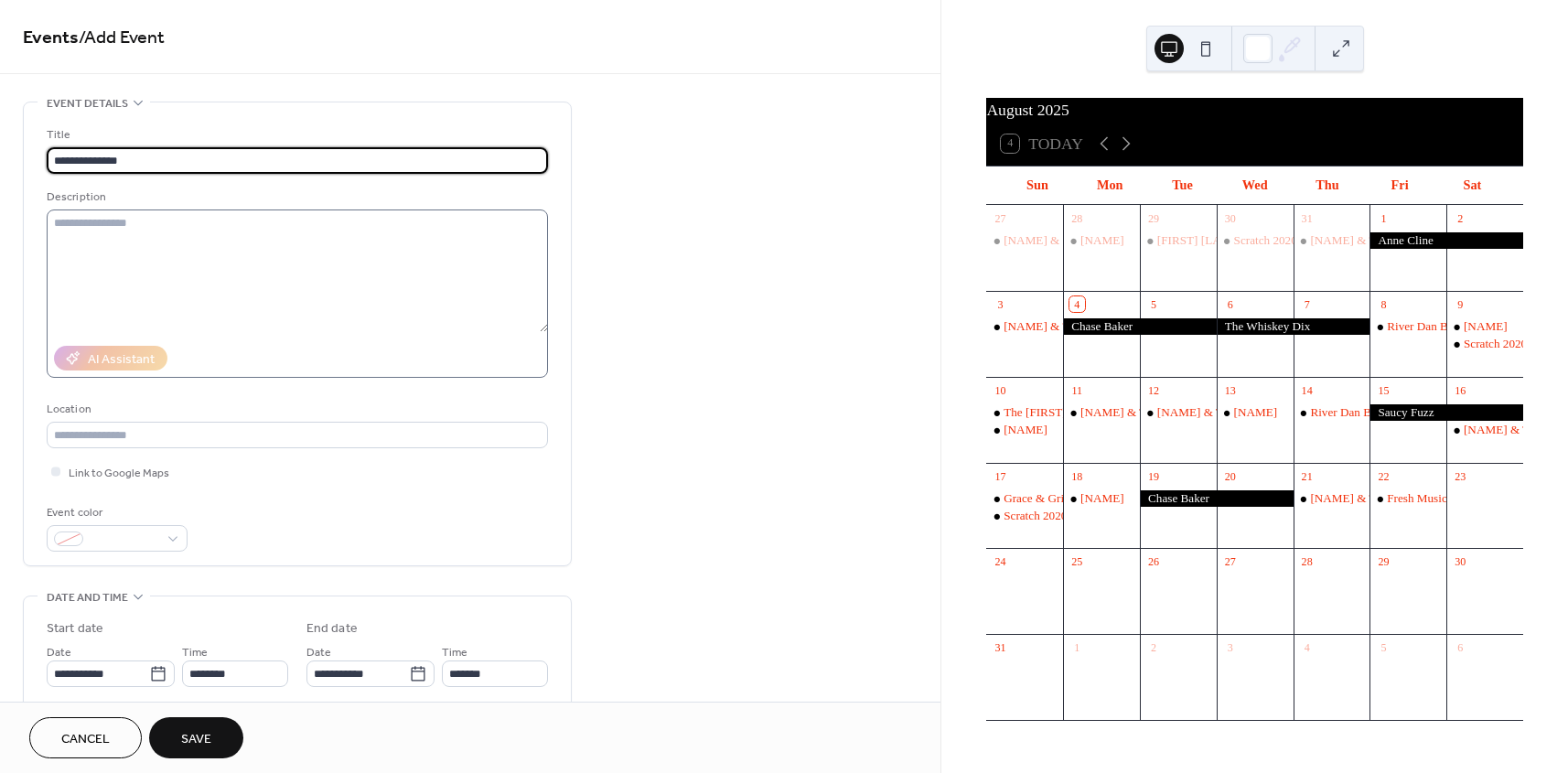 type on "**********" 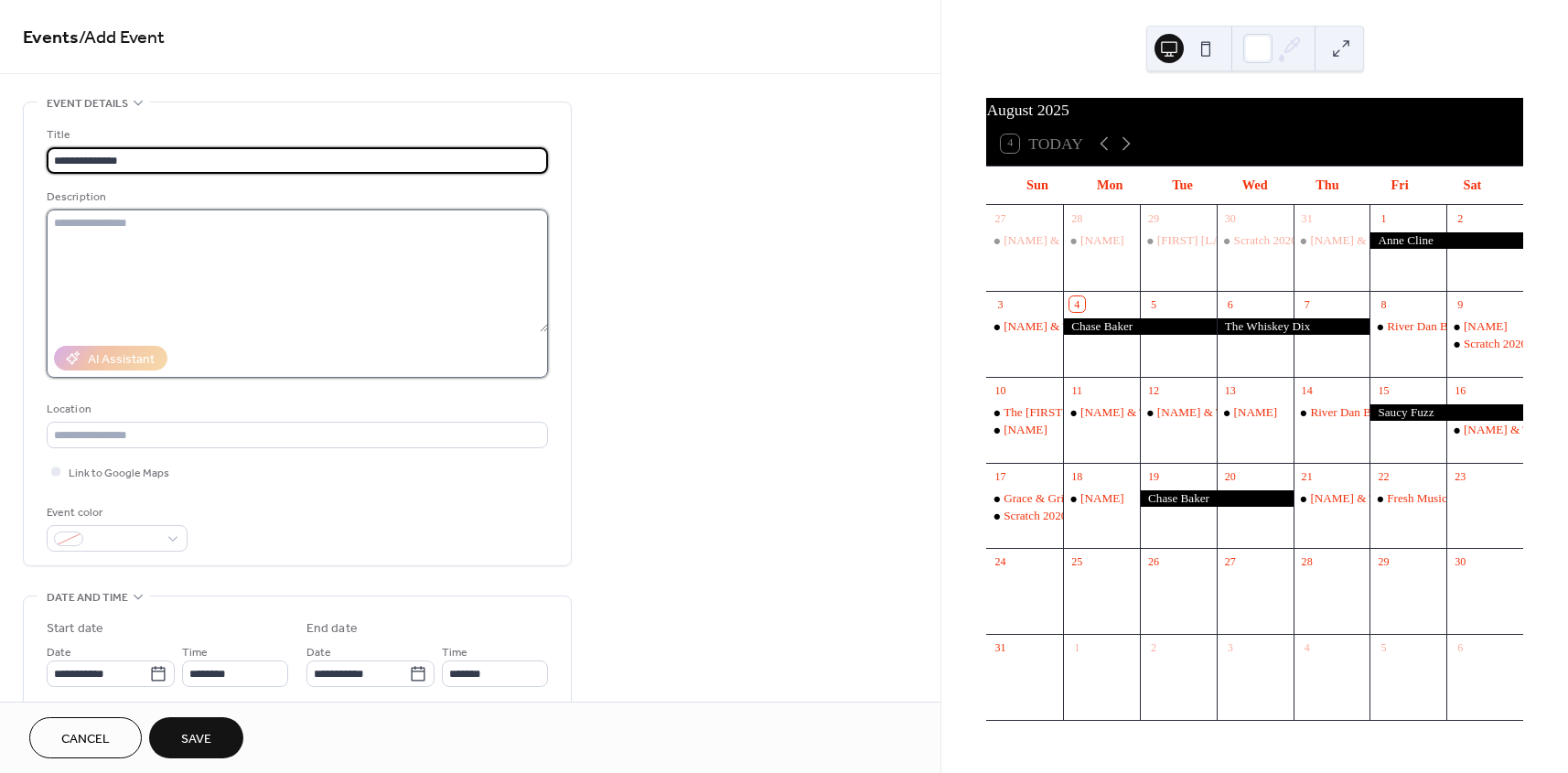 click at bounding box center (297, 271) 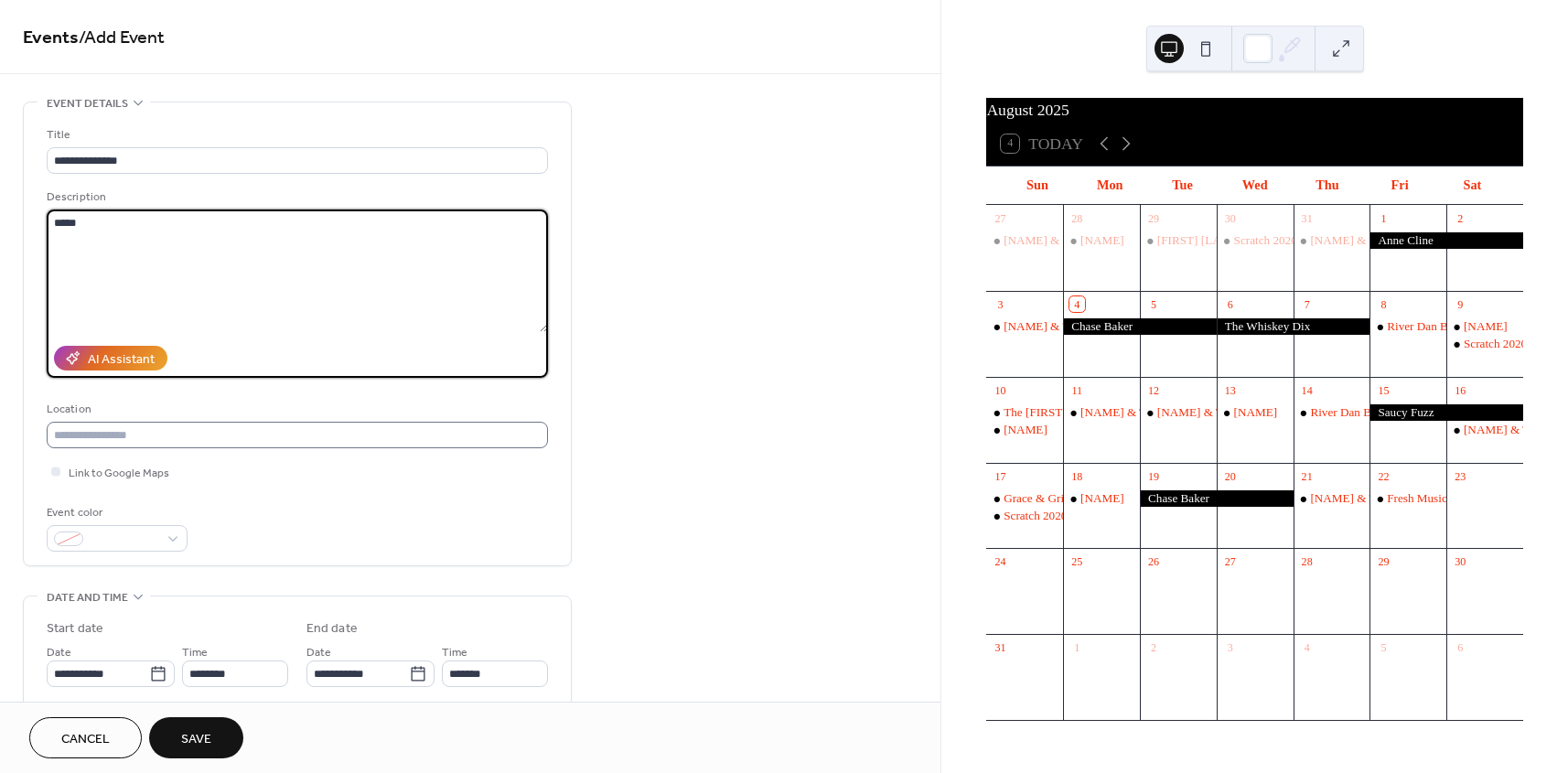 type on "*****" 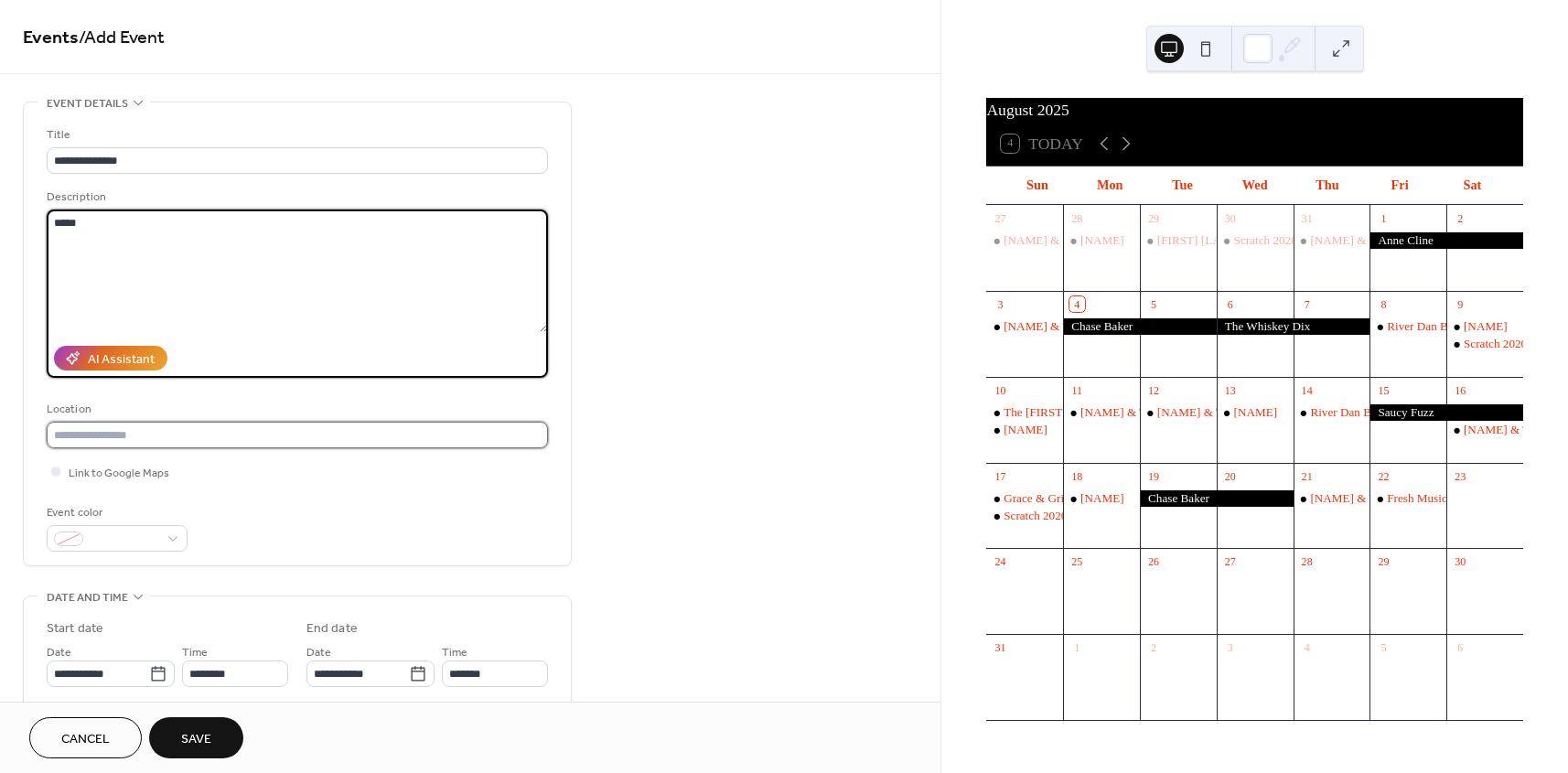 click at bounding box center [297, 435] 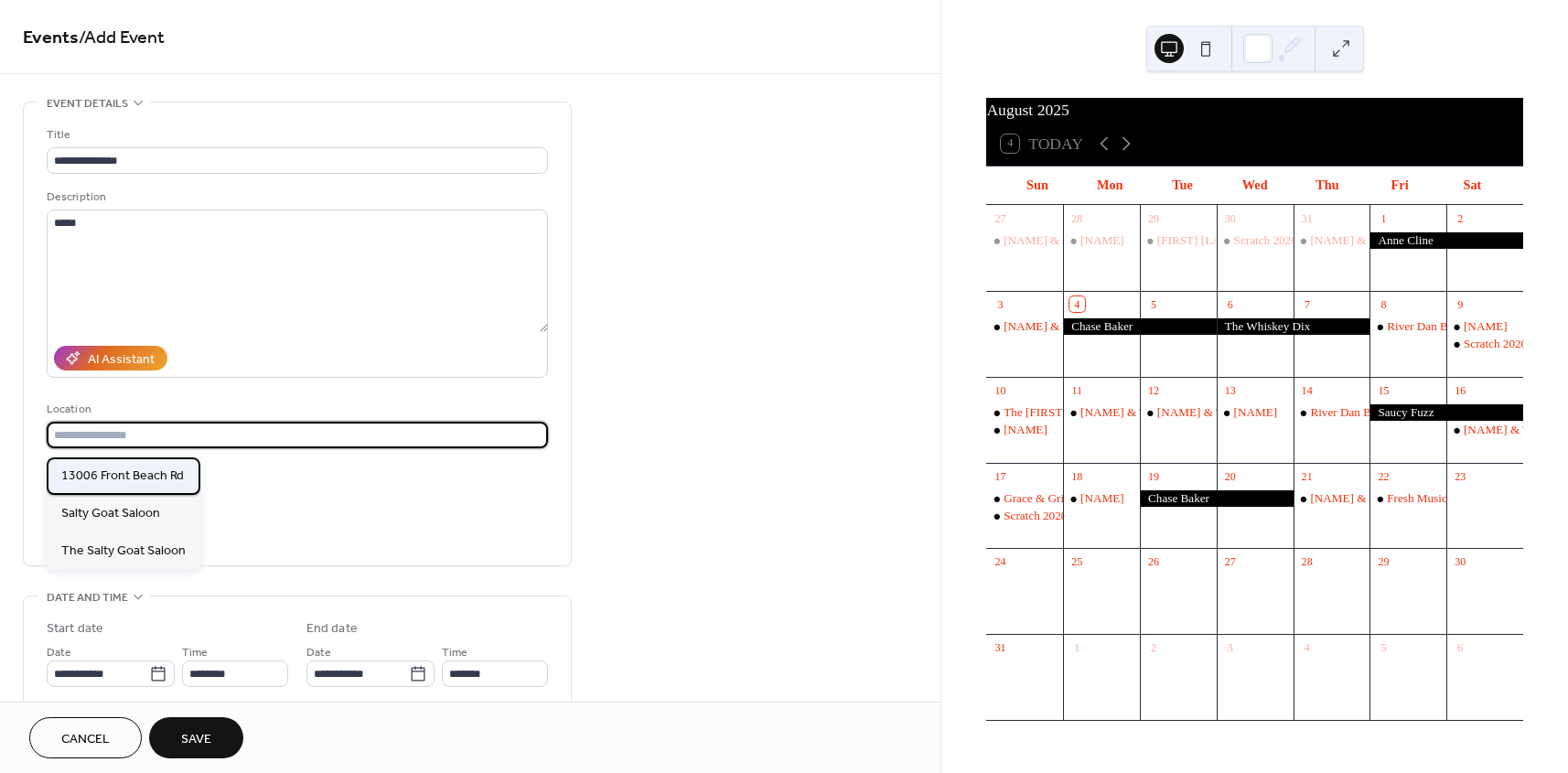 click on "13006 Front Beach Rd" at bounding box center [124, 476] 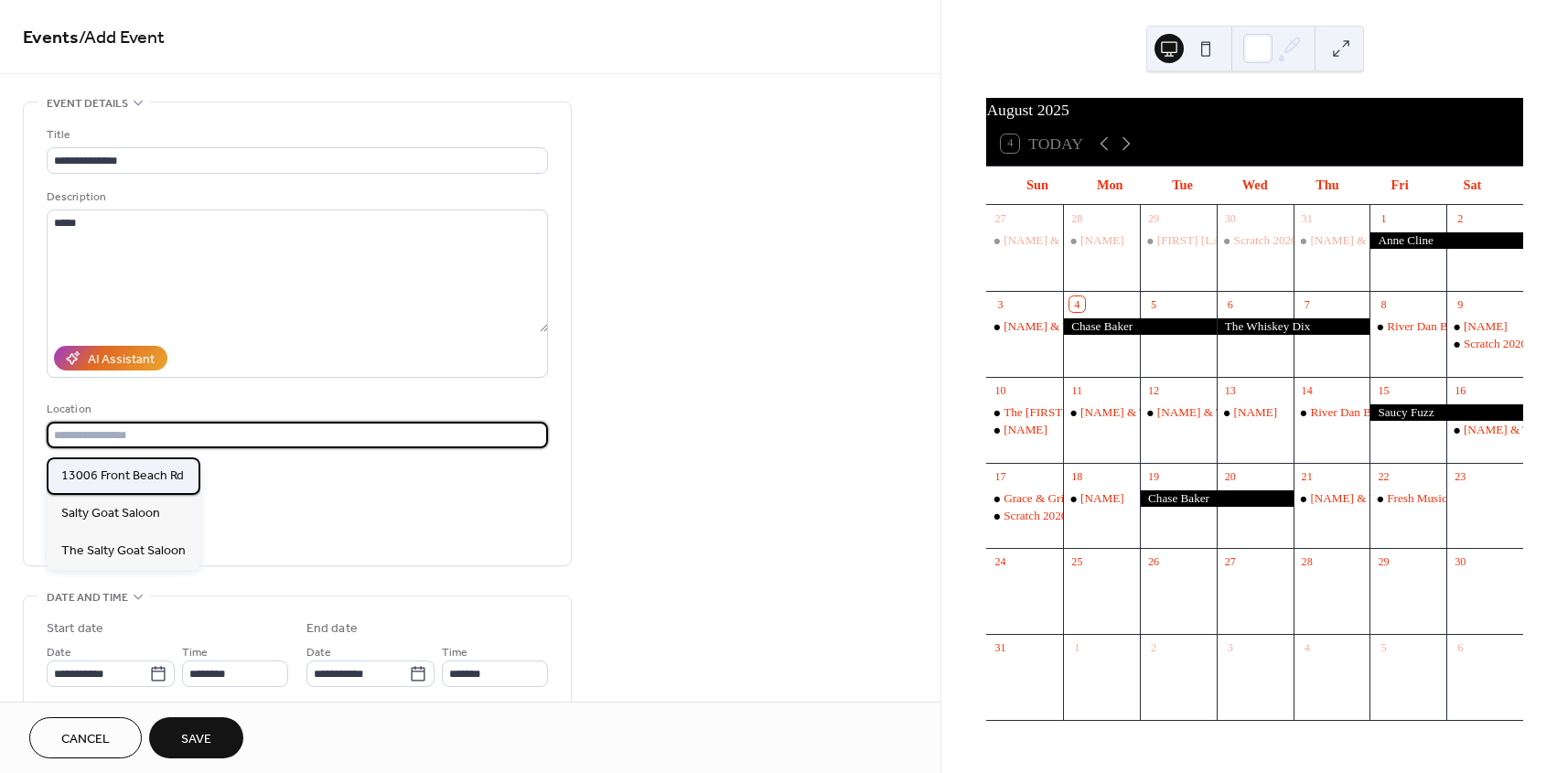 type on "**********" 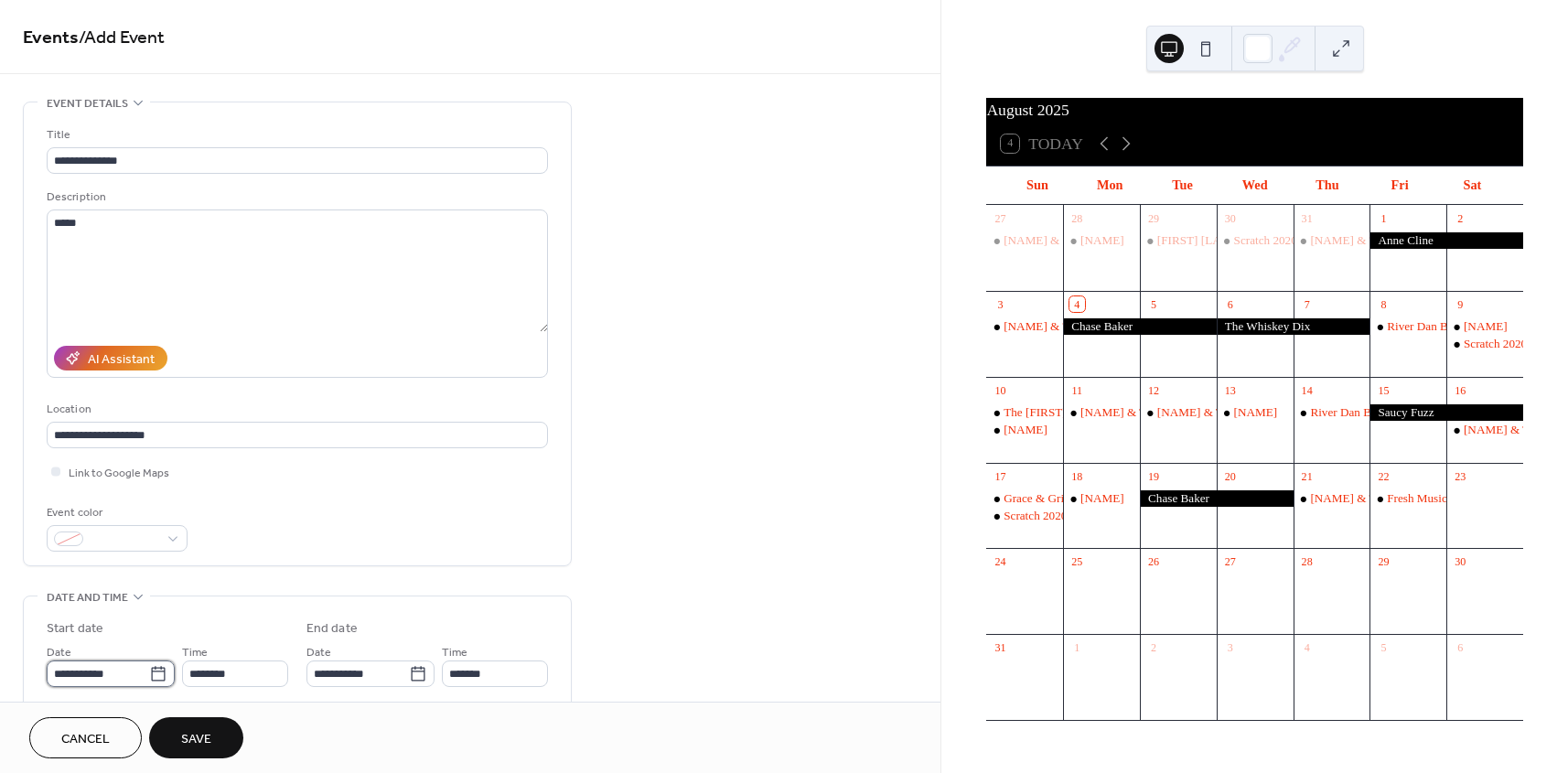 click on "**********" at bounding box center [98, 673] 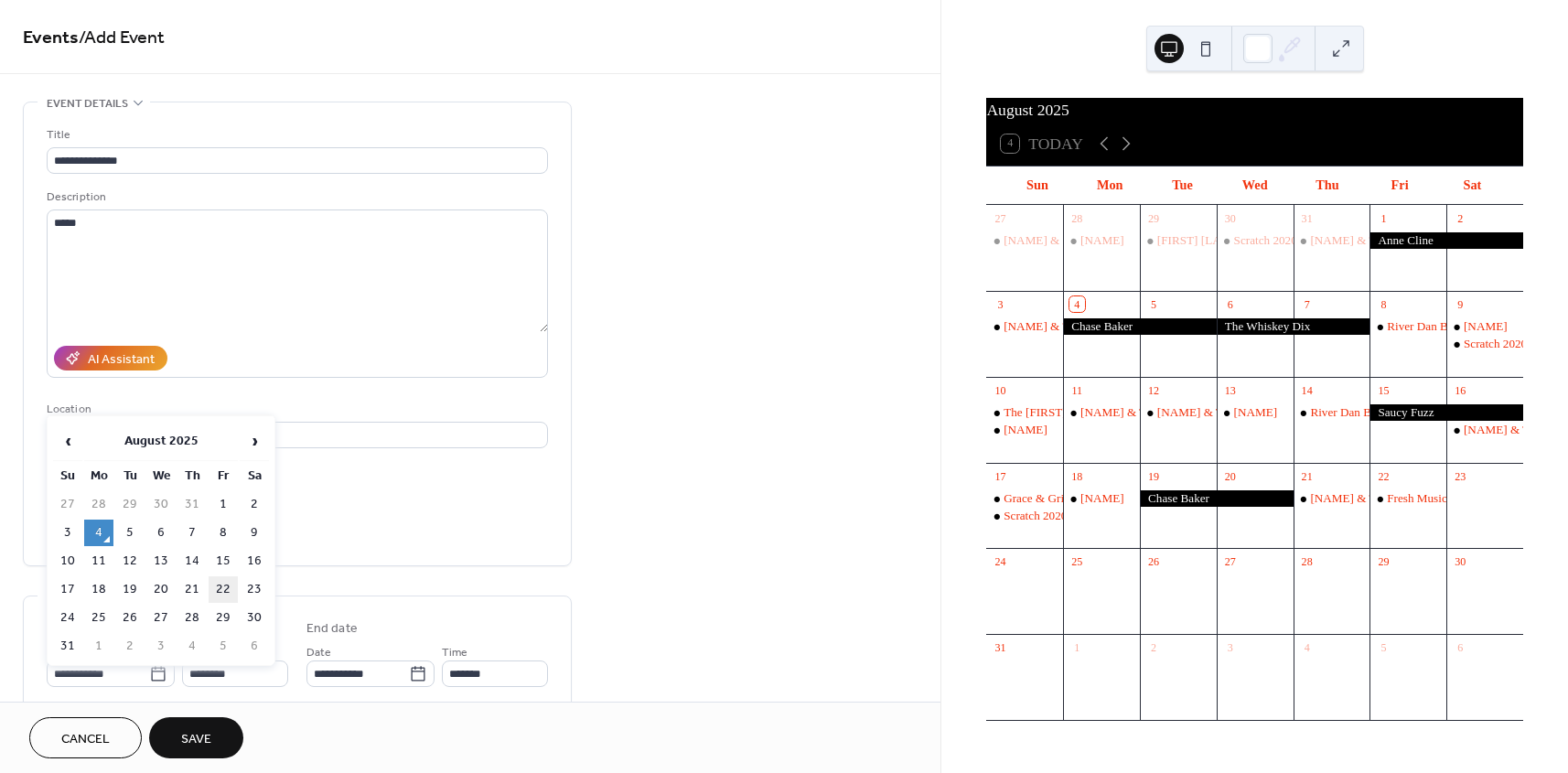 click on "22" at bounding box center [223, 589] 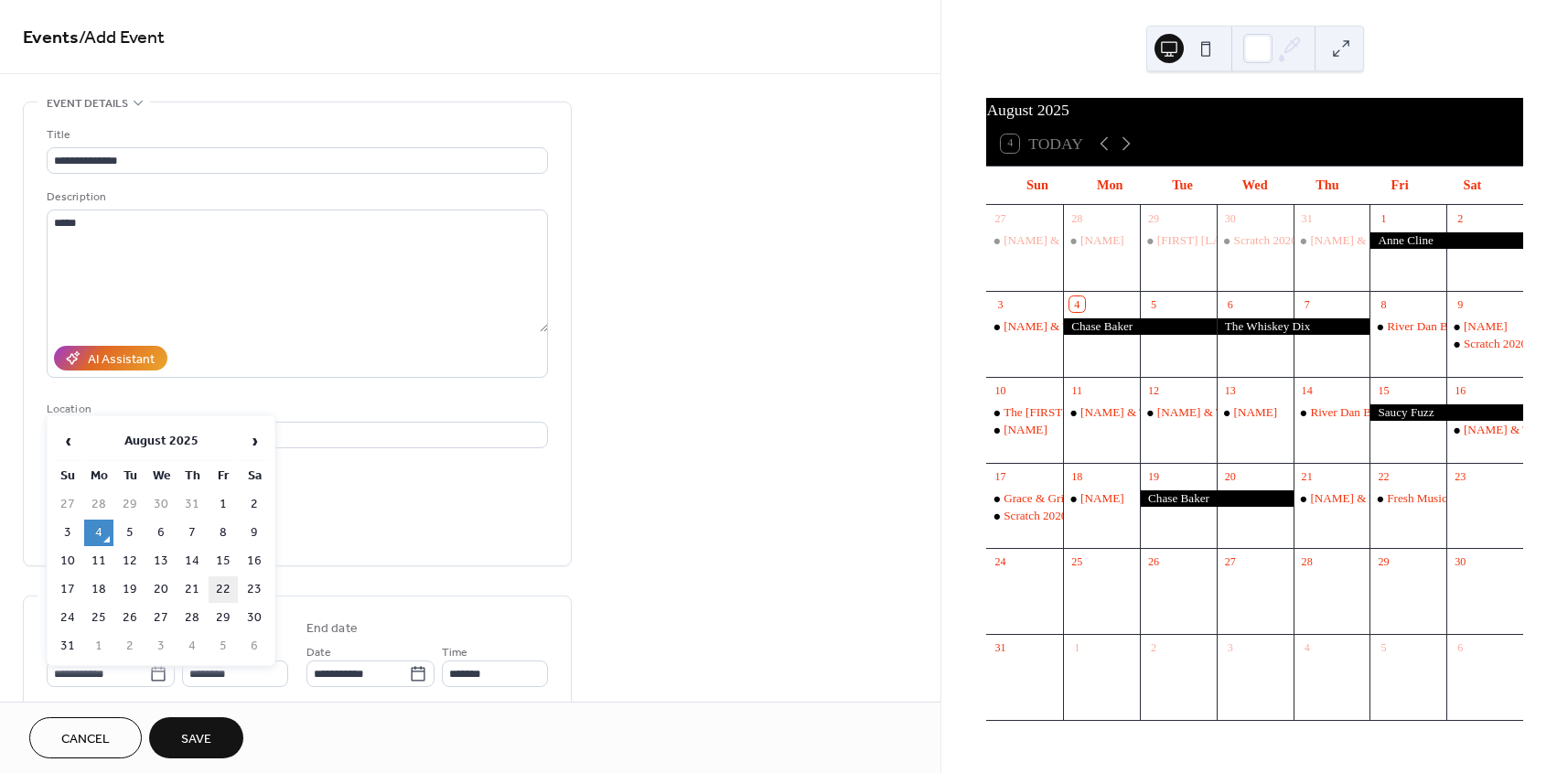 type on "**********" 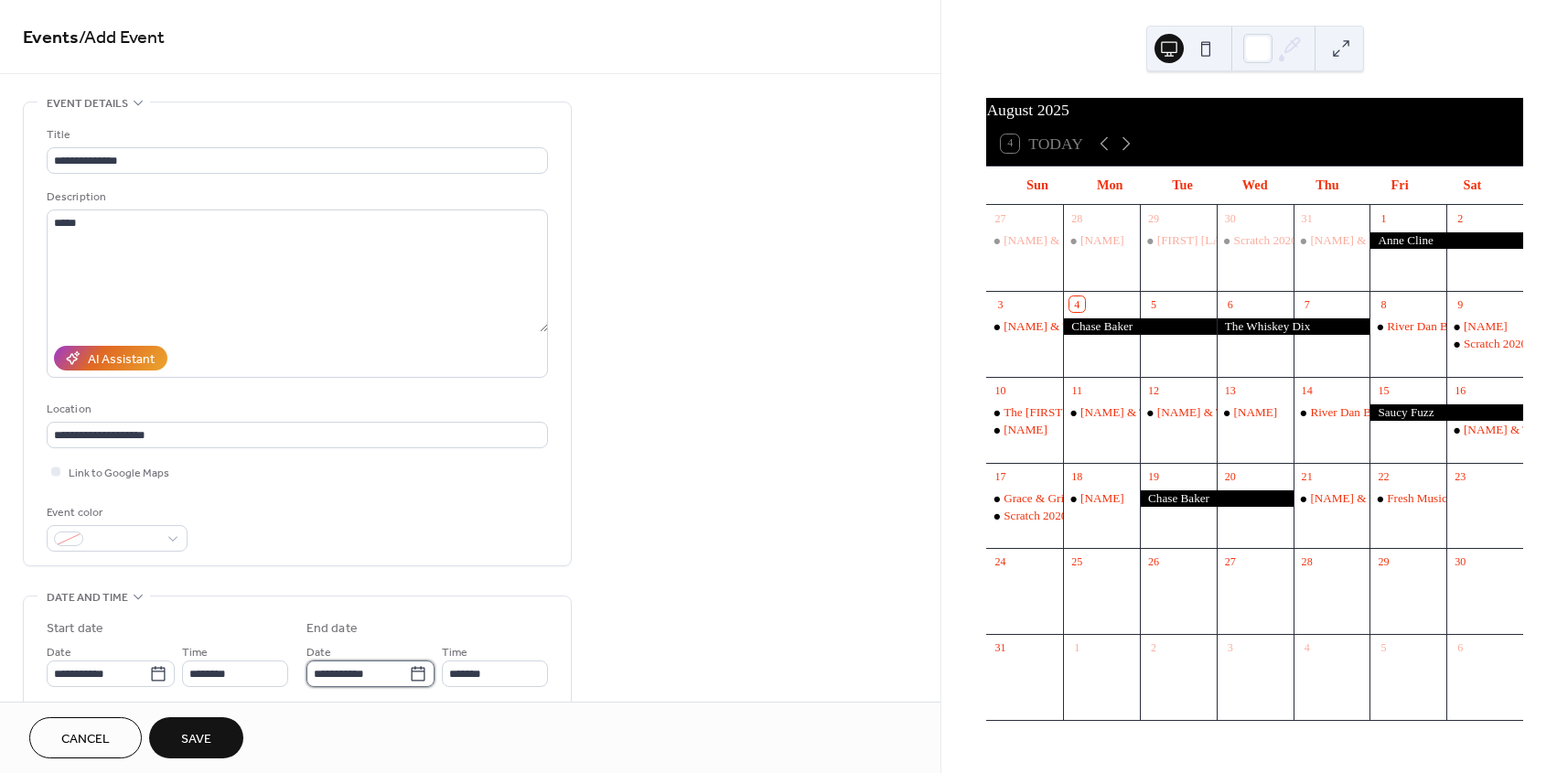click on "**********" at bounding box center (358, 673) 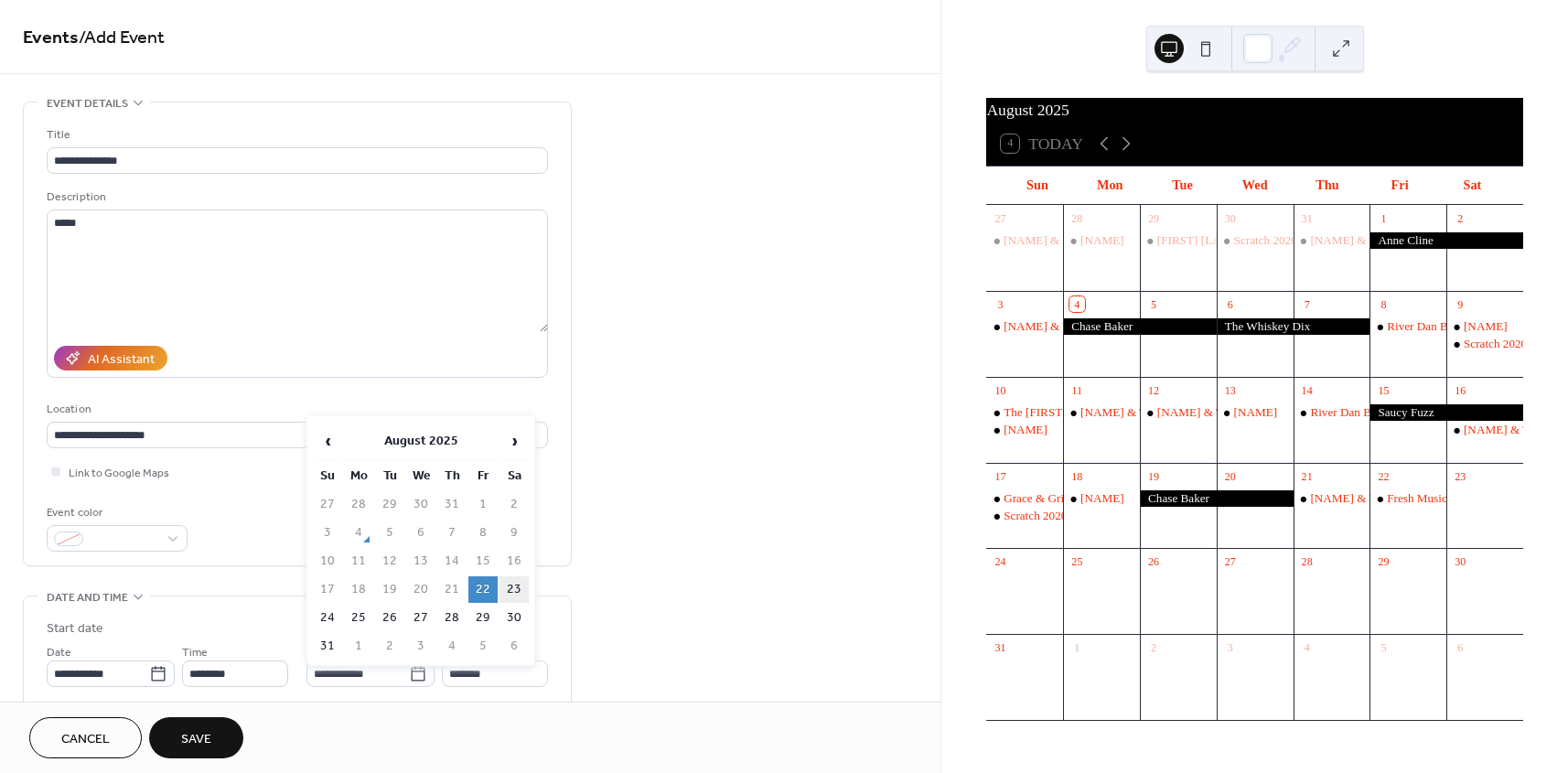 click on "23" at bounding box center [514, 589] 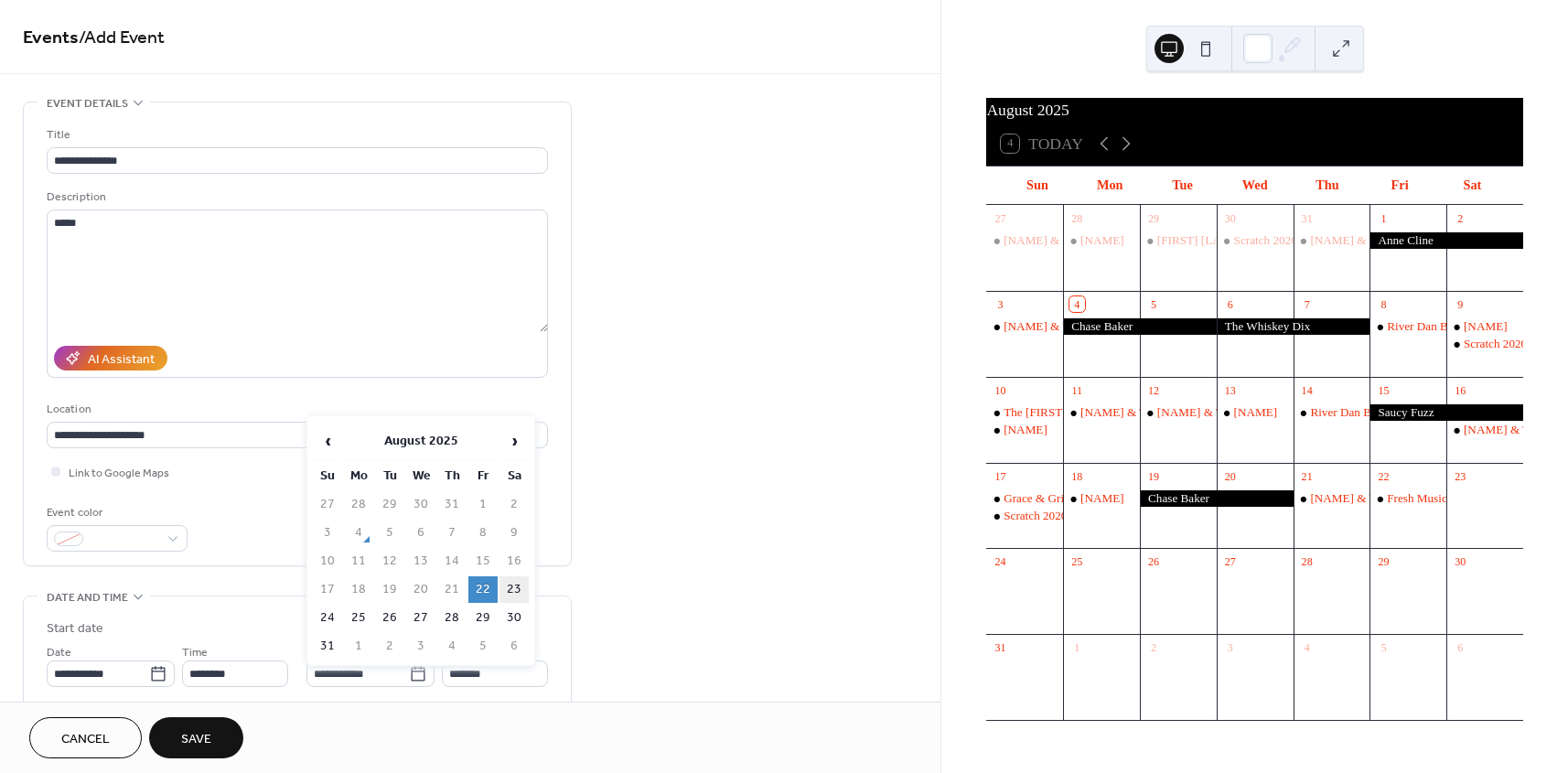 type on "**********" 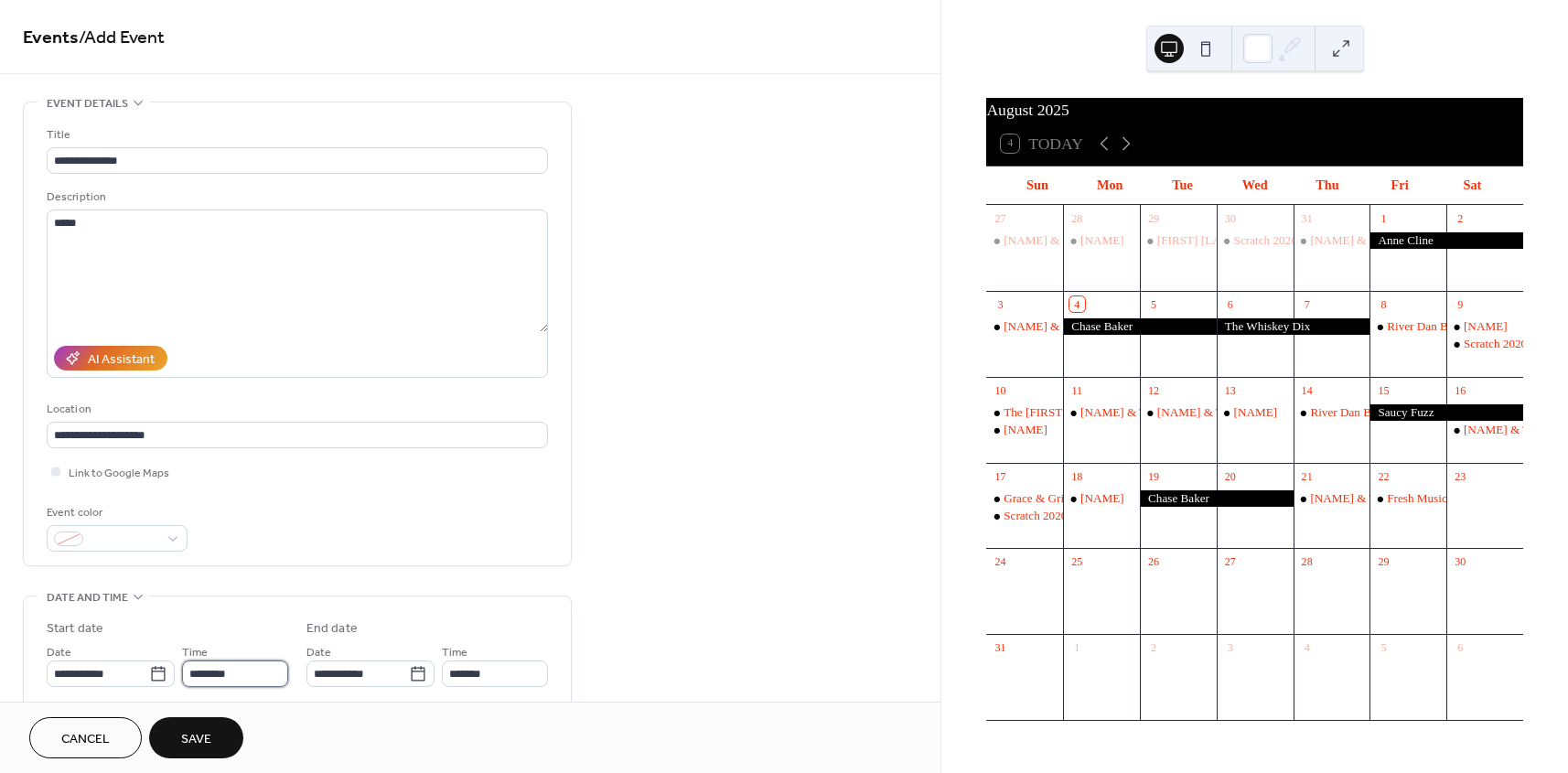 click on "********" at bounding box center [235, 673] 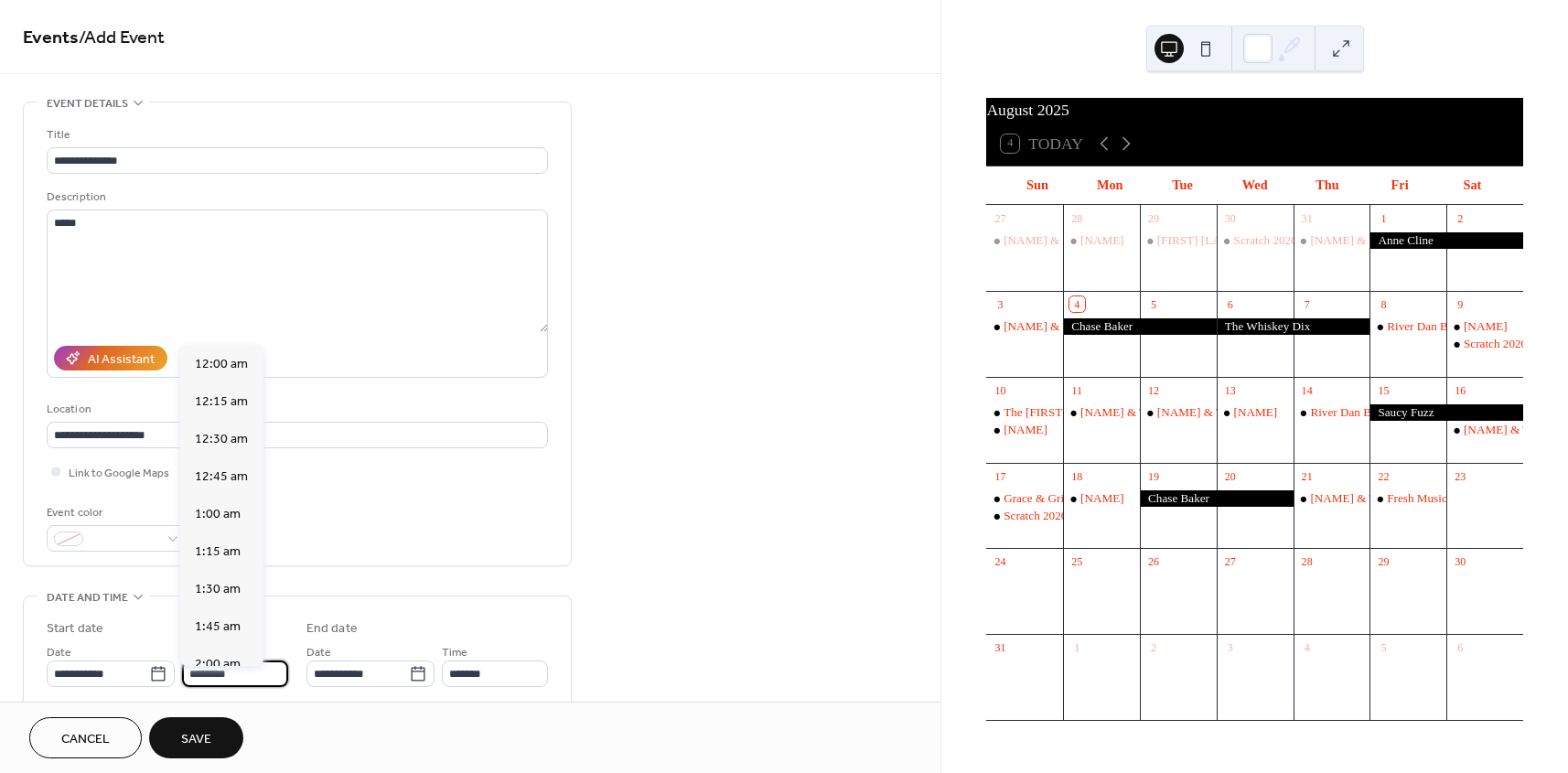 scroll, scrollTop: 1778, scrollLeft: 0, axis: vertical 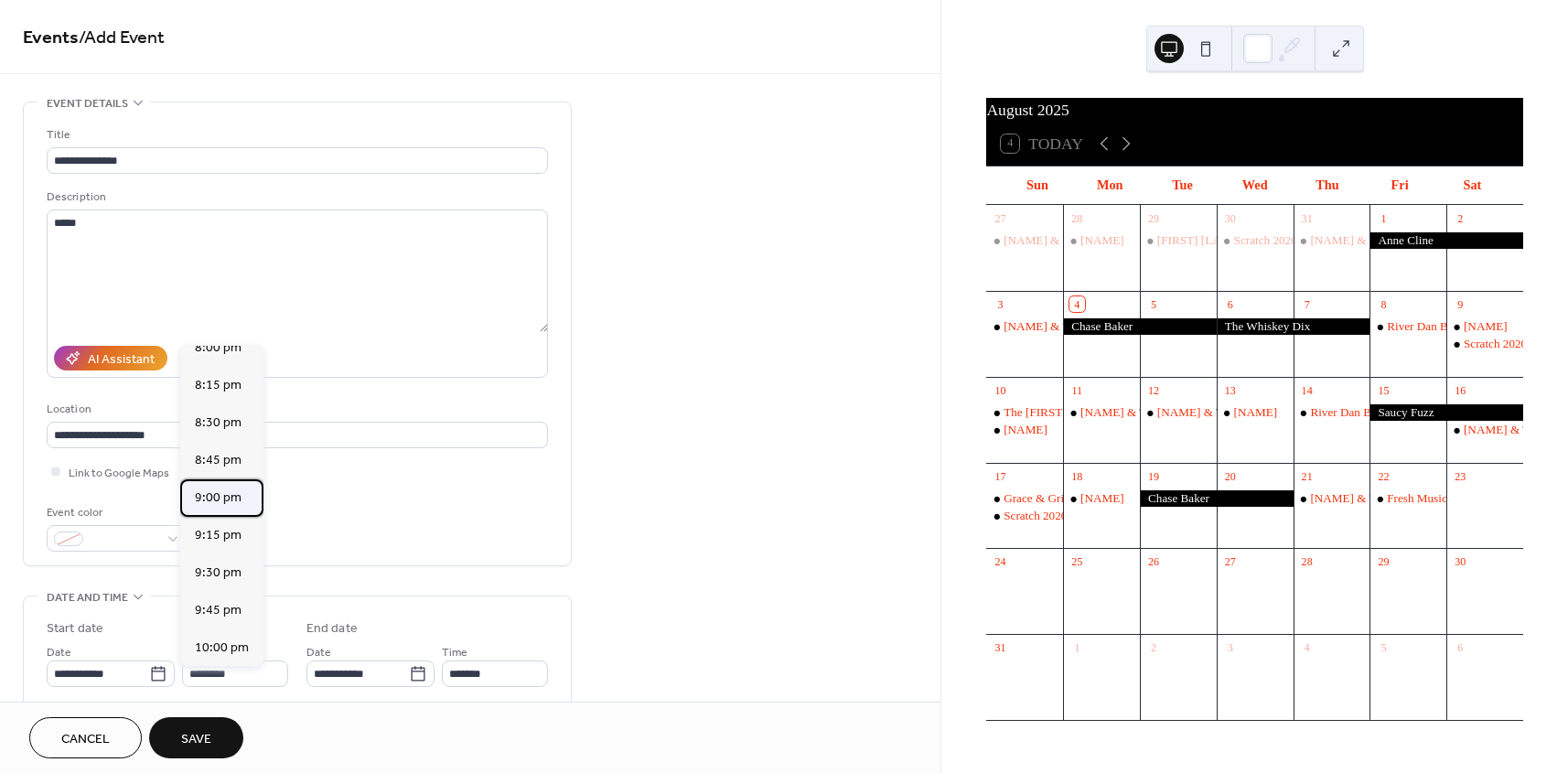 click on "9:00 pm" at bounding box center (218, 498) 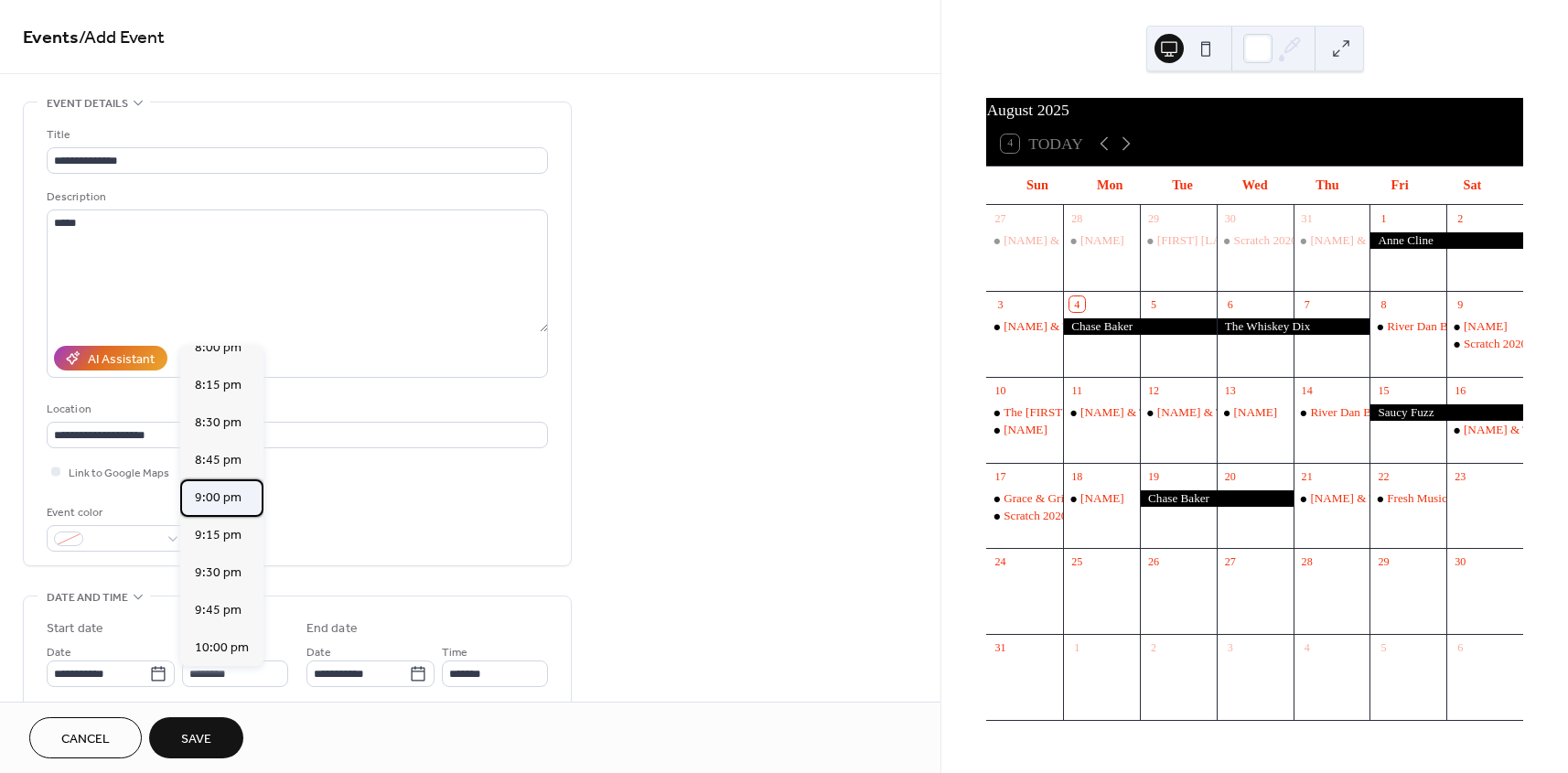 type on "*******" 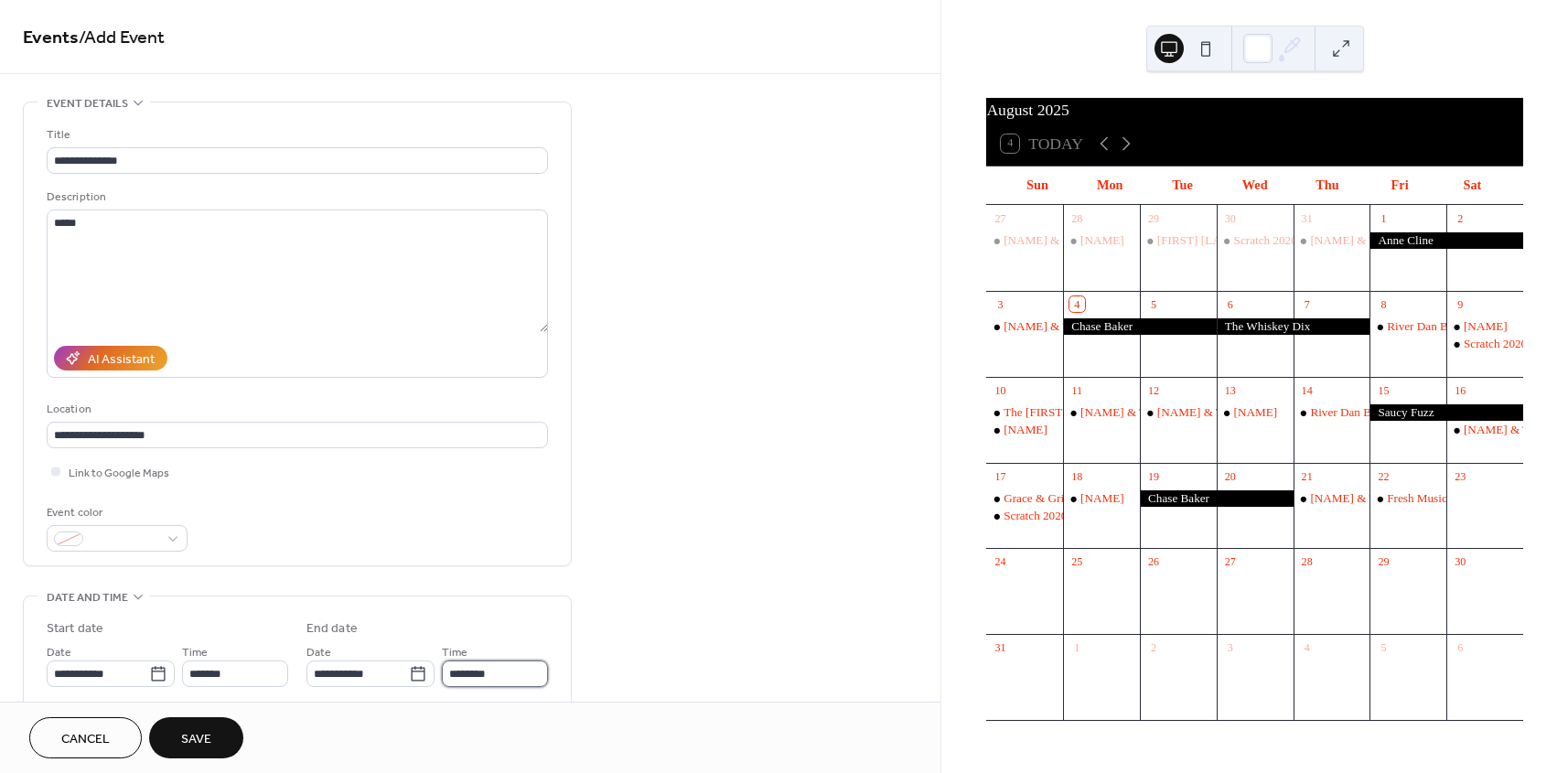 click on "********" at bounding box center (495, 673) 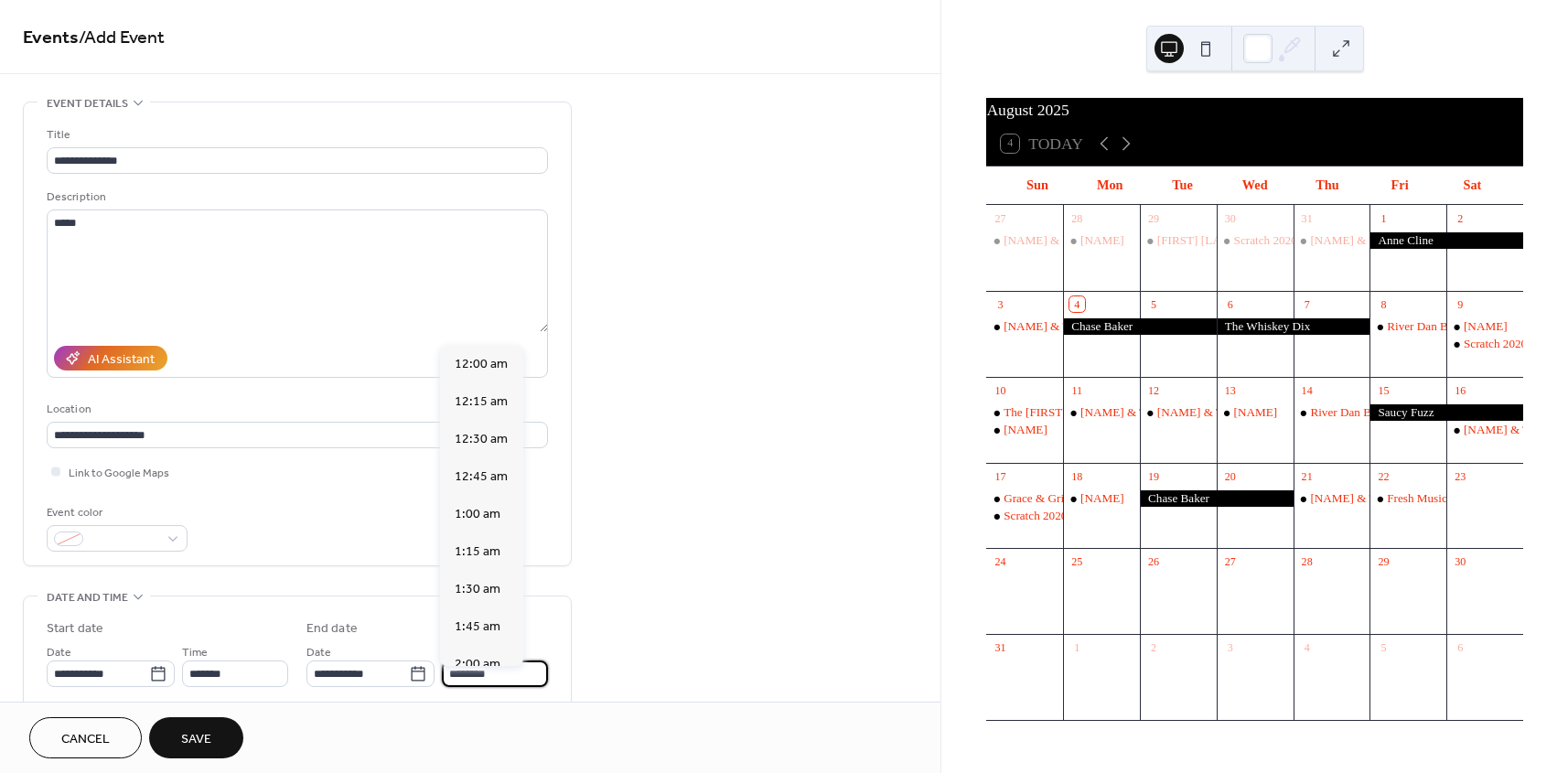scroll, scrollTop: 3252, scrollLeft: 0, axis: vertical 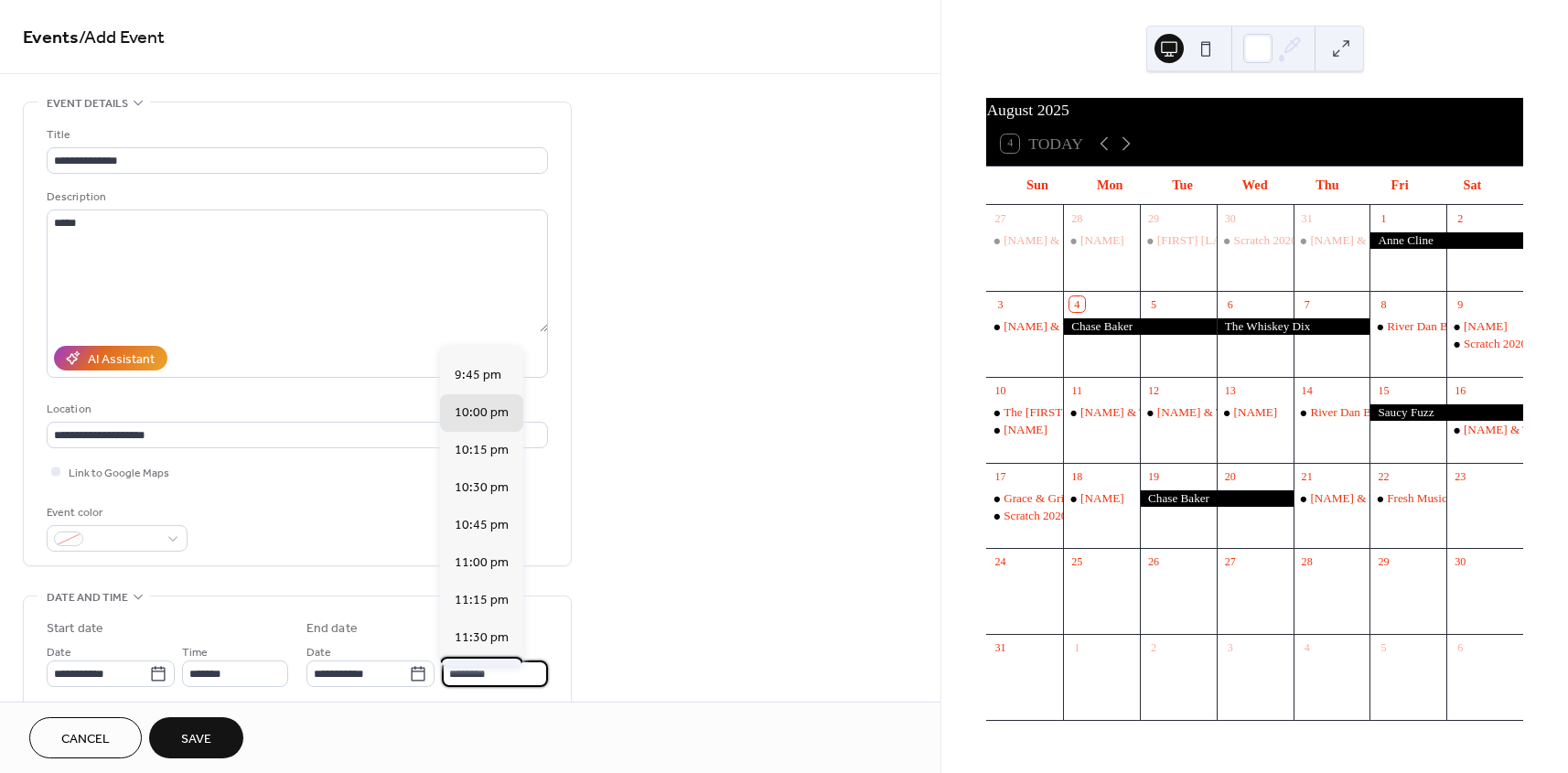 click on "11:45 pm" at bounding box center (481, 675) 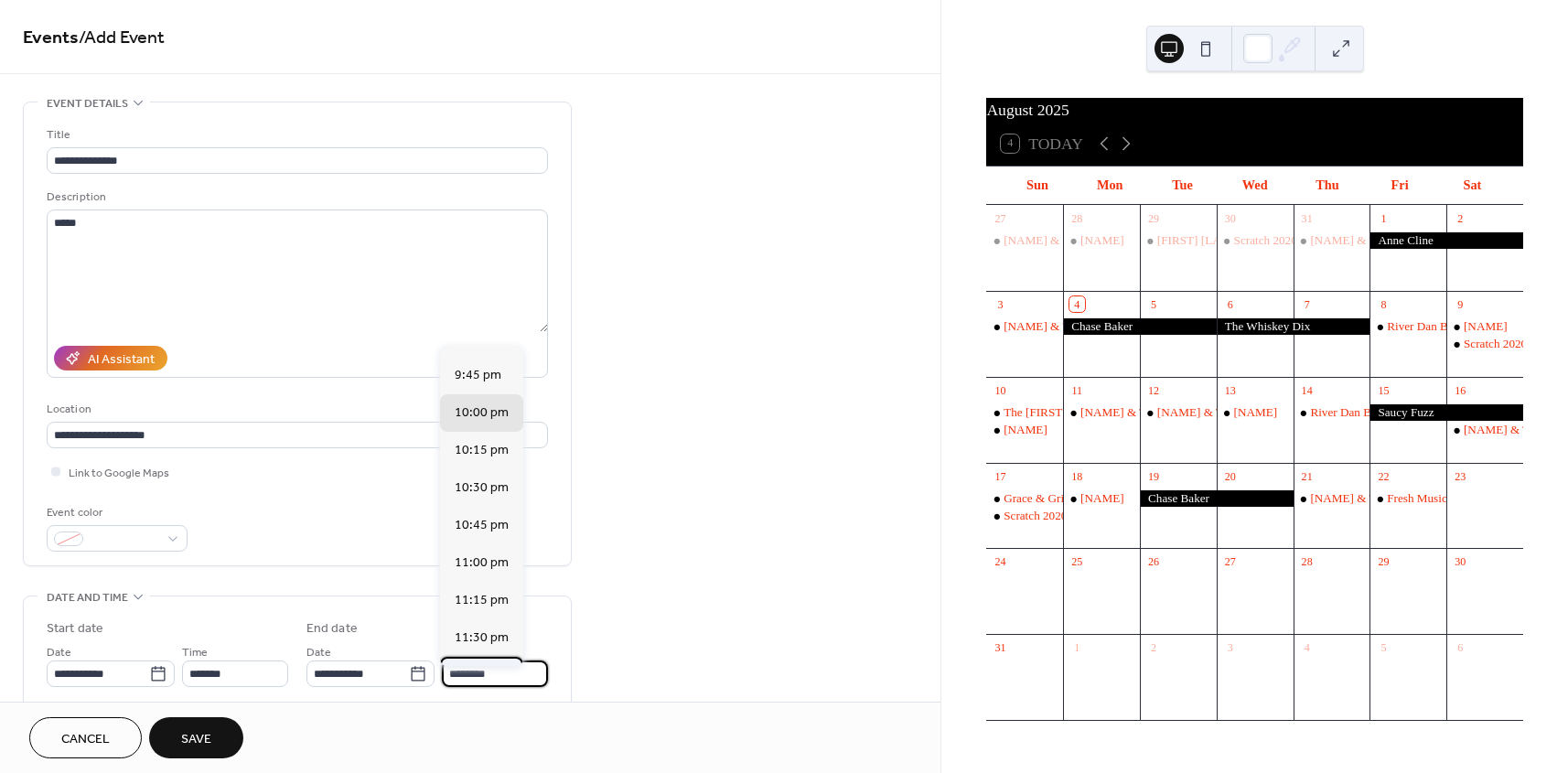 type on "********" 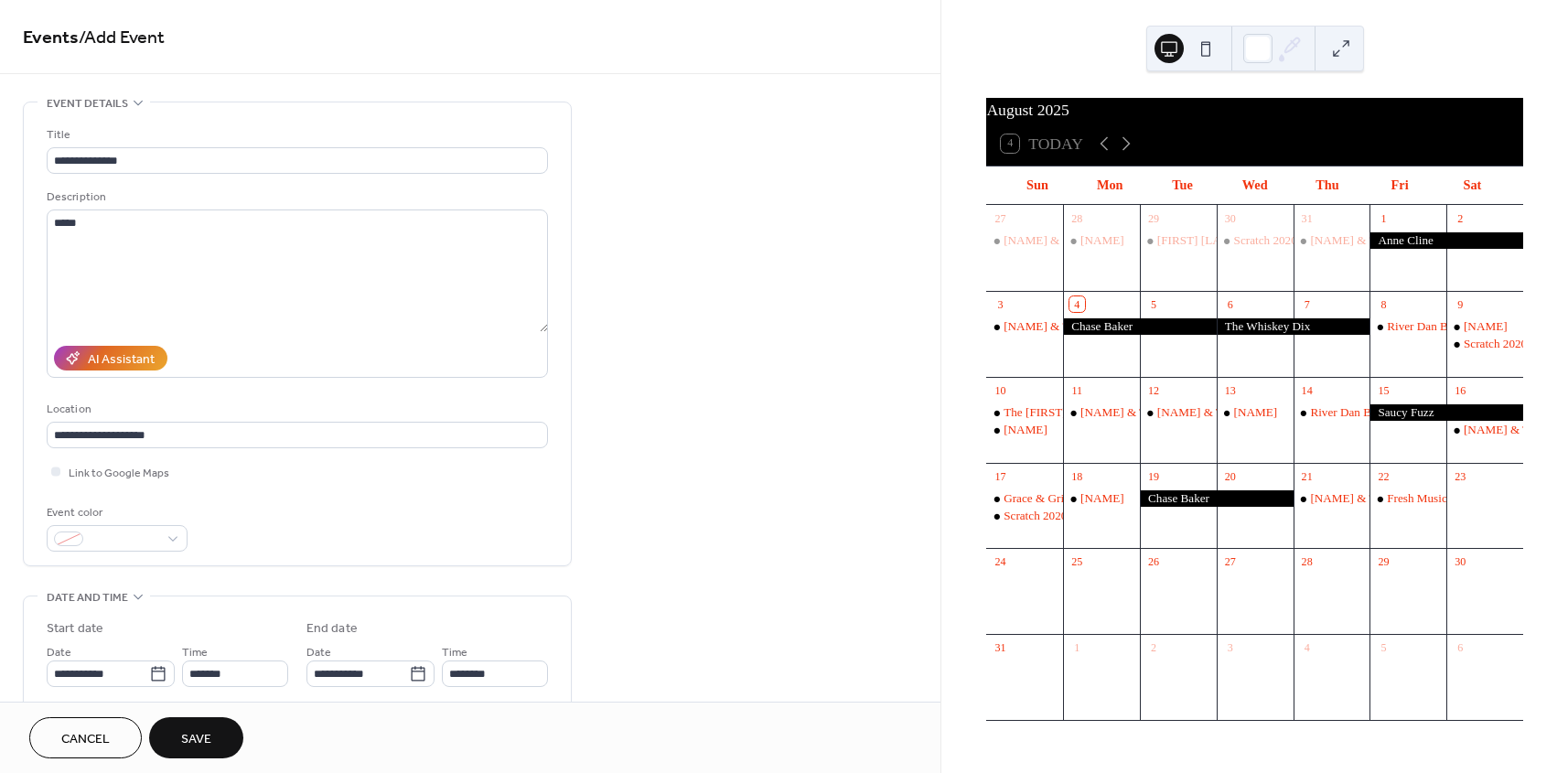 click on "Save" at bounding box center (196, 737) 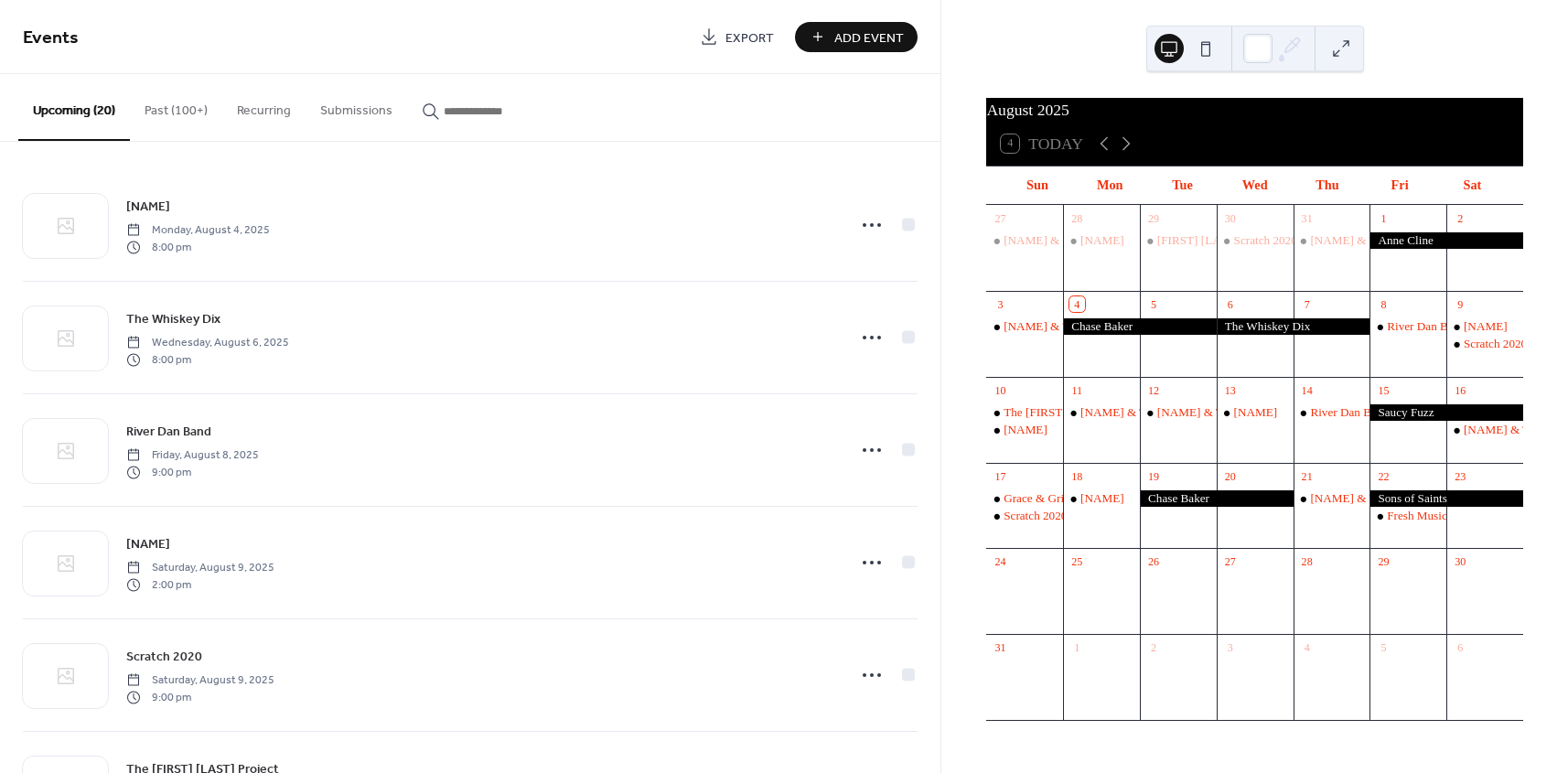 click on "Add Event" at bounding box center [856, 37] 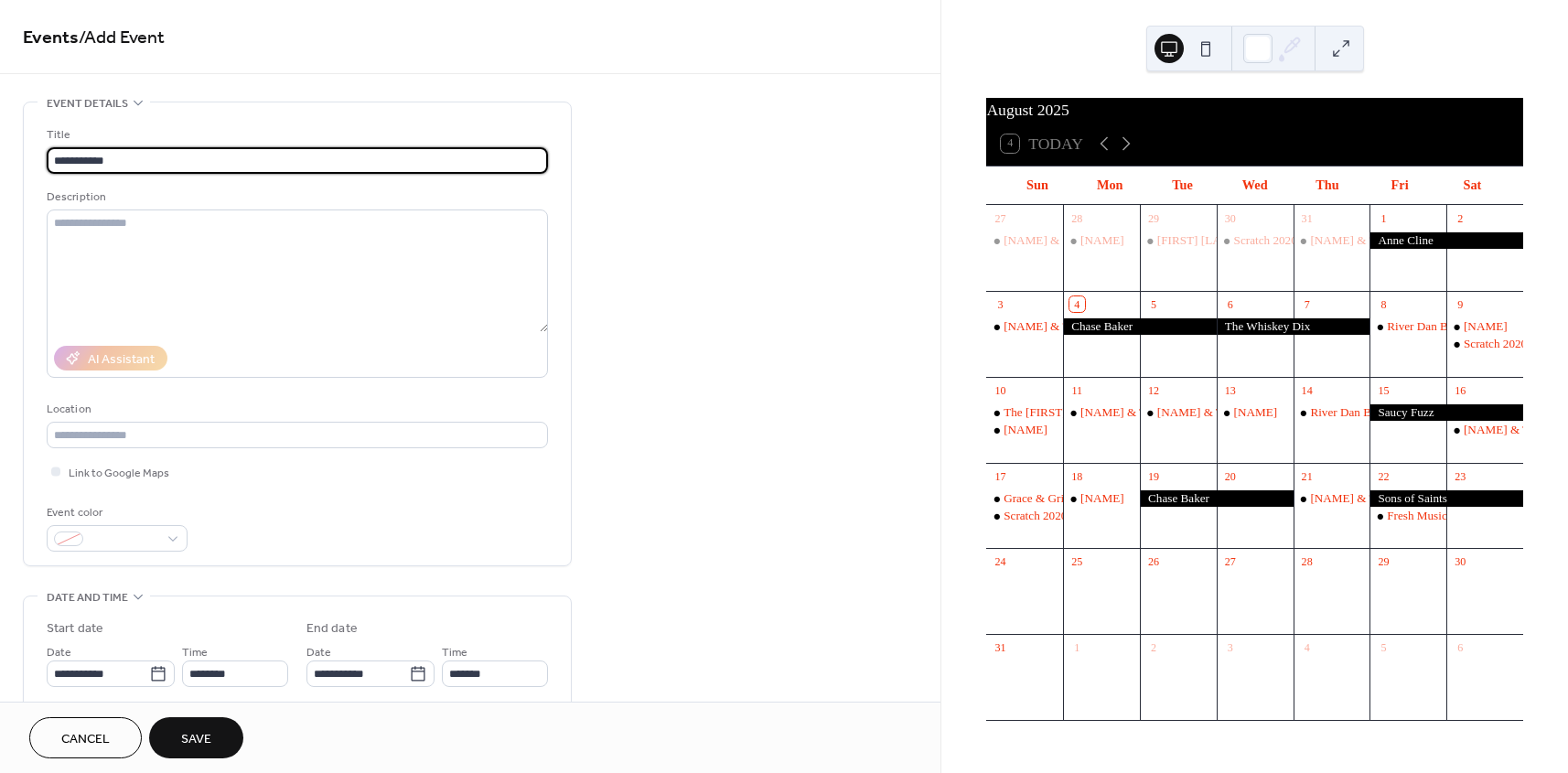 type on "**********" 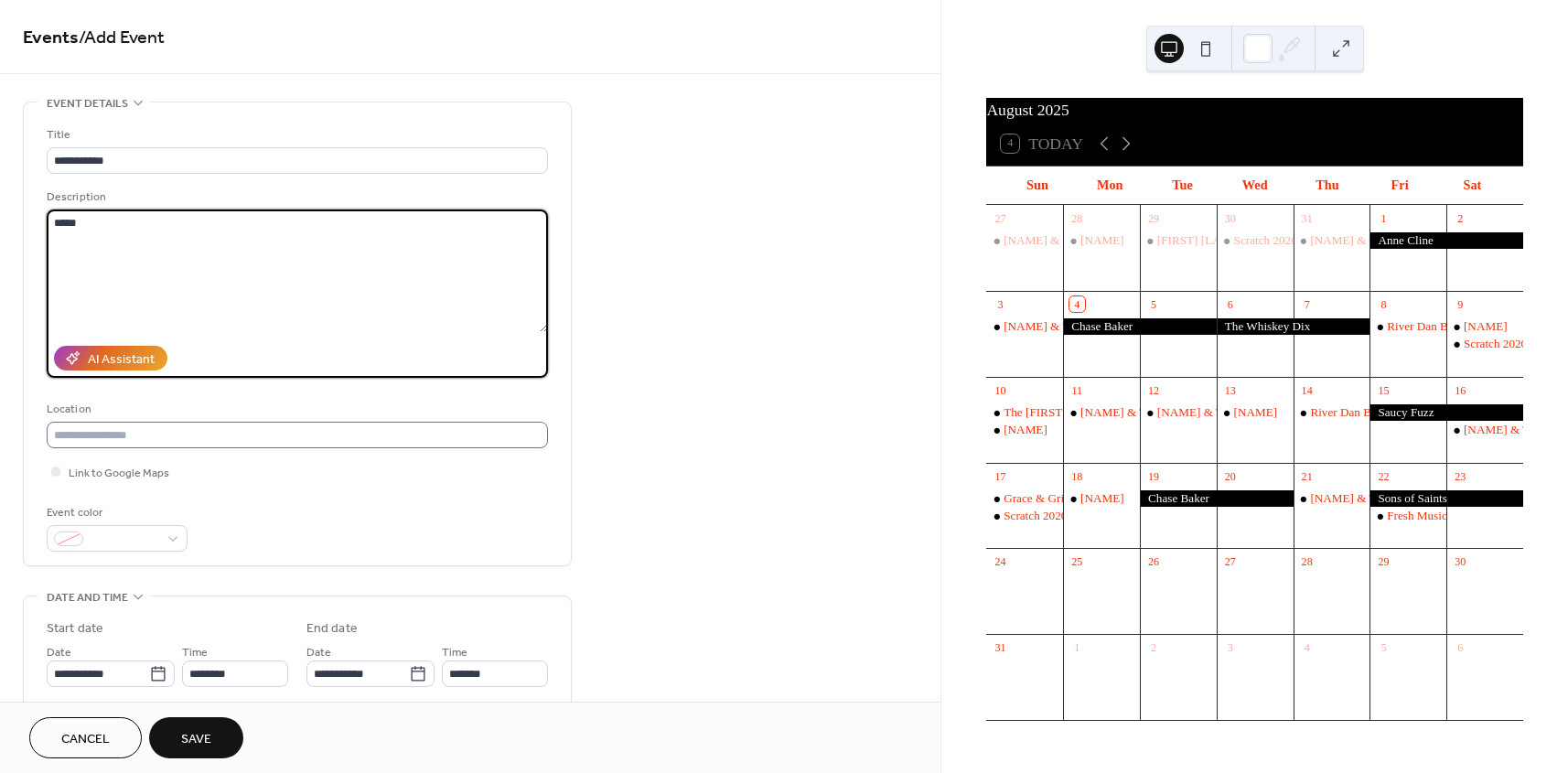 type on "*****" 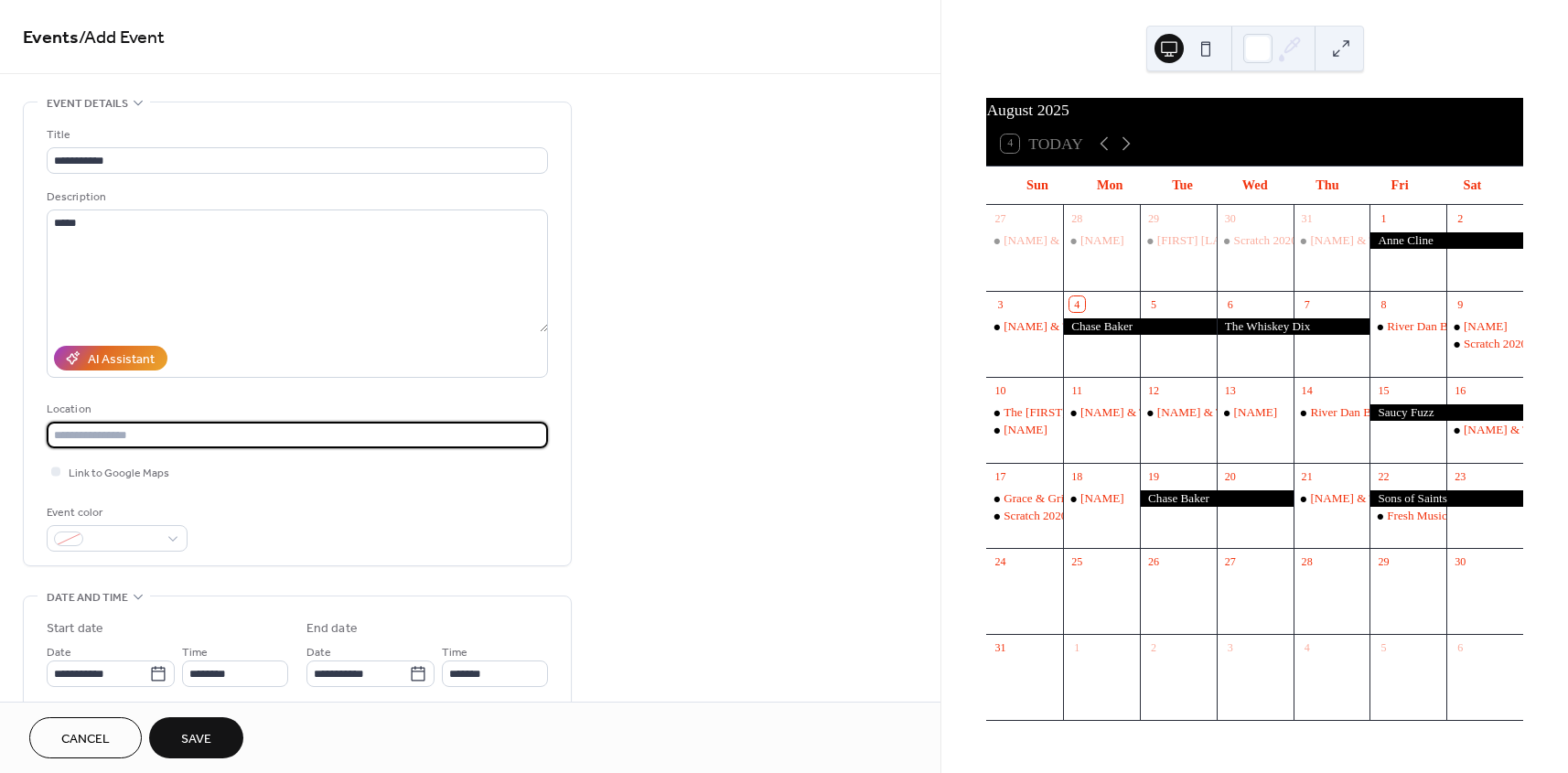 click at bounding box center [297, 435] 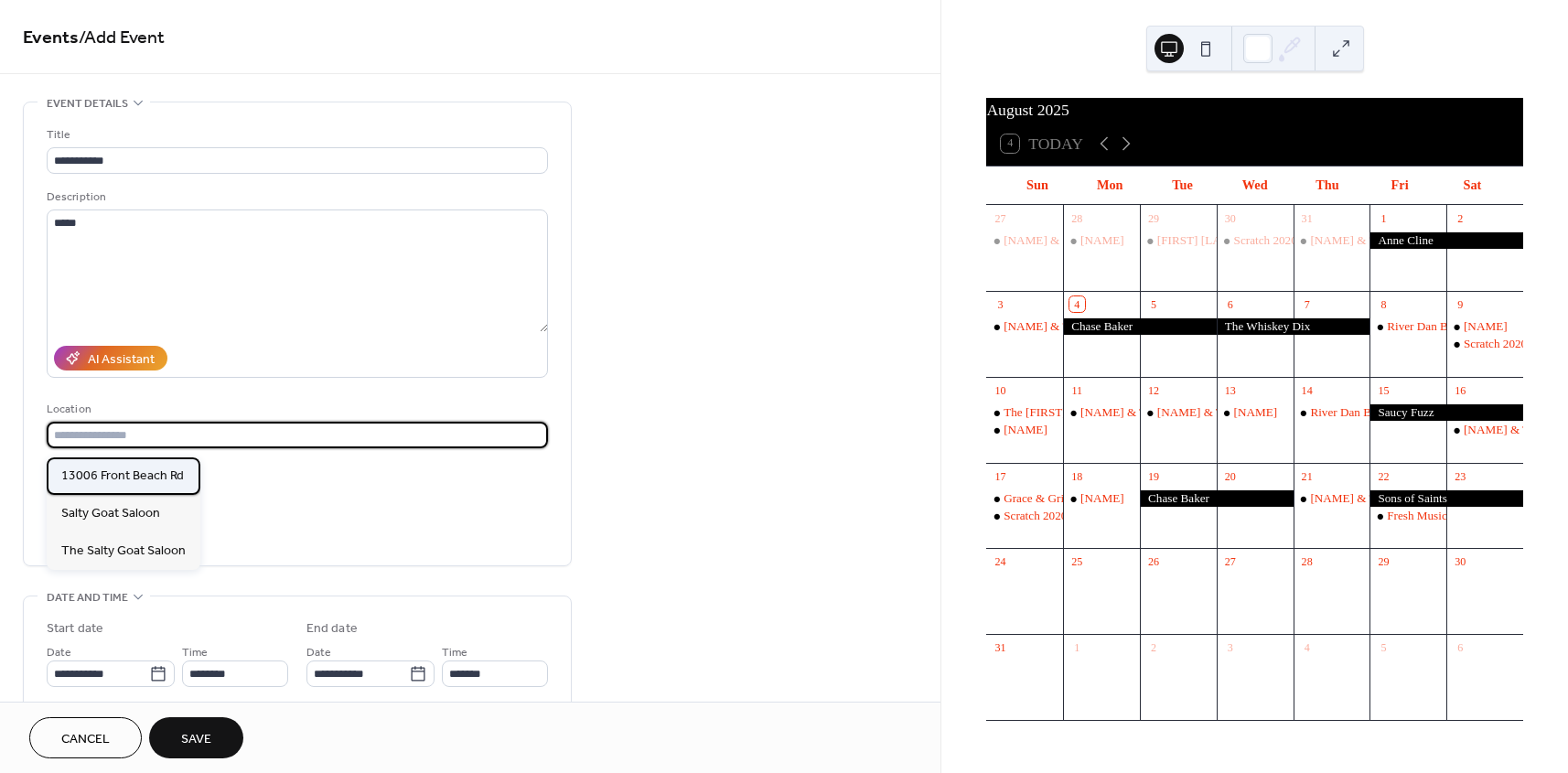 click on "13006 Front Beach Rd" at bounding box center (124, 476) 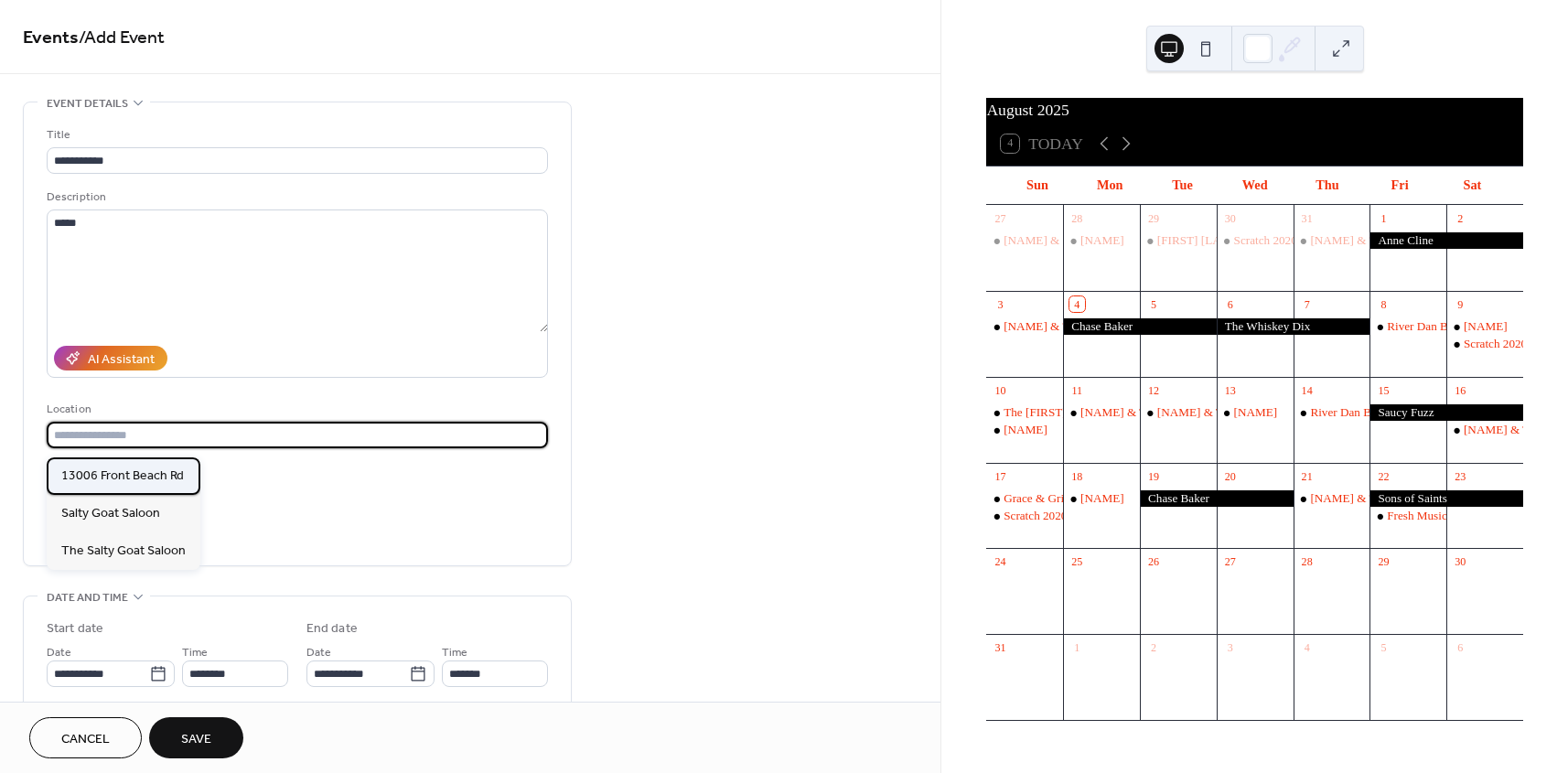 type on "**********" 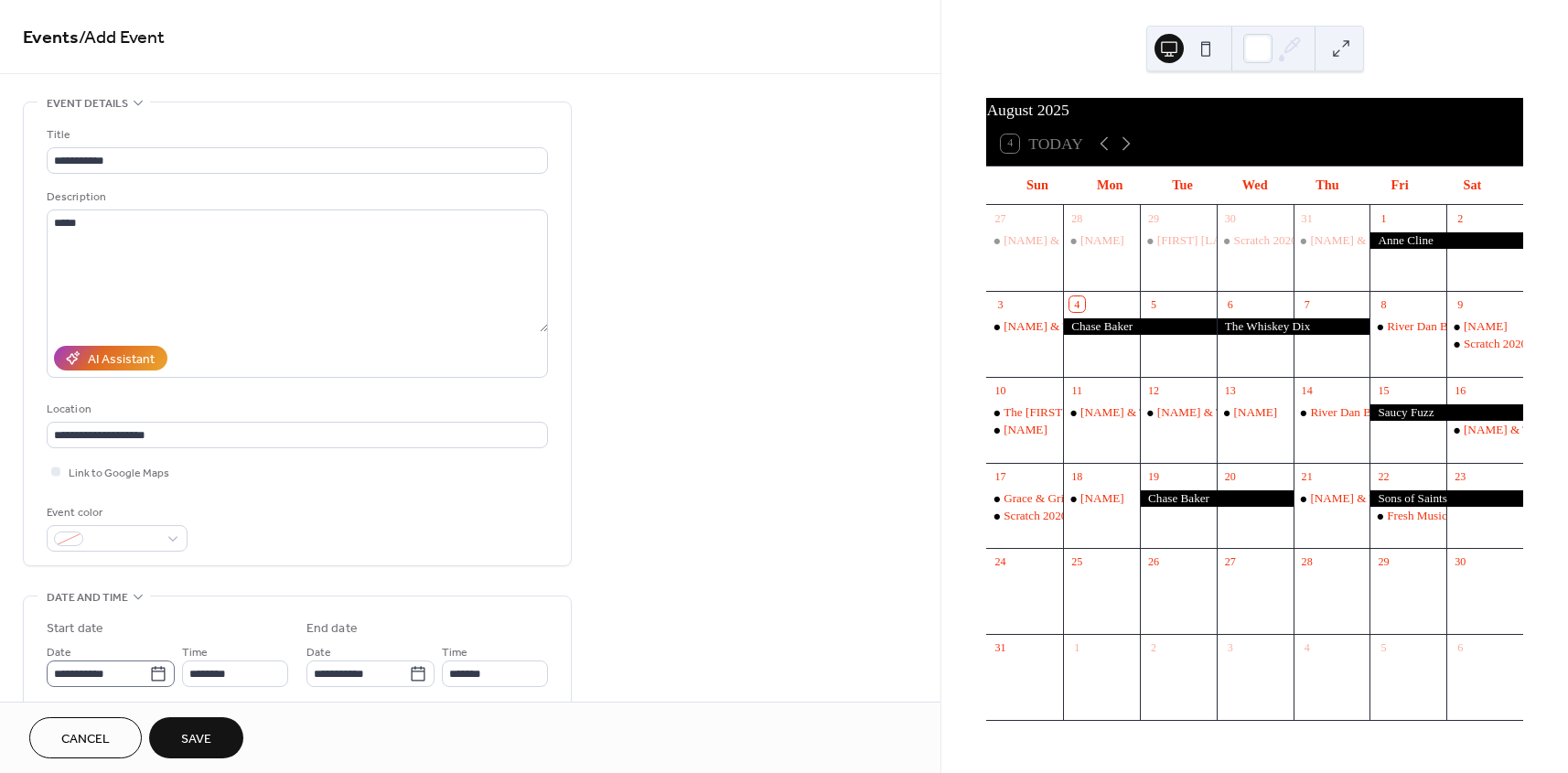 click 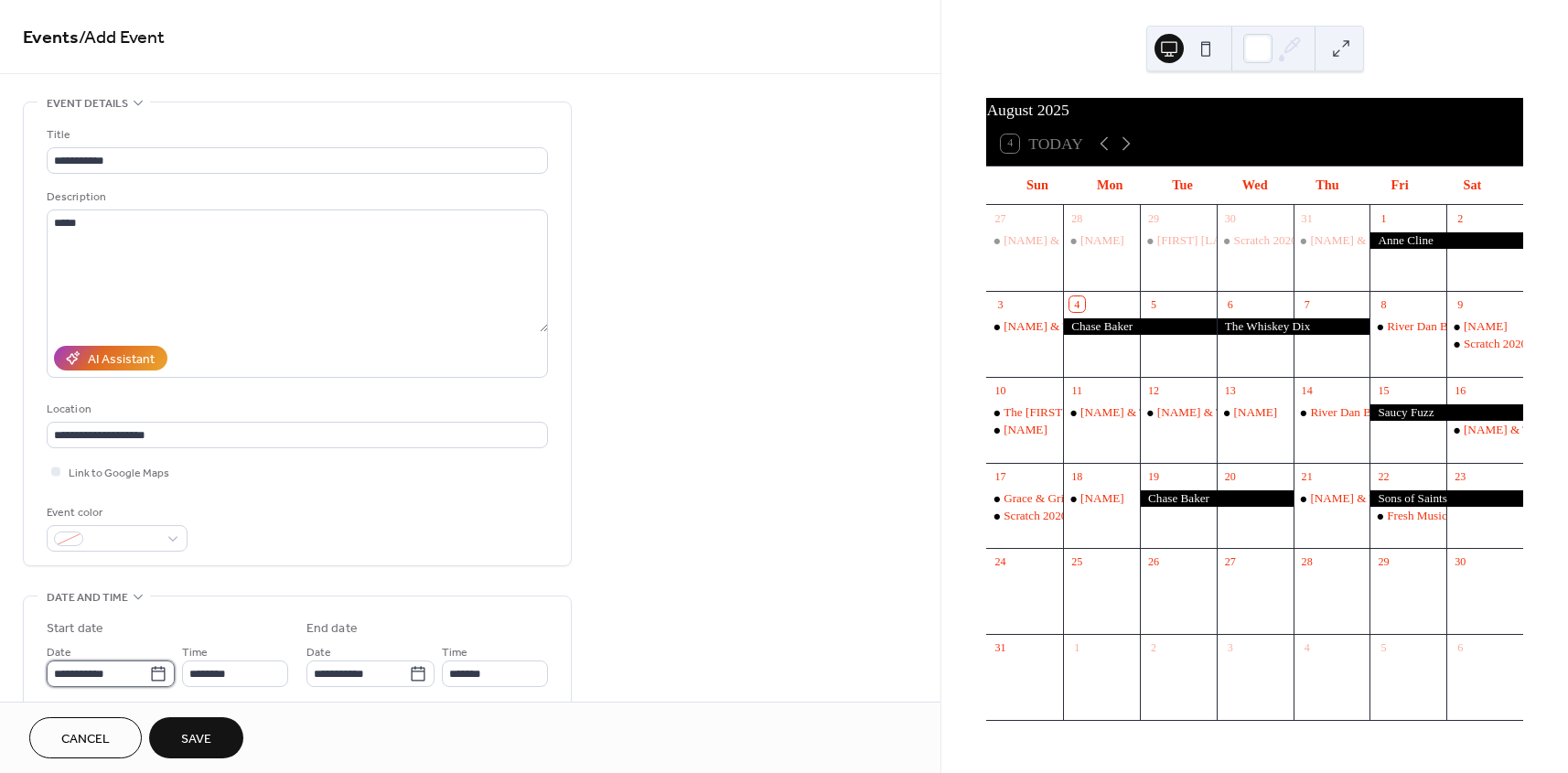 click on "**********" at bounding box center (98, 673) 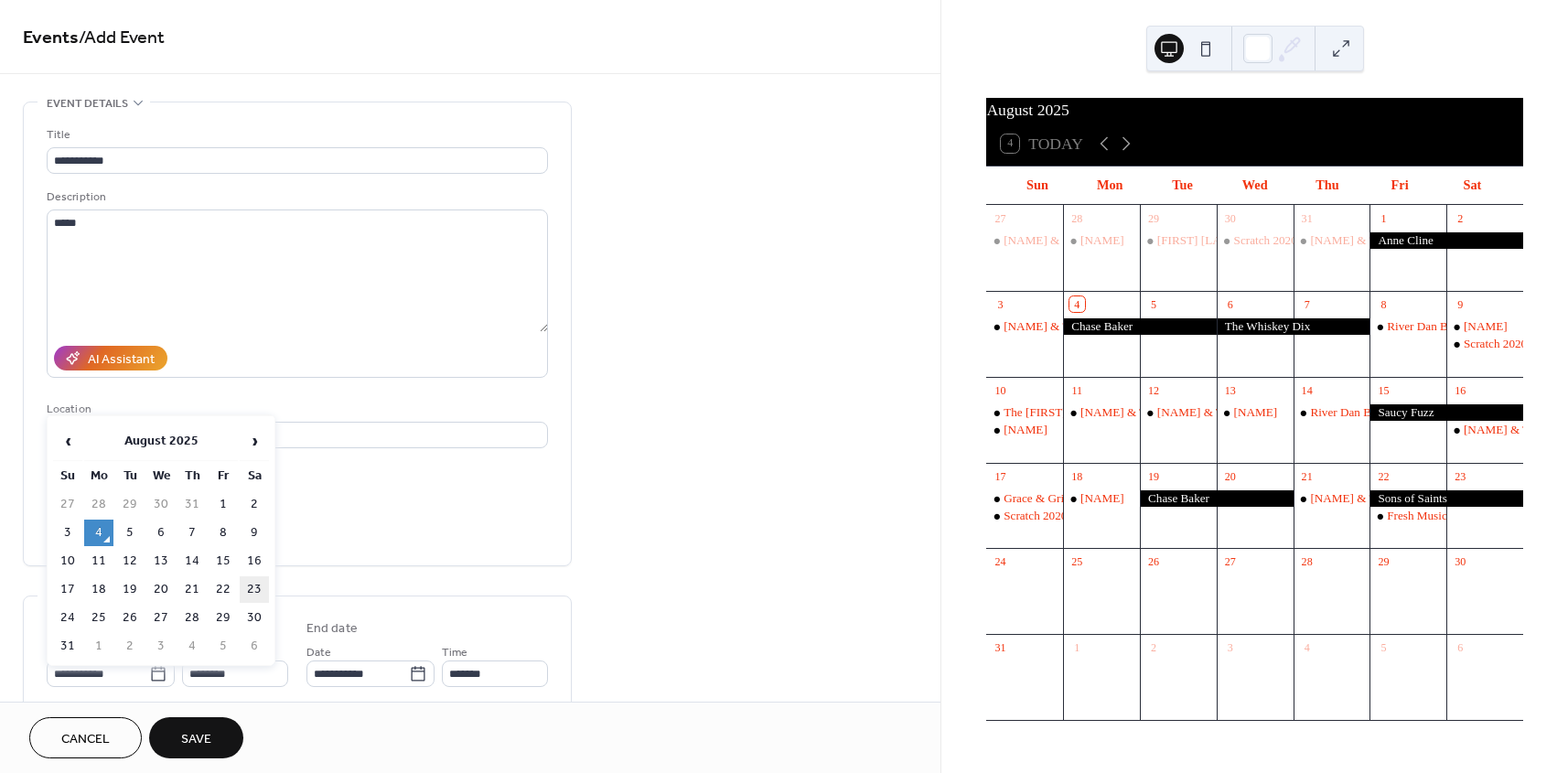 click on "23" at bounding box center [254, 589] 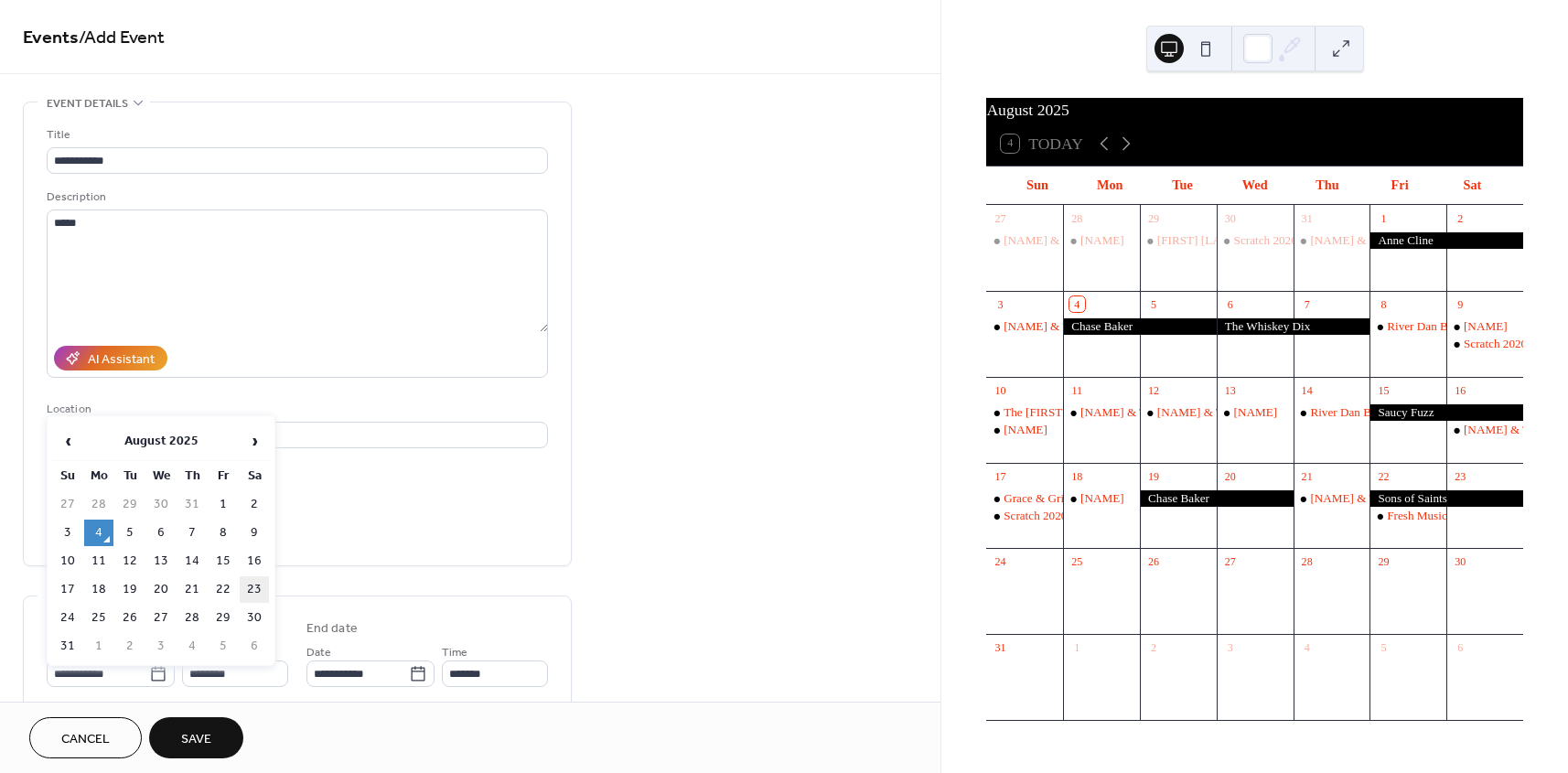 type on "**********" 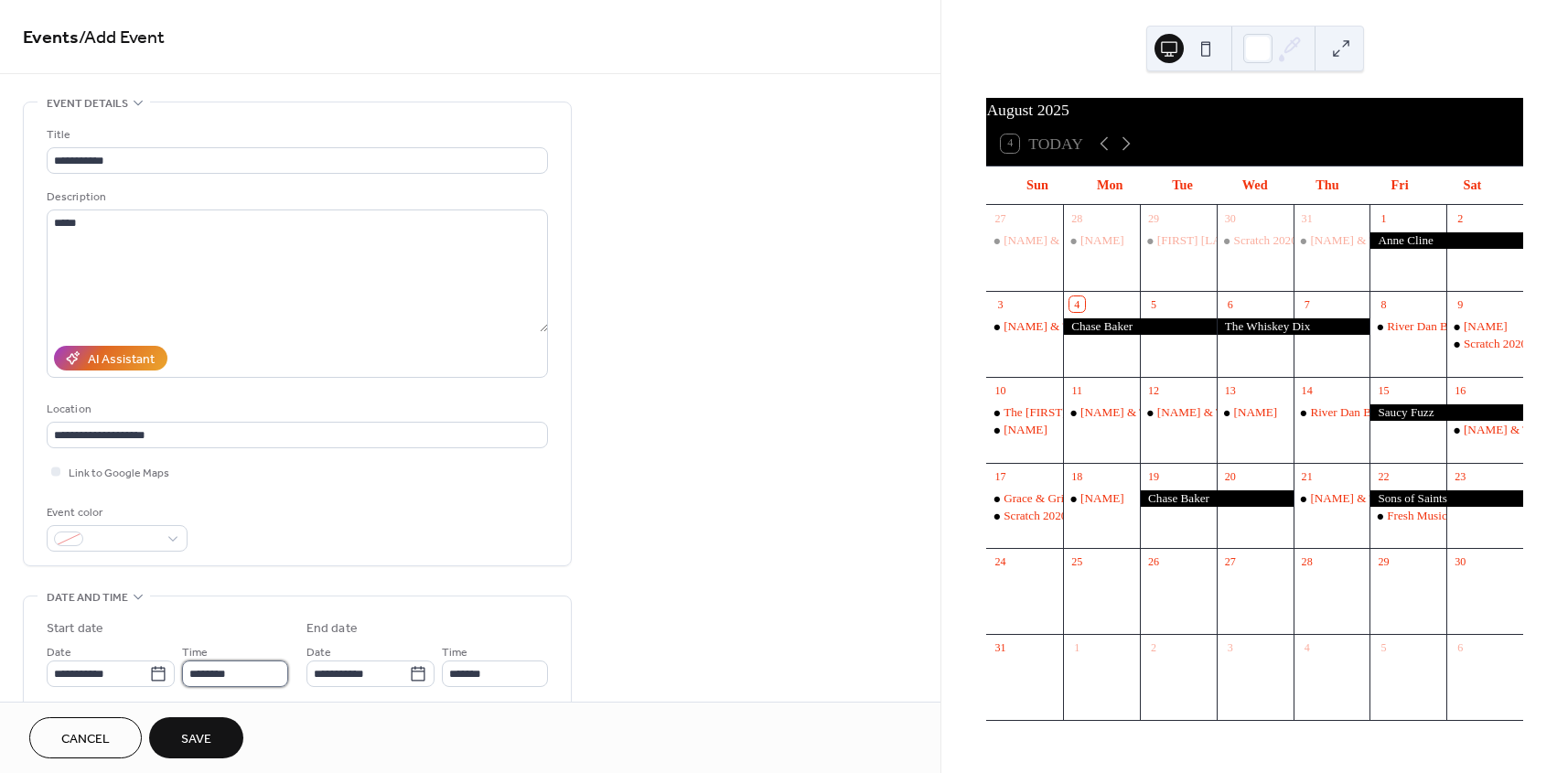 click on "********" at bounding box center [235, 673] 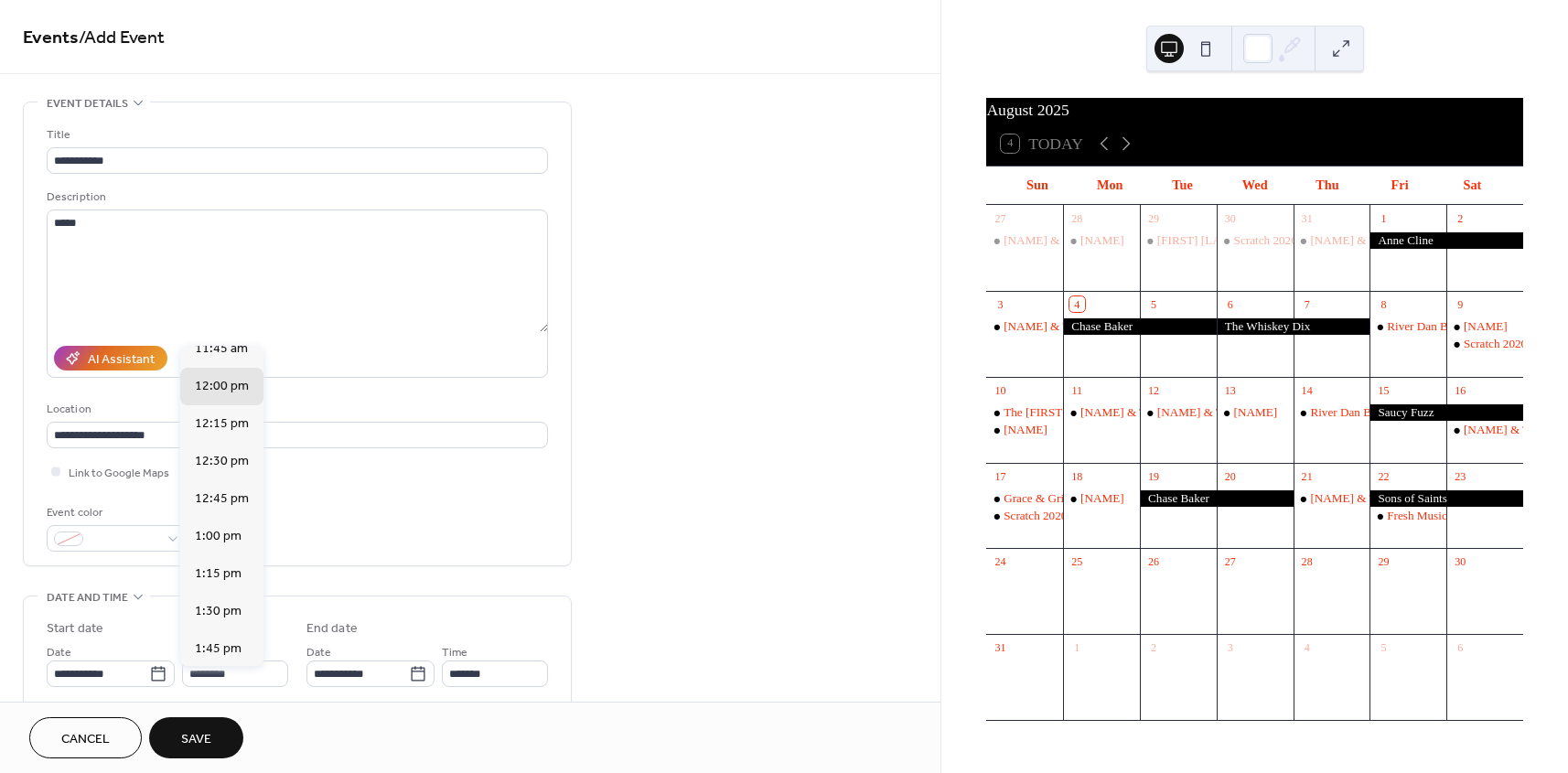 scroll, scrollTop: 2056, scrollLeft: 0, axis: vertical 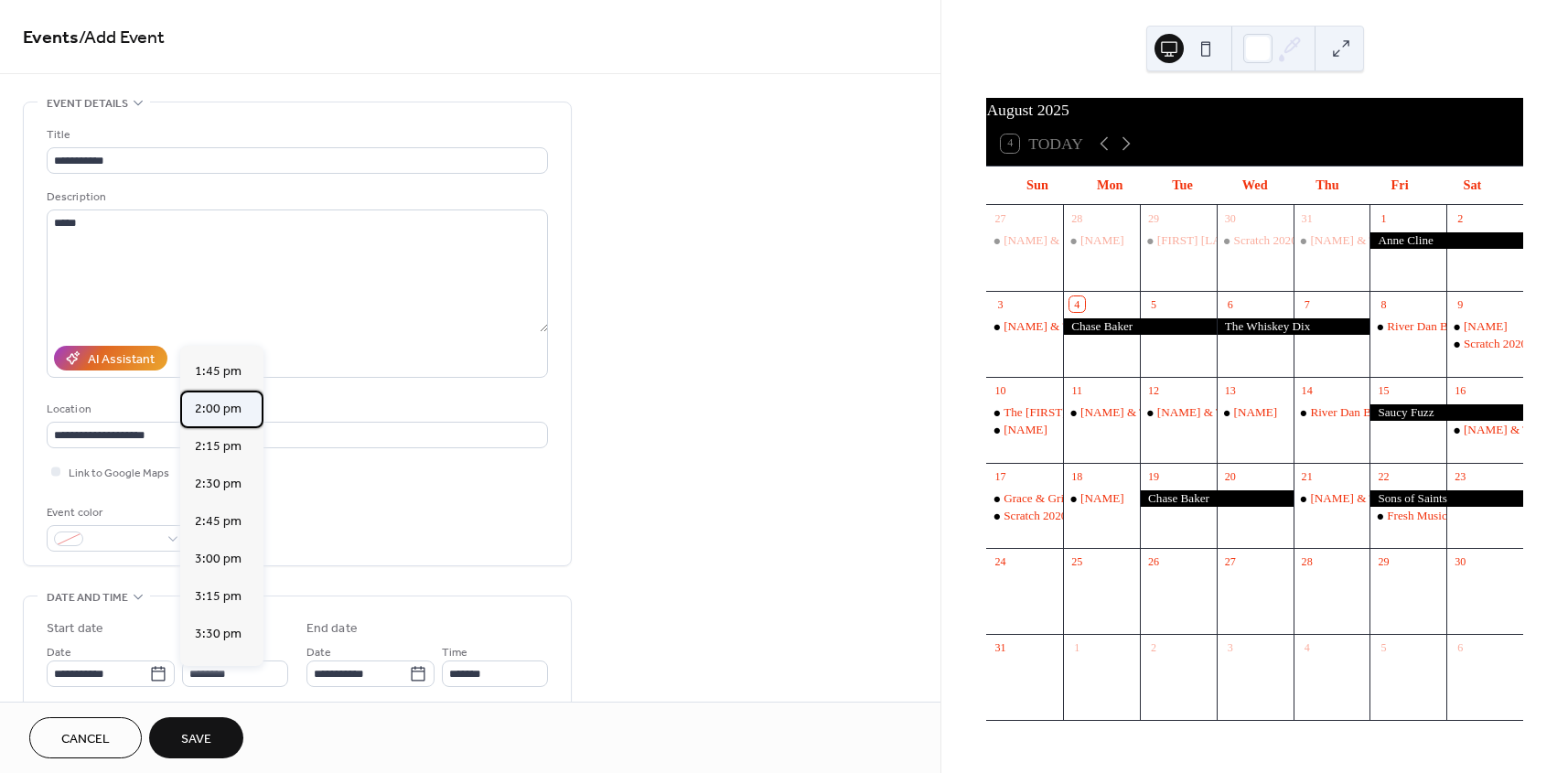 click on "2:00 pm" at bounding box center [218, 409] 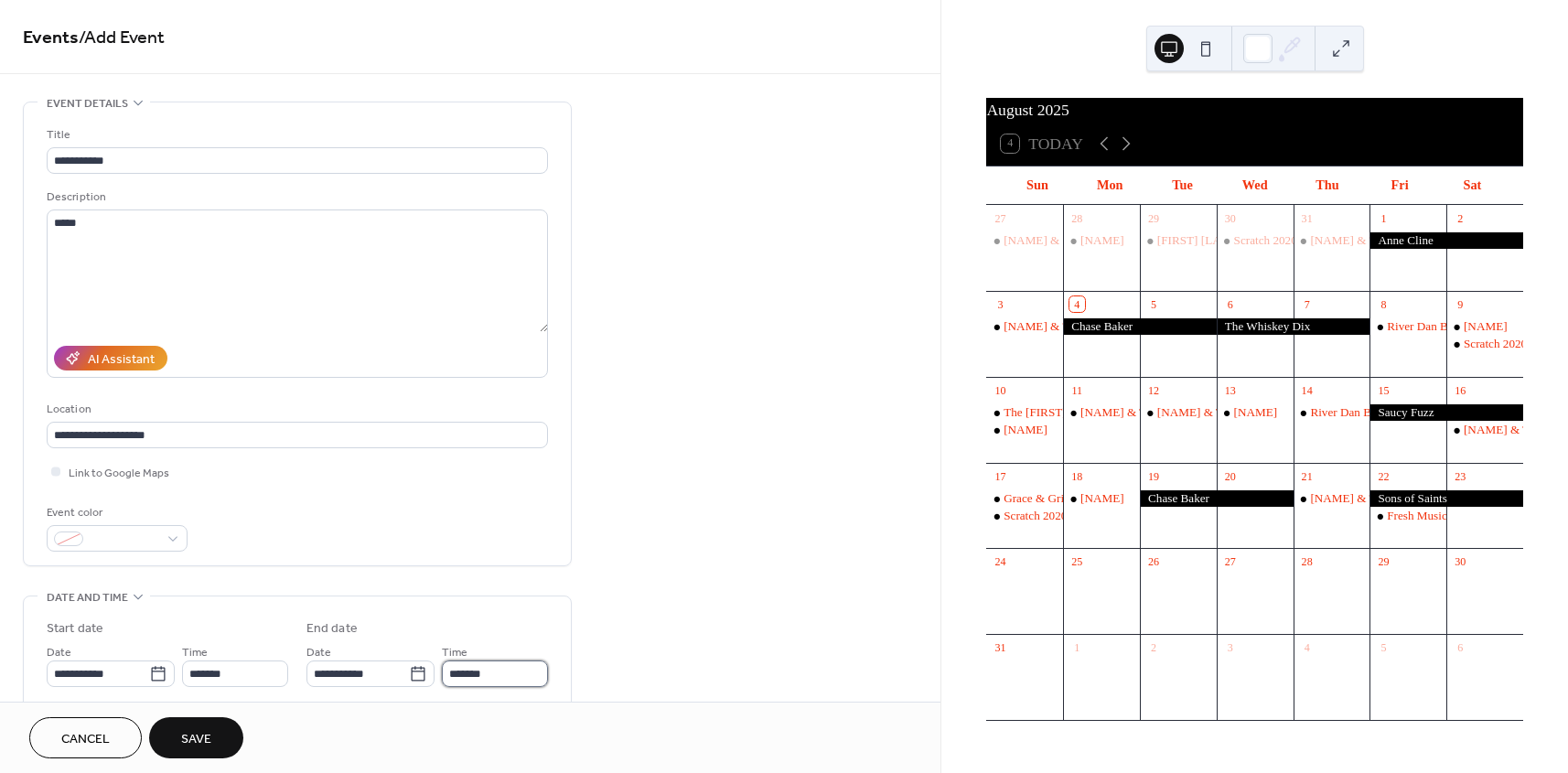 click on "*******" at bounding box center [495, 673] 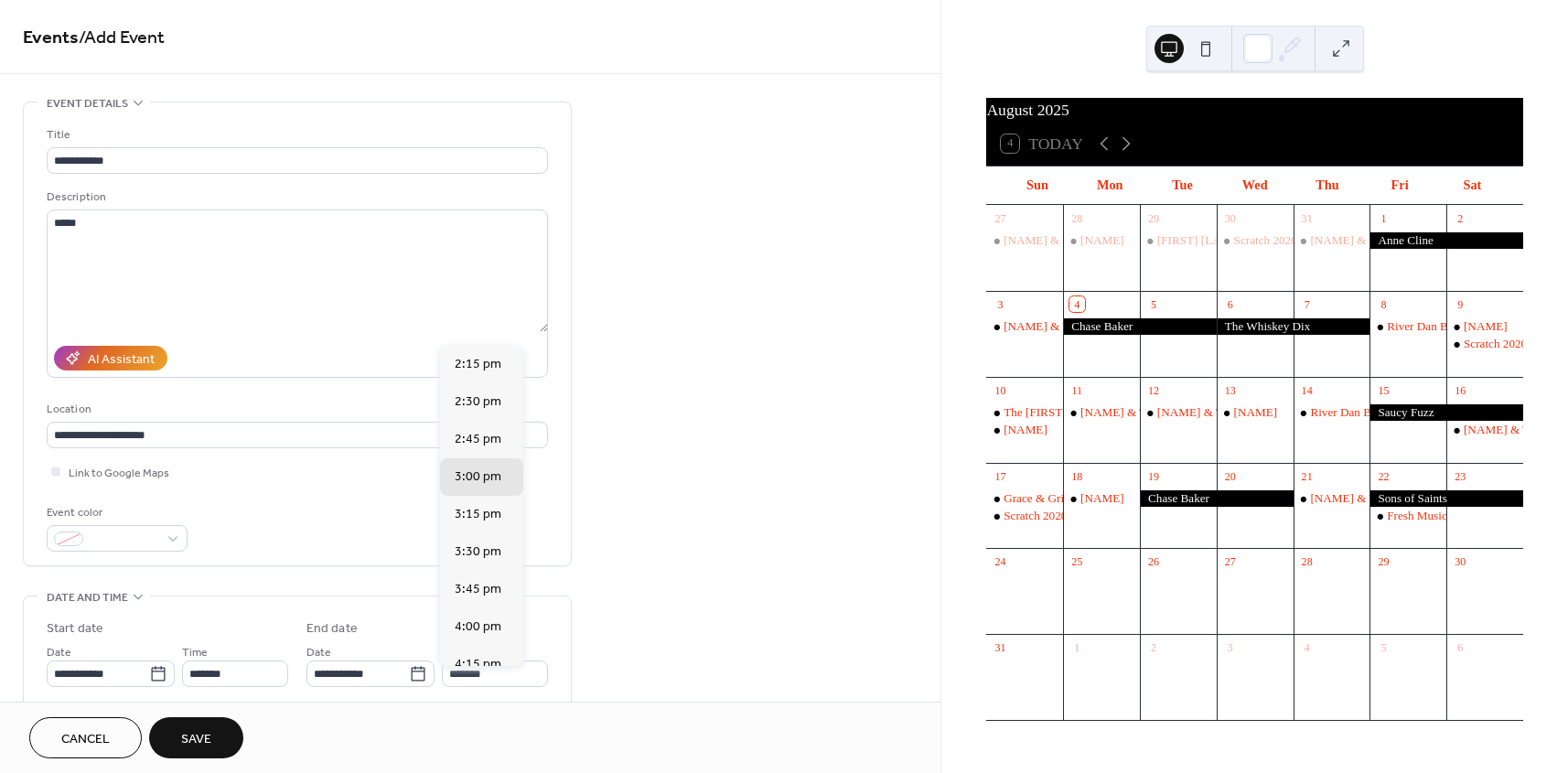 scroll, scrollTop: 277, scrollLeft: 0, axis: vertical 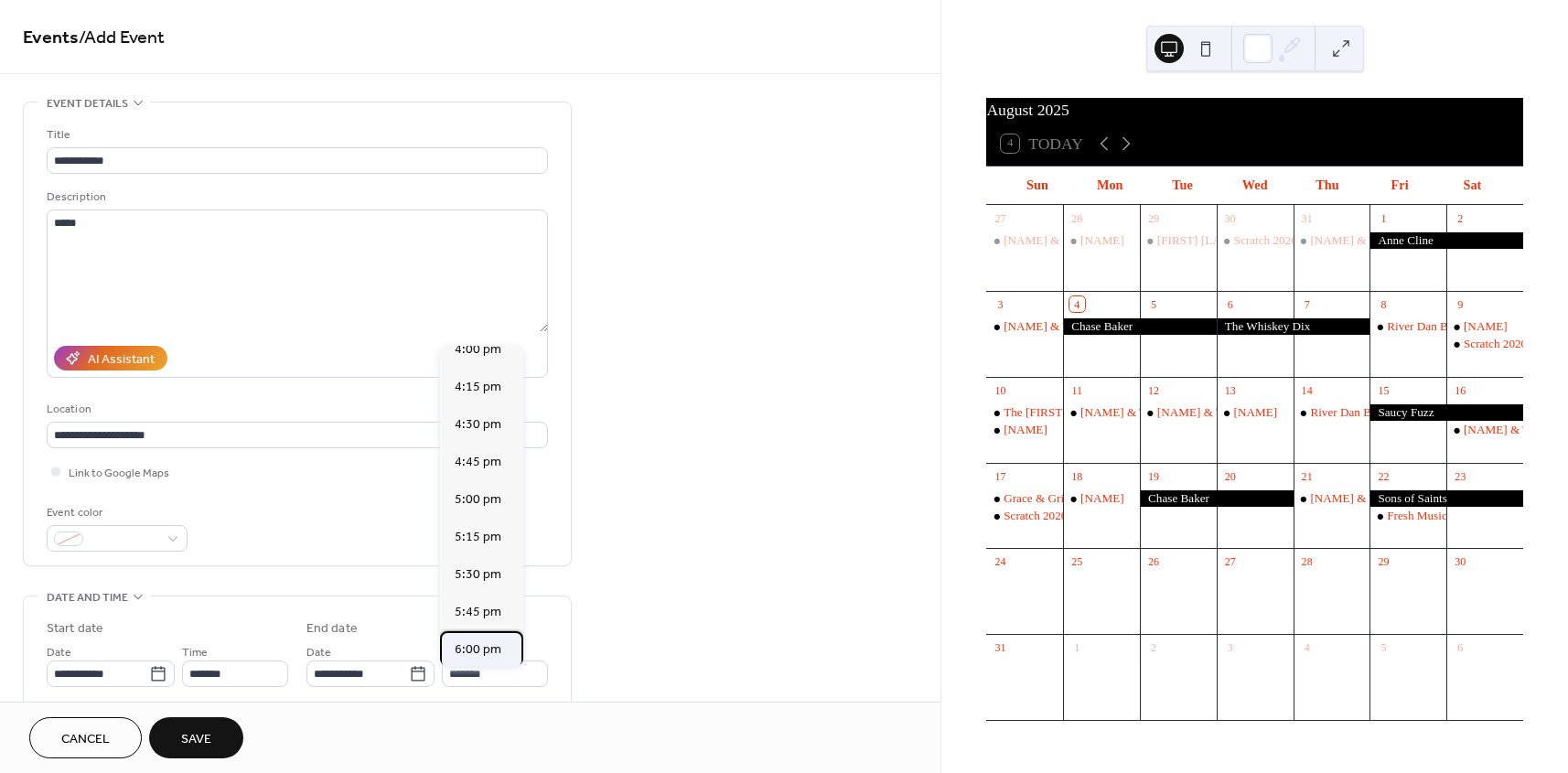 click on "6:00 pm" at bounding box center (478, 650) 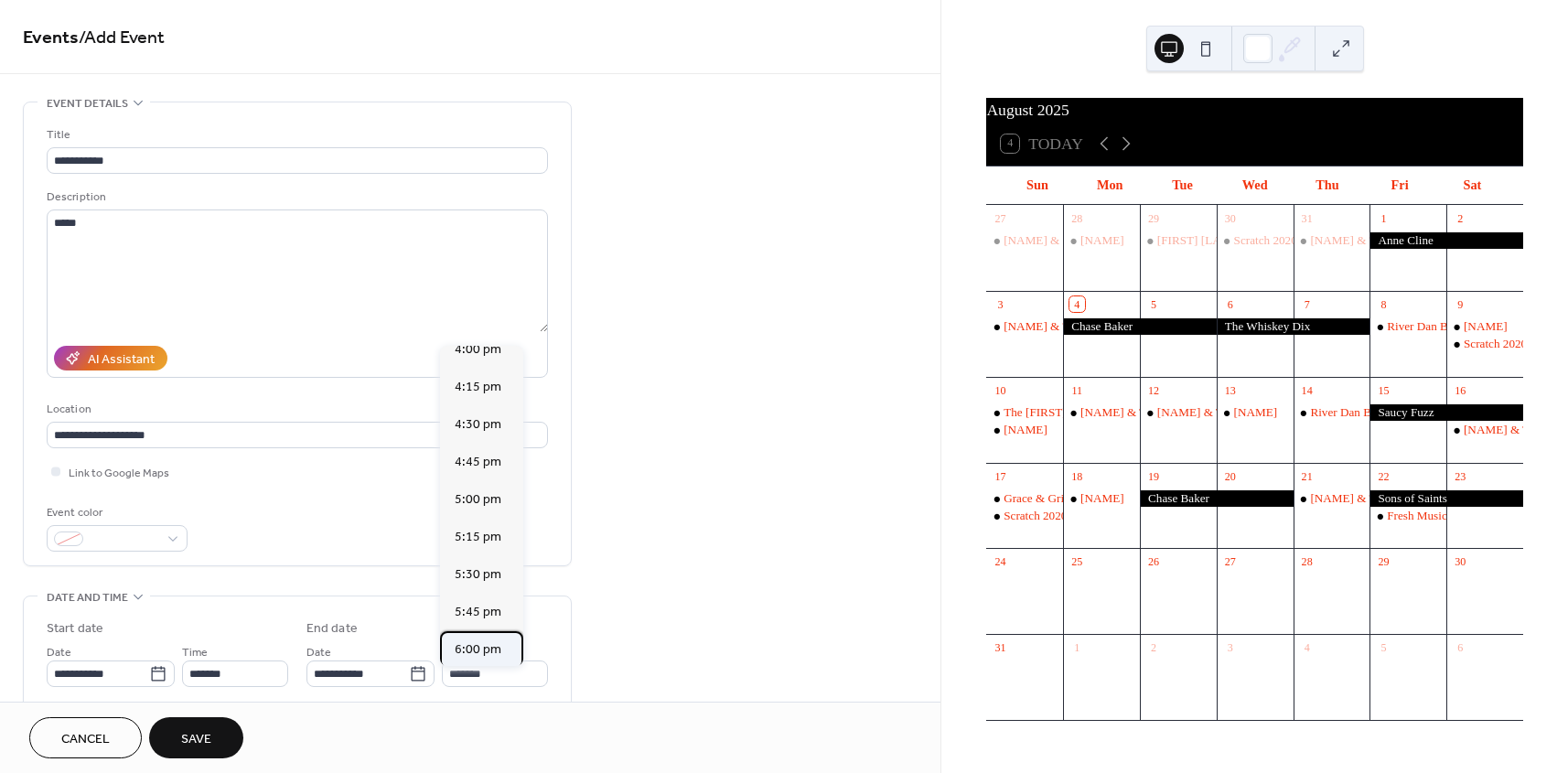 type on "*******" 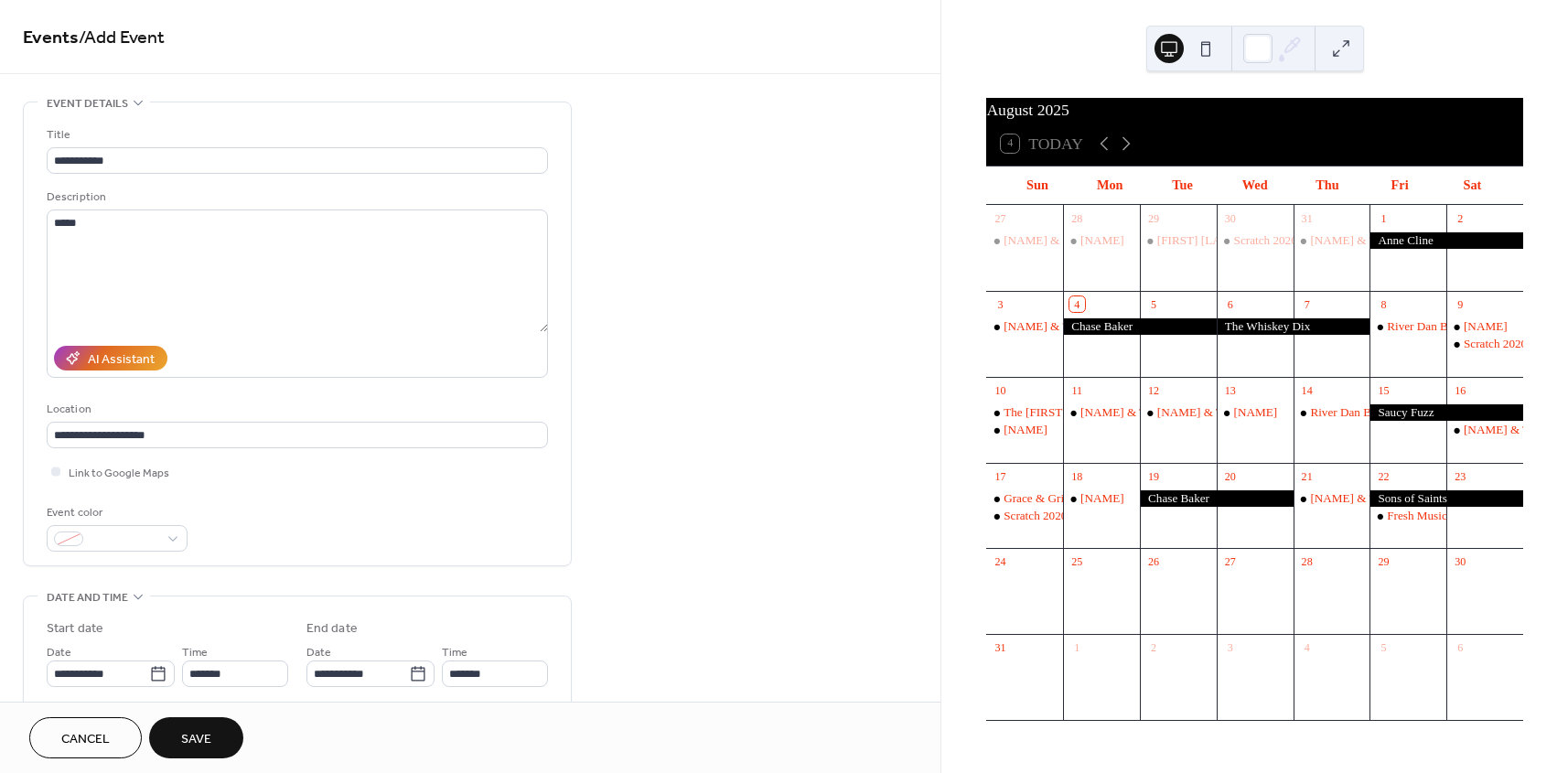click on "Save" at bounding box center (196, 739) 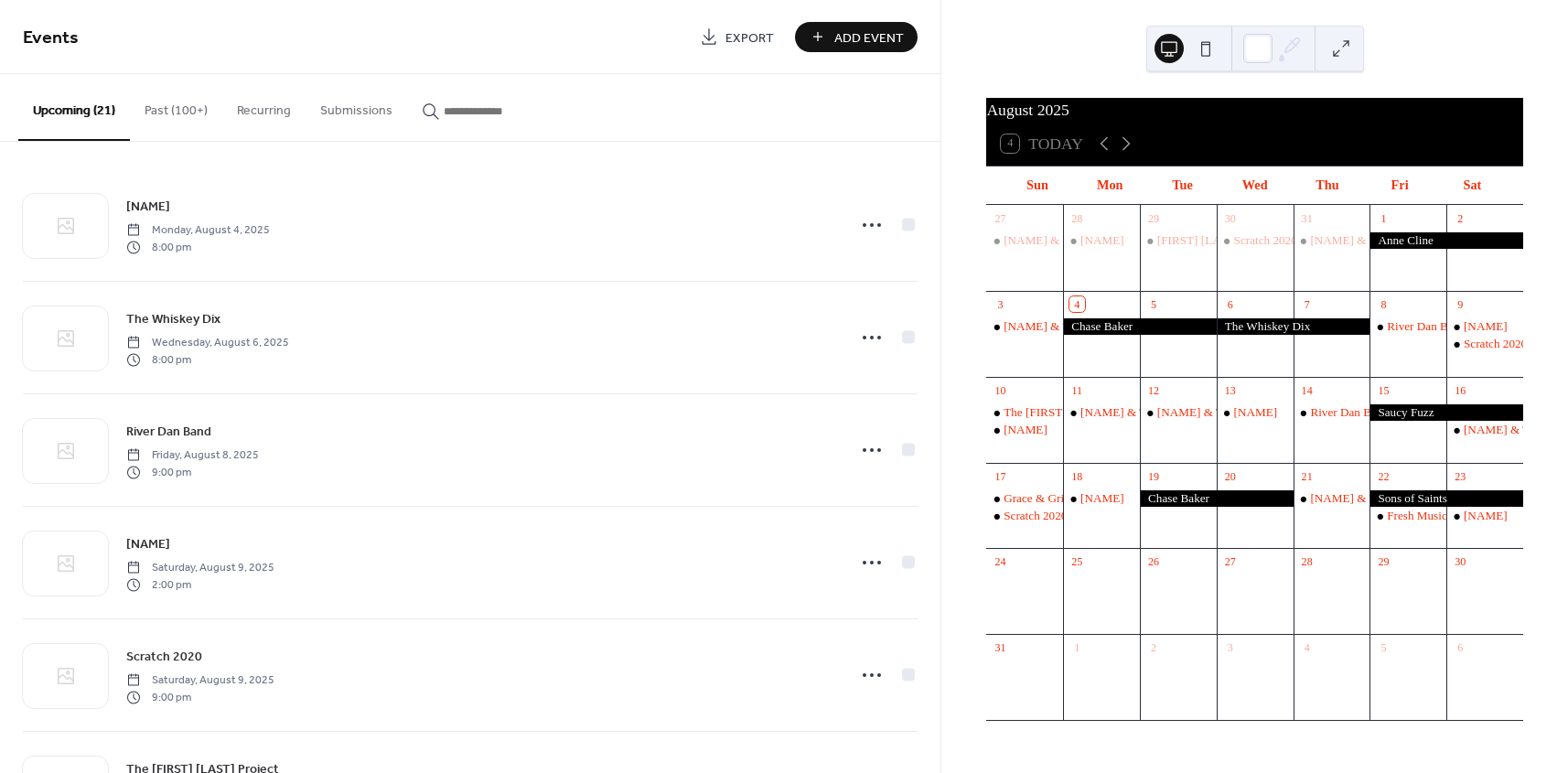 click on "Add Event" at bounding box center [869, 38] 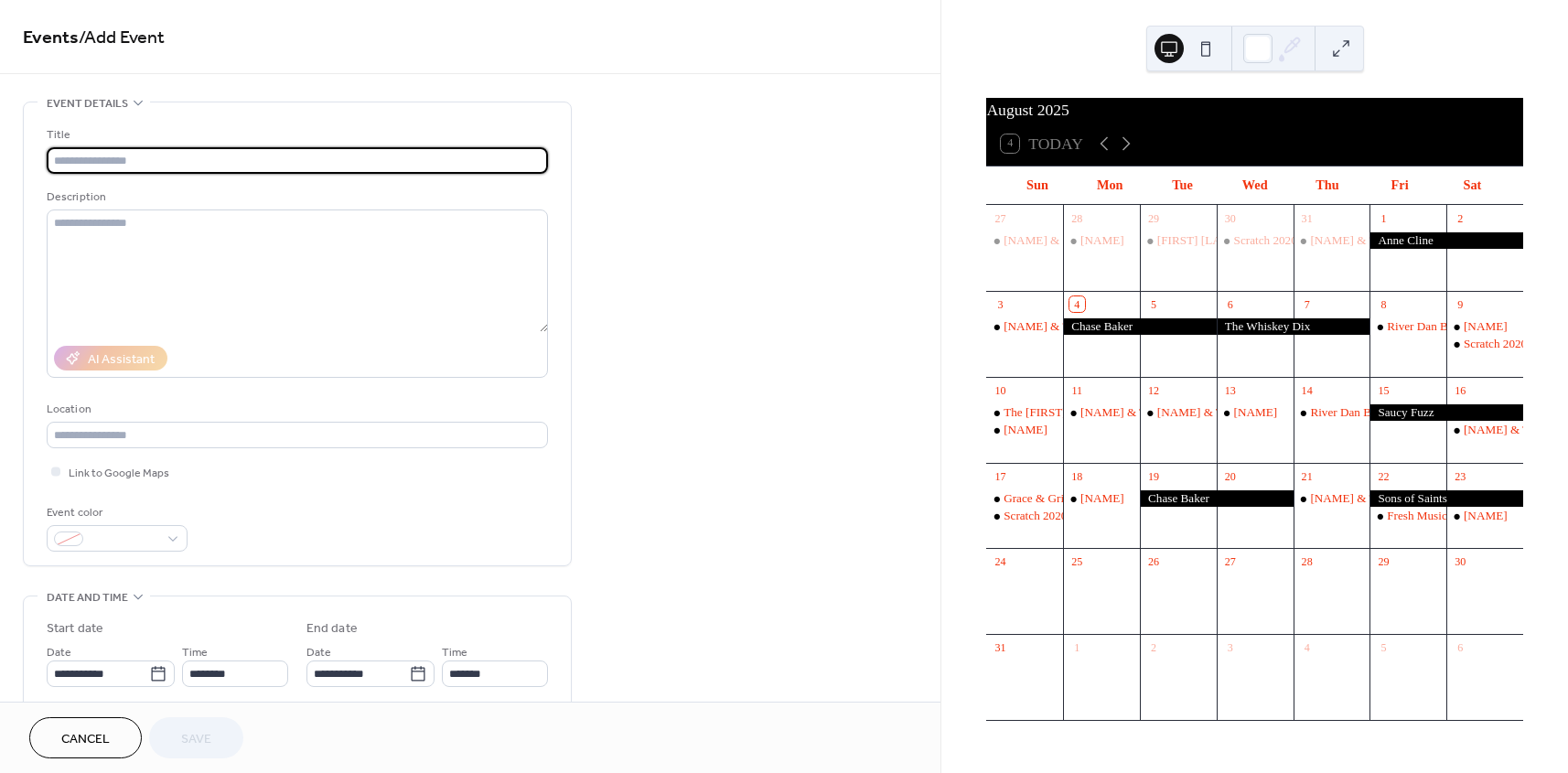 type on "*" 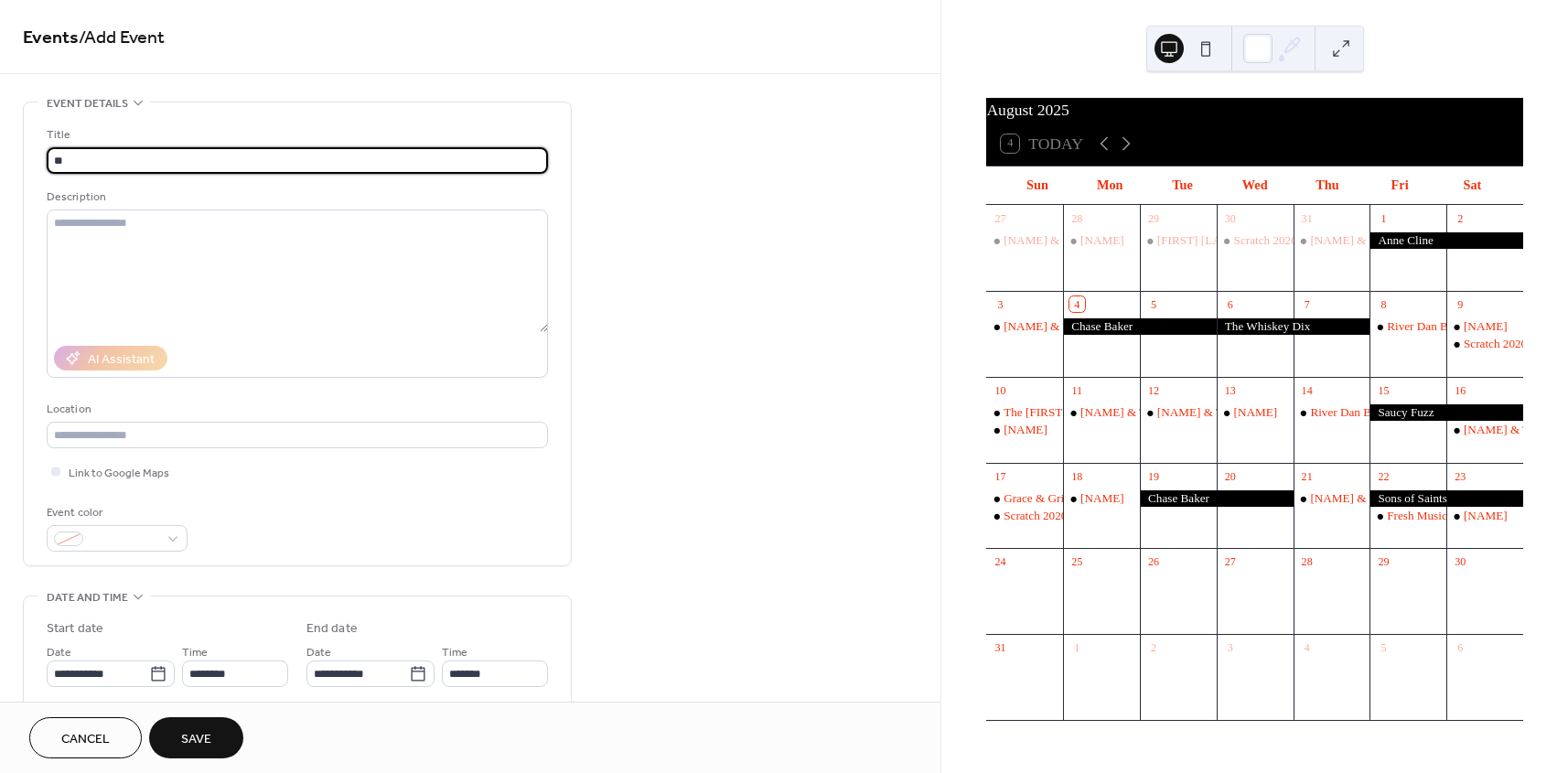 type on "*" 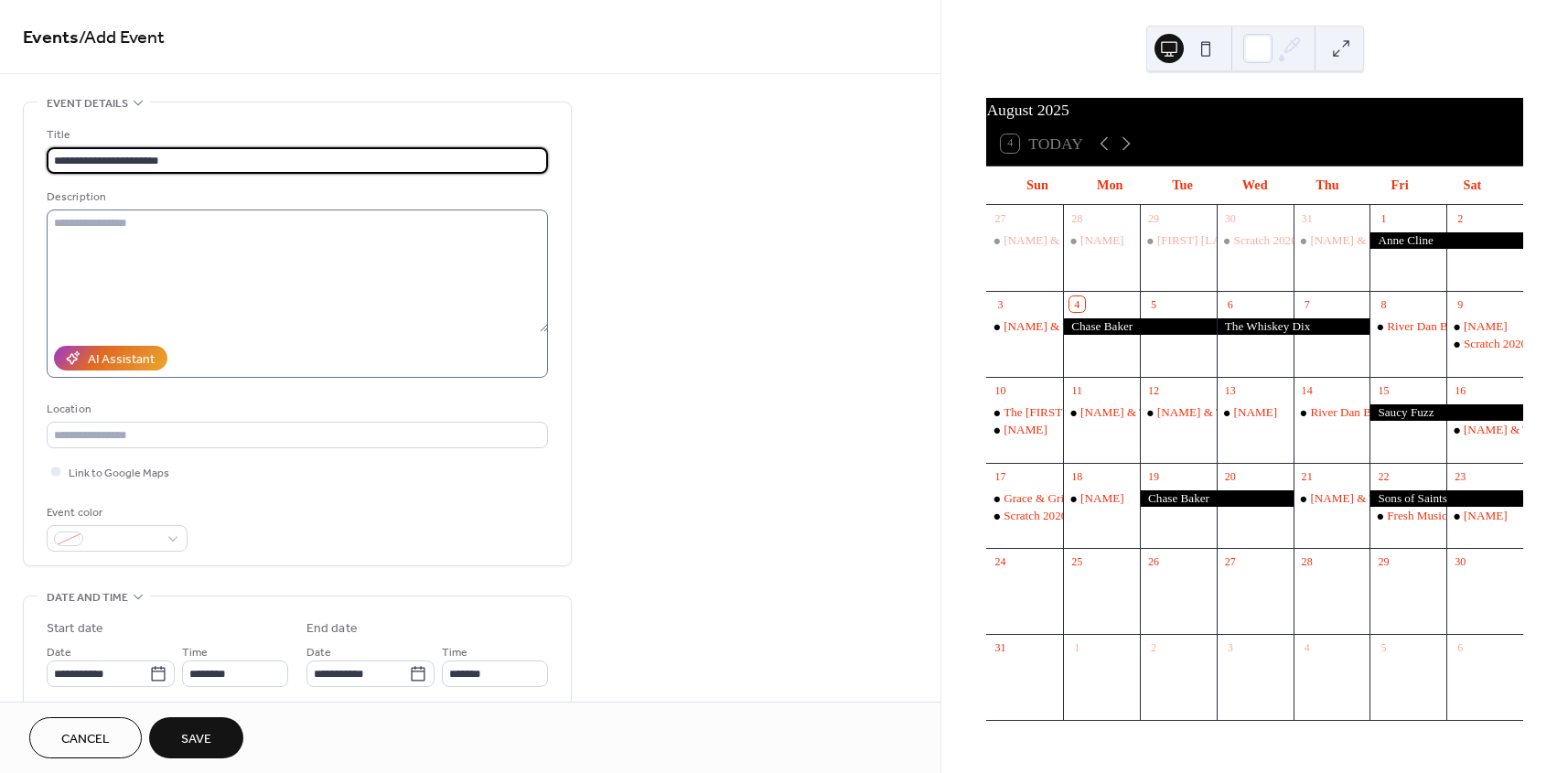 type on "**********" 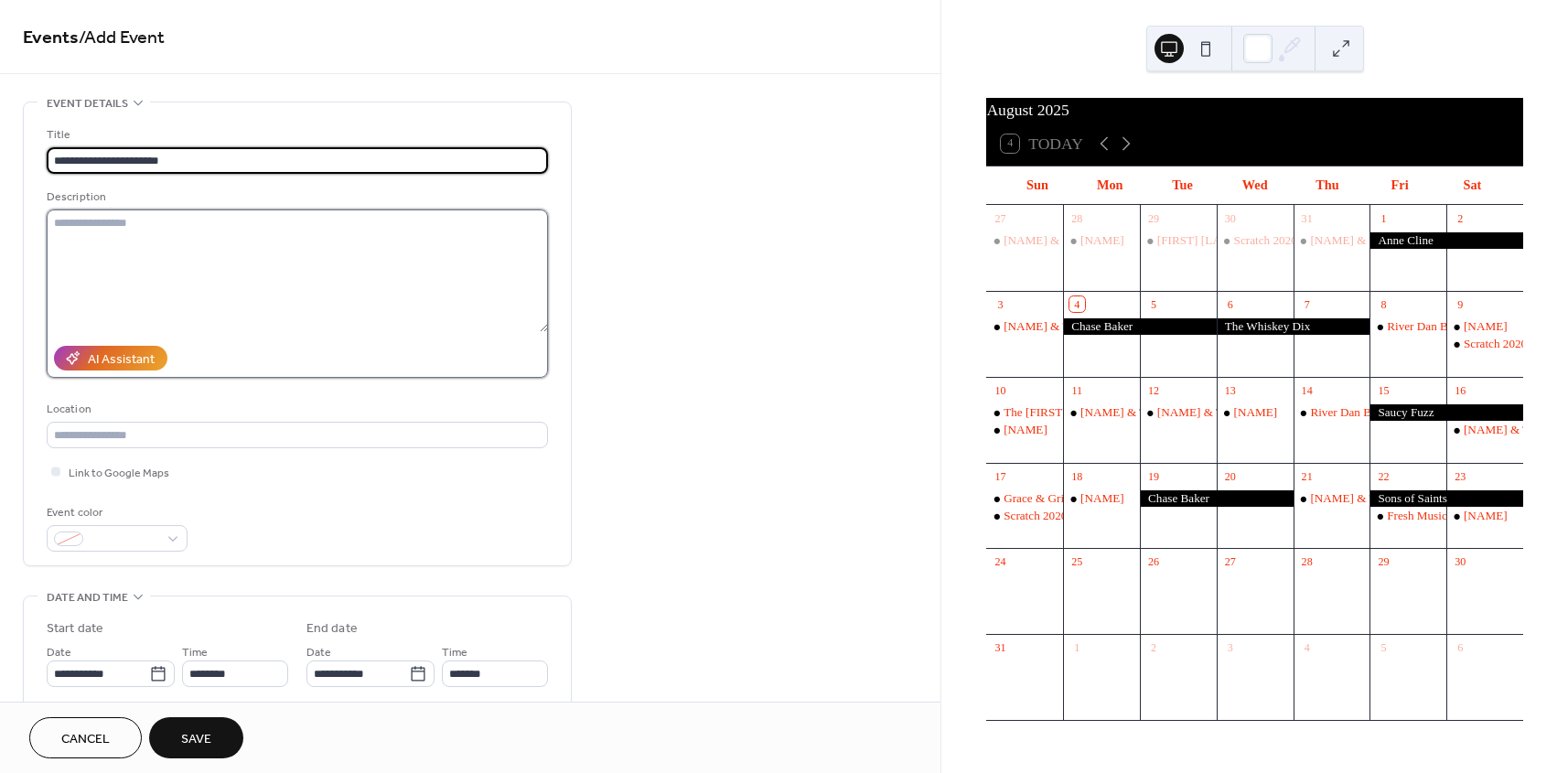 click at bounding box center (297, 271) 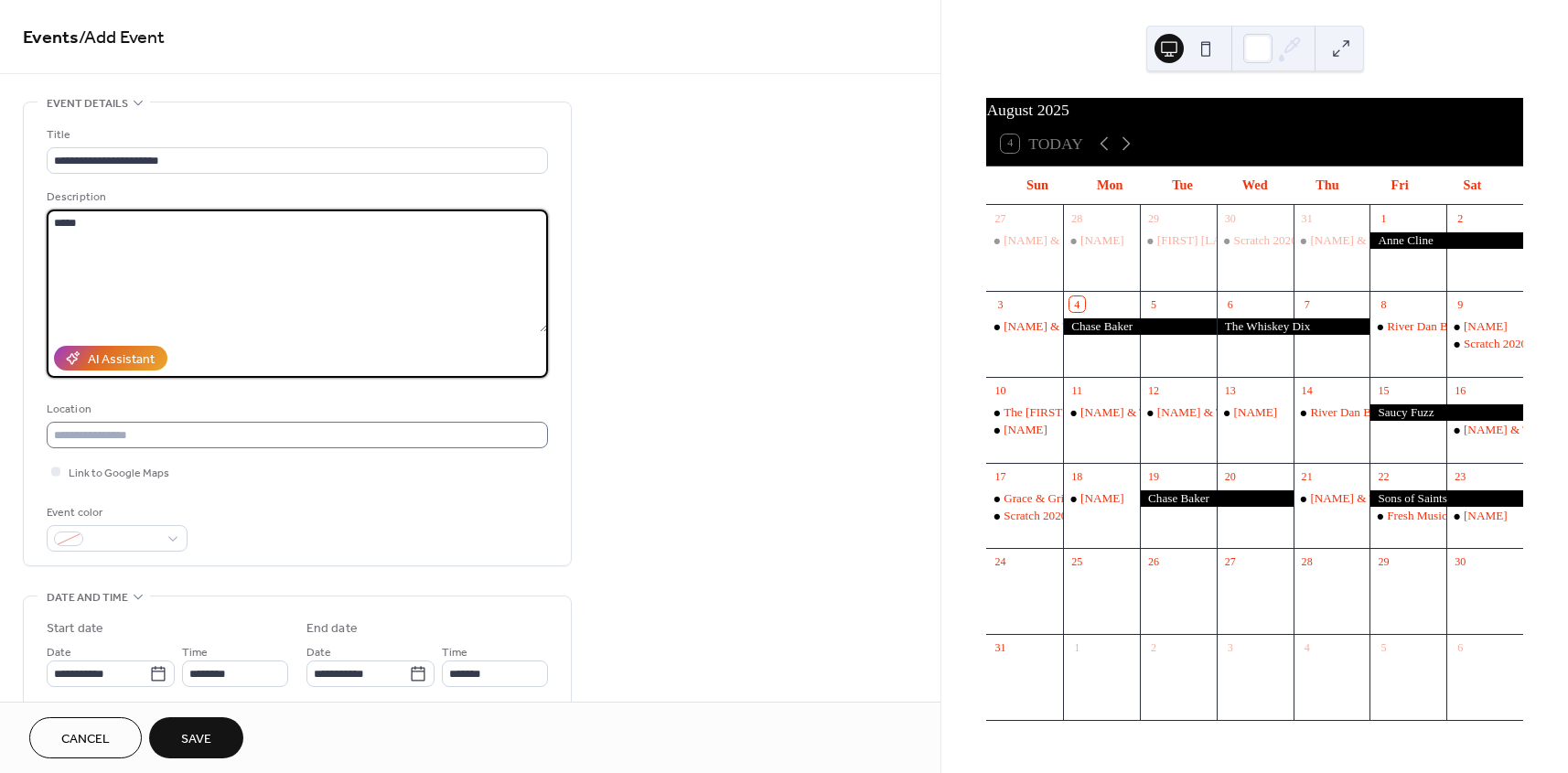 type on "*****" 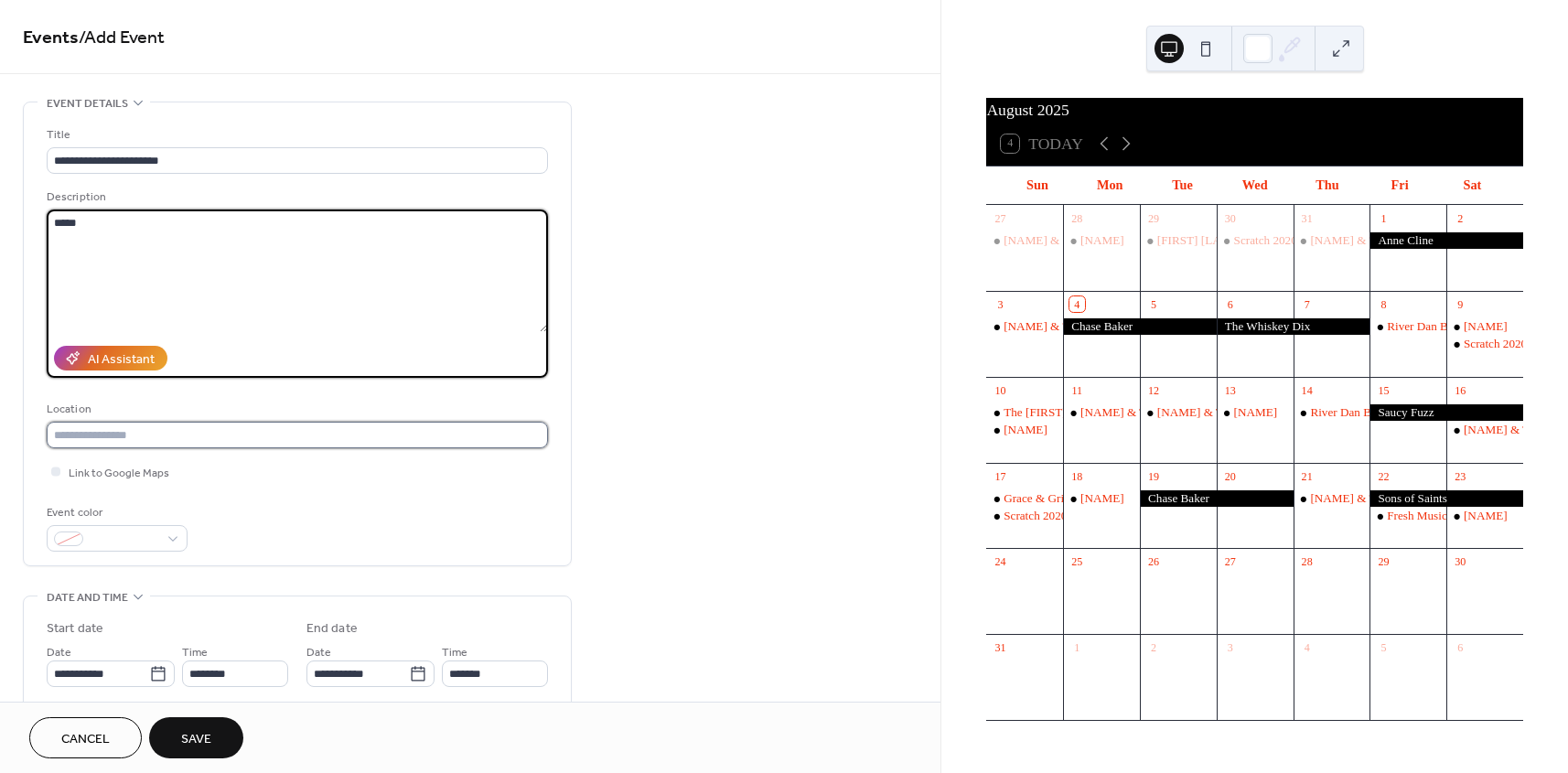 click at bounding box center [297, 435] 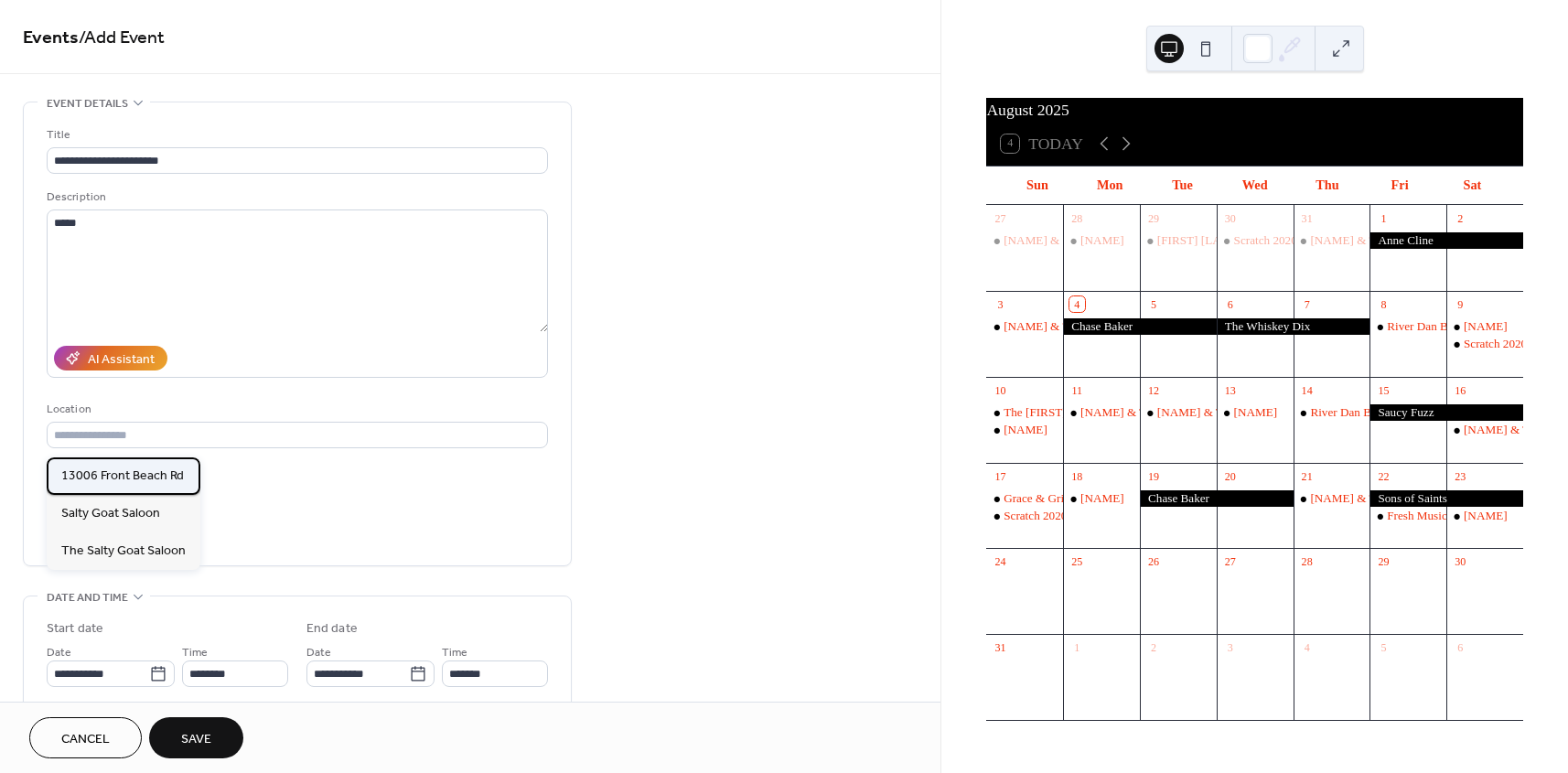 click on "13006 Front Beach Rd" at bounding box center [123, 476] 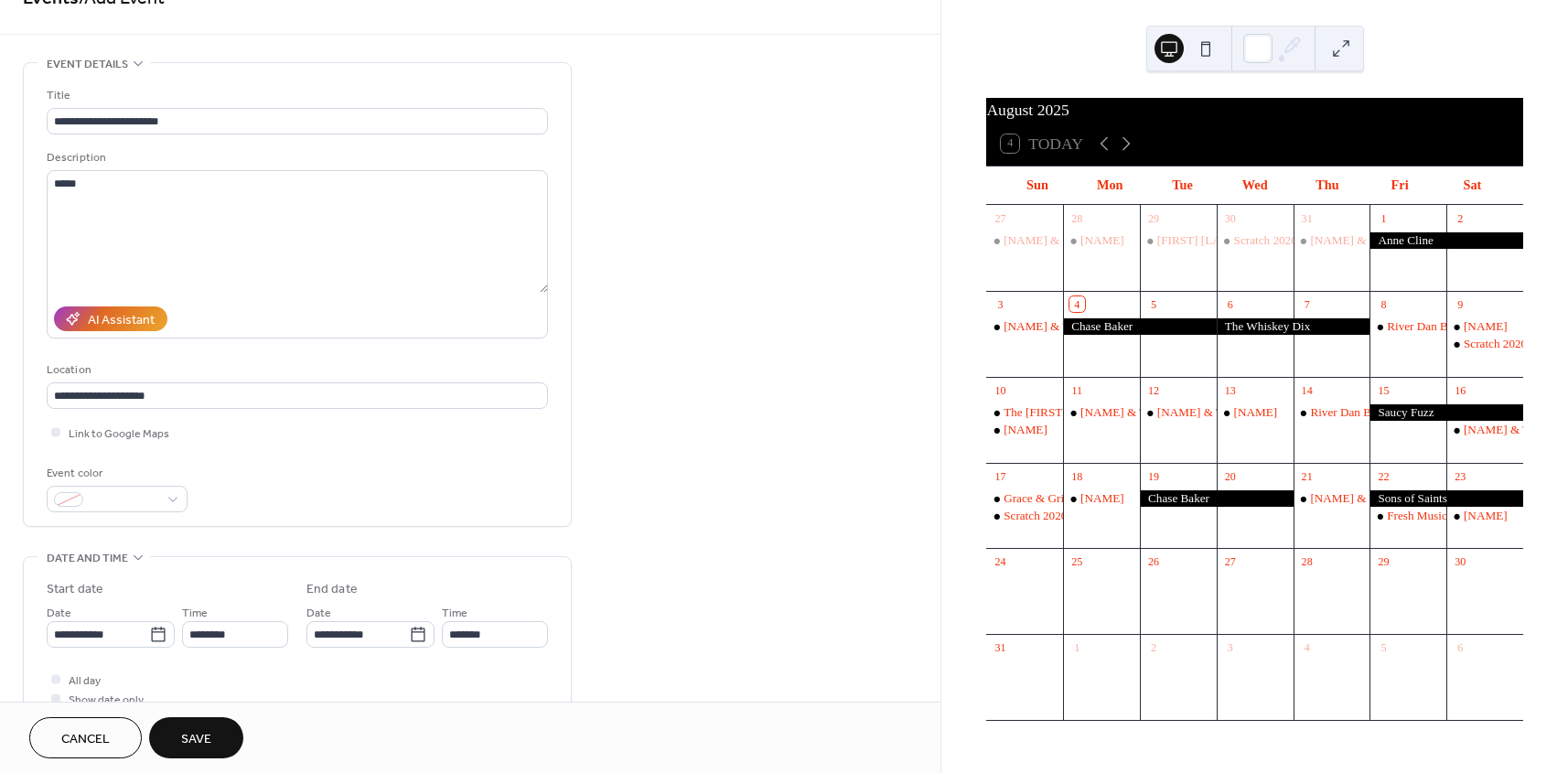 scroll, scrollTop: 55, scrollLeft: 0, axis: vertical 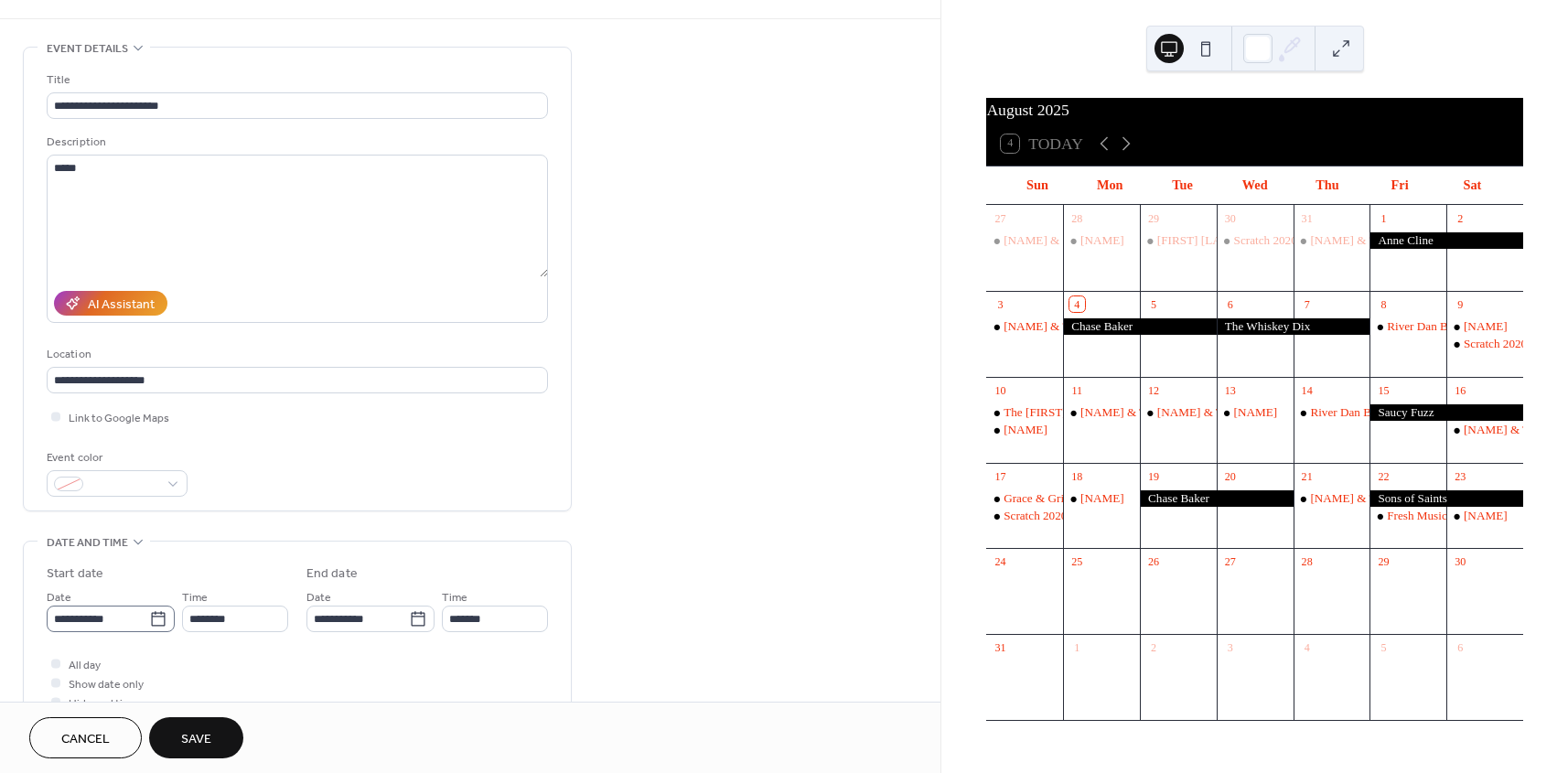 click 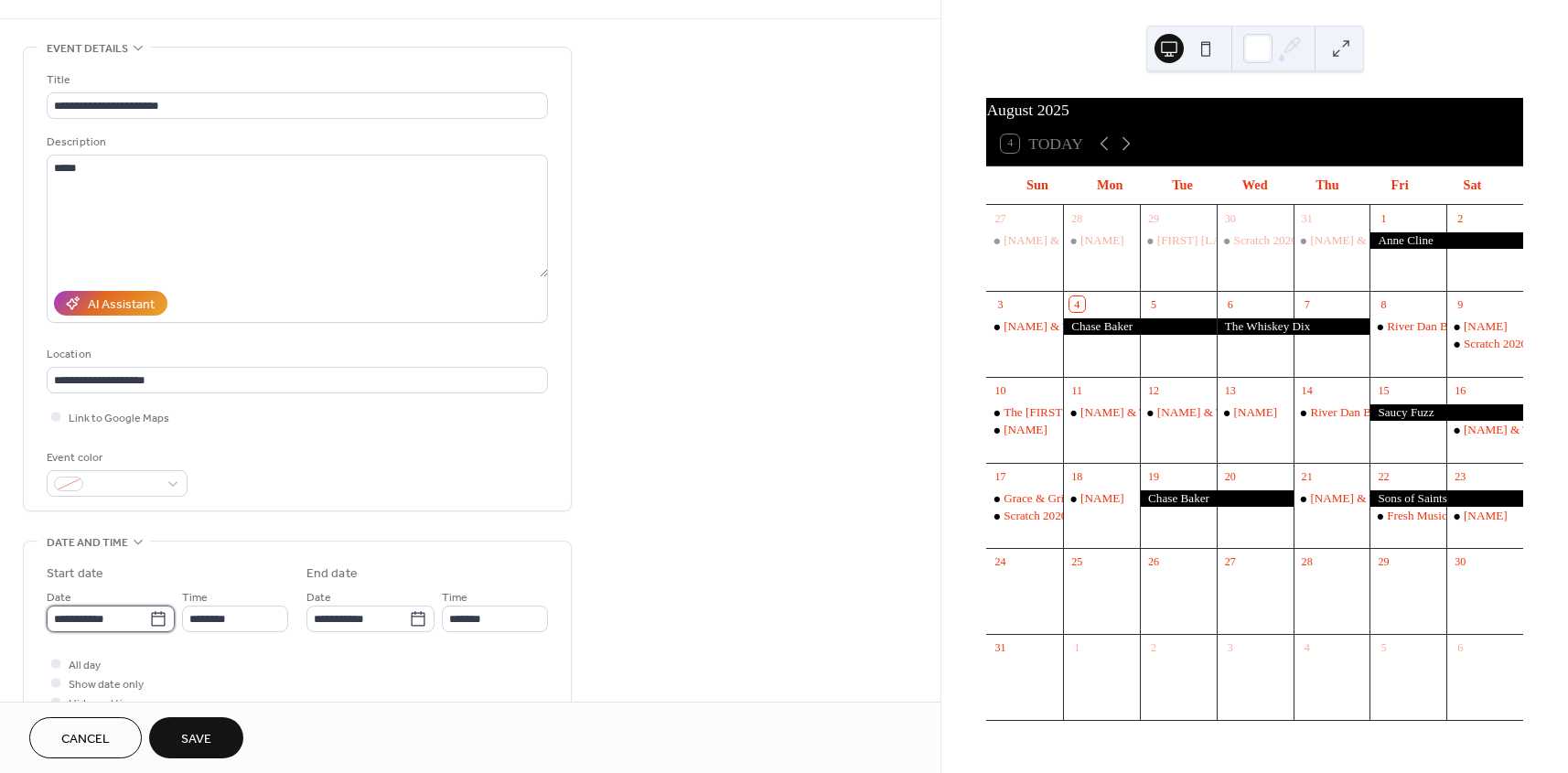 click on "**********" at bounding box center [98, 618] 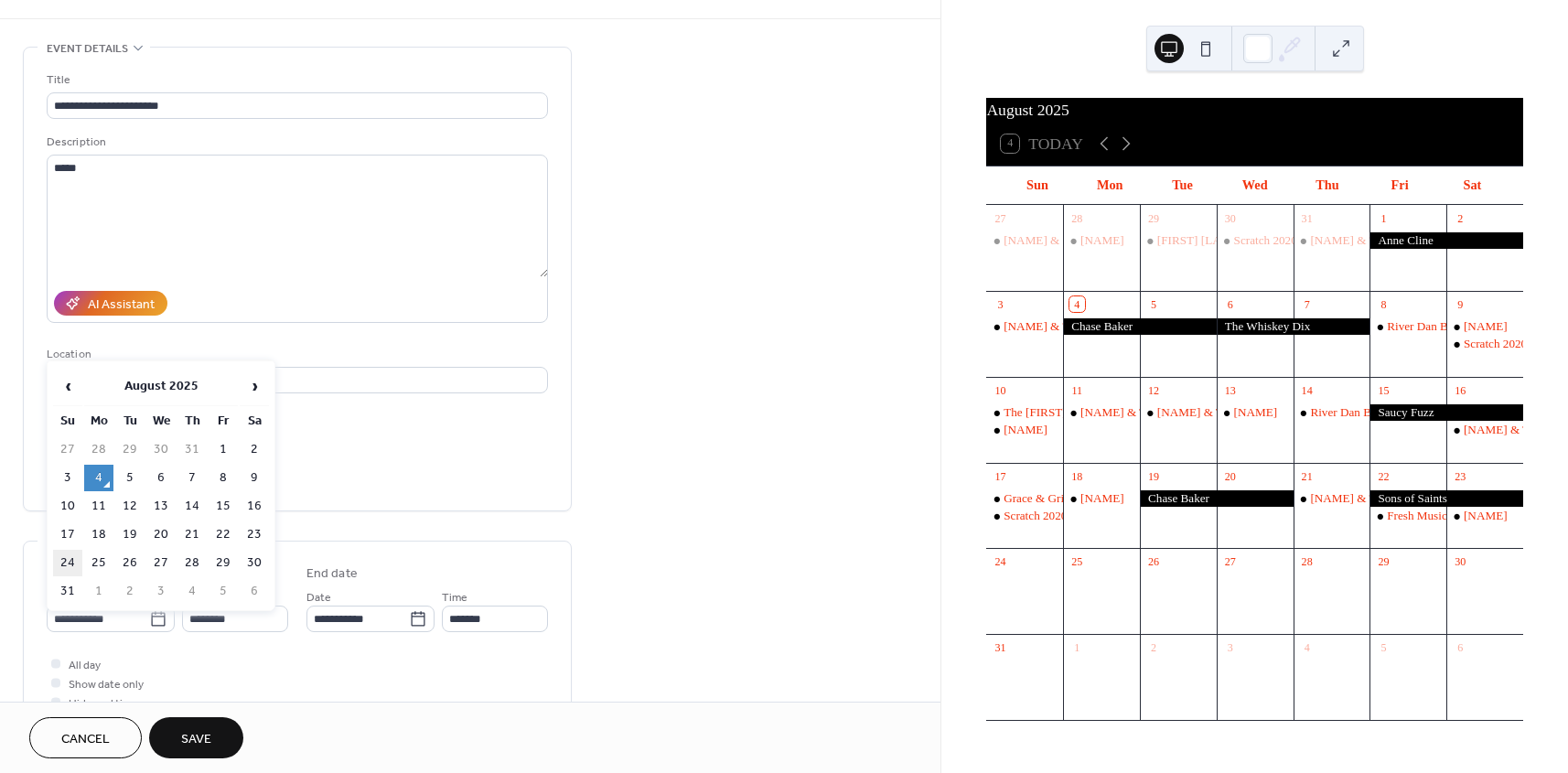 click on "24" at bounding box center [68, 563] 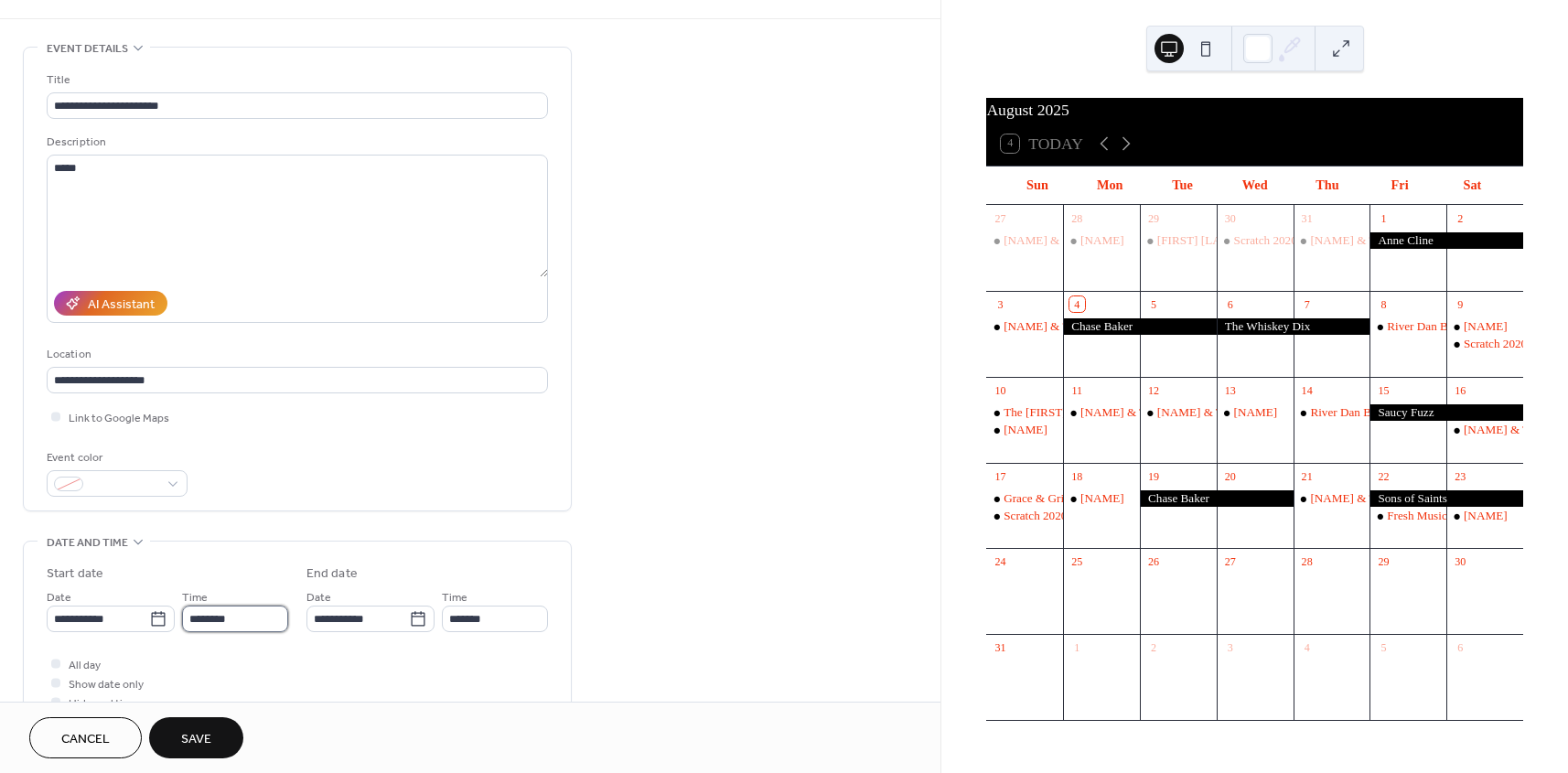 click on "********" at bounding box center (235, 618) 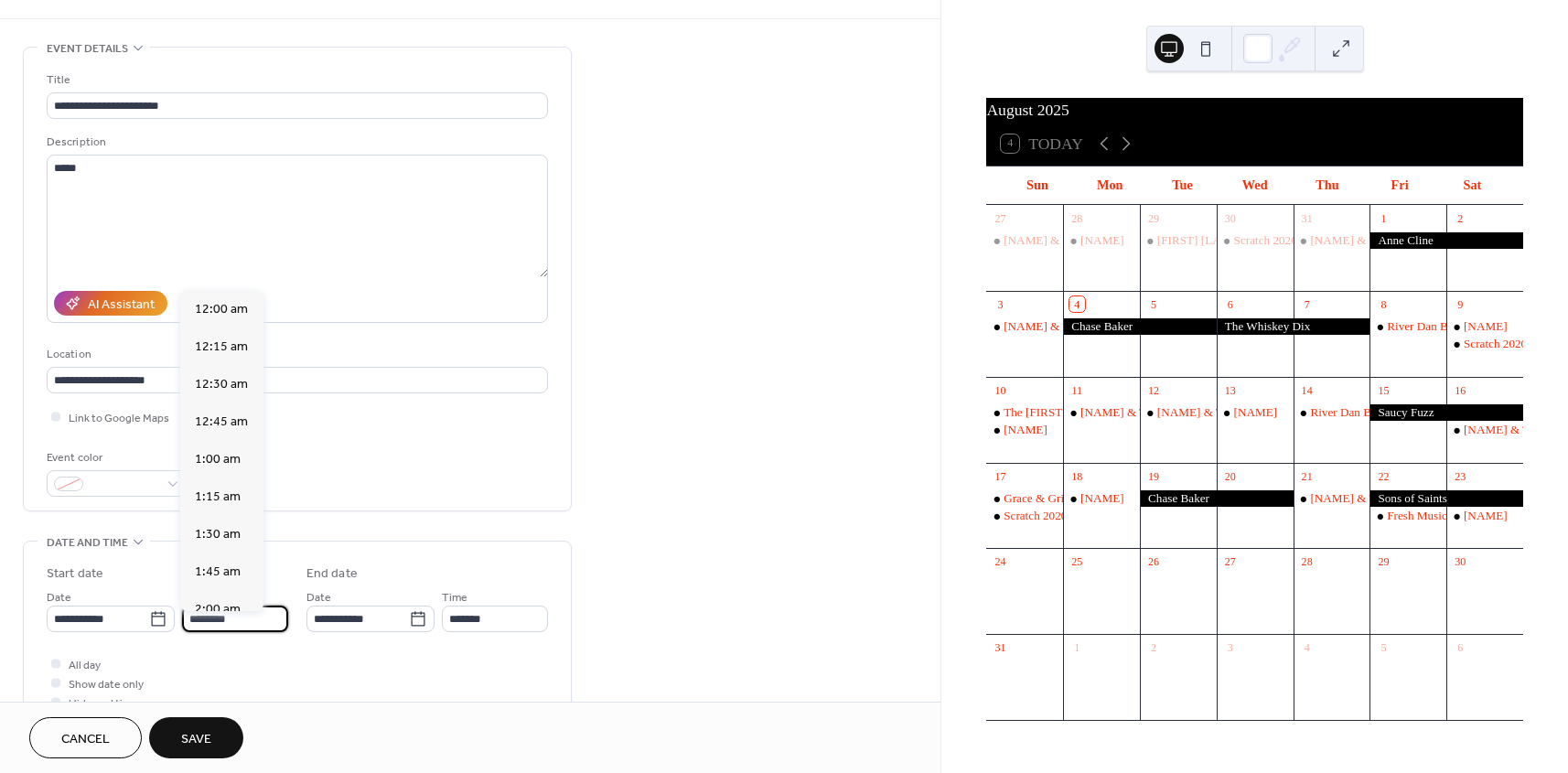 scroll, scrollTop: 1778, scrollLeft: 0, axis: vertical 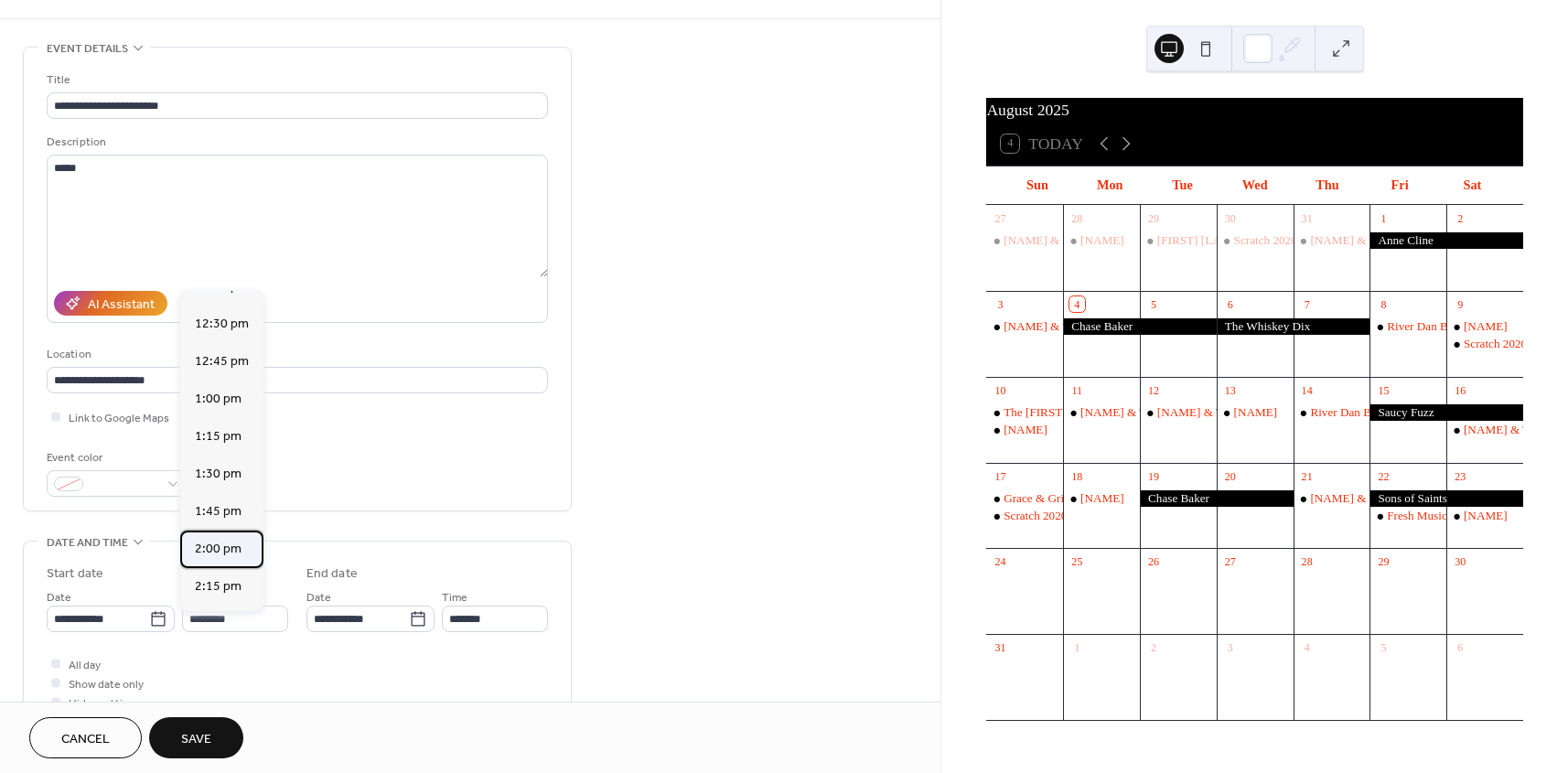 click on "2:00 pm" at bounding box center [218, 549] 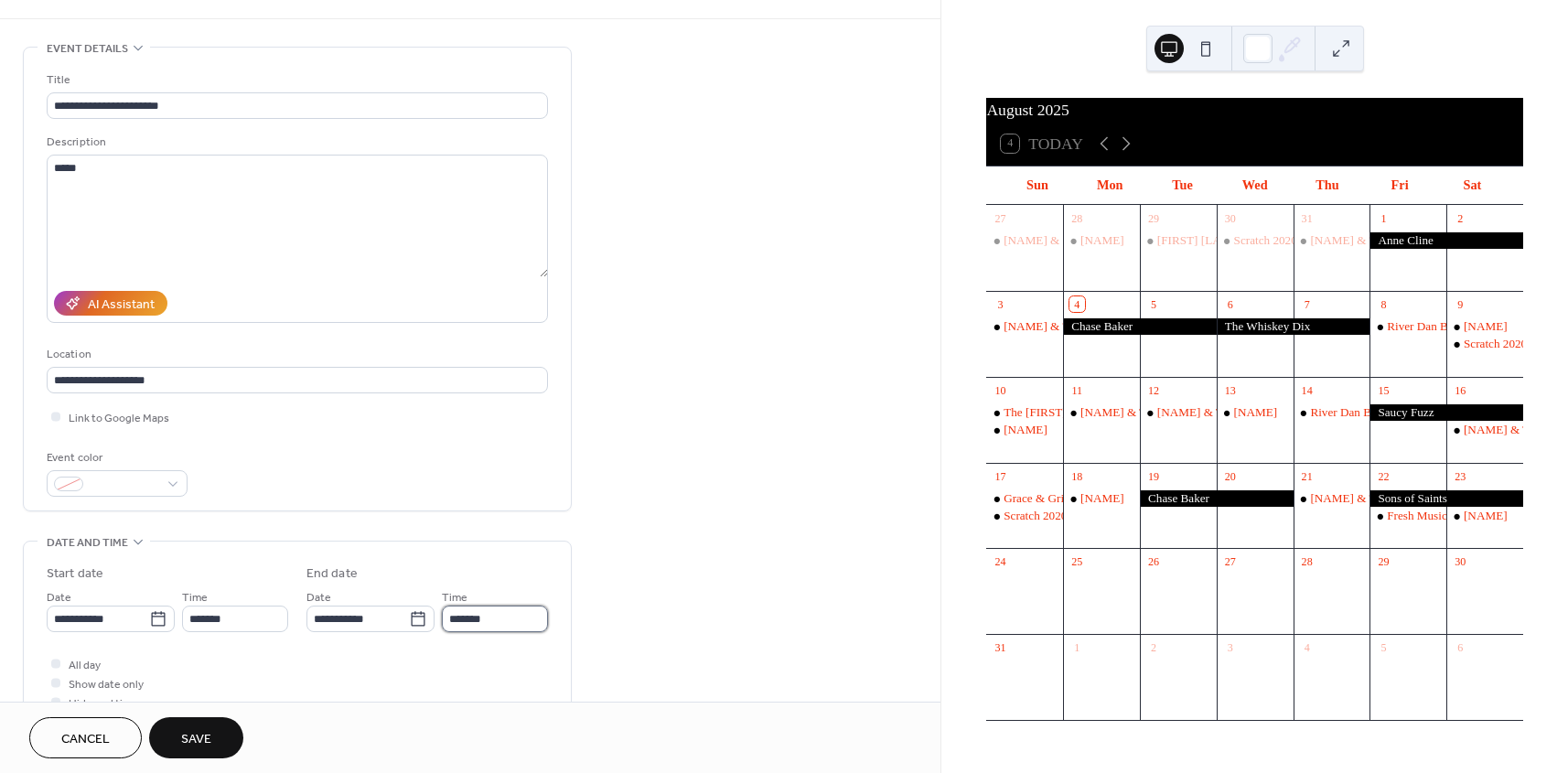 click on "*******" at bounding box center [495, 618] 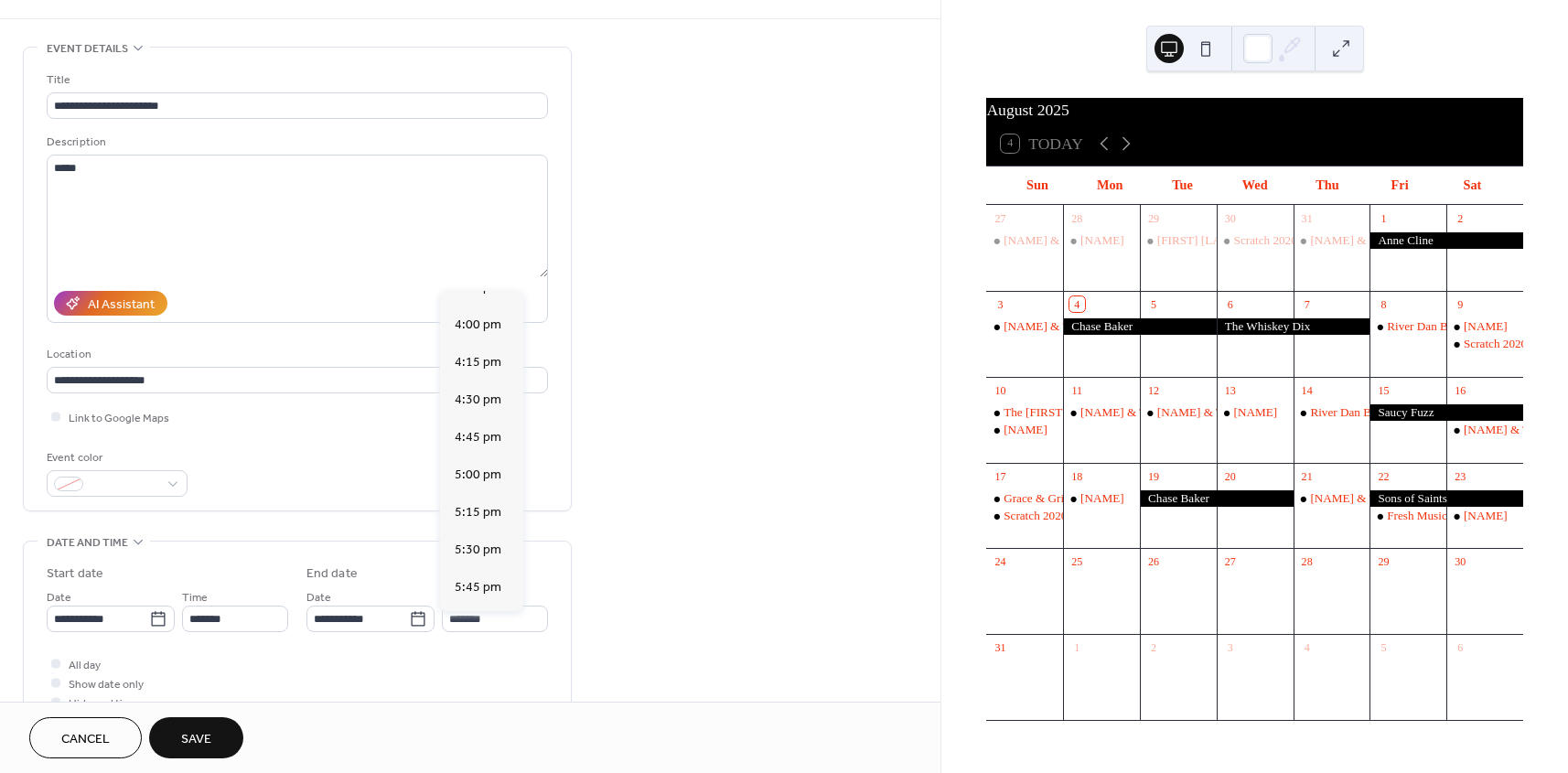 scroll, scrollTop: 288, scrollLeft: 0, axis: vertical 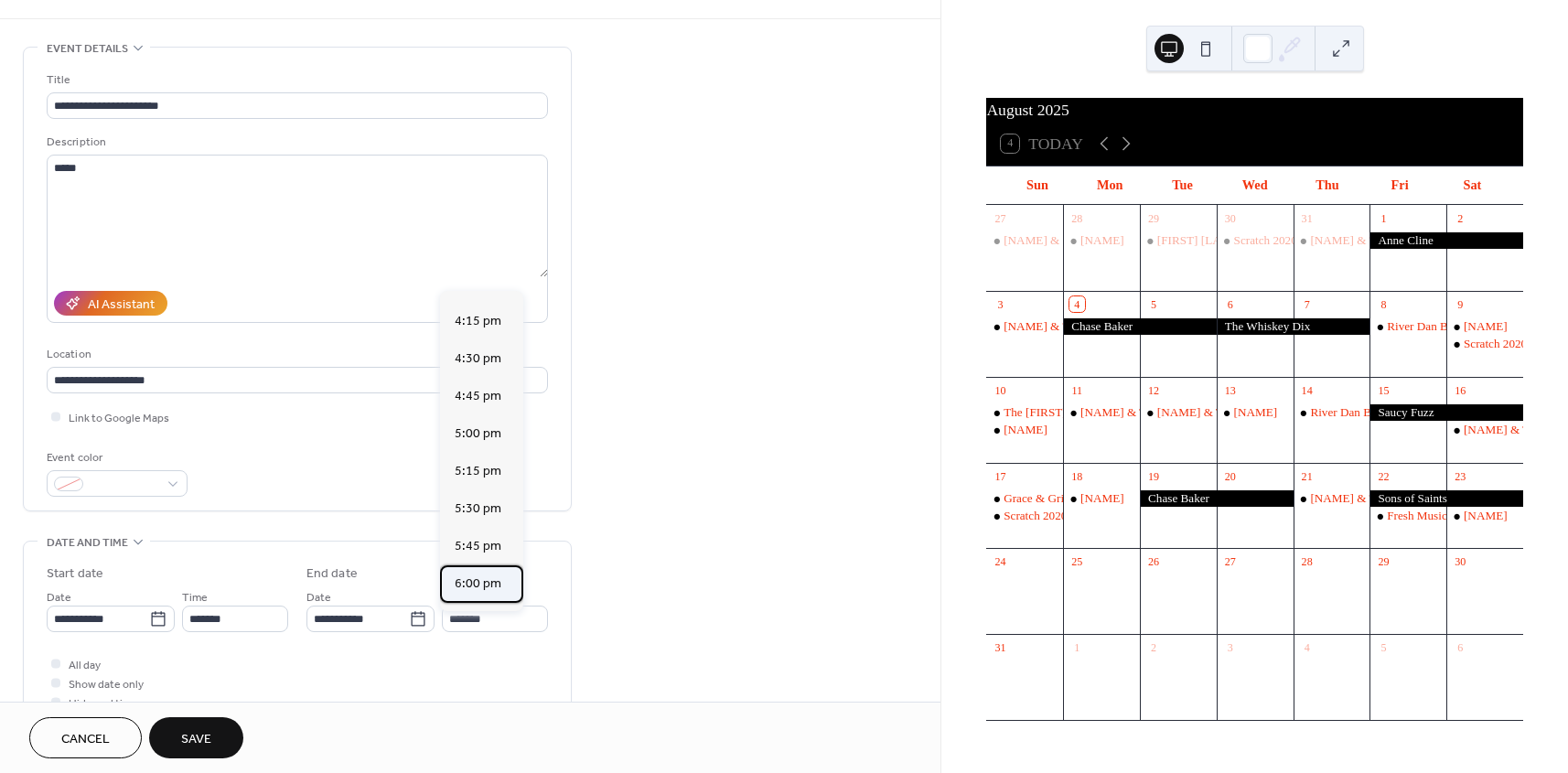 click on "6:00 pm" at bounding box center (478, 584) 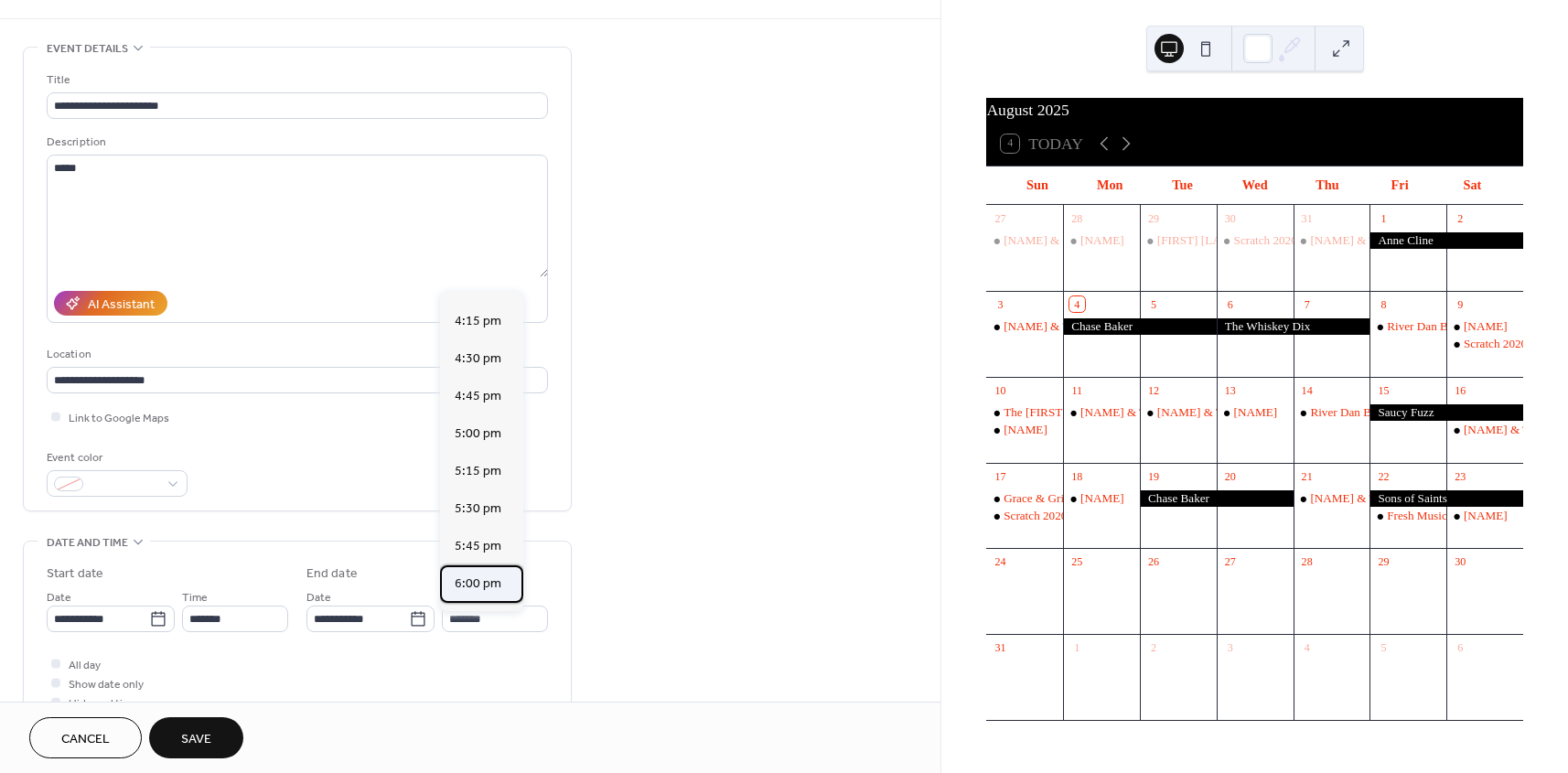type on "*******" 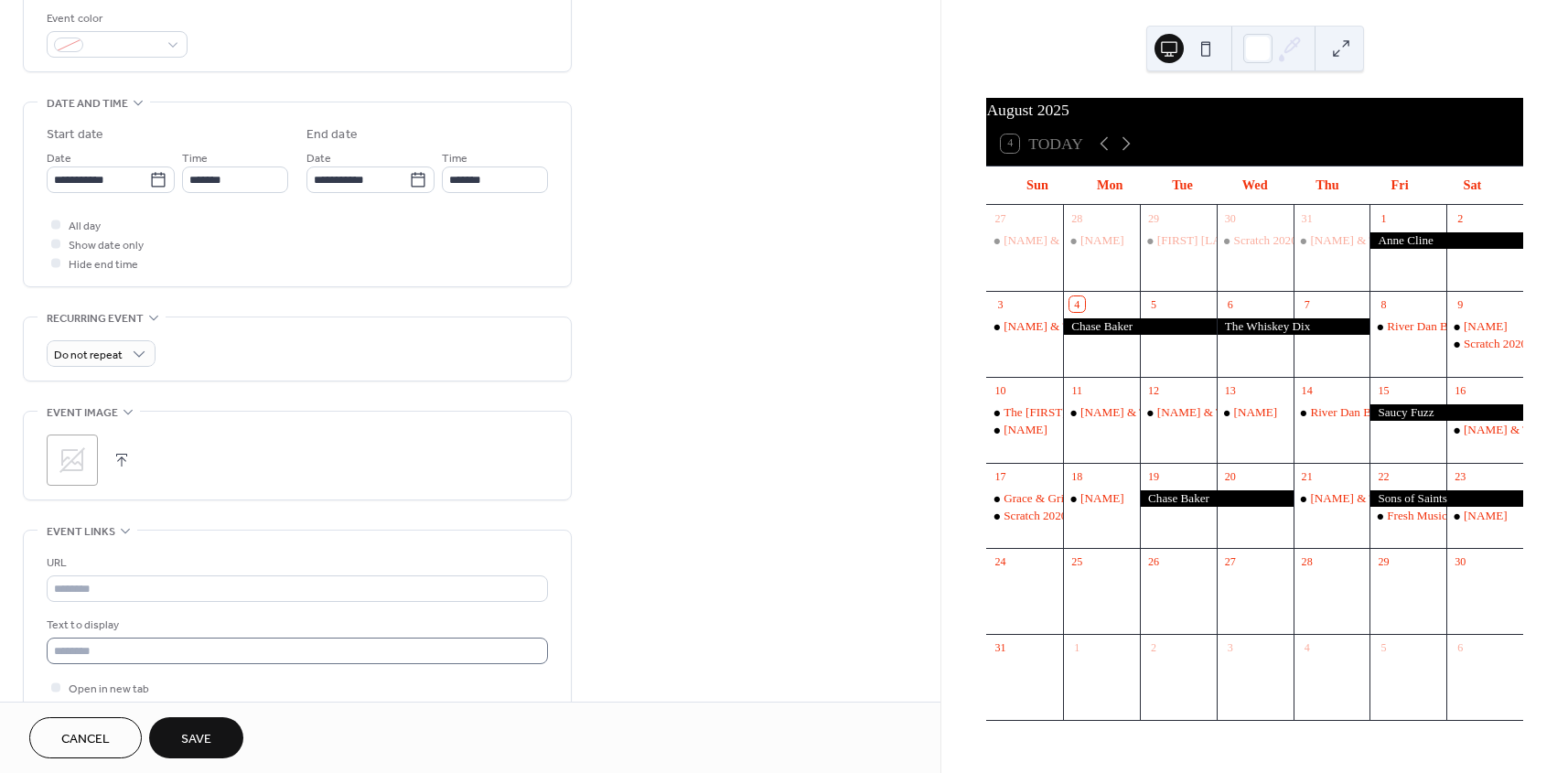 scroll, scrollTop: 604, scrollLeft: 0, axis: vertical 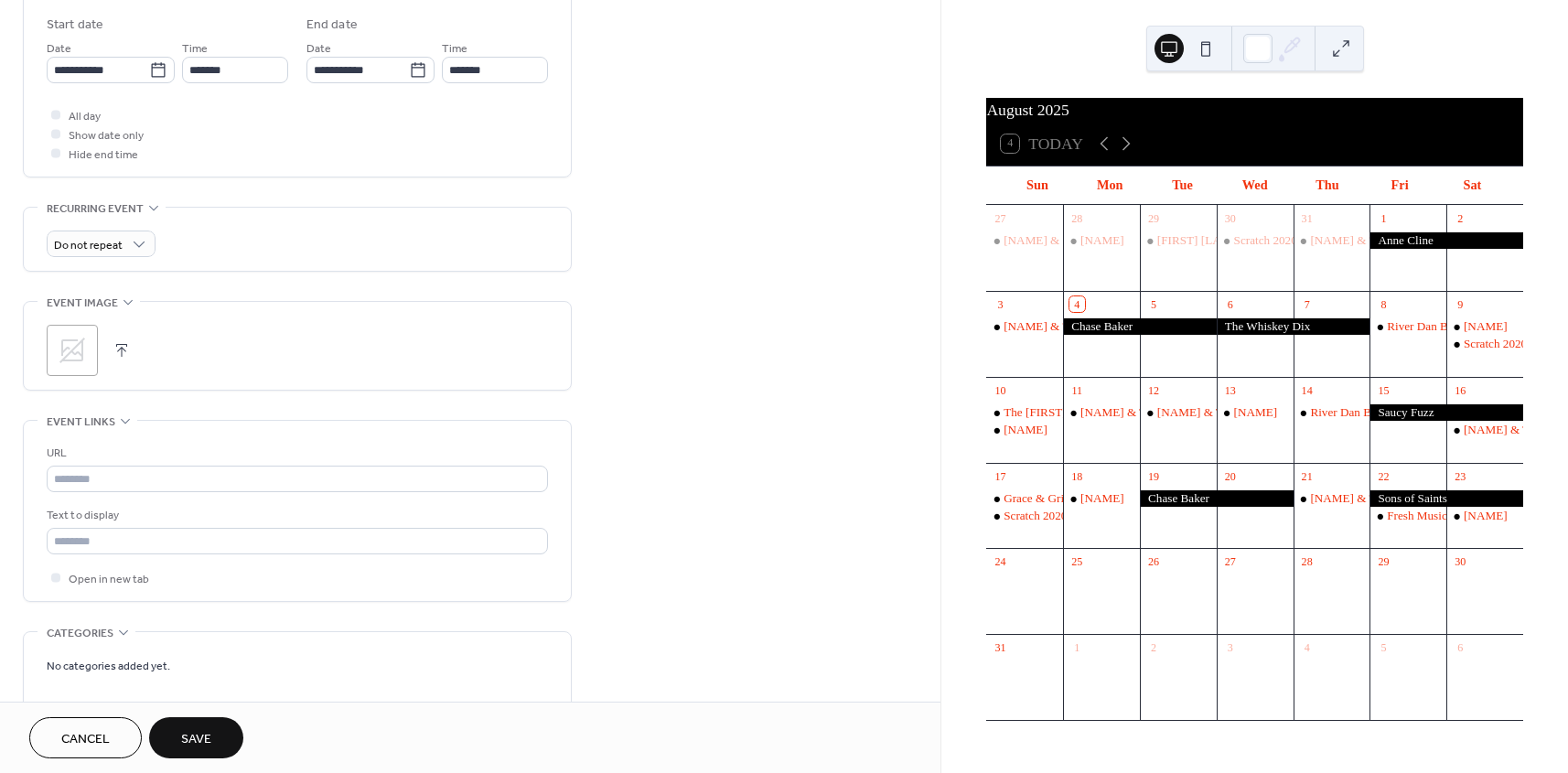 click on "Save" at bounding box center [196, 737] 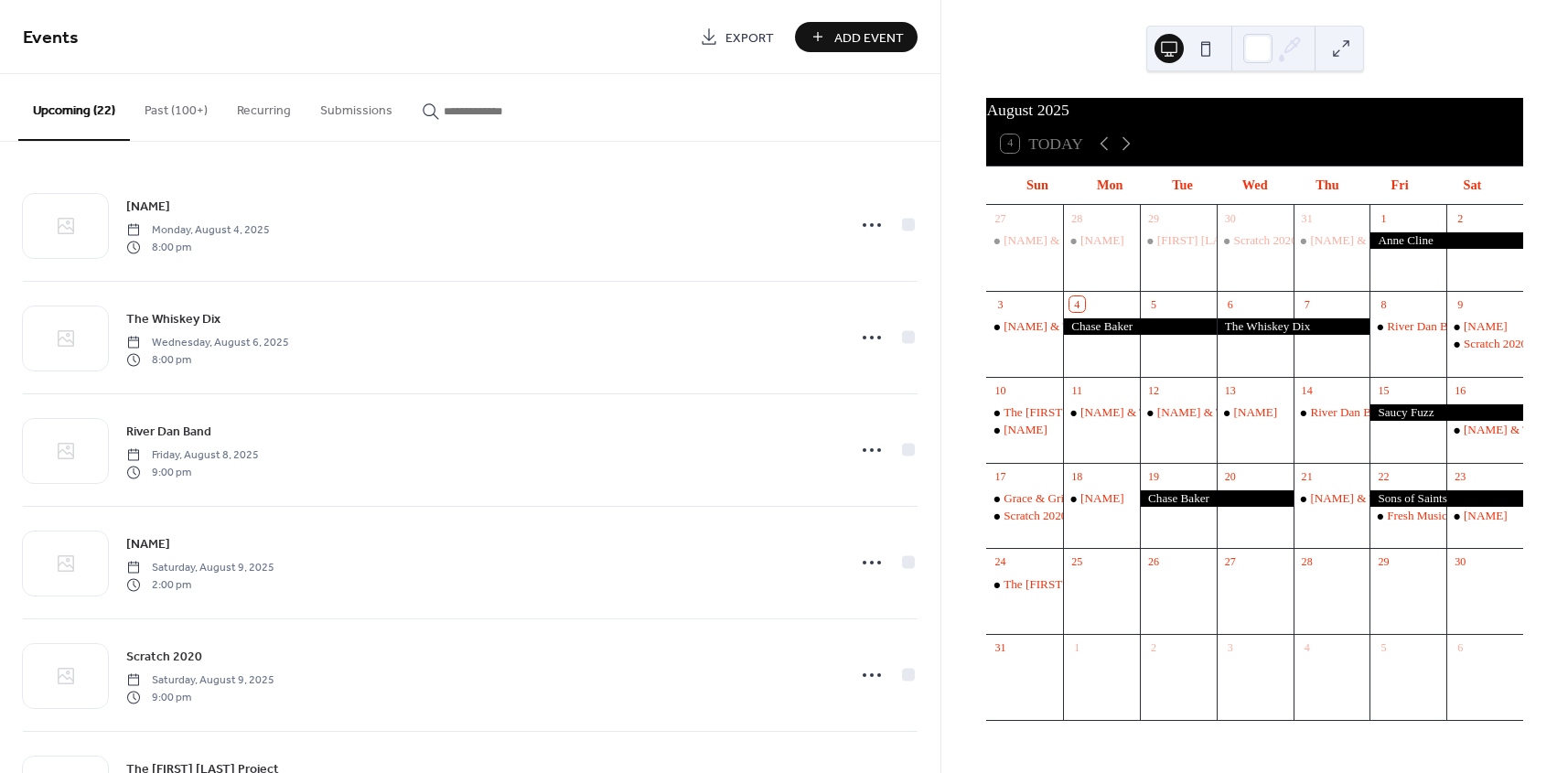 click on "Add Event" at bounding box center [869, 38] 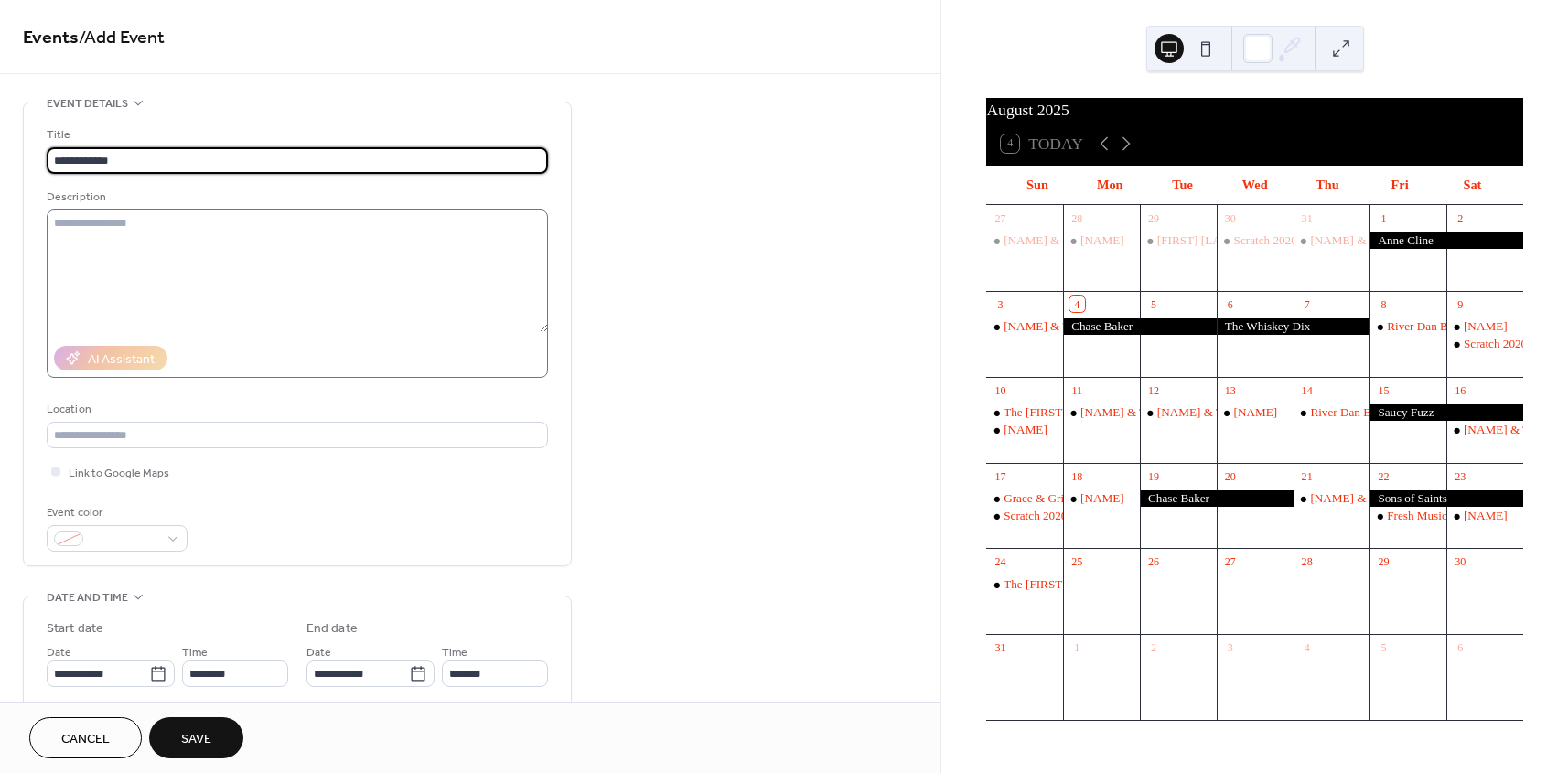 type on "**********" 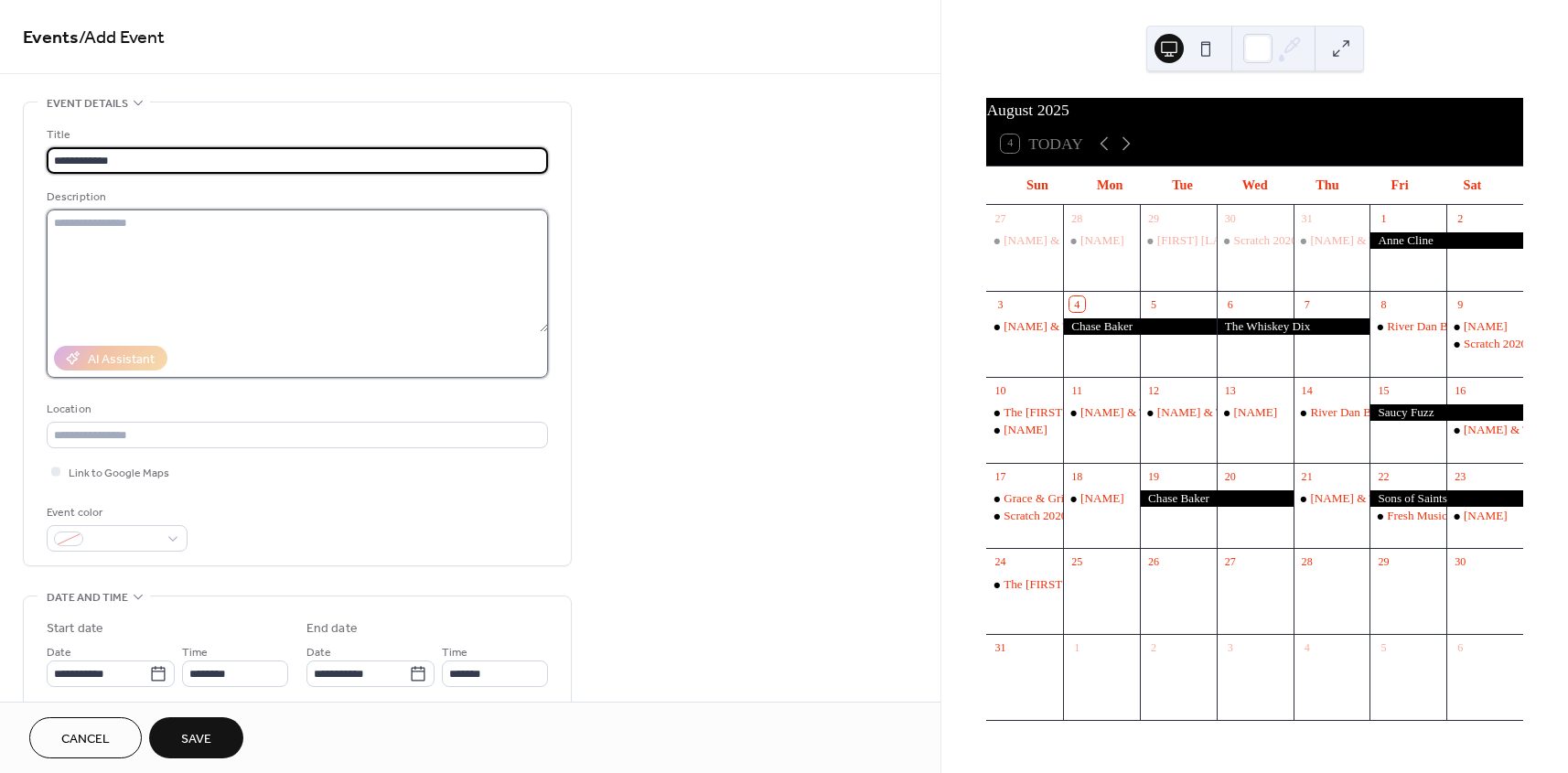 click at bounding box center (297, 271) 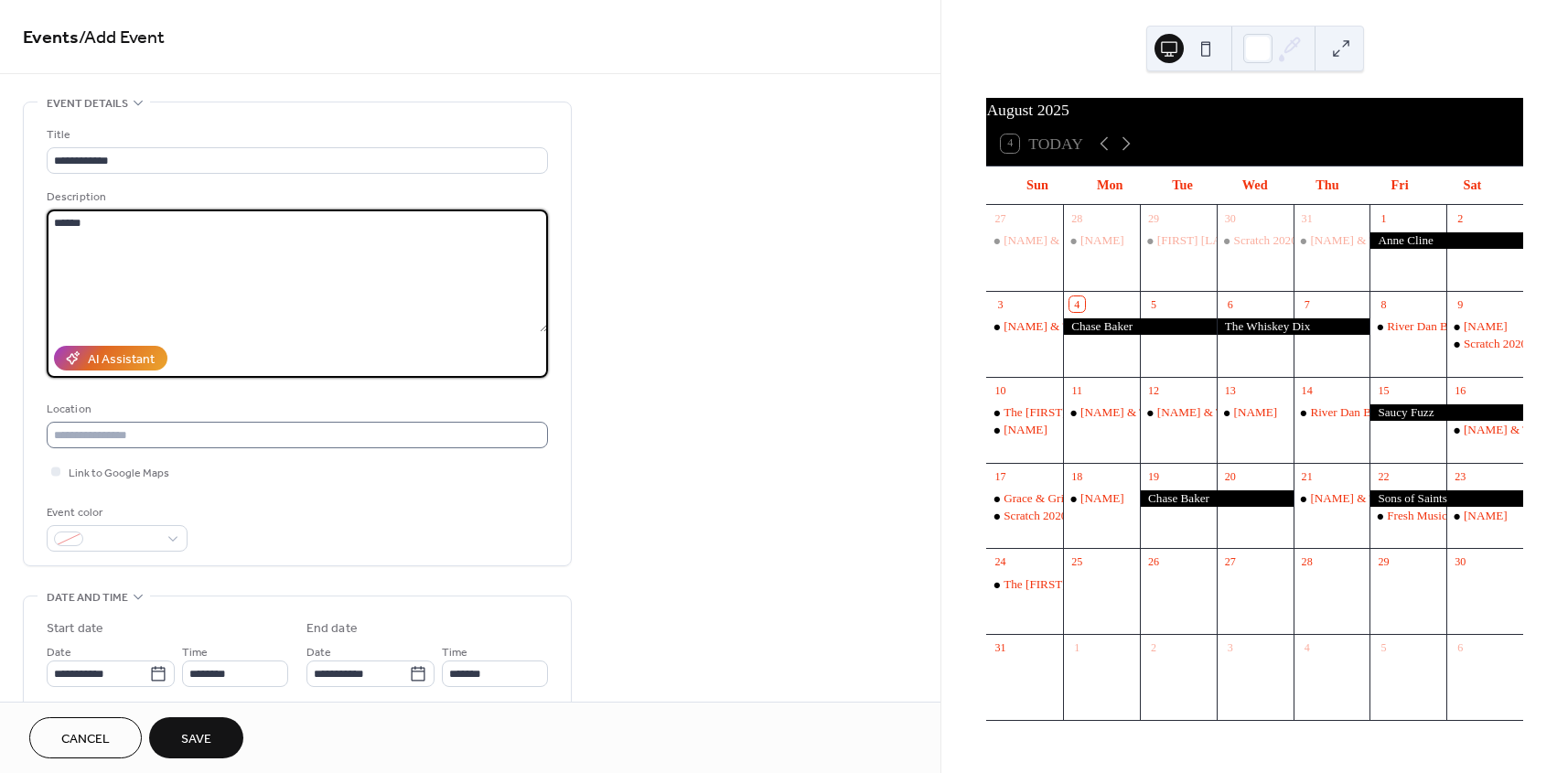 type on "******" 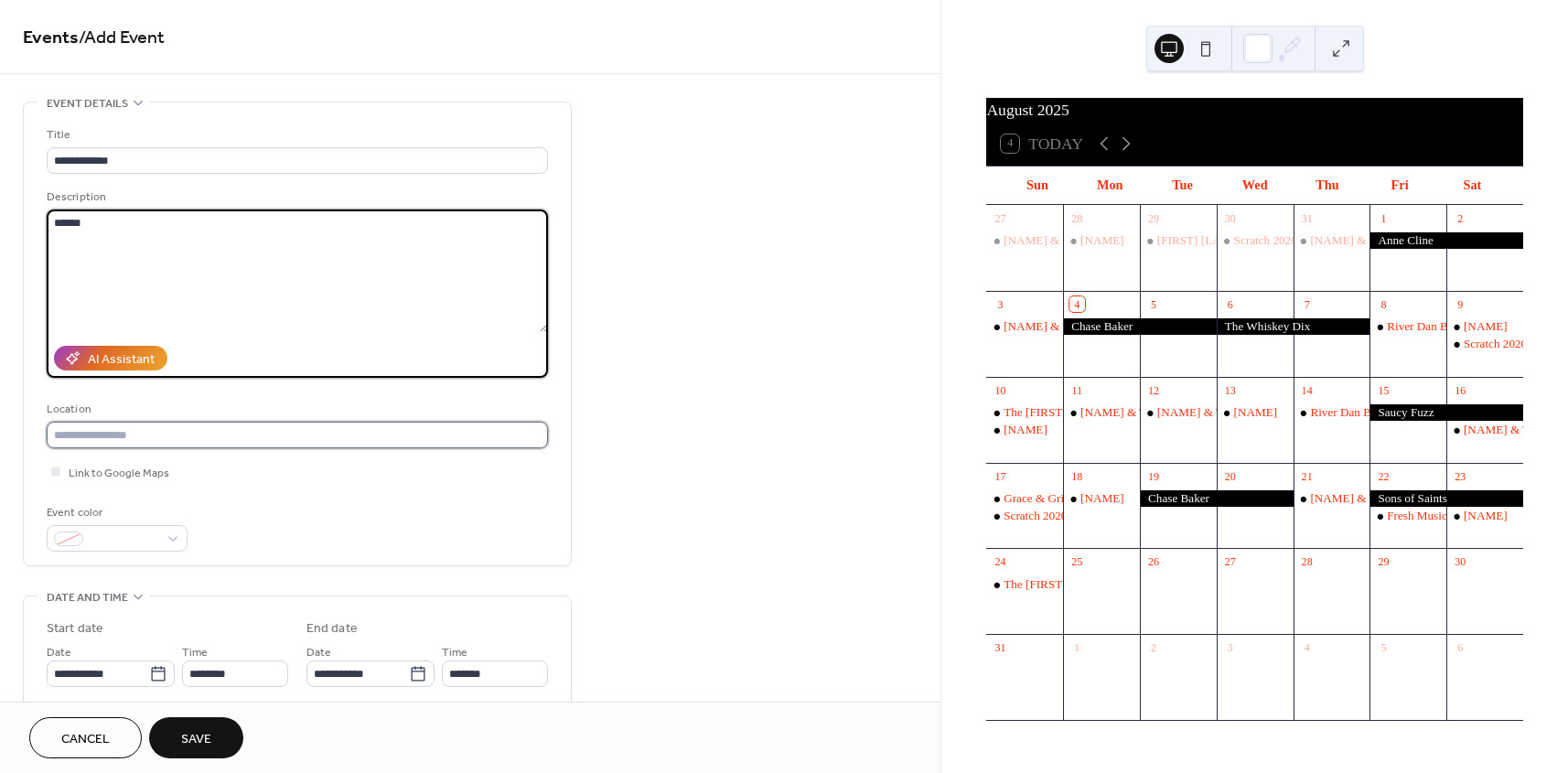 click at bounding box center (297, 435) 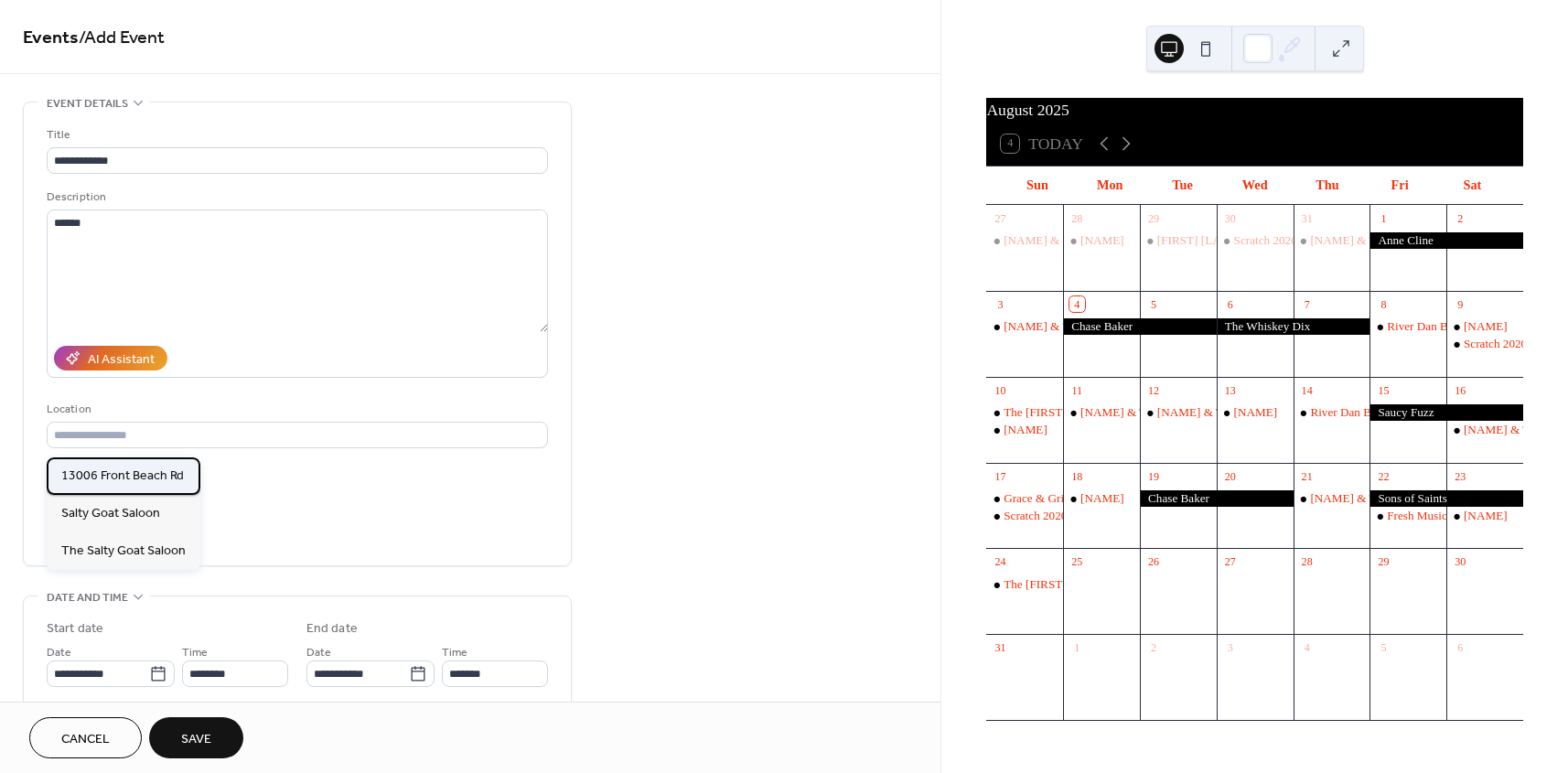 click on "13006 Front Beach Rd" at bounding box center [123, 476] 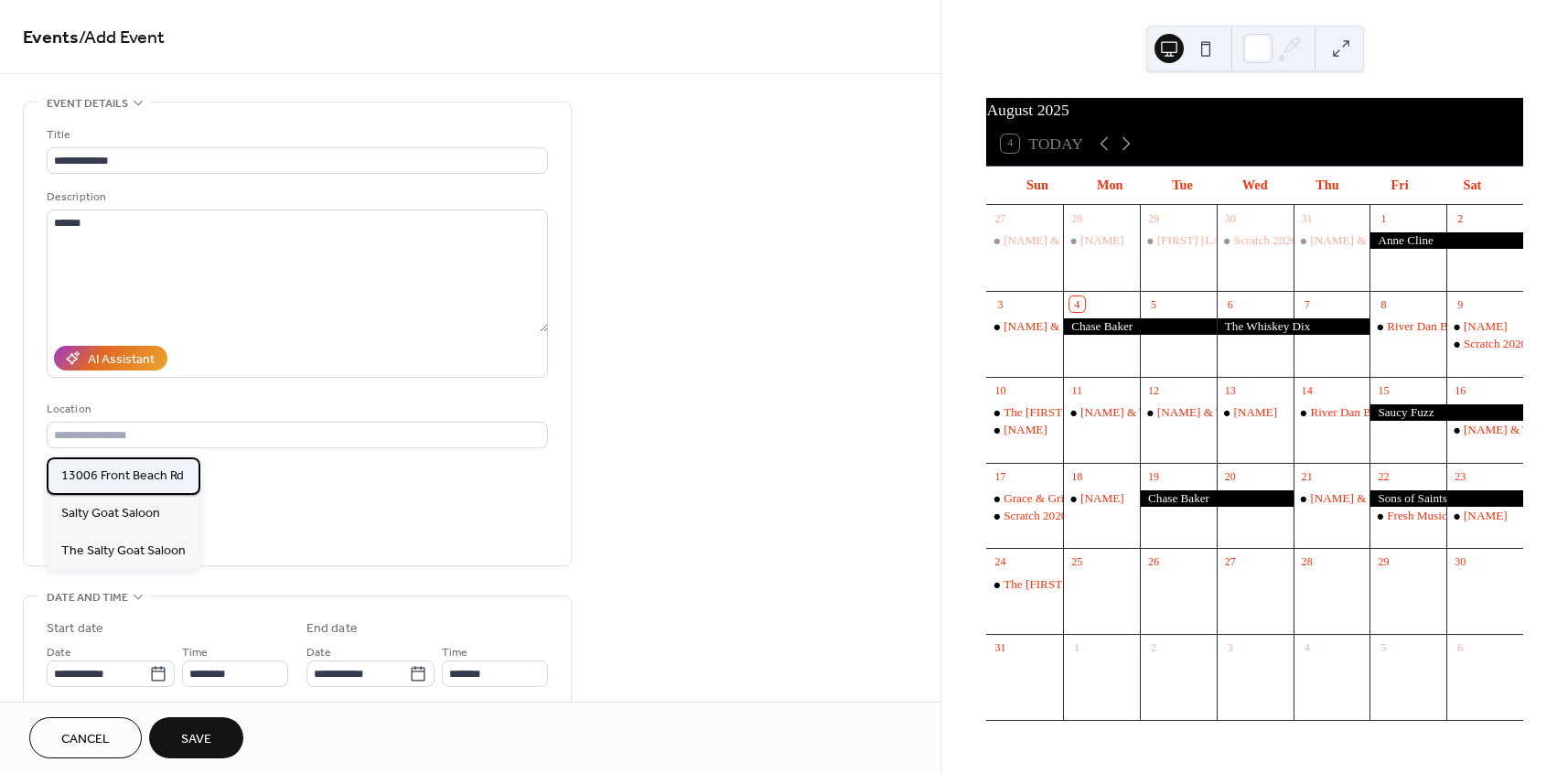 type on "**********" 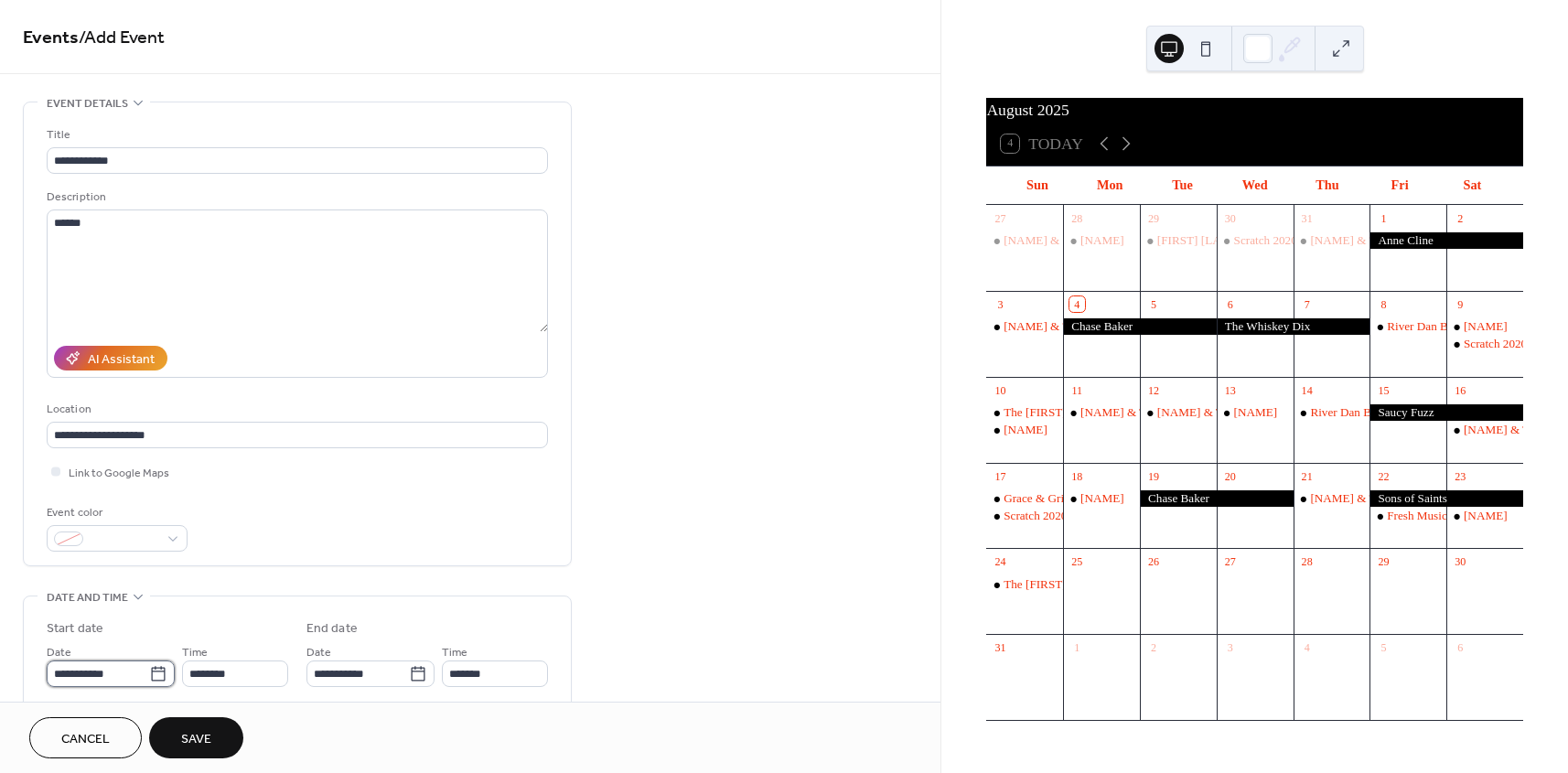 click on "**********" at bounding box center [98, 673] 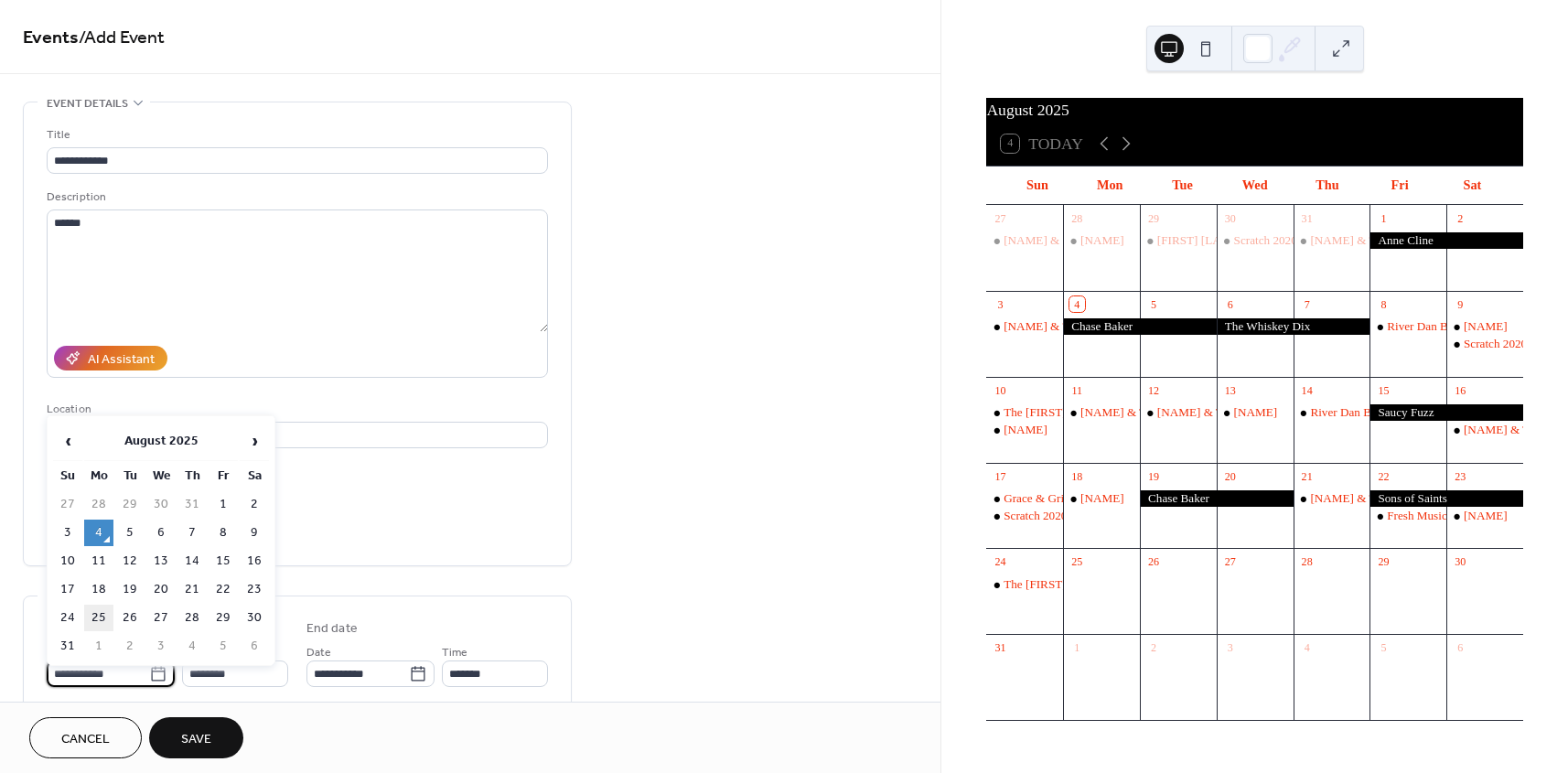 click on "25" at bounding box center (99, 617) 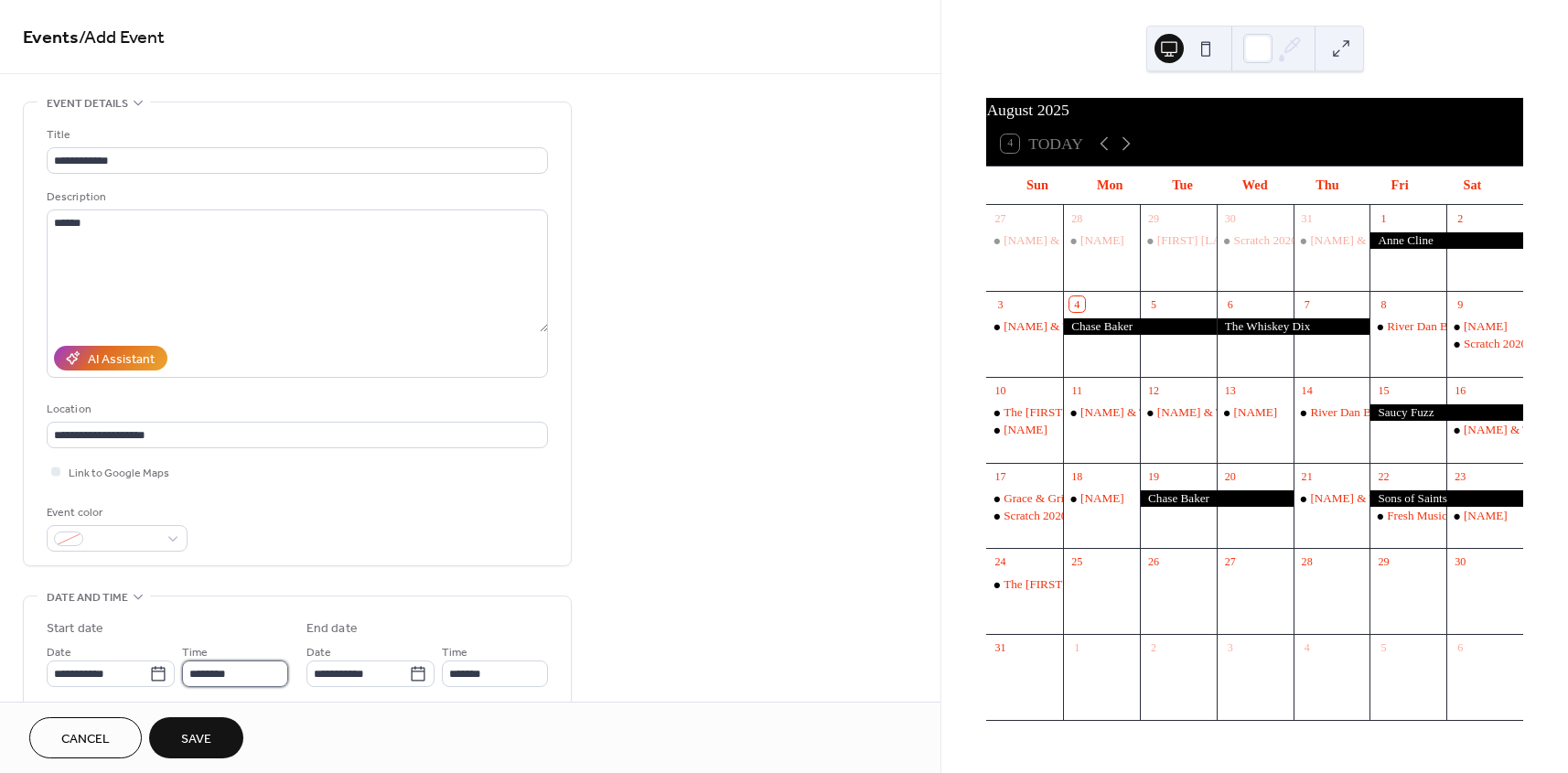 click on "********" at bounding box center (235, 673) 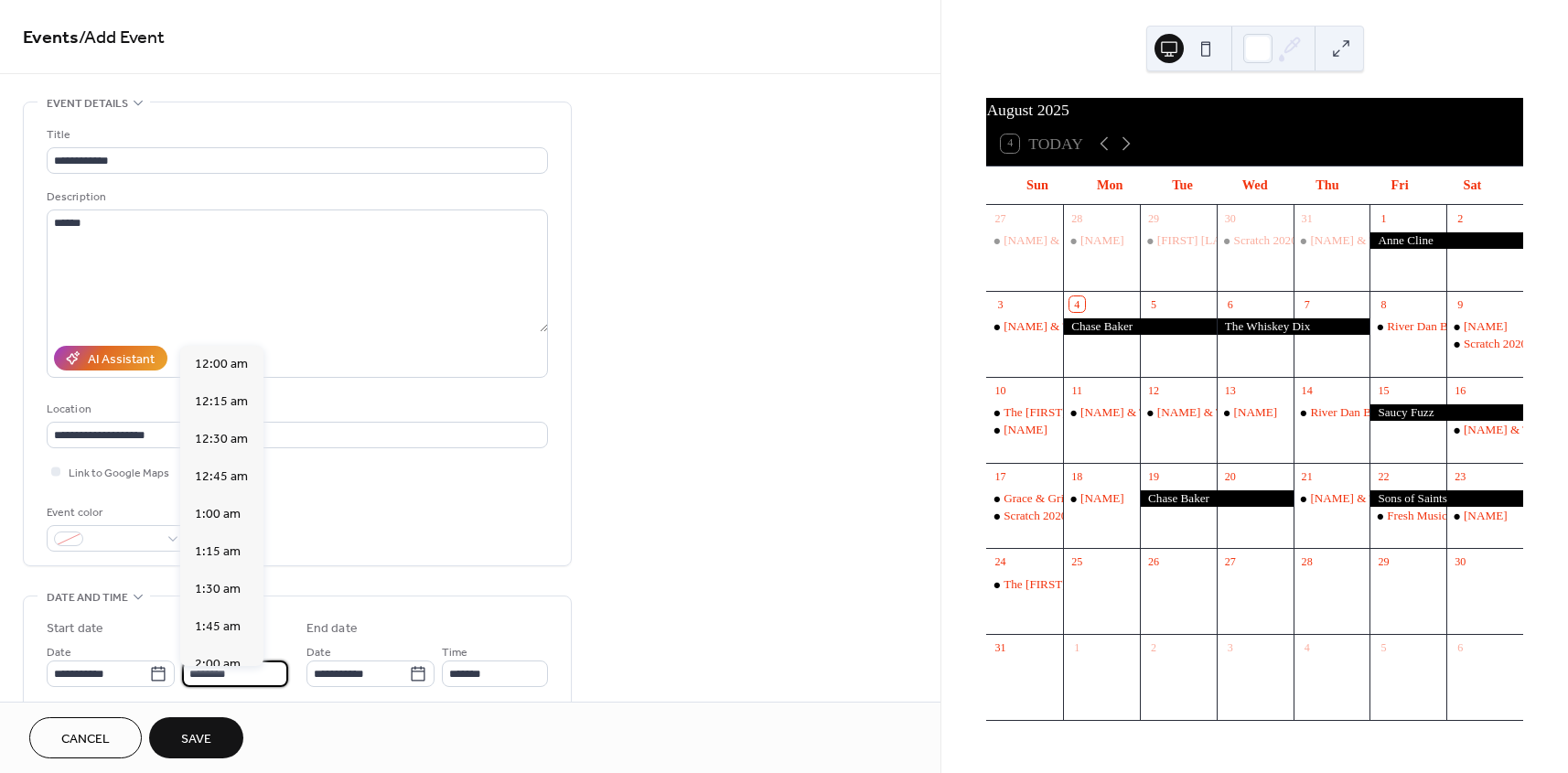 scroll, scrollTop: 1778, scrollLeft: 0, axis: vertical 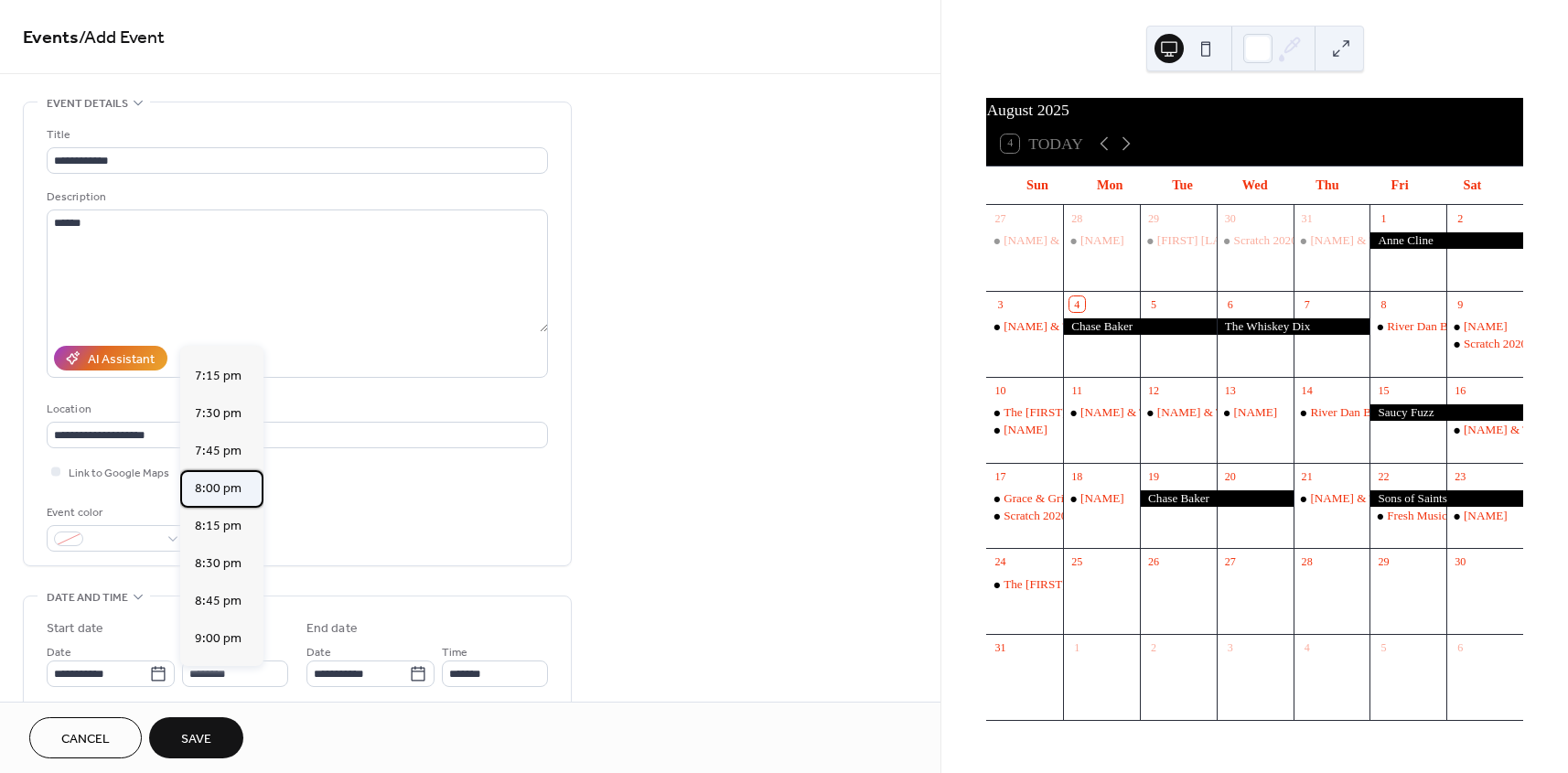 click on "8:00 pm" at bounding box center [218, 488] 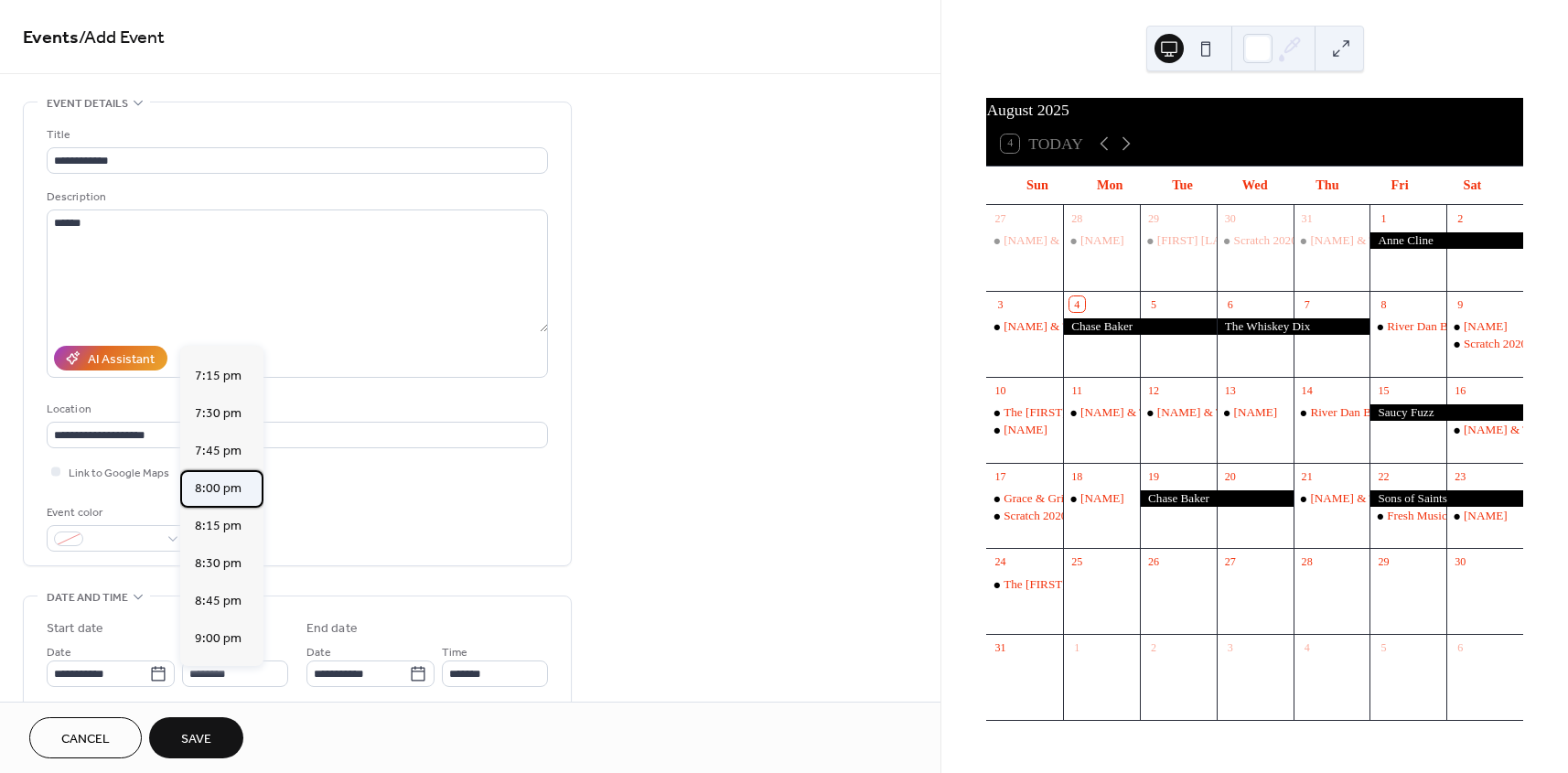type on "*******" 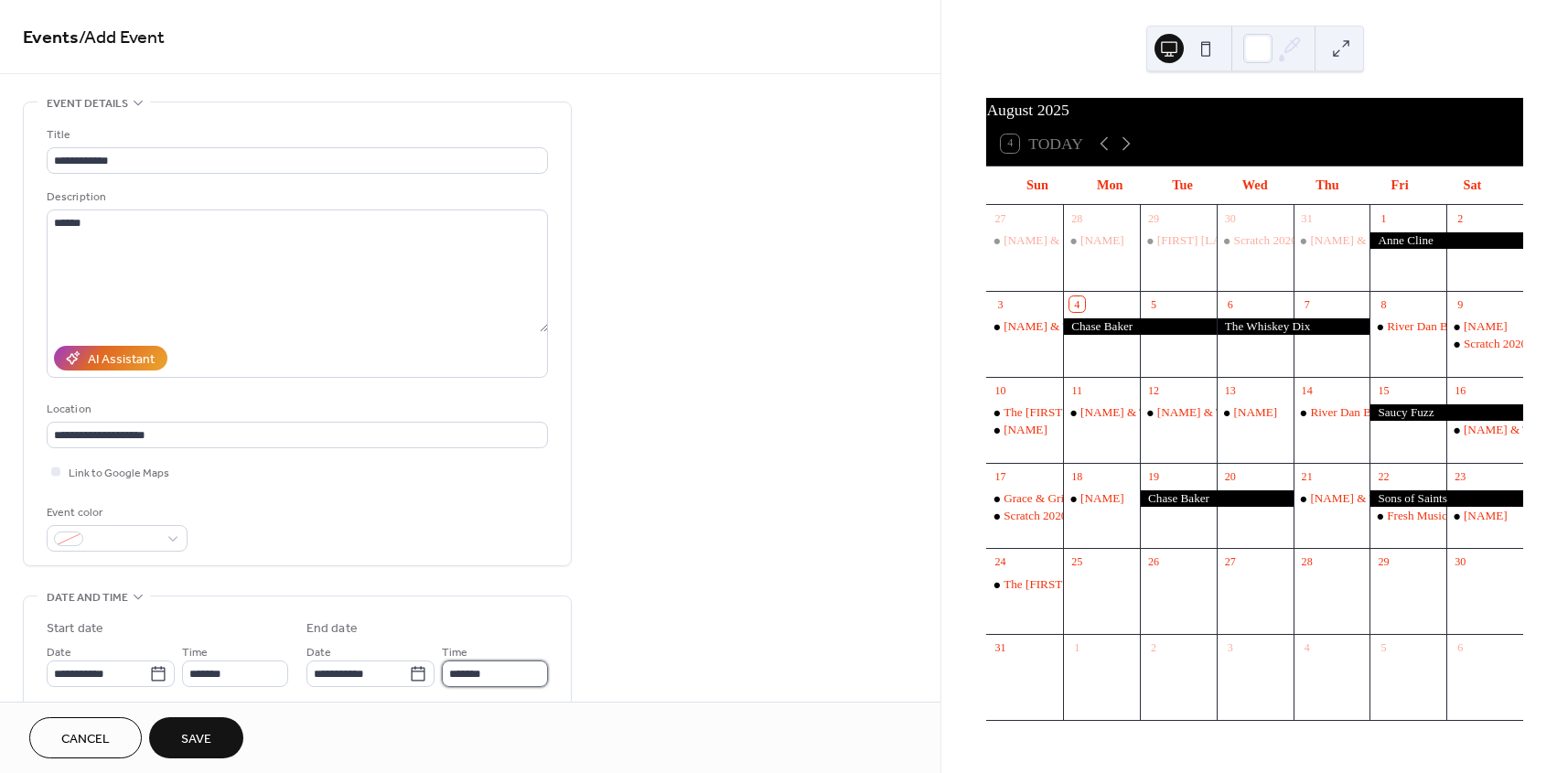 click on "*******" at bounding box center [495, 673] 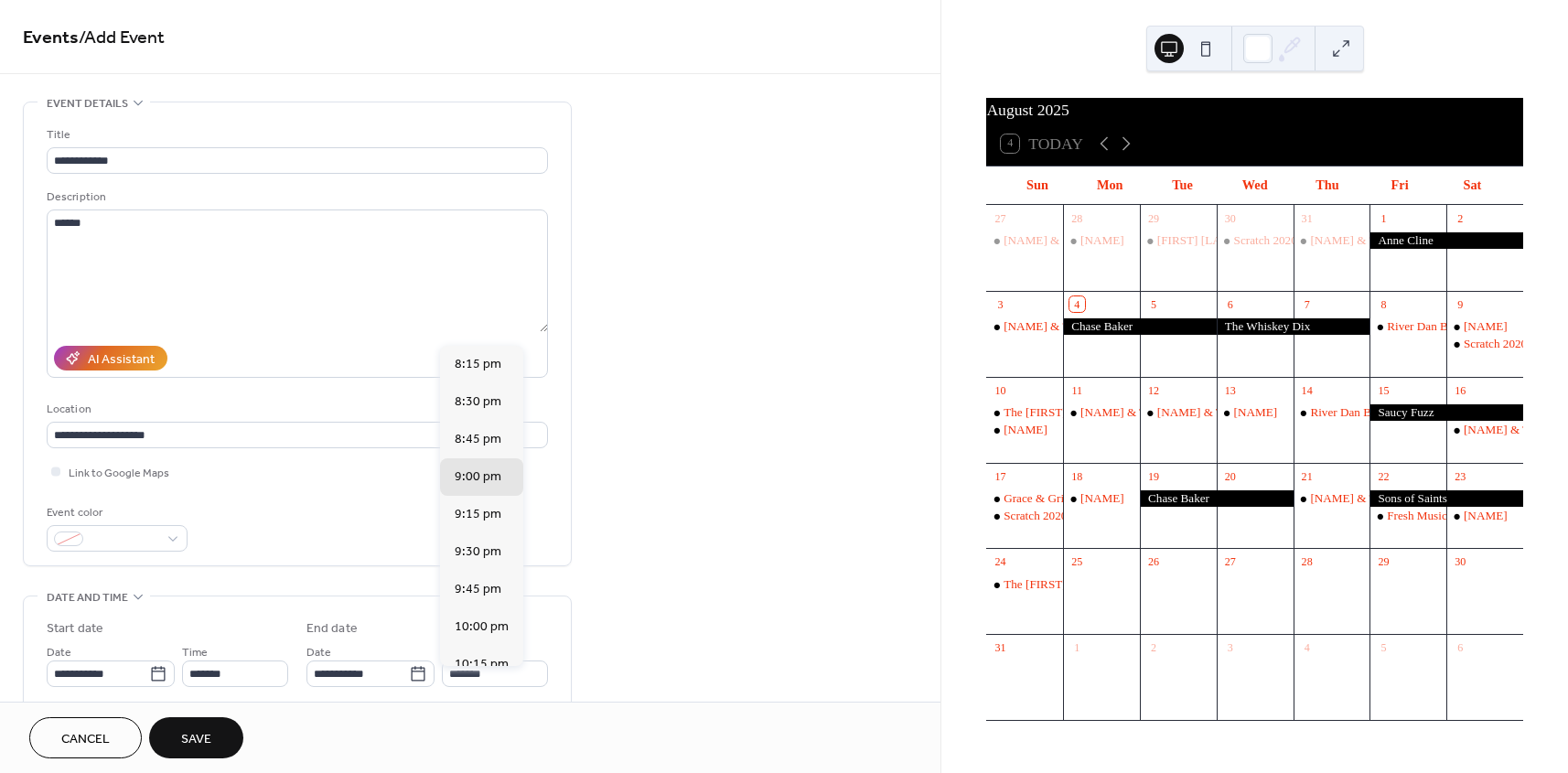 scroll, scrollTop: 252, scrollLeft: 0, axis: vertical 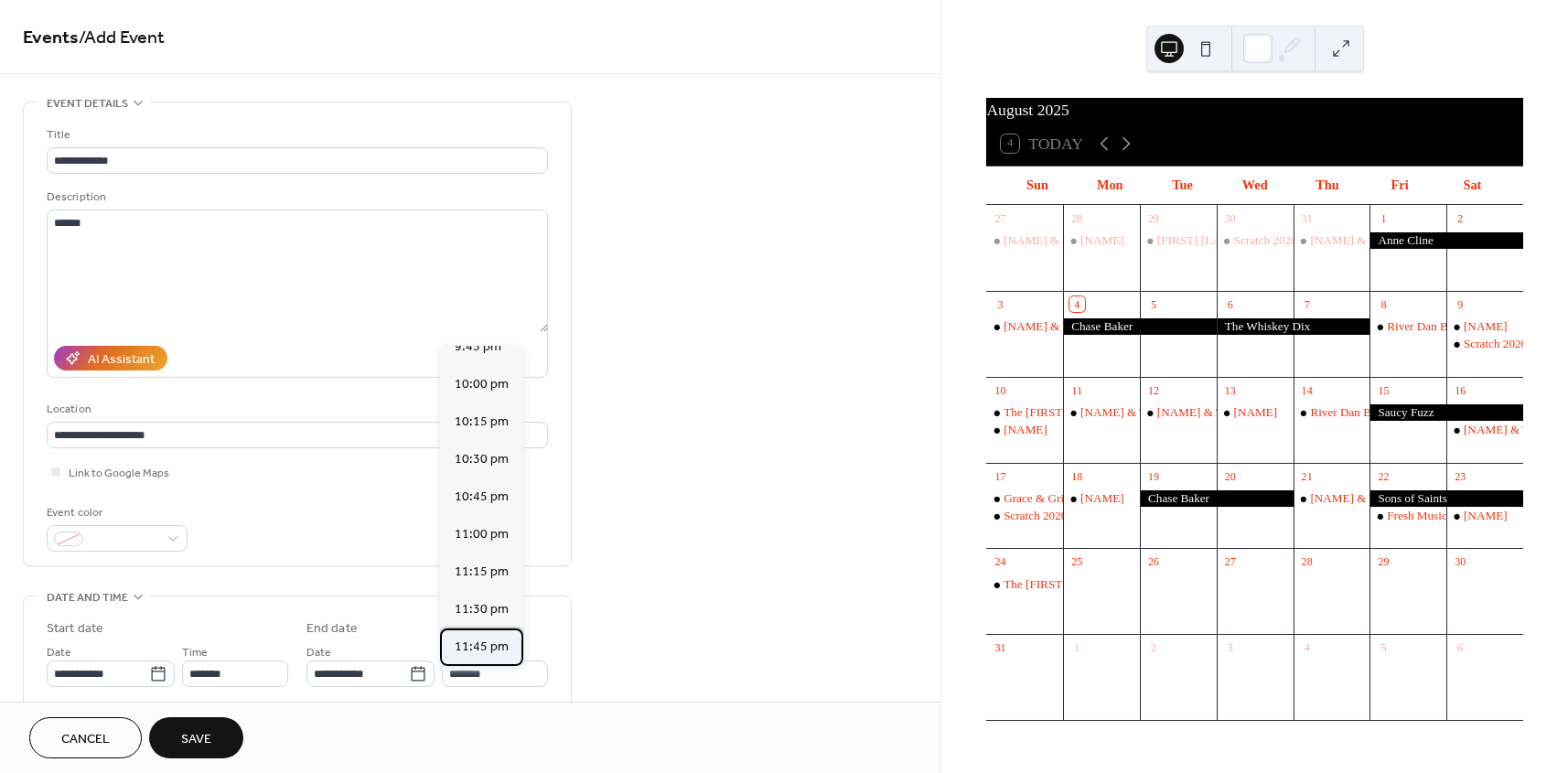 click on "11:45 pm" at bounding box center [481, 647] 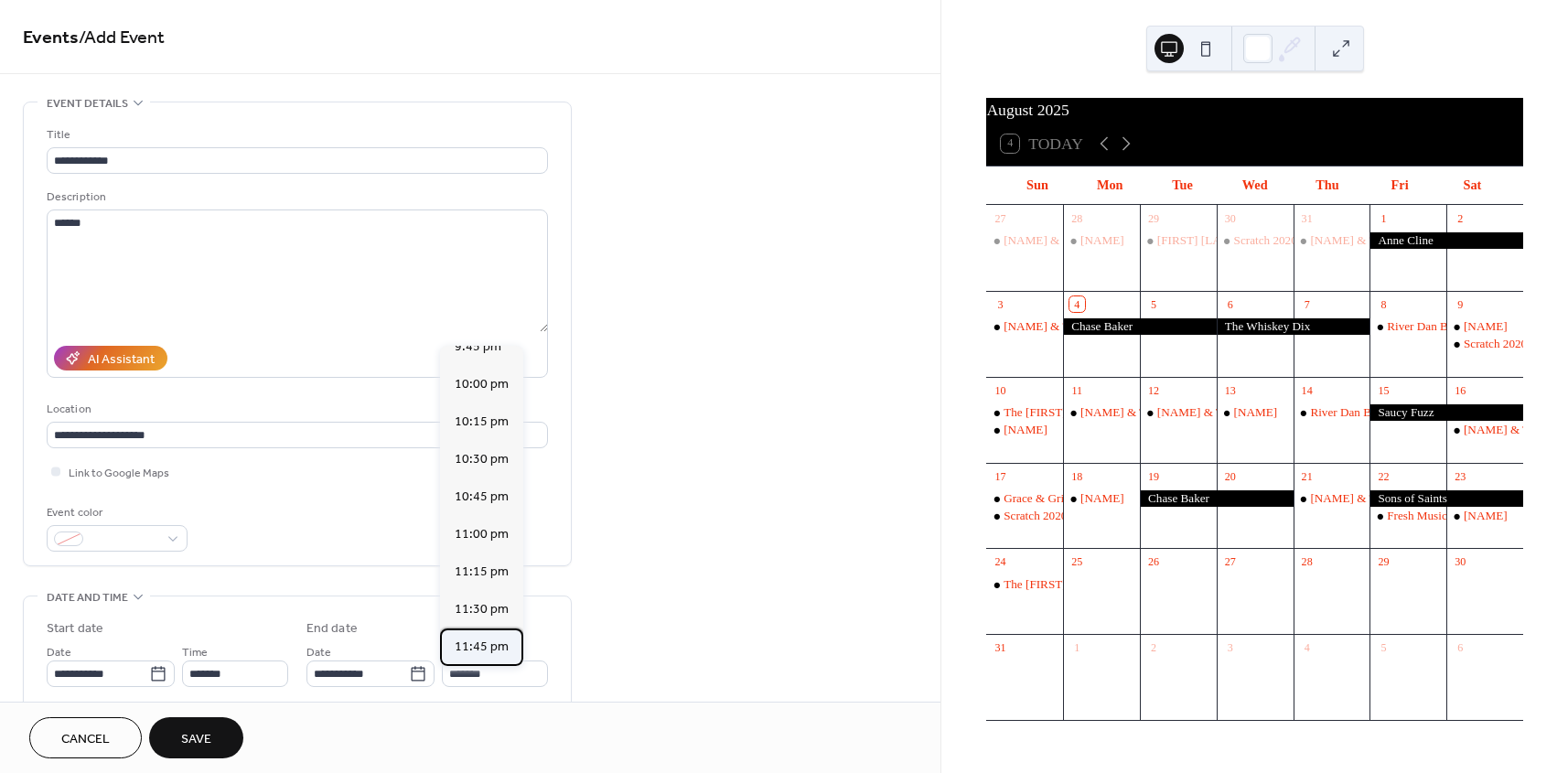 type on "********" 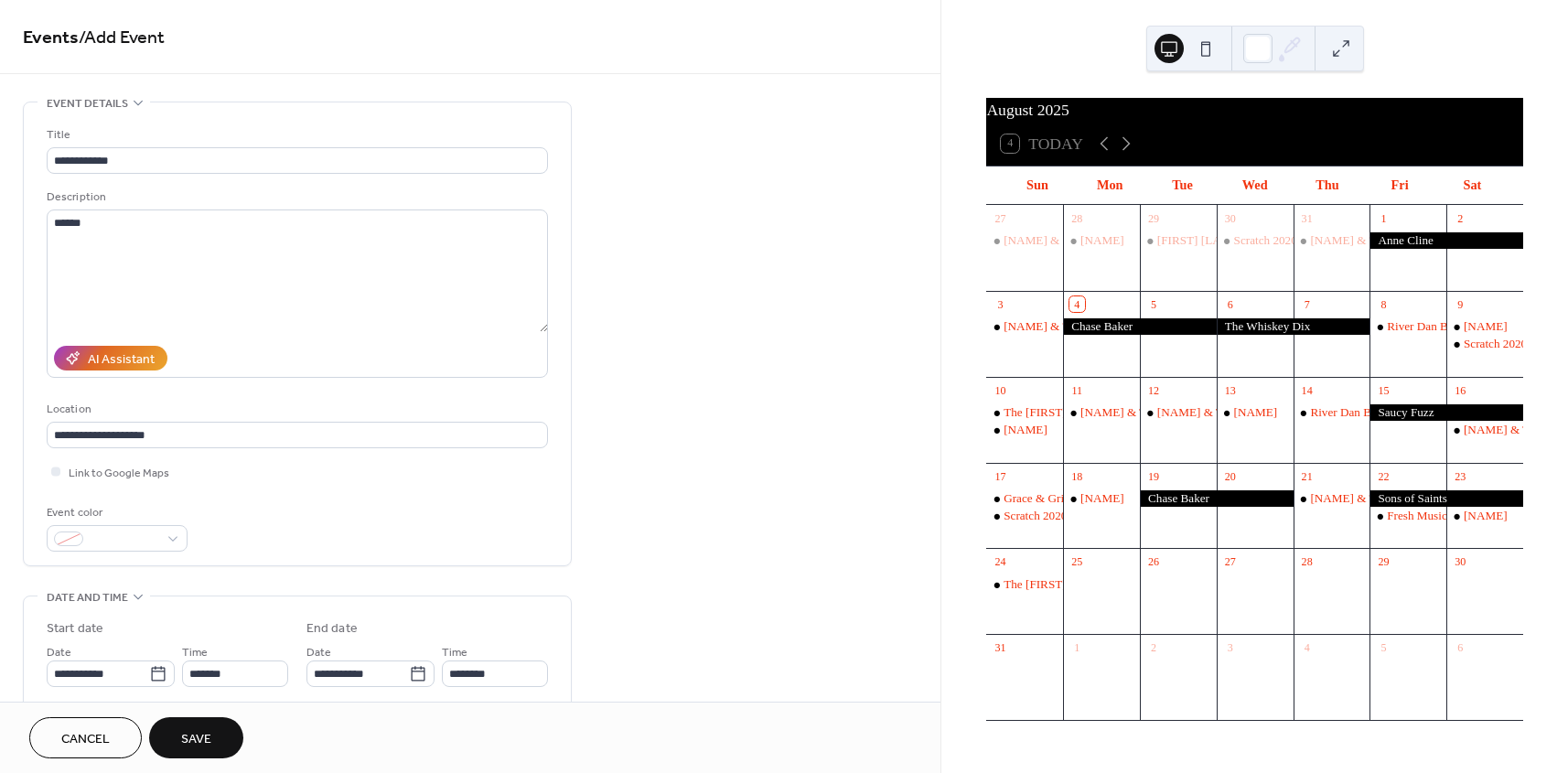 click on "Save" at bounding box center [196, 739] 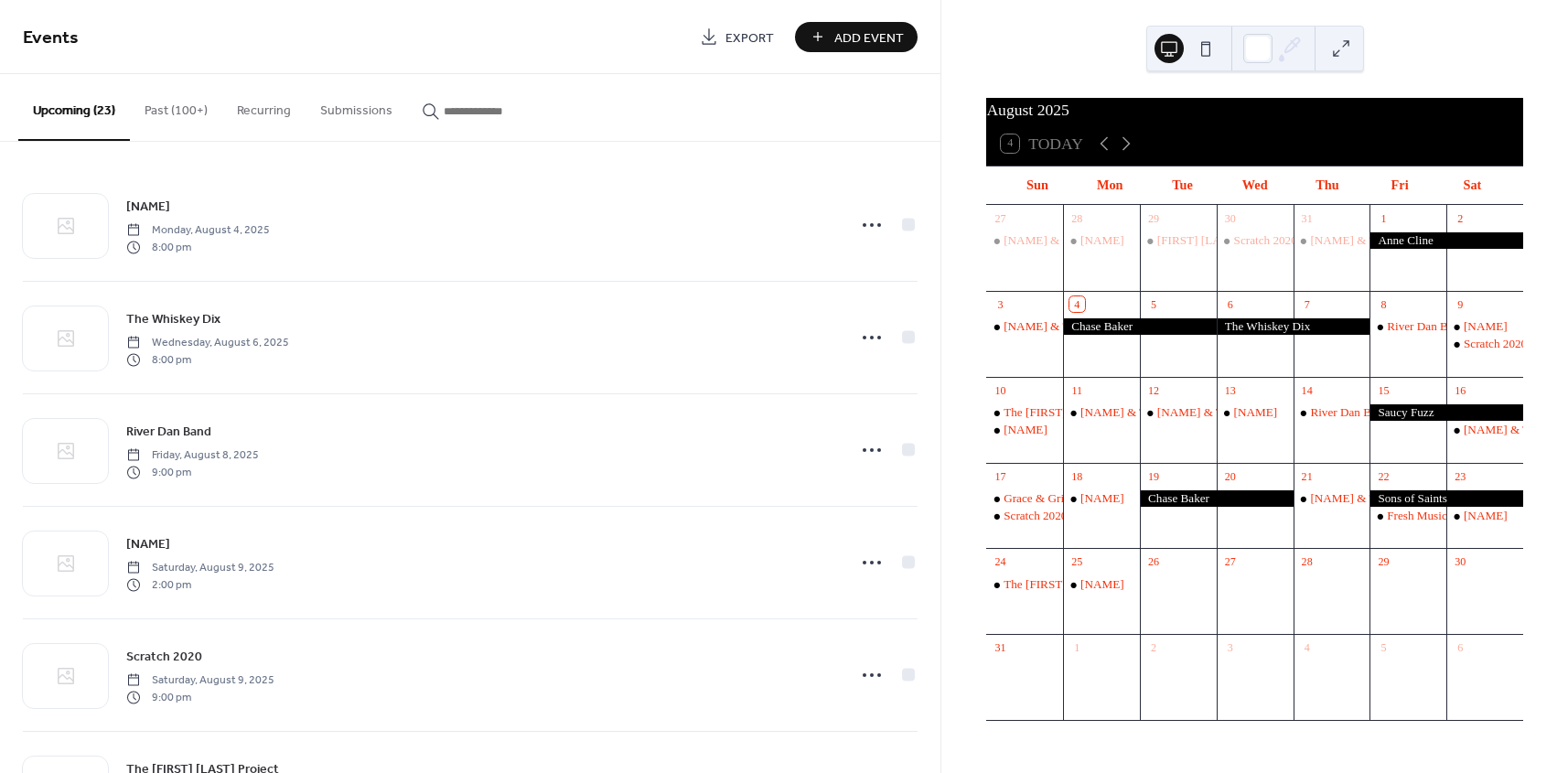click on "Add Event" at bounding box center (869, 38) 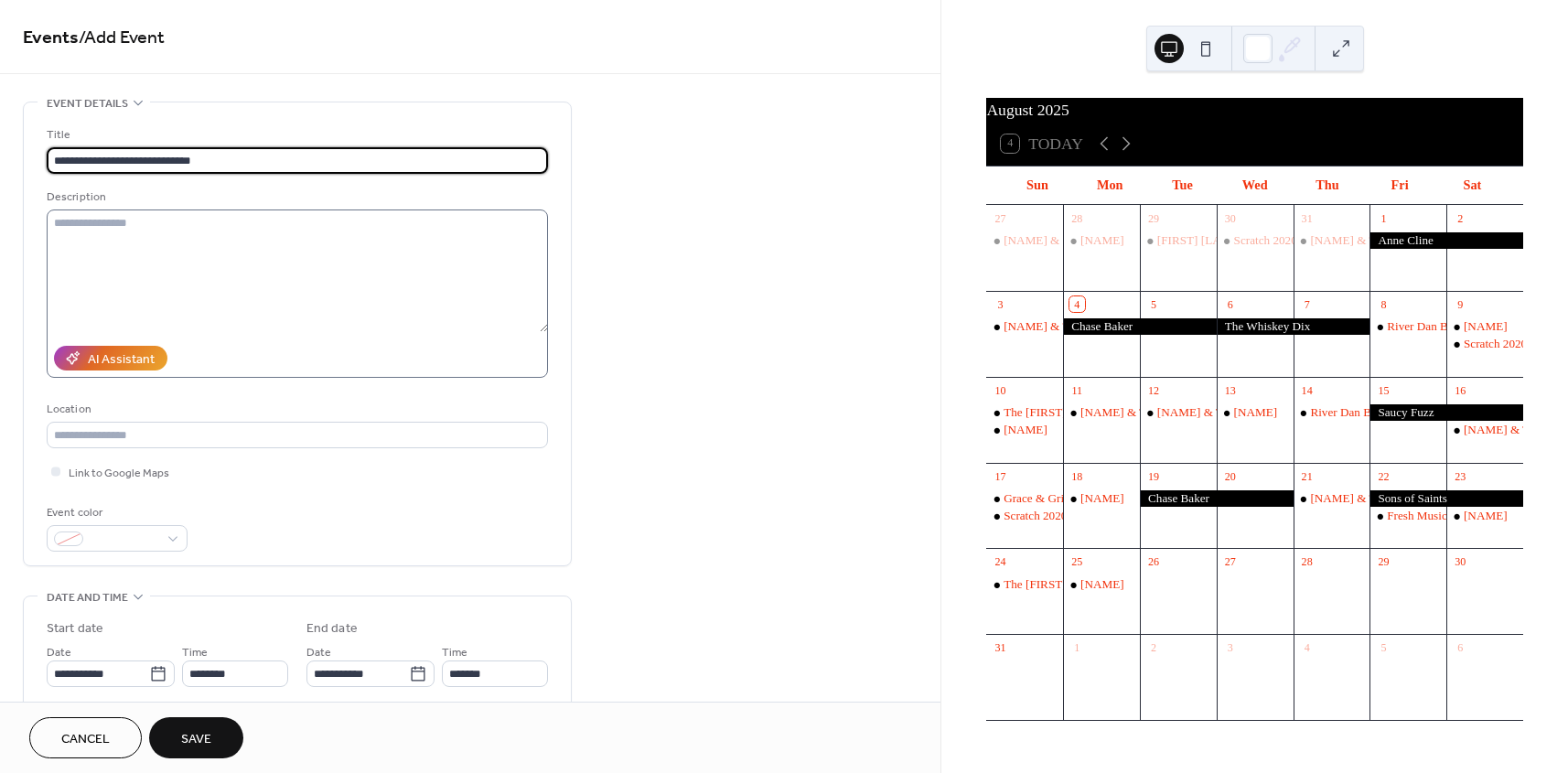 type on "**********" 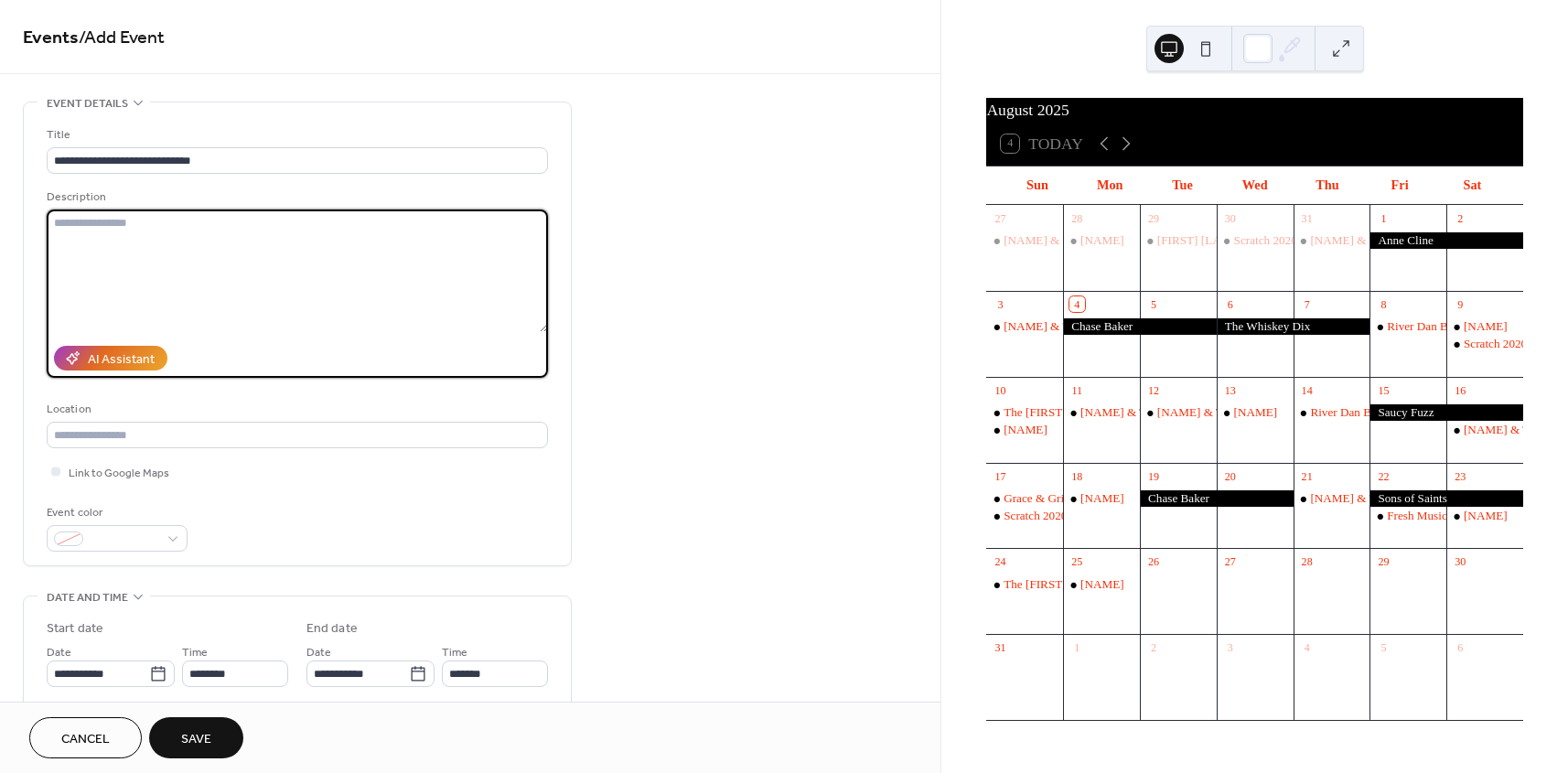 click at bounding box center [297, 271] 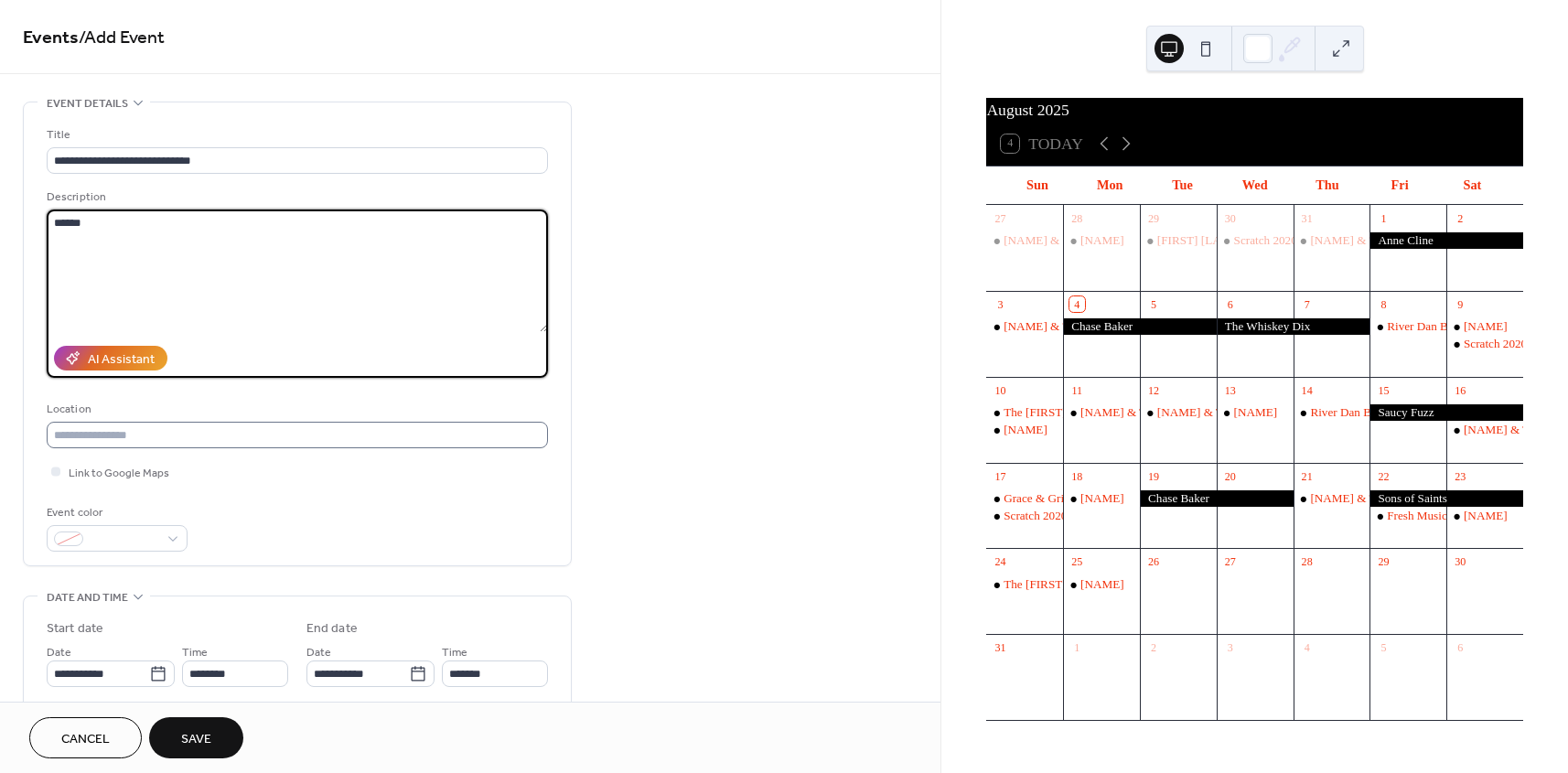 type on "******" 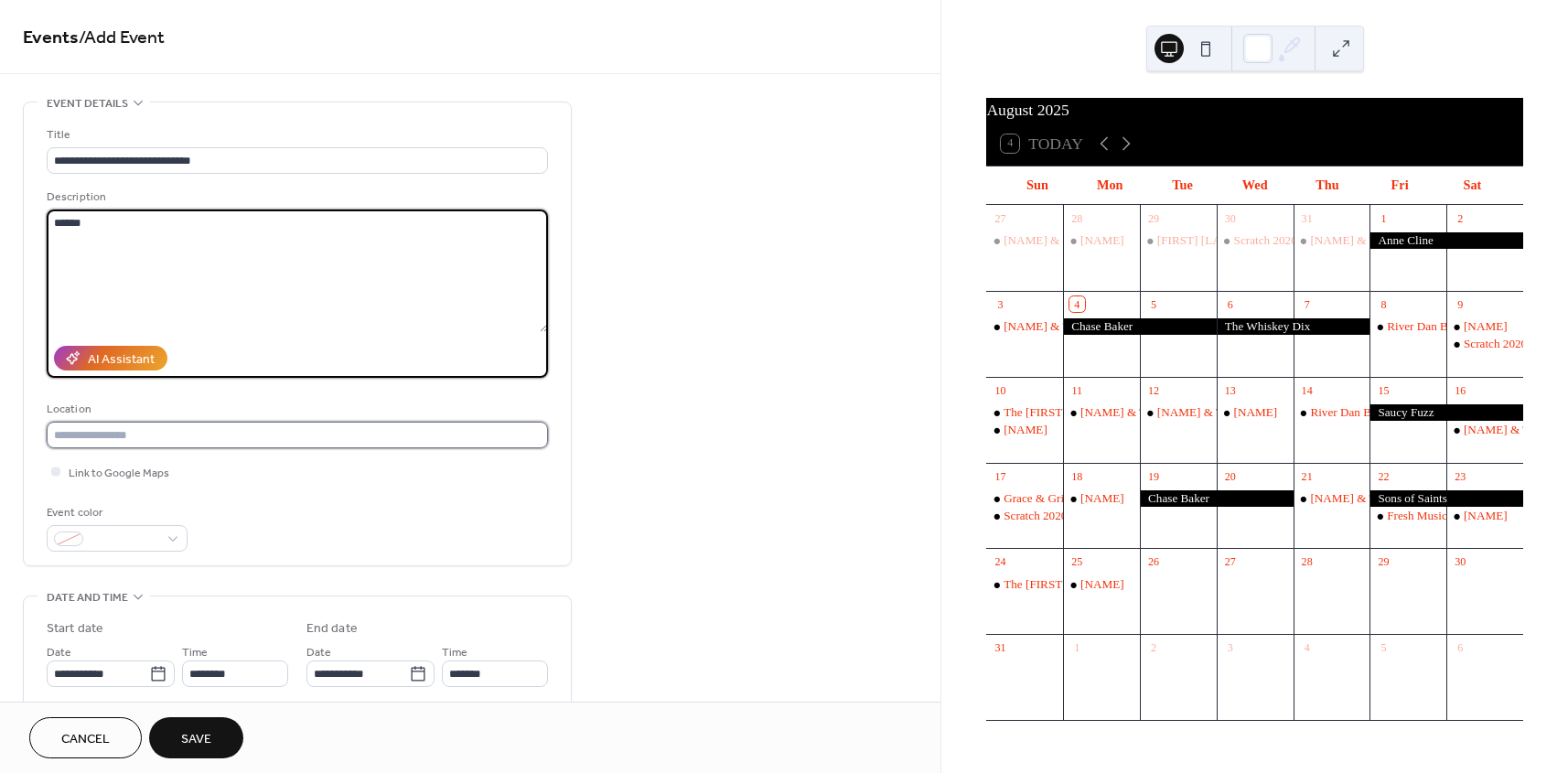click at bounding box center (297, 435) 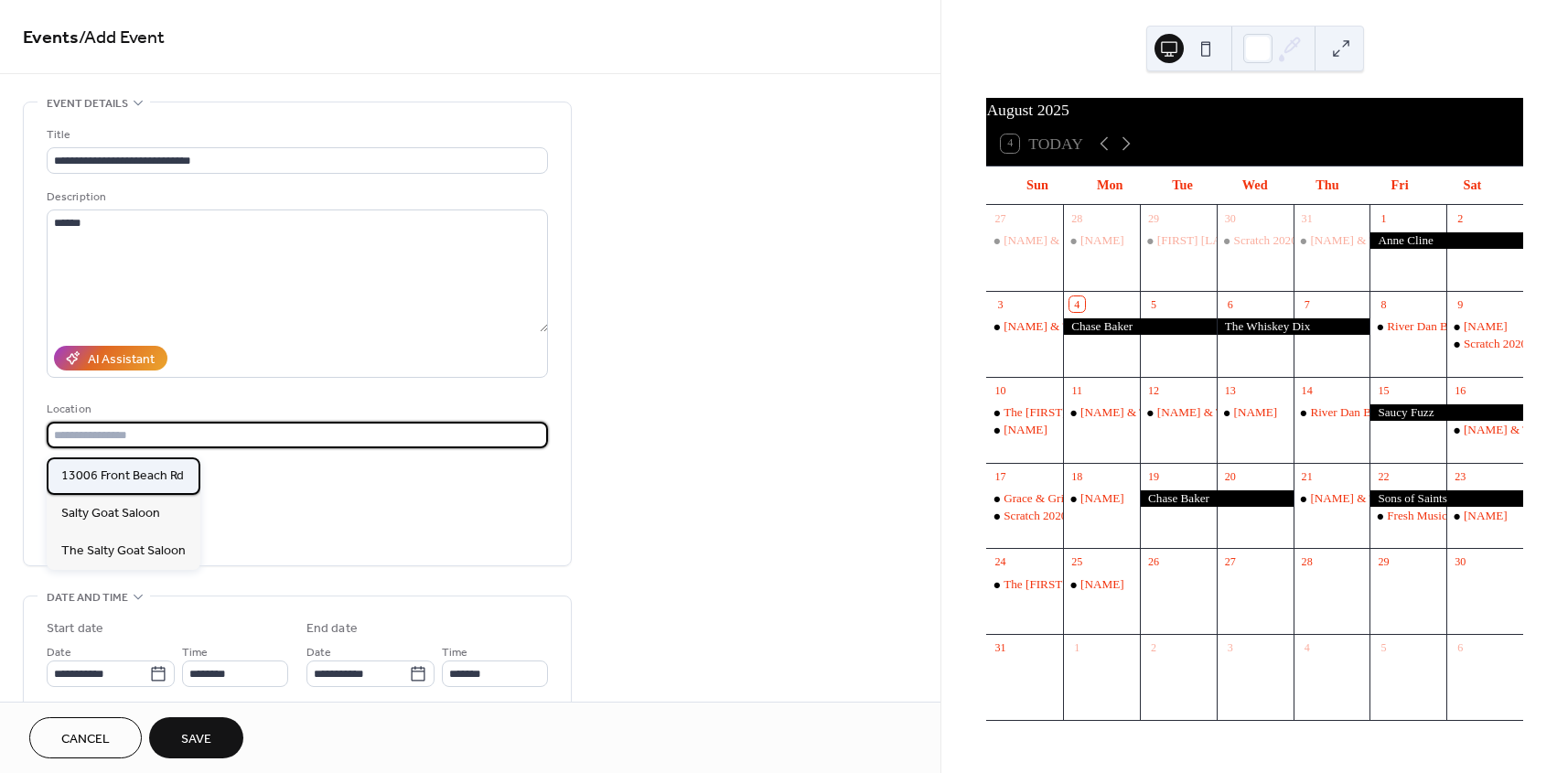 click on "13006 Front Beach Rd" at bounding box center (123, 476) 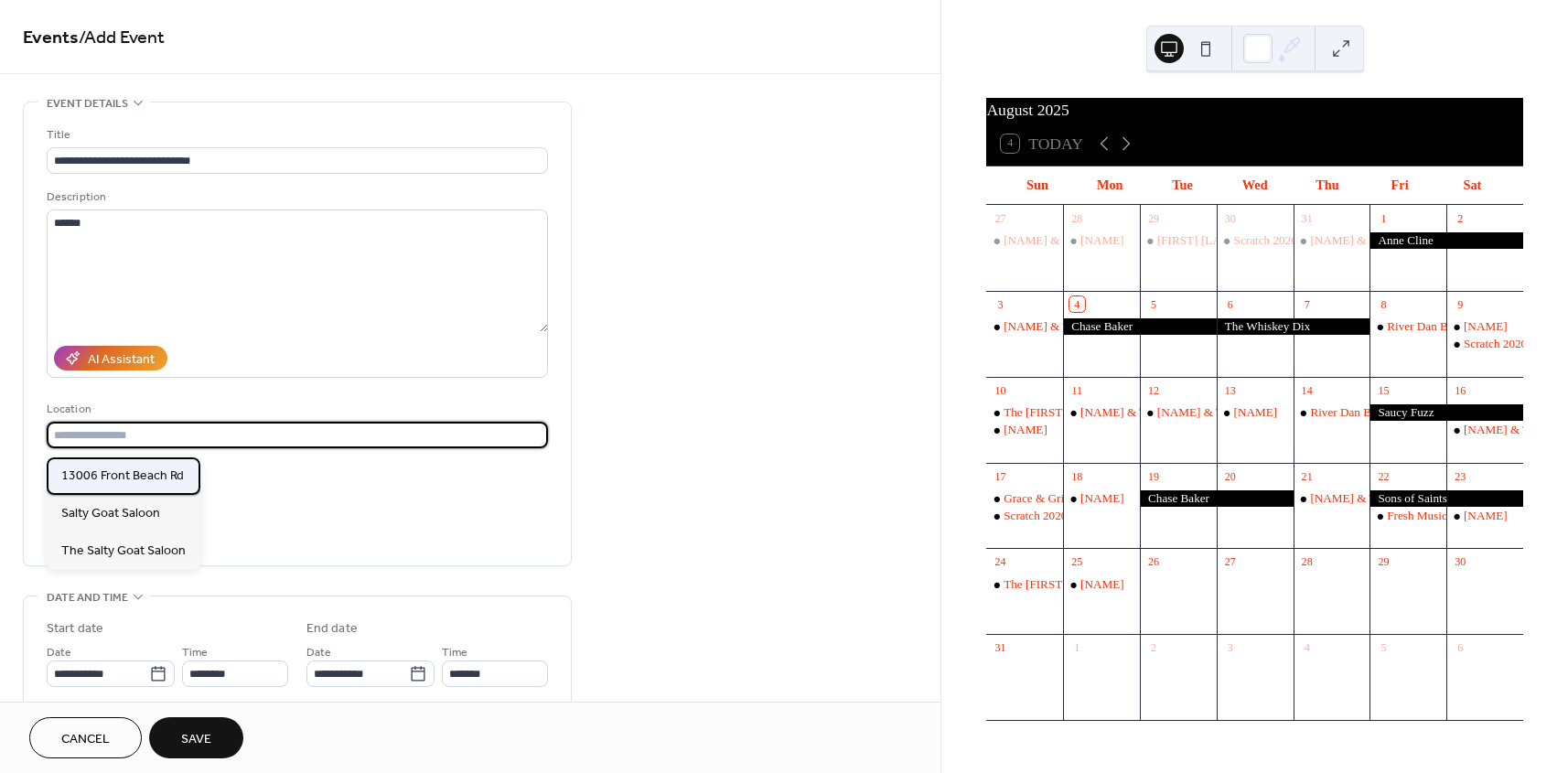 type on "**********" 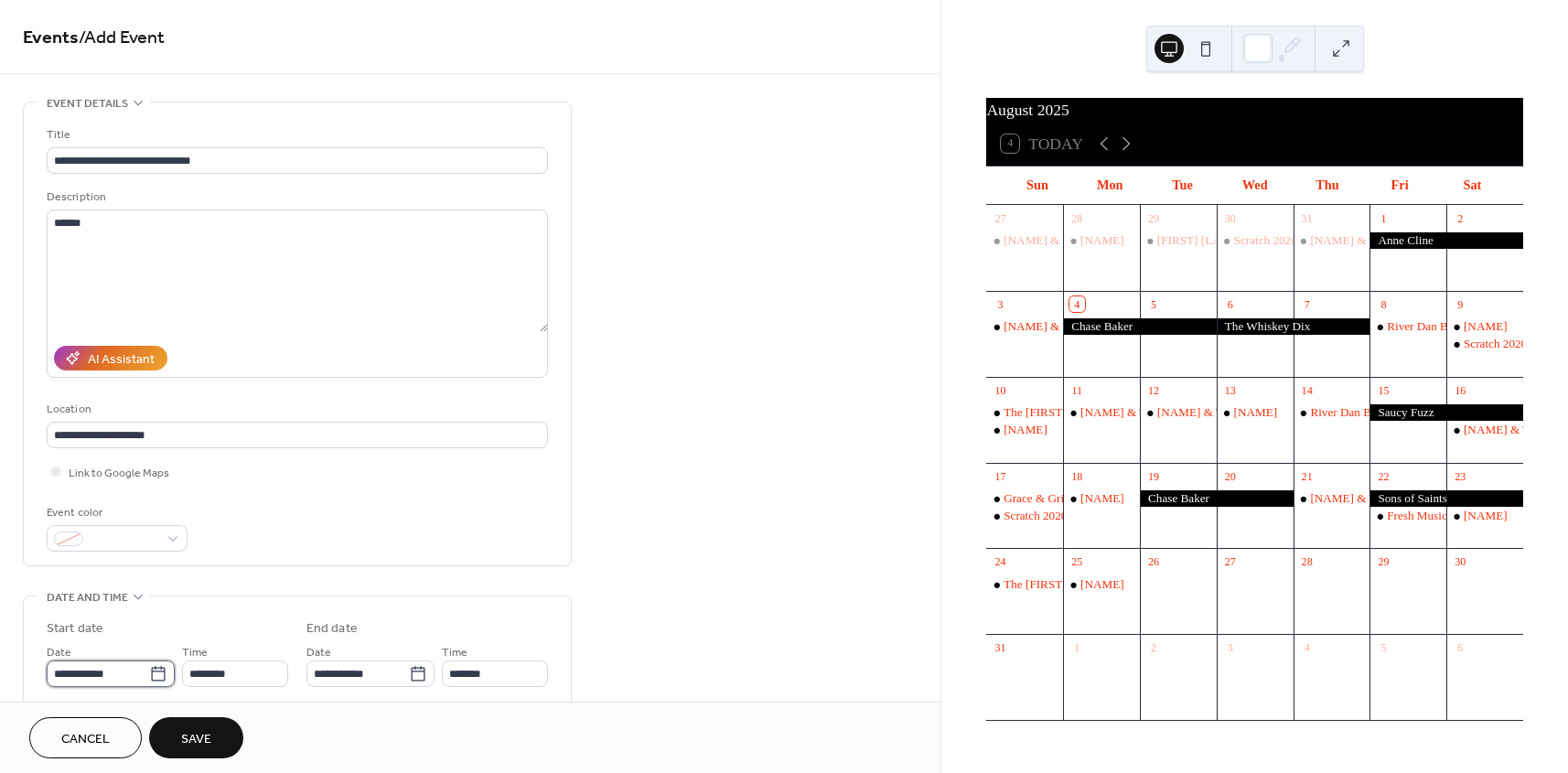 click on "**********" at bounding box center [98, 673] 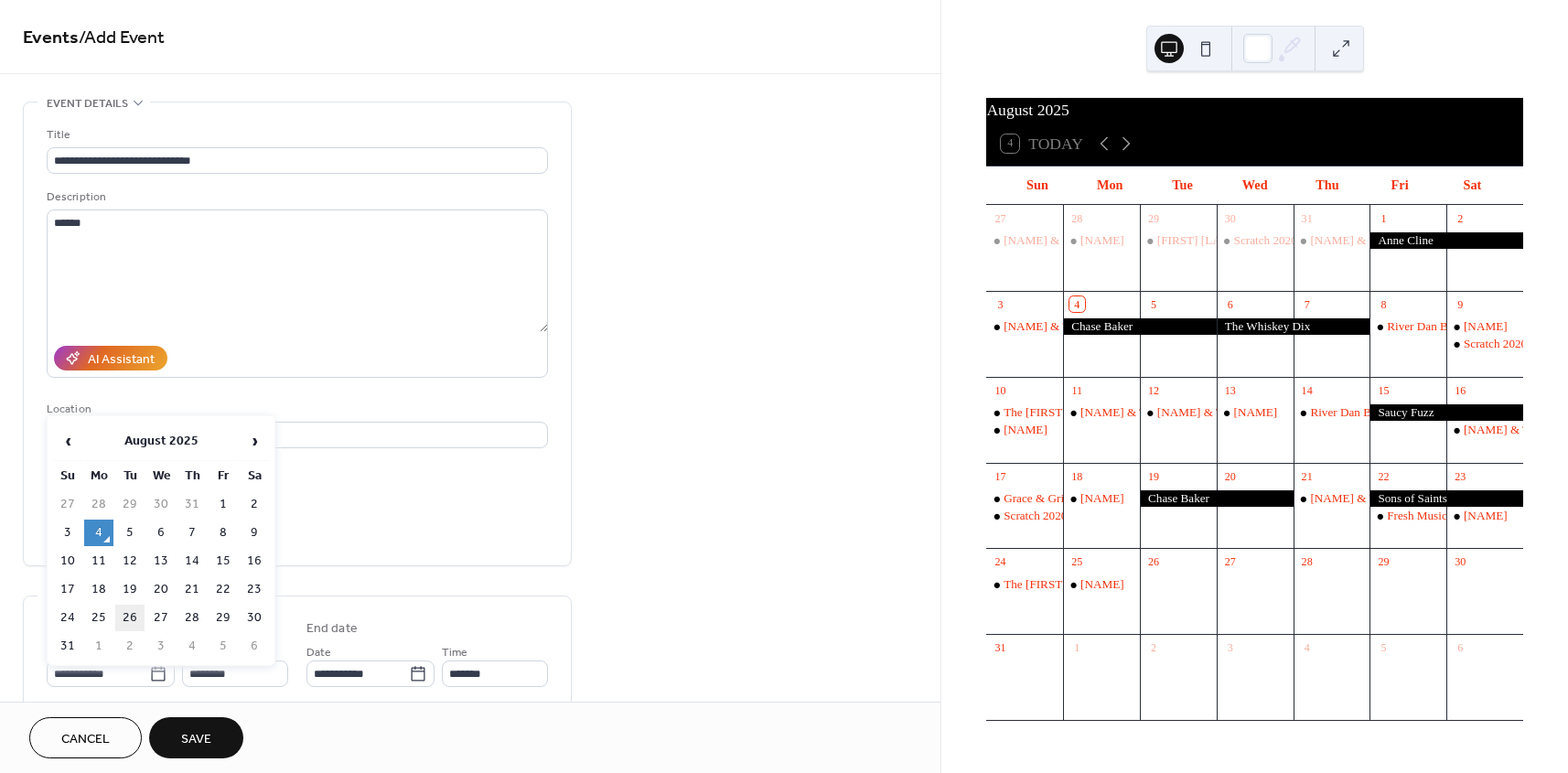 click on "26" at bounding box center (130, 617) 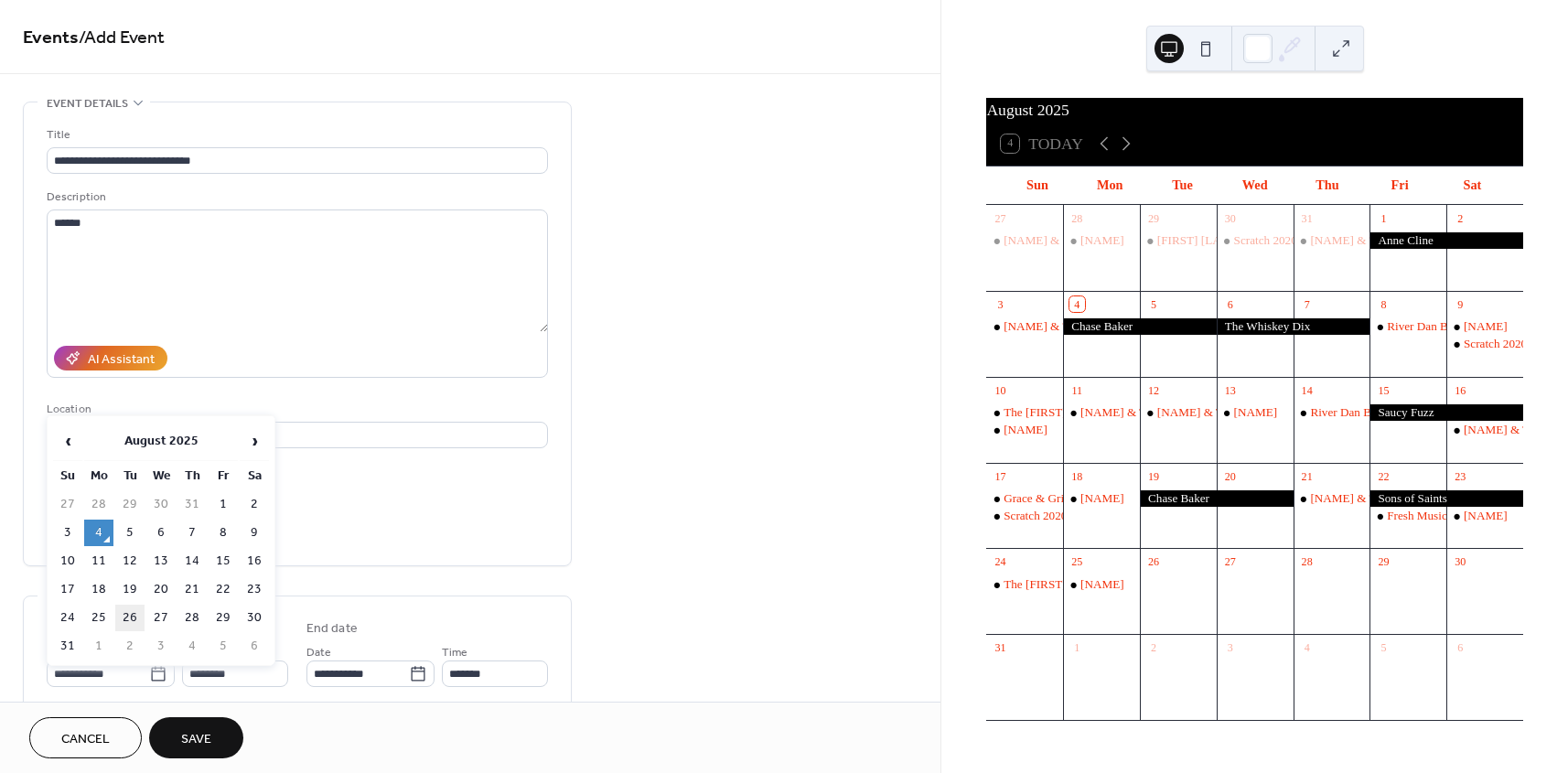 type on "**********" 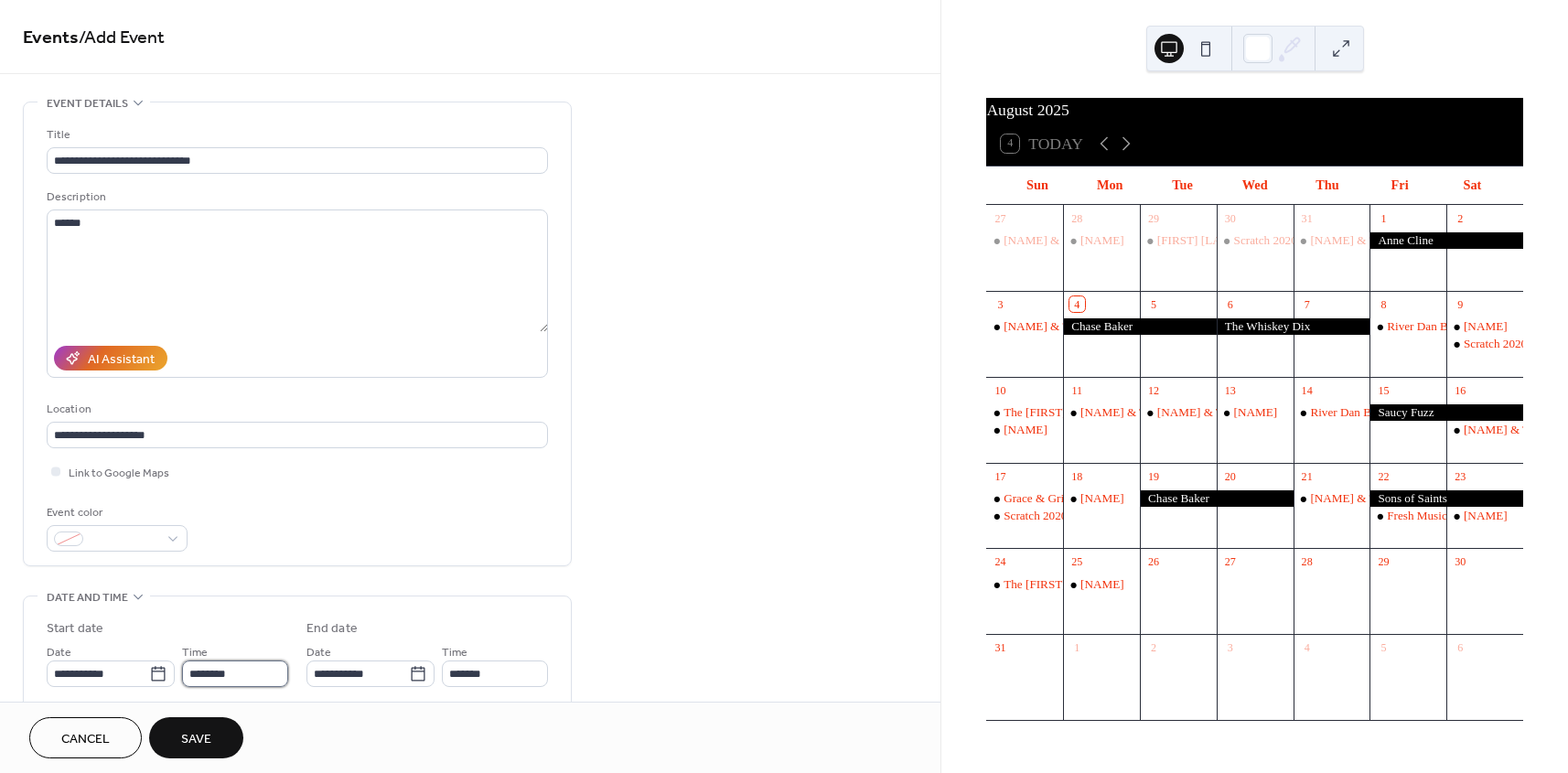 click on "********" at bounding box center (235, 673) 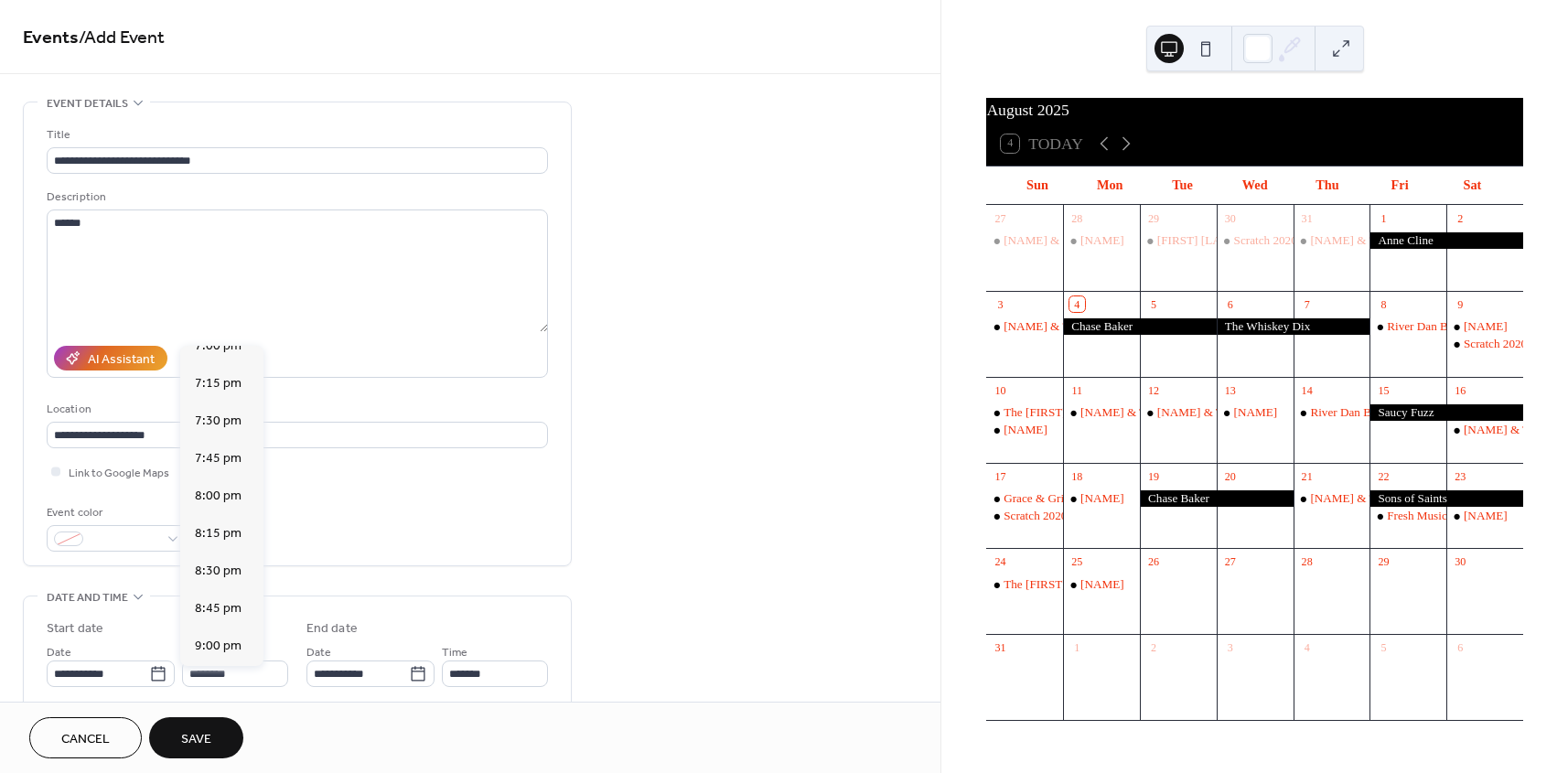 scroll, scrollTop: 2887, scrollLeft: 0, axis: vertical 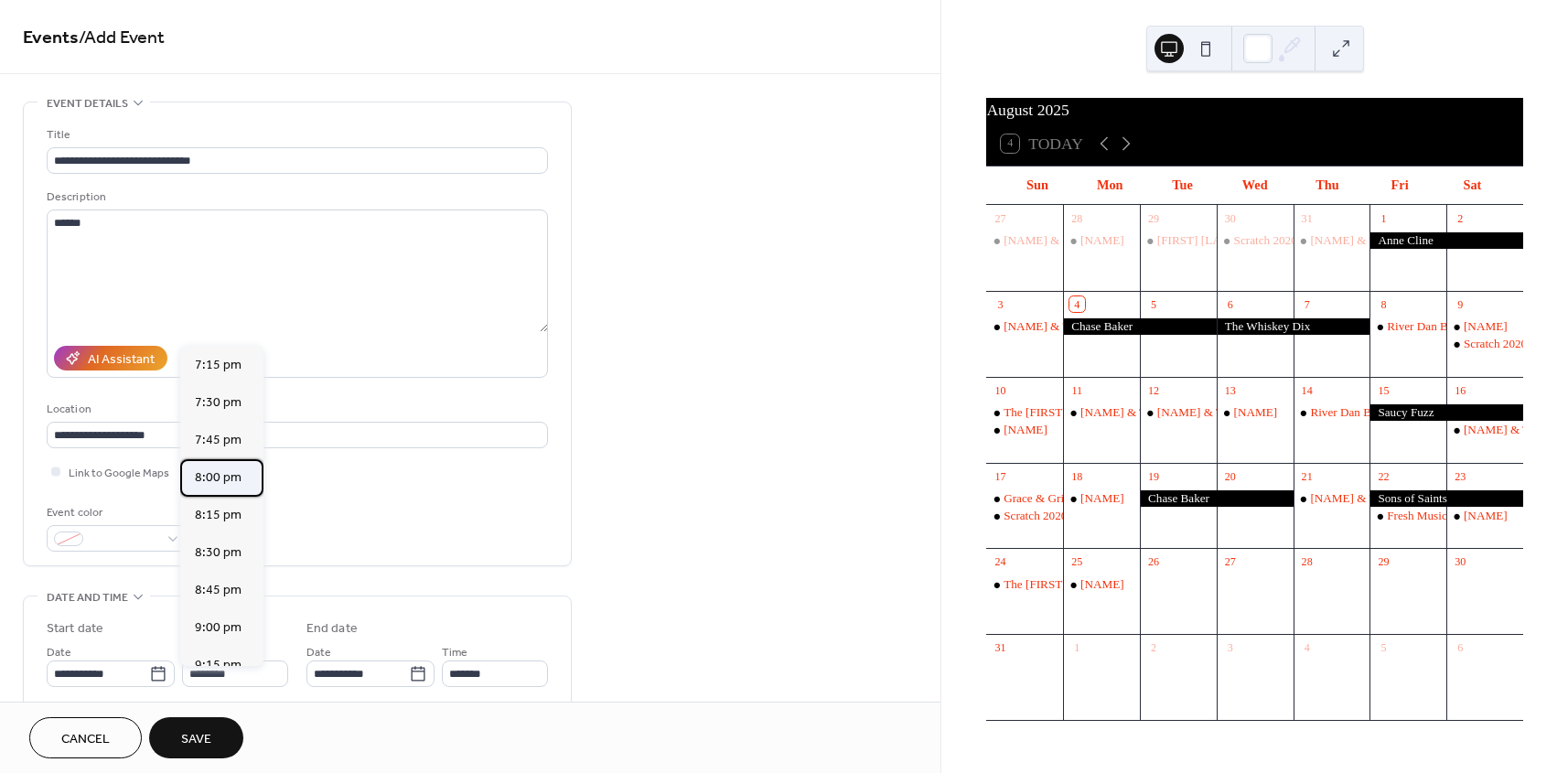 click on "8:00 pm" at bounding box center (218, 478) 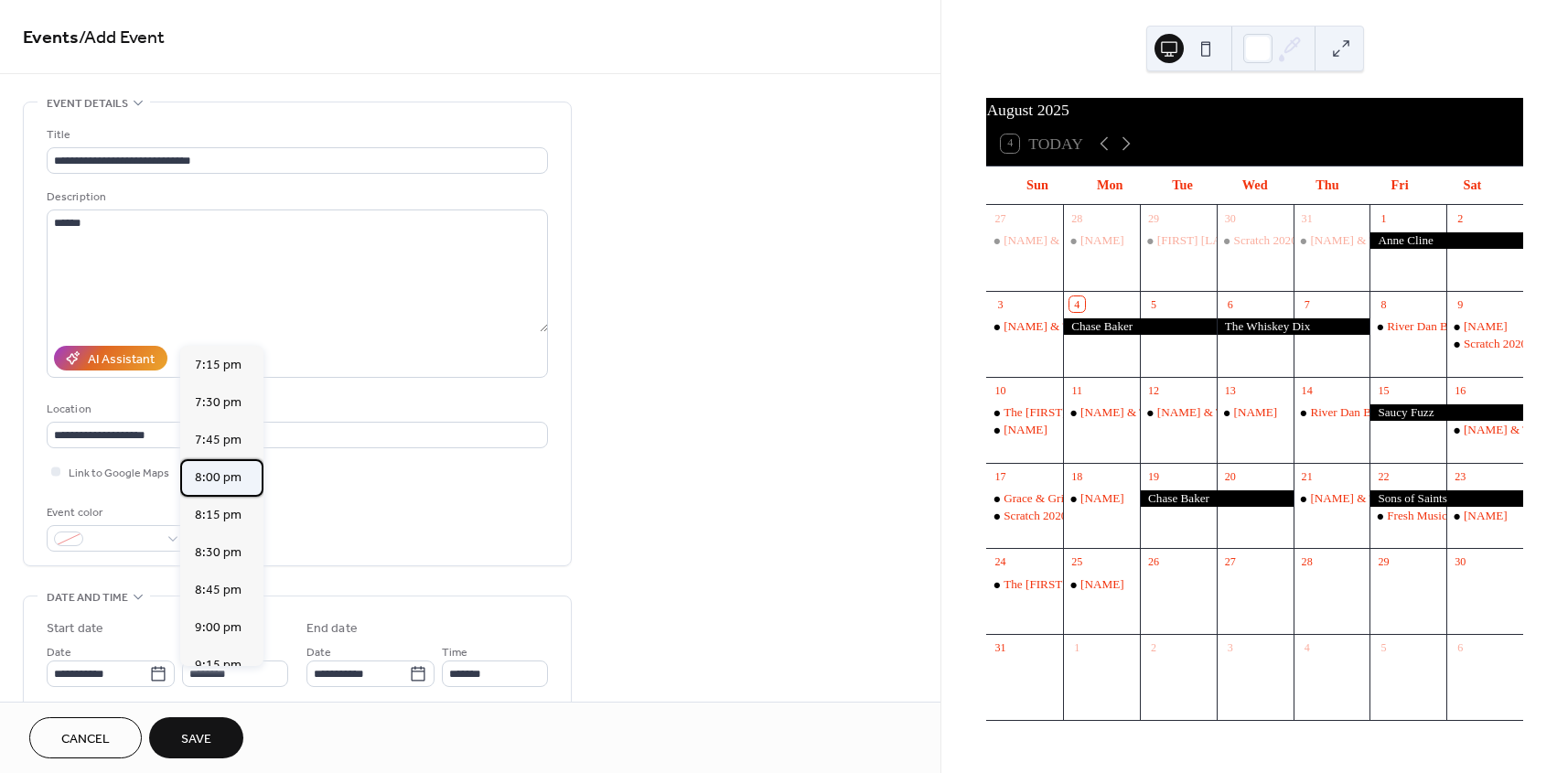 type on "*******" 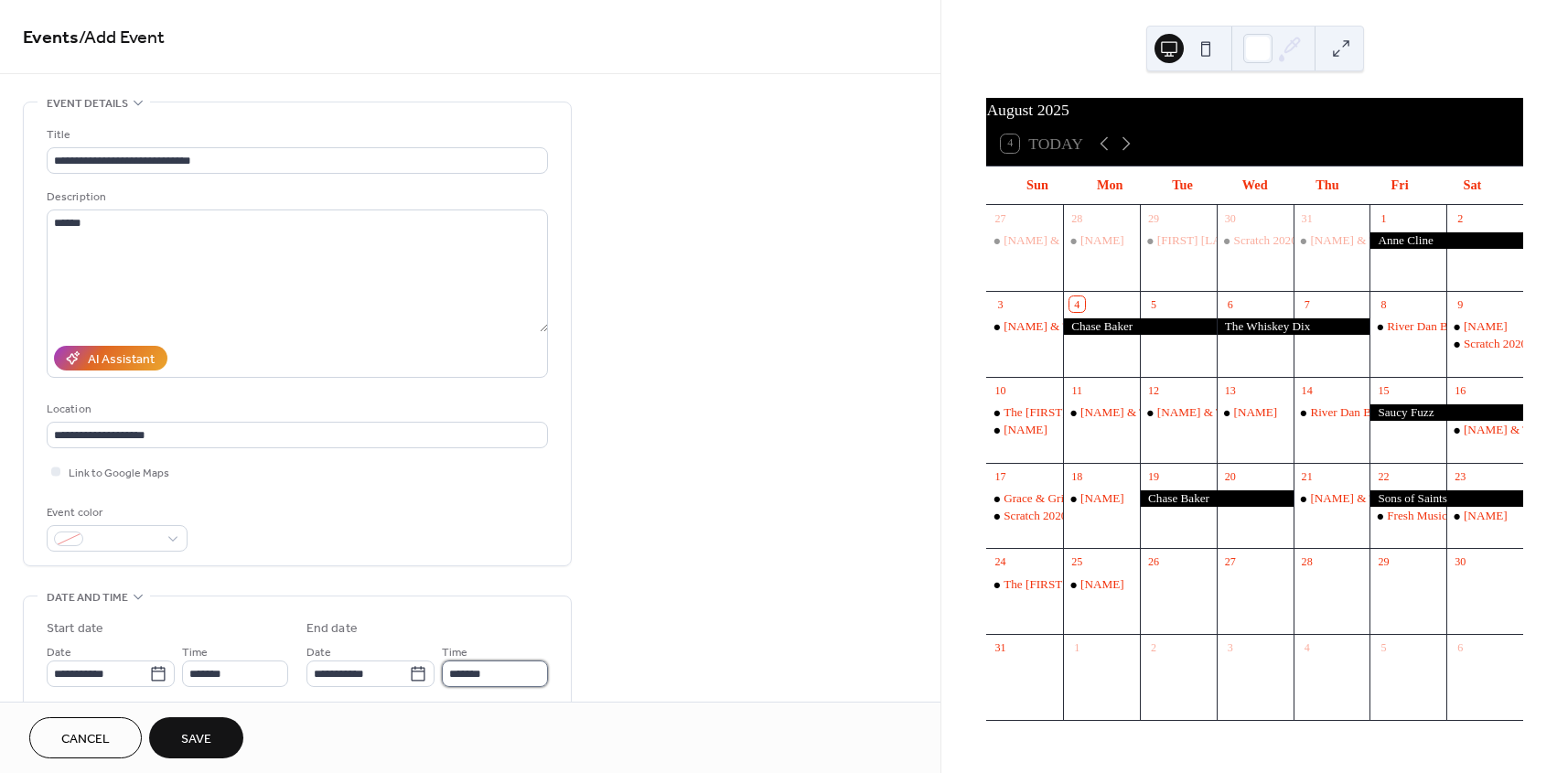 click on "*******" at bounding box center [495, 673] 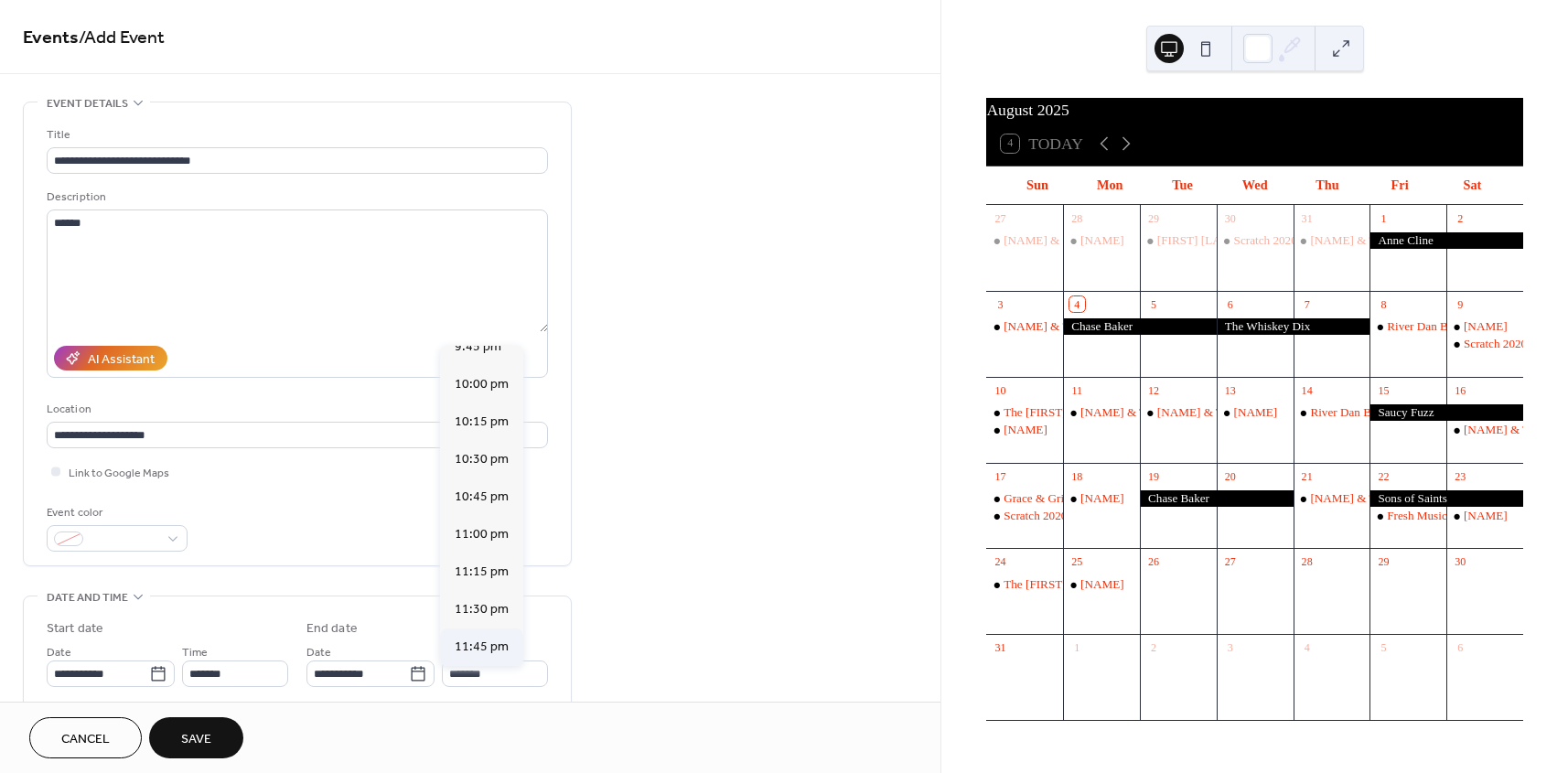 scroll, scrollTop: 252, scrollLeft: 0, axis: vertical 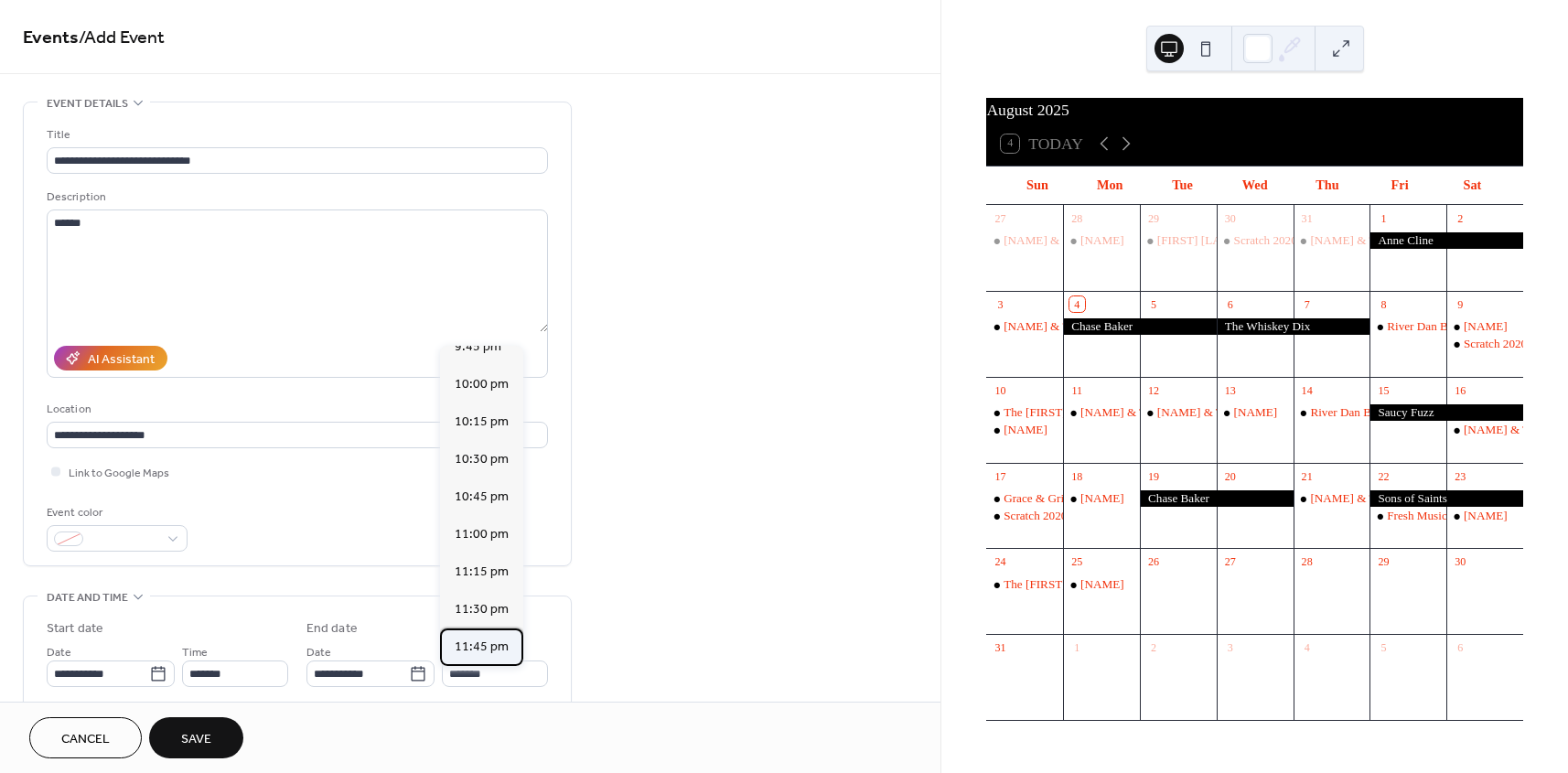 click on "11:45 pm" at bounding box center (481, 647) 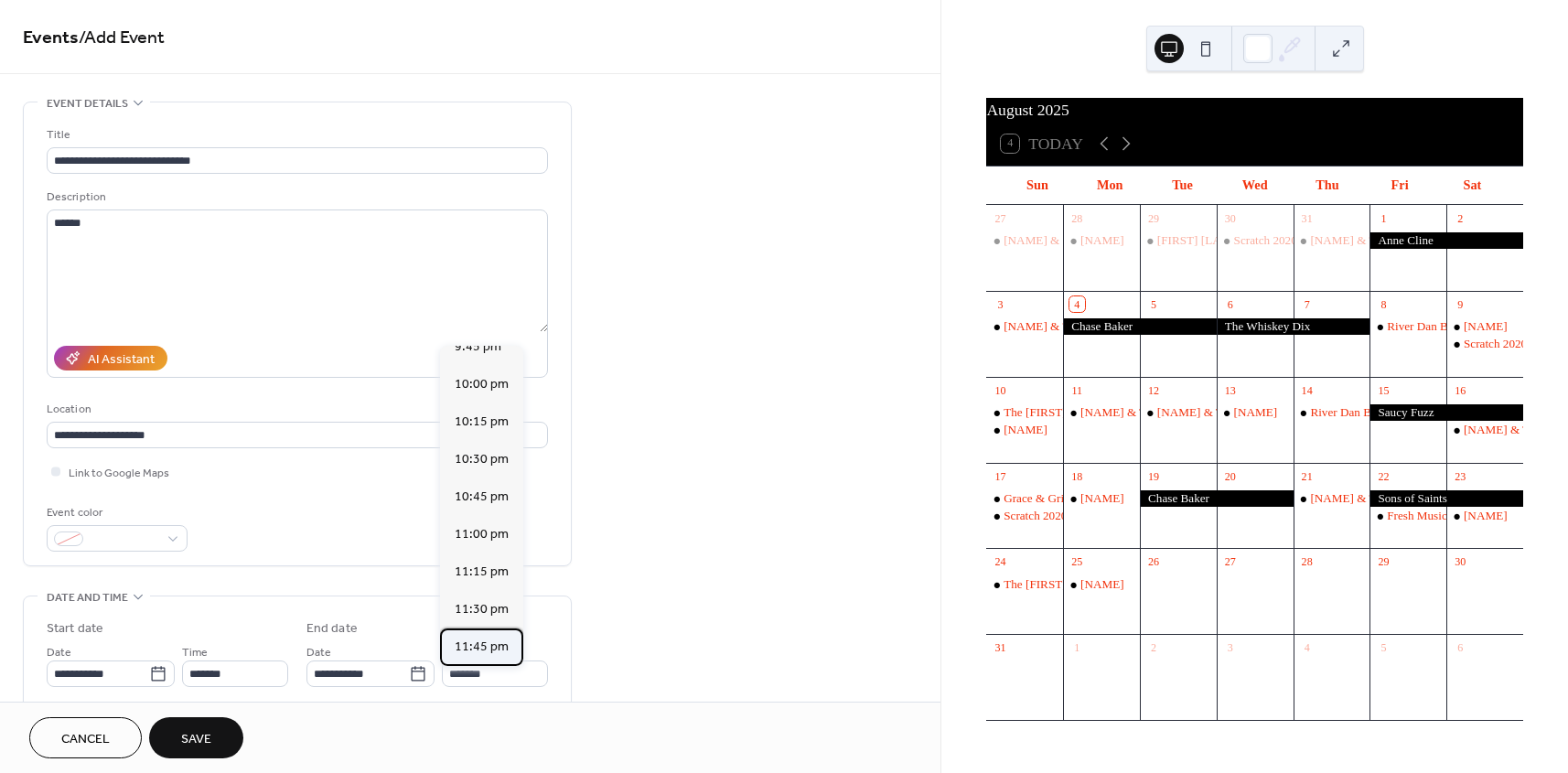 type on "********" 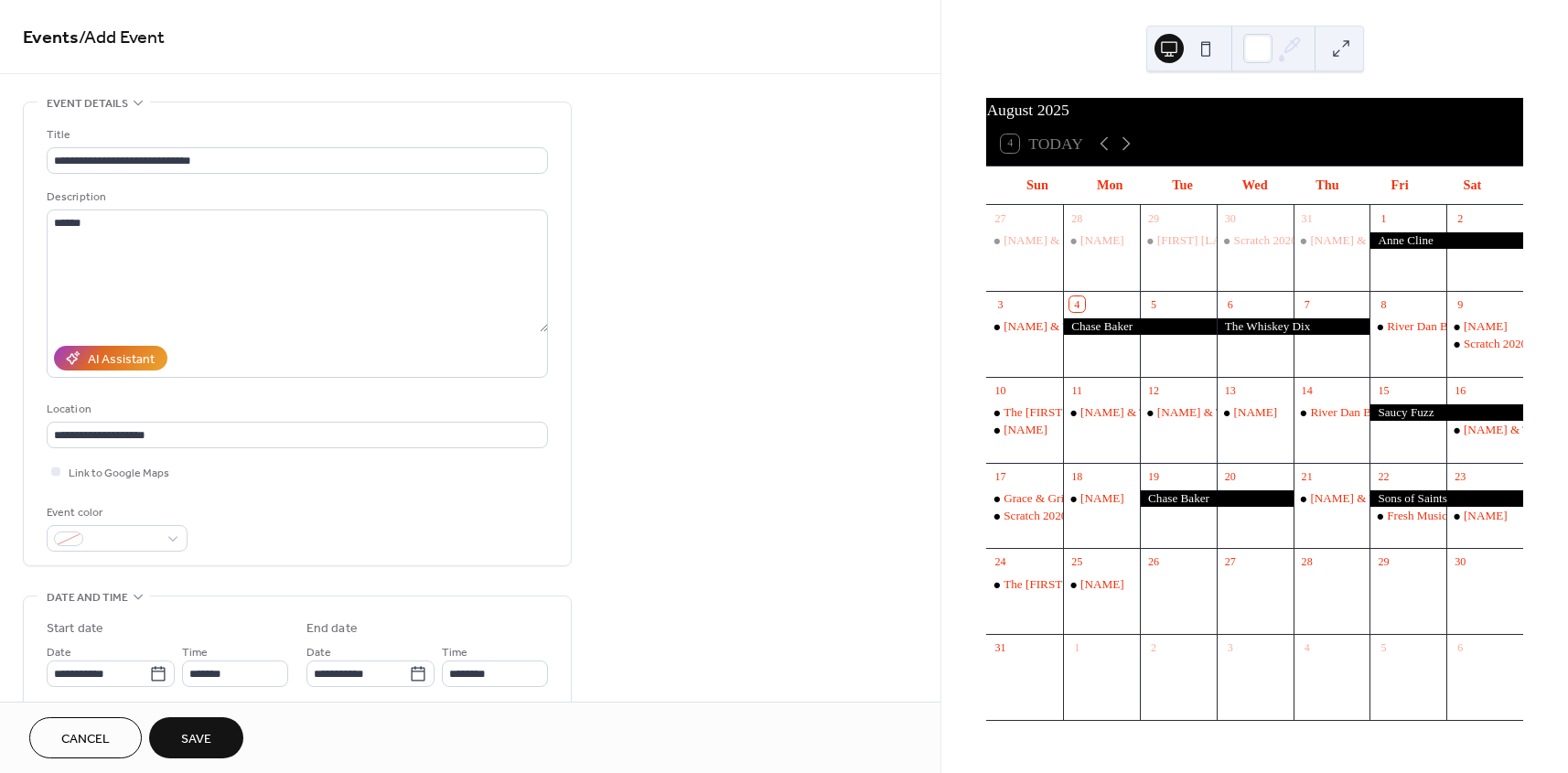 click on "Save" at bounding box center (196, 737) 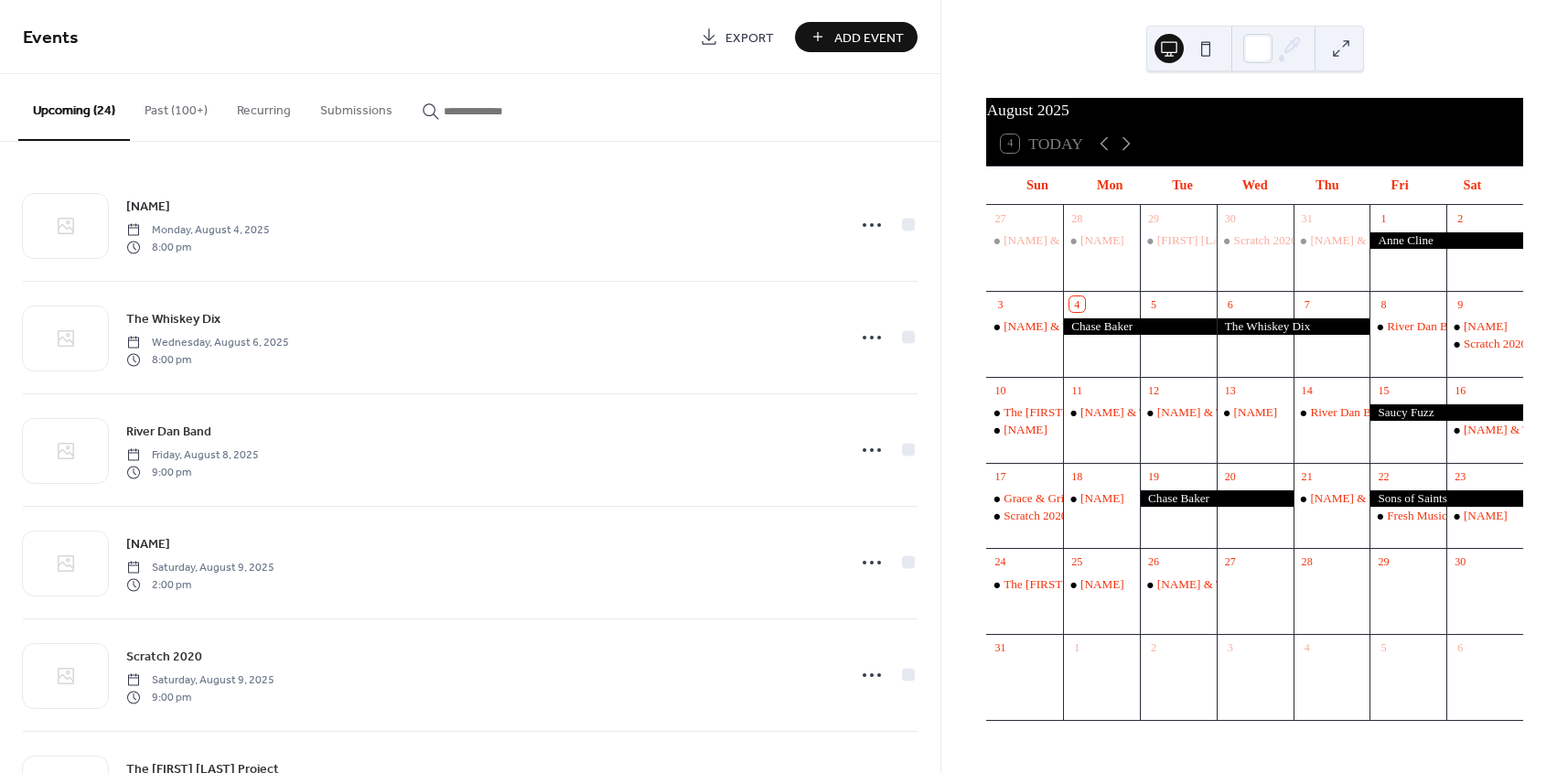 click on "Add Event" at bounding box center [869, 38] 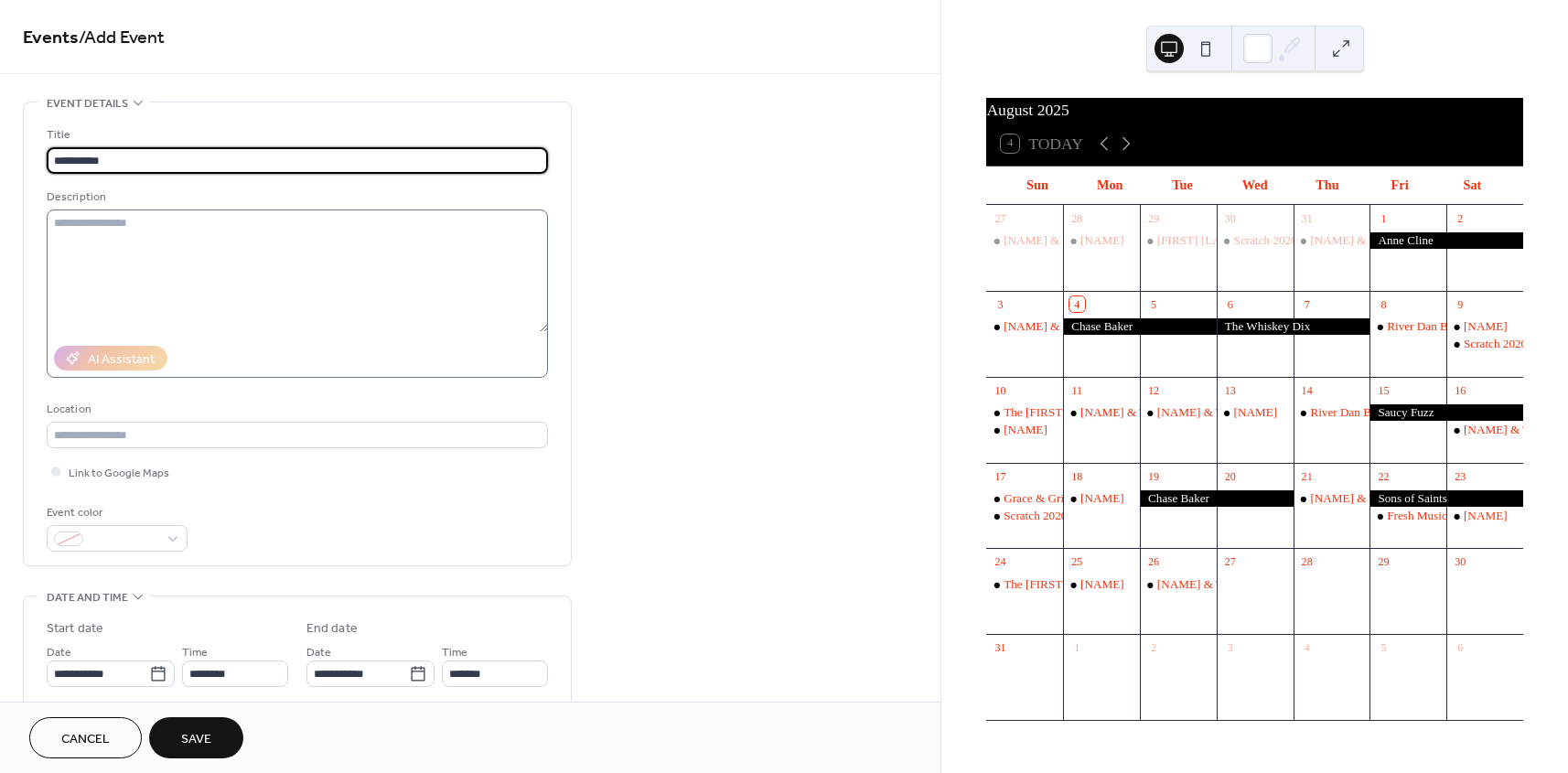 type on "**********" 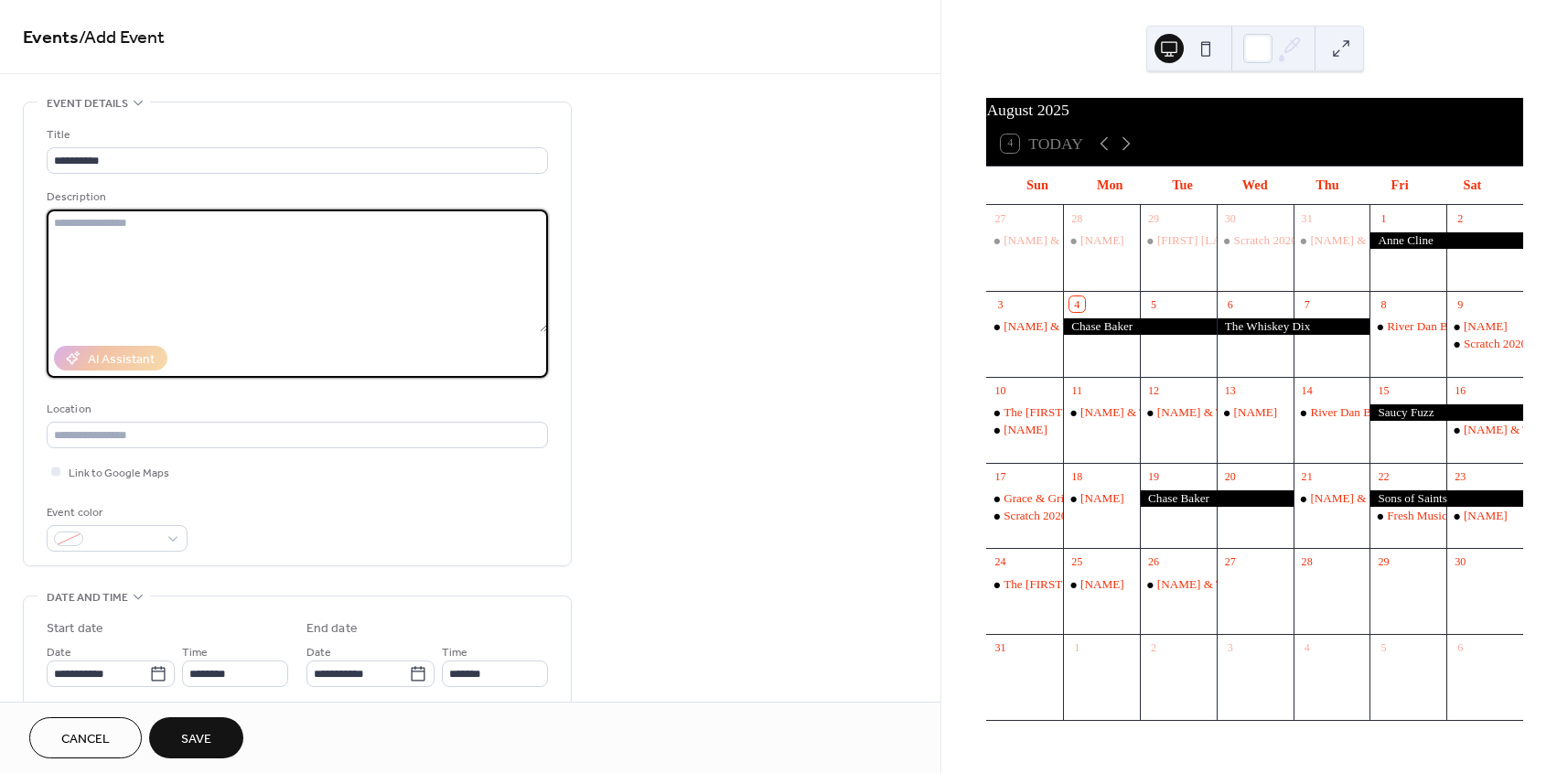click at bounding box center (297, 271) 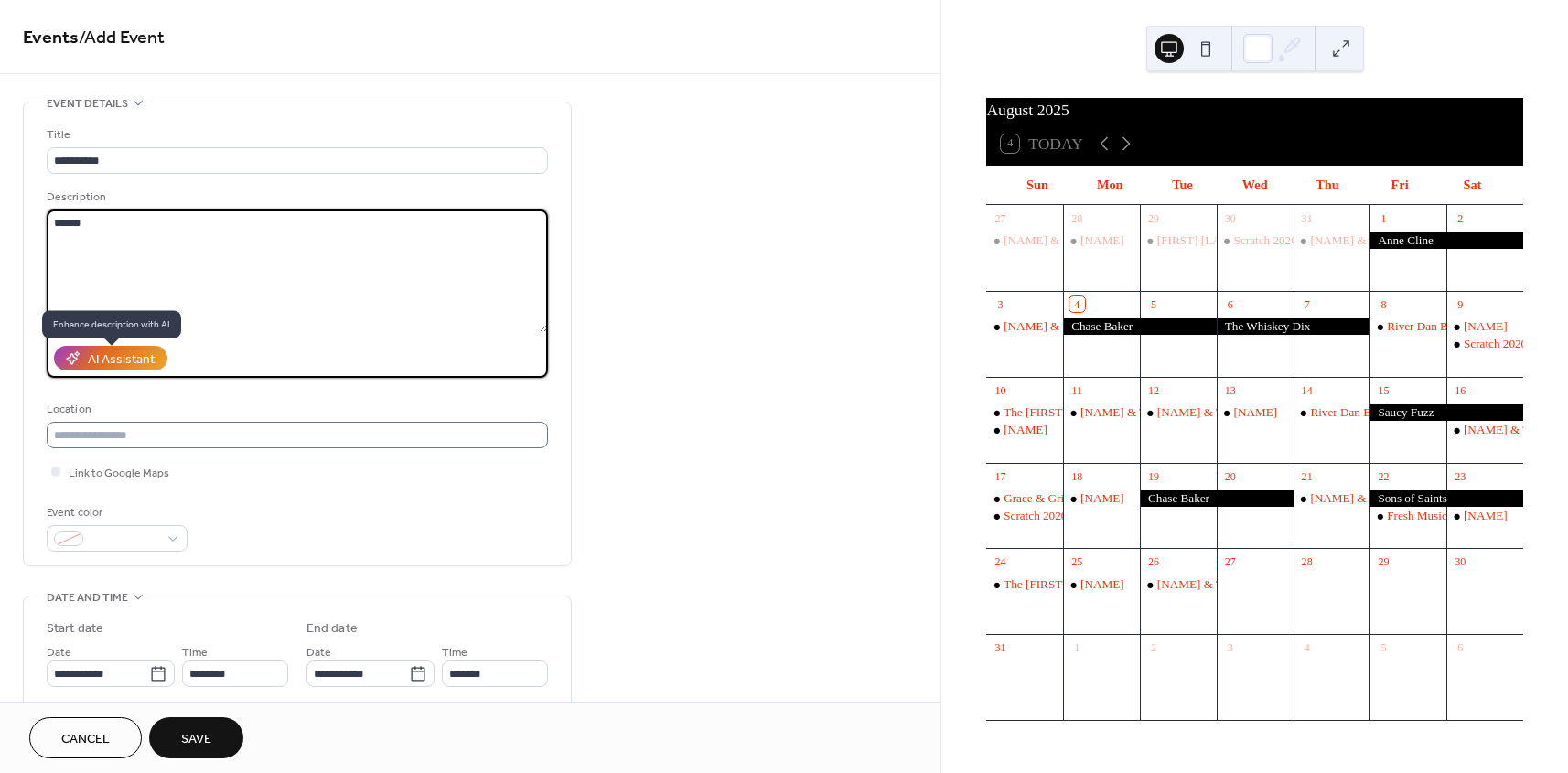 type on "******" 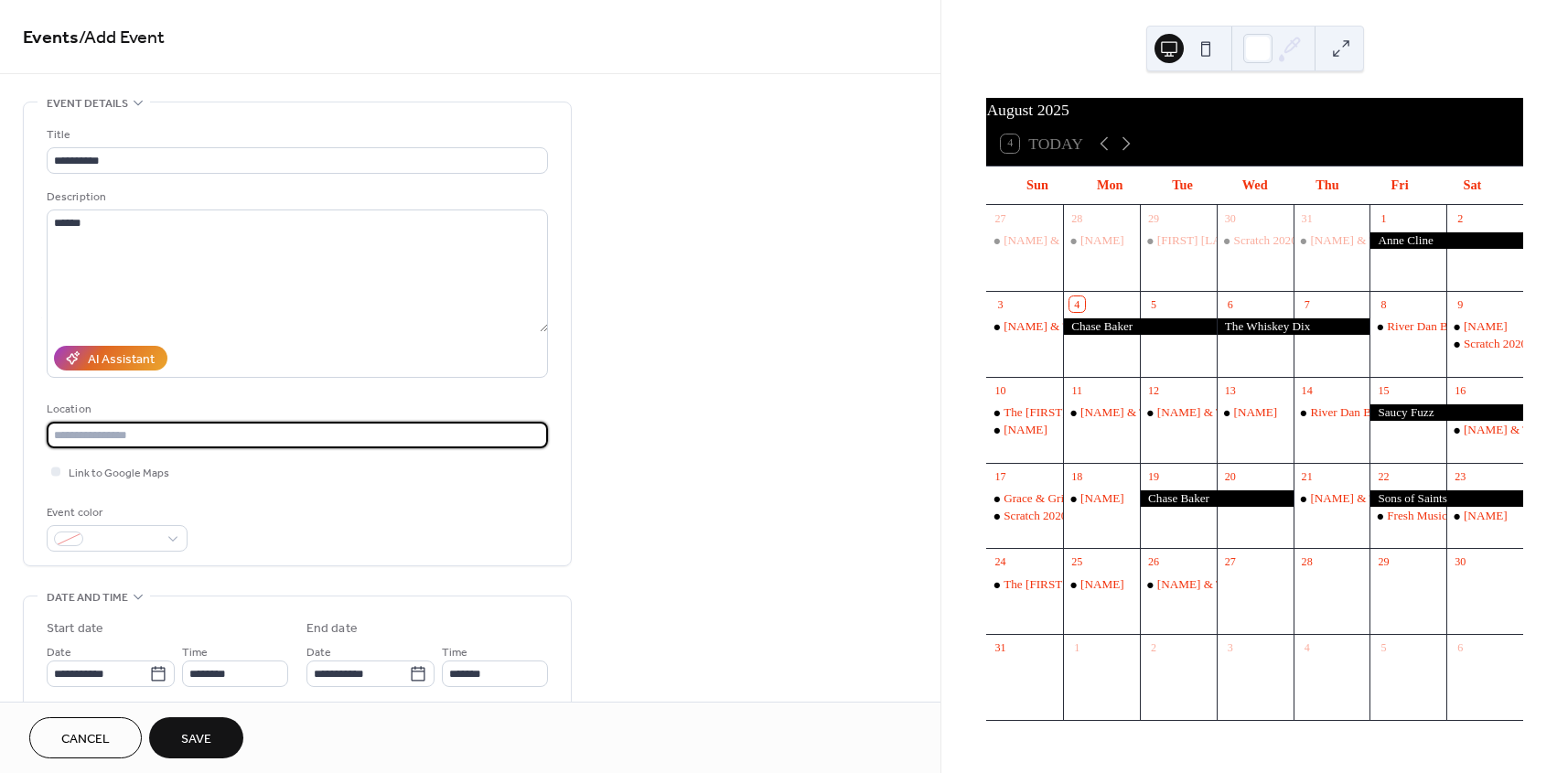 click at bounding box center (297, 435) 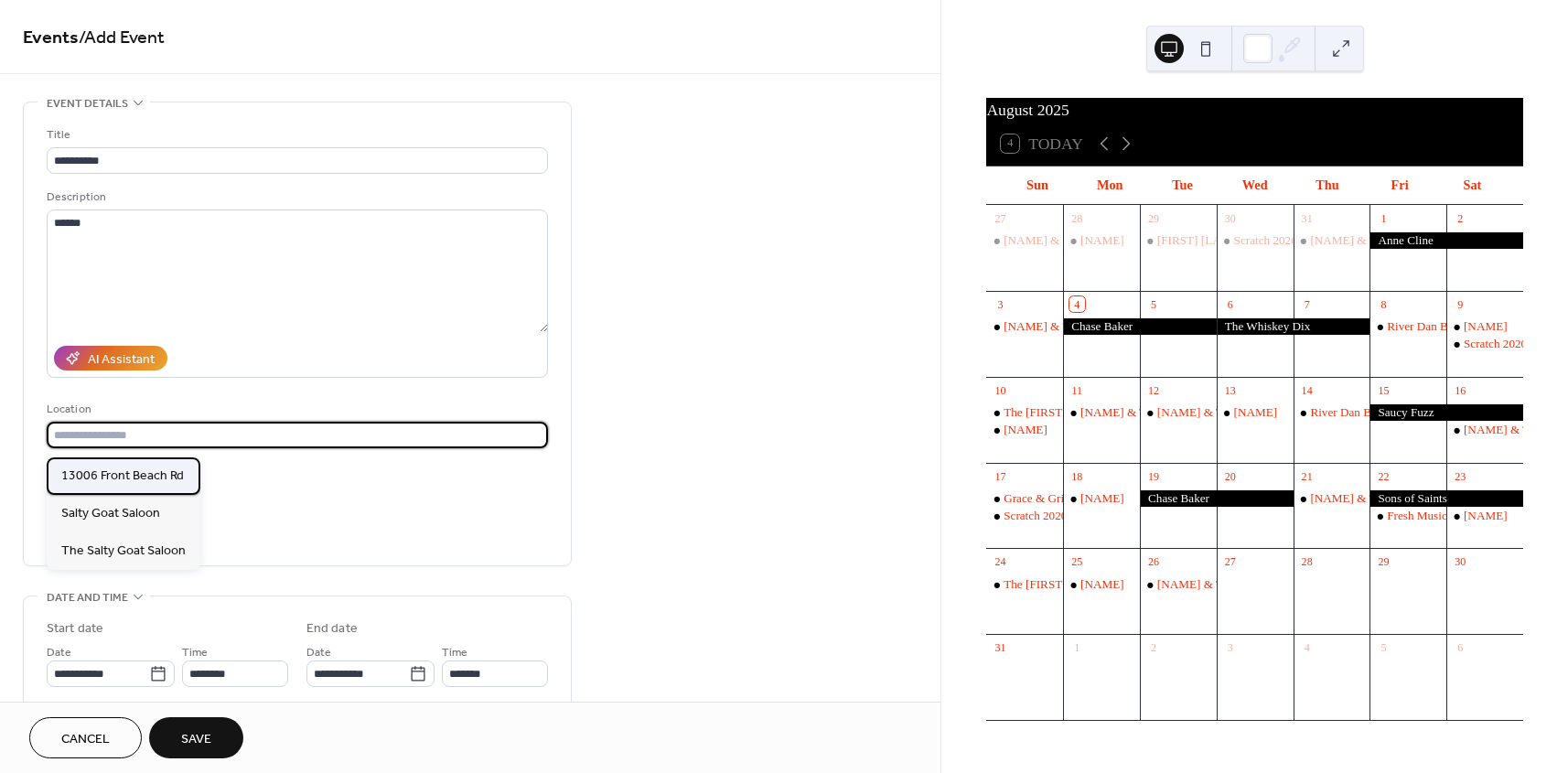 click on "13006 Front Beach Rd" at bounding box center [123, 476] 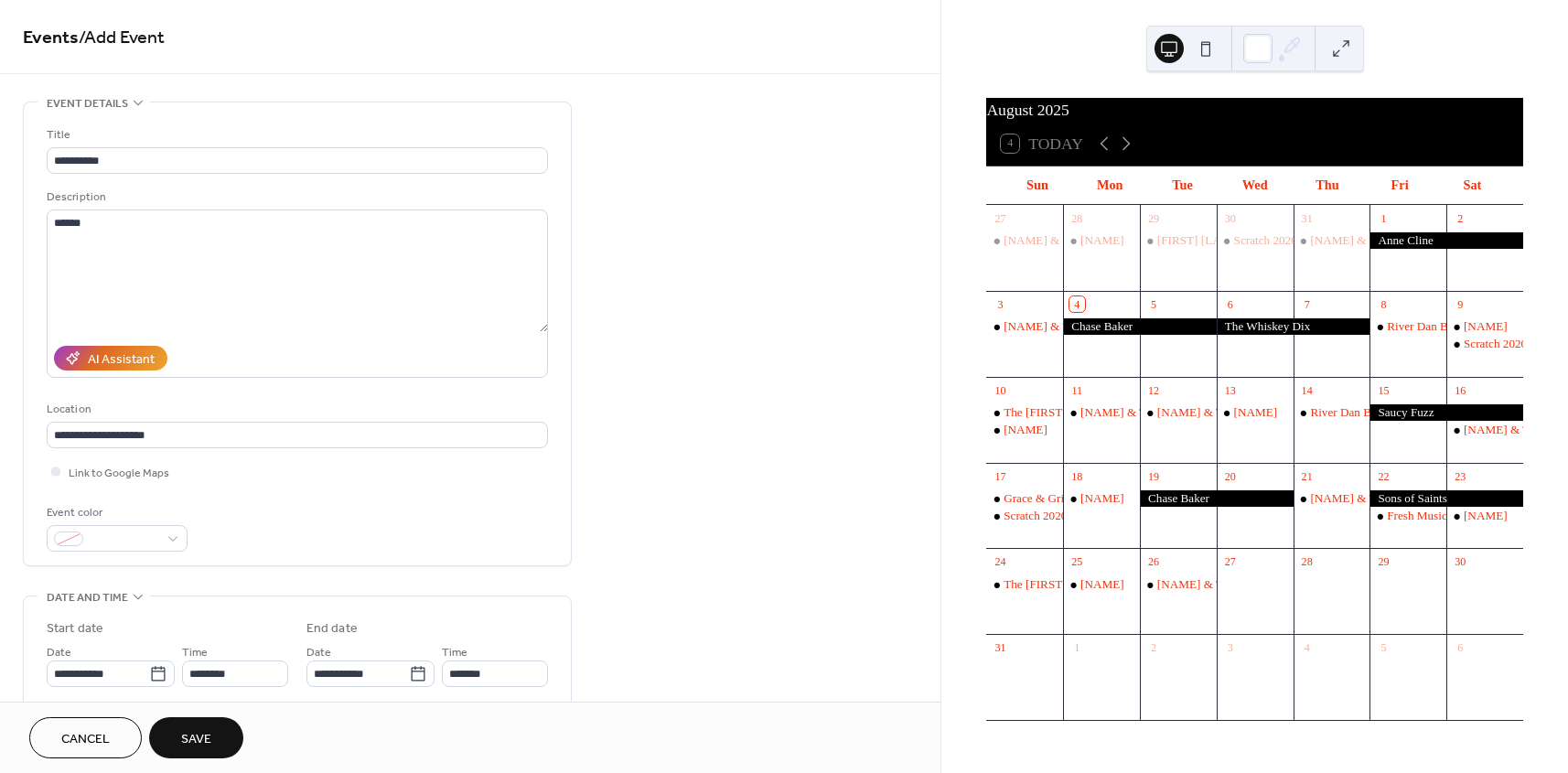 type on "**********" 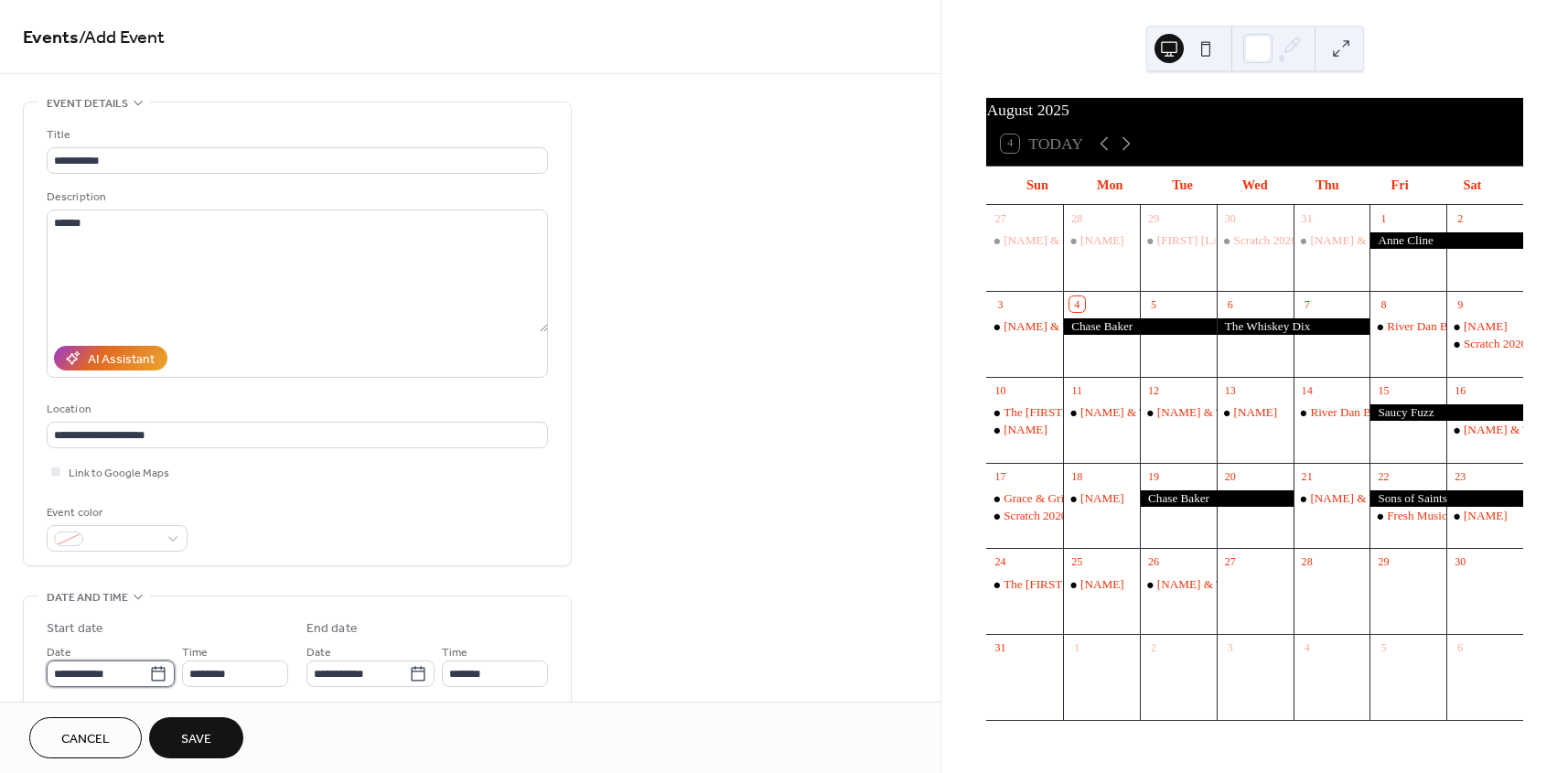 click on "**********" at bounding box center (98, 673) 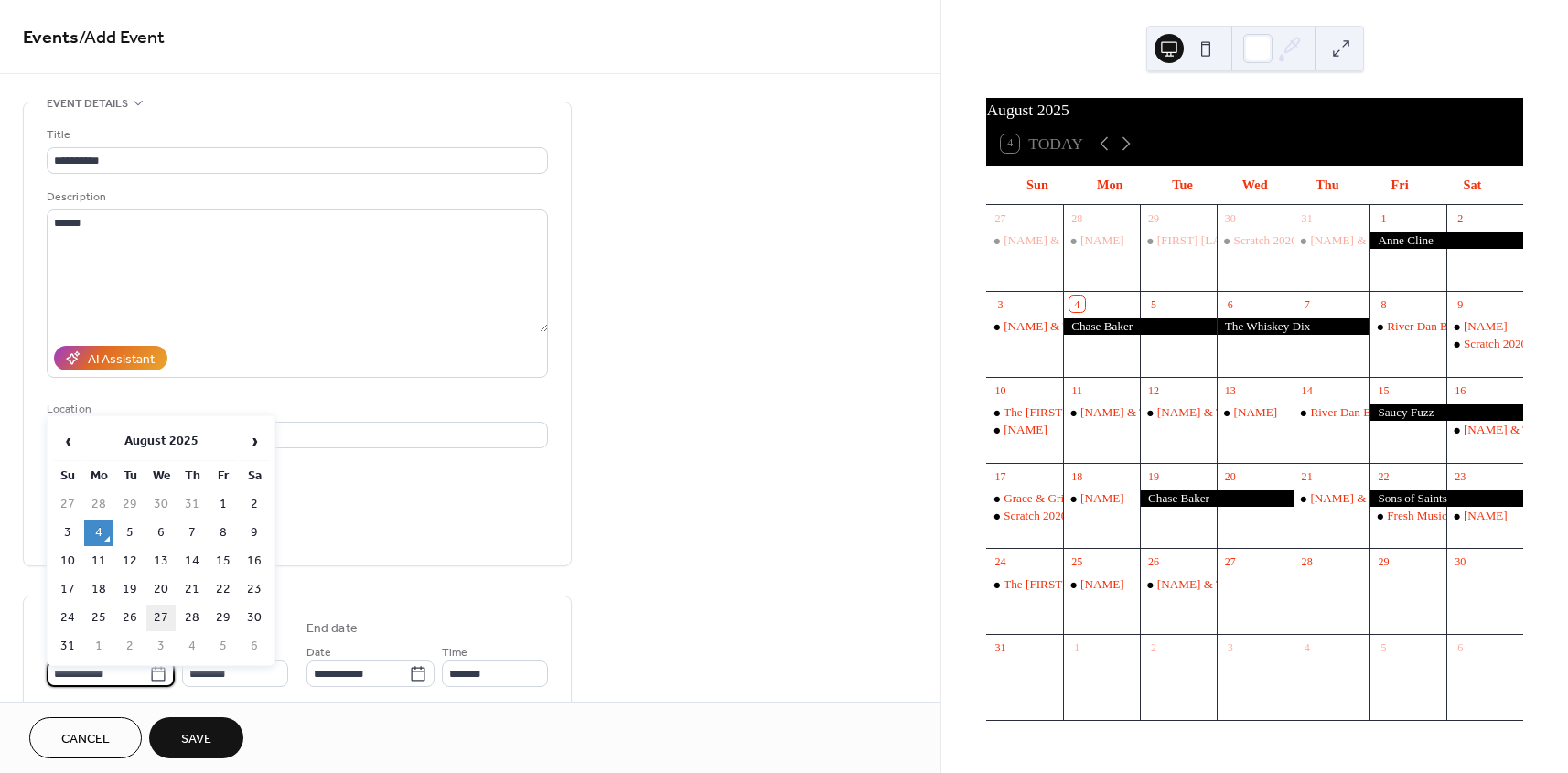 click on "27" at bounding box center (161, 617) 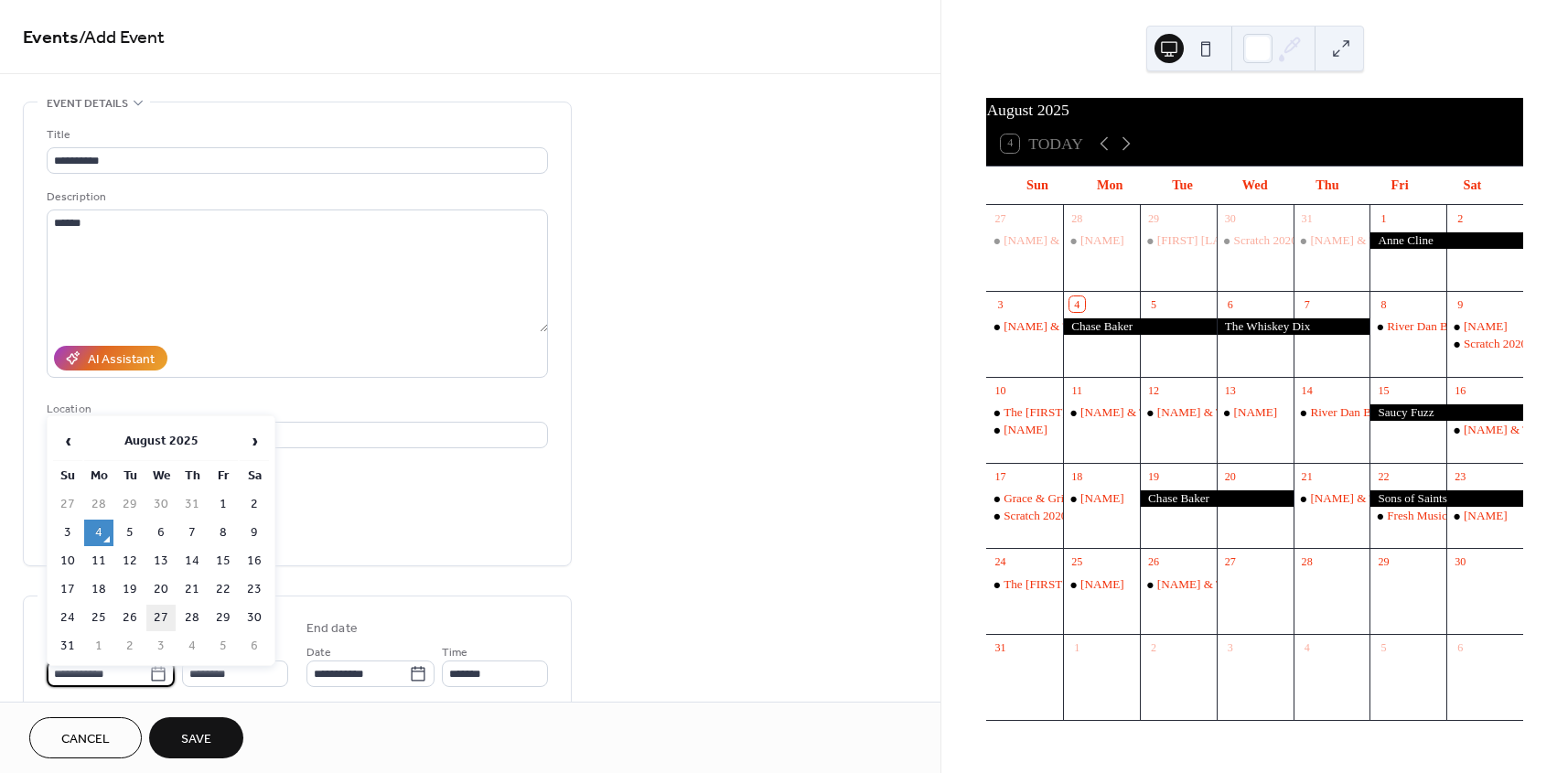 type on "**********" 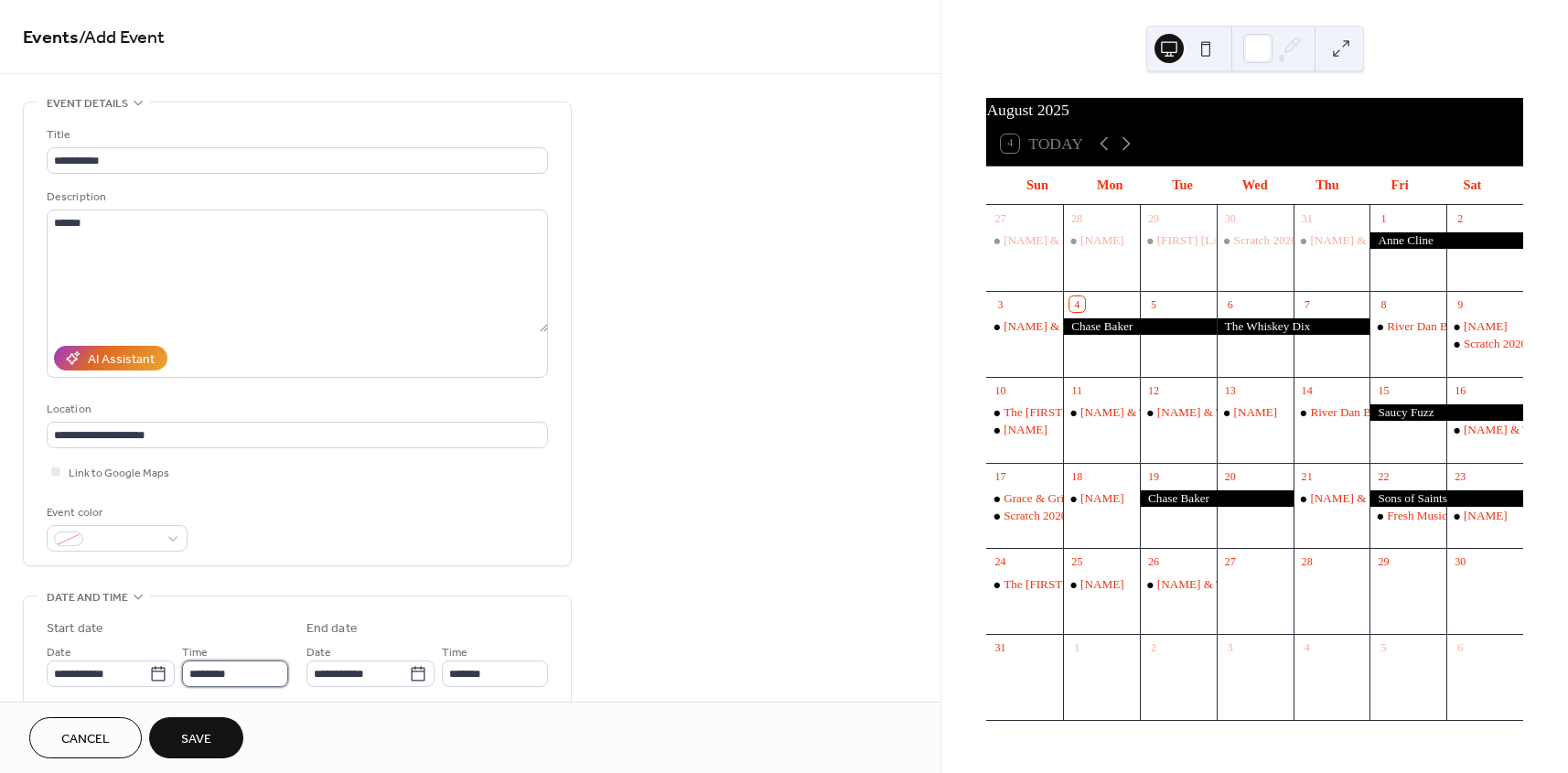 click on "********" at bounding box center (235, 673) 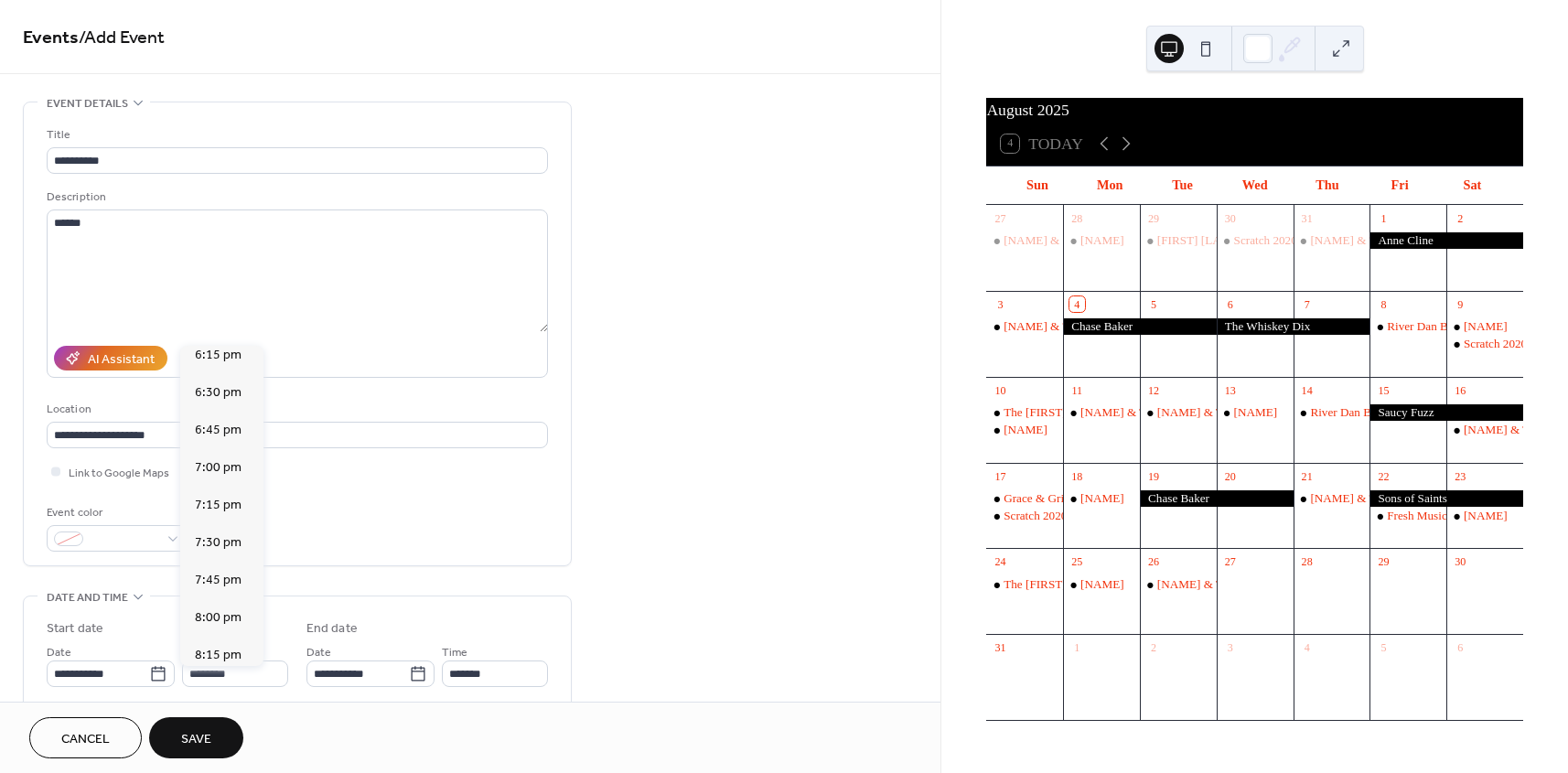 scroll, scrollTop: 2783, scrollLeft: 0, axis: vertical 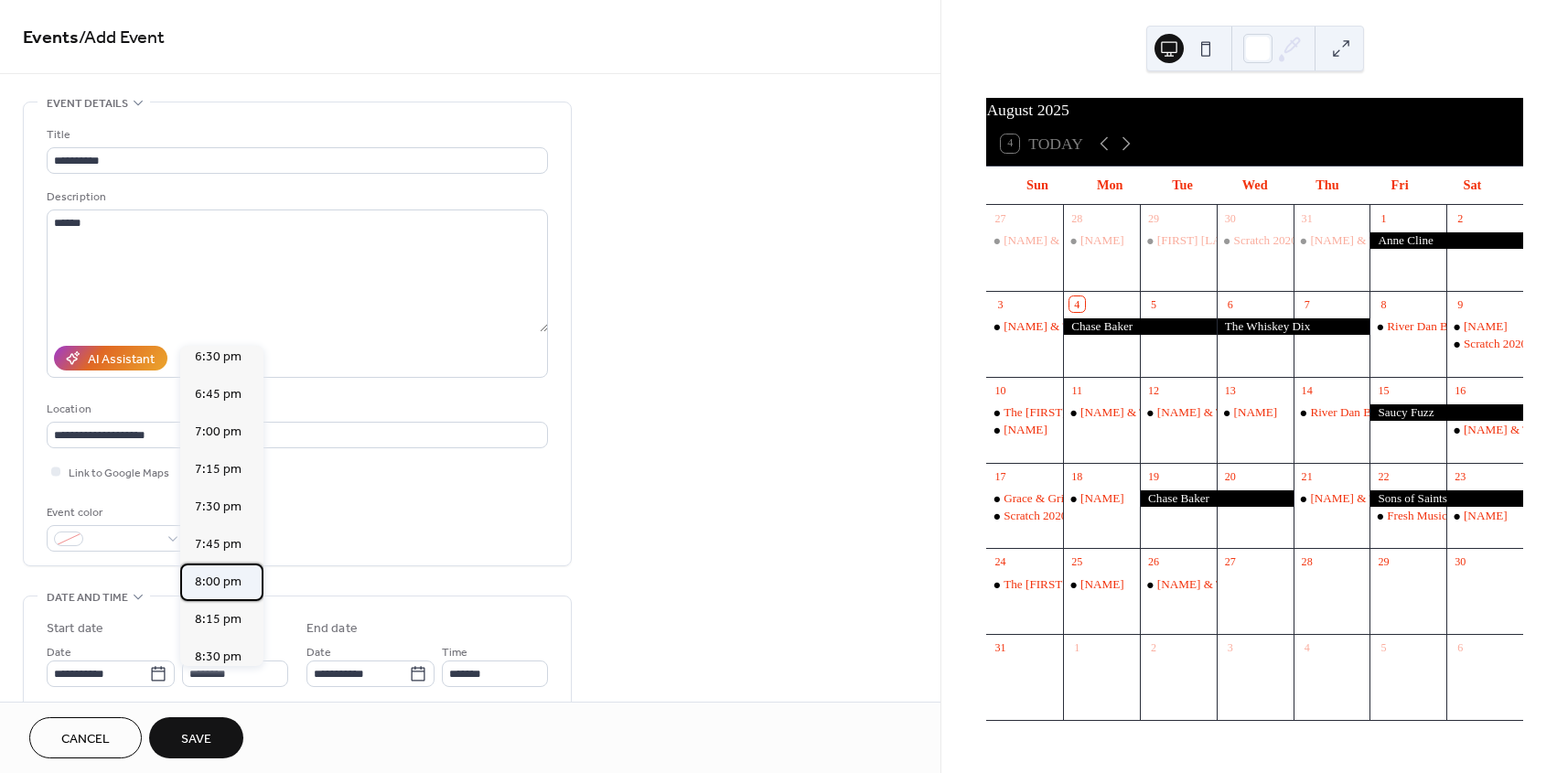 click on "8:00 pm" at bounding box center (221, 582) 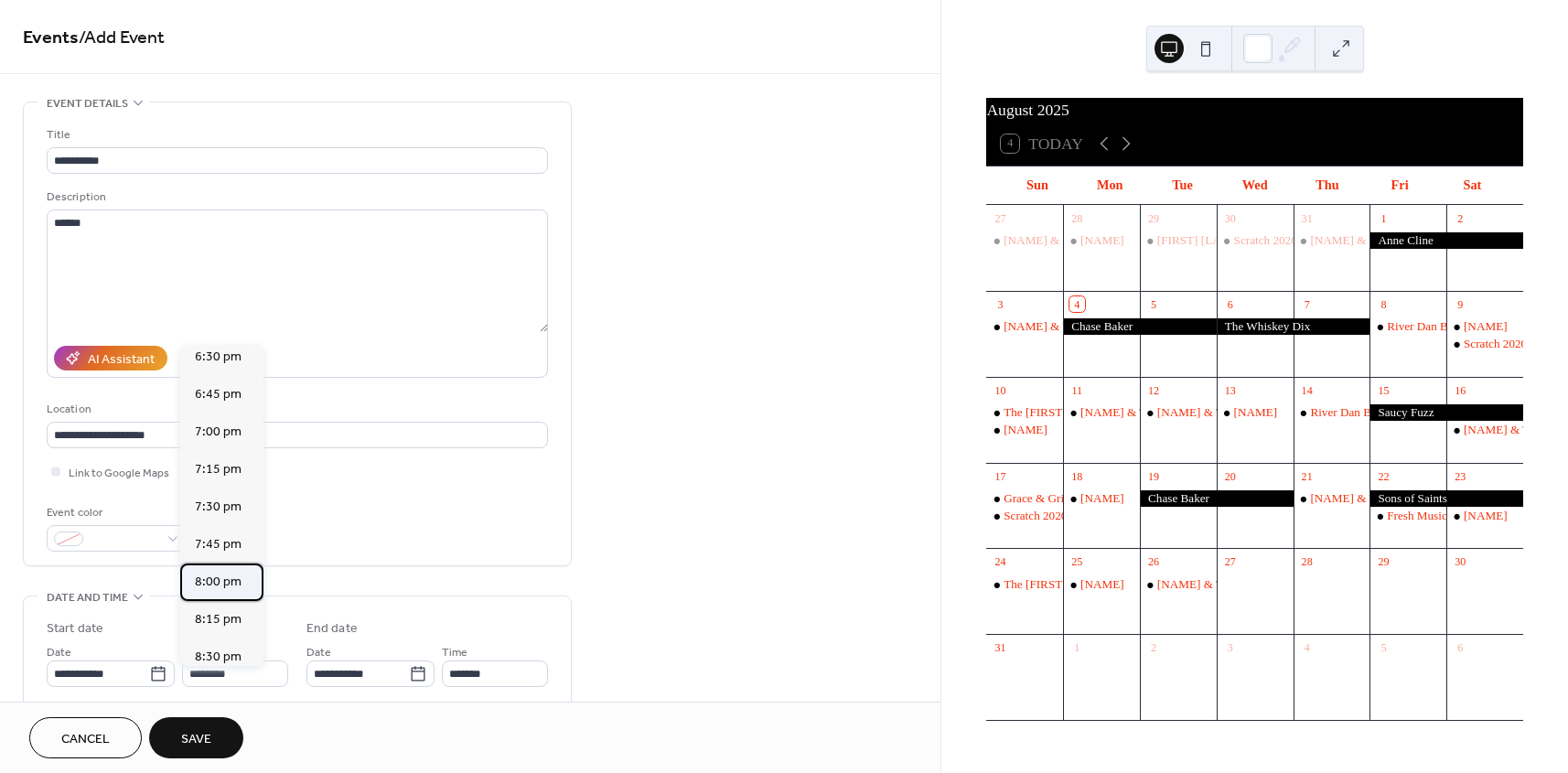 type on "*******" 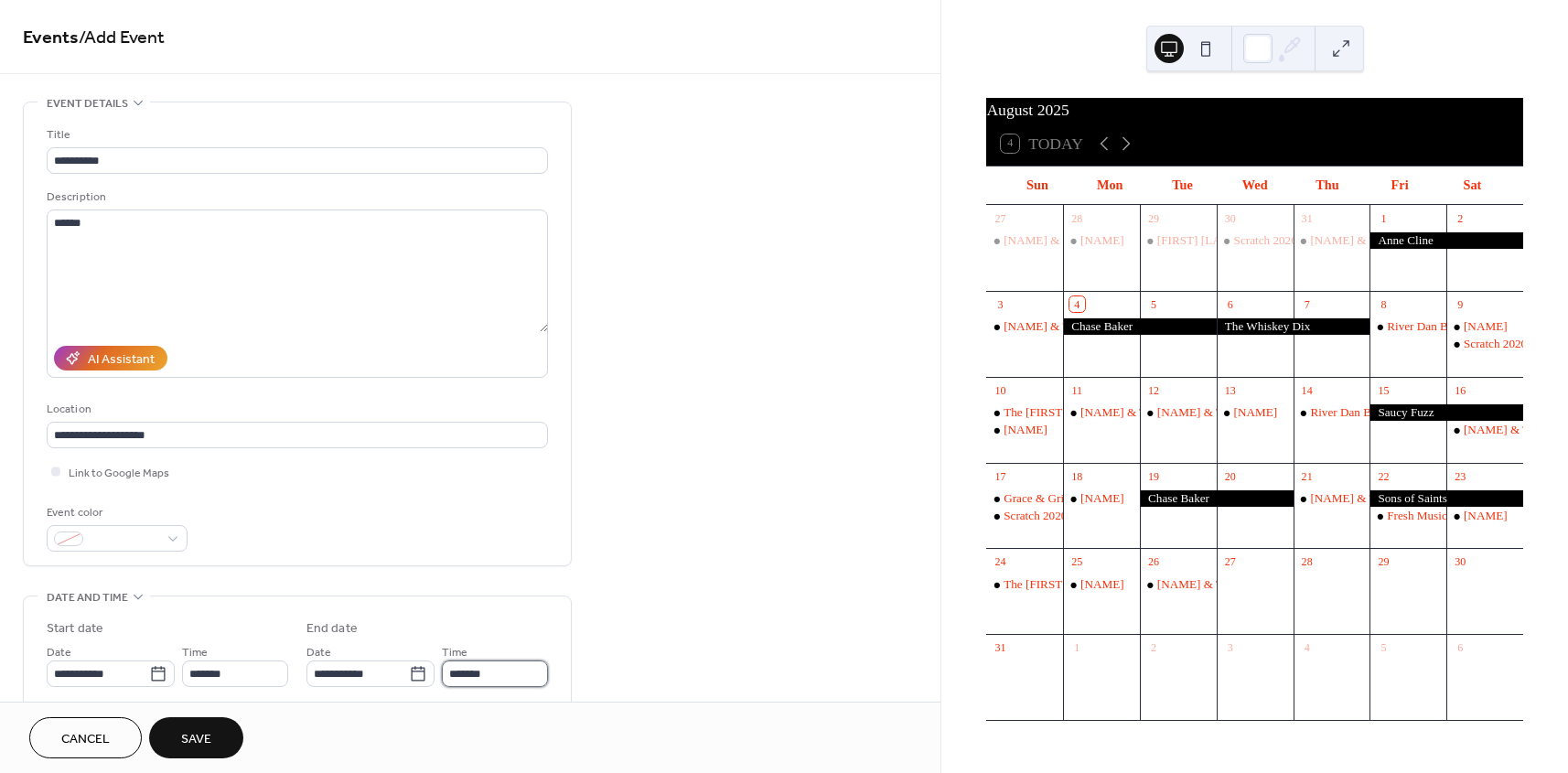 click on "*******" at bounding box center (495, 673) 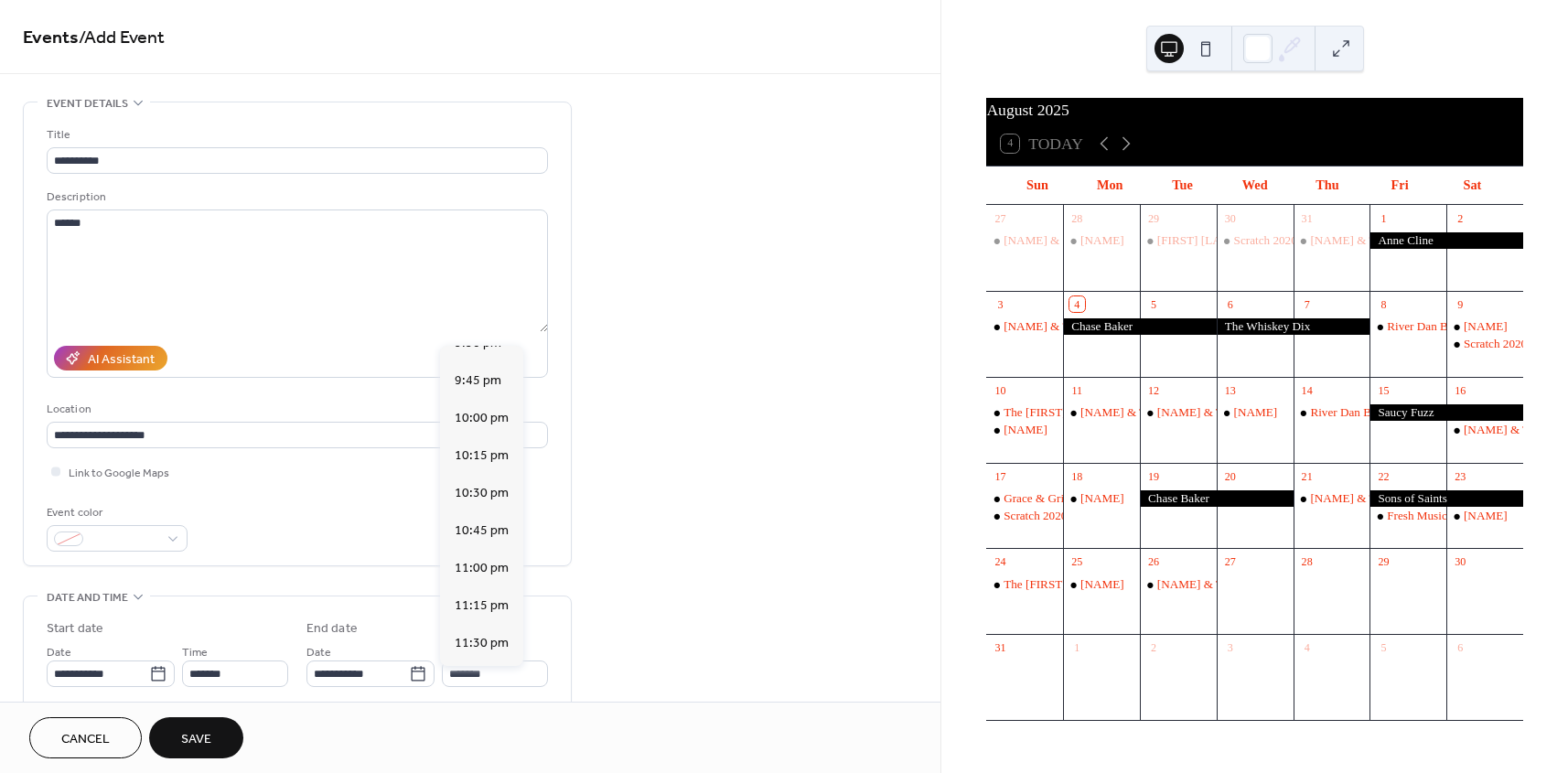 scroll, scrollTop: 252, scrollLeft: 0, axis: vertical 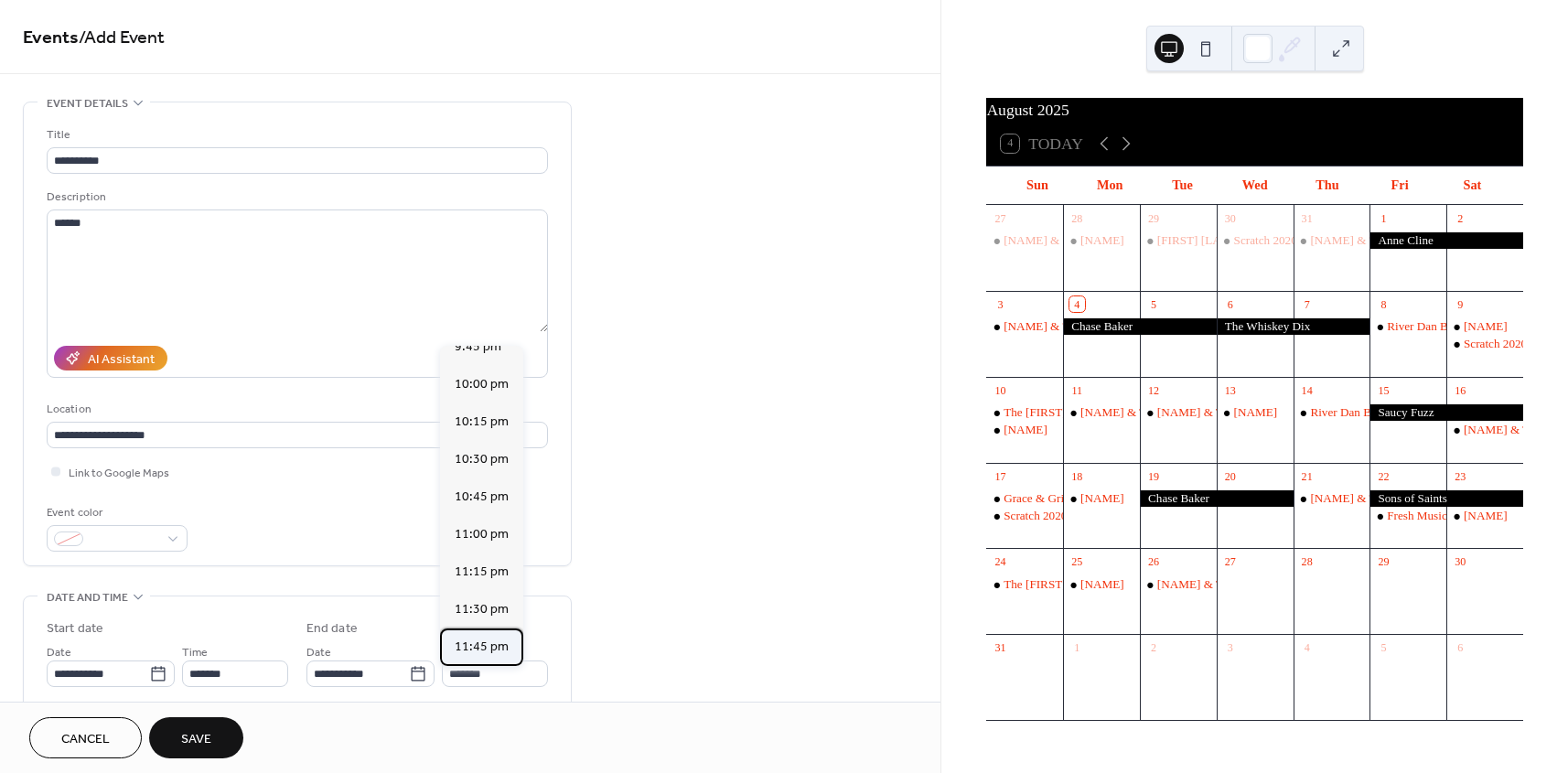 click on "11:45 pm" at bounding box center [481, 647] 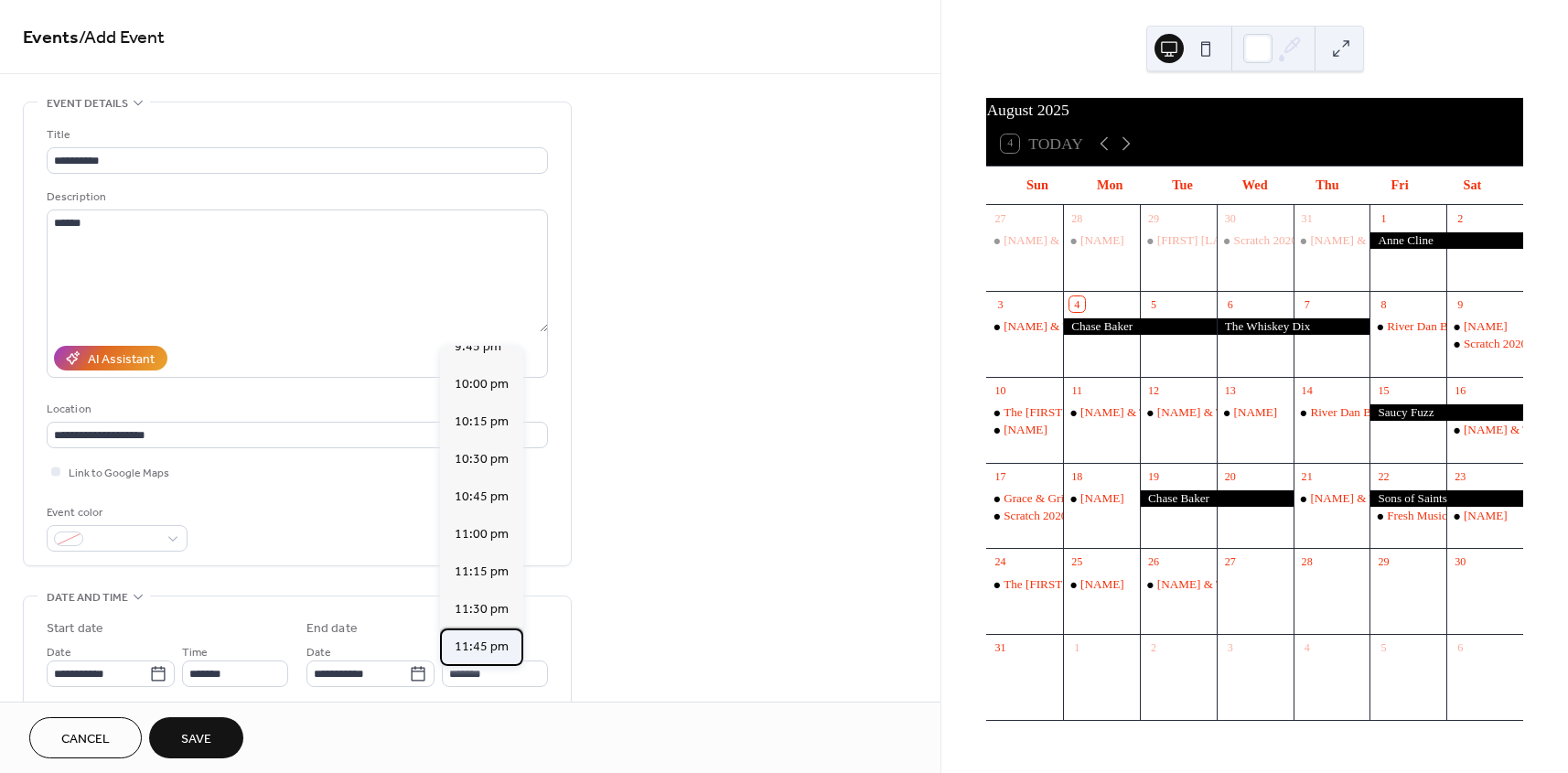 type on "********" 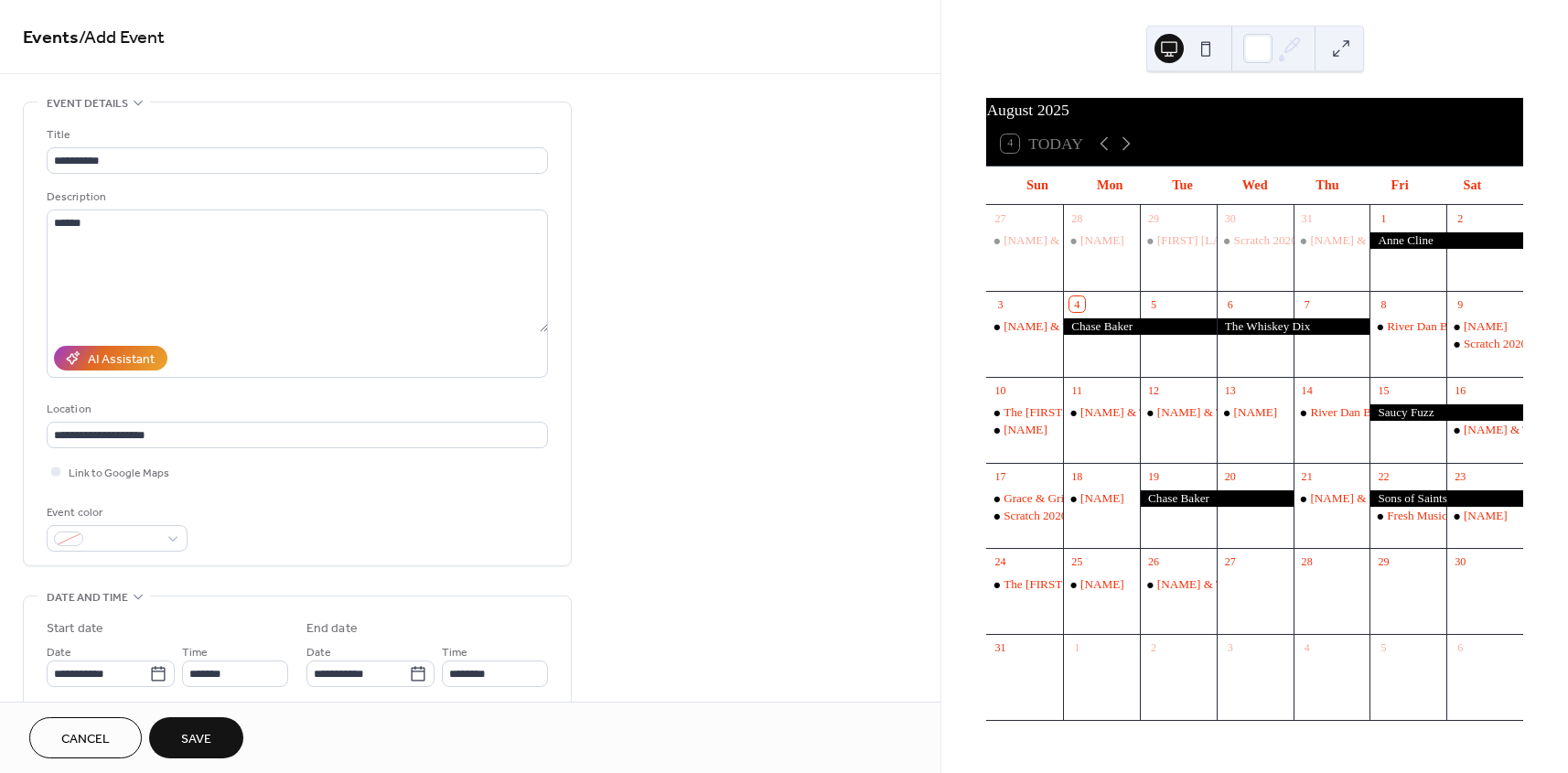 click on "Save" at bounding box center (196, 737) 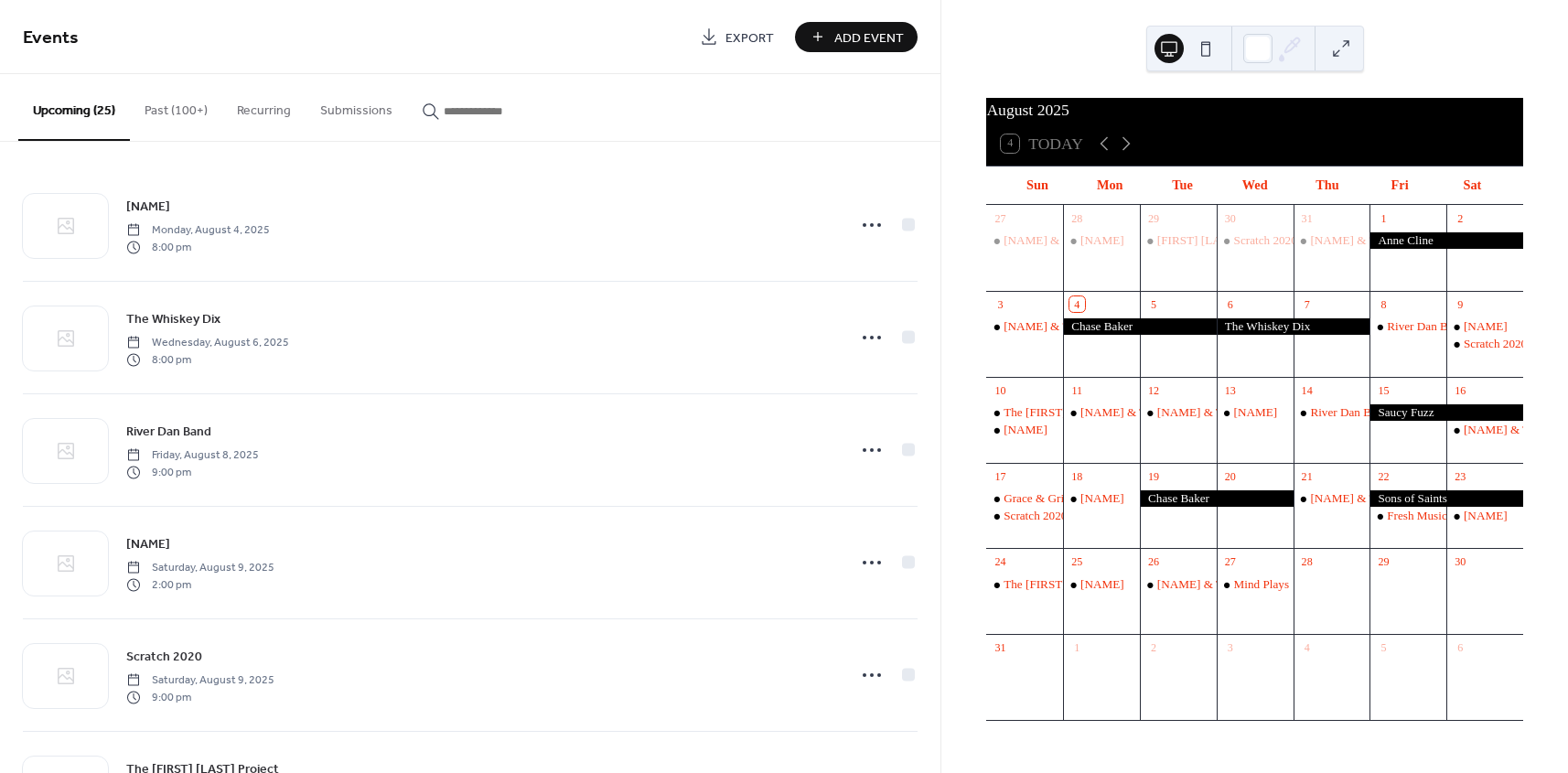 click on "Add Event" at bounding box center [856, 37] 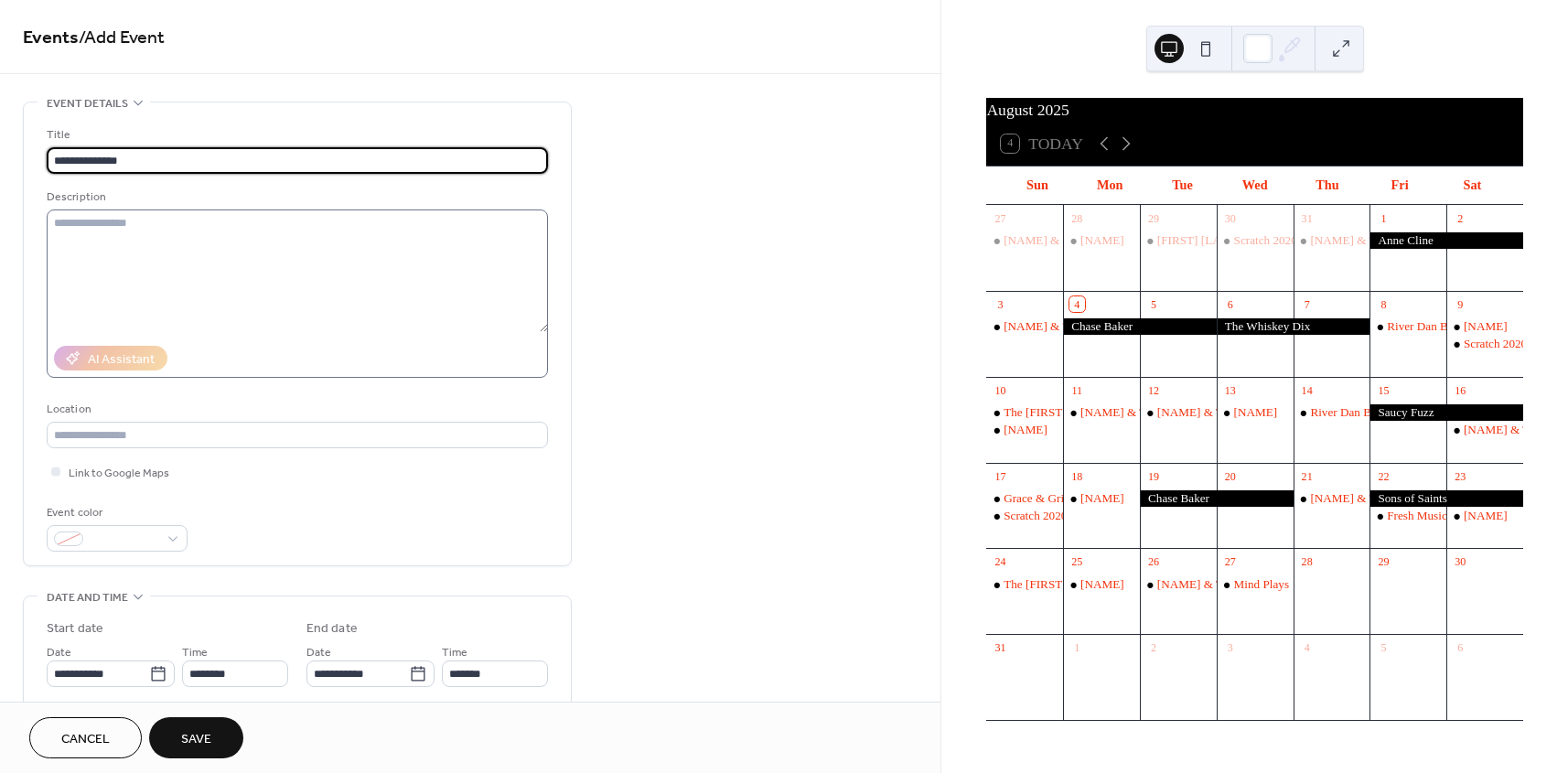 type on "**********" 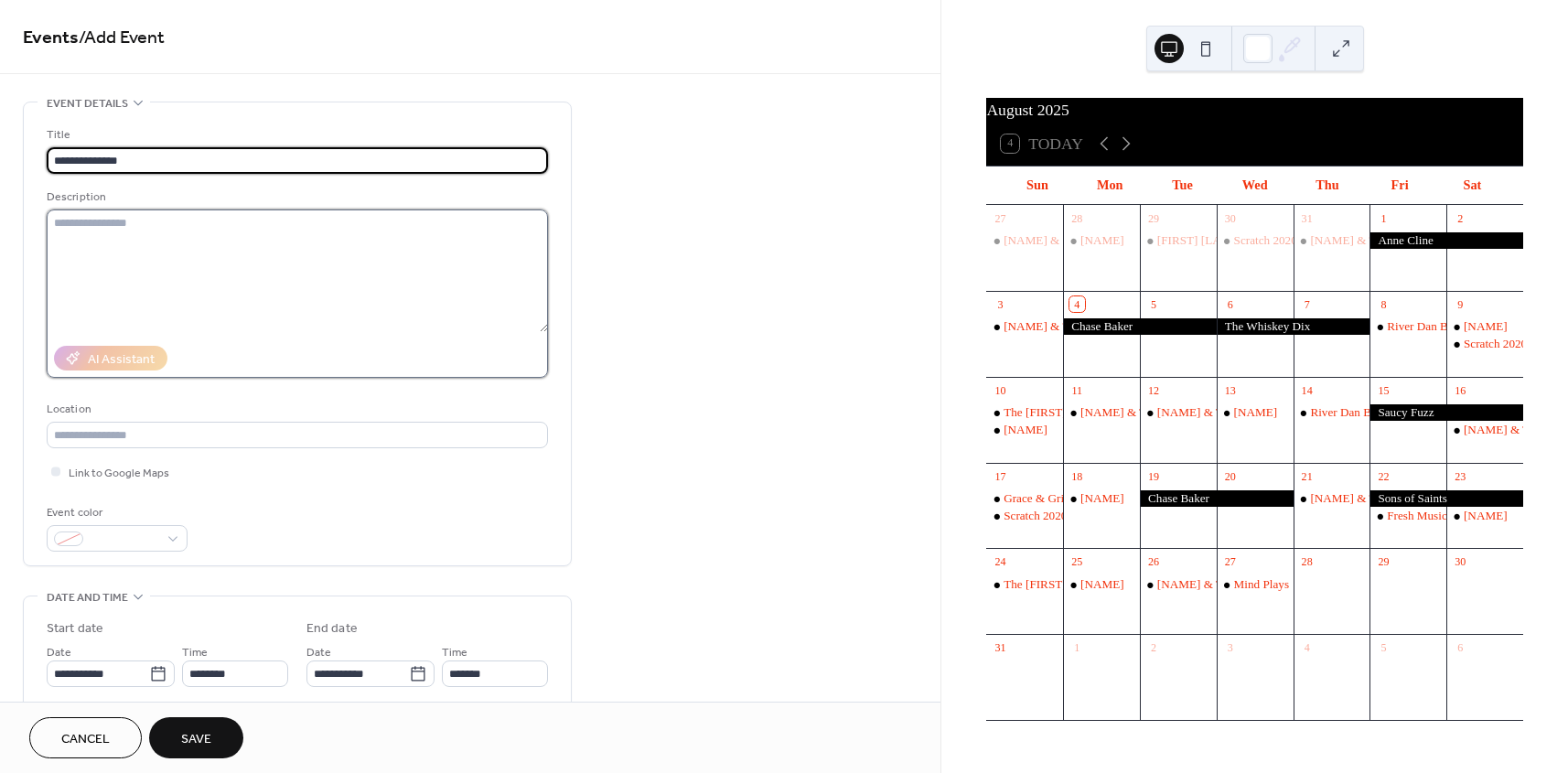 click at bounding box center [297, 271] 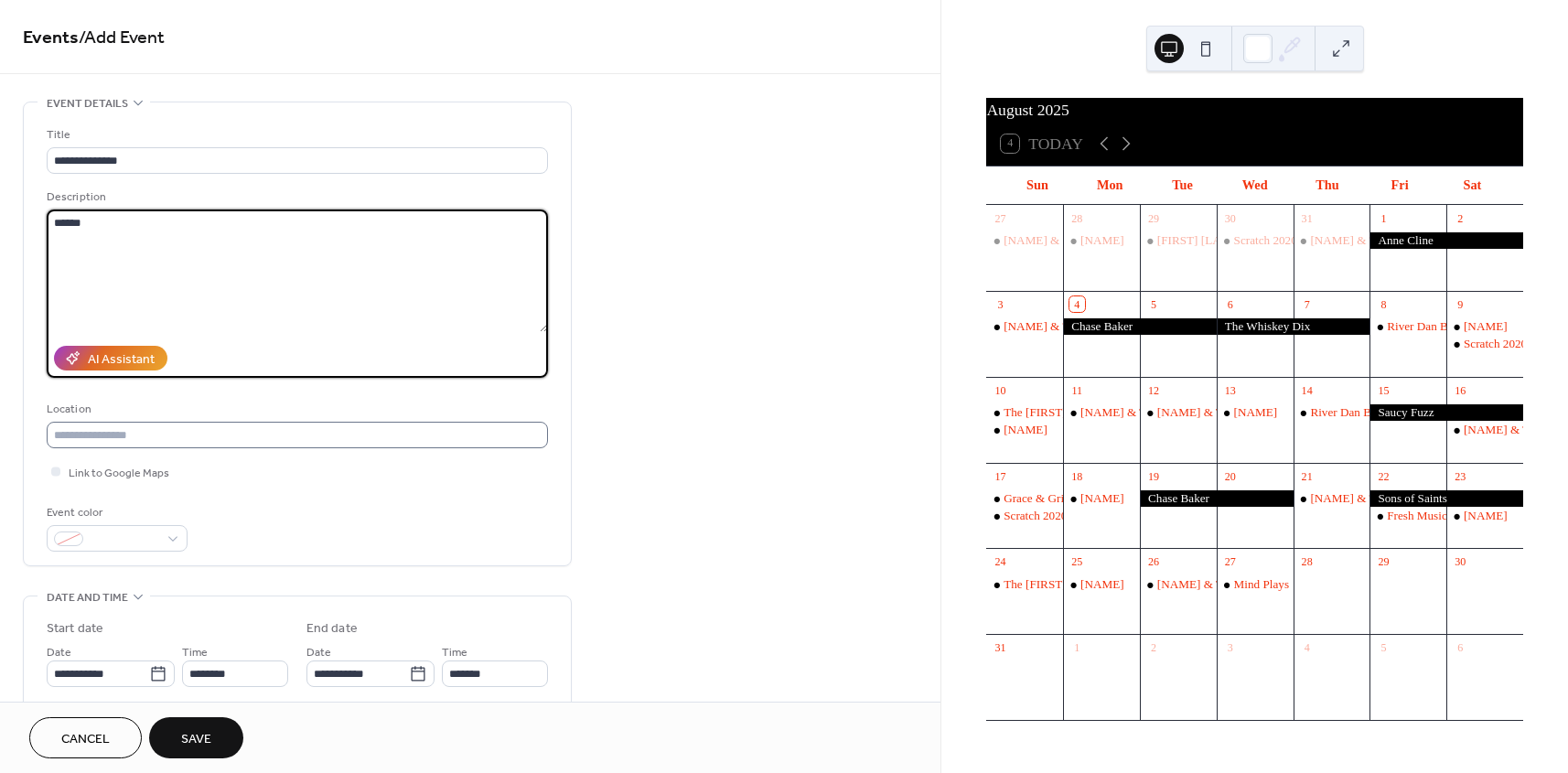 type on "******" 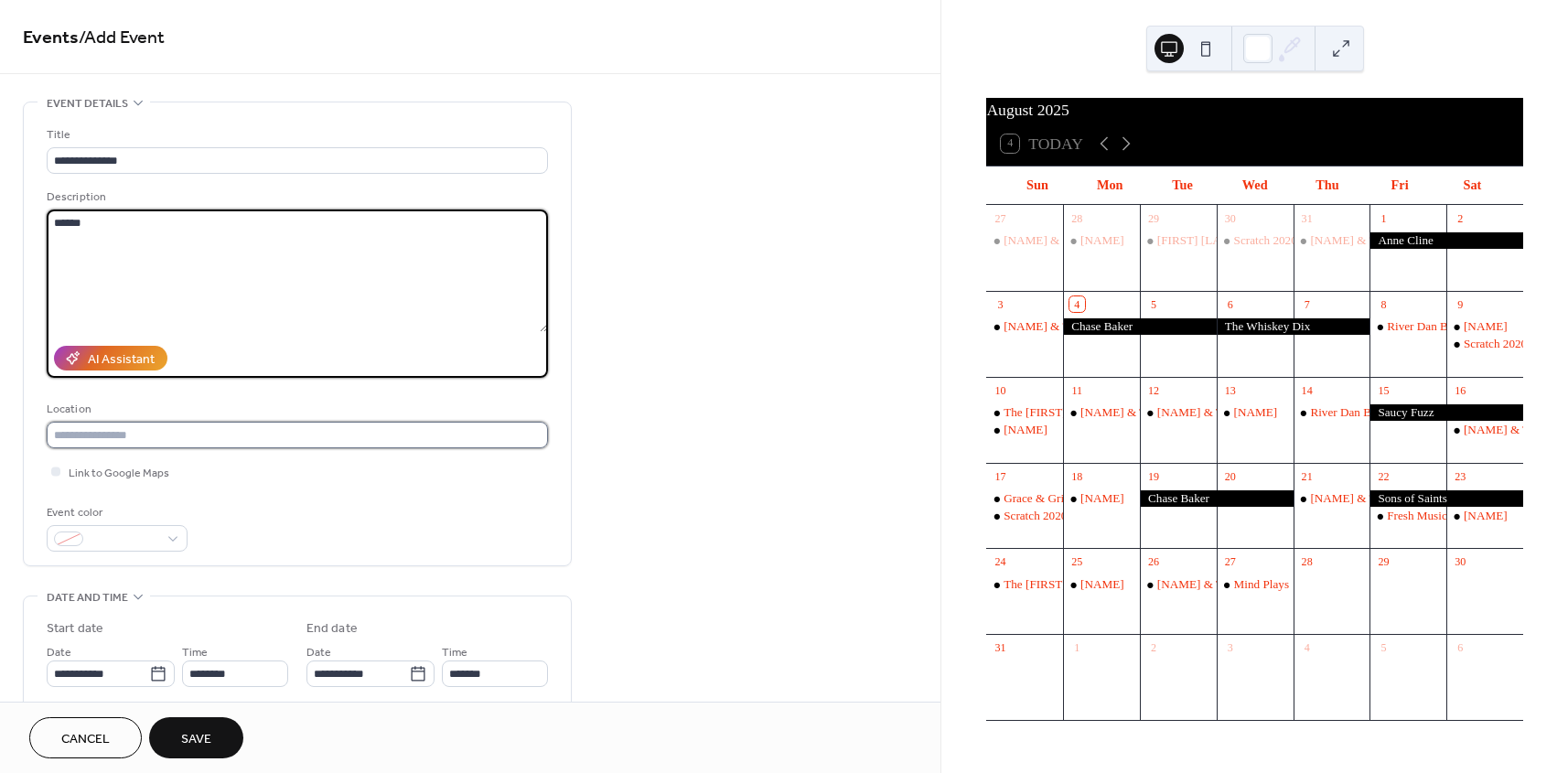 click at bounding box center (297, 435) 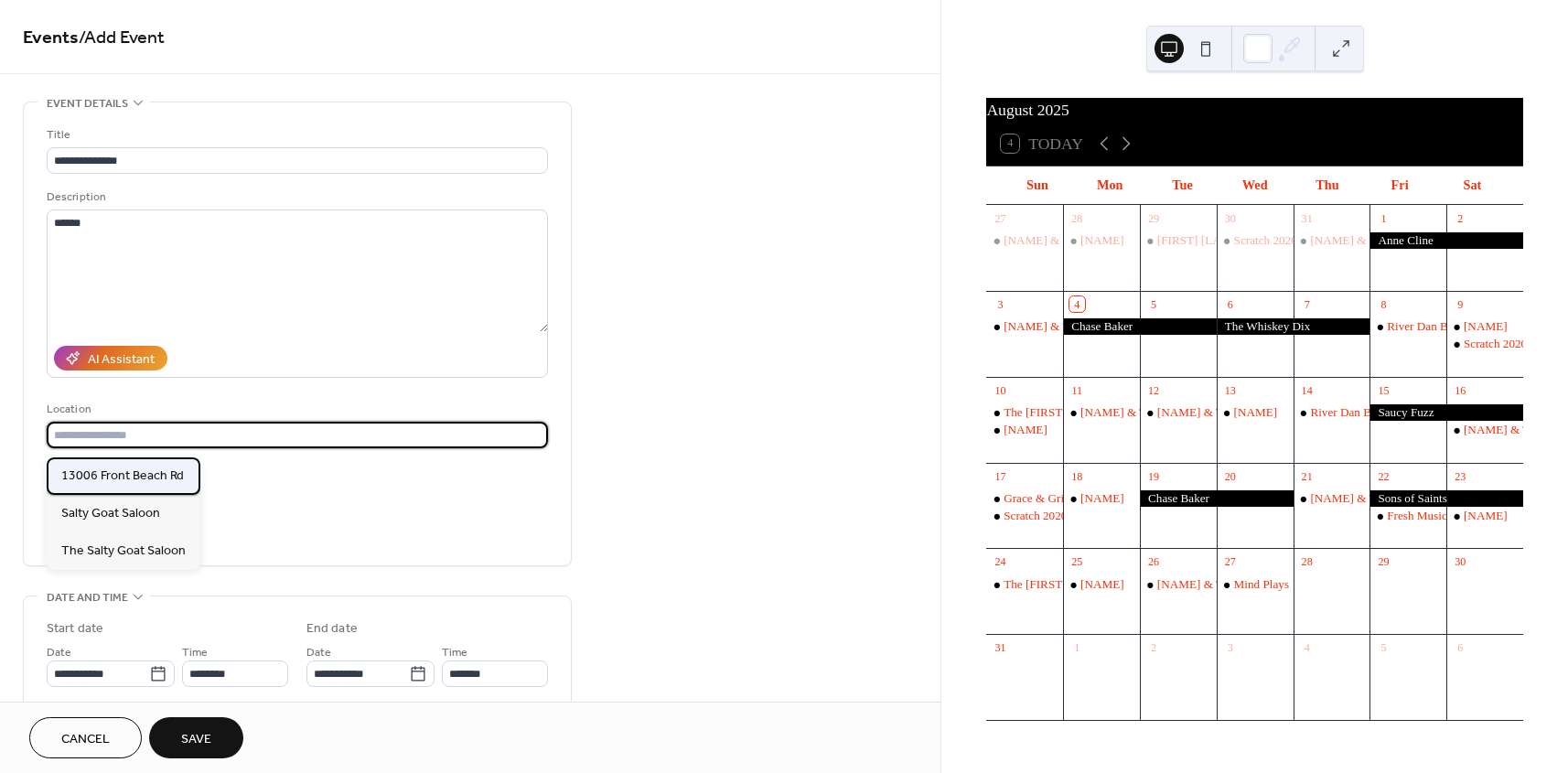 click on "13006 Front Beach Rd" at bounding box center [123, 476] 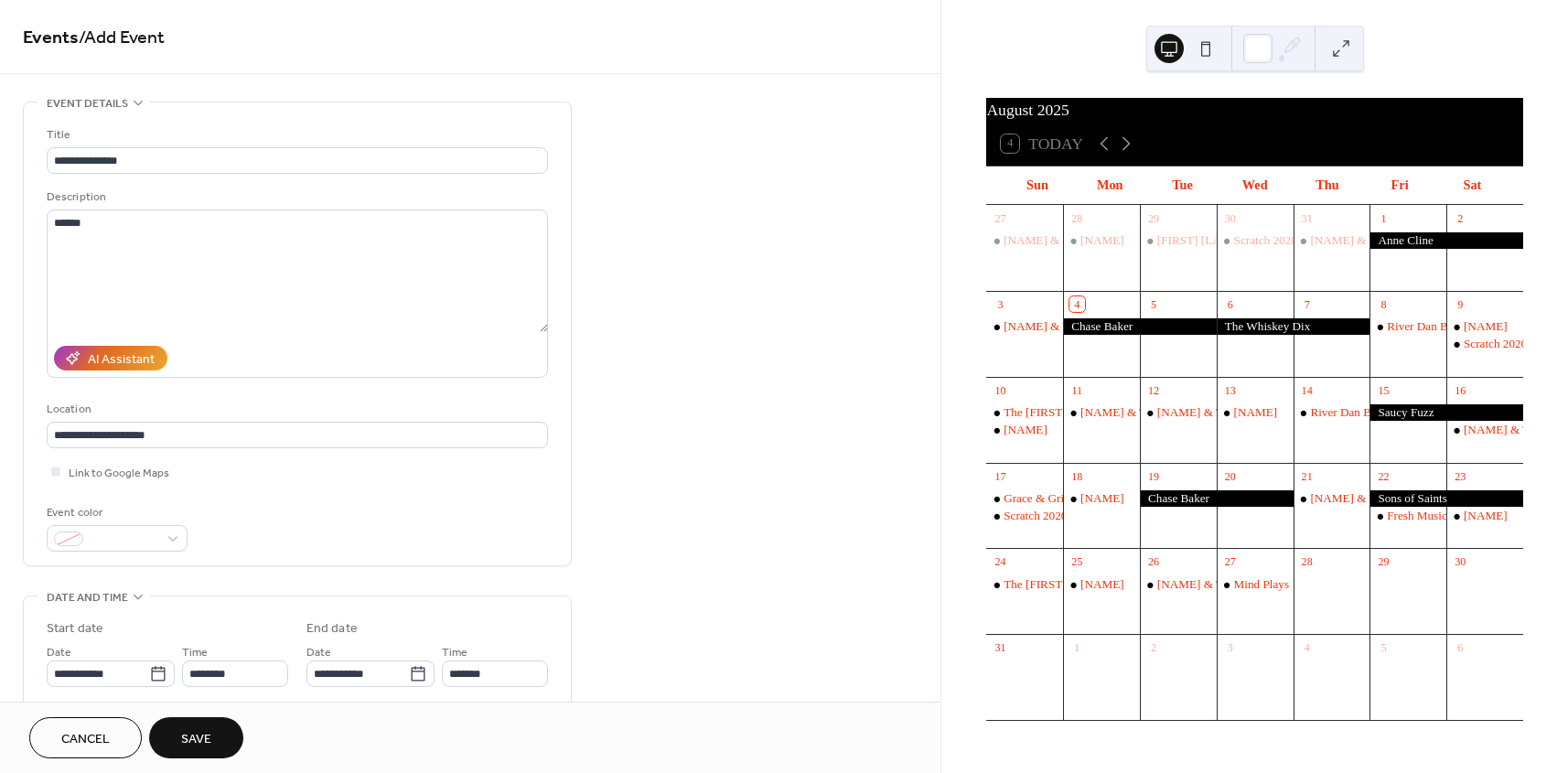type on "**********" 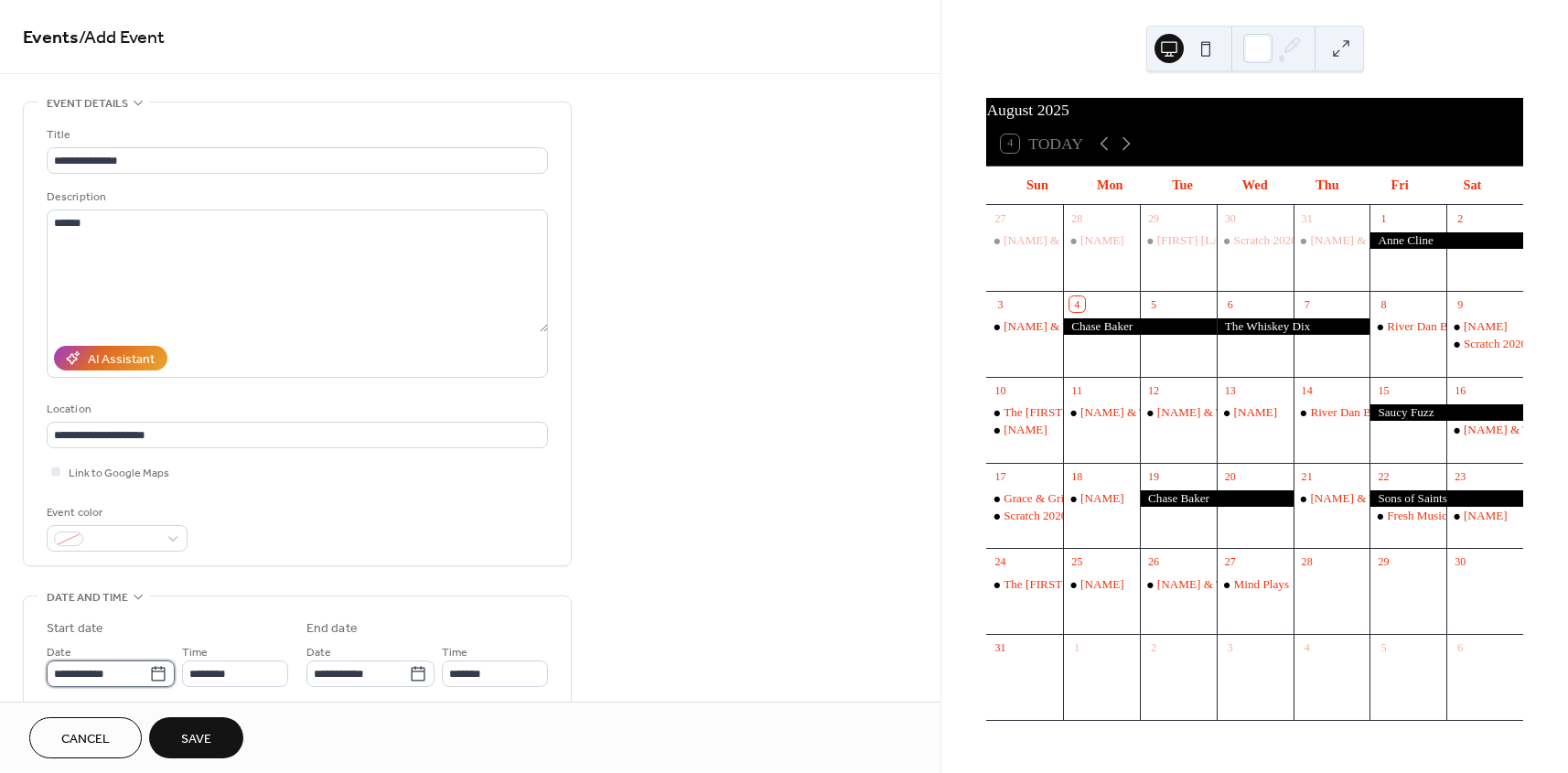 click on "**********" at bounding box center (98, 673) 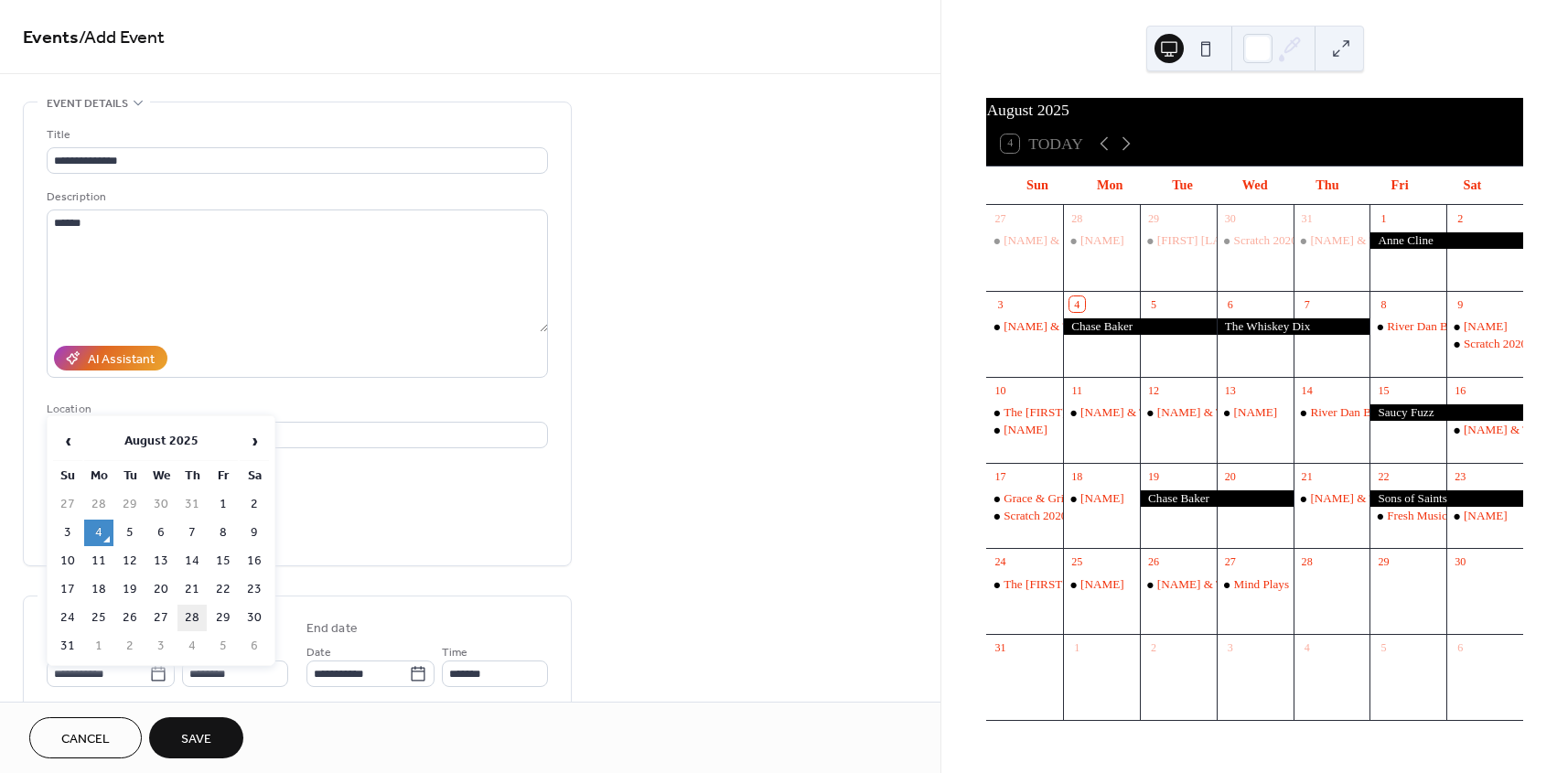 click on "28" at bounding box center [192, 617] 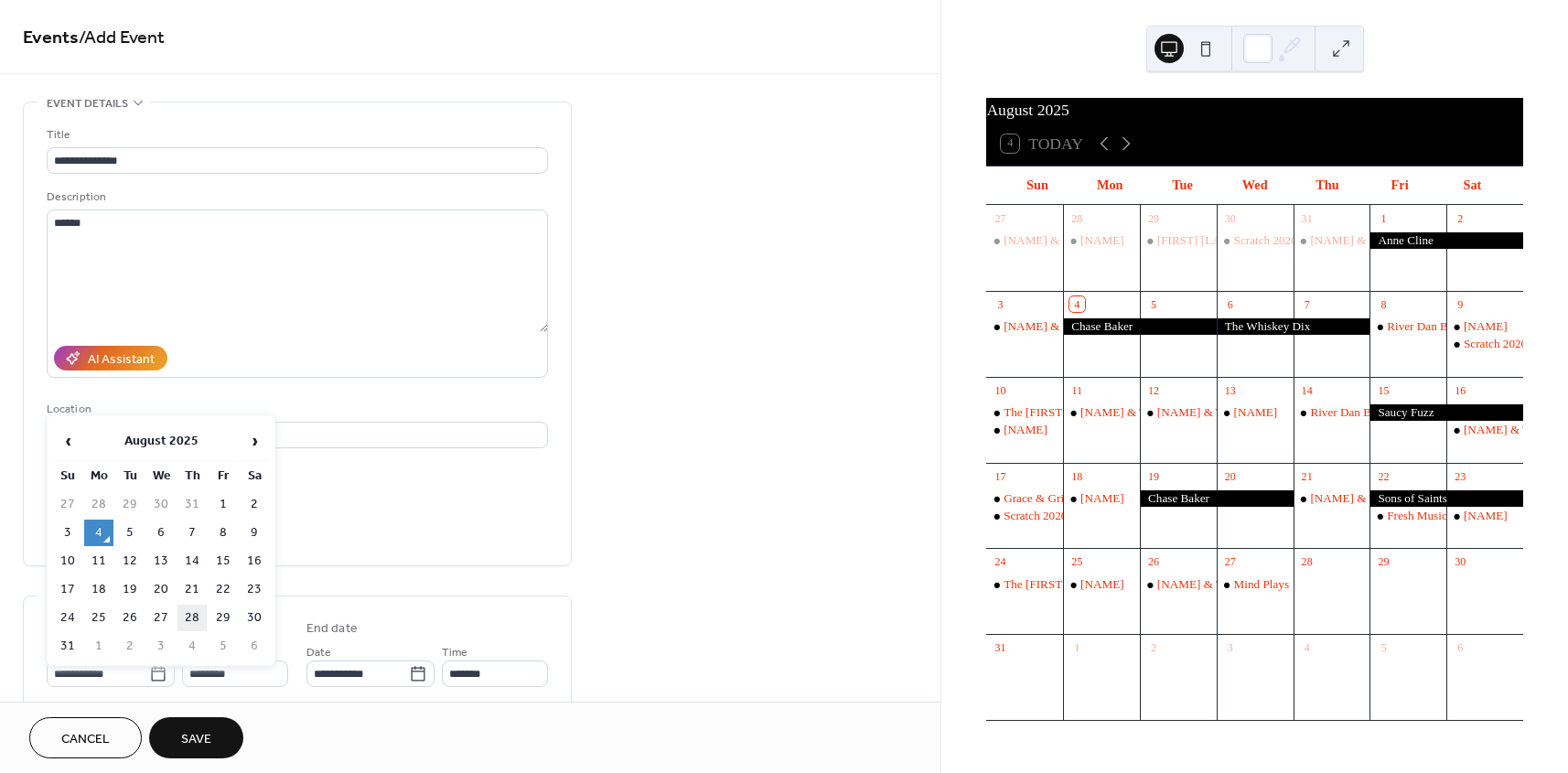 type on "**********" 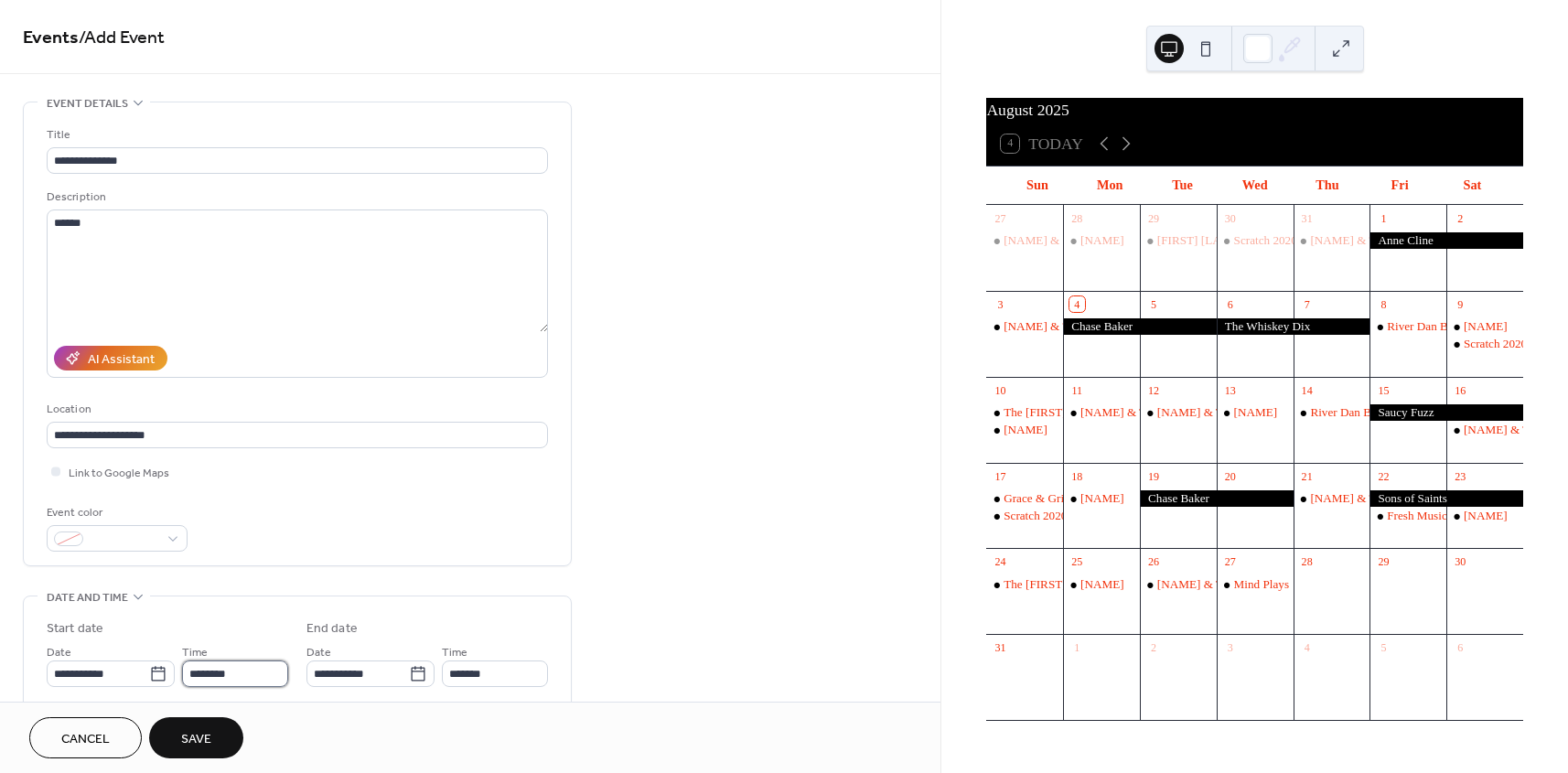 click on "********" at bounding box center [235, 673] 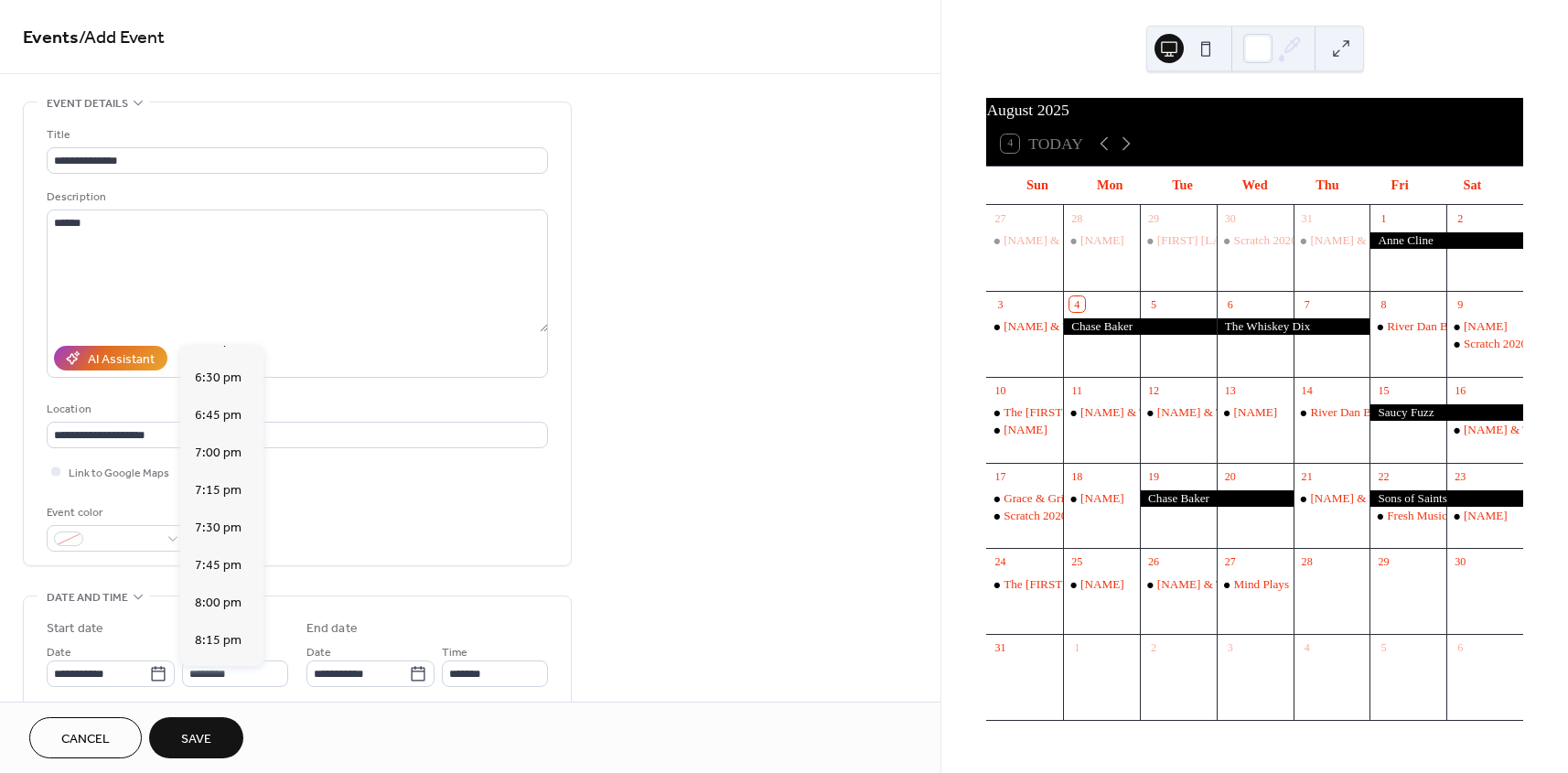 scroll, scrollTop: 2887, scrollLeft: 0, axis: vertical 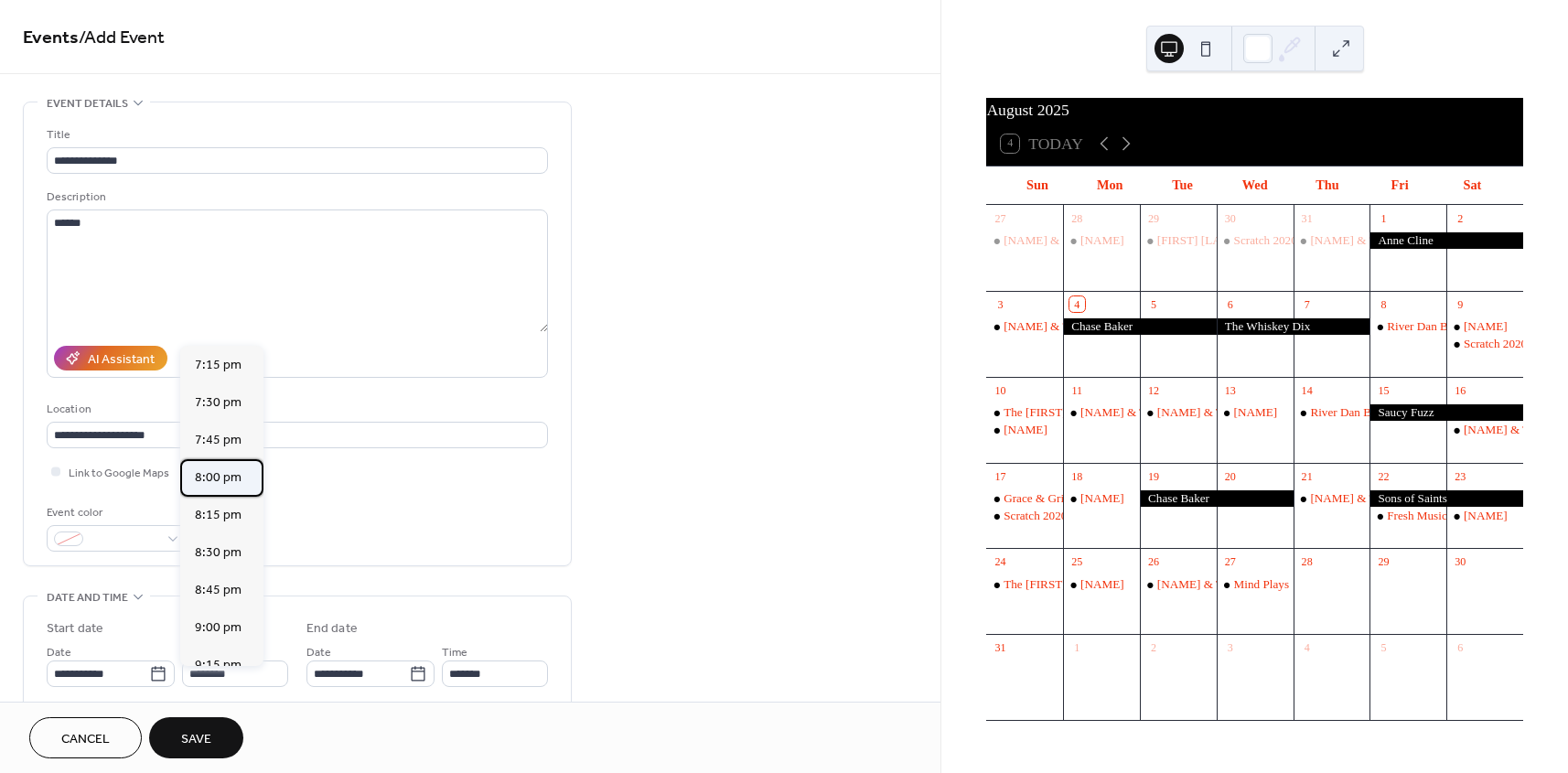 click on "8:00 pm" at bounding box center [218, 478] 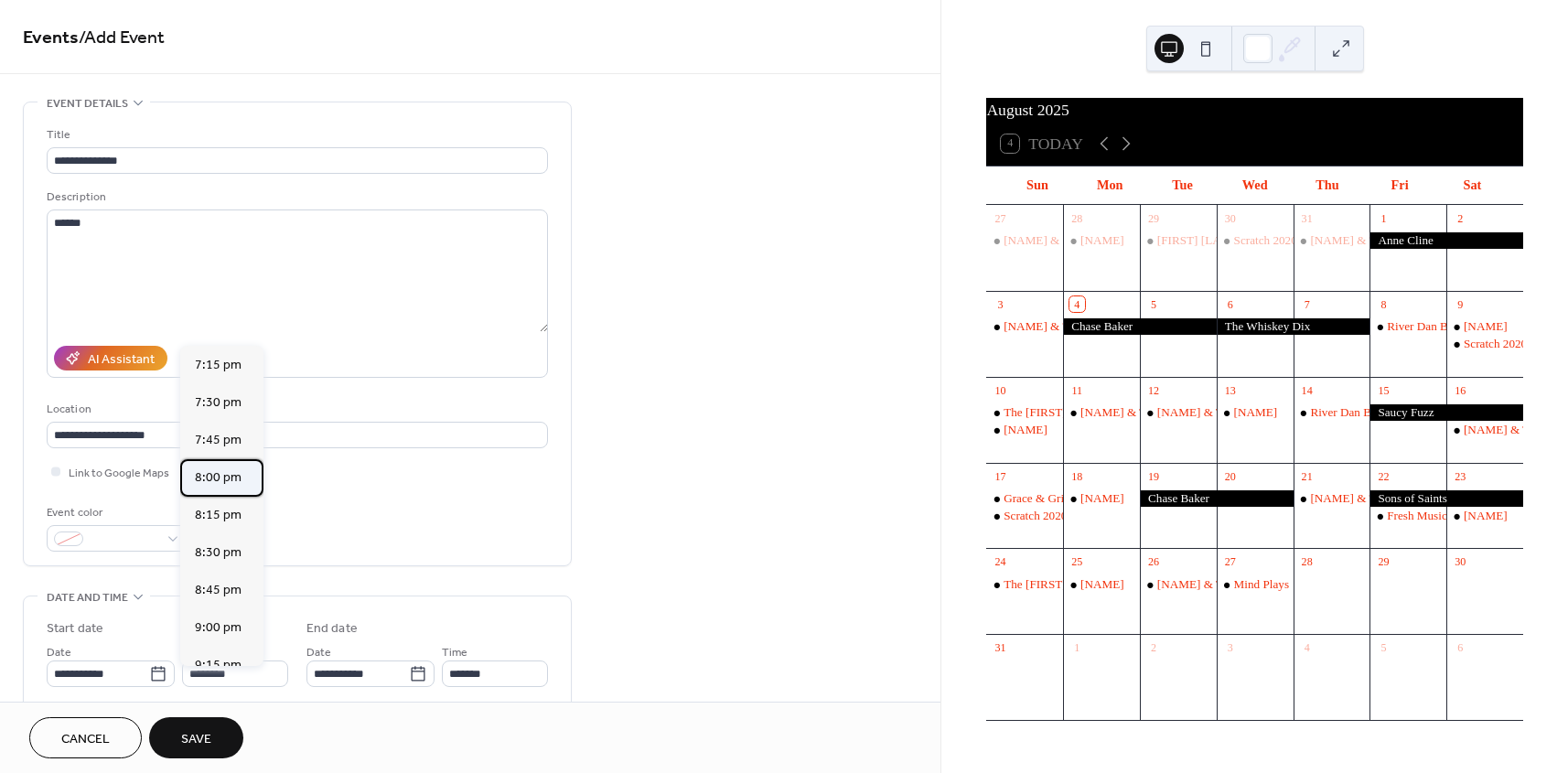type on "*******" 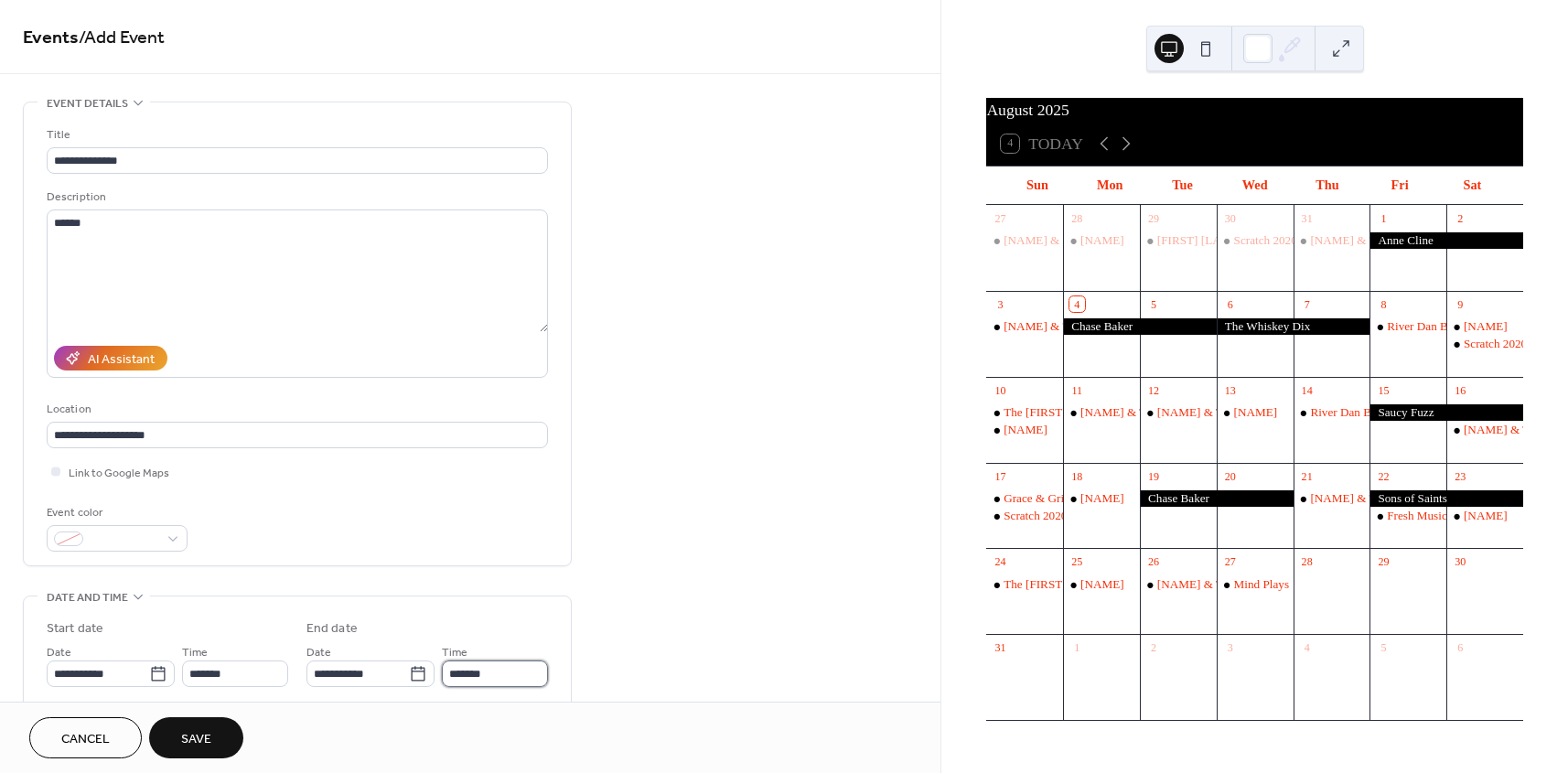 click on "*******" at bounding box center [495, 673] 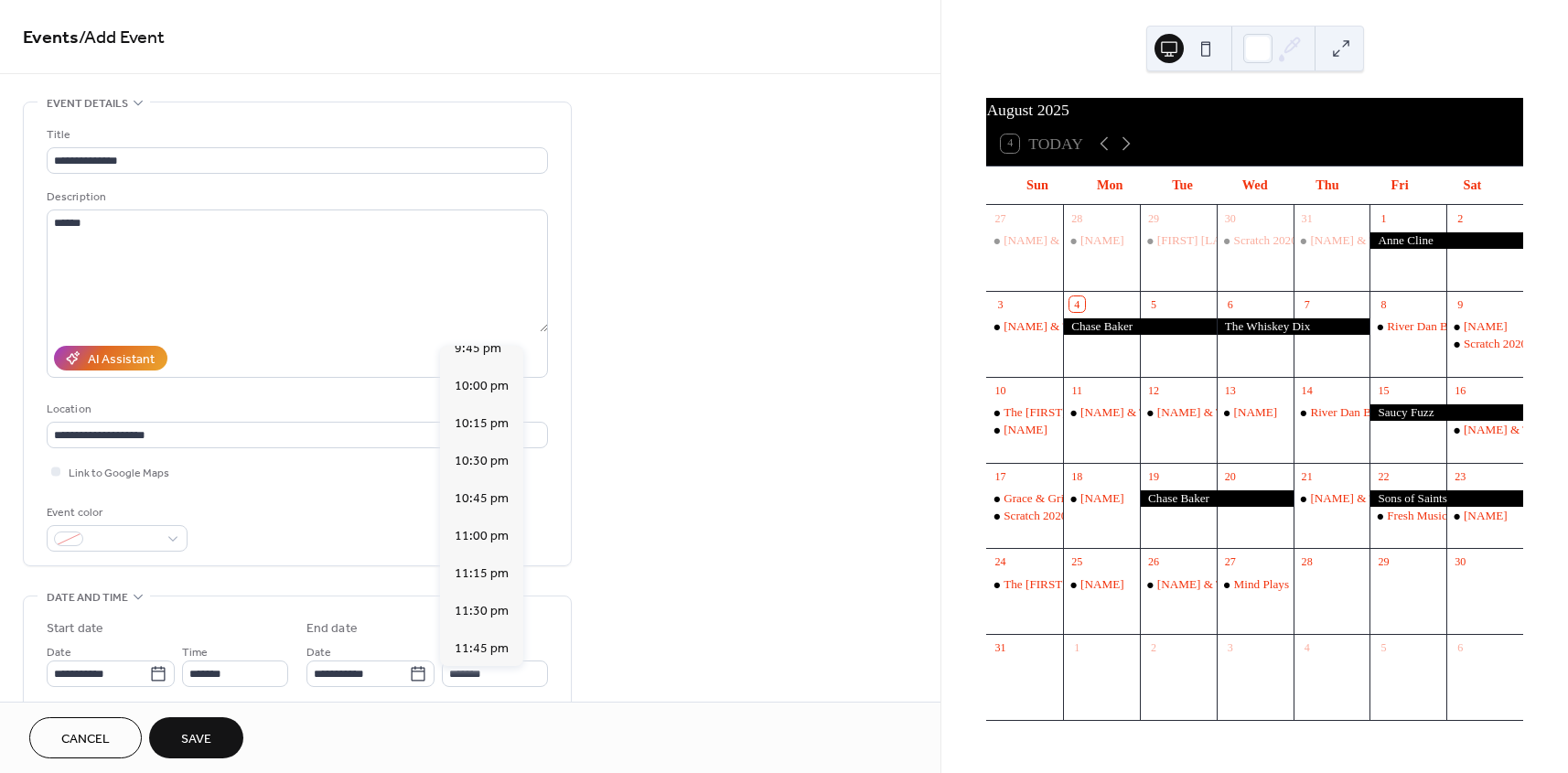scroll, scrollTop: 252, scrollLeft: 0, axis: vertical 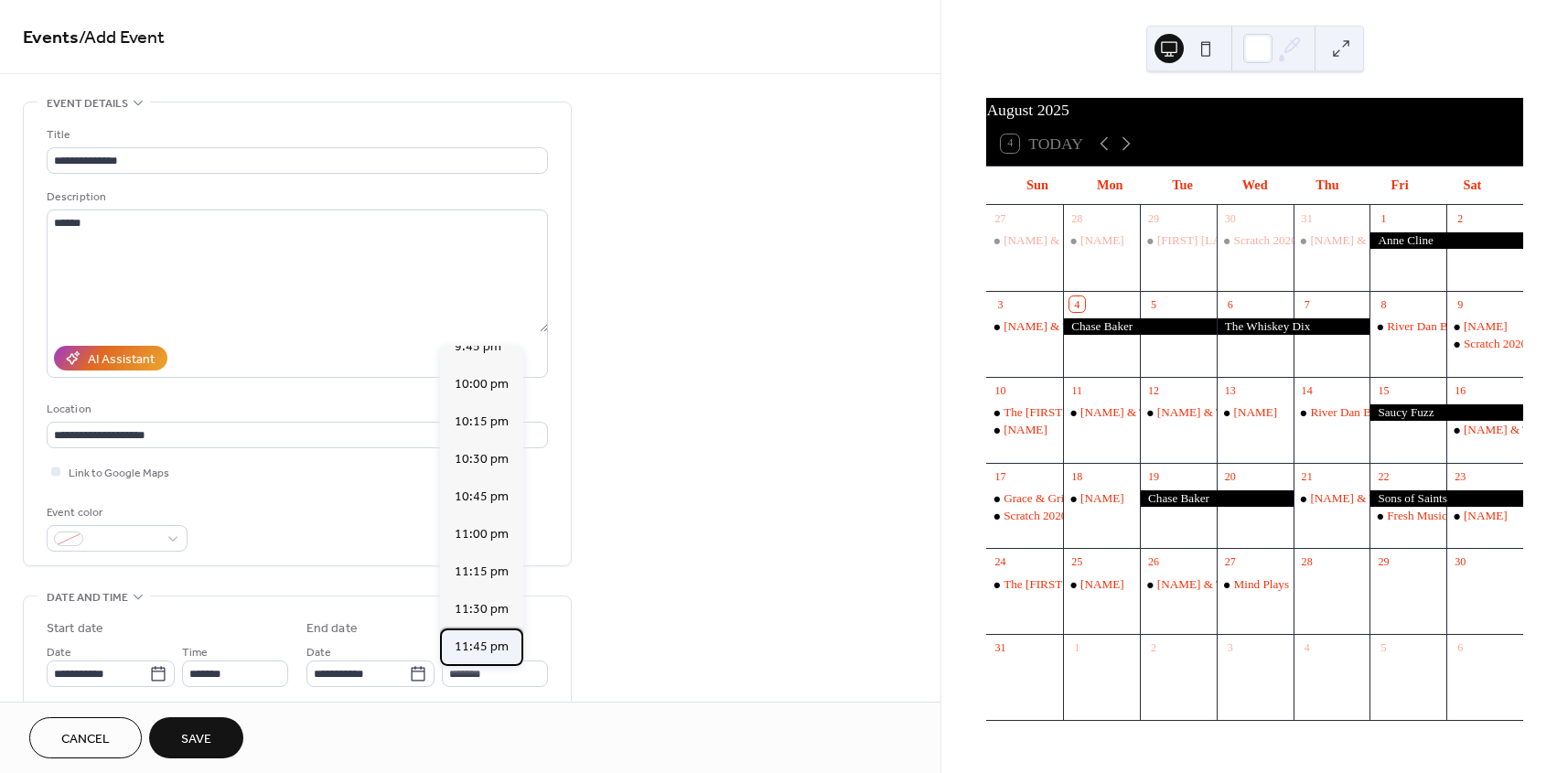 click on "11:45 pm" at bounding box center [481, 647] 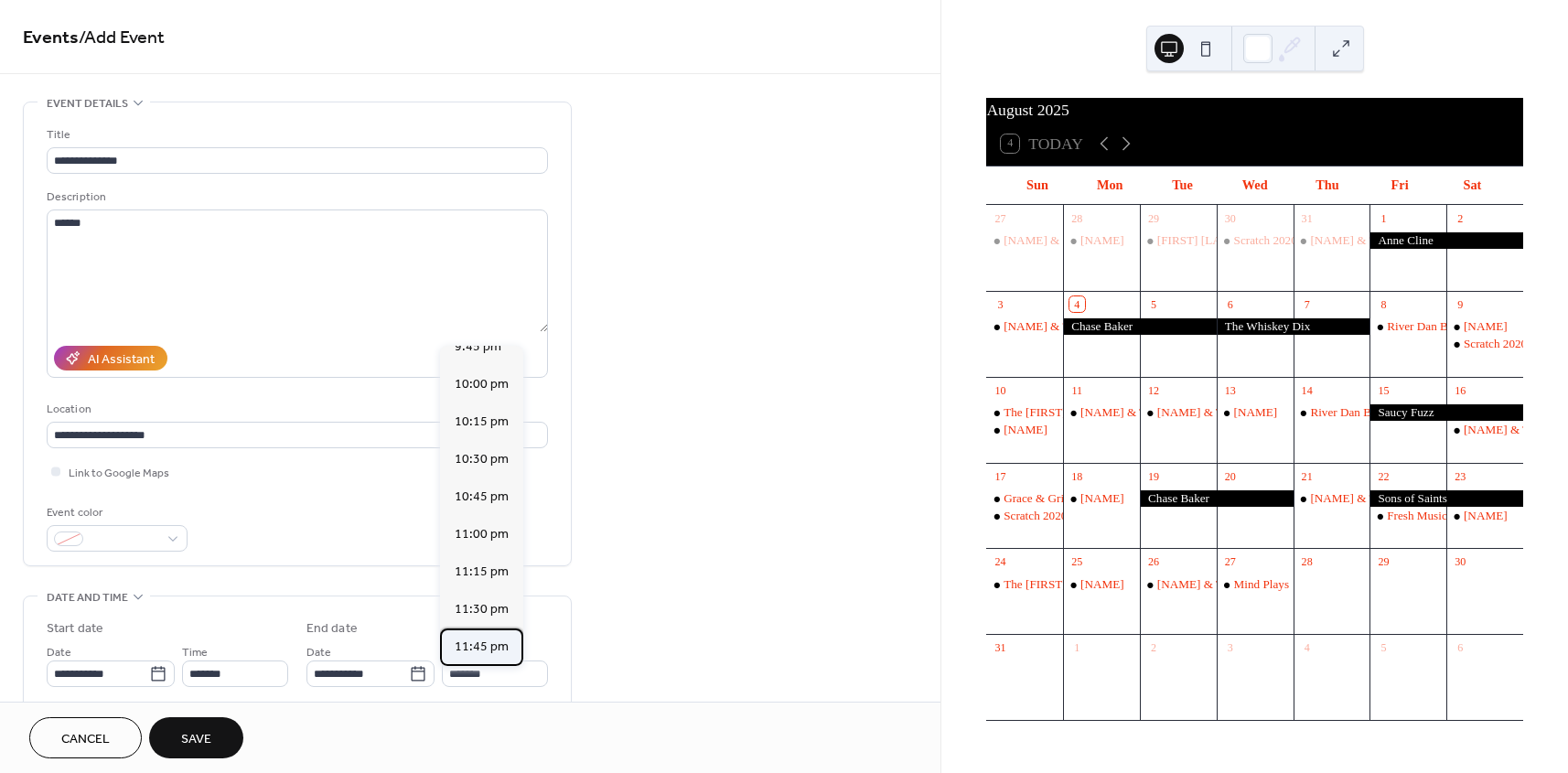 type on "********" 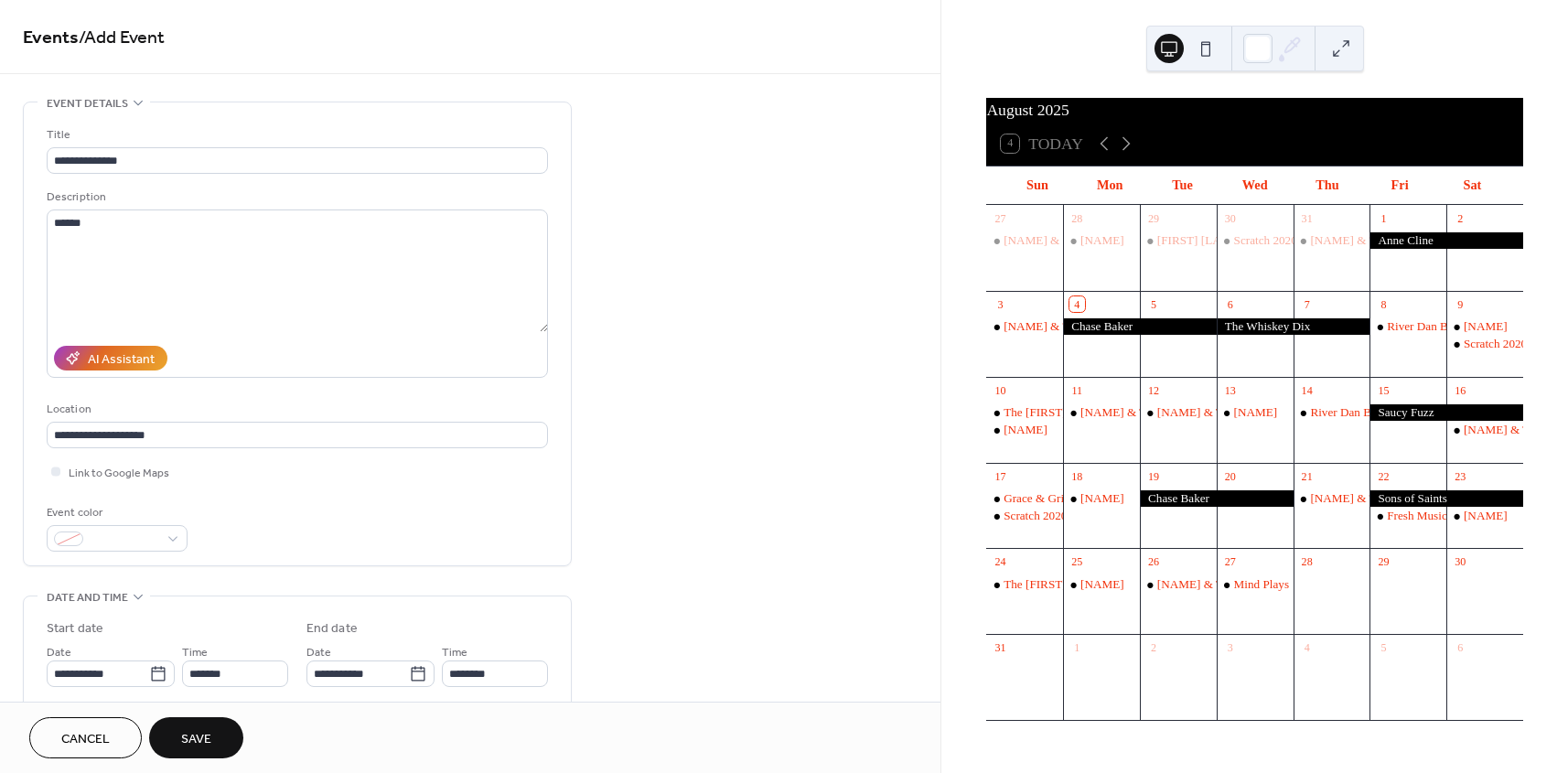click on "Save" at bounding box center [196, 739] 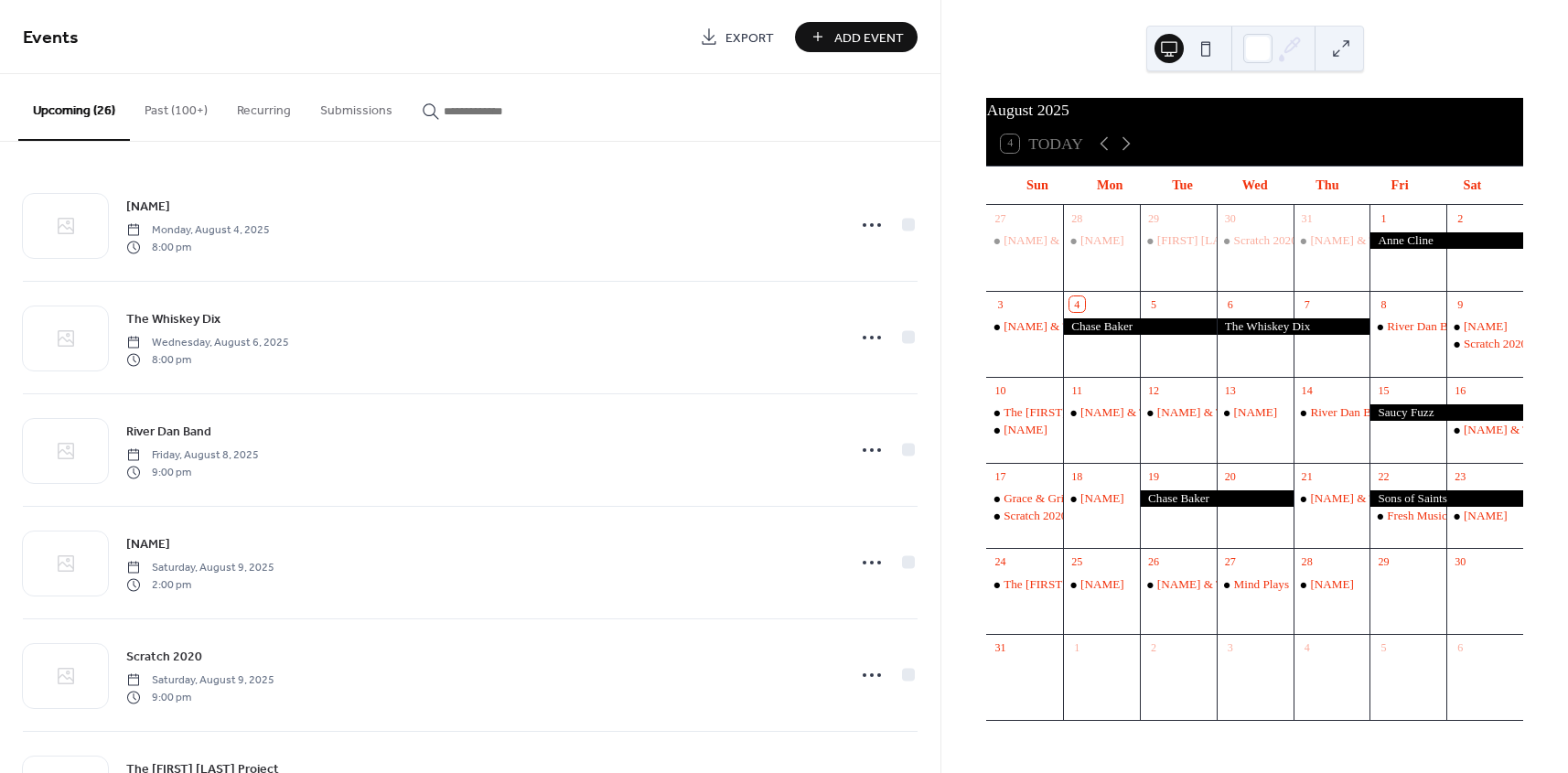 click on "Add Event" at bounding box center (856, 37) 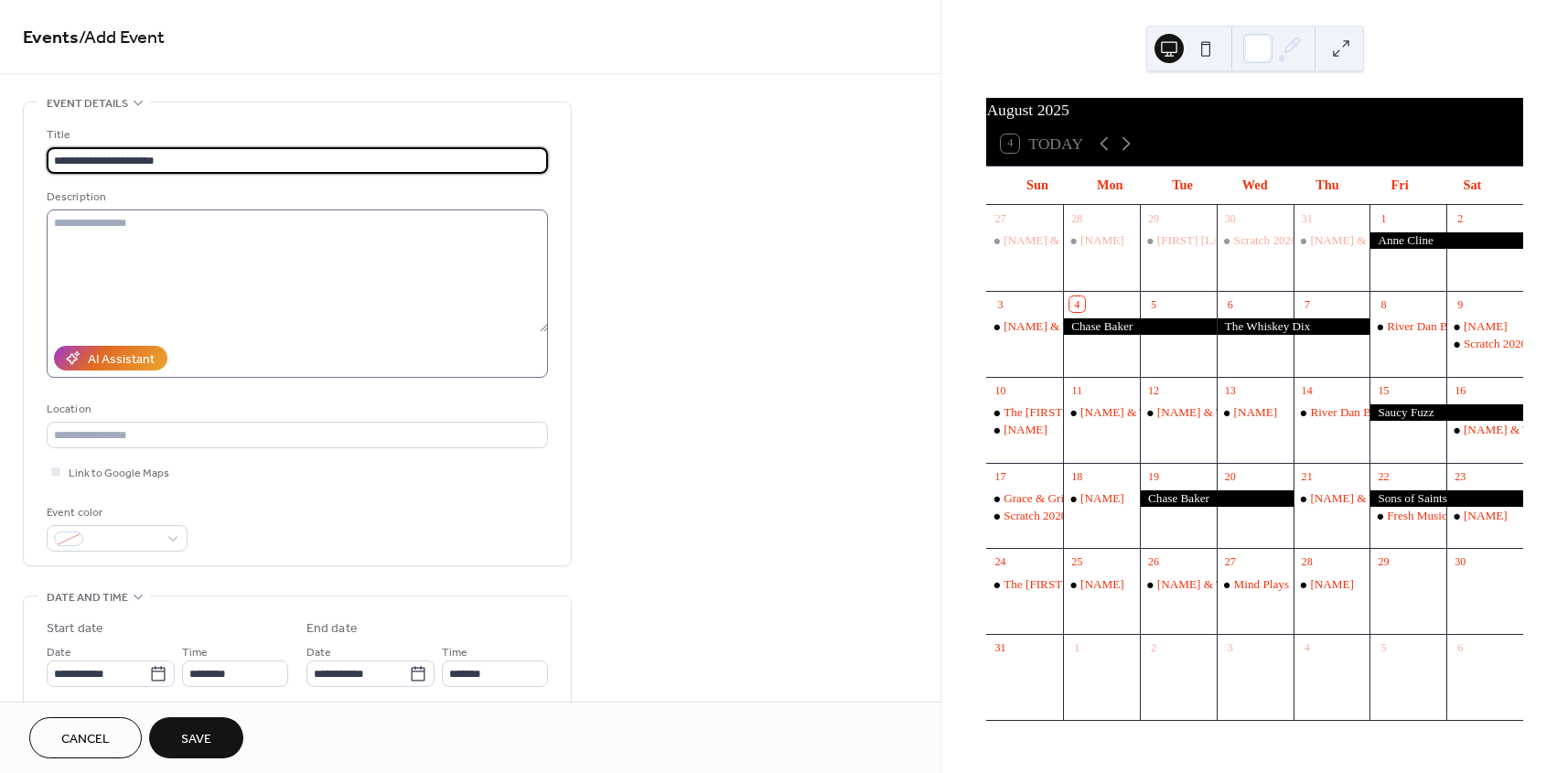 type on "**********" 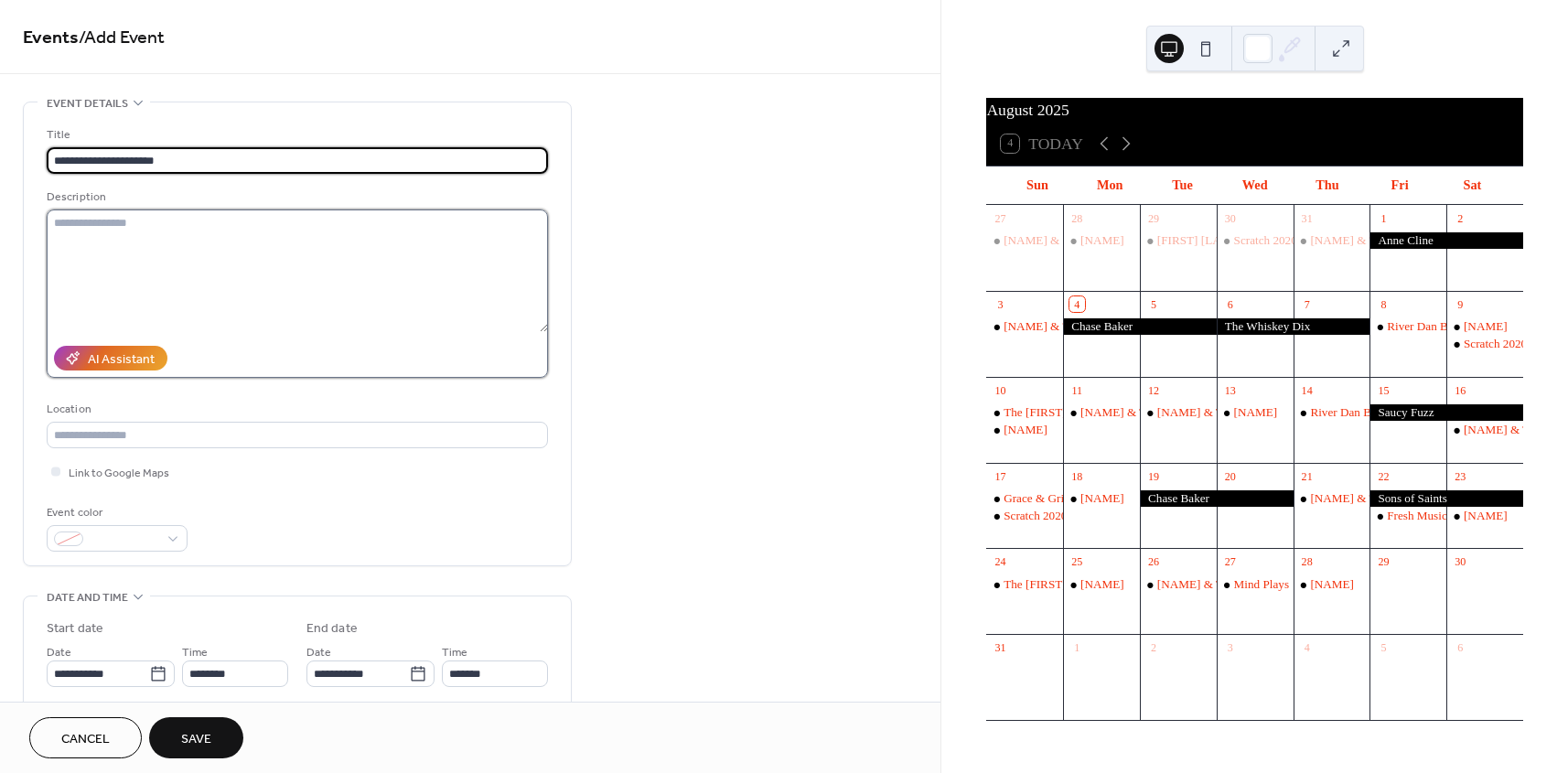 click at bounding box center (297, 271) 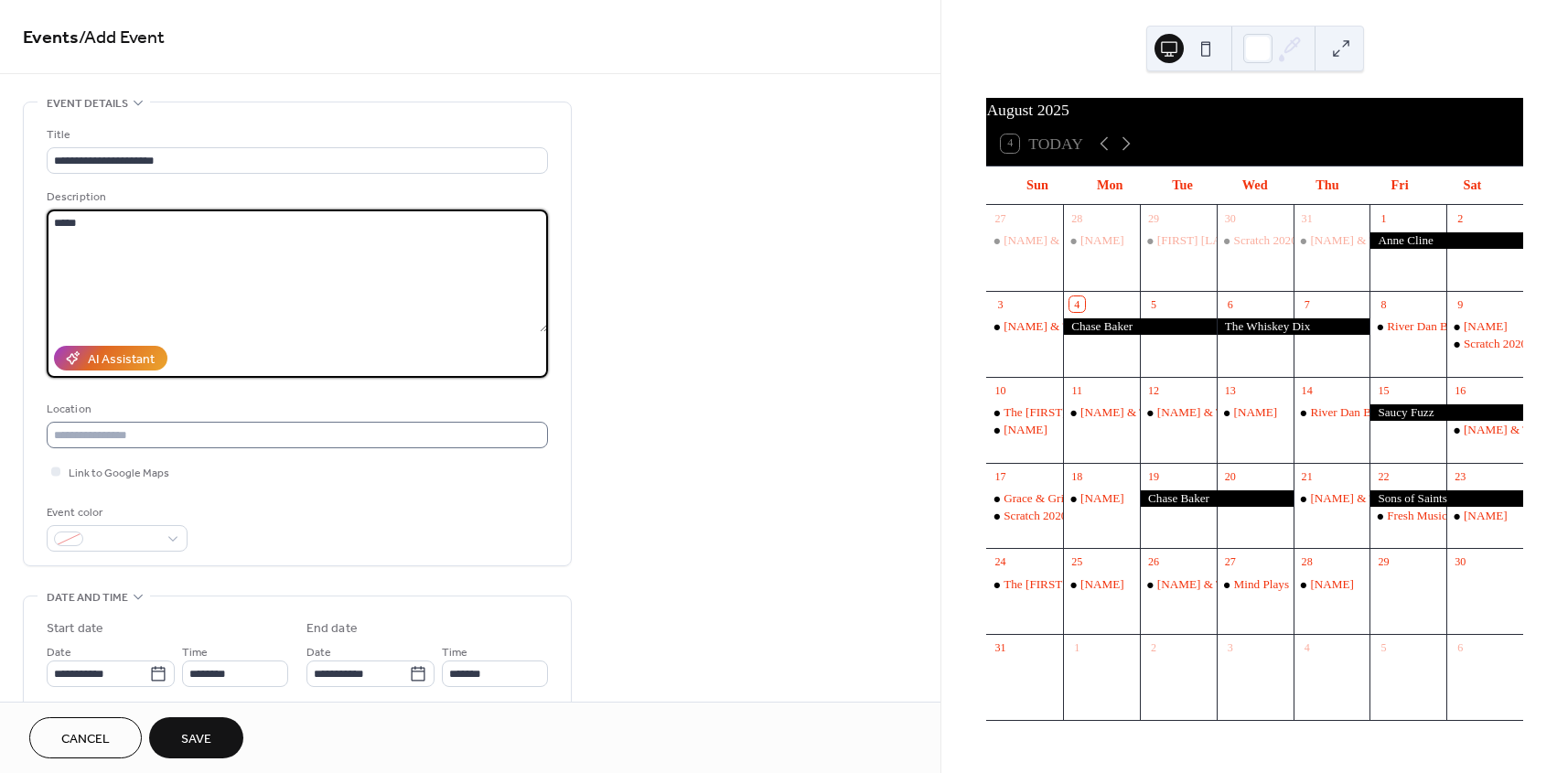 type on "*****" 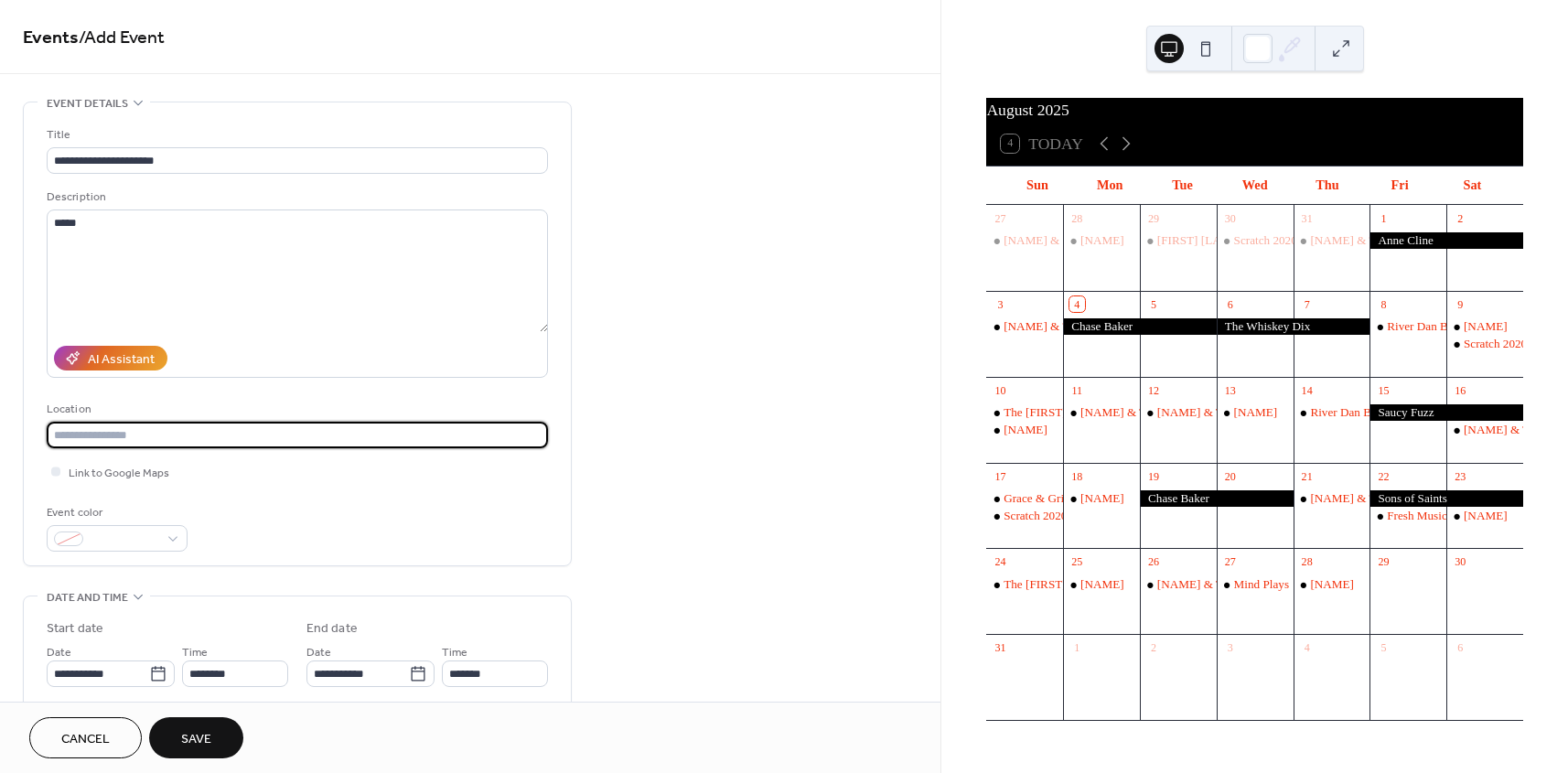 click at bounding box center (297, 435) 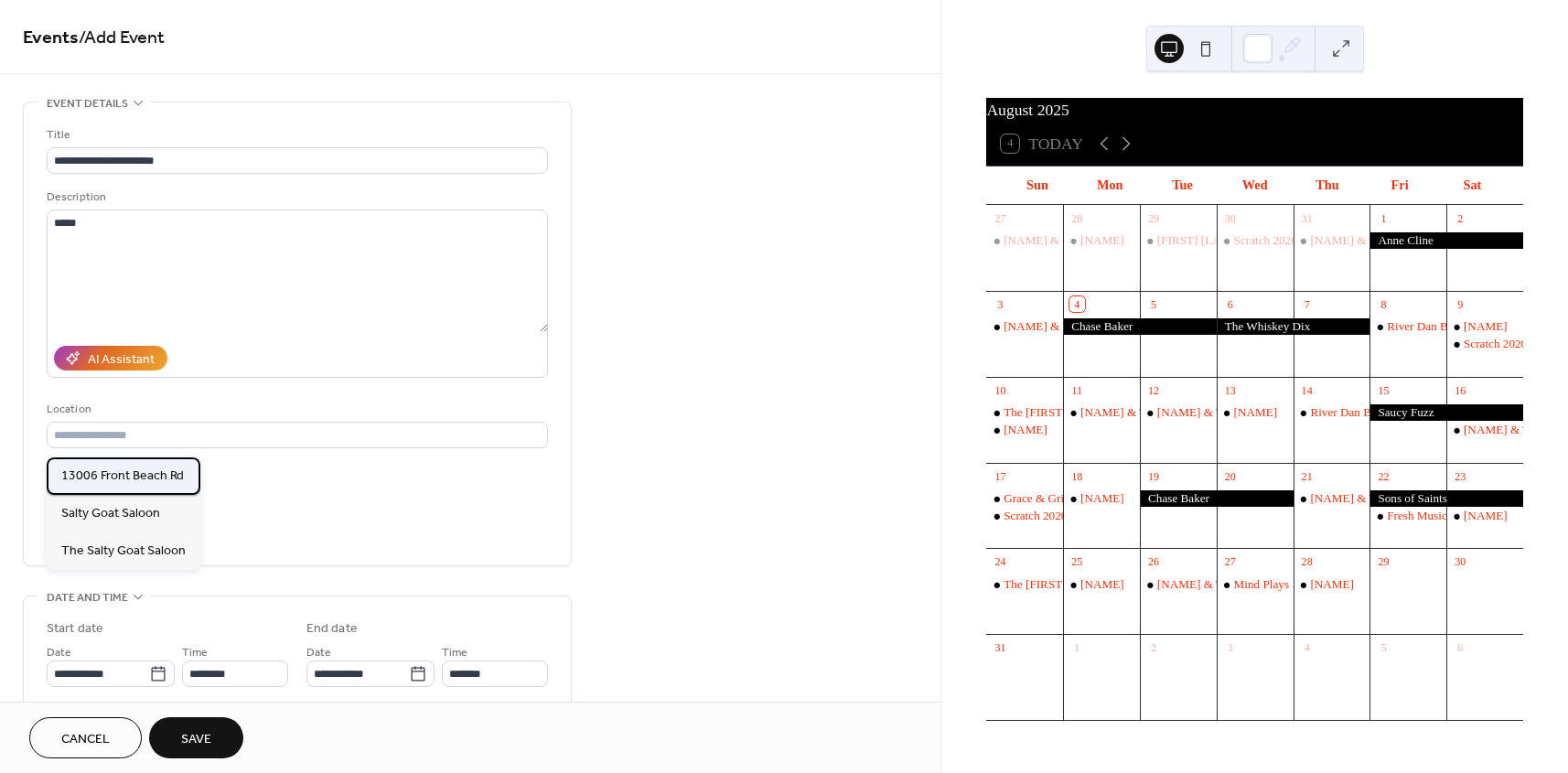 click on "13006 Front Beach Rd" at bounding box center [123, 476] 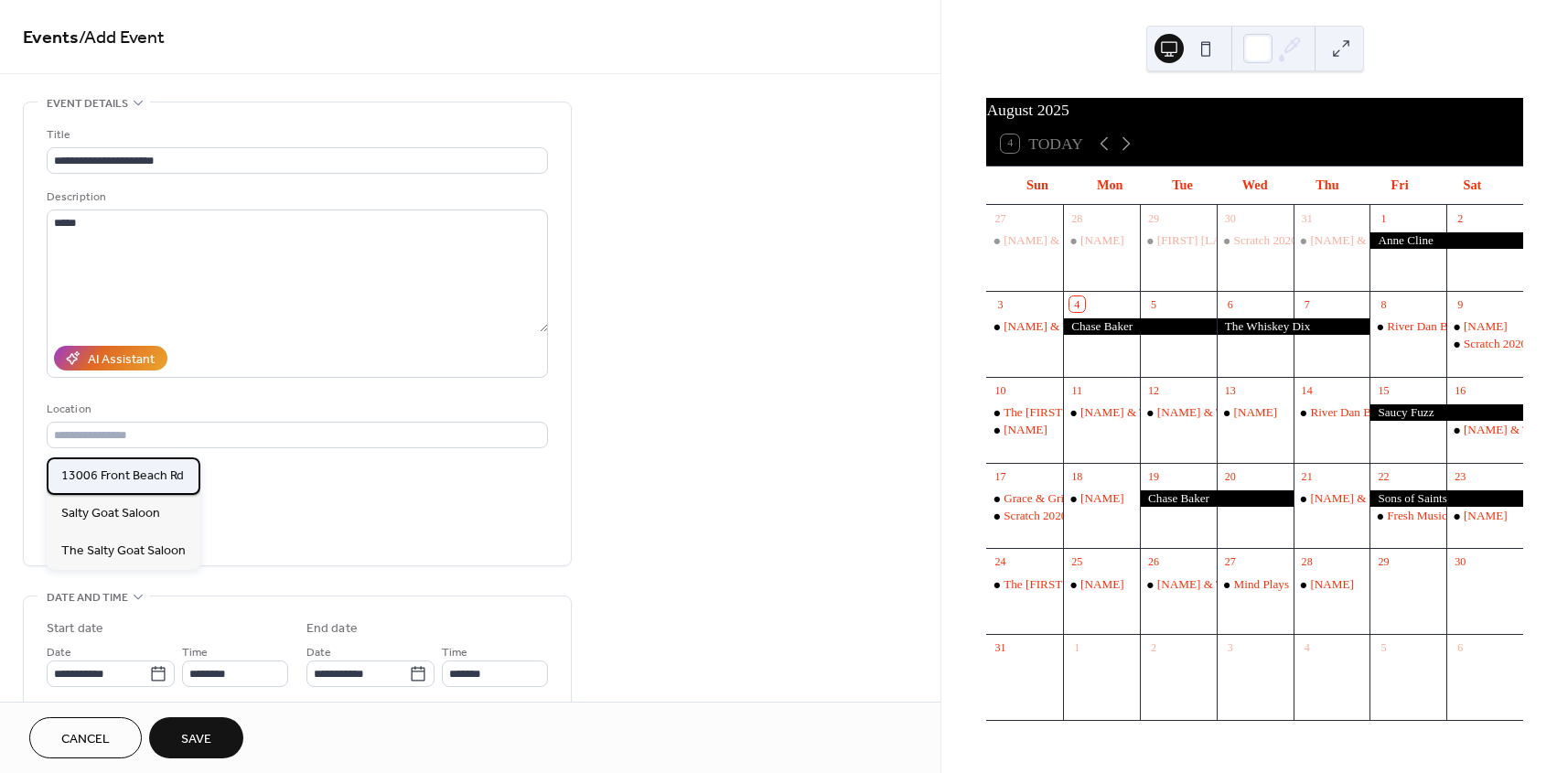 type on "**********" 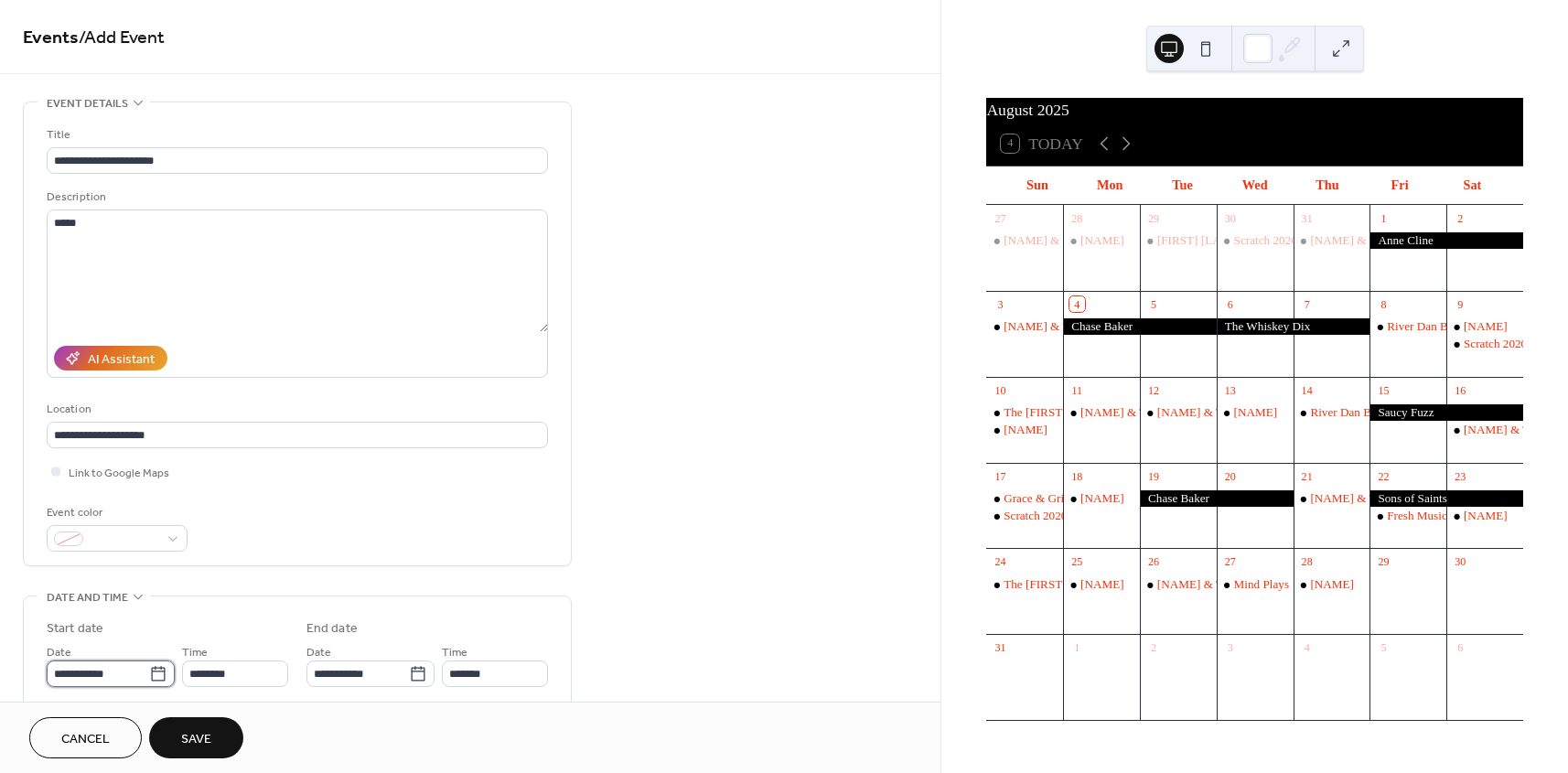click on "**********" at bounding box center (98, 673) 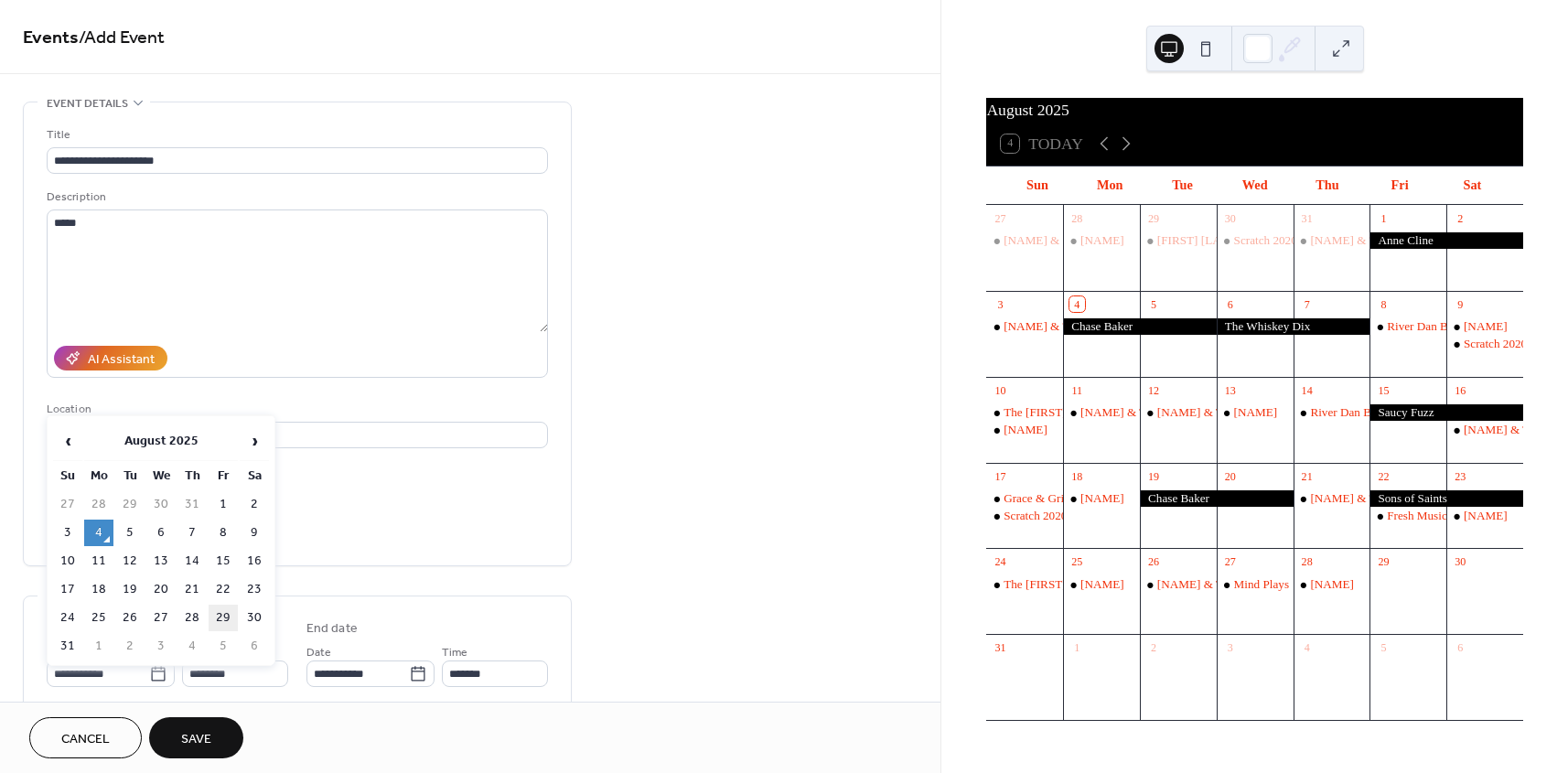 click on "29" at bounding box center [223, 617] 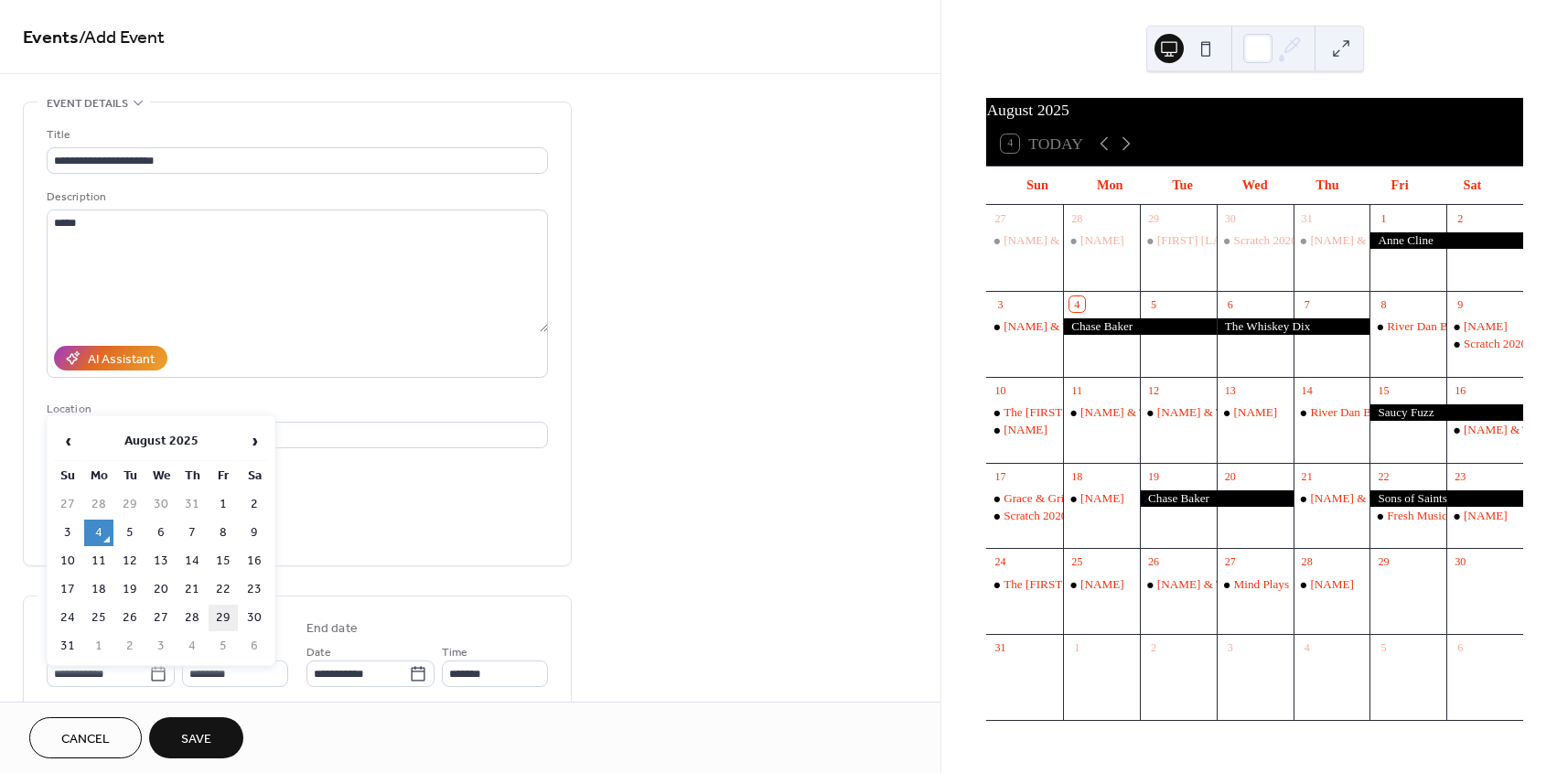 type on "**********" 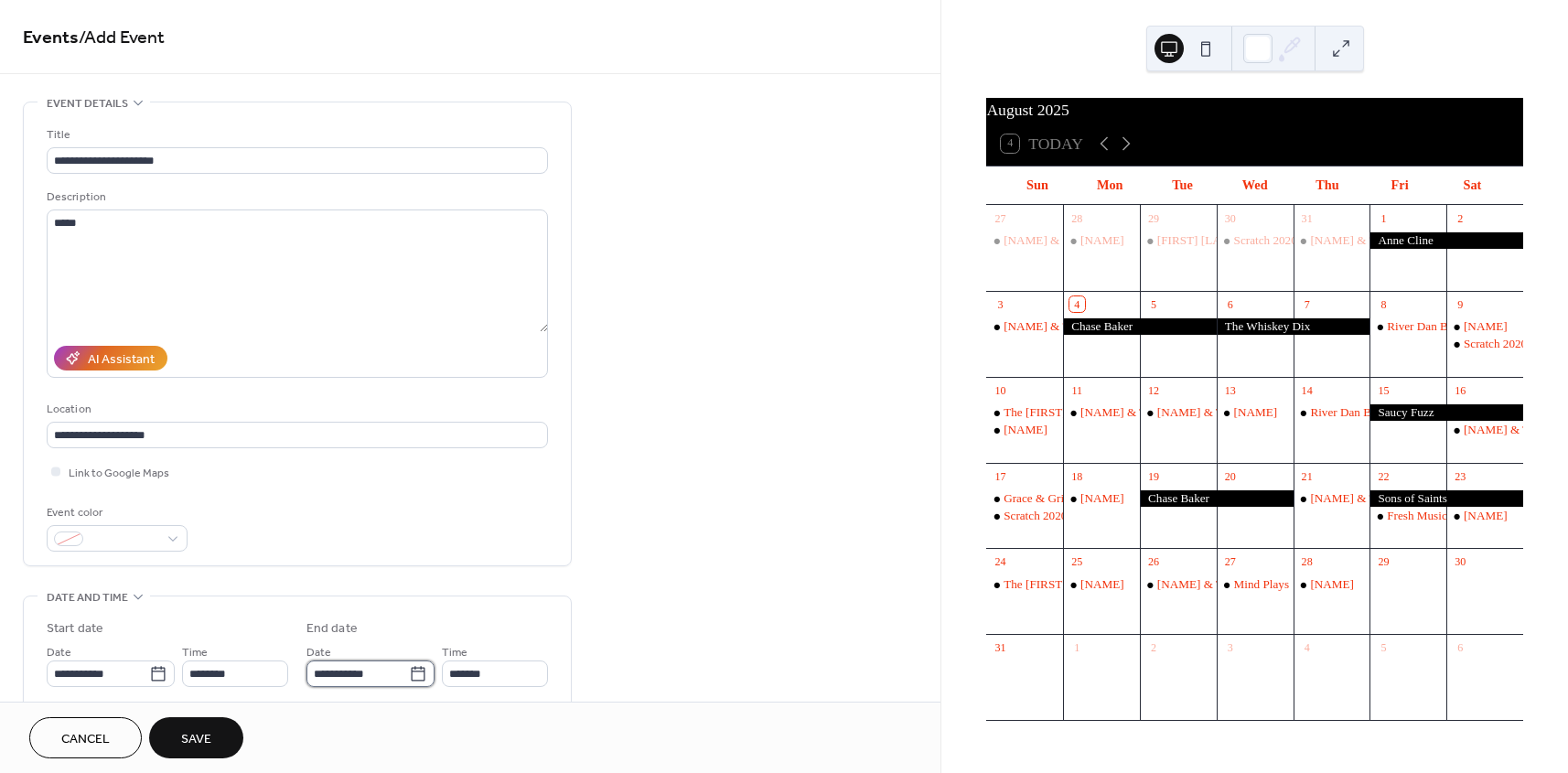 click on "**********" at bounding box center (358, 673) 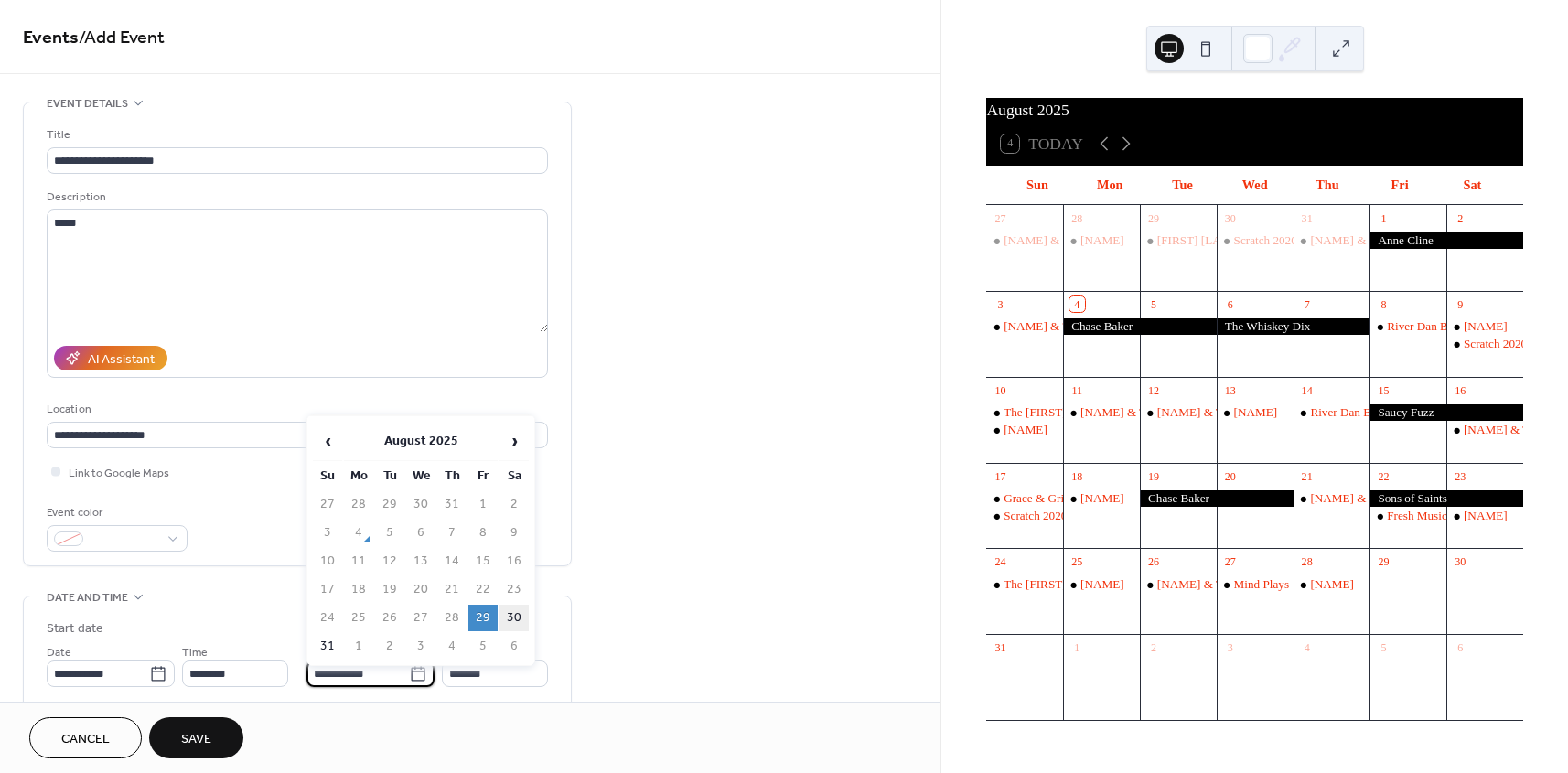 click on "30" at bounding box center (514, 617) 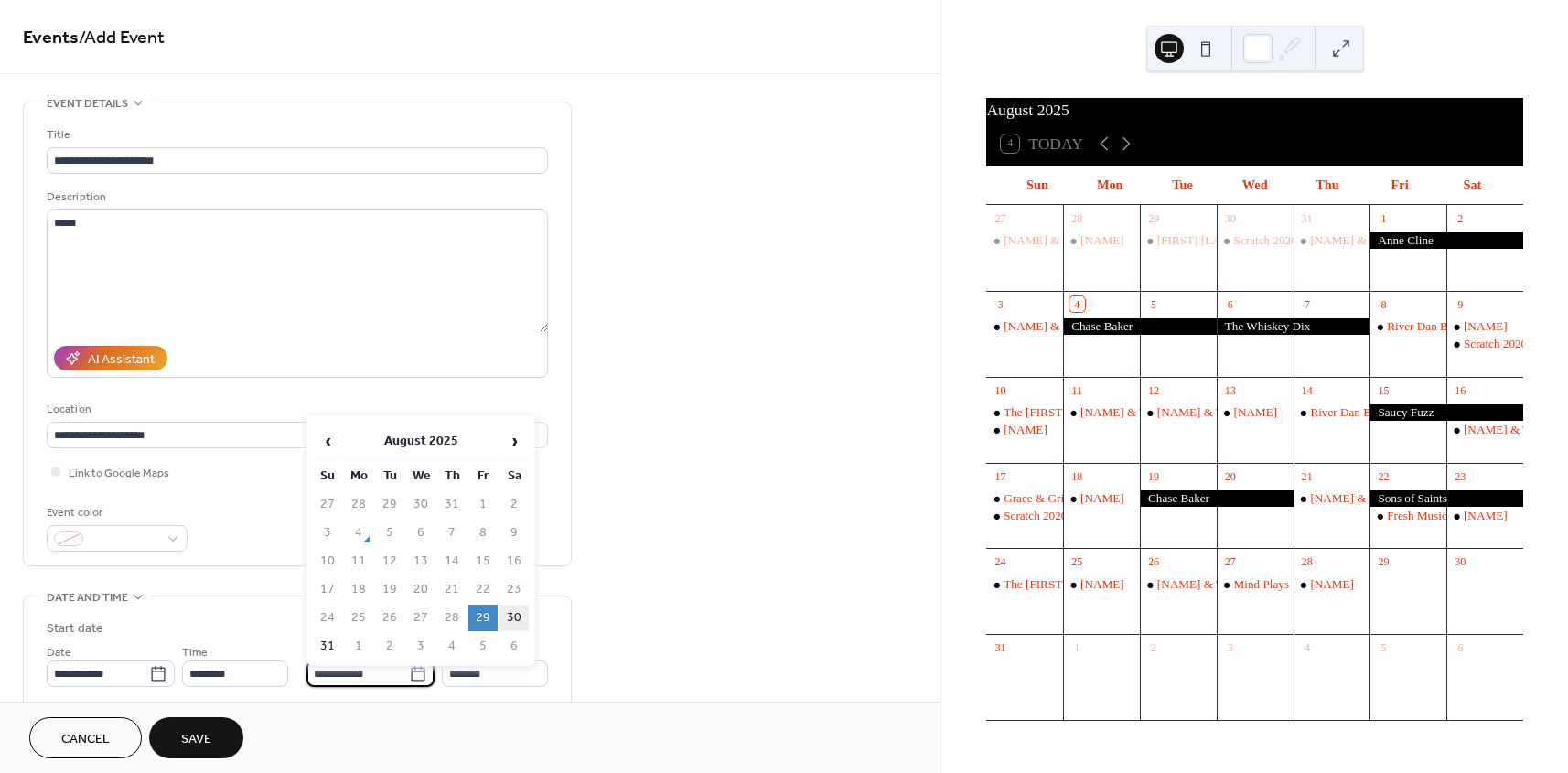 type on "**********" 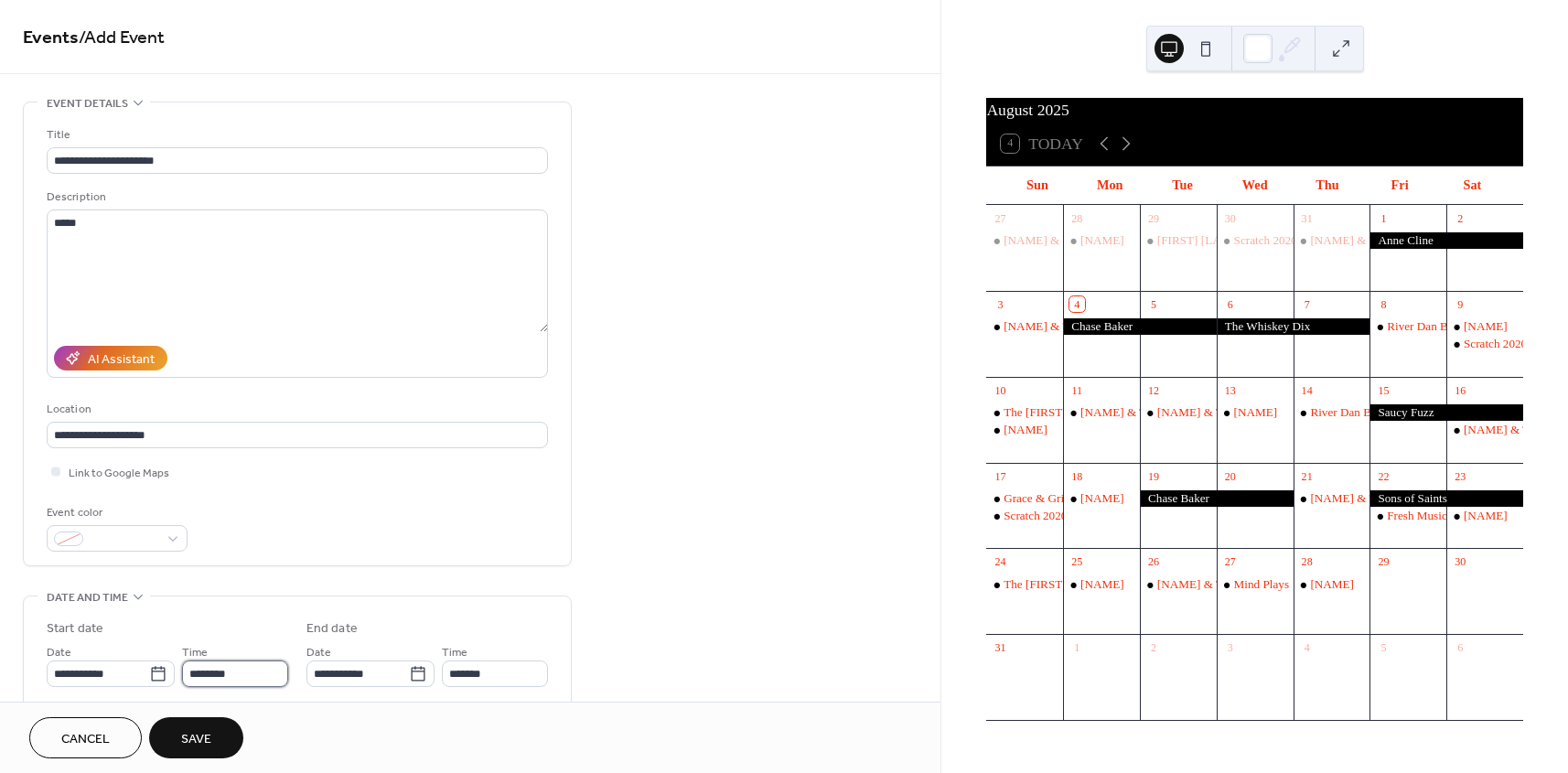 click on "********" at bounding box center [235, 673] 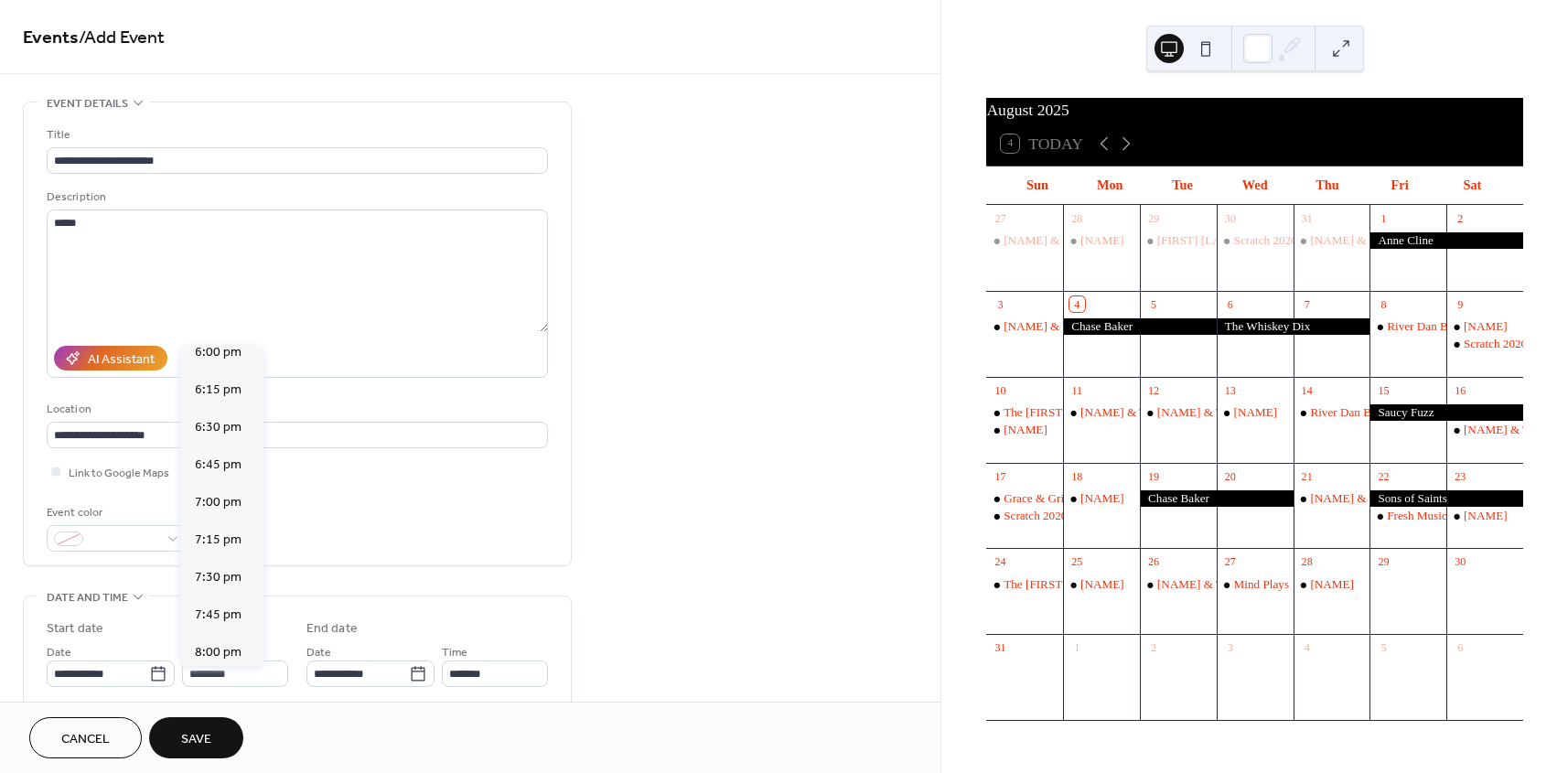 scroll, scrollTop: 2970, scrollLeft: 0, axis: vertical 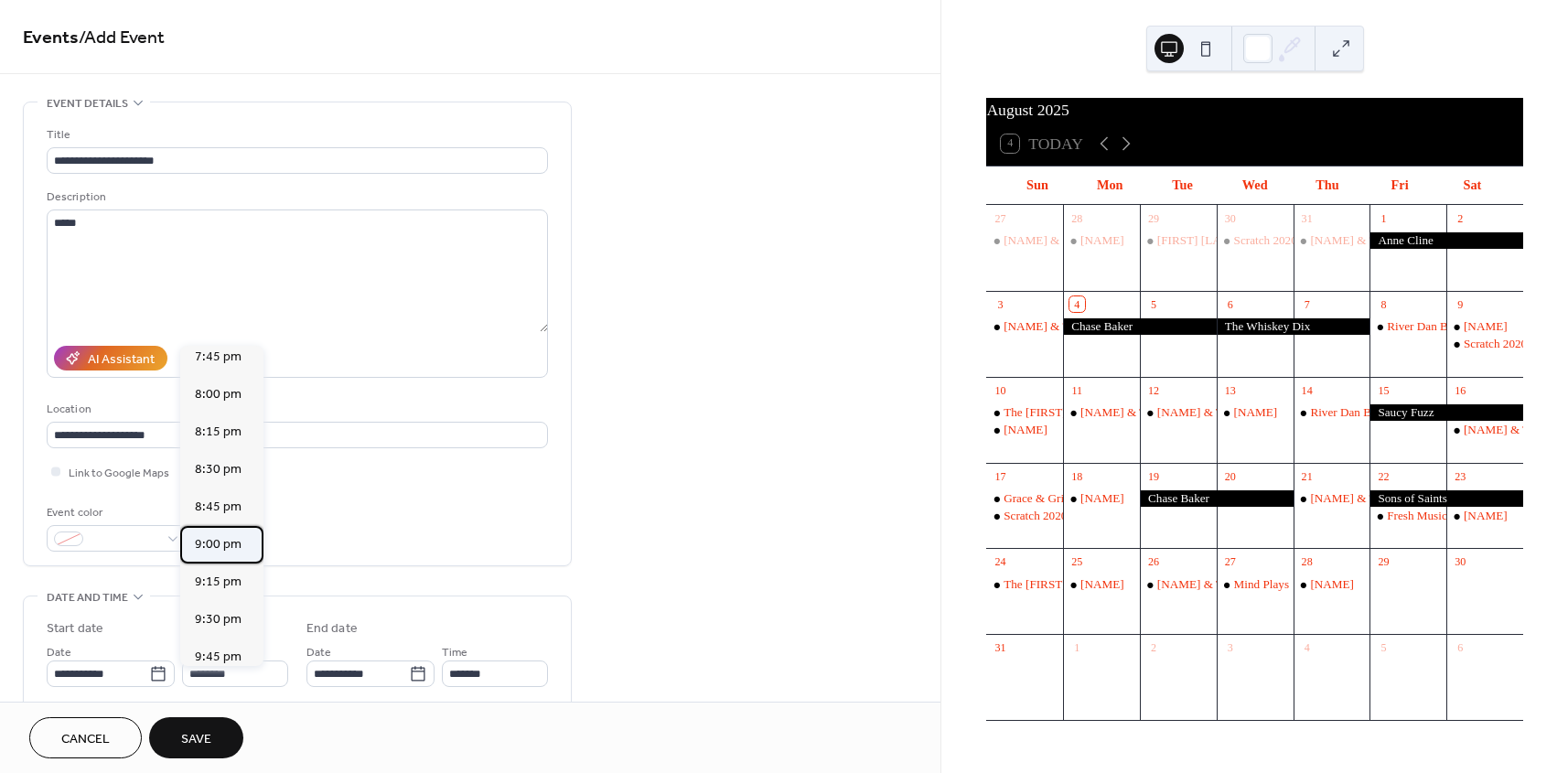 click on "9:00 pm" at bounding box center (218, 544) 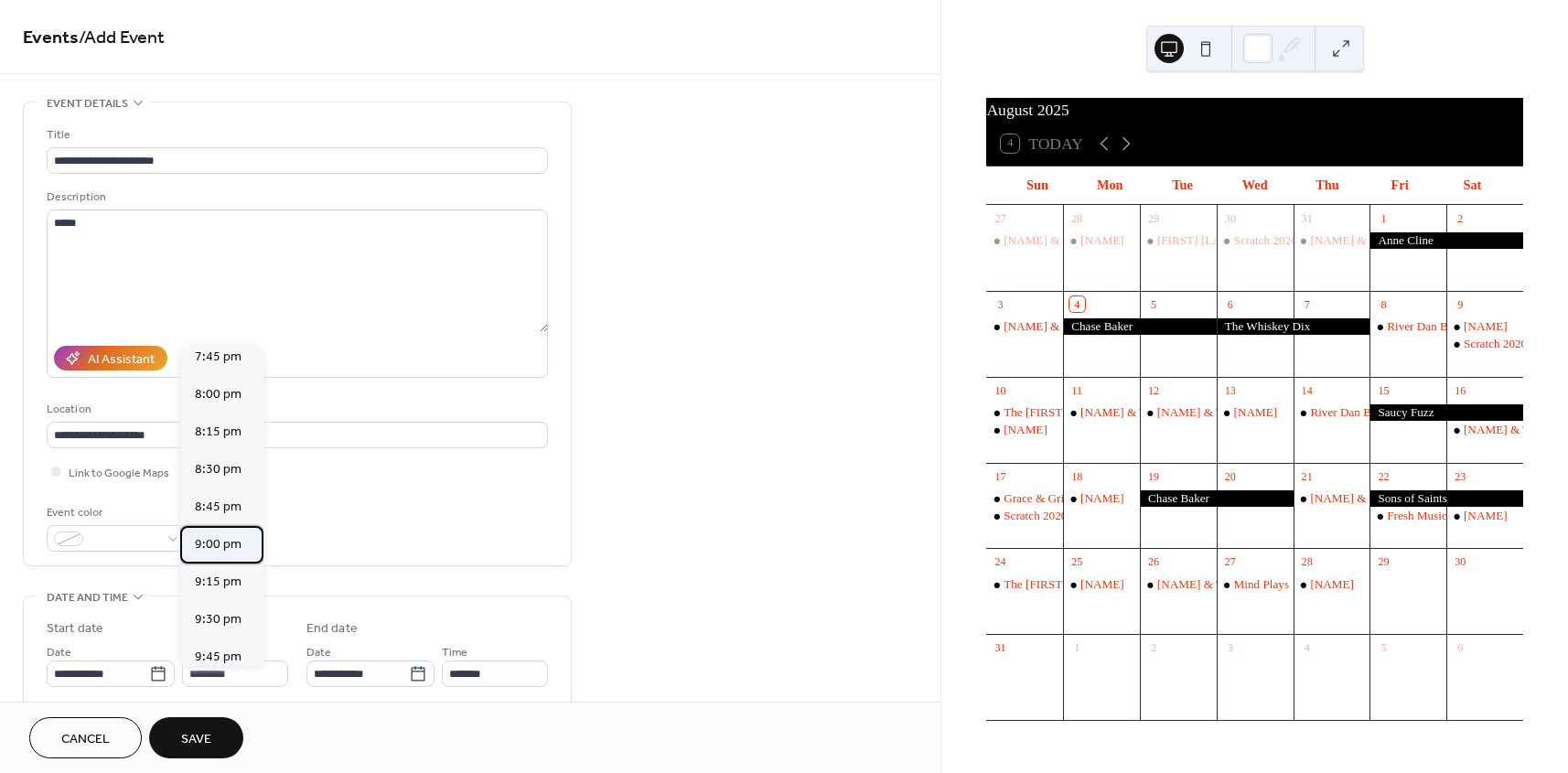 type on "*******" 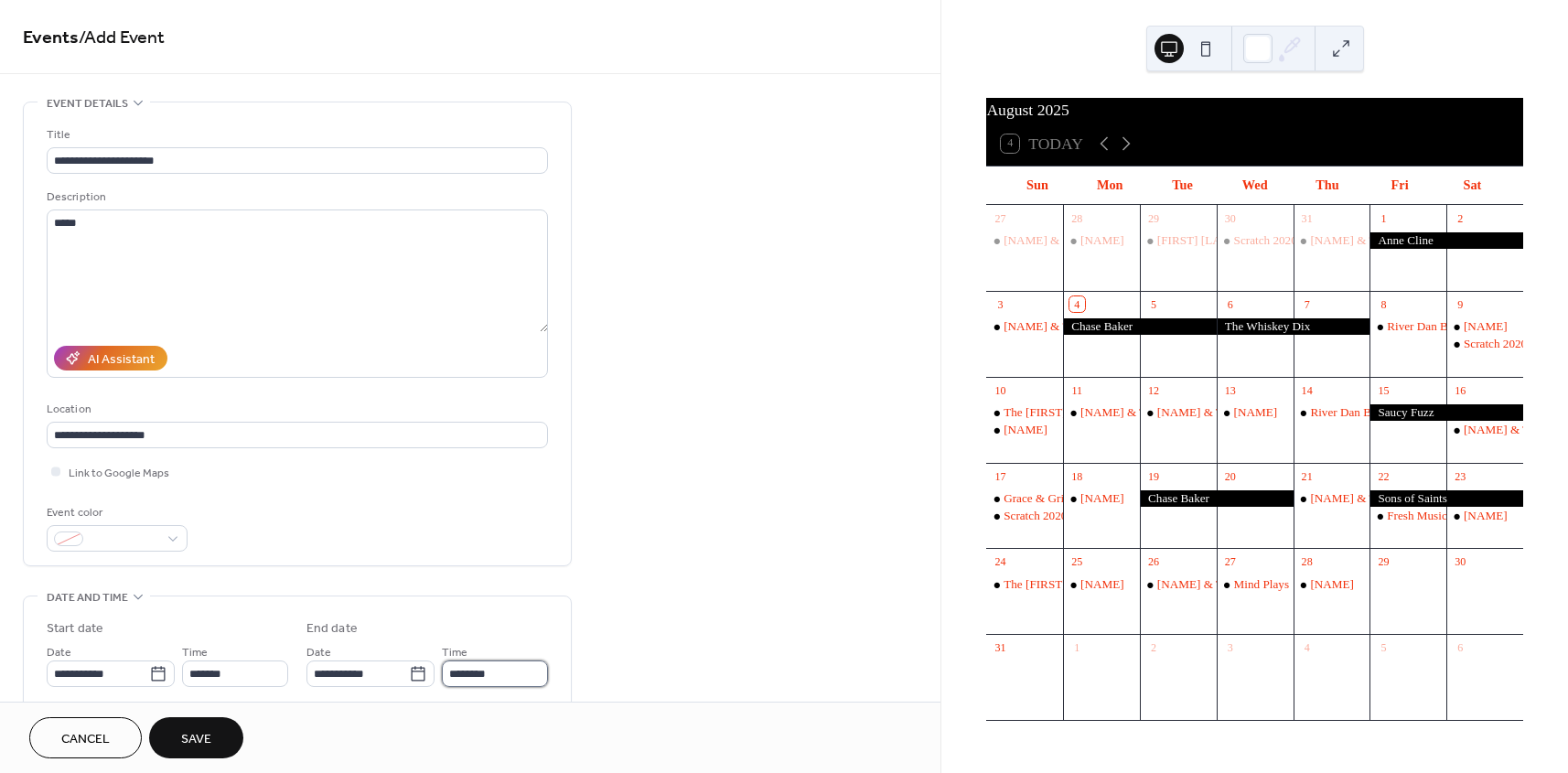 click on "********" at bounding box center (495, 673) 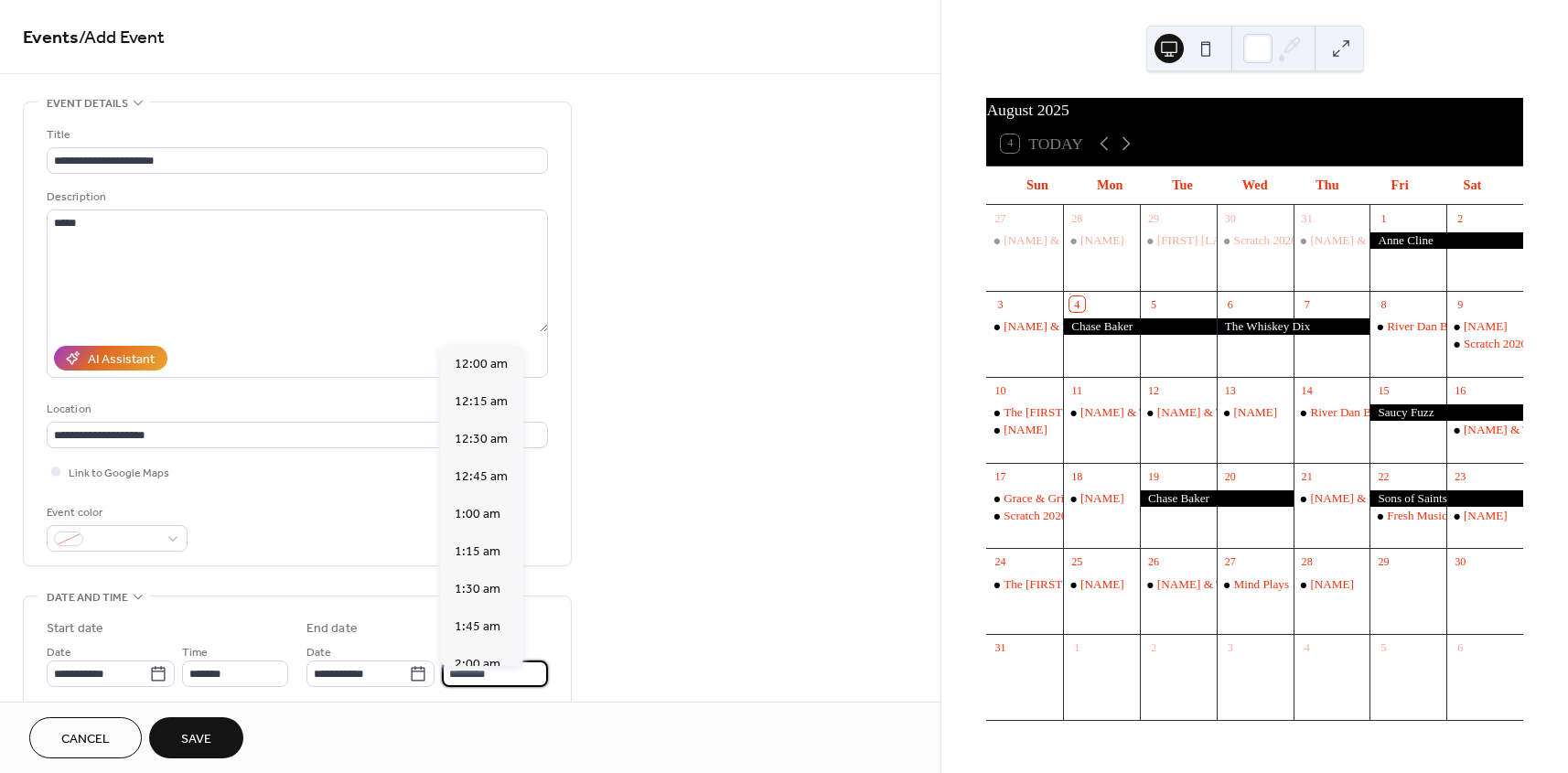 scroll, scrollTop: 3252, scrollLeft: 0, axis: vertical 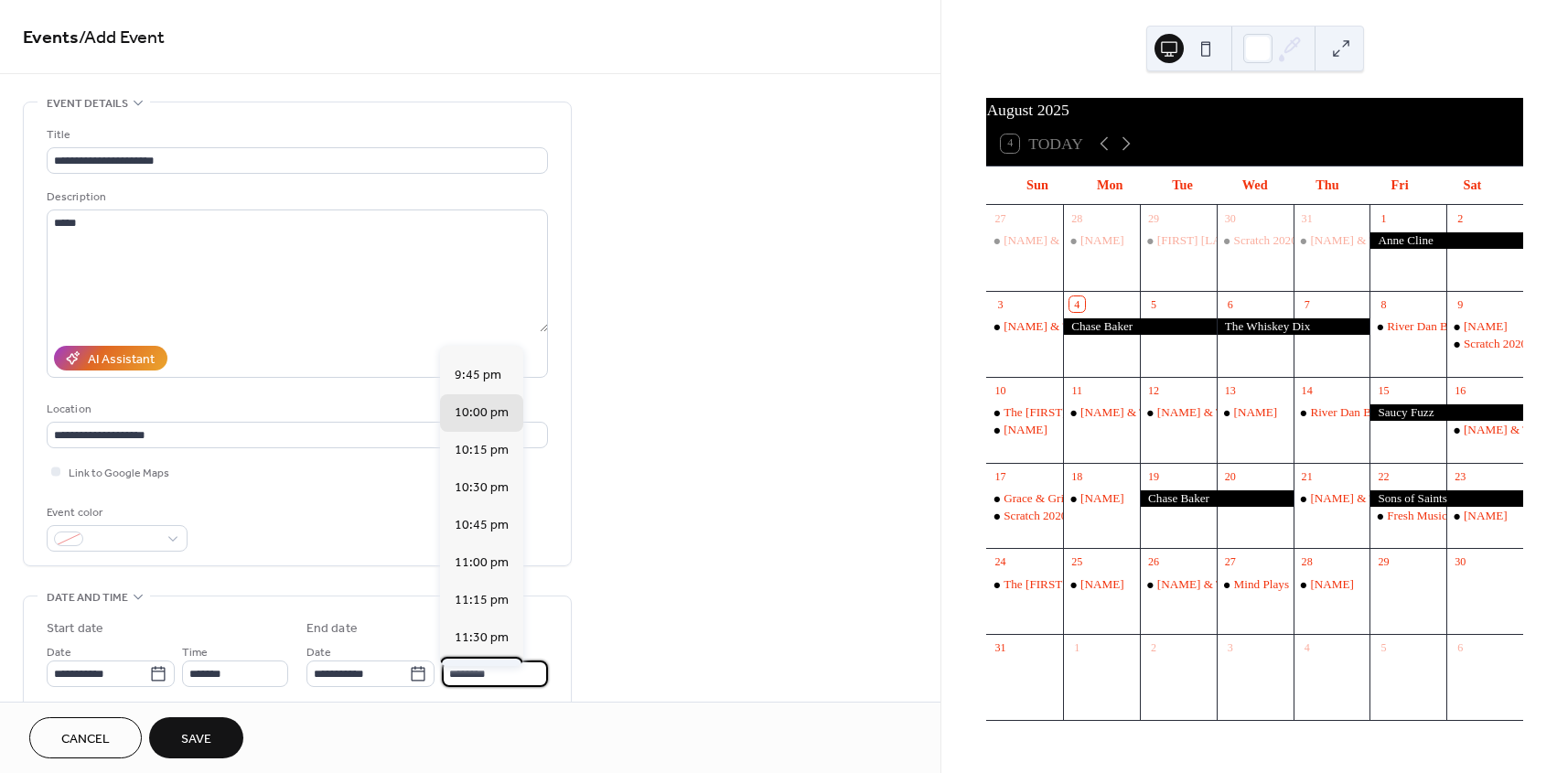 click on "11:45 pm" at bounding box center (481, 675) 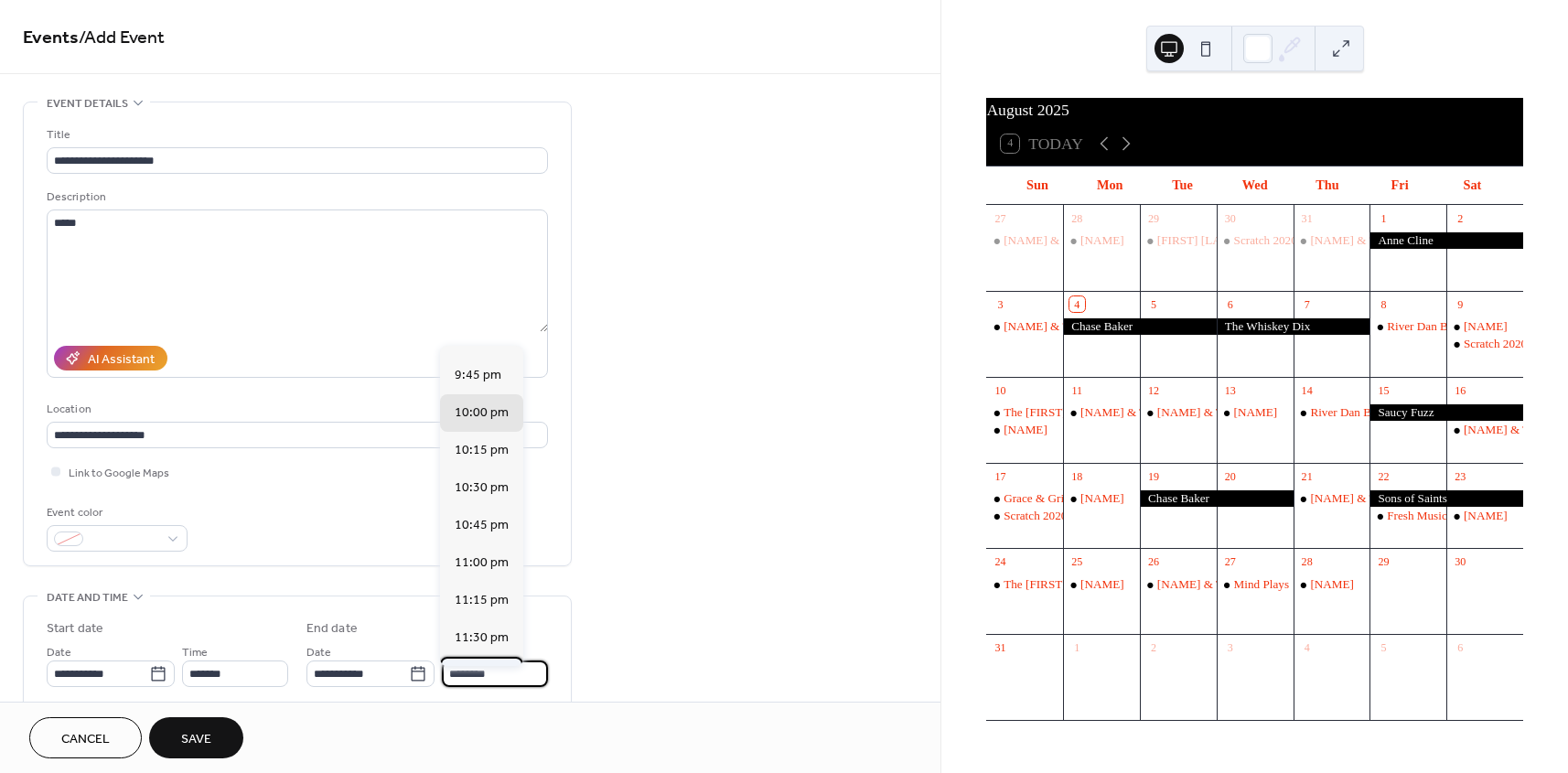 type on "********" 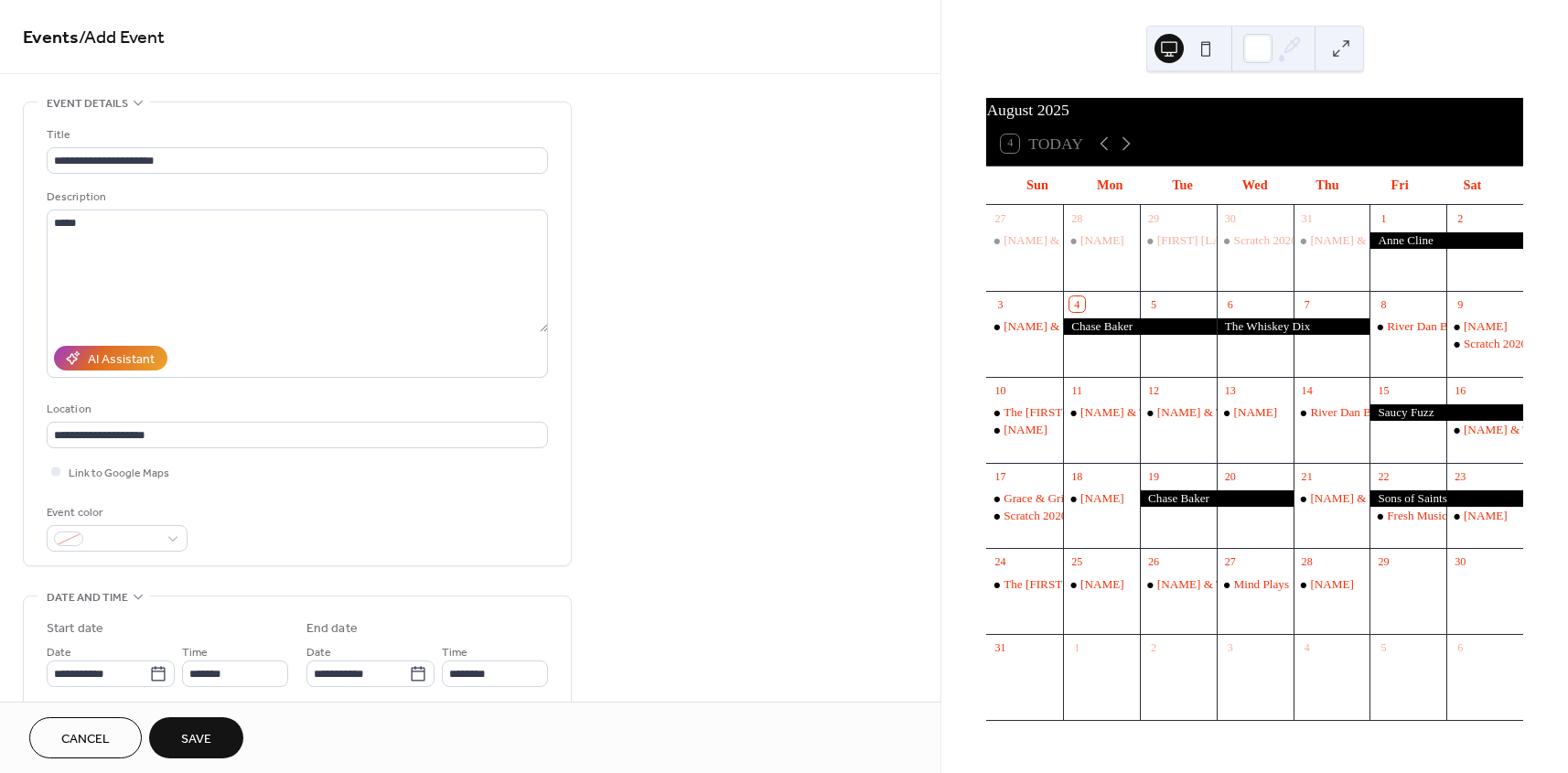 click on "Save" at bounding box center (196, 739) 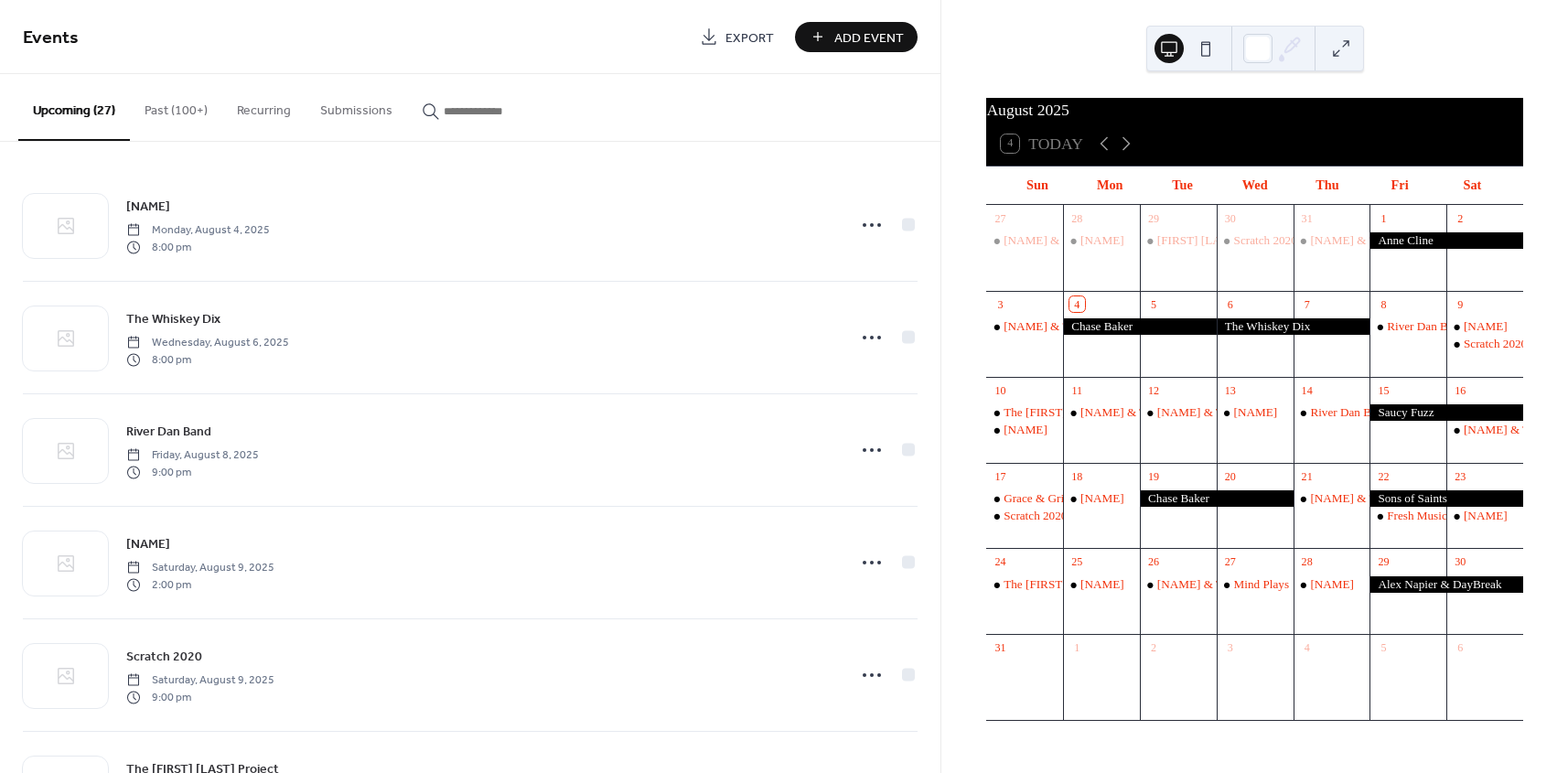 click on "Add Event" at bounding box center [869, 38] 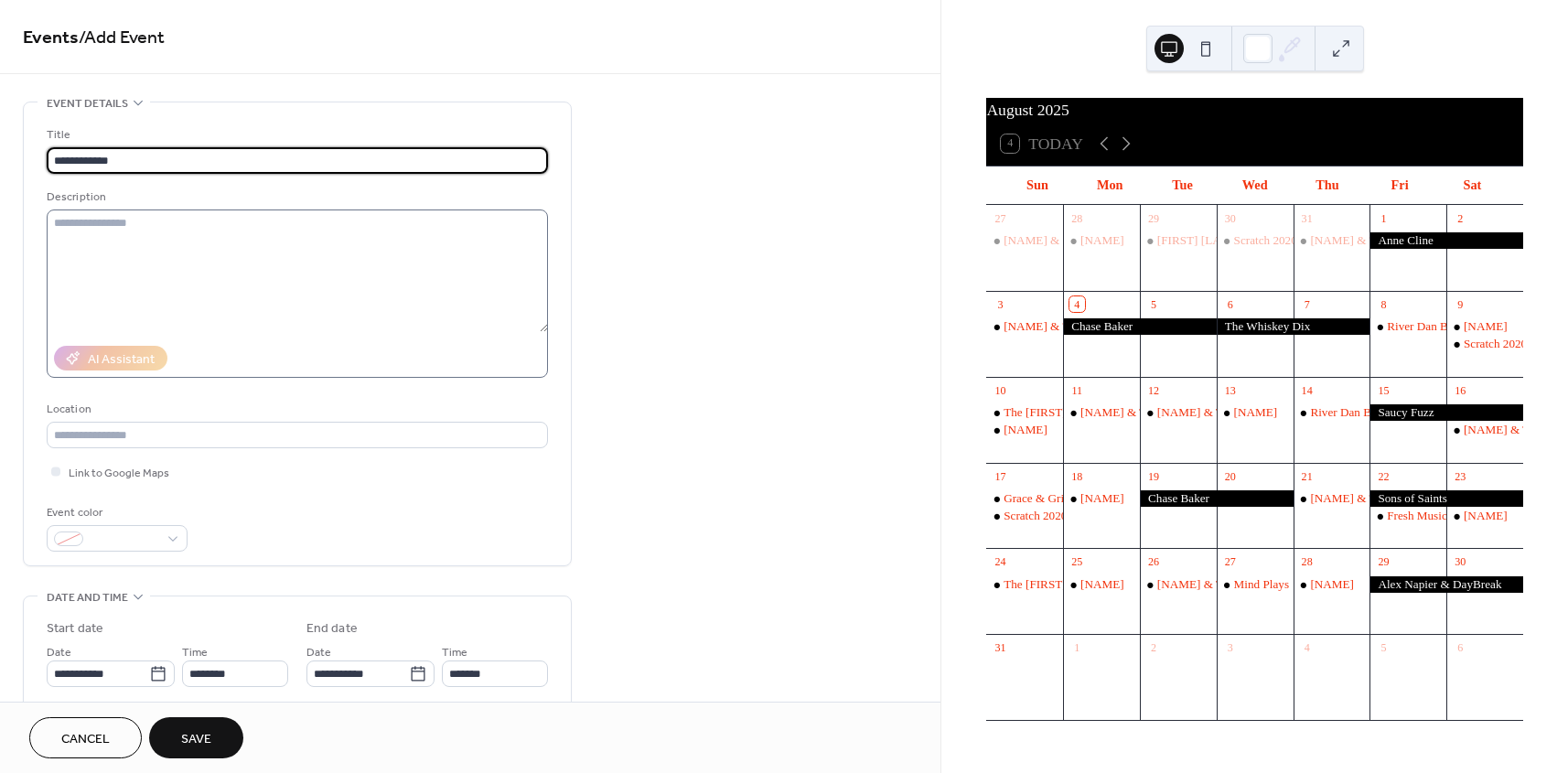 type on "**********" 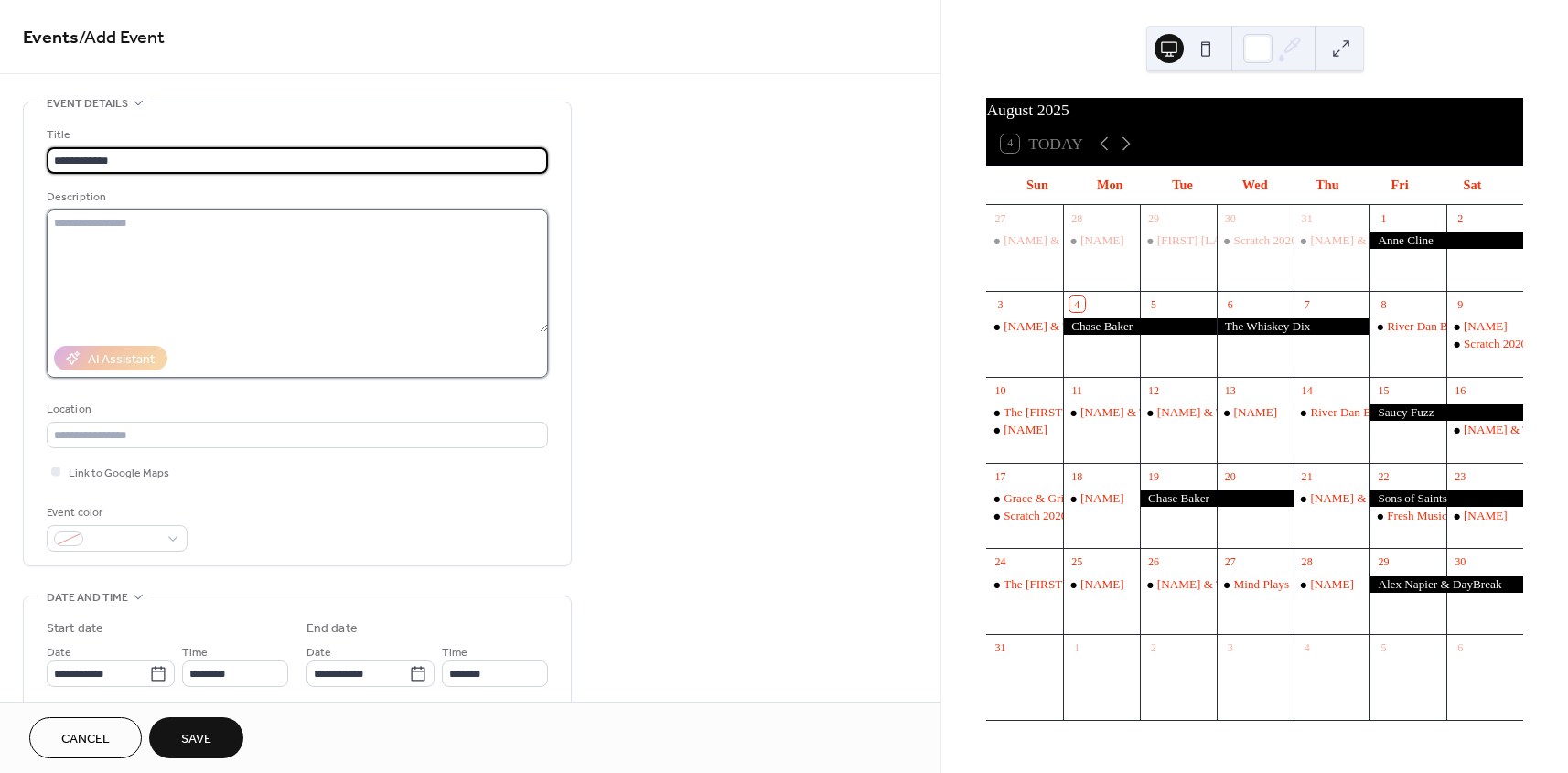 click at bounding box center [297, 271] 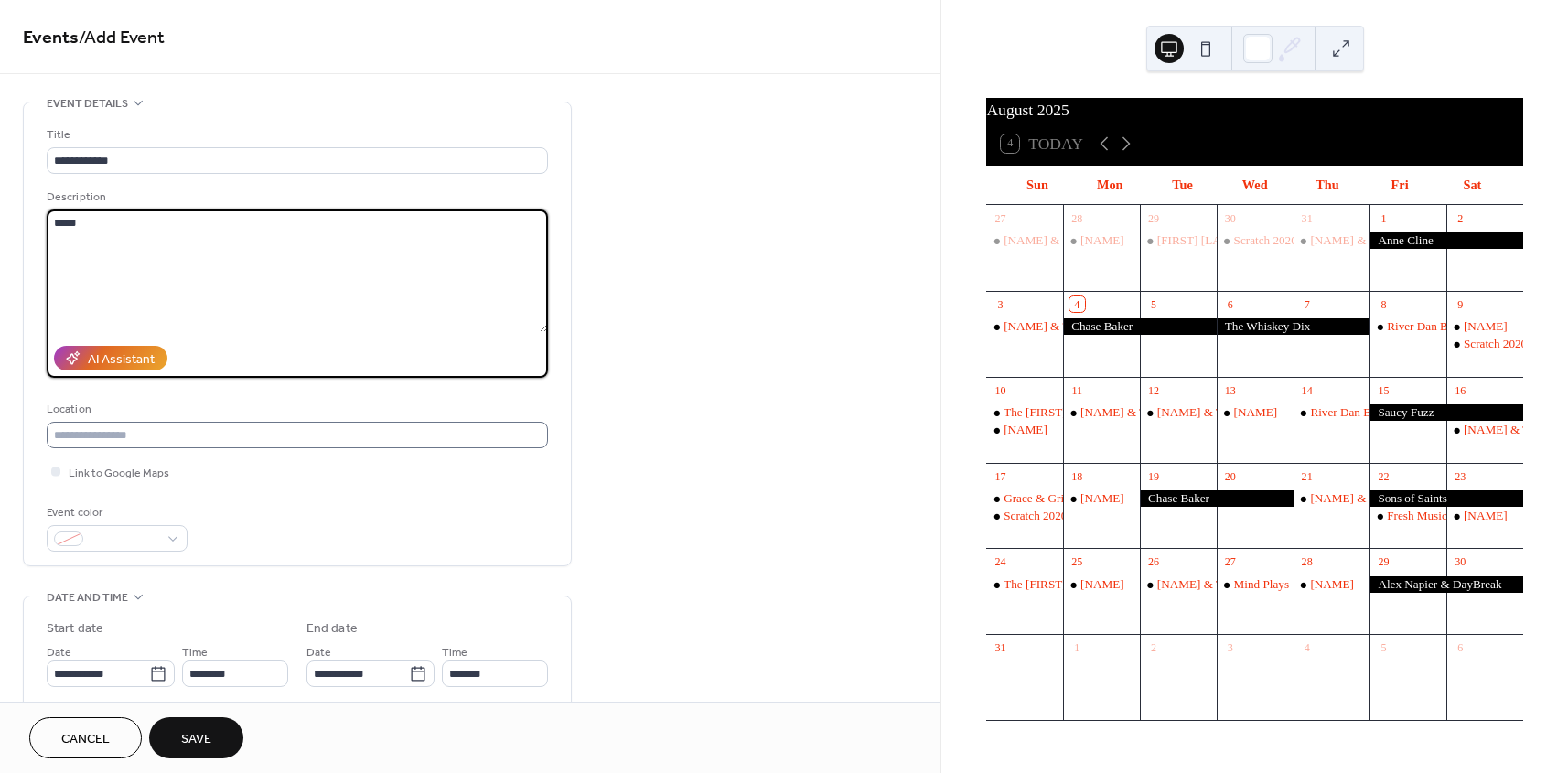 type on "*****" 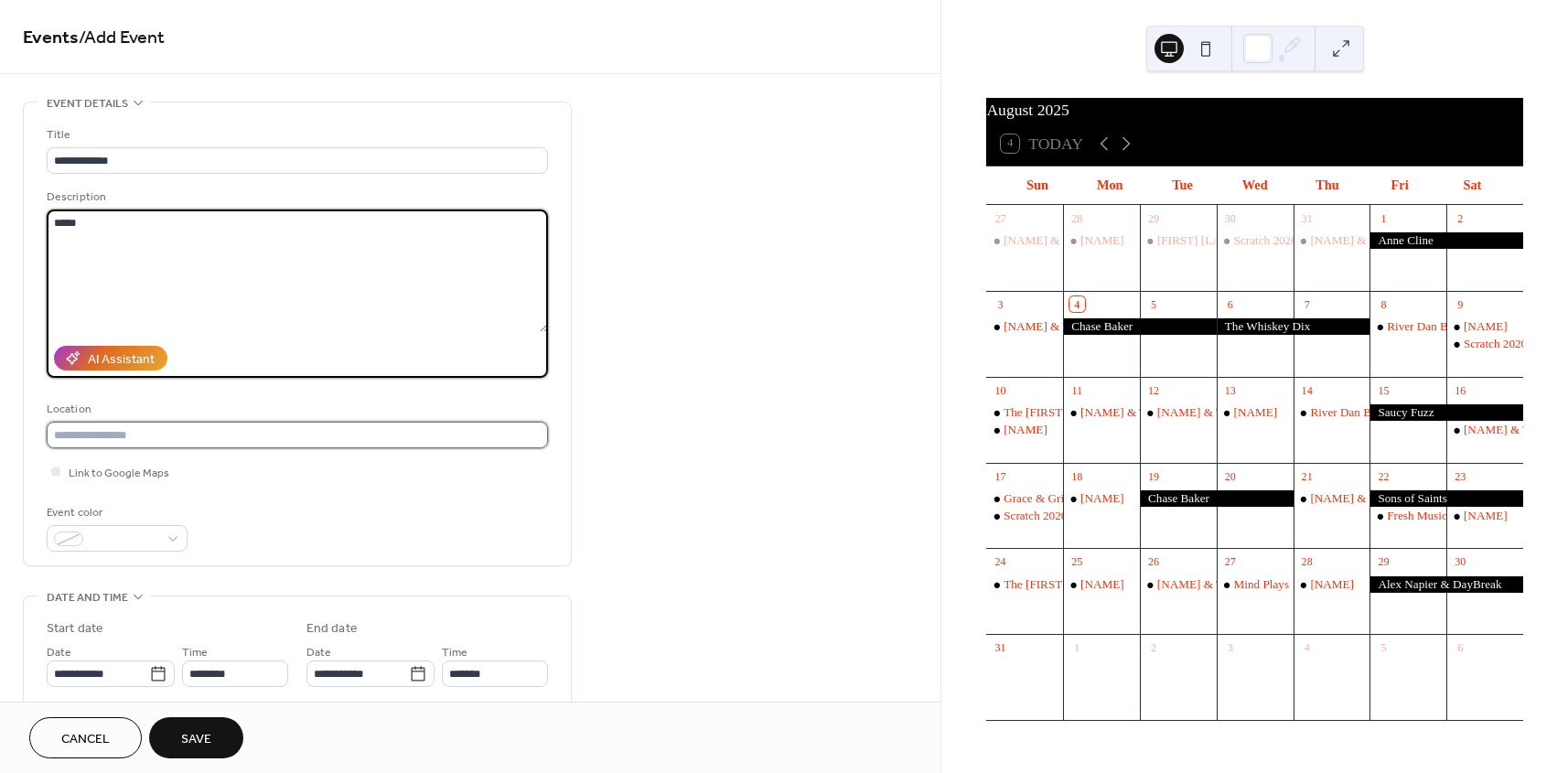 click at bounding box center [297, 435] 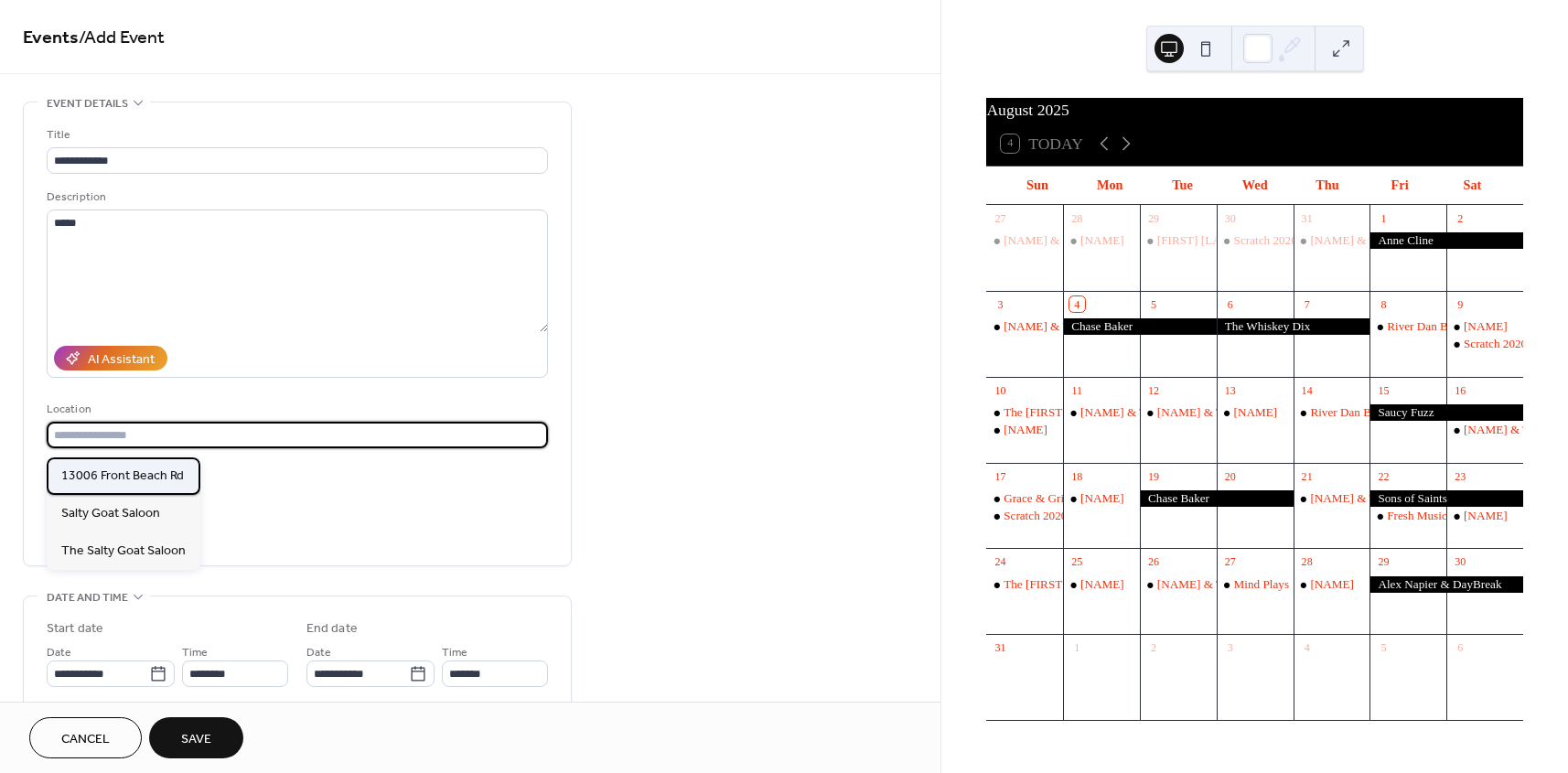 click on "13006 Front Beach Rd" at bounding box center (123, 476) 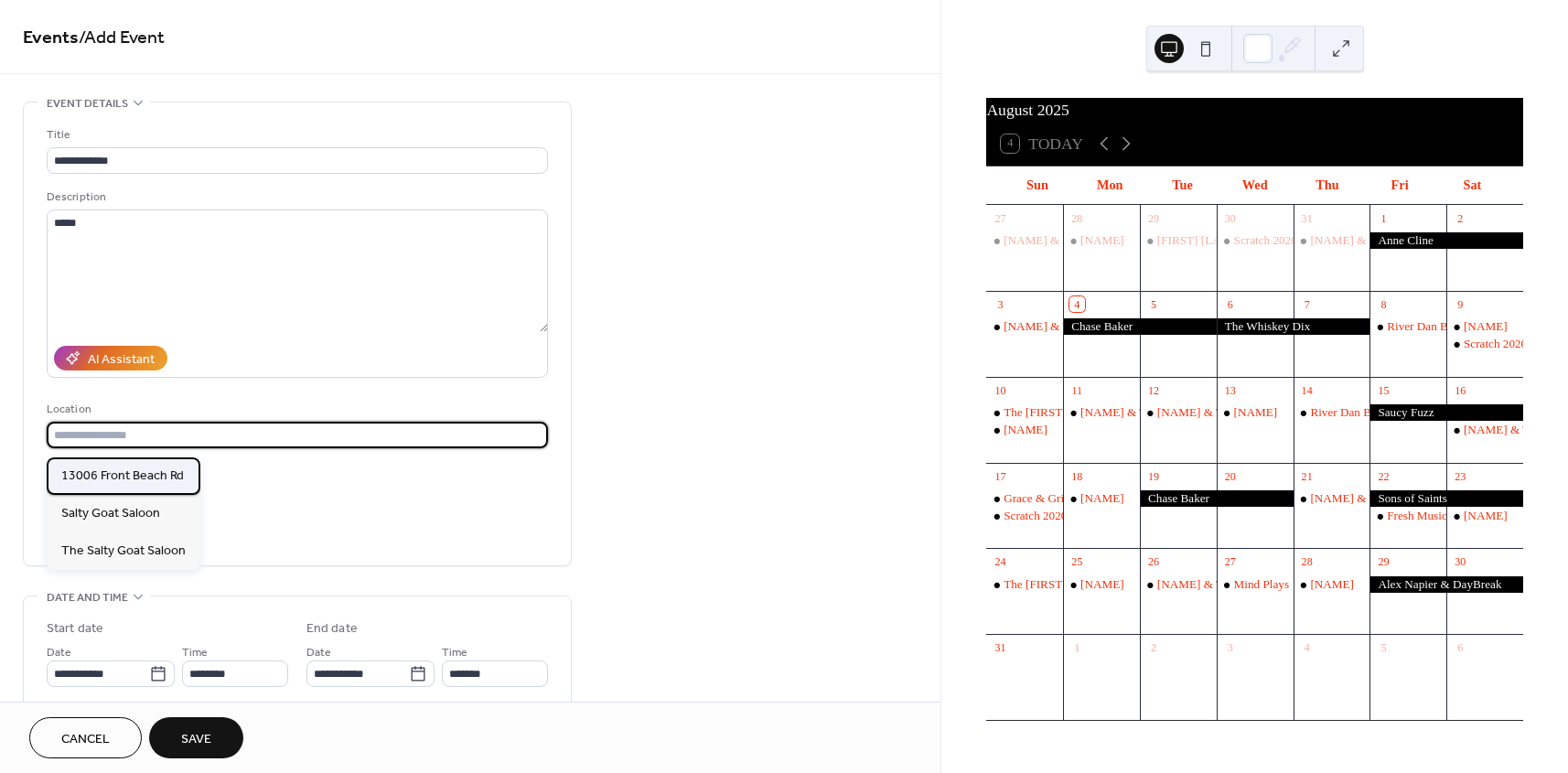 type on "**********" 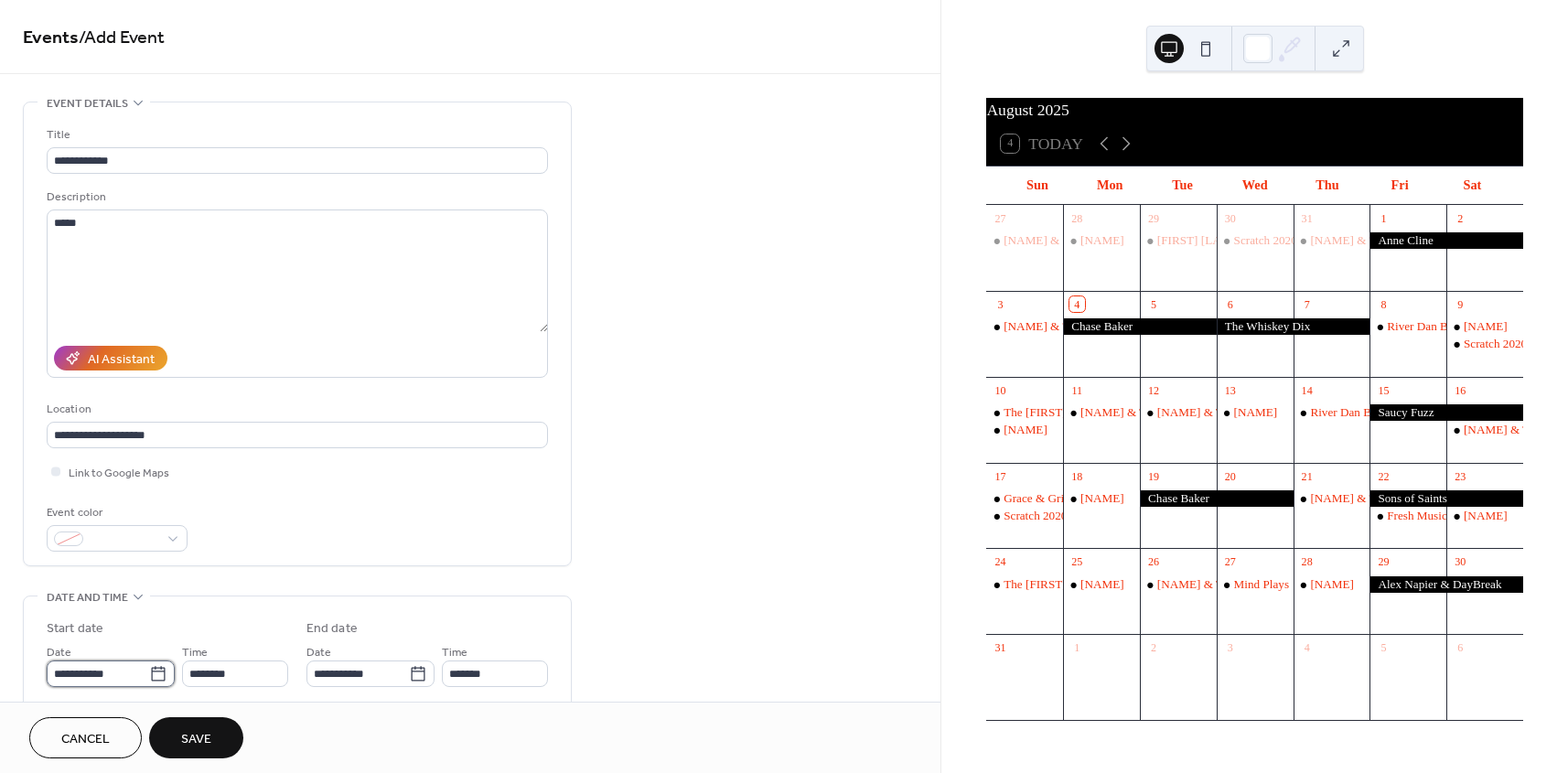 click on "**********" at bounding box center (98, 673) 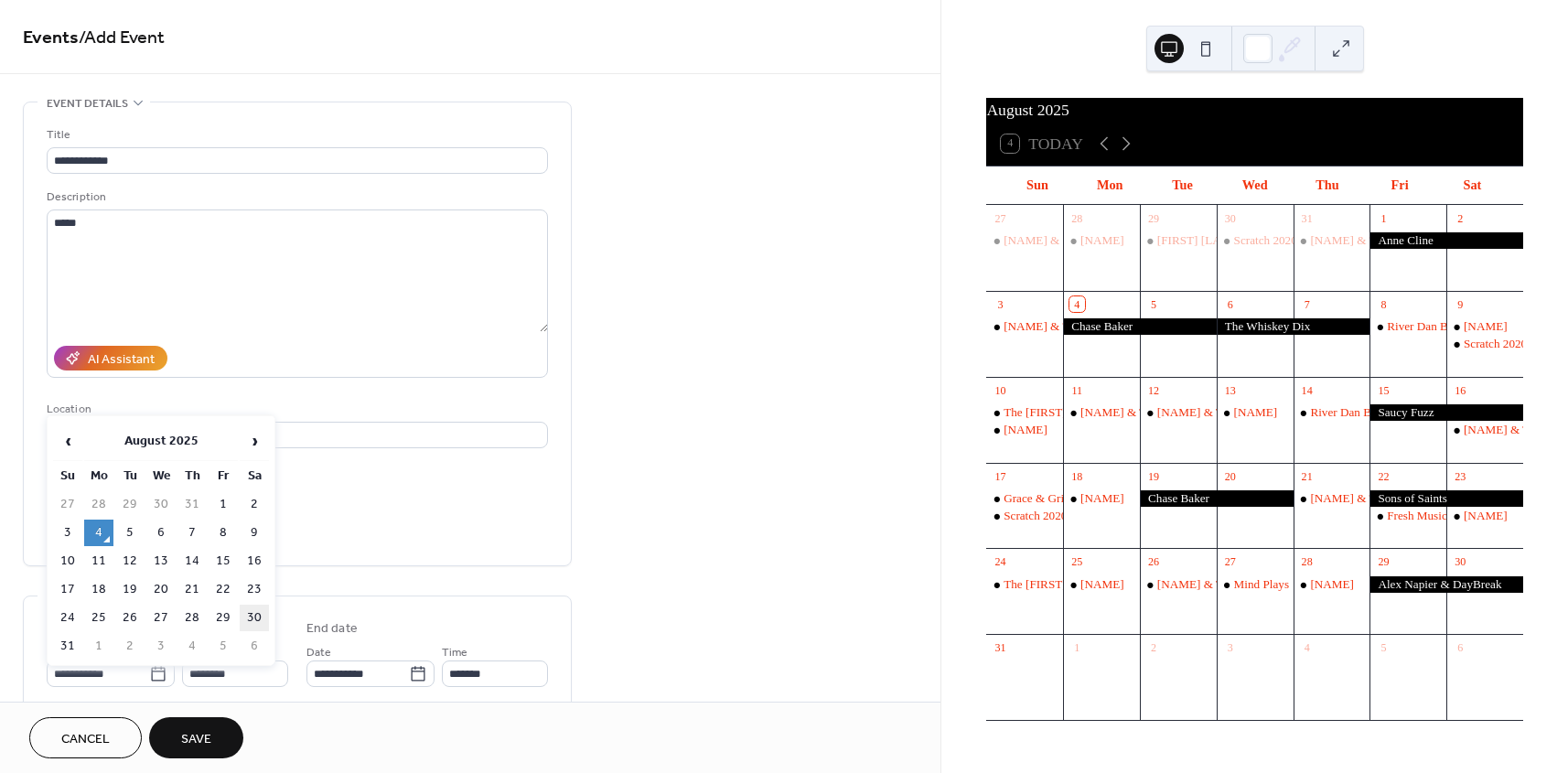 click on "30" at bounding box center (254, 617) 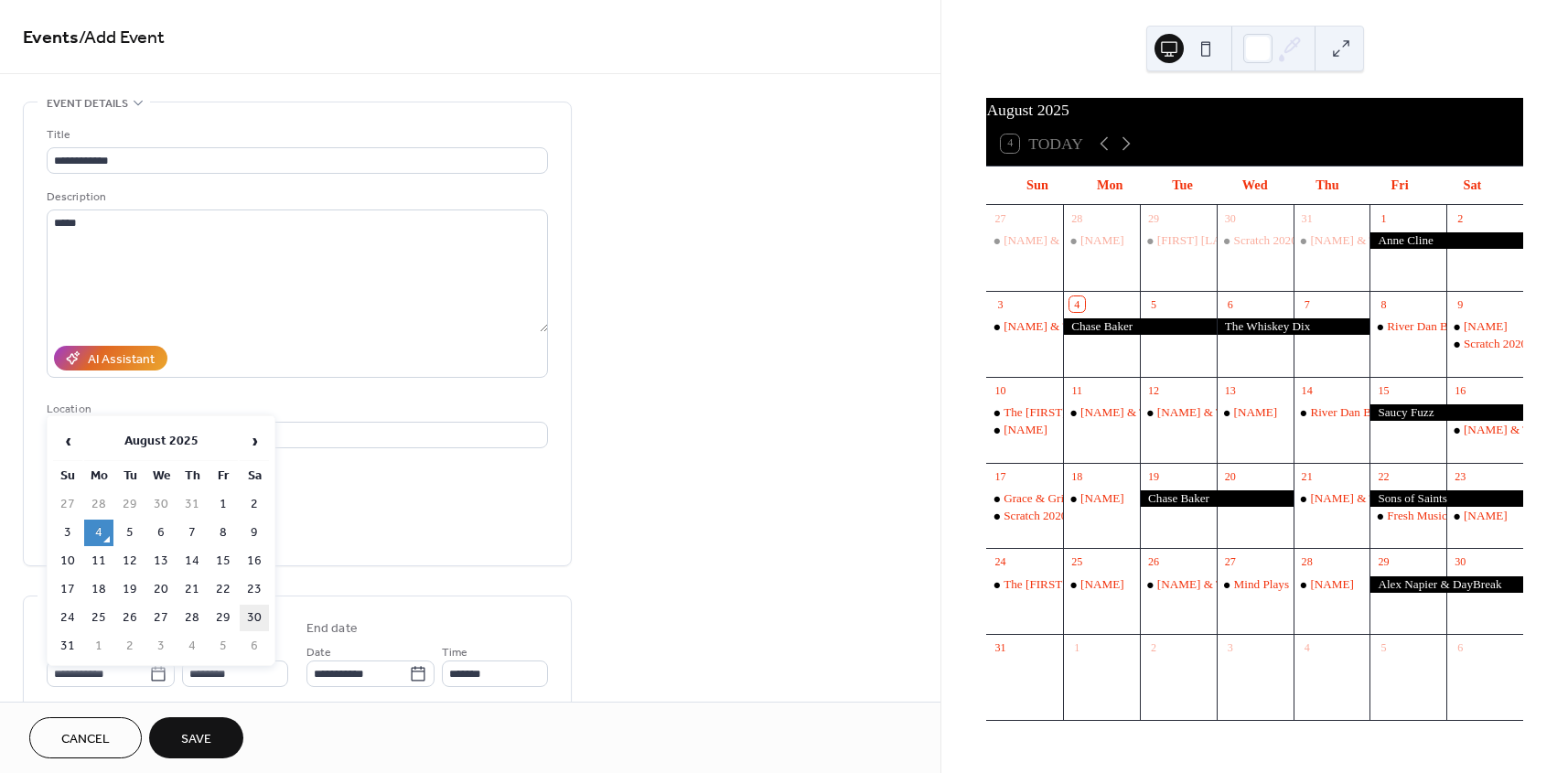 type on "**********" 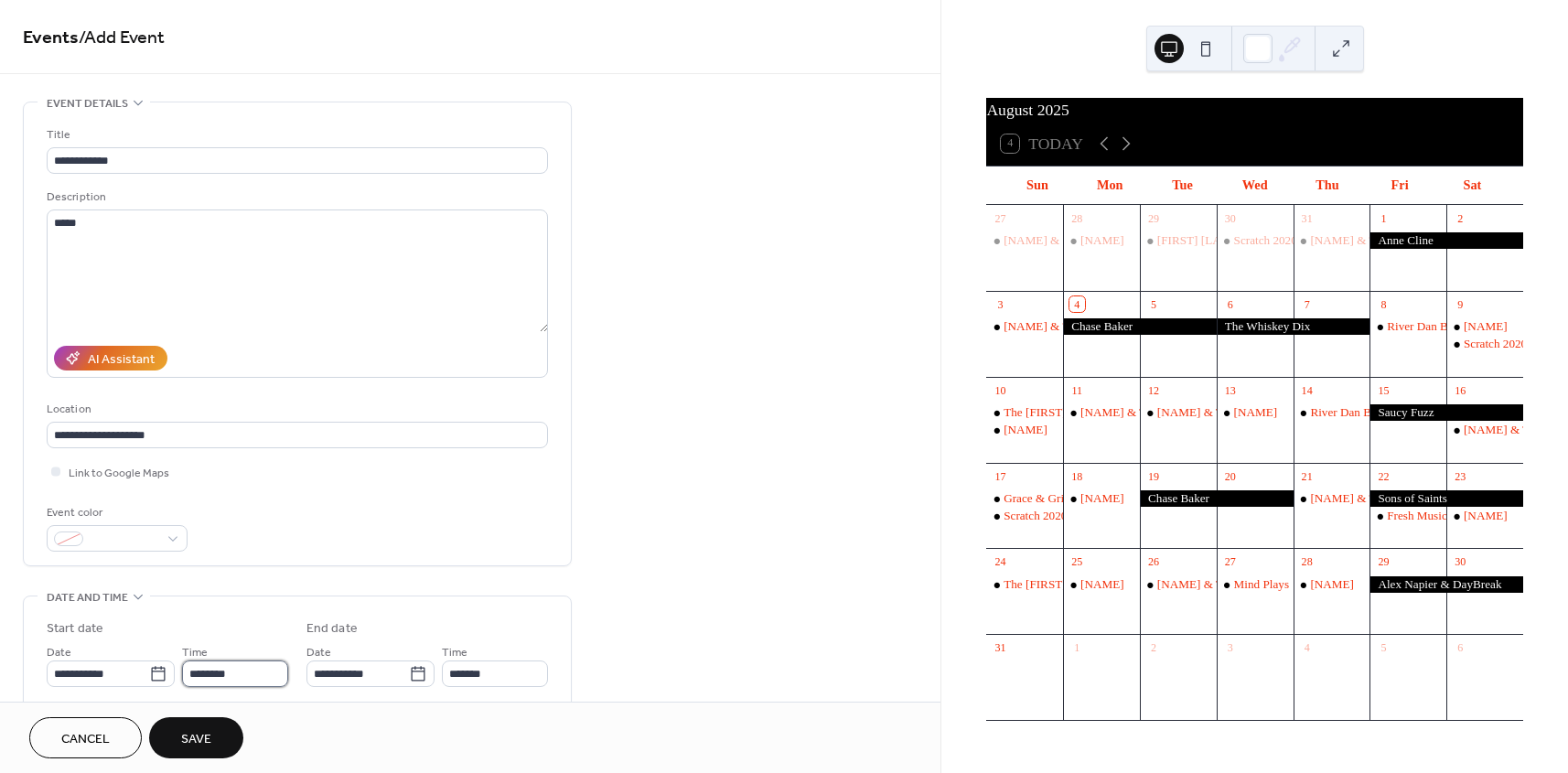 click on "********" at bounding box center (235, 673) 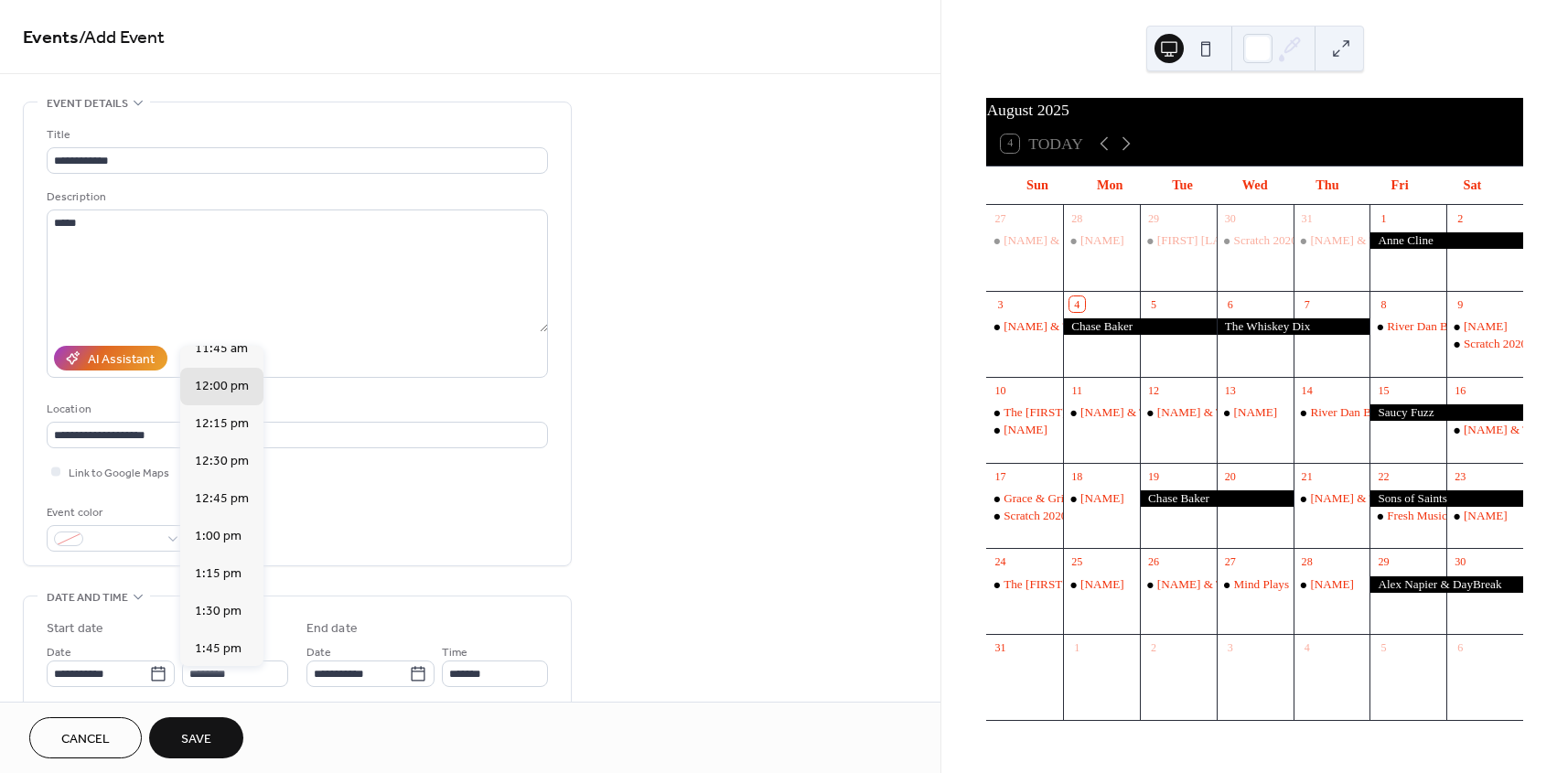 scroll, scrollTop: 1949, scrollLeft: 0, axis: vertical 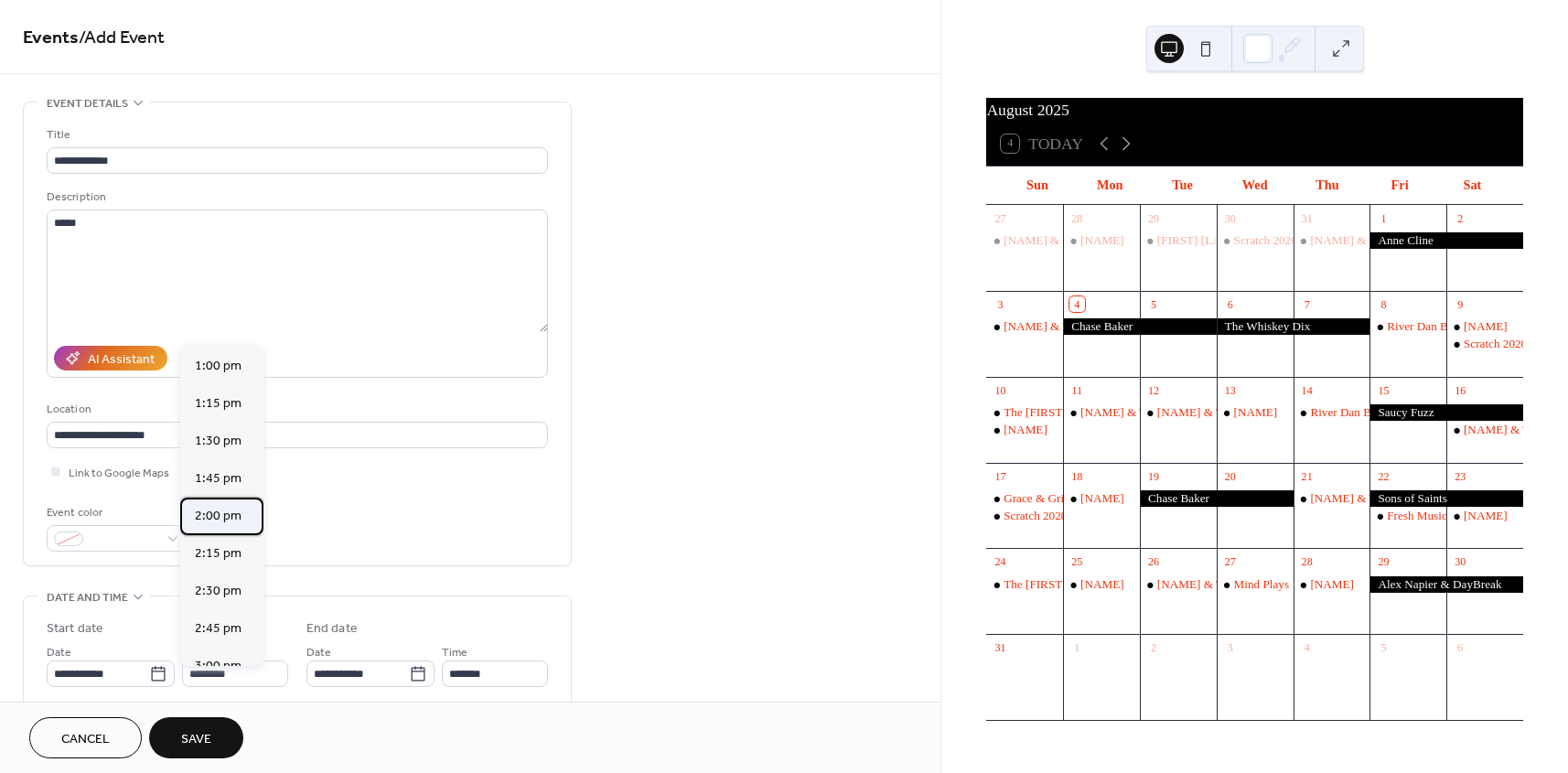 click on "2:00 pm" at bounding box center (218, 516) 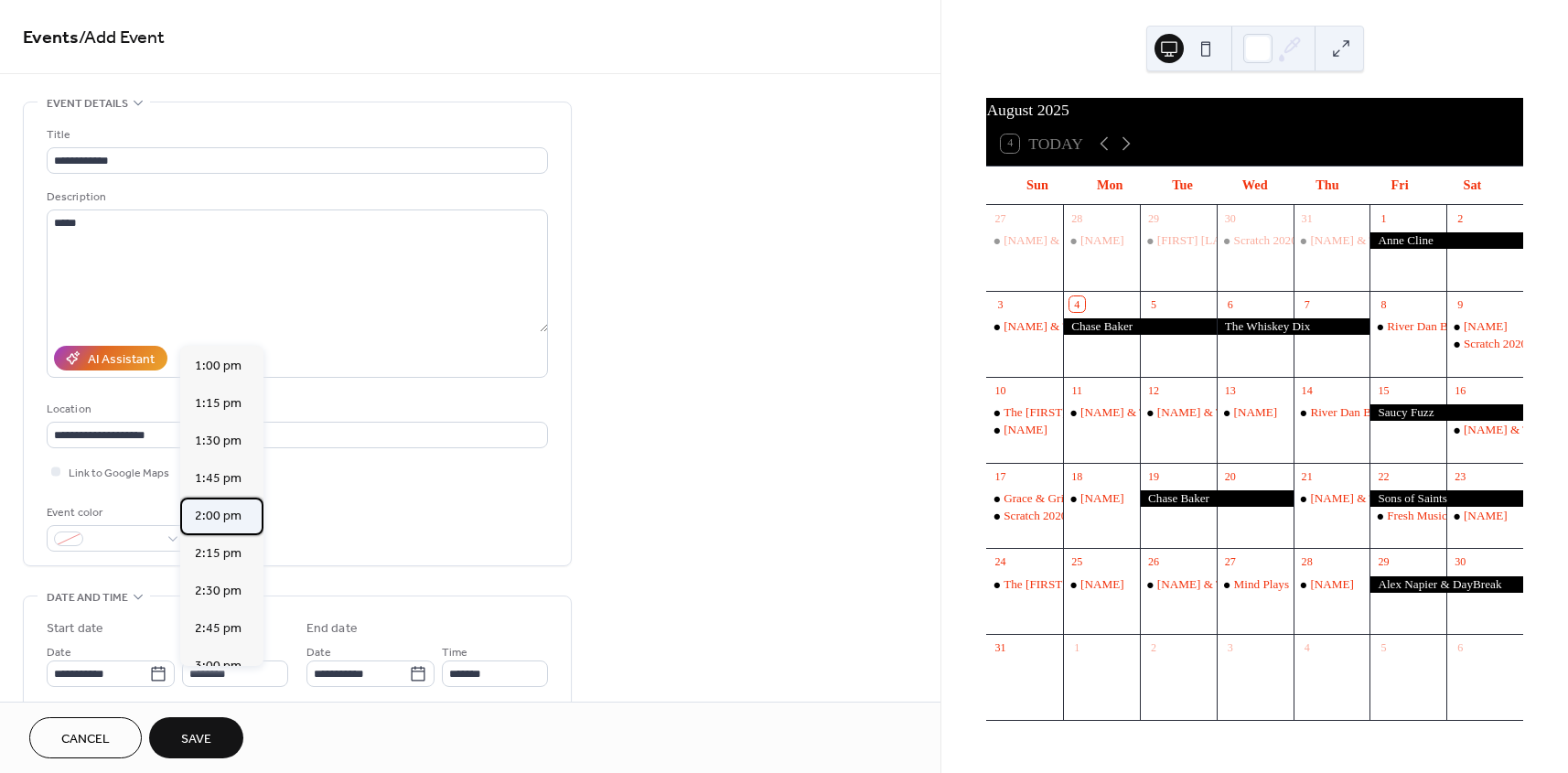 type on "*******" 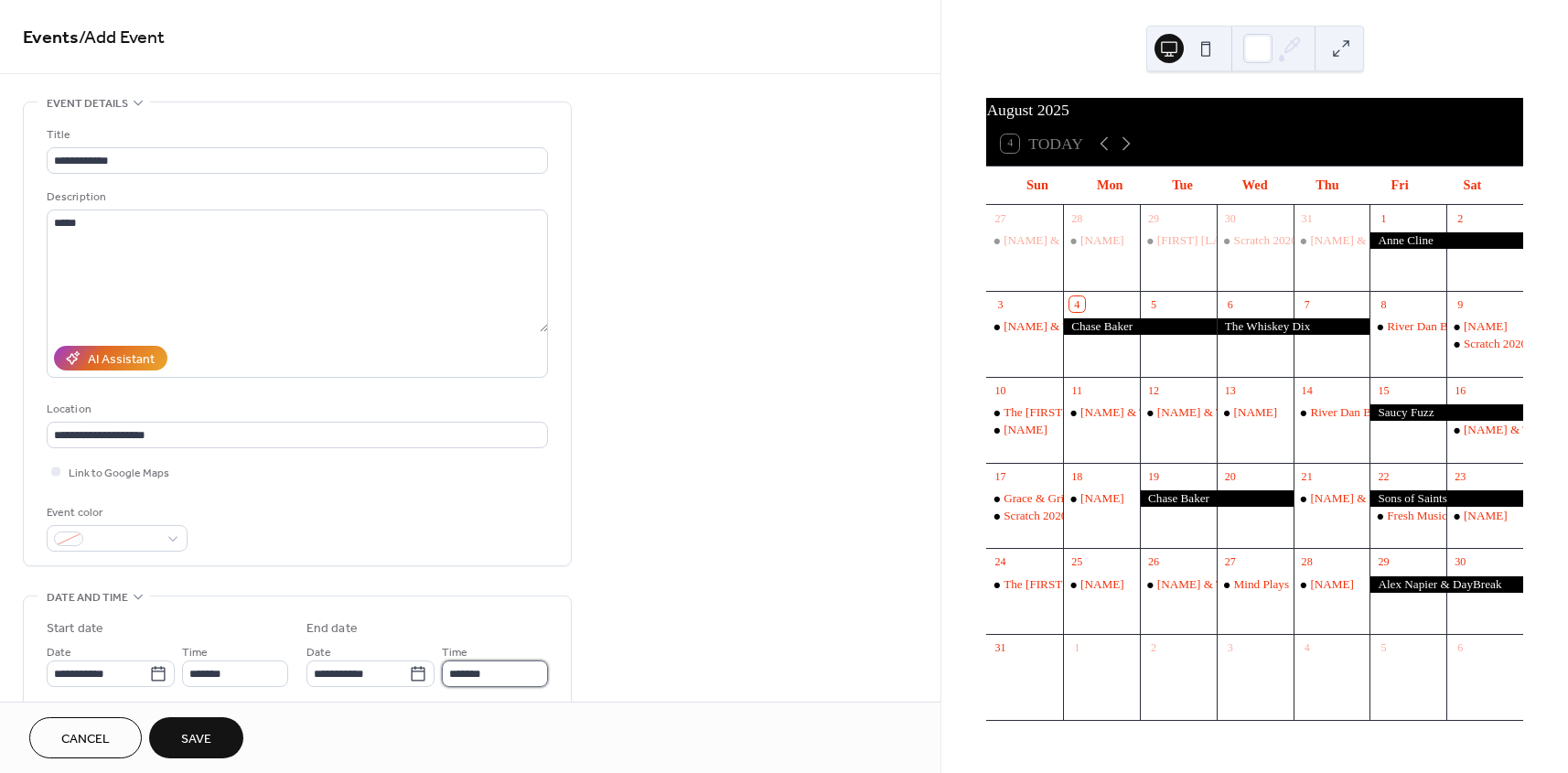 click on "*******" at bounding box center (495, 673) 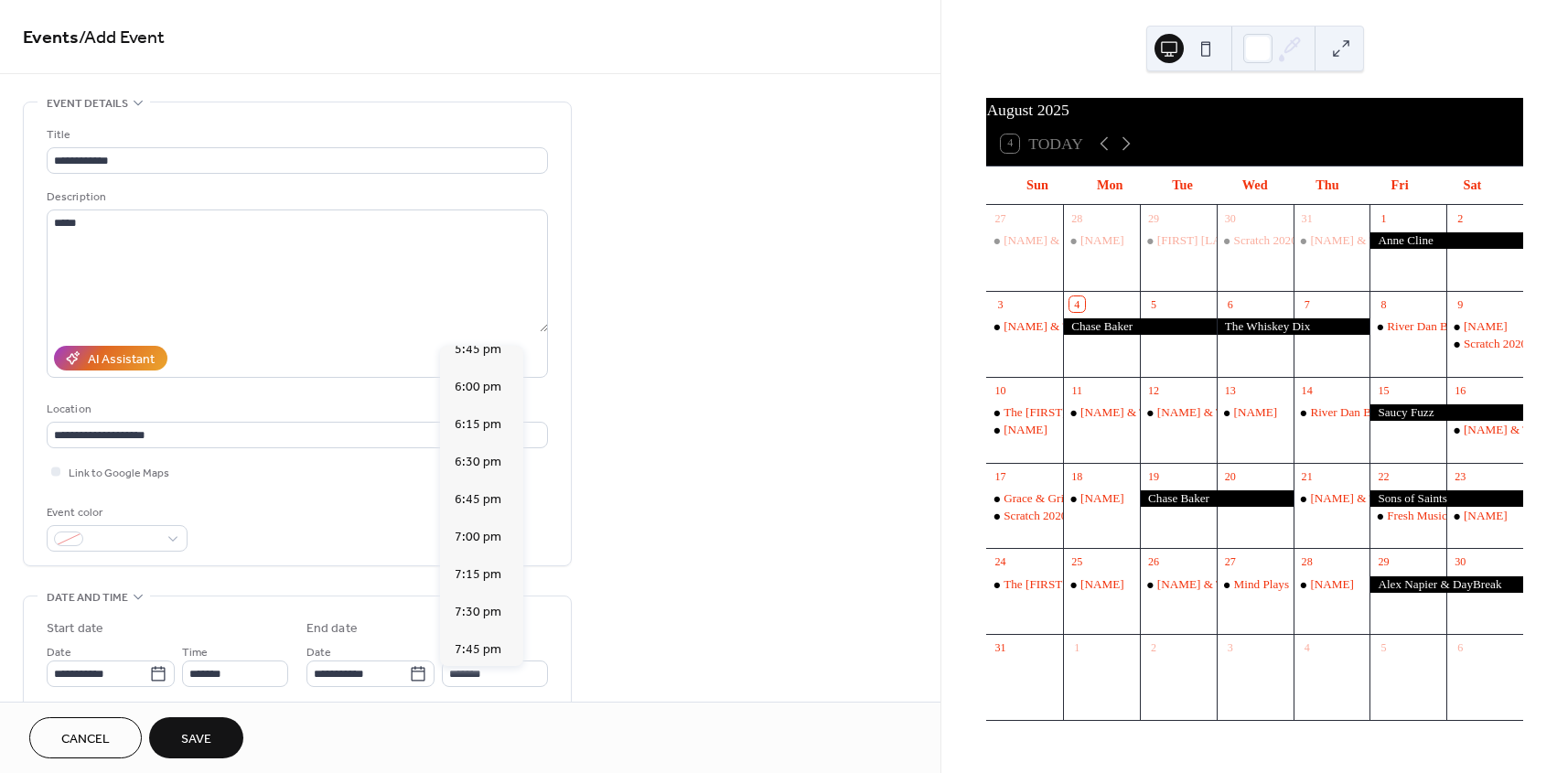 scroll, scrollTop: 554, scrollLeft: 0, axis: vertical 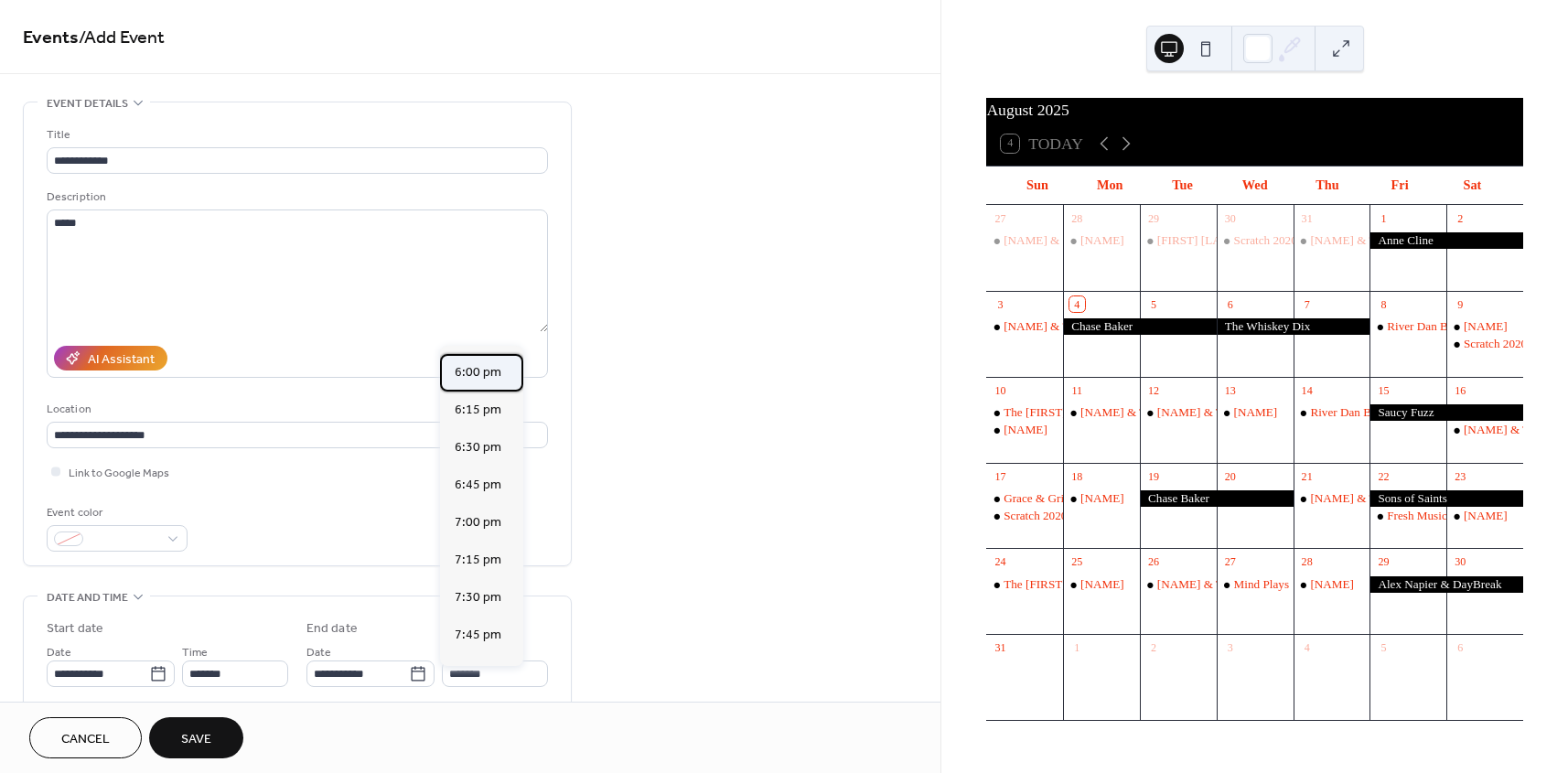 click on "6:00 pm" at bounding box center [478, 372] 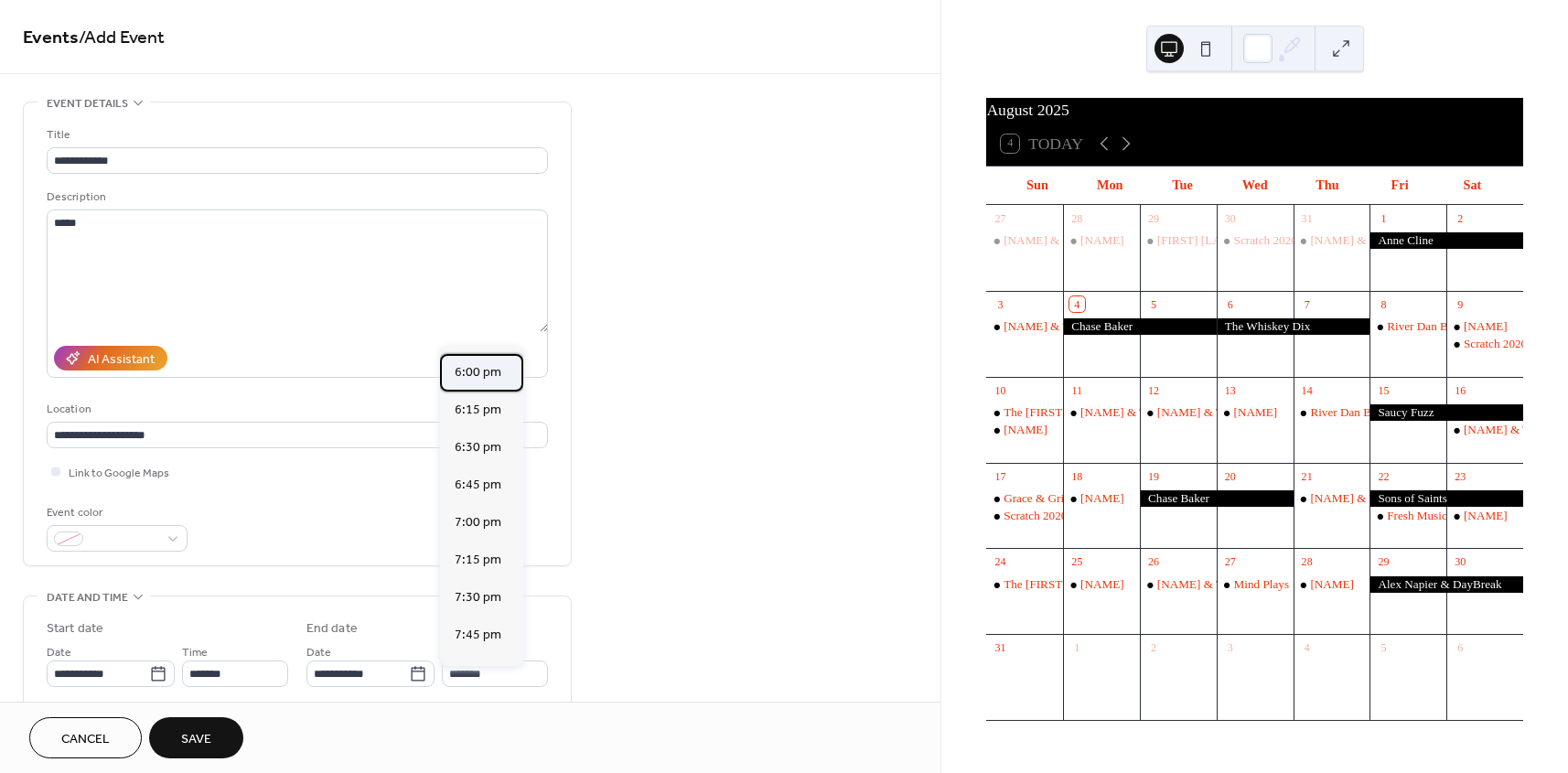 type on "*******" 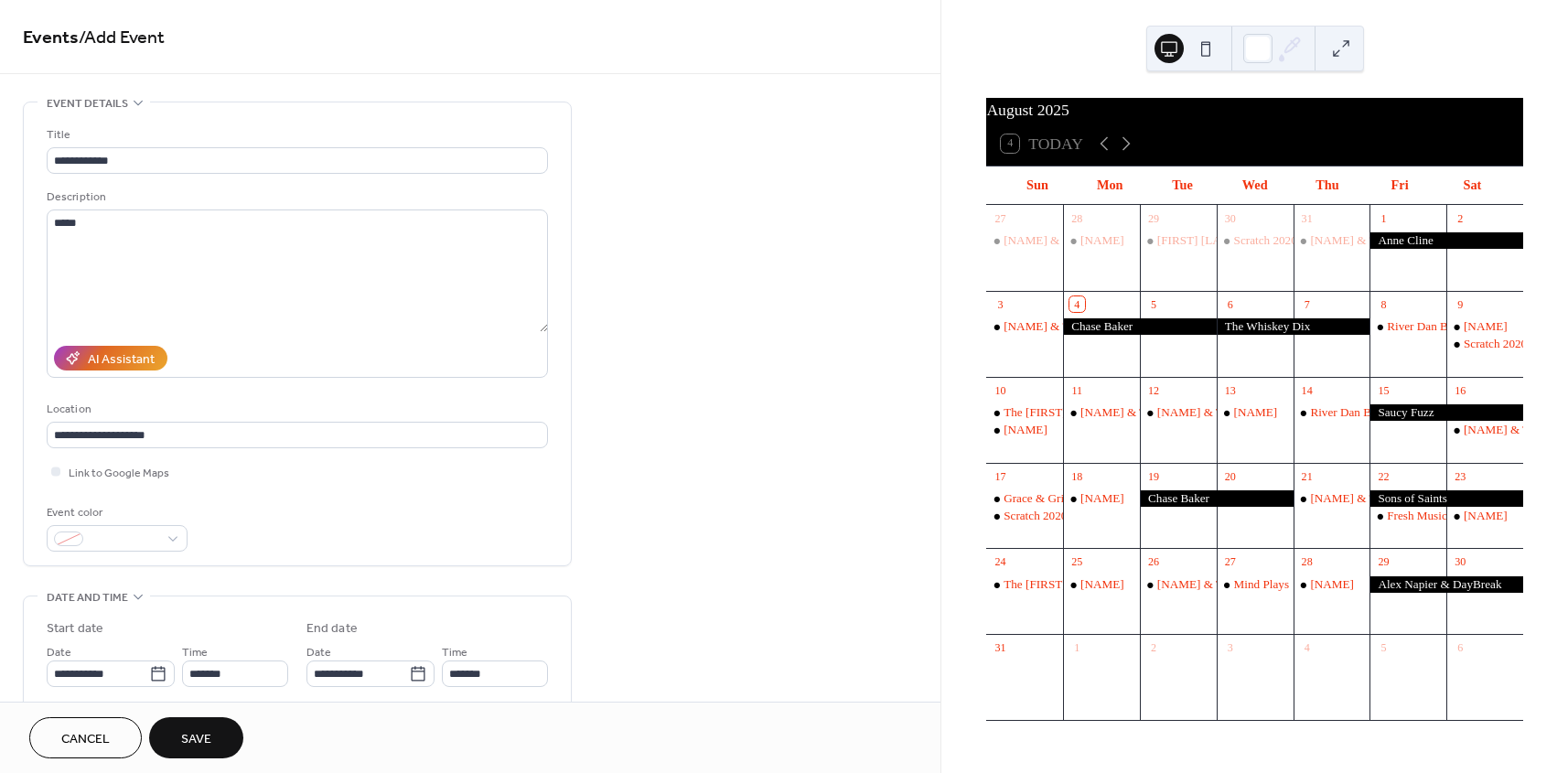 click on "Save" at bounding box center (196, 739) 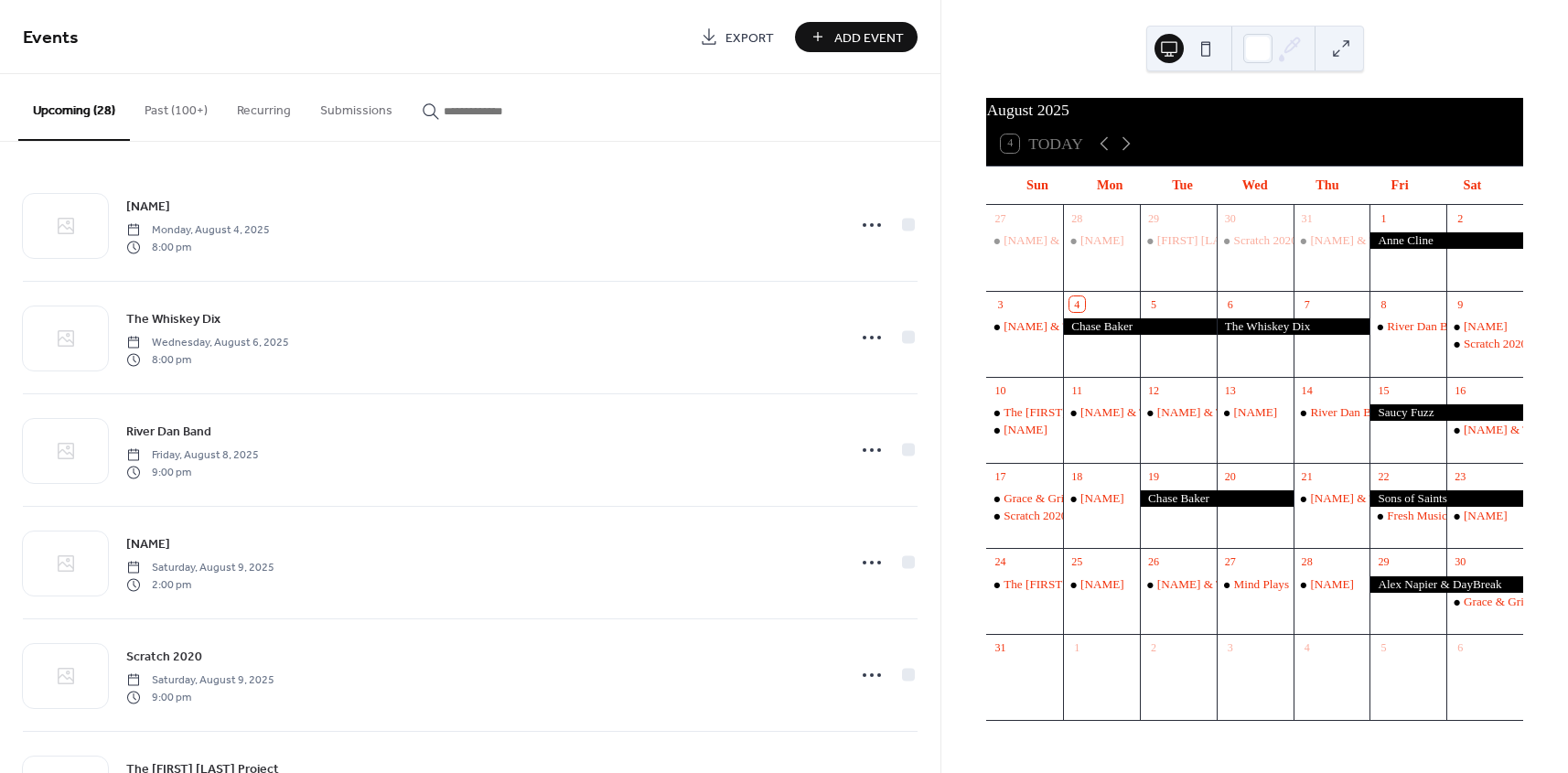 click on "Add Event" at bounding box center [869, 38] 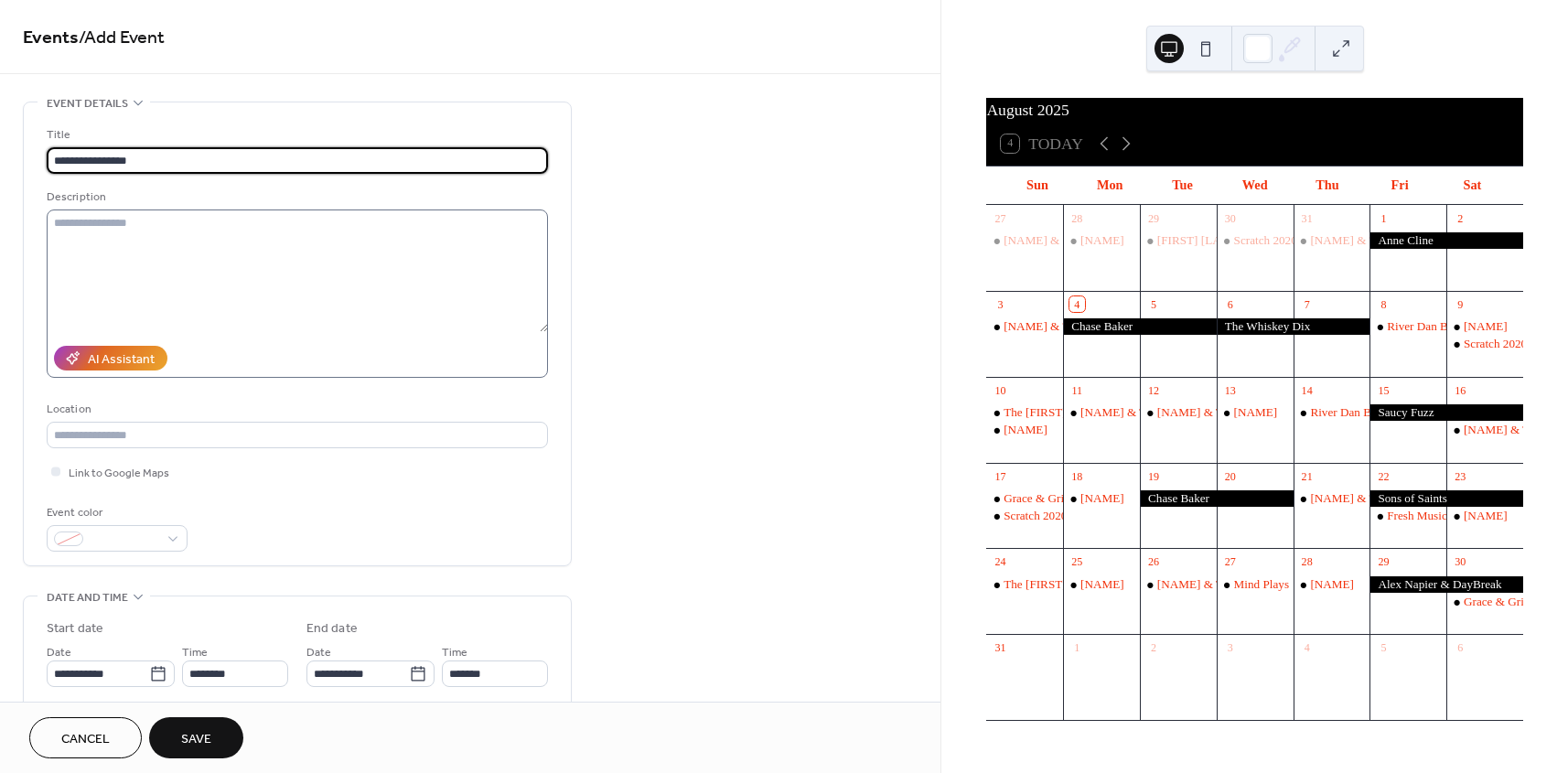 type on "**********" 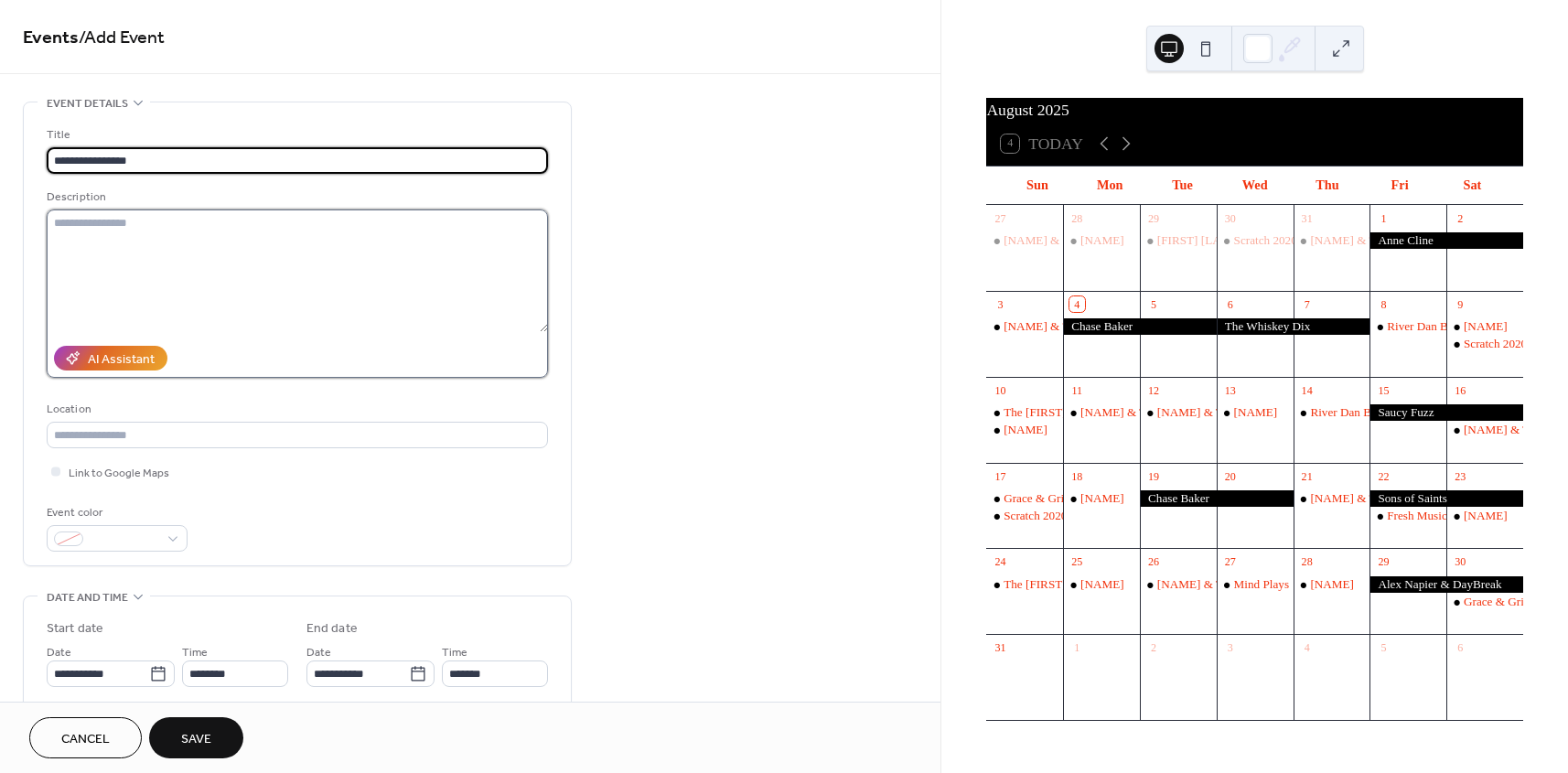 click at bounding box center (297, 271) 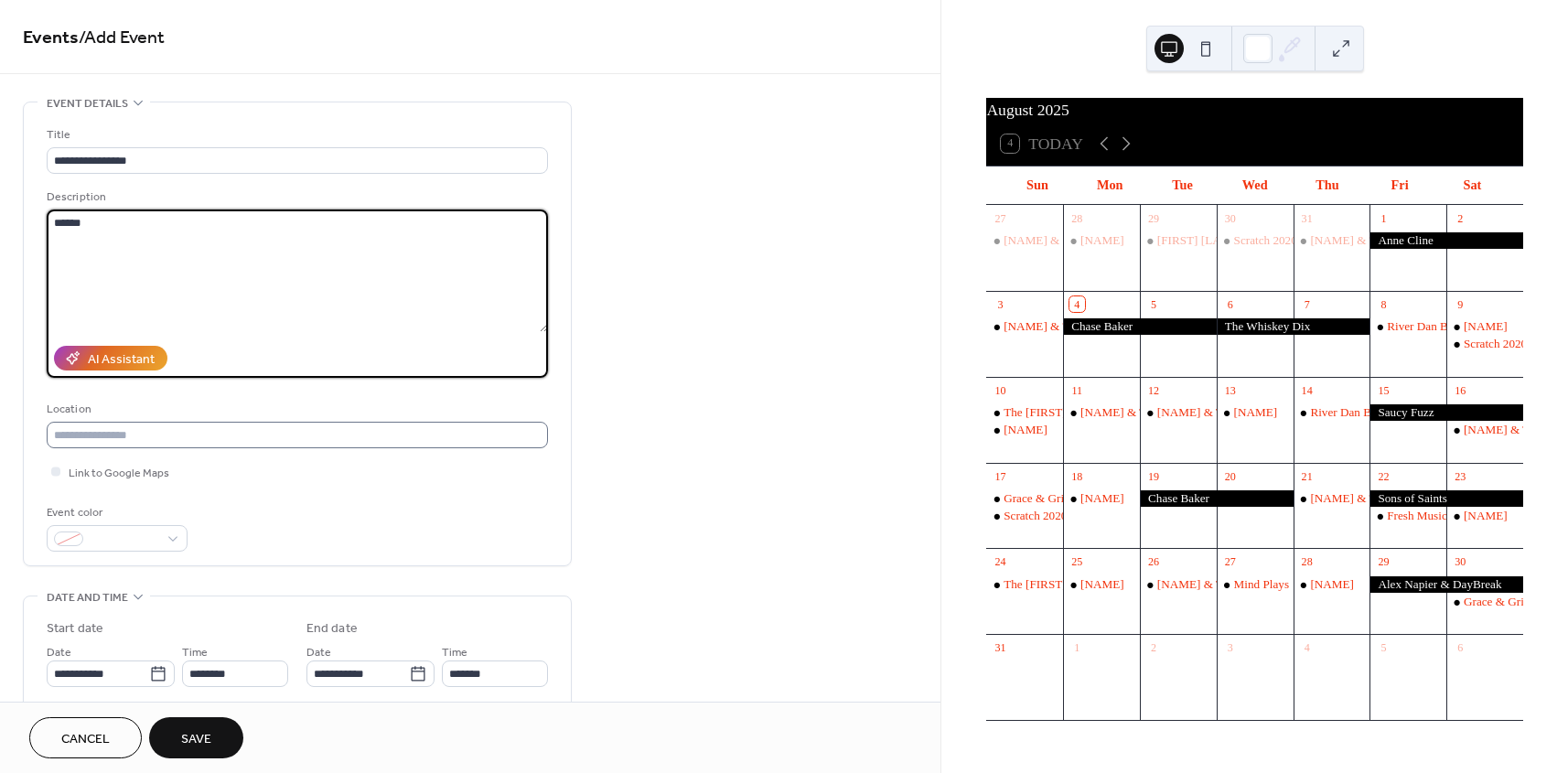 type on "******" 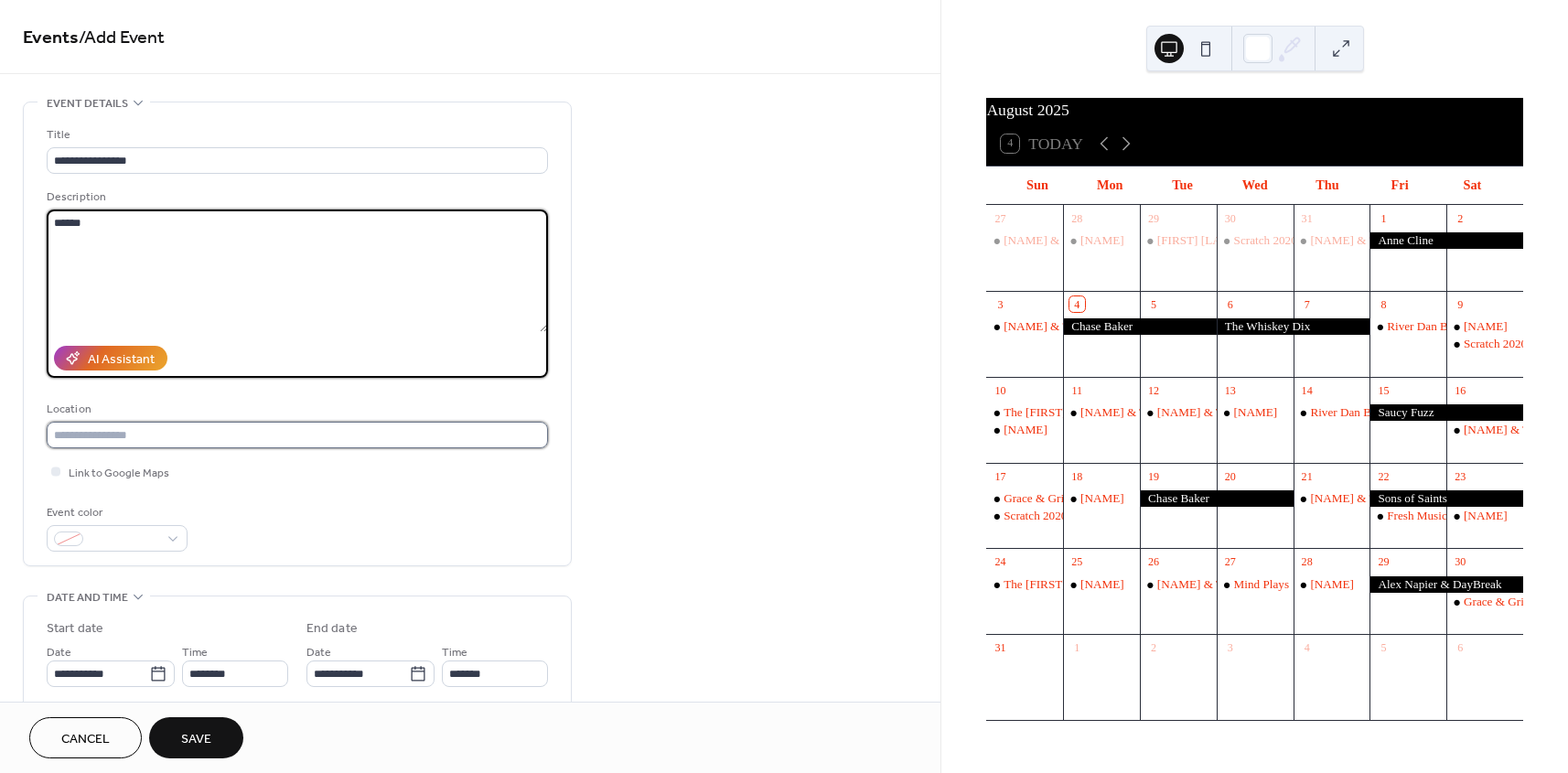 click at bounding box center [297, 435] 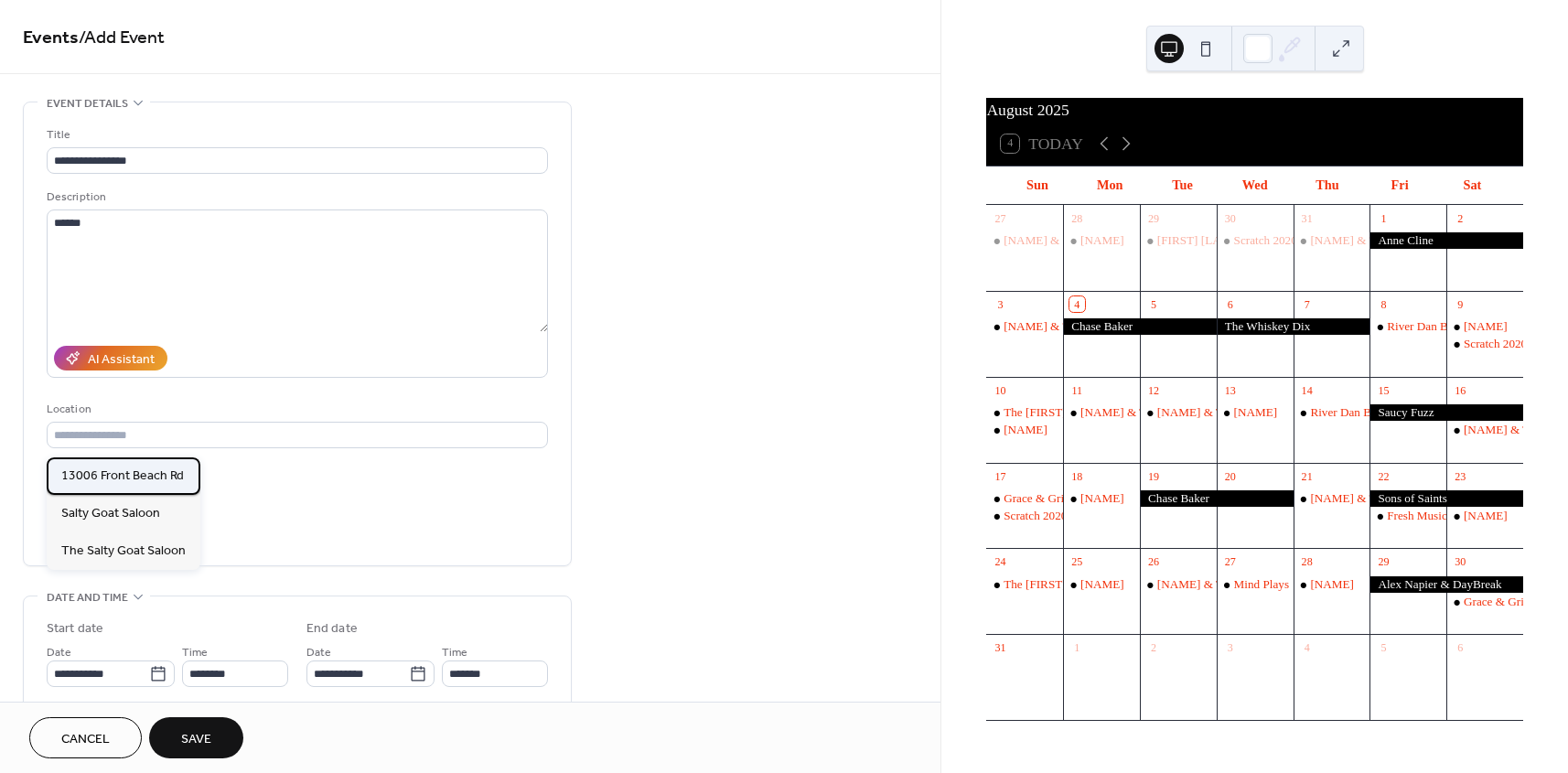 click on "13006 Front Beach Rd" at bounding box center [123, 476] 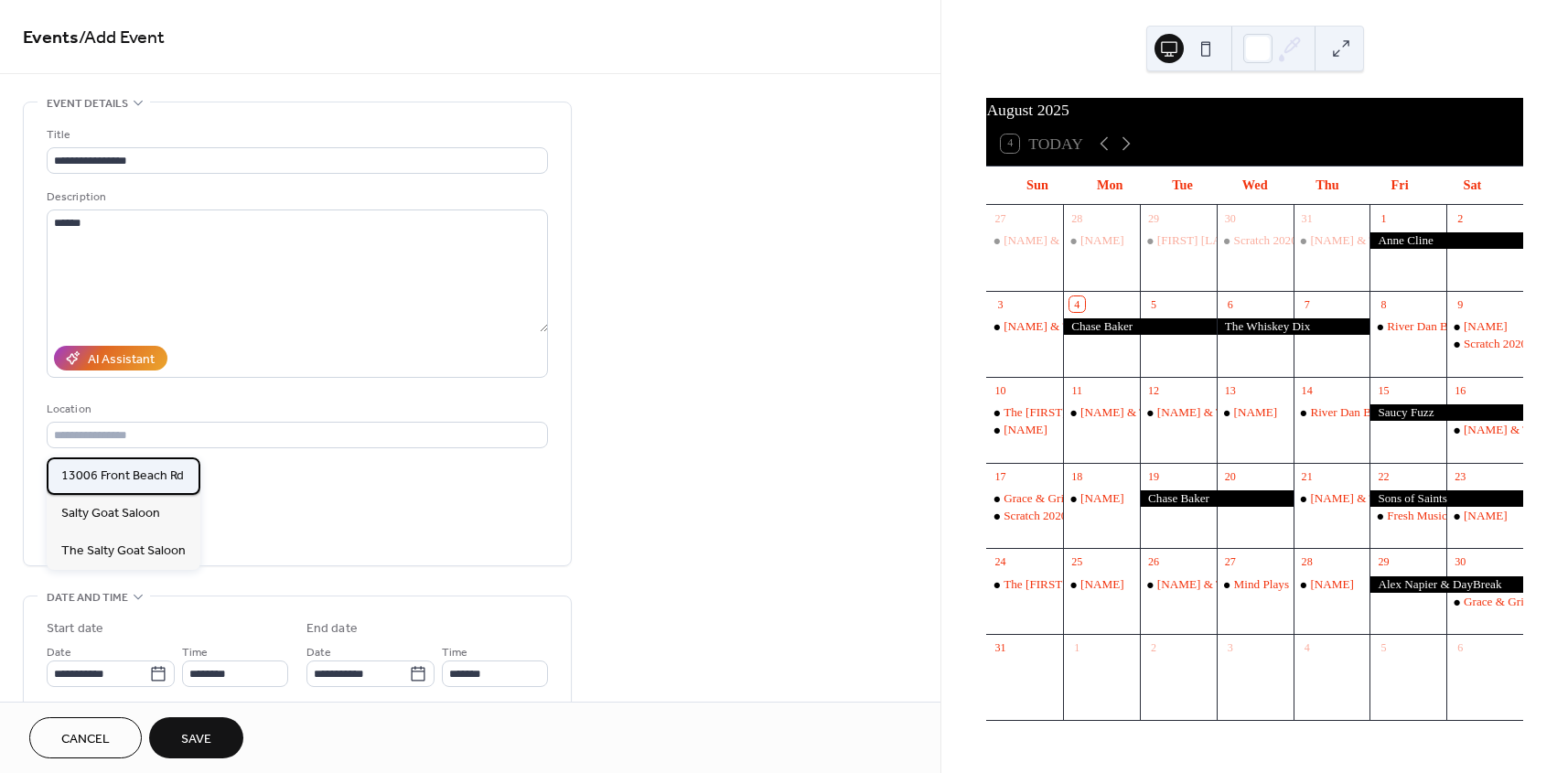 type on "**********" 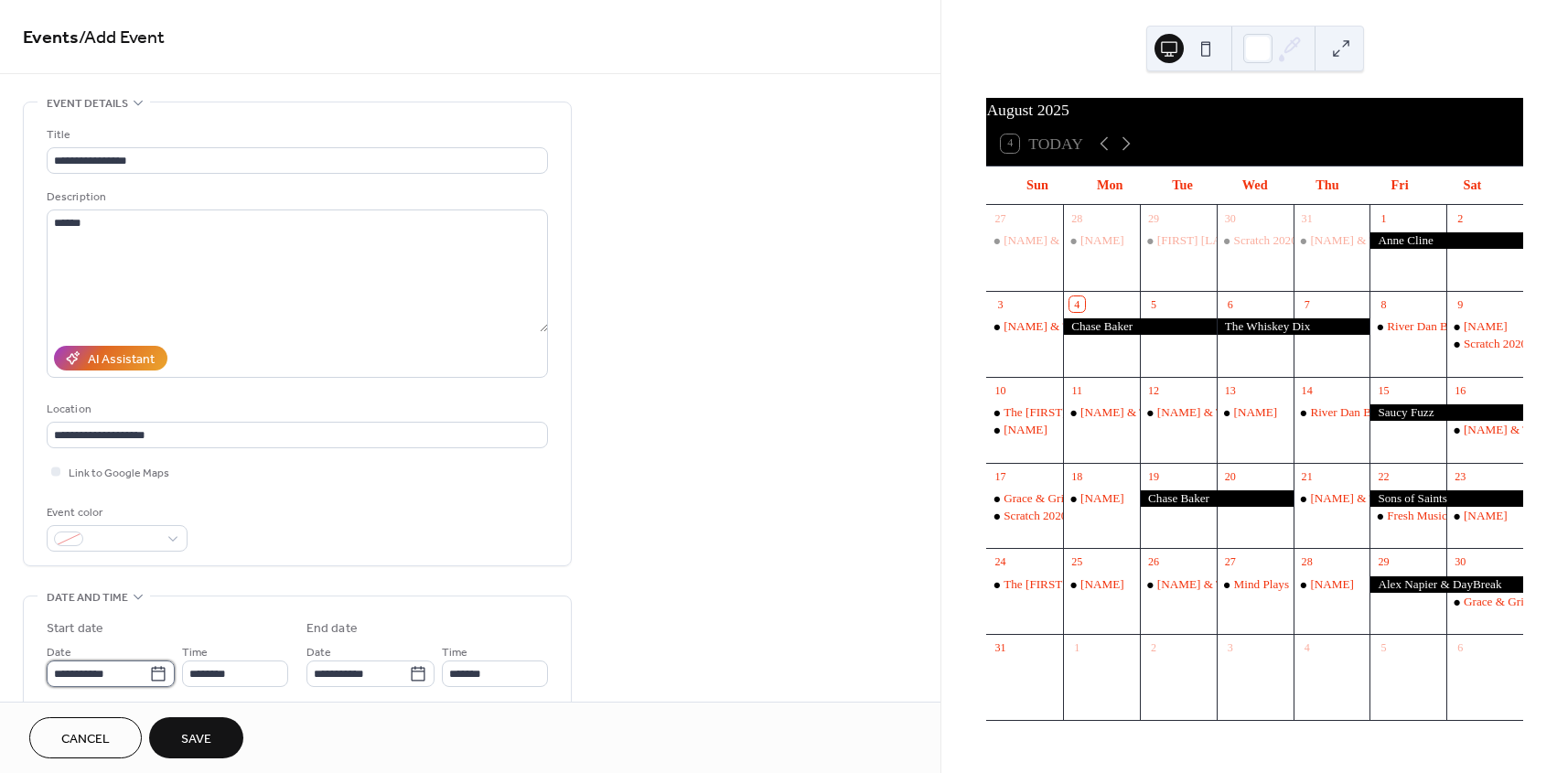 click on "**********" at bounding box center (98, 673) 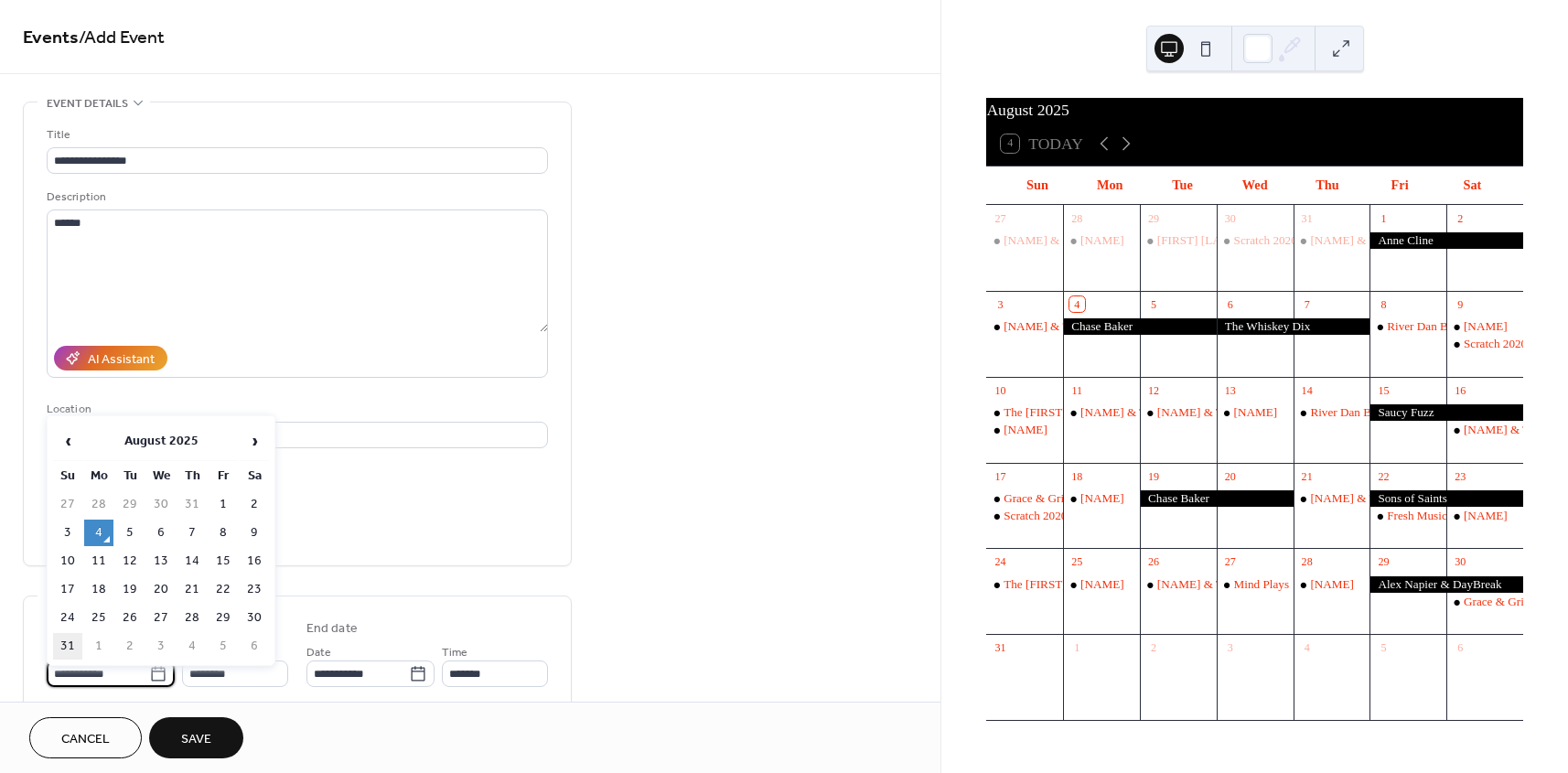 click on "31" at bounding box center [68, 646] 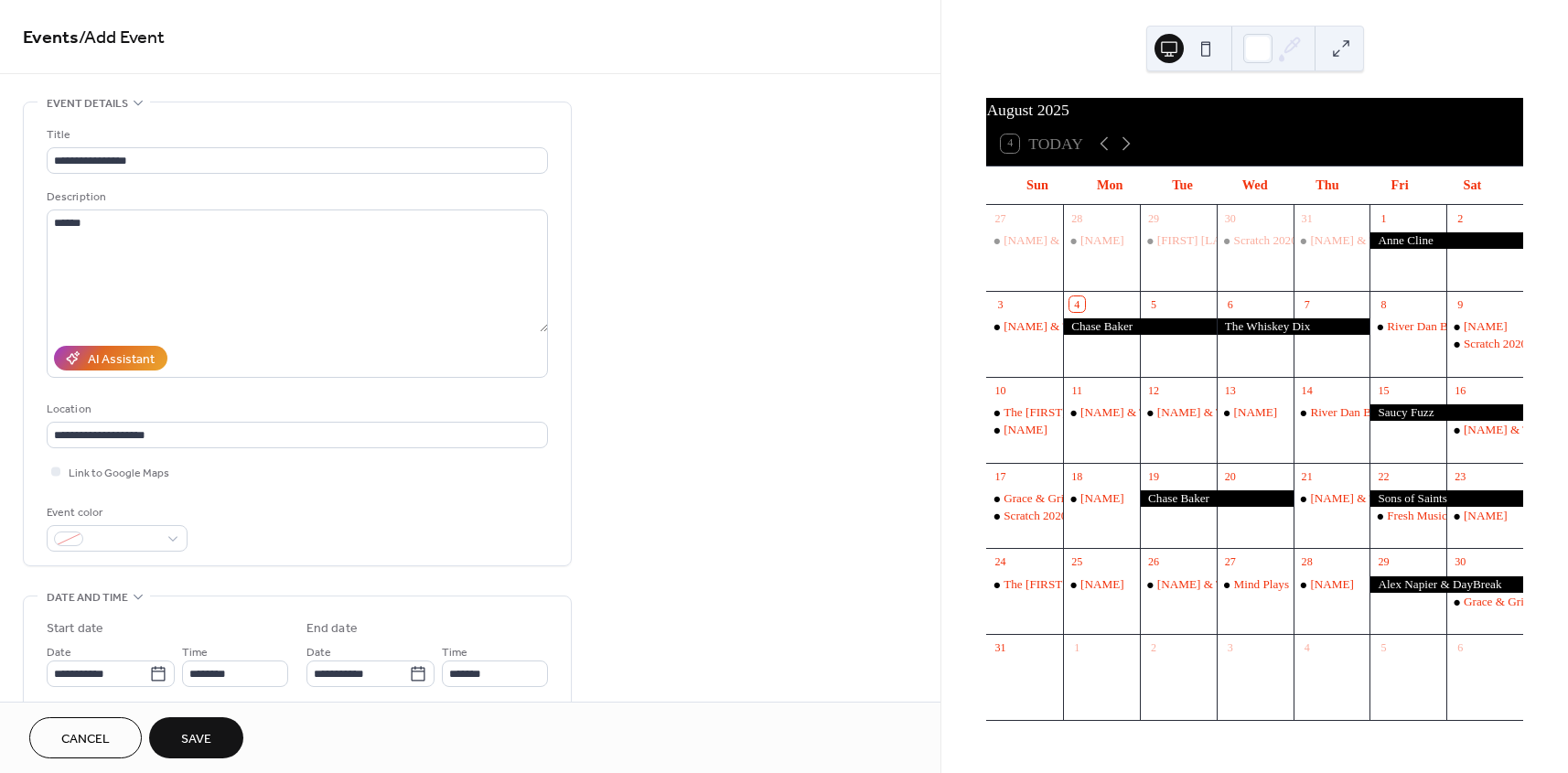 type on "**********" 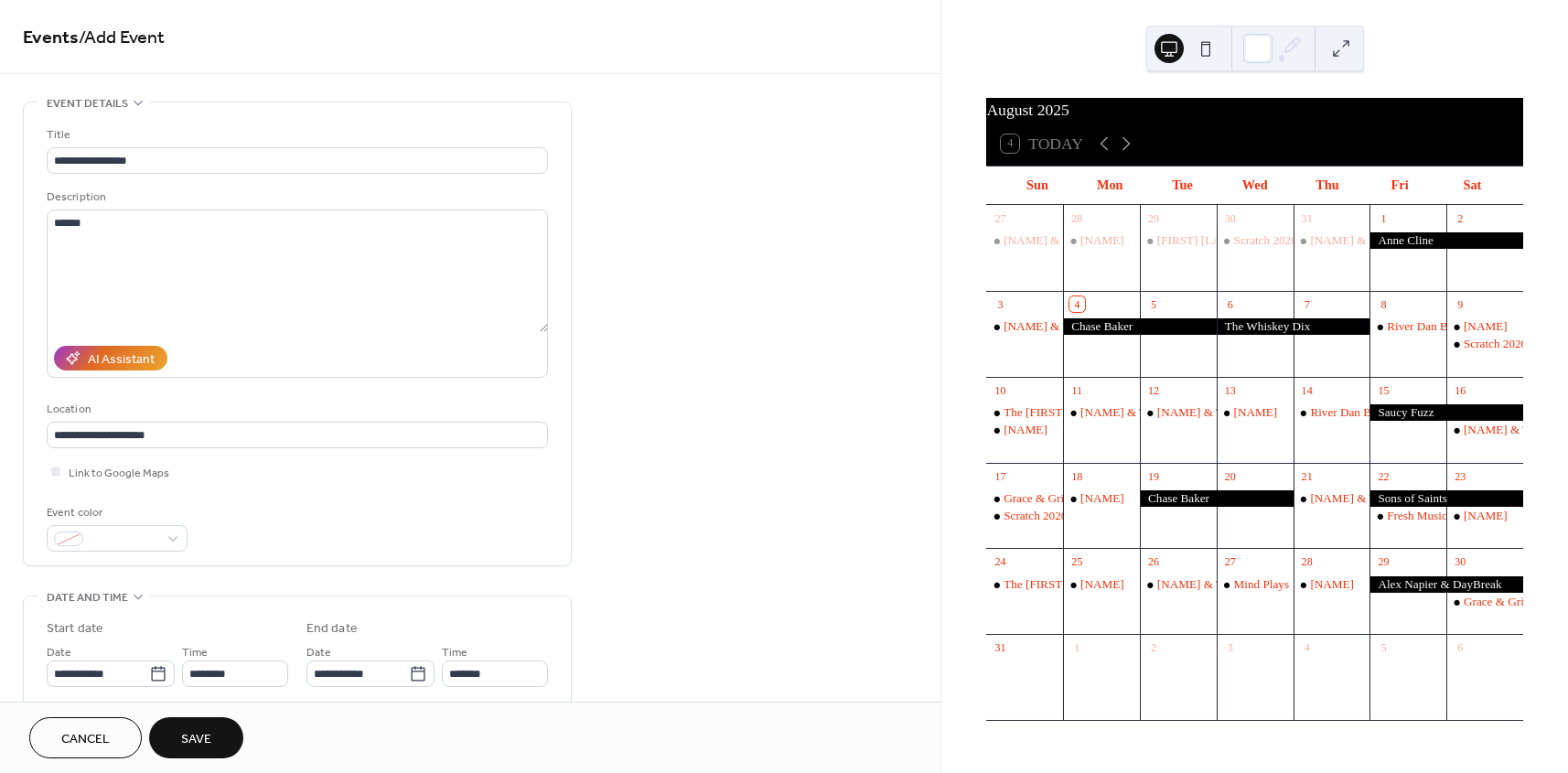 type on "**********" 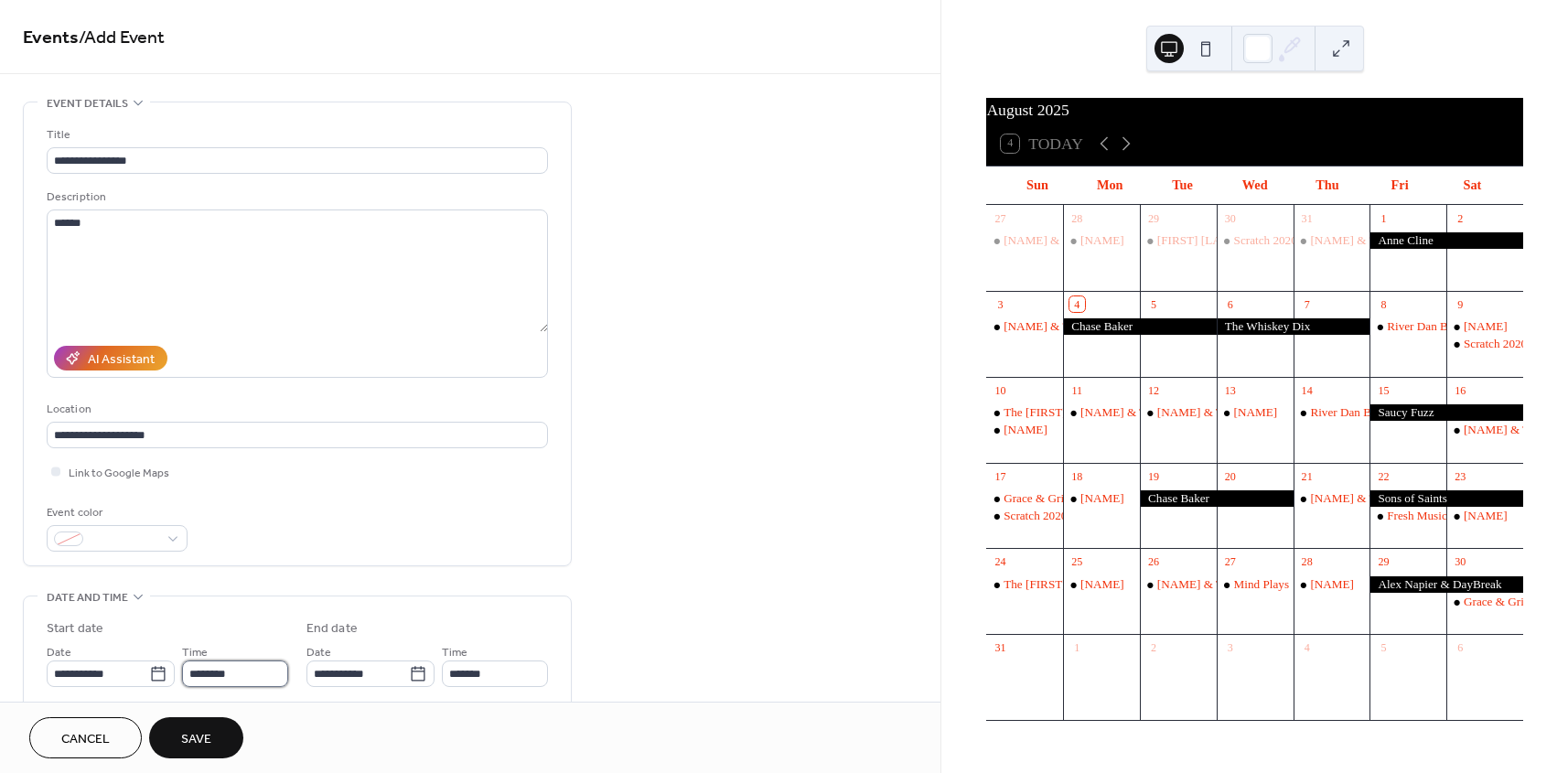click on "********" at bounding box center (235, 673) 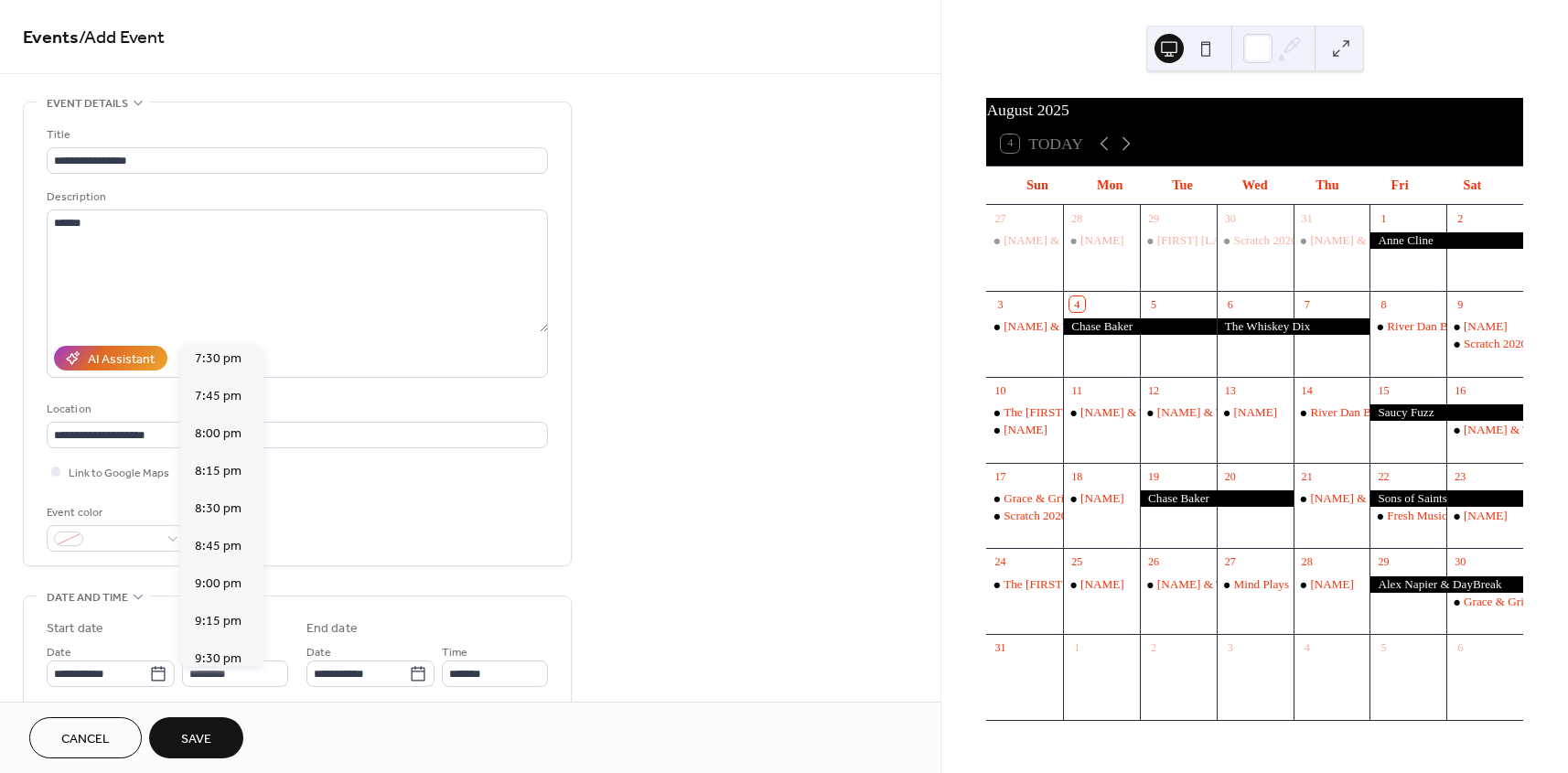 scroll, scrollTop: 2900, scrollLeft: 0, axis: vertical 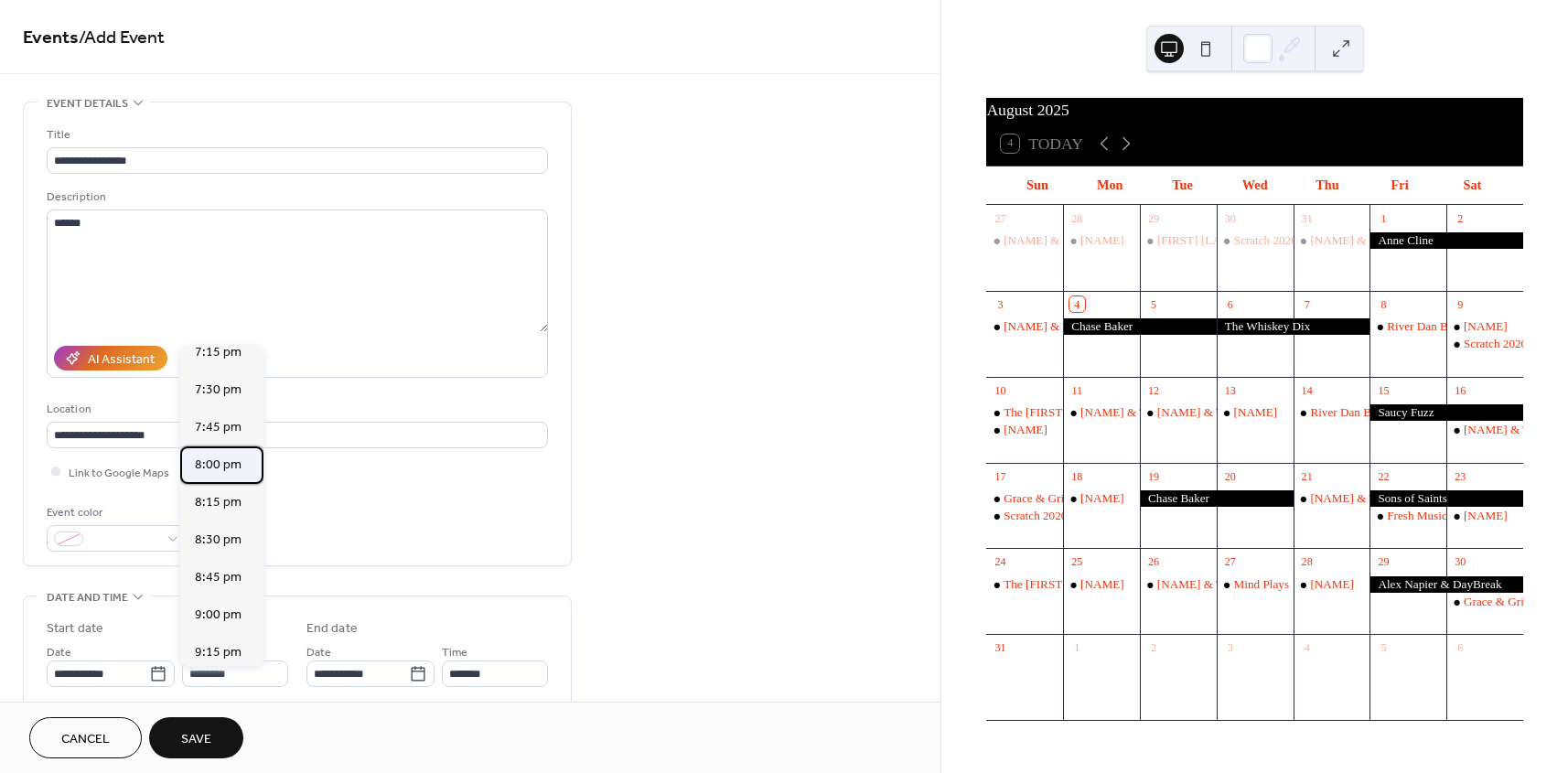click on "8:00 pm" at bounding box center [218, 465] 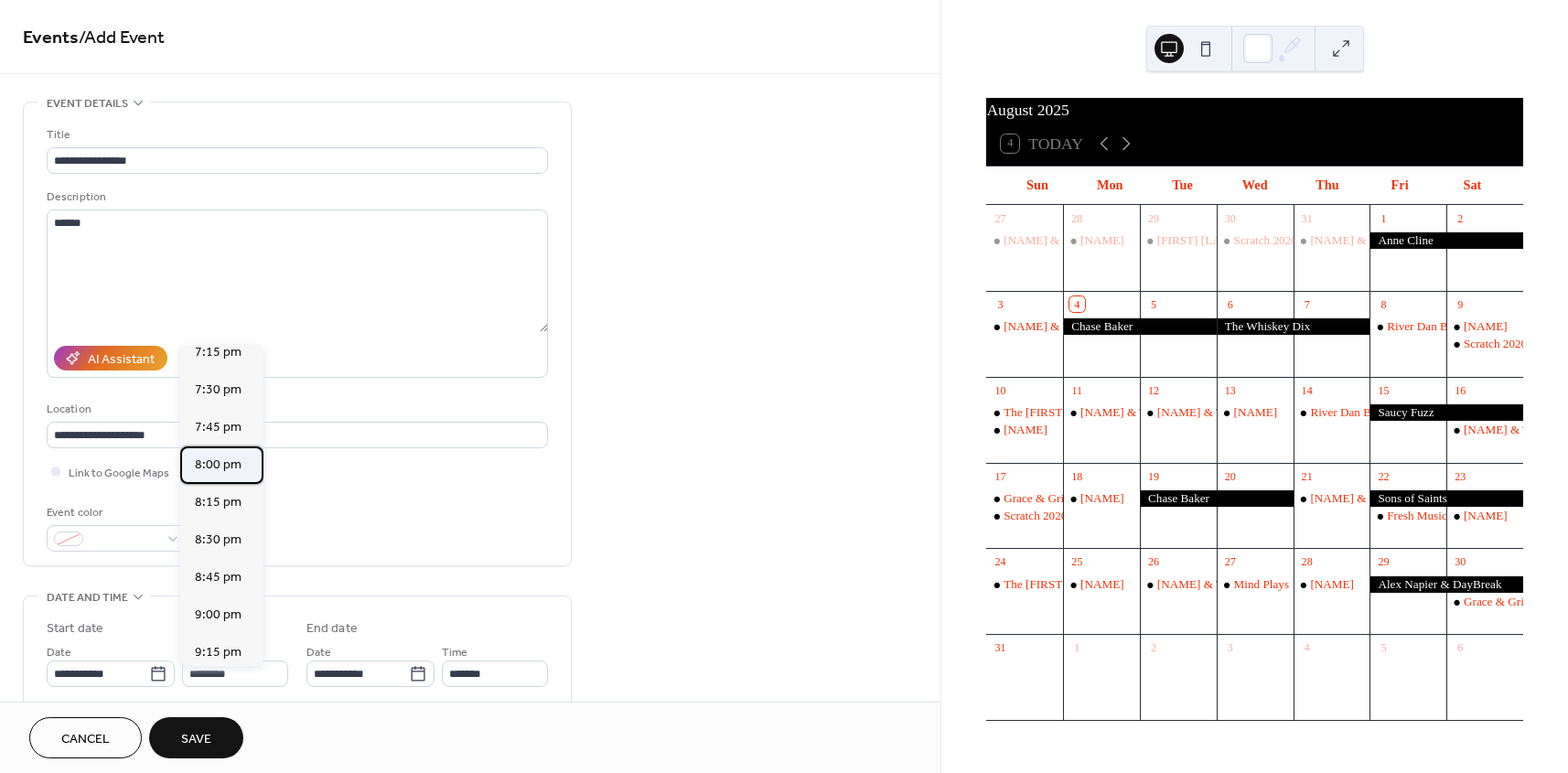 type on "*******" 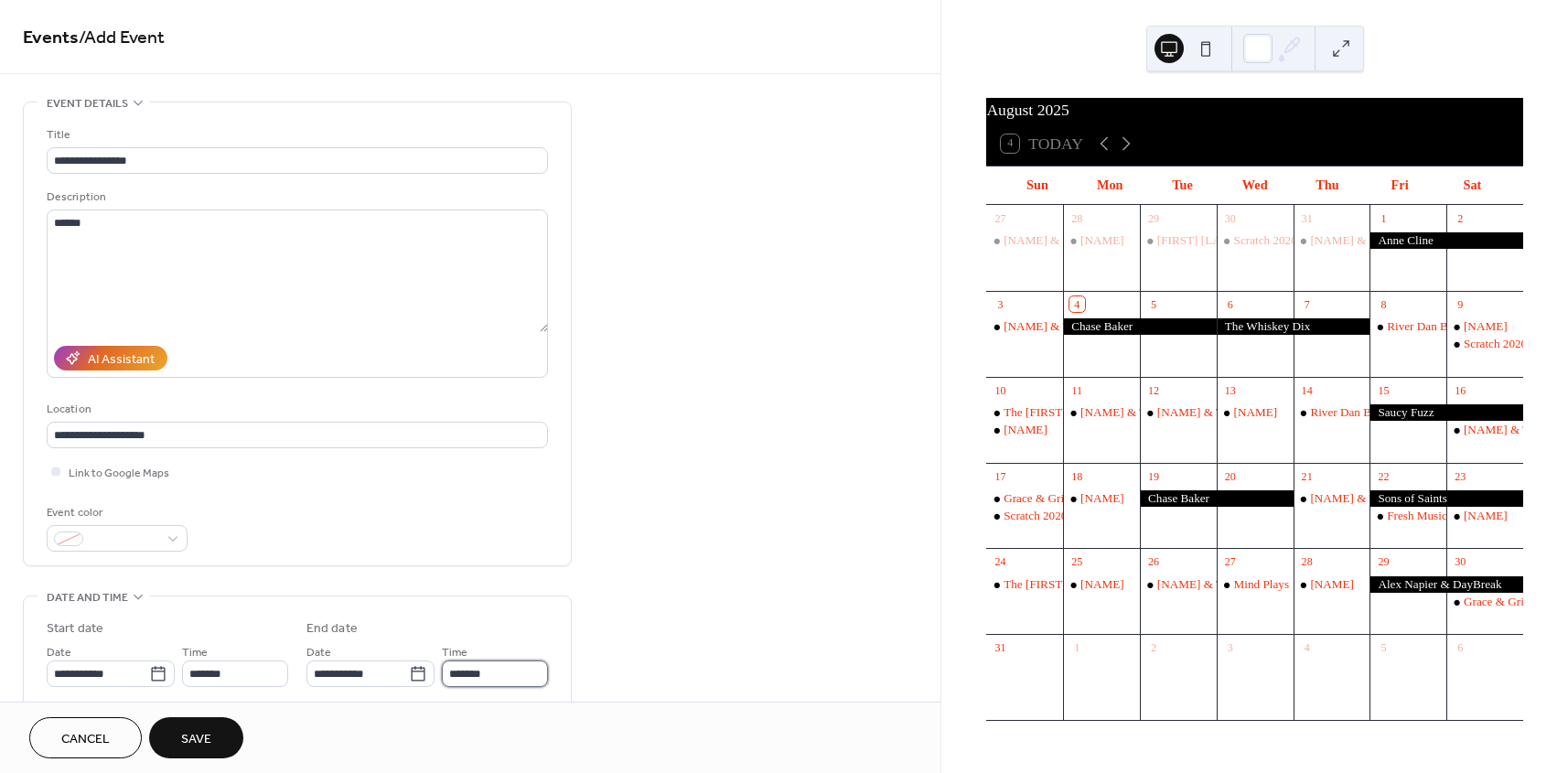 click on "*******" at bounding box center (495, 673) 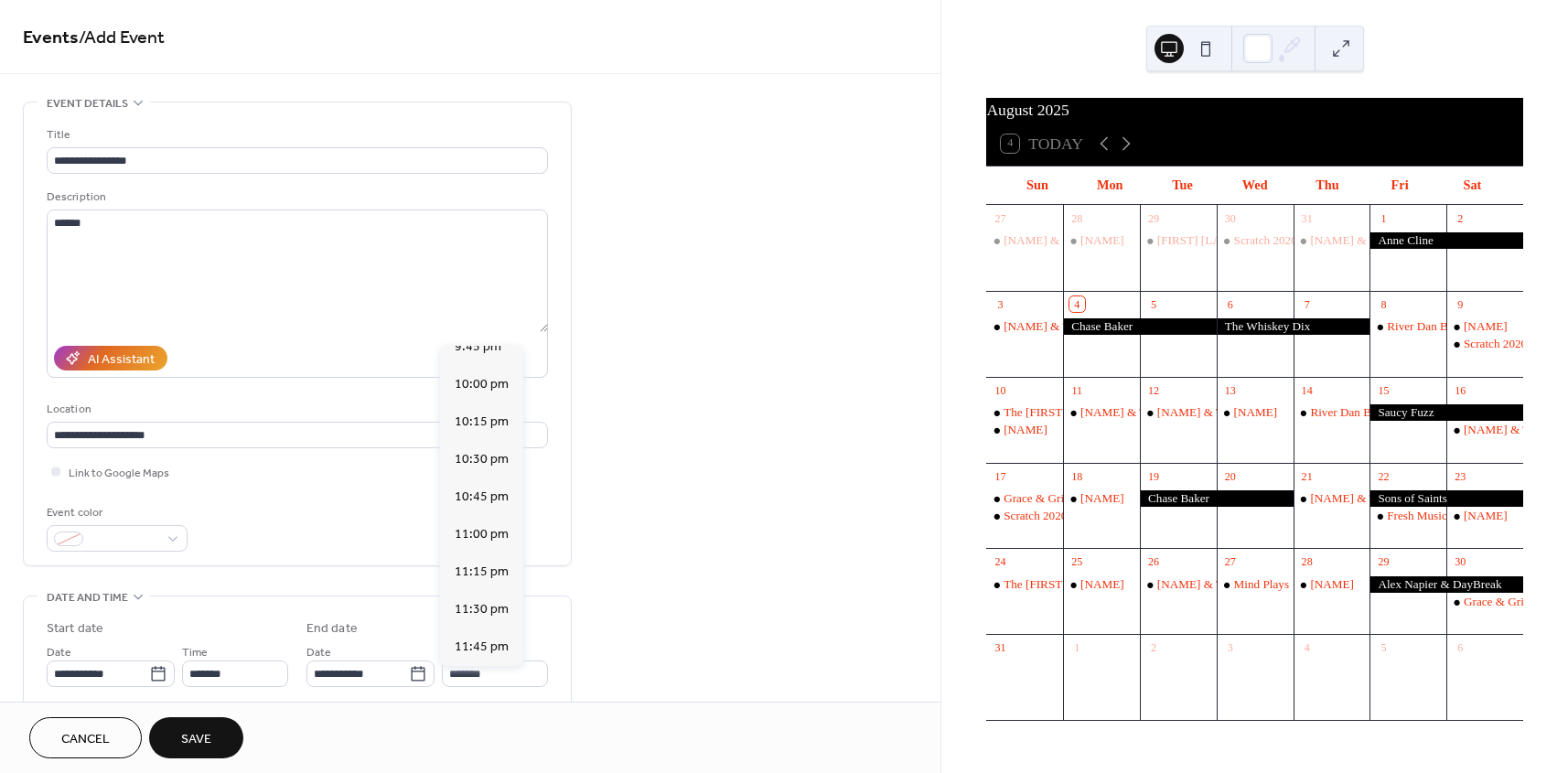 scroll, scrollTop: 252, scrollLeft: 0, axis: vertical 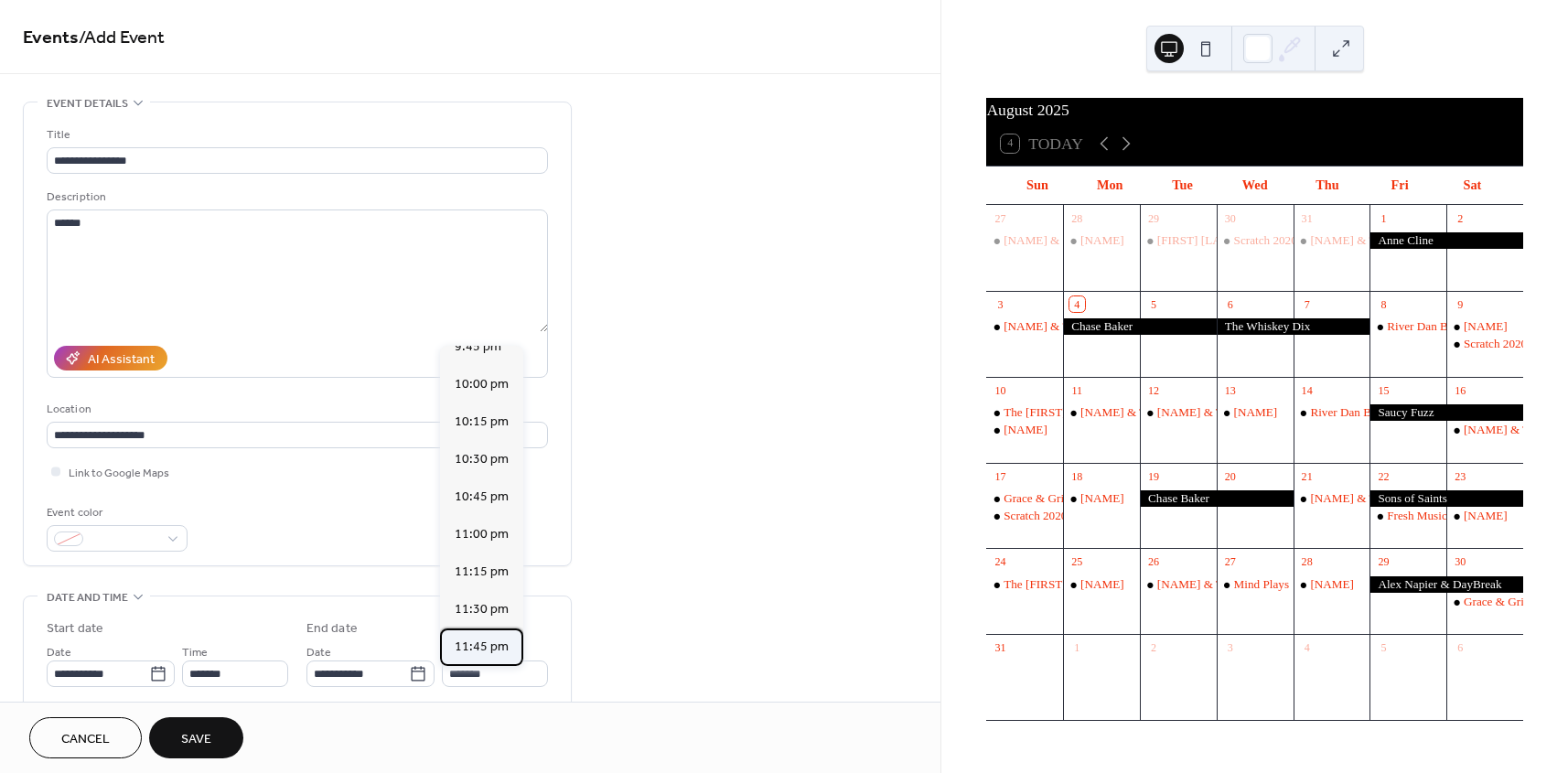 click on "11:45 pm" at bounding box center [481, 647] 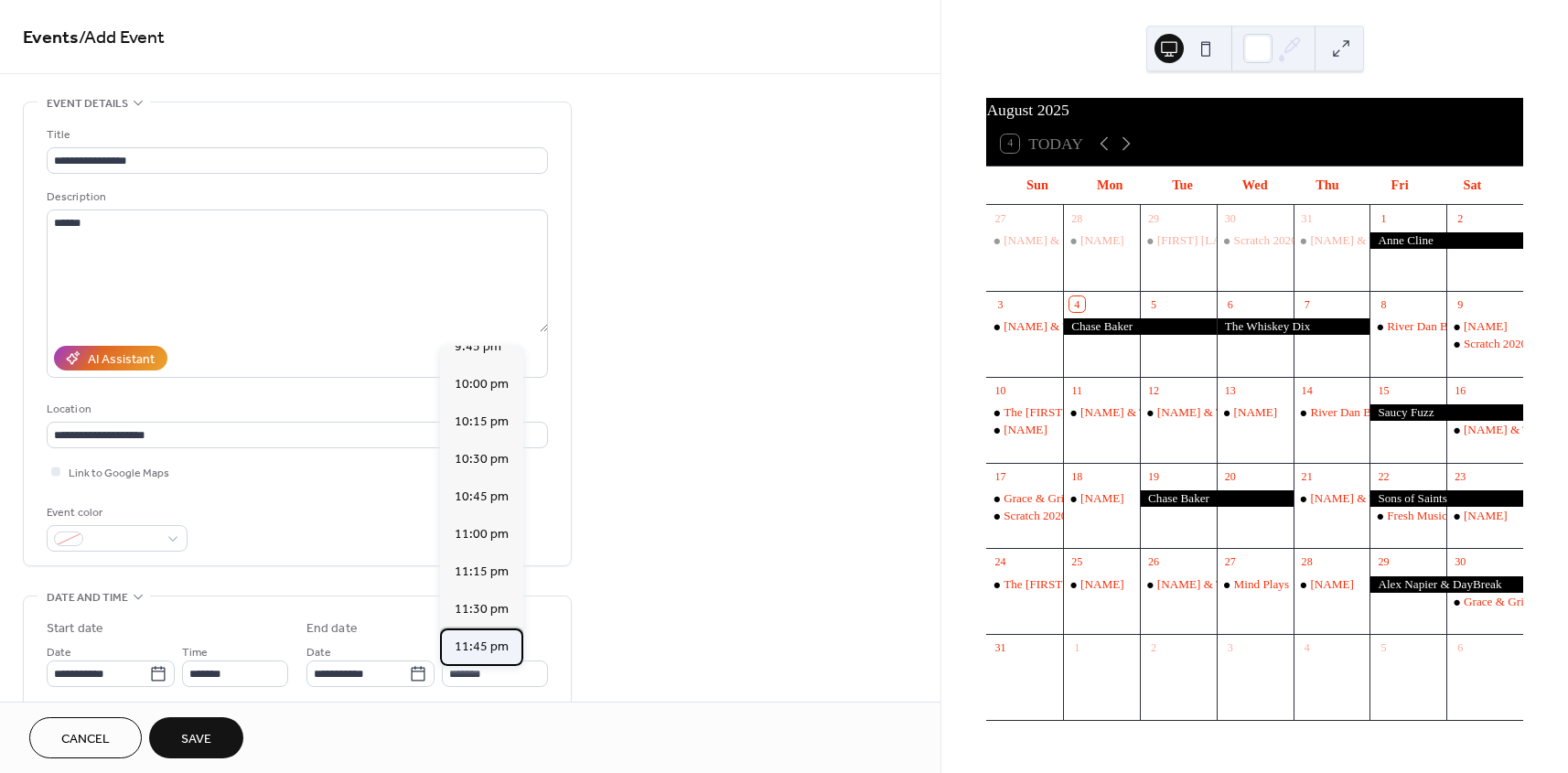 type on "********" 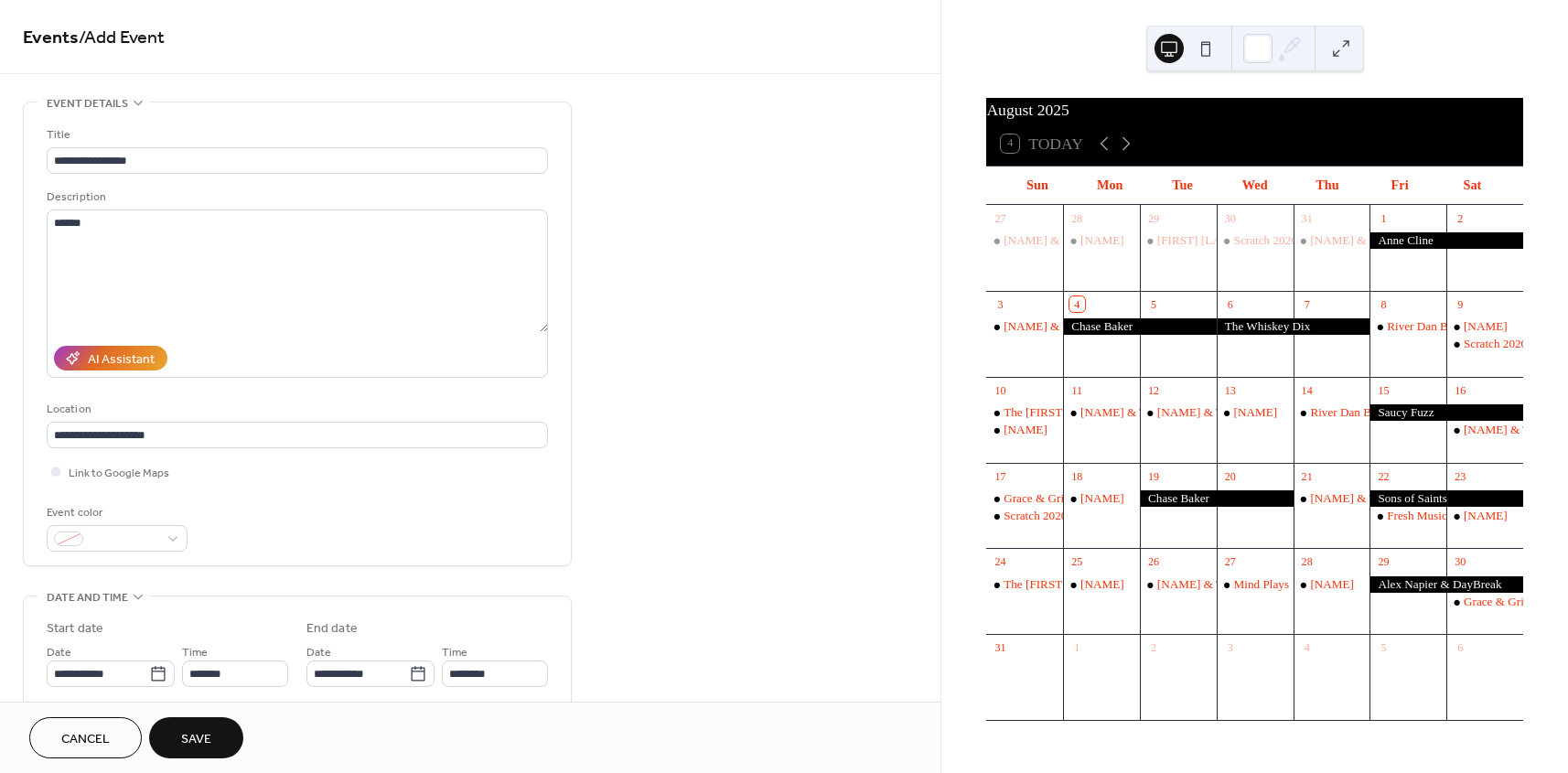 click on "Save" at bounding box center (196, 739) 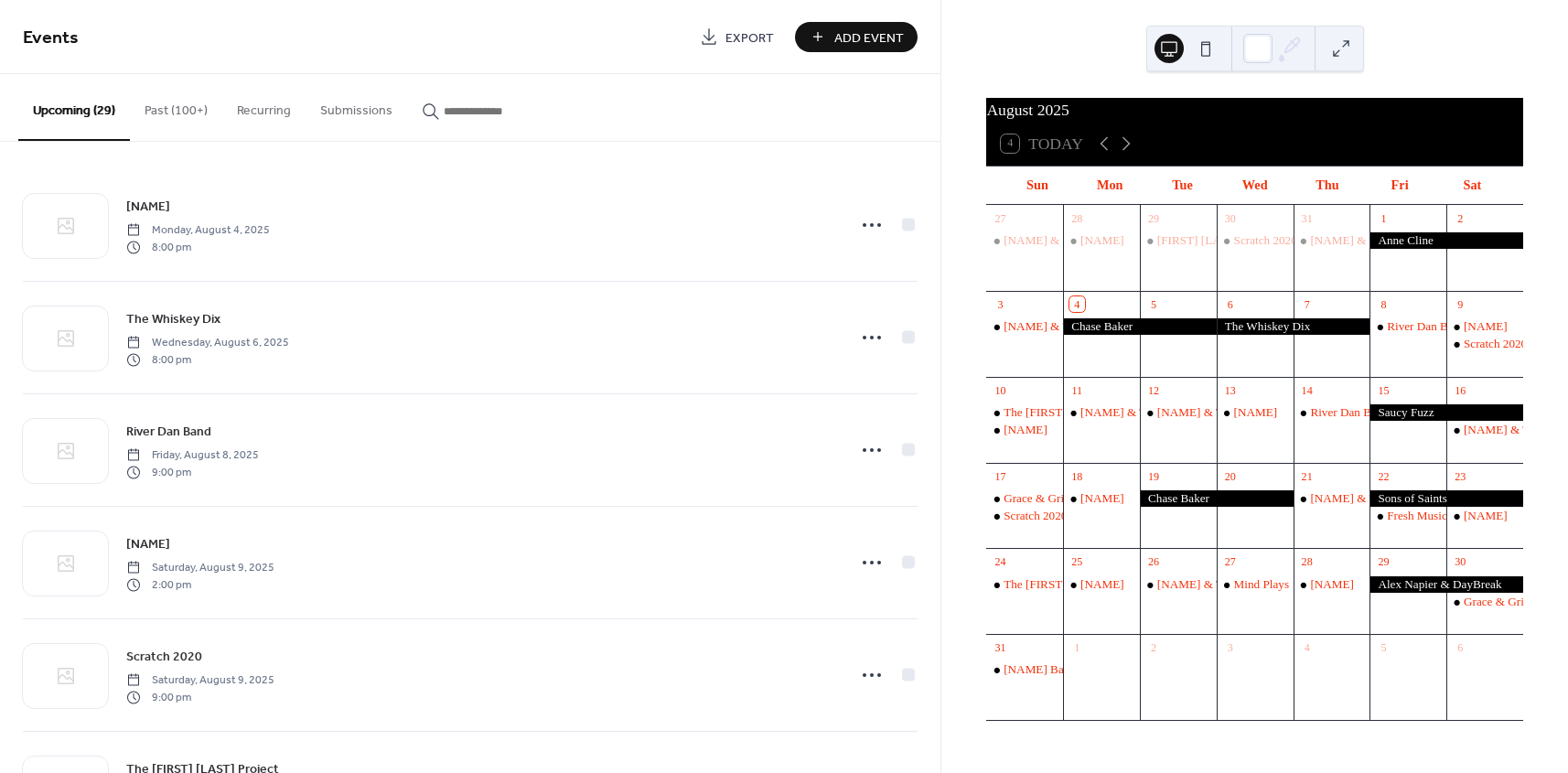 click on "Add Event" at bounding box center (869, 38) 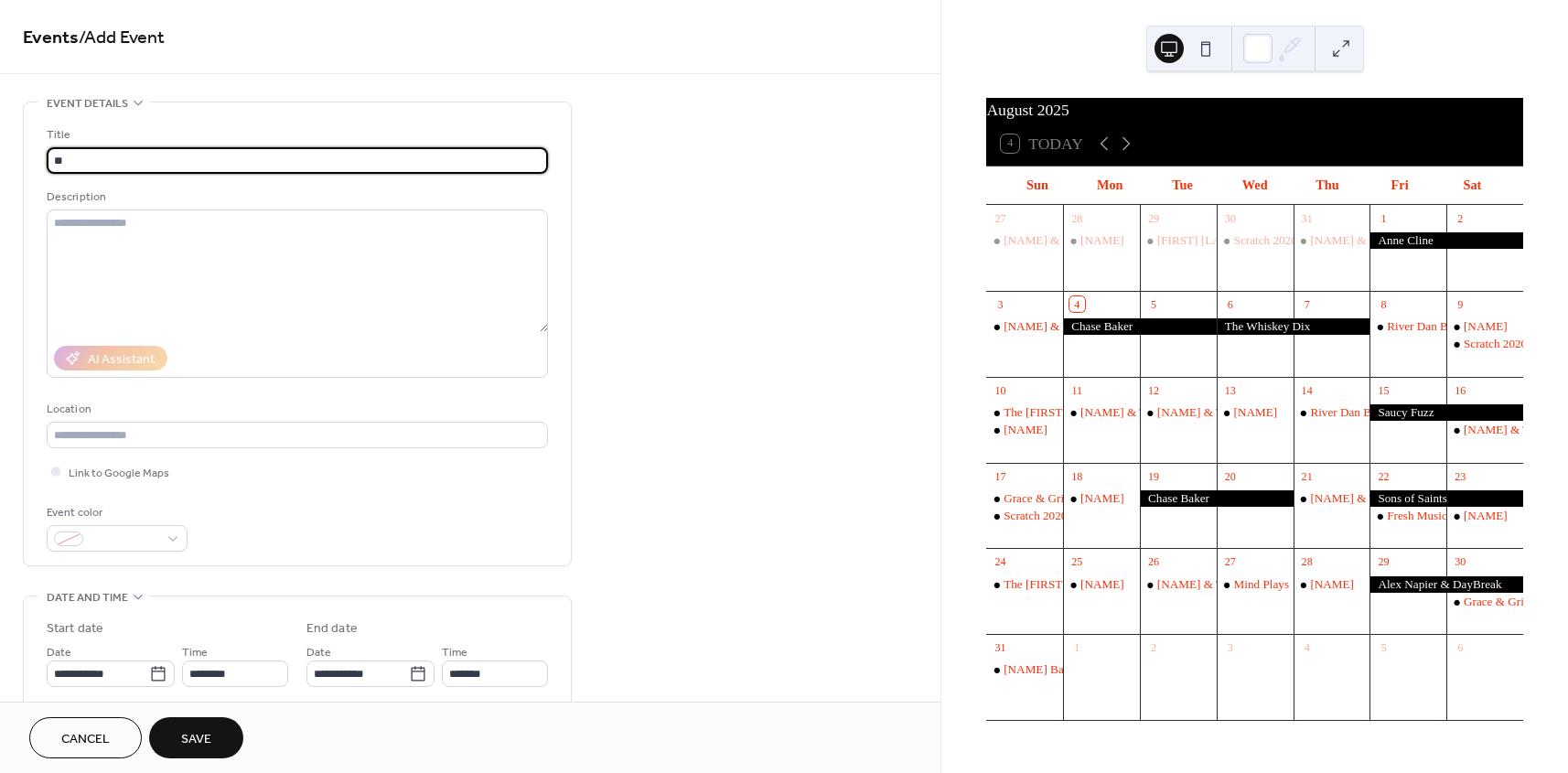type on "*" 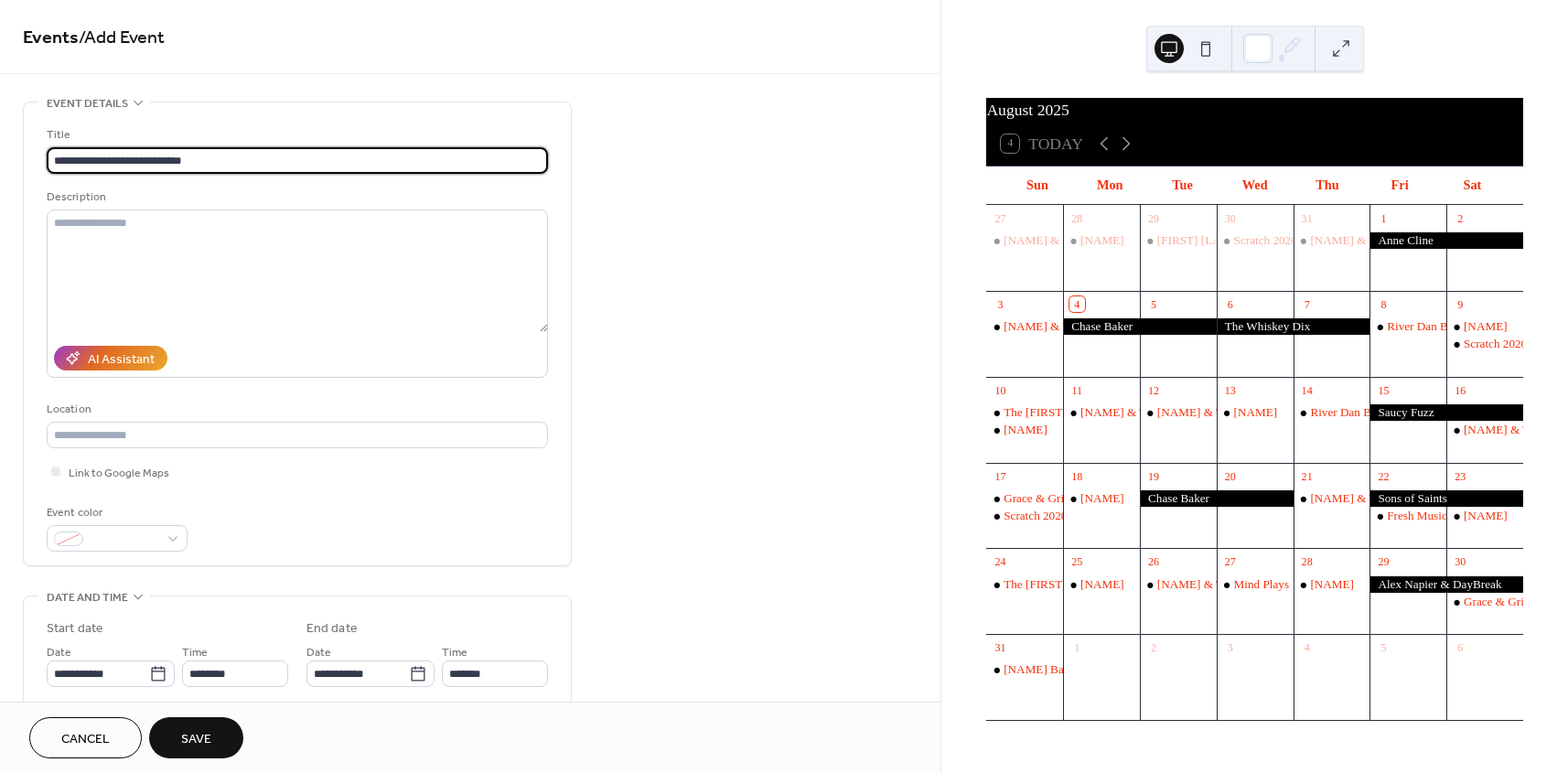 type on "**********" 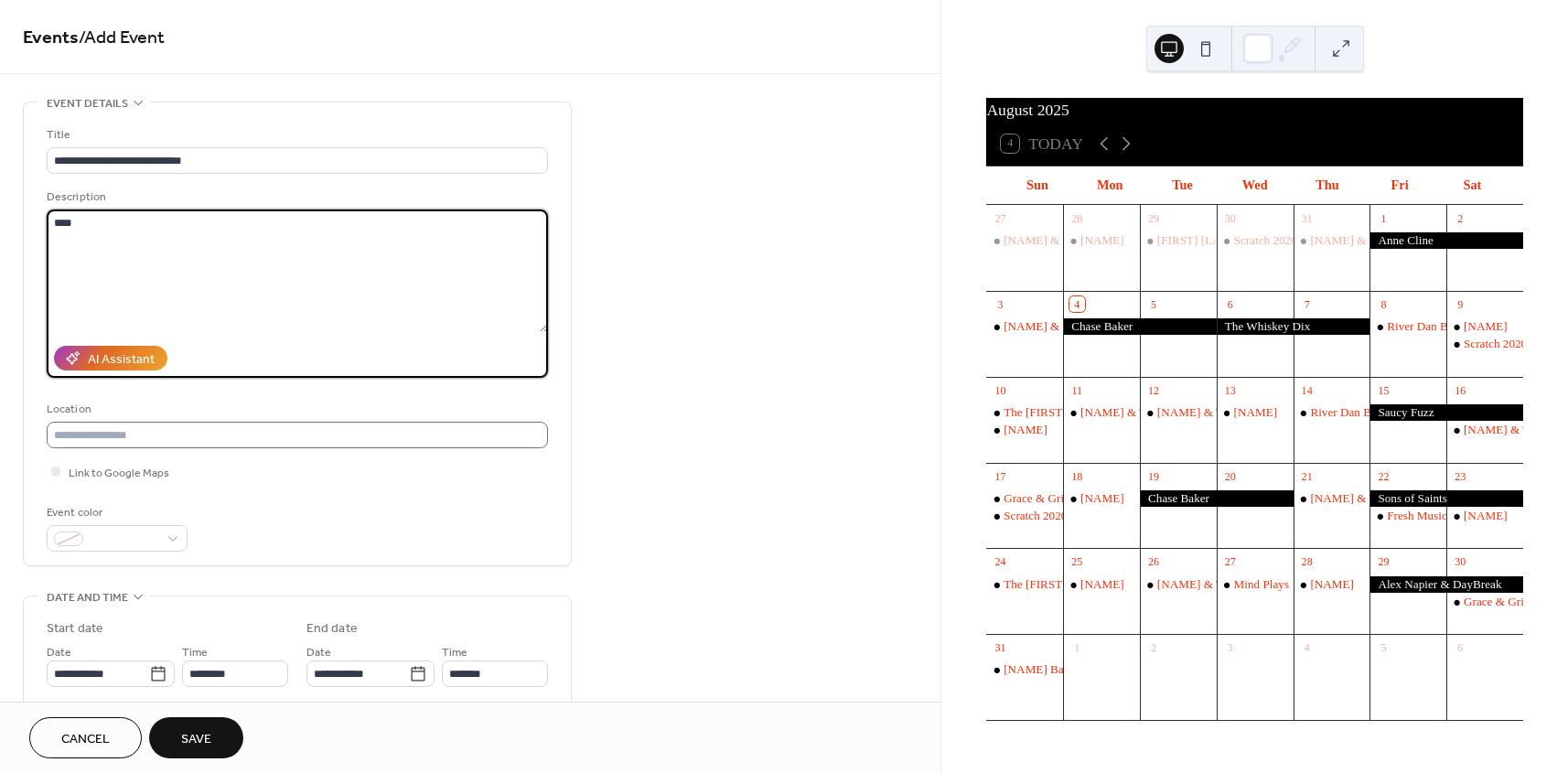 type on "****" 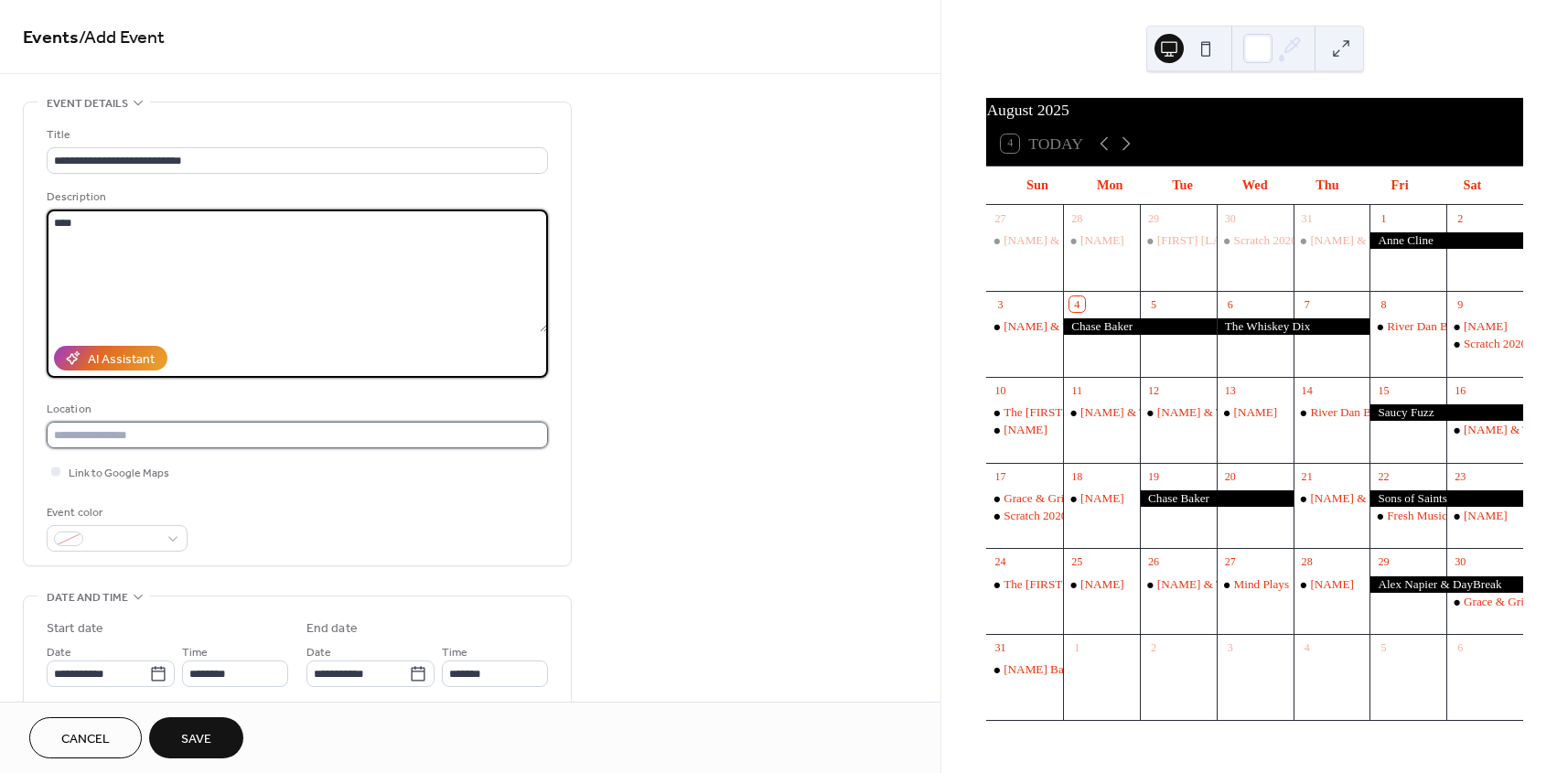 click at bounding box center (297, 435) 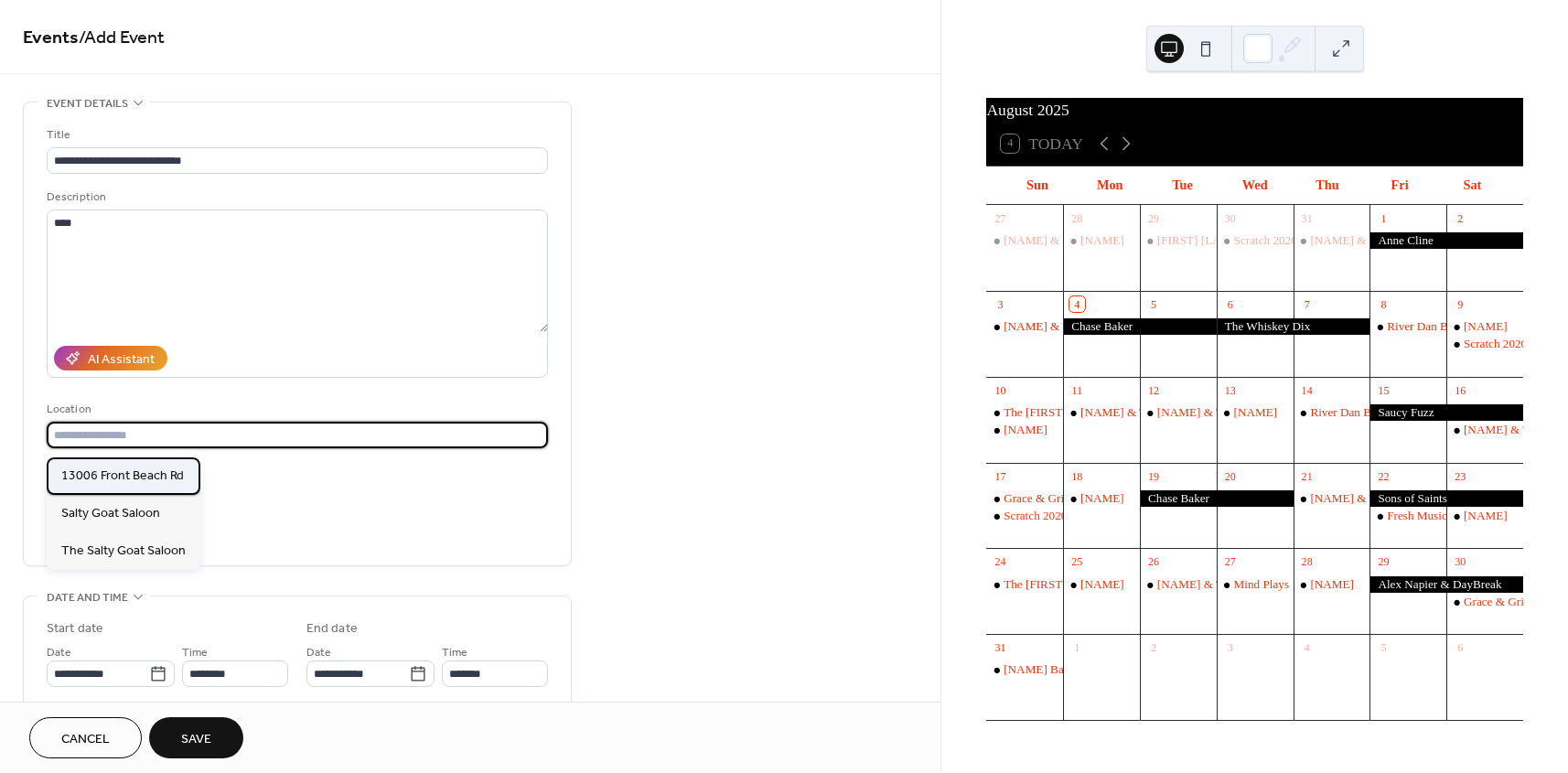 click on "13006 Front Beach Rd" at bounding box center (123, 476) 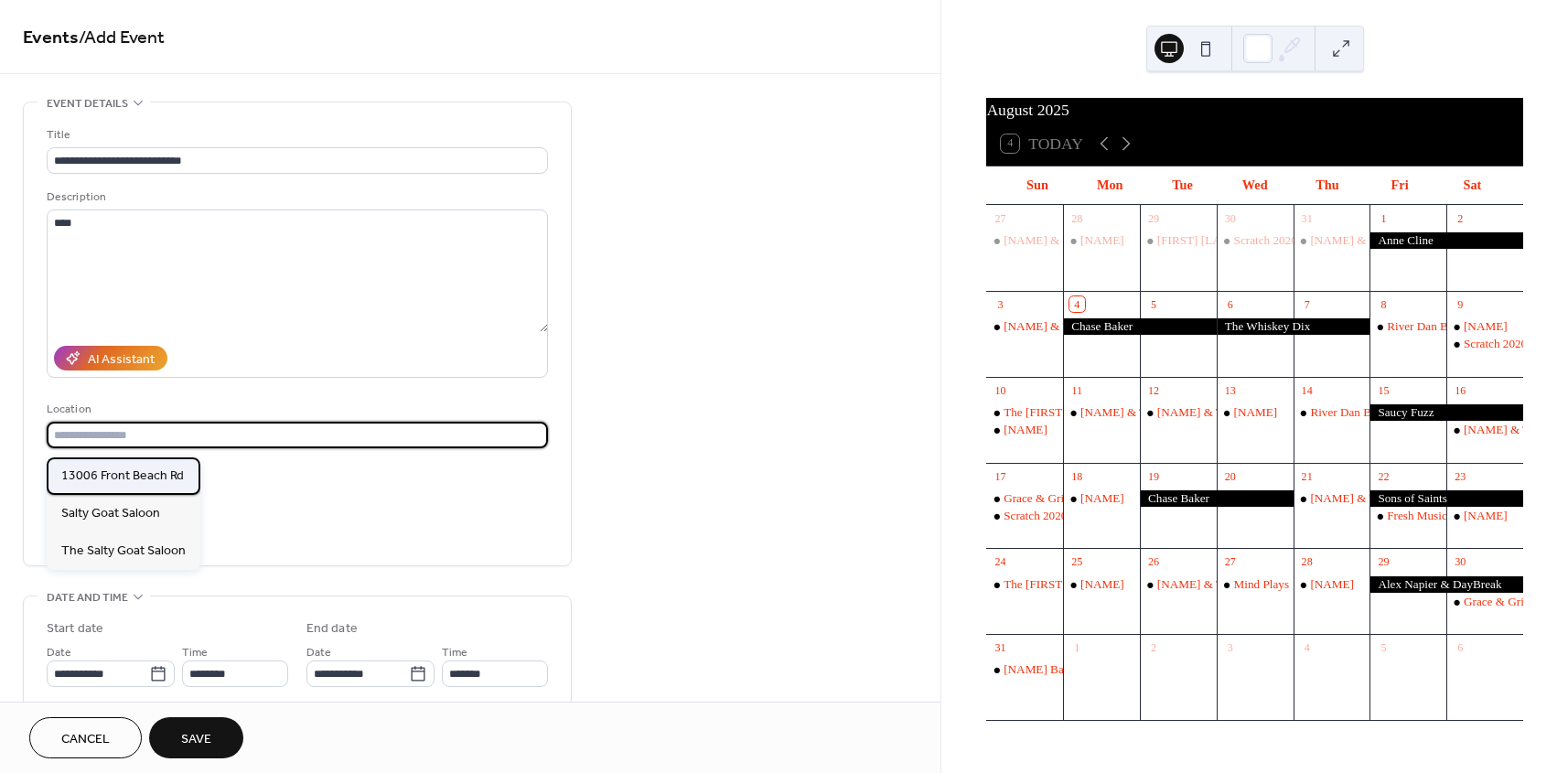 type on "**********" 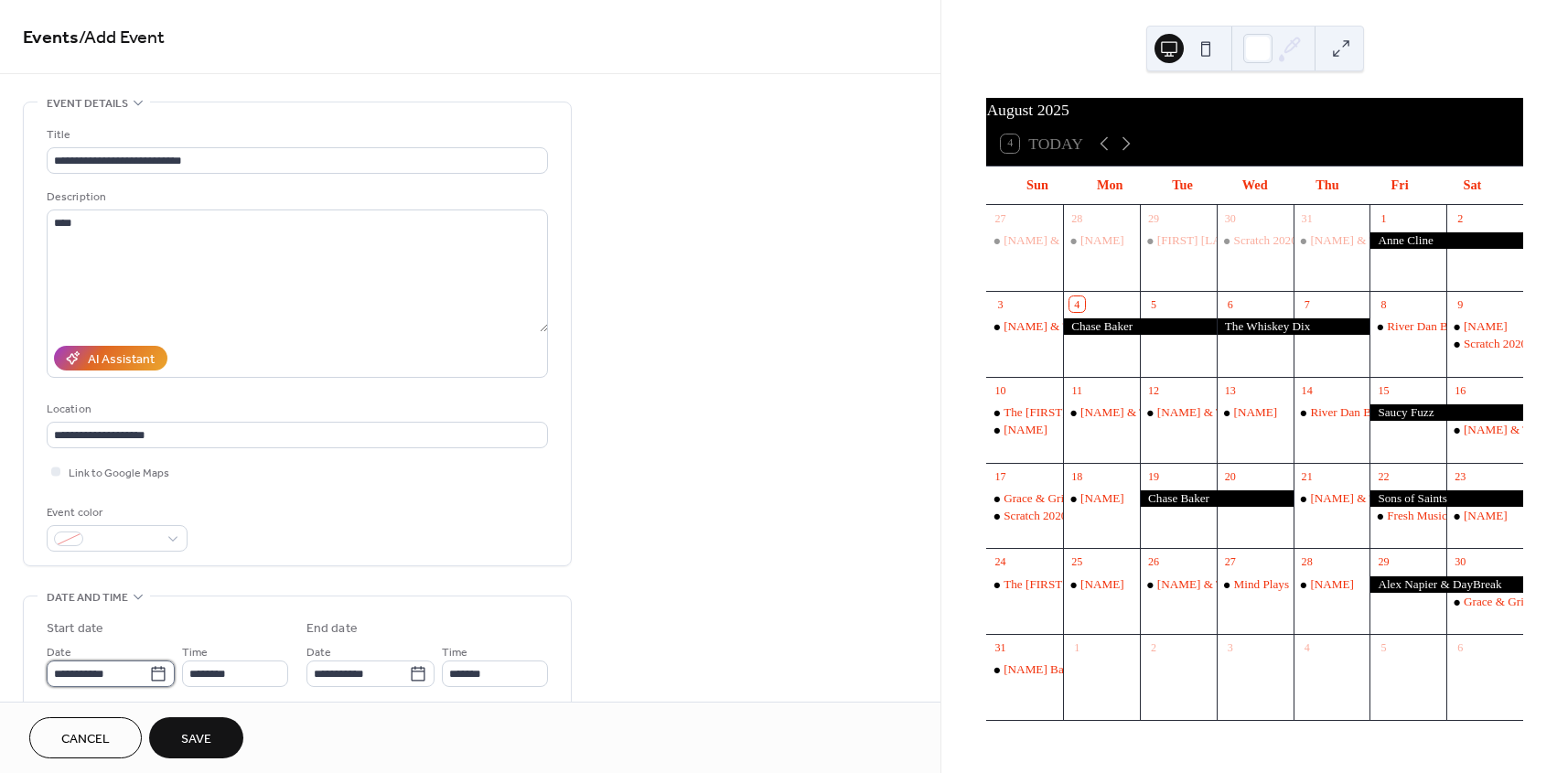 click on "**********" at bounding box center (98, 673) 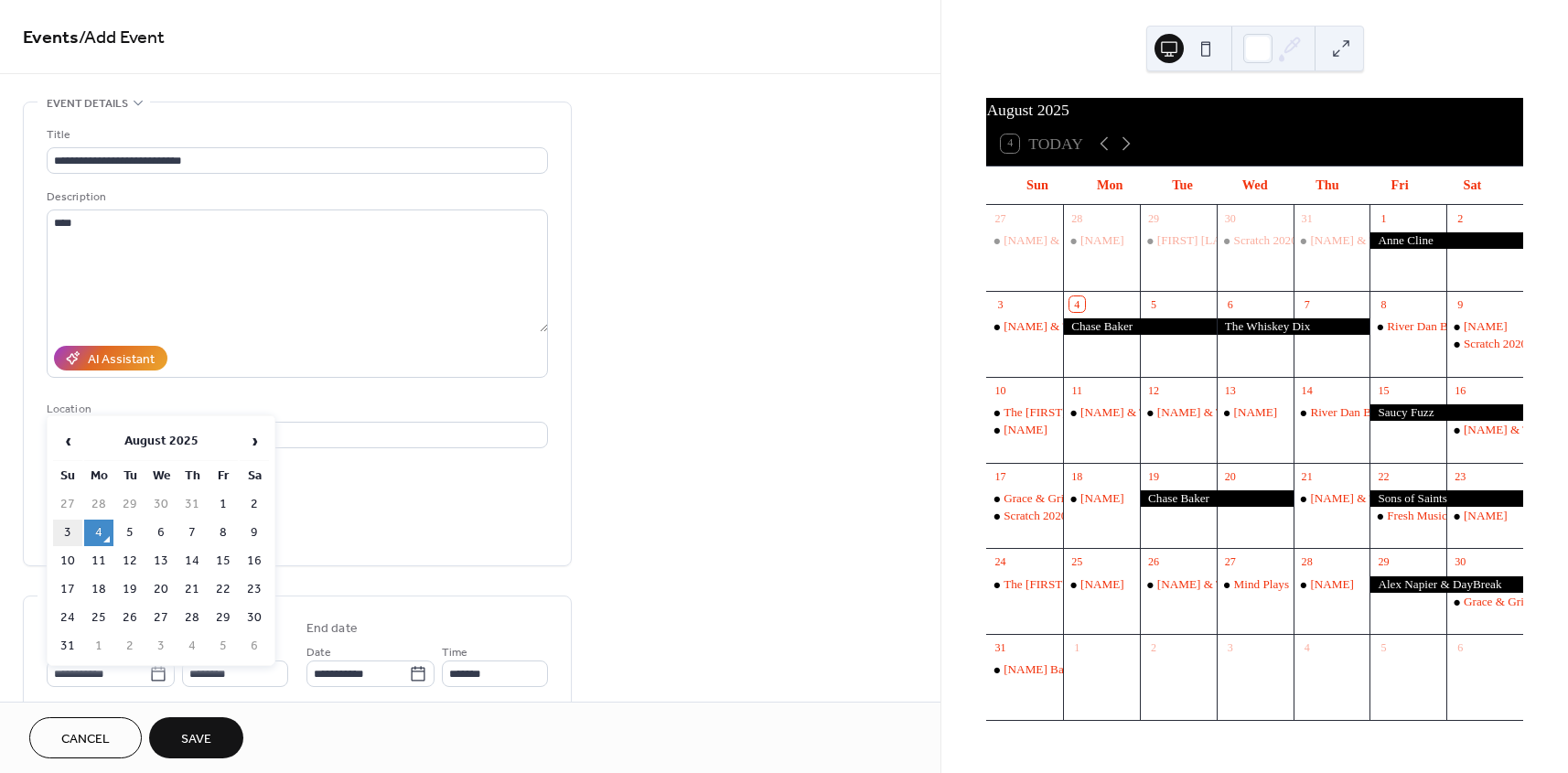 click on "3" at bounding box center [68, 532] 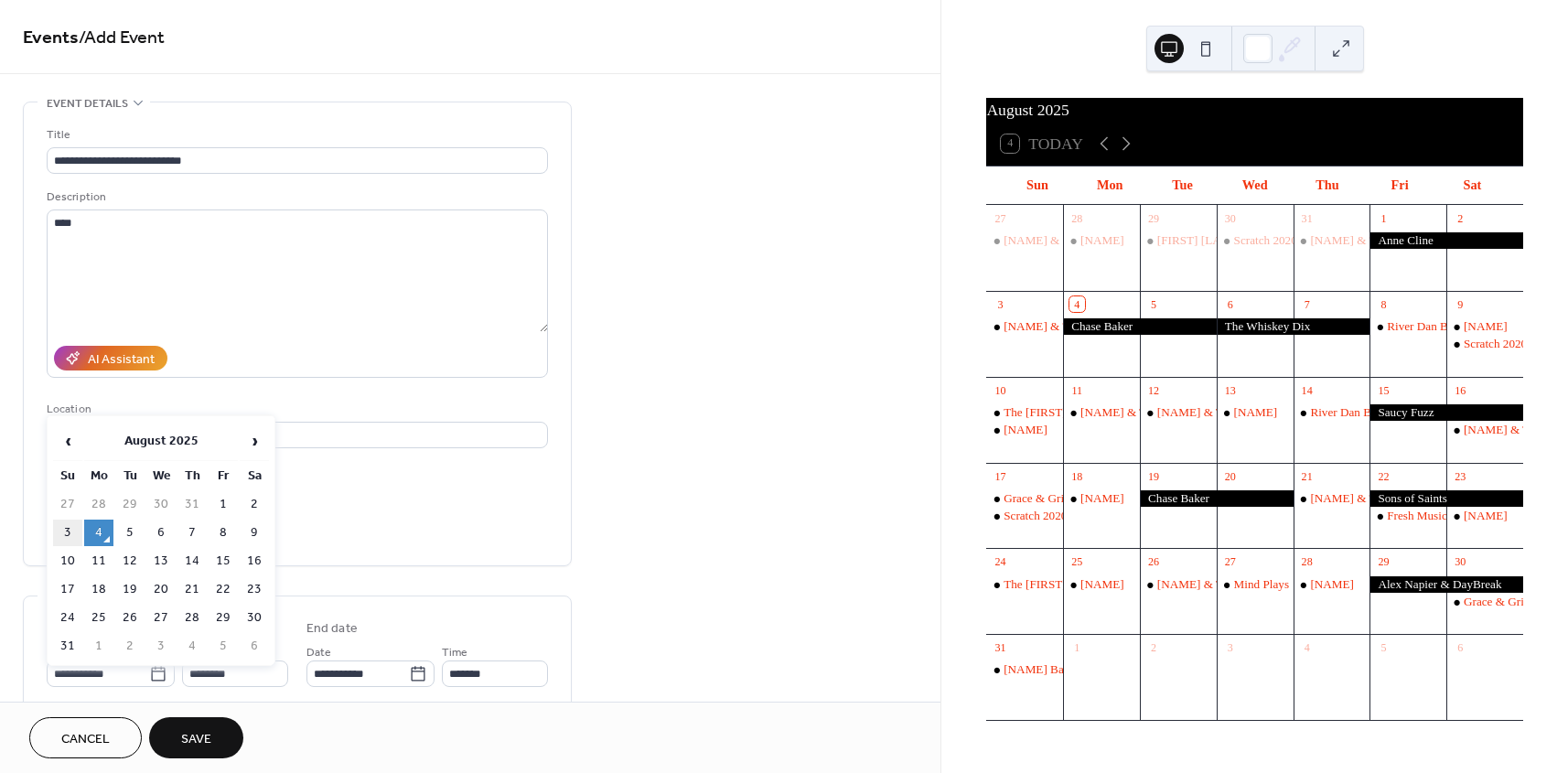 type on "**********" 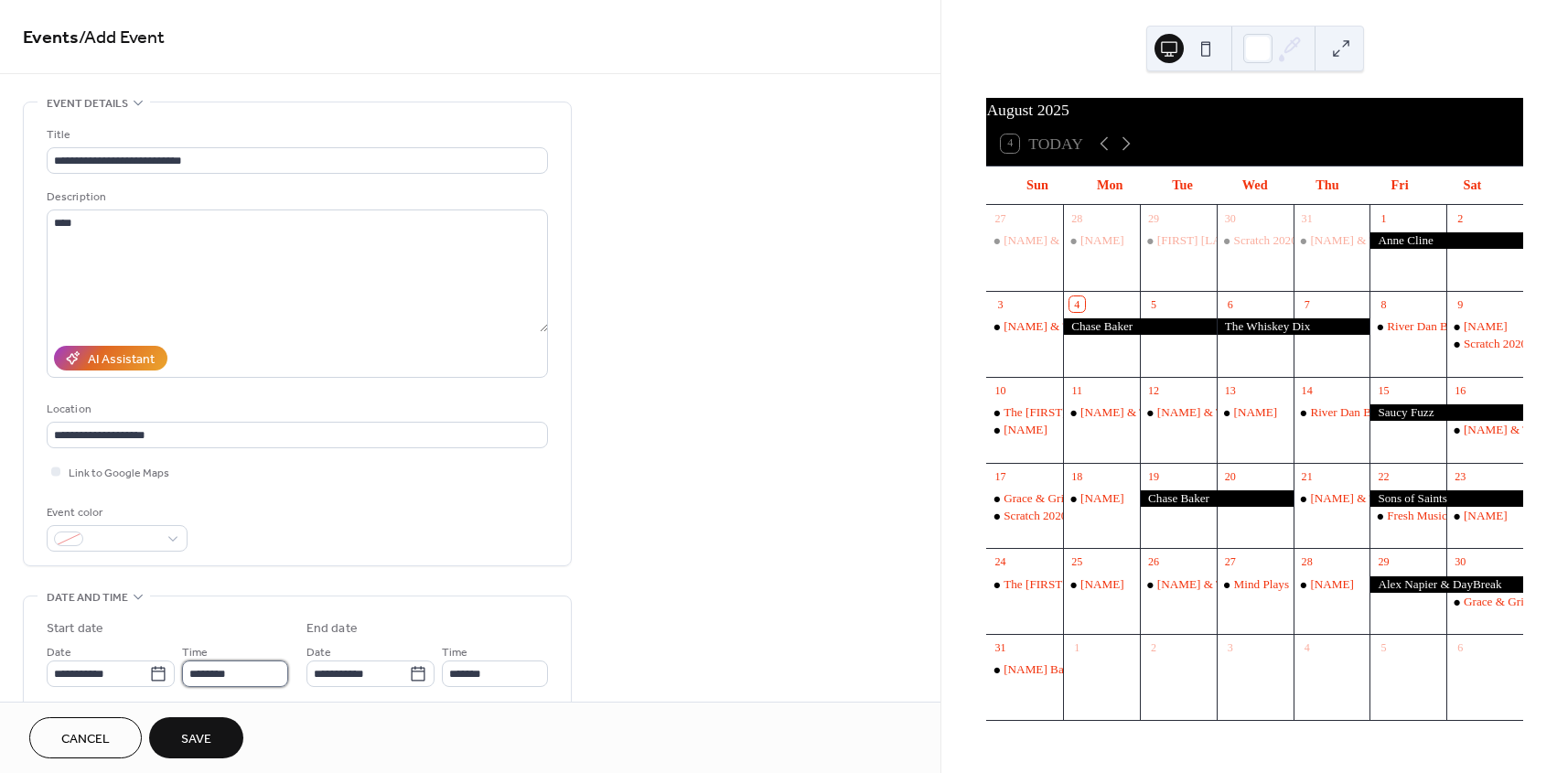 click on "********" at bounding box center [235, 673] 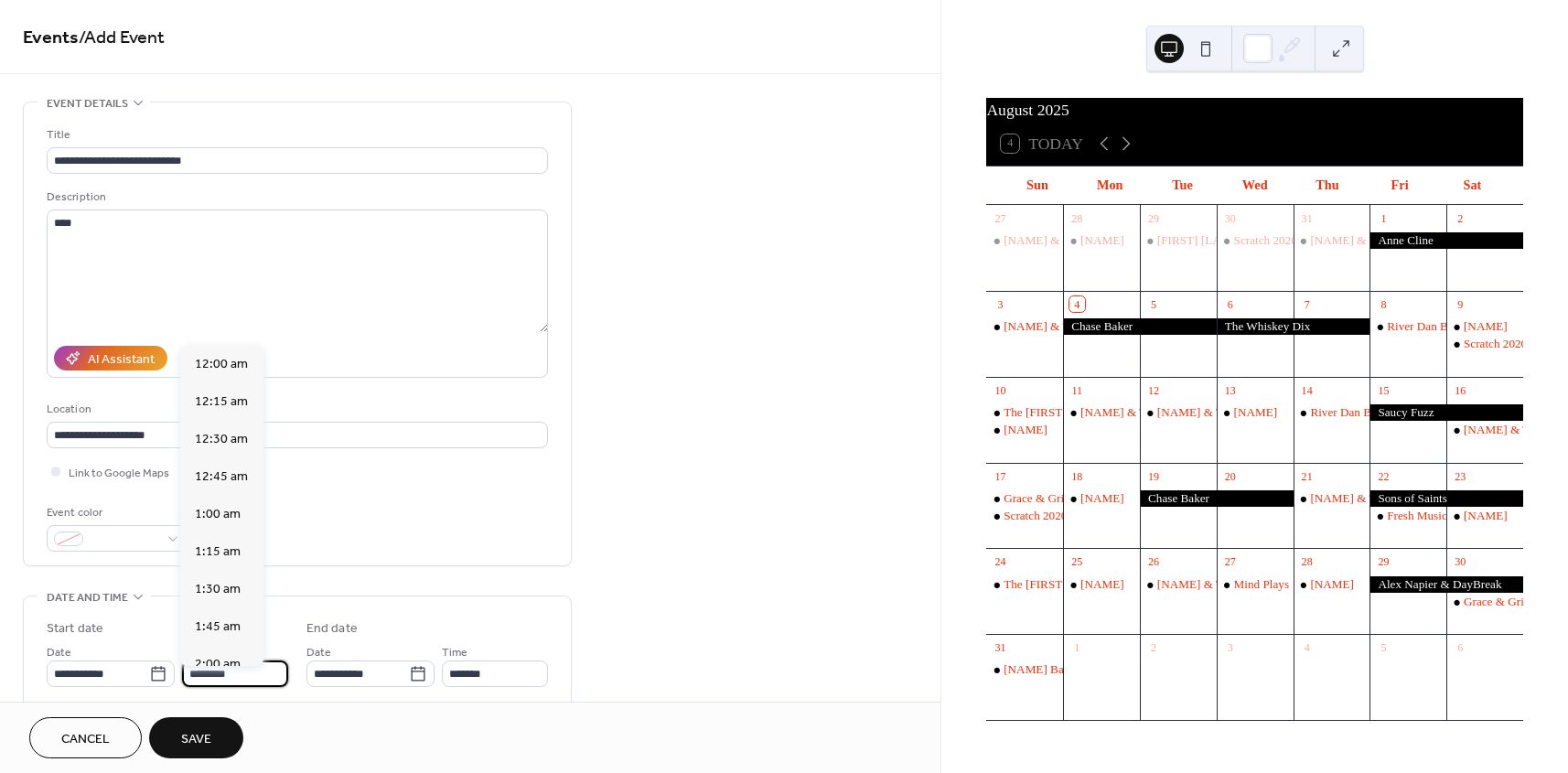scroll, scrollTop: 1778, scrollLeft: 0, axis: vertical 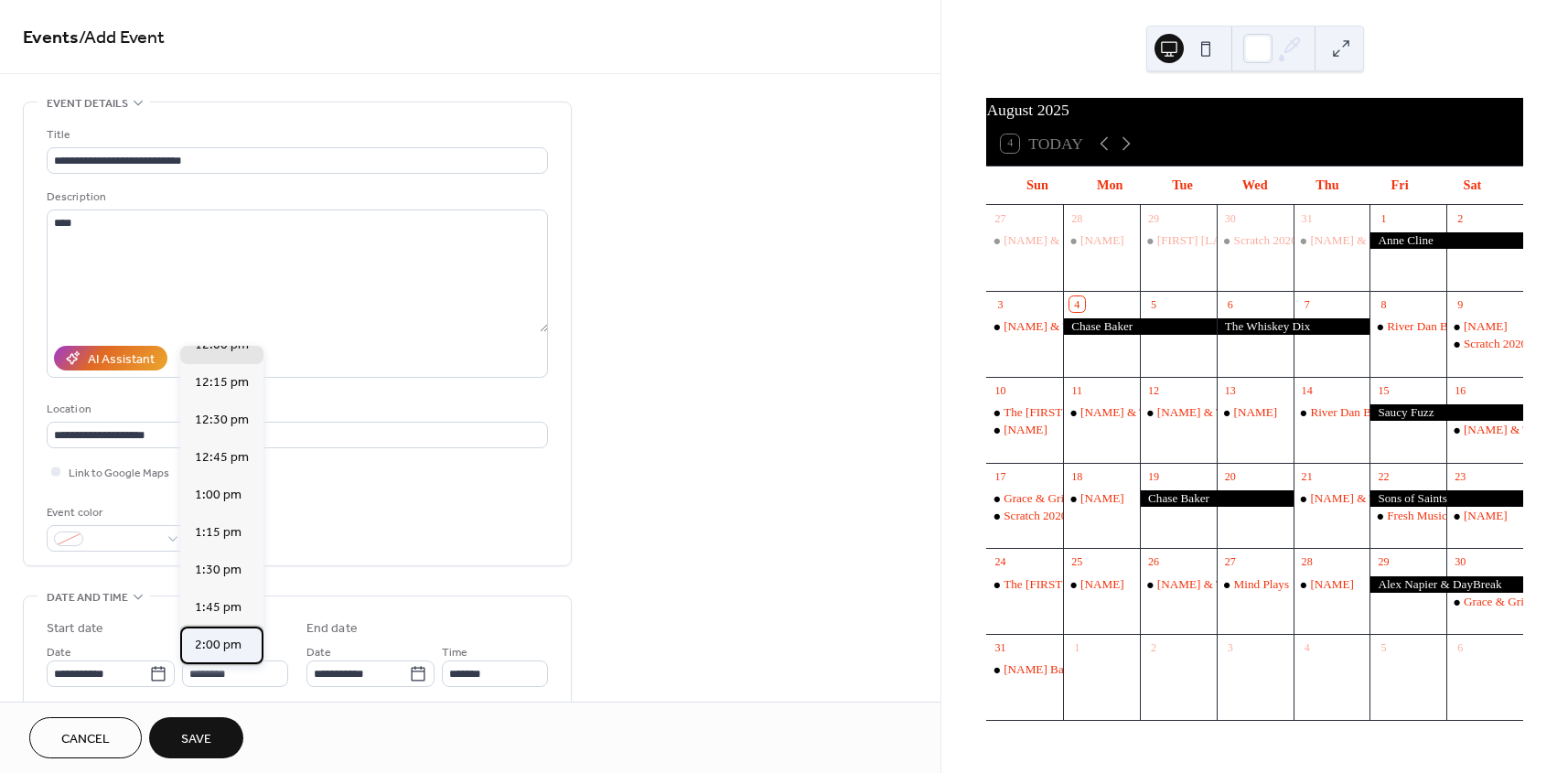 click on "2:00 pm" at bounding box center (218, 645) 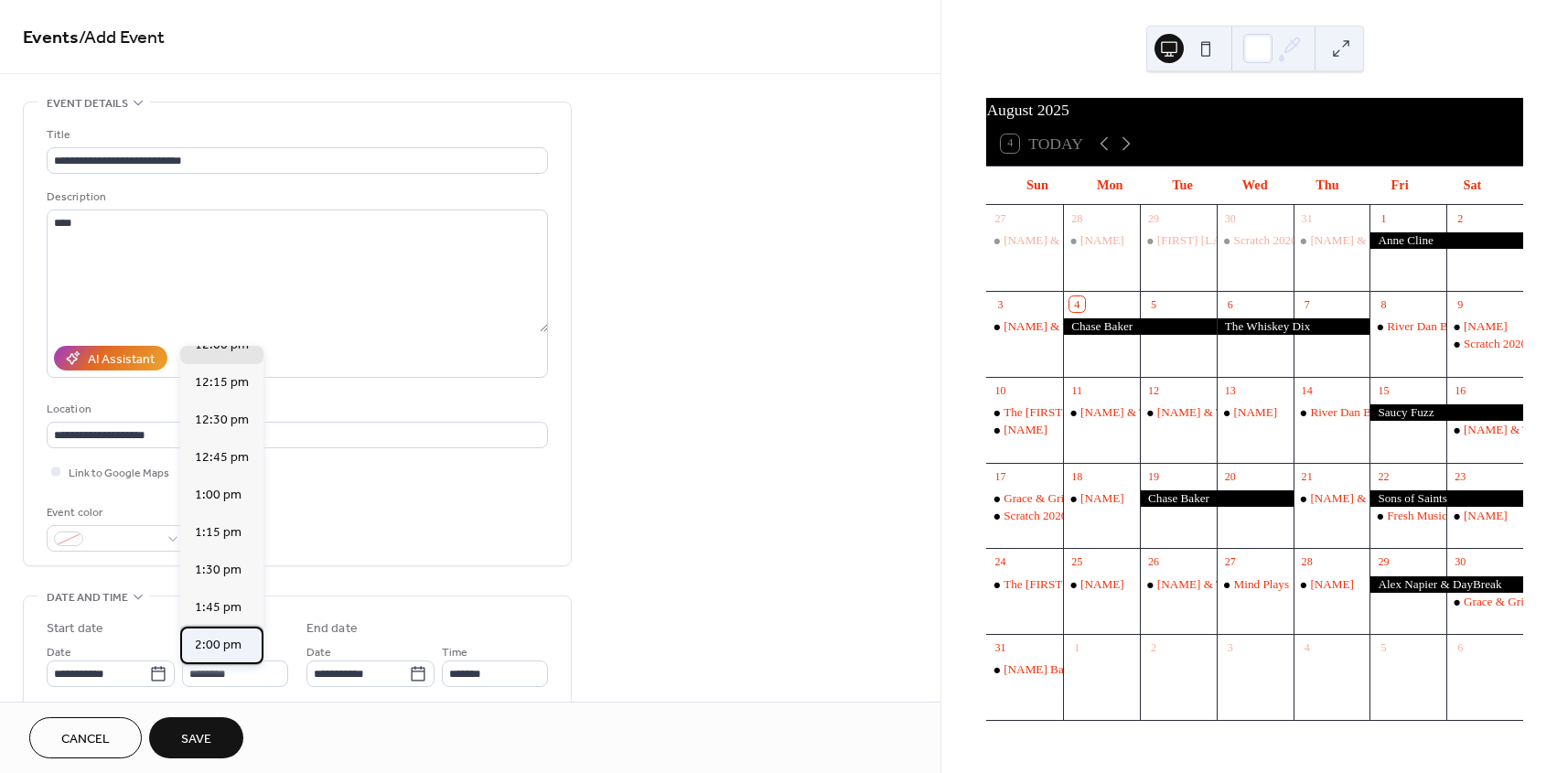 type on "*******" 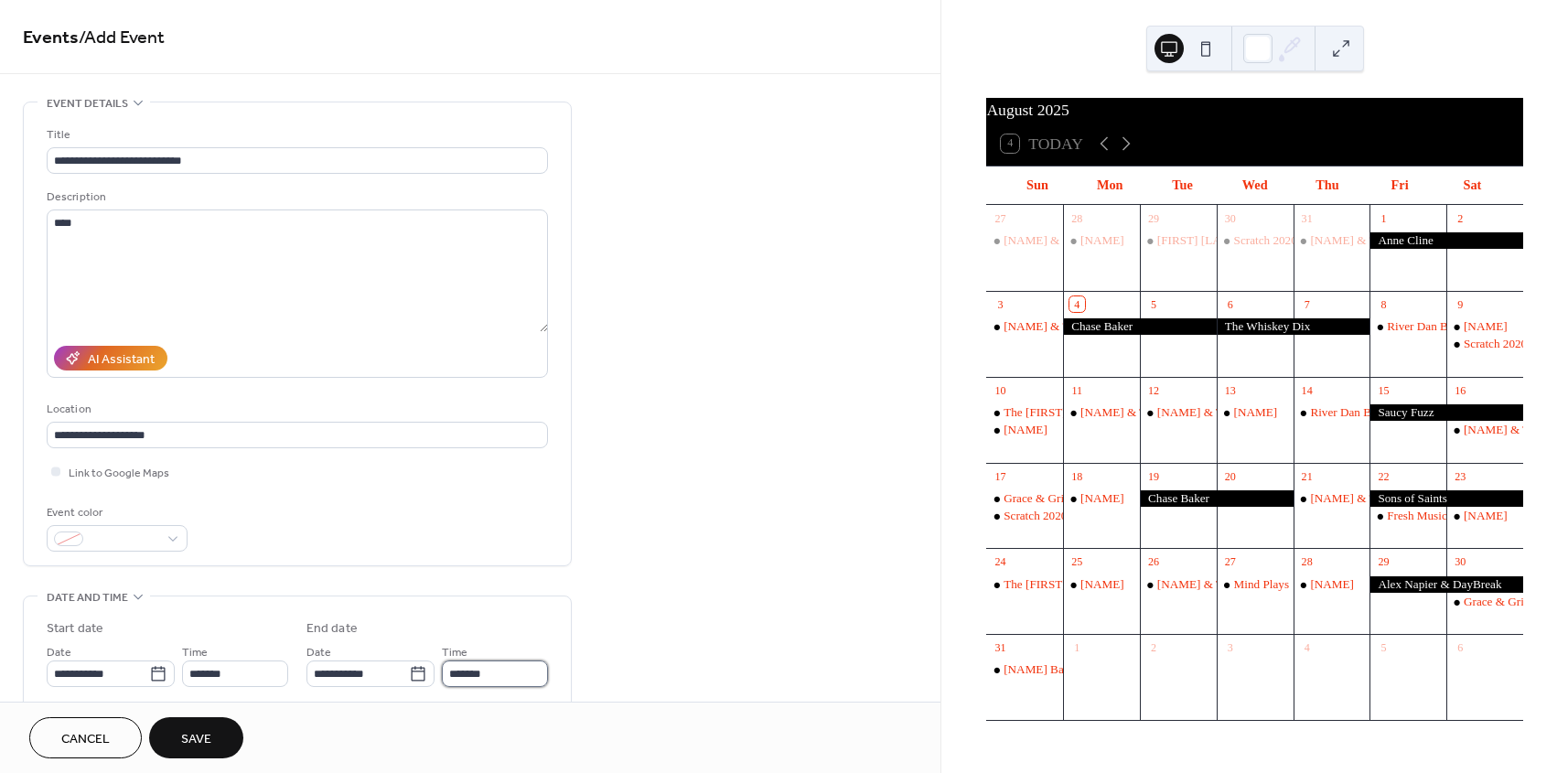 click on "*******" at bounding box center [495, 673] 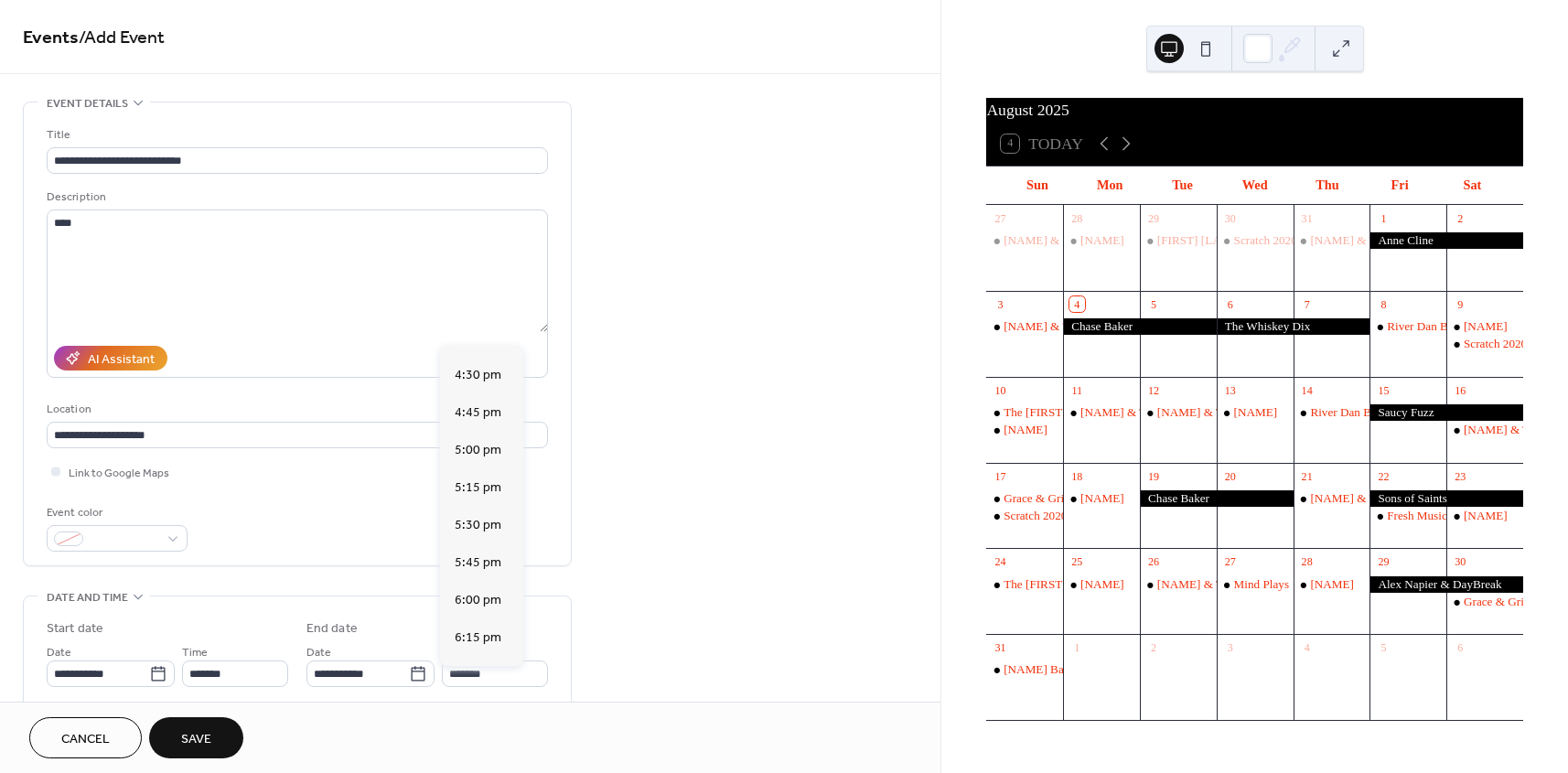 scroll, scrollTop: 329, scrollLeft: 0, axis: vertical 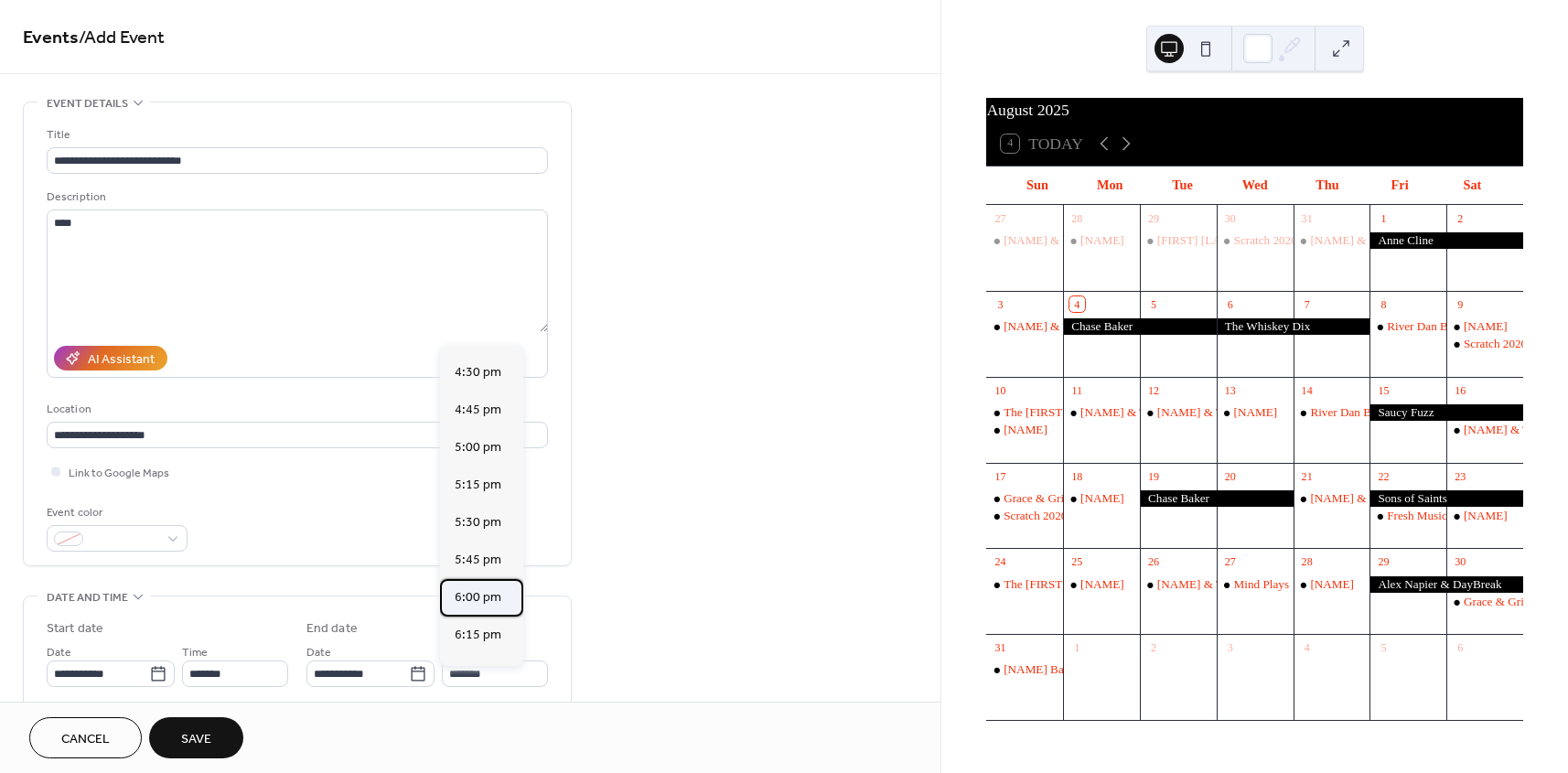 click on "6:00 pm" at bounding box center [478, 597] 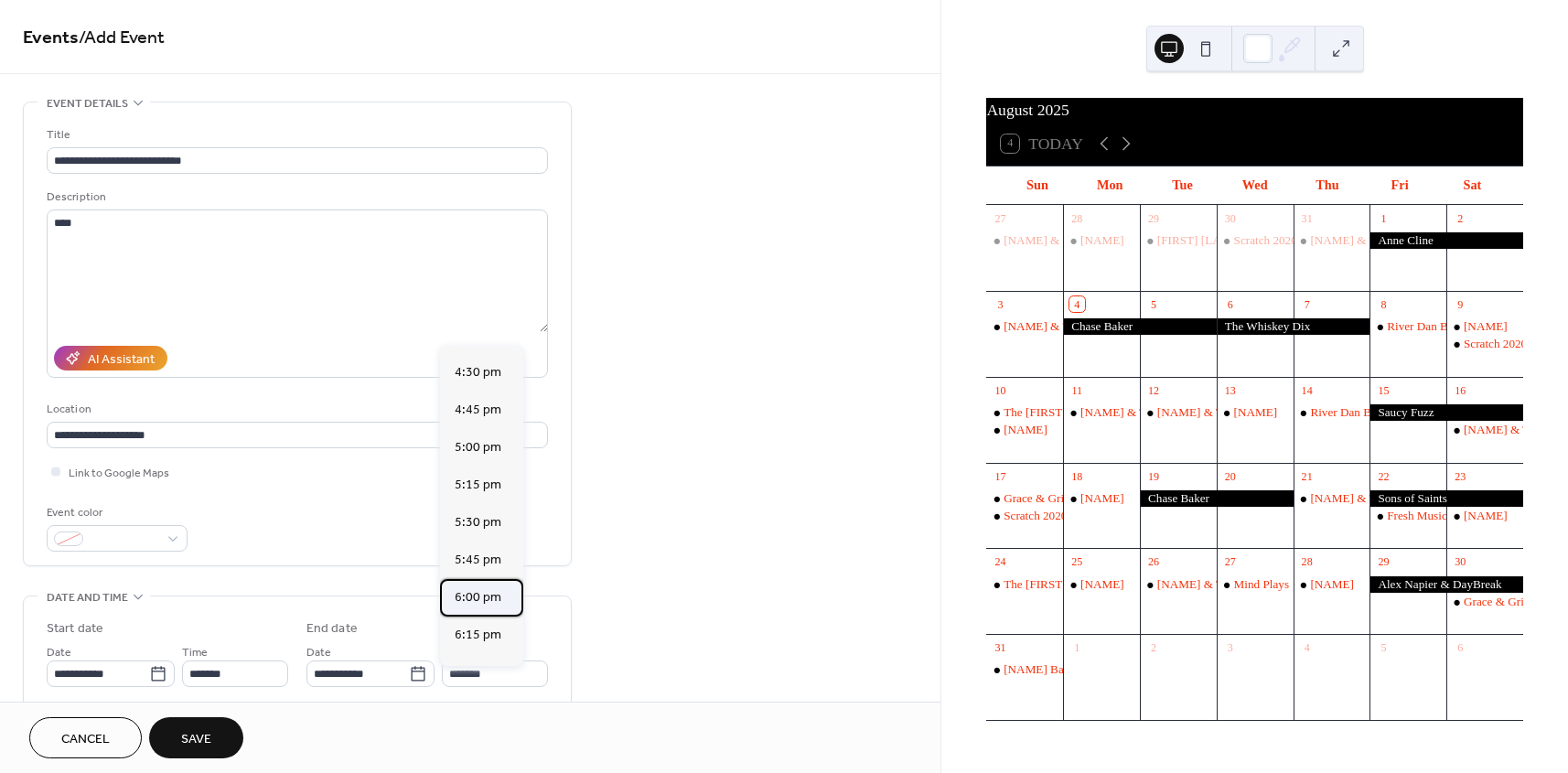 type on "*******" 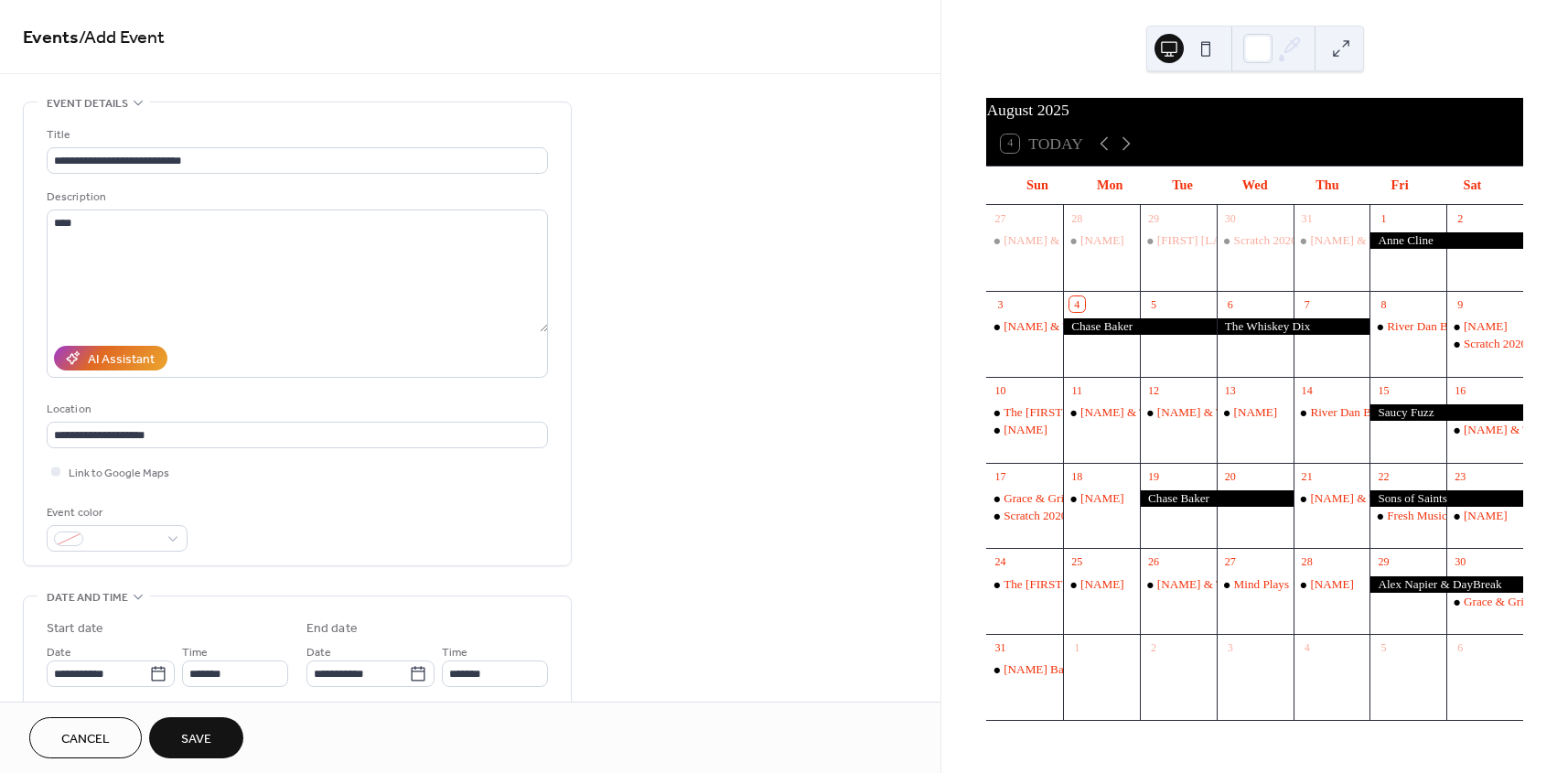 click on "Save" at bounding box center [196, 737] 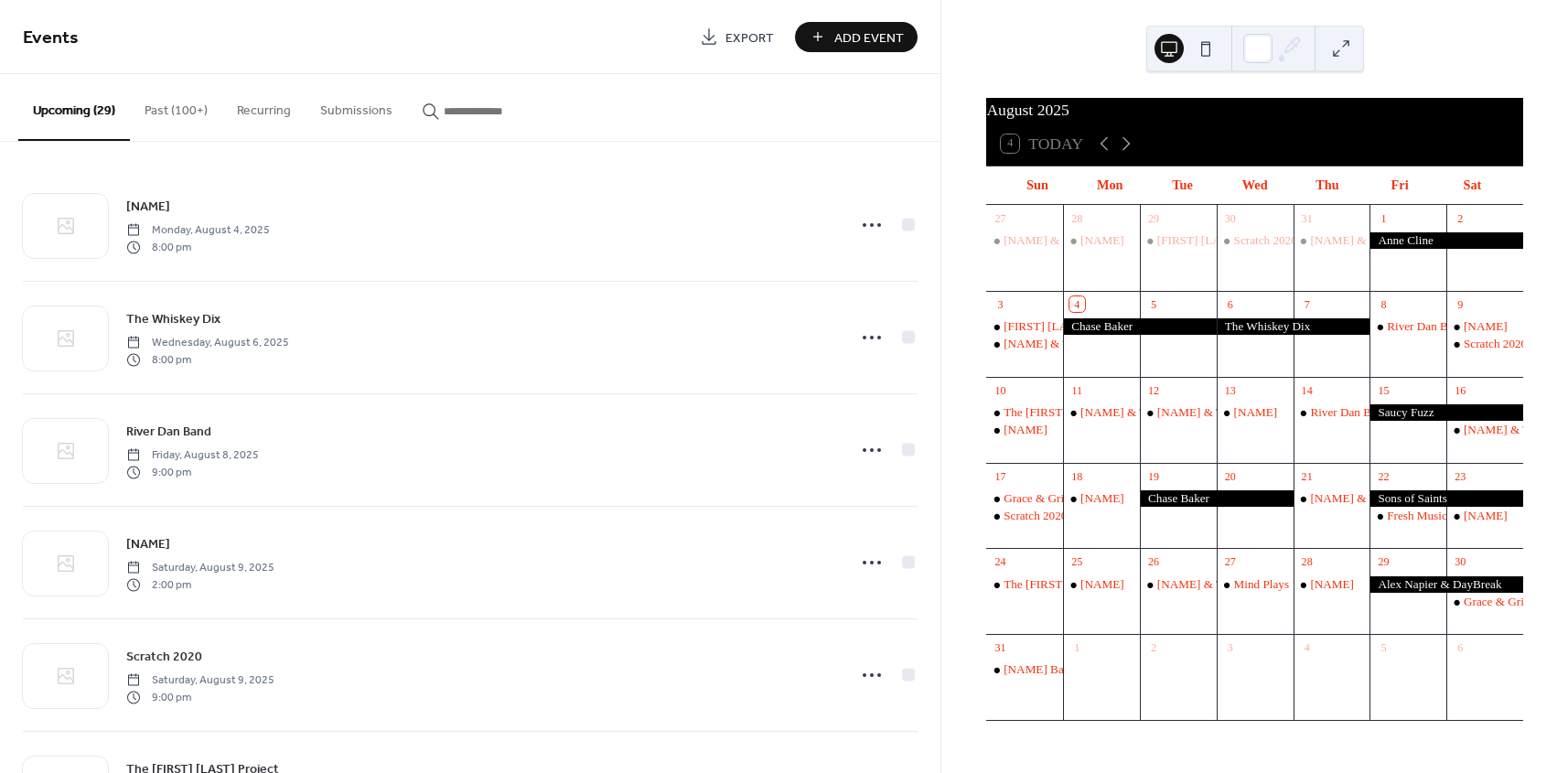 click on "Add Event" at bounding box center [869, 38] 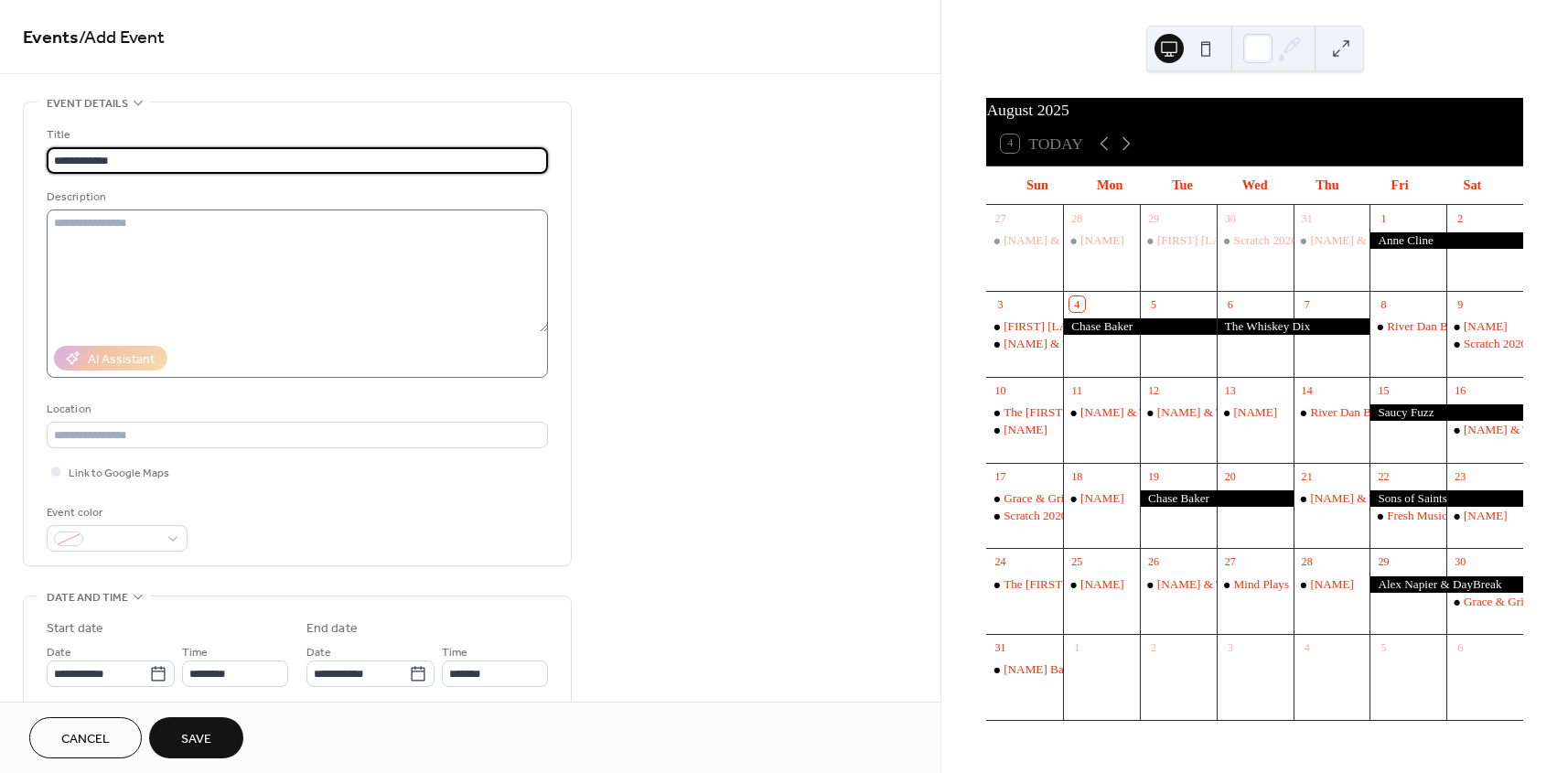 type on "**********" 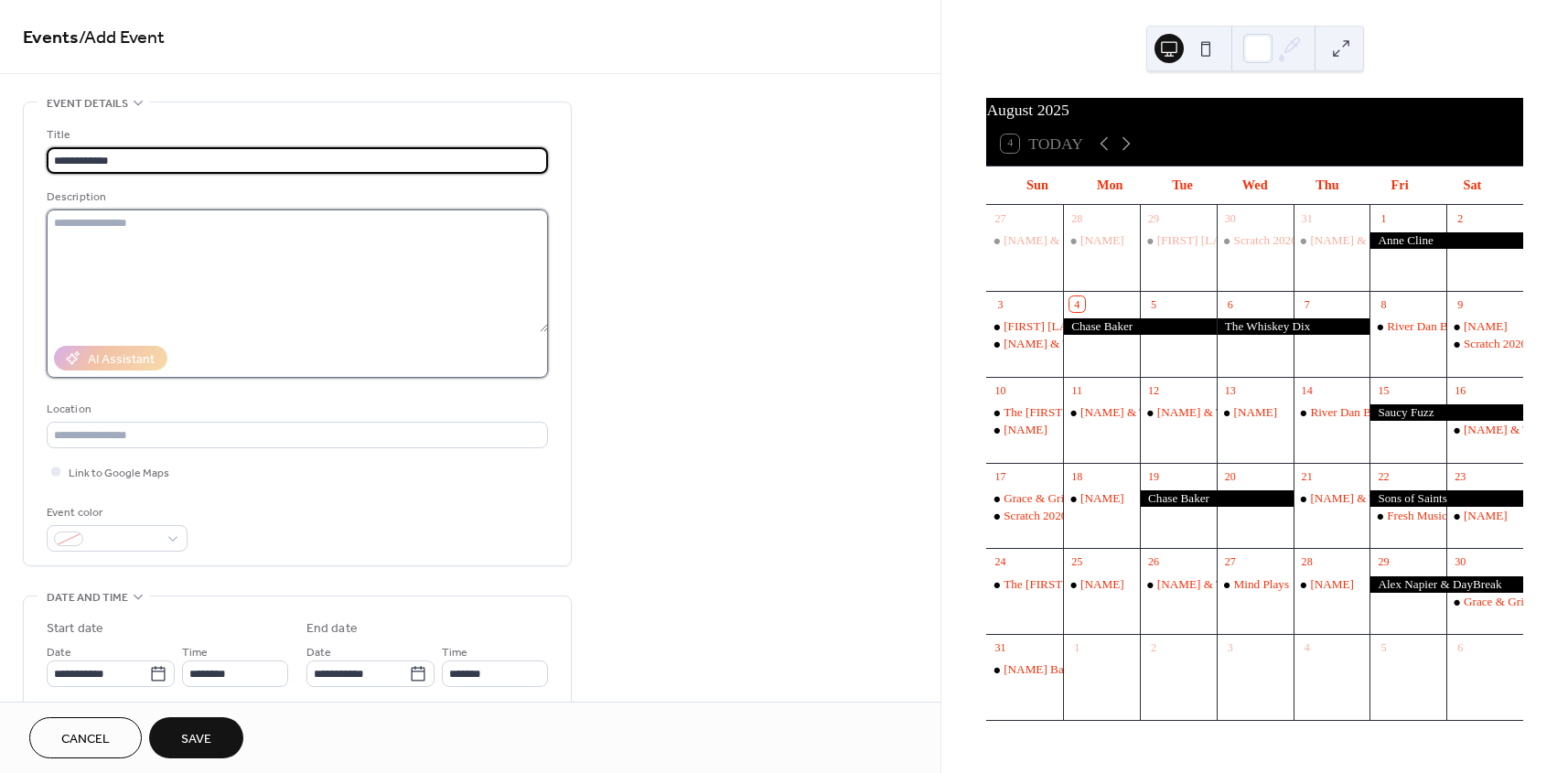 click at bounding box center [297, 271] 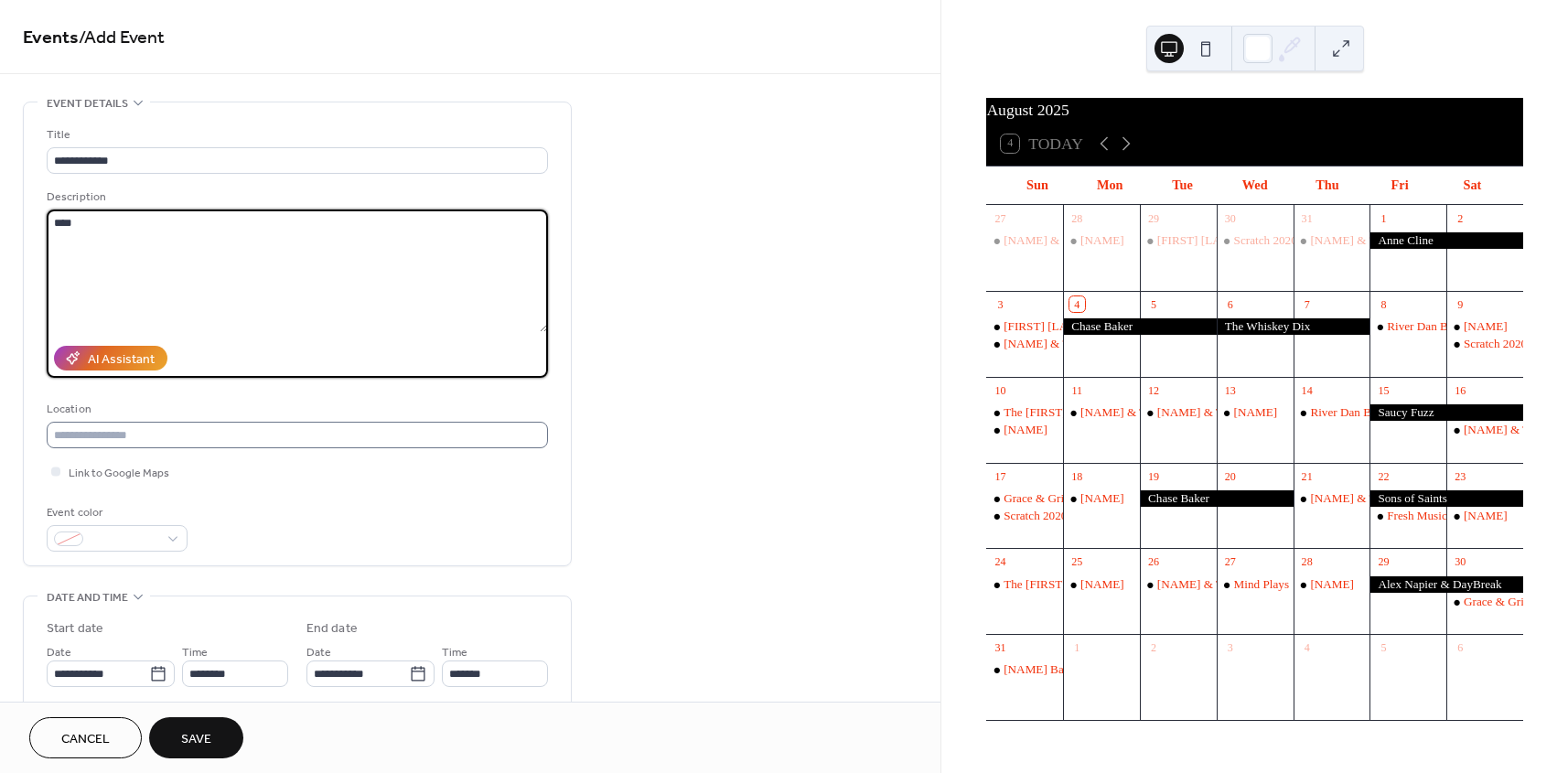 type on "****" 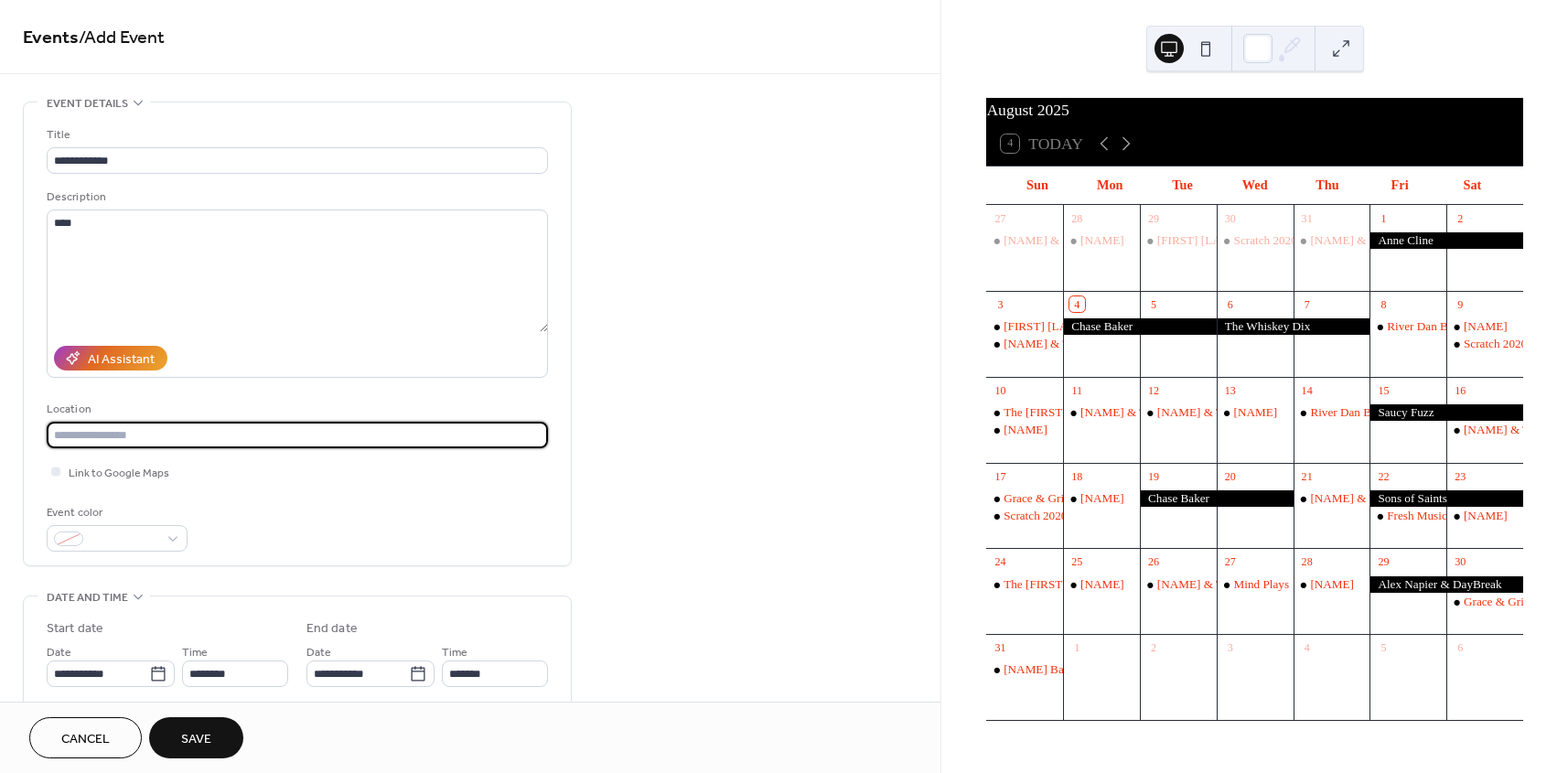 click at bounding box center (297, 435) 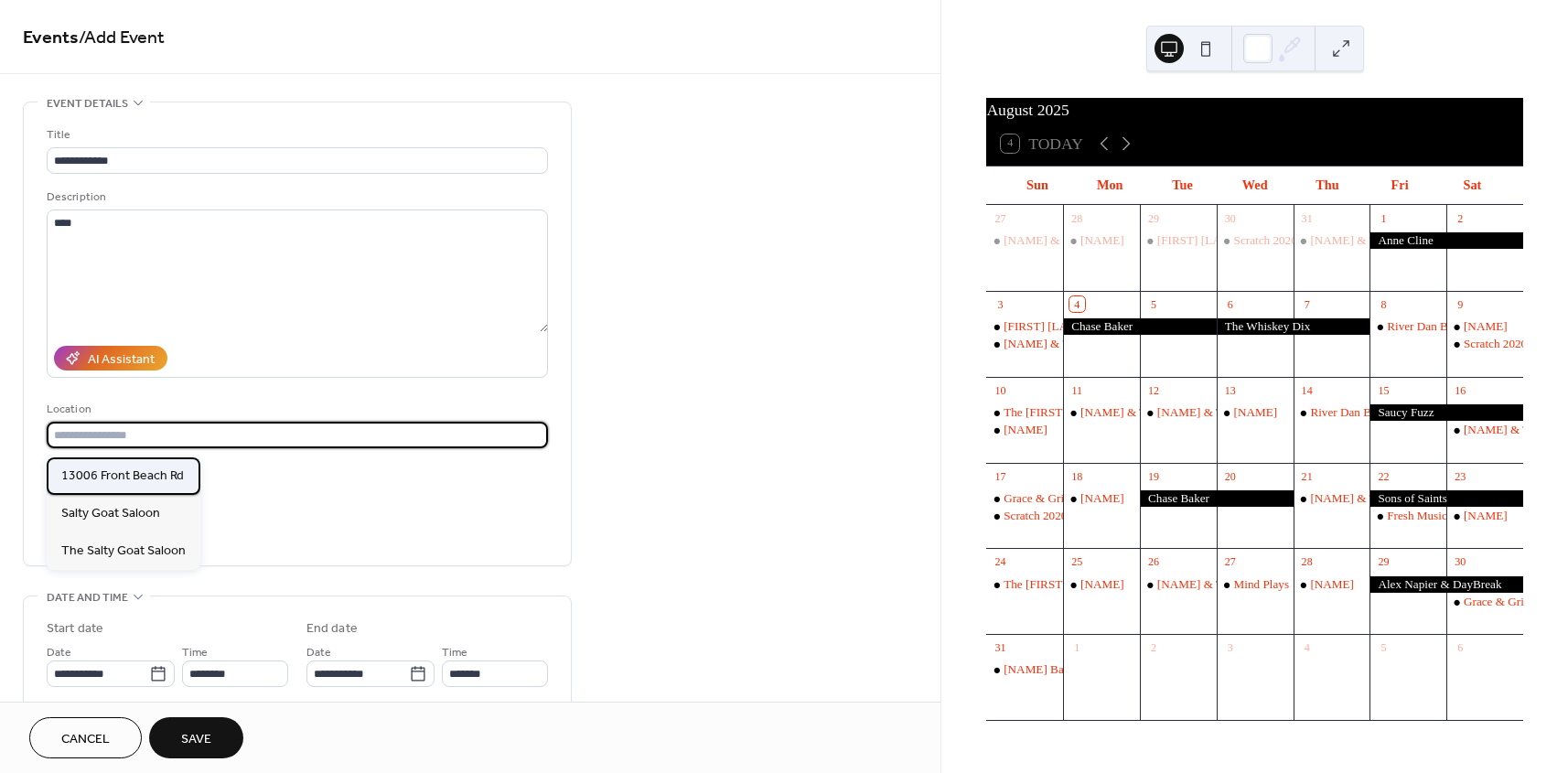 click on "13006 Front Beach Rd" at bounding box center [123, 476] 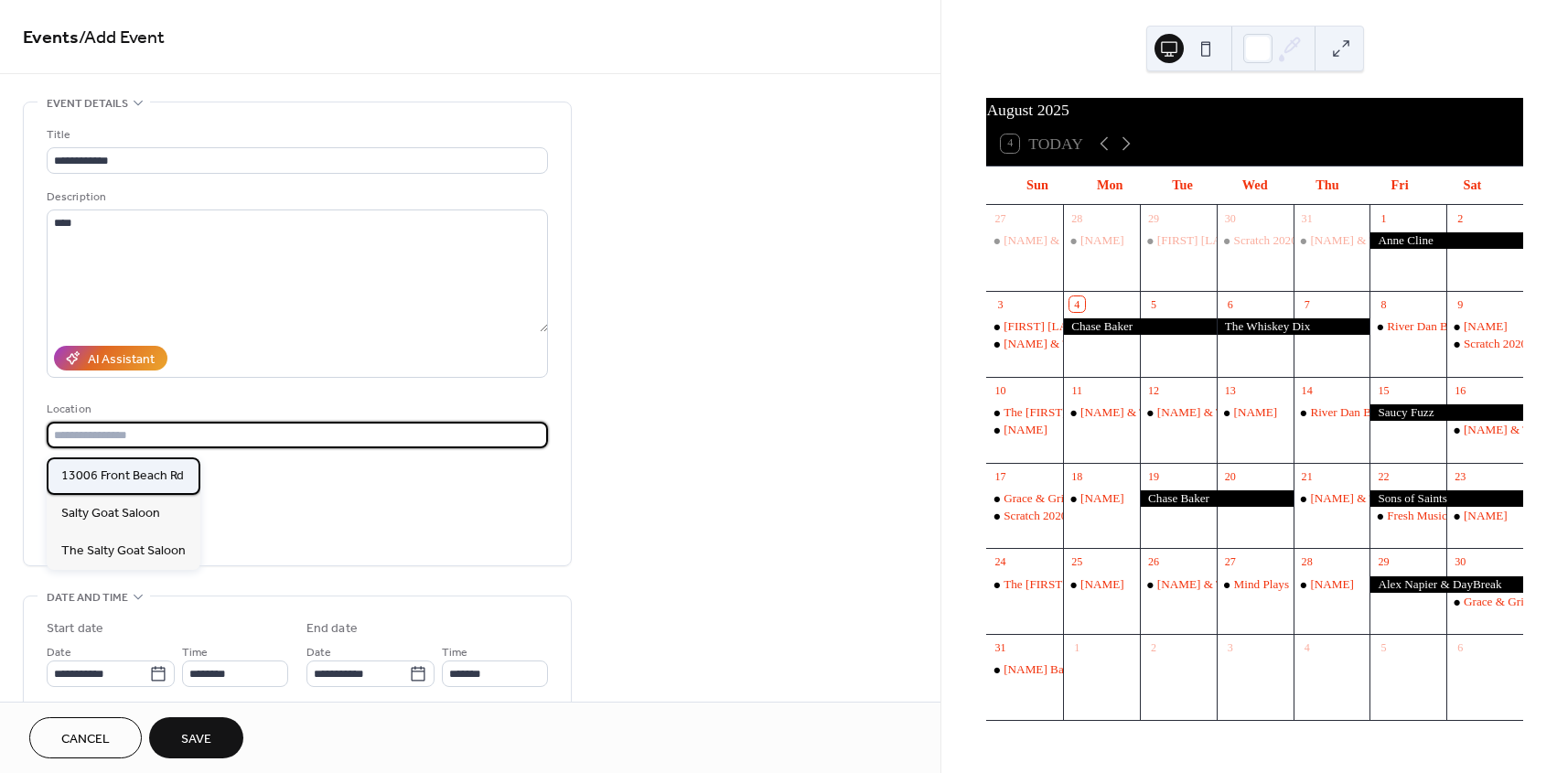 type on "**********" 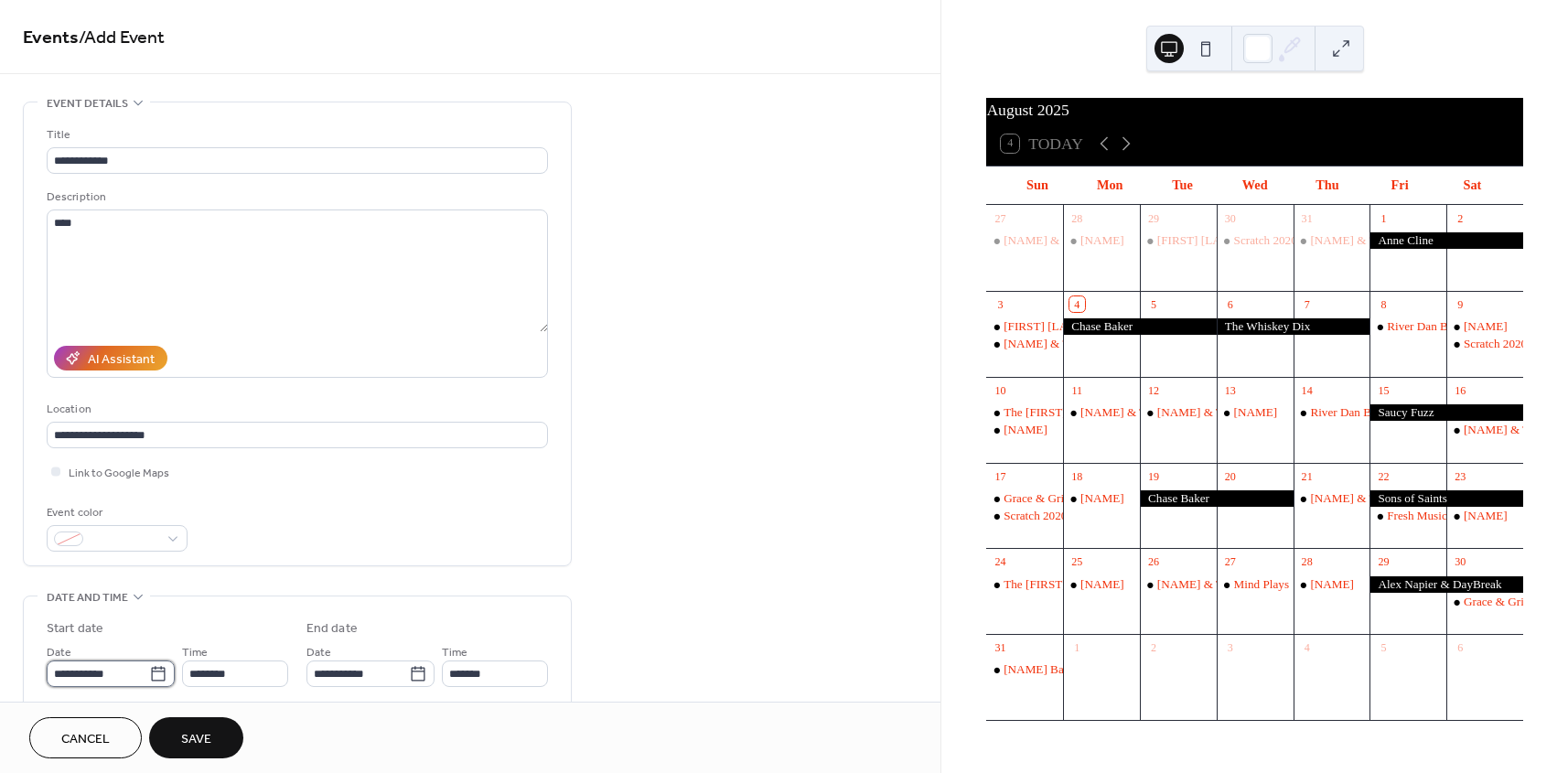 click on "**********" at bounding box center [98, 673] 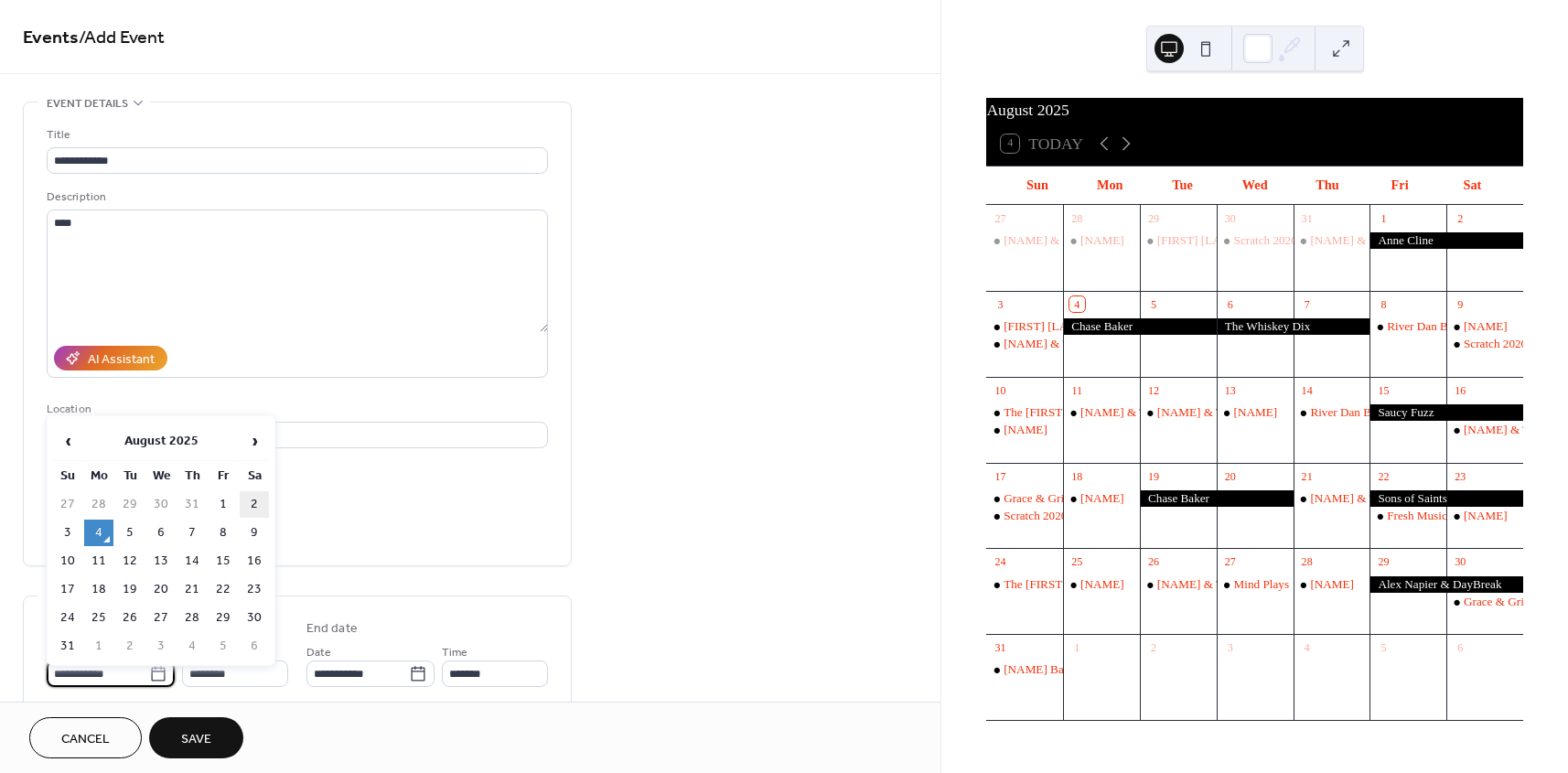 click on "2" at bounding box center [254, 504] 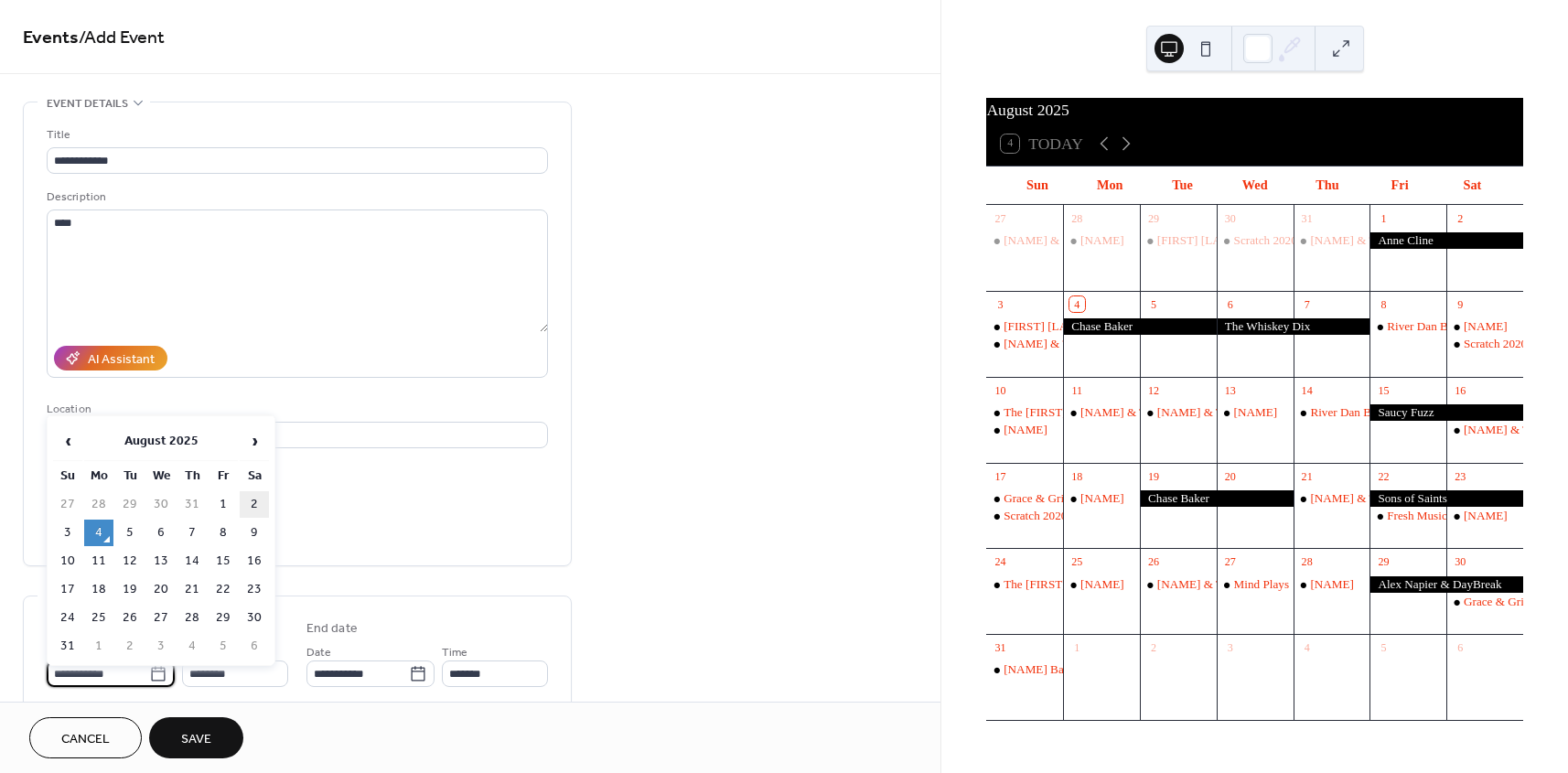 type on "**********" 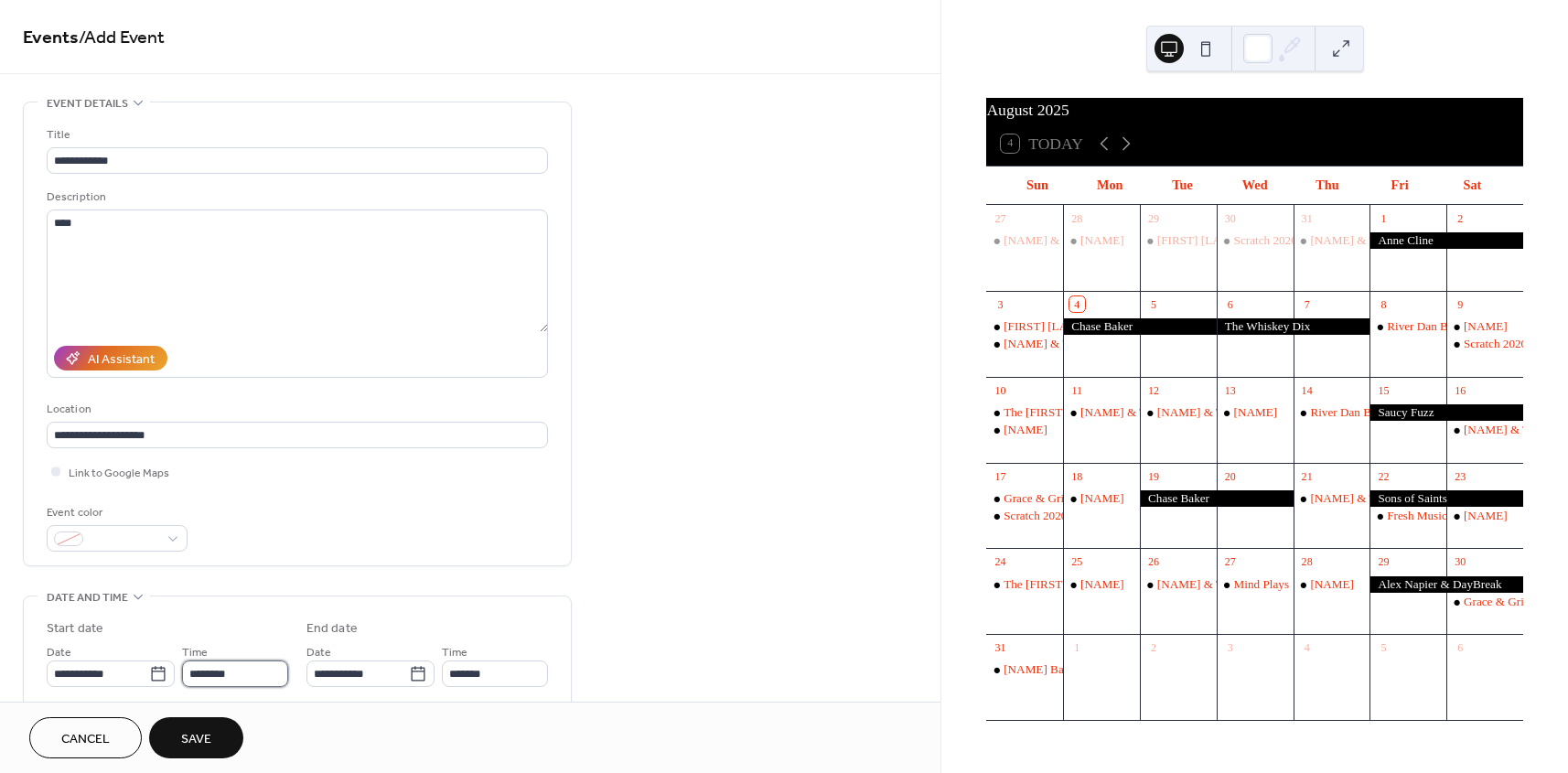 click on "********" at bounding box center [235, 673] 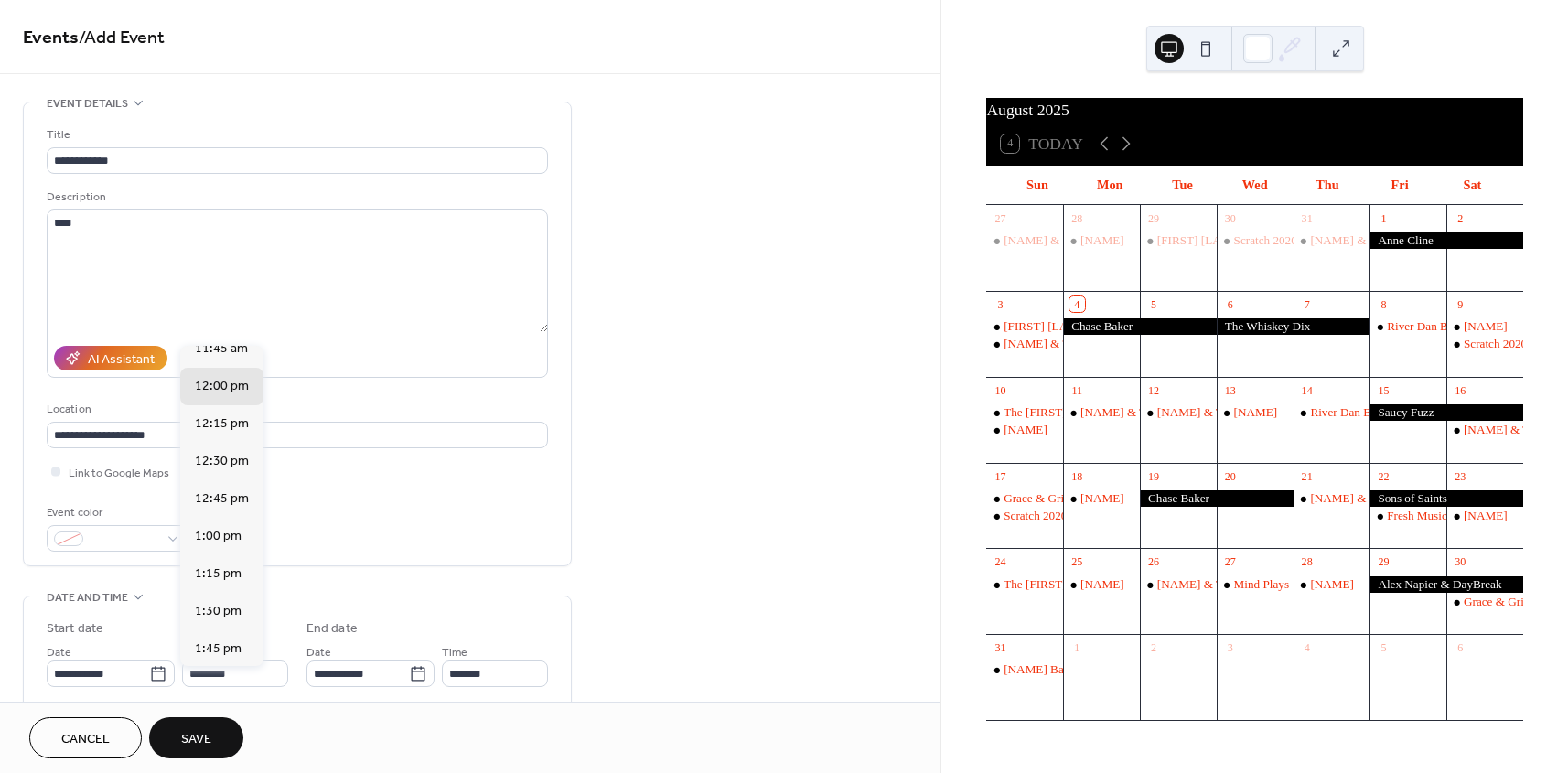scroll, scrollTop: 2056, scrollLeft: 0, axis: vertical 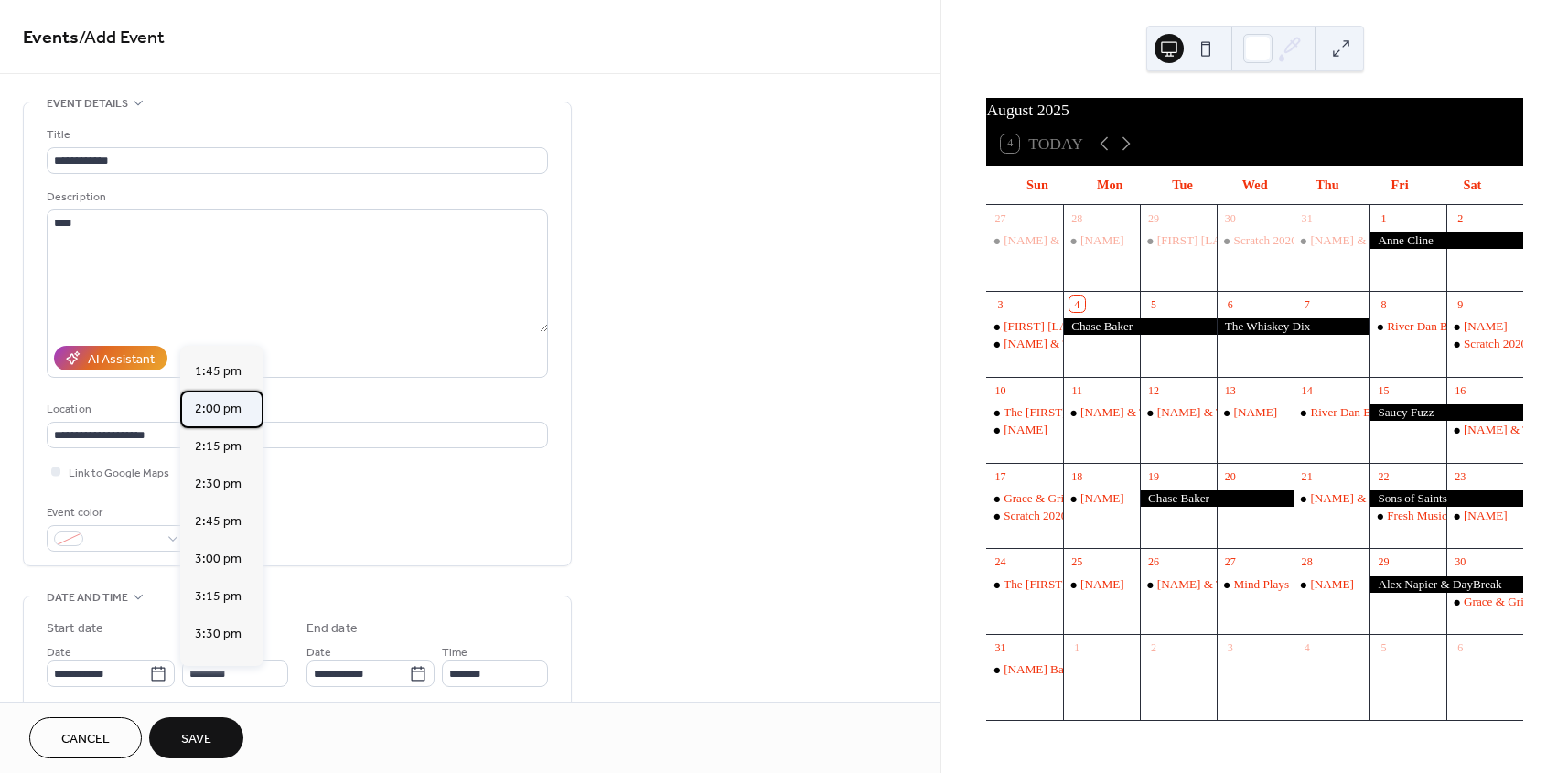 click on "2:00 pm" at bounding box center [221, 409] 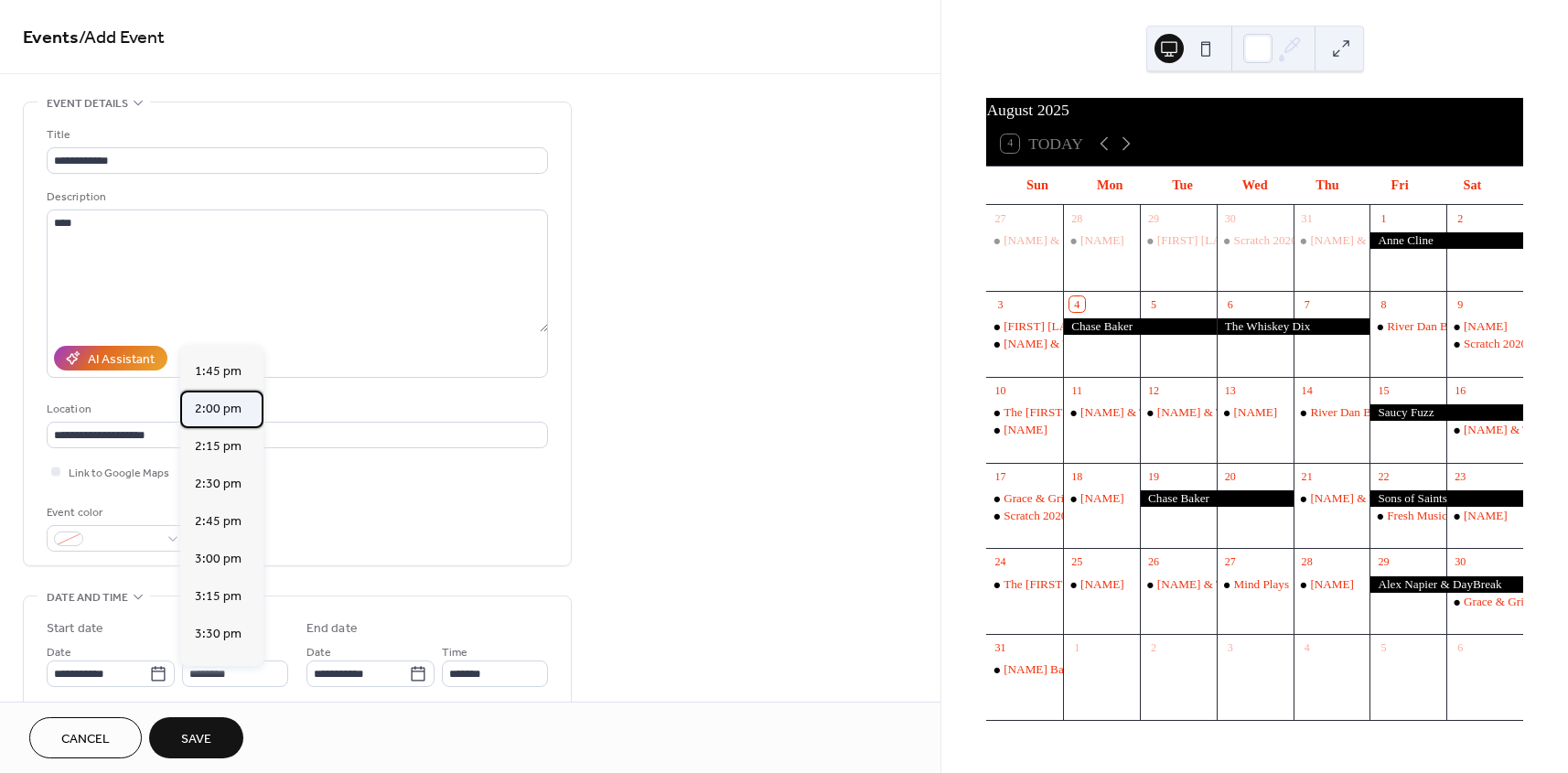 type on "*******" 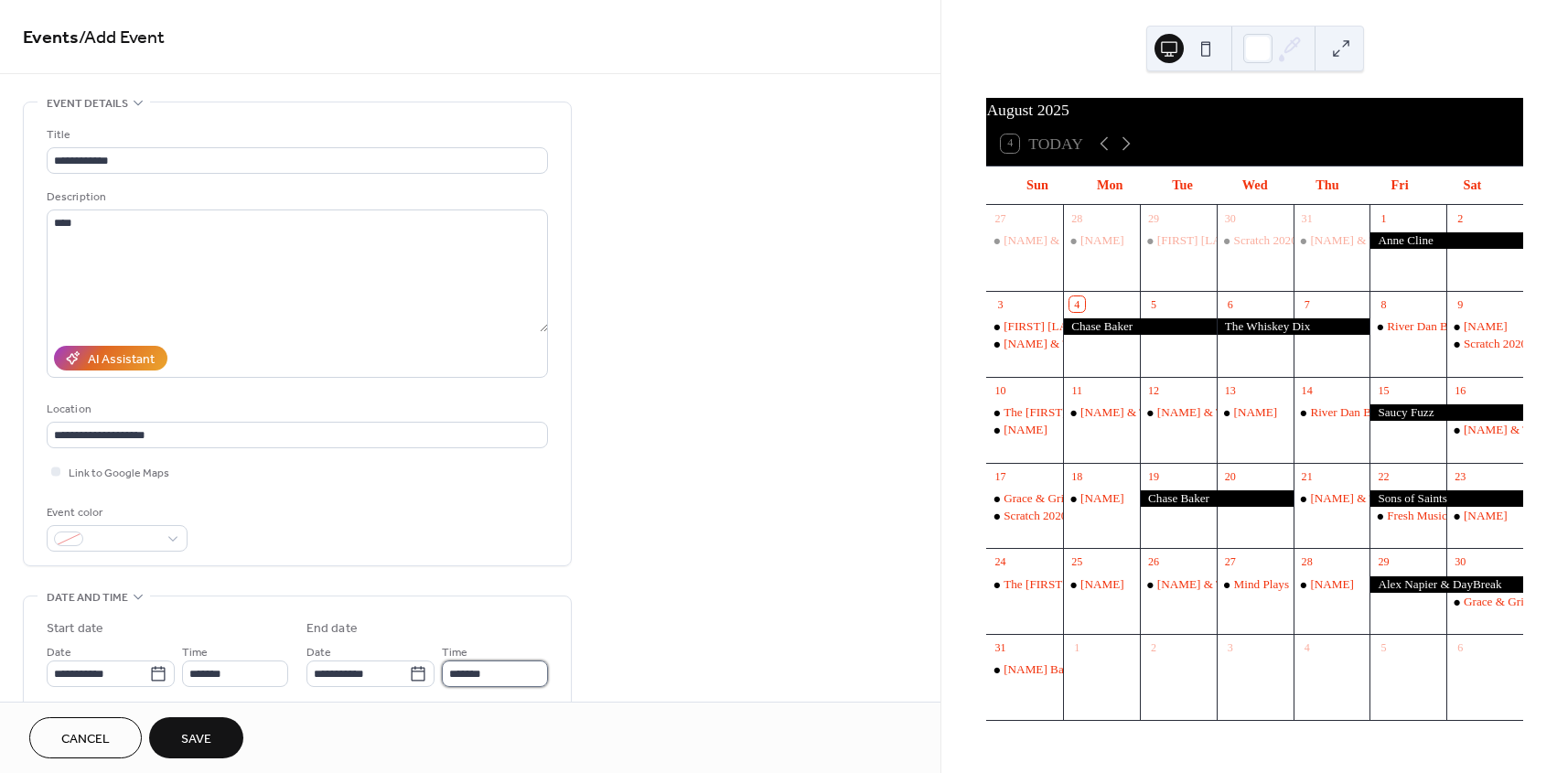 click on "*******" at bounding box center (495, 673) 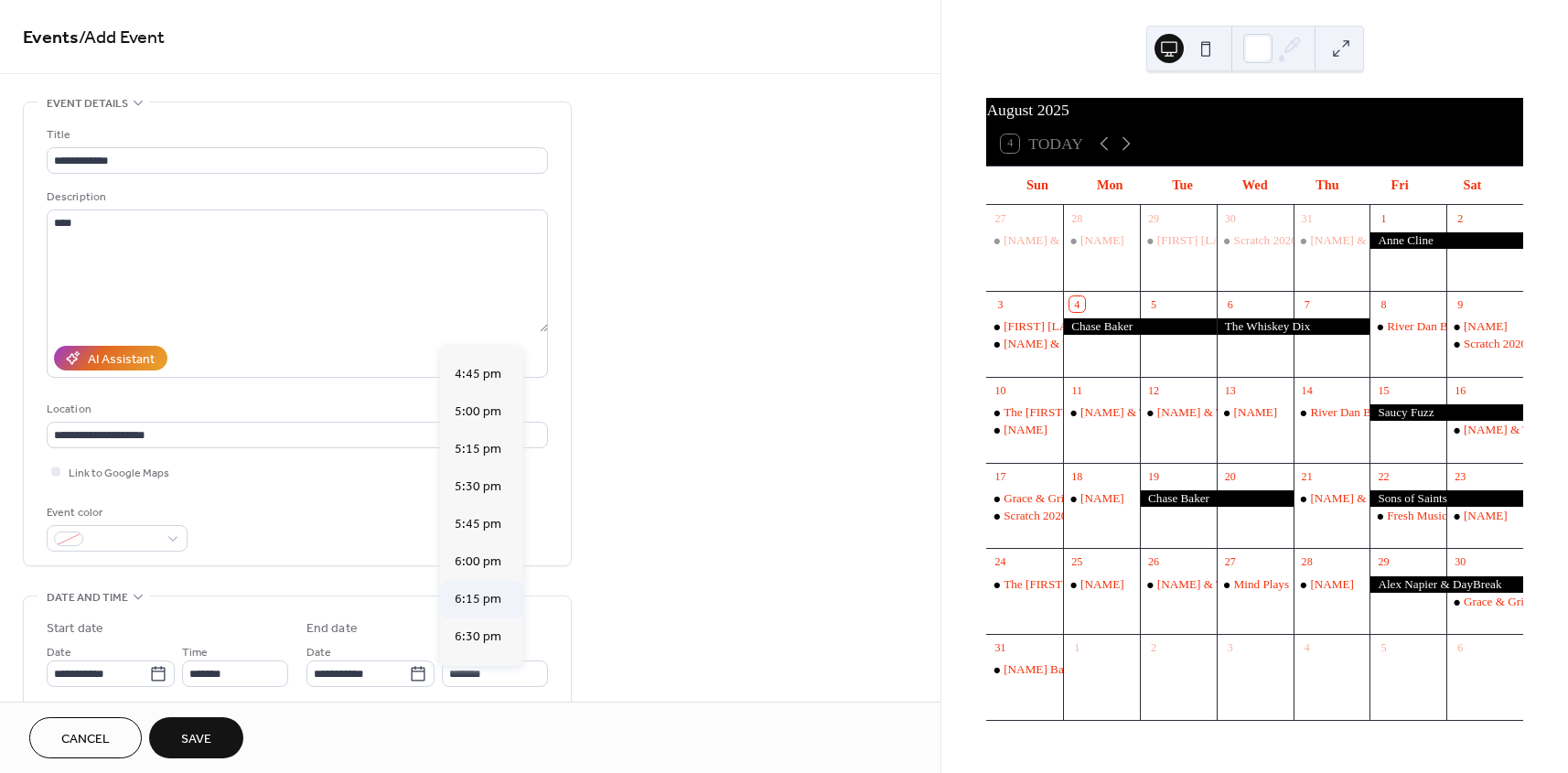 scroll, scrollTop: 370, scrollLeft: 0, axis: vertical 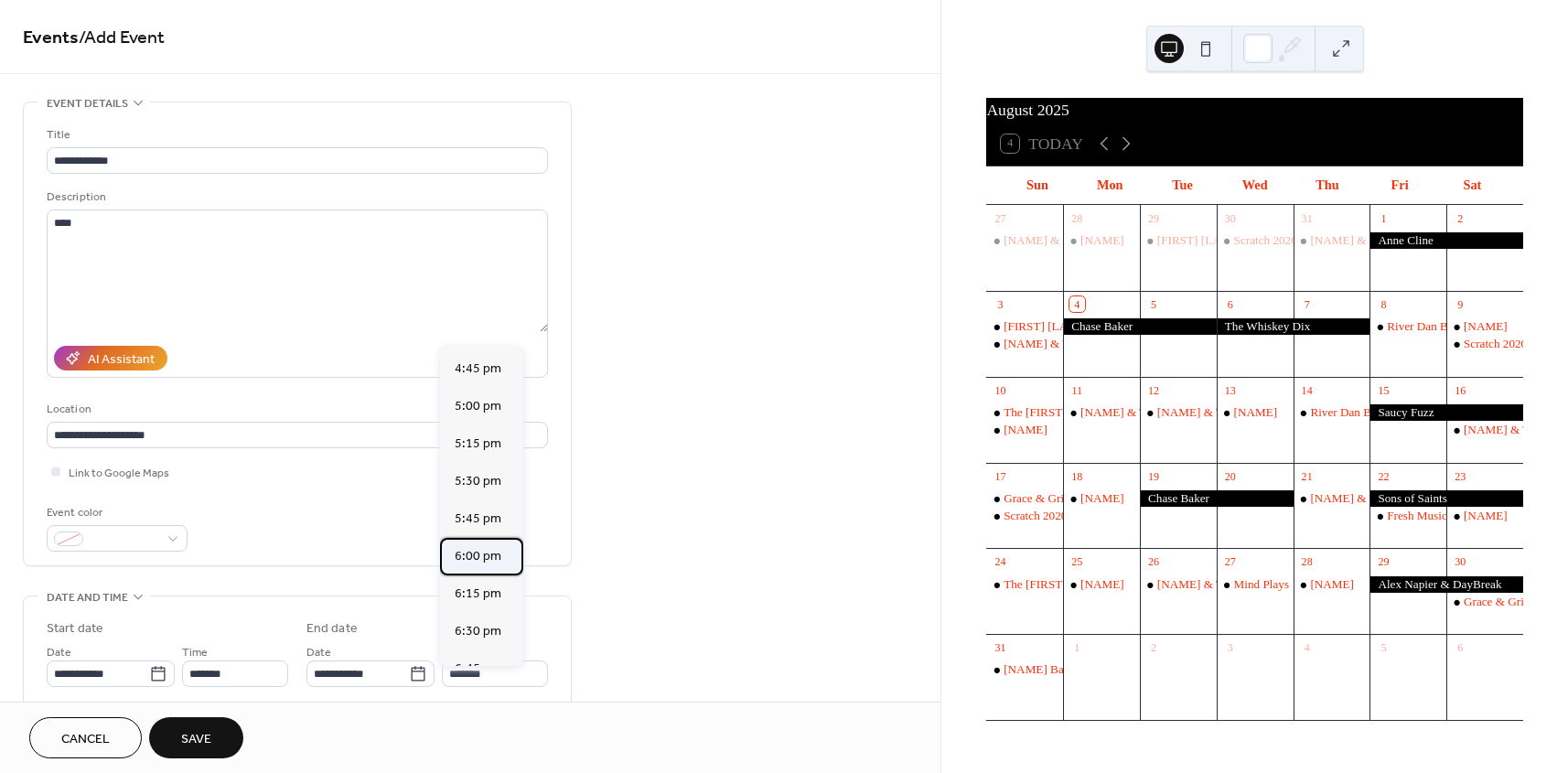 click on "6:00 pm" at bounding box center (478, 556) 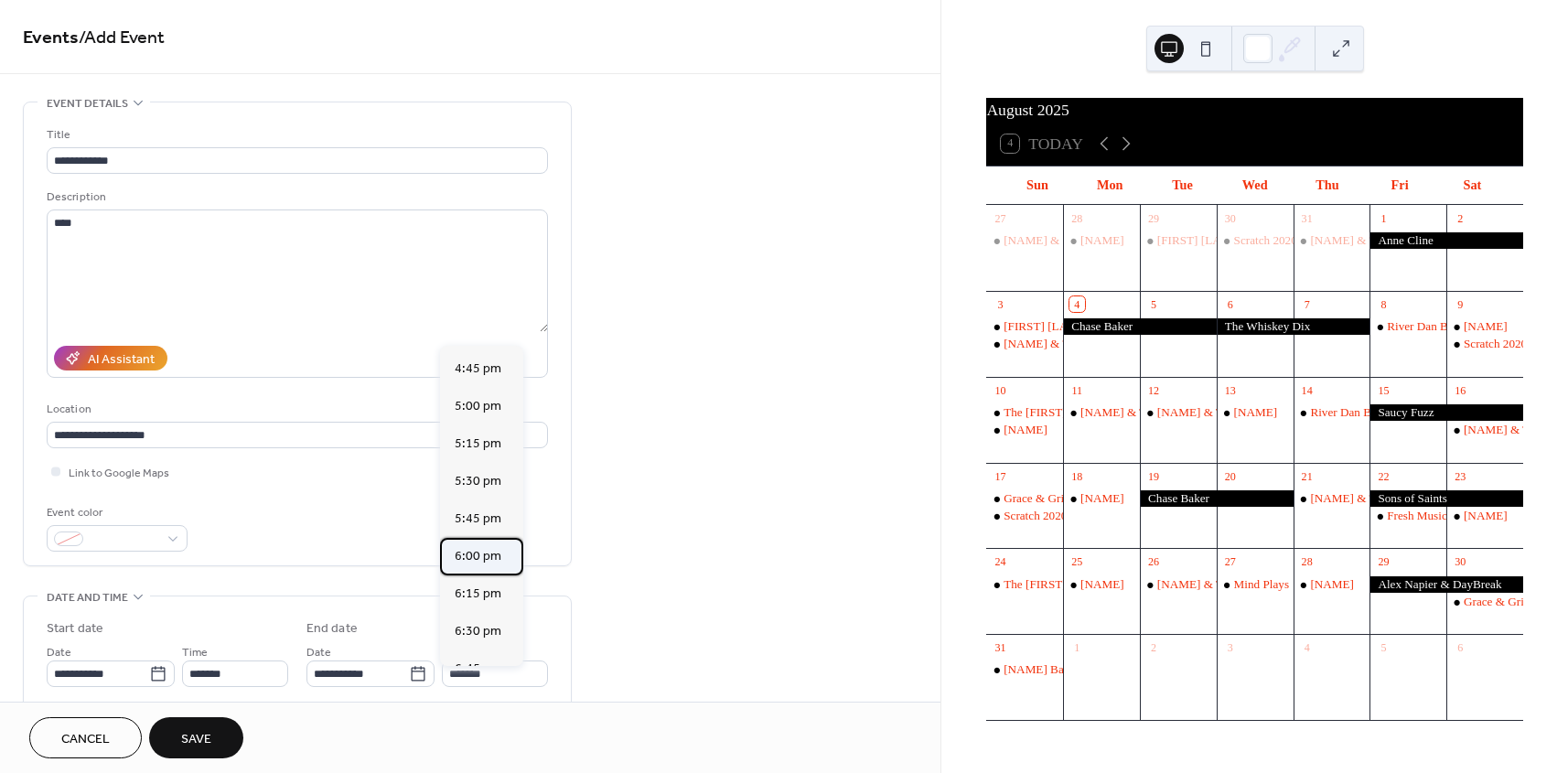 type on "*******" 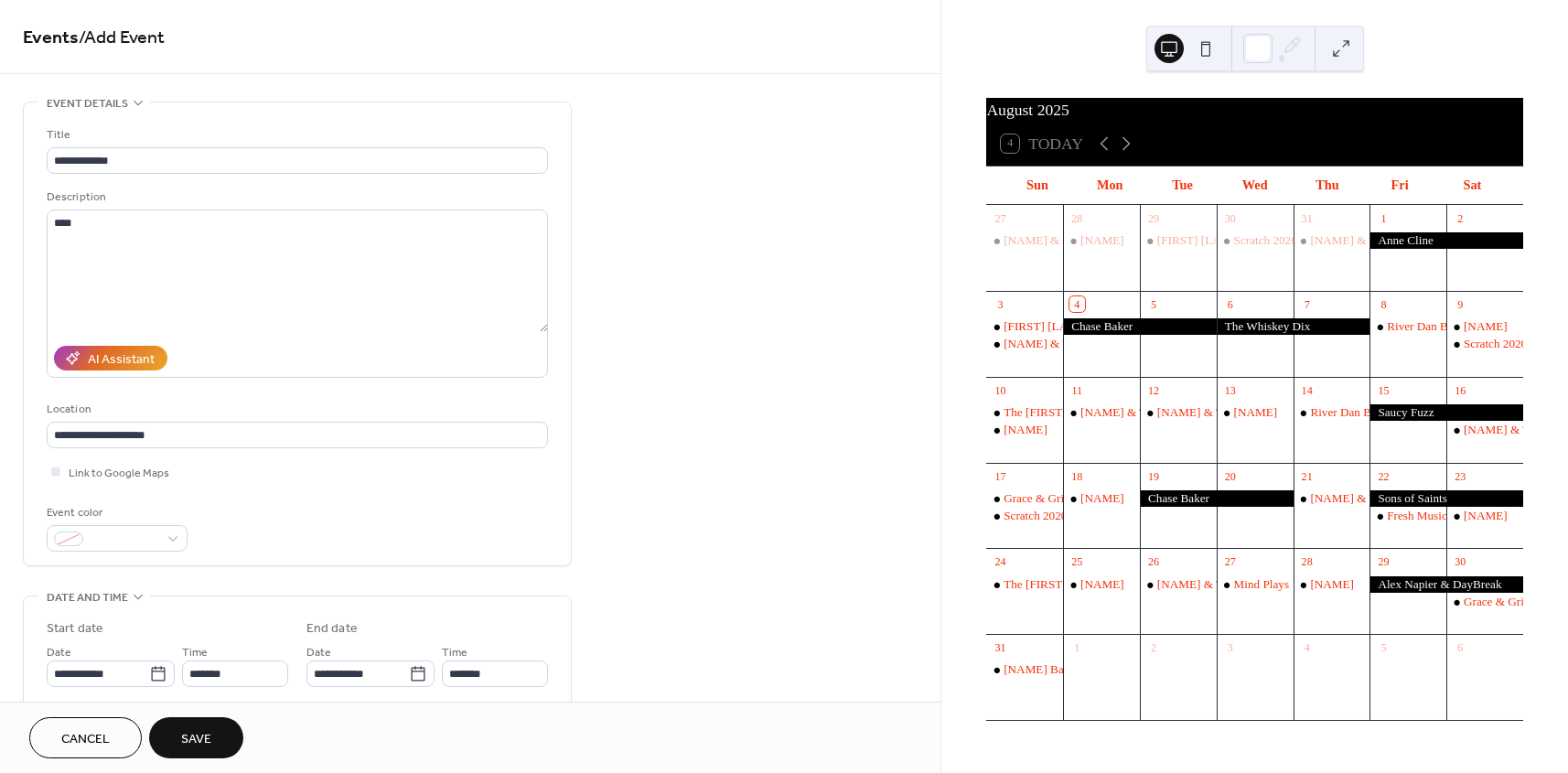 click on "Save" at bounding box center [196, 737] 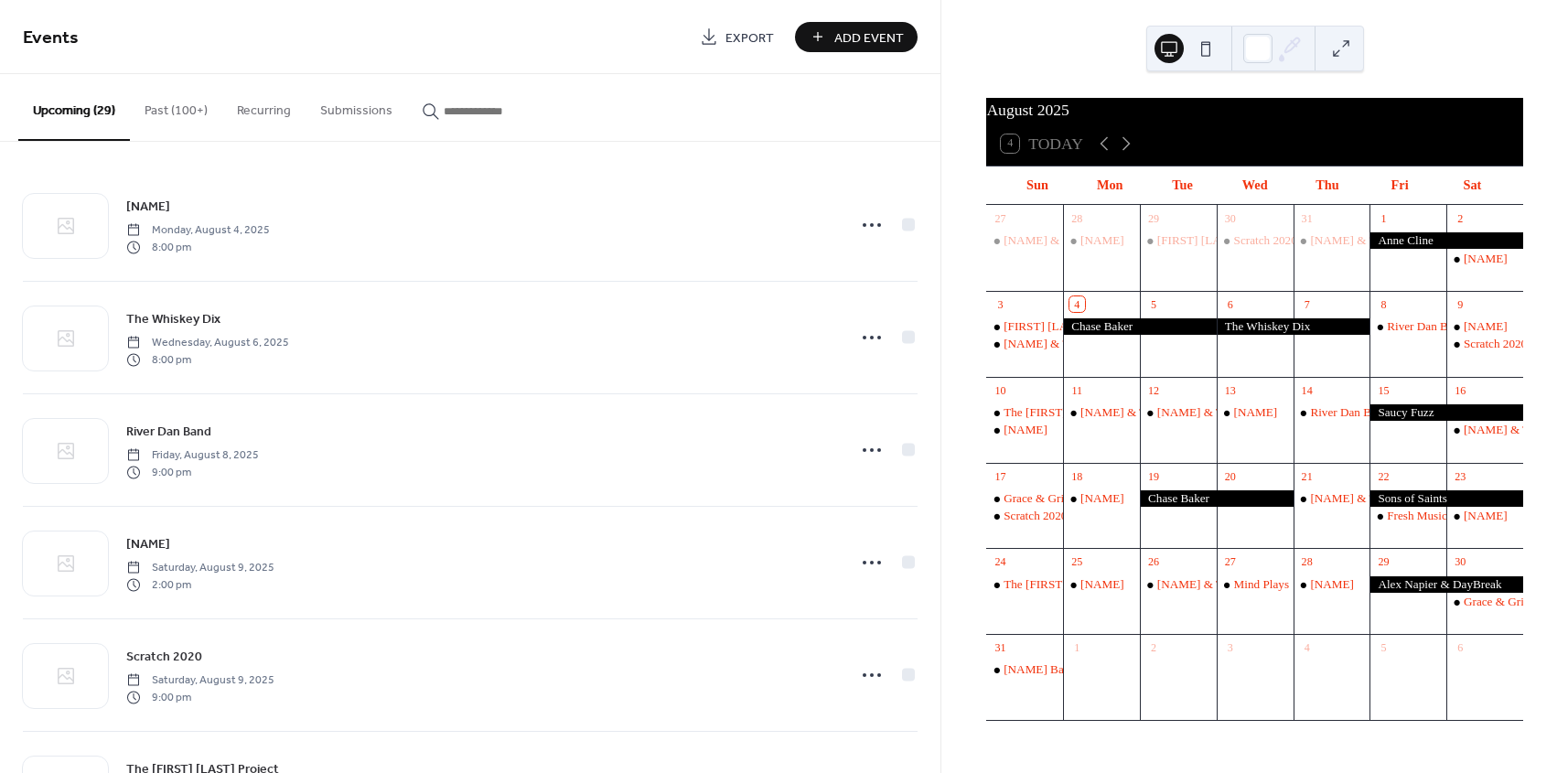 click on "Add Event" at bounding box center (869, 38) 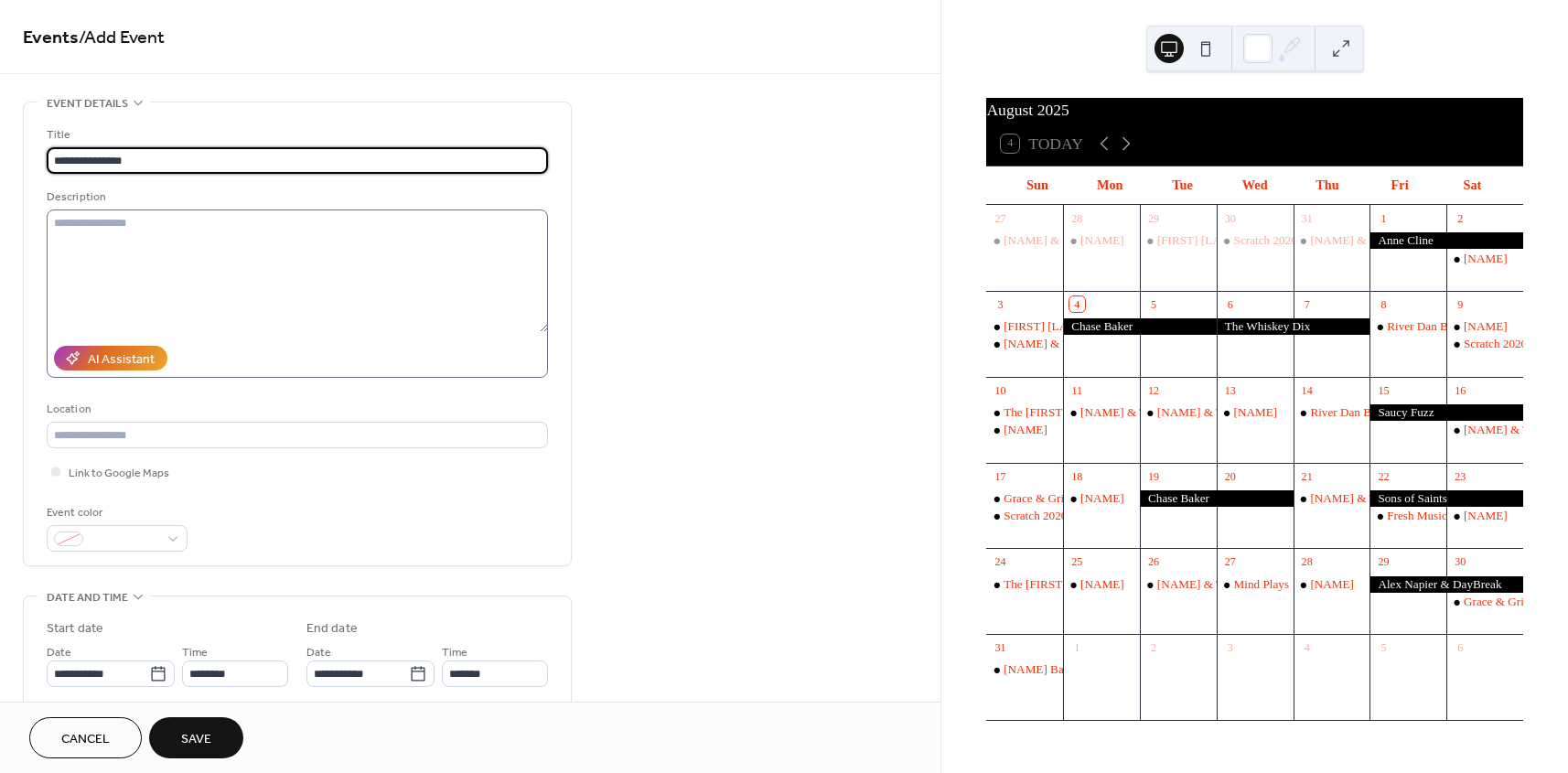 type on "**********" 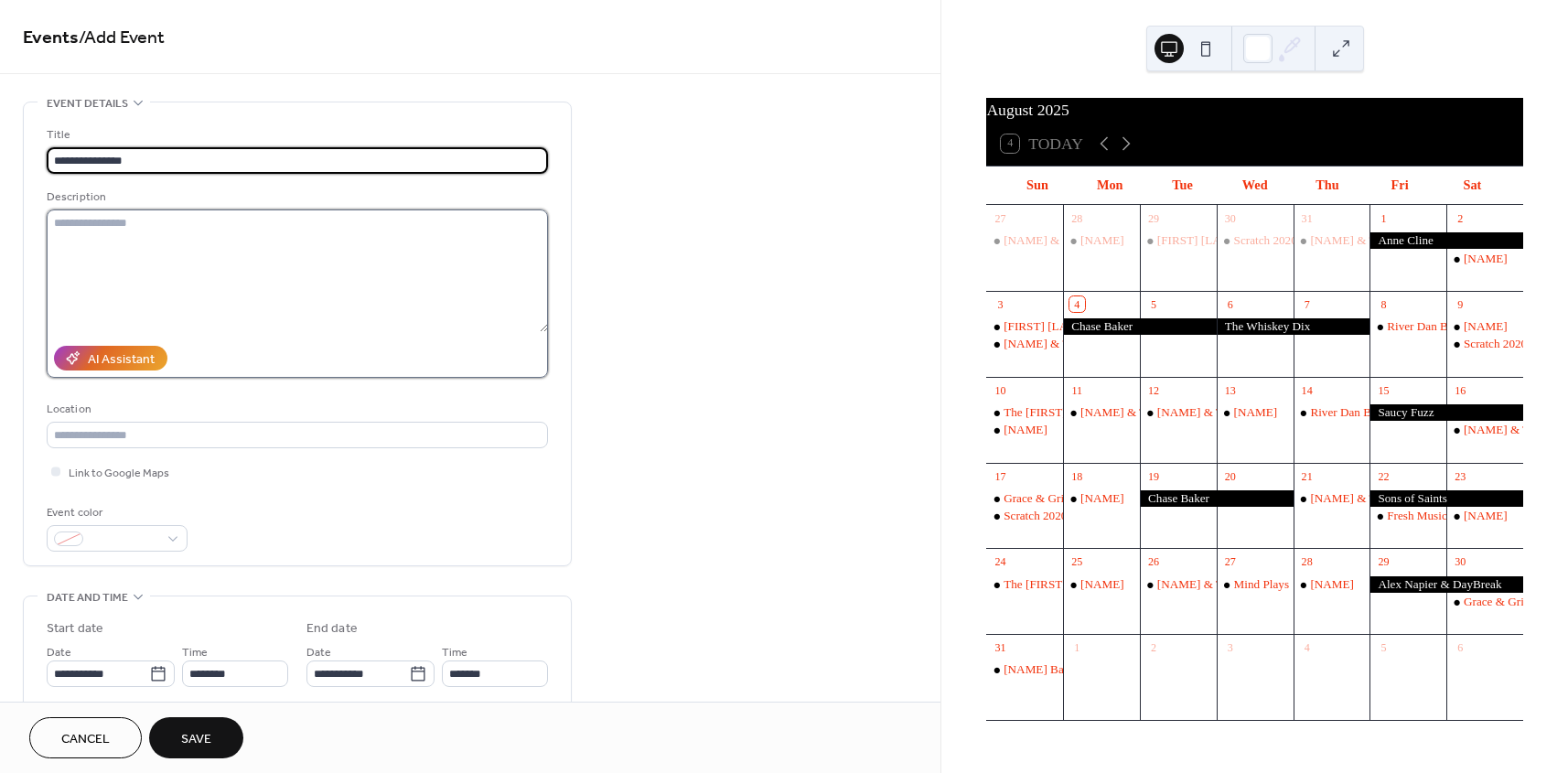 click at bounding box center [297, 271] 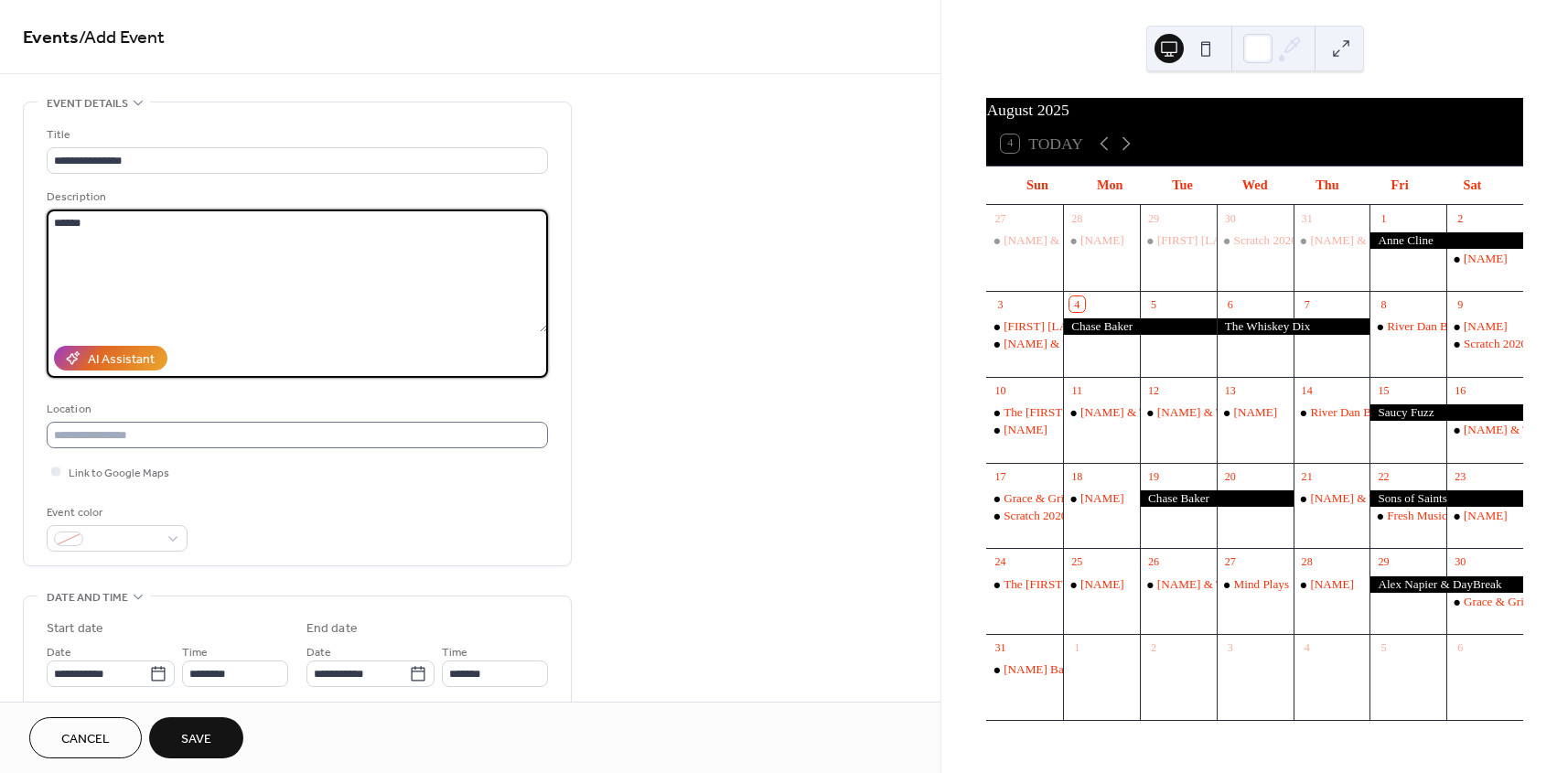 type on "******" 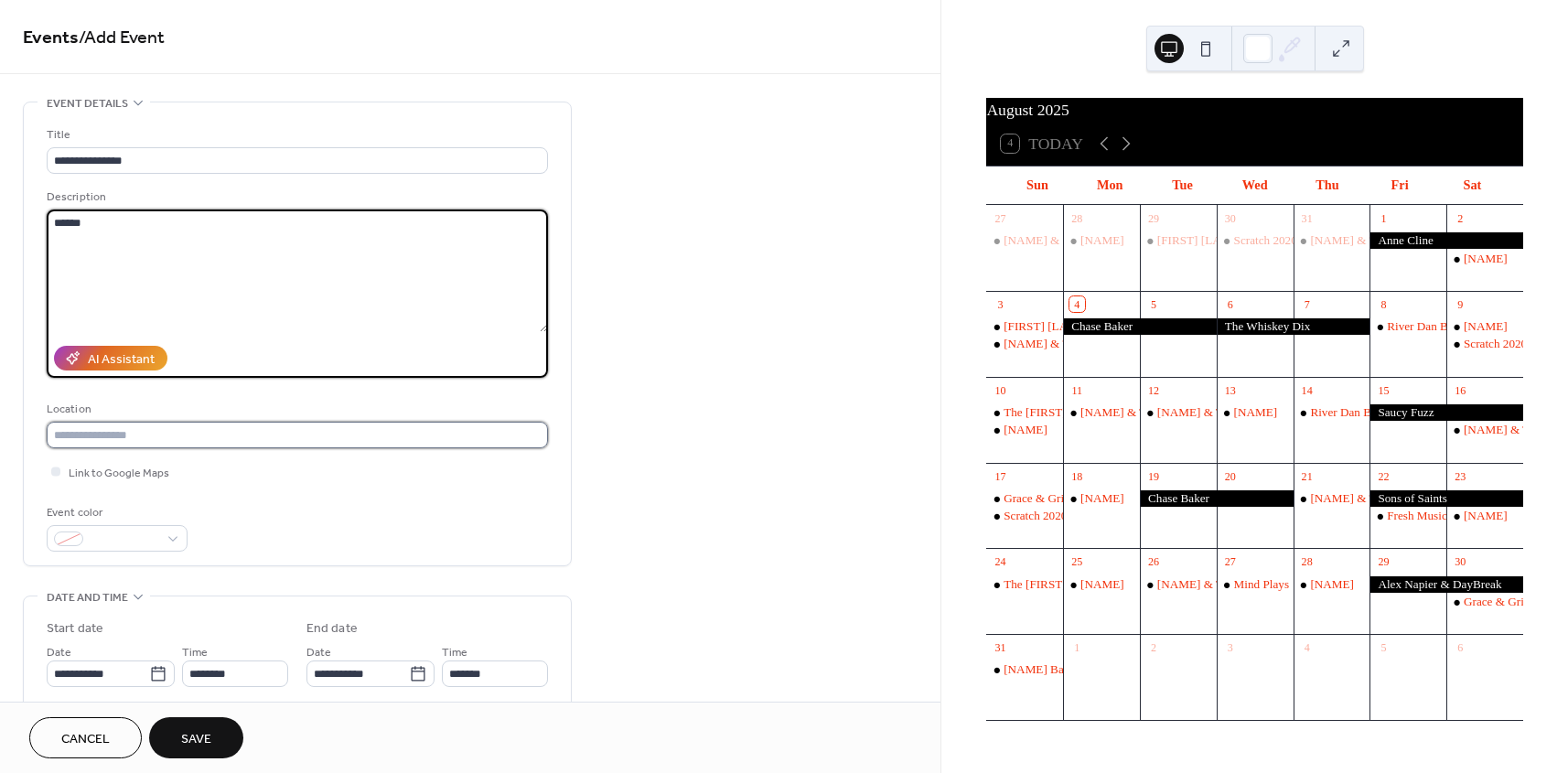 click at bounding box center [297, 435] 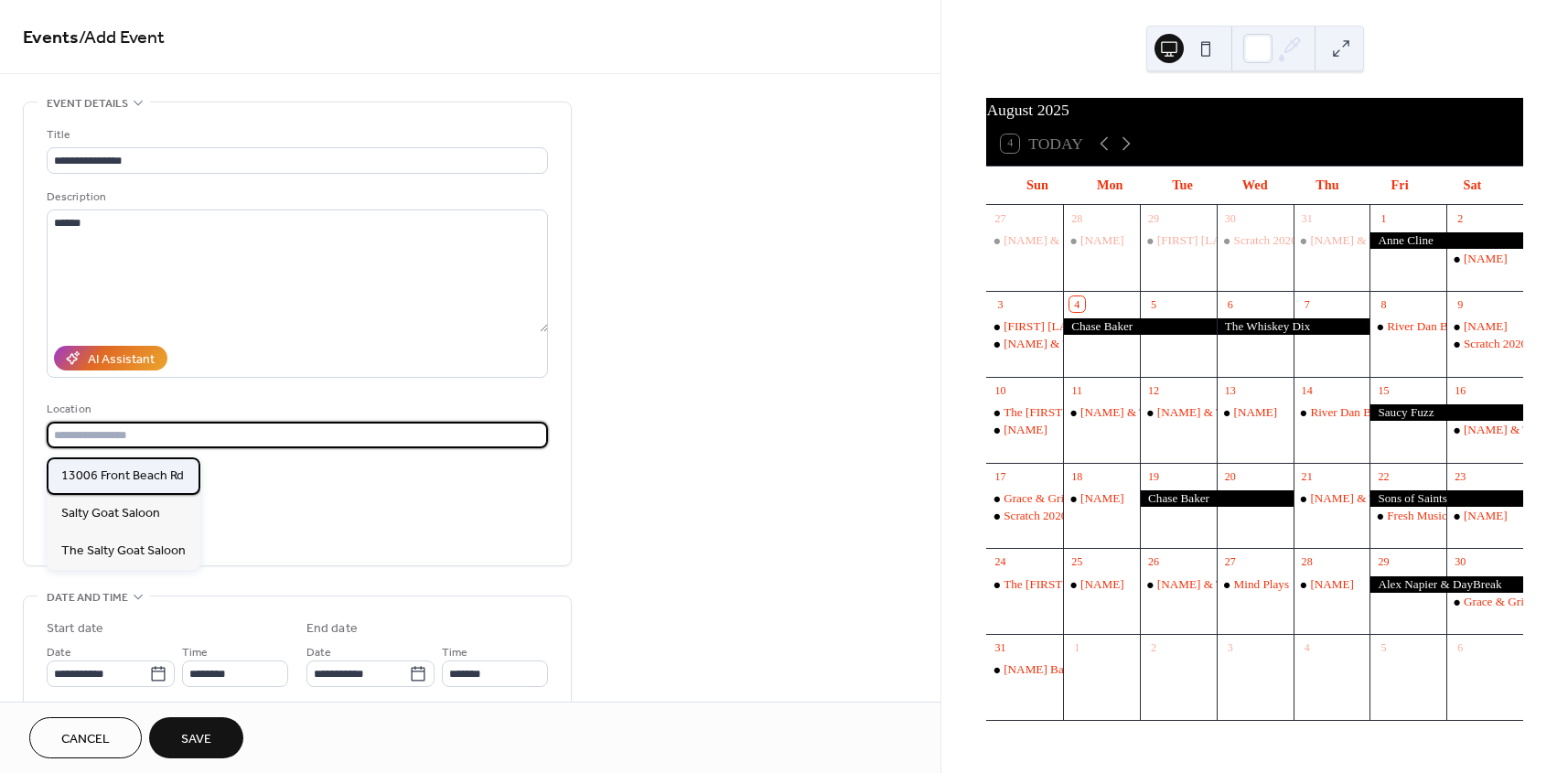 click on "13006 Front Beach Rd" at bounding box center [123, 476] 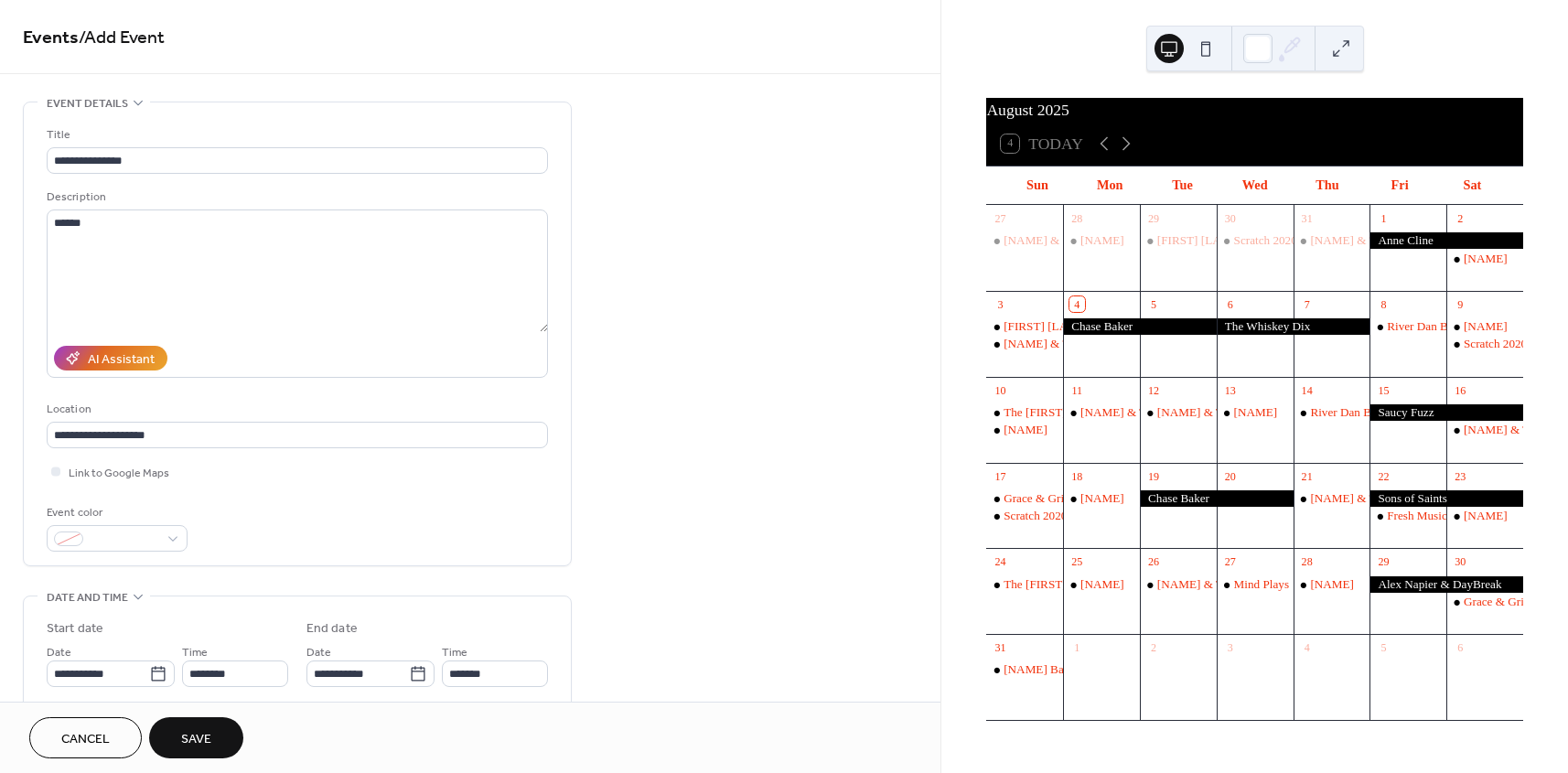 type on "**********" 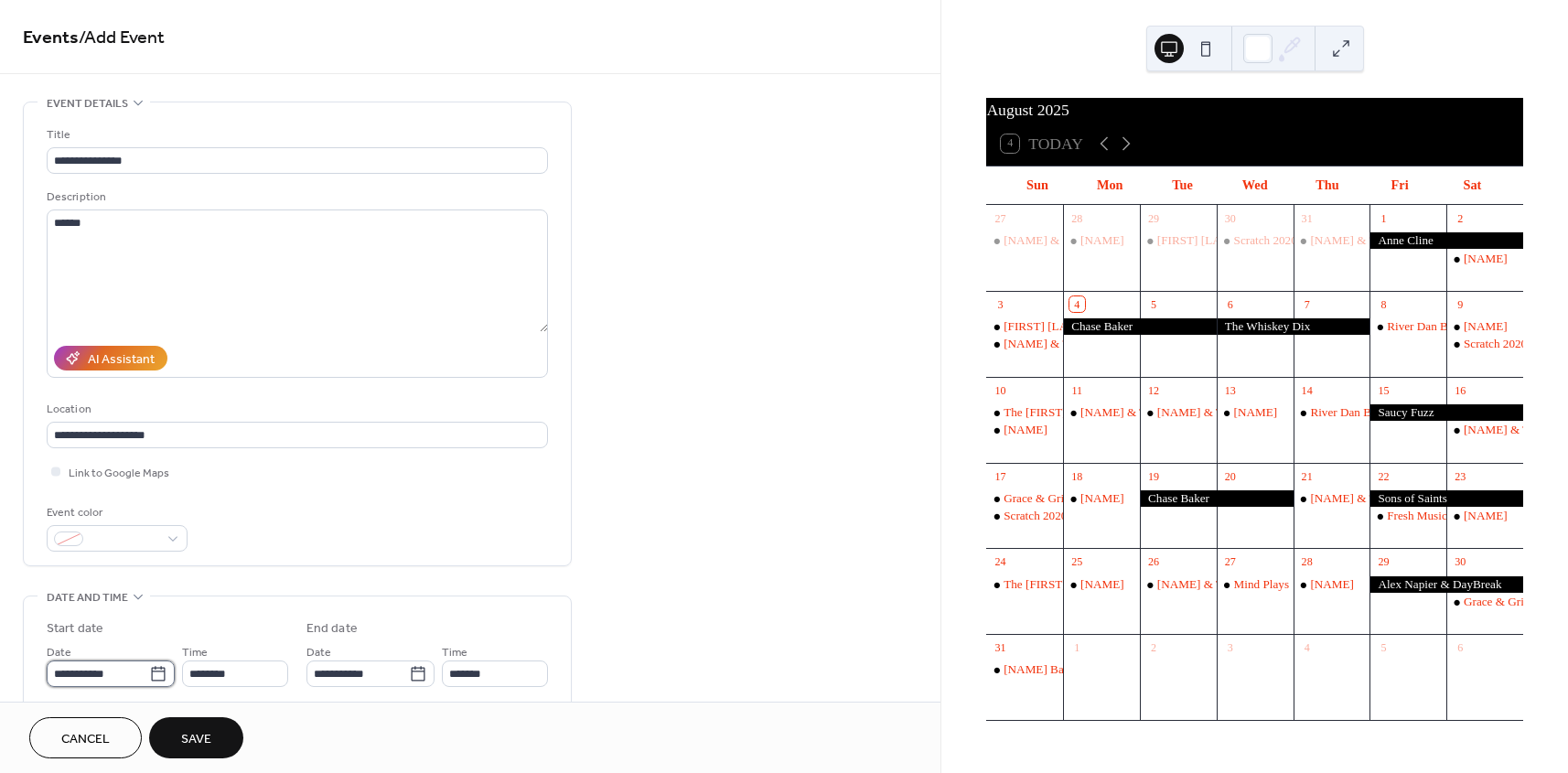 click on "**********" at bounding box center (98, 673) 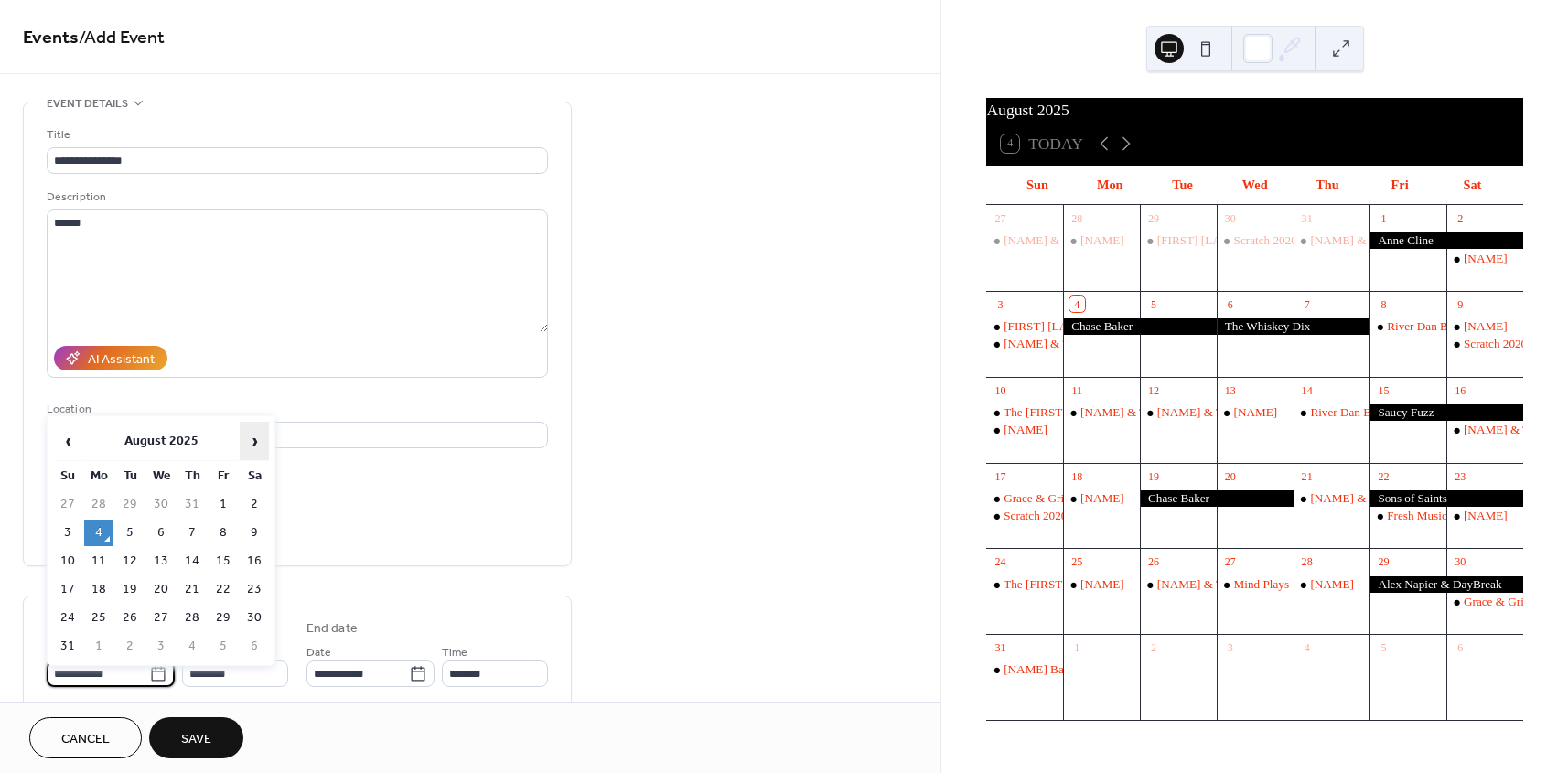 click on "›" at bounding box center [254, 441] 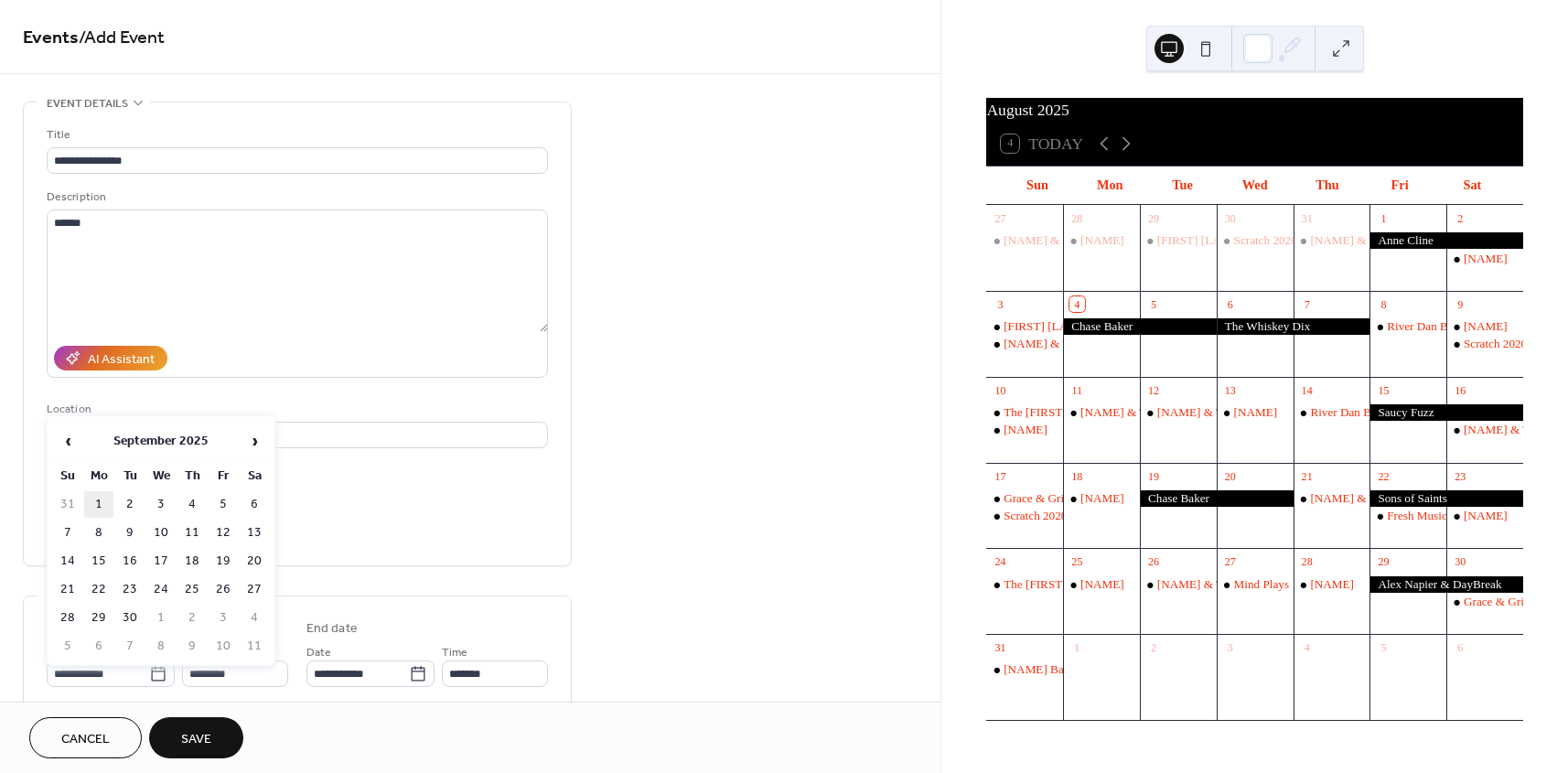 click on "1" at bounding box center (99, 504) 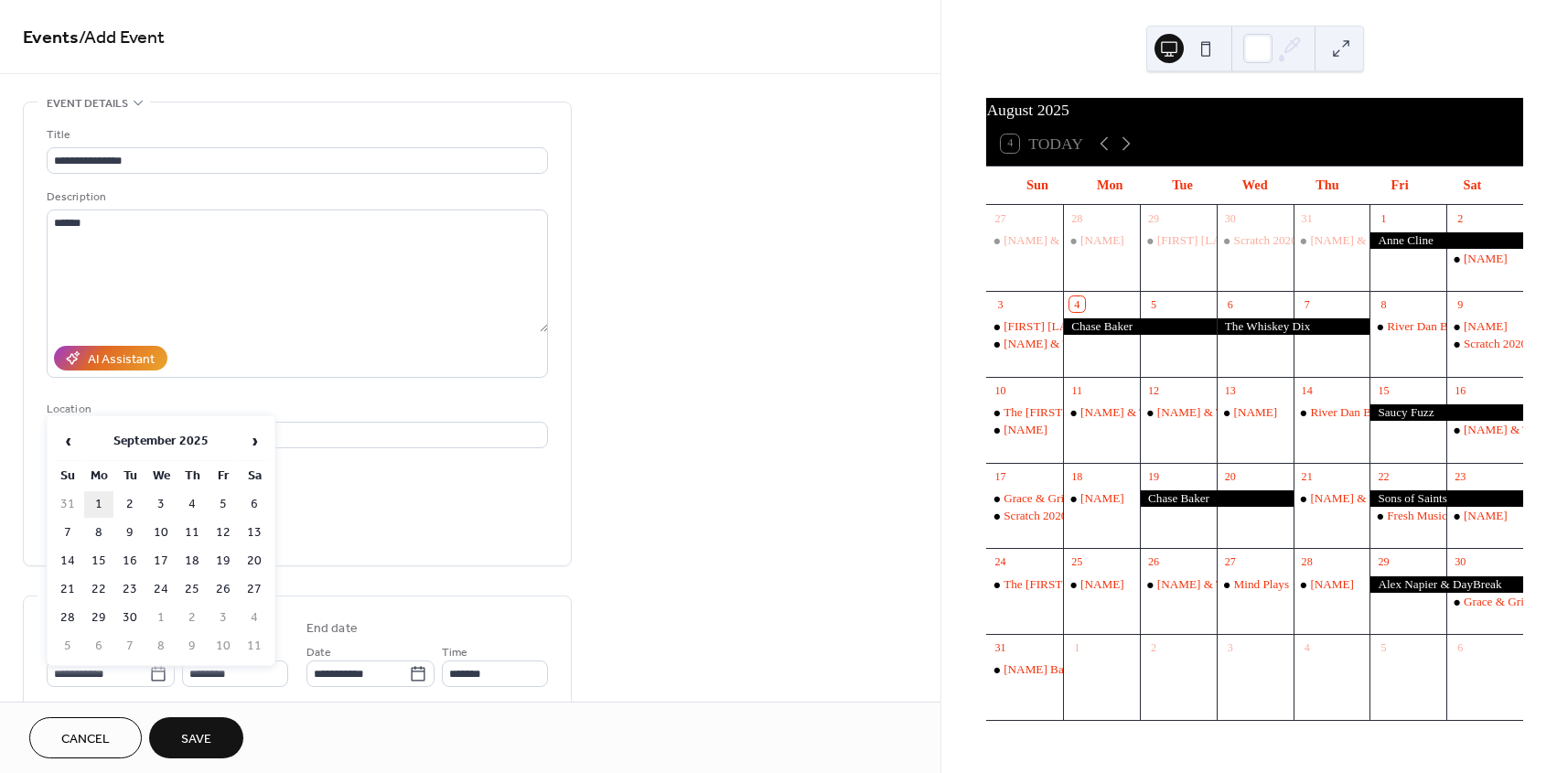 type on "**********" 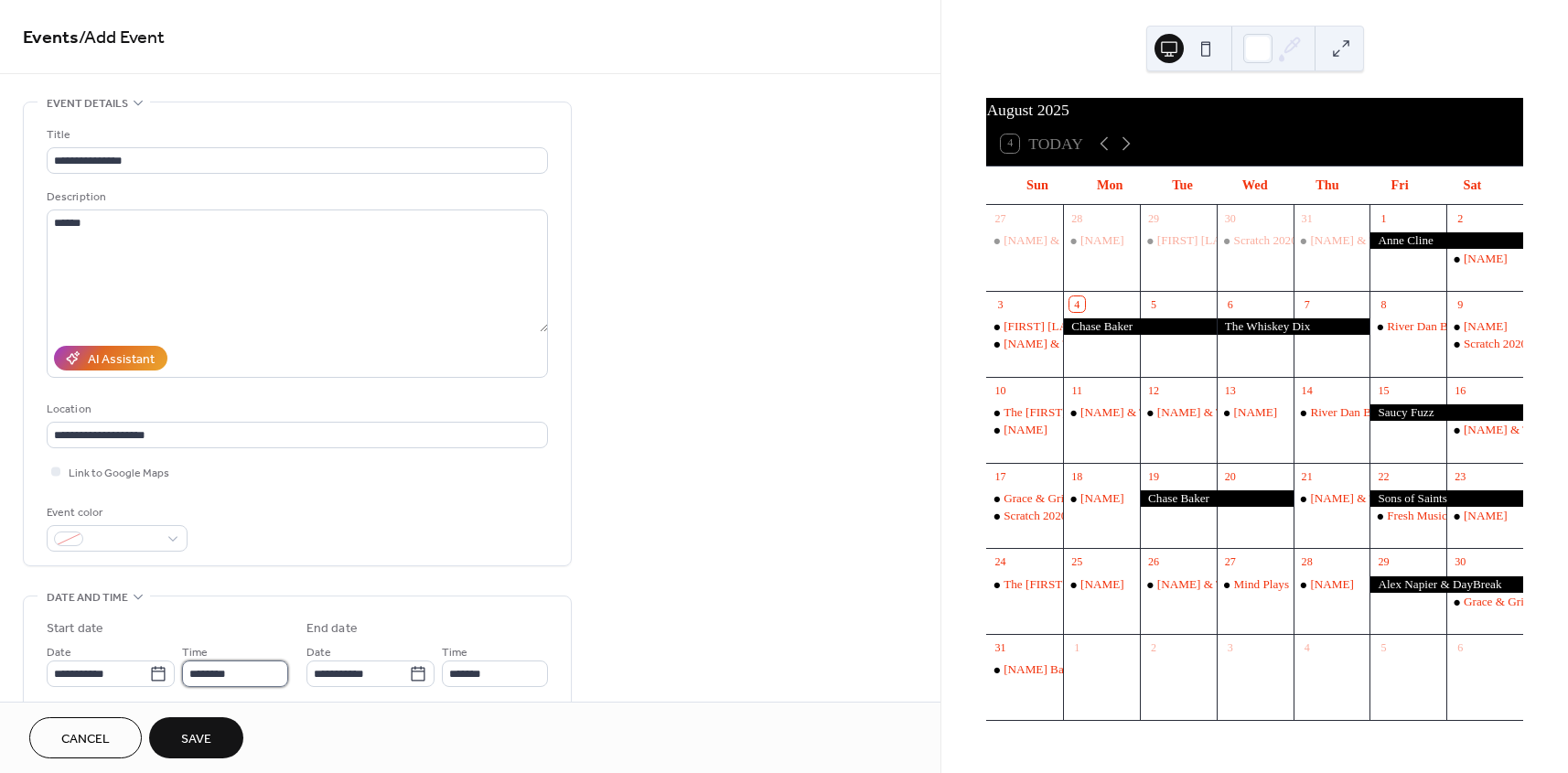 click on "********" at bounding box center (235, 673) 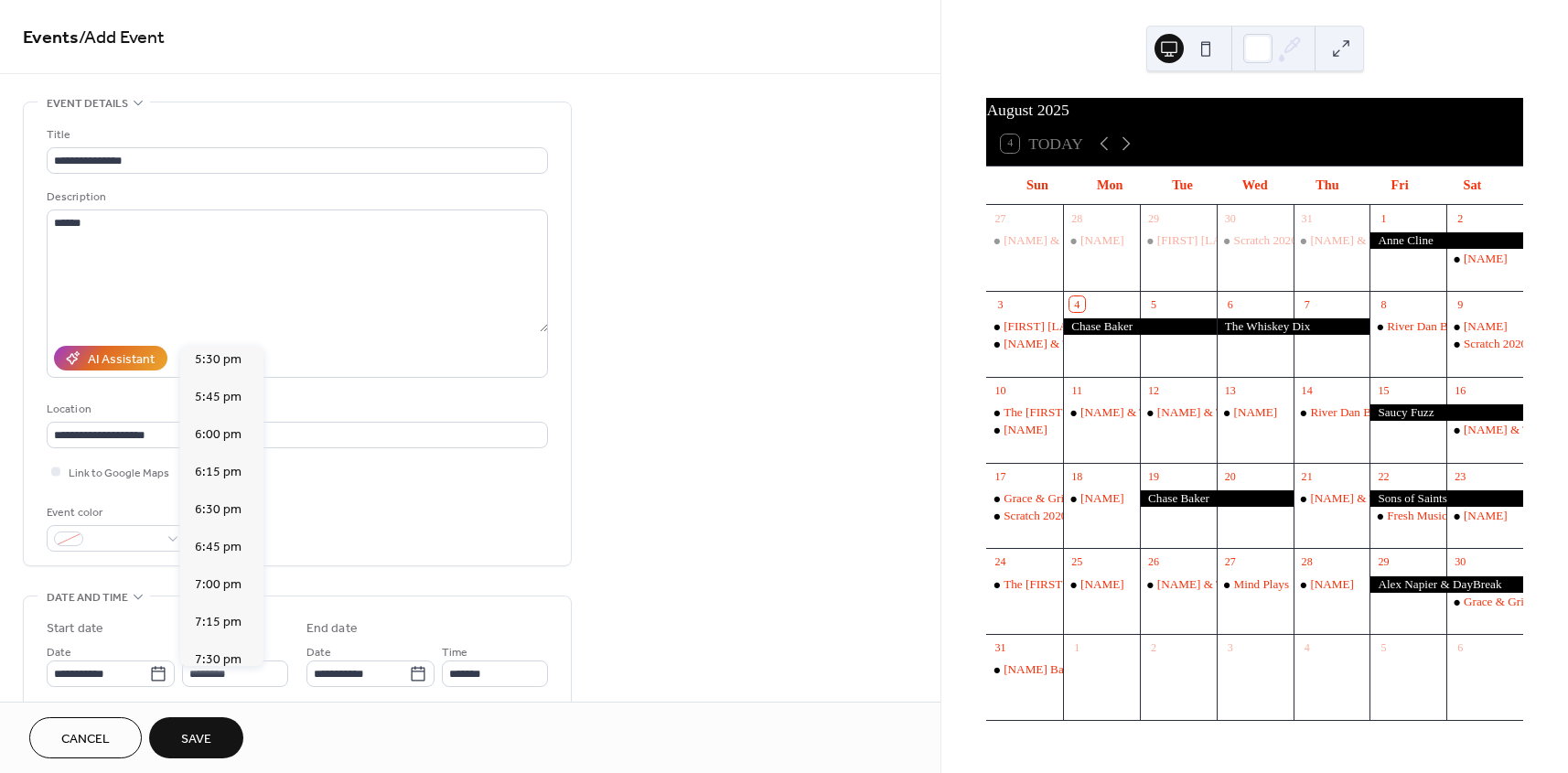 scroll, scrollTop: 2747, scrollLeft: 0, axis: vertical 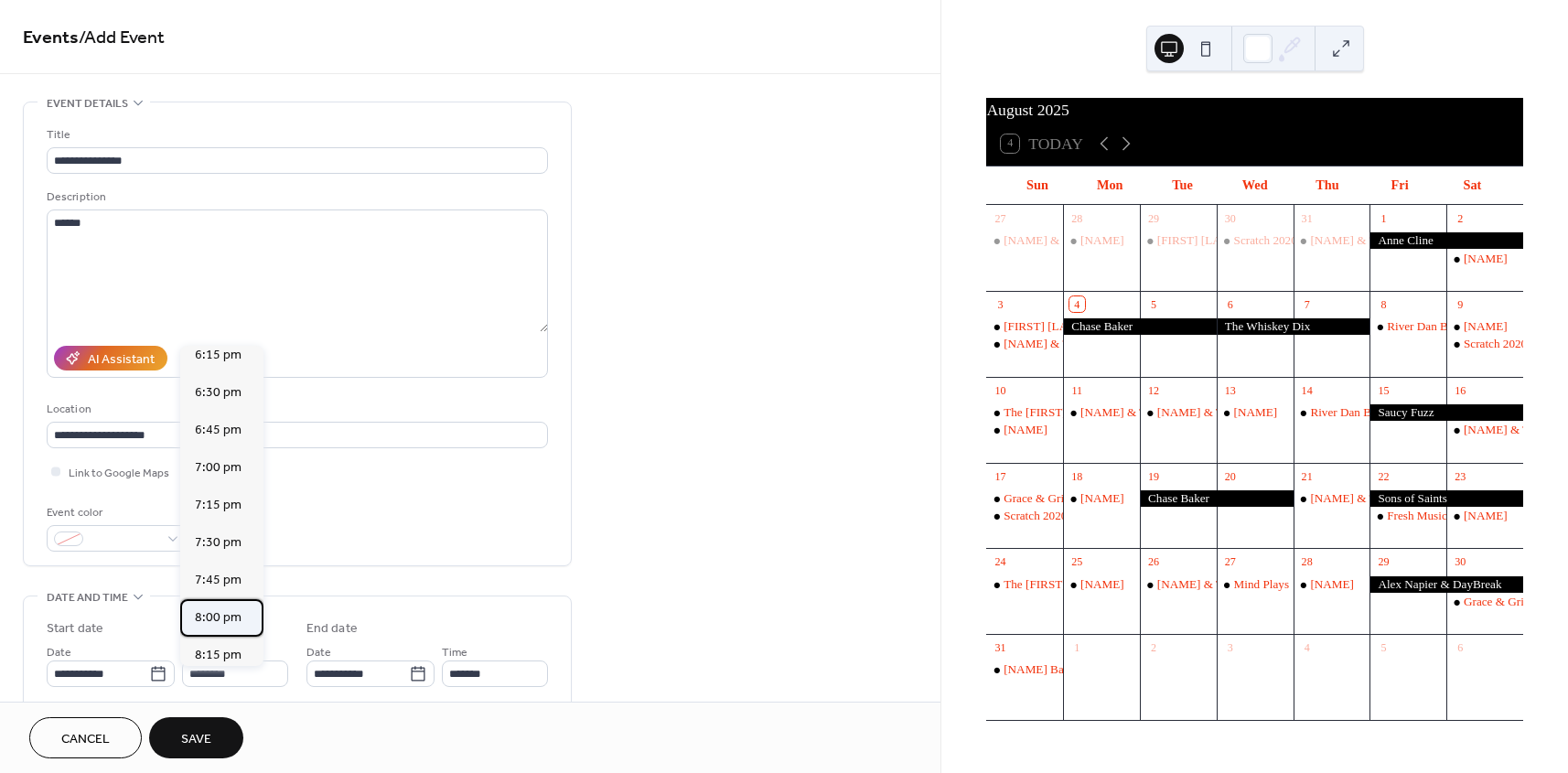 click on "8:00 pm" at bounding box center [218, 617] 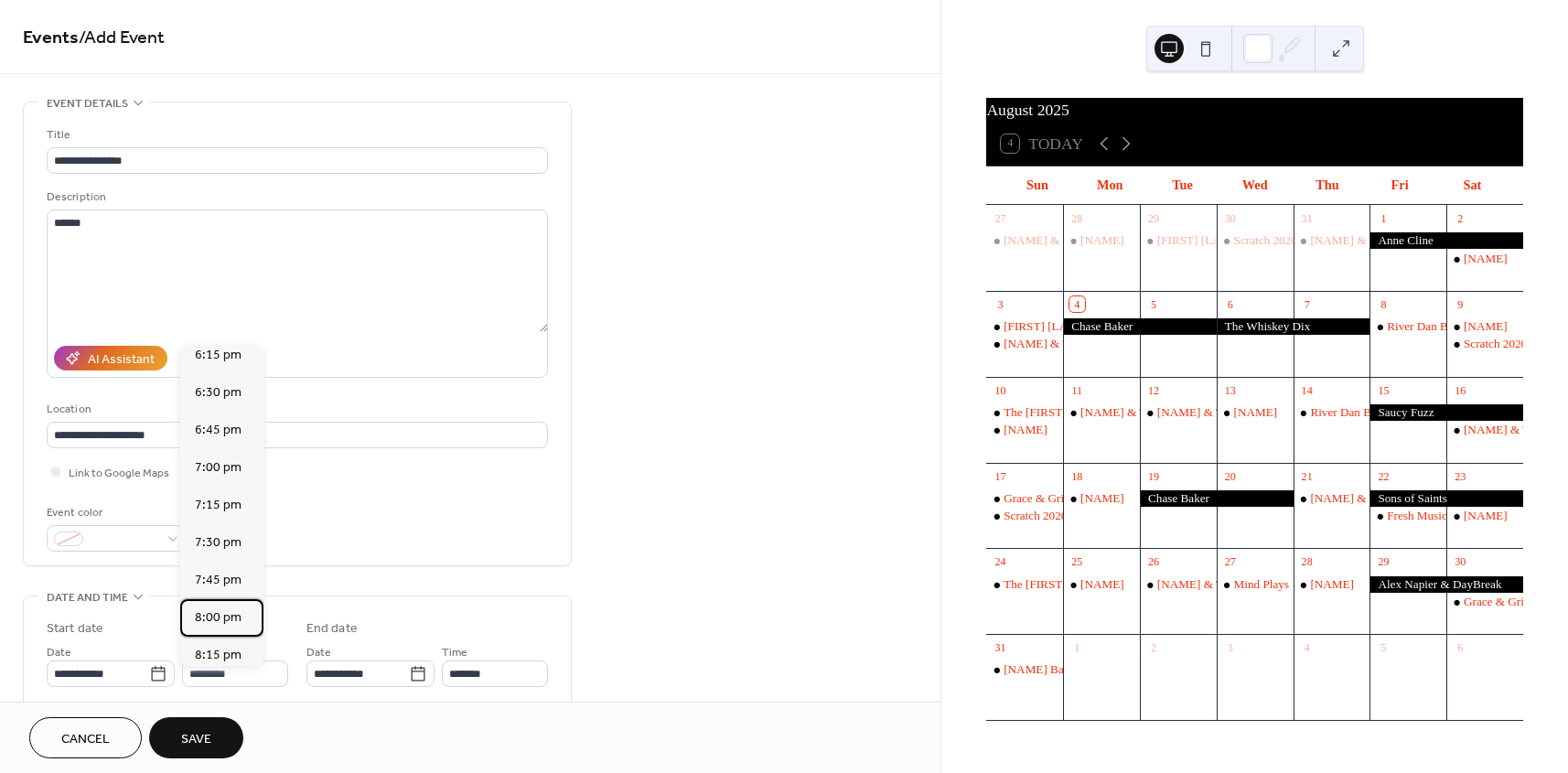 type on "*******" 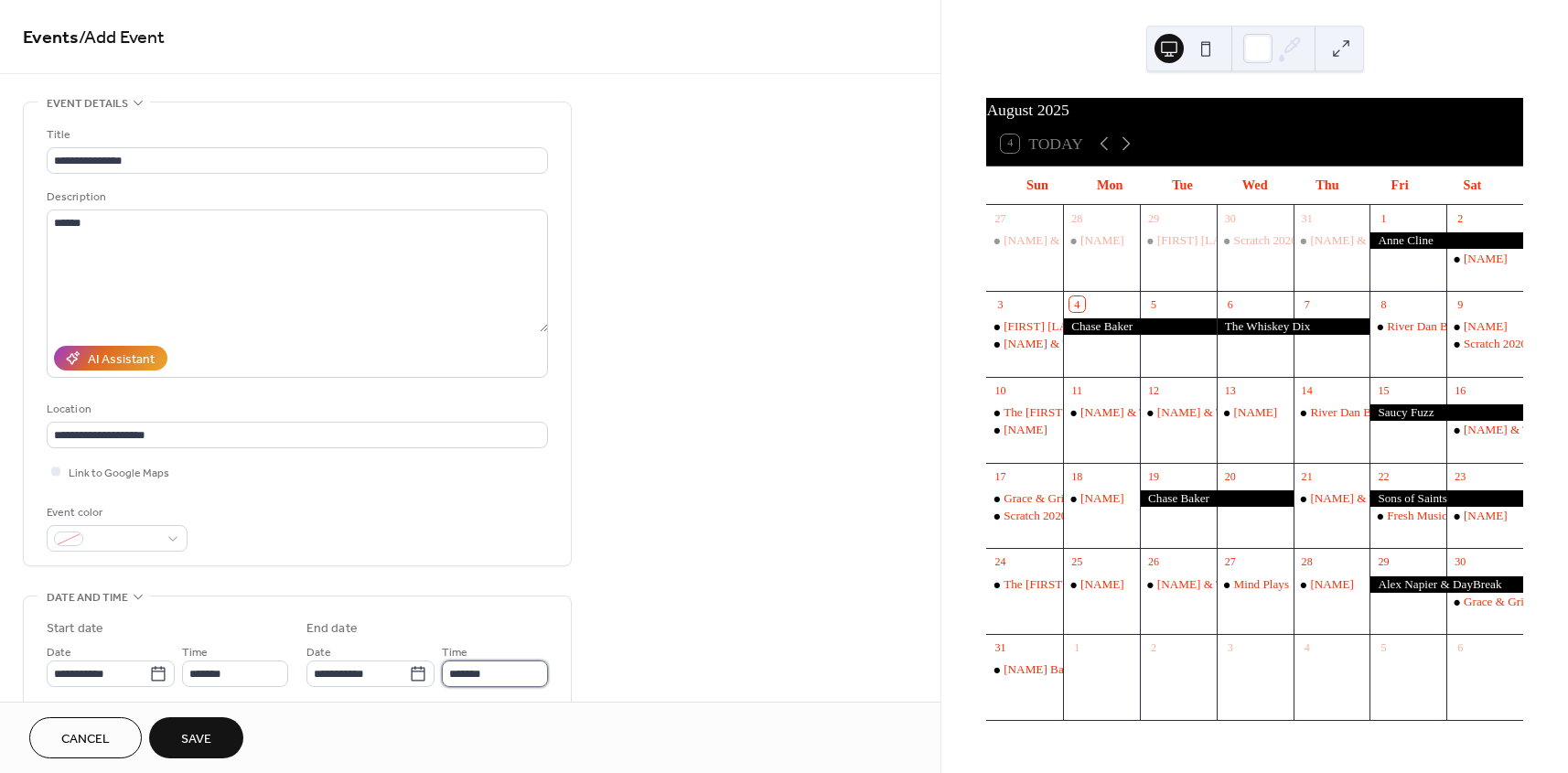 click on "*******" at bounding box center (495, 673) 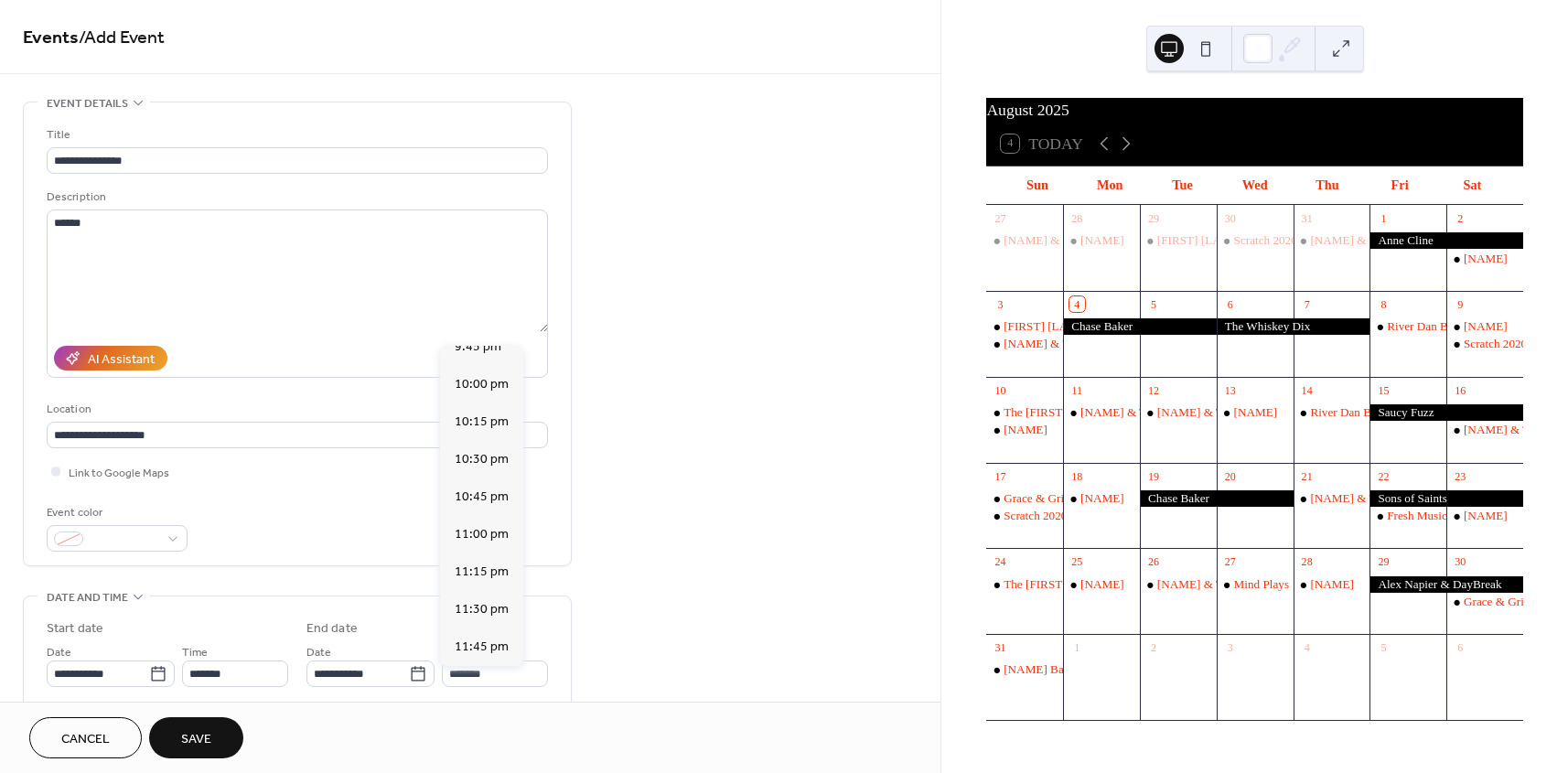 scroll, scrollTop: 252, scrollLeft: 0, axis: vertical 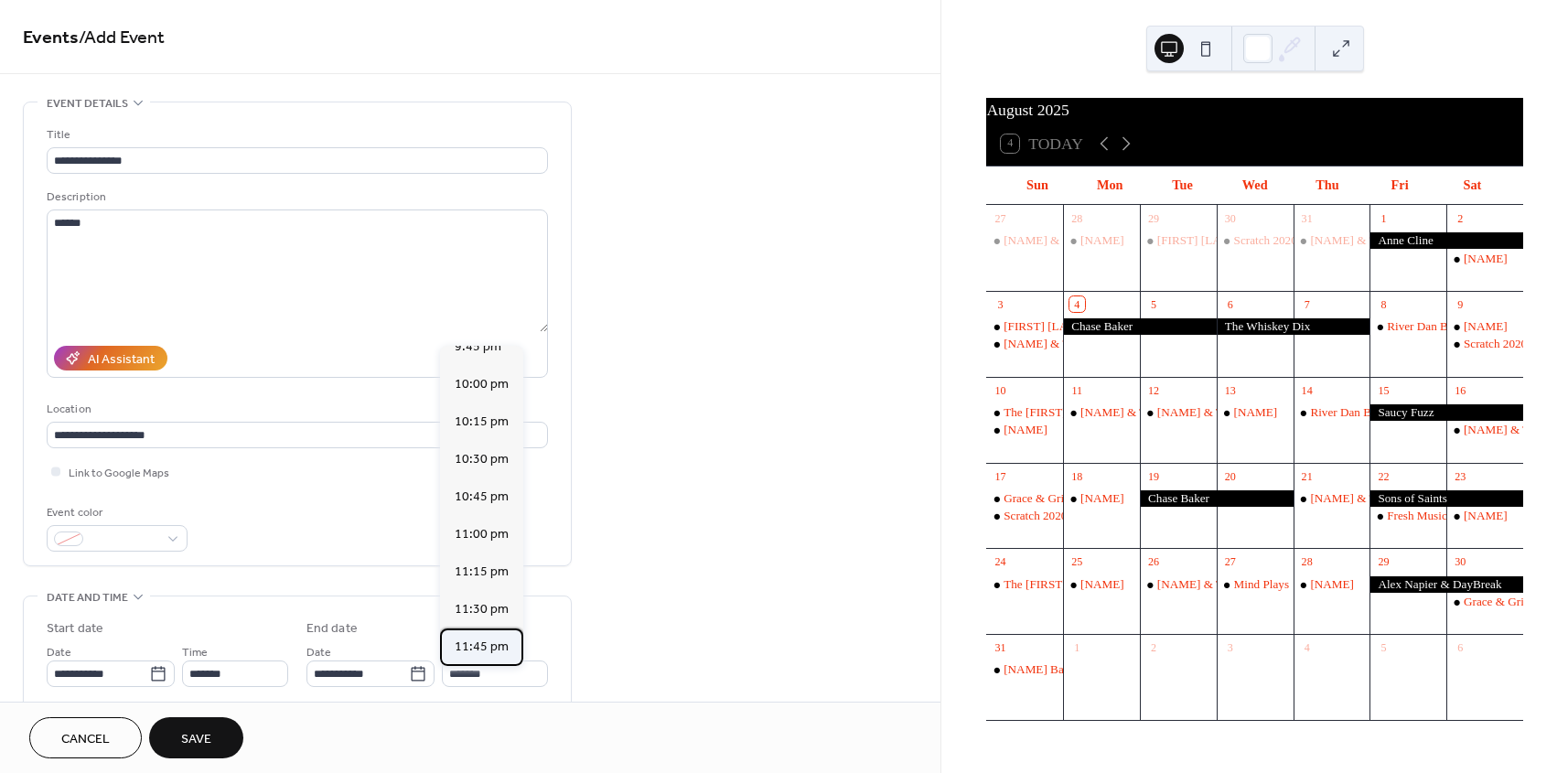 click on "11:45 pm" at bounding box center [481, 647] 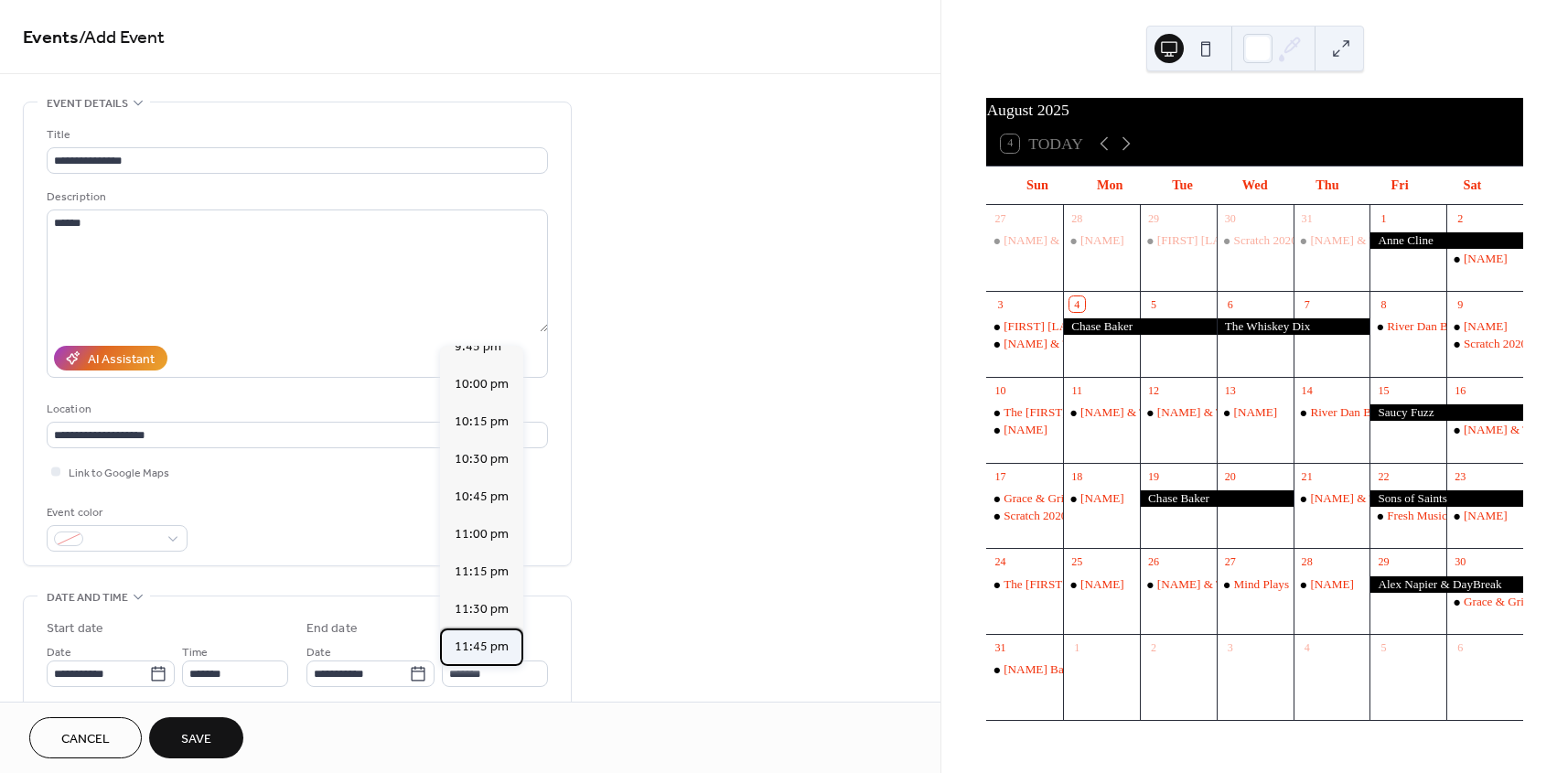 type on "********" 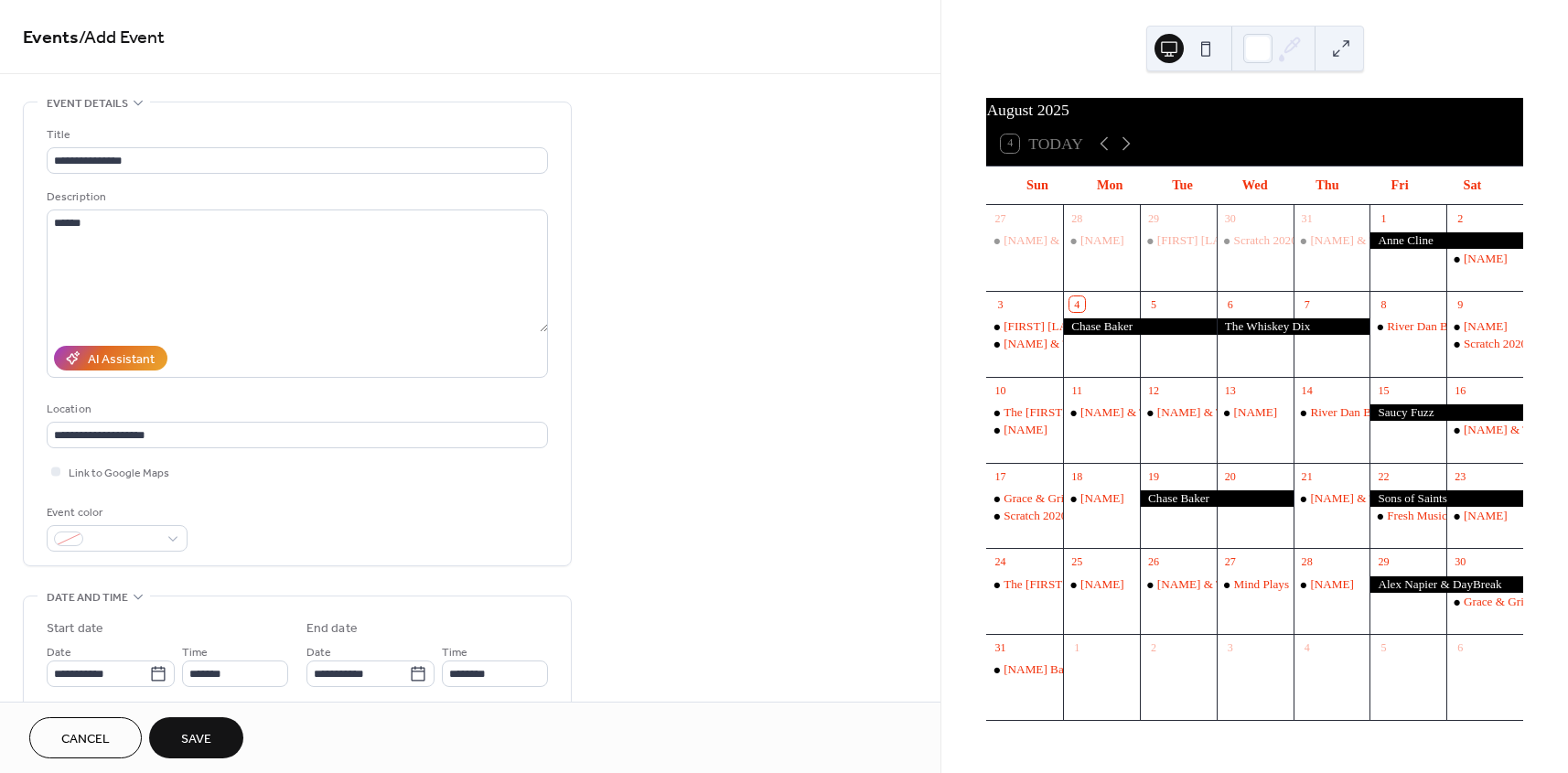 click on "Save" at bounding box center (196, 737) 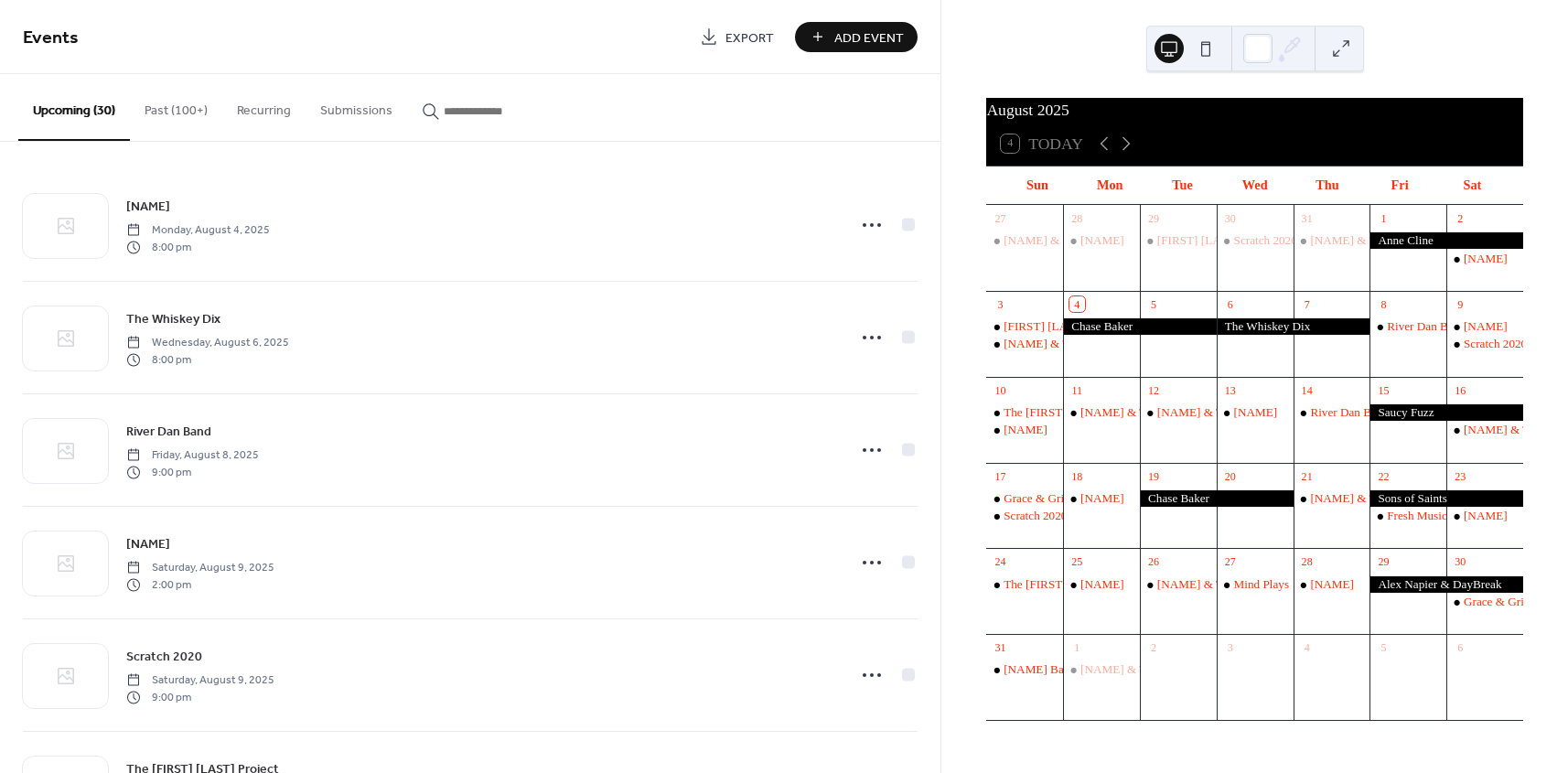 click on "Add Event" at bounding box center (869, 38) 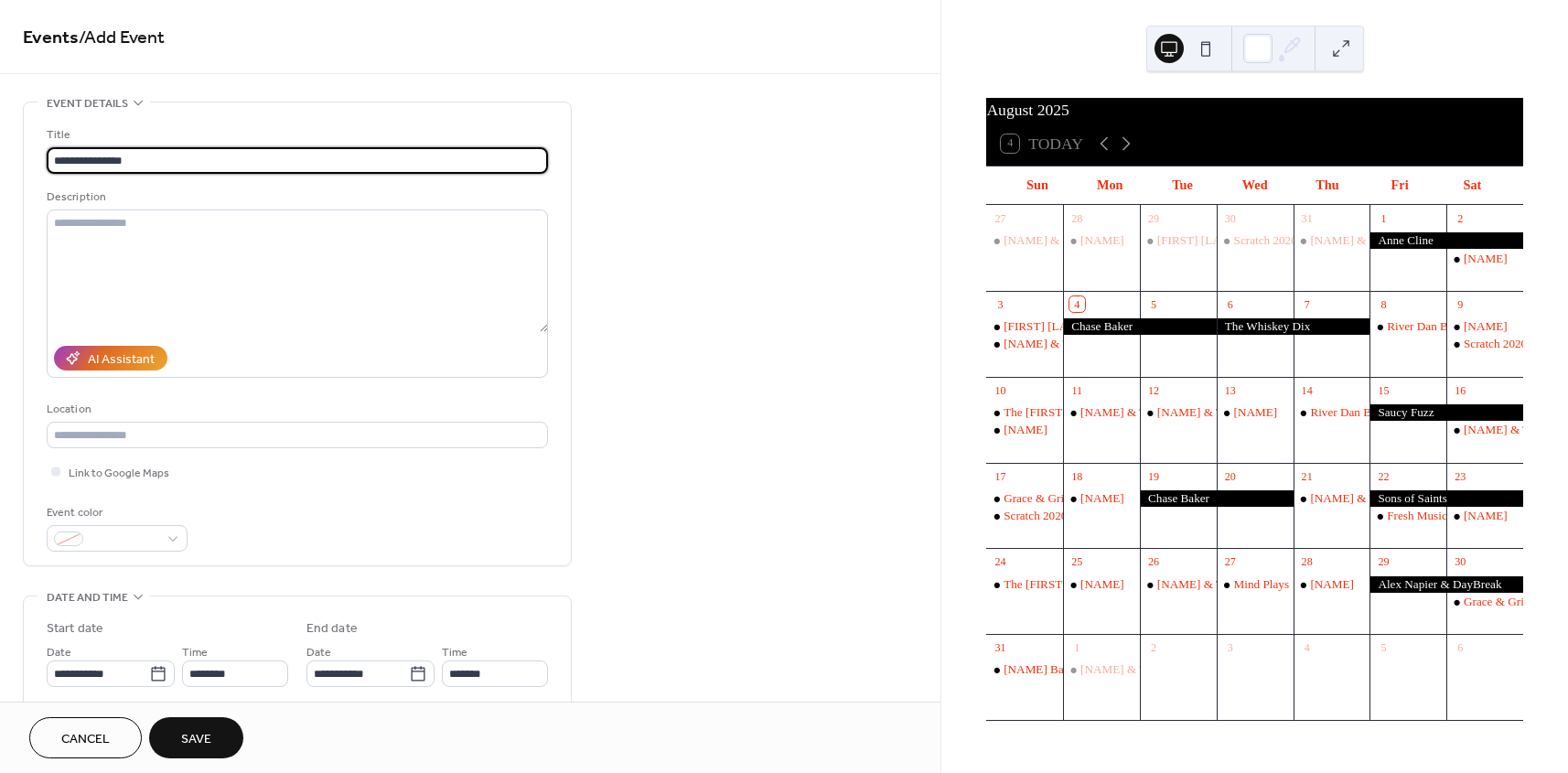 type on "**********" 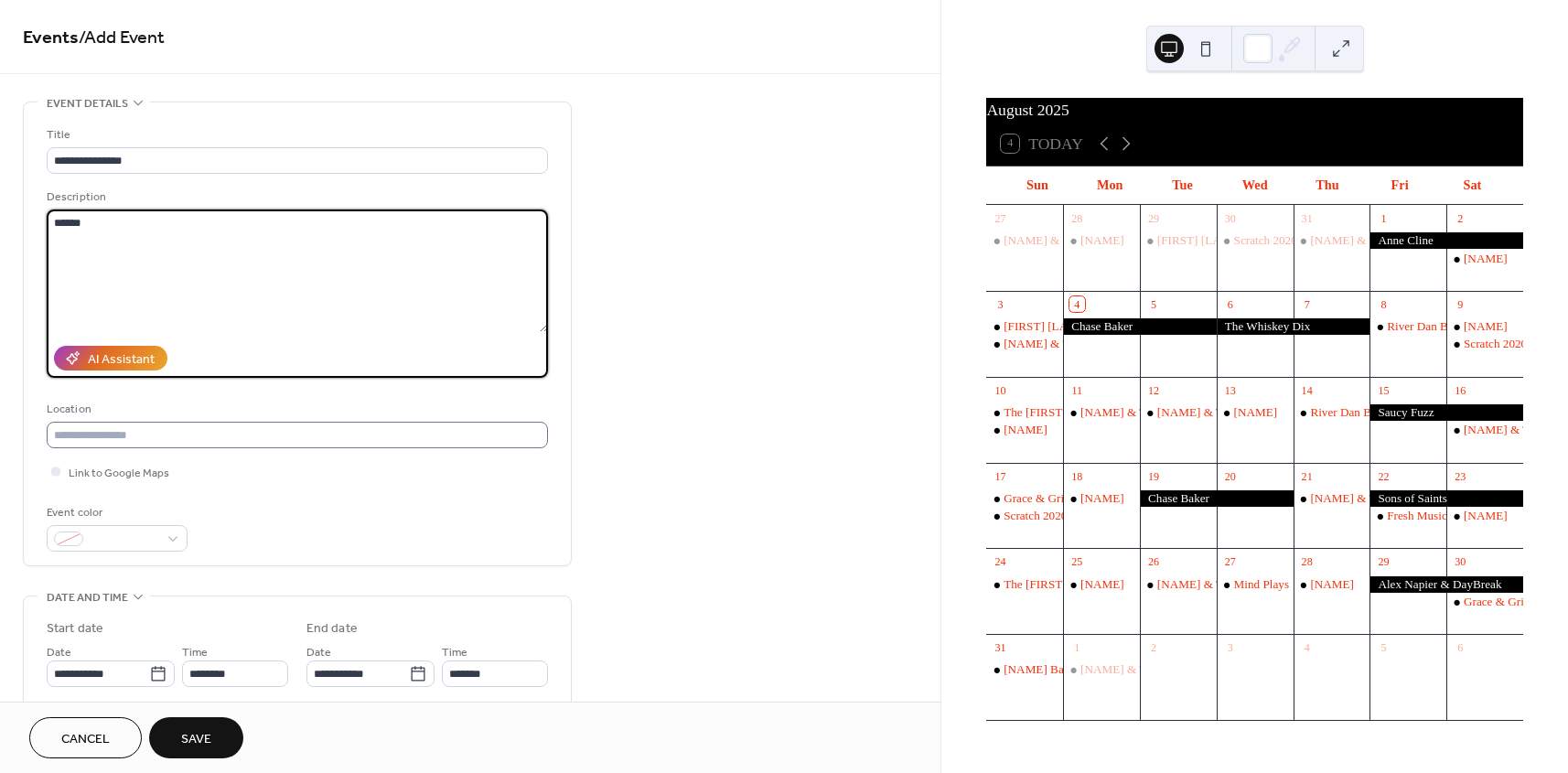 type on "******" 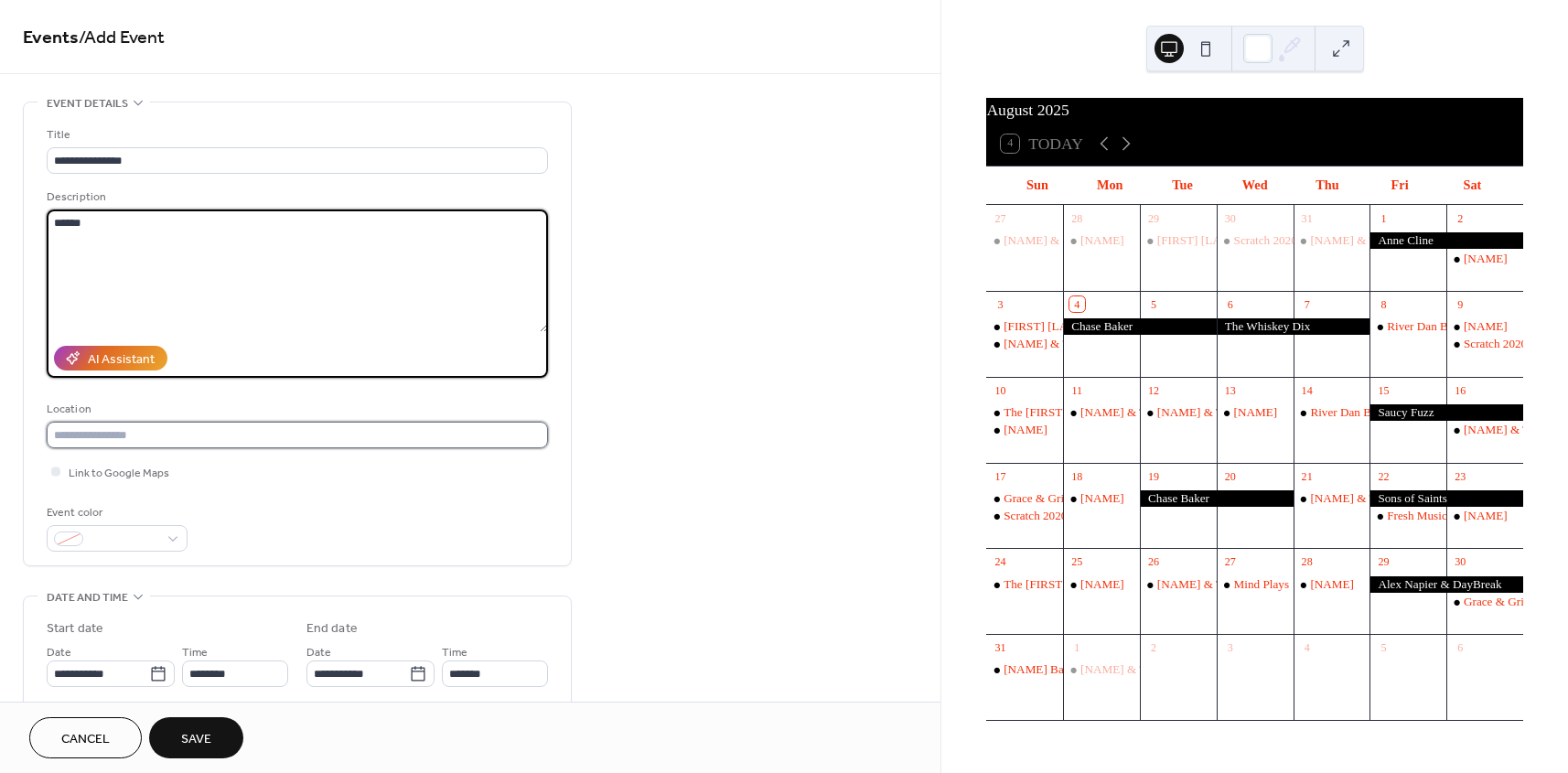 click at bounding box center (297, 435) 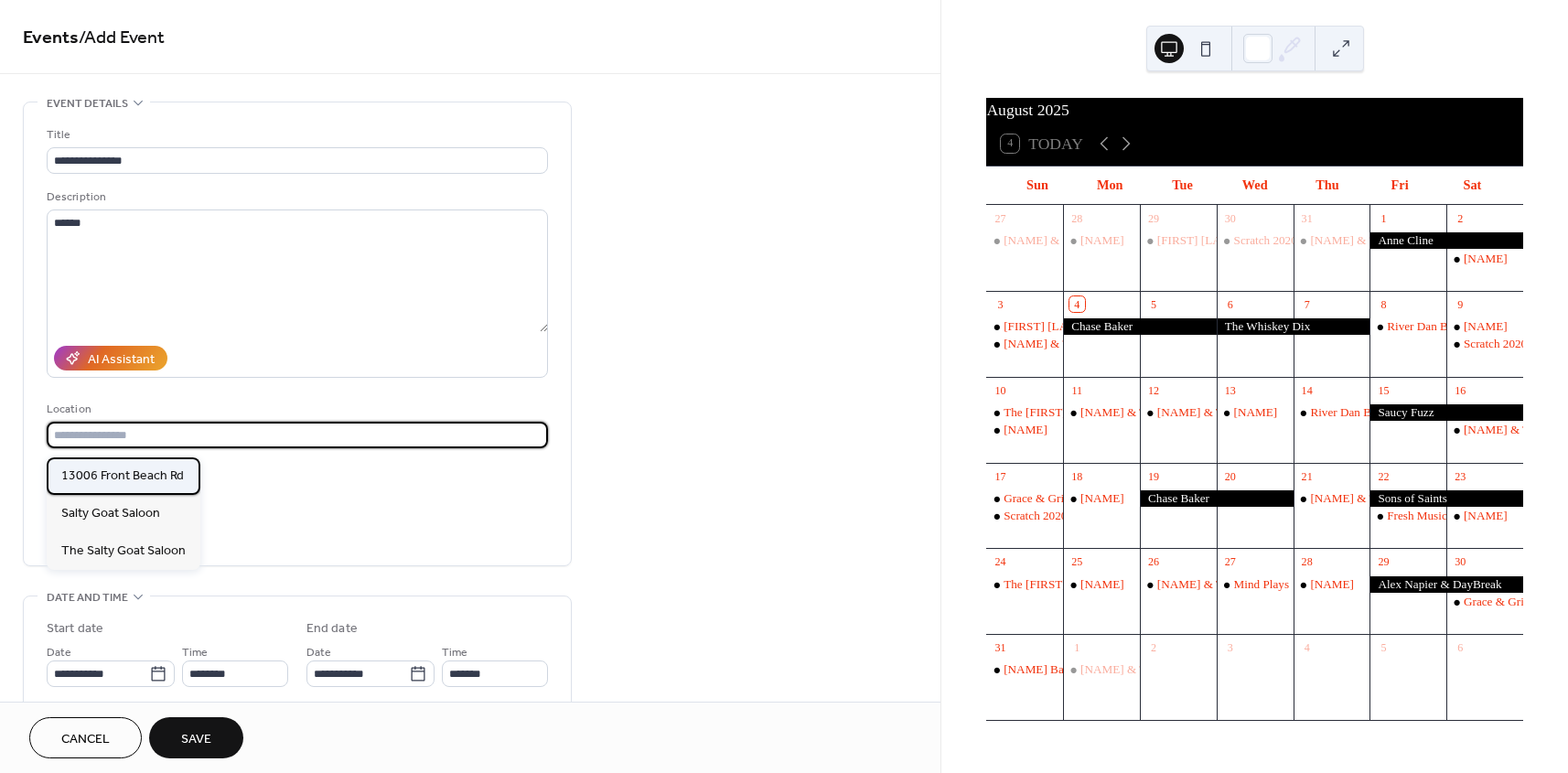 click on "13006 Front Beach Rd" at bounding box center (123, 476) 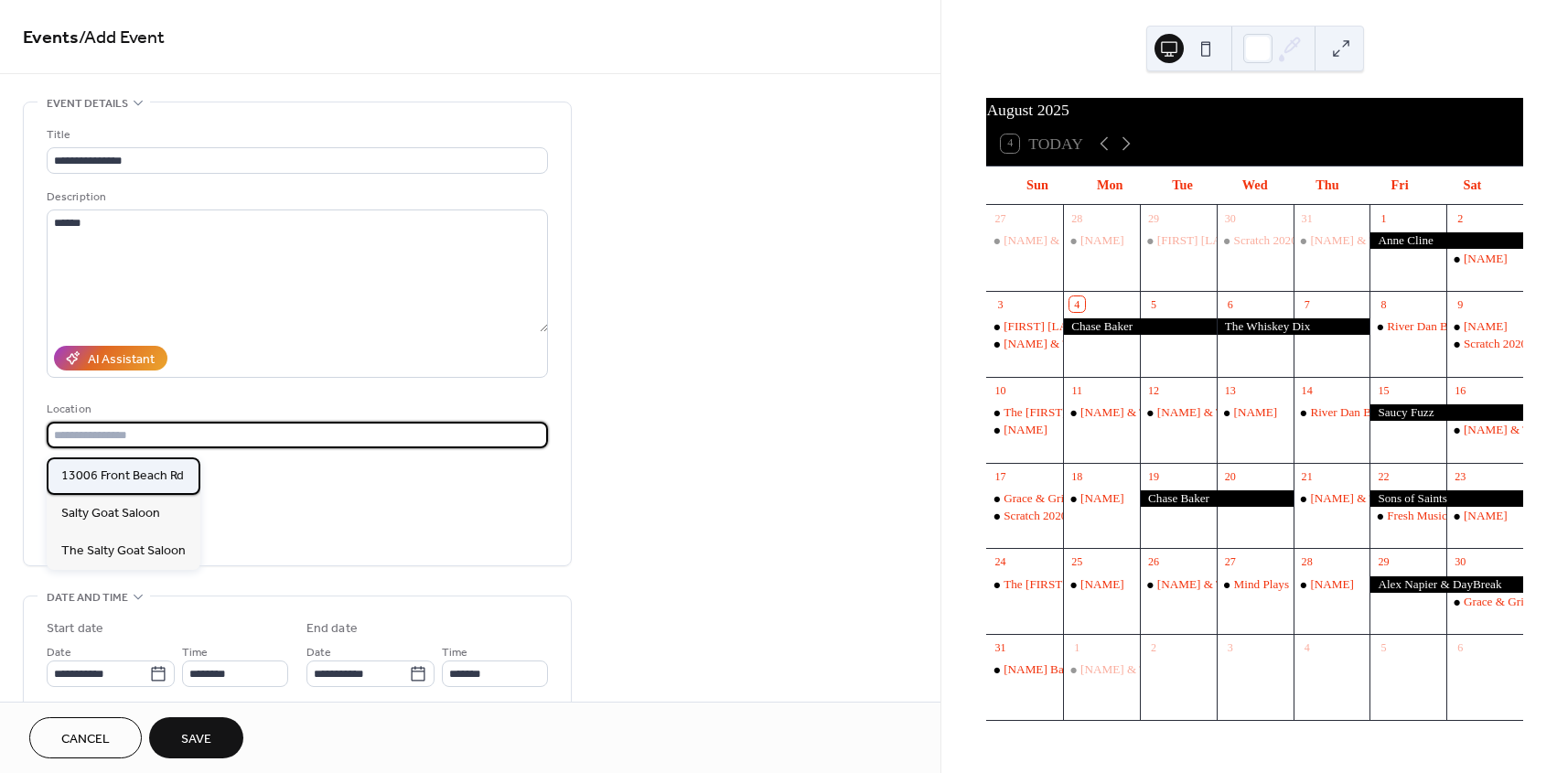type on "**********" 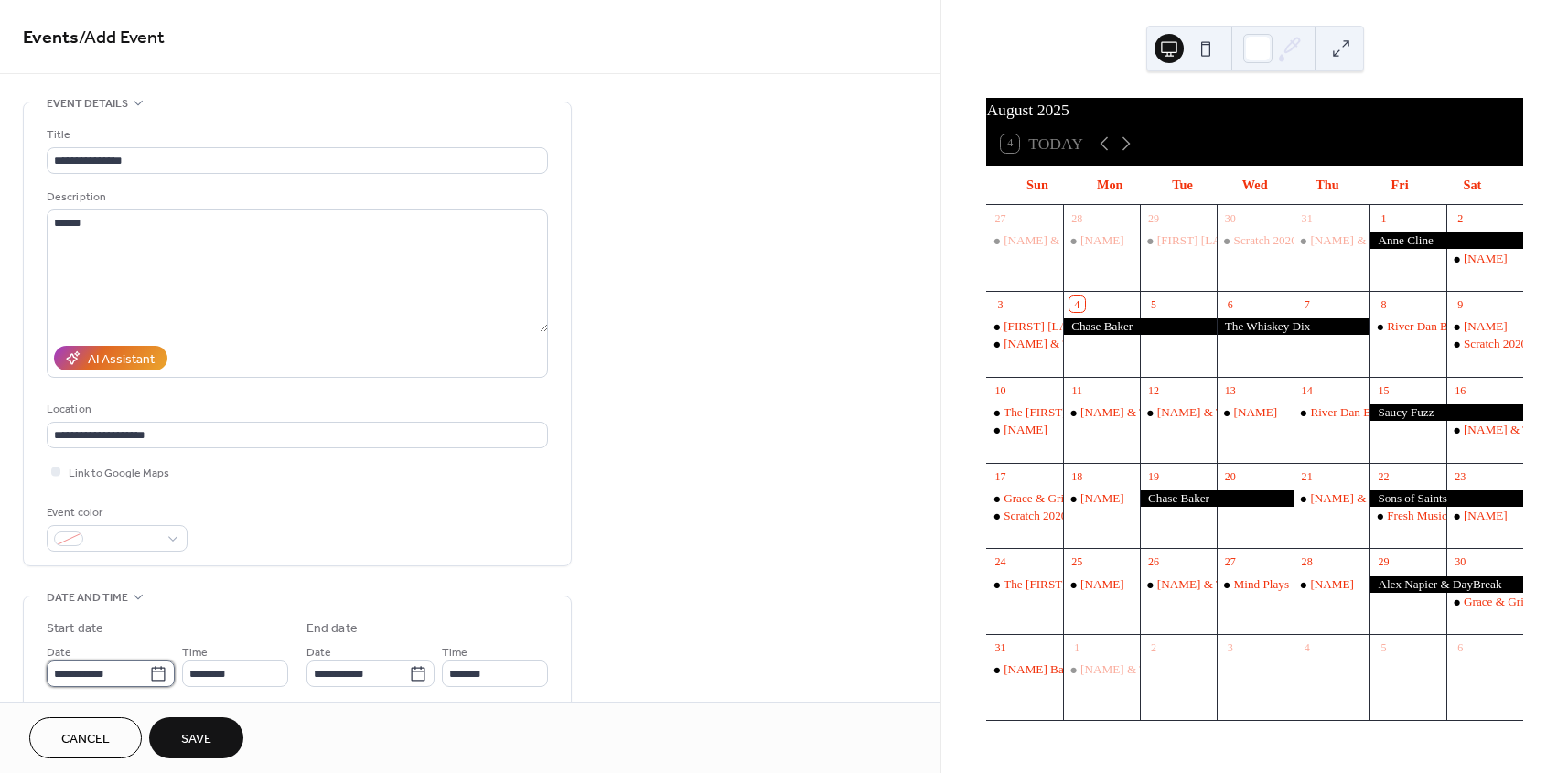 click on "**********" at bounding box center [98, 673] 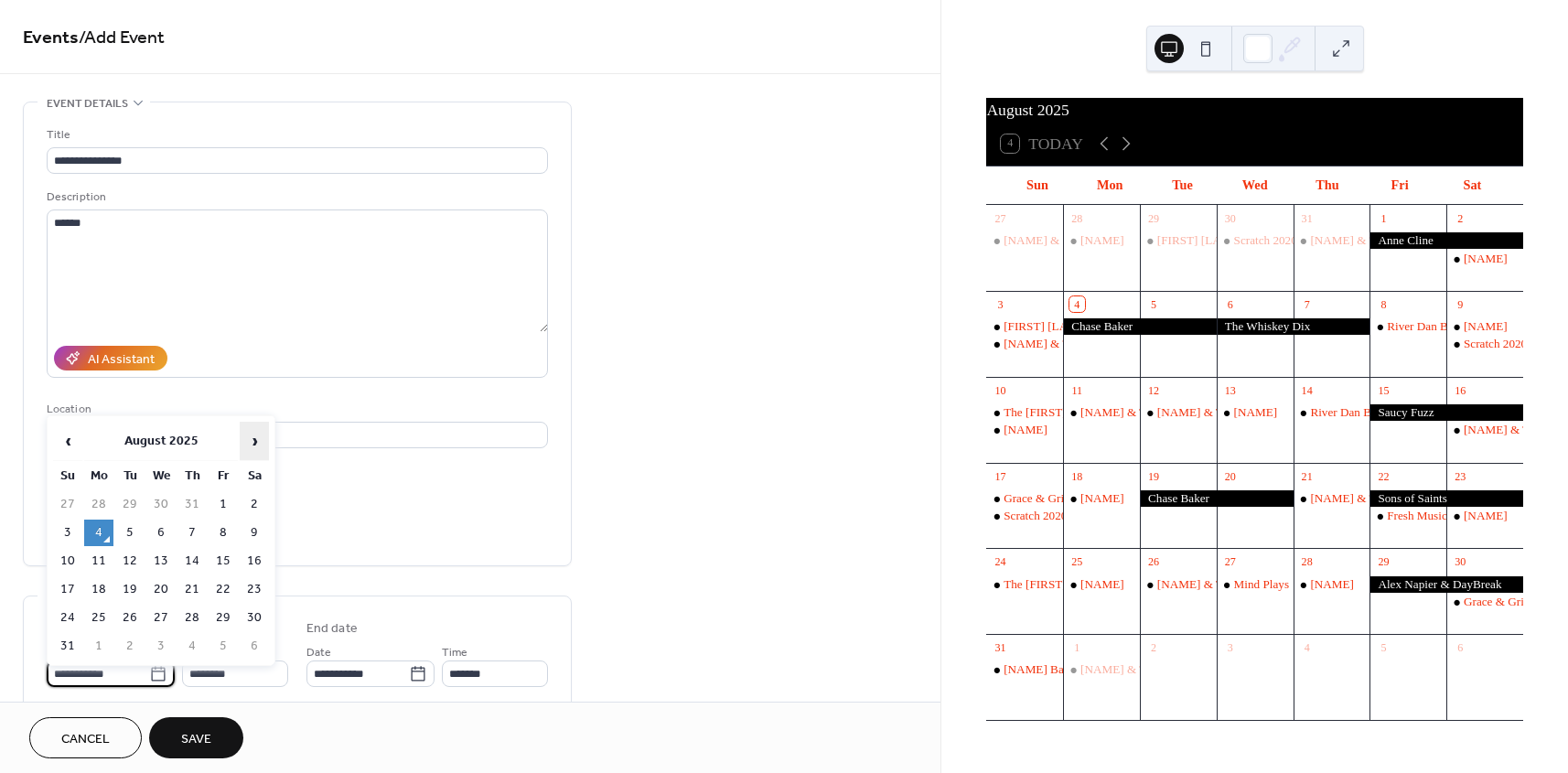 click on "›" at bounding box center (254, 441) 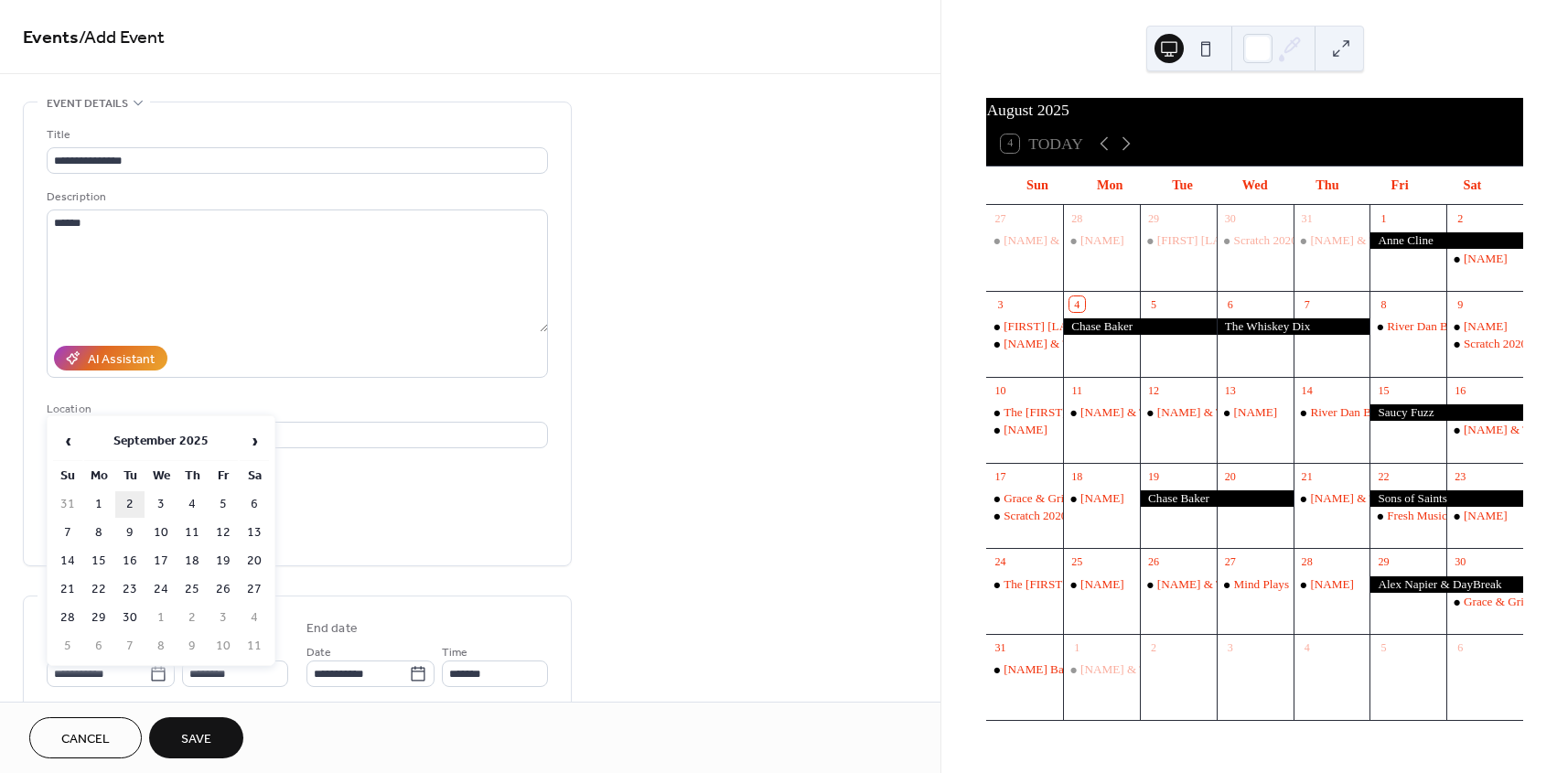 click on "2" at bounding box center (130, 504) 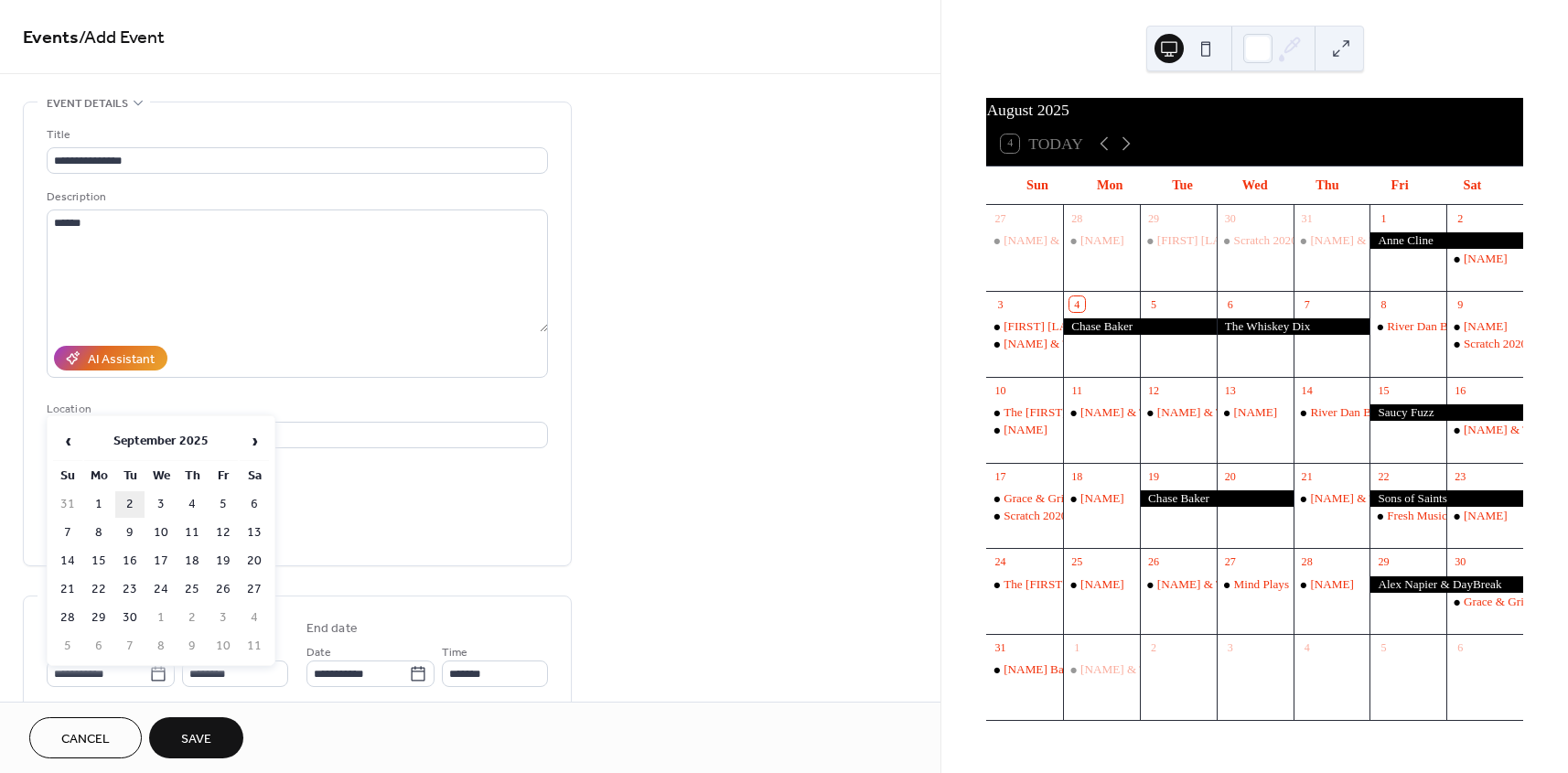 type on "**********" 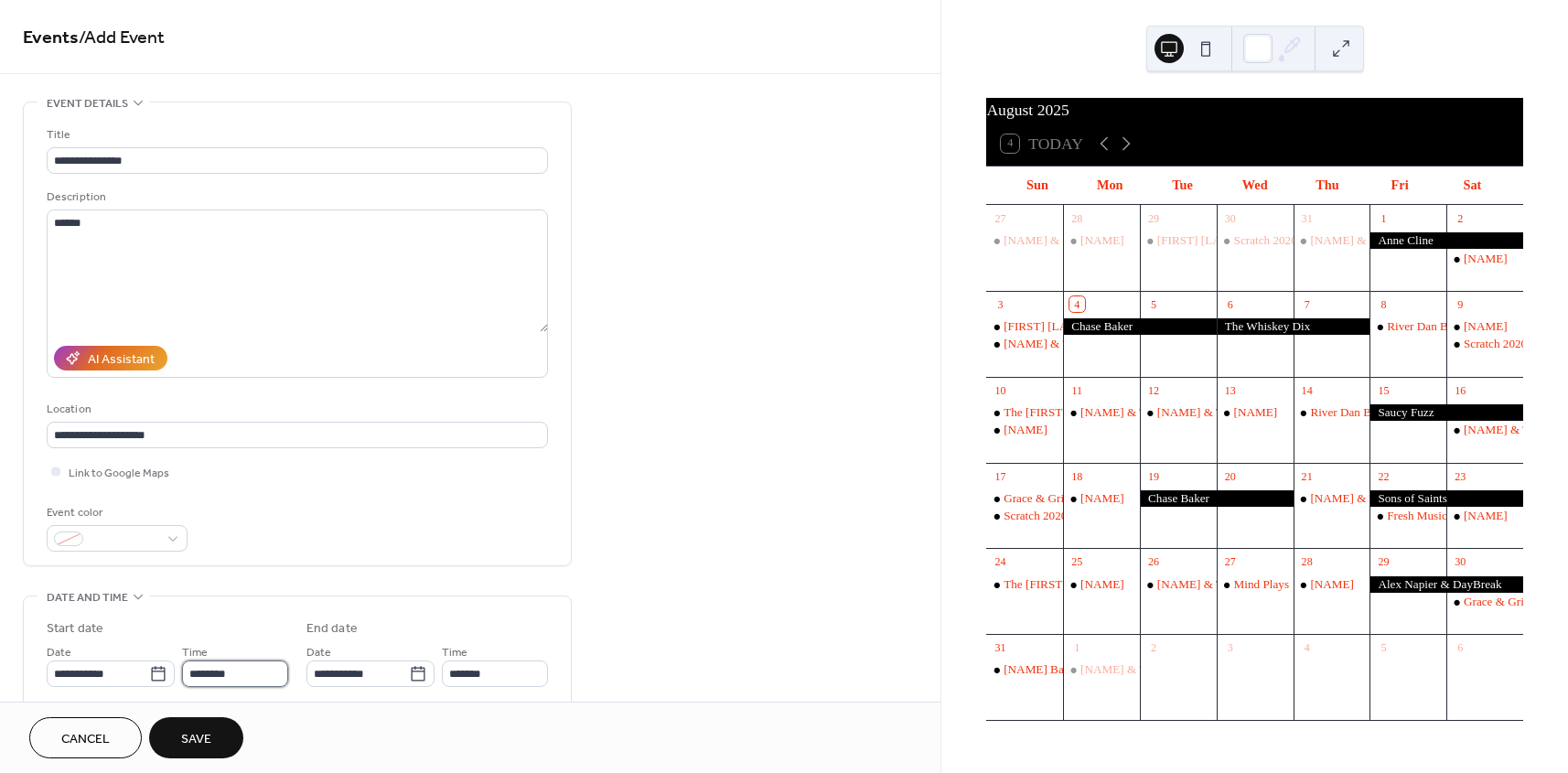 click on "********" at bounding box center [235, 673] 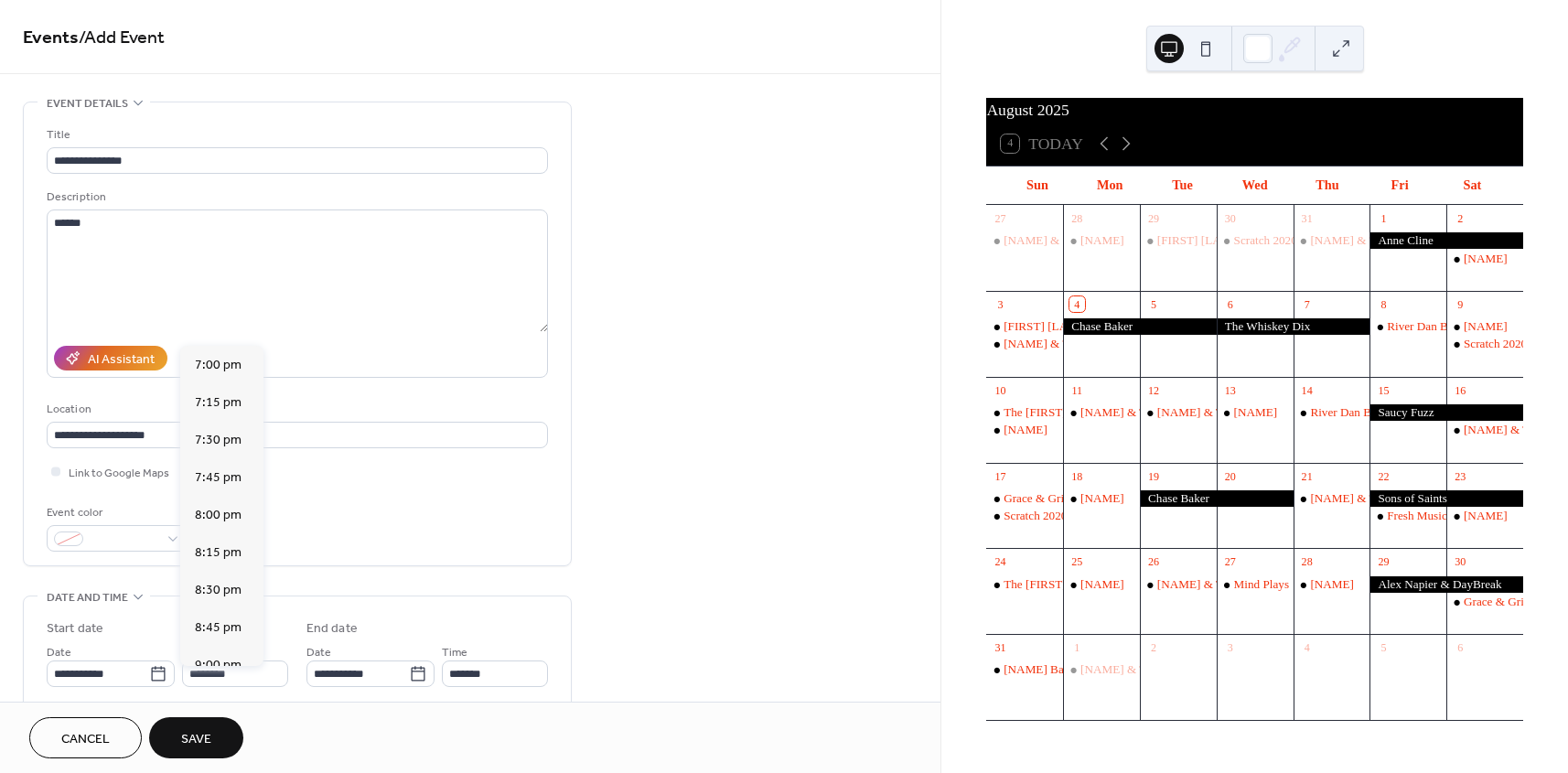 scroll, scrollTop: 2887, scrollLeft: 0, axis: vertical 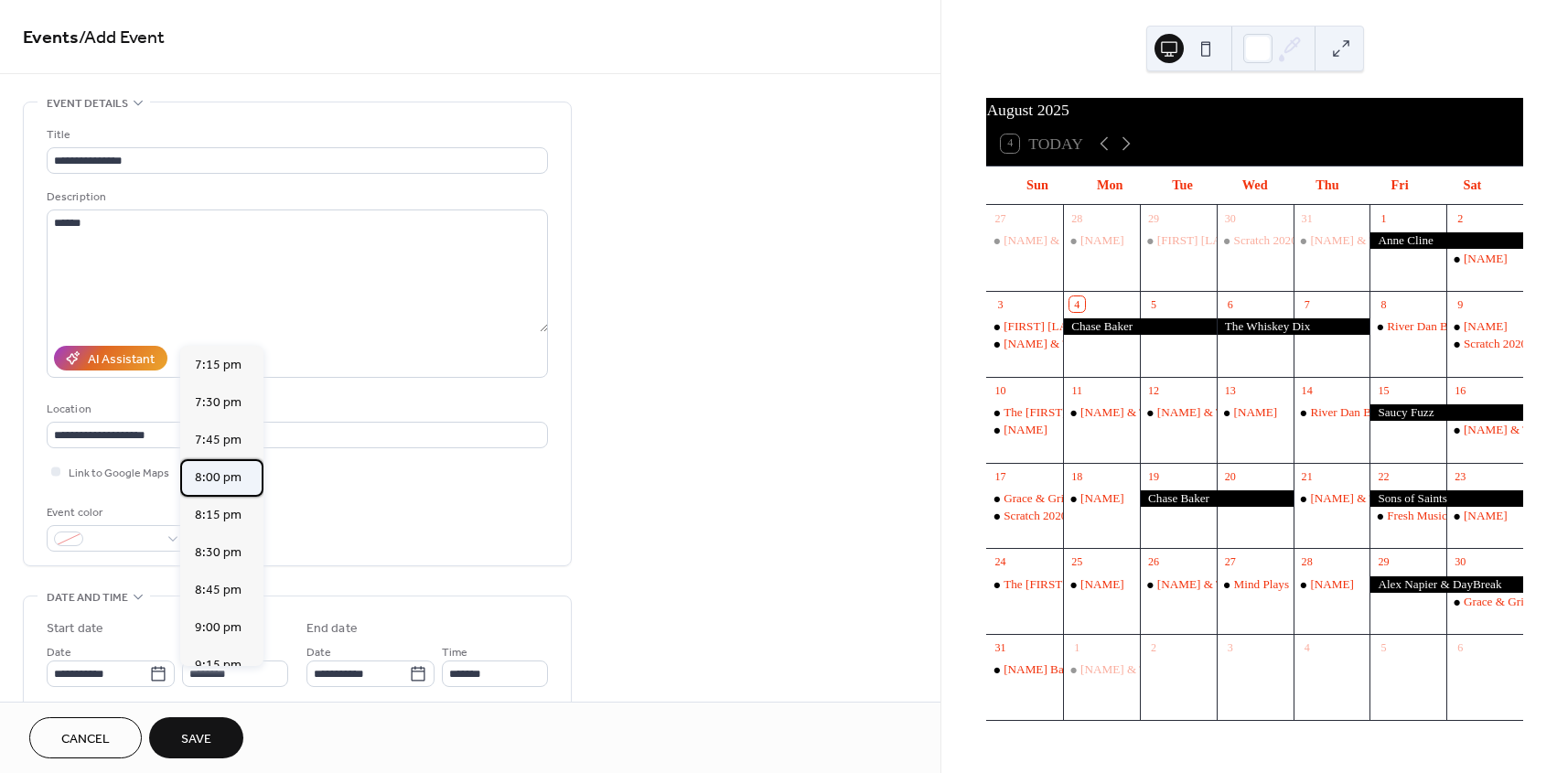 click on "8:00 pm" at bounding box center [218, 478] 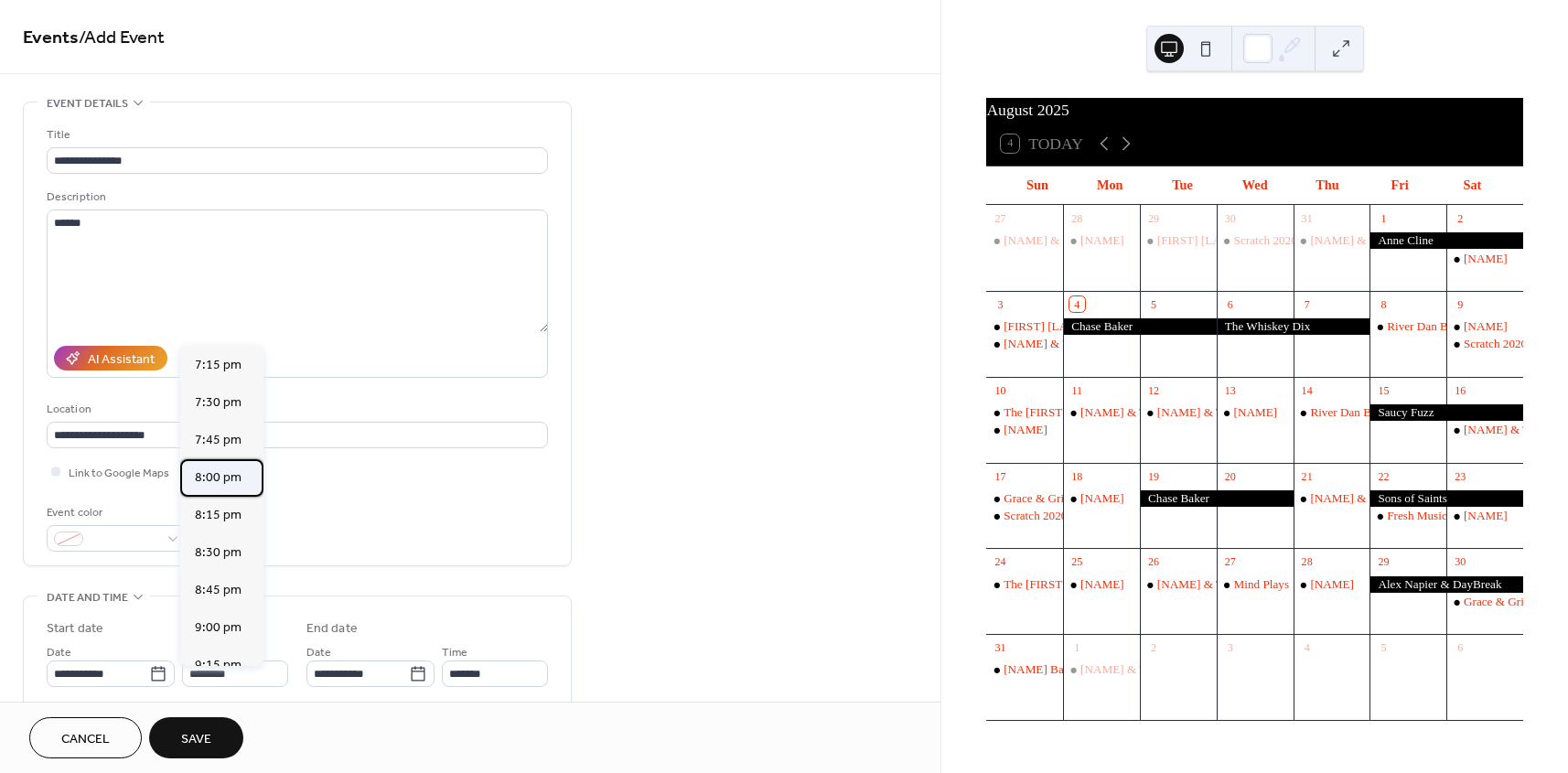 type on "*******" 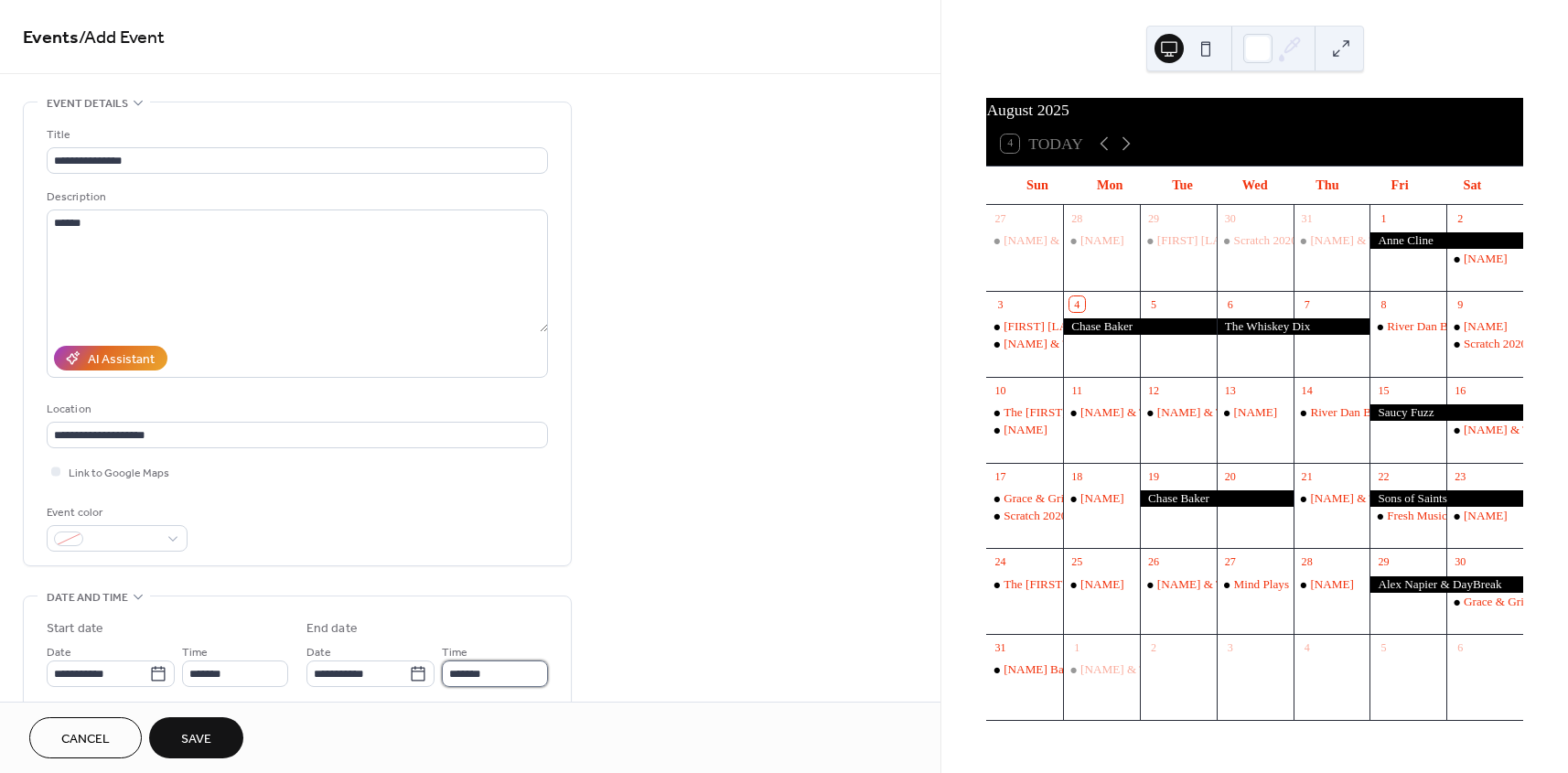 click on "*******" at bounding box center [495, 673] 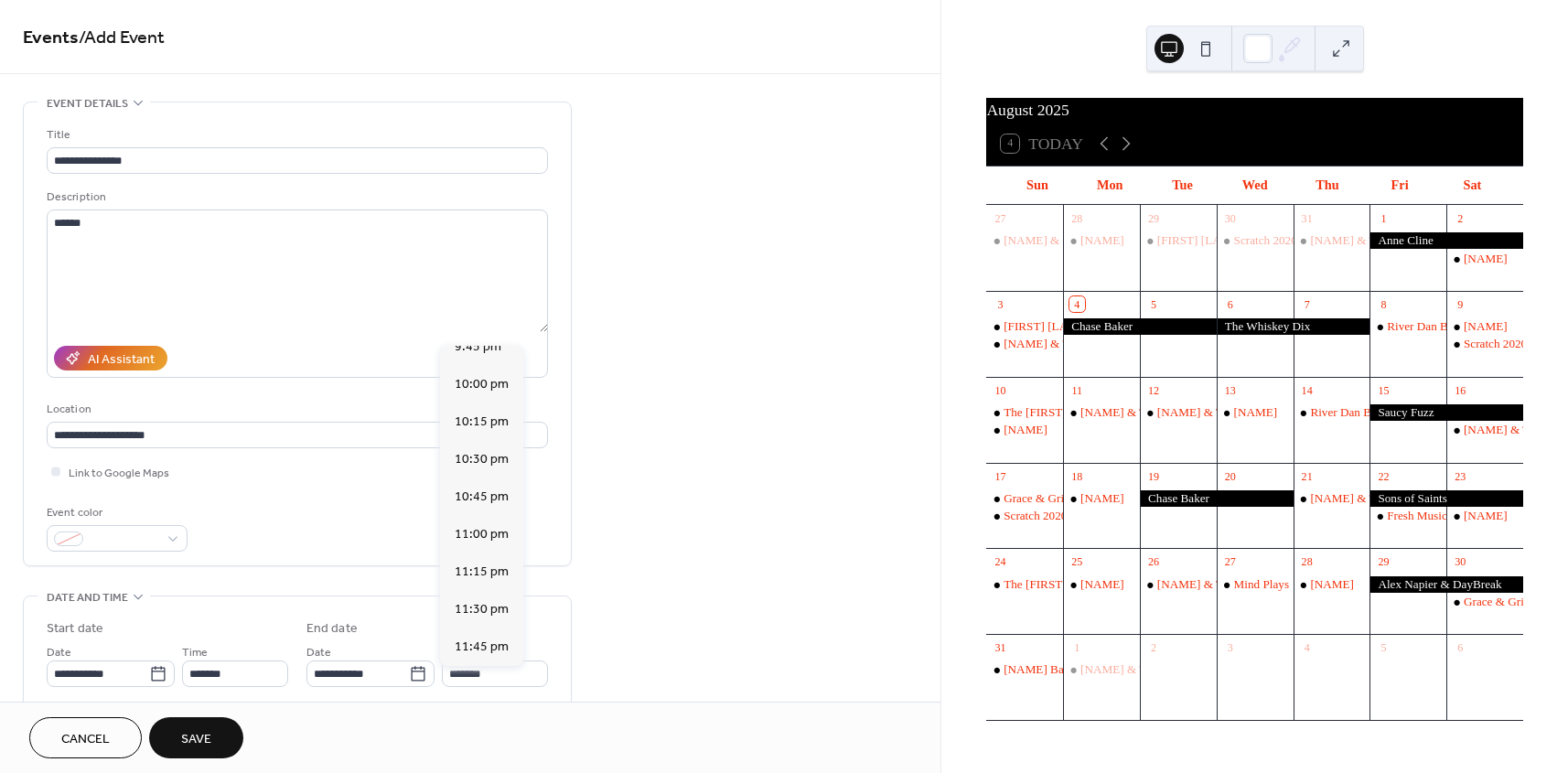 scroll, scrollTop: 252, scrollLeft: 0, axis: vertical 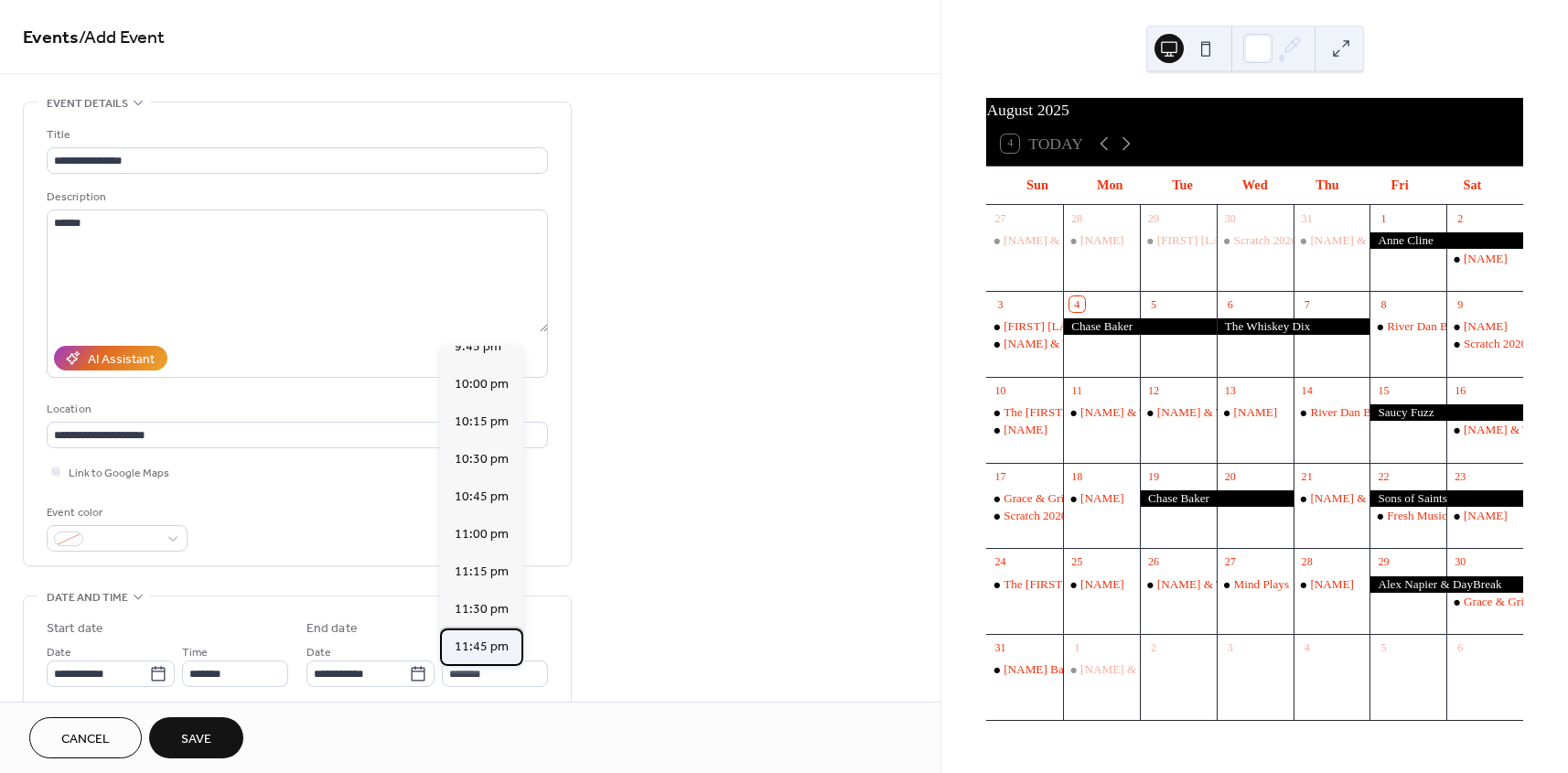 click on "11:45 pm" at bounding box center (481, 647) 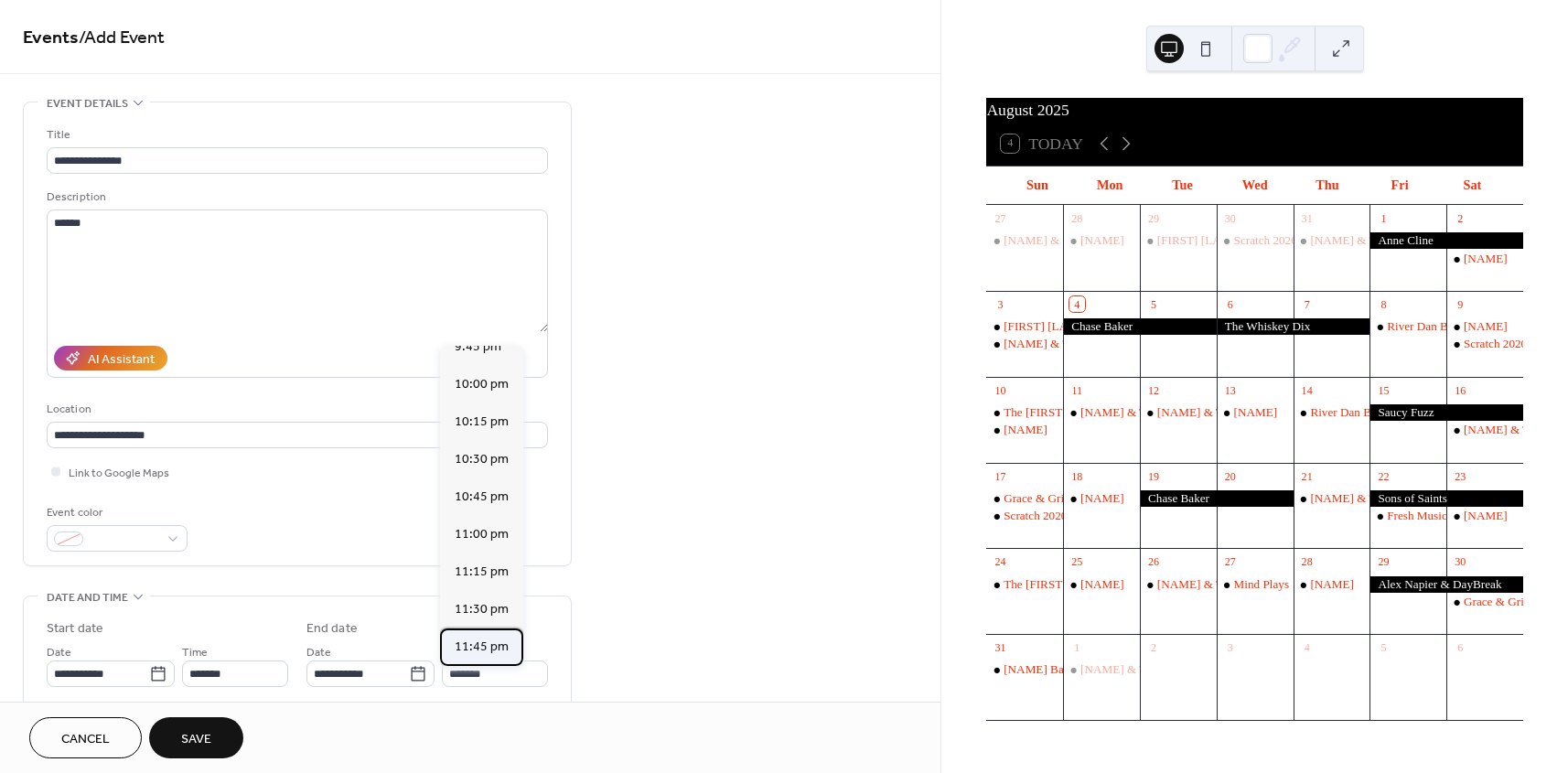 type on "********" 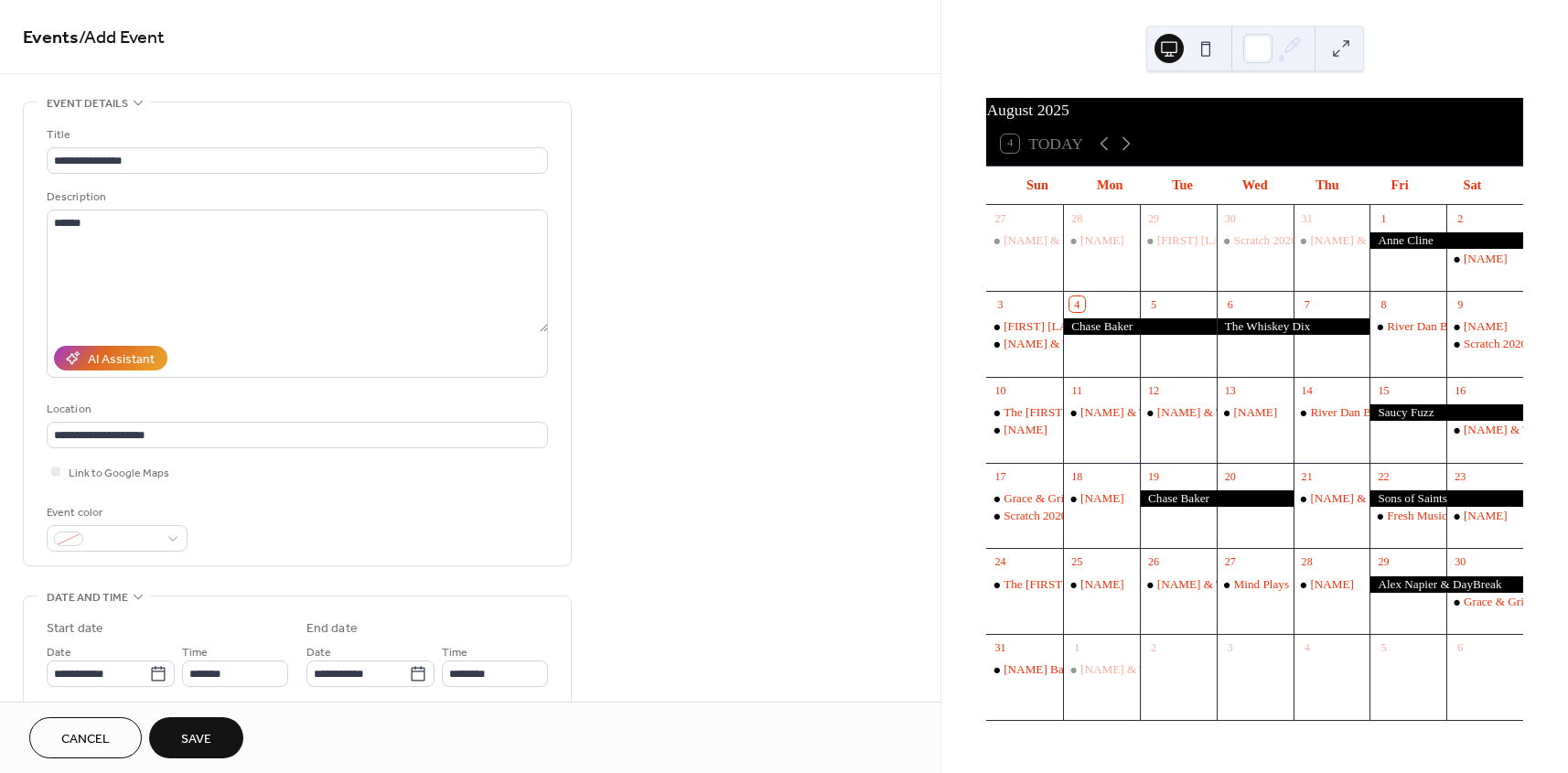 click on "Save" at bounding box center (196, 737) 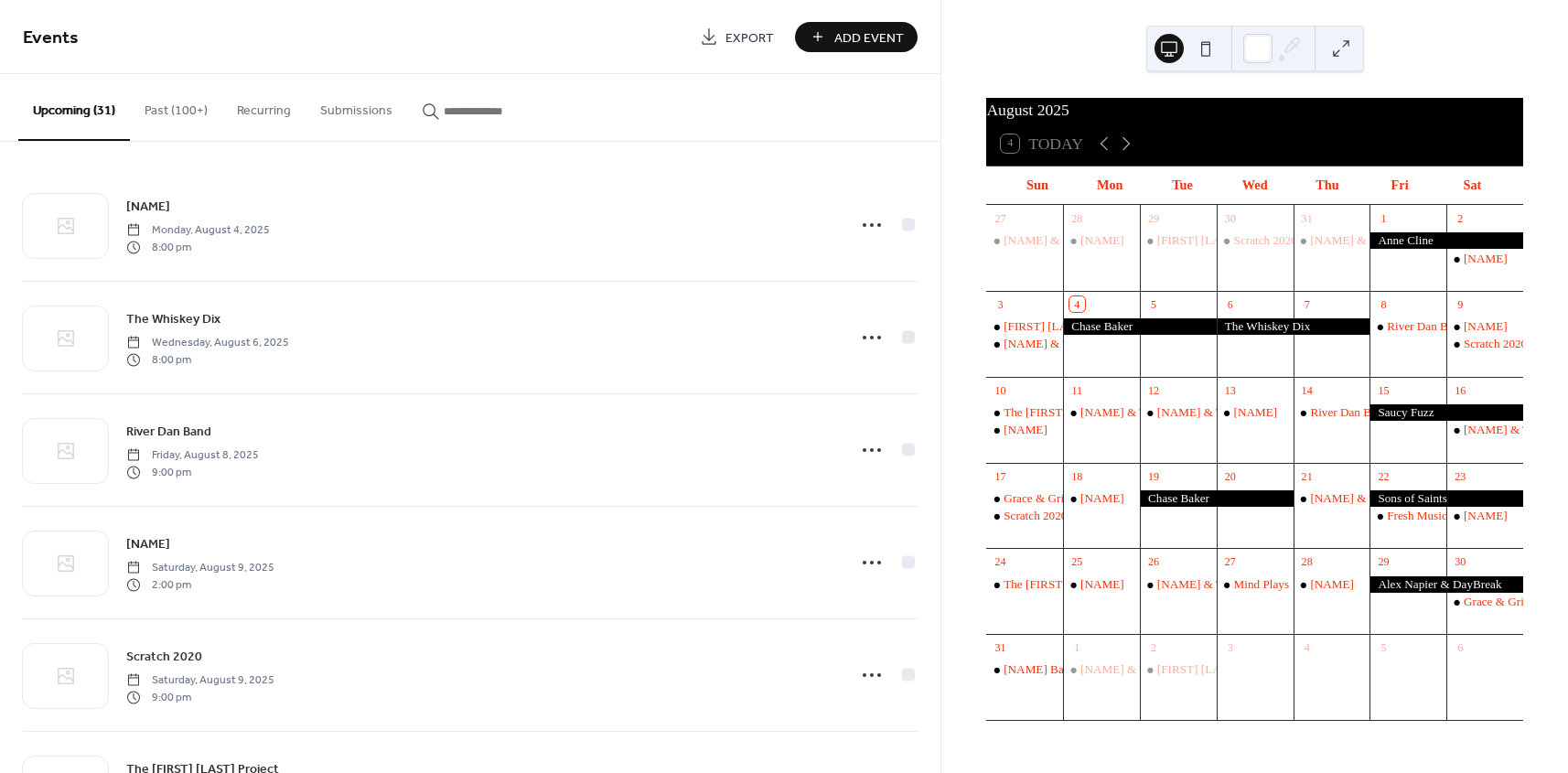 click on "Add Event" at bounding box center [856, 37] 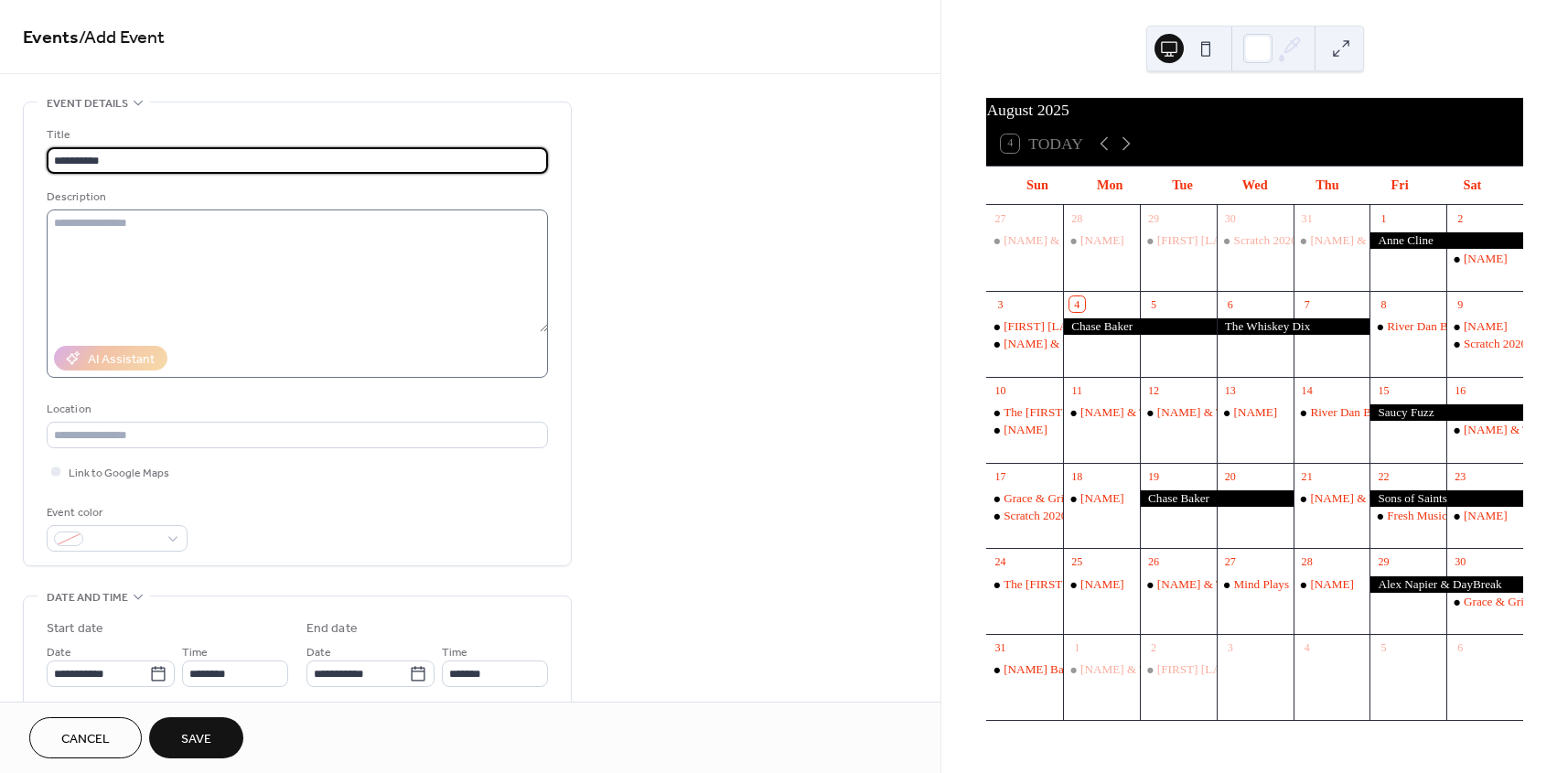 type on "**********" 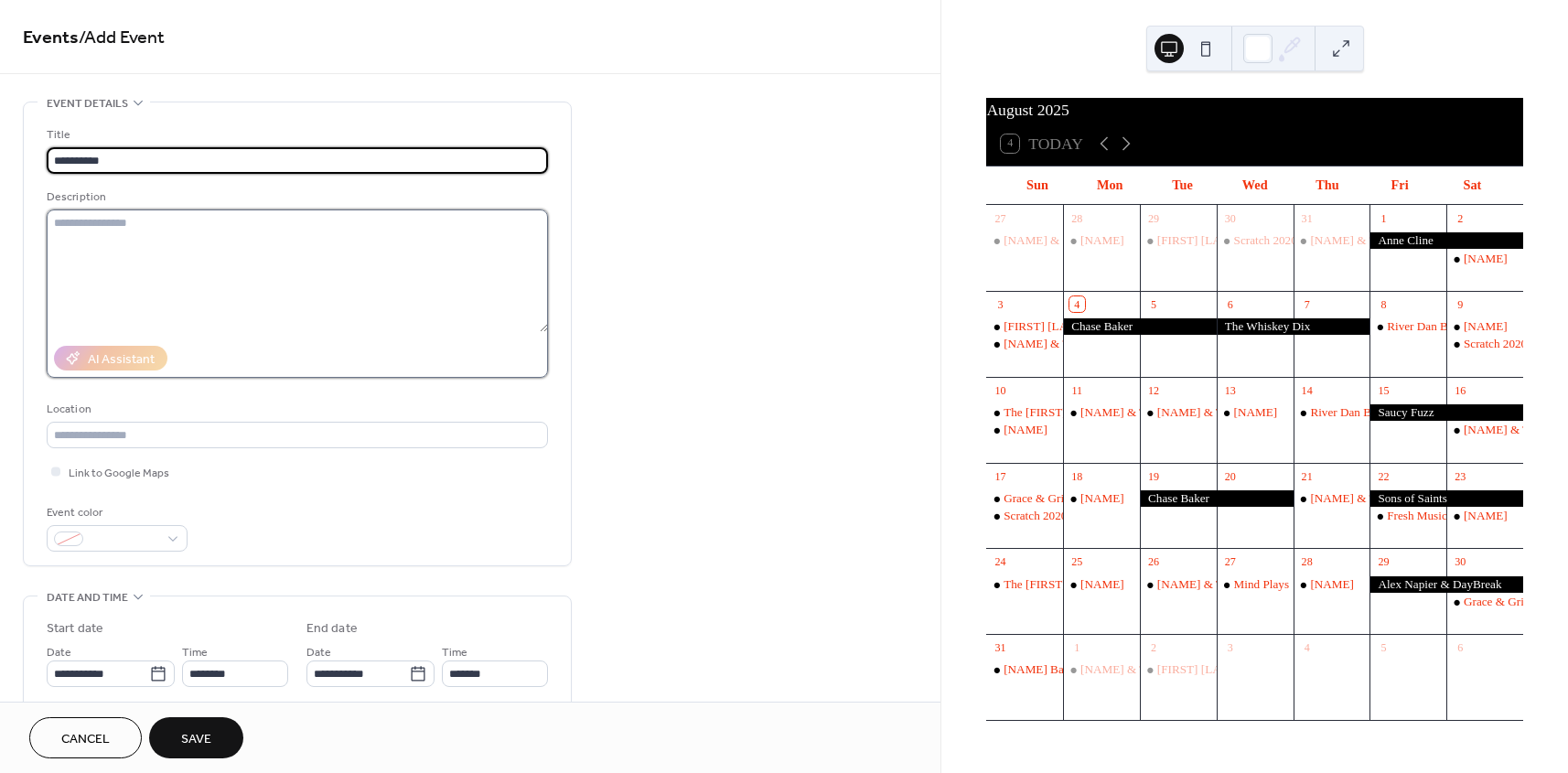 click at bounding box center [297, 271] 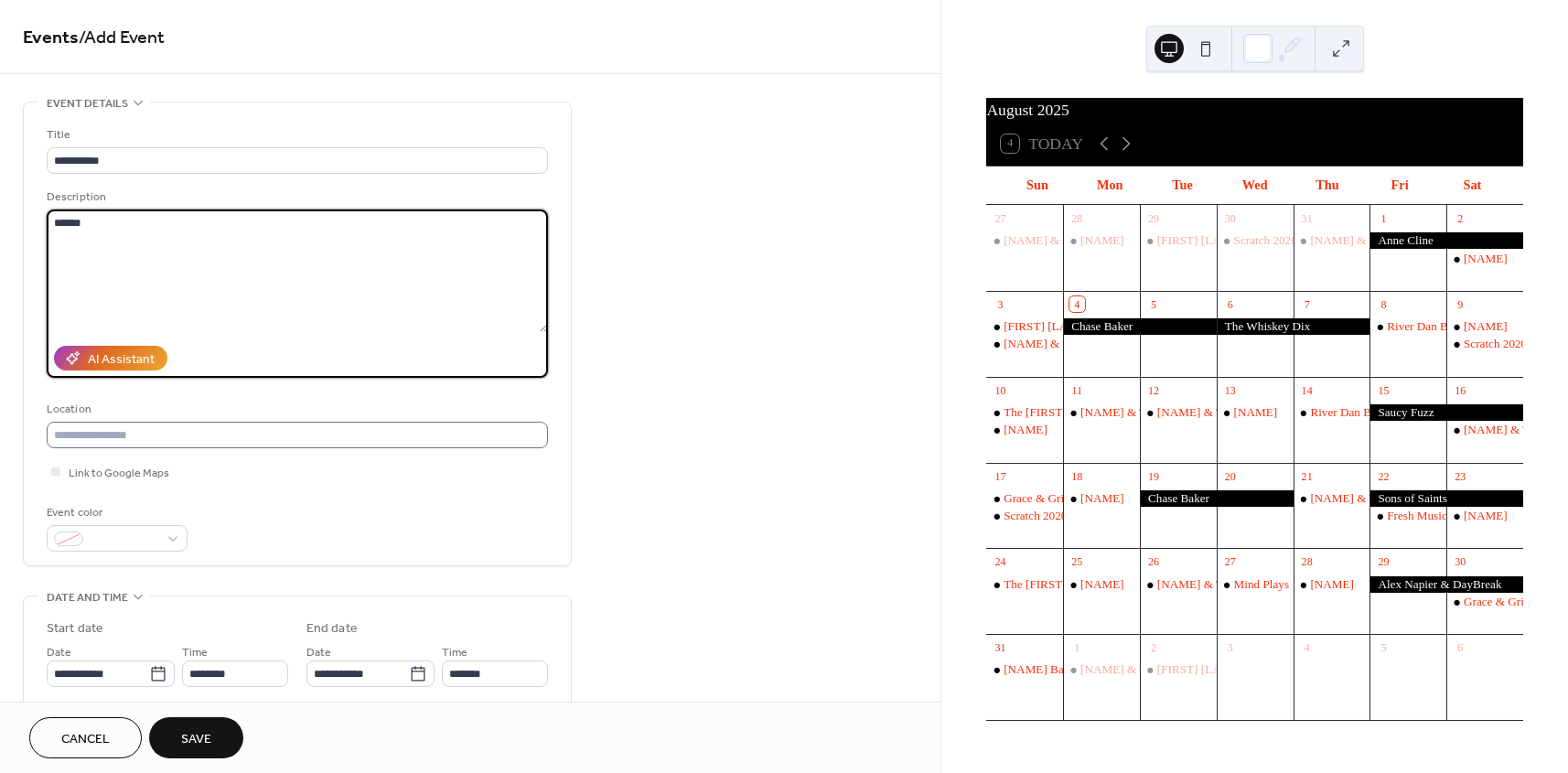 type on "******" 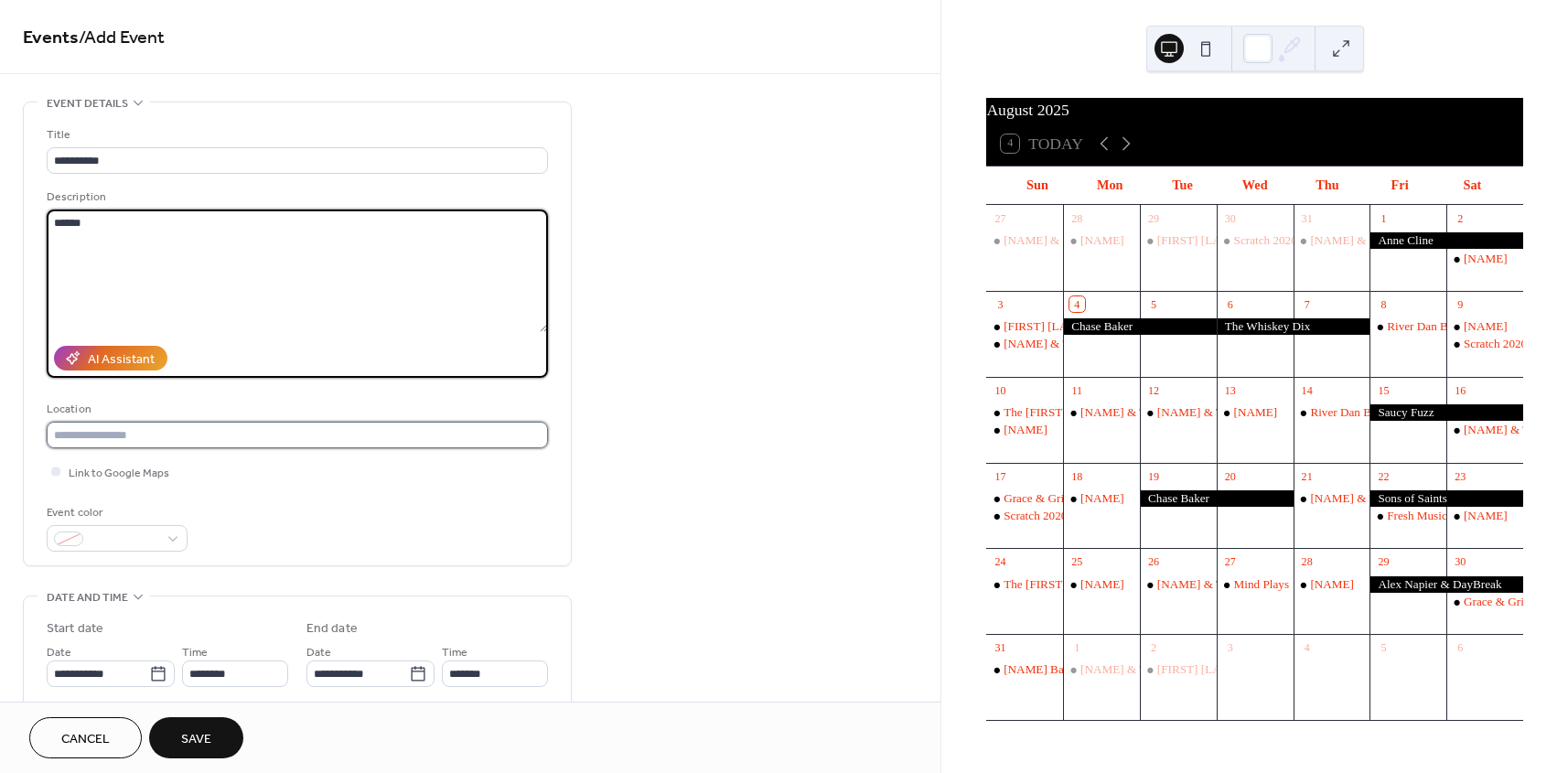 click at bounding box center (297, 435) 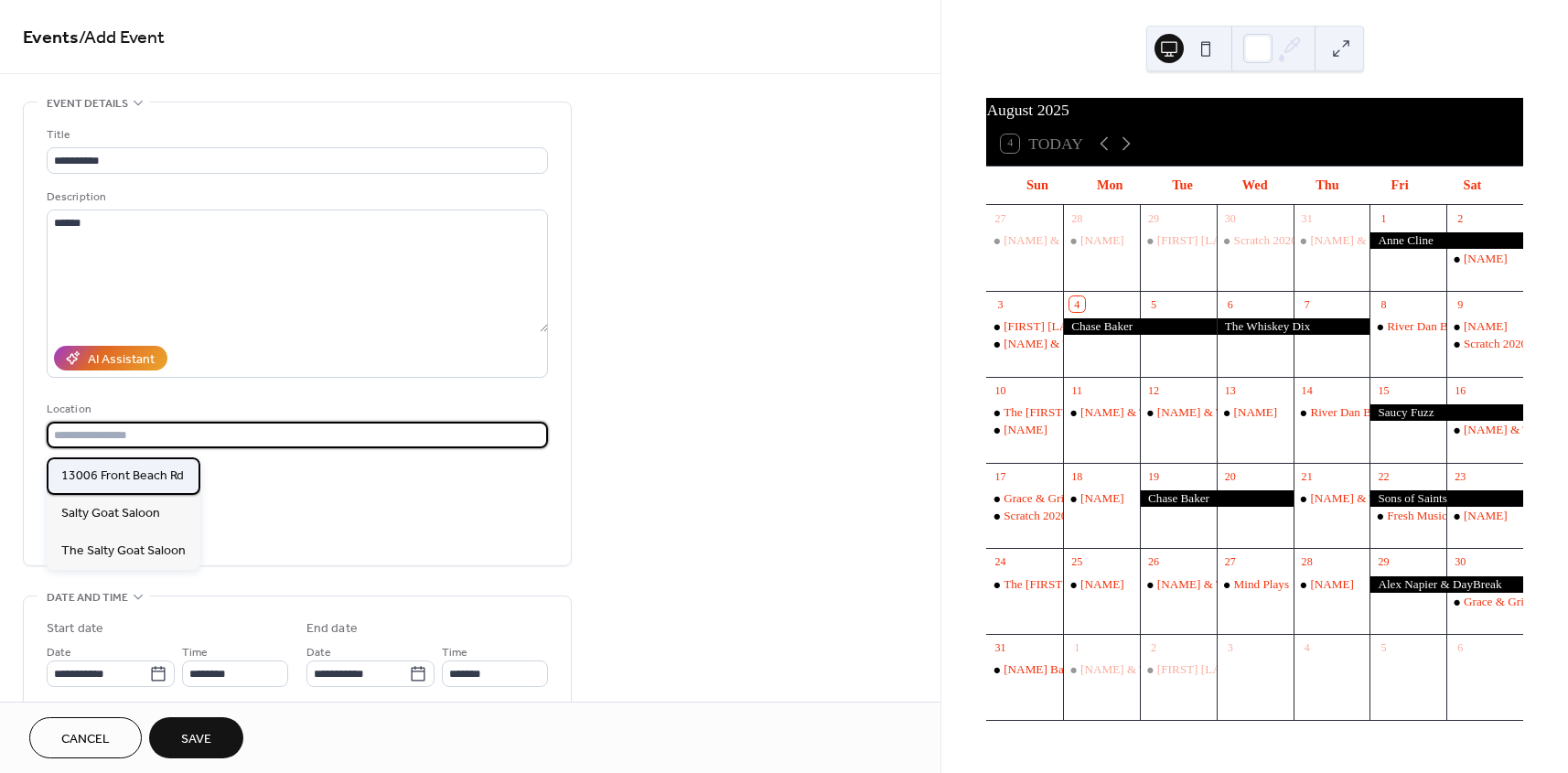 click on "13006 Front Beach Rd" at bounding box center (124, 476) 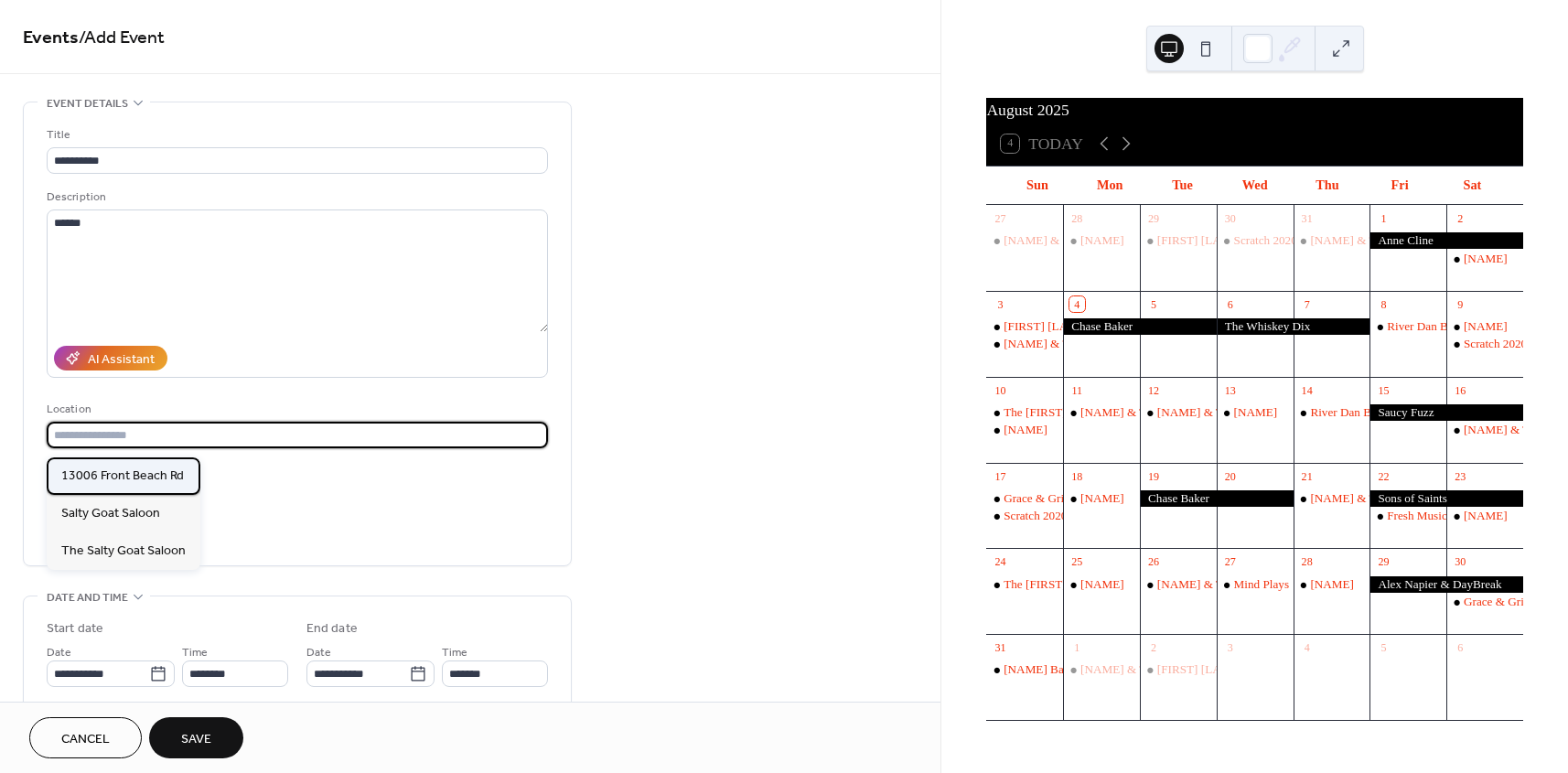 type 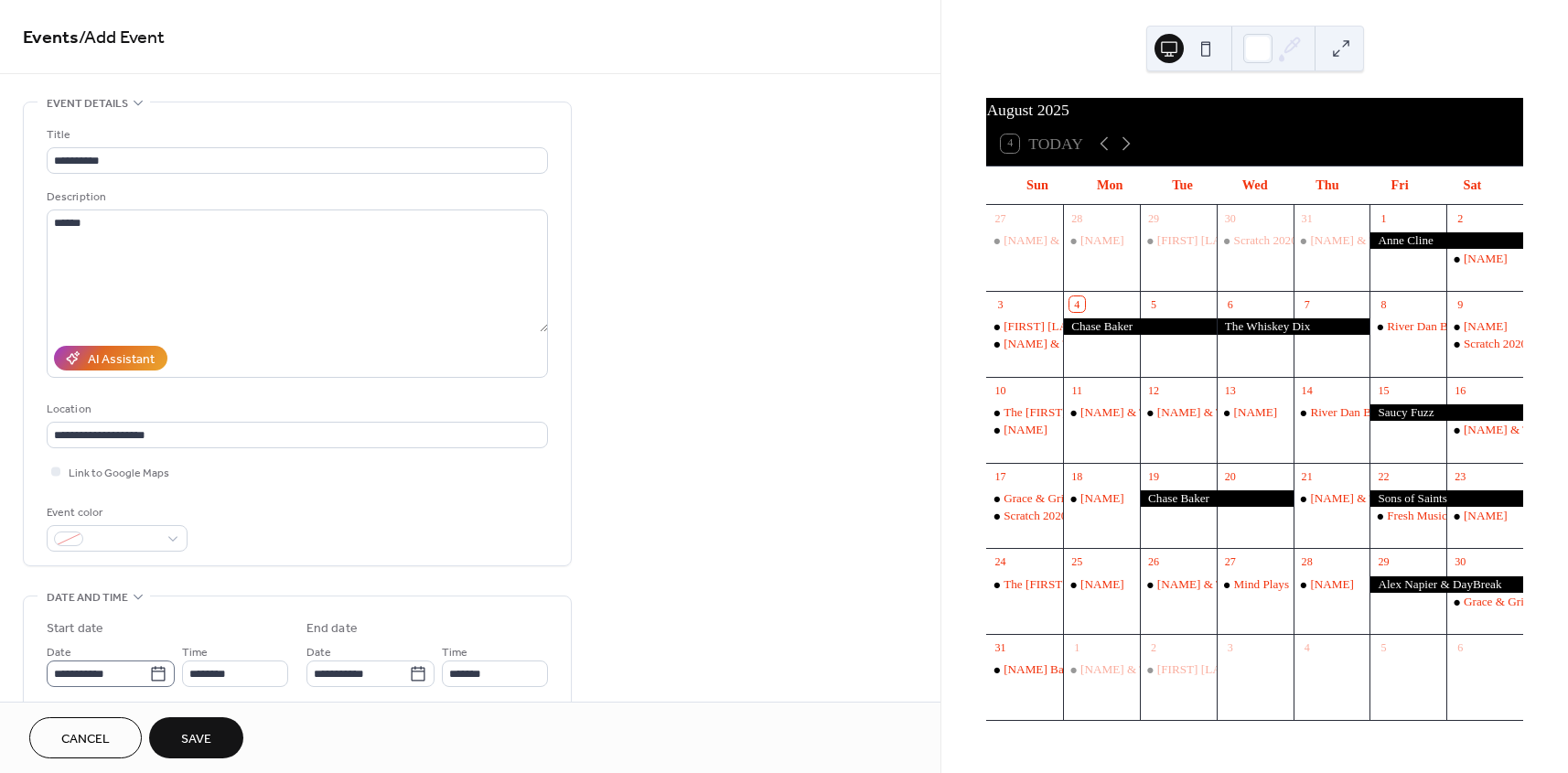 click 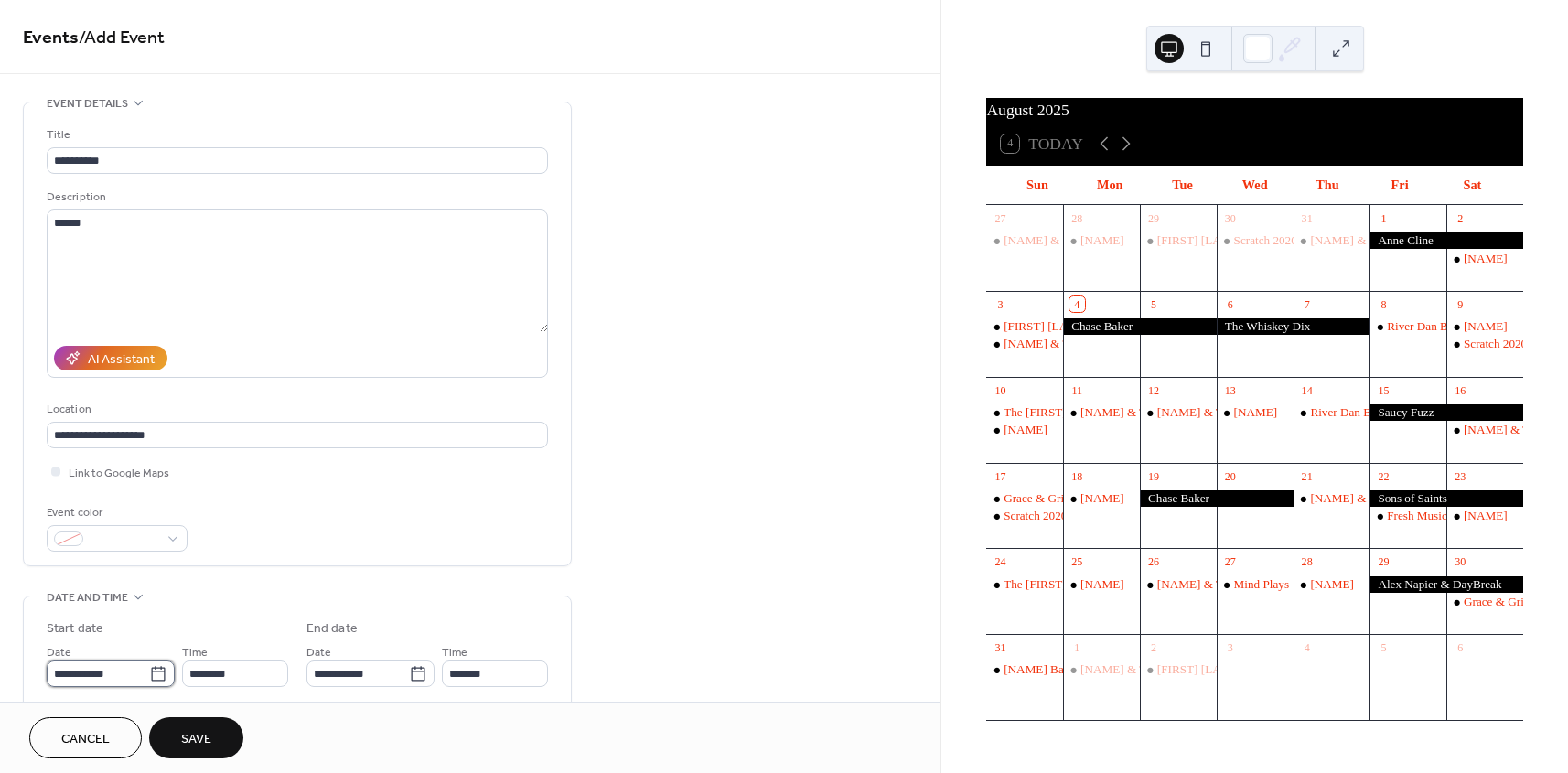 click on "**********" at bounding box center [98, 673] 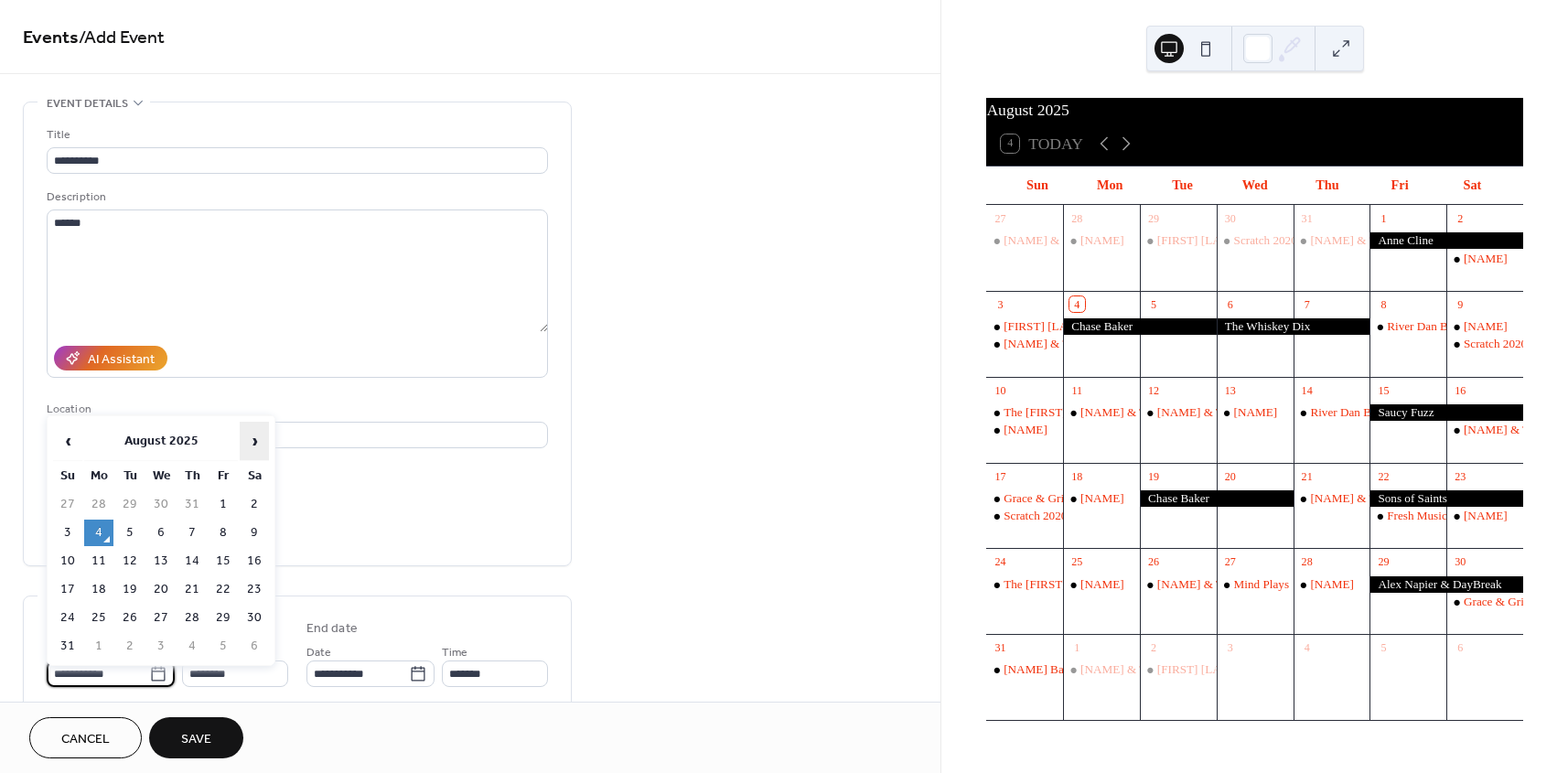 click on "›" at bounding box center (254, 441) 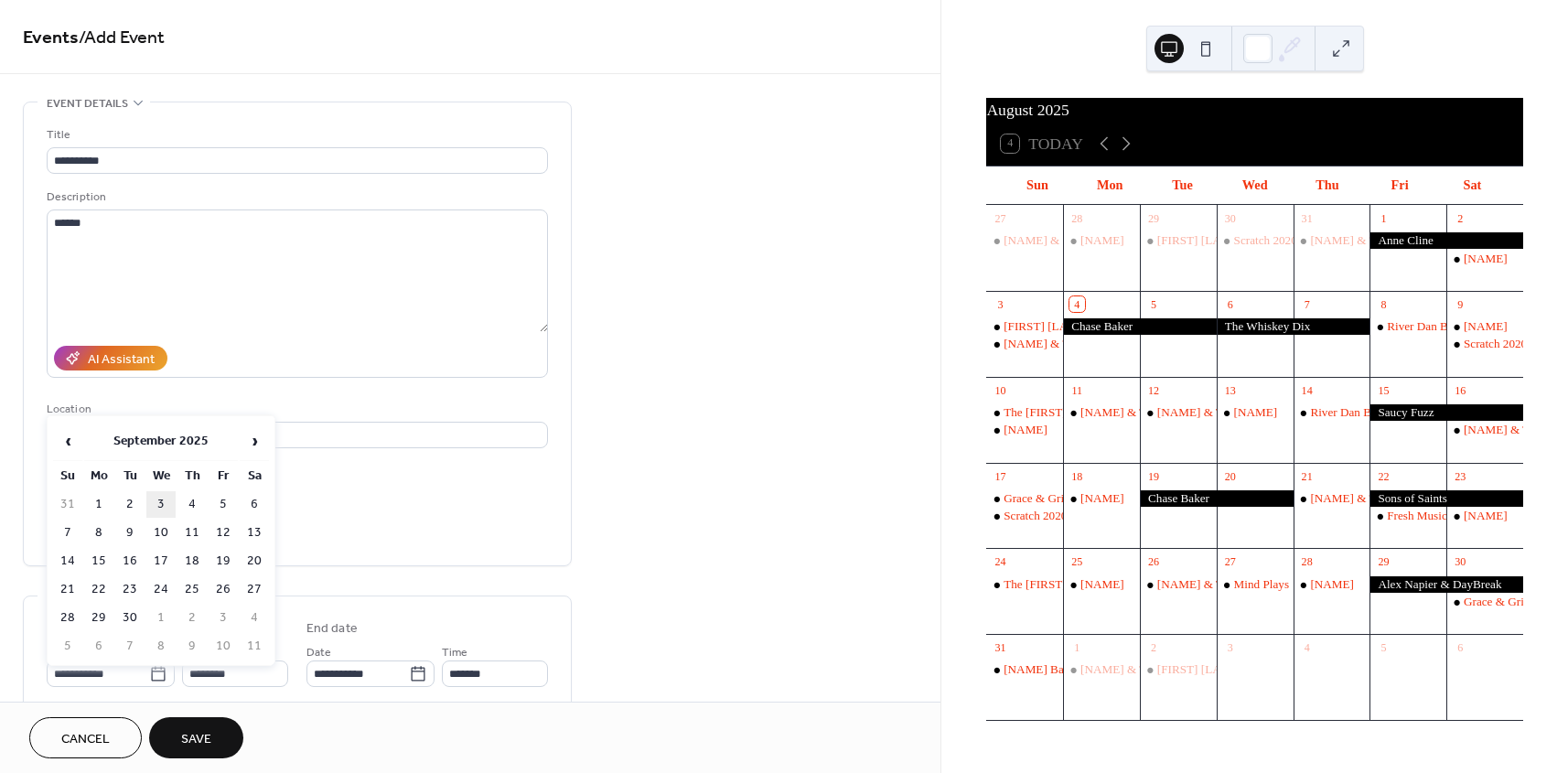 click on "3" at bounding box center (161, 504) 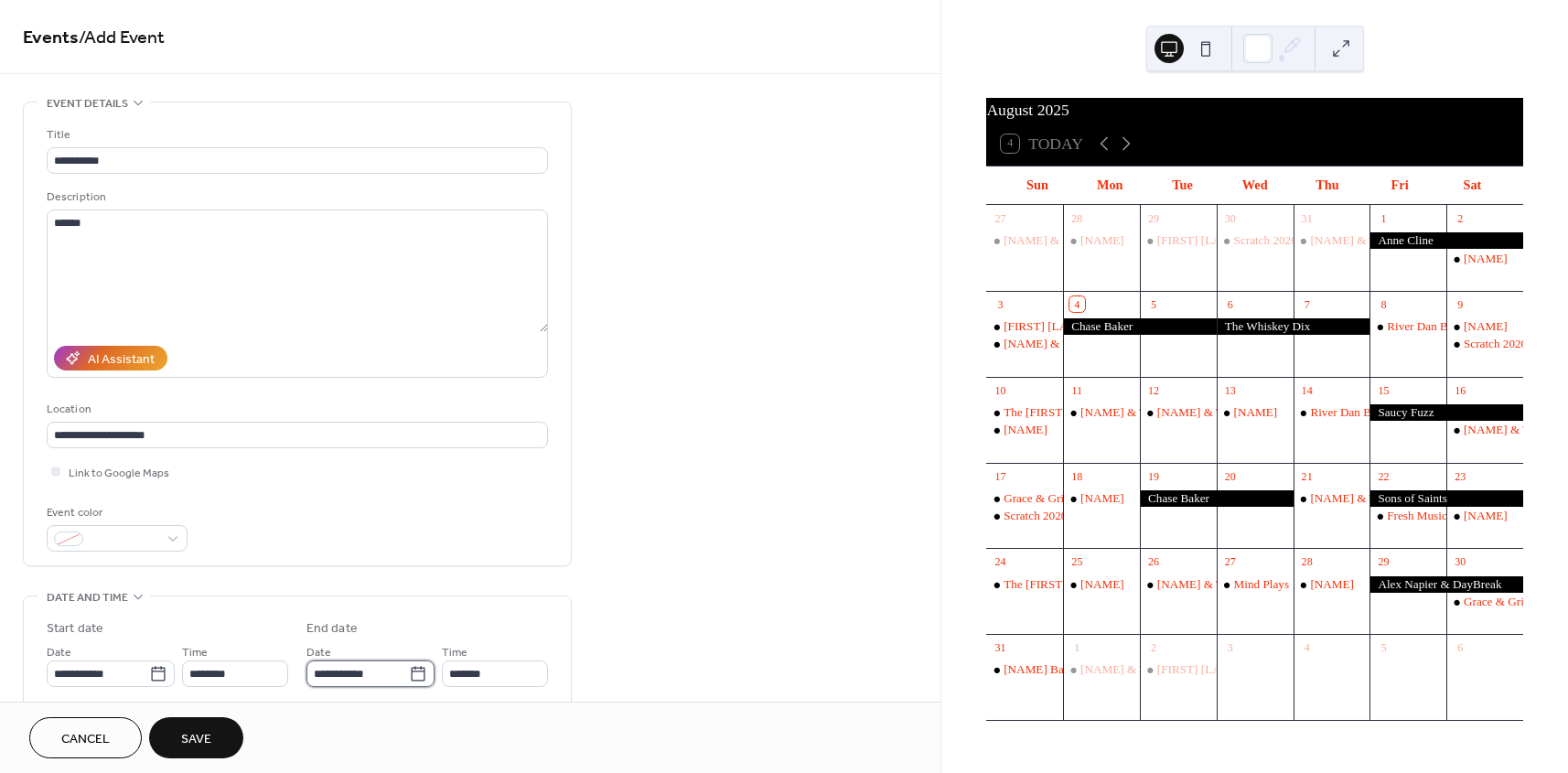 click on "**********" at bounding box center [358, 673] 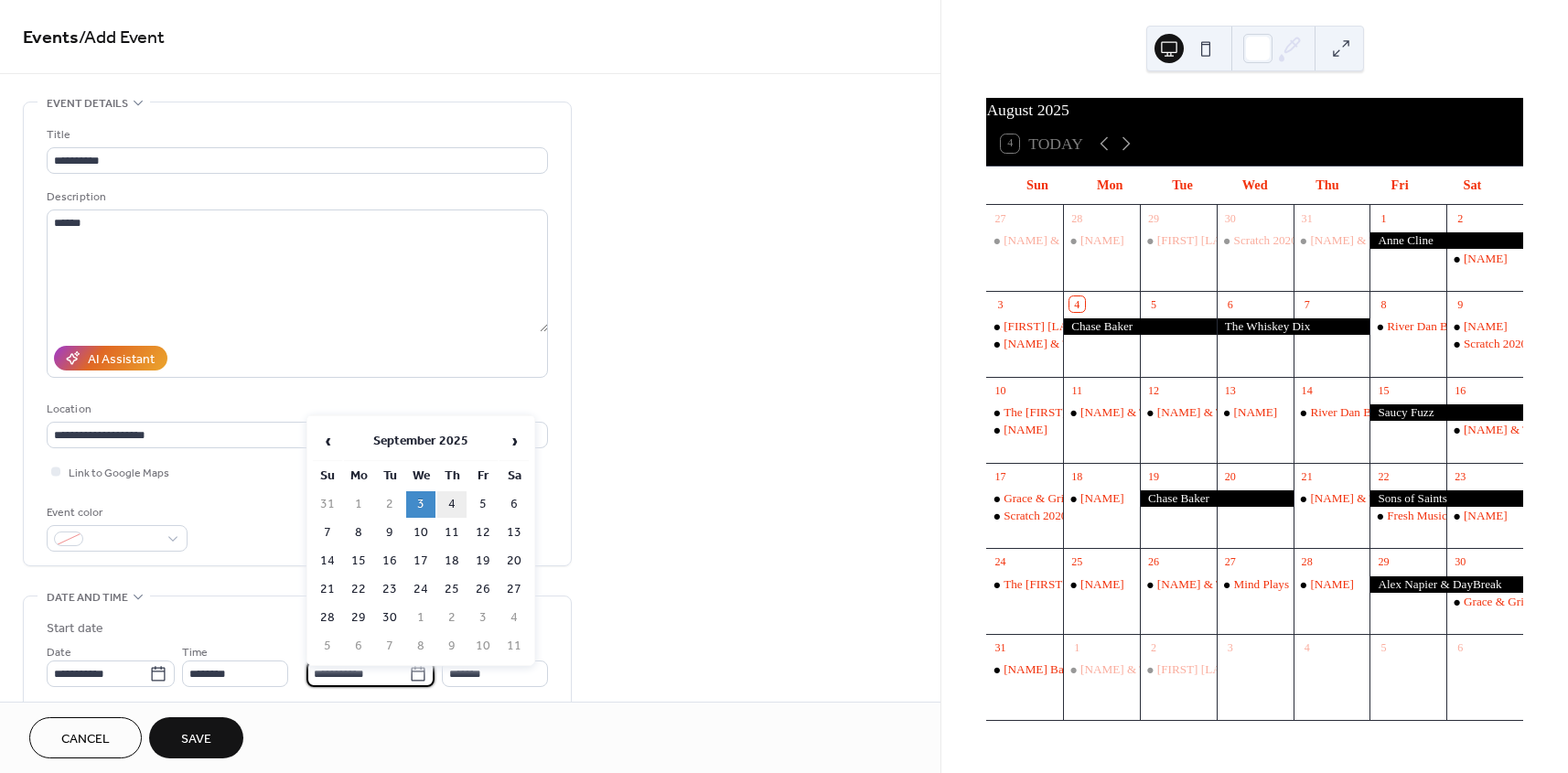click on "4" at bounding box center (452, 504) 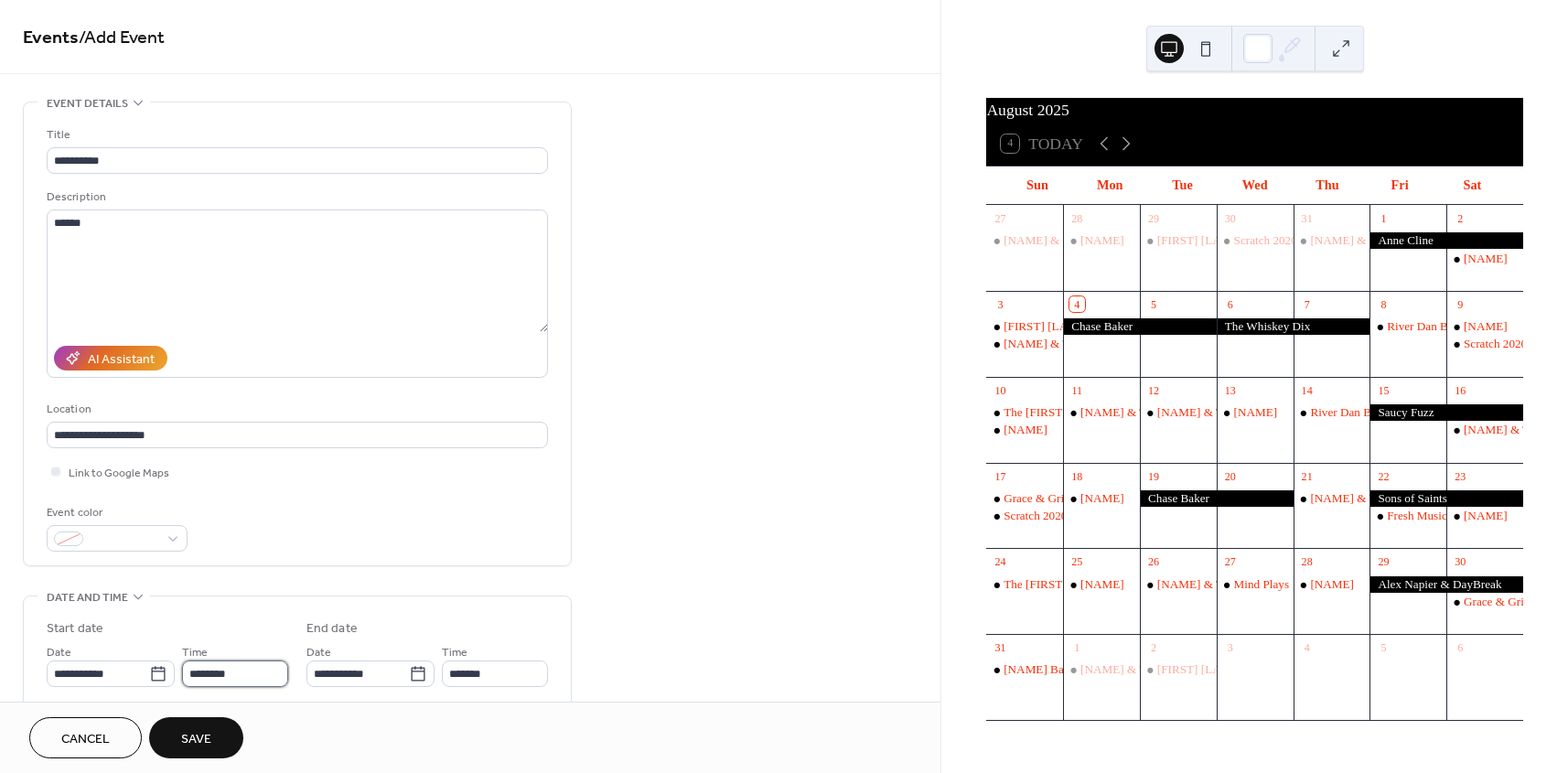 click on "********" at bounding box center (235, 673) 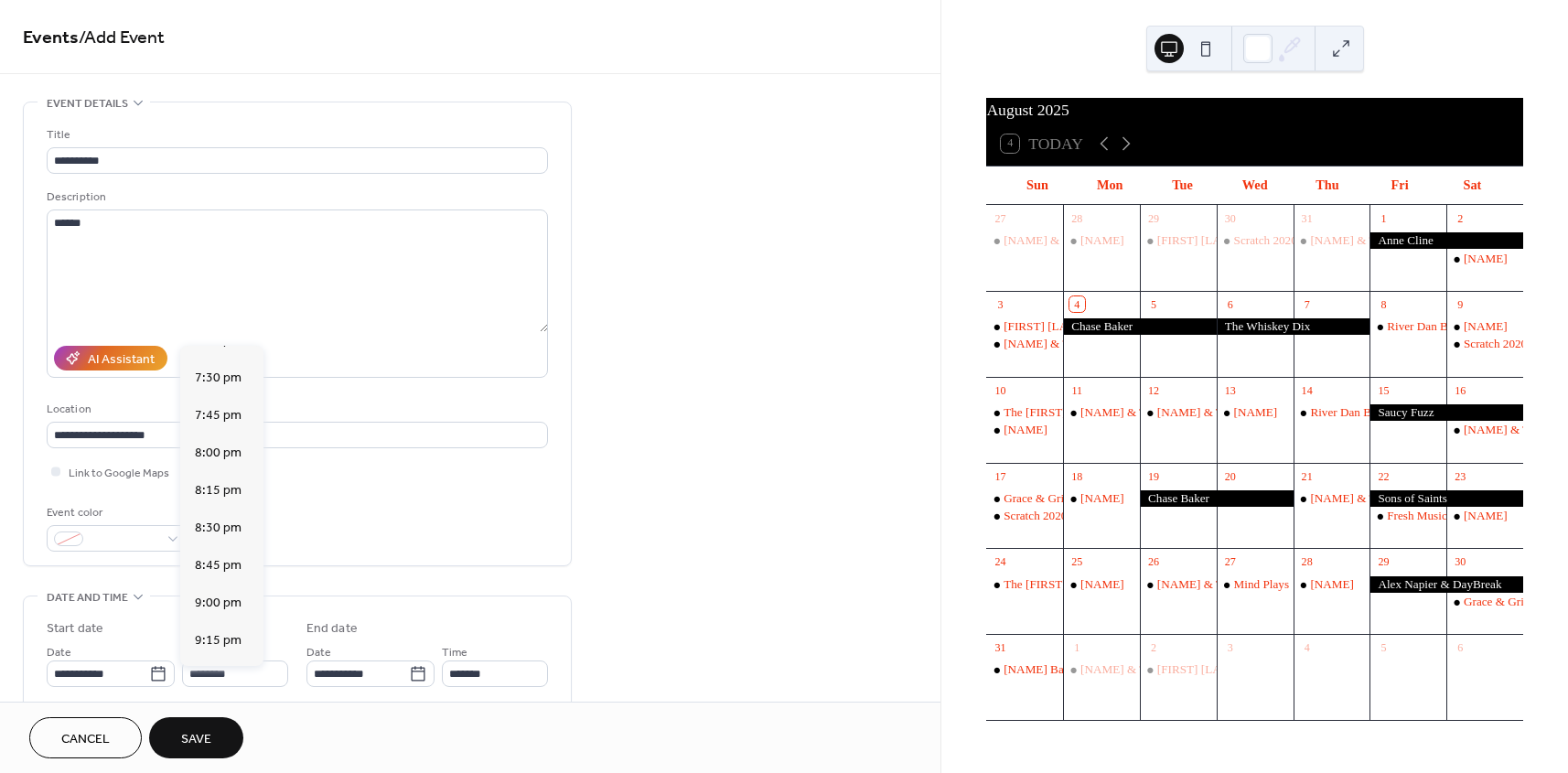 scroll, scrollTop: 2888, scrollLeft: 0, axis: vertical 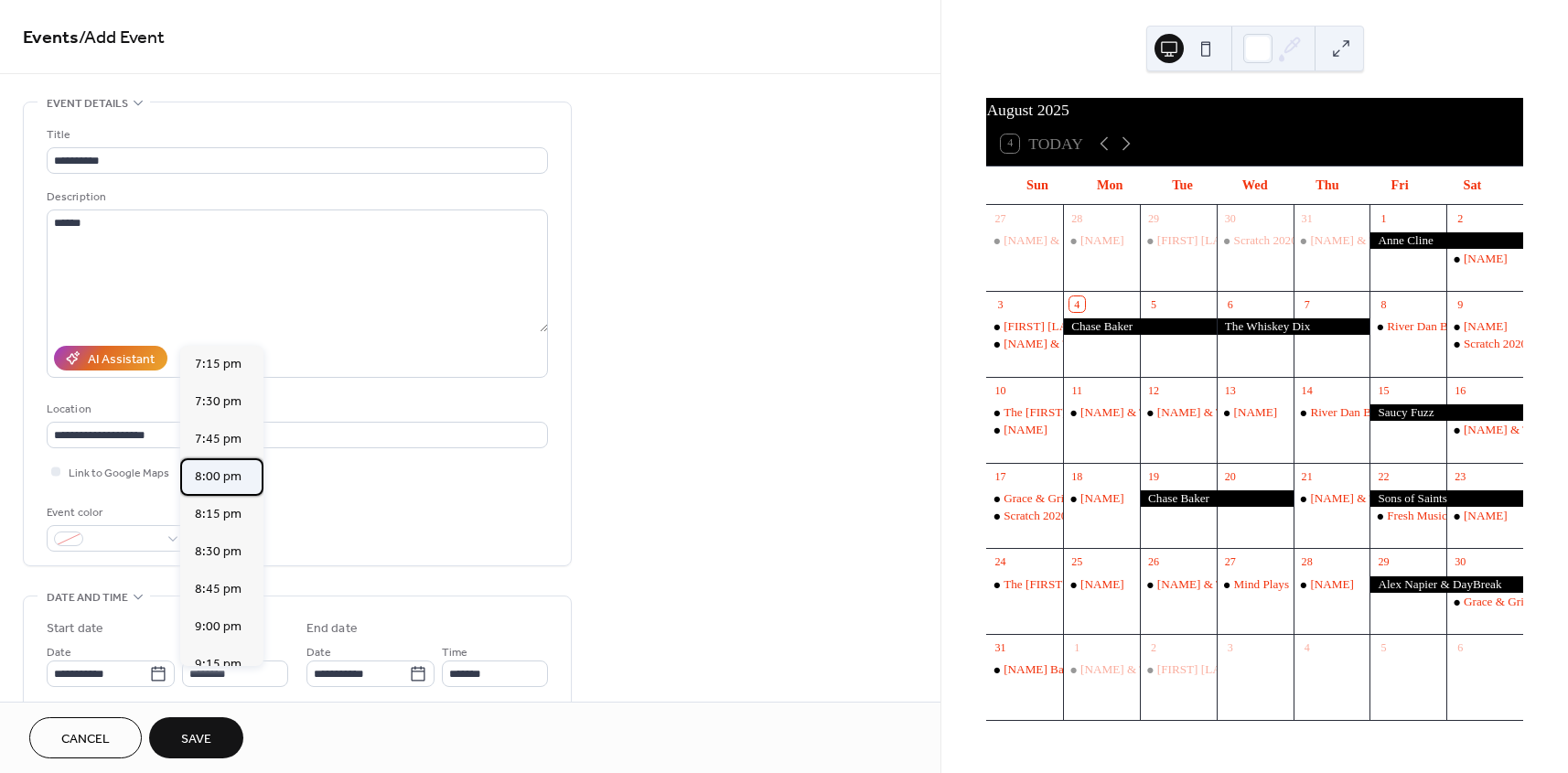 click on "8:00 pm" at bounding box center [218, 477] 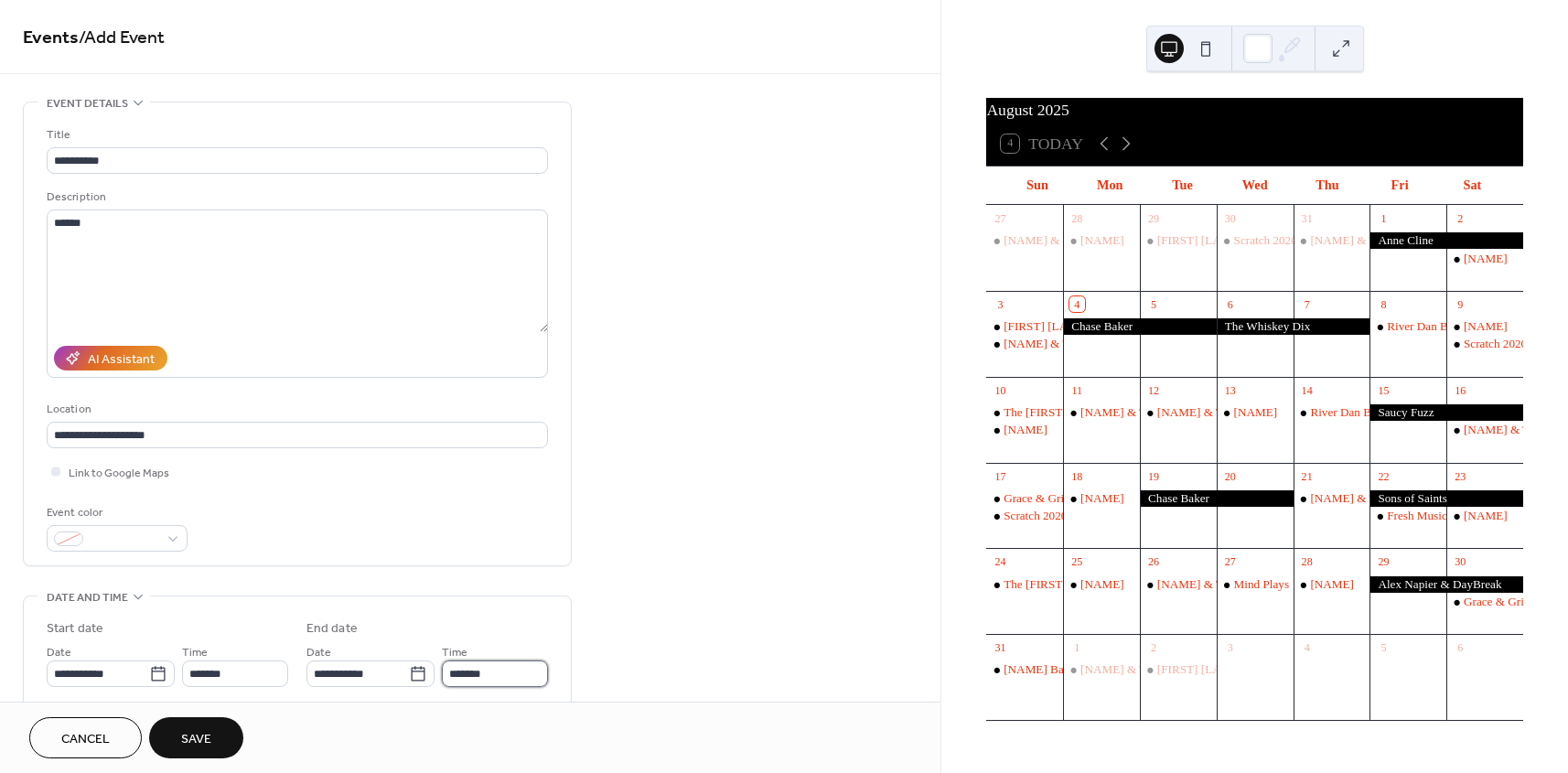 click on "*******" at bounding box center [495, 673] 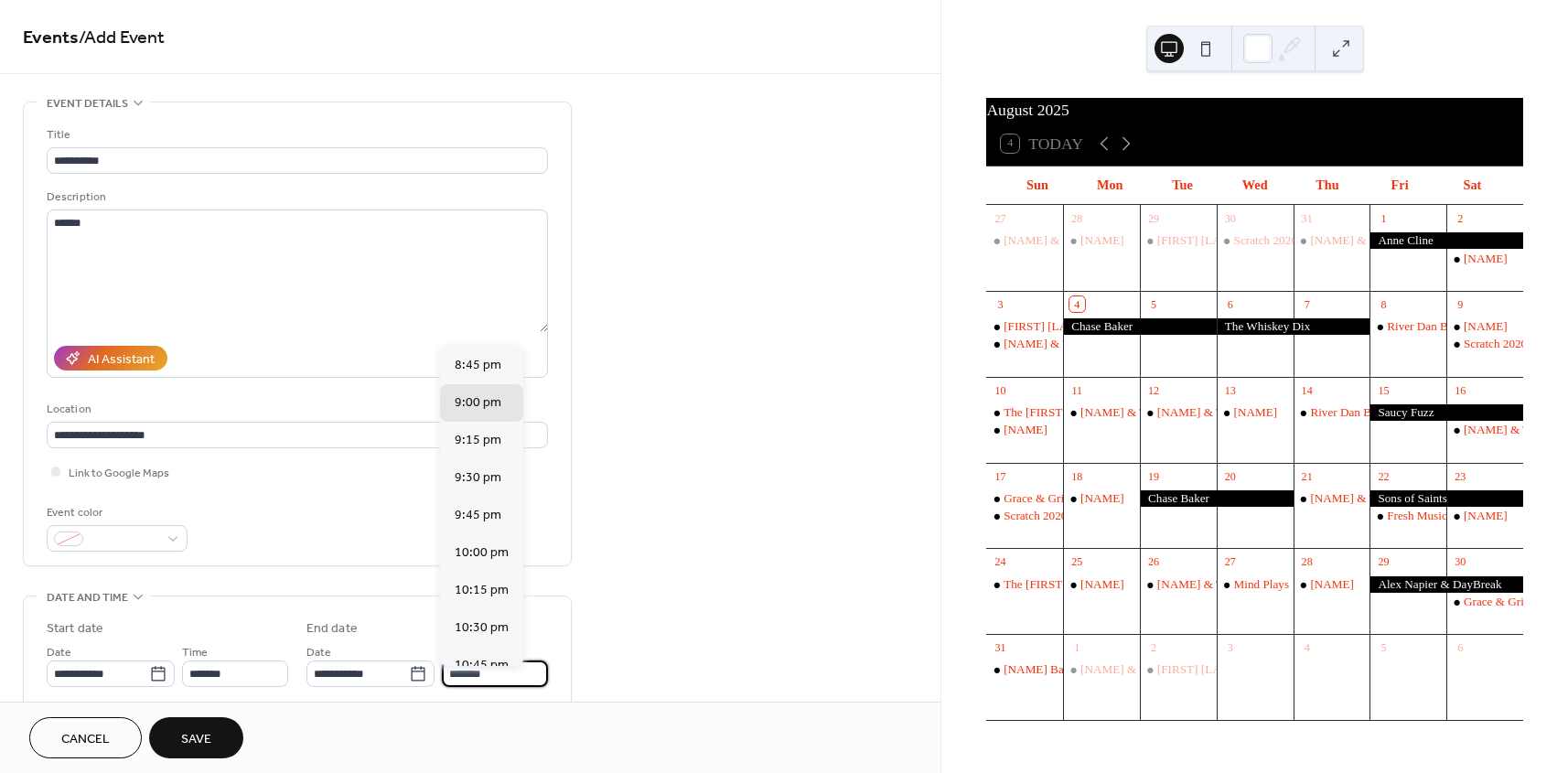scroll, scrollTop: 3252, scrollLeft: 0, axis: vertical 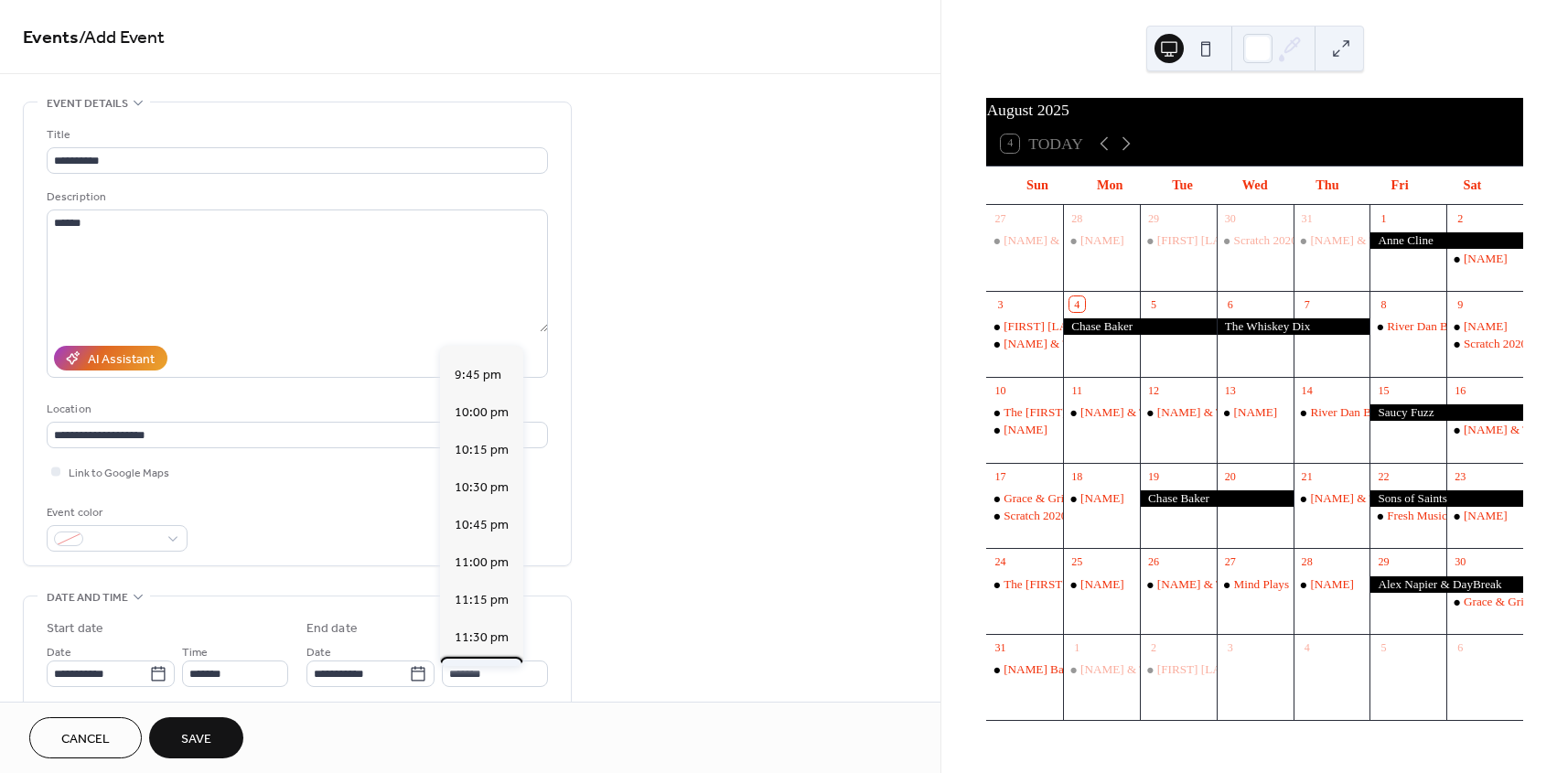 click on "11:45 pm" at bounding box center [481, 675] 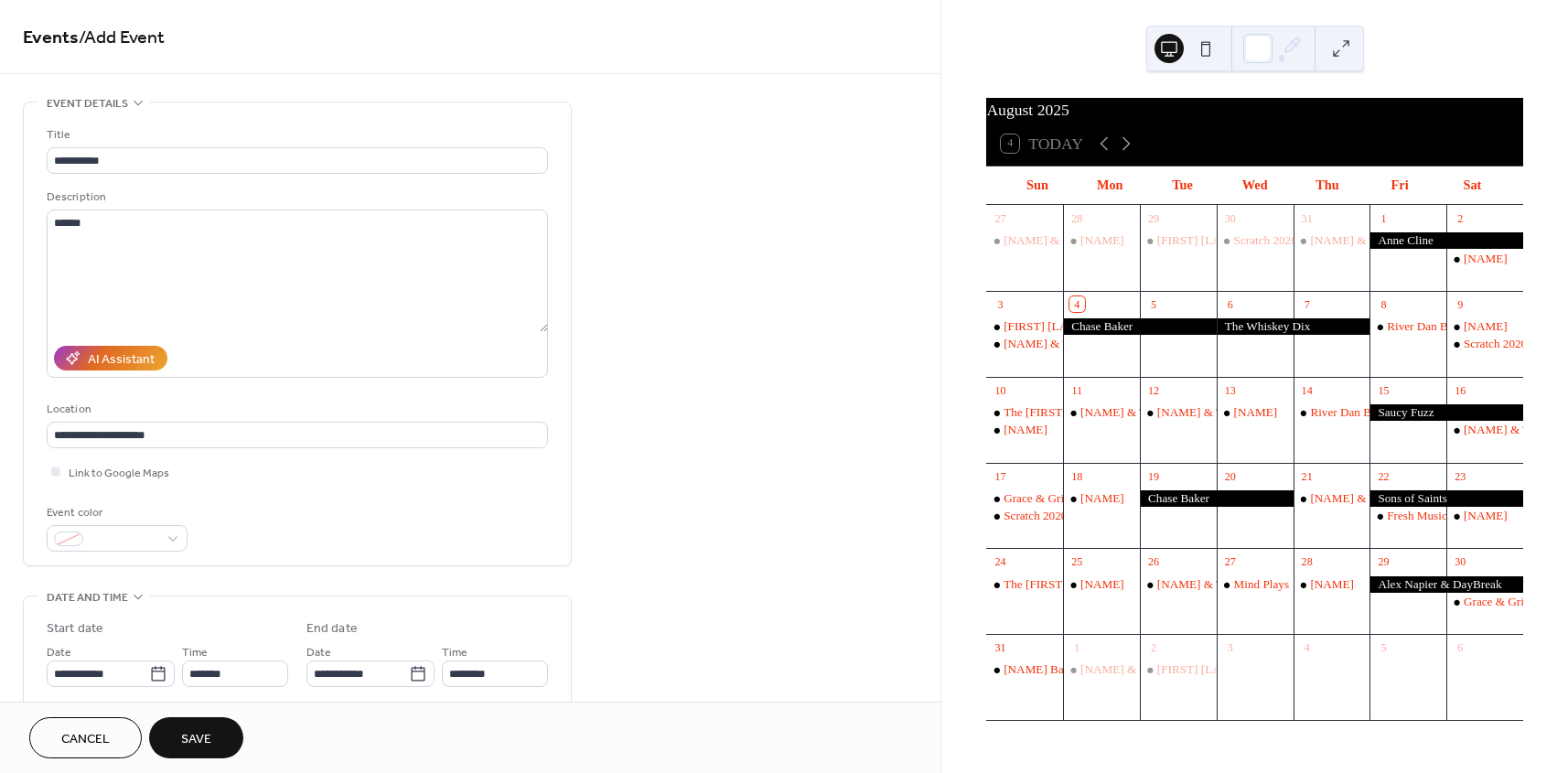 click on "Save" at bounding box center (196, 737) 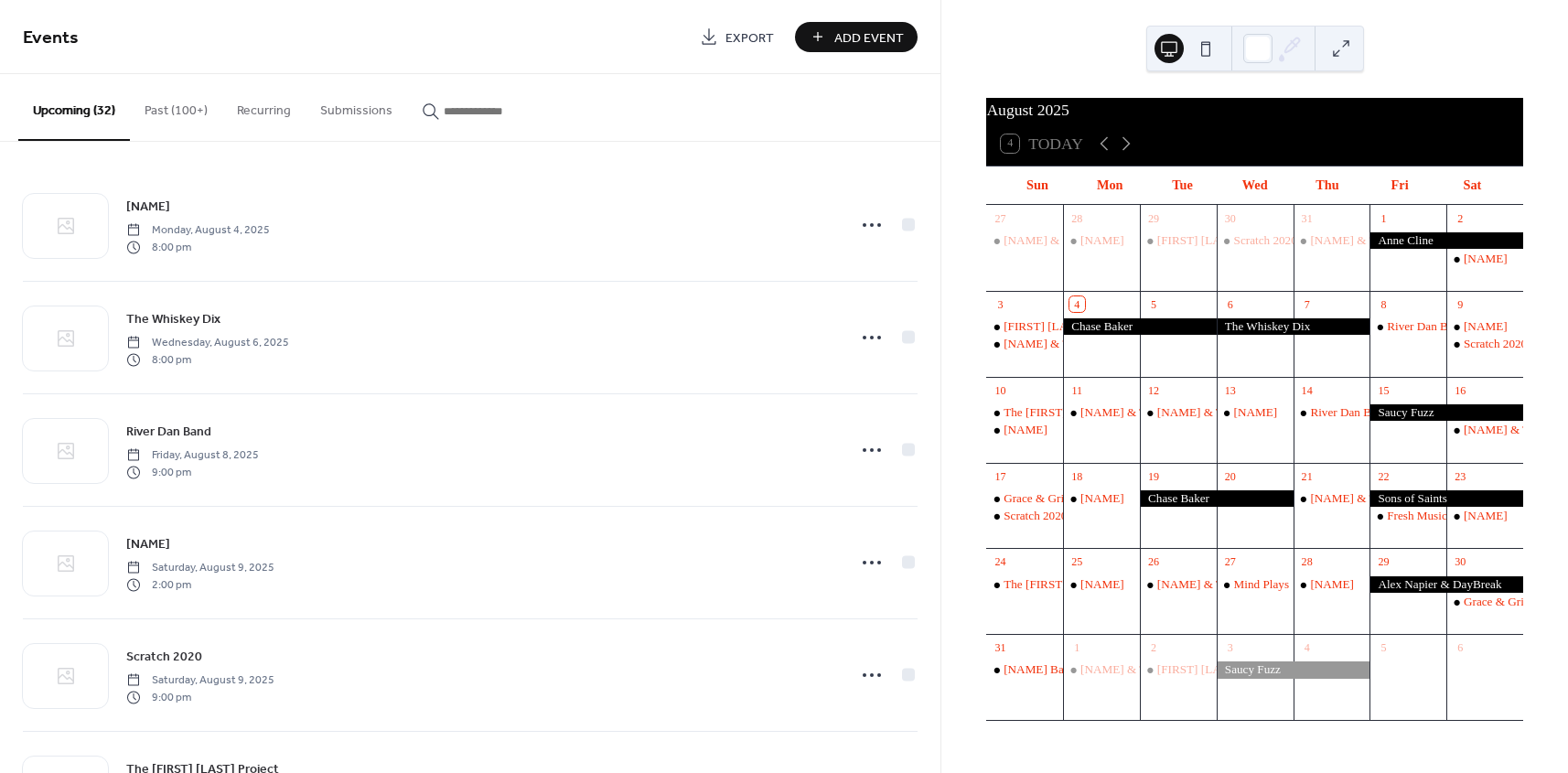 click on "Add Event" at bounding box center [869, 38] 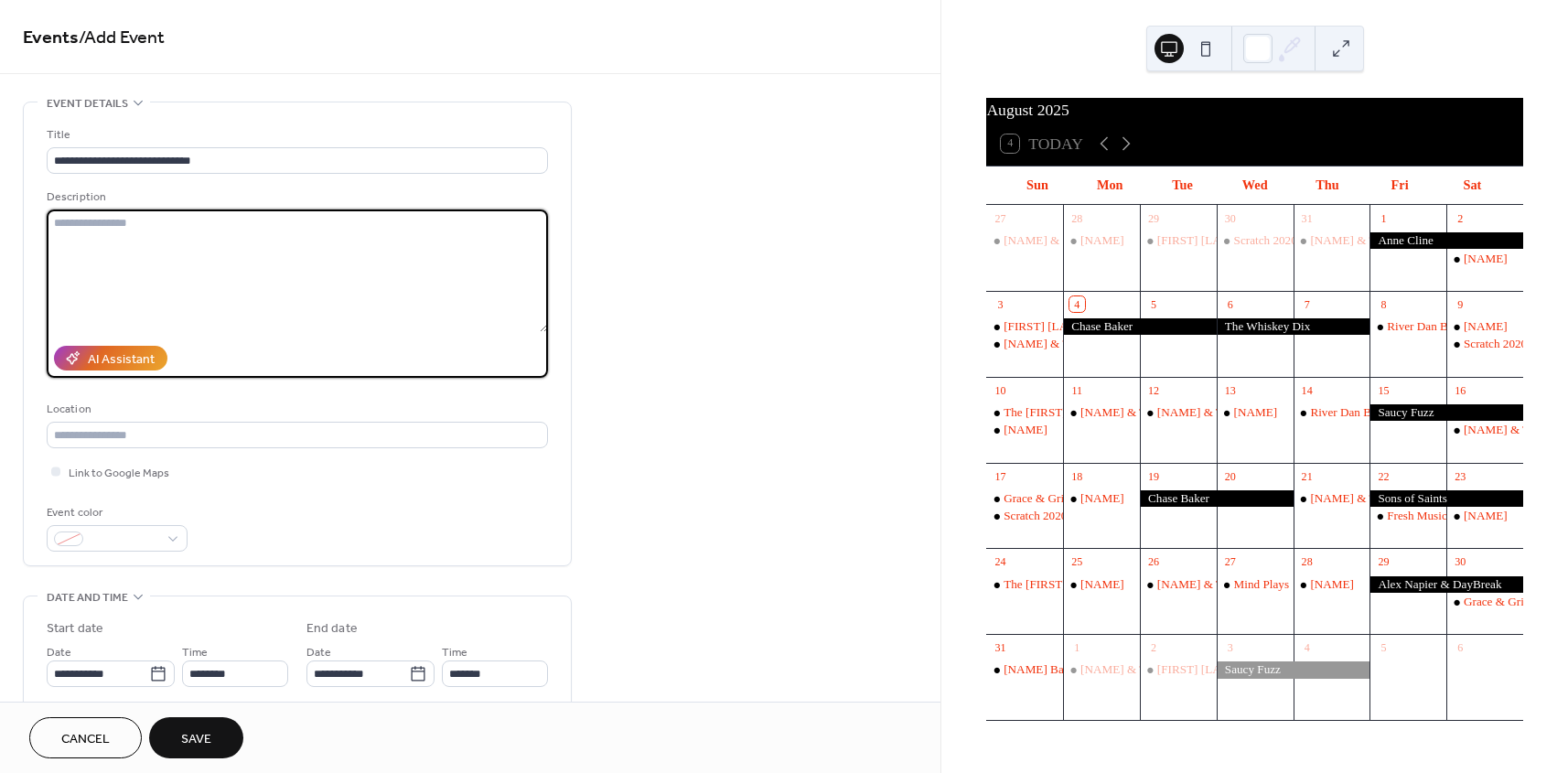 click at bounding box center [297, 271] 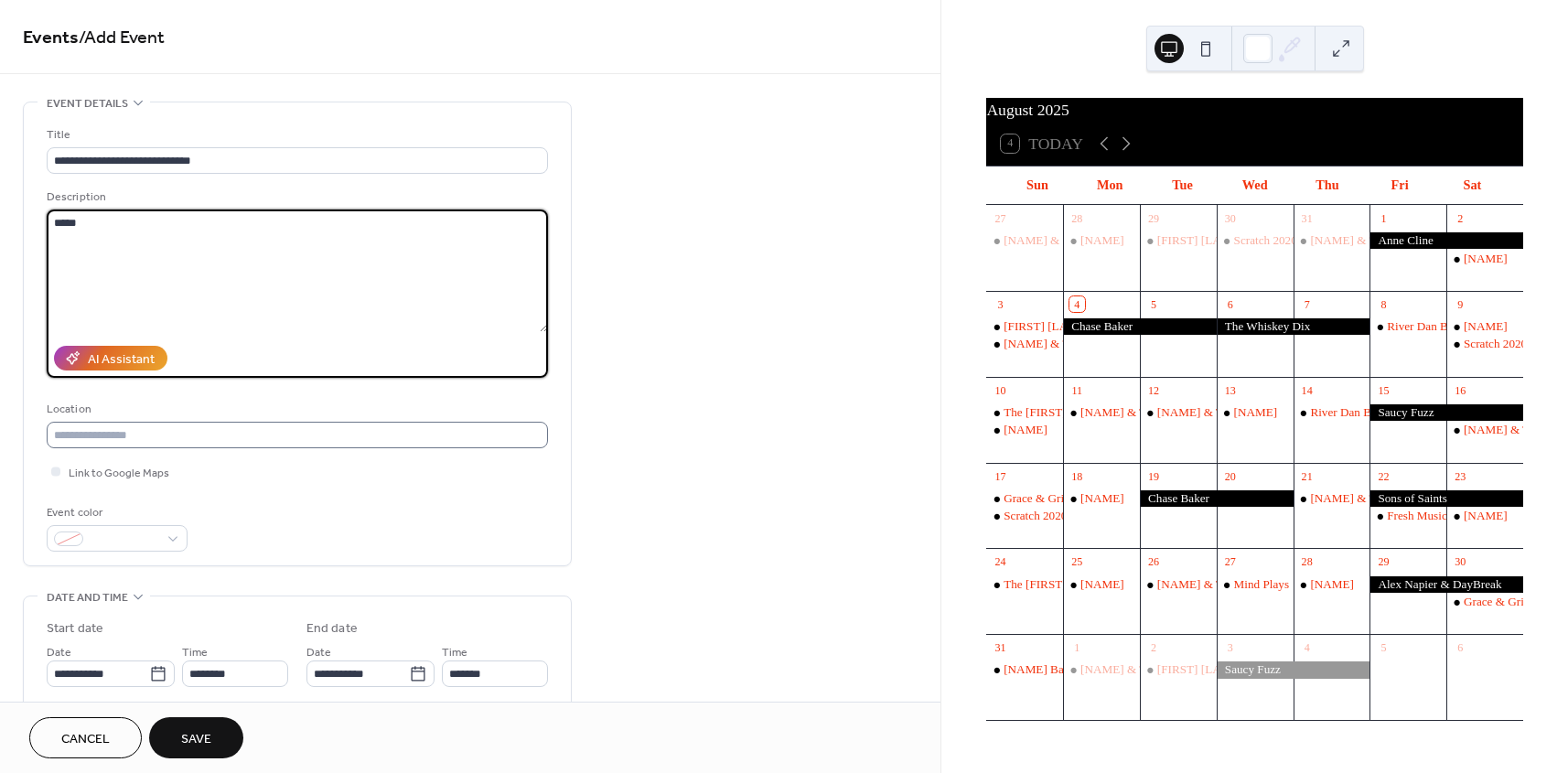 drag, startPoint x: 170, startPoint y: 420, endPoint x: 167, endPoint y: 433, distance: 13.3416641 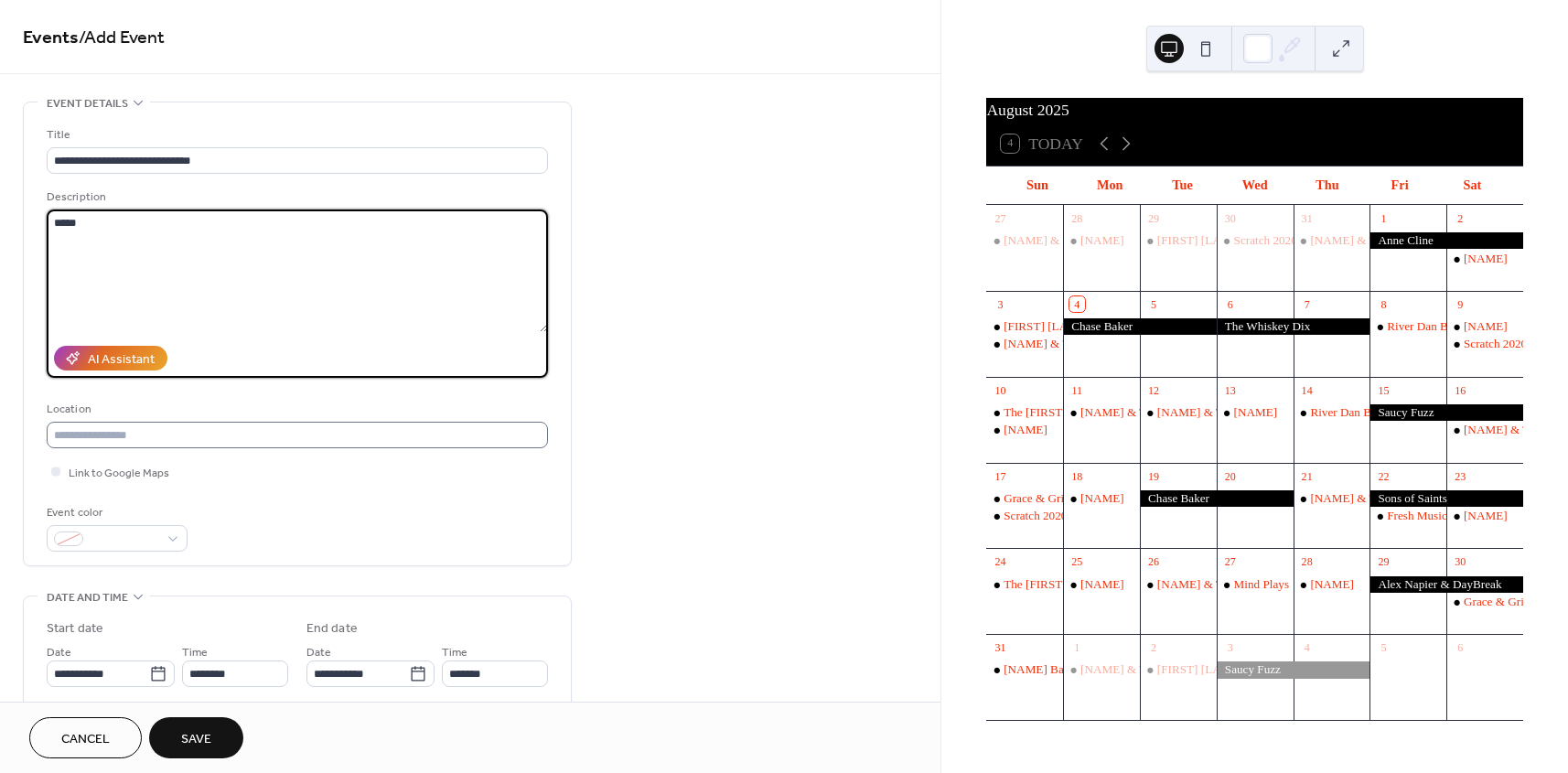 click on "Location" at bounding box center (295, 409) 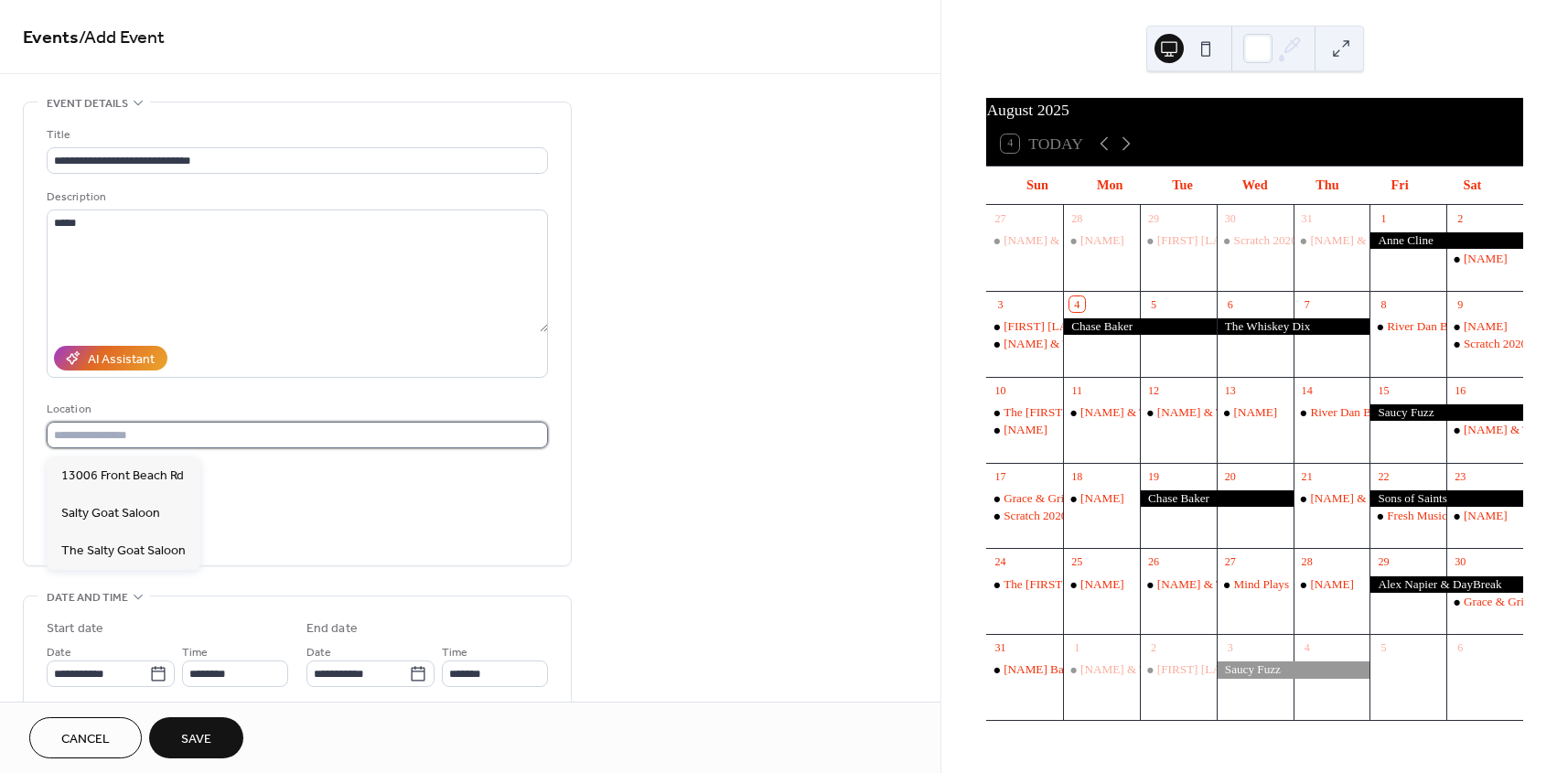 click at bounding box center (297, 435) 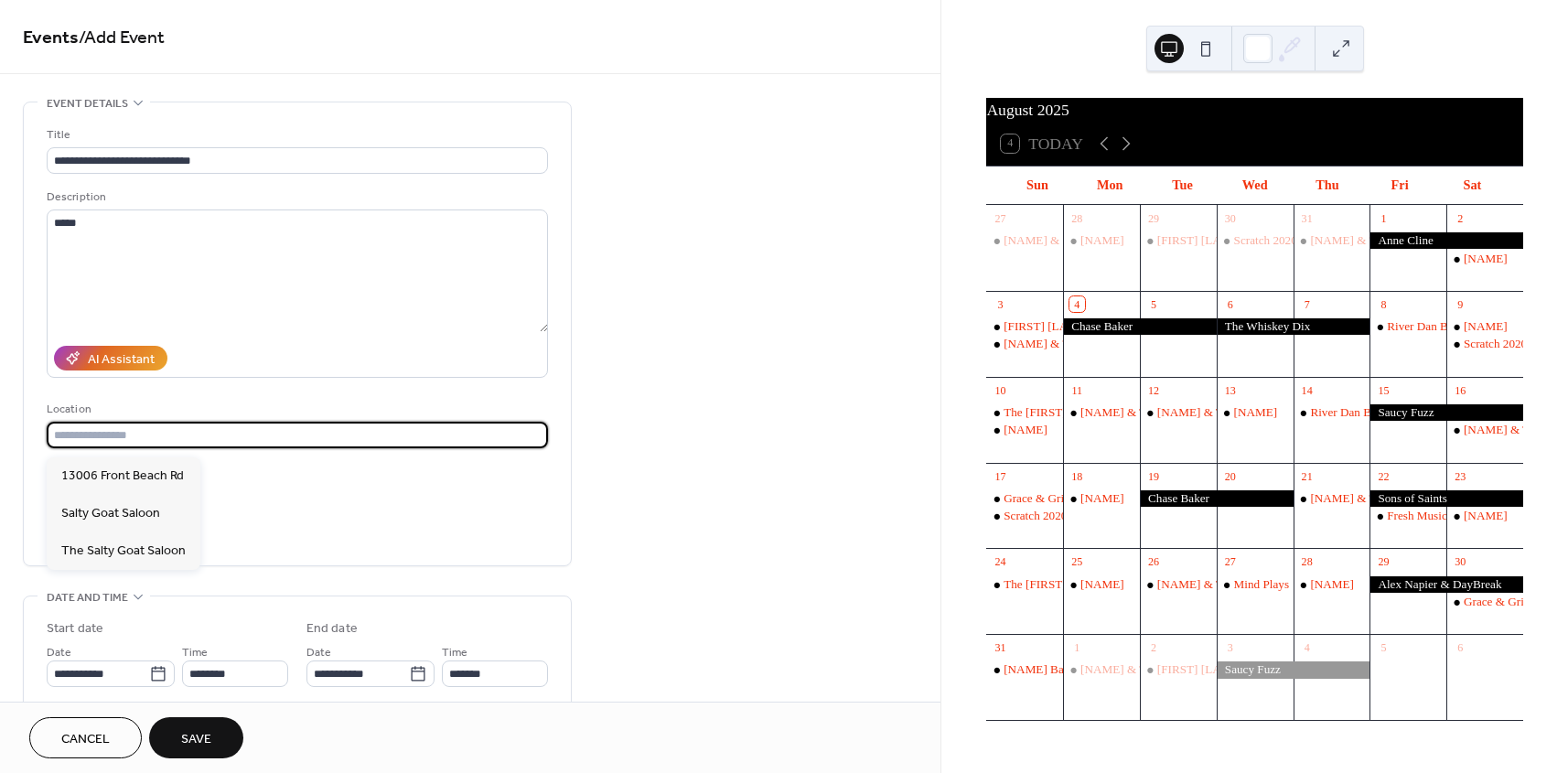 click at bounding box center (297, 435) 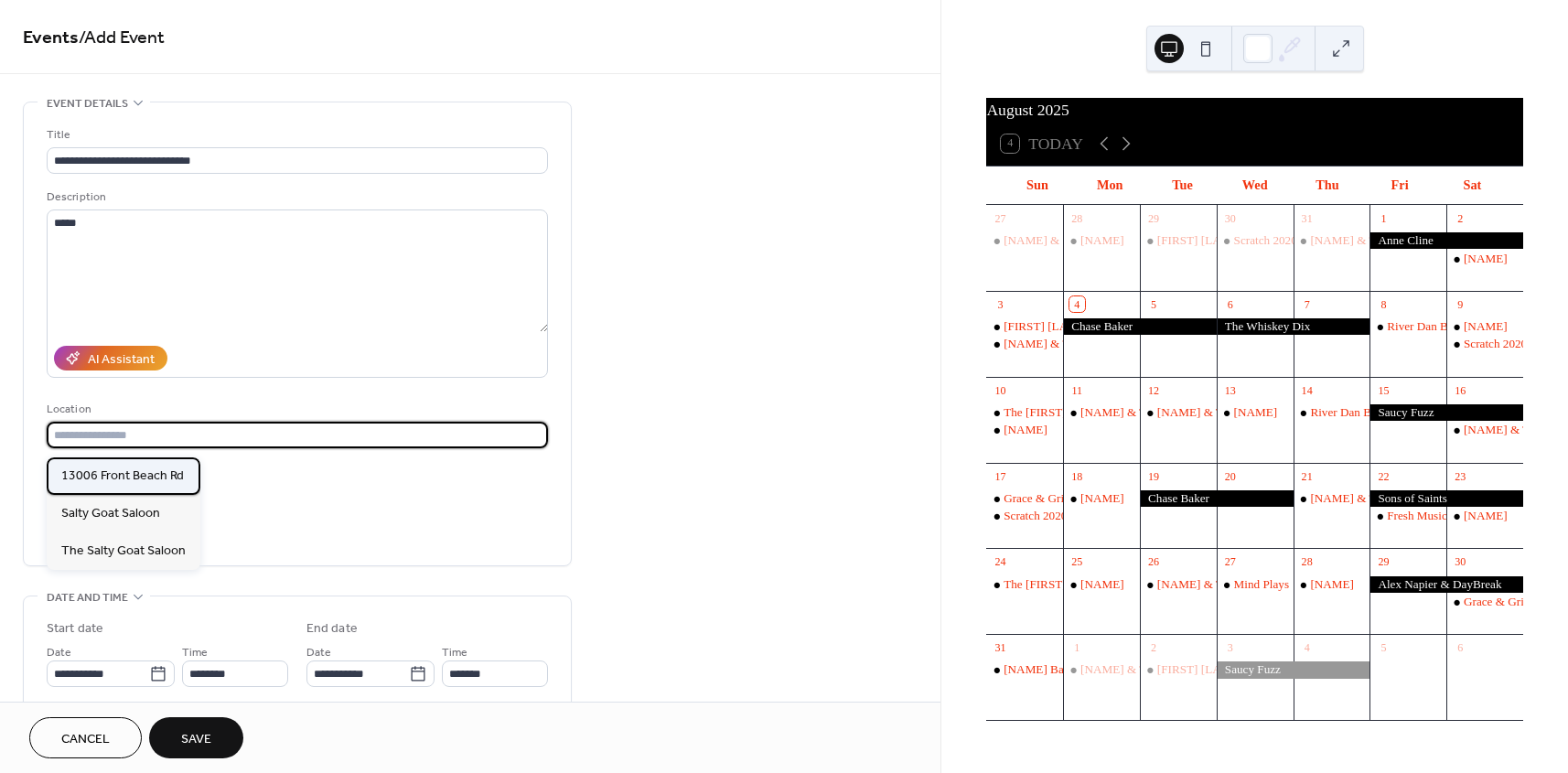 click on "13006 Front Beach Rd" at bounding box center (123, 476) 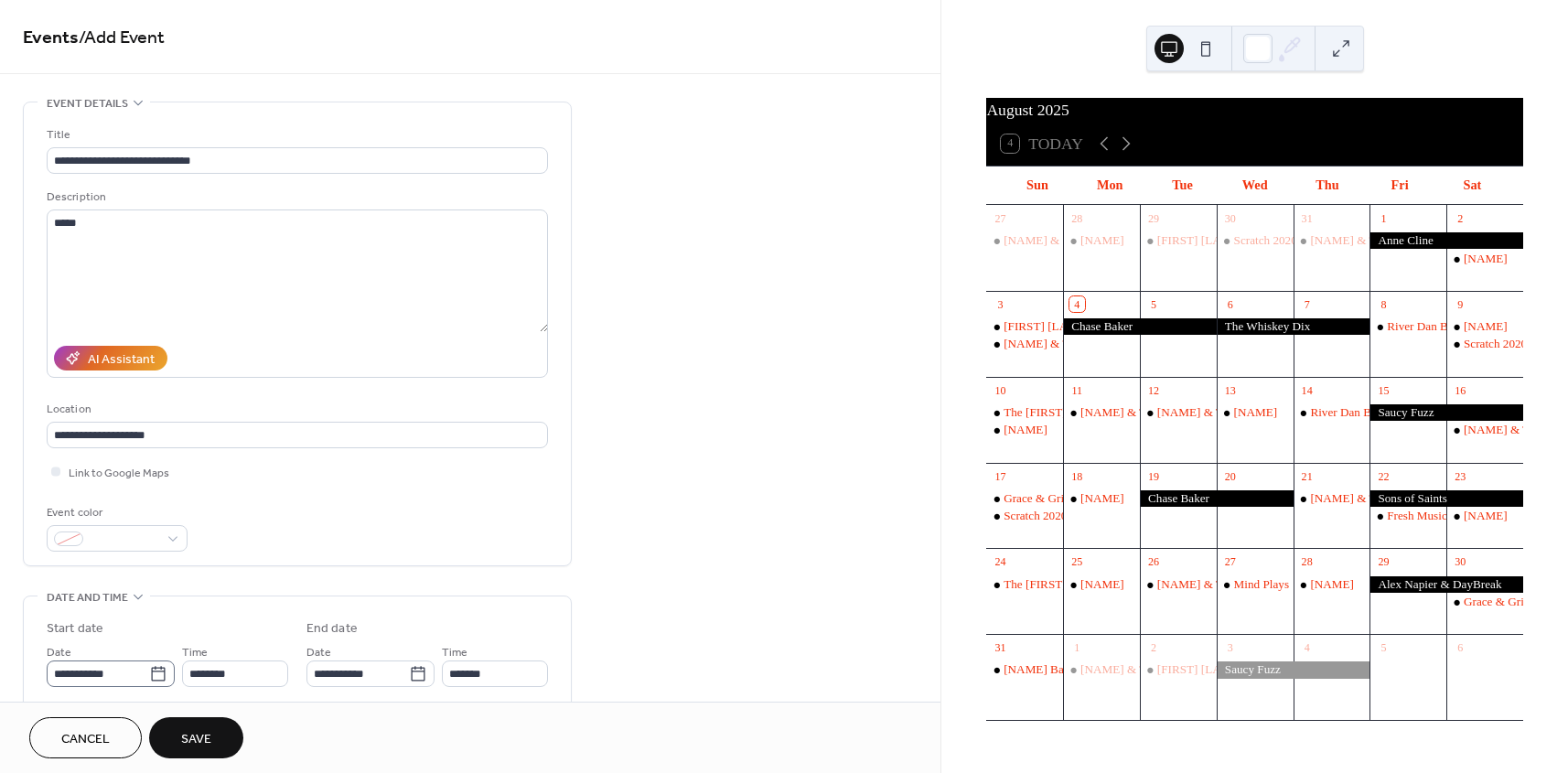 click 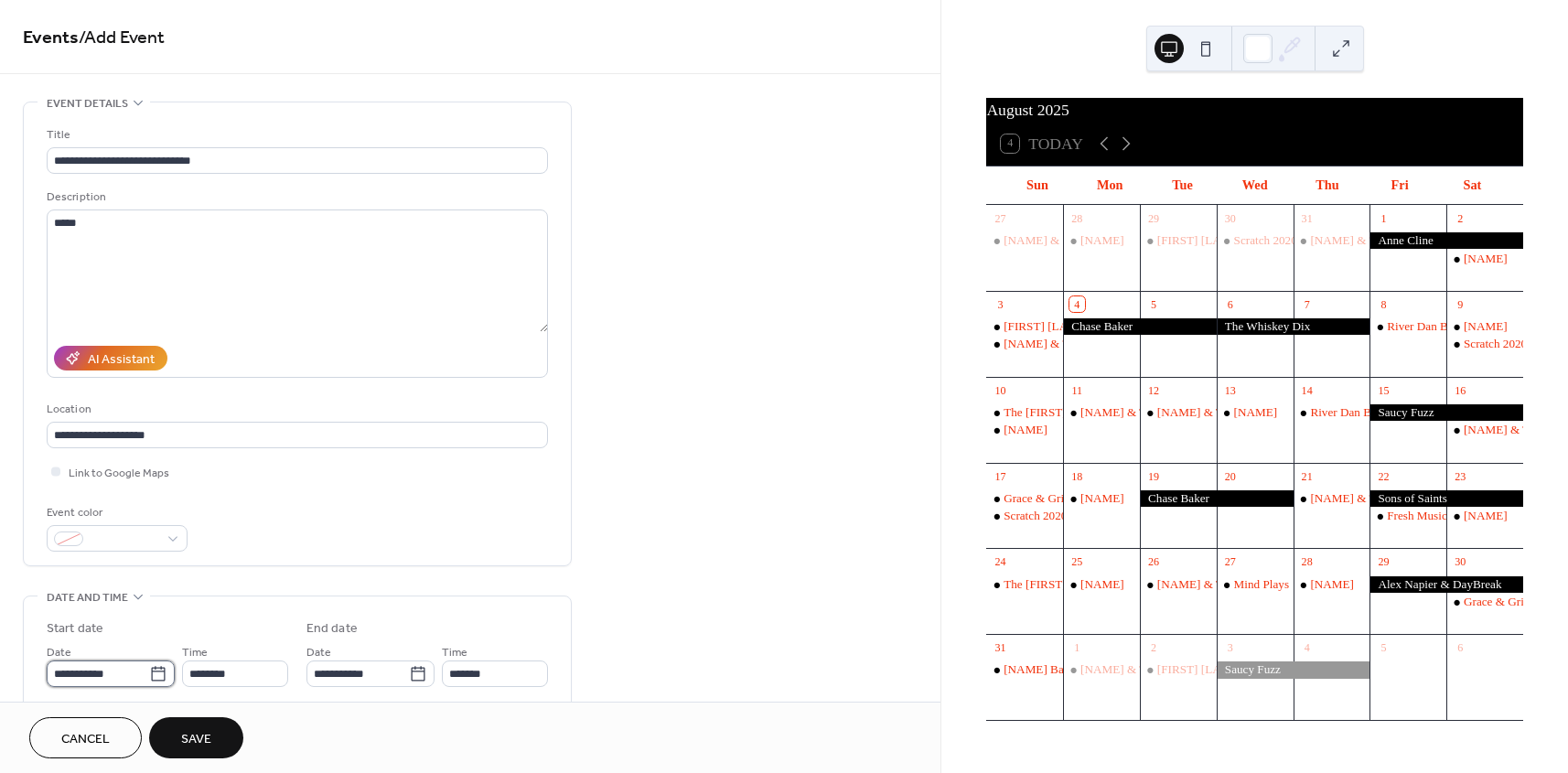 click on "**********" at bounding box center (98, 673) 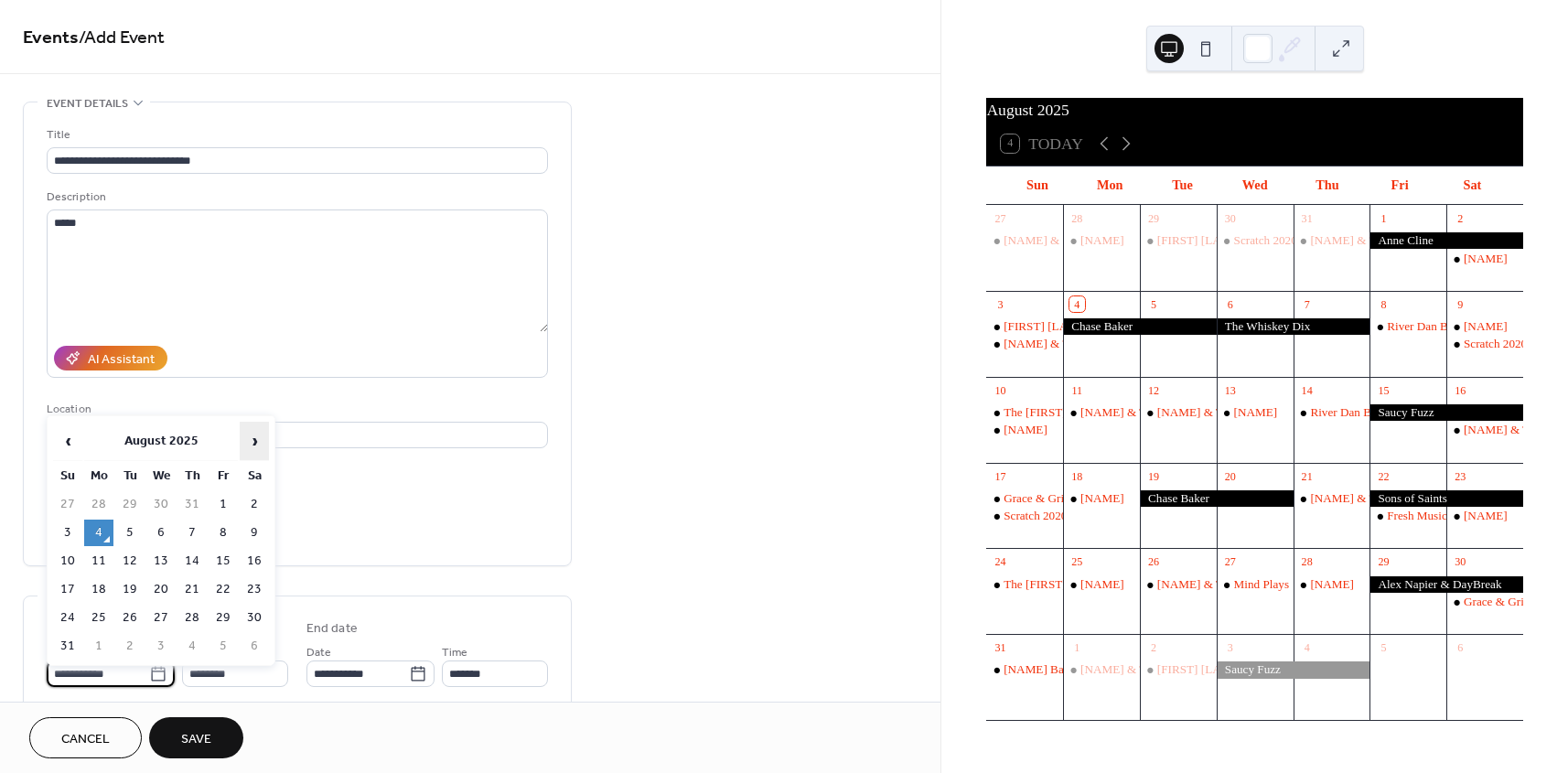 click on "›" at bounding box center (254, 441) 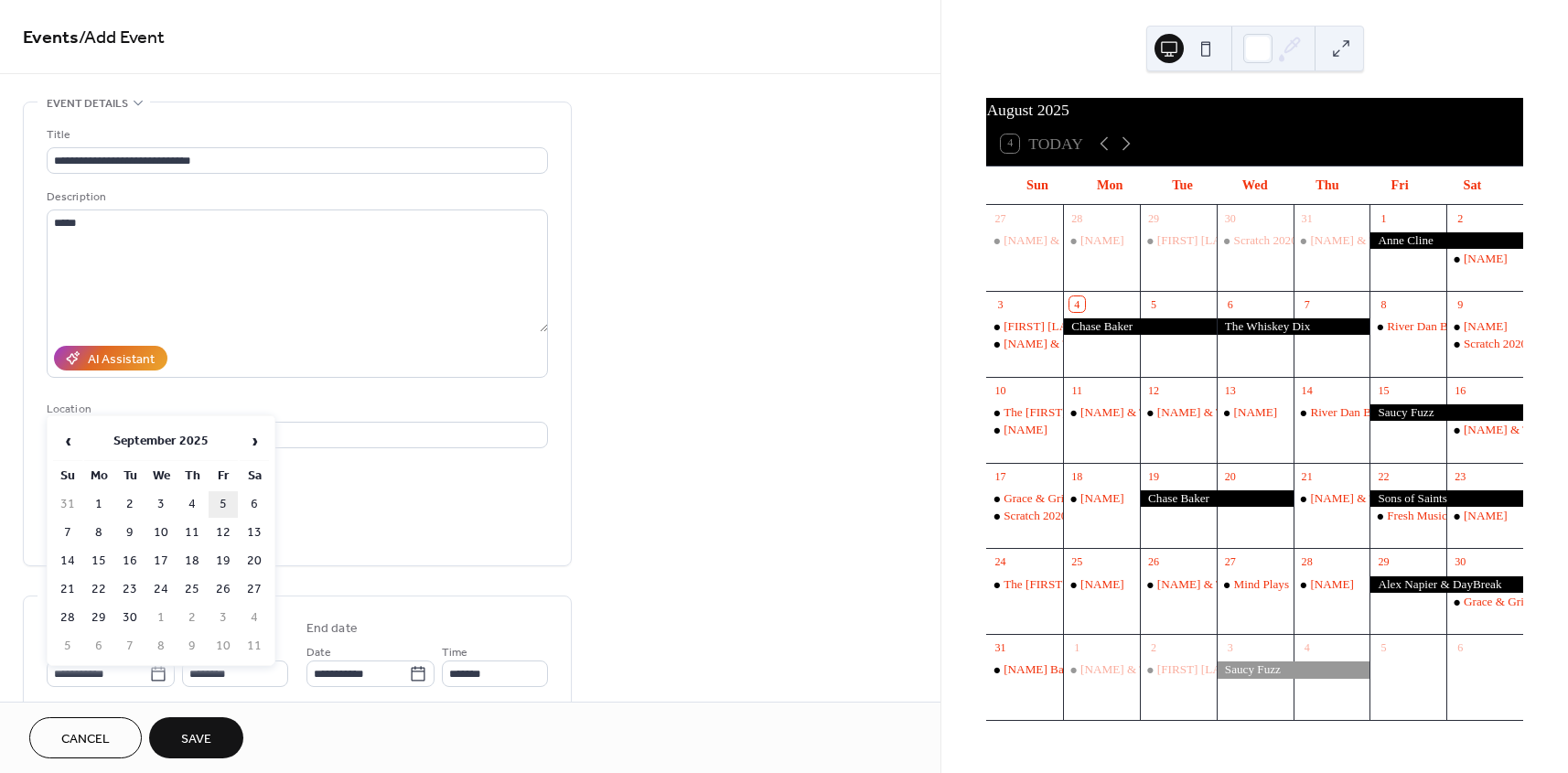 click on "5" at bounding box center [223, 504] 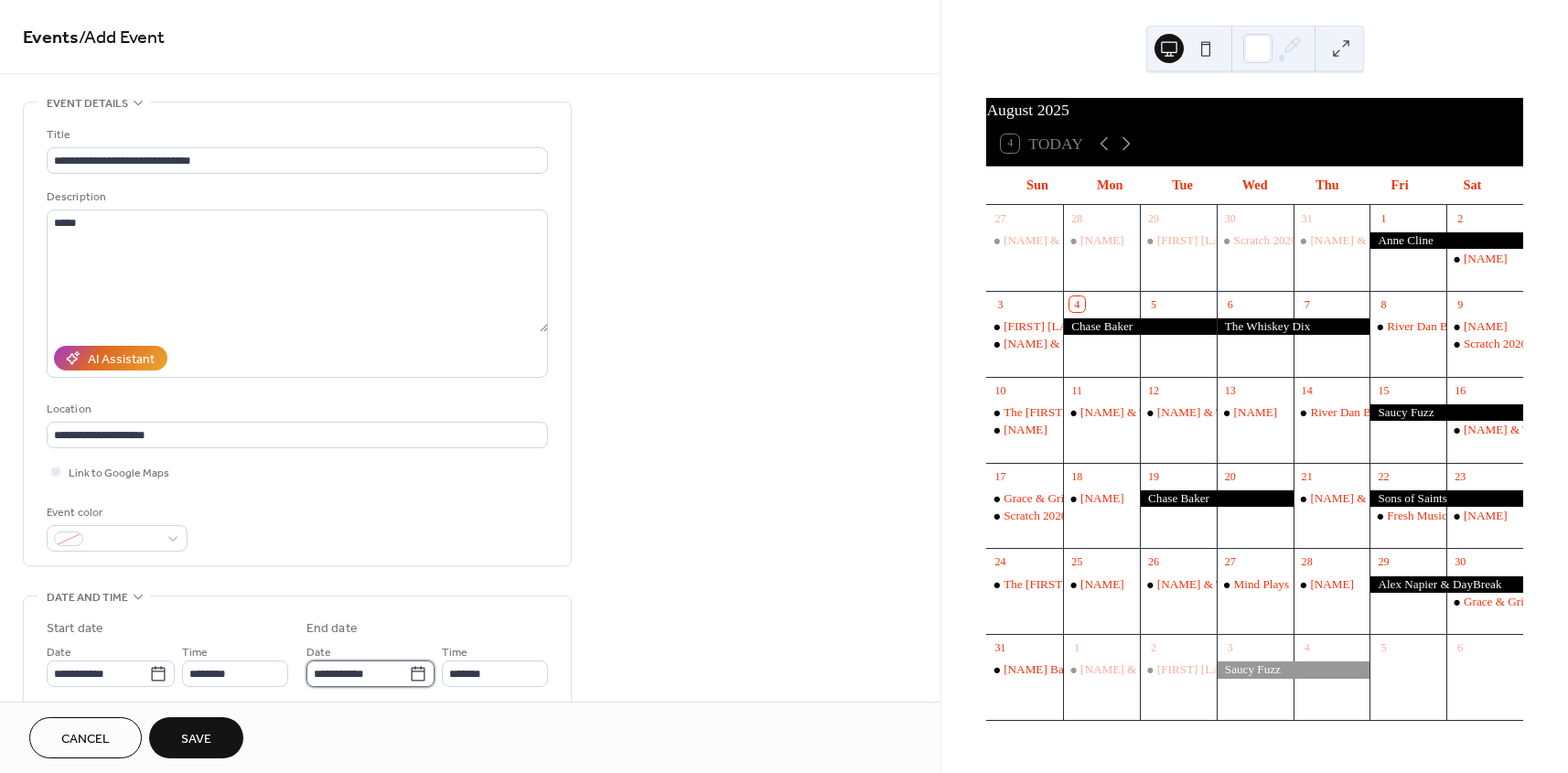 click on "**********" at bounding box center [358, 673] 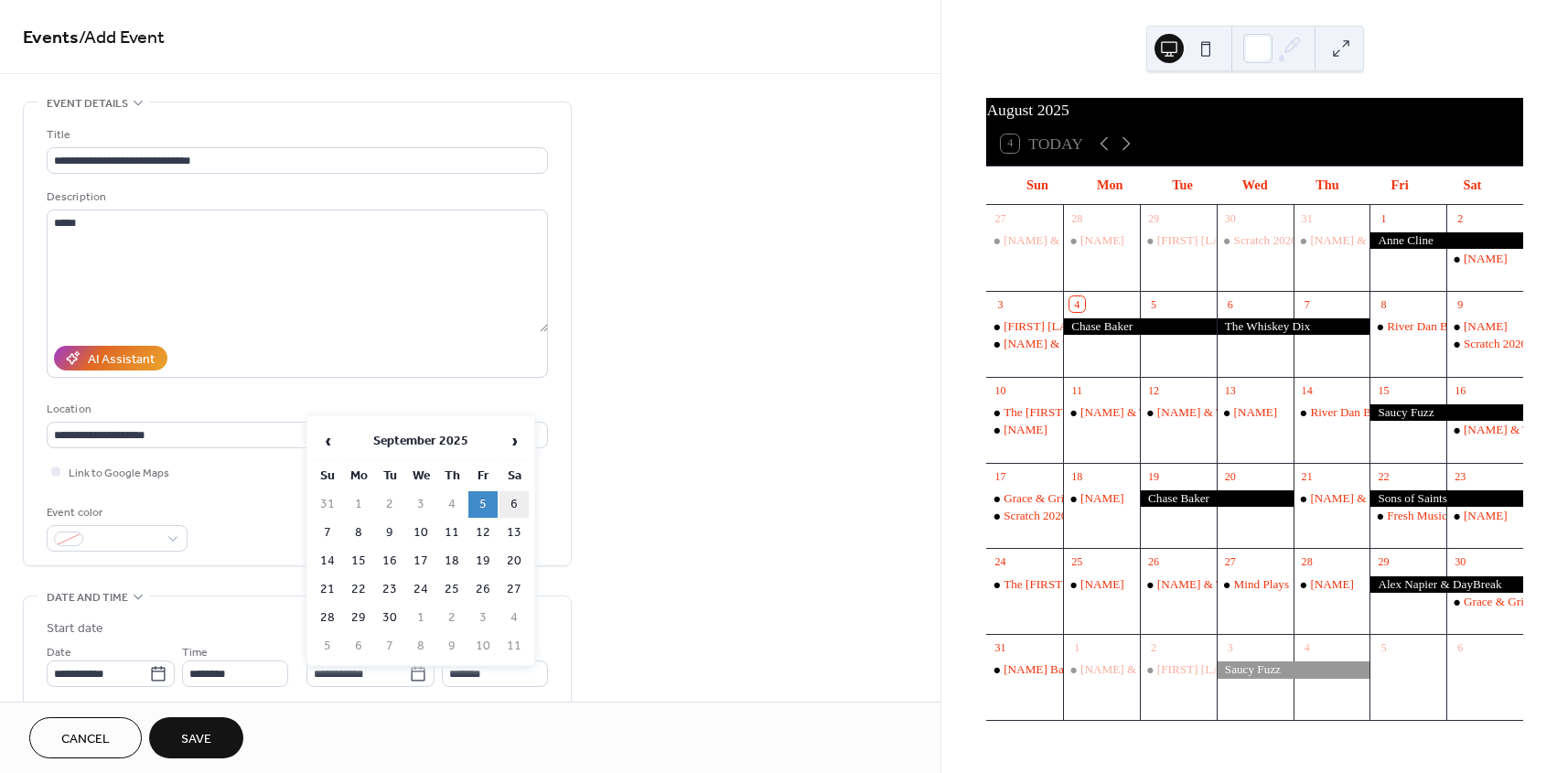 click on "6" at bounding box center [514, 504] 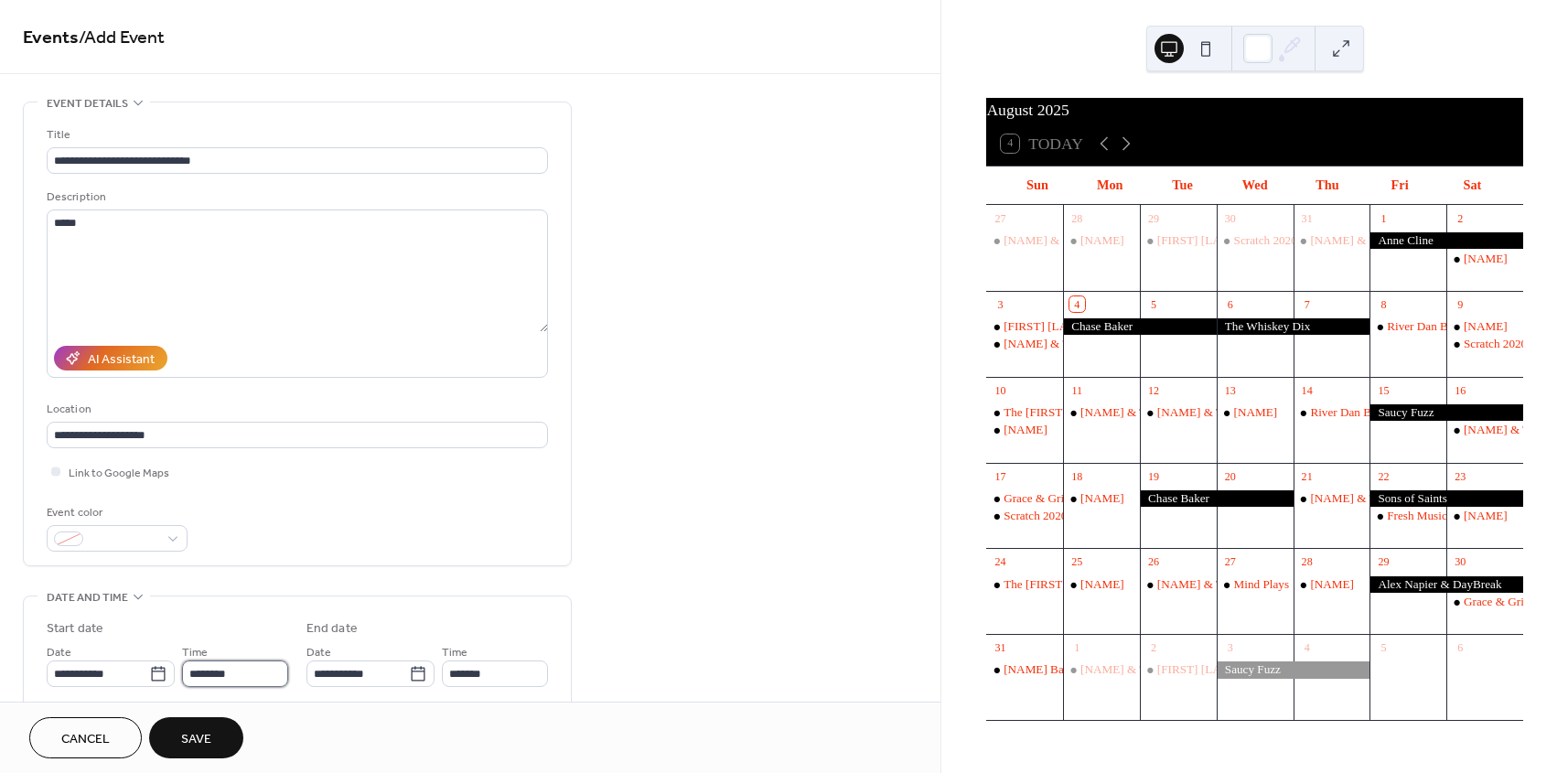 click on "********" at bounding box center (235, 673) 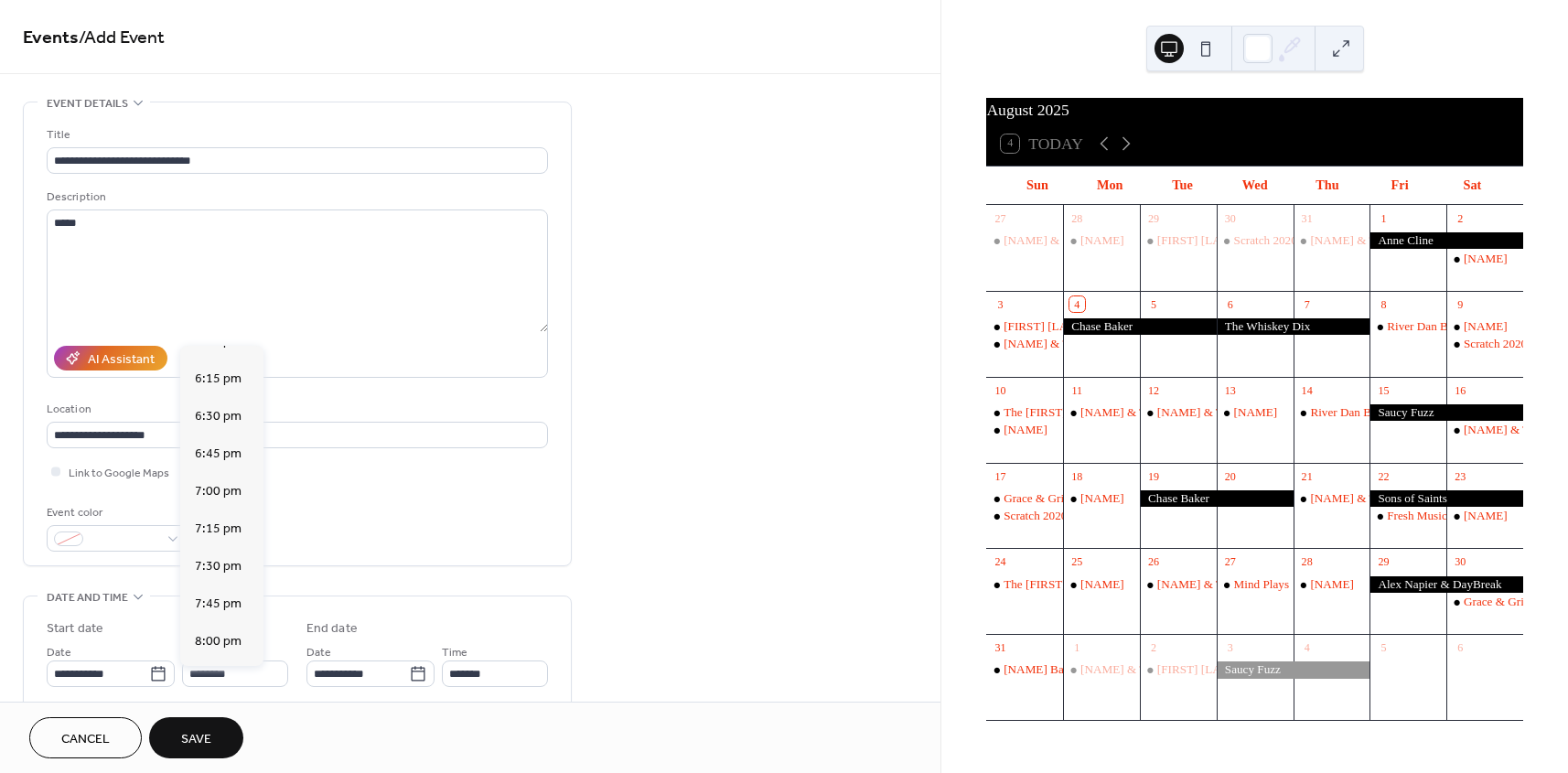 scroll, scrollTop: 2876, scrollLeft: 0, axis: vertical 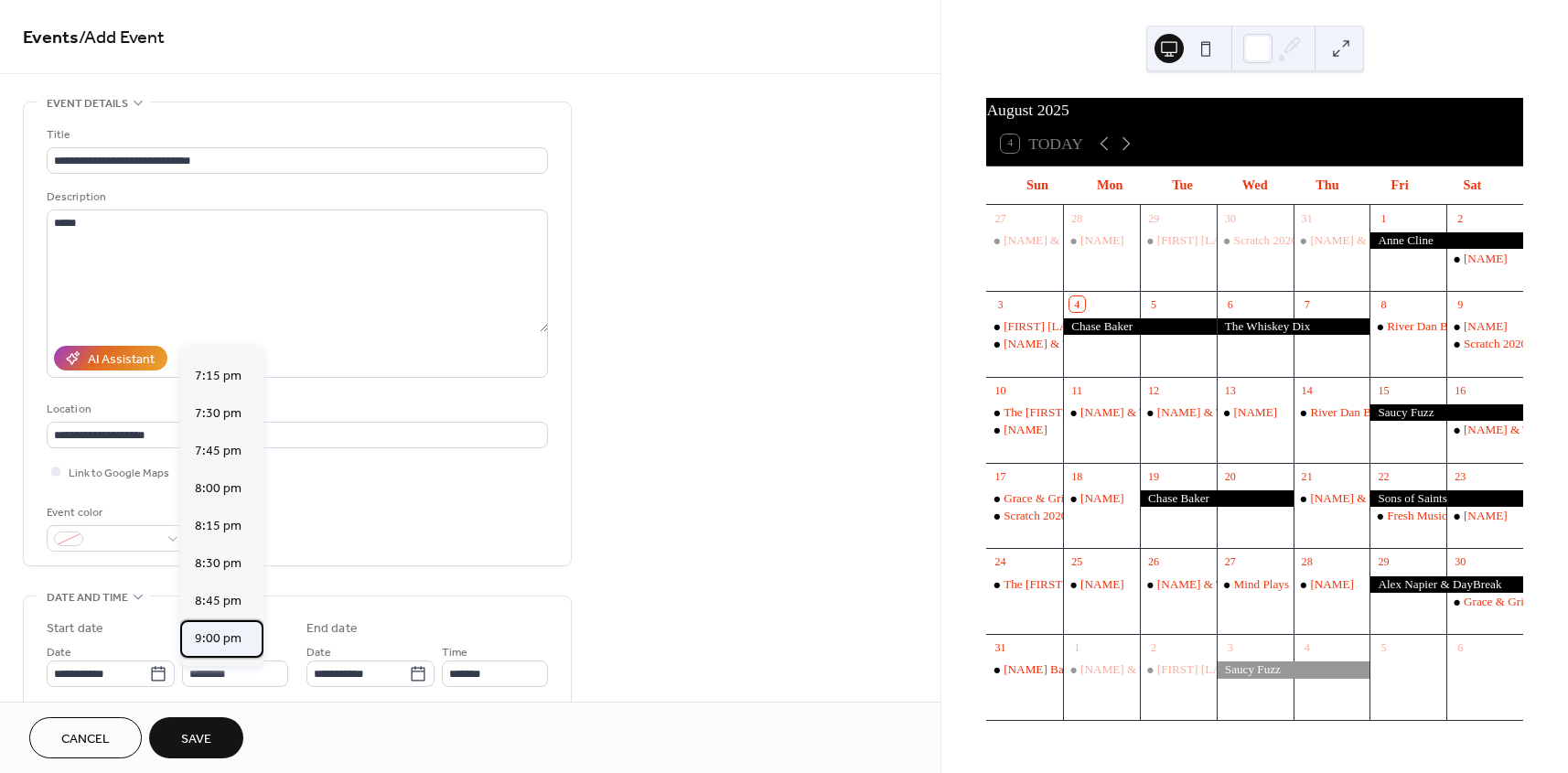 click on "9:00 pm" at bounding box center (218, 639) 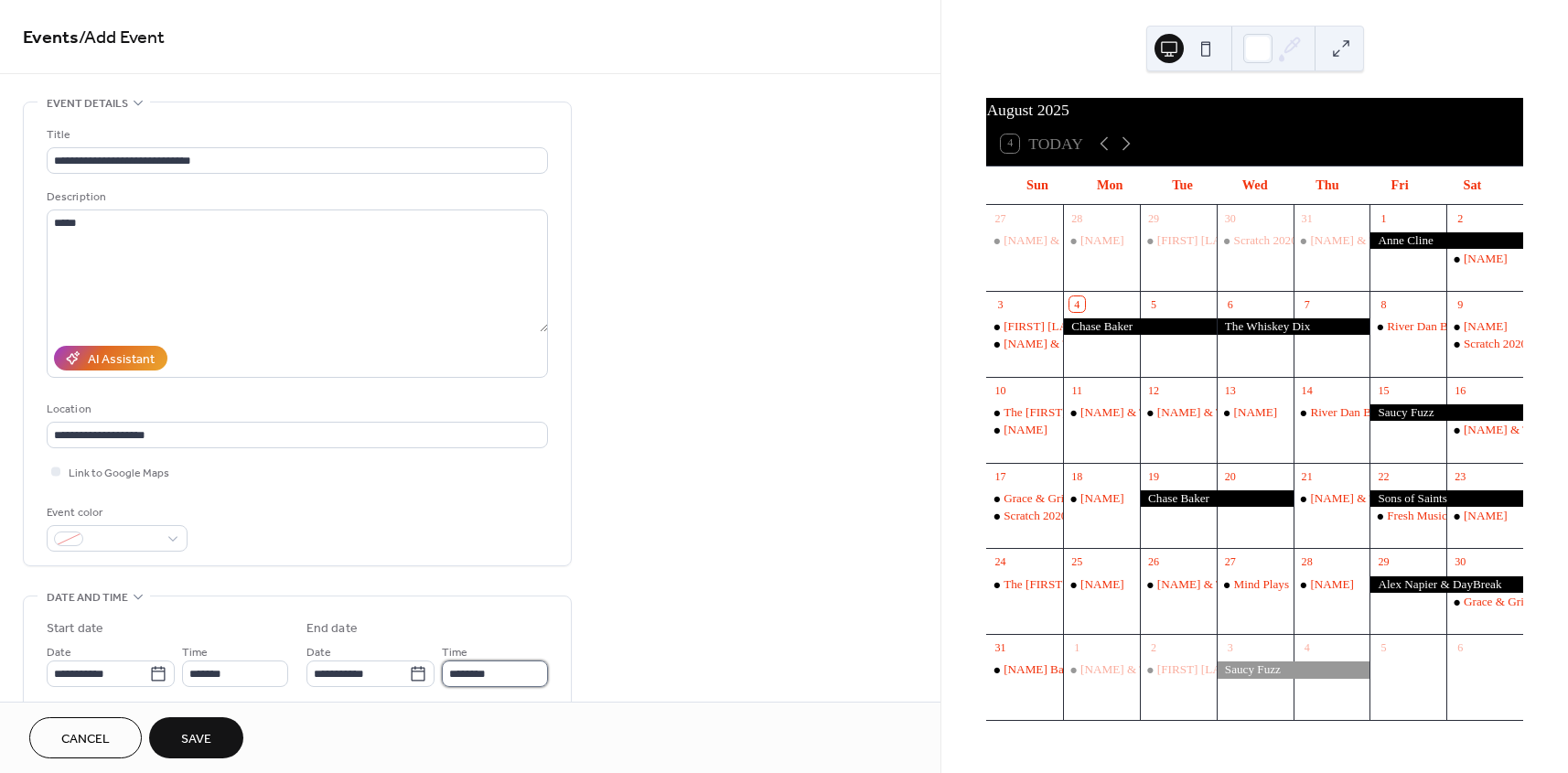 click on "********" at bounding box center (495, 673) 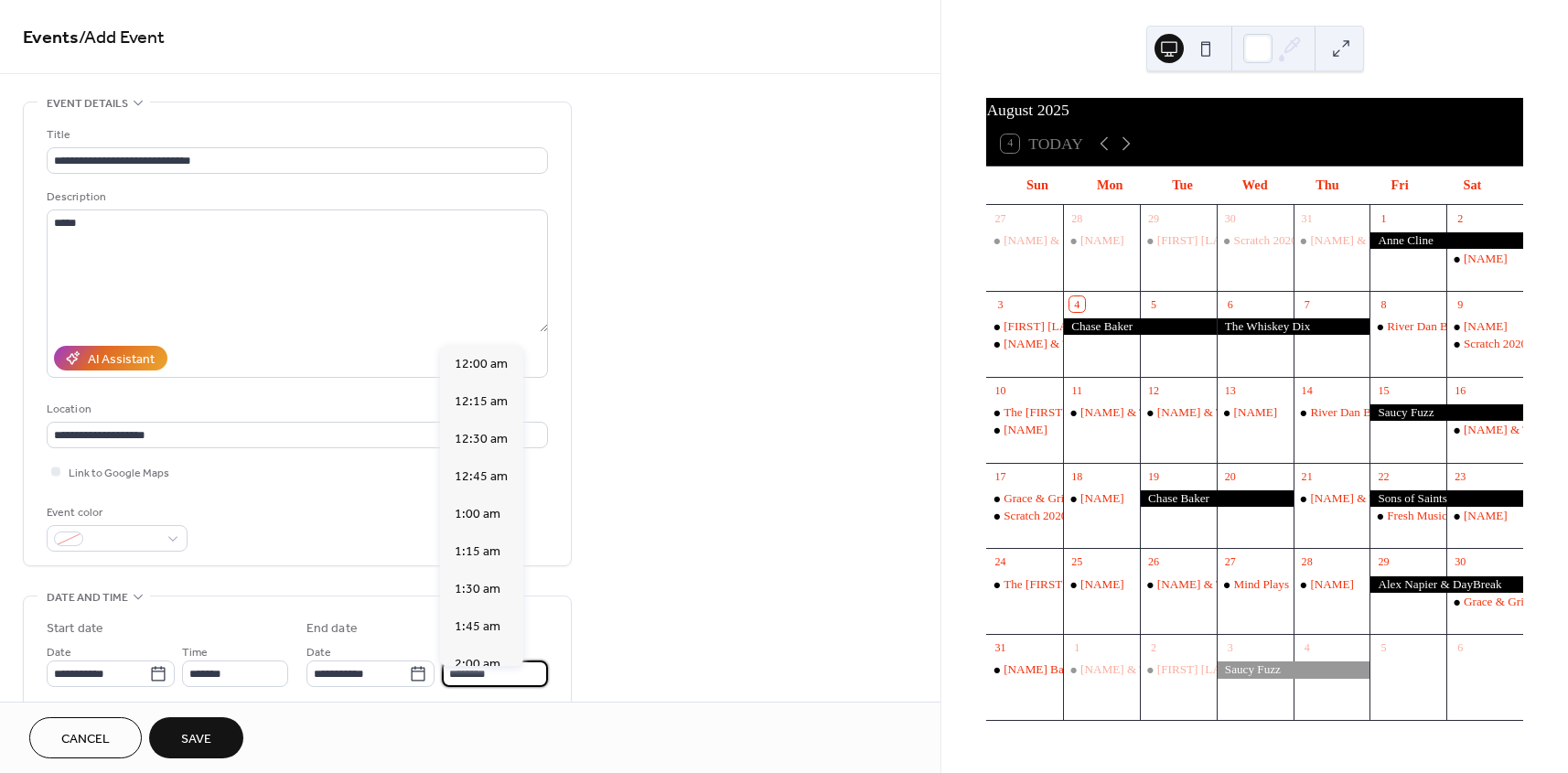 scroll, scrollTop: 3252, scrollLeft: 0, axis: vertical 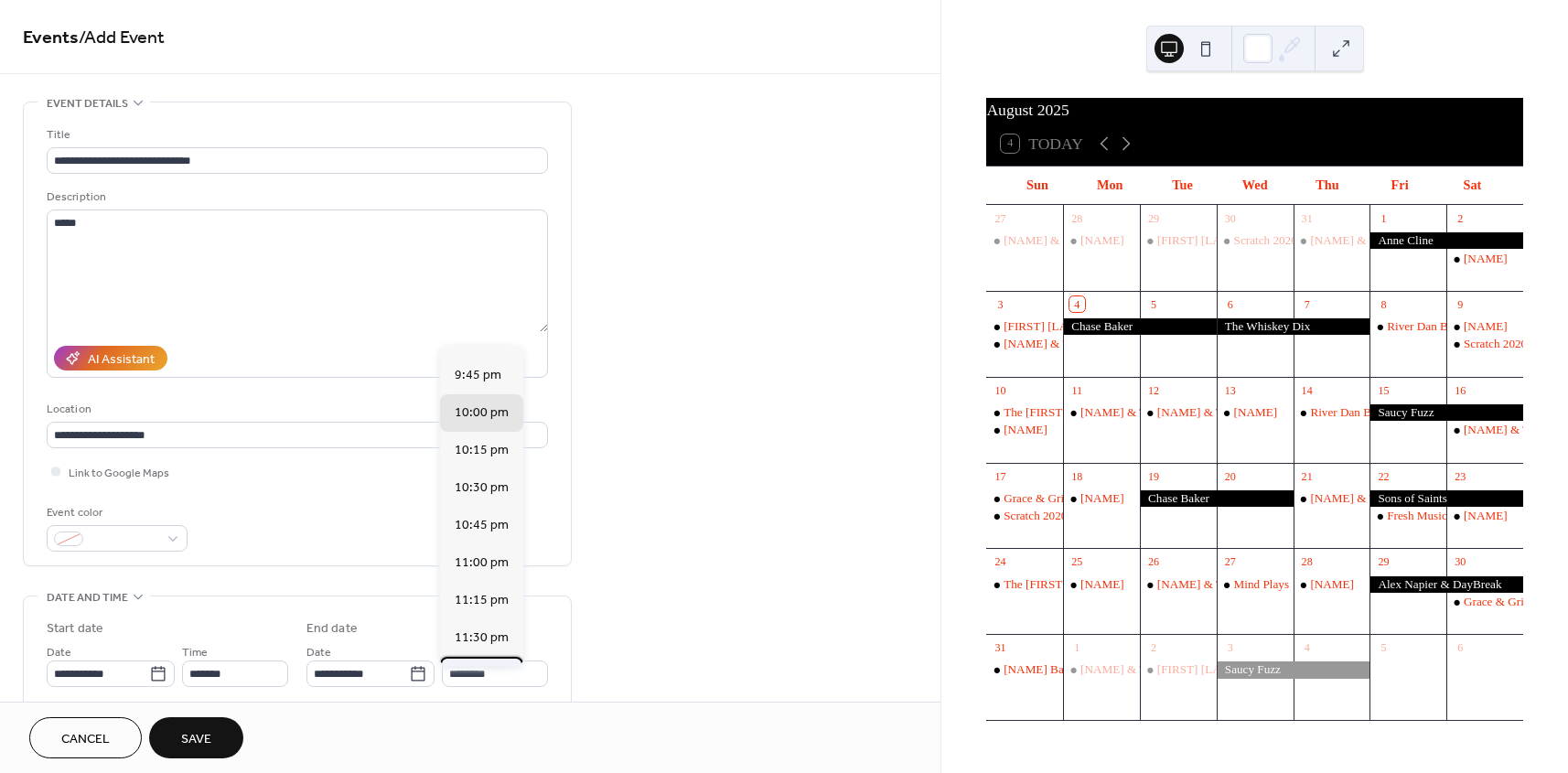 click on "11:45 pm" at bounding box center (481, 675) 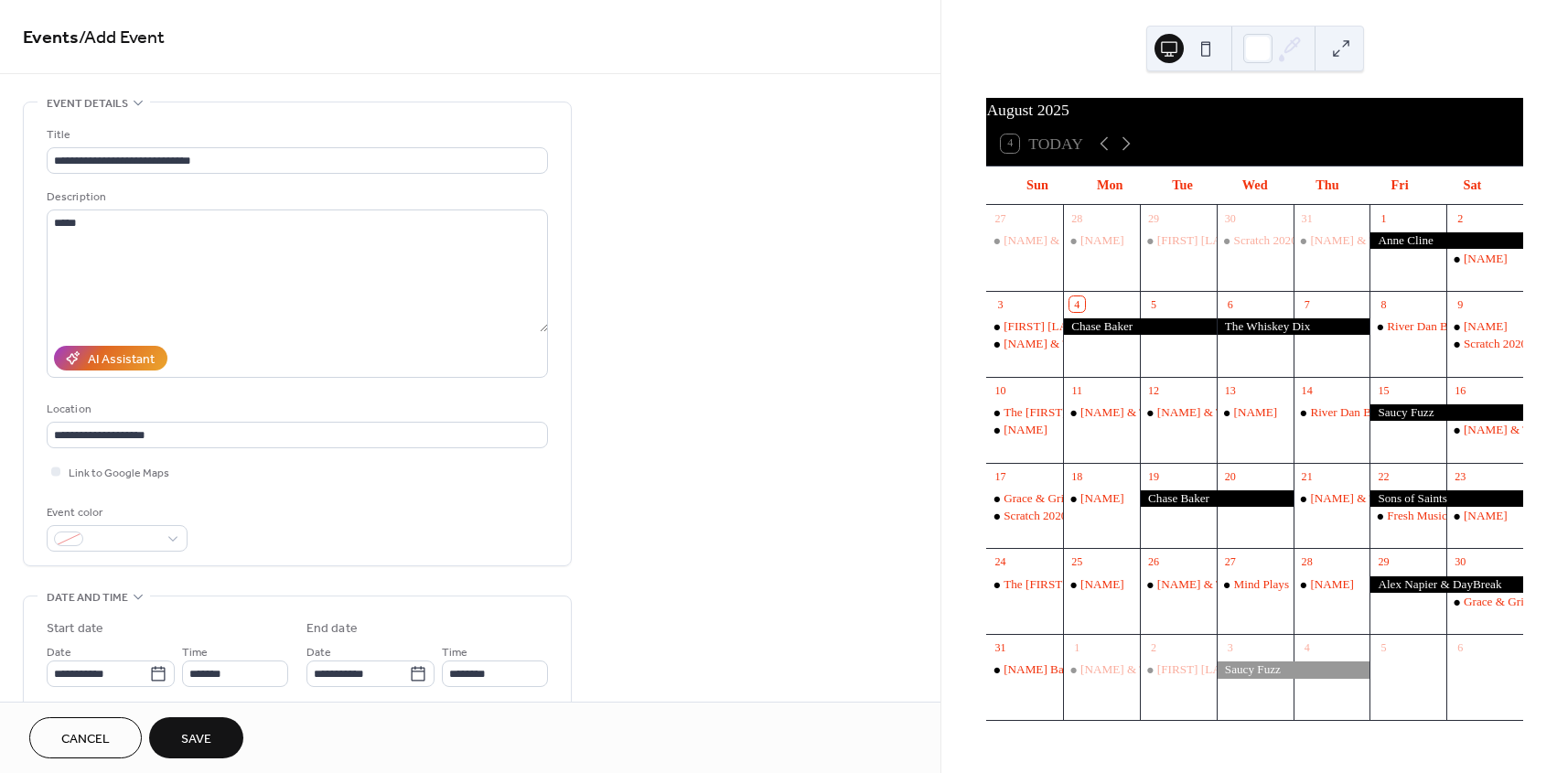 click on "Save" at bounding box center [196, 739] 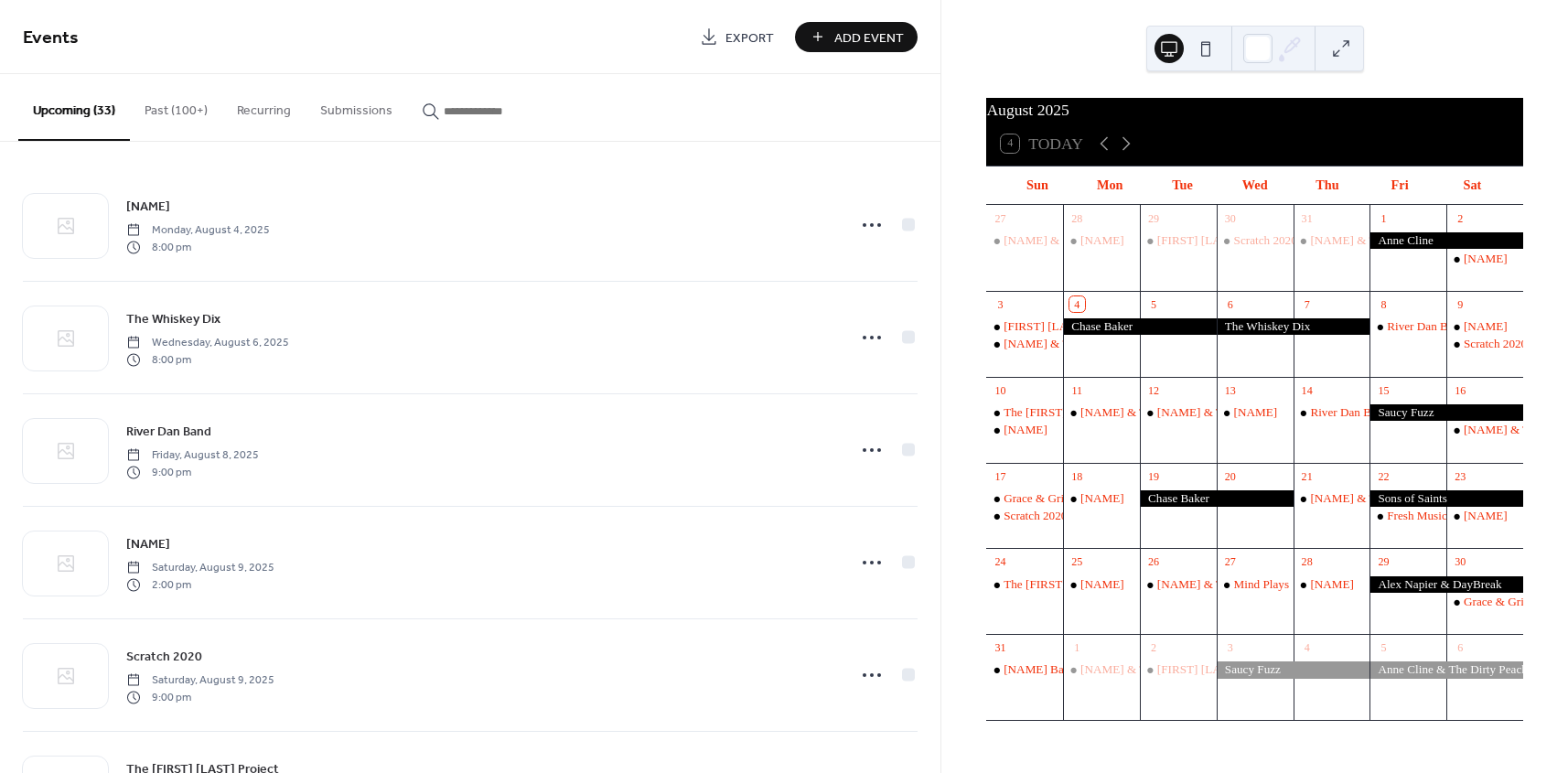click on "Add Event" at bounding box center (856, 37) 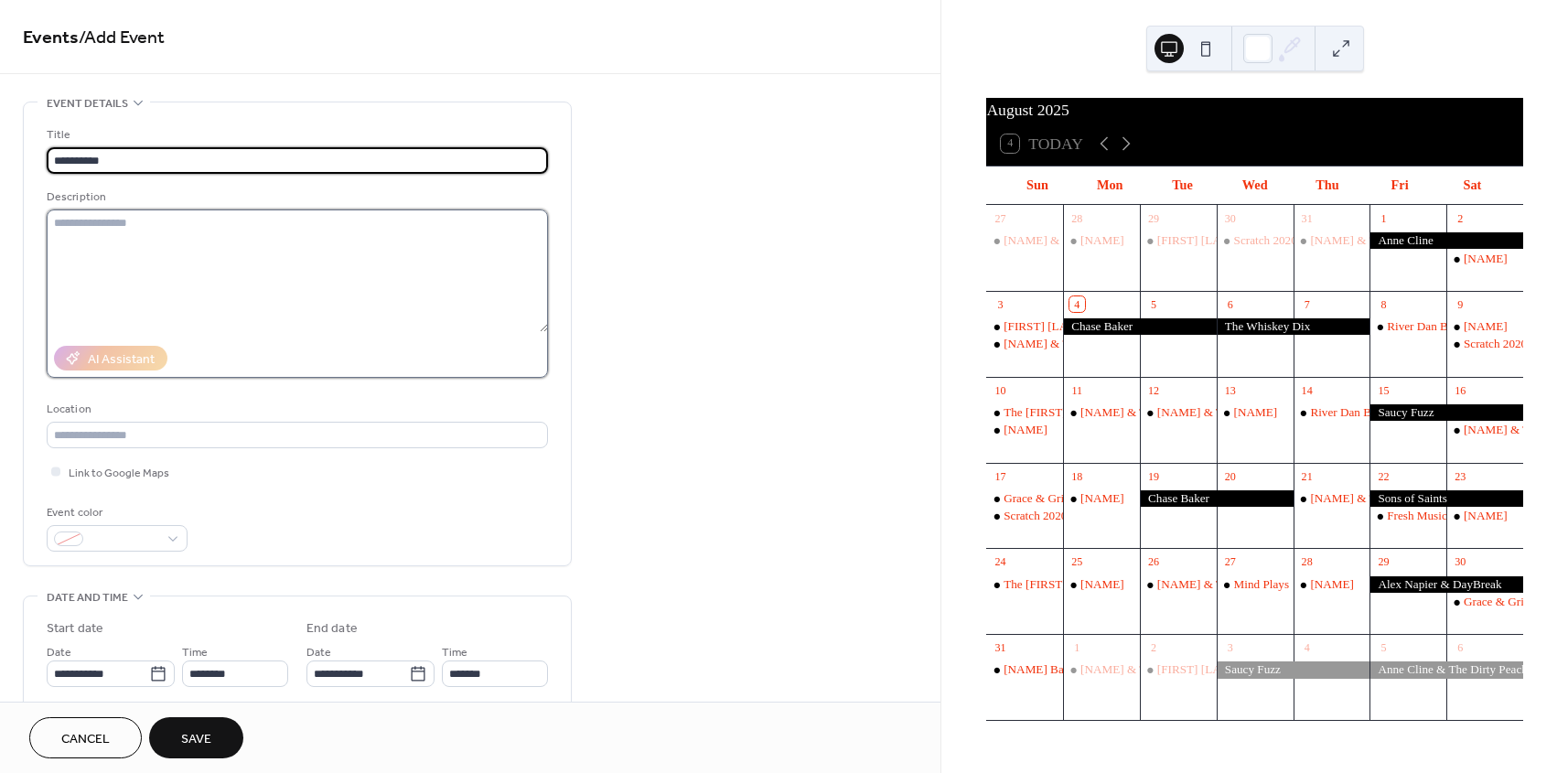 click at bounding box center [297, 271] 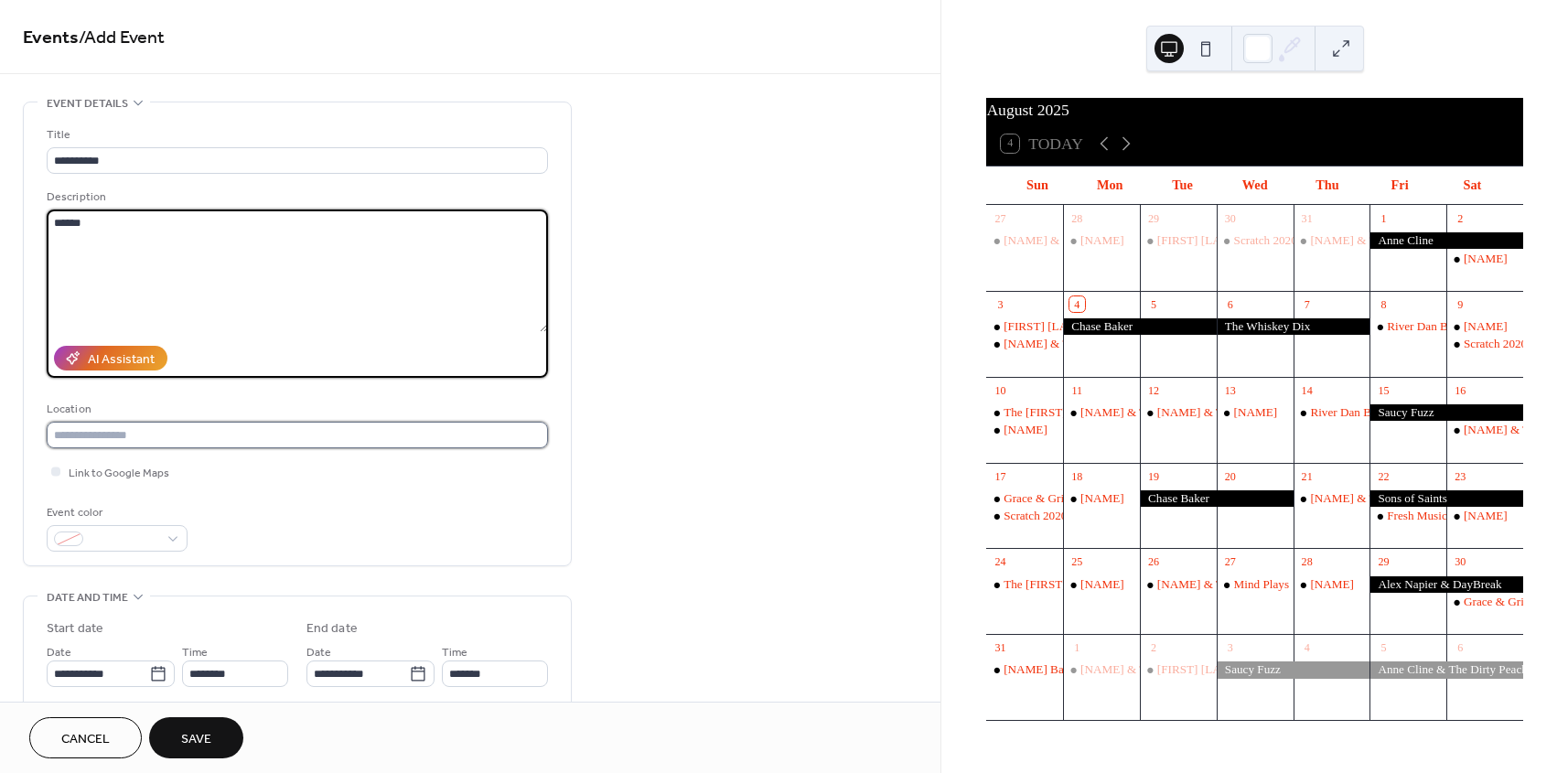 click at bounding box center (297, 435) 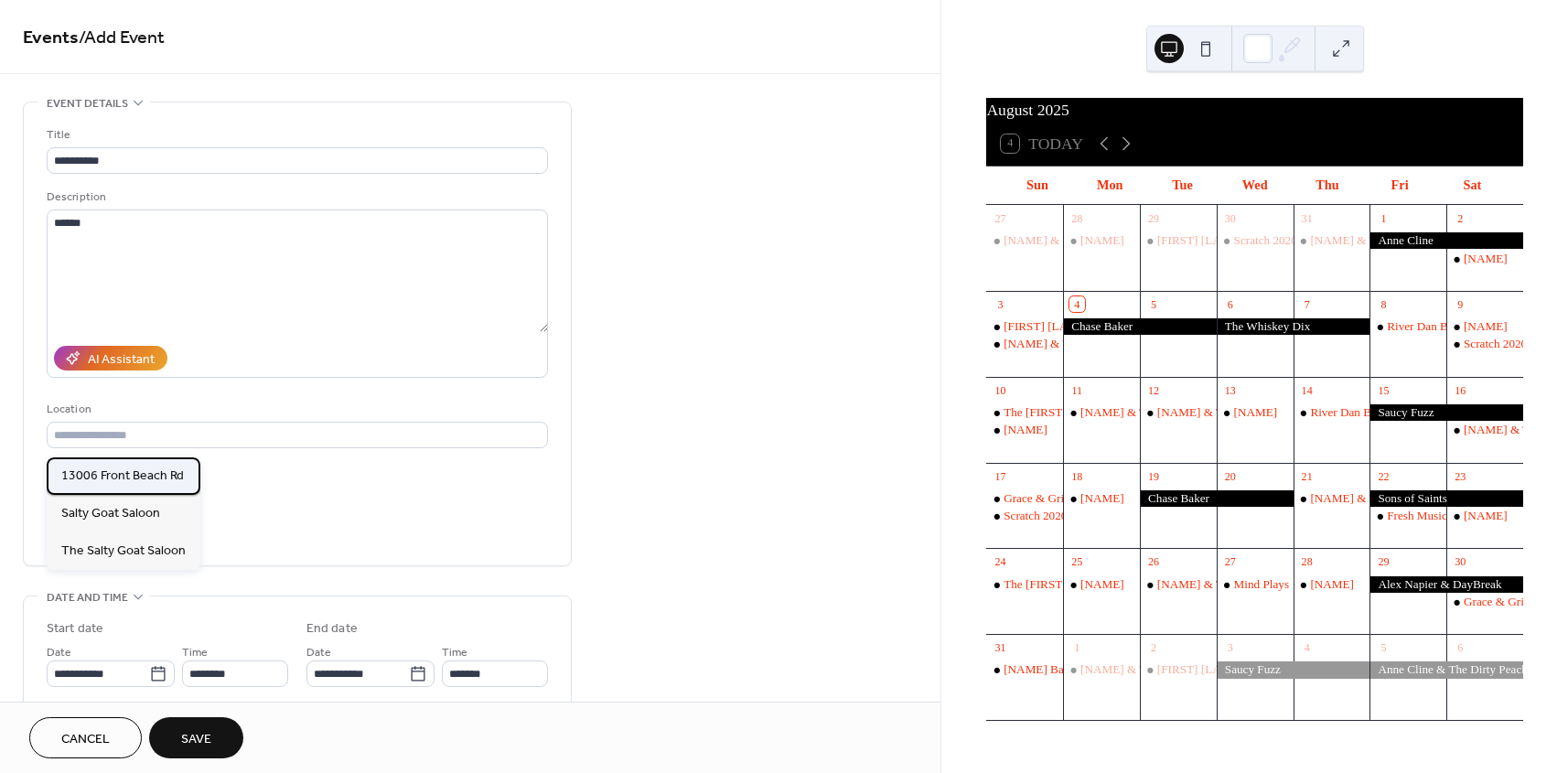 click on "13006 Front Beach Rd" at bounding box center [123, 476] 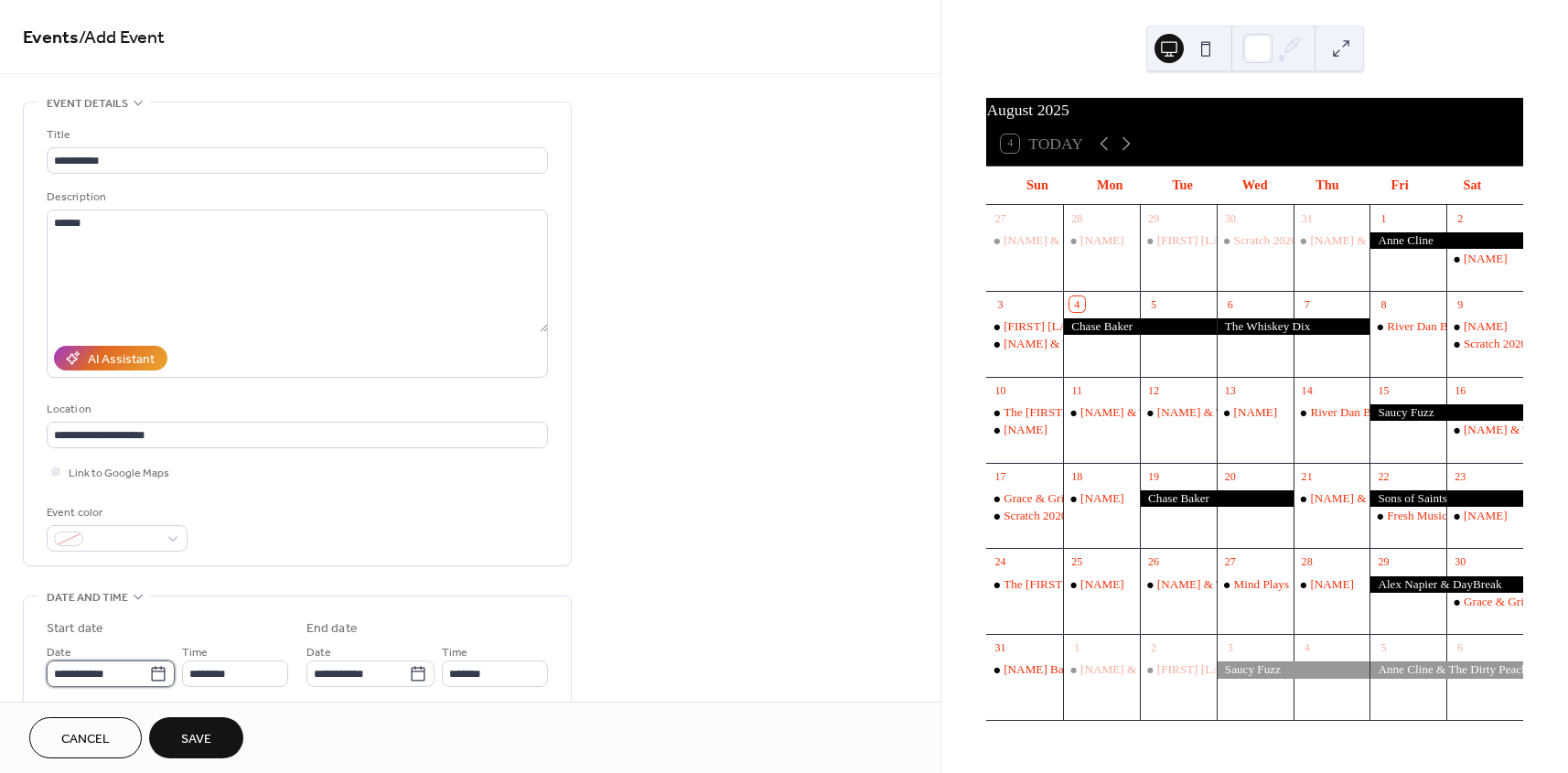 click on "**********" at bounding box center (98, 673) 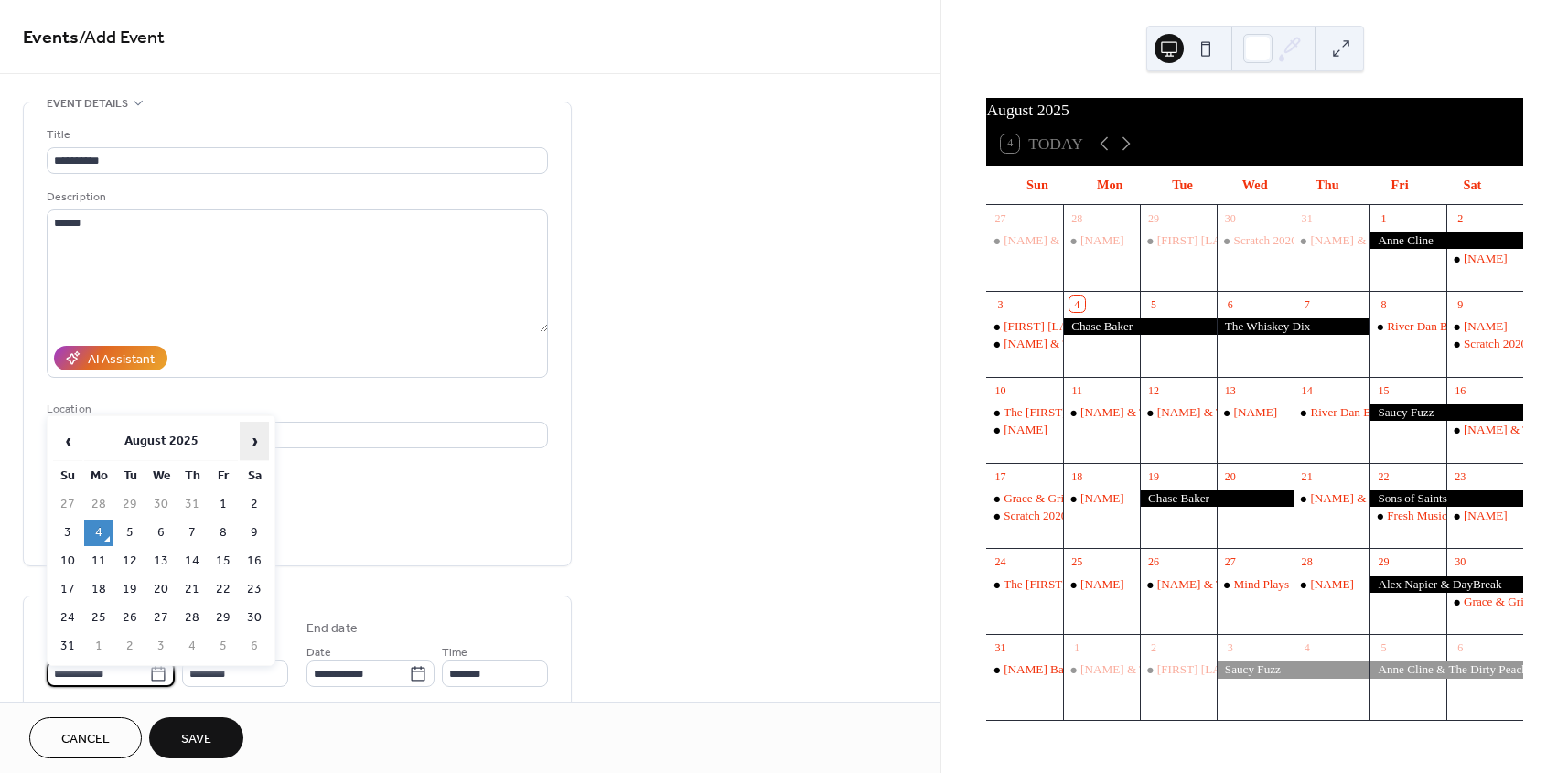 click on "›" at bounding box center [254, 441] 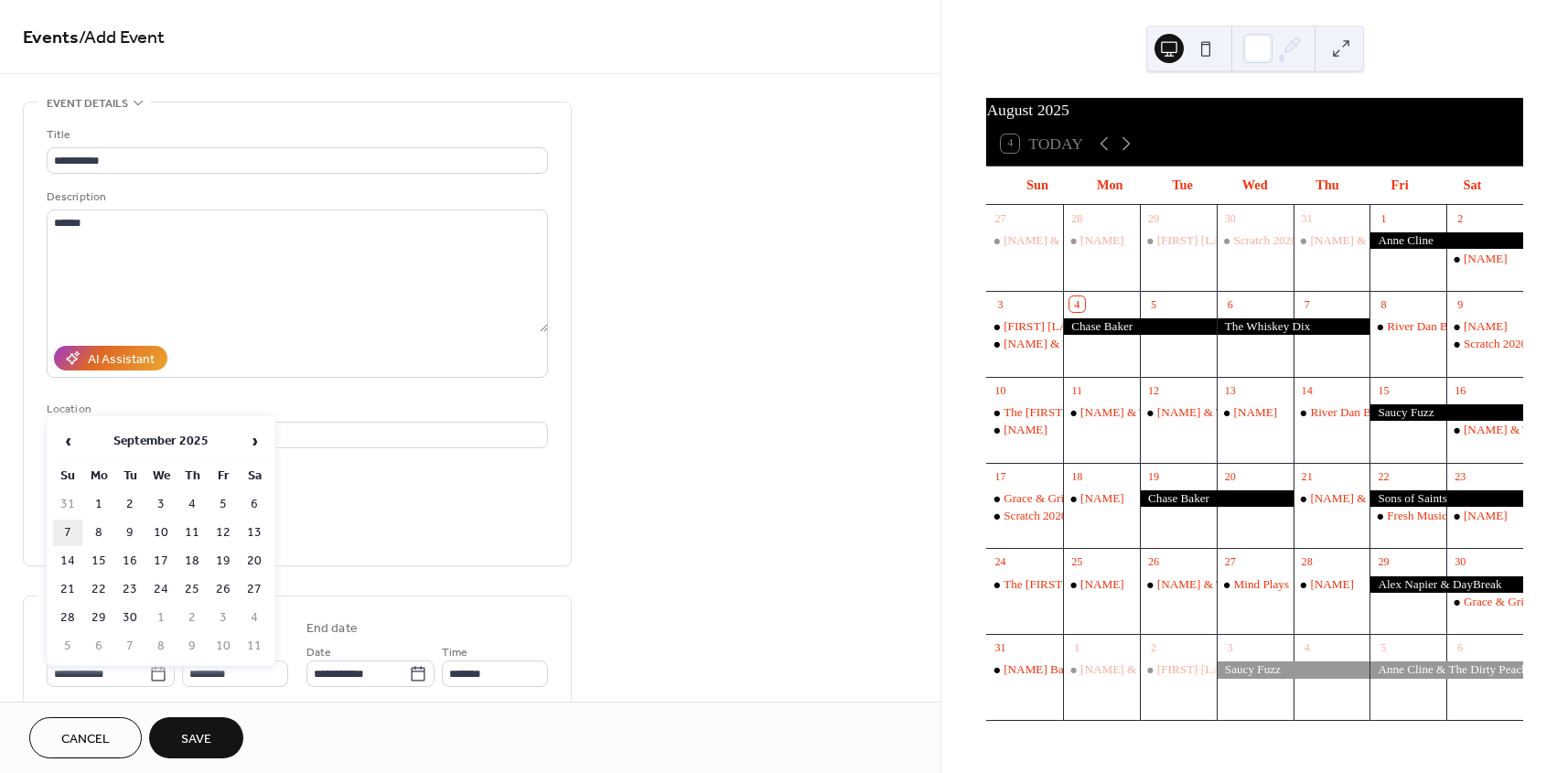 click on "7" at bounding box center (68, 532) 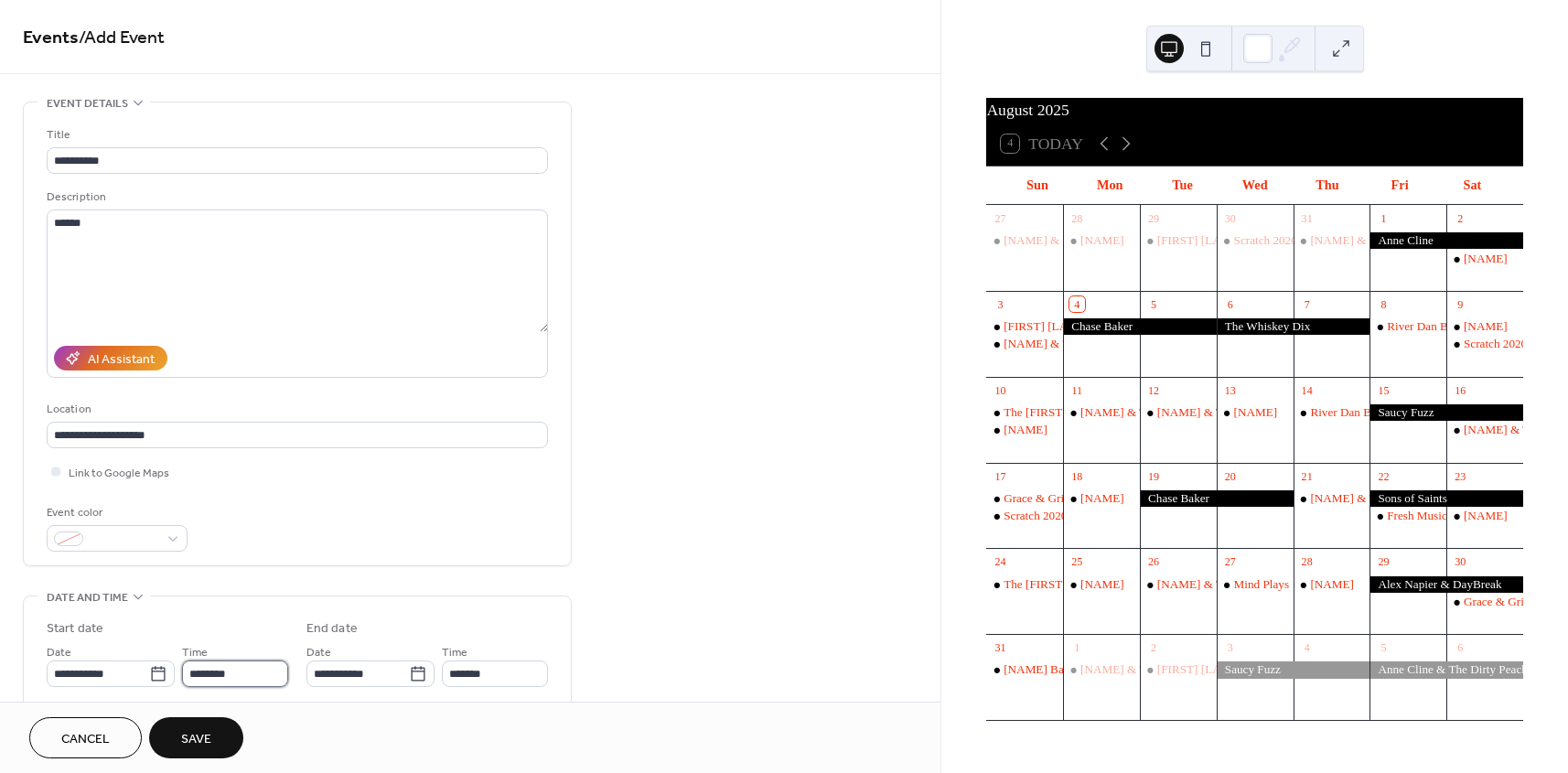 click on "********" at bounding box center [235, 673] 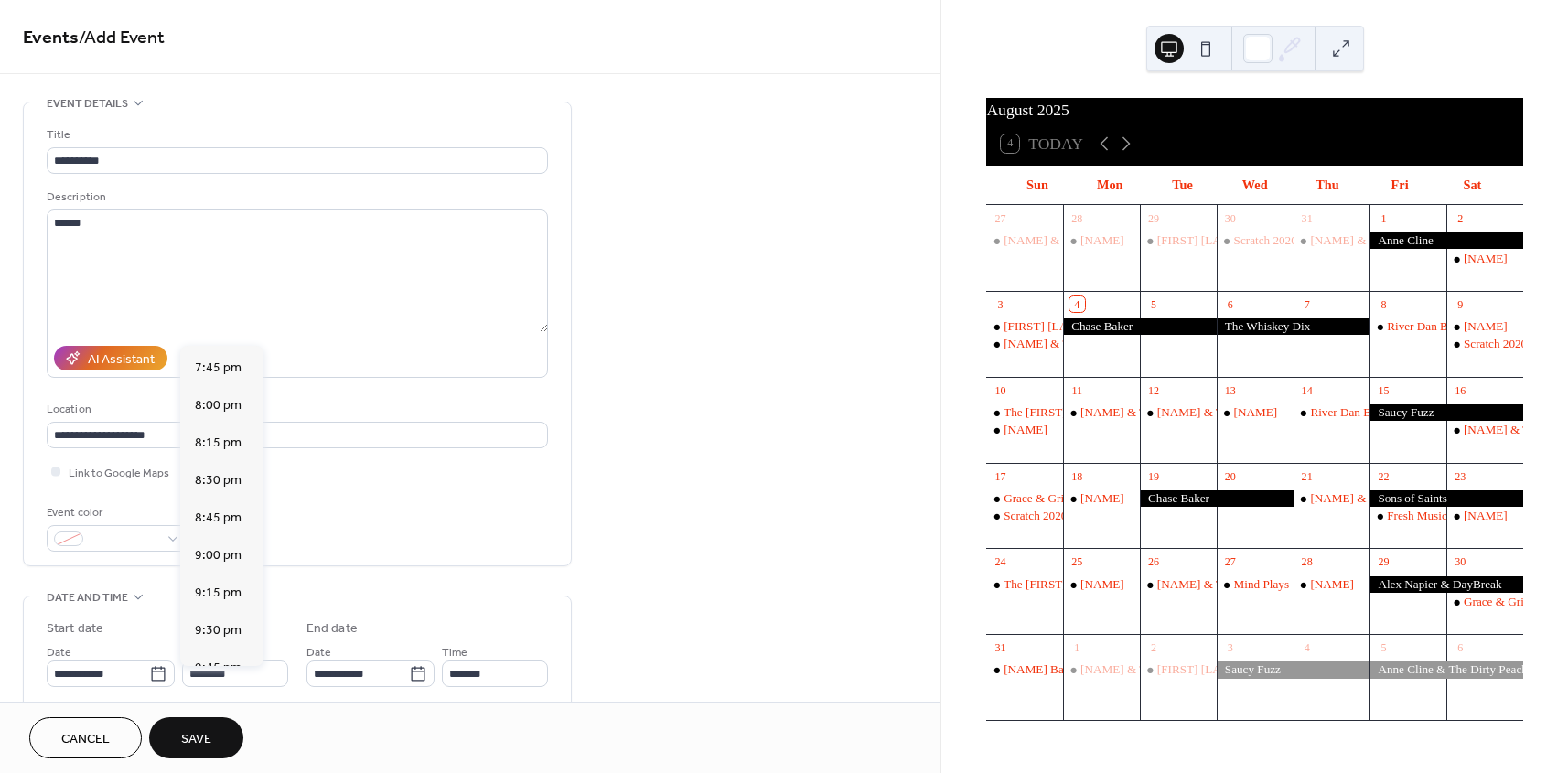 scroll, scrollTop: 2953, scrollLeft: 0, axis: vertical 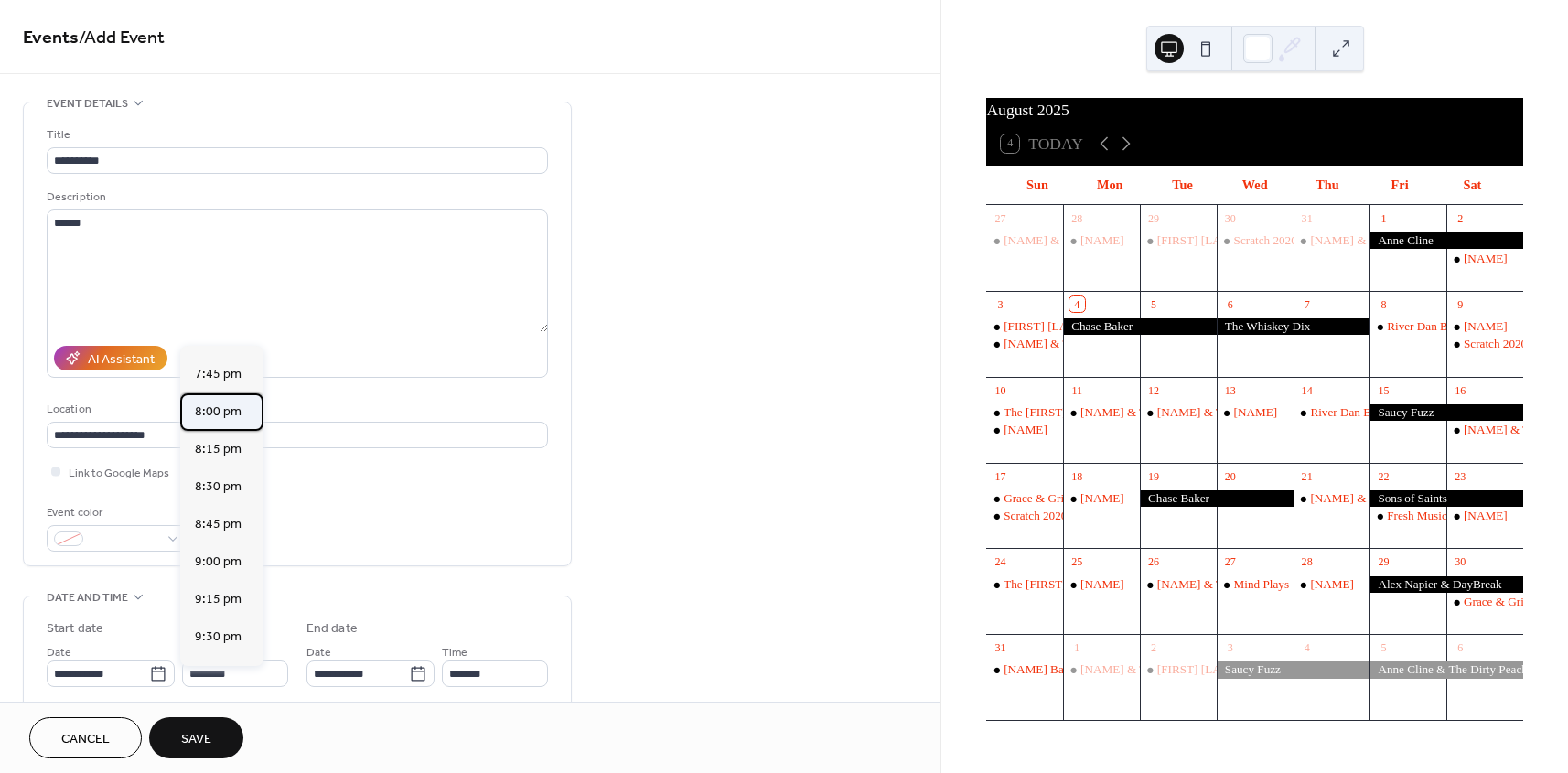 click on "8:00 pm" at bounding box center [218, 412] 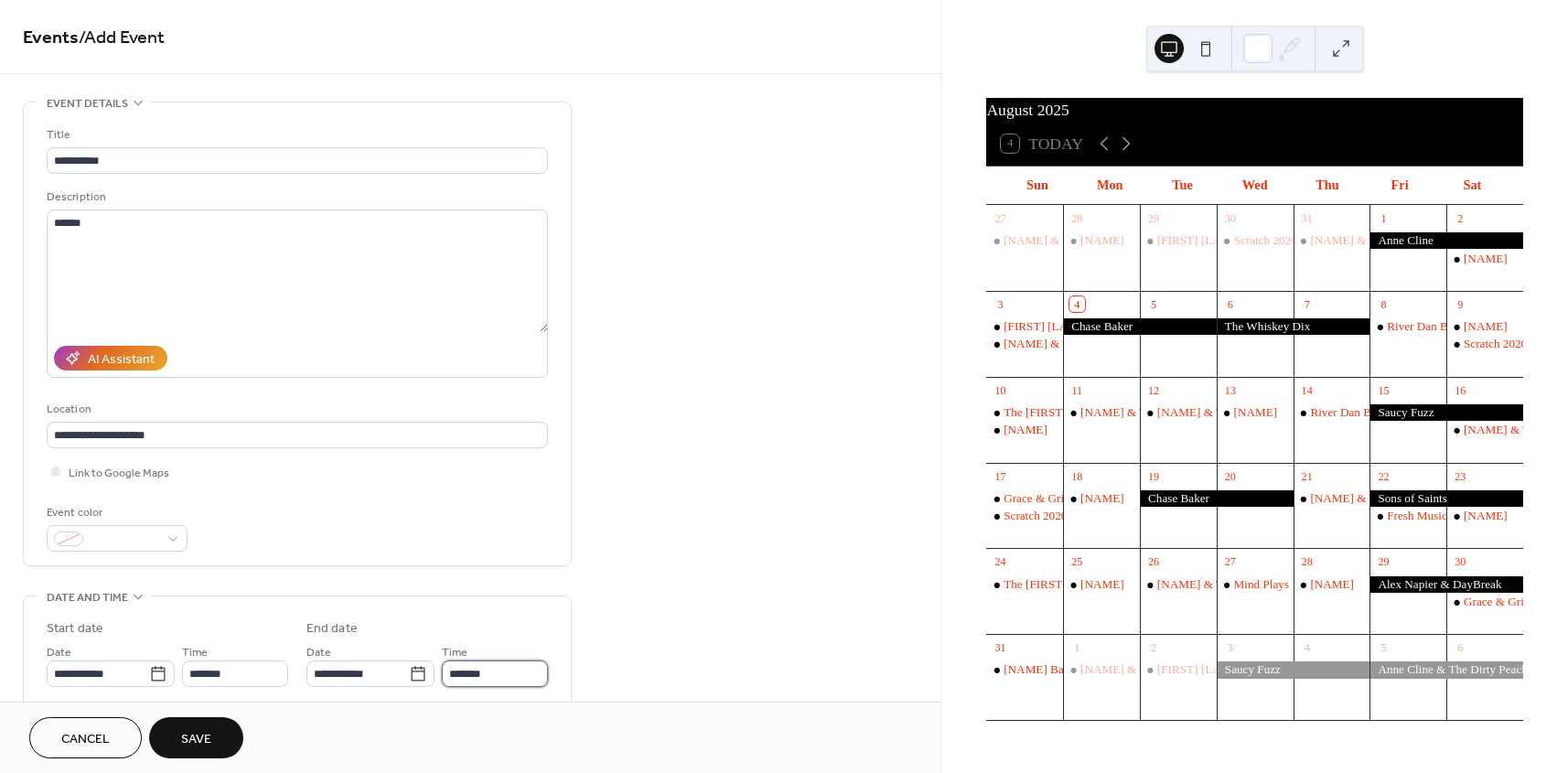 click on "*******" at bounding box center [495, 673] 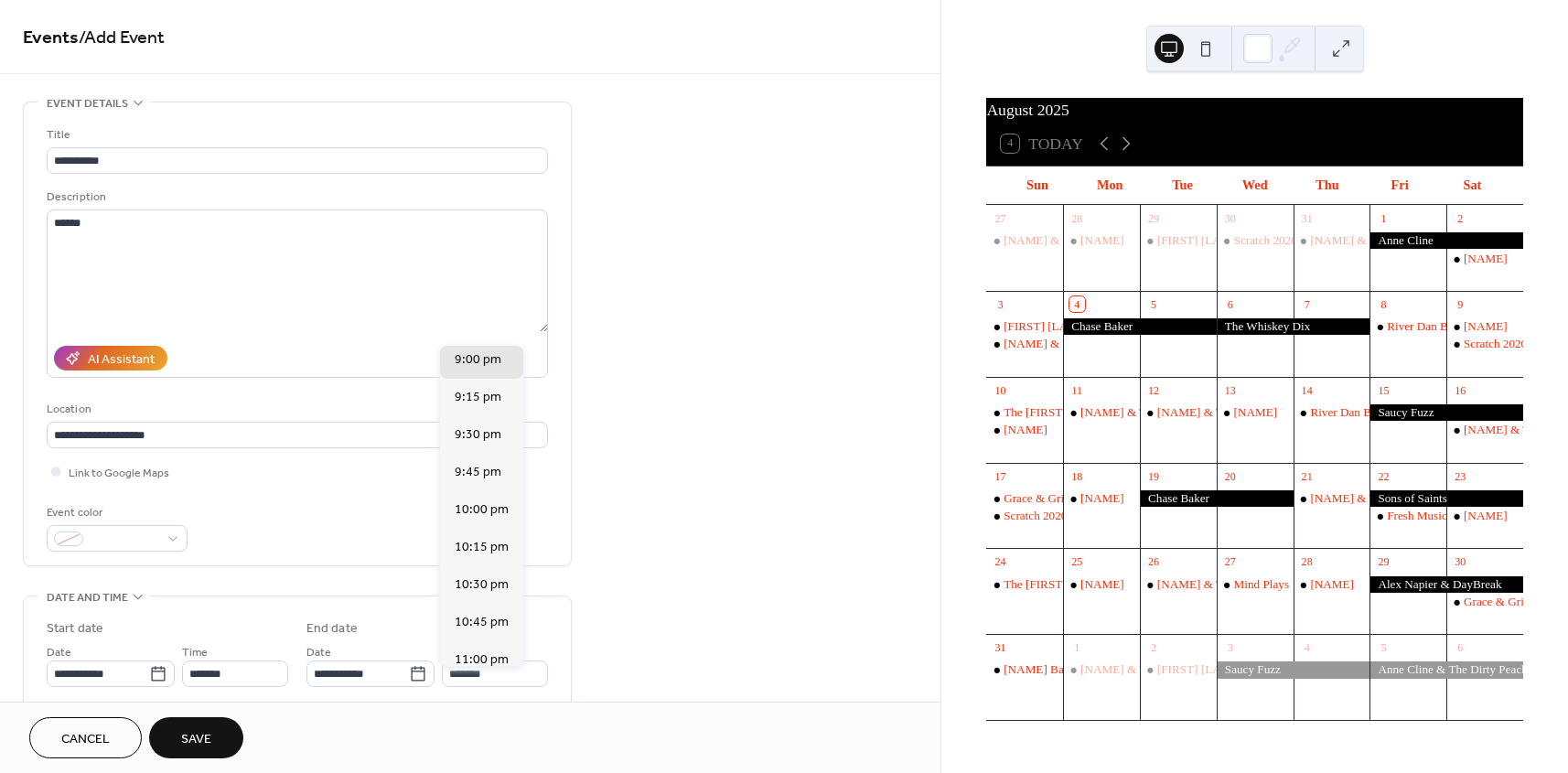 scroll, scrollTop: 252, scrollLeft: 0, axis: vertical 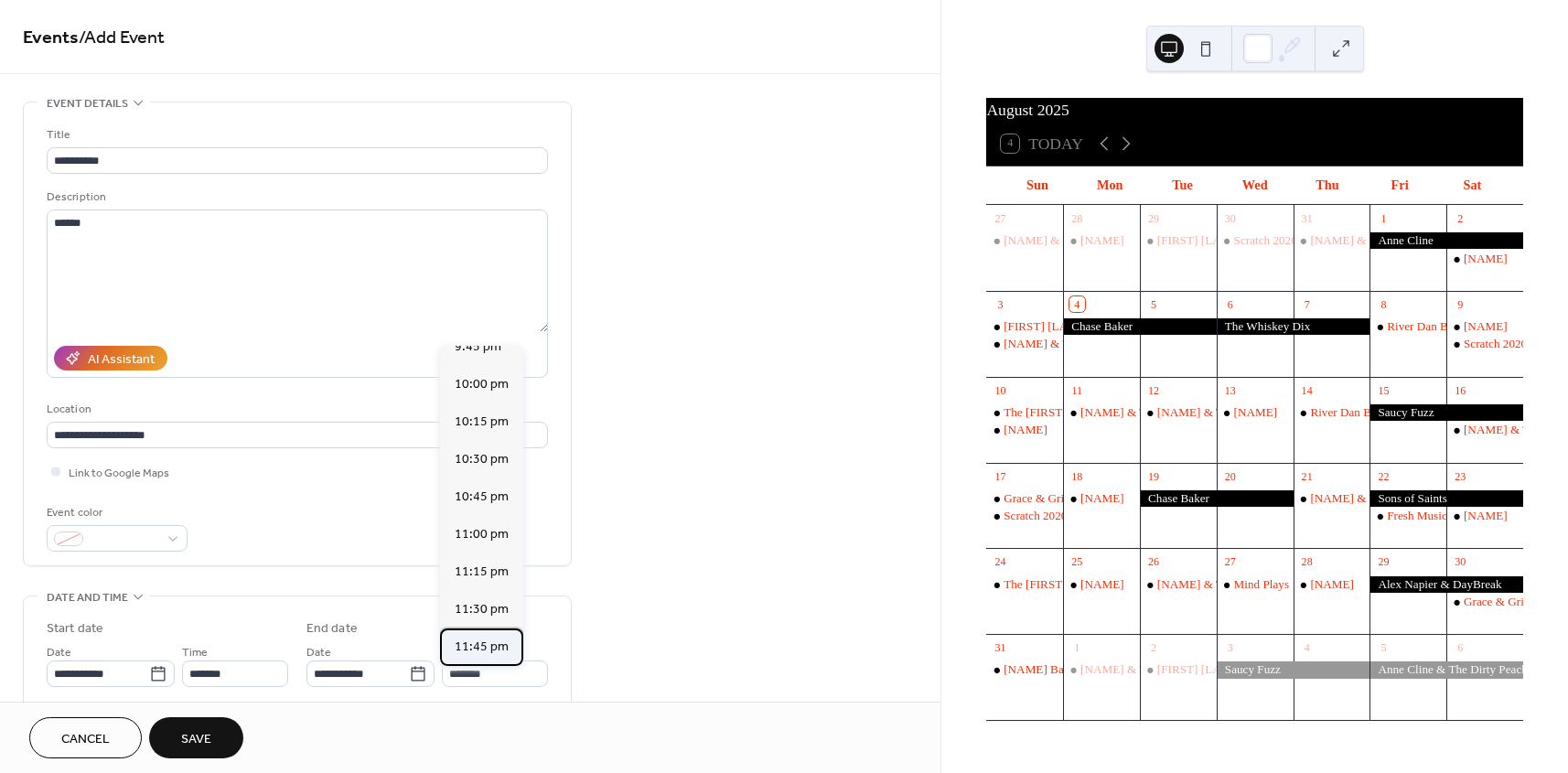 click on "11:45 pm" at bounding box center [481, 647] 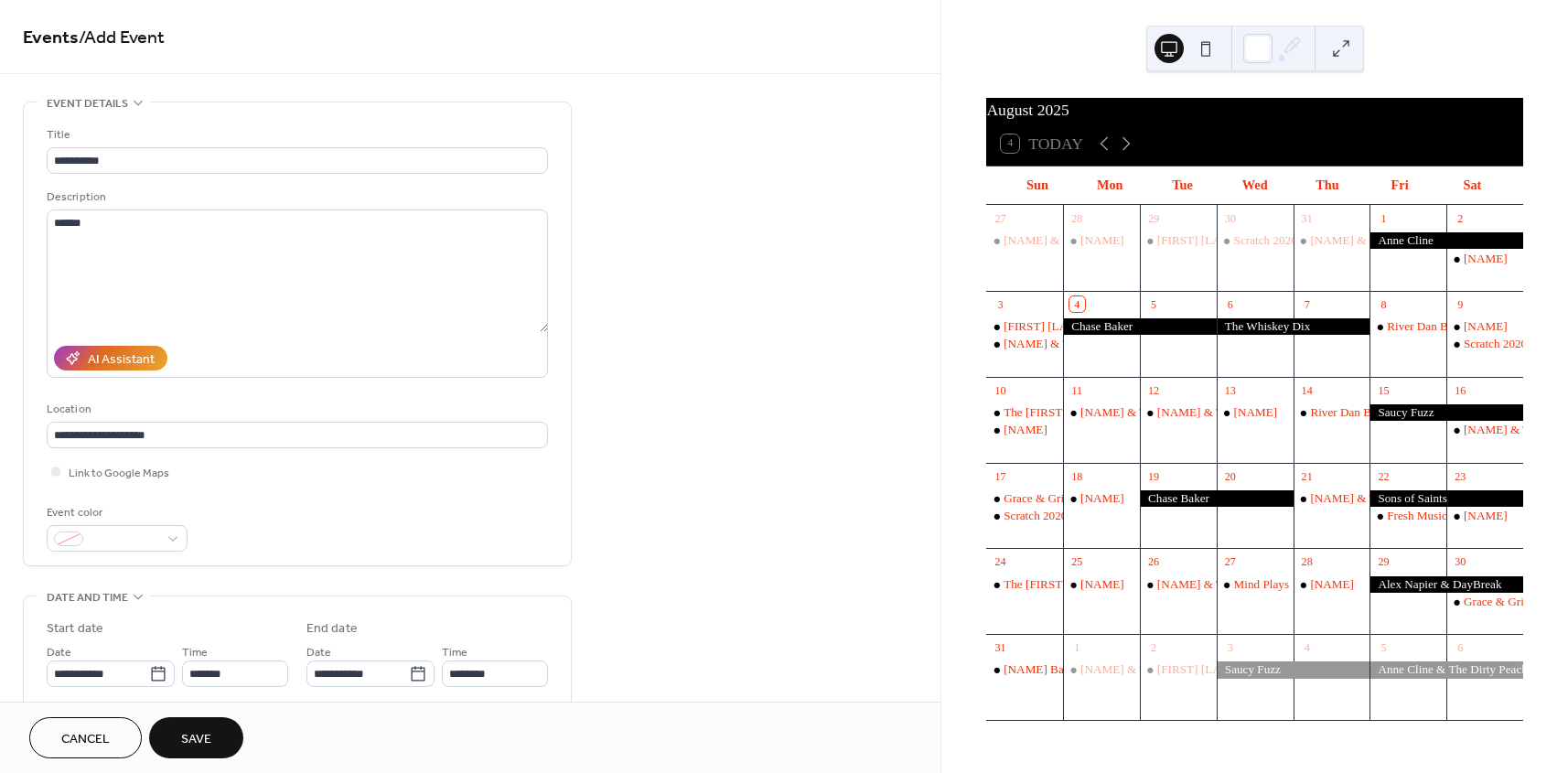 click on "Save" at bounding box center [196, 737] 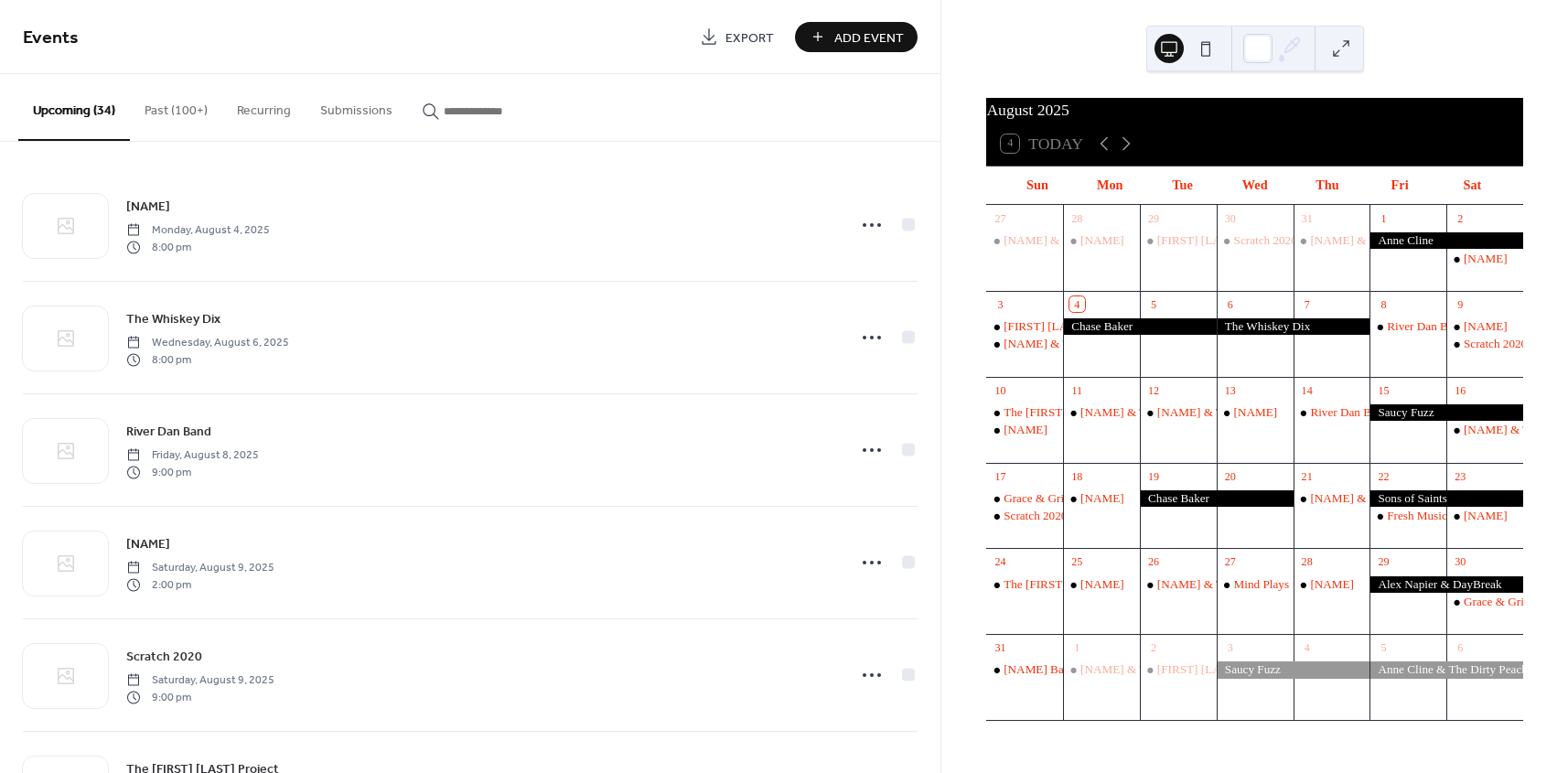 click on "Add Event" at bounding box center (869, 38) 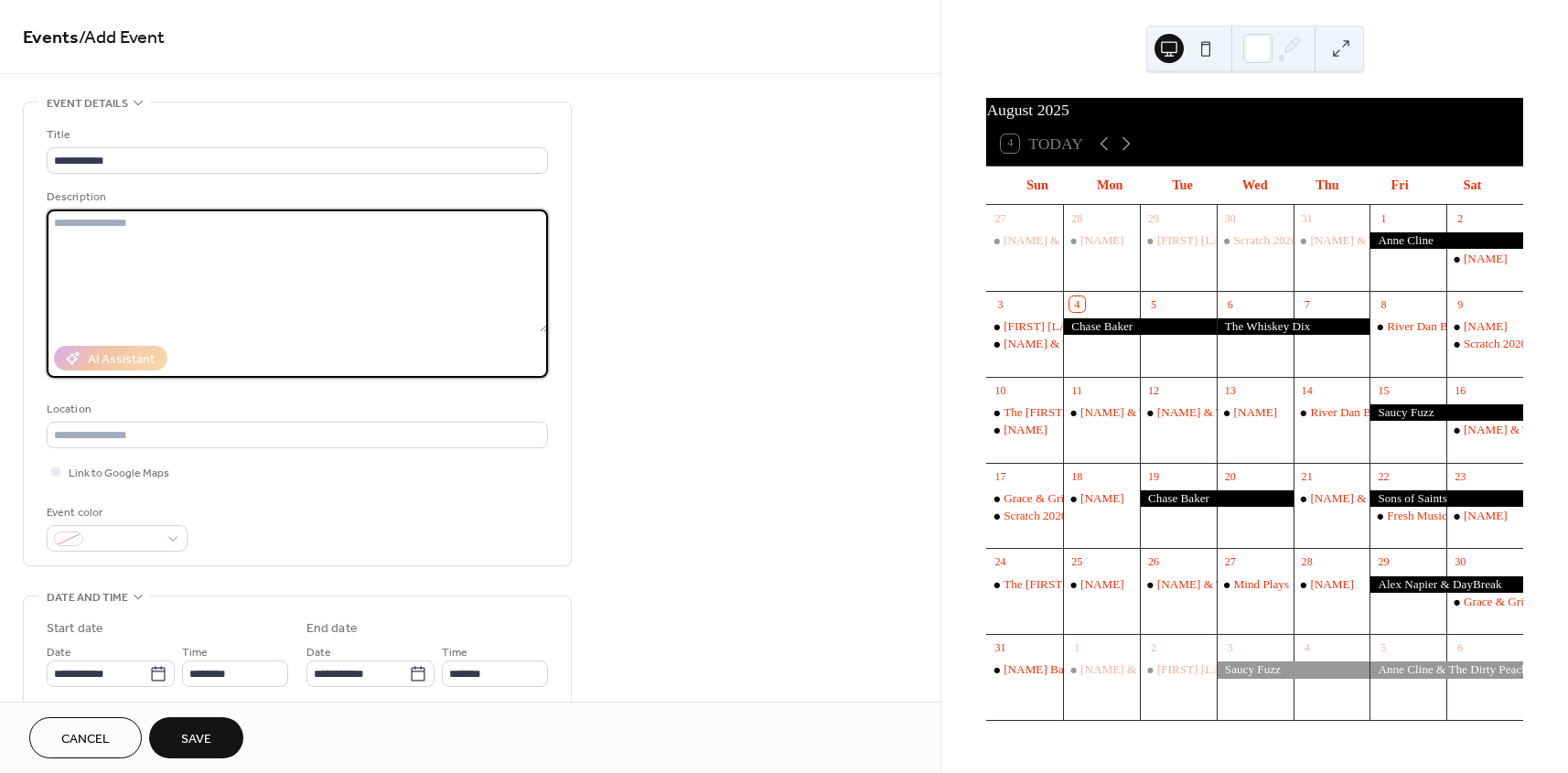 click at bounding box center [297, 271] 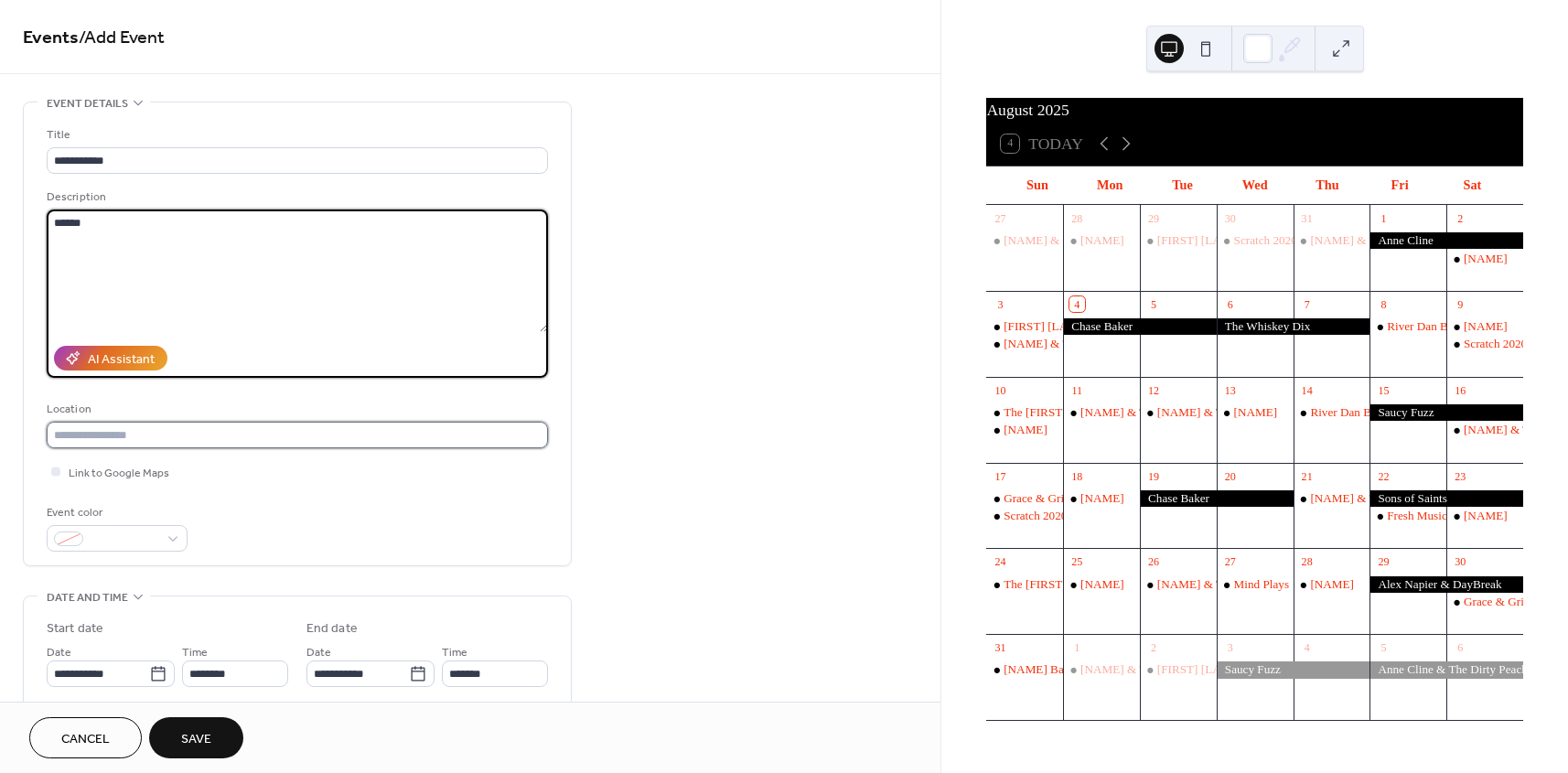 click at bounding box center [297, 435] 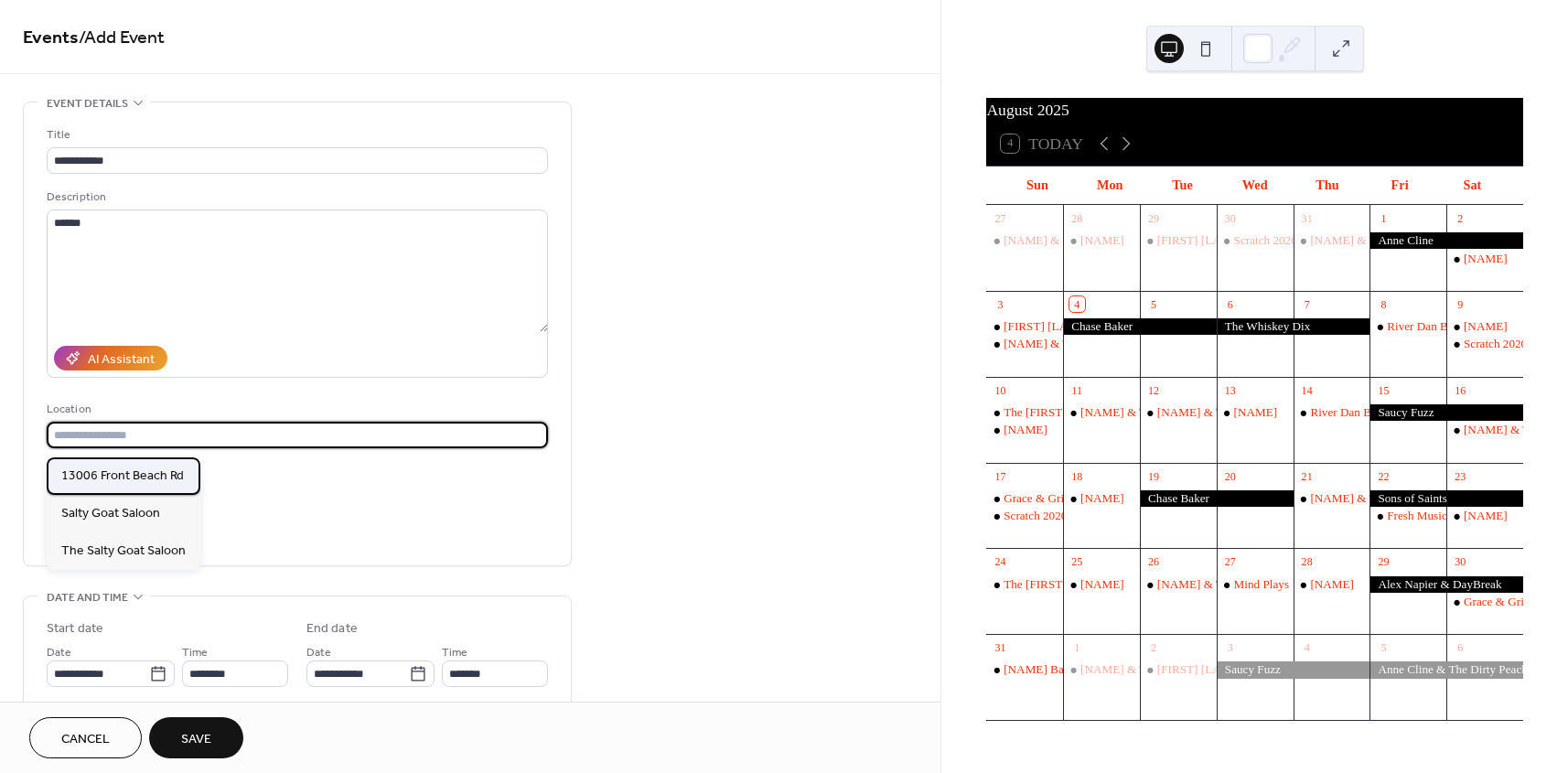 click on "13006 Front Beach Rd" at bounding box center [123, 476] 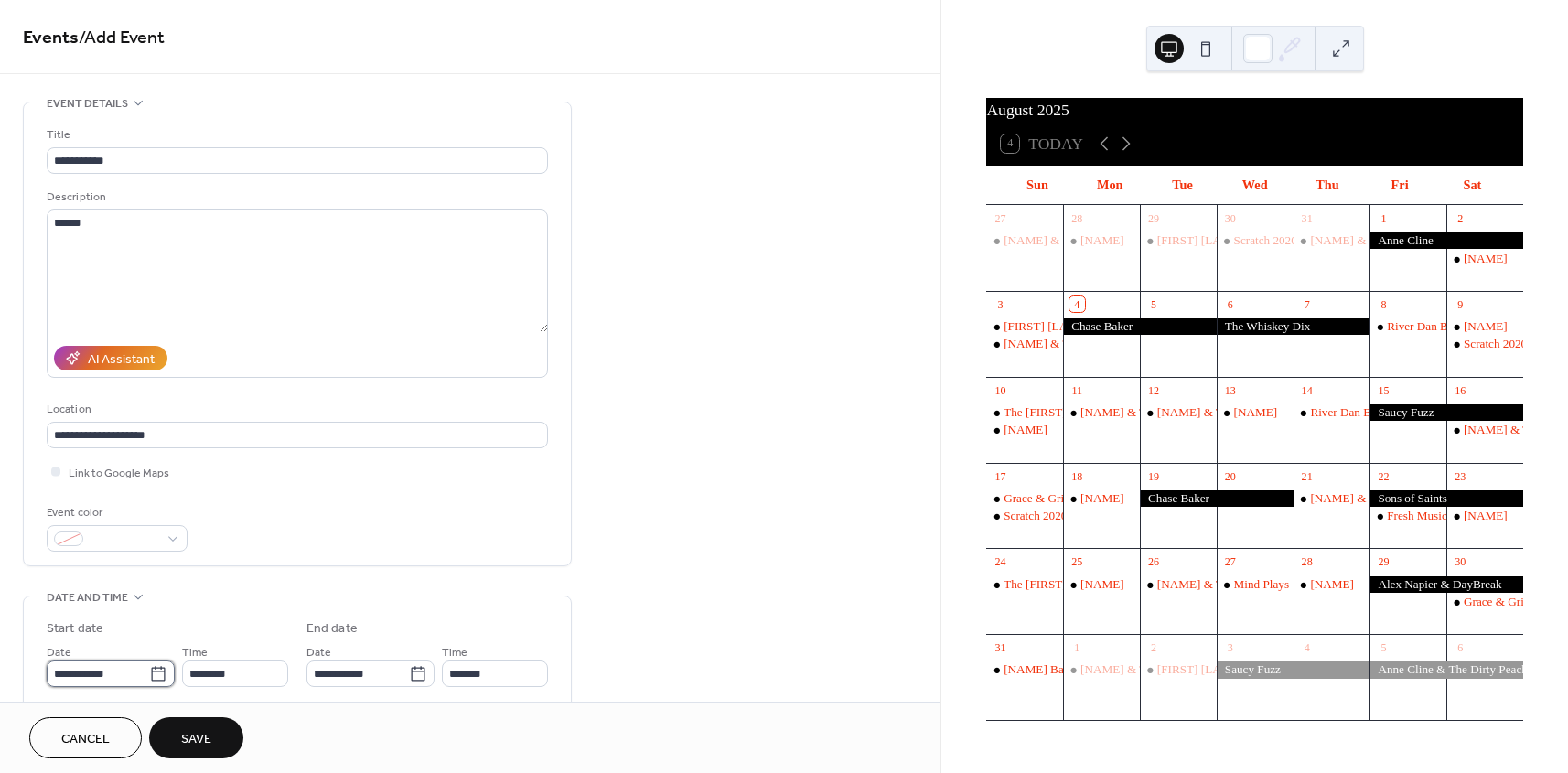 click on "**********" at bounding box center (98, 673) 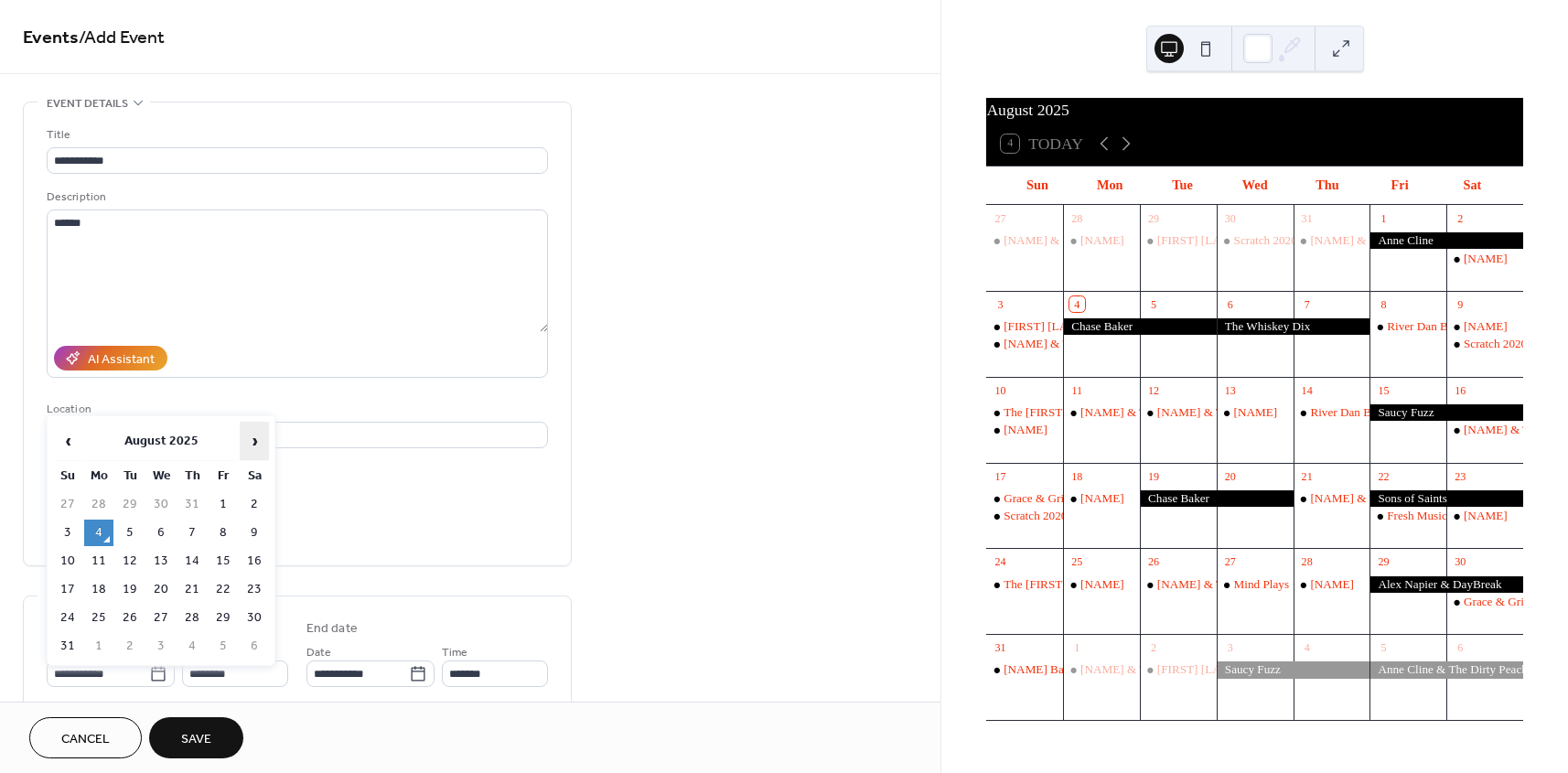 click on "›" at bounding box center [254, 441] 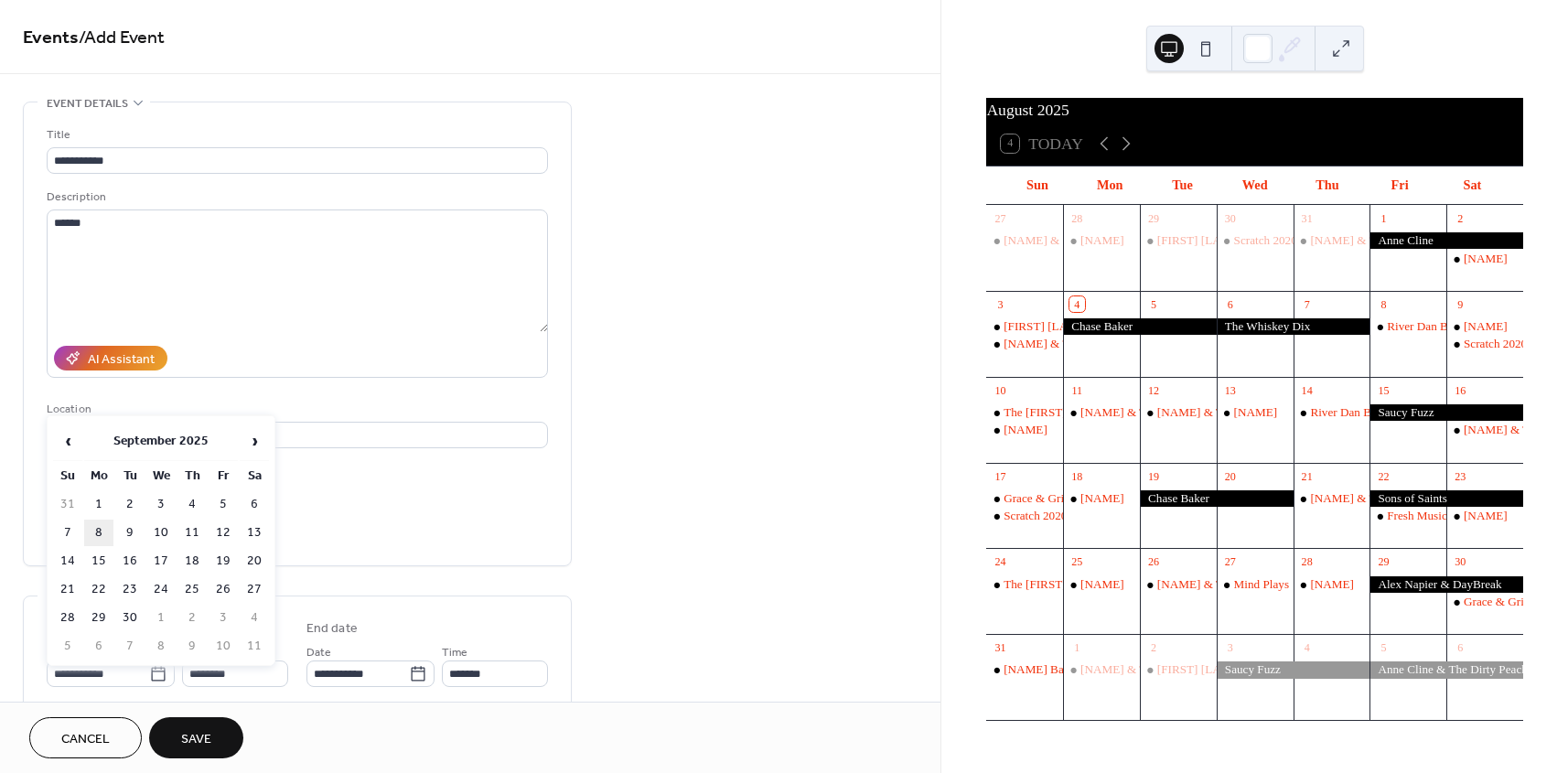 click on "8" at bounding box center [99, 532] 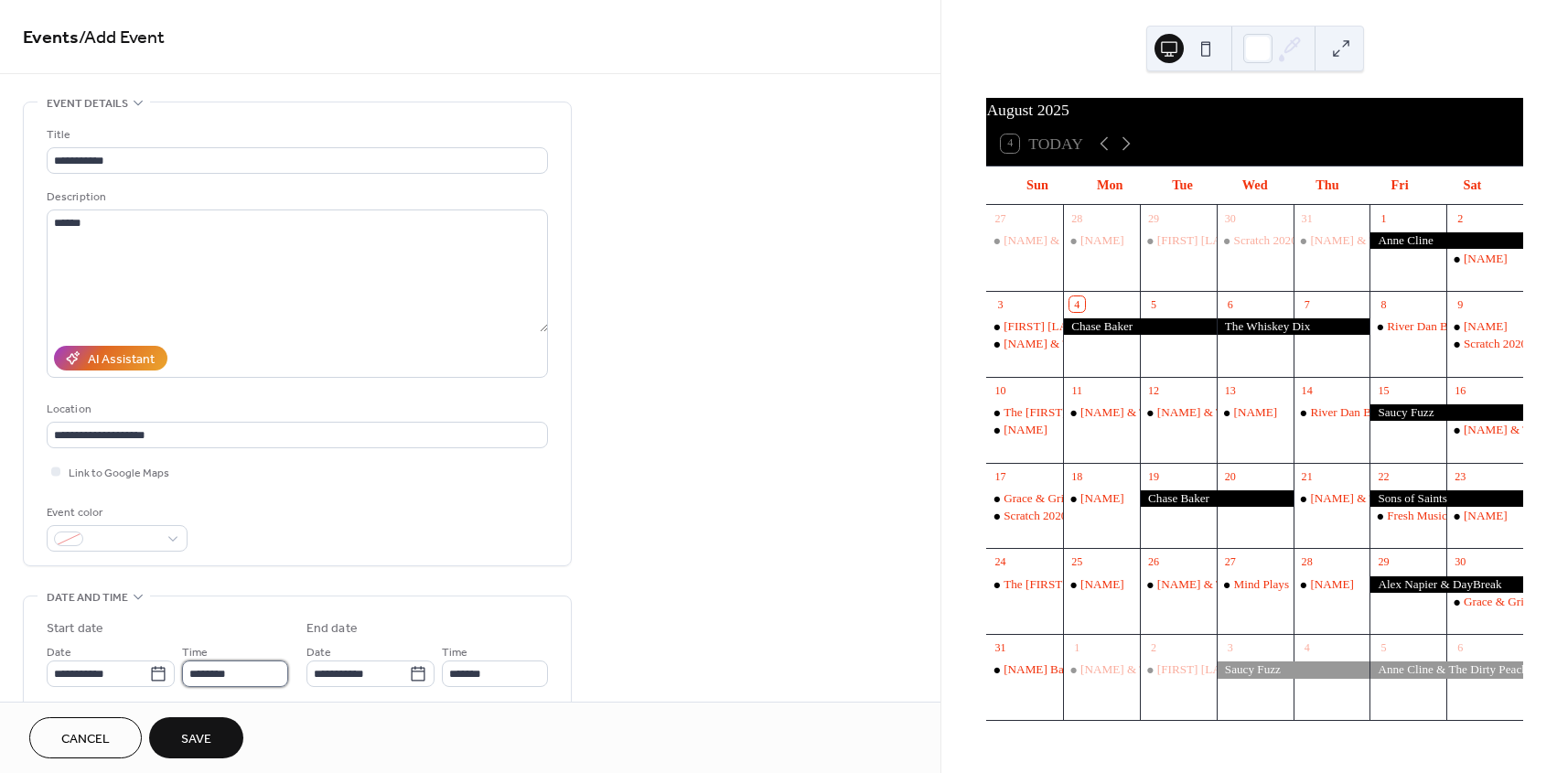 click on "********" at bounding box center (235, 673) 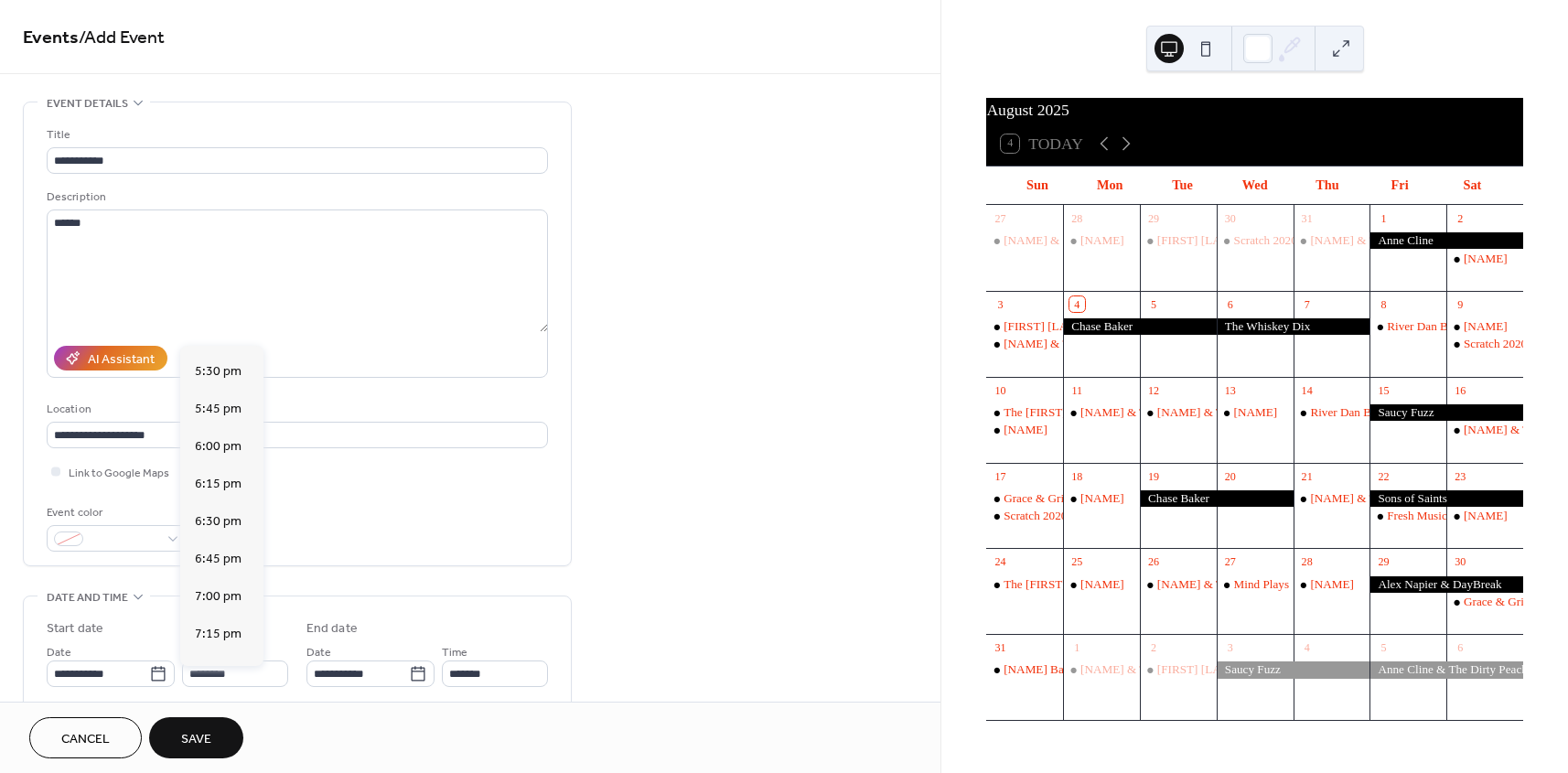 scroll, scrollTop: 2829, scrollLeft: 0, axis: vertical 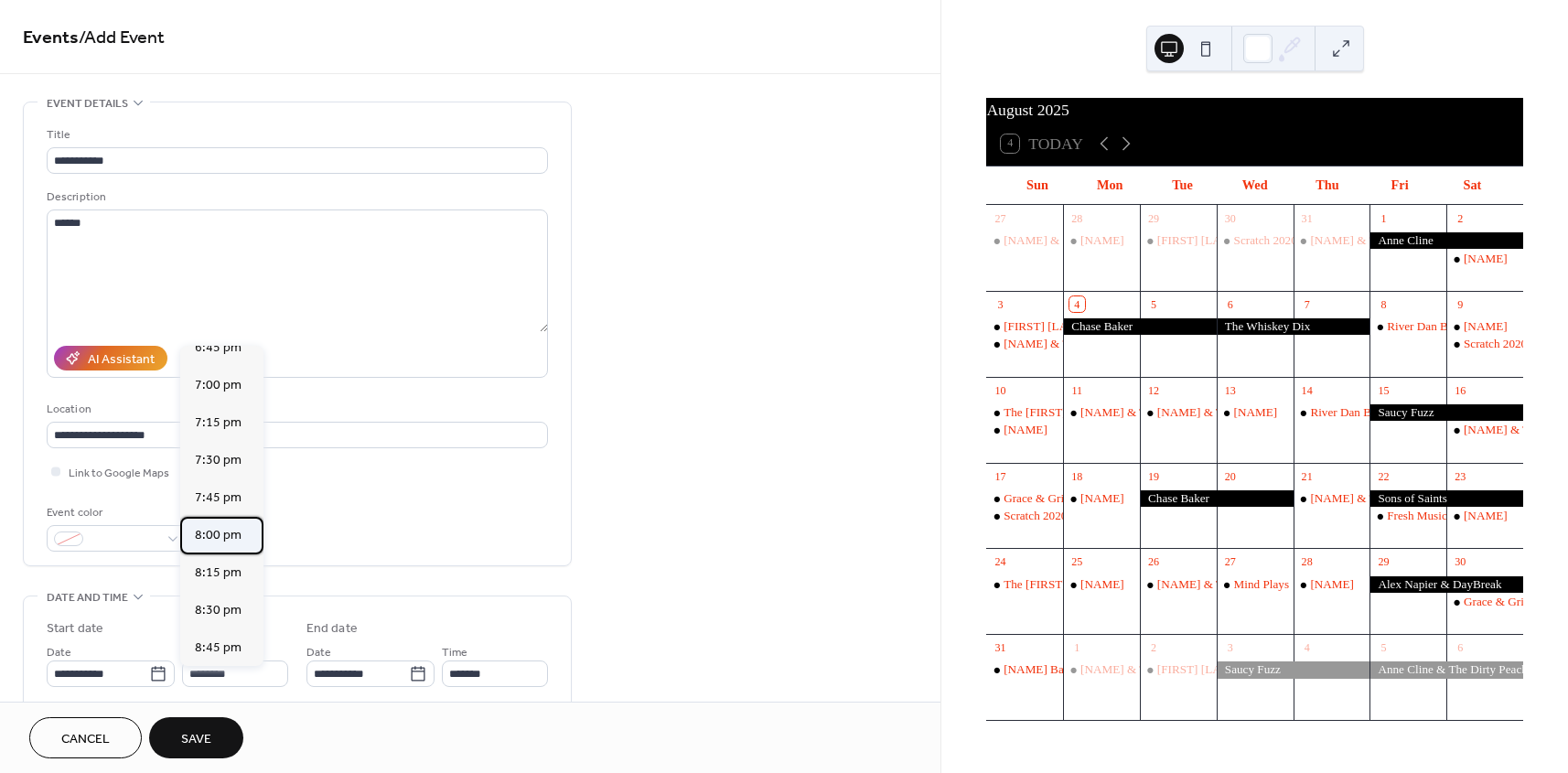 click on "8:00 pm" at bounding box center (218, 535) 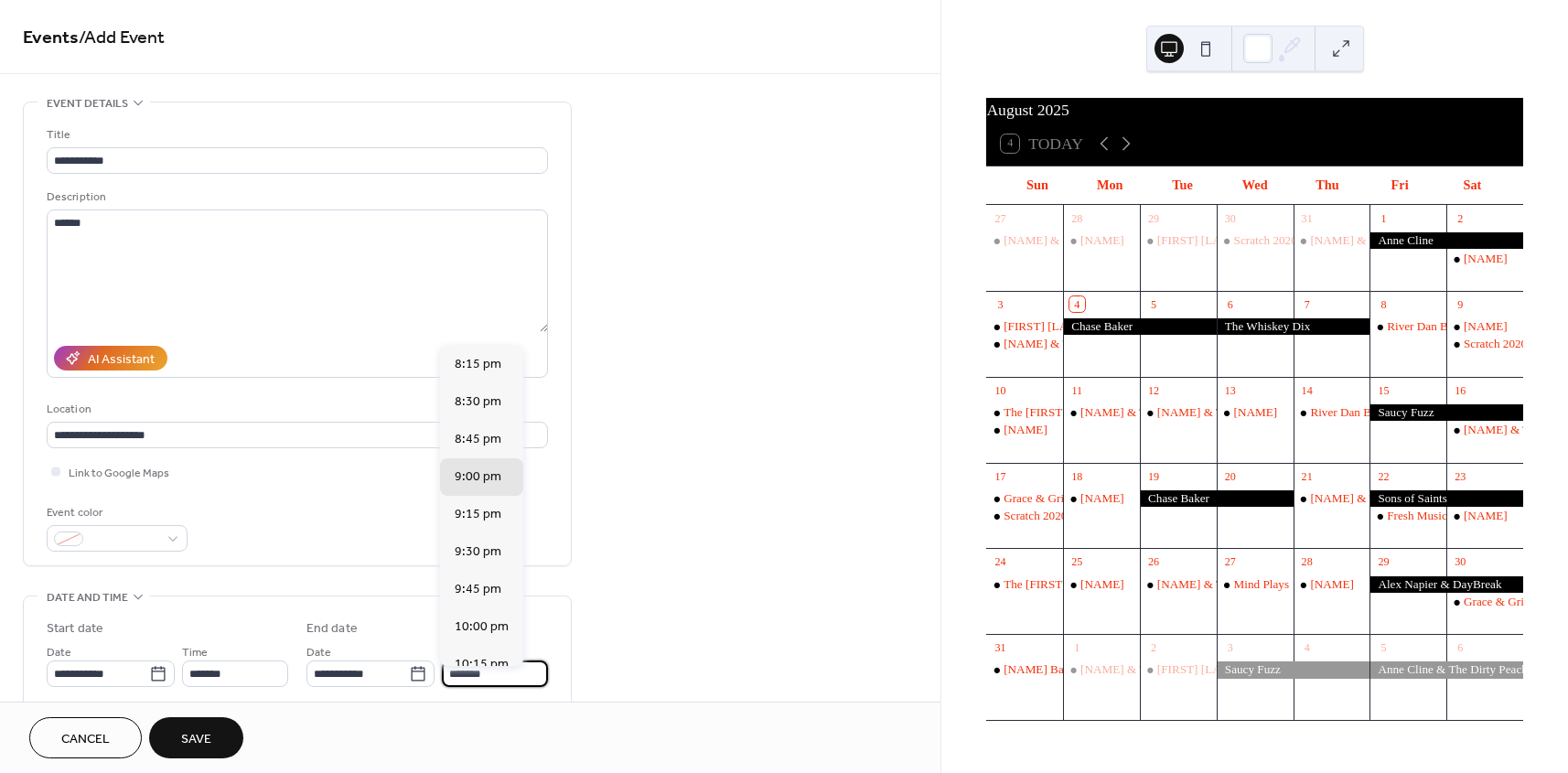 click on "*******" at bounding box center [495, 673] 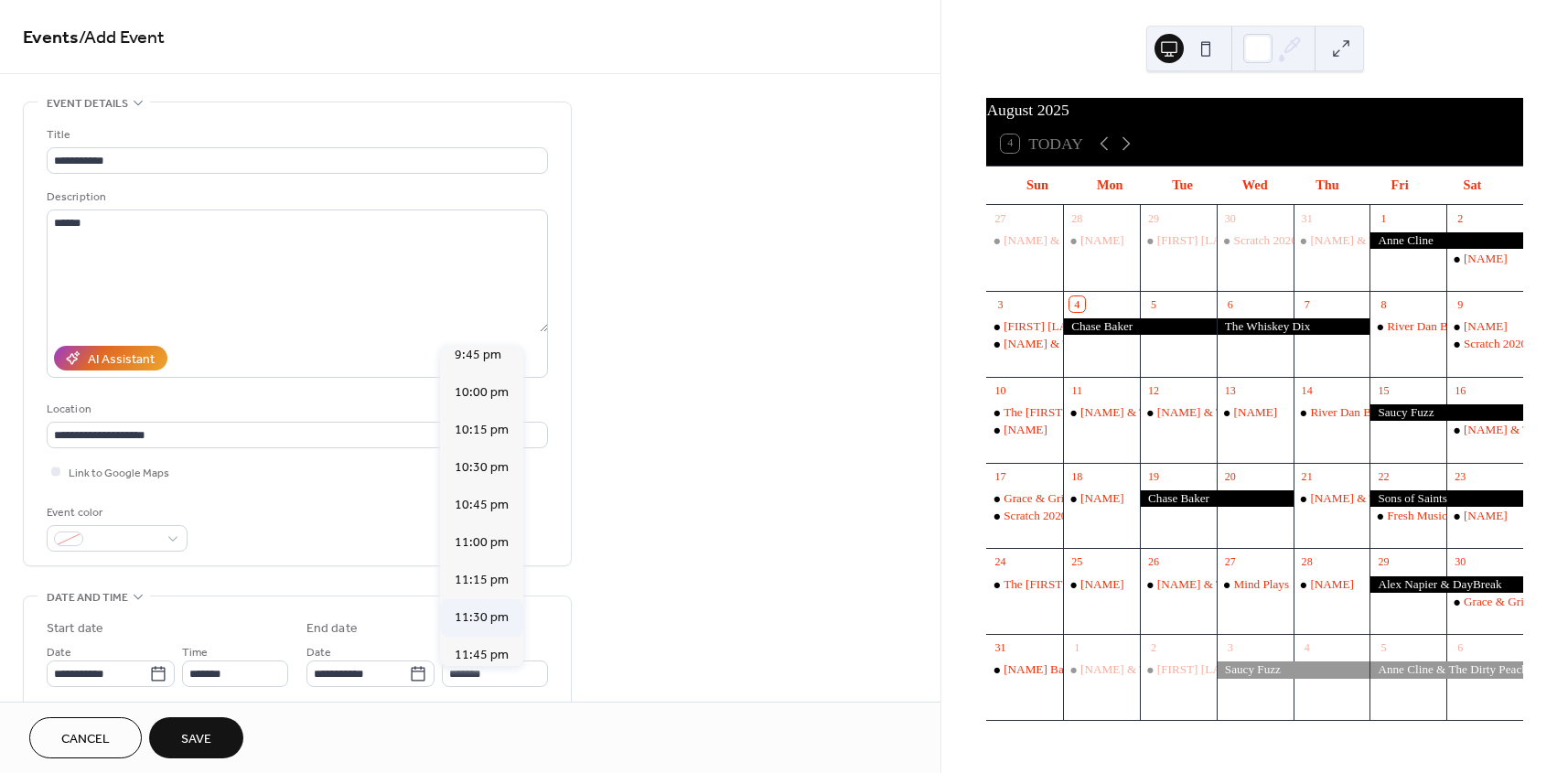 scroll, scrollTop: 252, scrollLeft: 0, axis: vertical 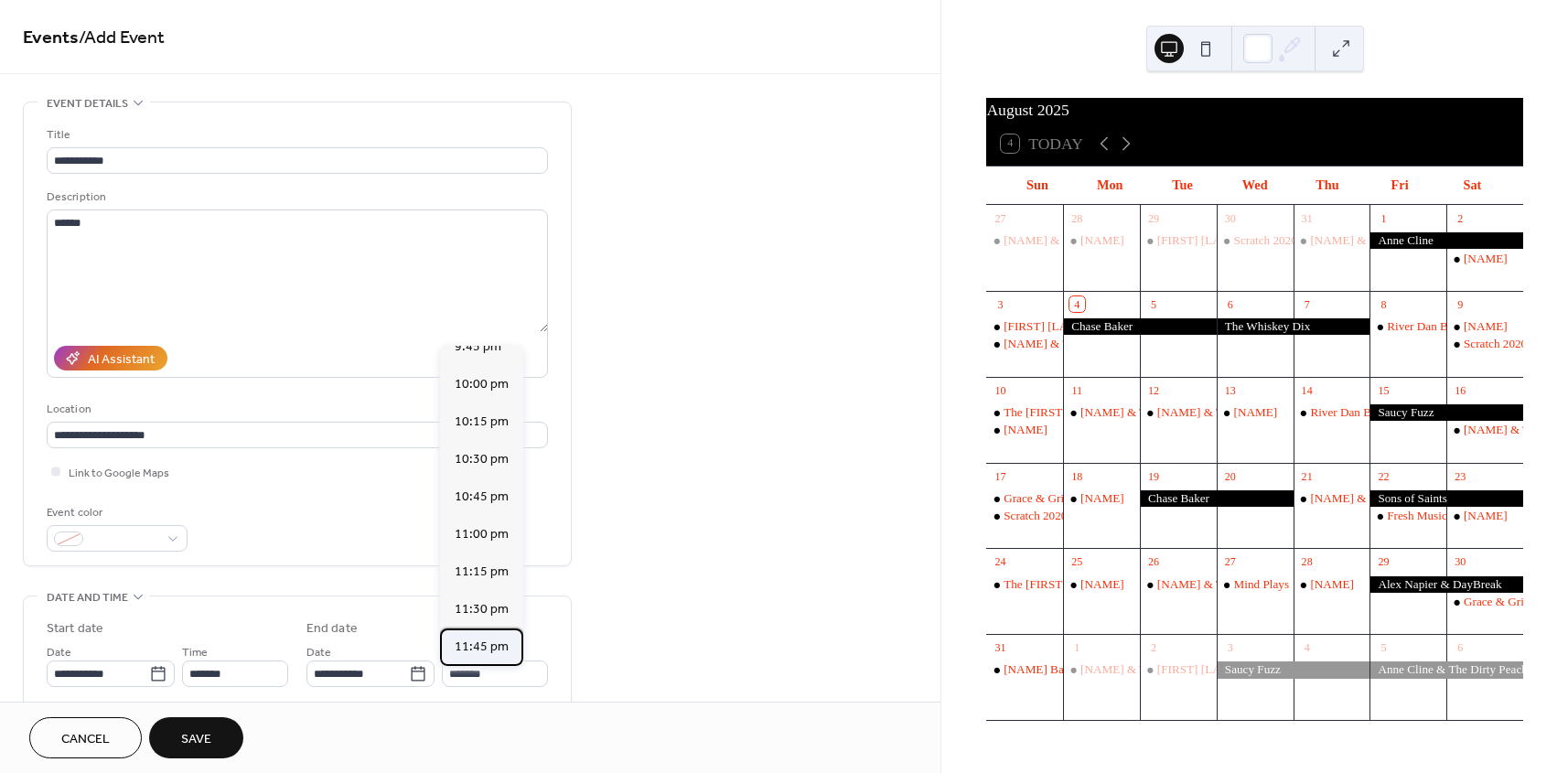 click on "11:45 pm" at bounding box center [481, 647] 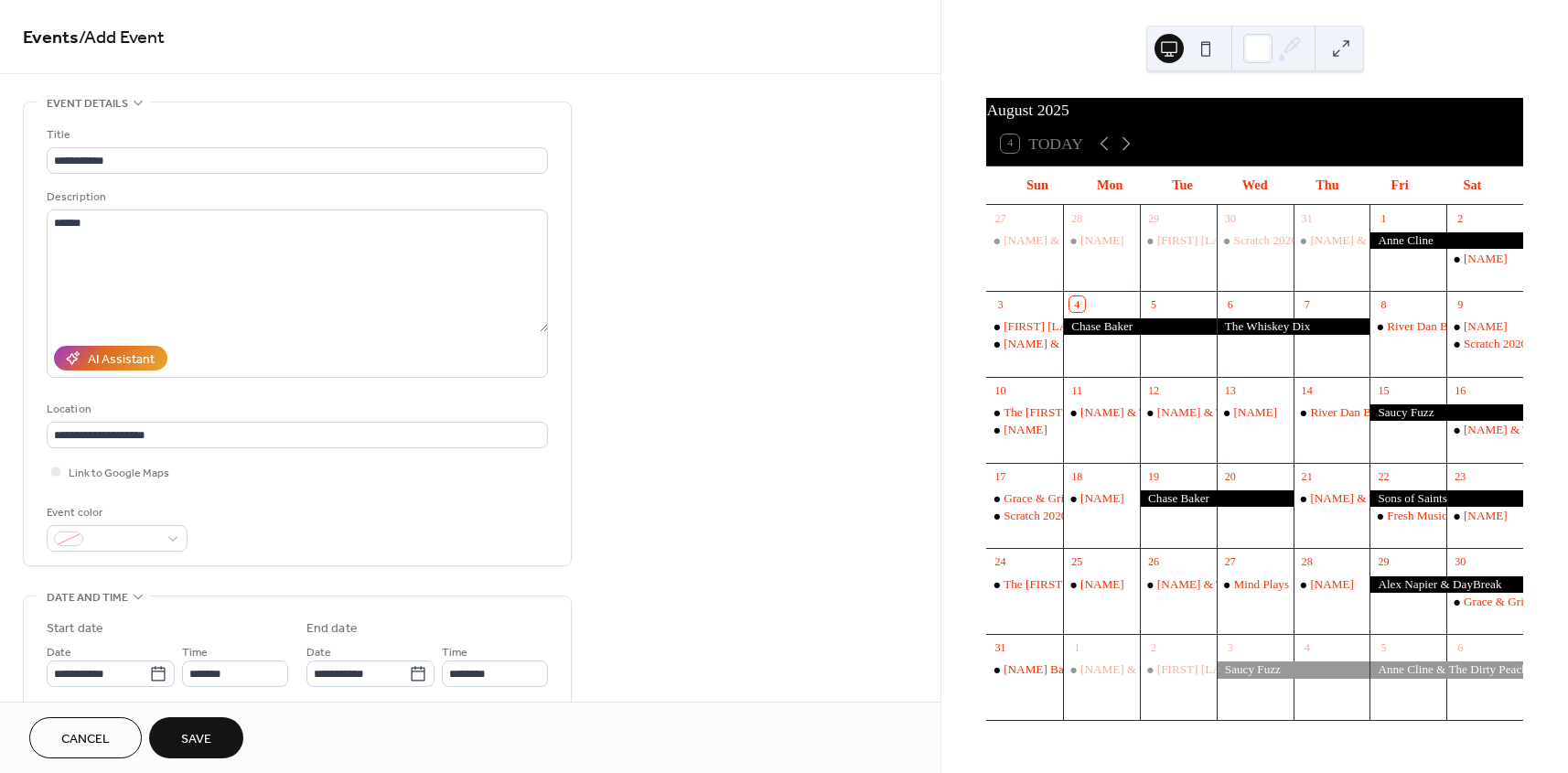 click on "Save" at bounding box center (196, 737) 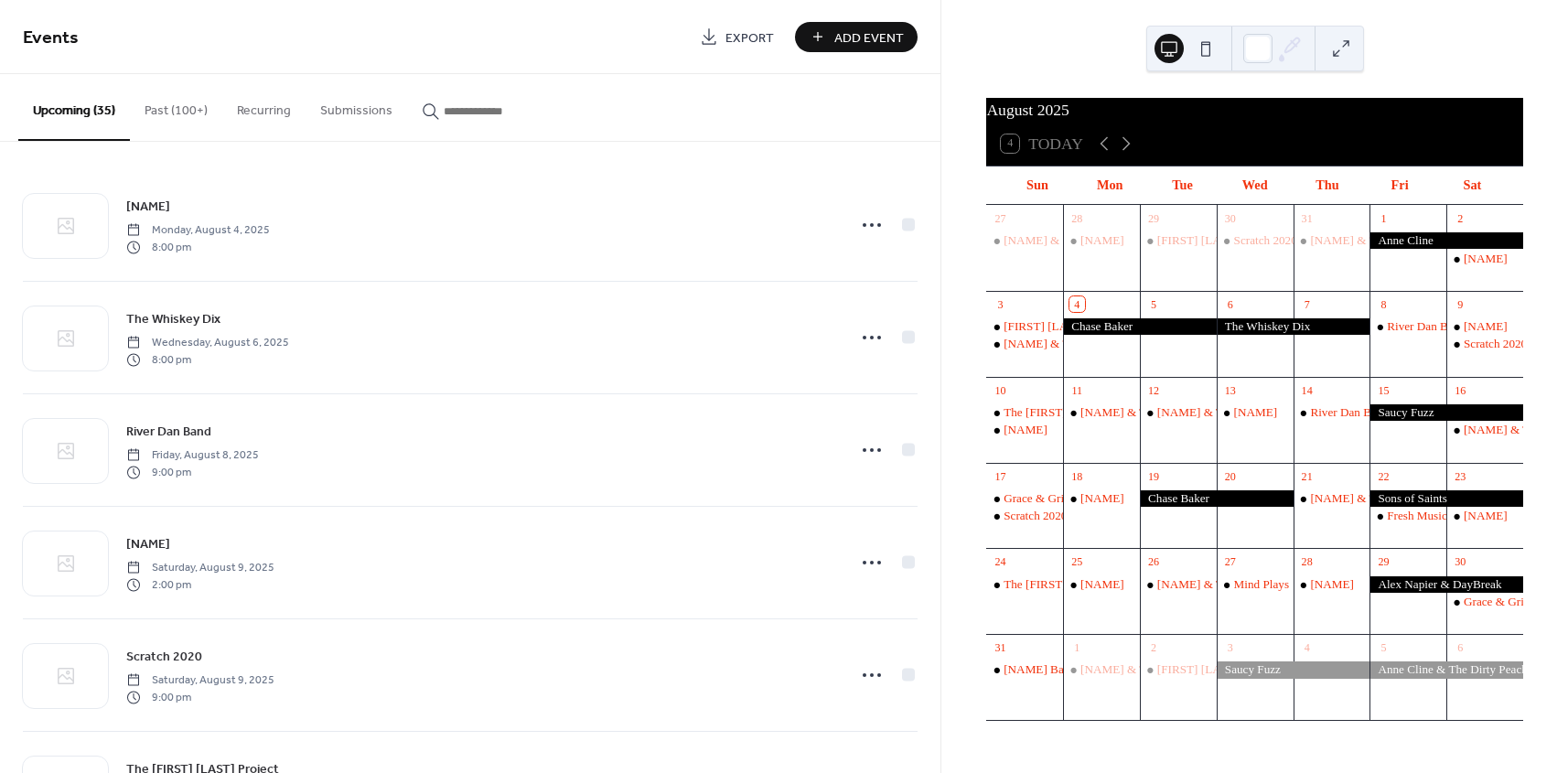 click on "Add Event" at bounding box center (856, 37) 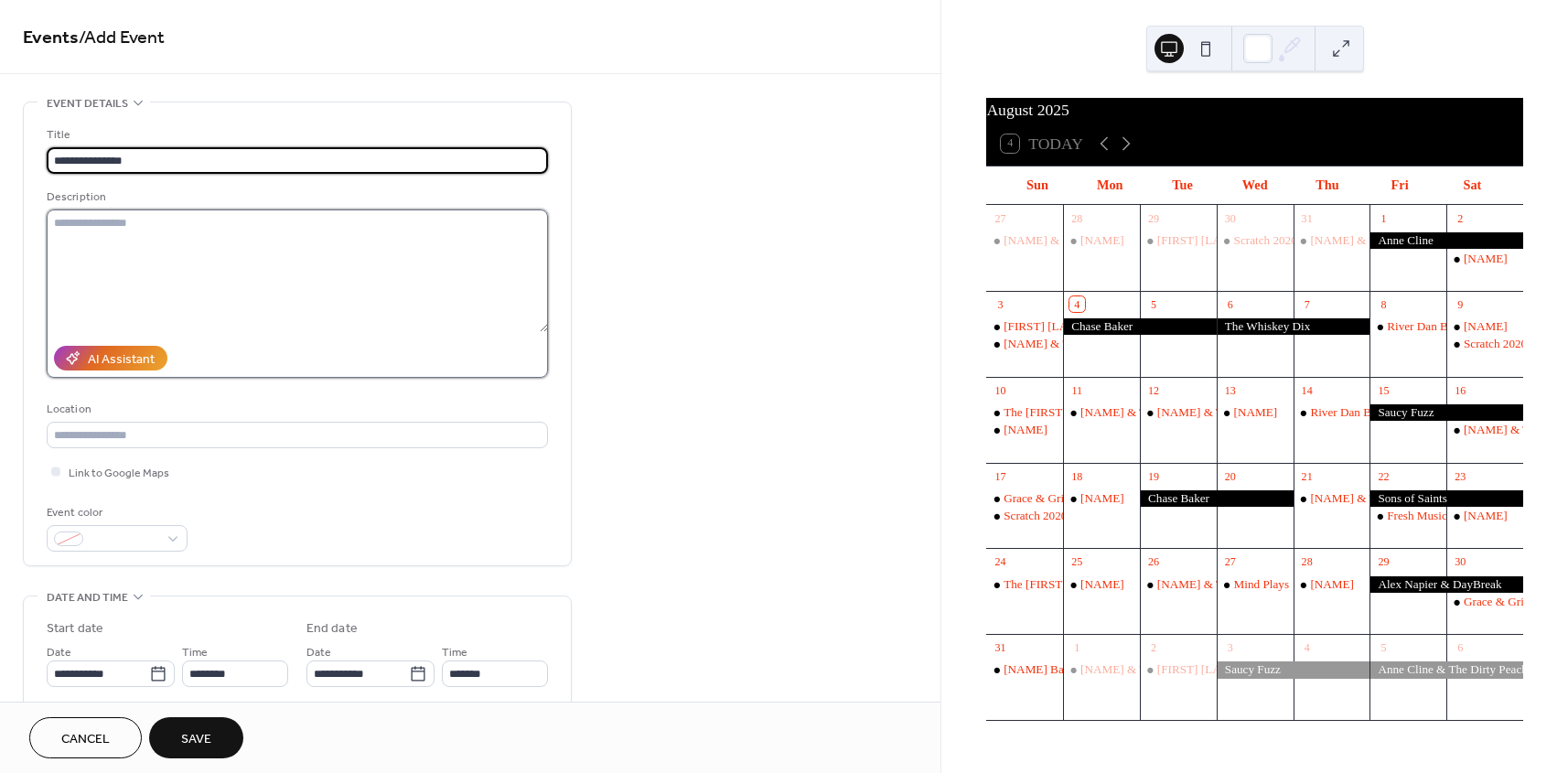 click at bounding box center [297, 271] 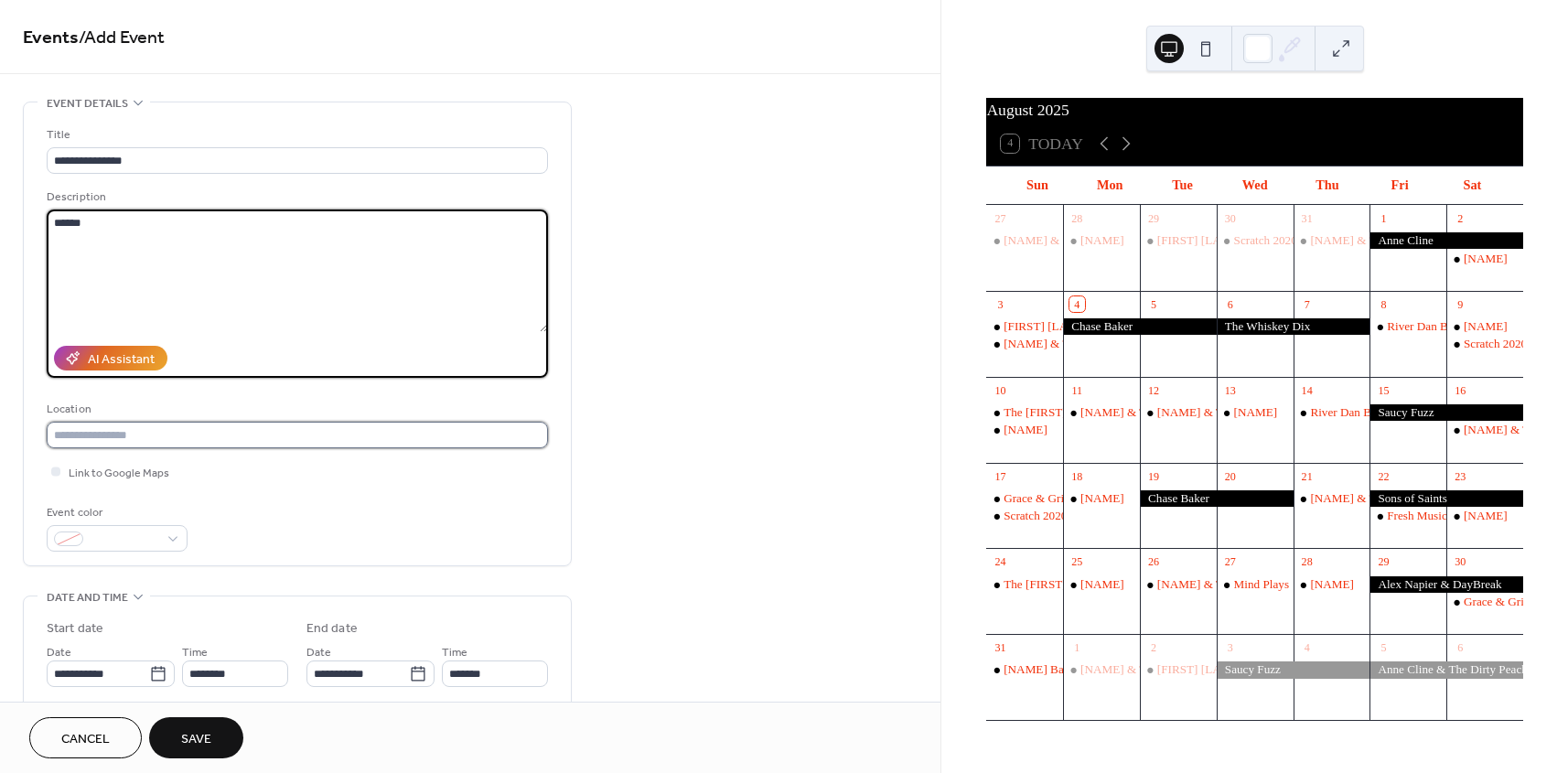 click at bounding box center [297, 435] 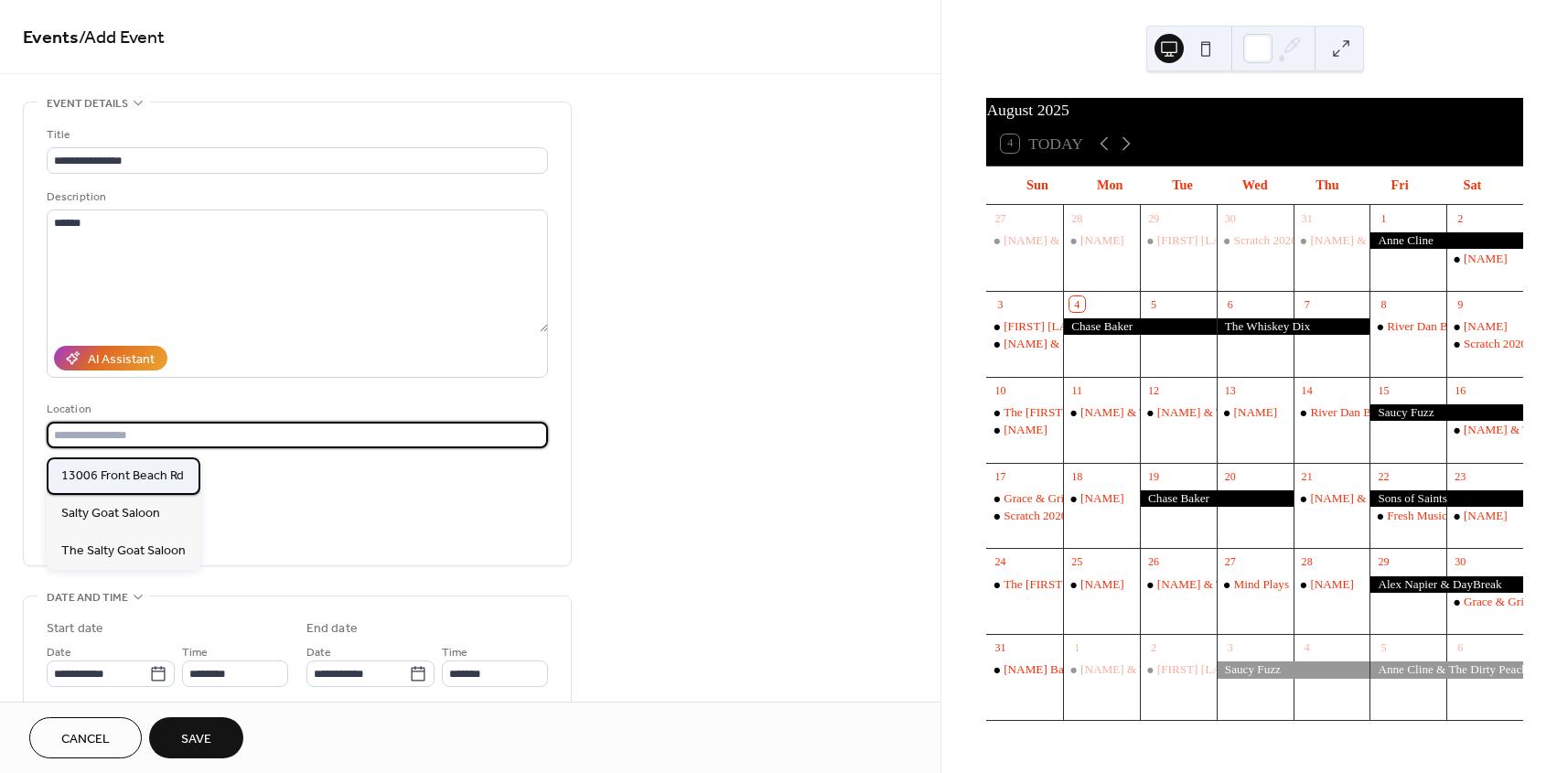 click on "13006 Front Beach Rd" at bounding box center (123, 476) 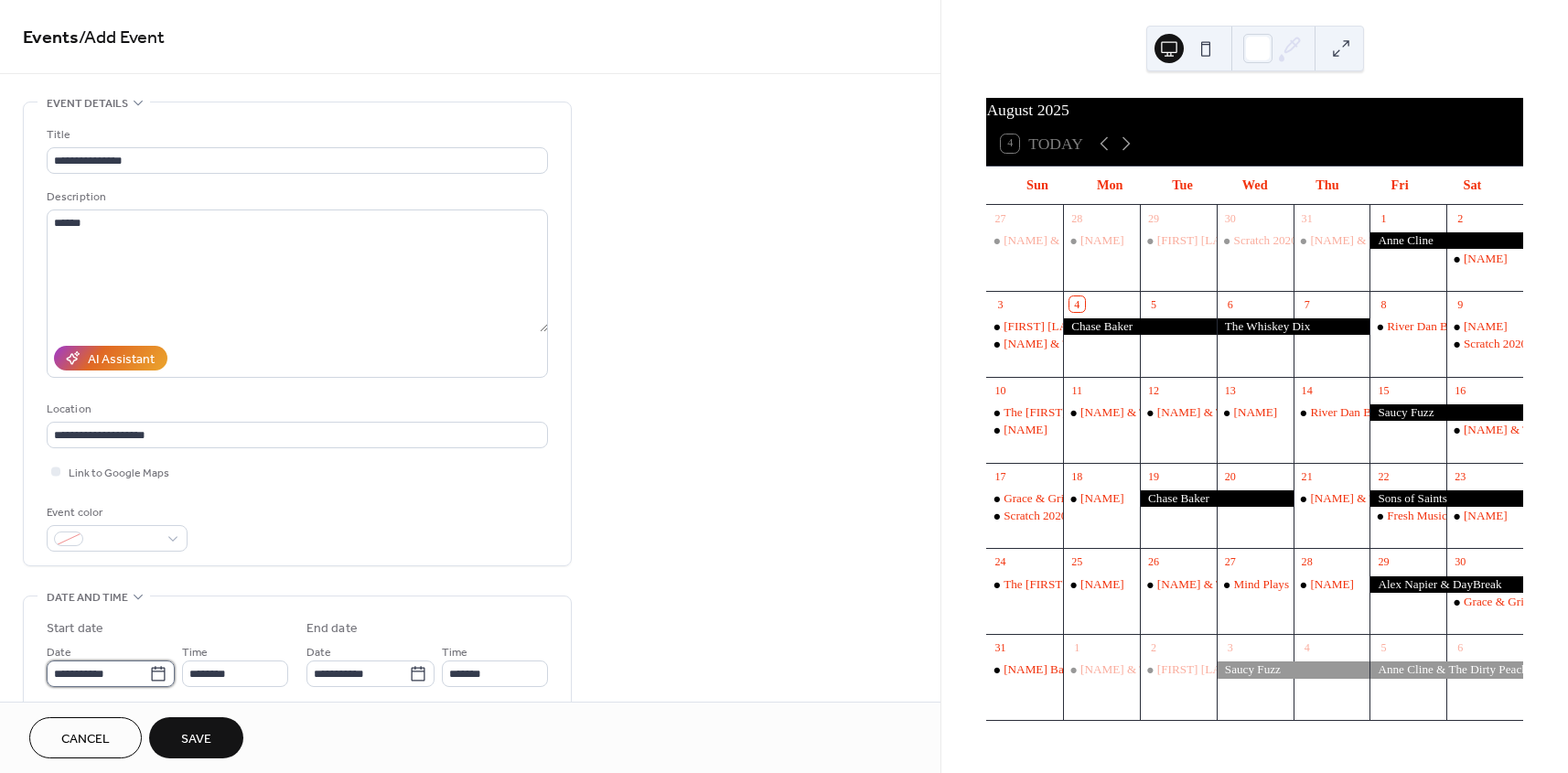 click on "**********" at bounding box center (98, 673) 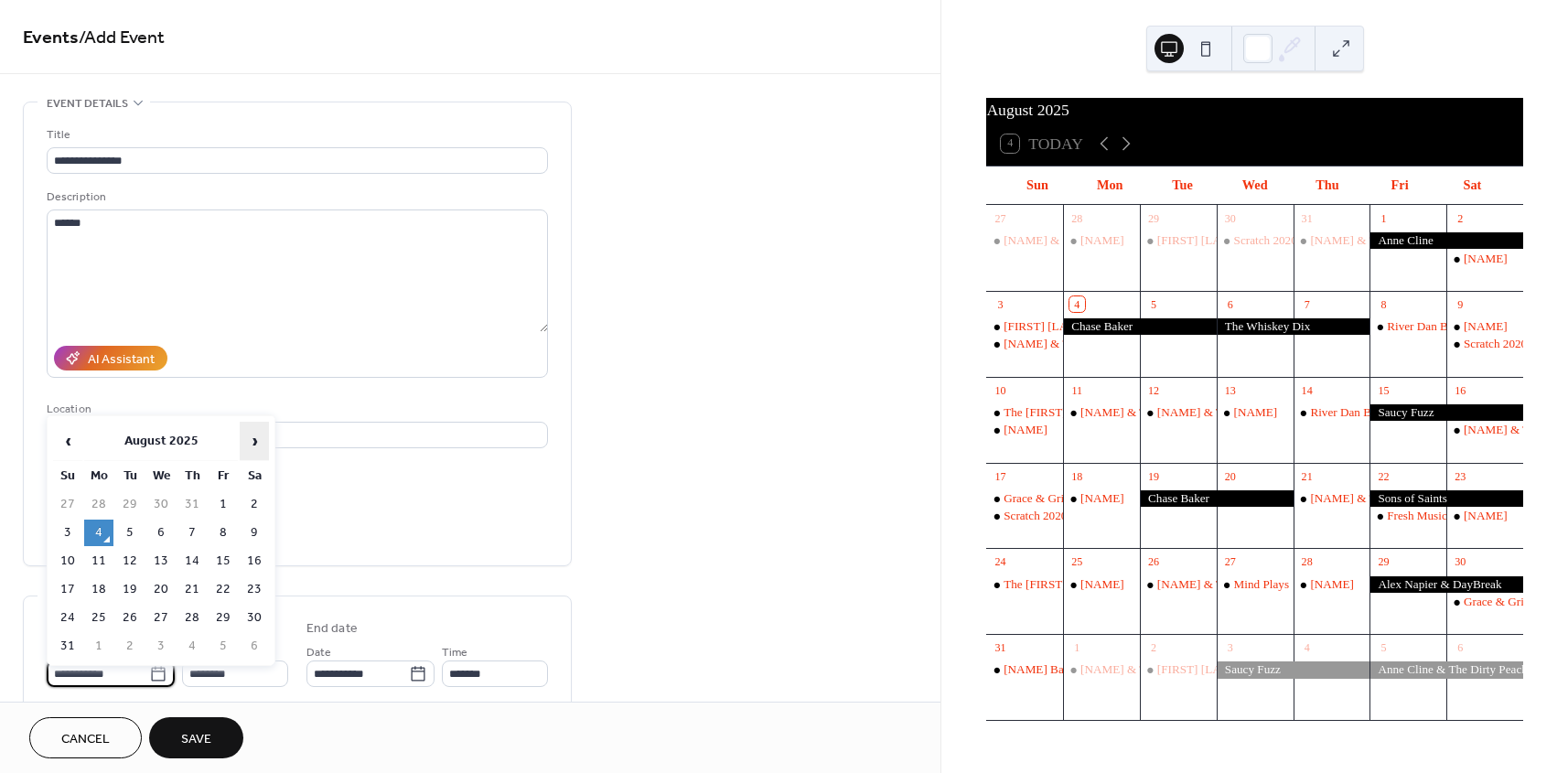 click on "›" at bounding box center (254, 441) 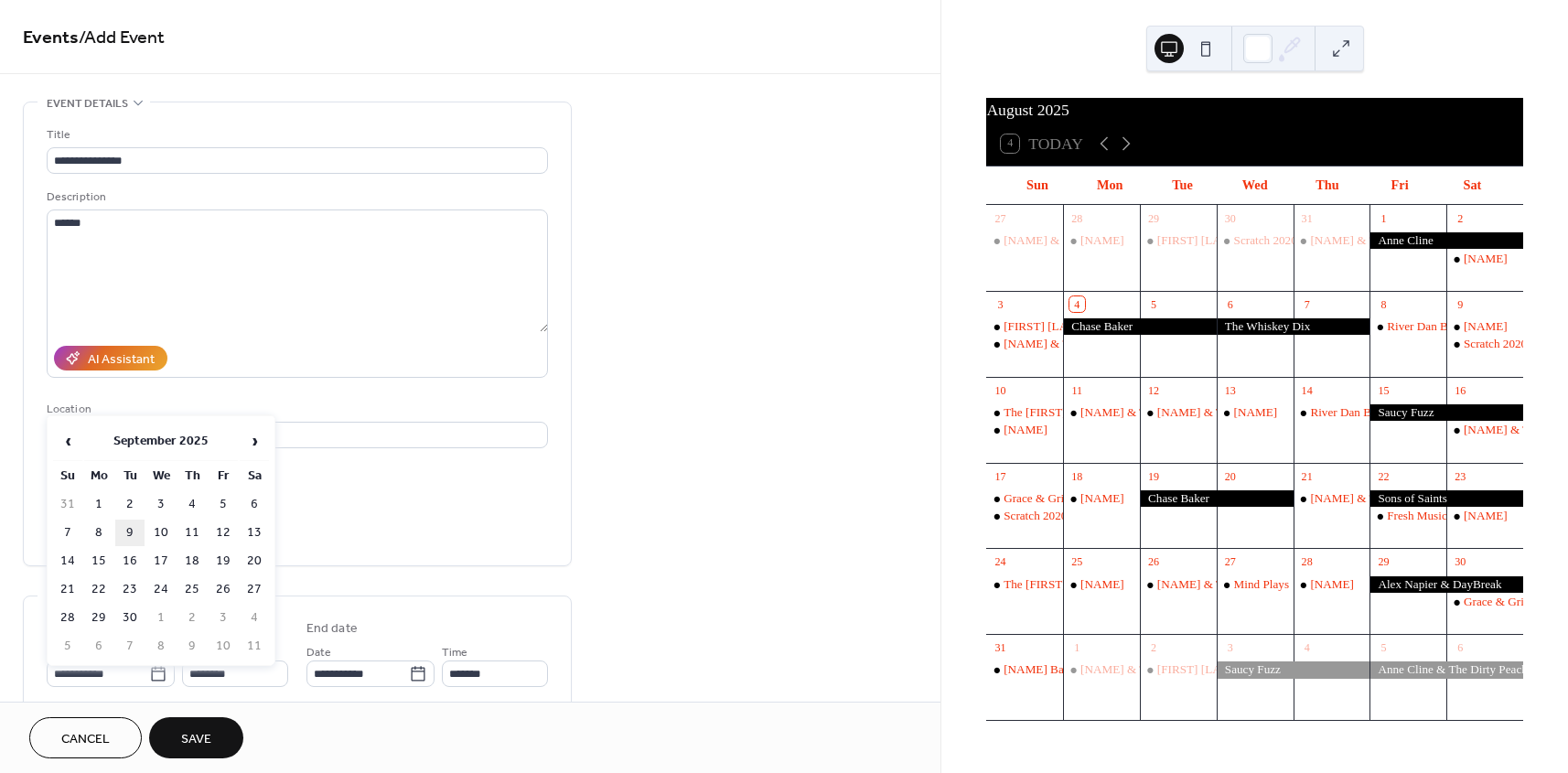 click on "9" at bounding box center (130, 532) 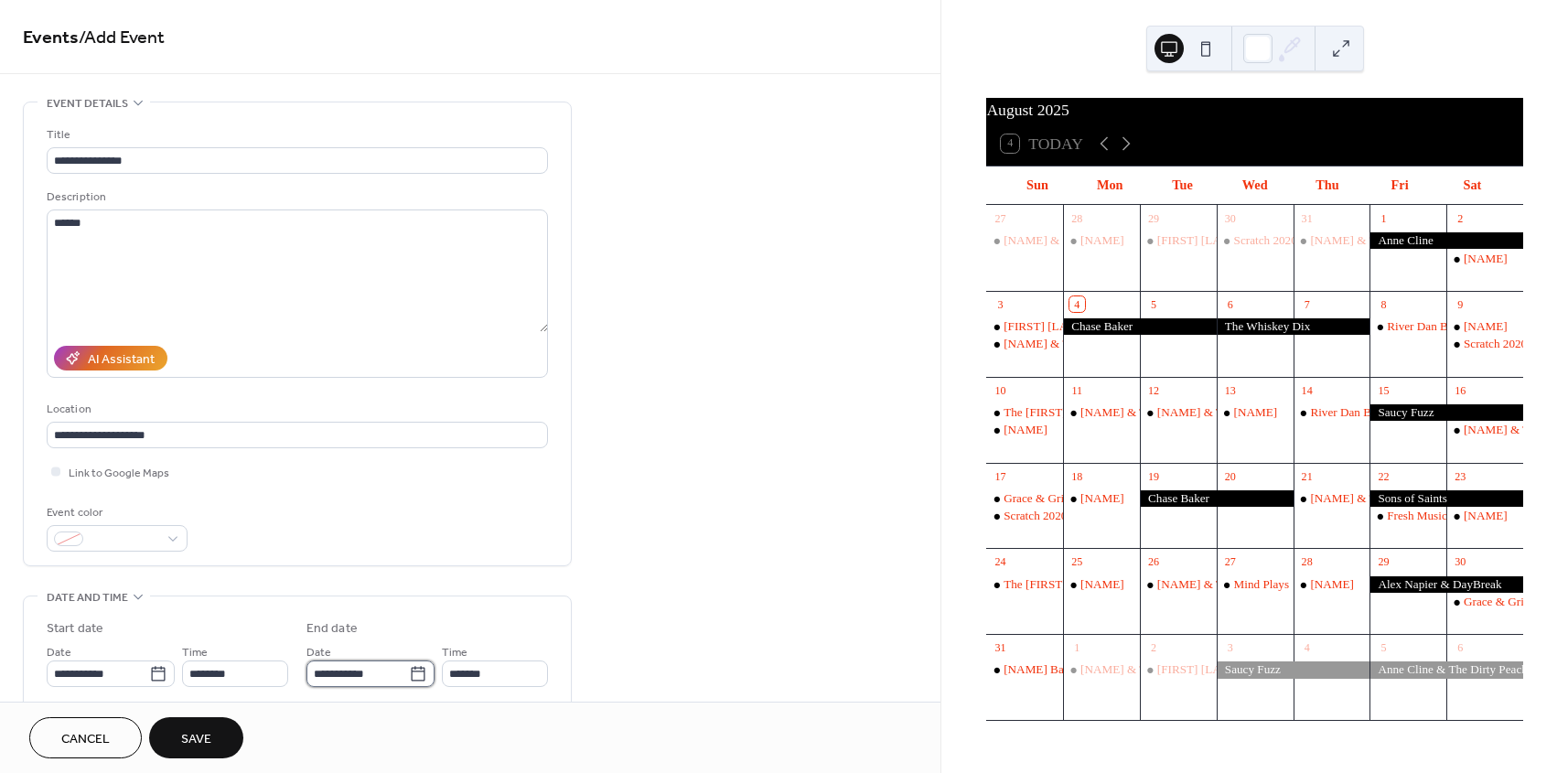 click on "**********" at bounding box center [358, 673] 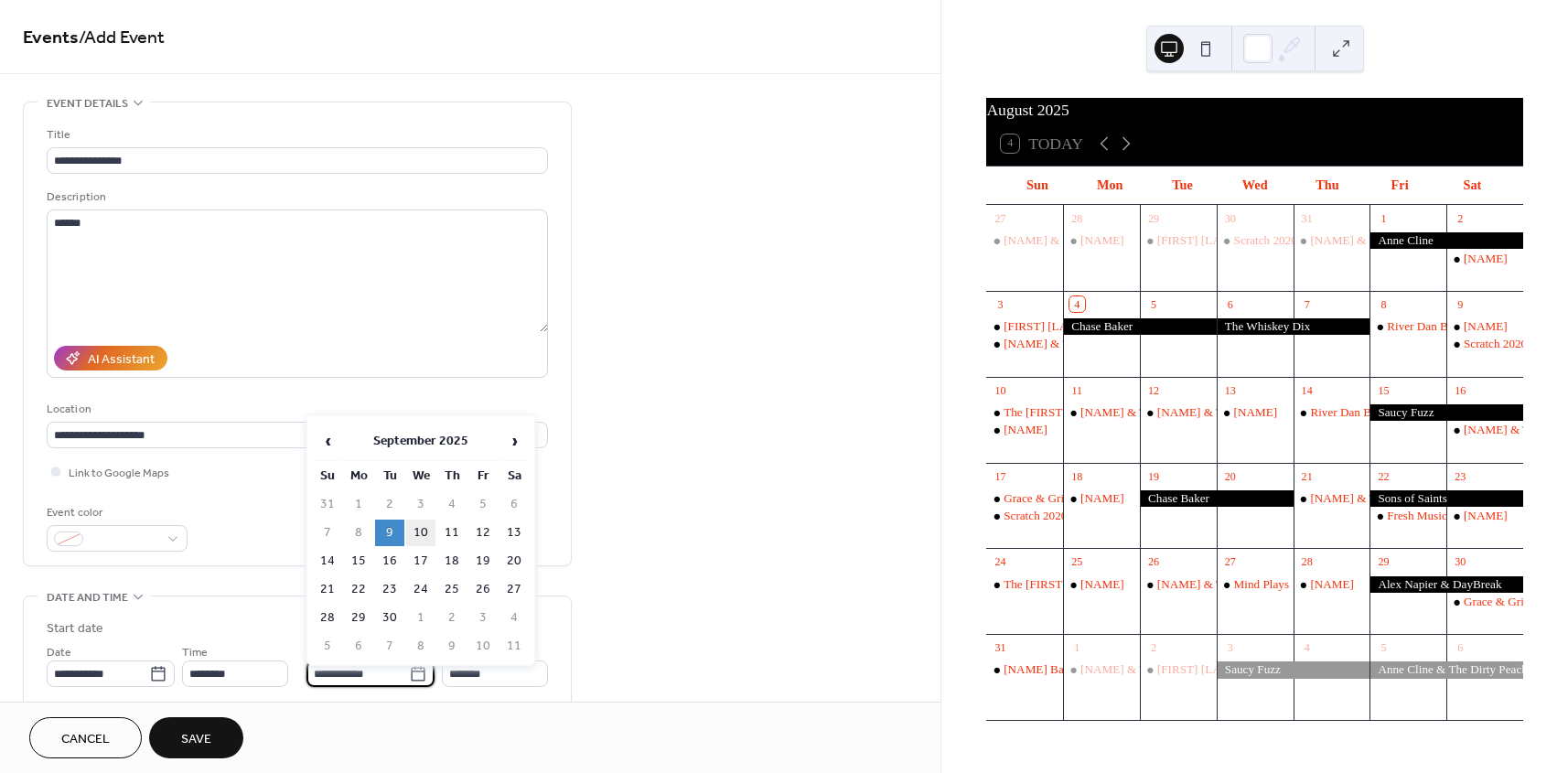 click on "10" at bounding box center [421, 532] 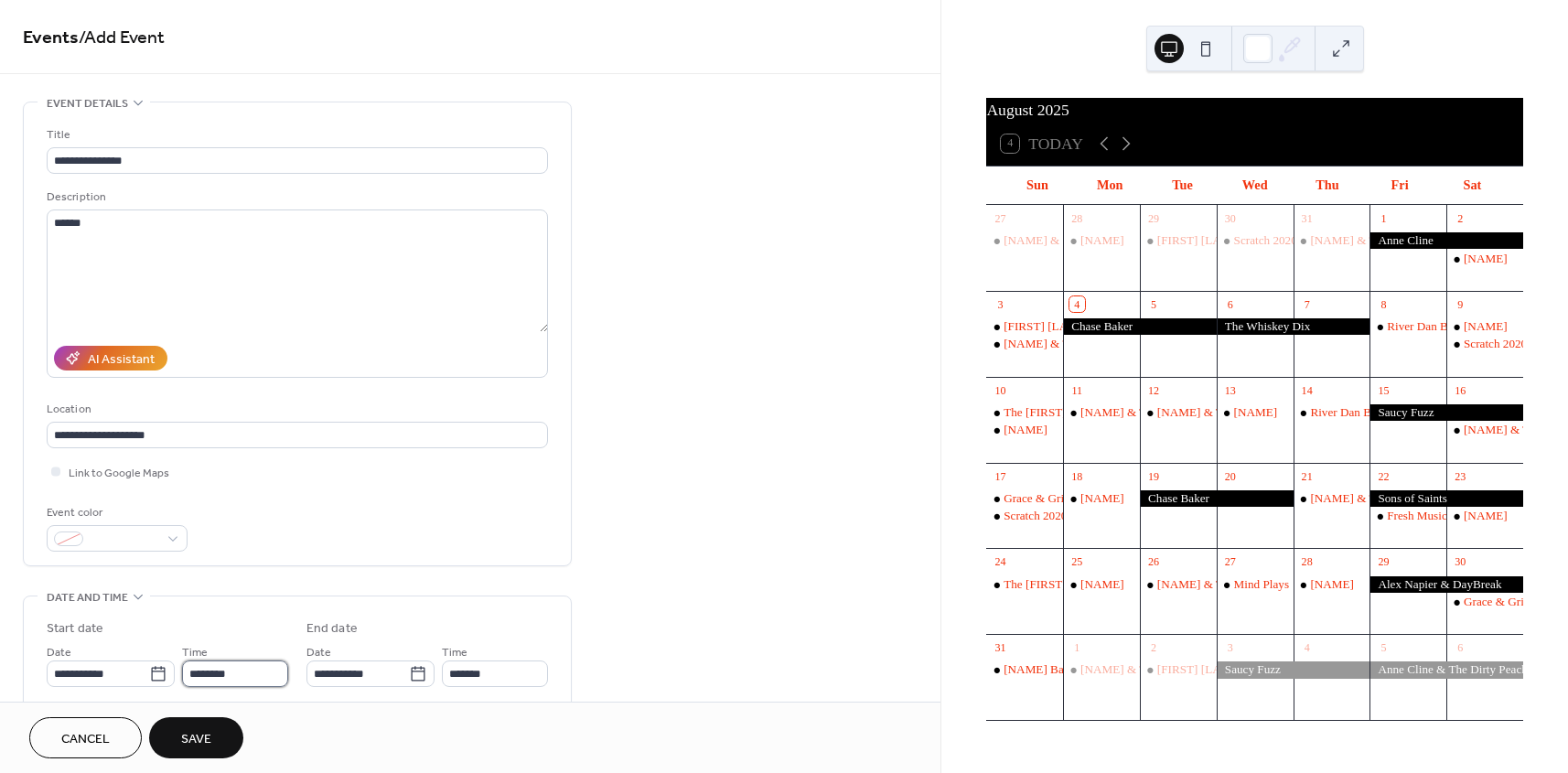click on "********" at bounding box center (235, 673) 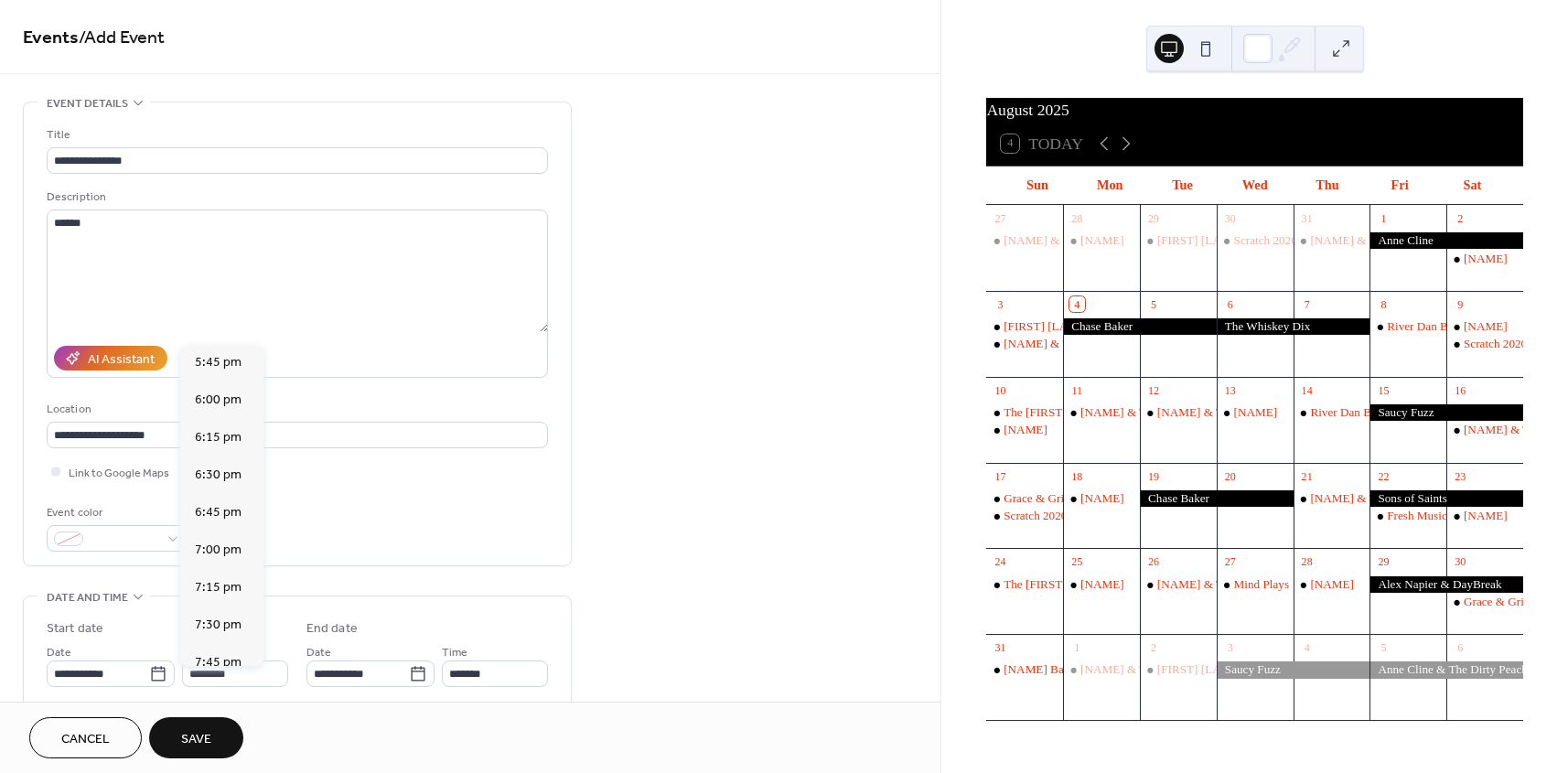 scroll, scrollTop: 2783, scrollLeft: 0, axis: vertical 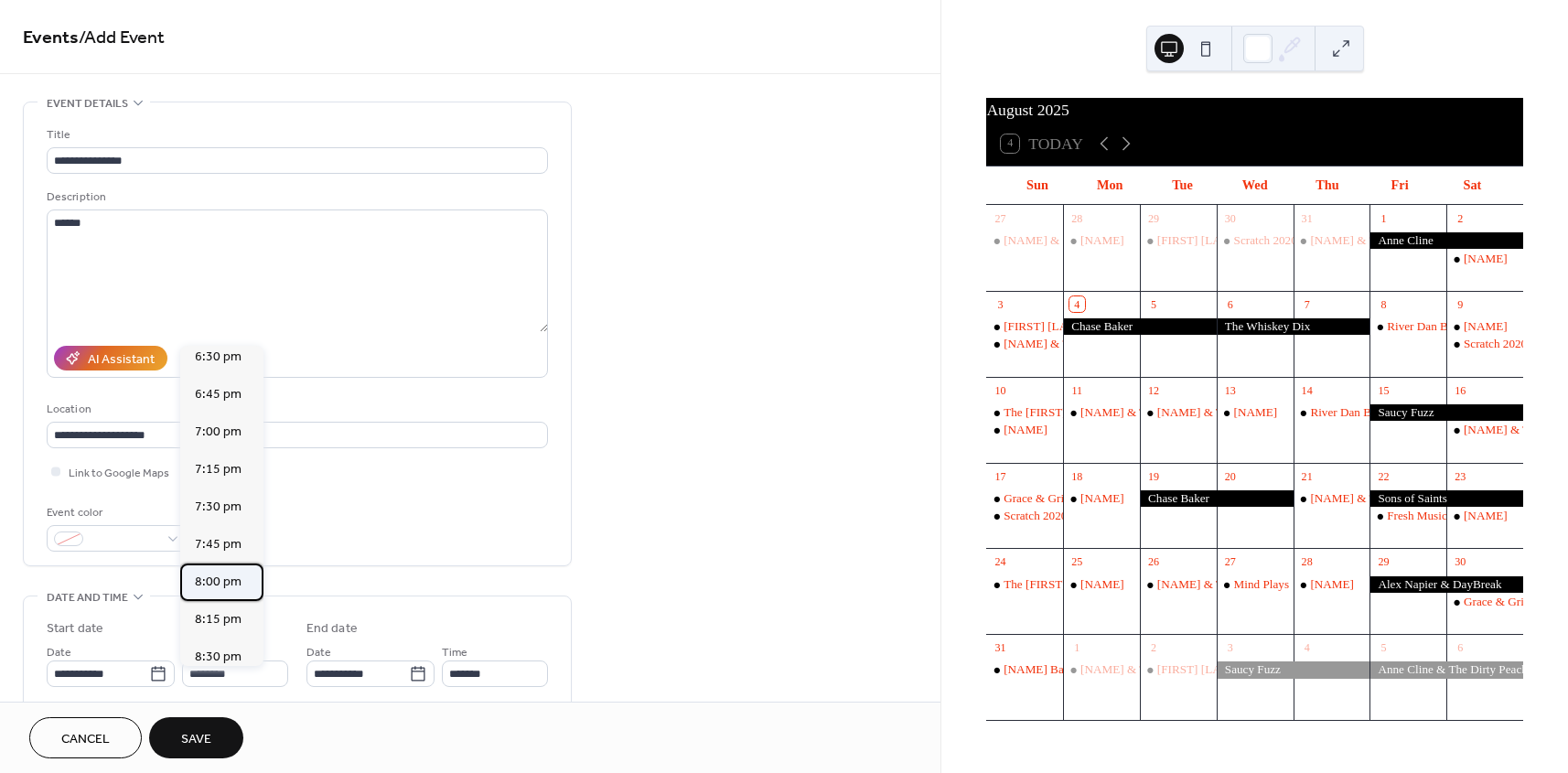 click on "8:00 pm" at bounding box center (218, 582) 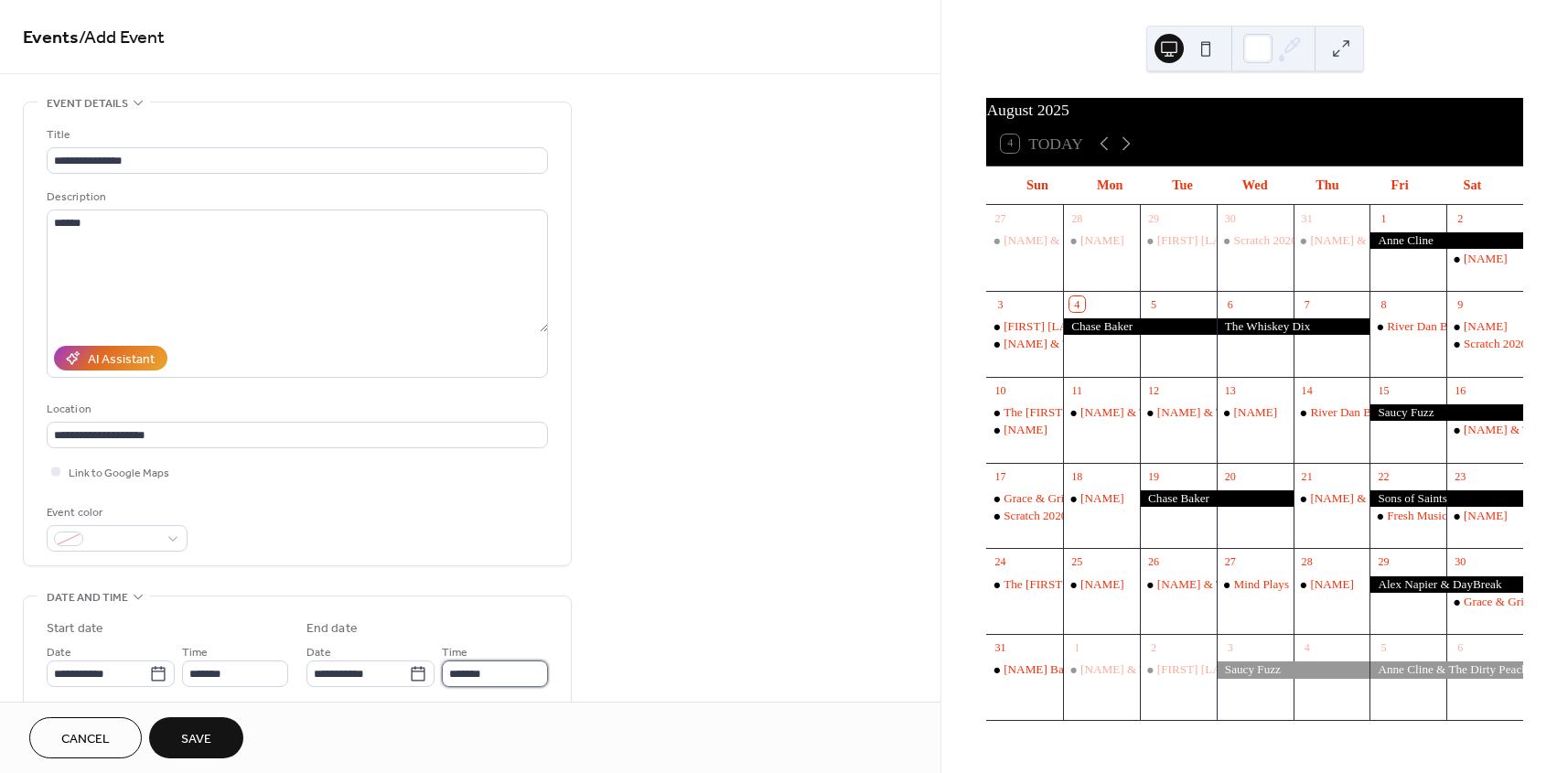 click on "*******" at bounding box center [495, 673] 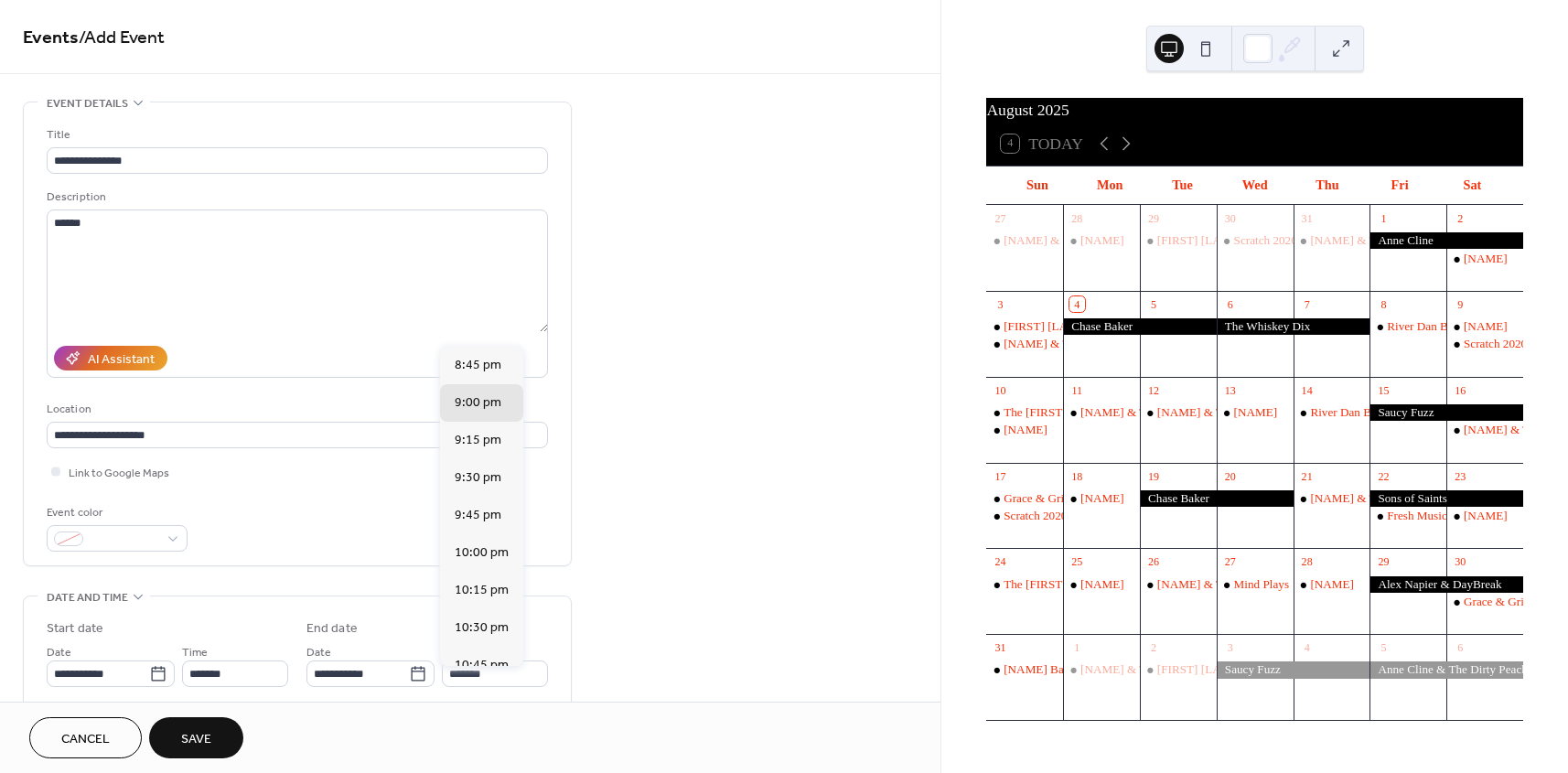 scroll, scrollTop: 3252, scrollLeft: 0, axis: vertical 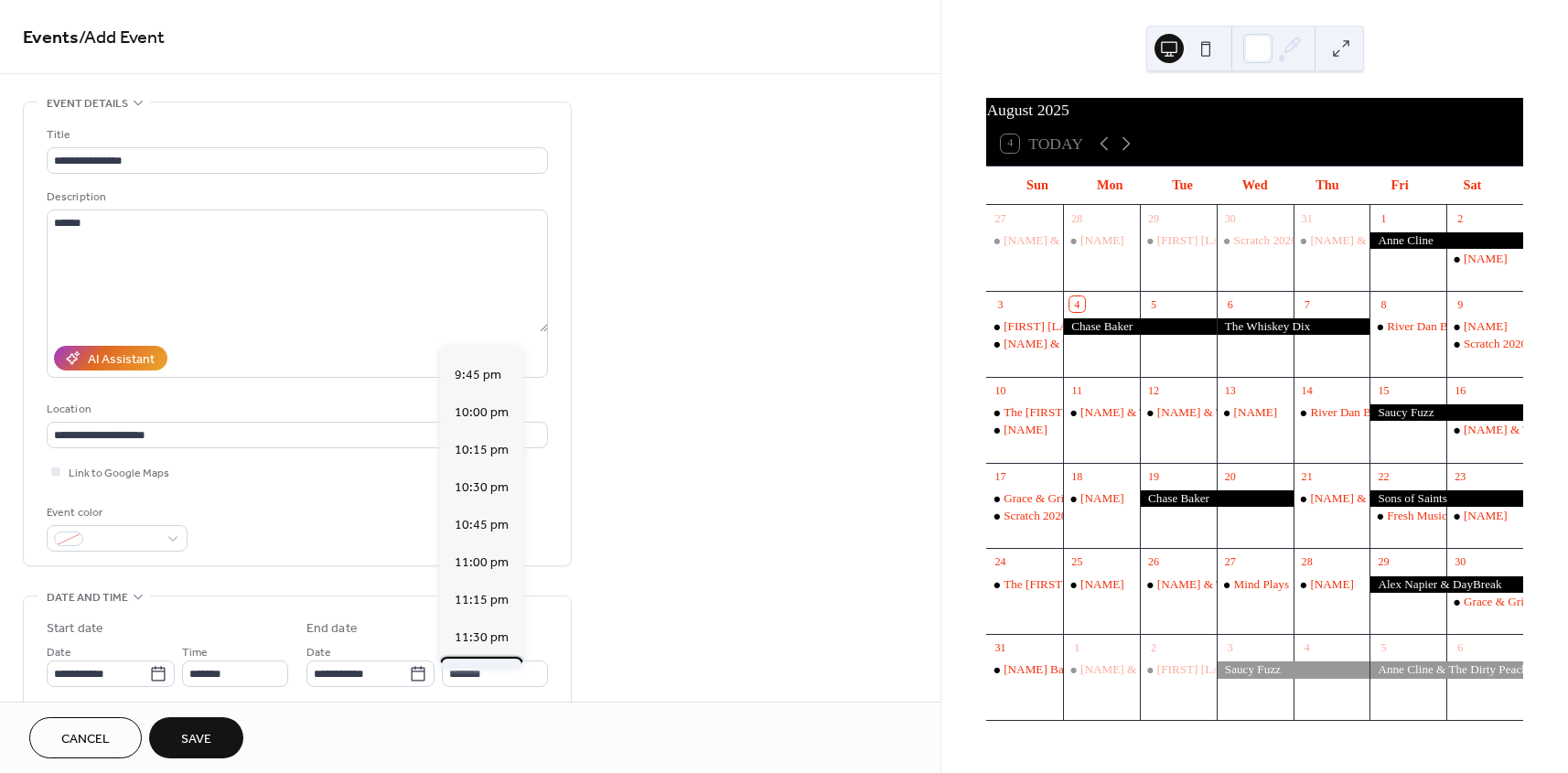 click on "11:45 pm" at bounding box center (481, 675) 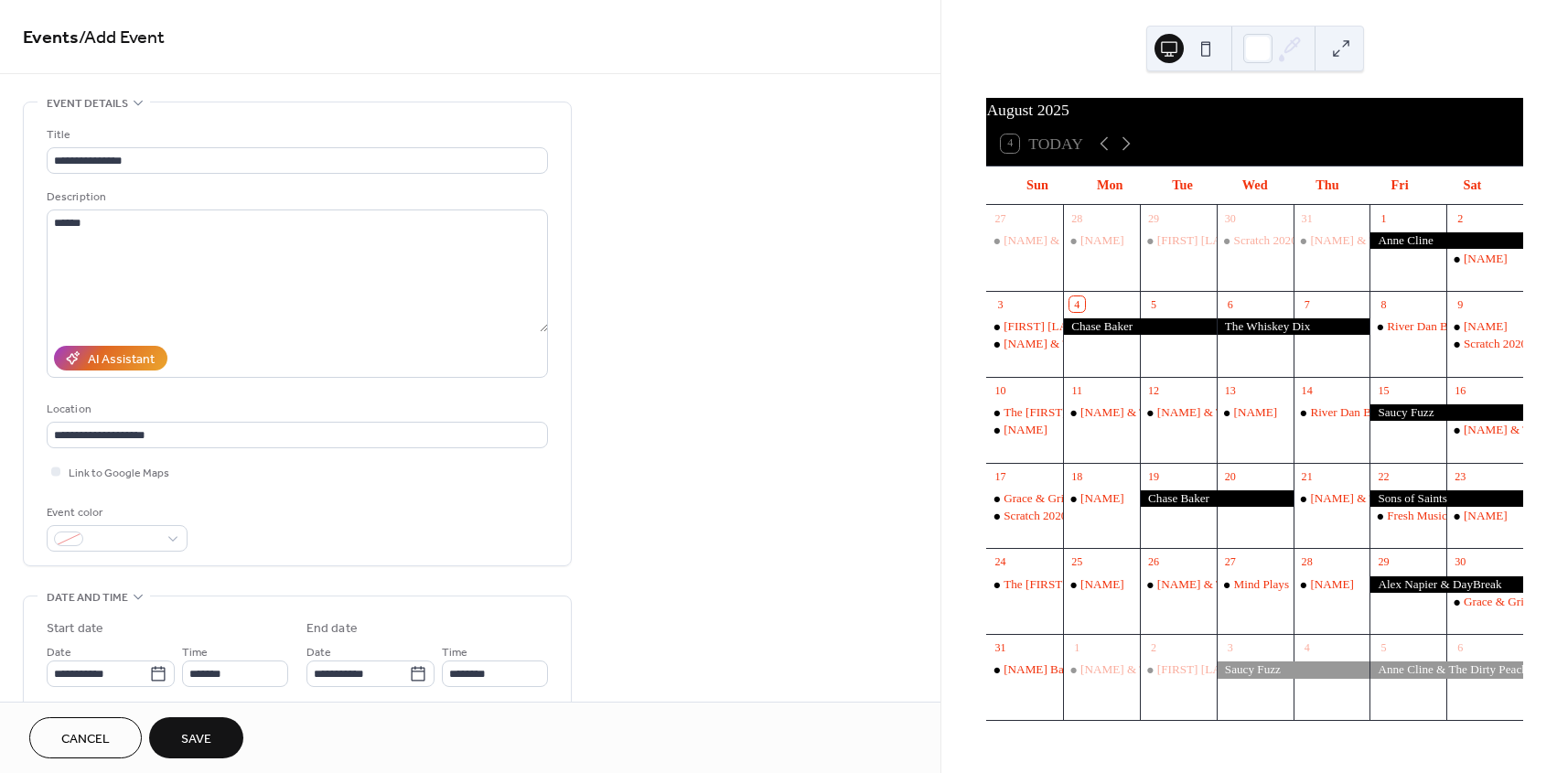 click on "Save" at bounding box center (196, 737) 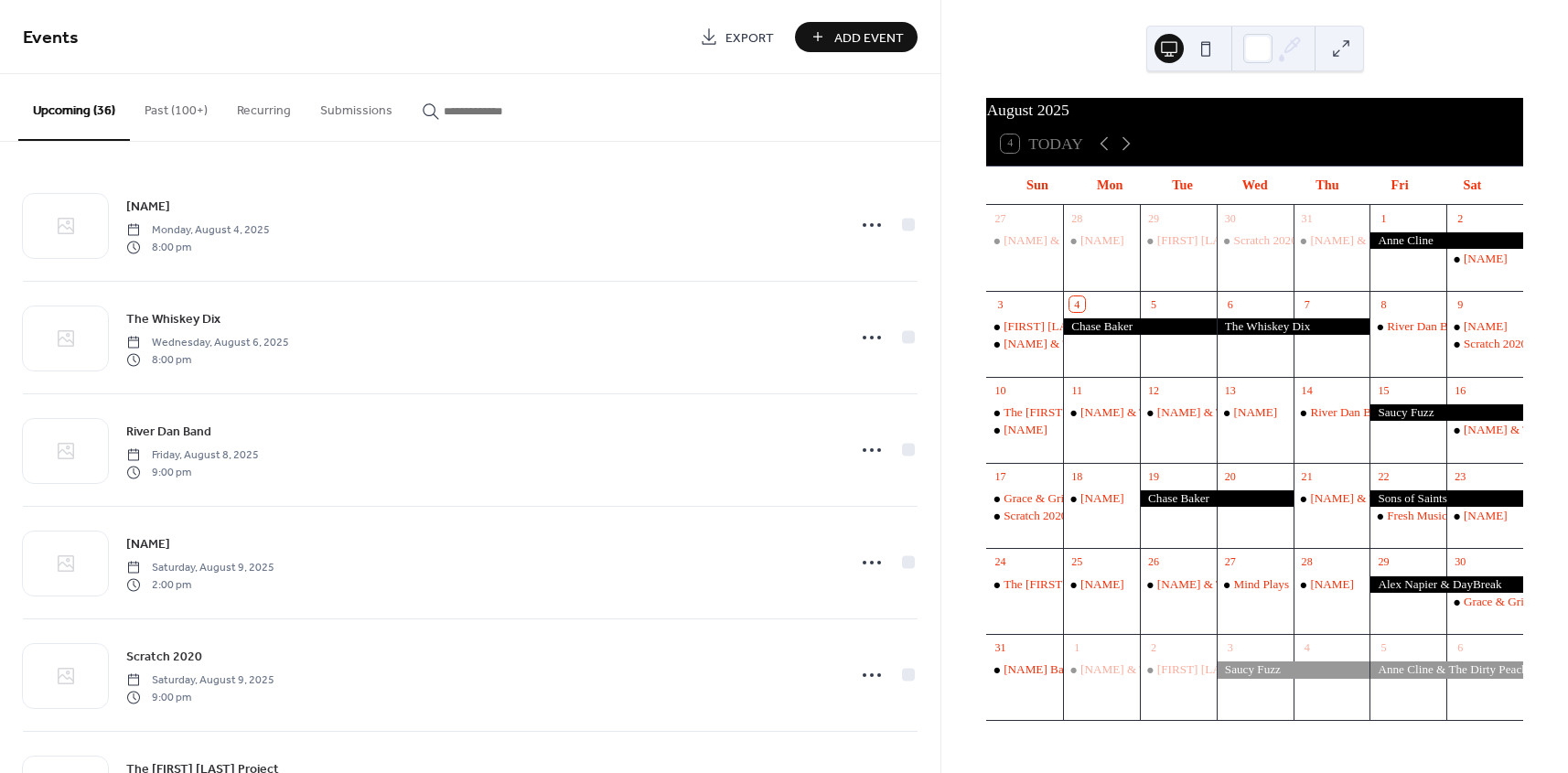 click on "Add Event" at bounding box center (869, 38) 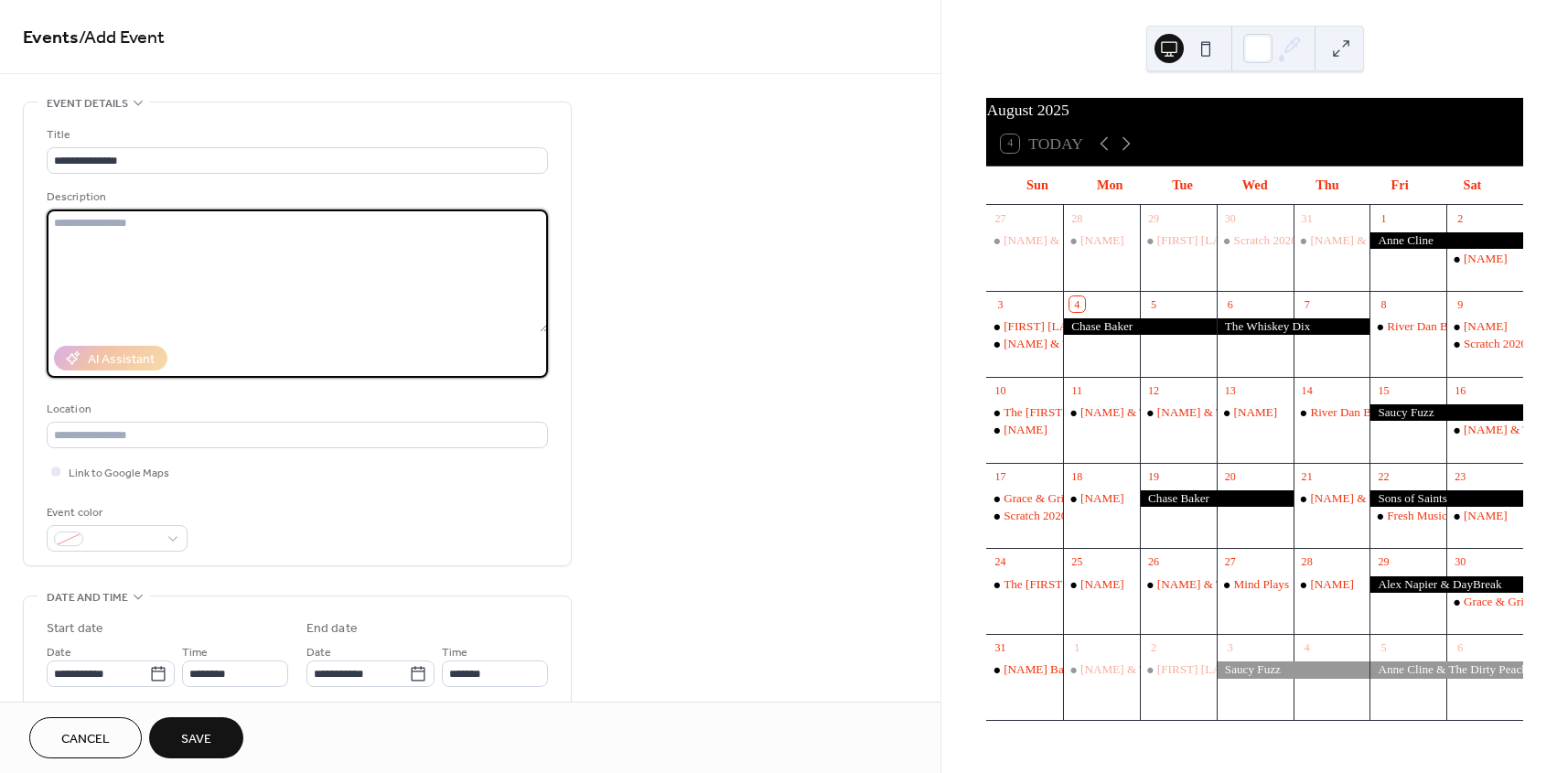 click at bounding box center (297, 271) 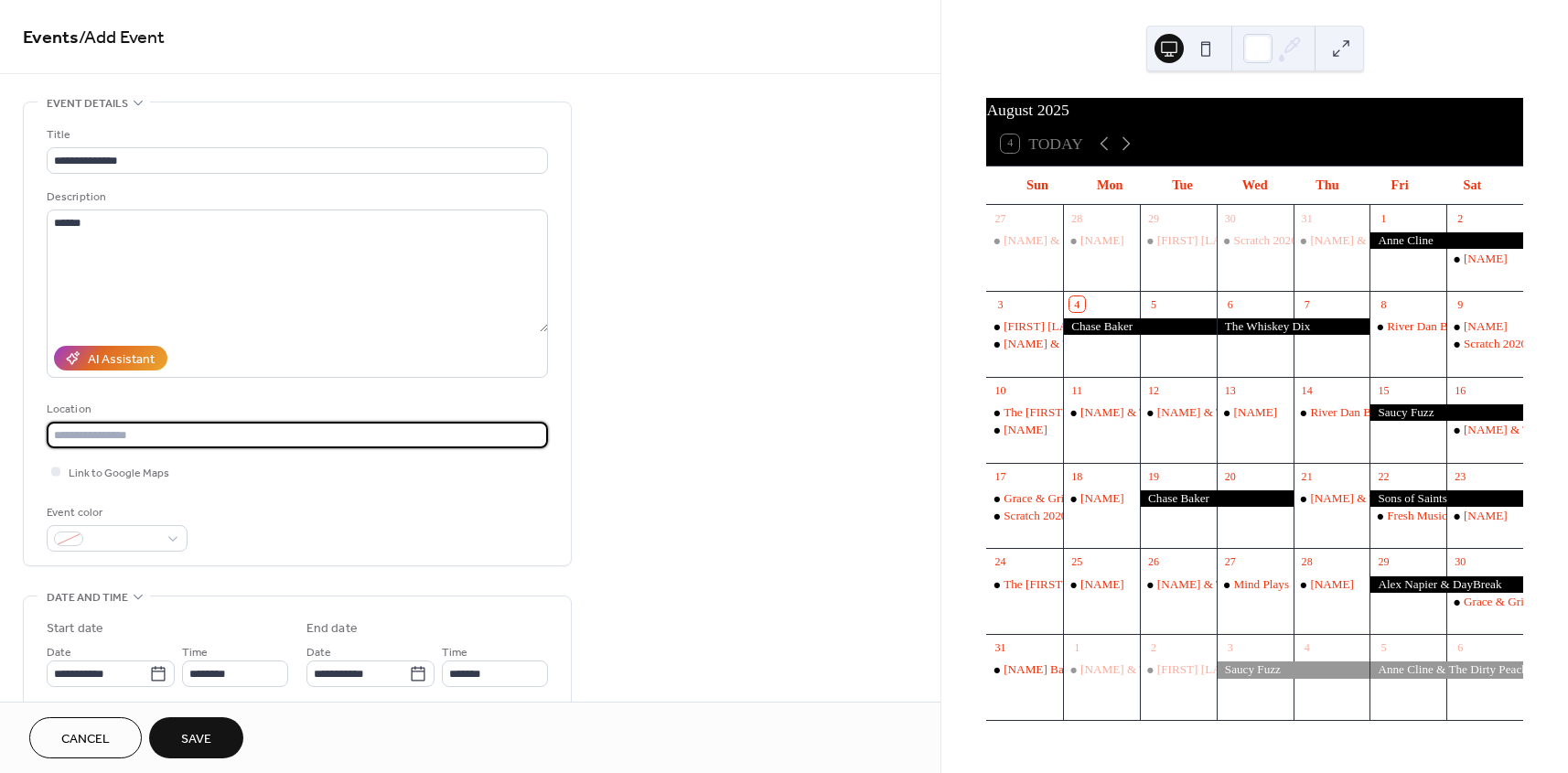 click at bounding box center (297, 435) 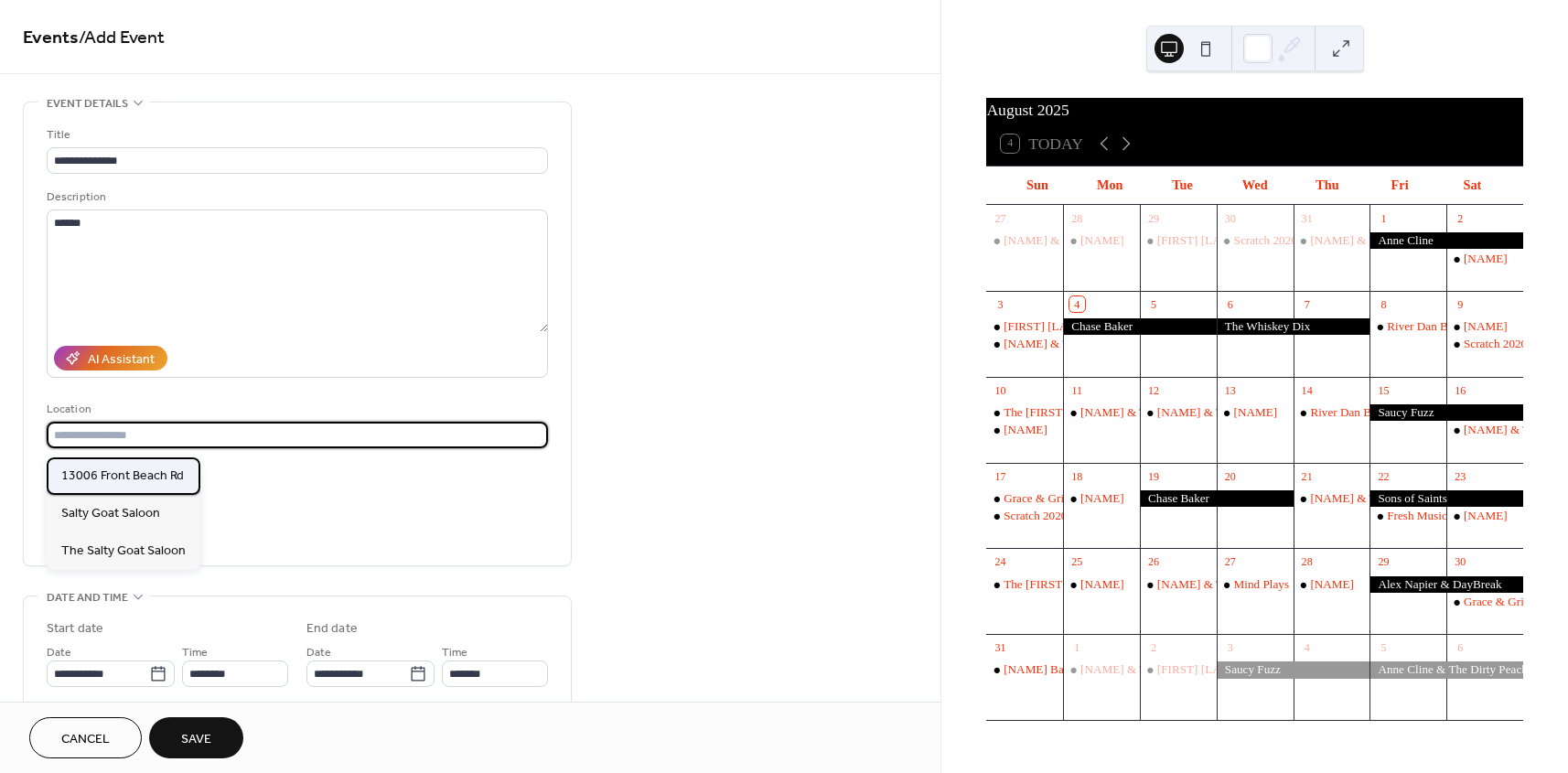click on "13006 Front Beach Rd" at bounding box center (123, 476) 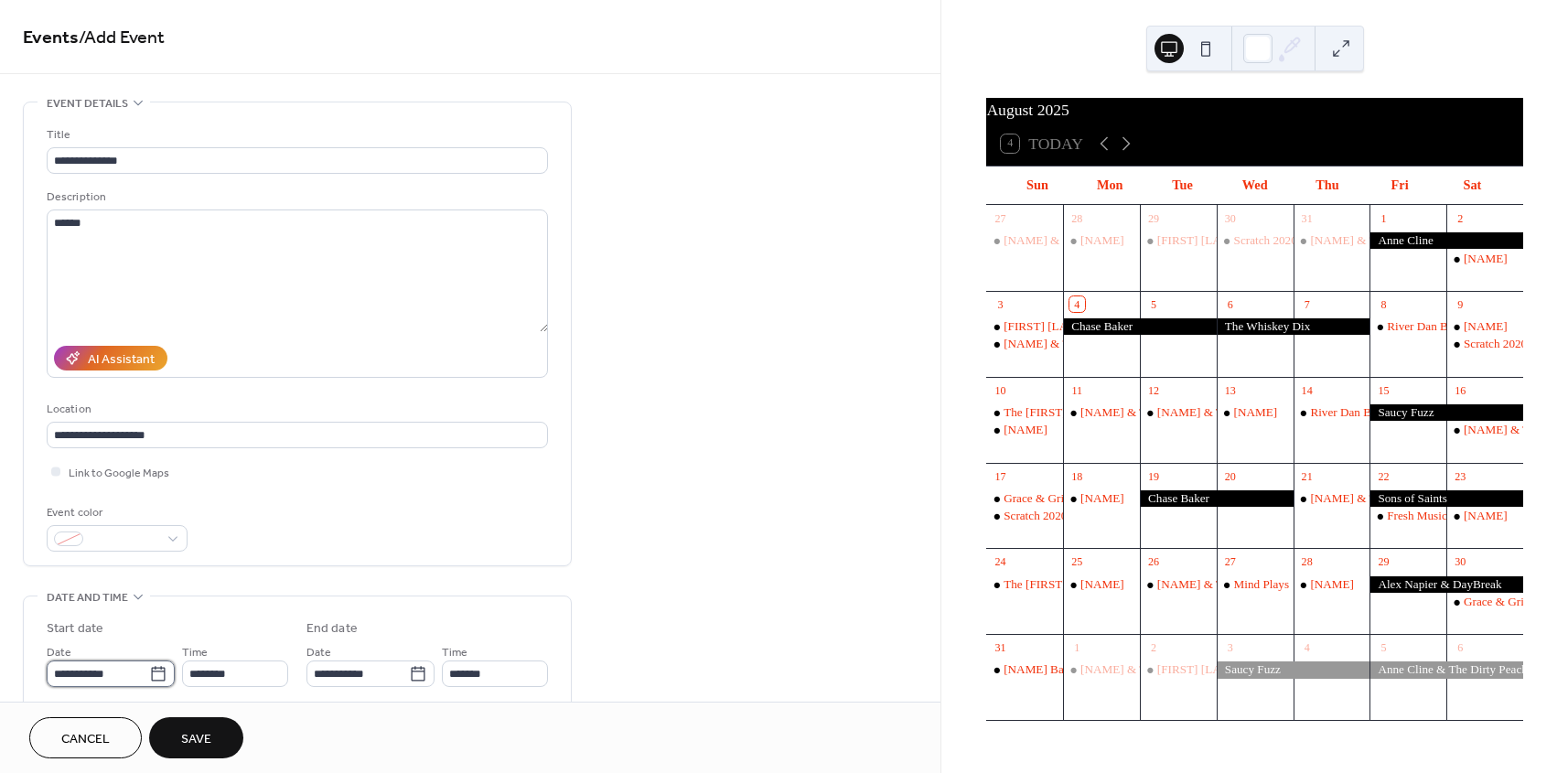 click on "**********" at bounding box center [98, 673] 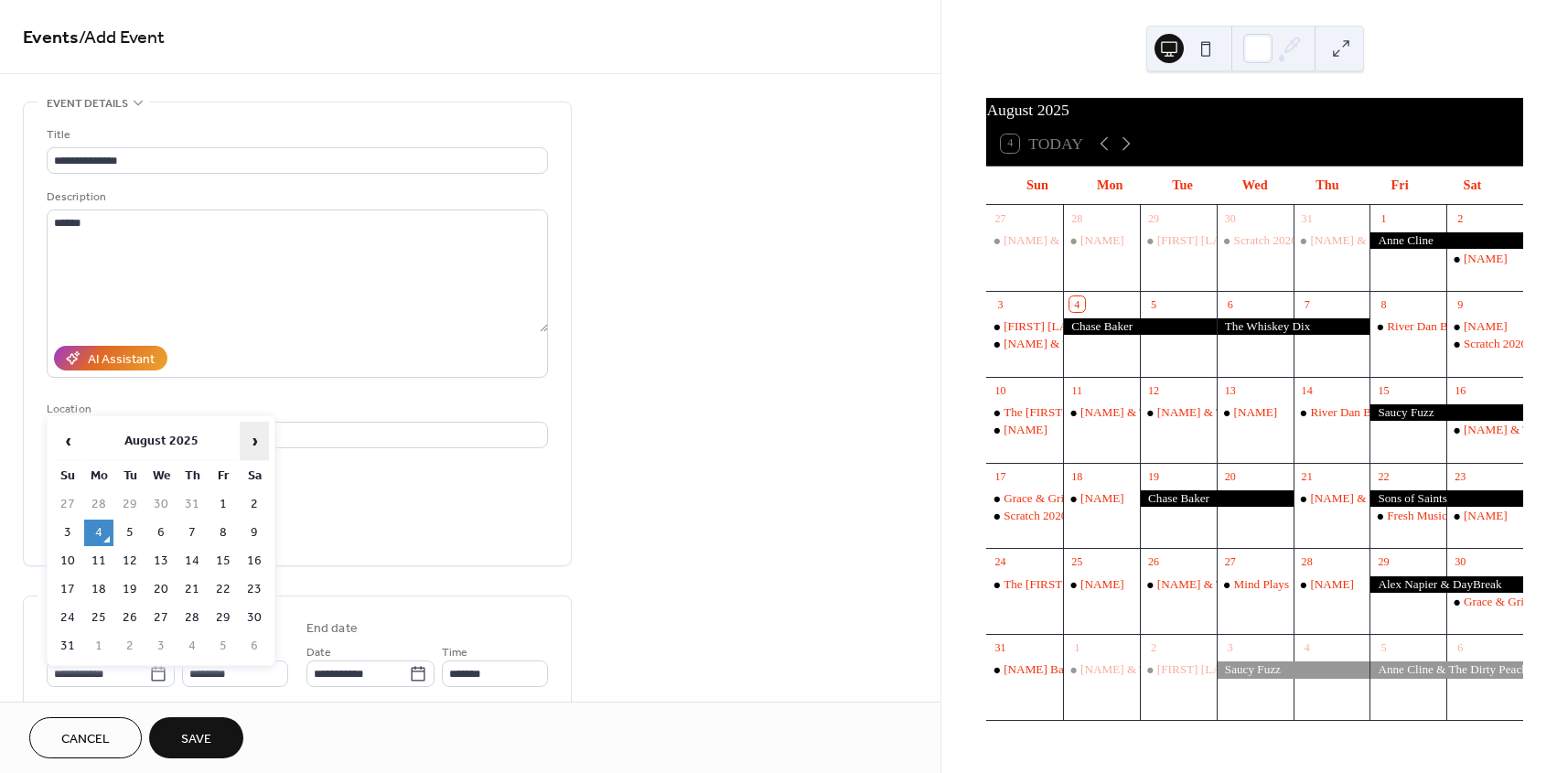 click on "›" at bounding box center (254, 441) 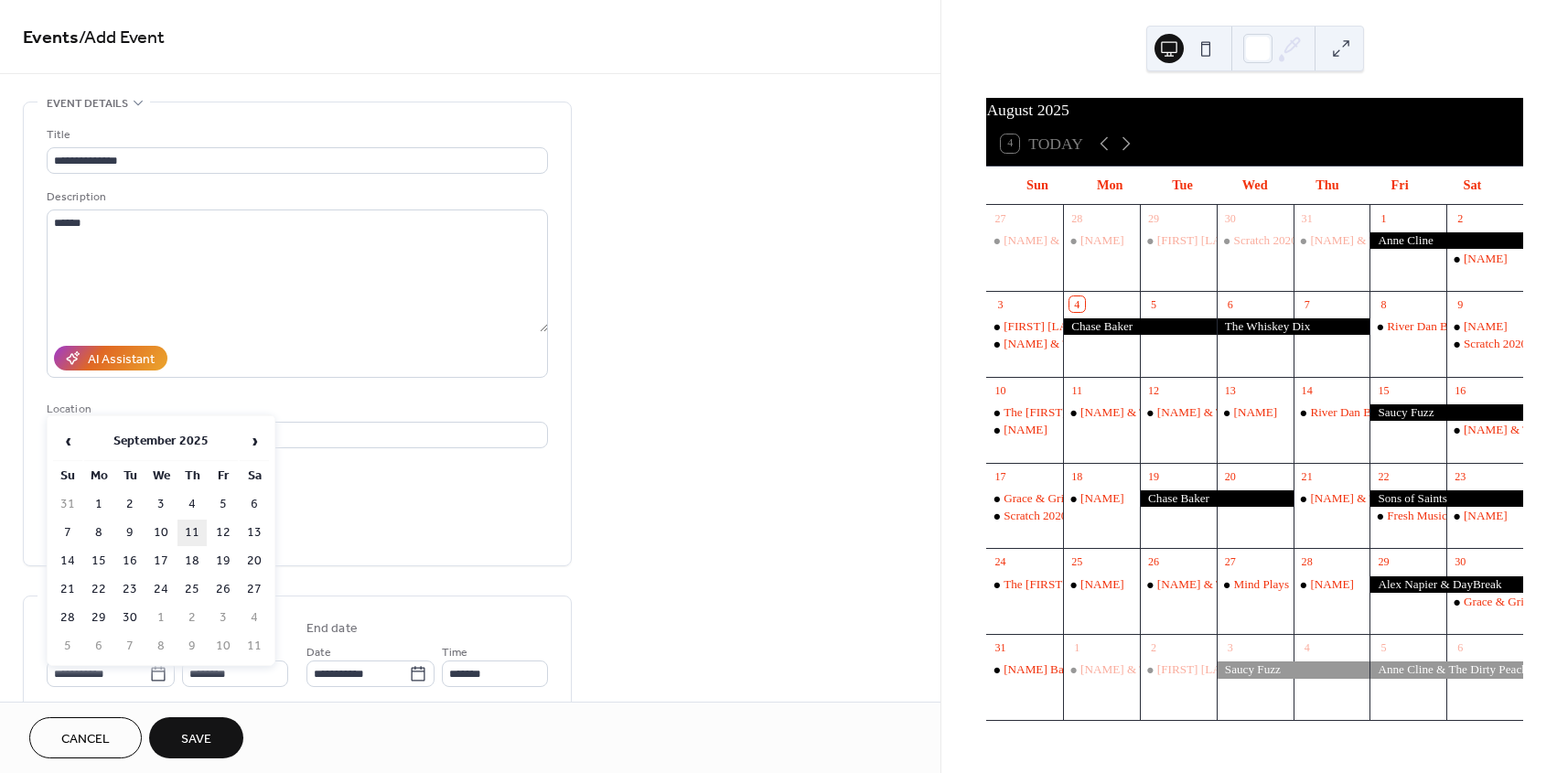 click on "11" at bounding box center (192, 532) 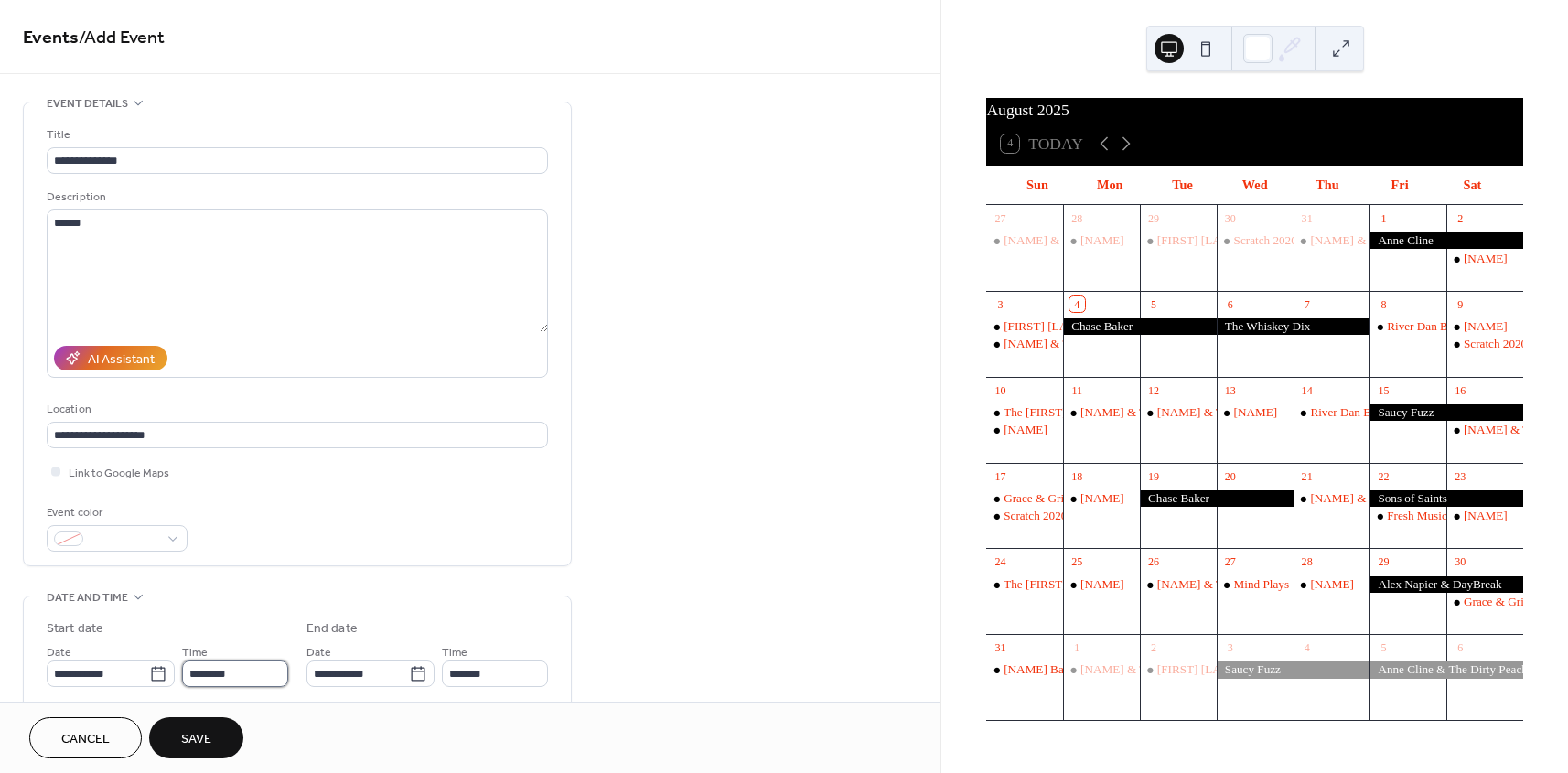 click on "********" at bounding box center (235, 673) 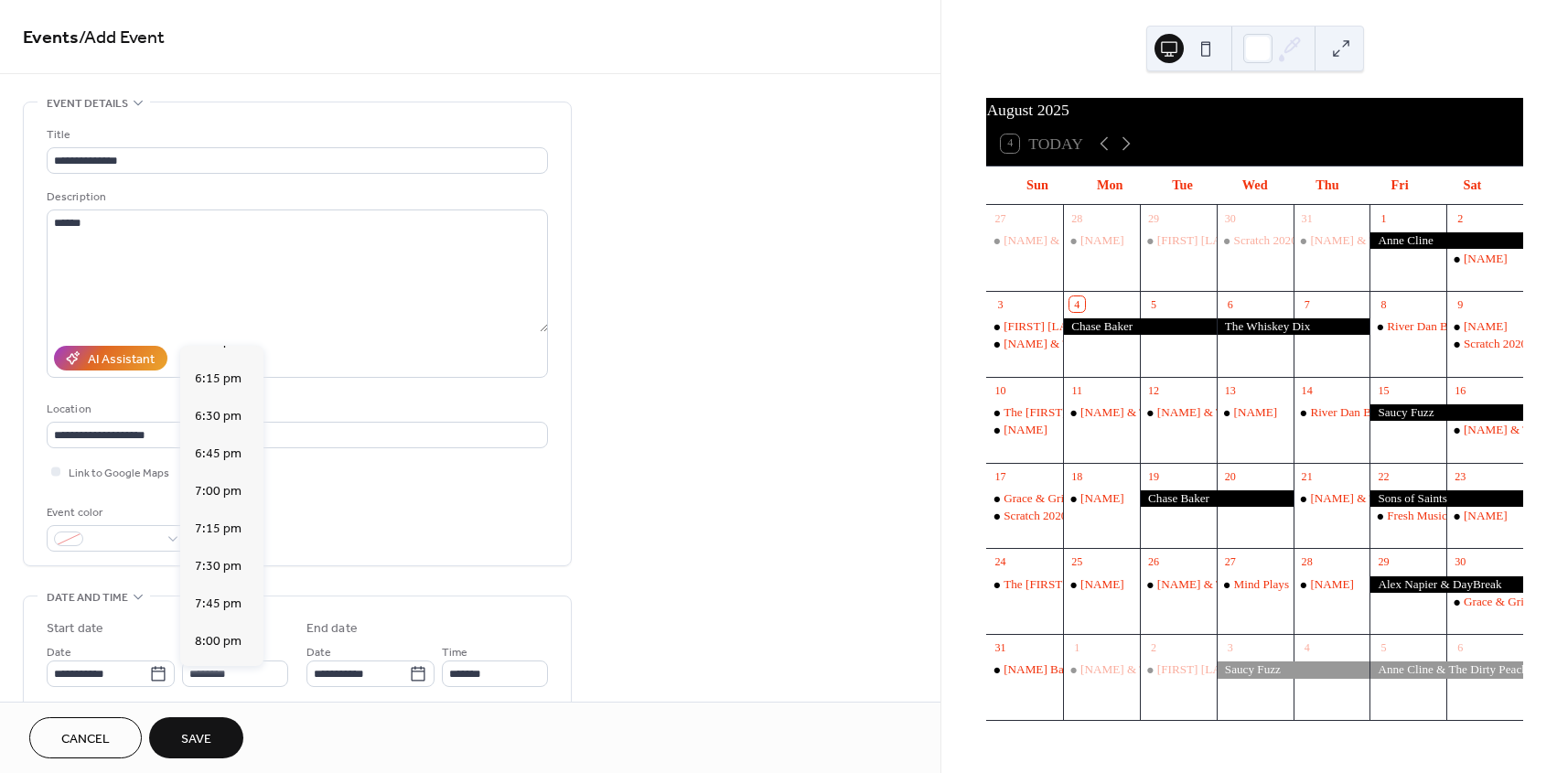 scroll, scrollTop: 2864, scrollLeft: 0, axis: vertical 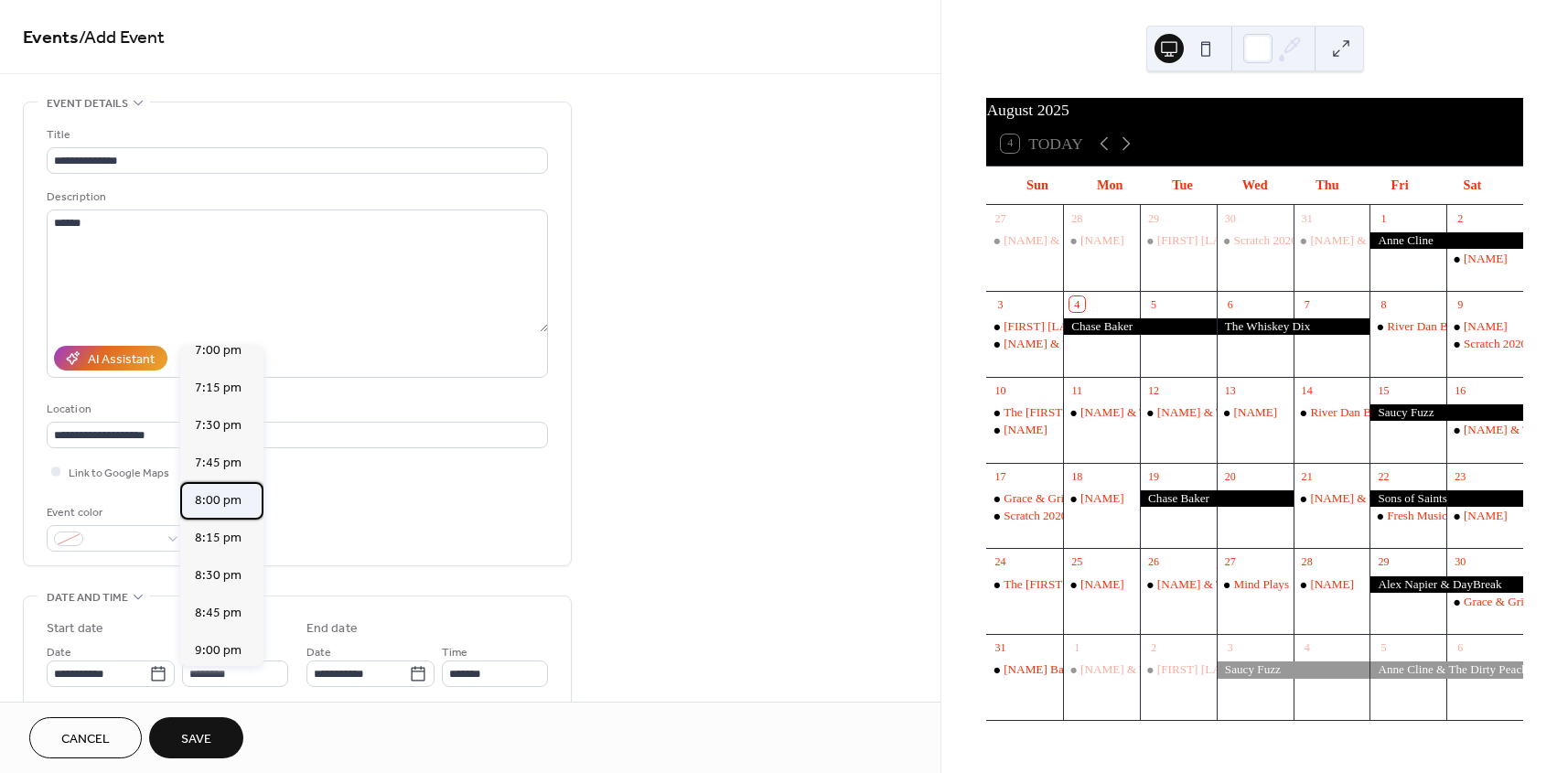 click on "8:00 pm" at bounding box center (218, 500) 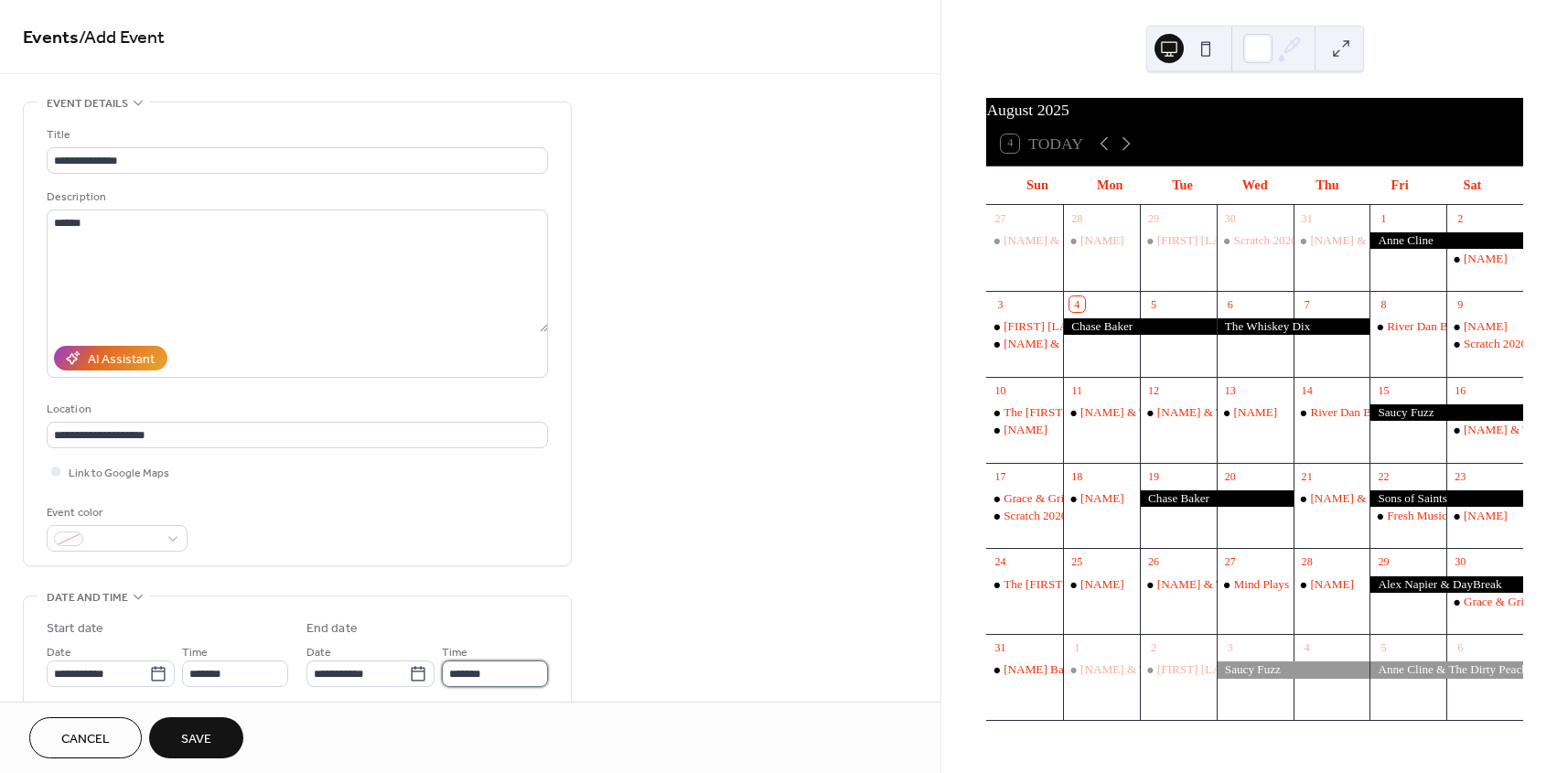 click on "*******" at bounding box center [495, 673] 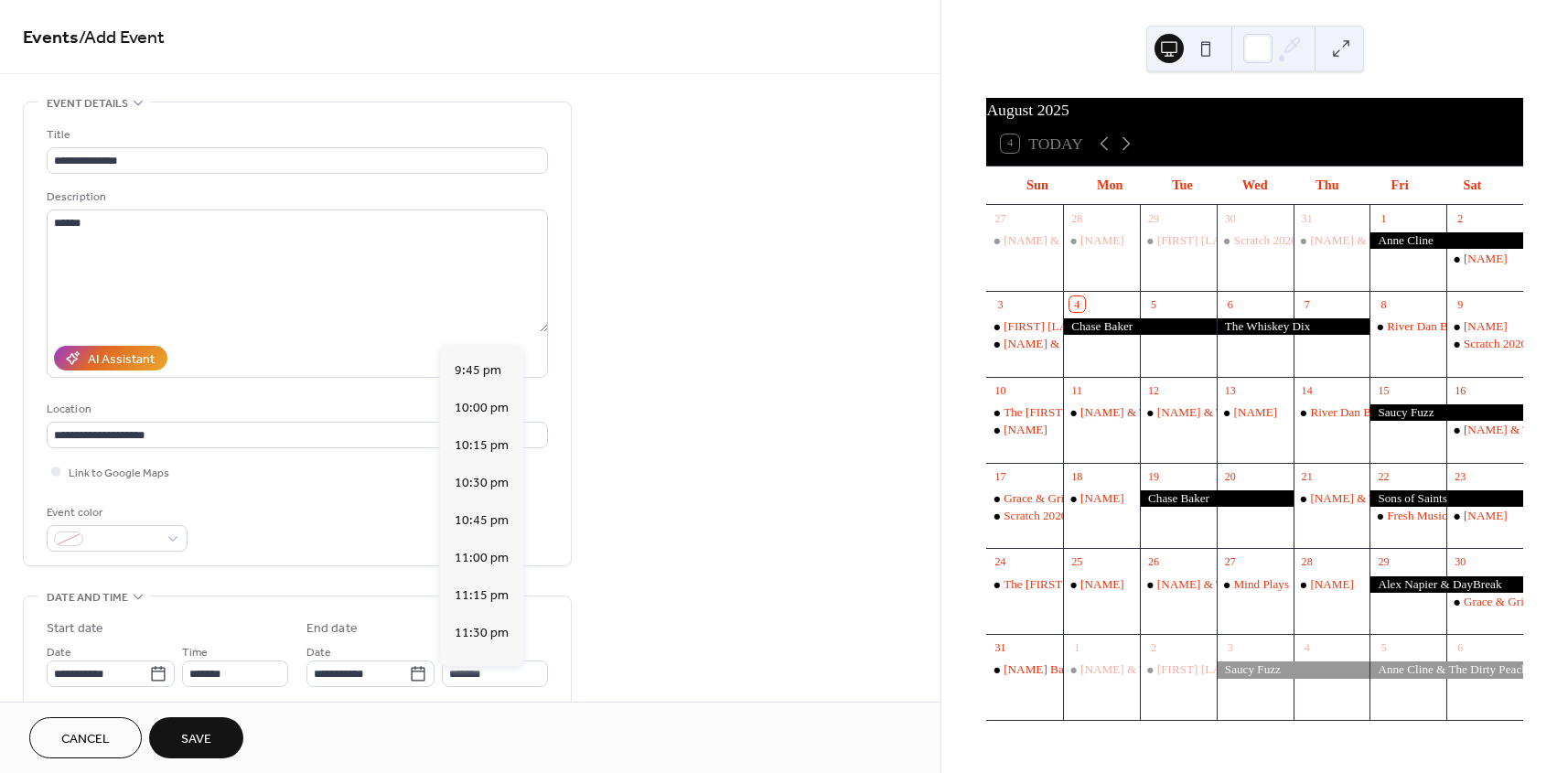scroll, scrollTop: 252, scrollLeft: 0, axis: vertical 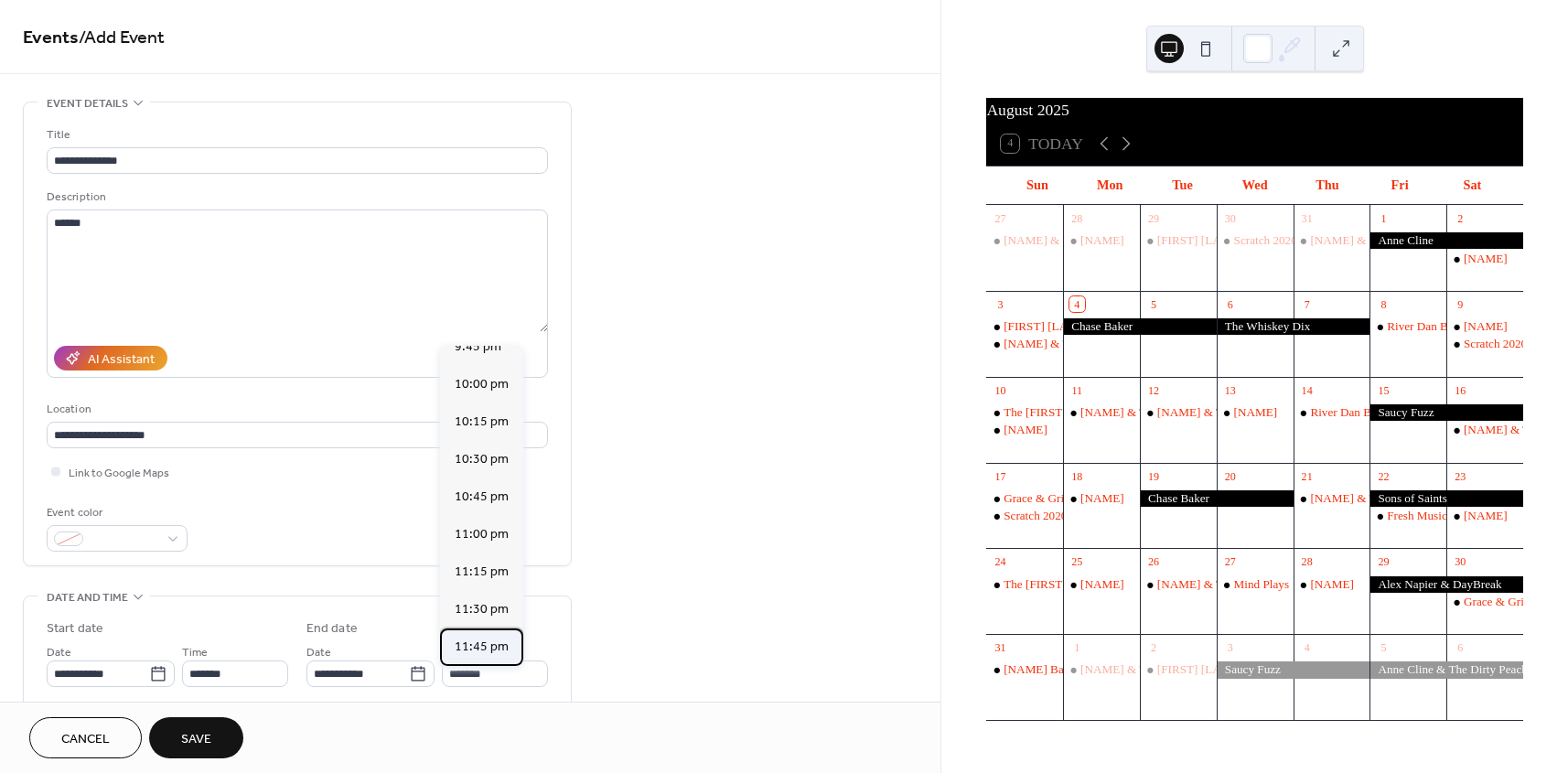 click on "11:45 pm" at bounding box center [481, 647] 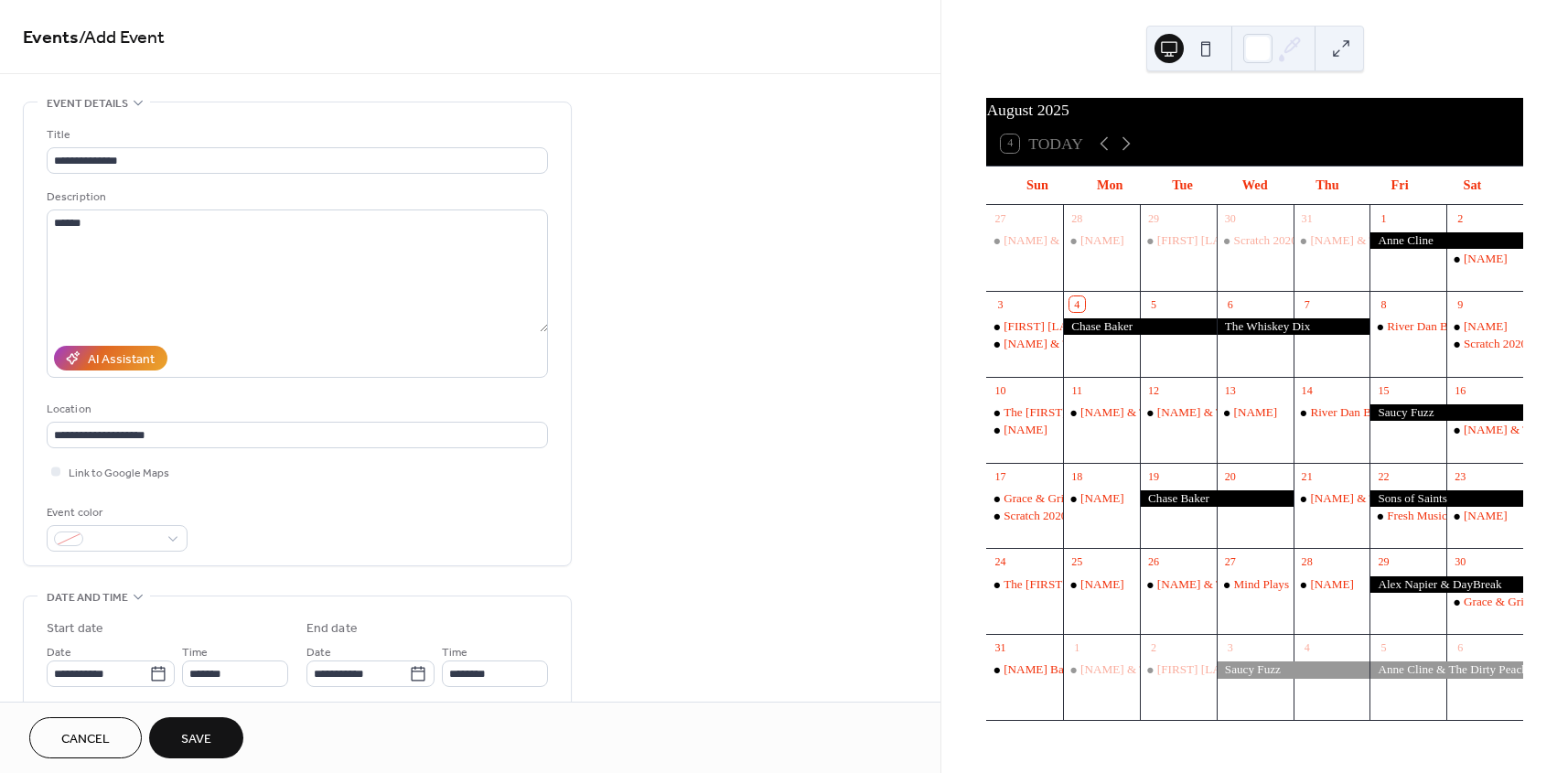 click on "Save" at bounding box center [196, 737] 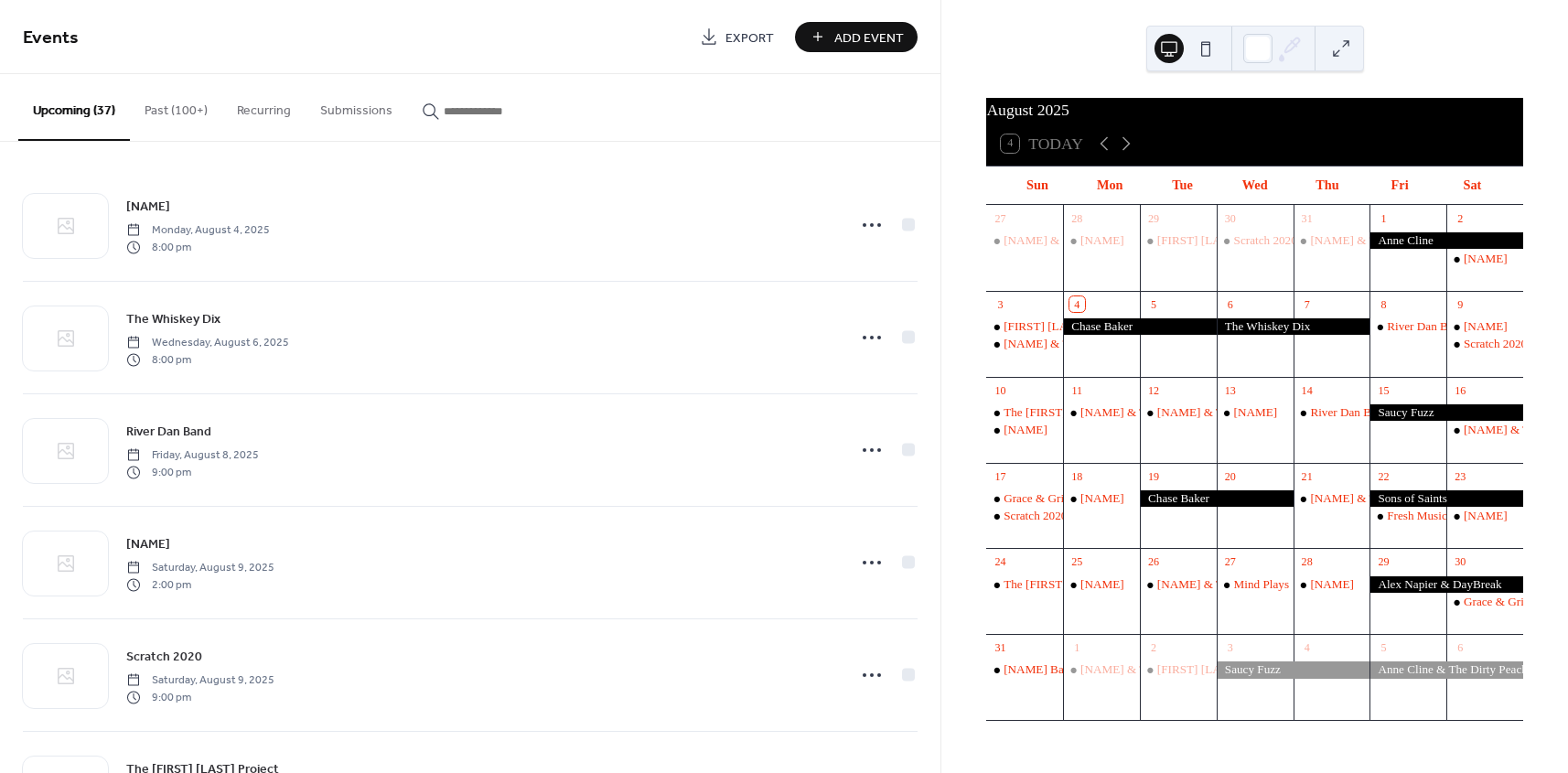 click on "Add Event" at bounding box center [856, 37] 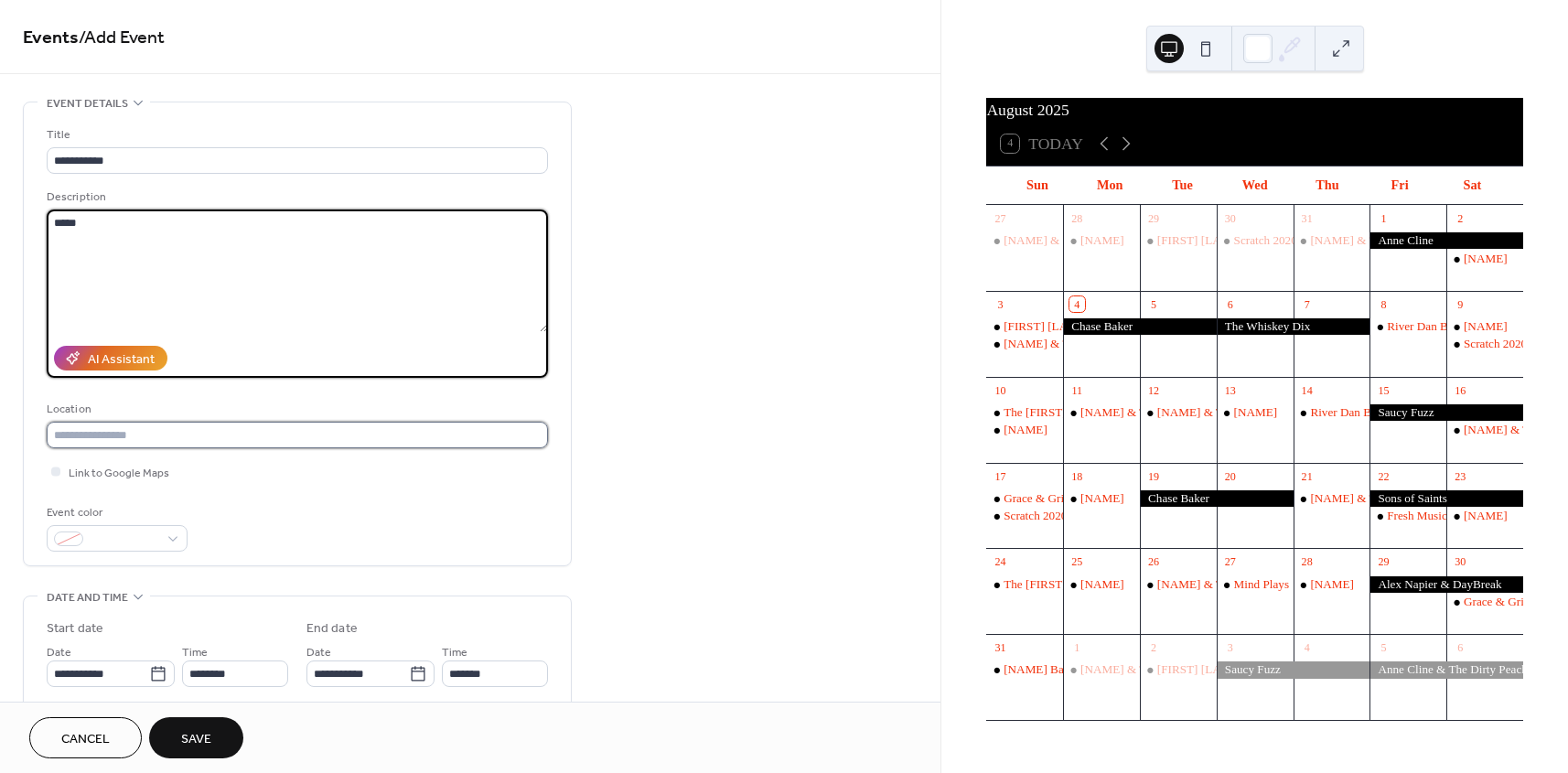 click at bounding box center (297, 435) 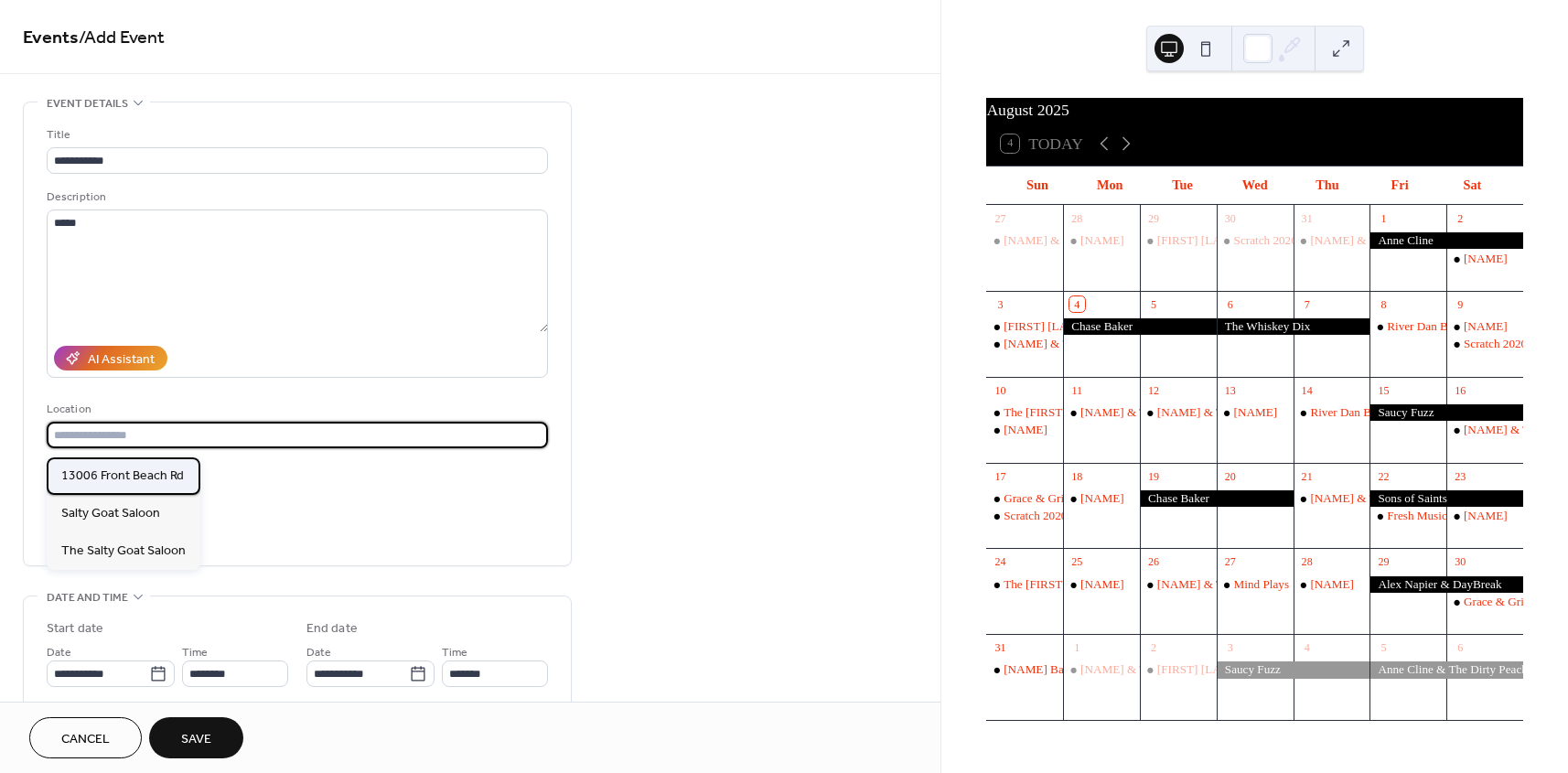 click on "13006 Front Beach Rd" at bounding box center [123, 476] 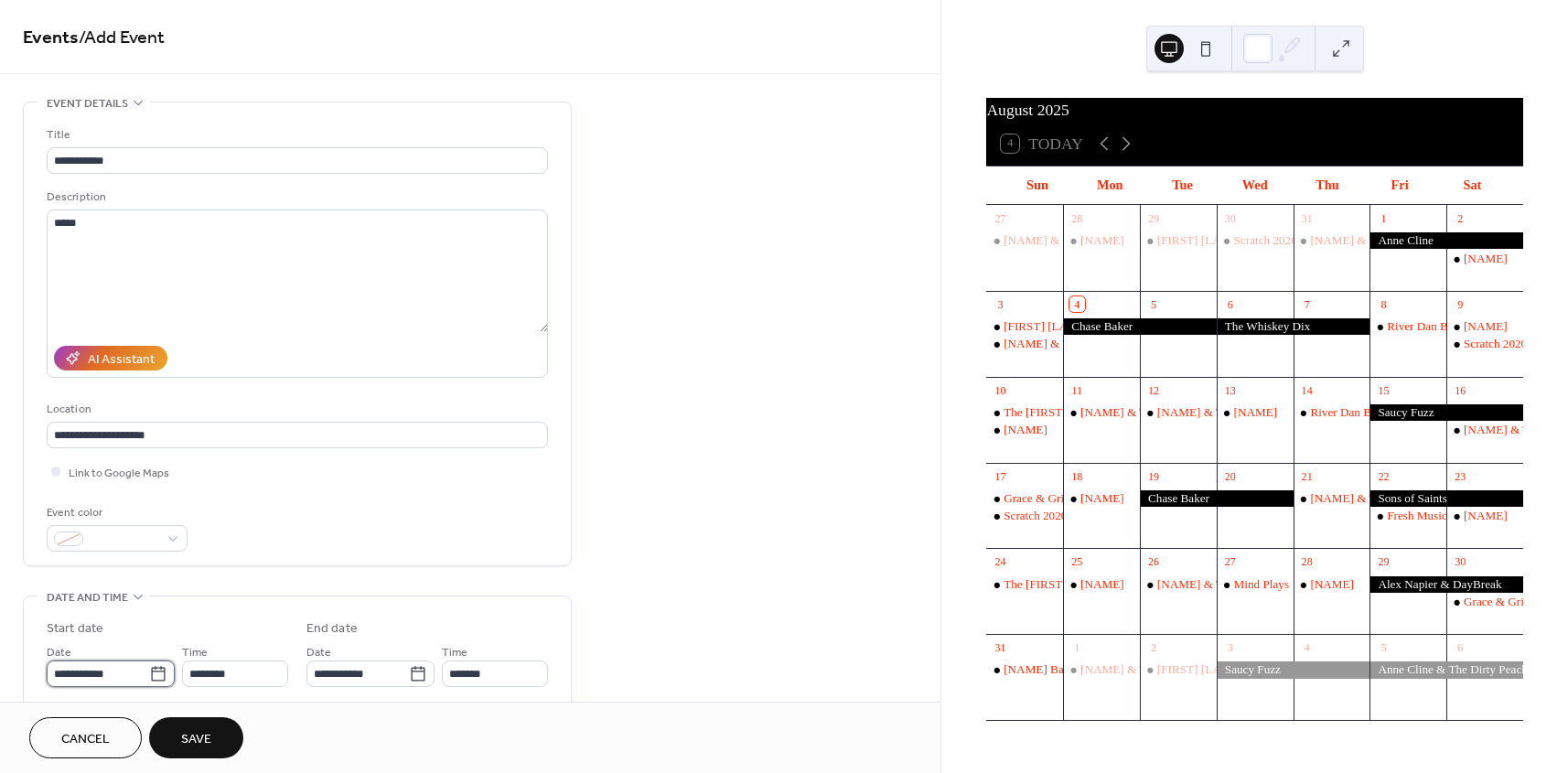 click on "**********" at bounding box center (98, 673) 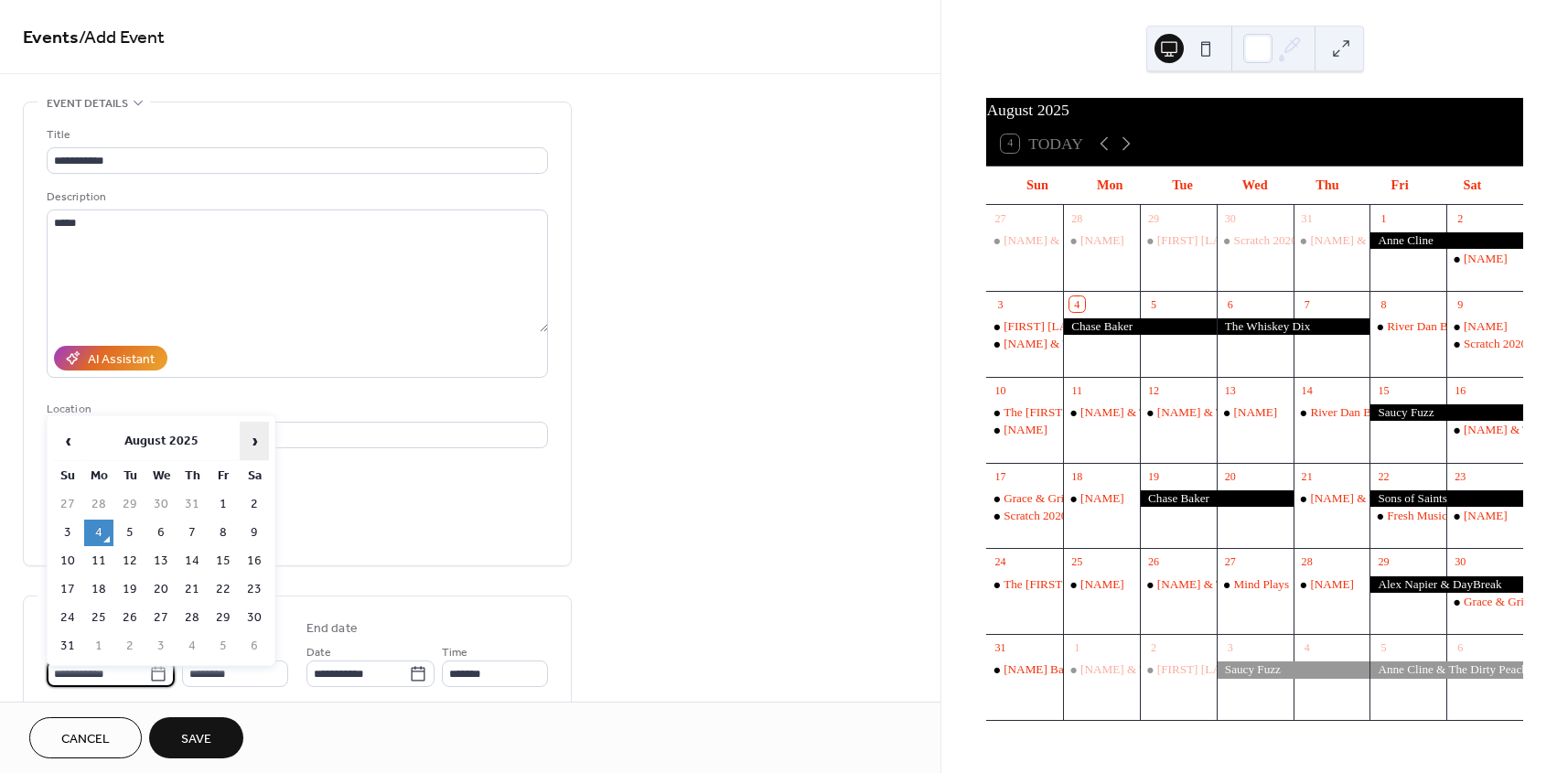 click on "›" at bounding box center (254, 441) 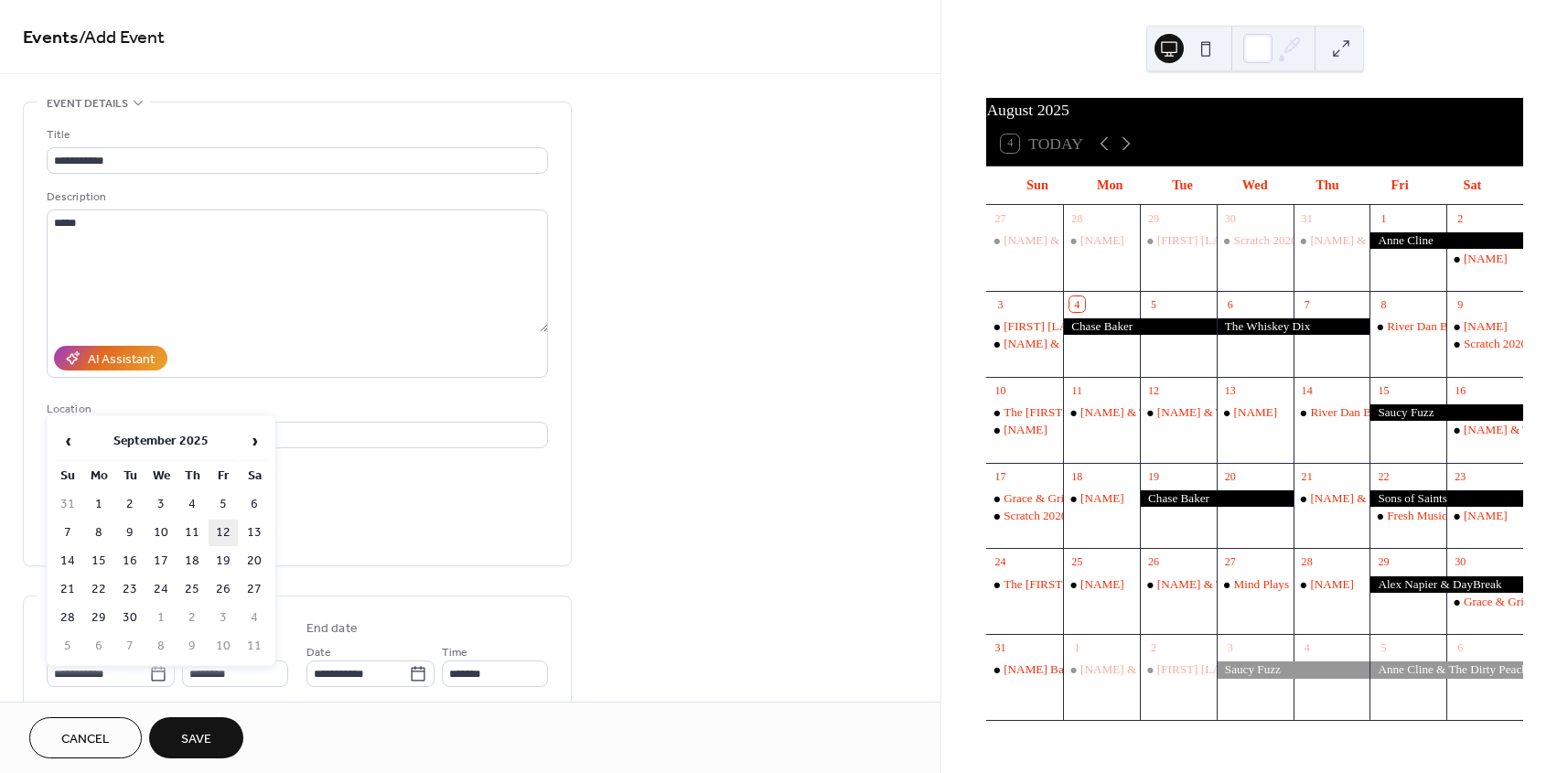 click on "12" at bounding box center (223, 532) 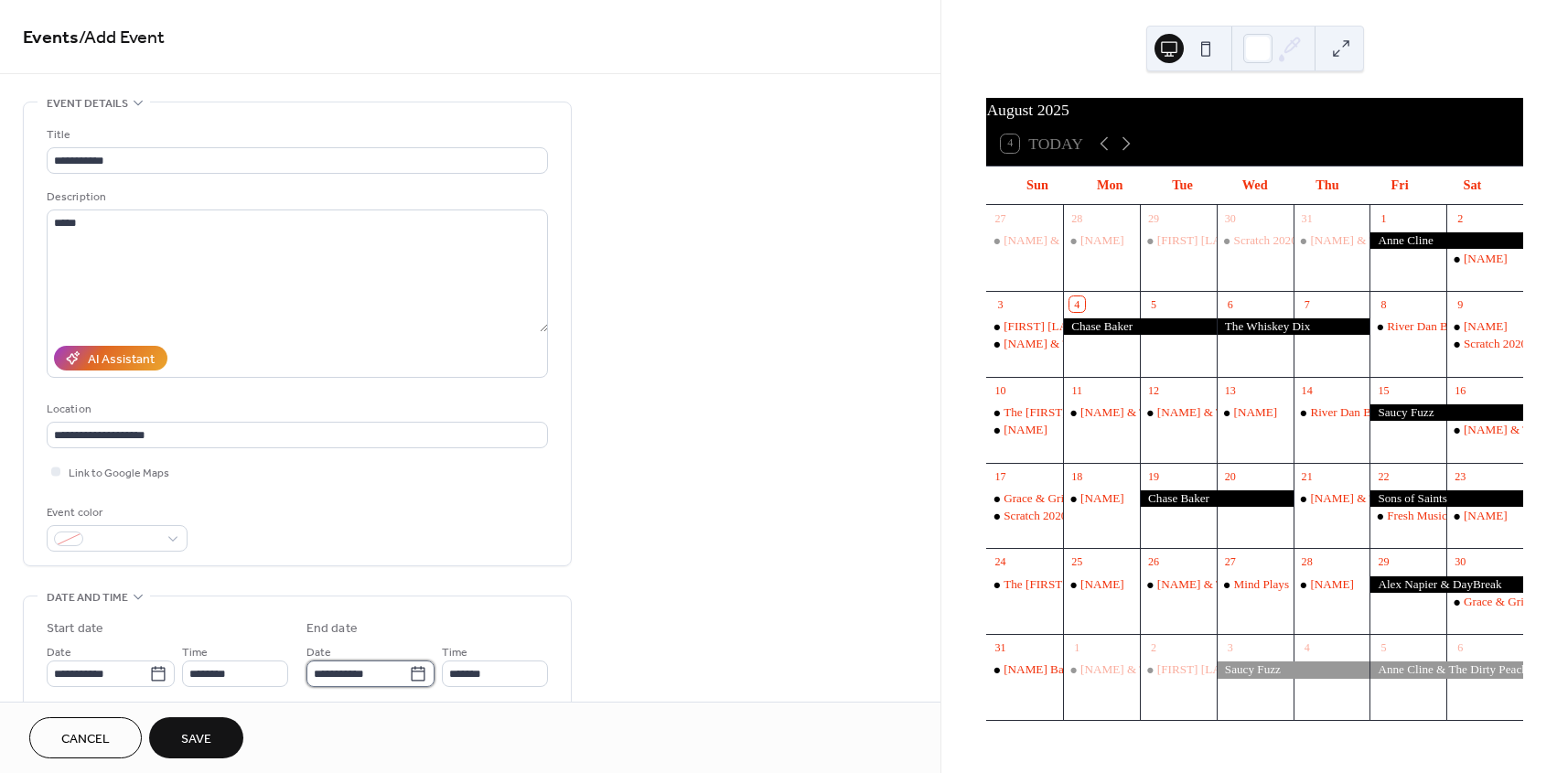 click on "**********" at bounding box center (358, 673) 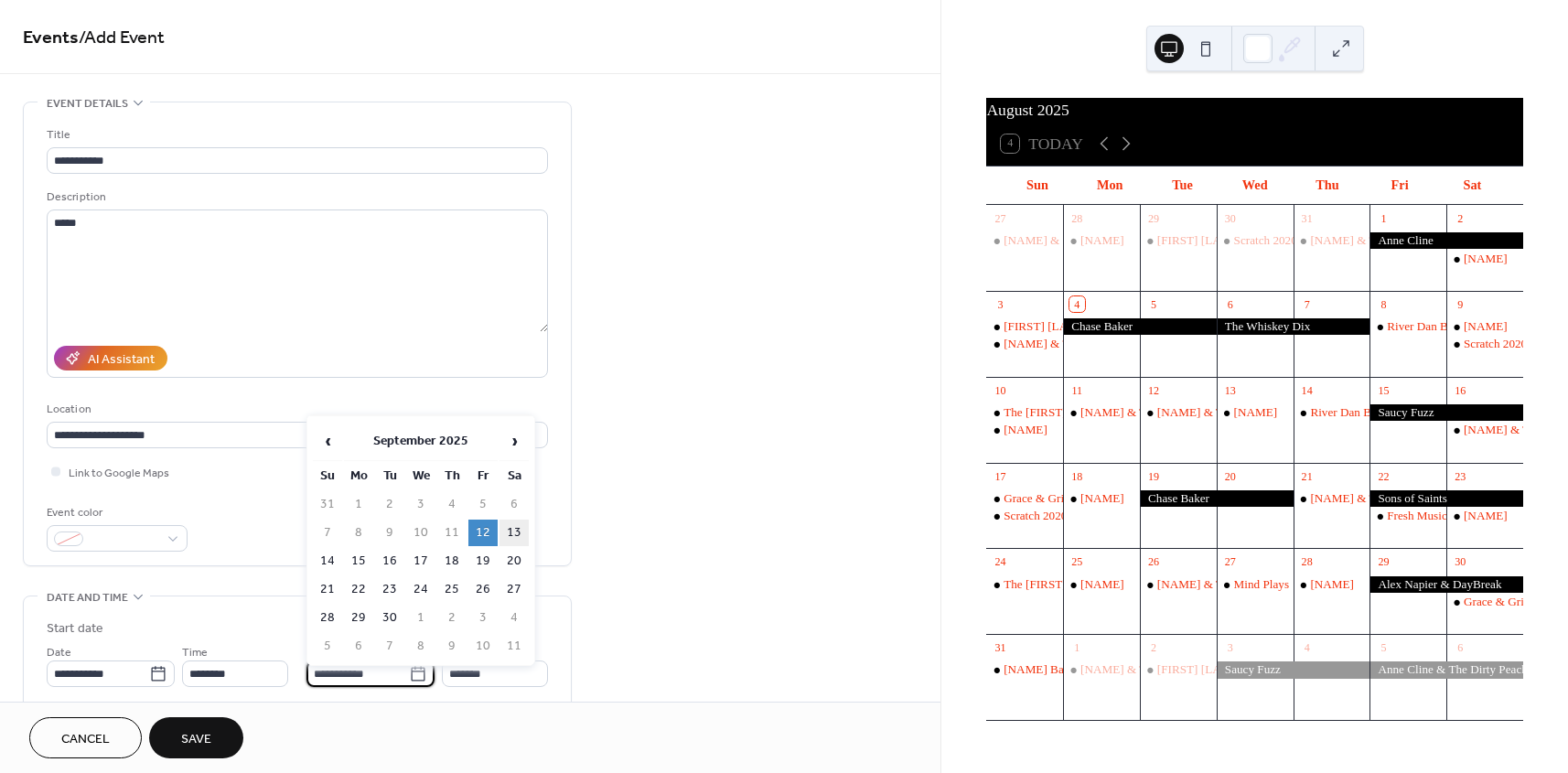 click on "13" at bounding box center [514, 532] 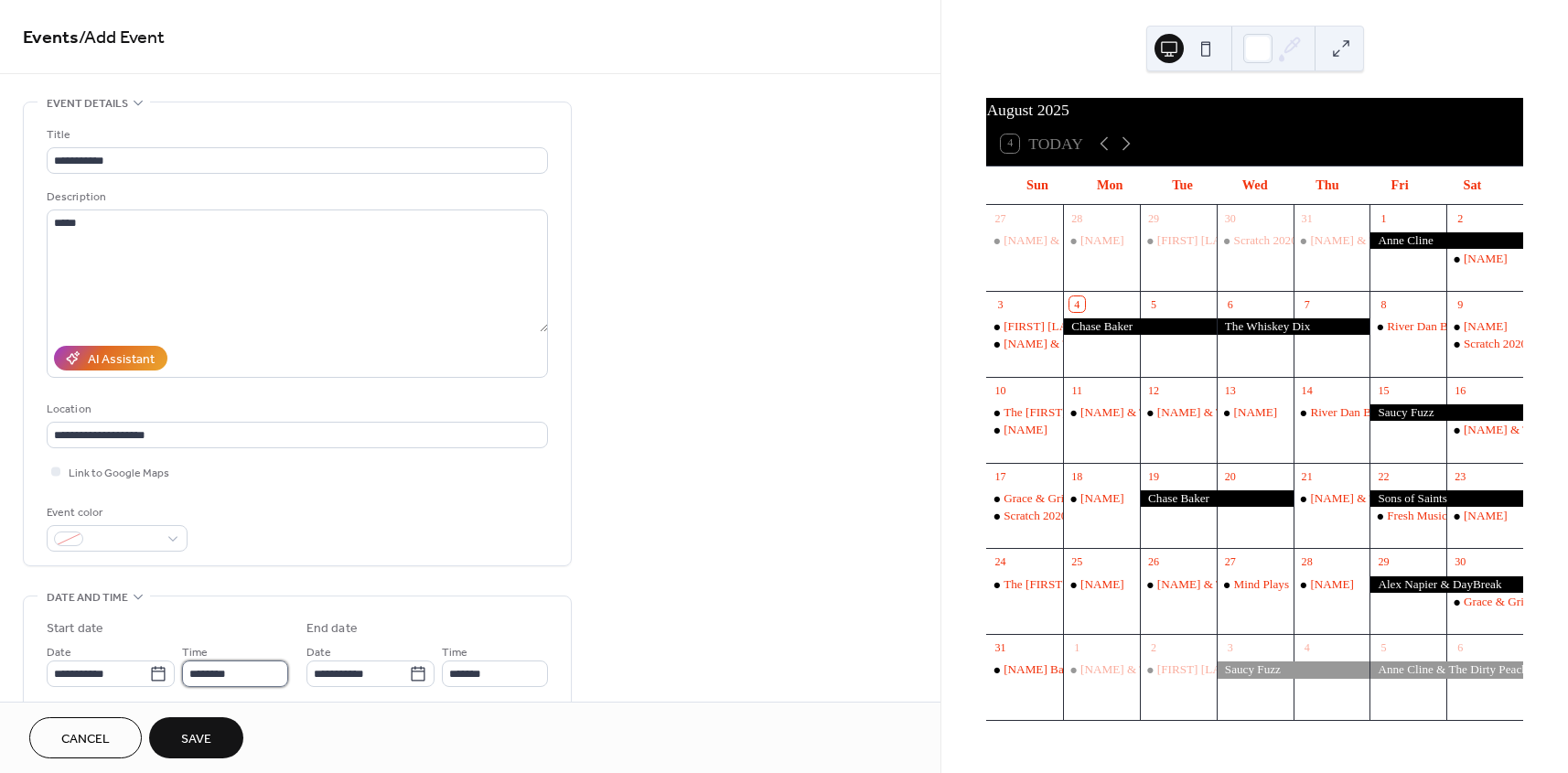 click on "********" at bounding box center (235, 673) 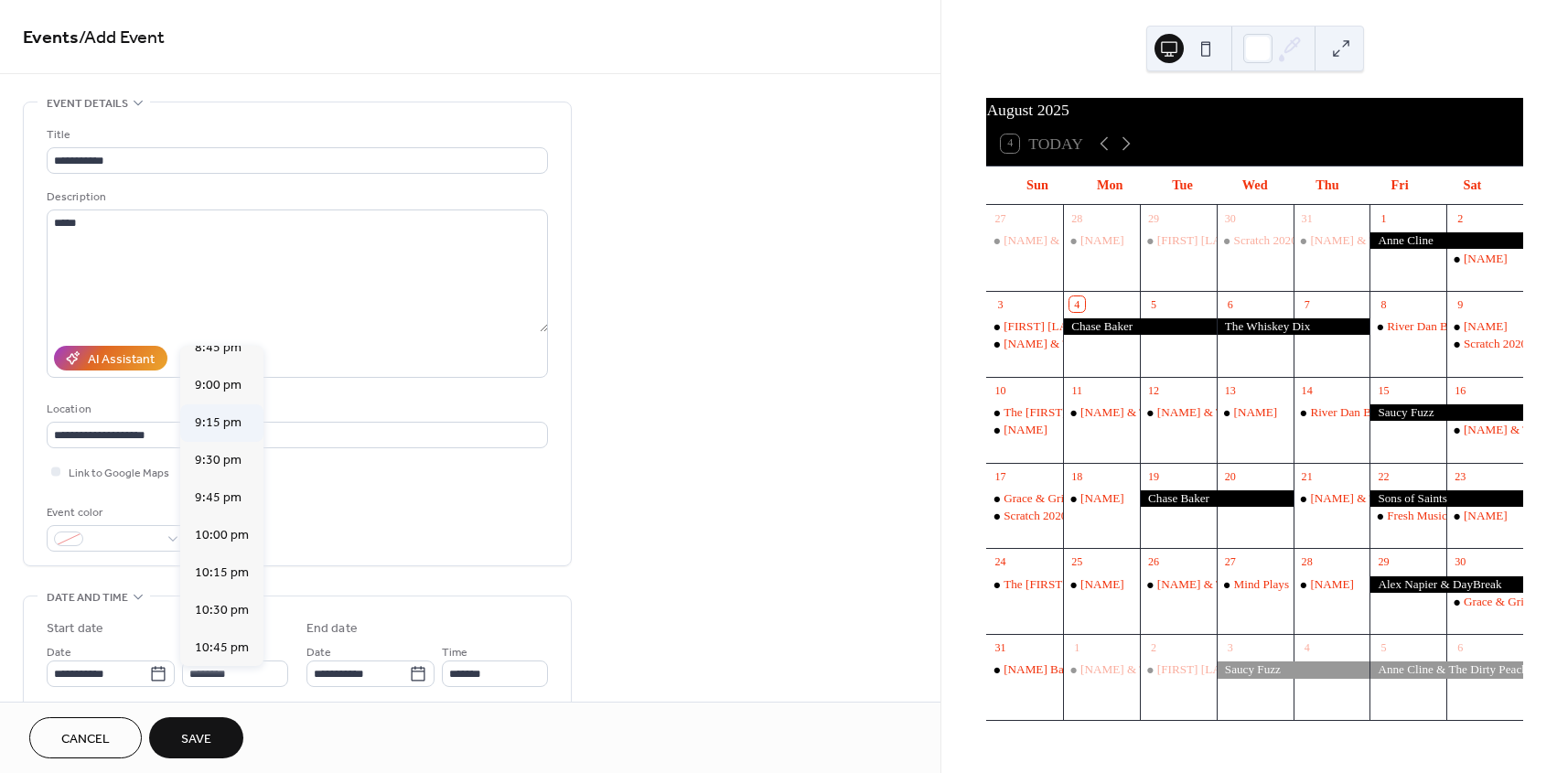scroll, scrollTop: 3129, scrollLeft: 0, axis: vertical 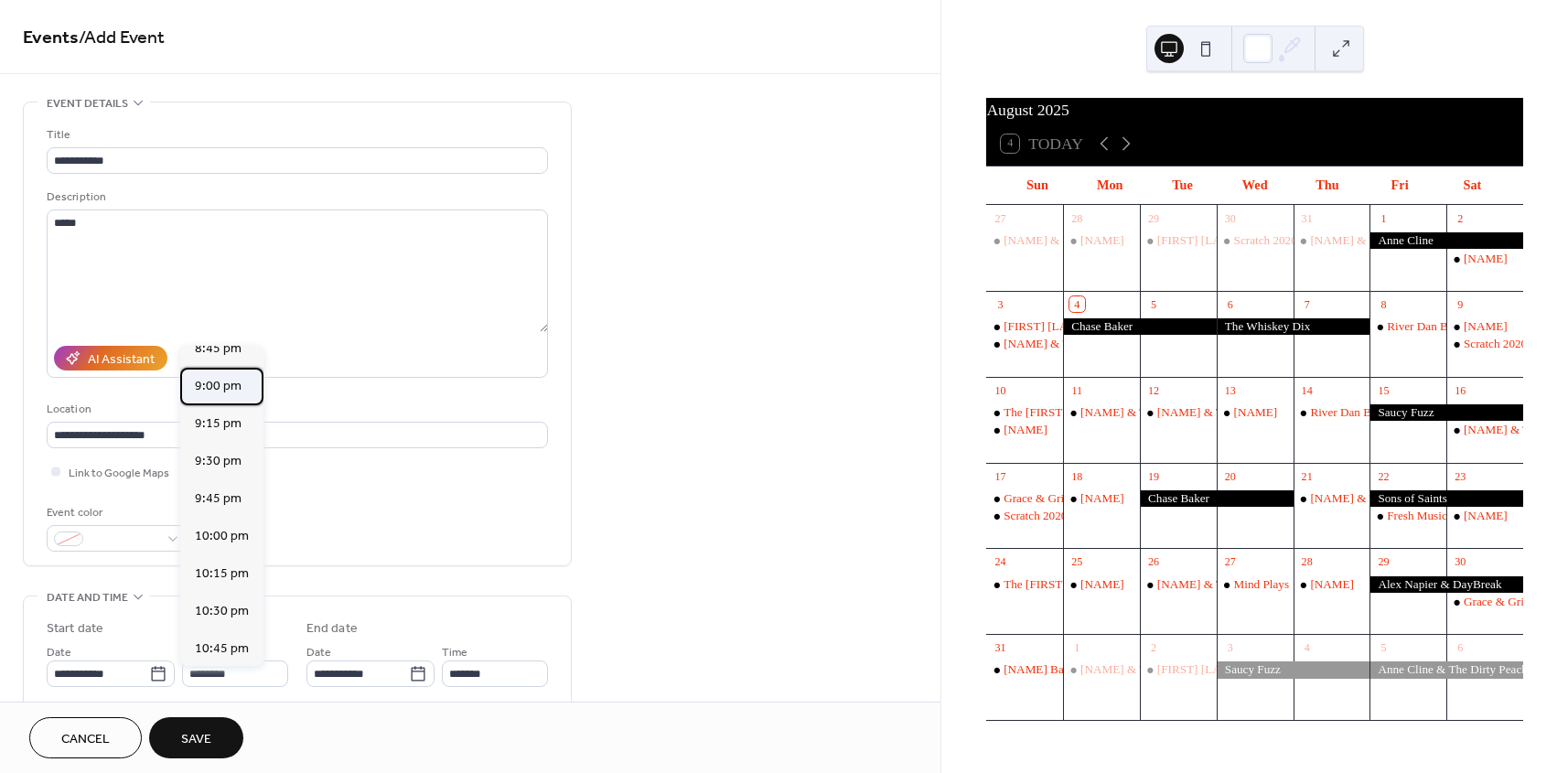 click on "9:00 pm" at bounding box center (218, 386) 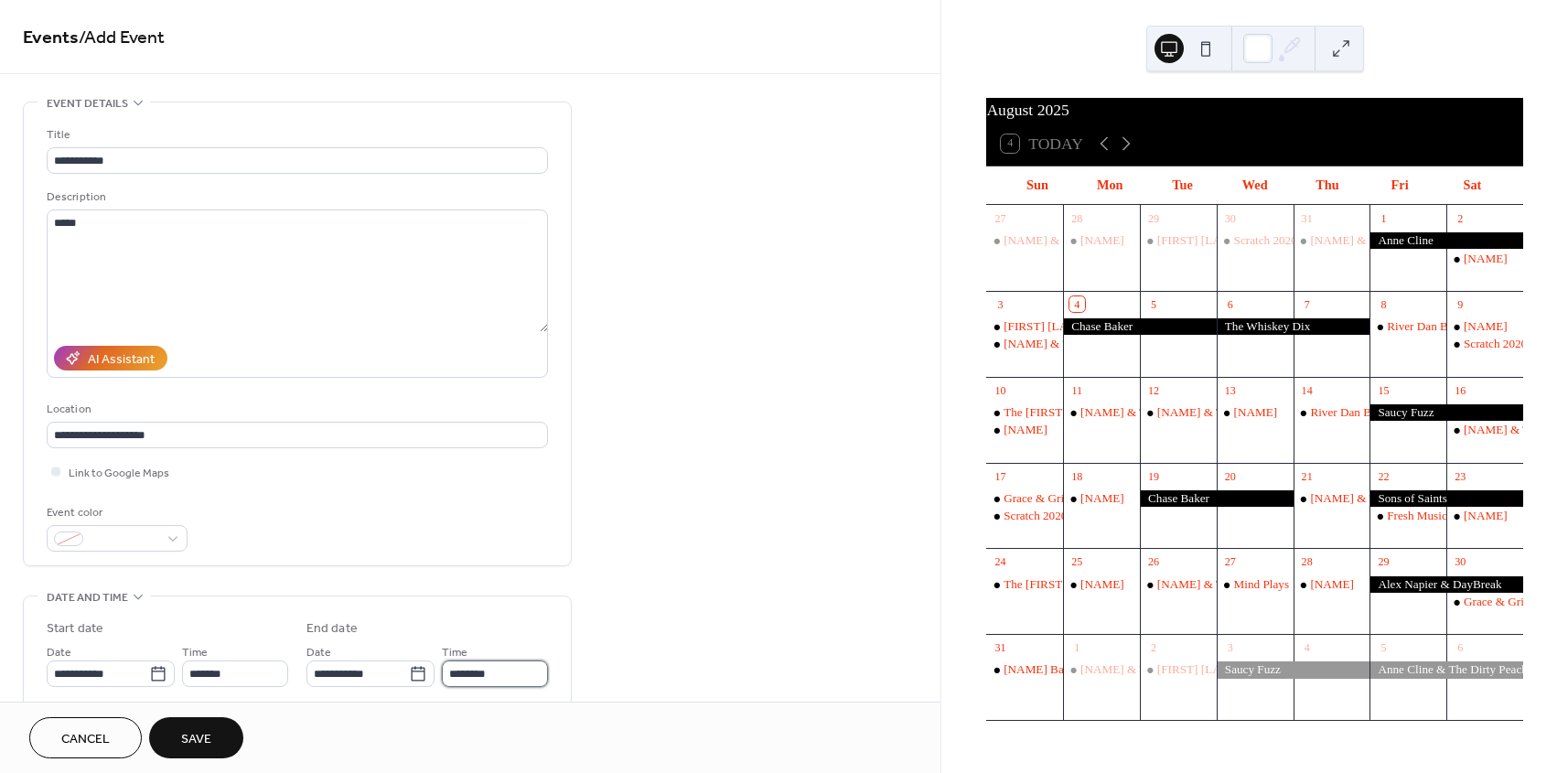 click on "********" at bounding box center (495, 673) 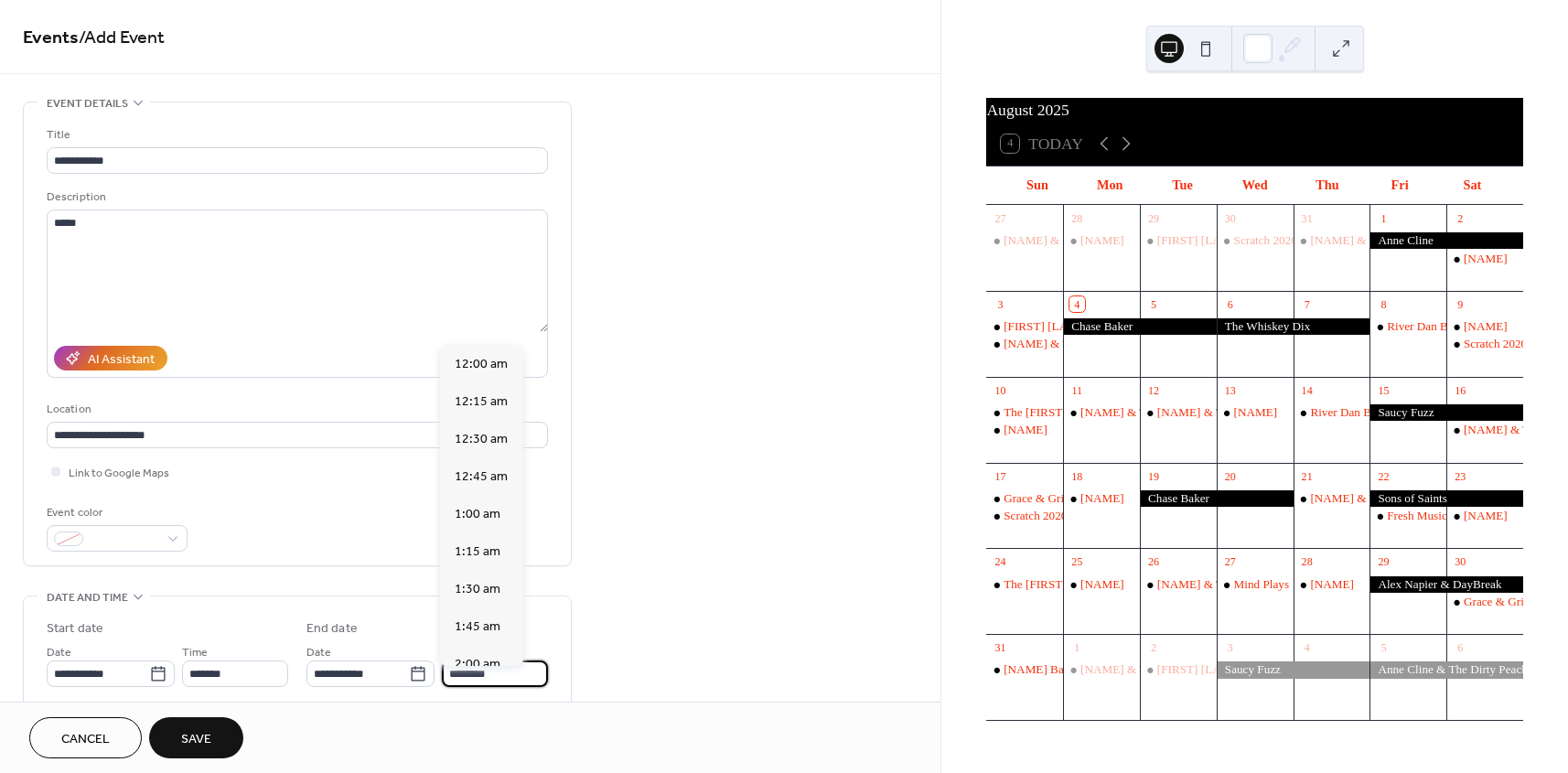 scroll, scrollTop: 3252, scrollLeft: 0, axis: vertical 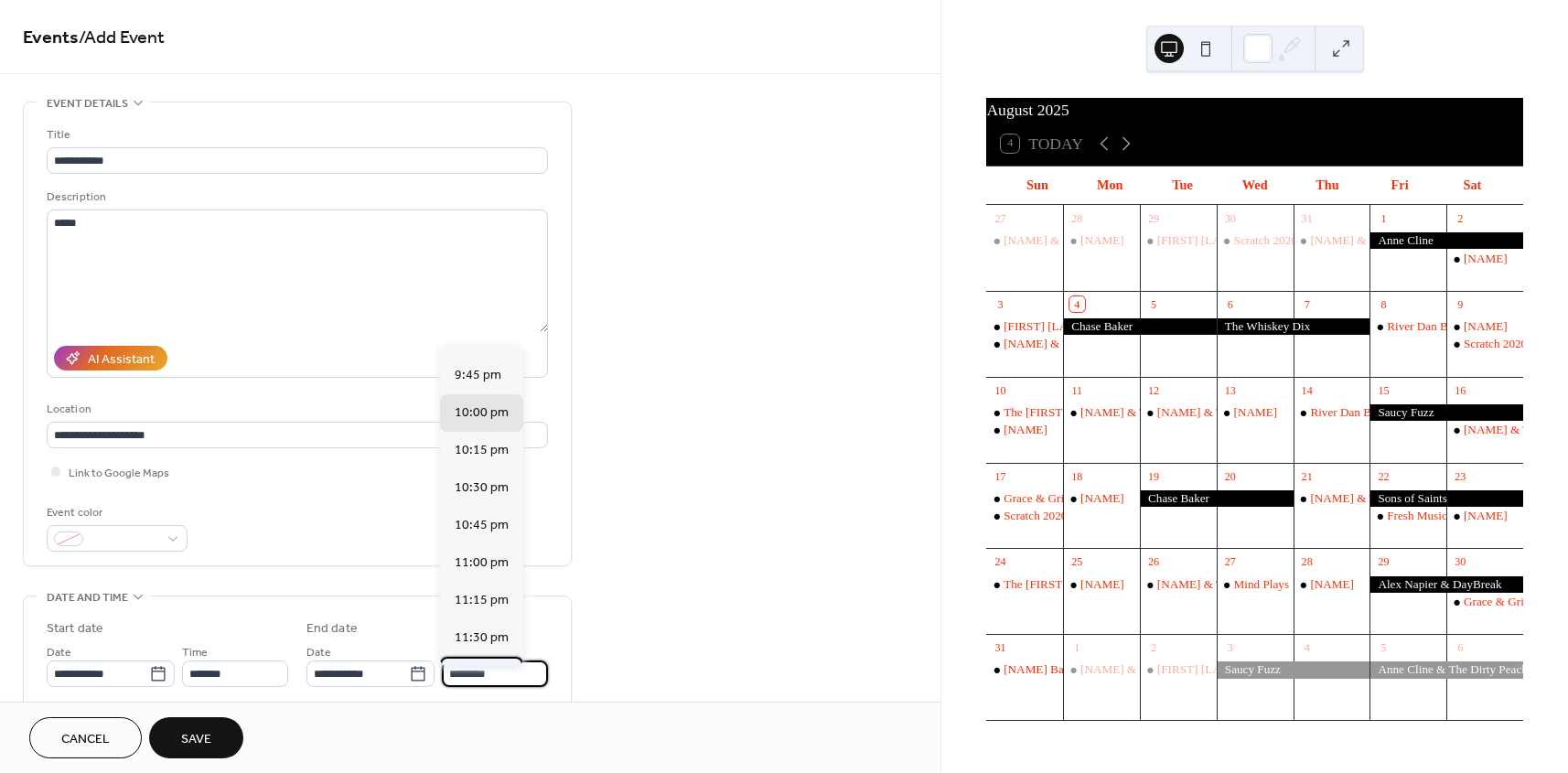 click on "11:45 pm" at bounding box center [481, 675] 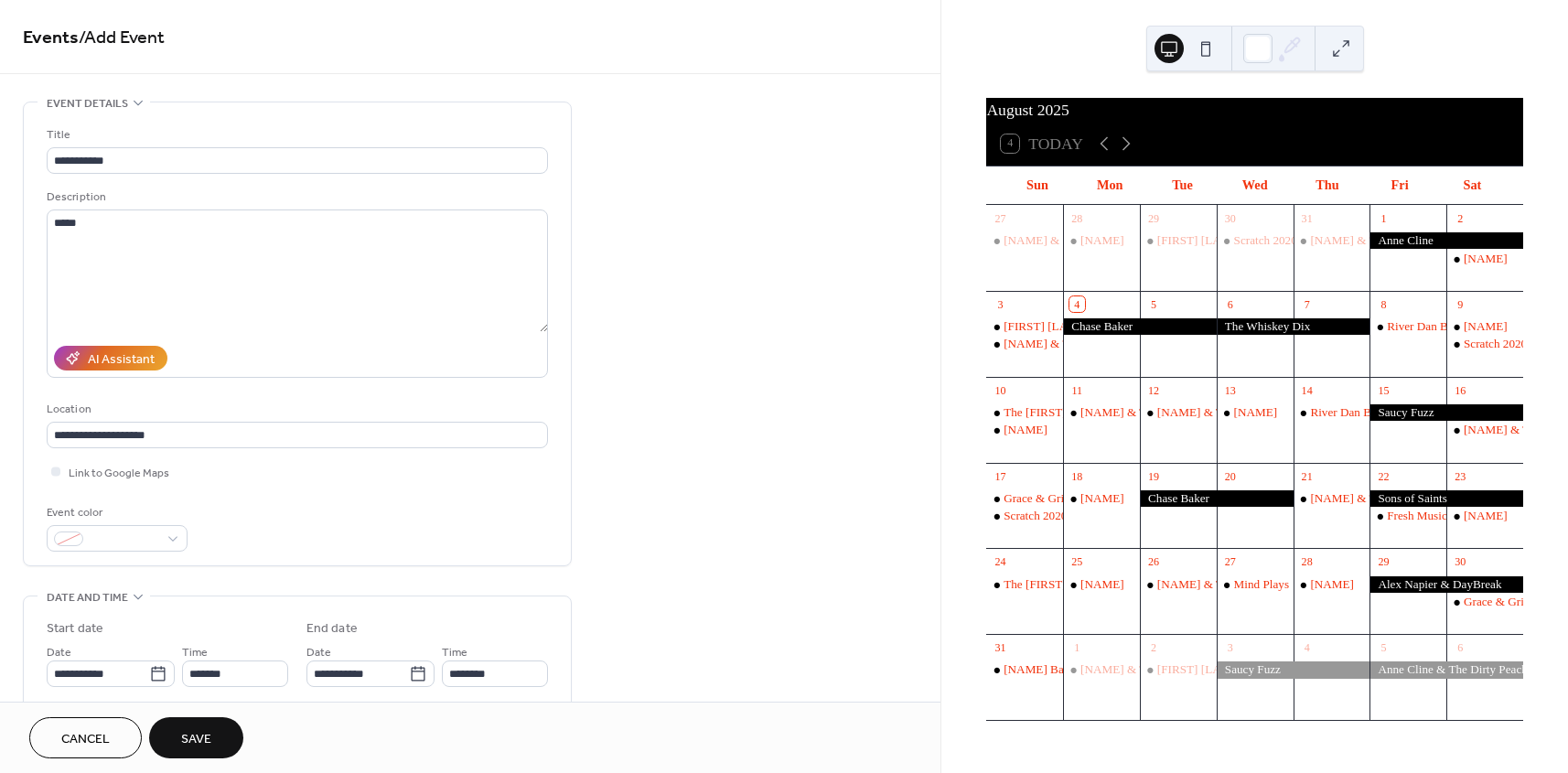 click on "Save" at bounding box center (196, 739) 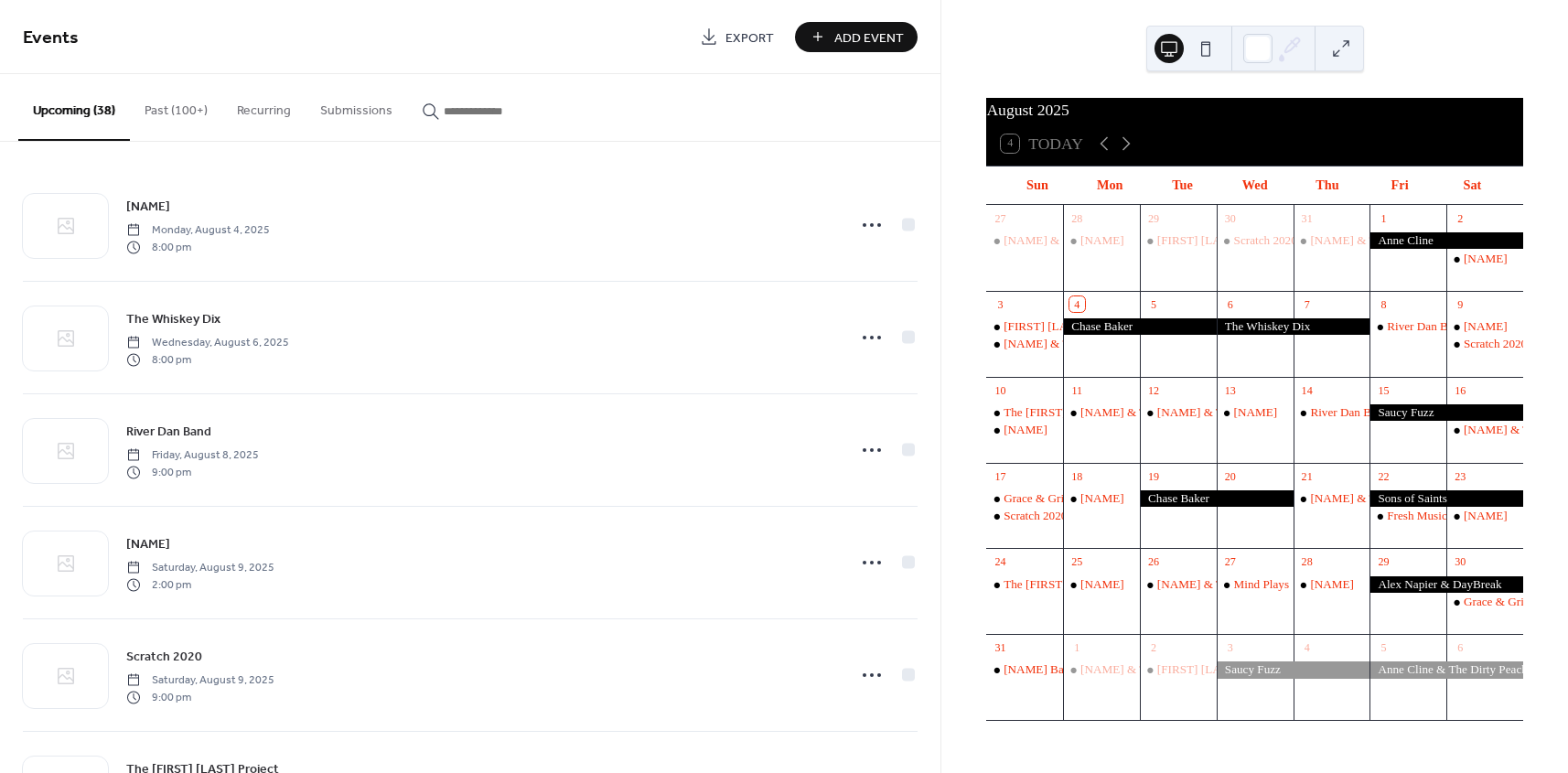 click on "Add Event" at bounding box center [869, 38] 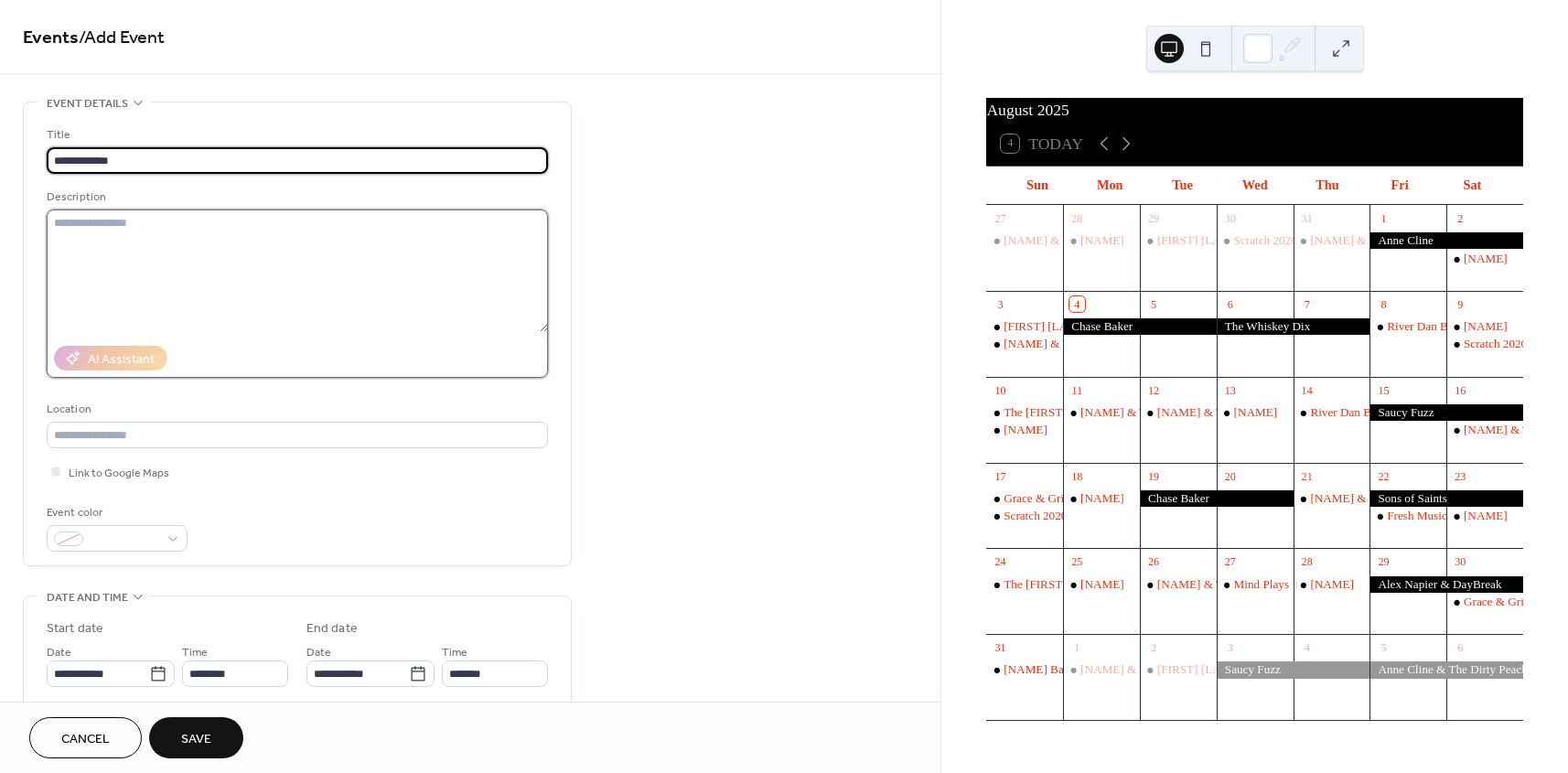 click at bounding box center [297, 271] 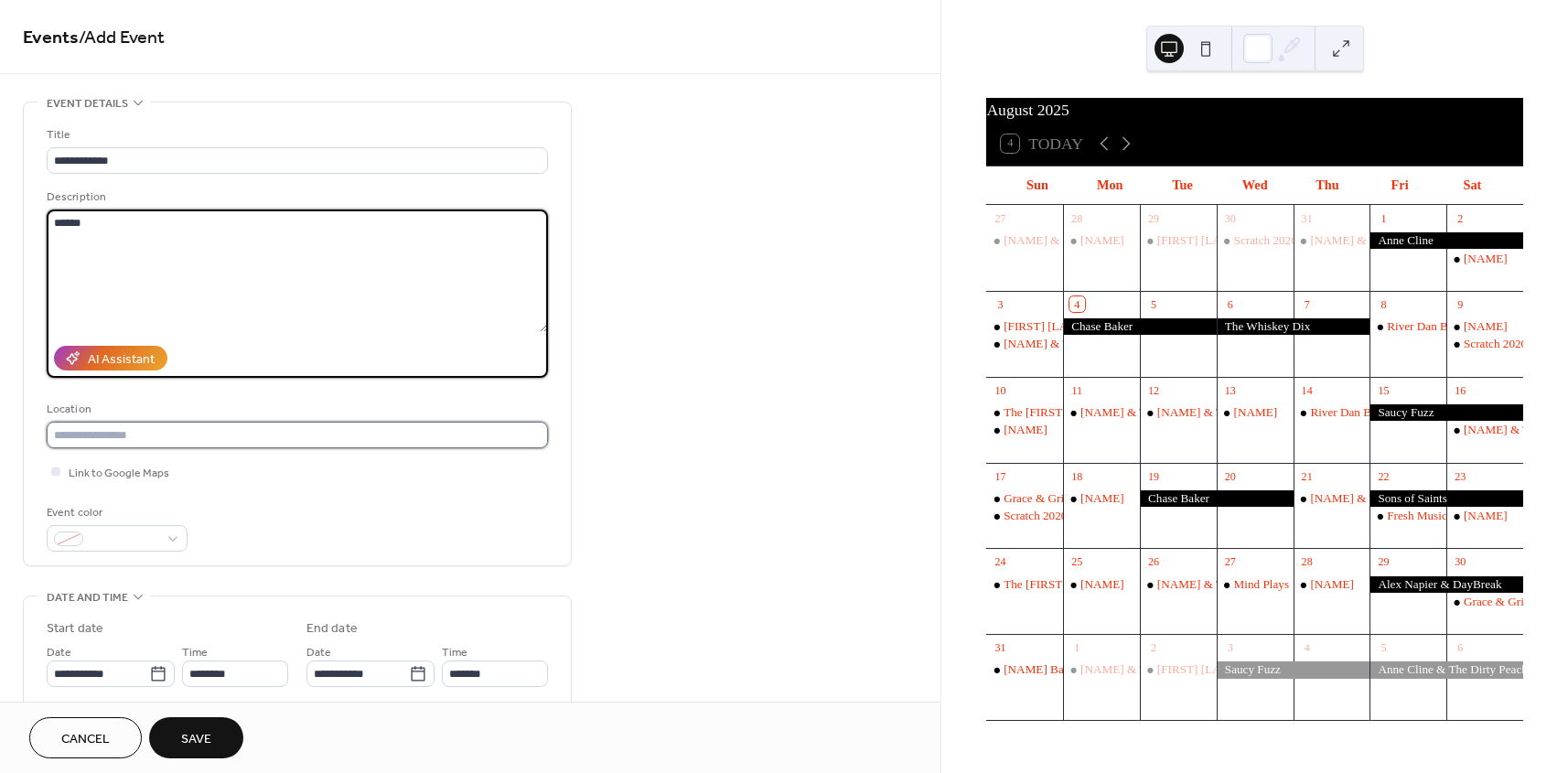 click at bounding box center [297, 435] 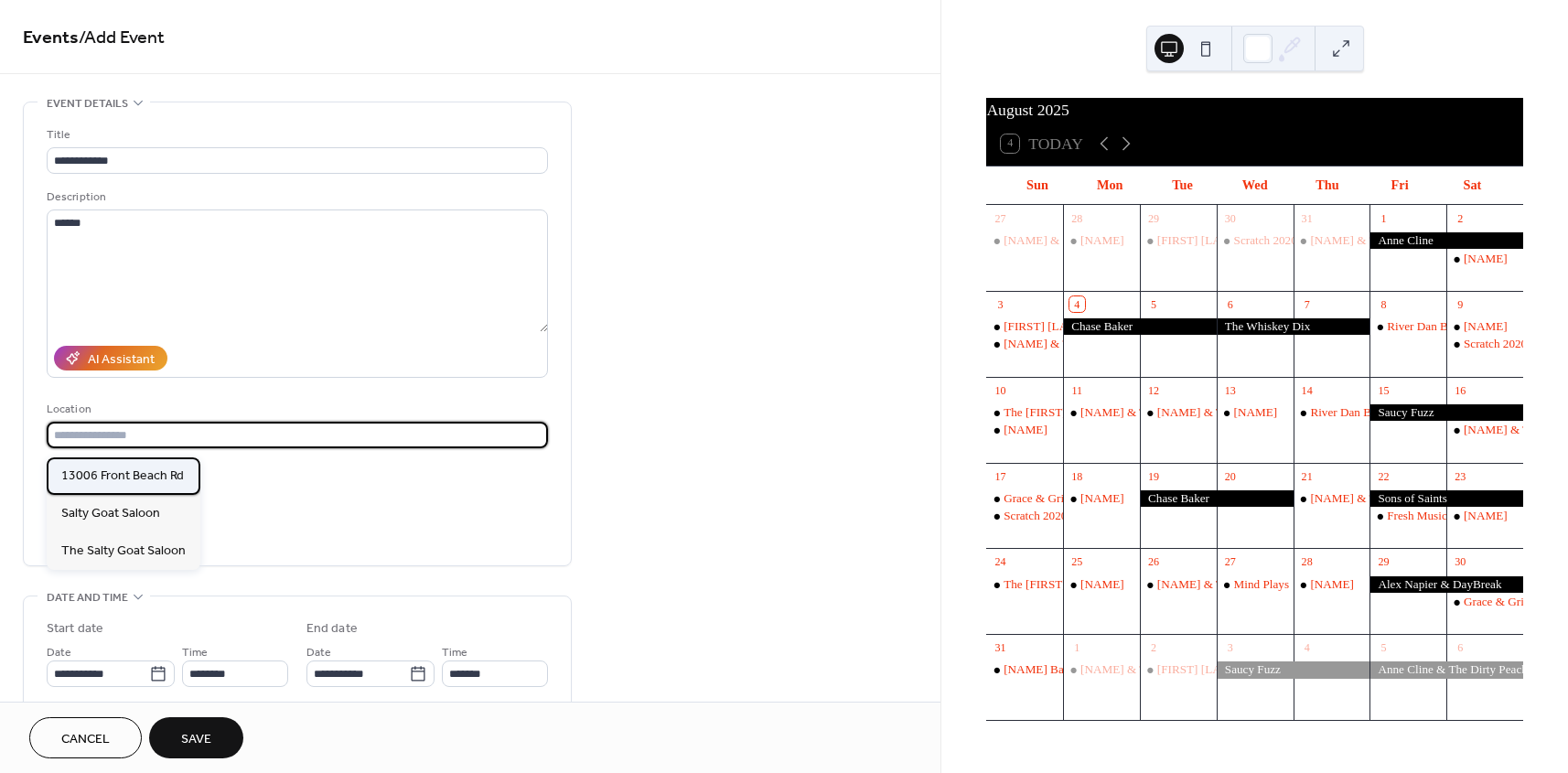 click on "13006 Front Beach Rd" at bounding box center (123, 476) 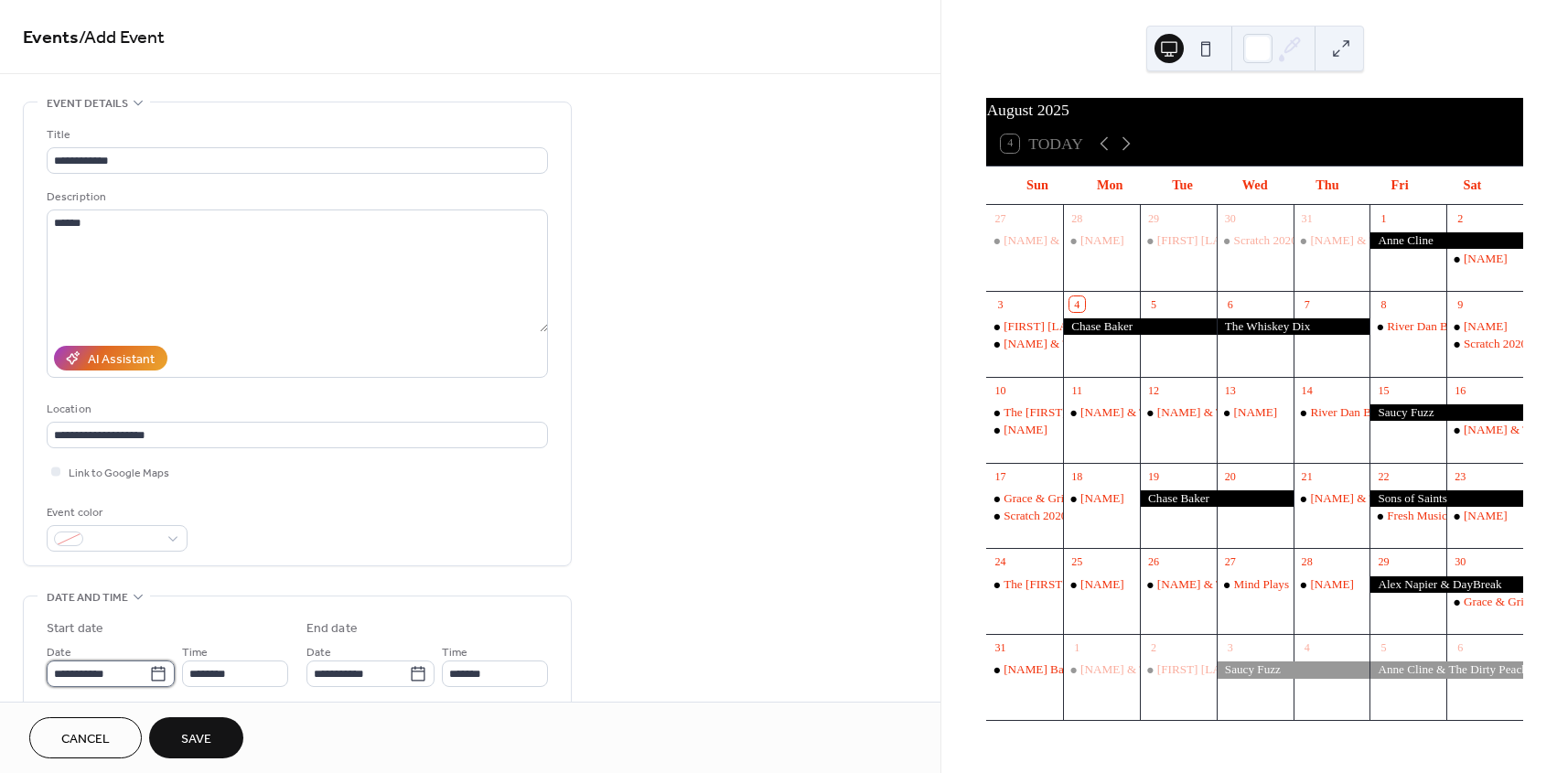 click on "**********" at bounding box center [98, 673] 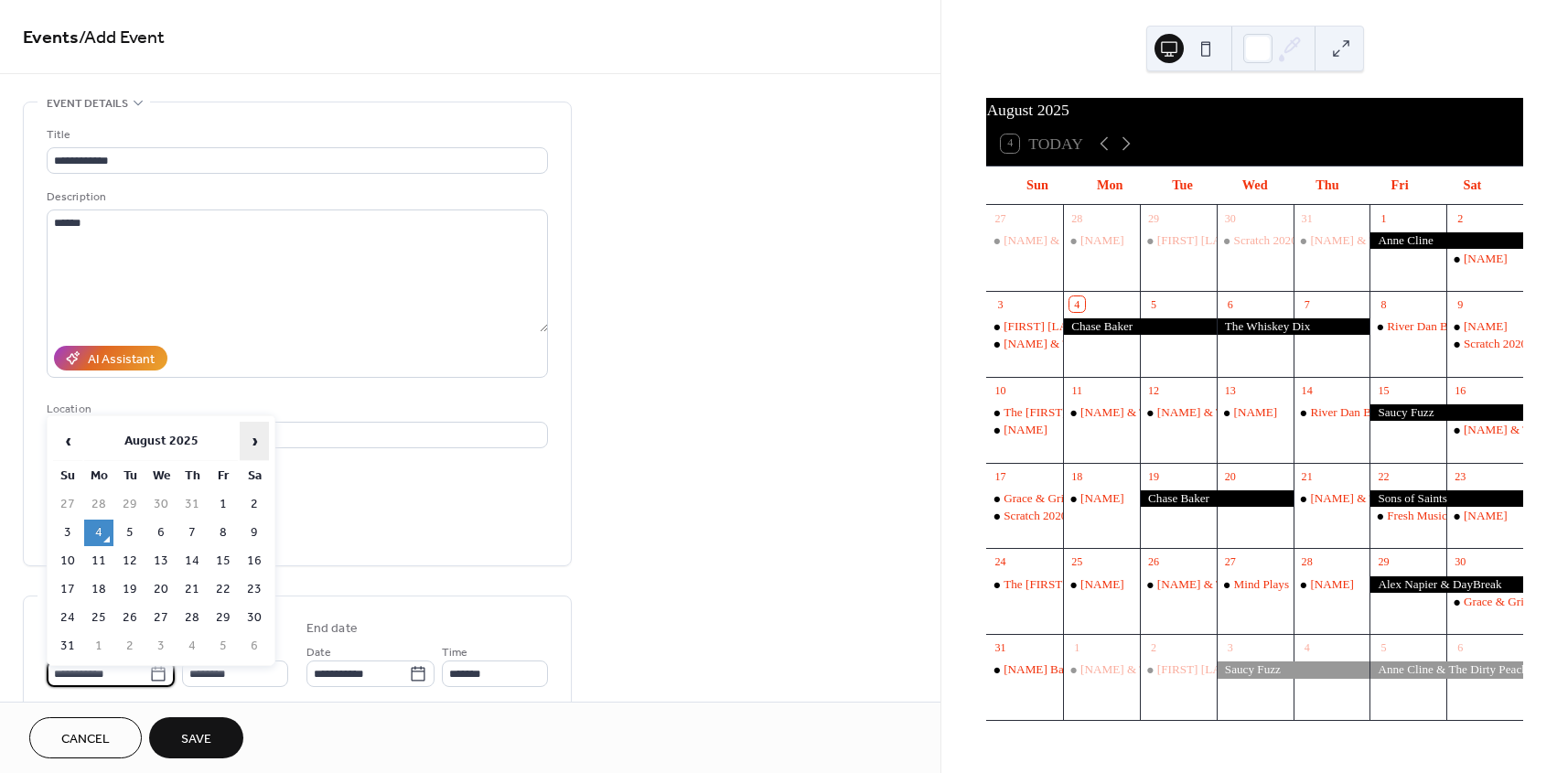 click on "›" at bounding box center (254, 441) 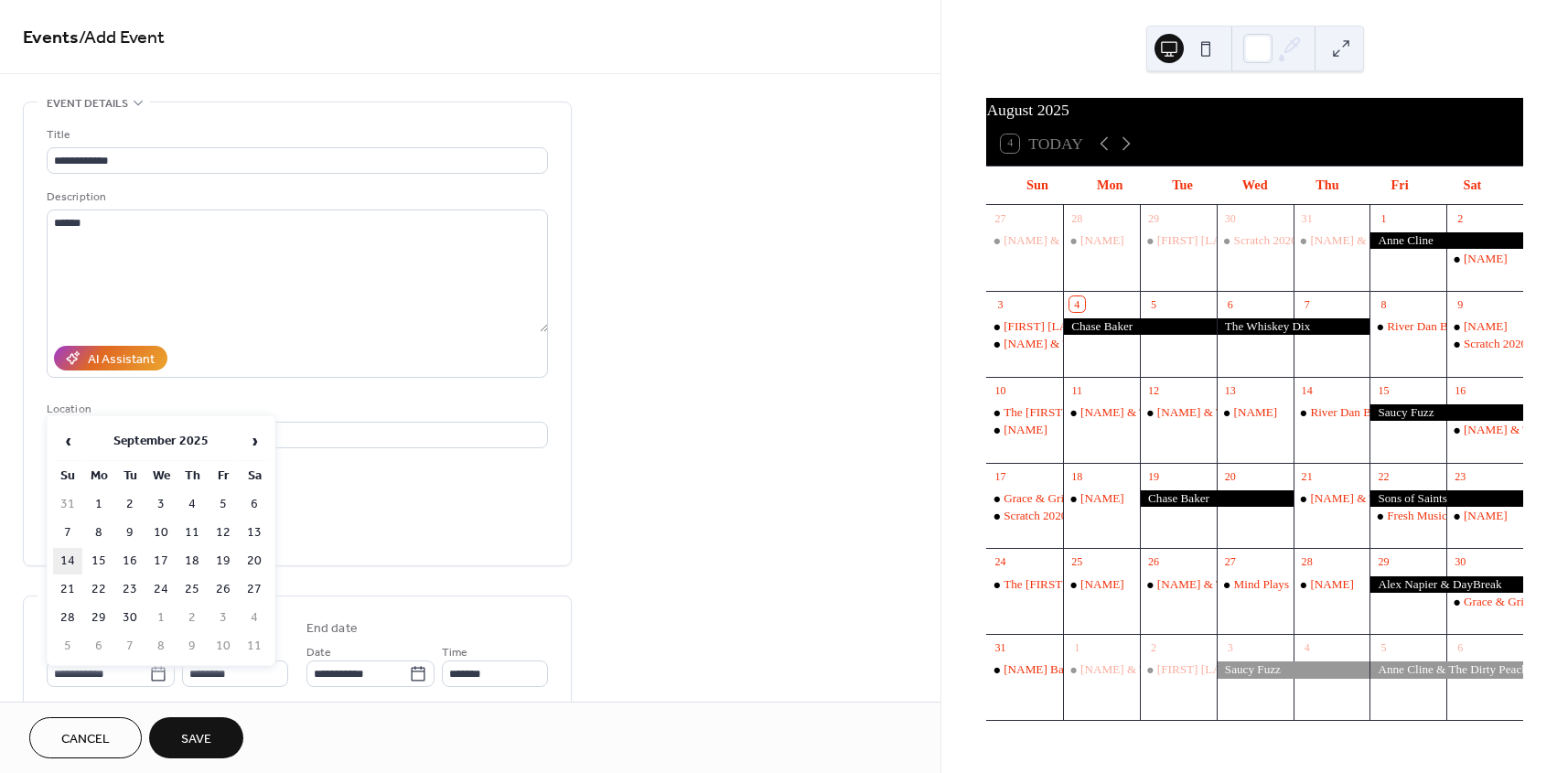 click on "14" at bounding box center (68, 561) 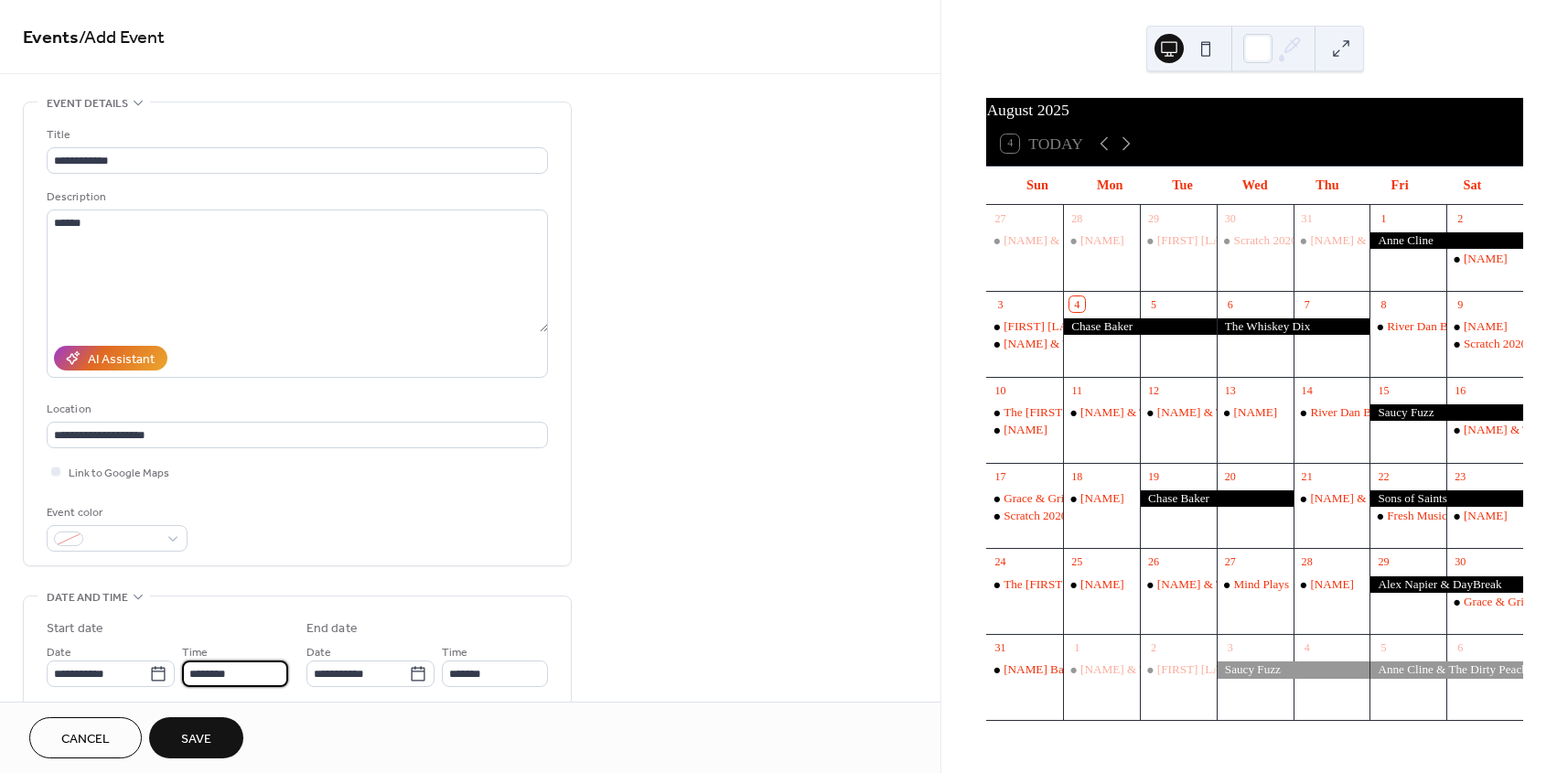 click on "********" at bounding box center [235, 673] 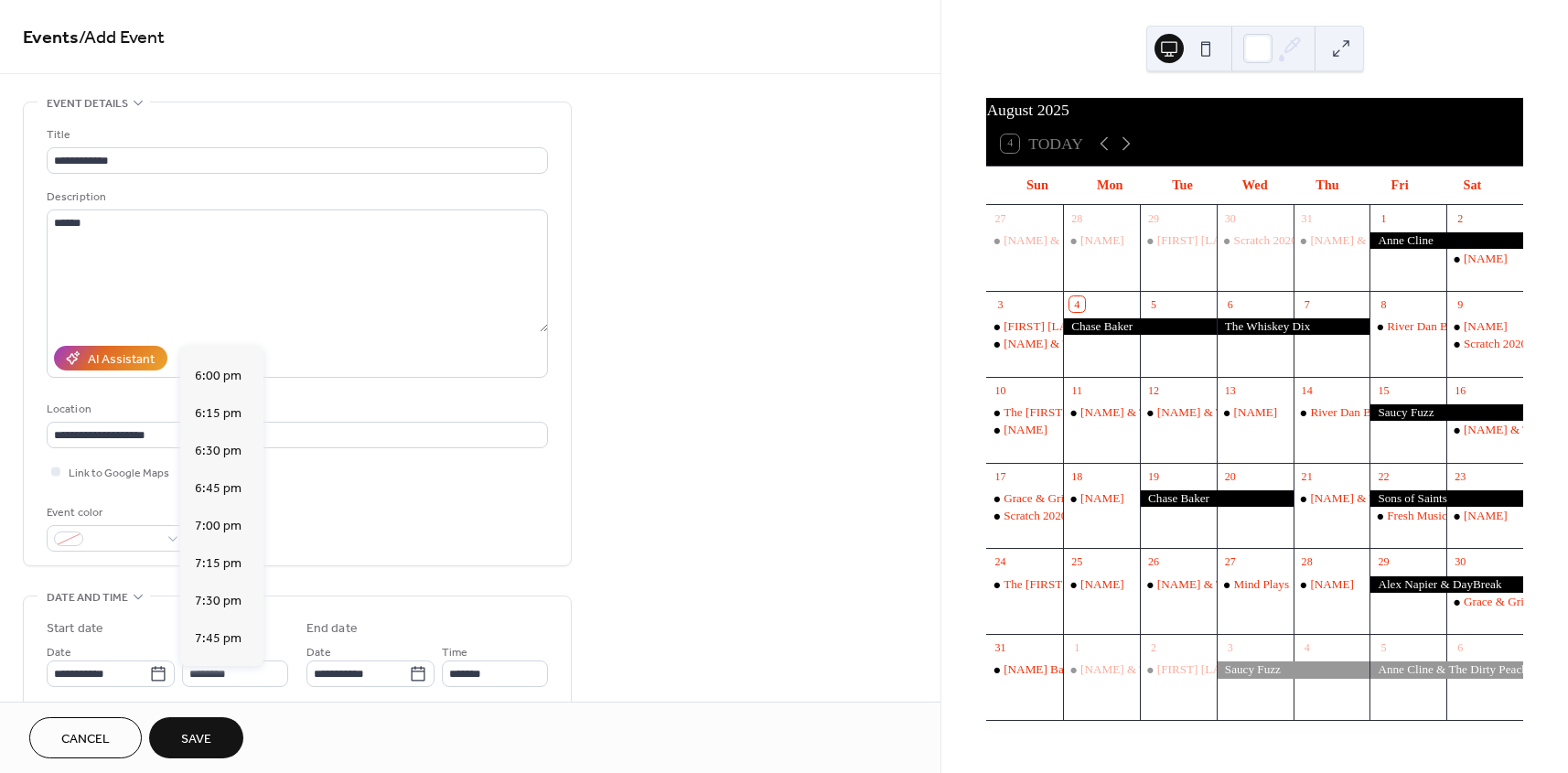 scroll, scrollTop: 2783, scrollLeft: 0, axis: vertical 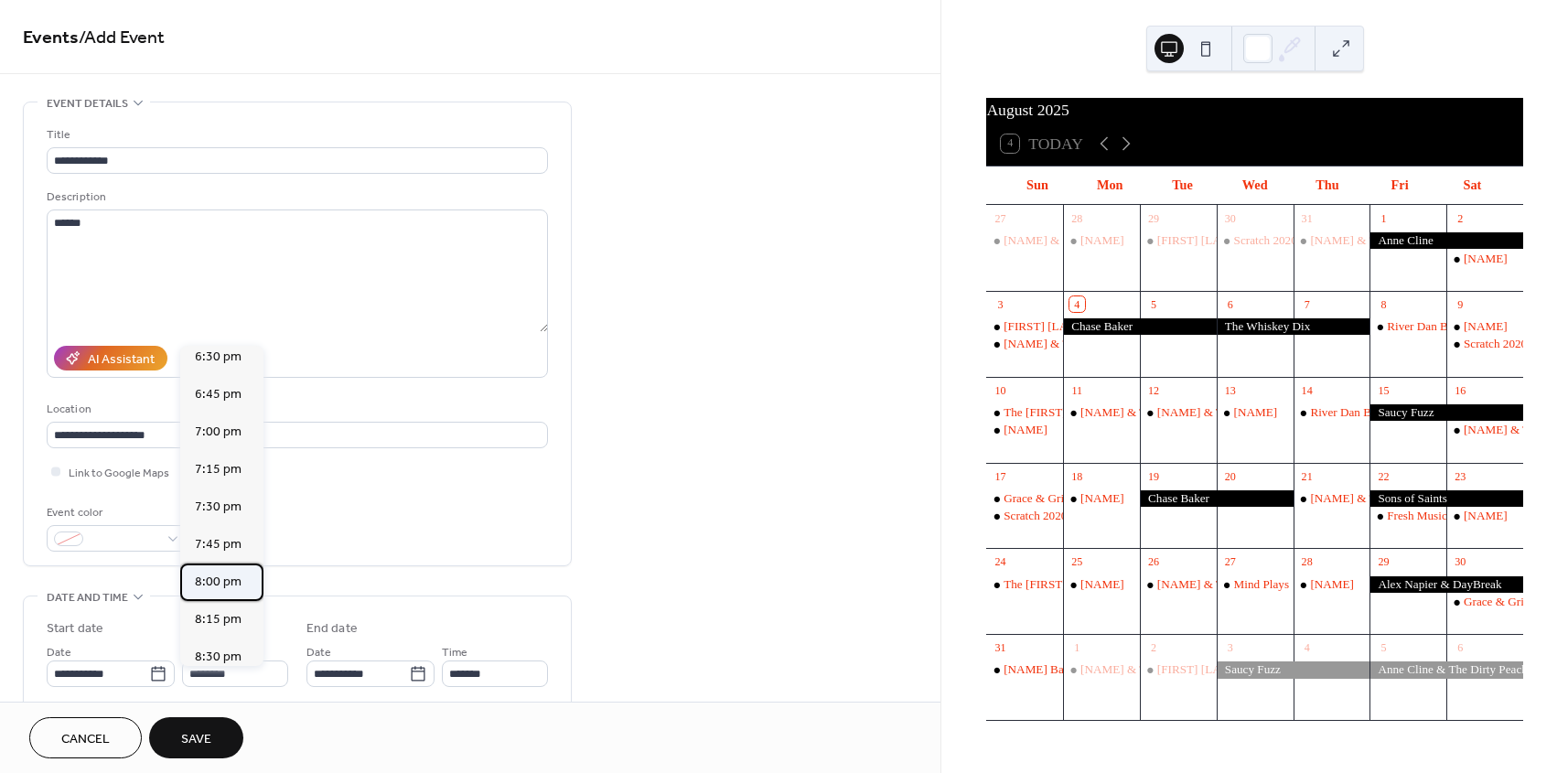 click on "8:00 pm" at bounding box center (218, 582) 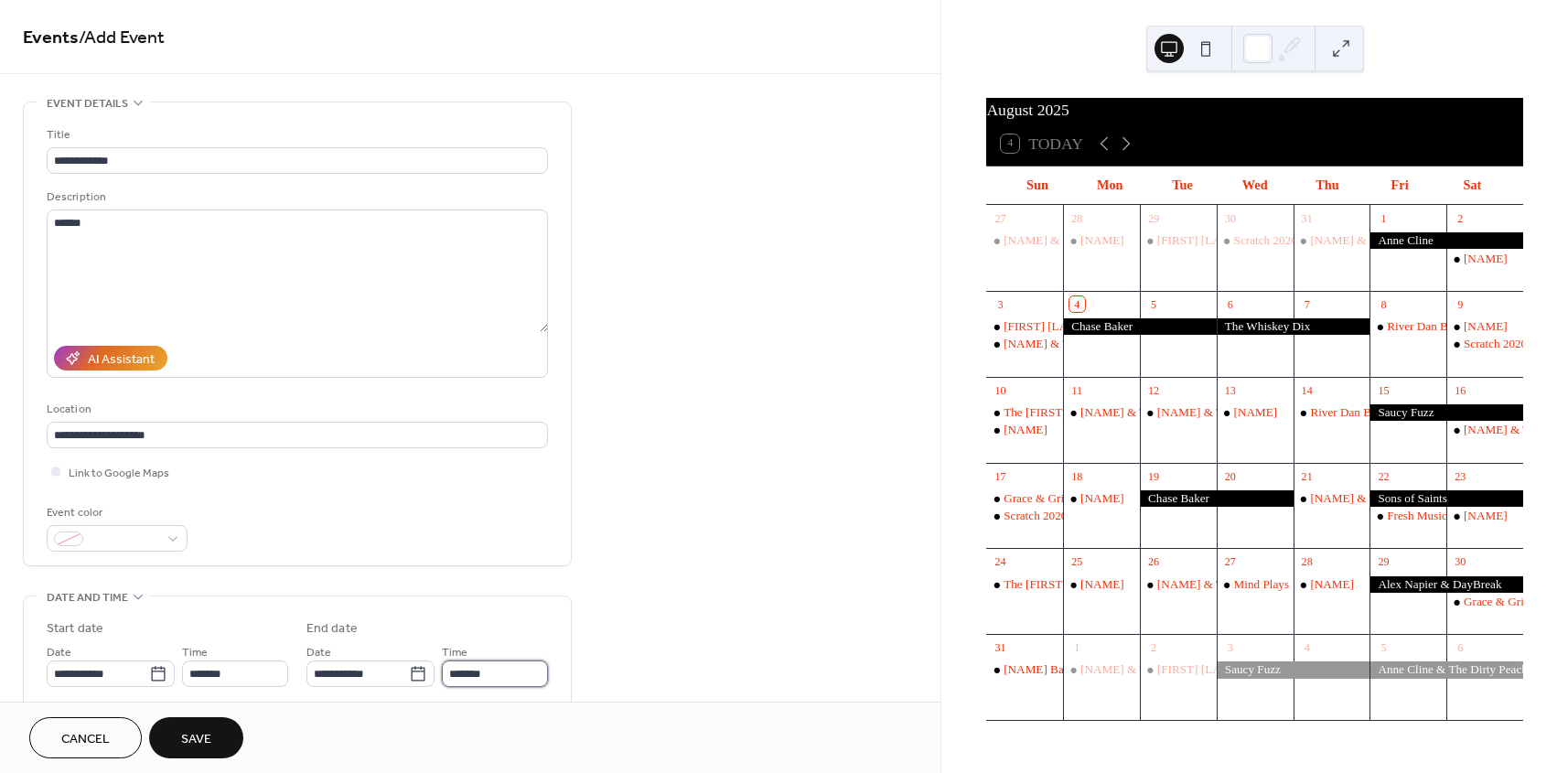 click on "*******" at bounding box center [495, 673] 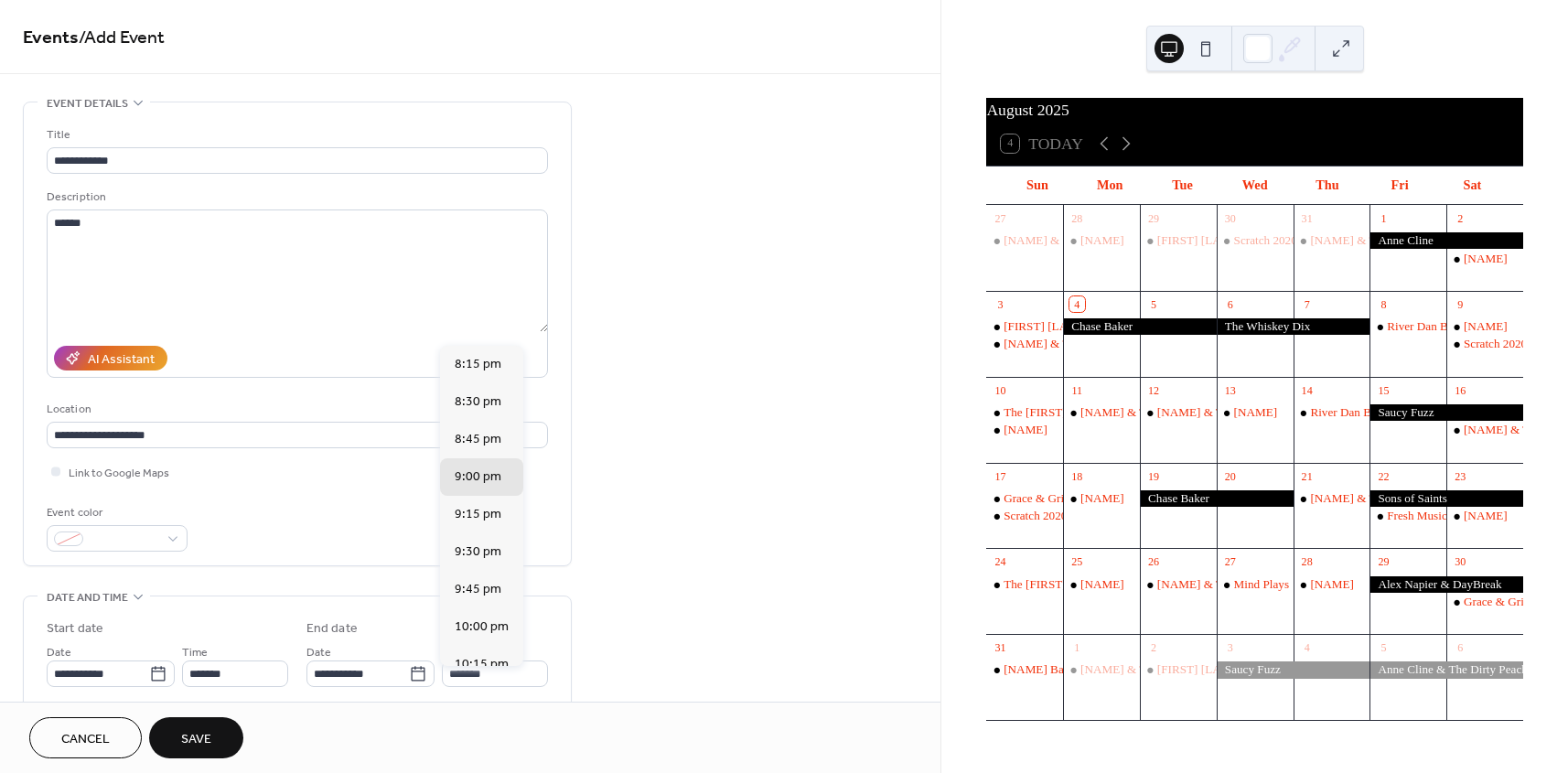 scroll, scrollTop: 252, scrollLeft: 0, axis: vertical 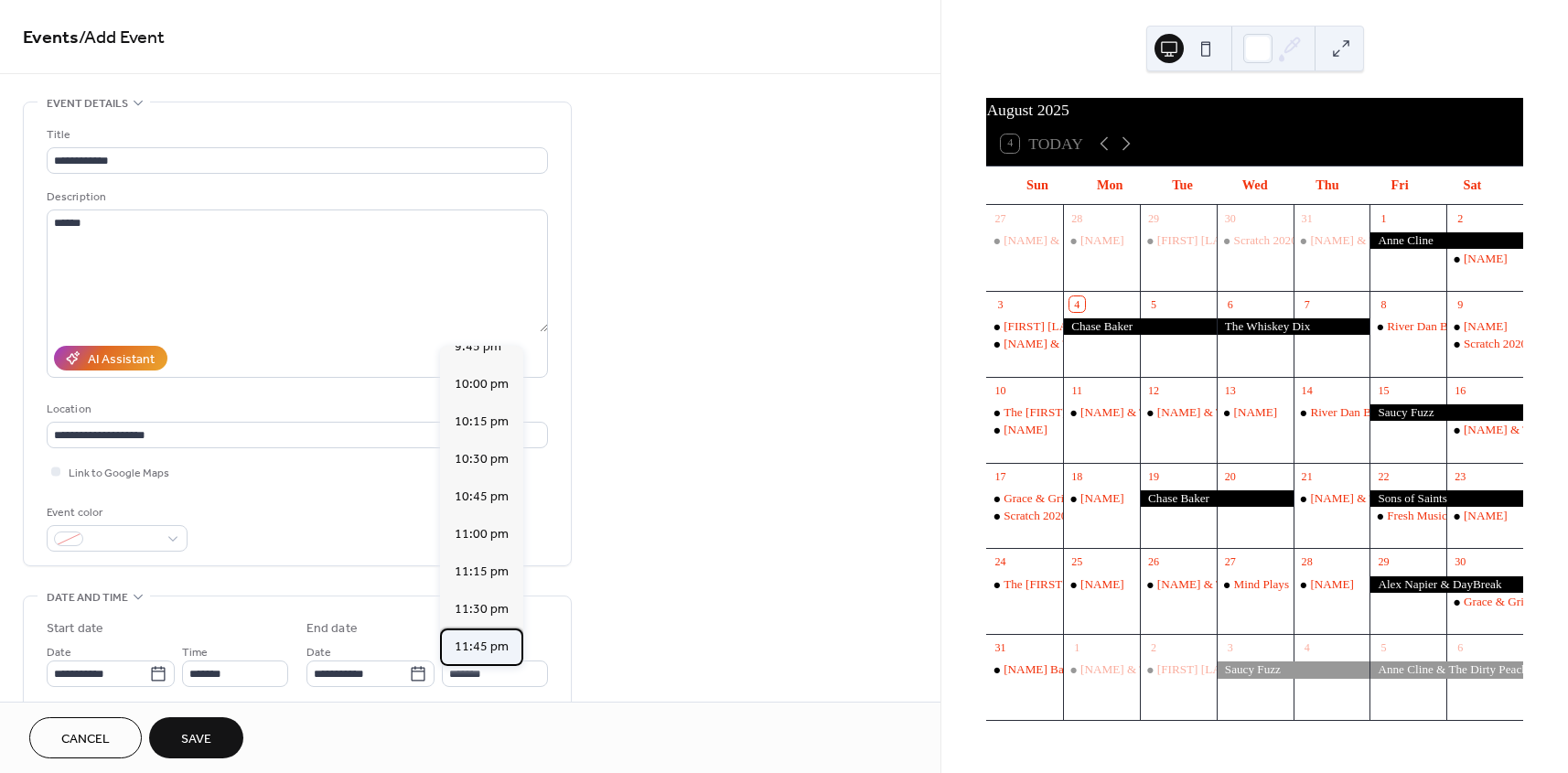 click on "11:45 pm" at bounding box center (481, 647) 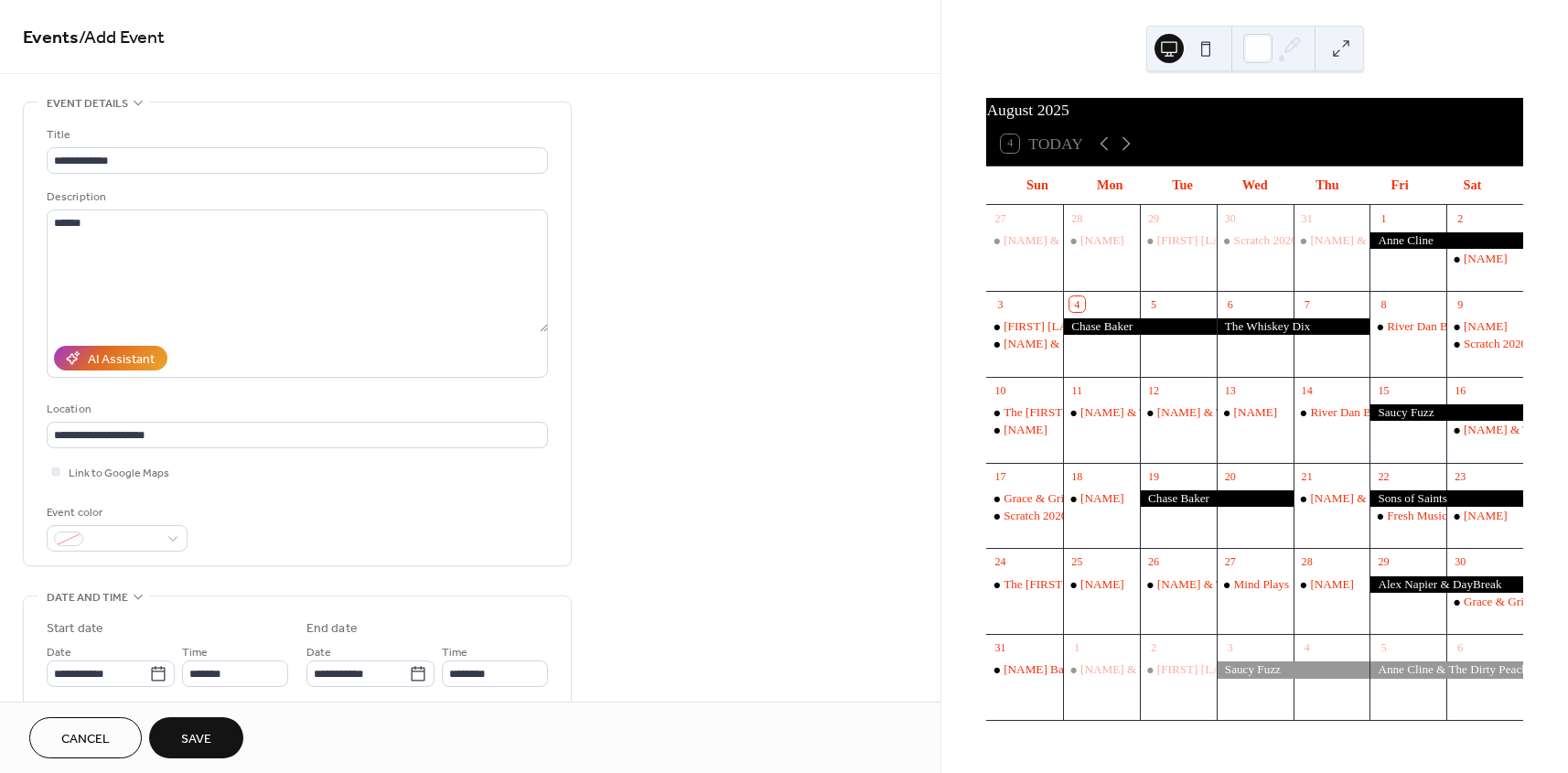 click on "Save" at bounding box center [196, 737] 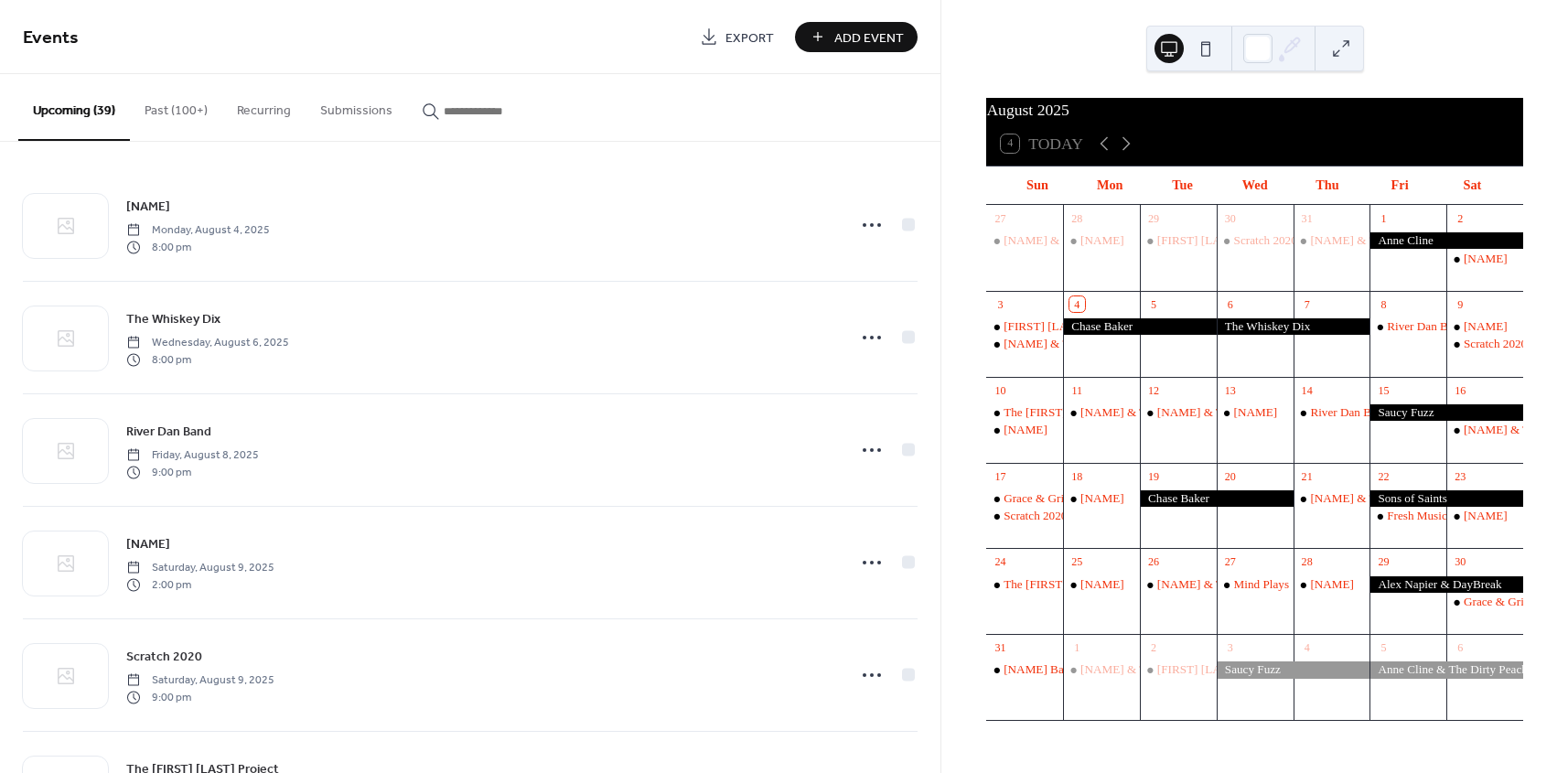 click on "Add Event" at bounding box center [869, 38] 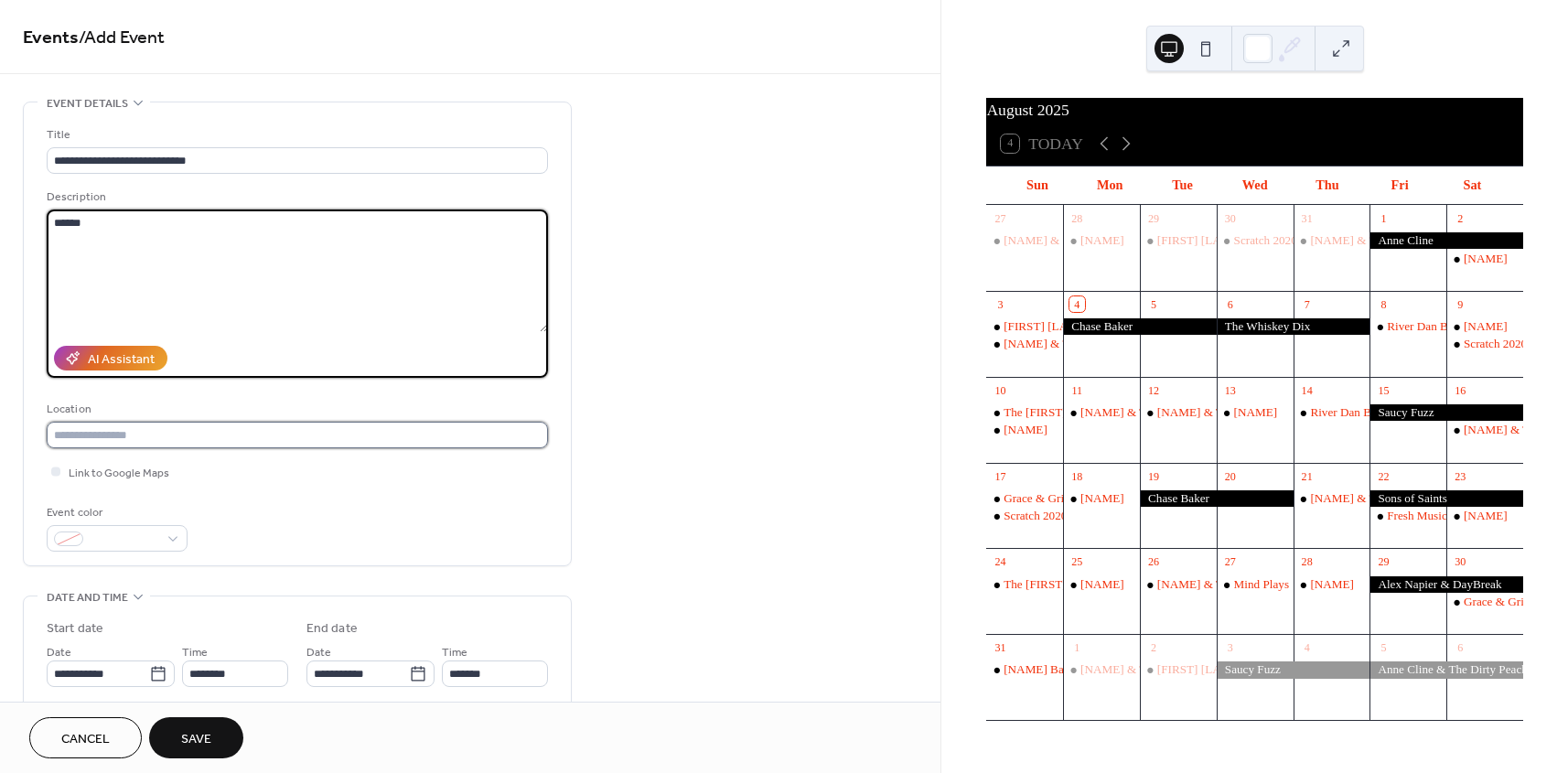 click at bounding box center [297, 435] 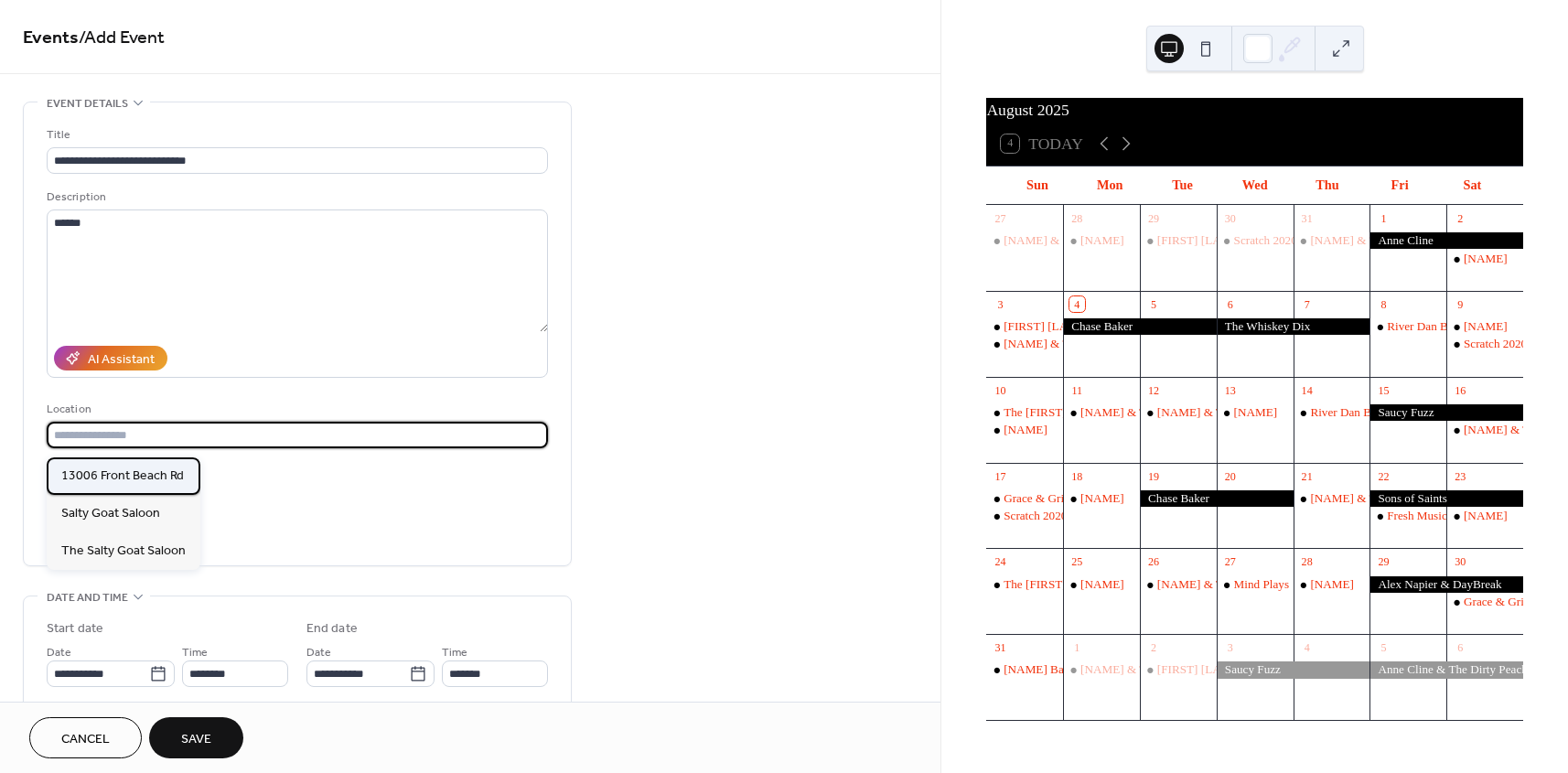 click on "13006 Front Beach Rd" at bounding box center [123, 476] 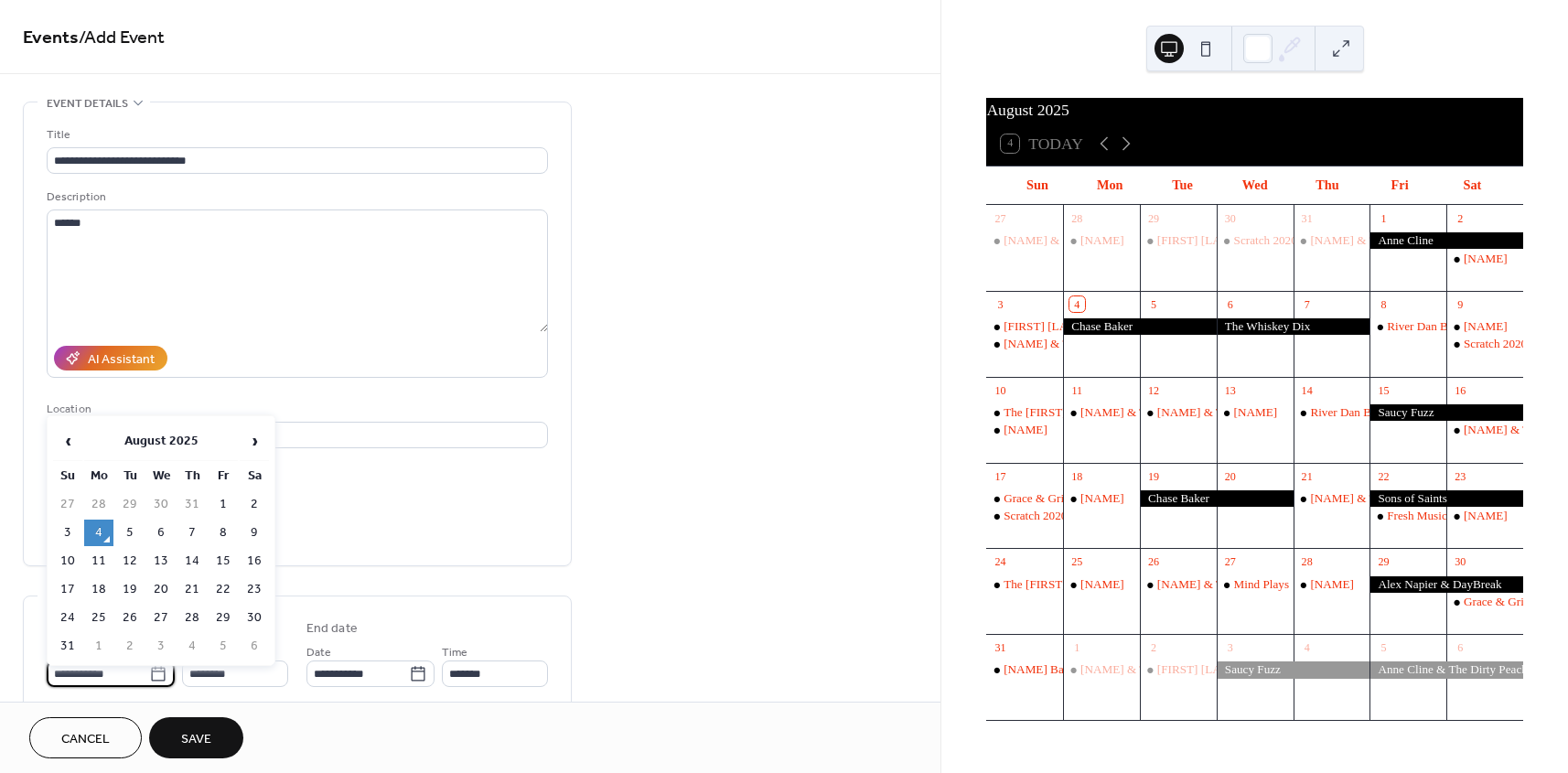click on "**********" at bounding box center (98, 673) 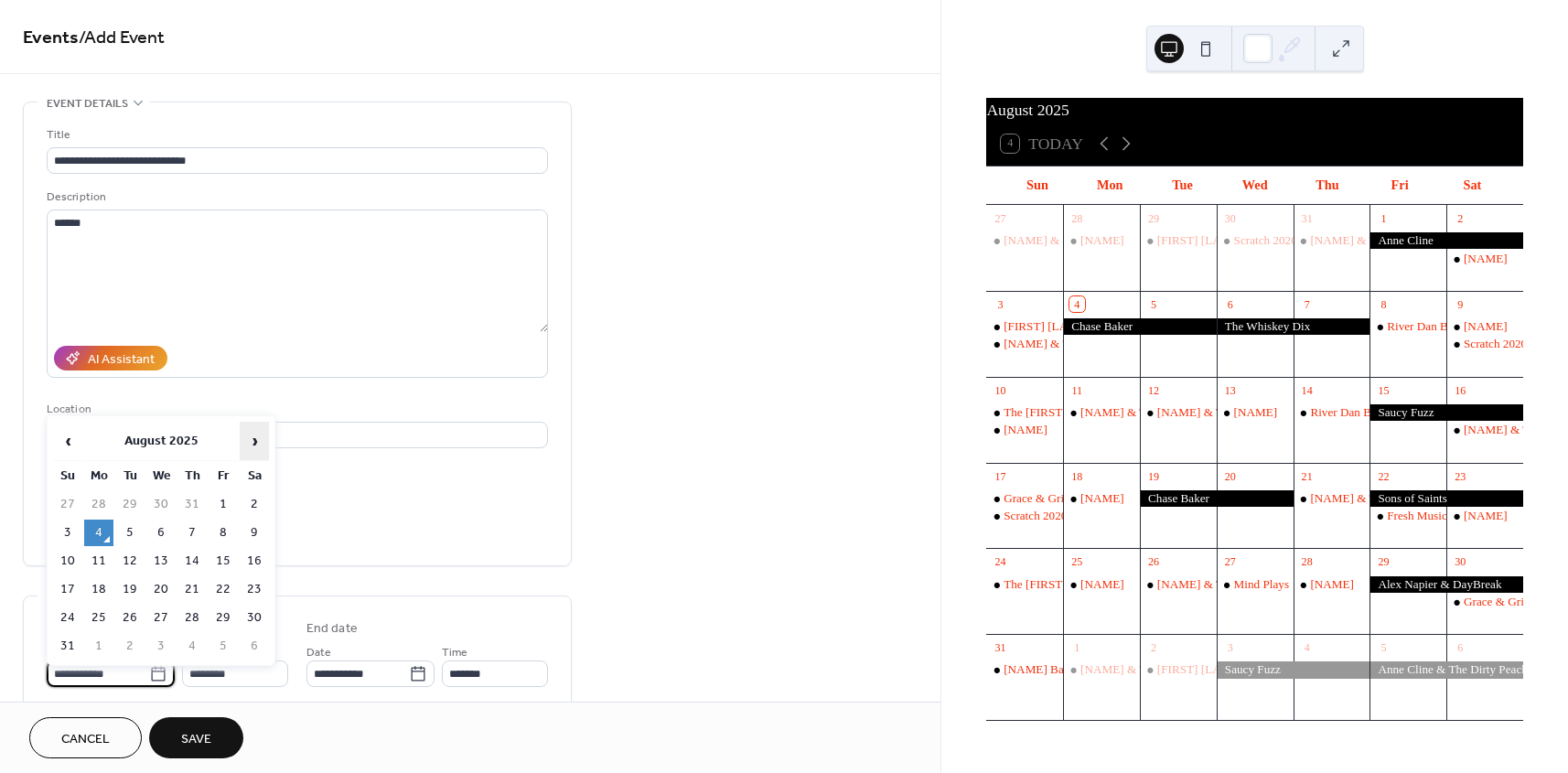click on "›" at bounding box center (254, 441) 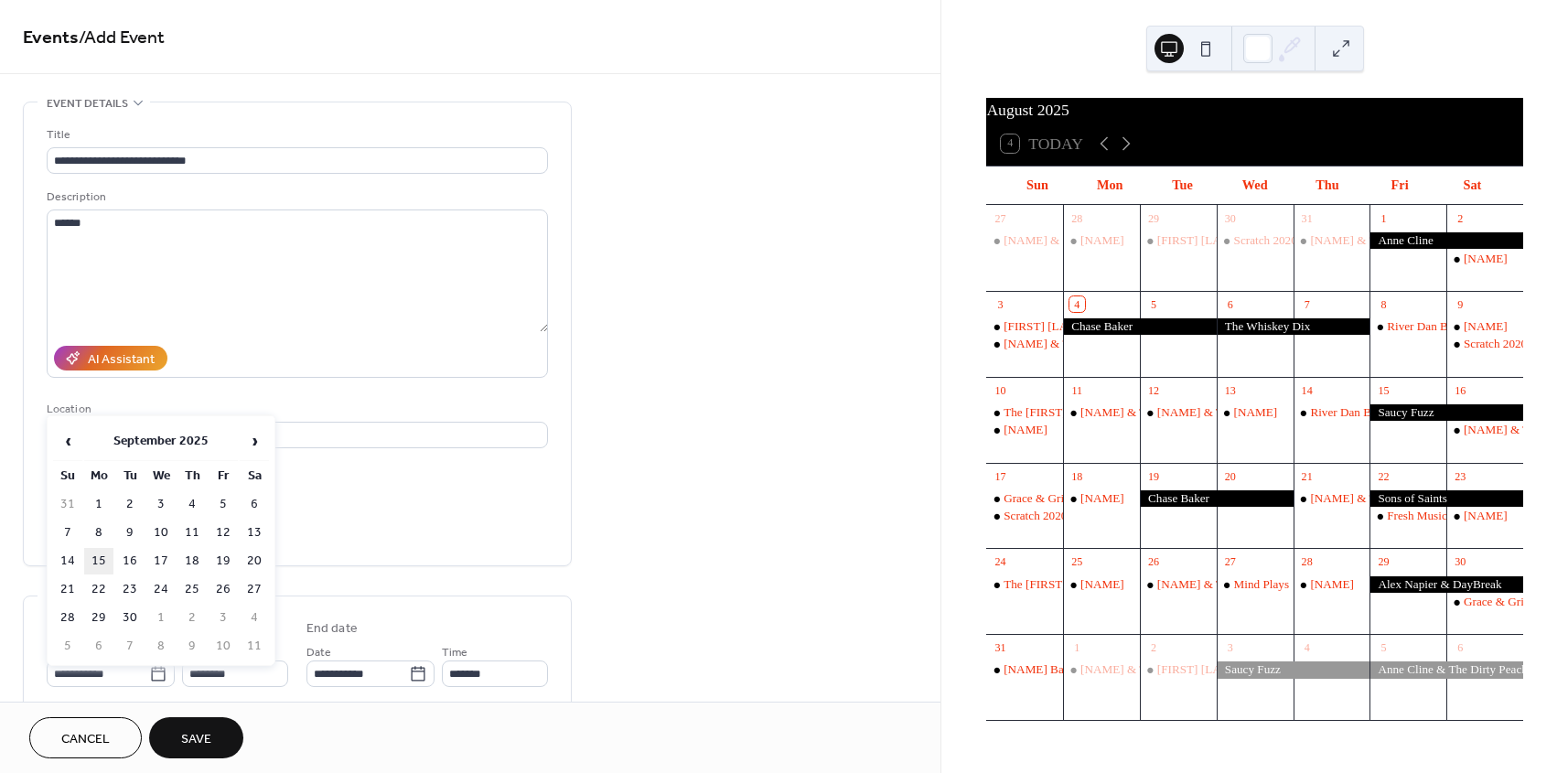 click on "15" at bounding box center [99, 561] 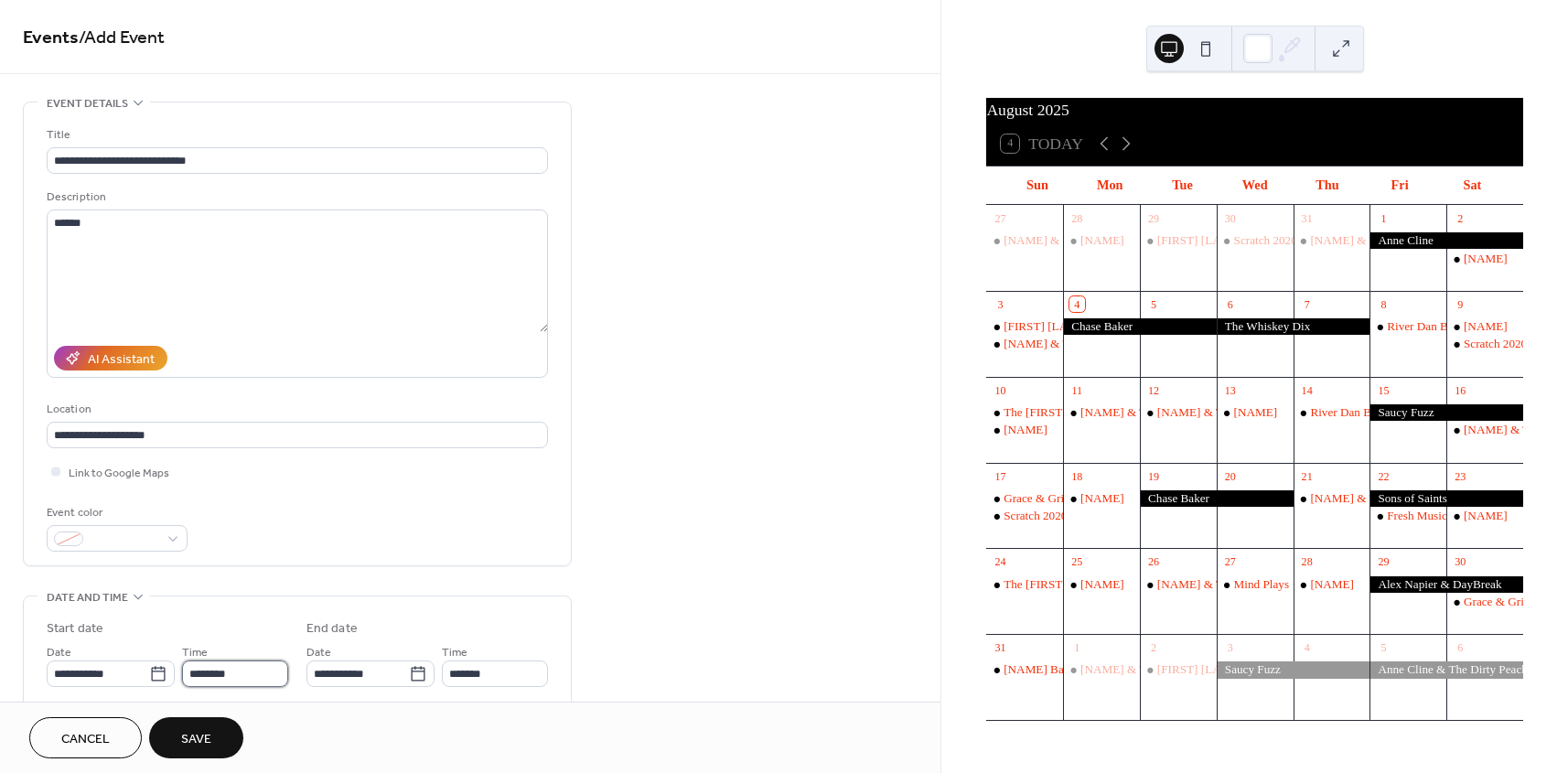 click on "********" at bounding box center (235, 673) 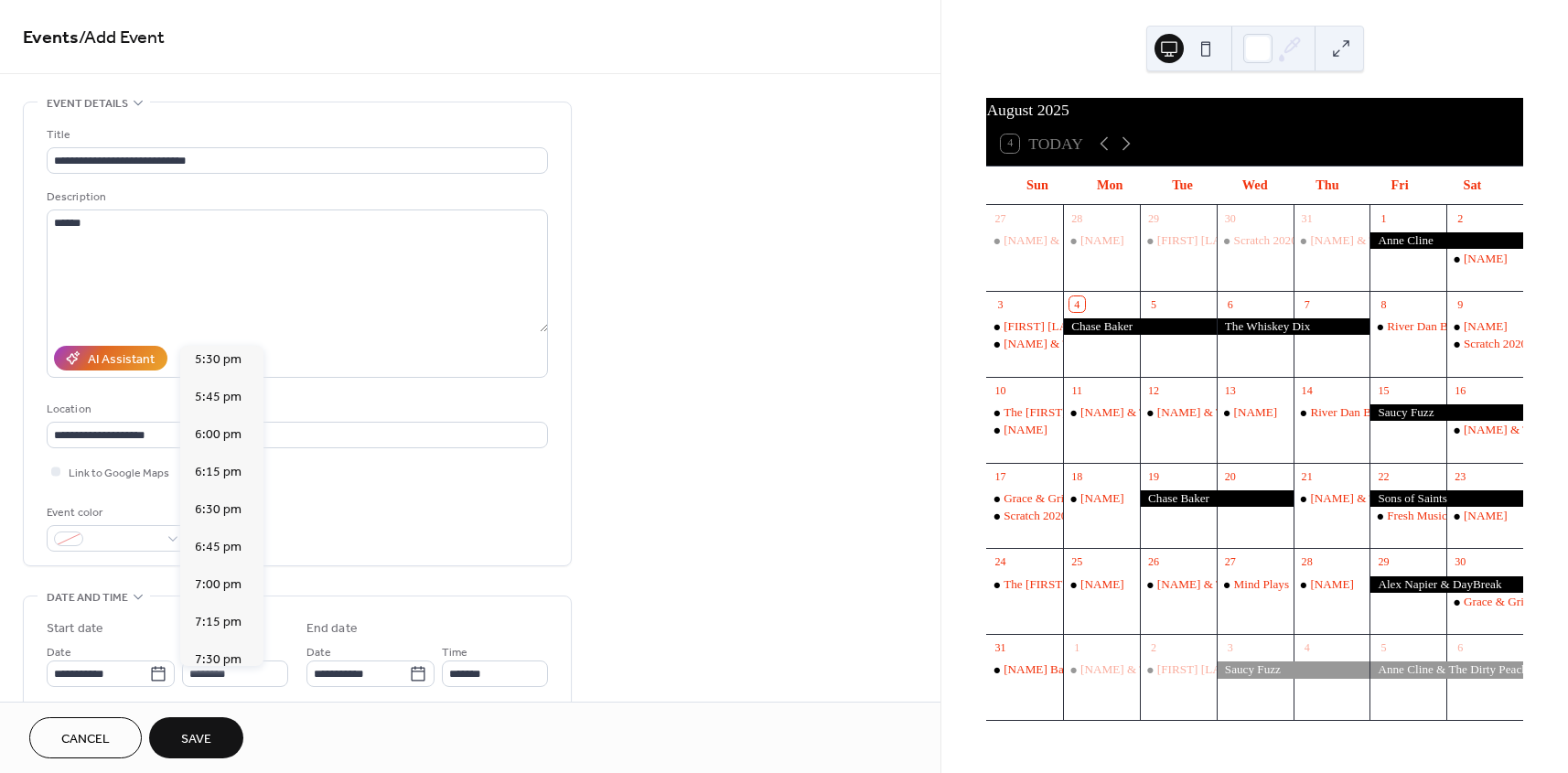scroll, scrollTop: 2970, scrollLeft: 0, axis: vertical 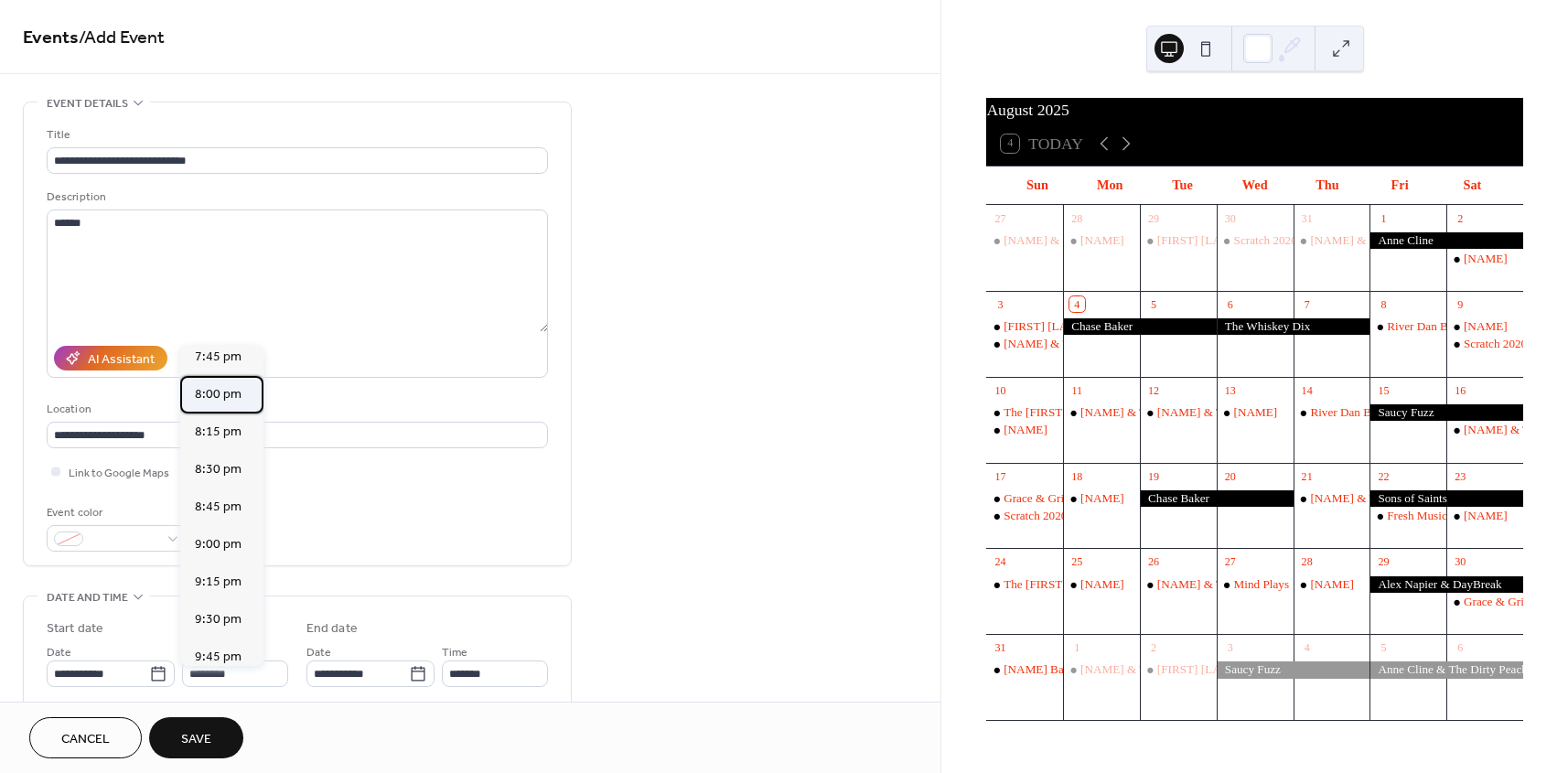 click on "8:00 pm" at bounding box center (218, 394) 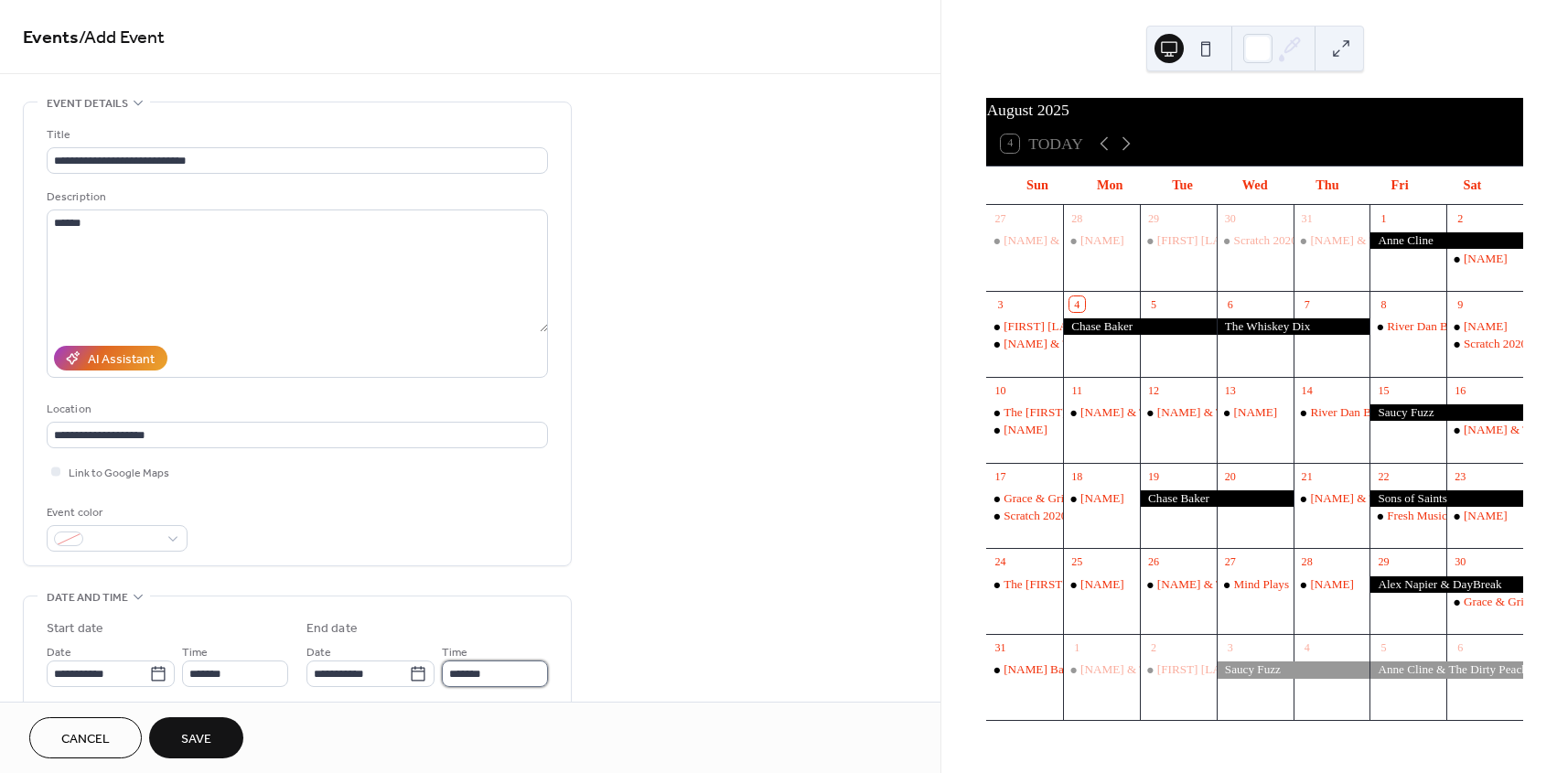 click on "*******" at bounding box center (495, 673) 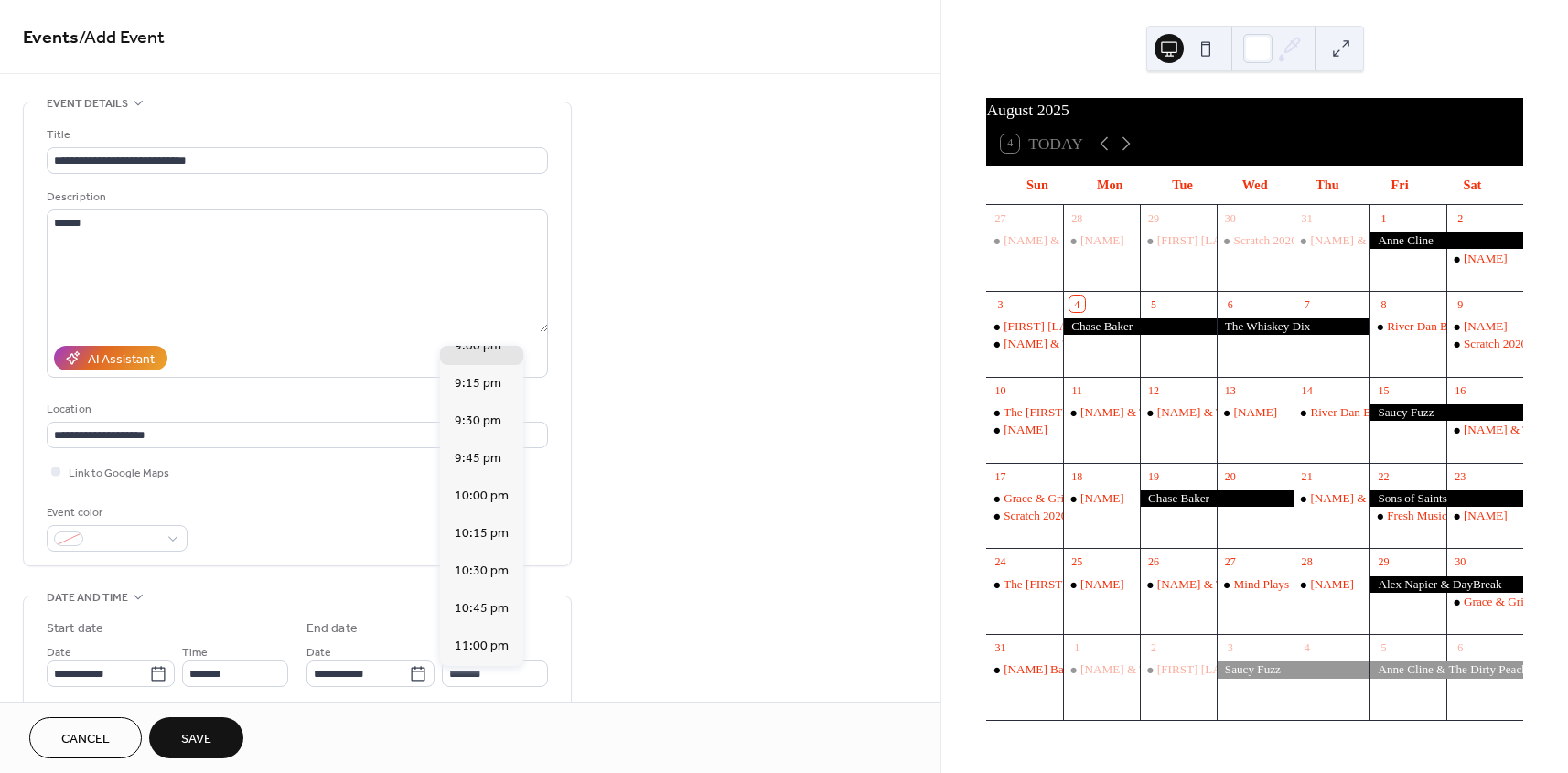 scroll, scrollTop: 252, scrollLeft: 0, axis: vertical 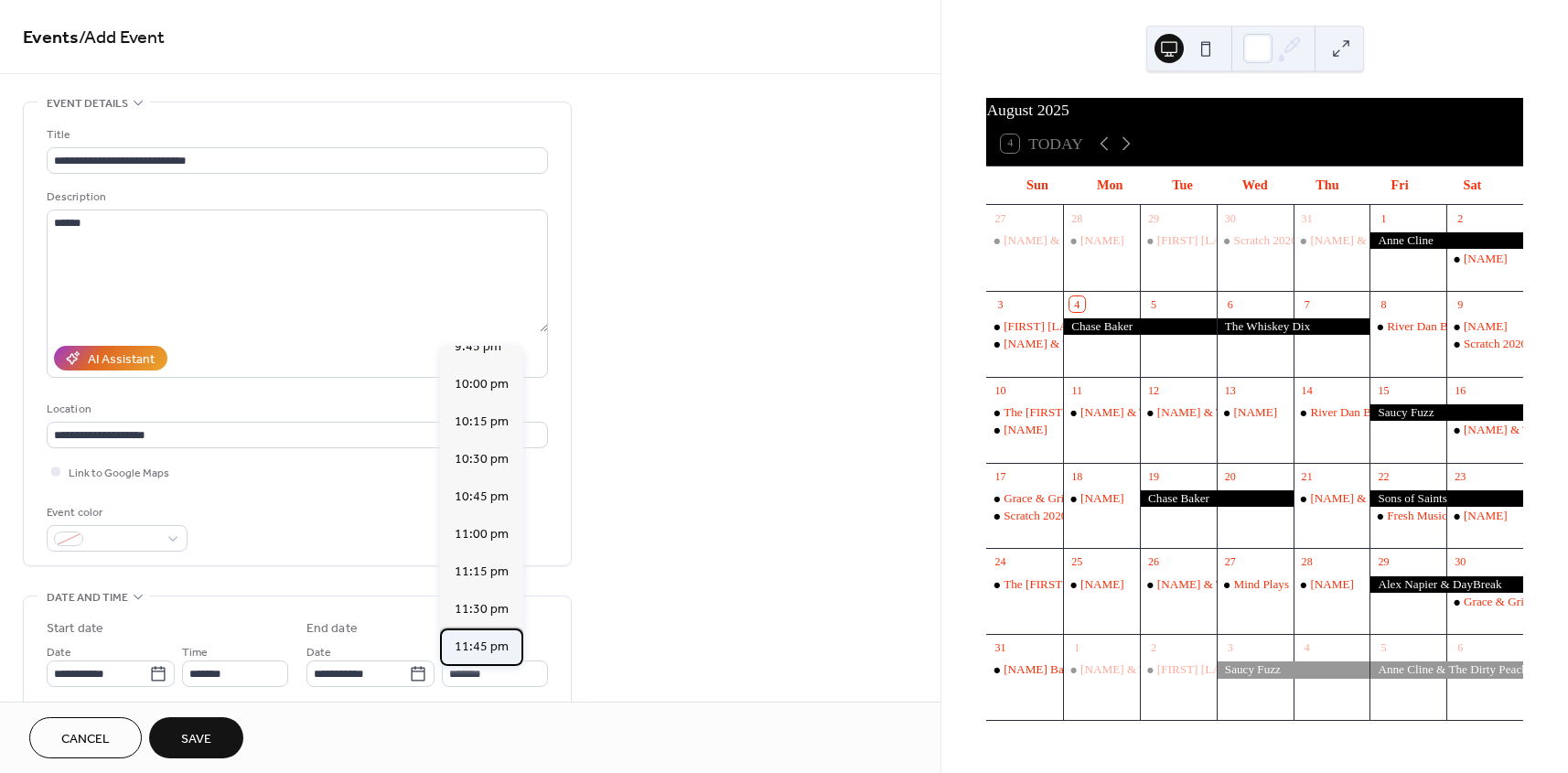 click on "11:45 pm" at bounding box center (481, 647) 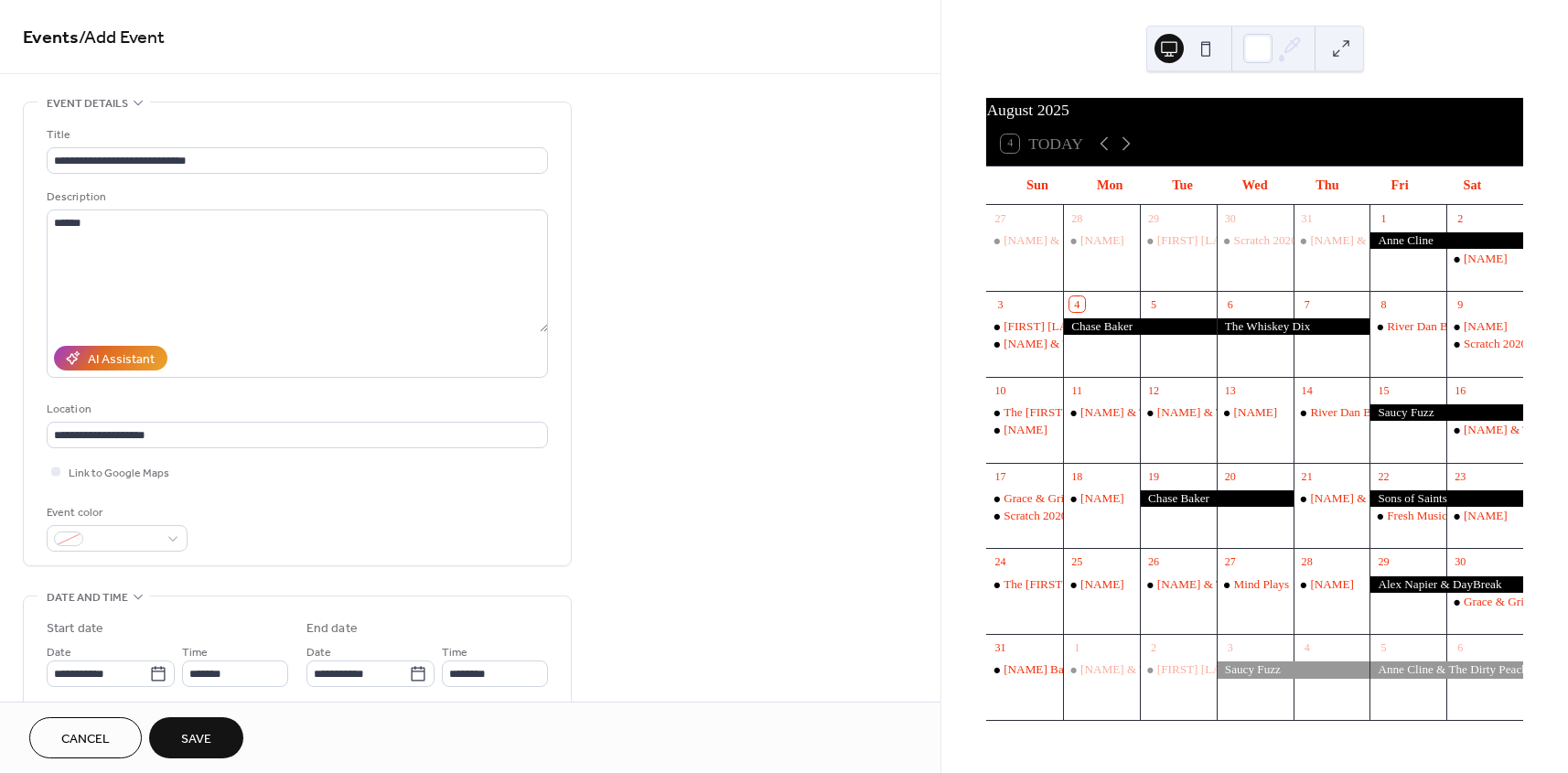 click on "Save" at bounding box center [196, 739] 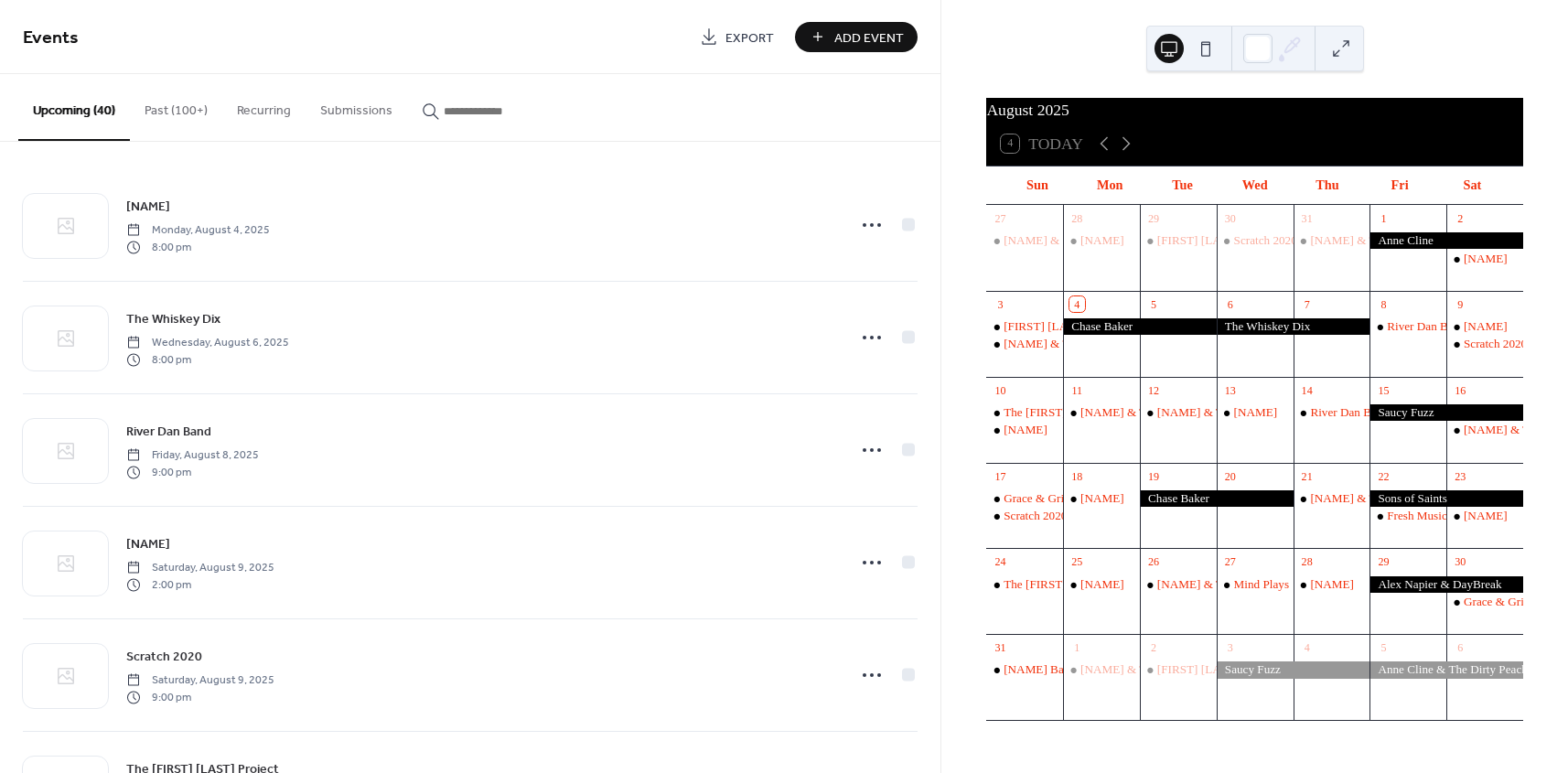 click on "Add Event" at bounding box center [869, 38] 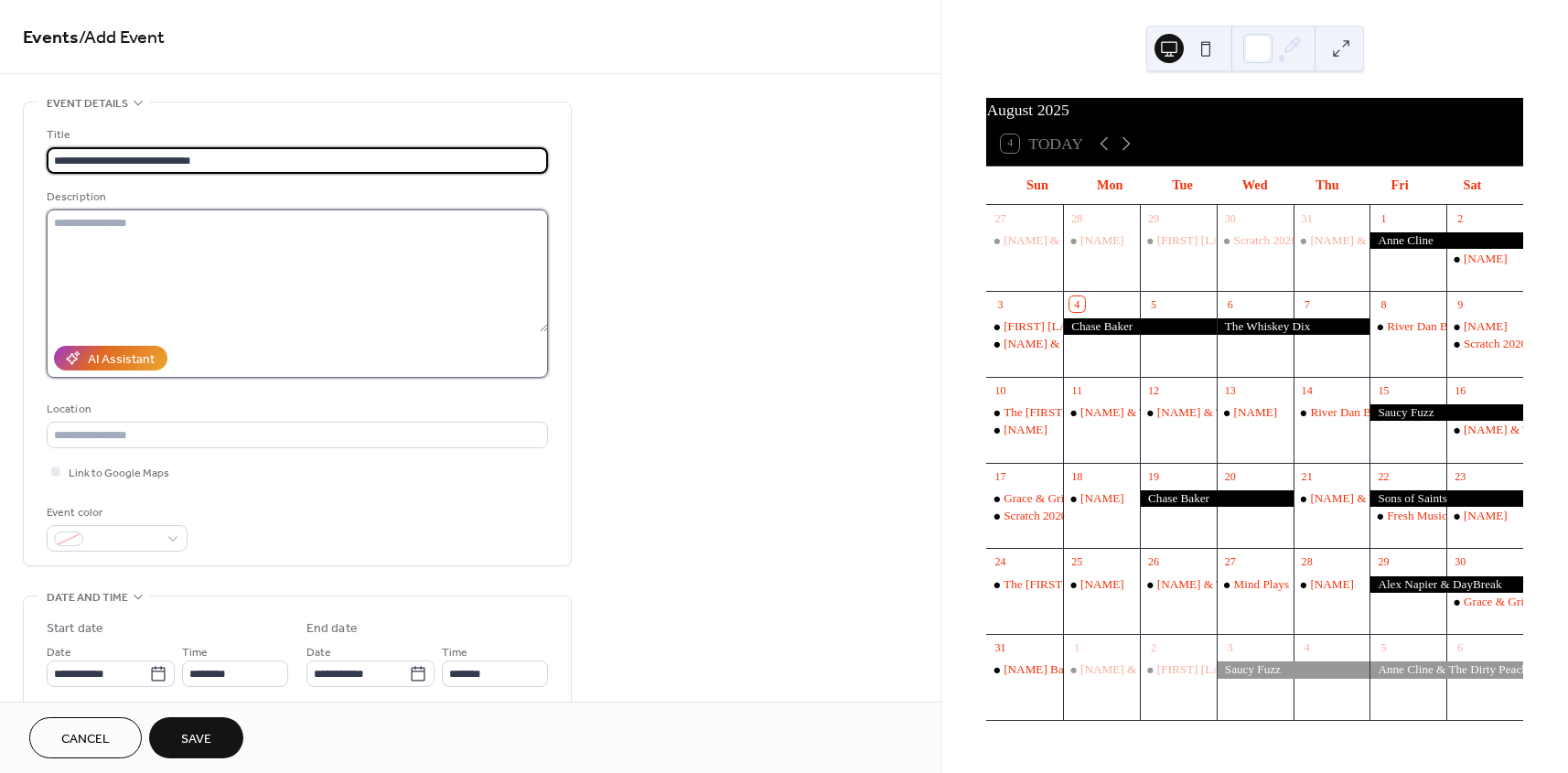 click at bounding box center [297, 271] 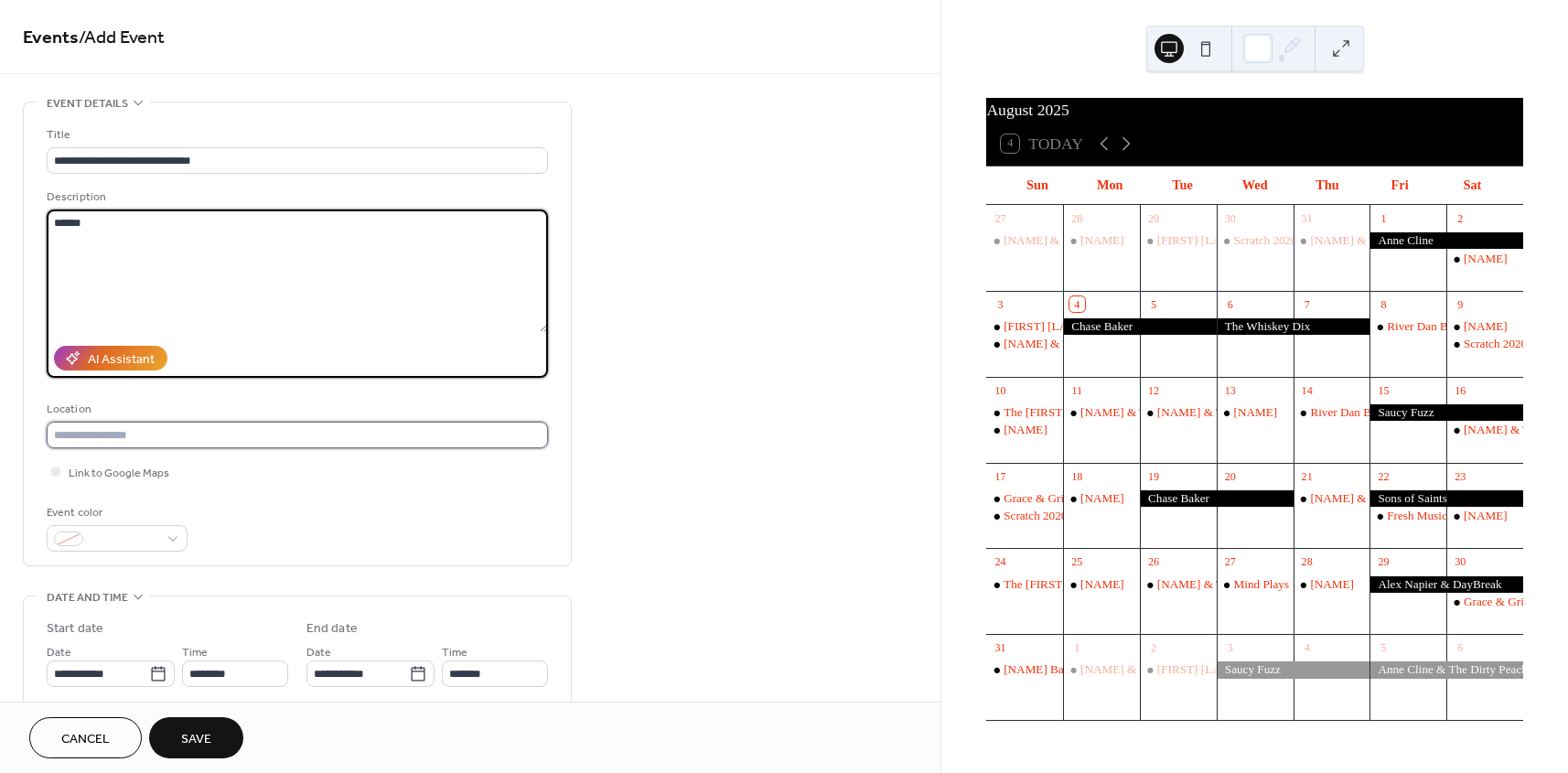 click at bounding box center (297, 435) 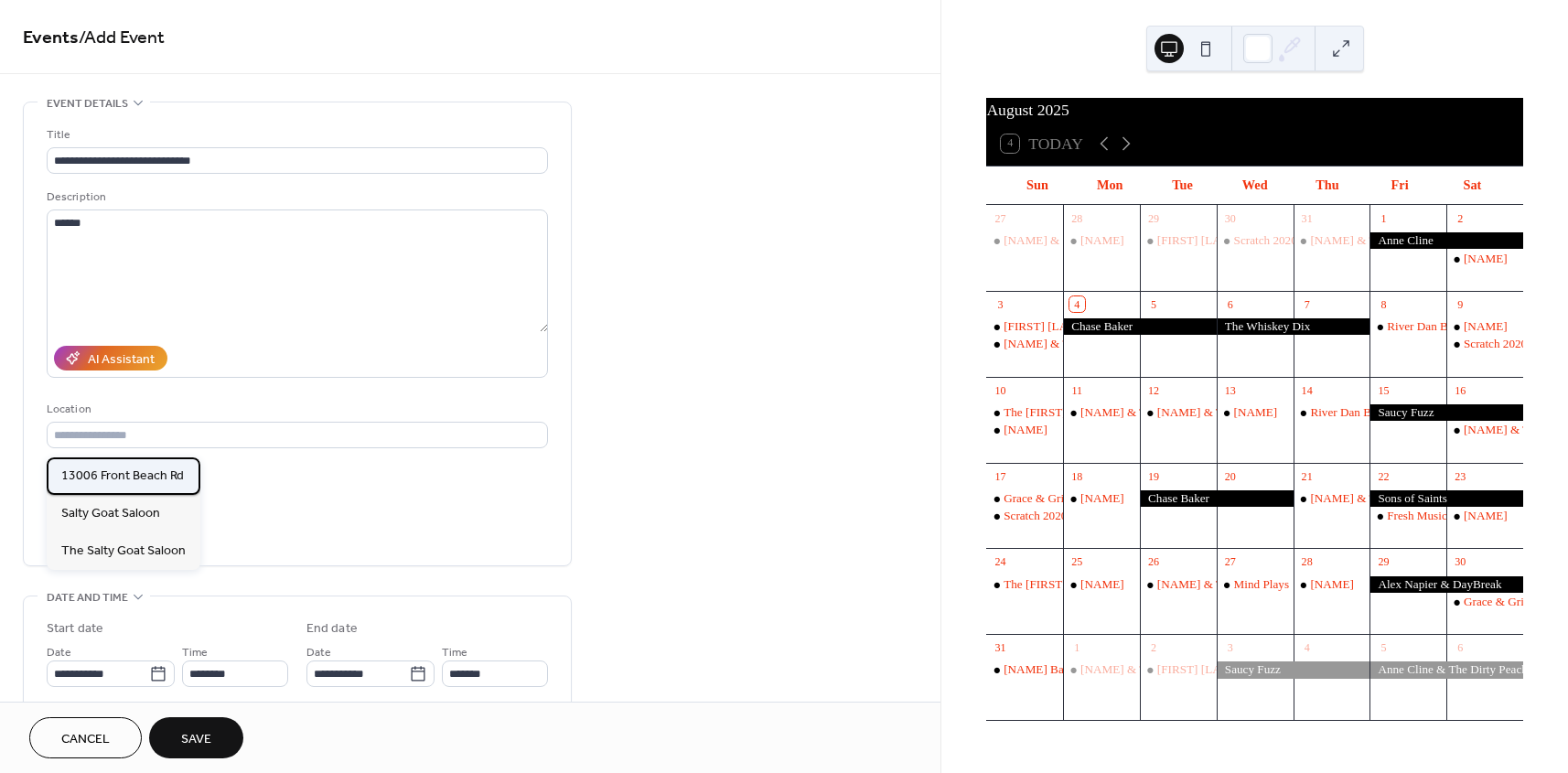 click on "13006 Front Beach Rd" at bounding box center (124, 476) 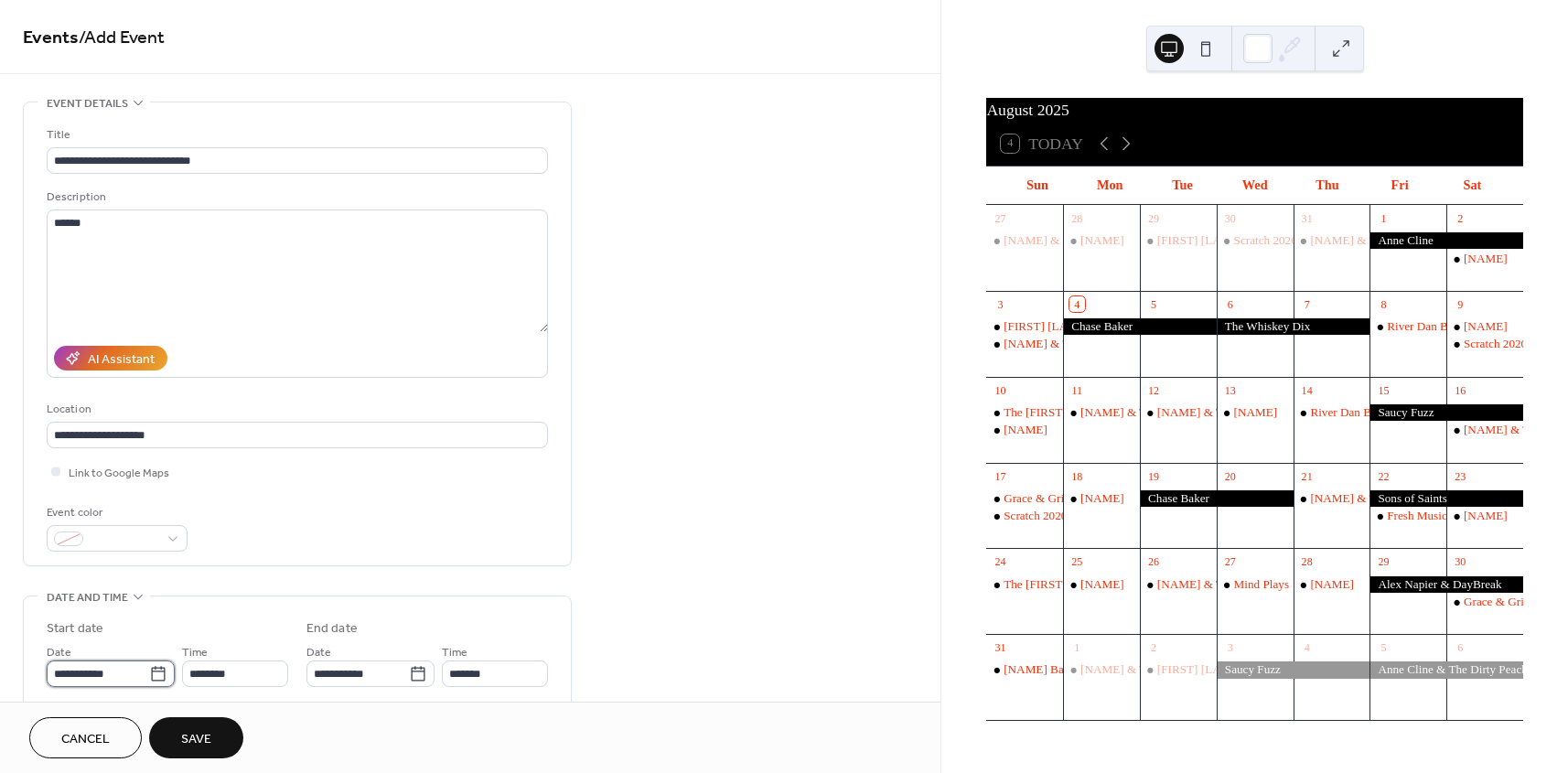 click on "**********" at bounding box center [98, 673] 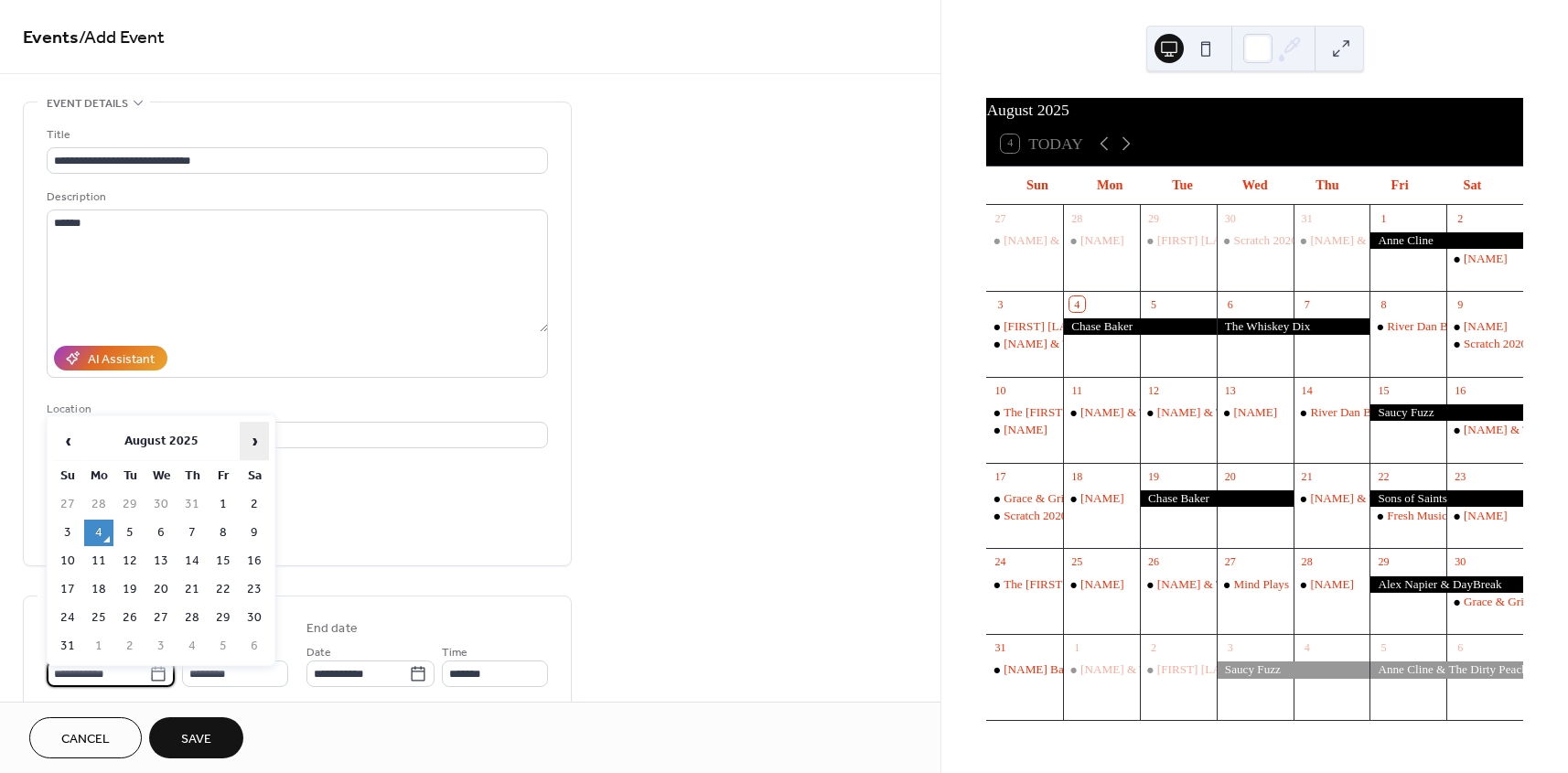 click on "›" at bounding box center [254, 441] 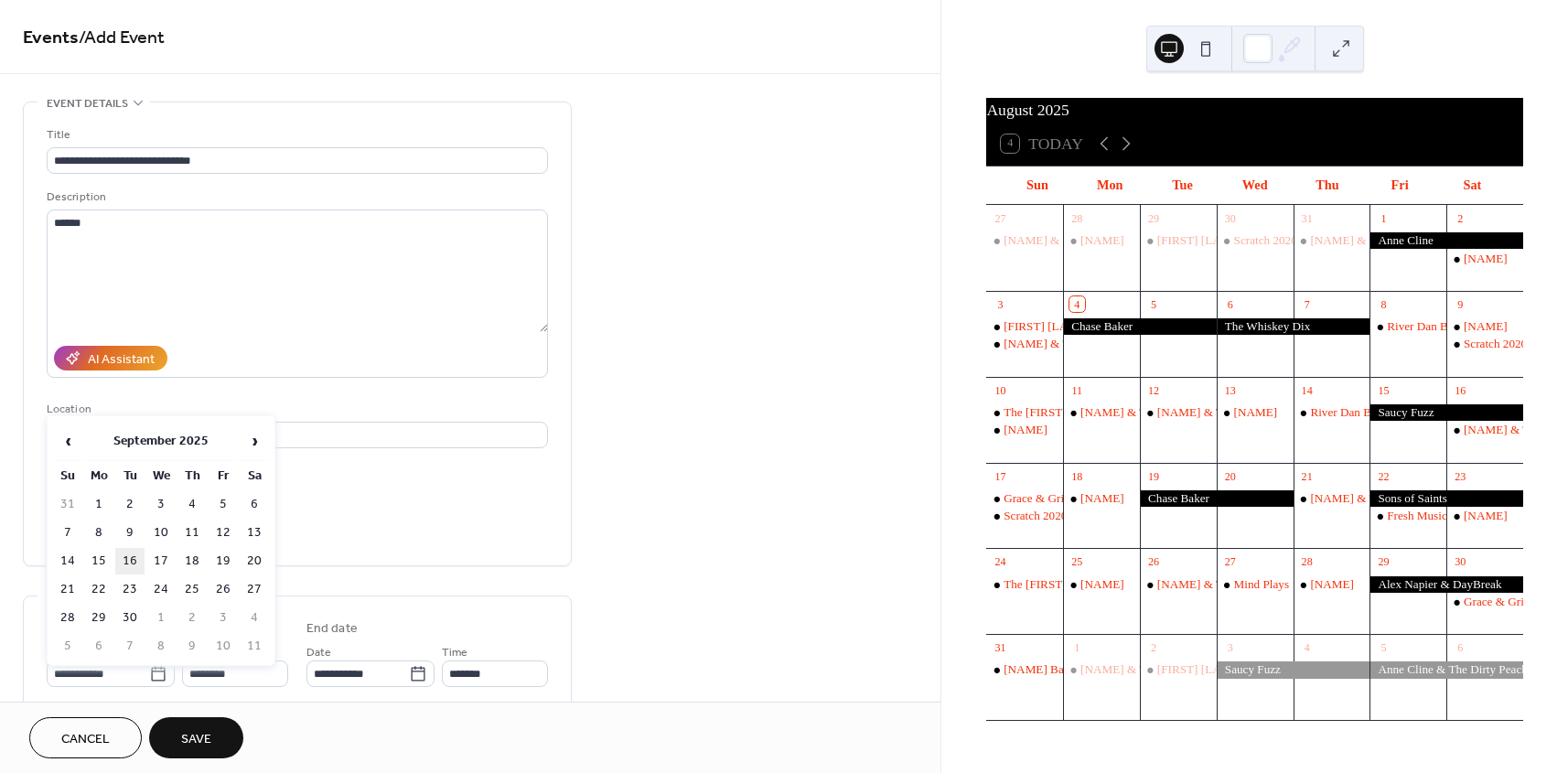 click on "16" at bounding box center [130, 561] 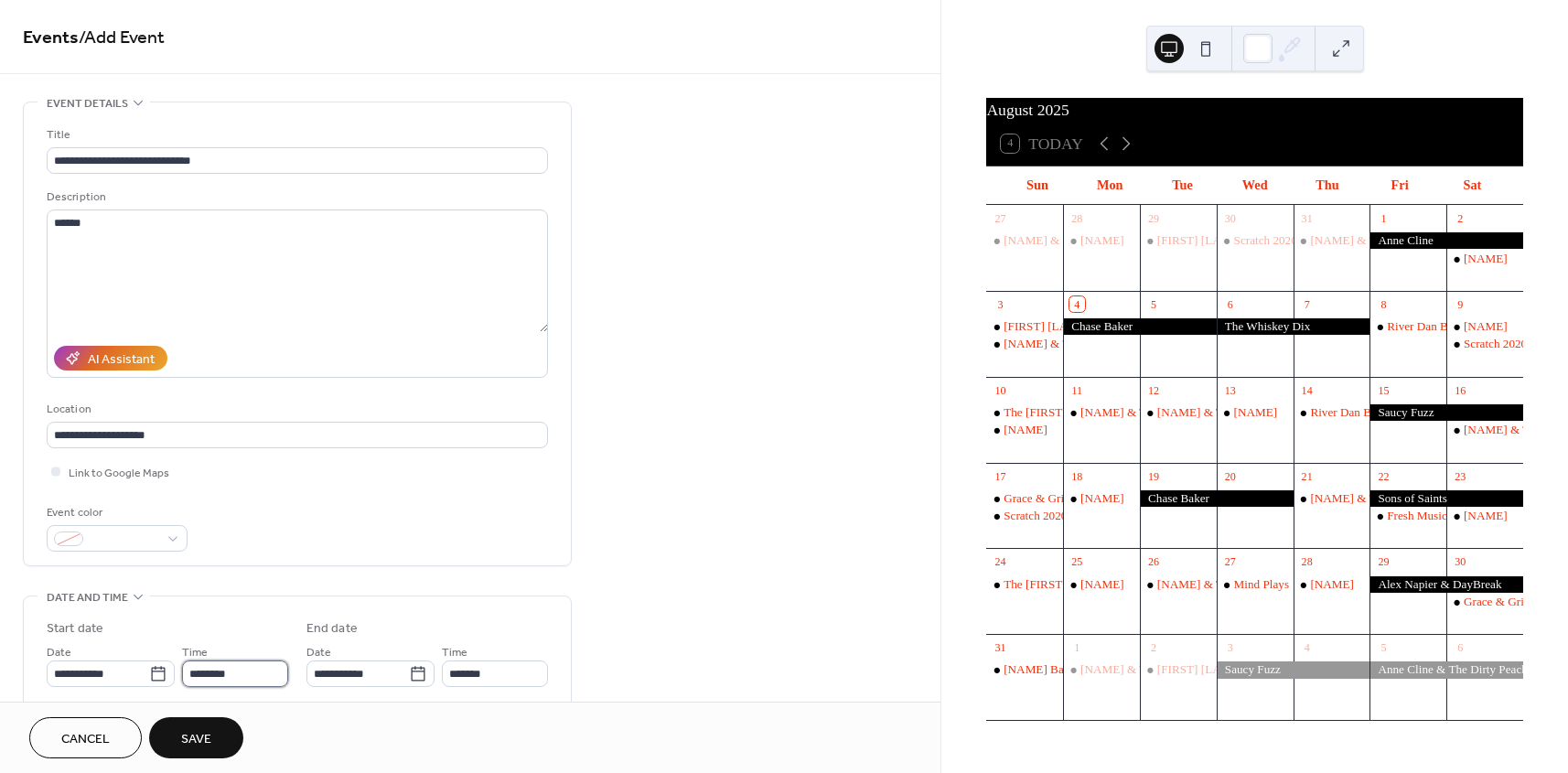 click on "********" at bounding box center [235, 673] 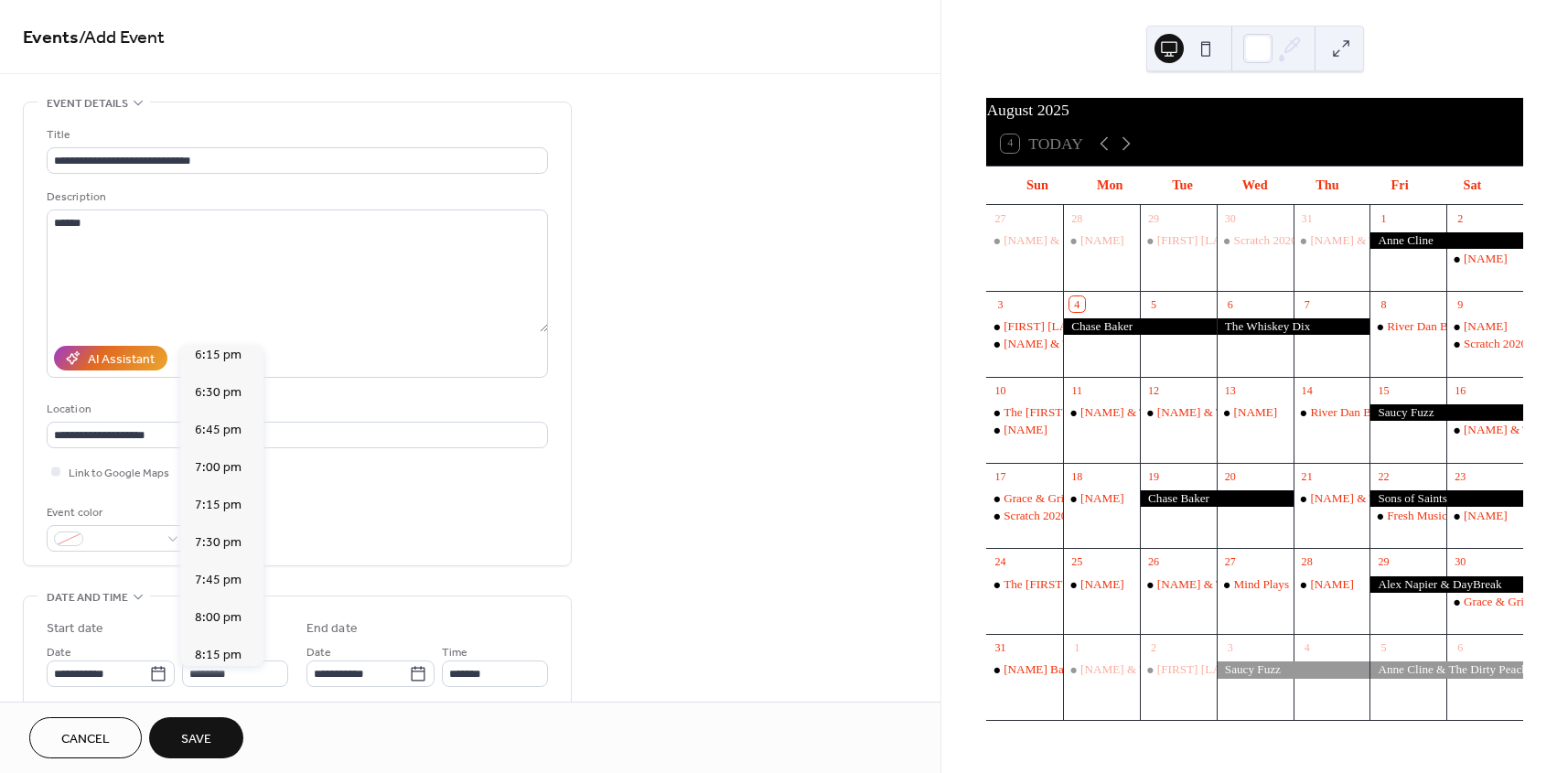 scroll, scrollTop: 2794, scrollLeft: 0, axis: vertical 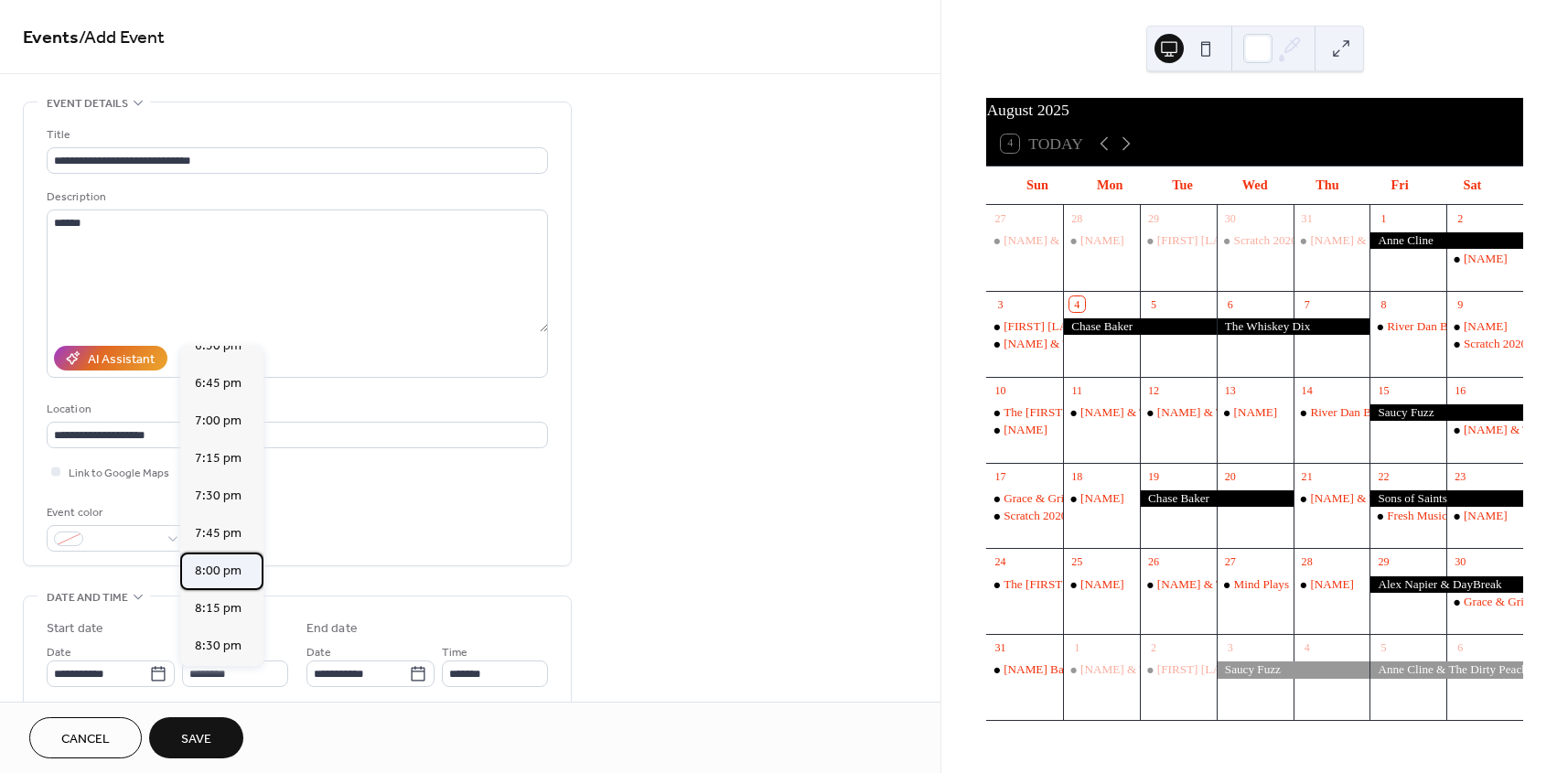 click on "8:00 pm" at bounding box center [218, 571] 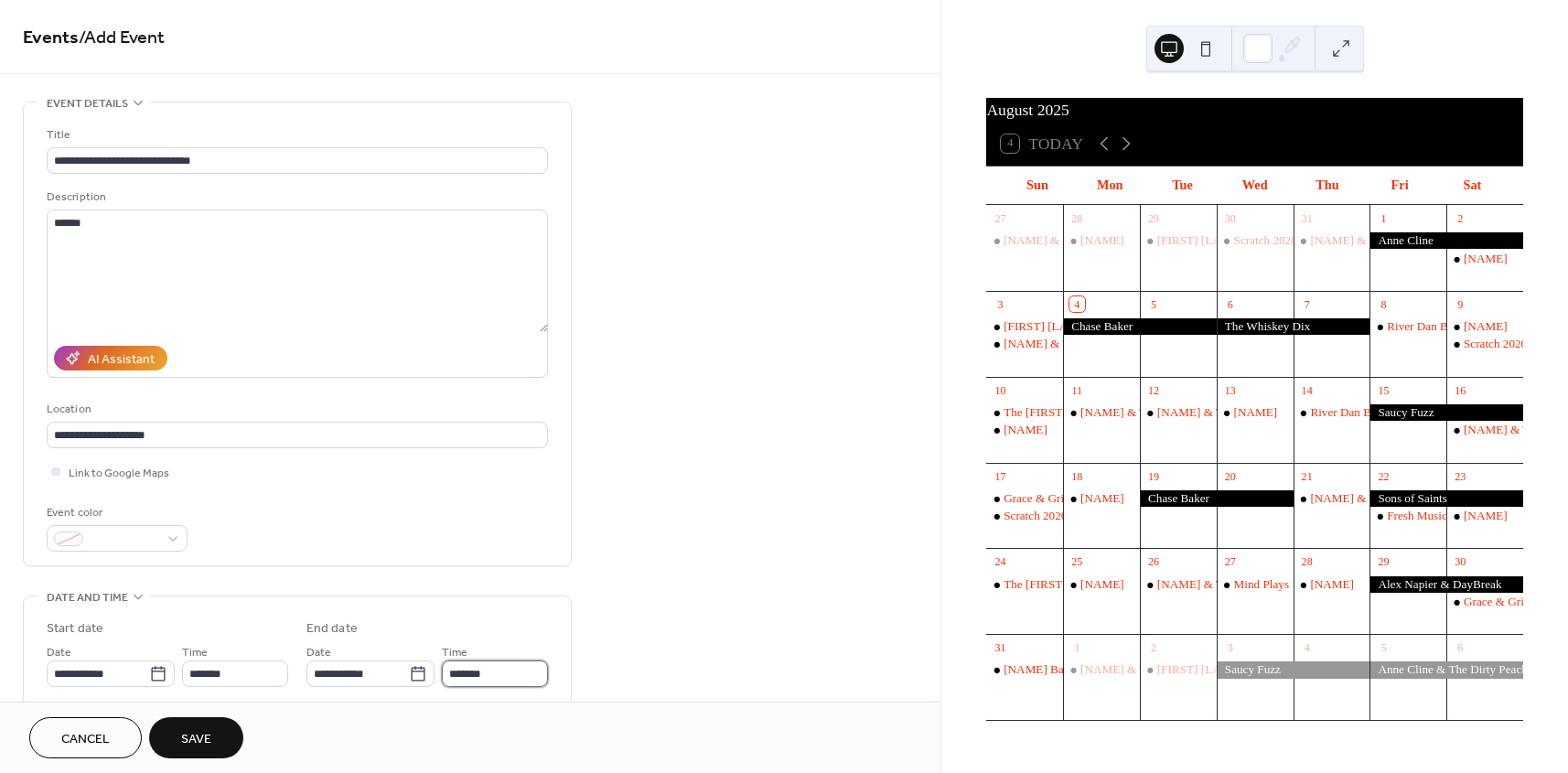 click on "*******" at bounding box center [495, 673] 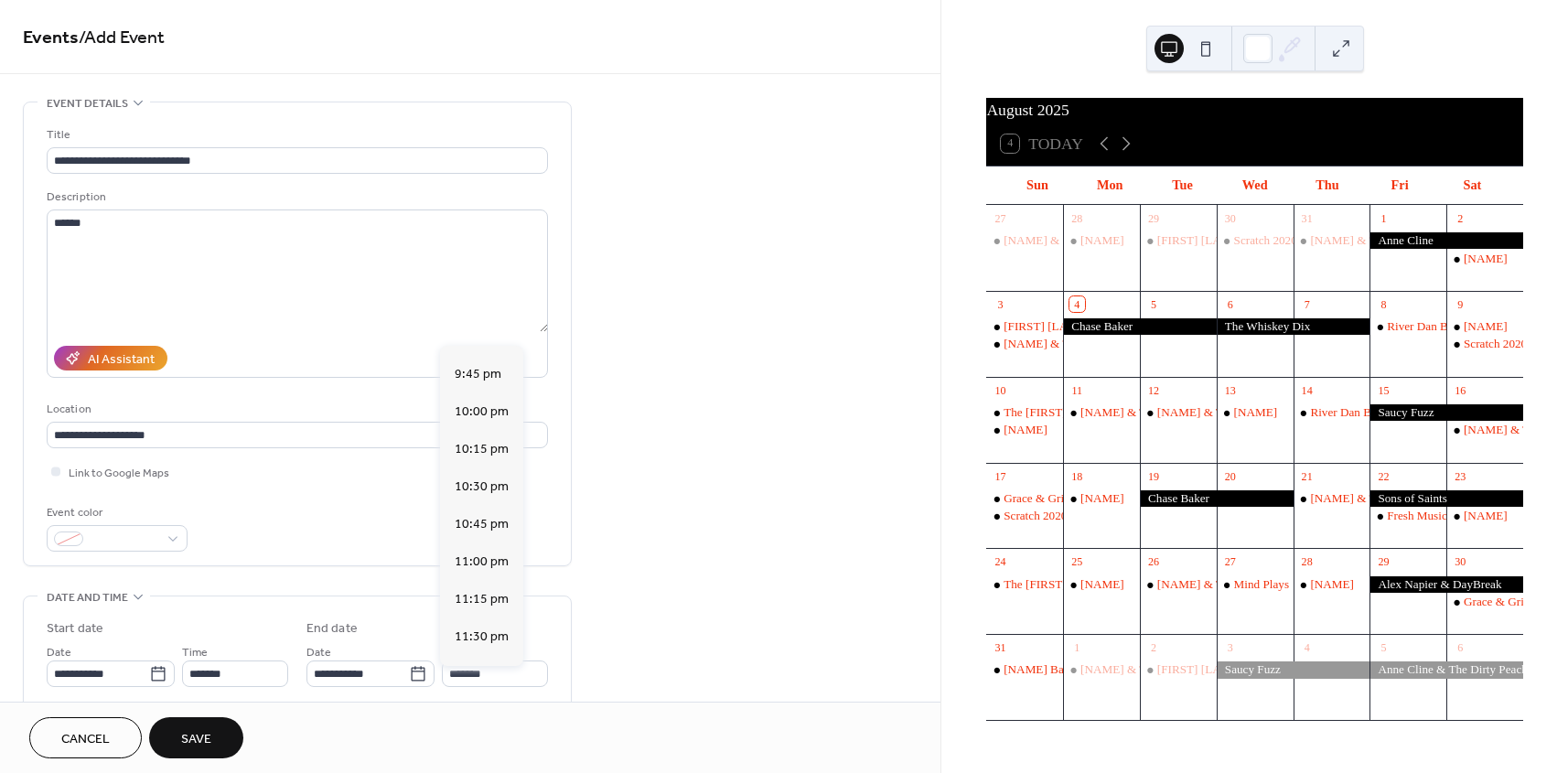 scroll, scrollTop: 252, scrollLeft: 0, axis: vertical 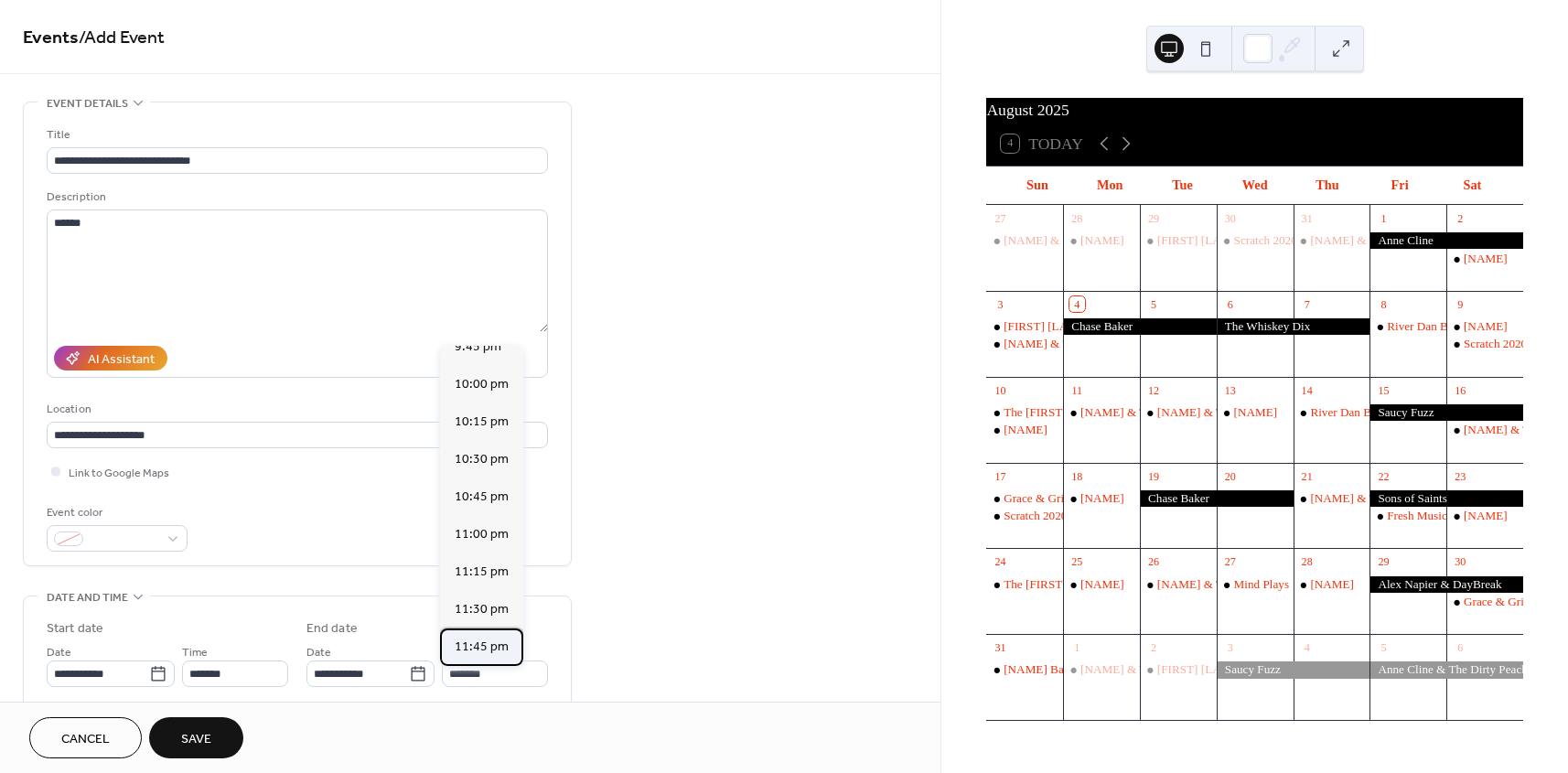 click on "11:45 pm" at bounding box center [481, 647] 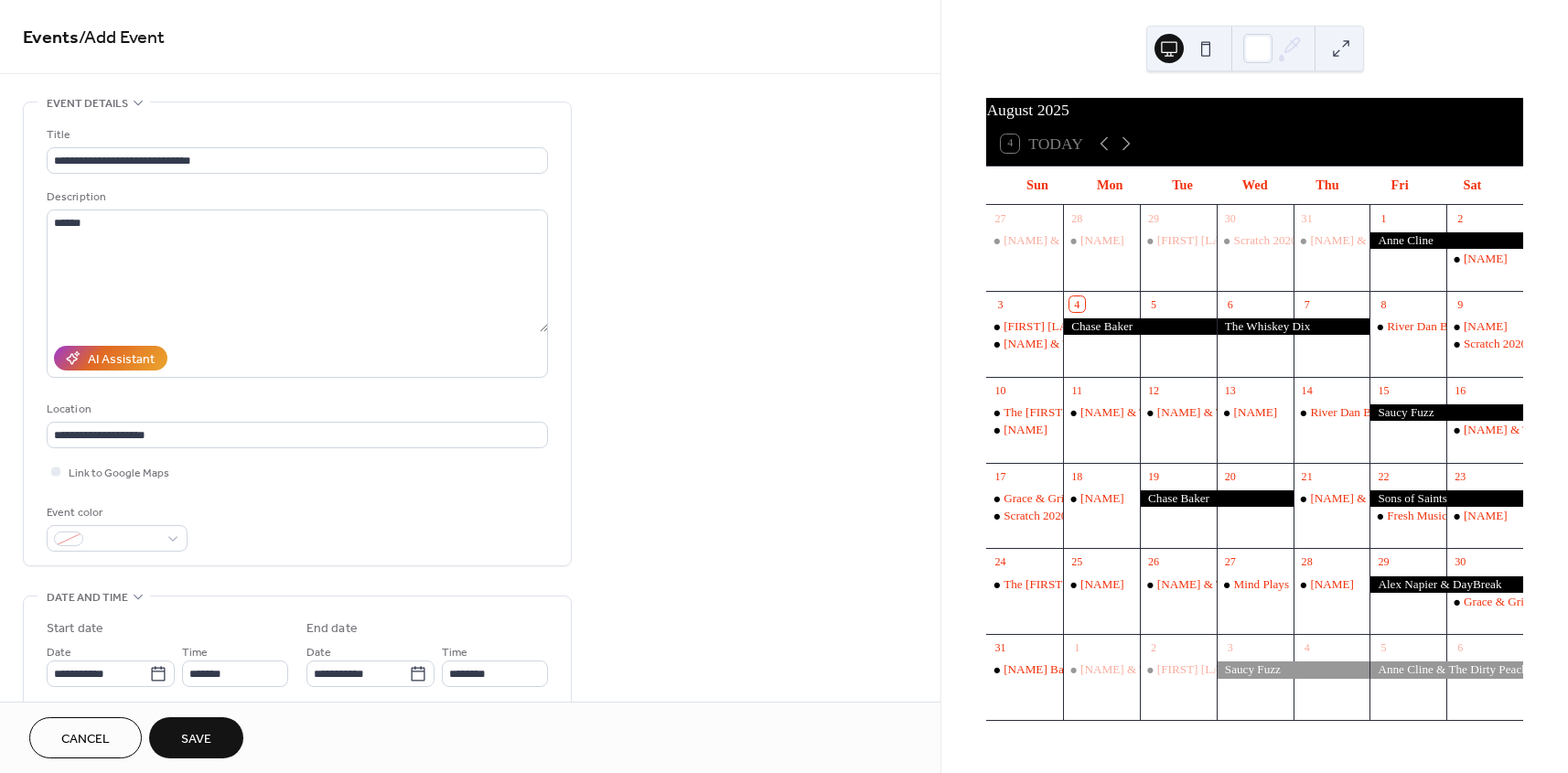 click on "Save" at bounding box center [196, 739] 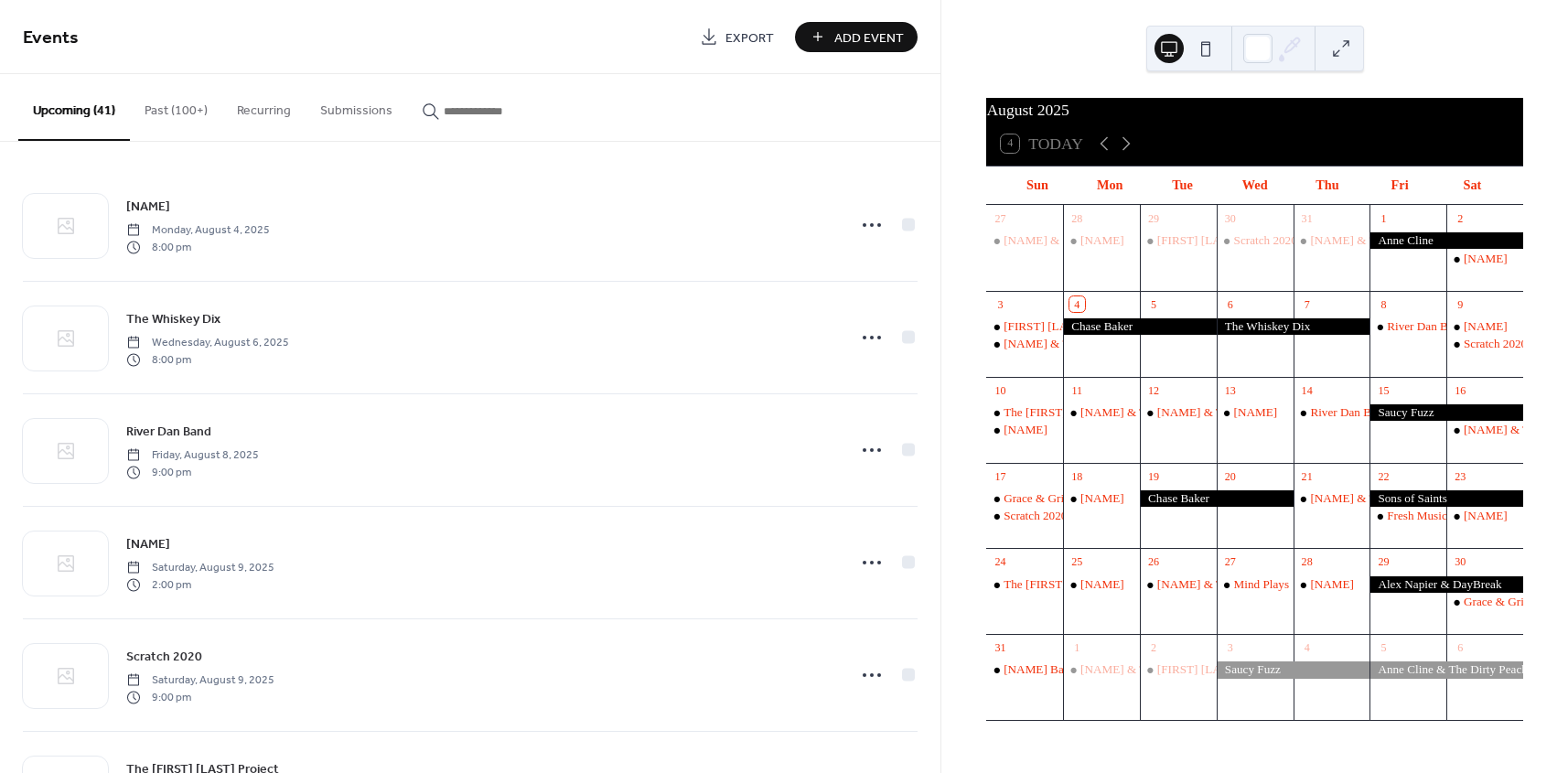 click on "Add Event" at bounding box center (869, 38) 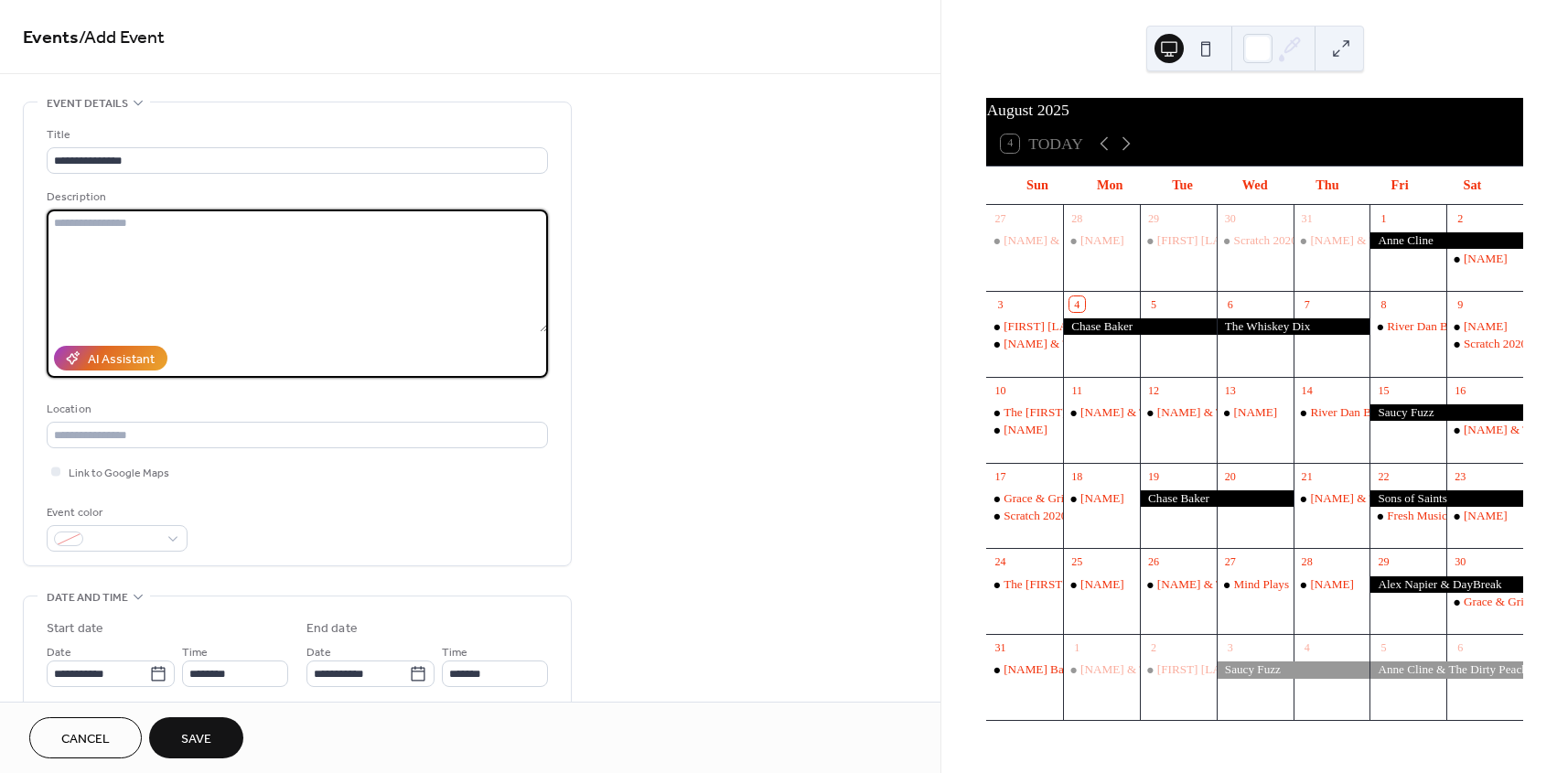 click at bounding box center (297, 271) 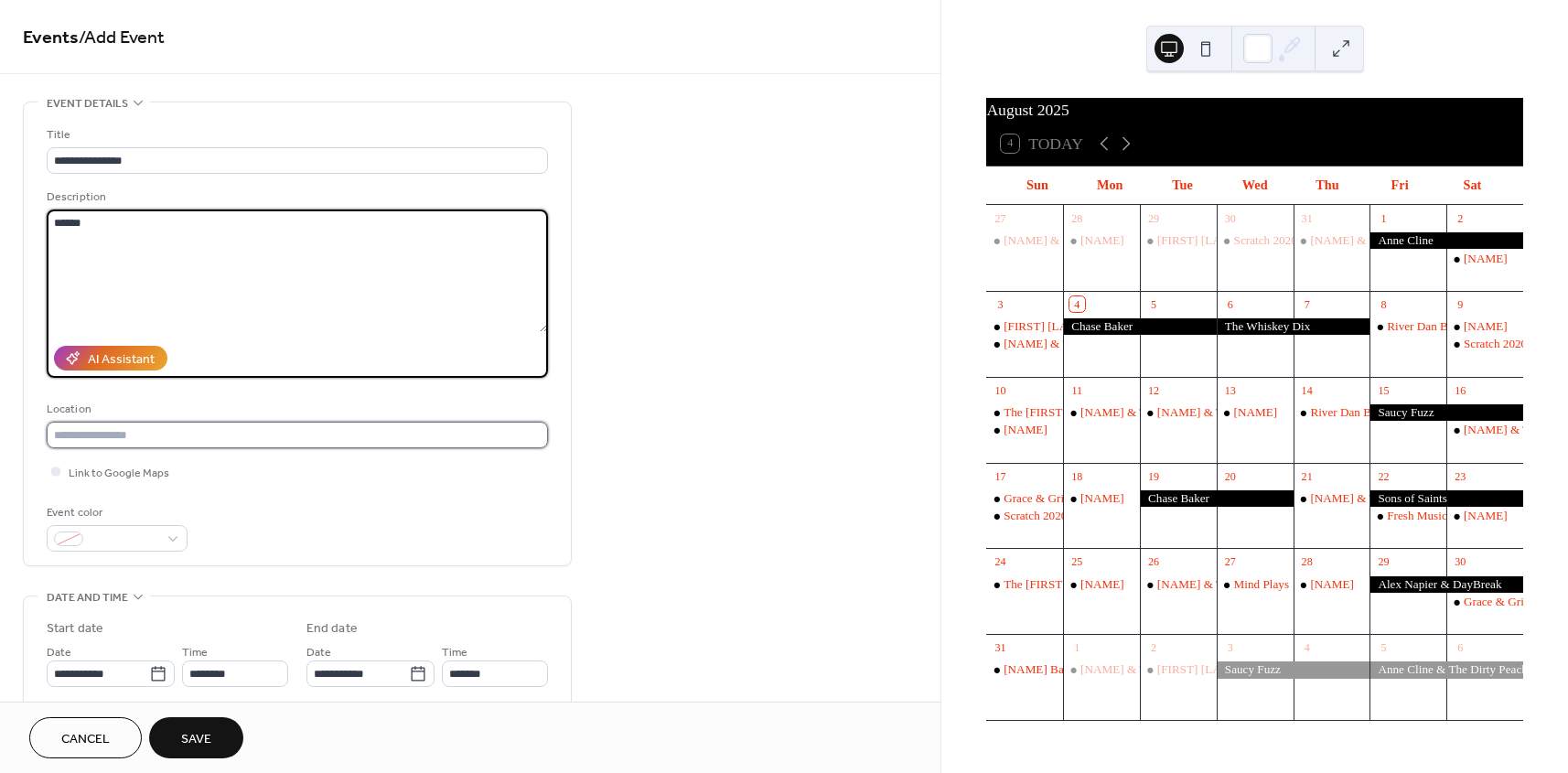 click at bounding box center [297, 435] 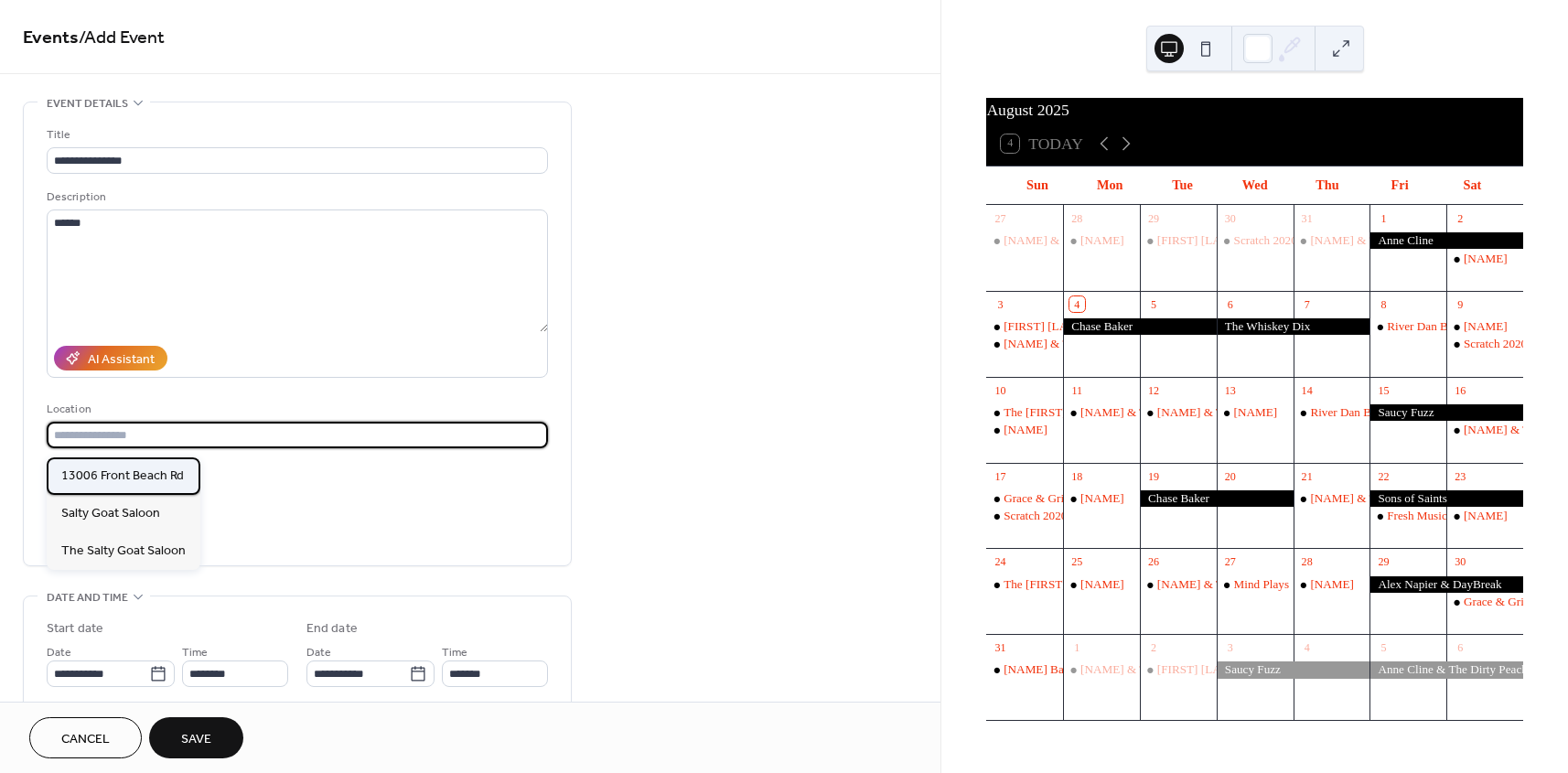 click on "13006 Front Beach Rd" at bounding box center [123, 476] 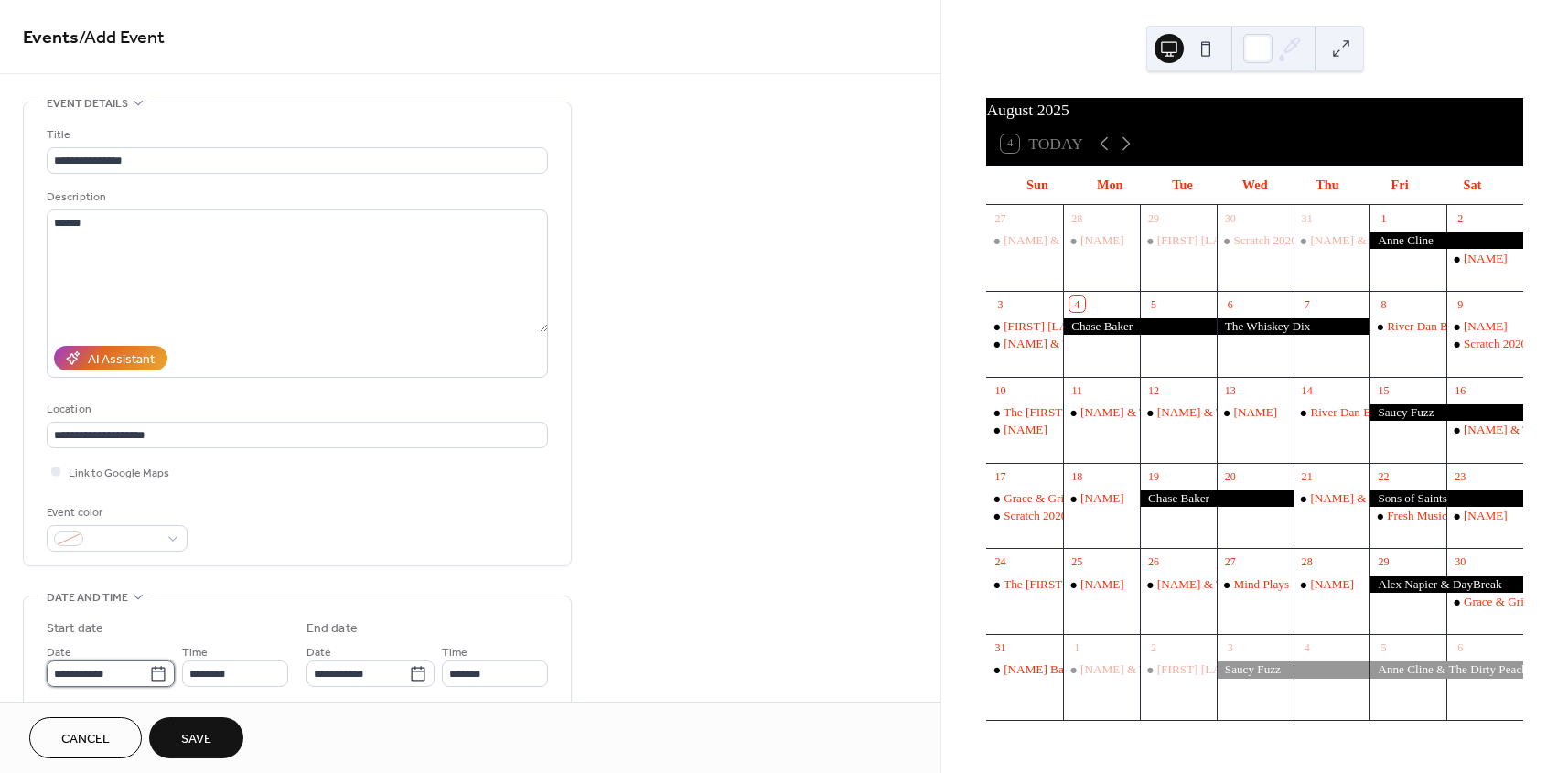 click on "**********" at bounding box center [98, 673] 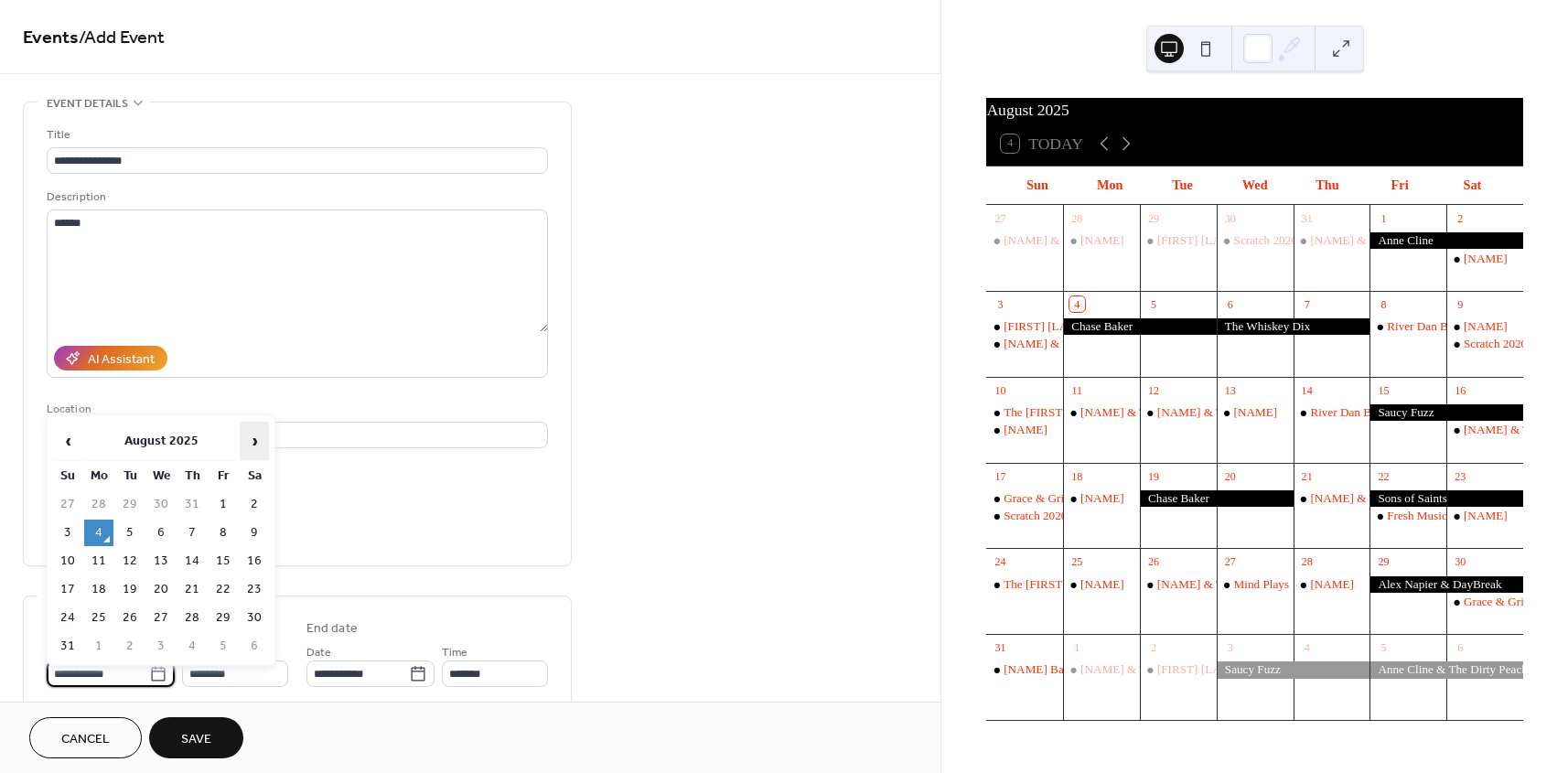 click on "›" at bounding box center [254, 441] 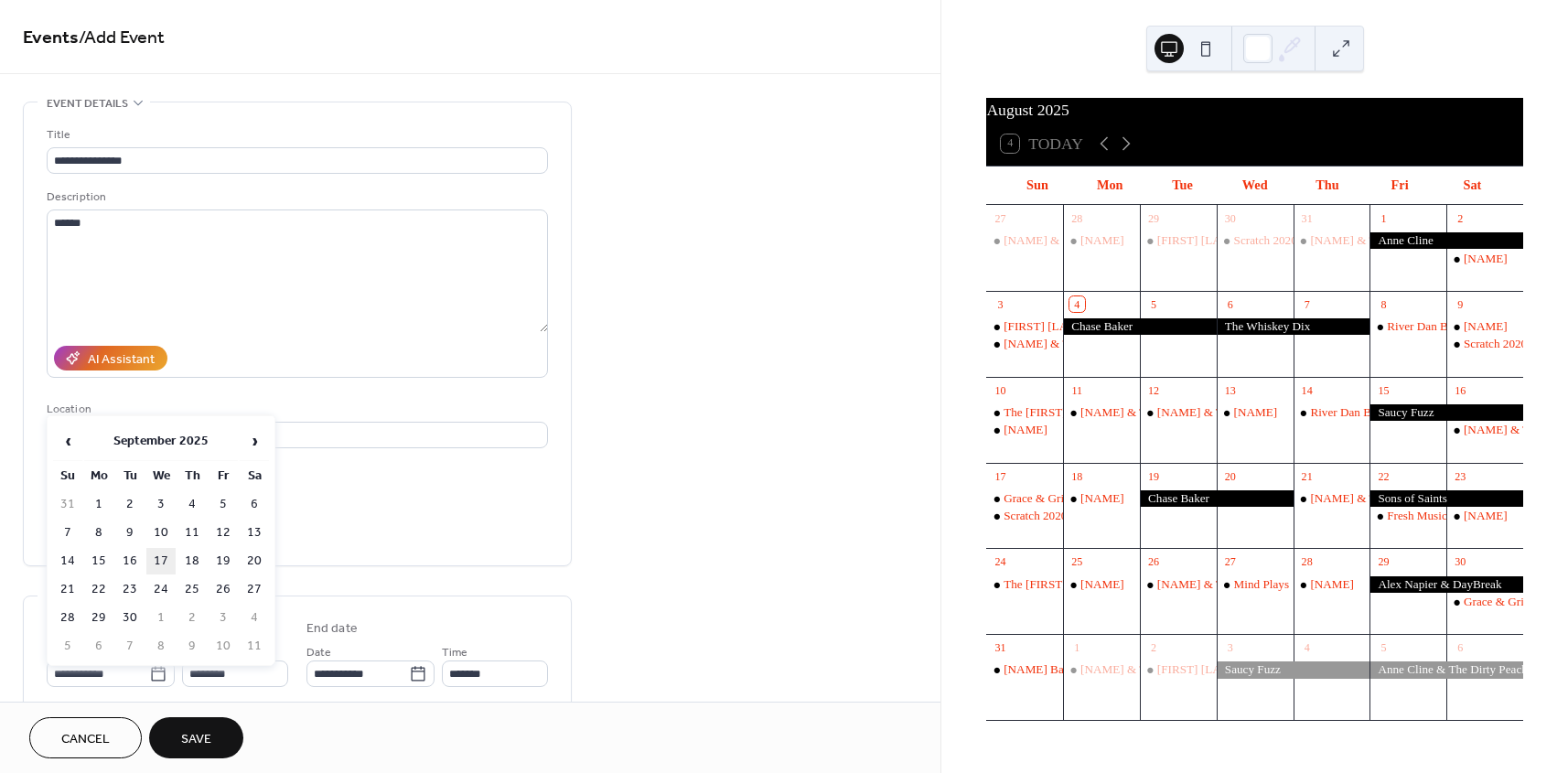 click on "17" at bounding box center [161, 561] 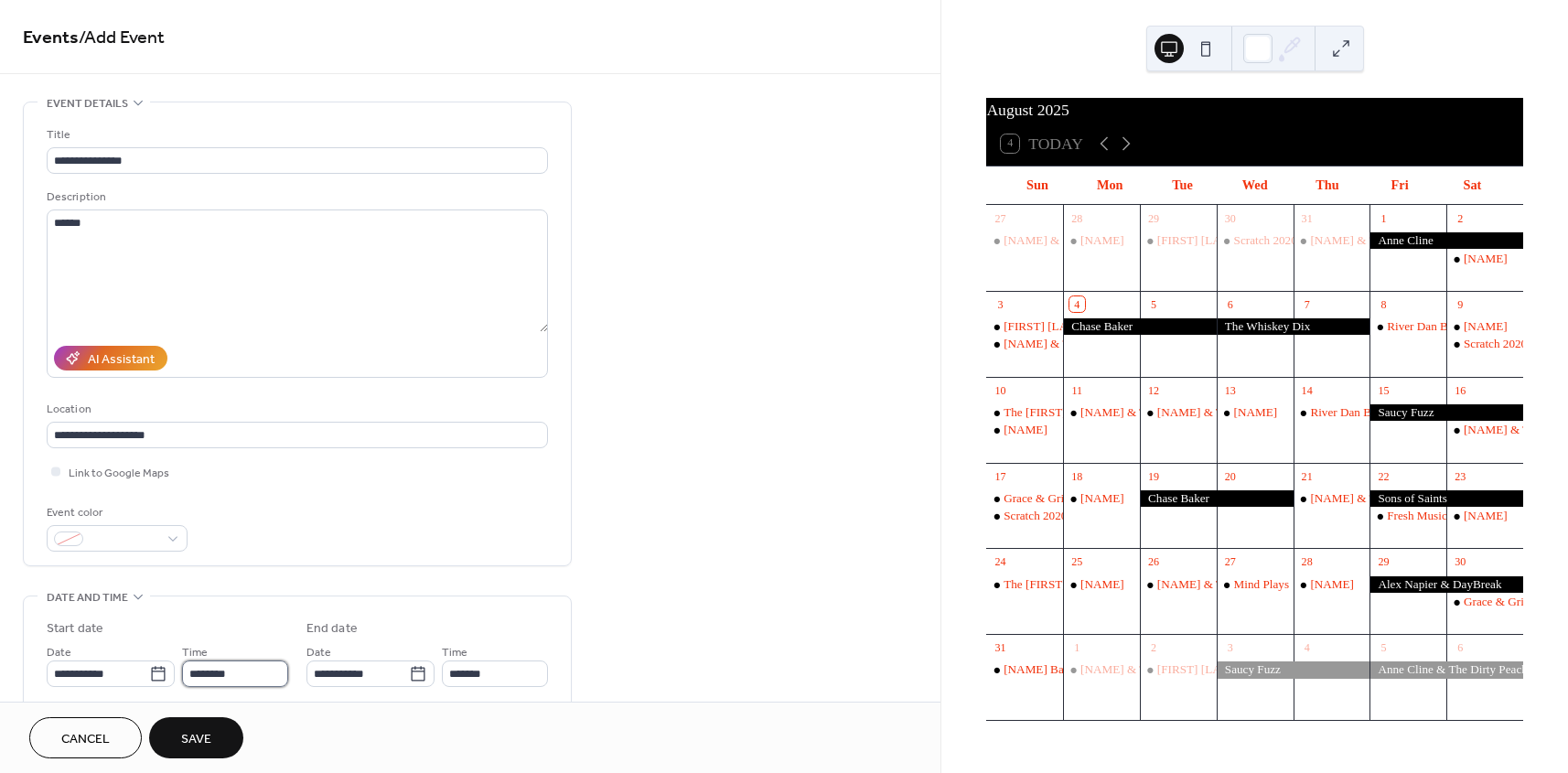 click on "********" at bounding box center [235, 673] 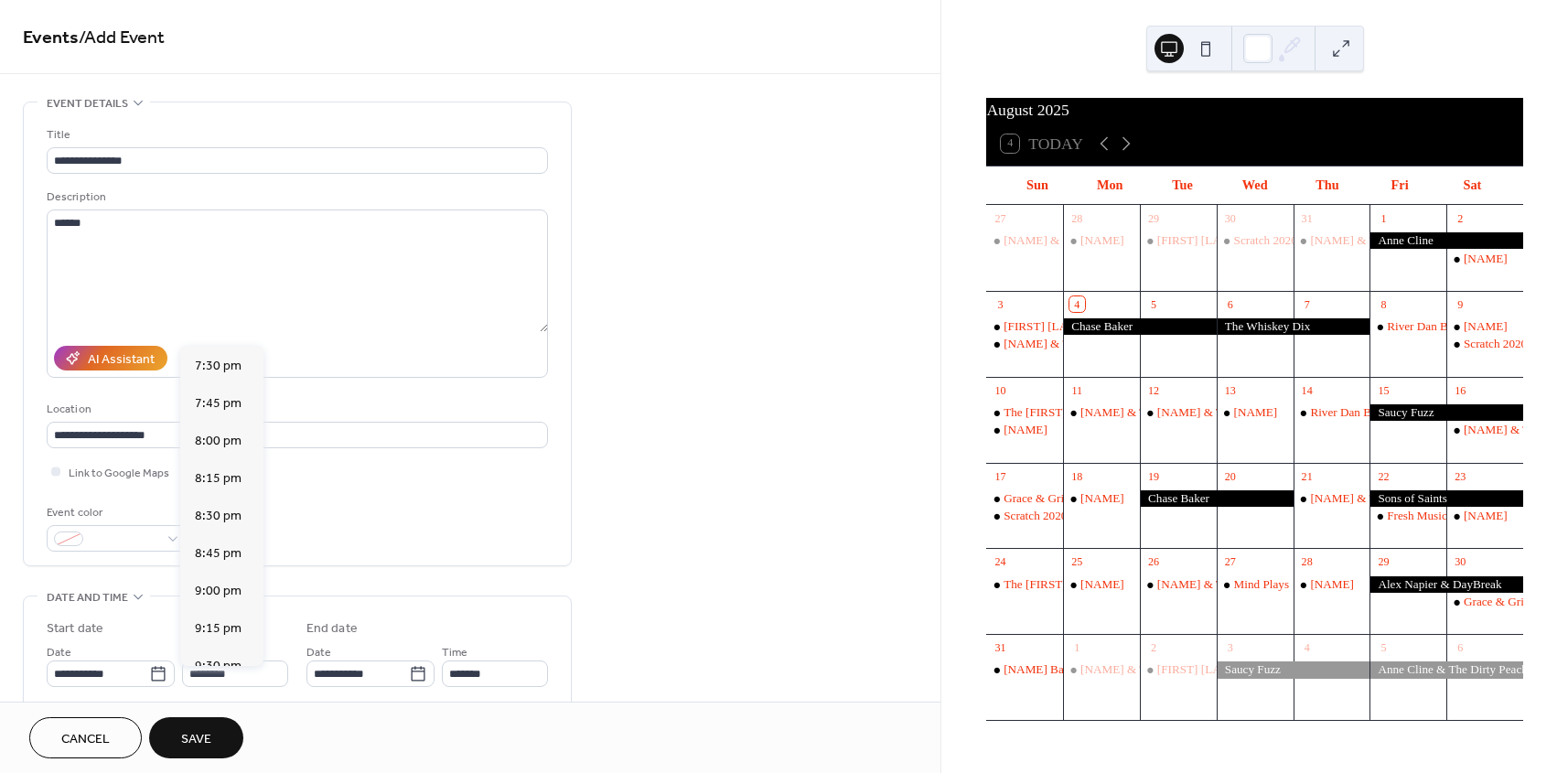 scroll, scrollTop: 2947, scrollLeft: 0, axis: vertical 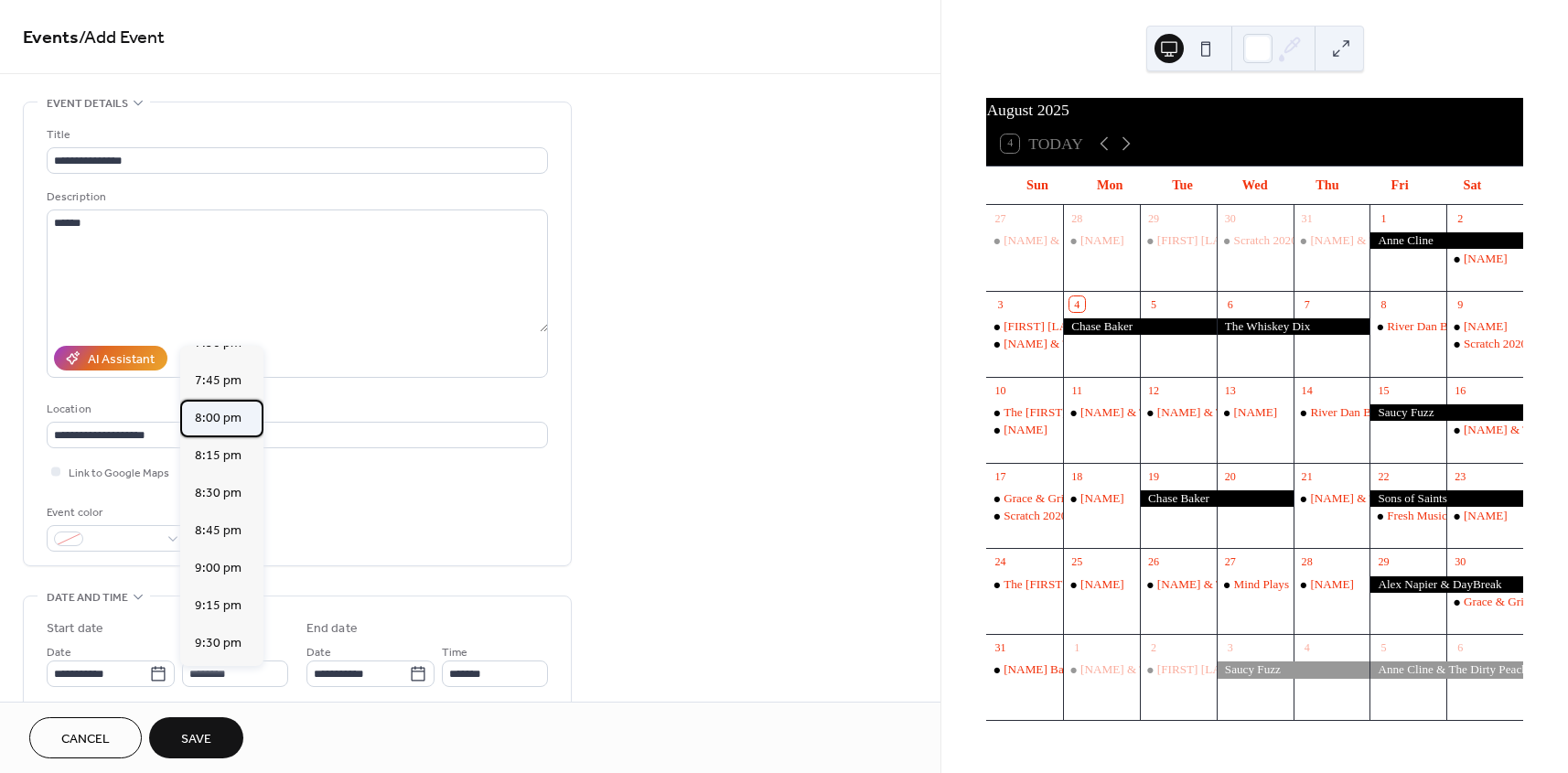 click on "8:00 pm" at bounding box center [218, 418] 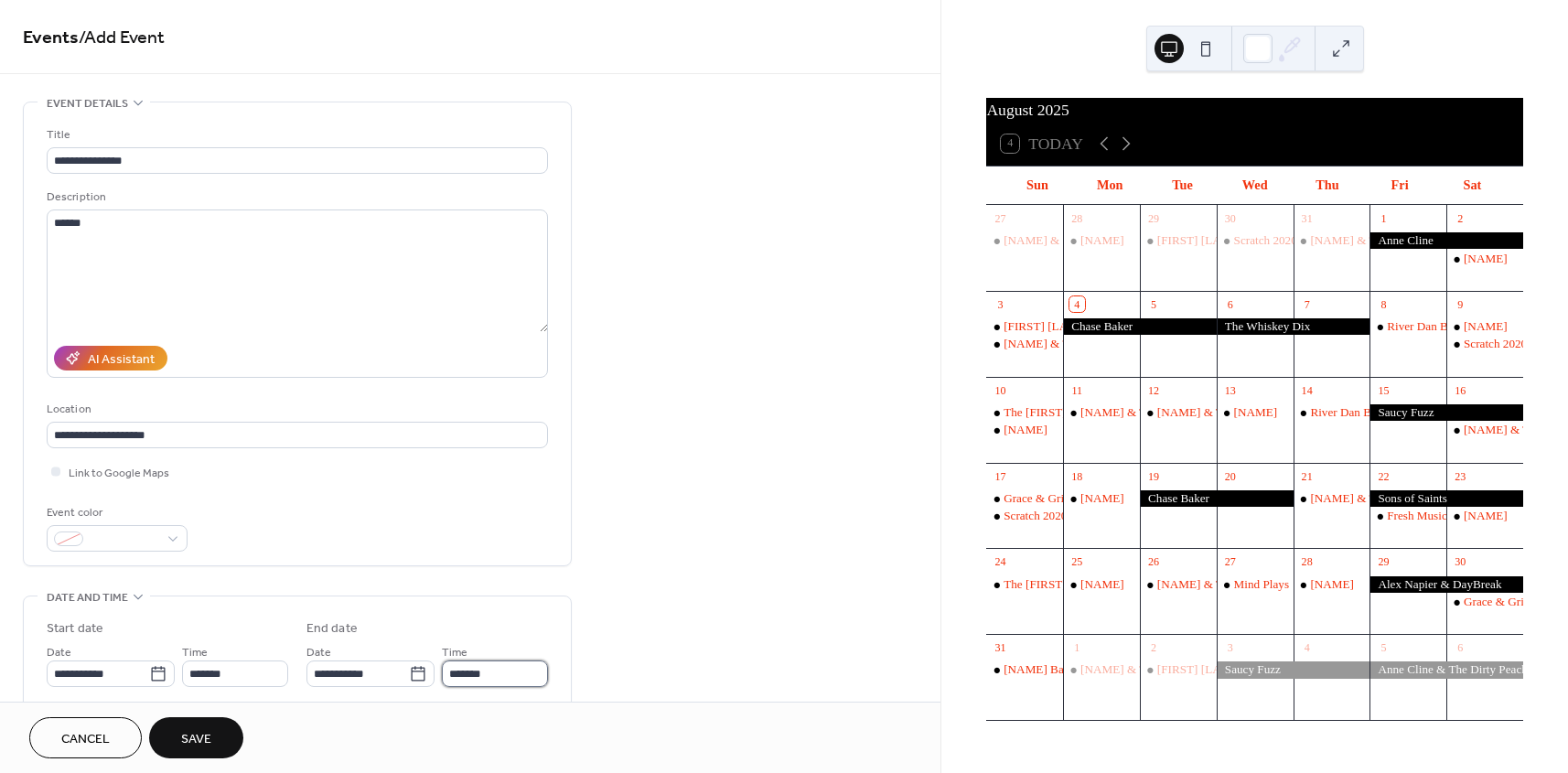 click on "*******" at bounding box center [495, 673] 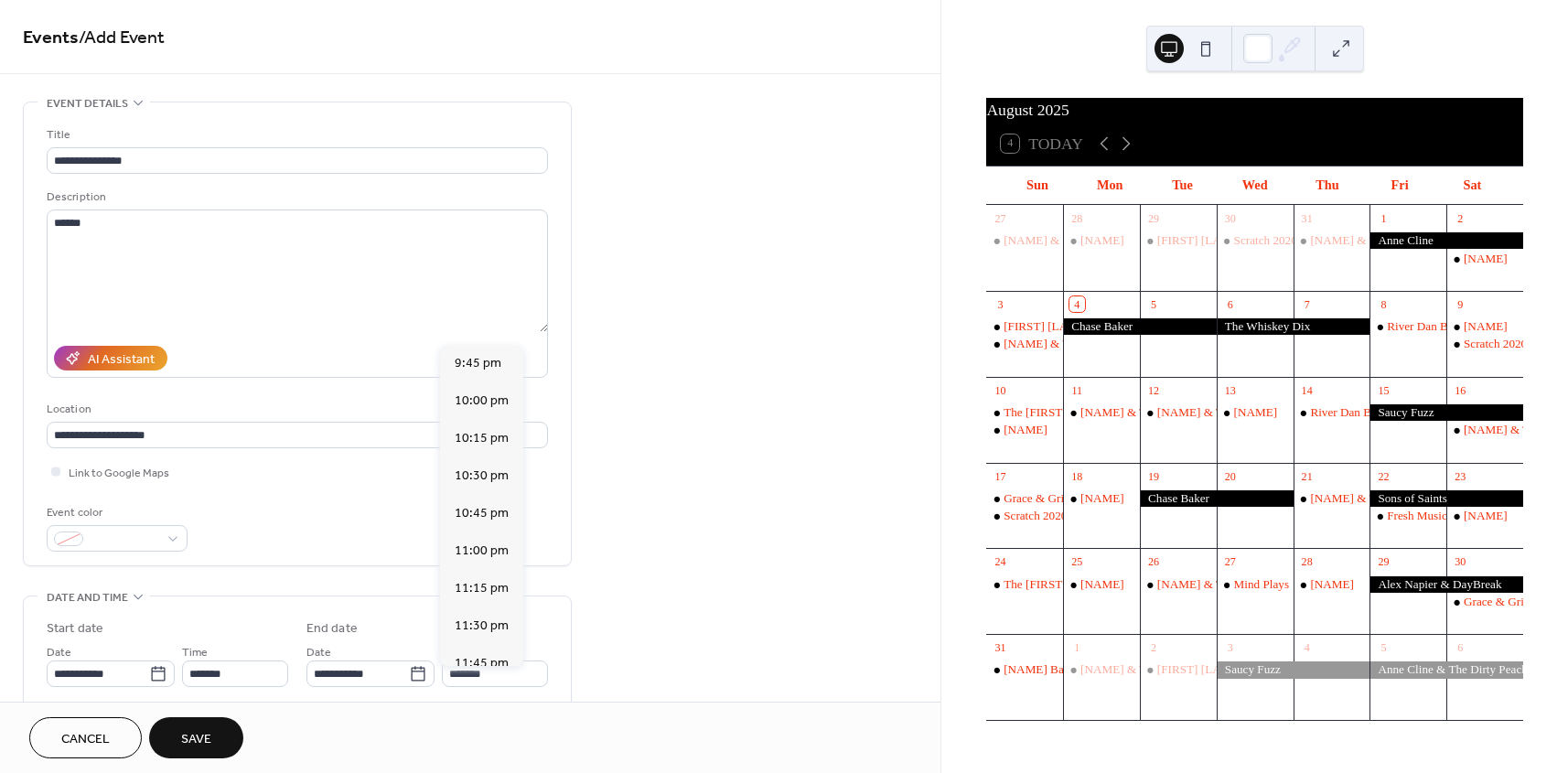 scroll, scrollTop: 252, scrollLeft: 0, axis: vertical 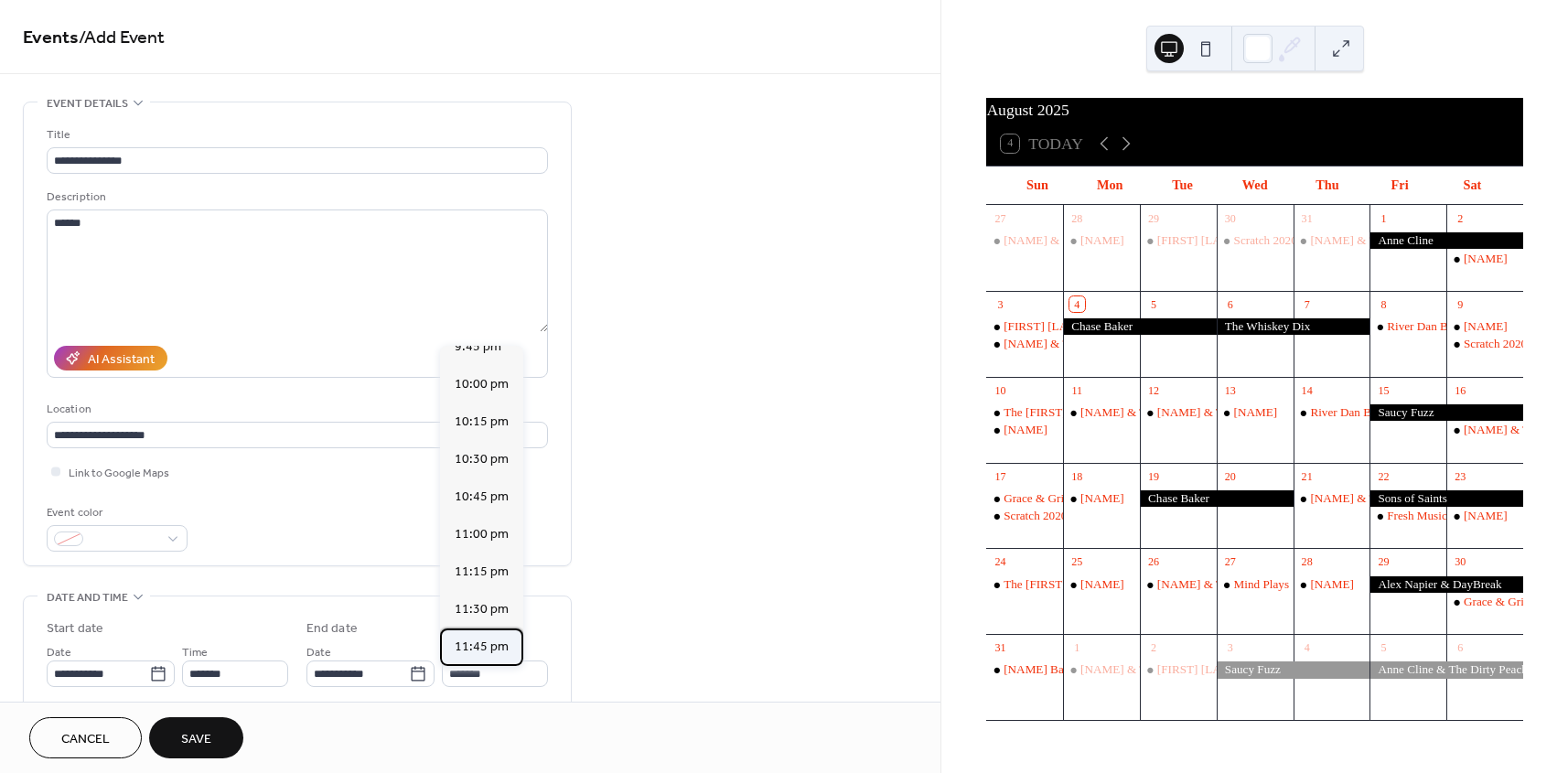 click on "11:45 pm" at bounding box center [481, 647] 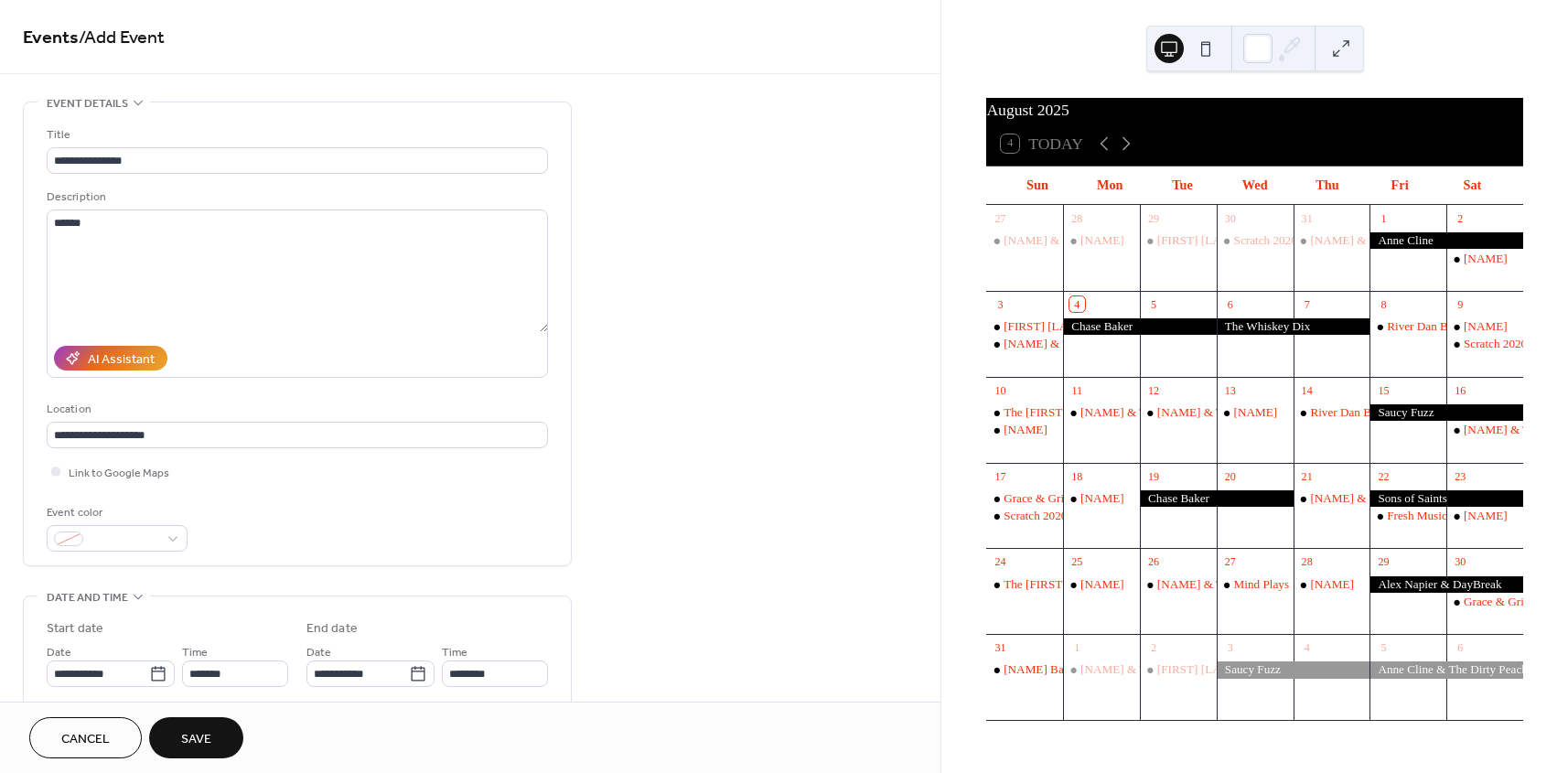 click on "Save" at bounding box center [196, 739] 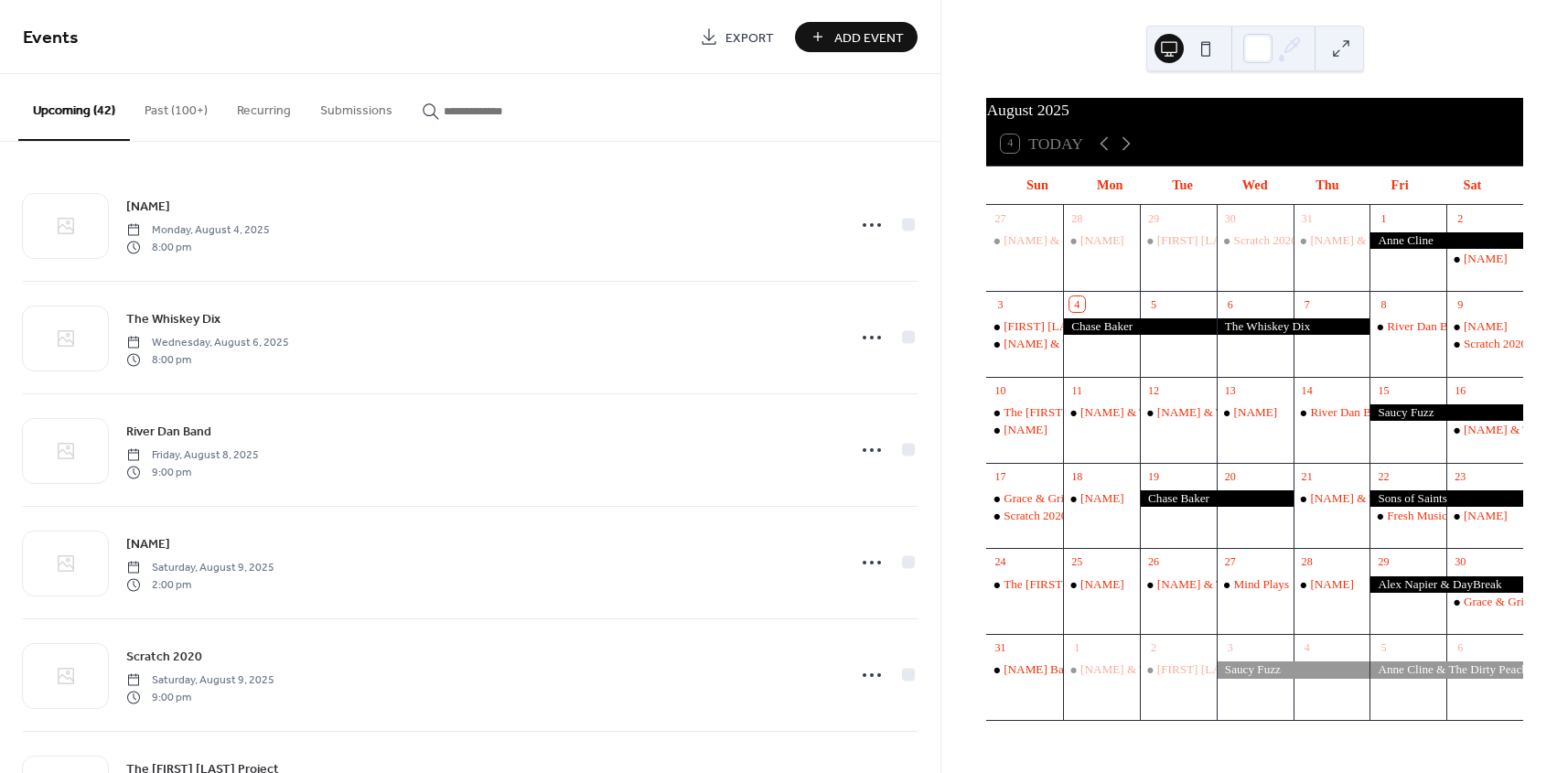 click on "Add Event" at bounding box center [869, 38] 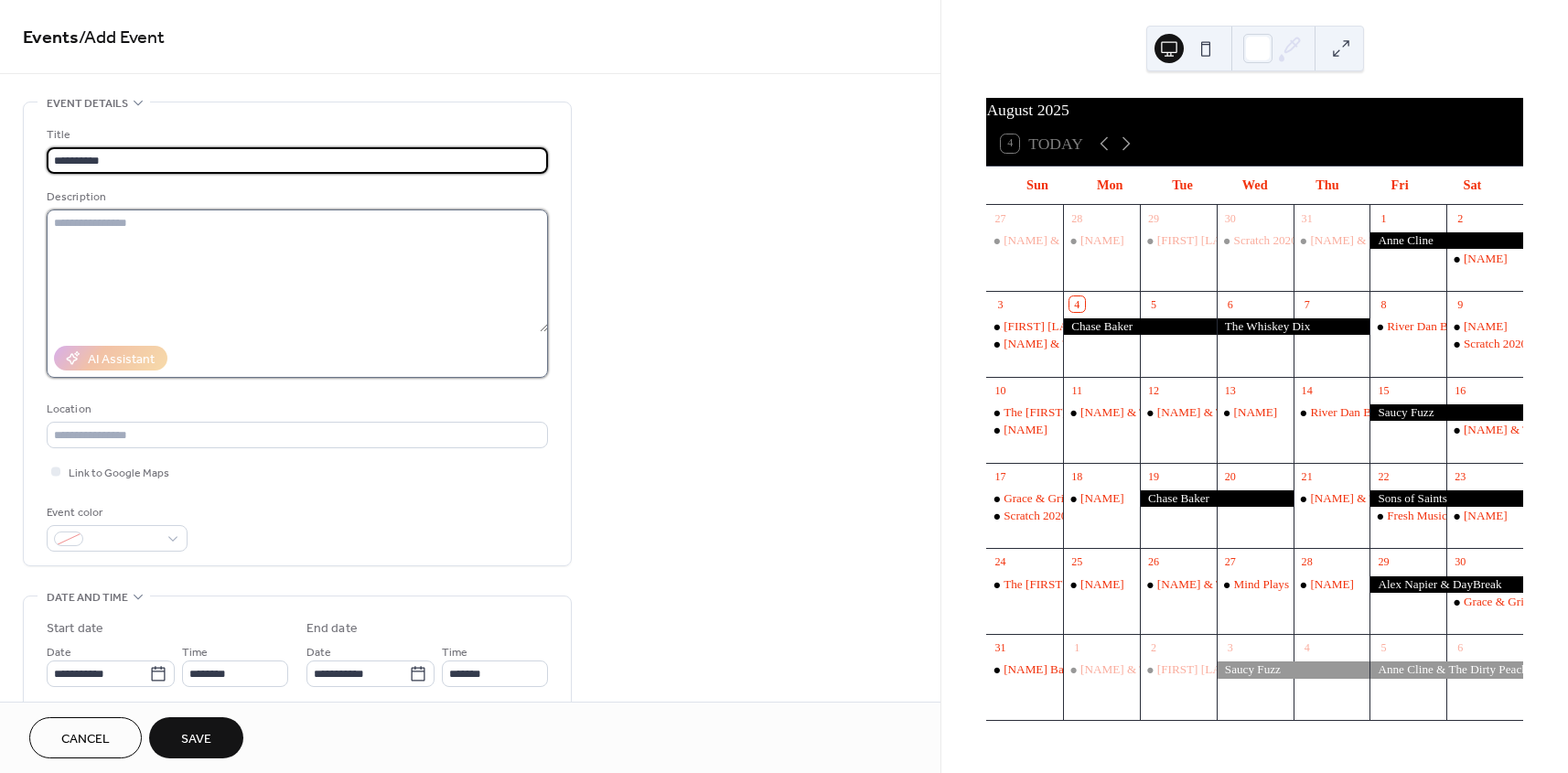 click at bounding box center (297, 271) 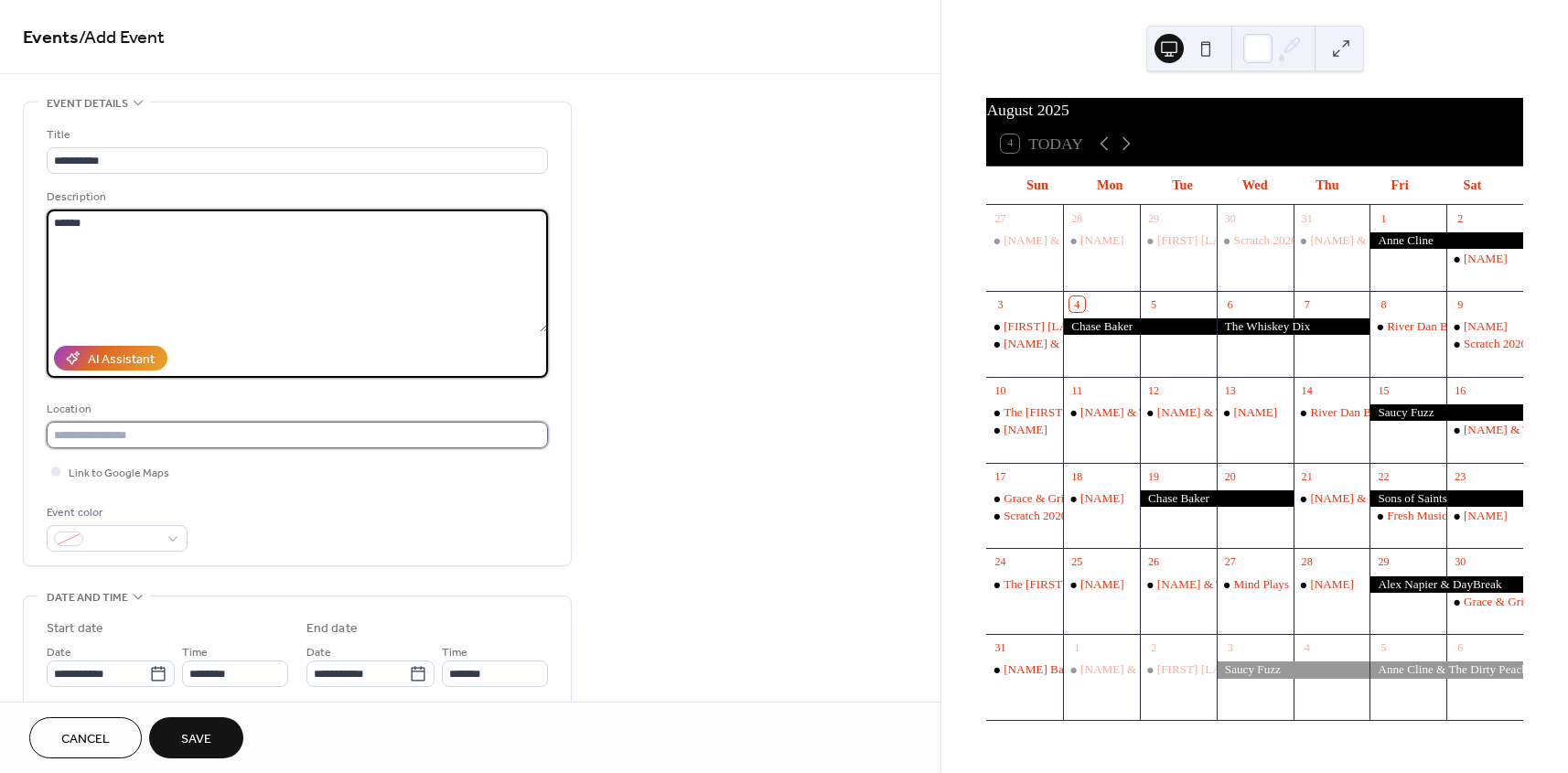click at bounding box center [297, 435] 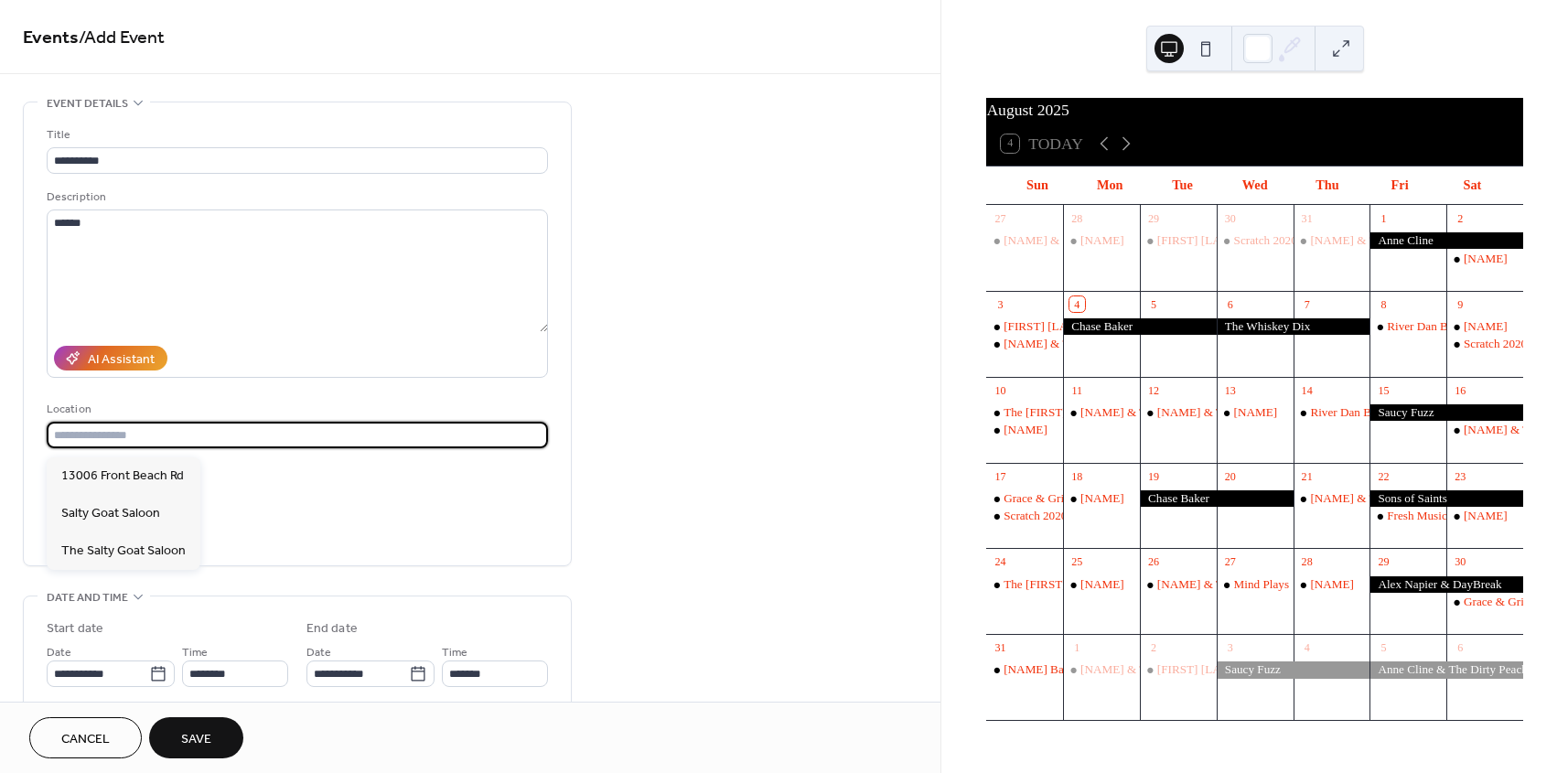 click on "Link to Google Maps" at bounding box center (297, 471) 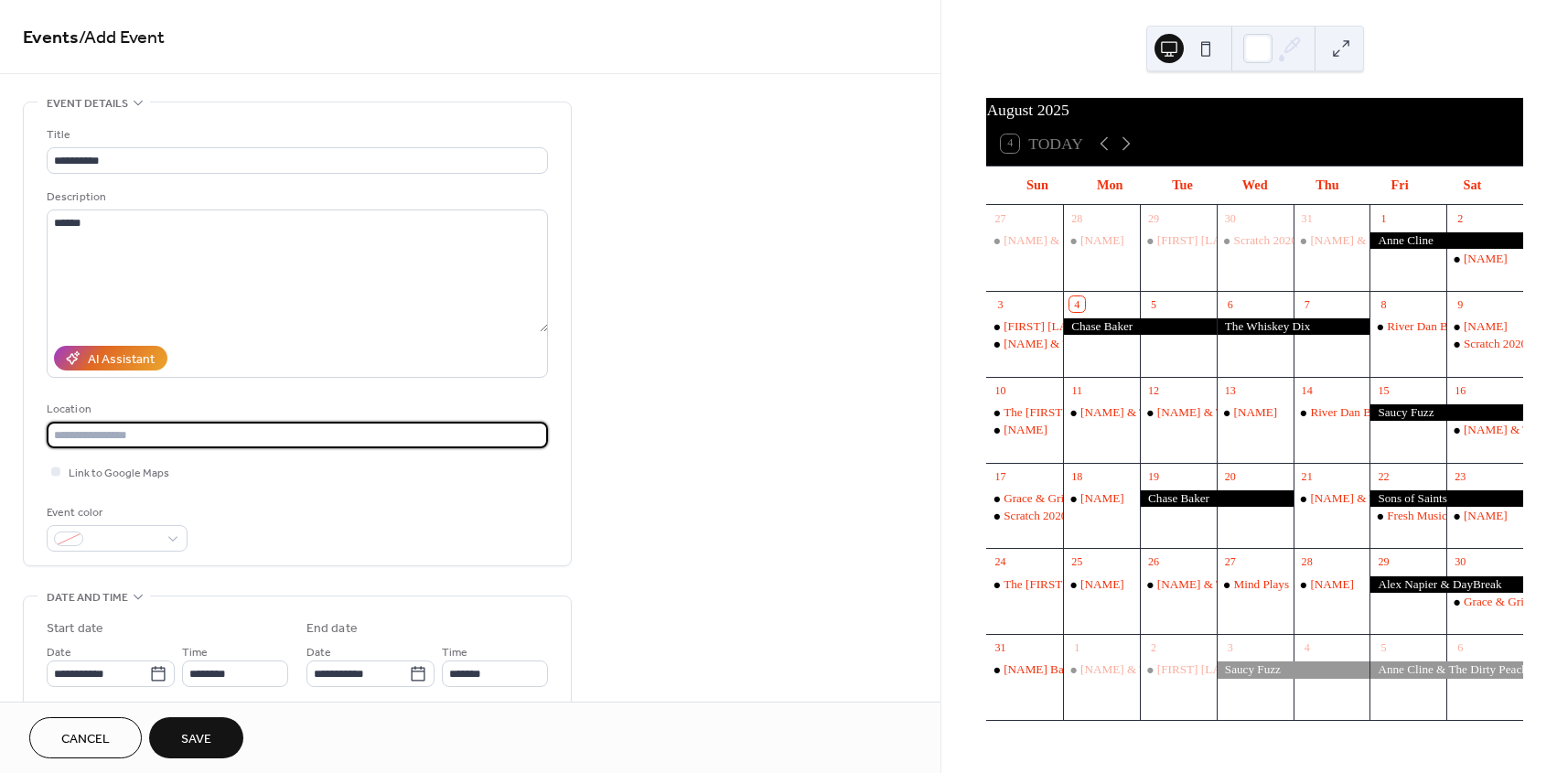 click at bounding box center [297, 435] 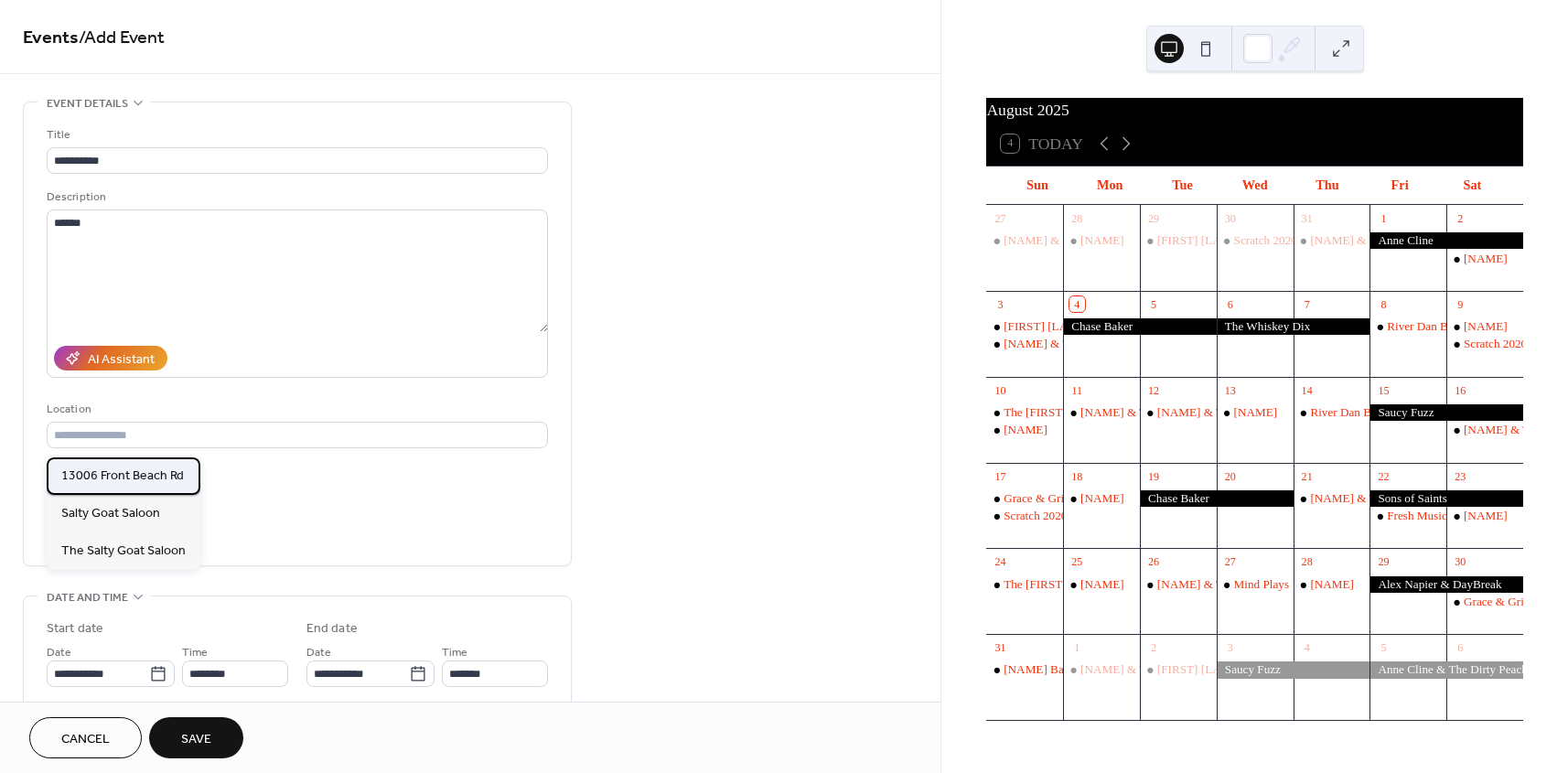 click on "13006 Front Beach Rd" at bounding box center [123, 476] 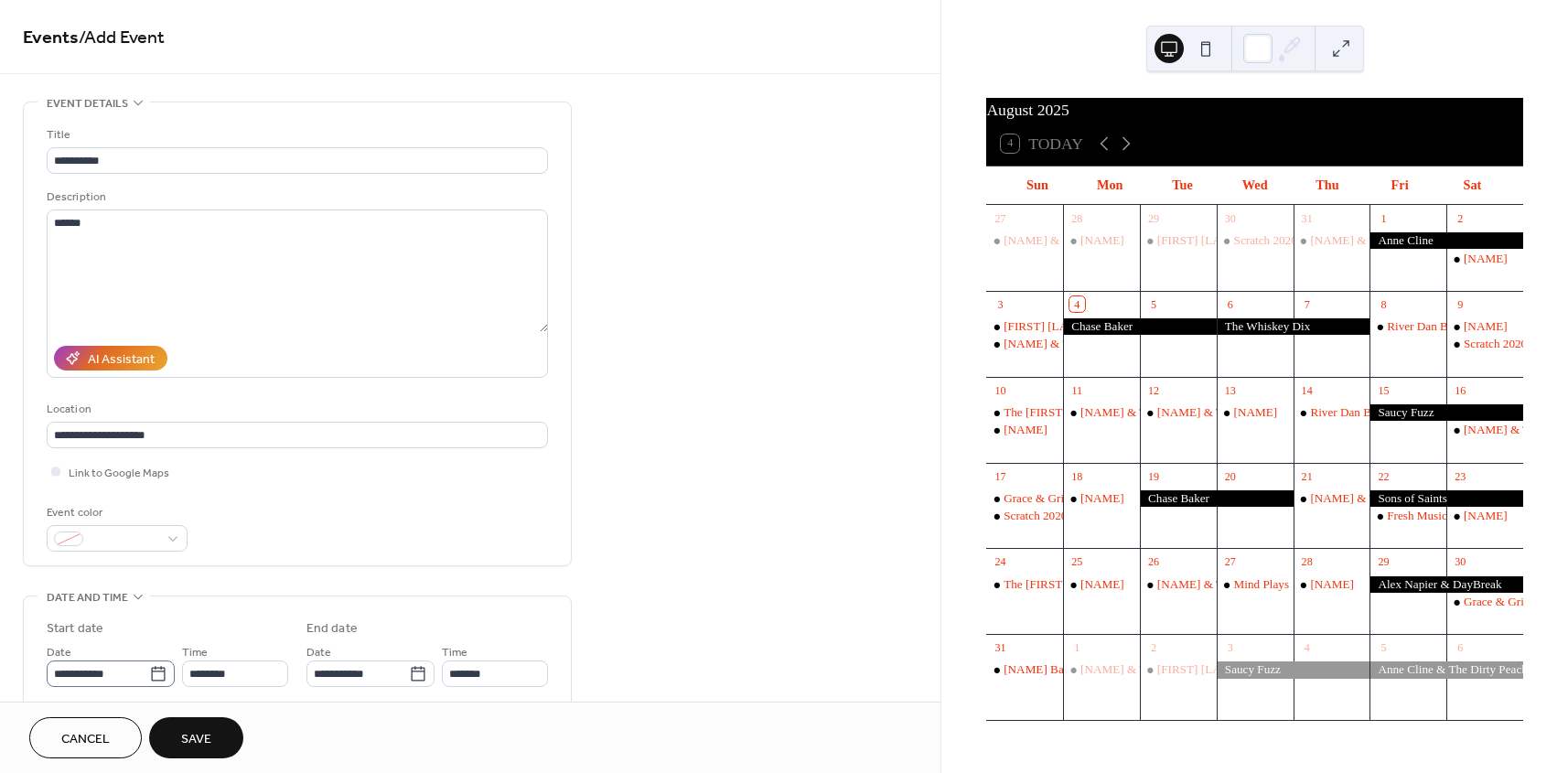 click 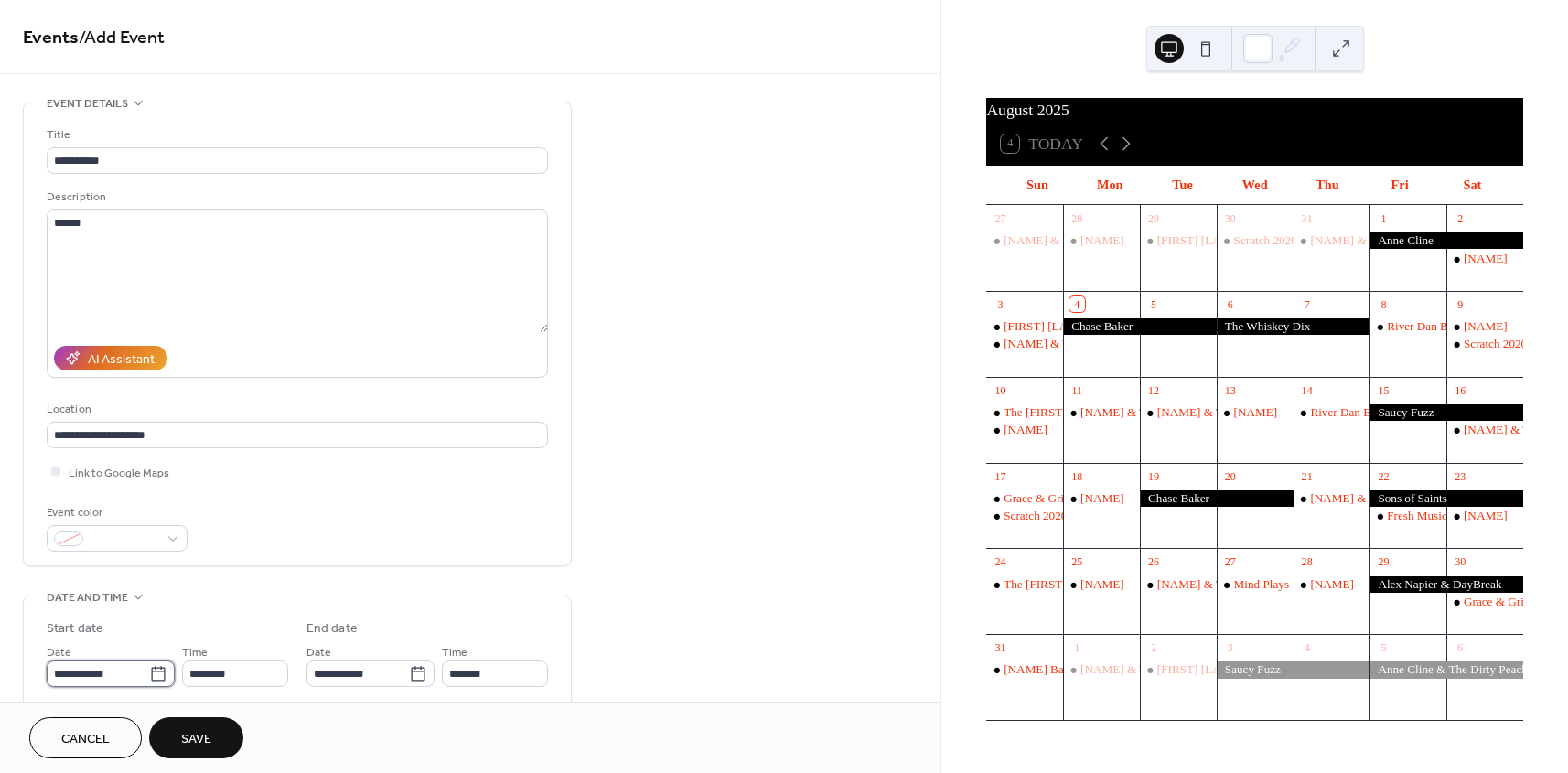 click on "**********" at bounding box center (98, 673) 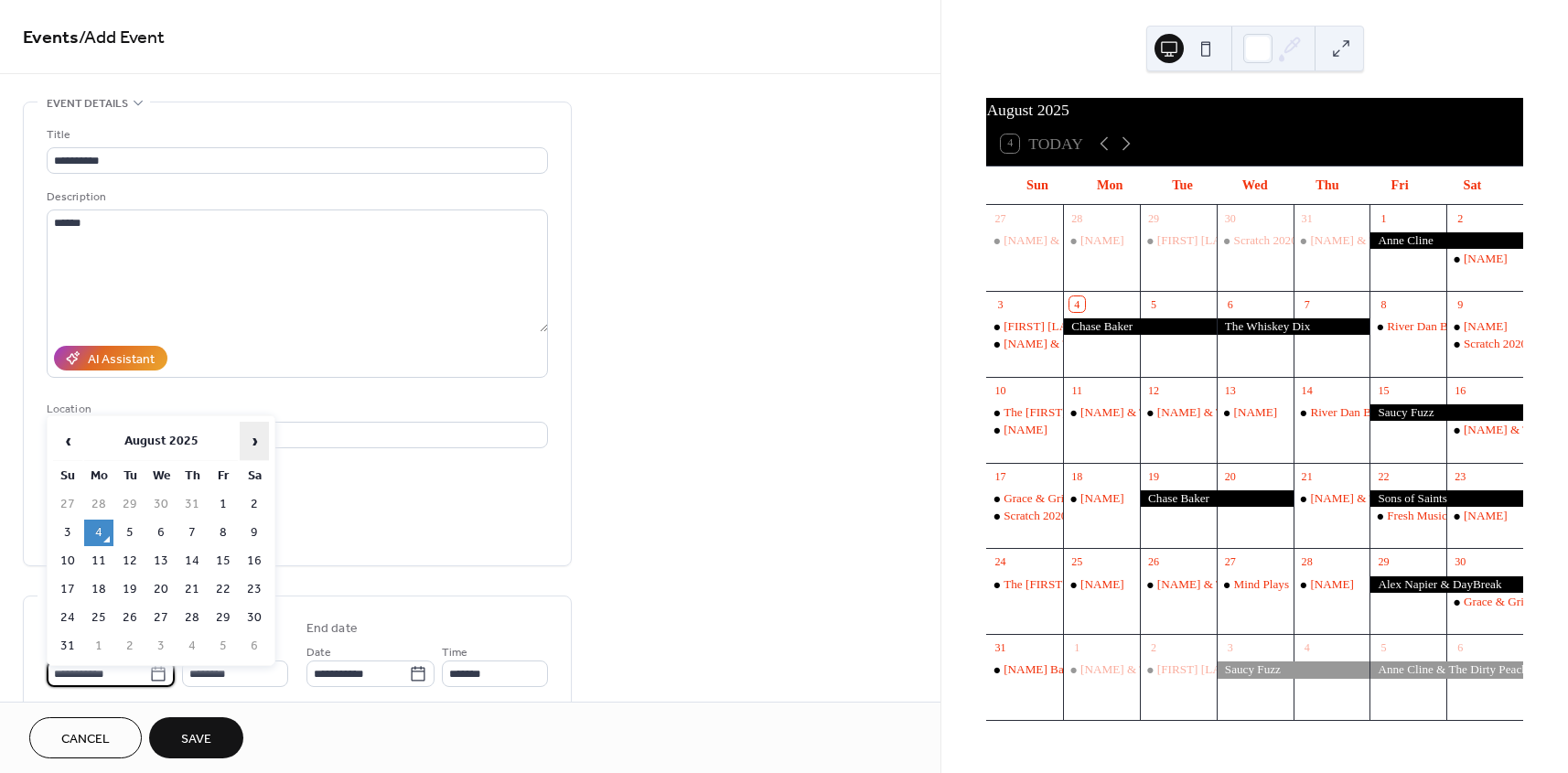 click on "›" at bounding box center (254, 441) 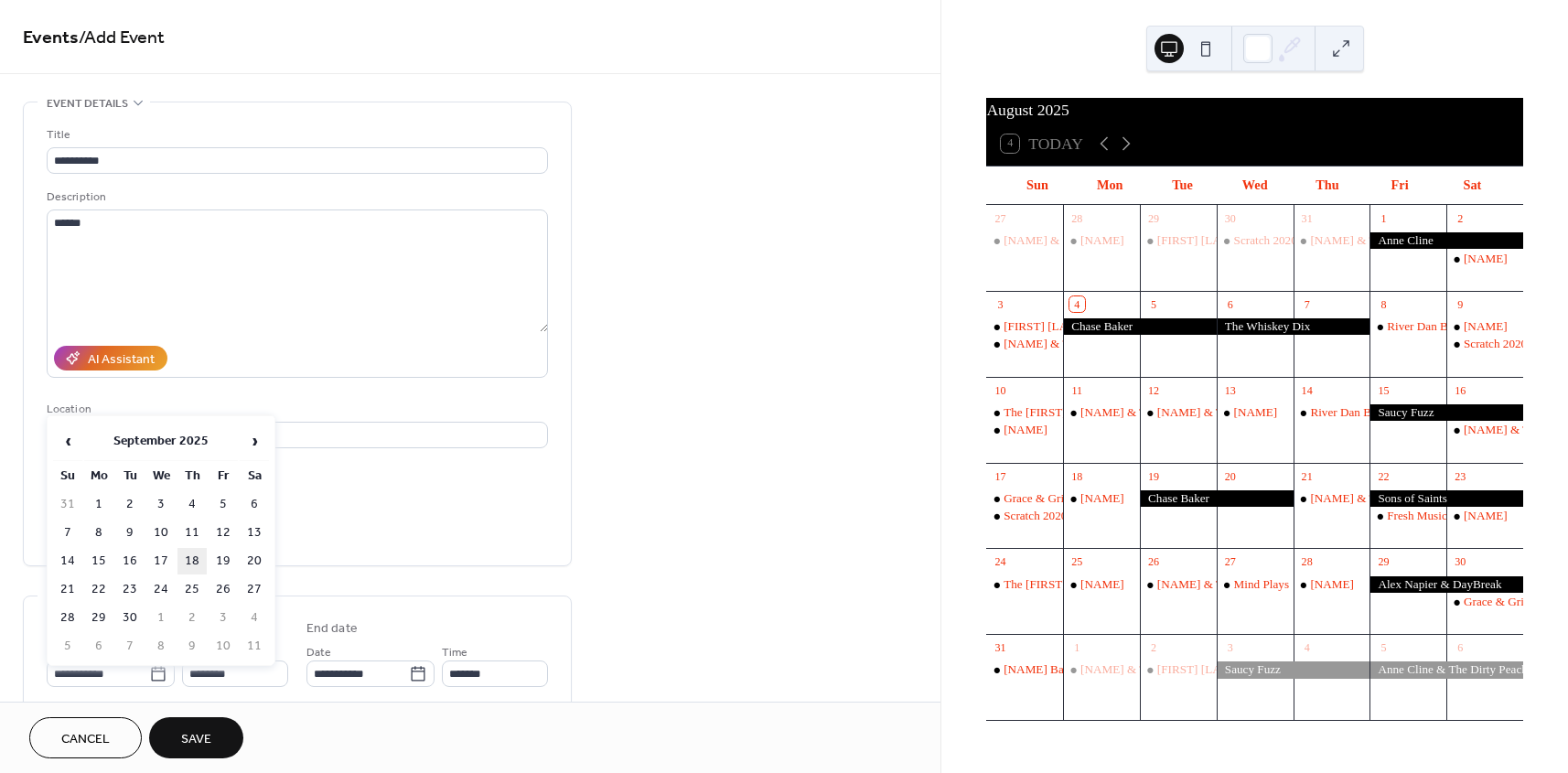 click on "18" at bounding box center (192, 561) 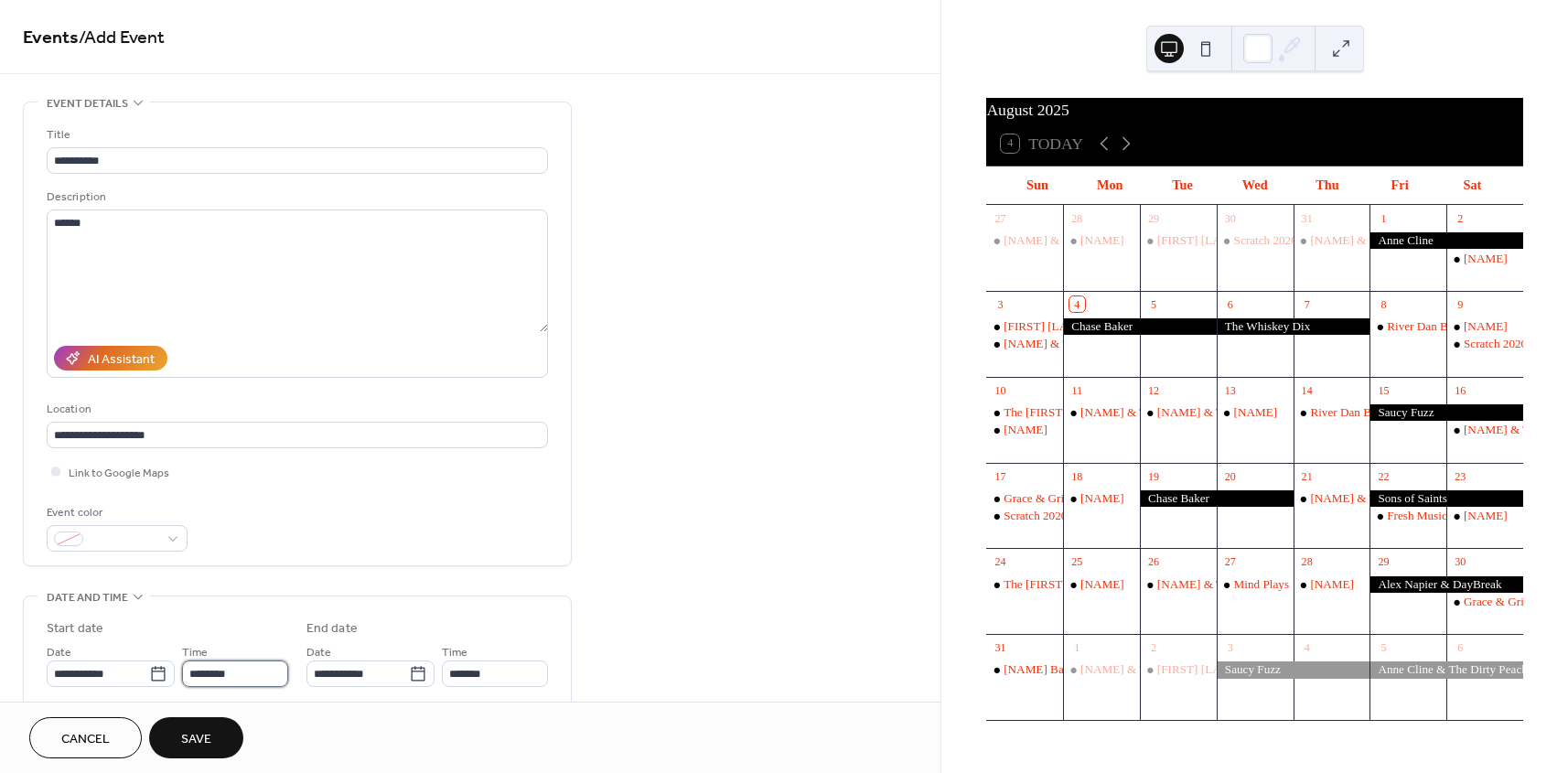 click on "********" at bounding box center [235, 673] 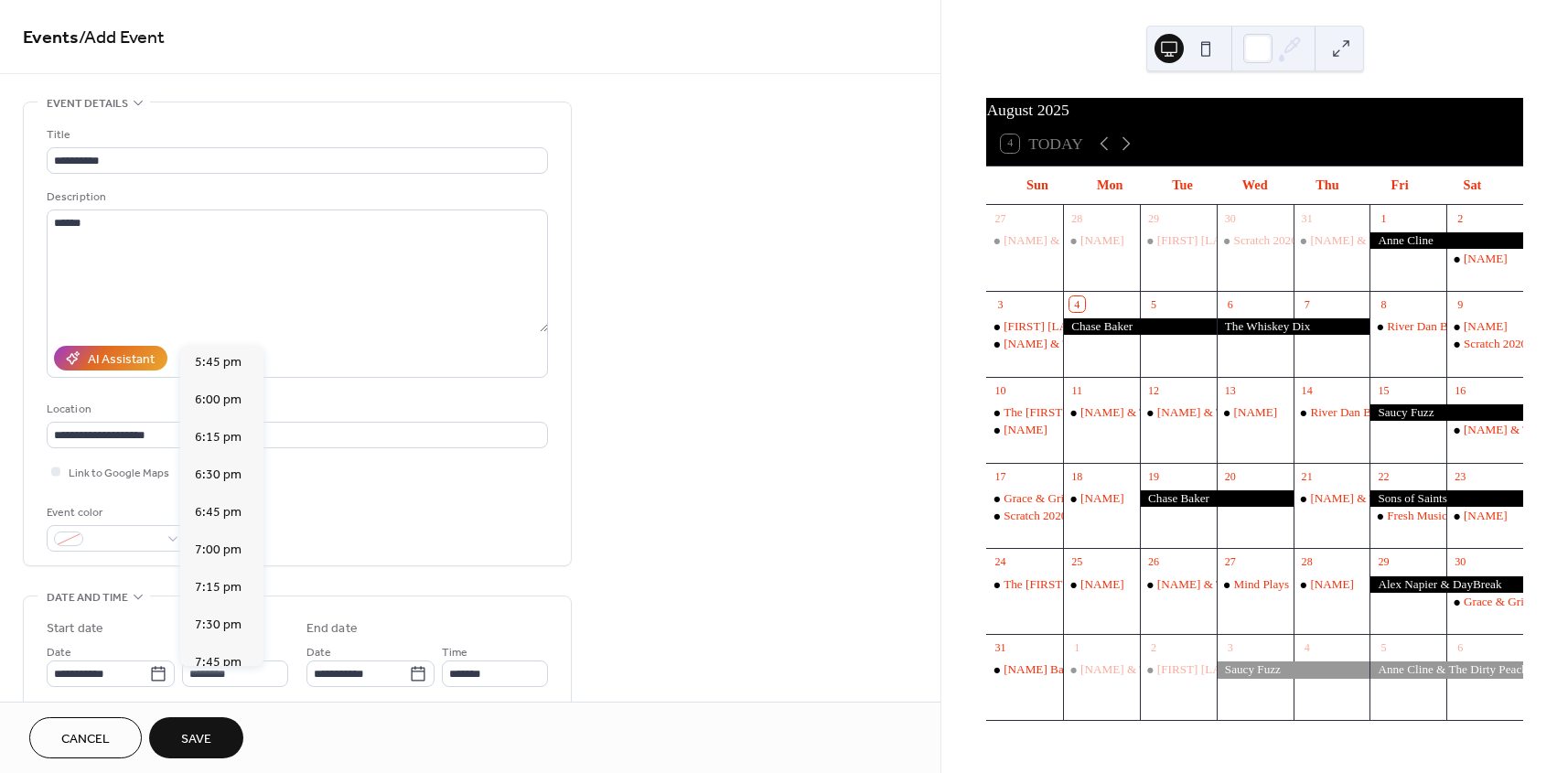 scroll, scrollTop: 2706, scrollLeft: 0, axis: vertical 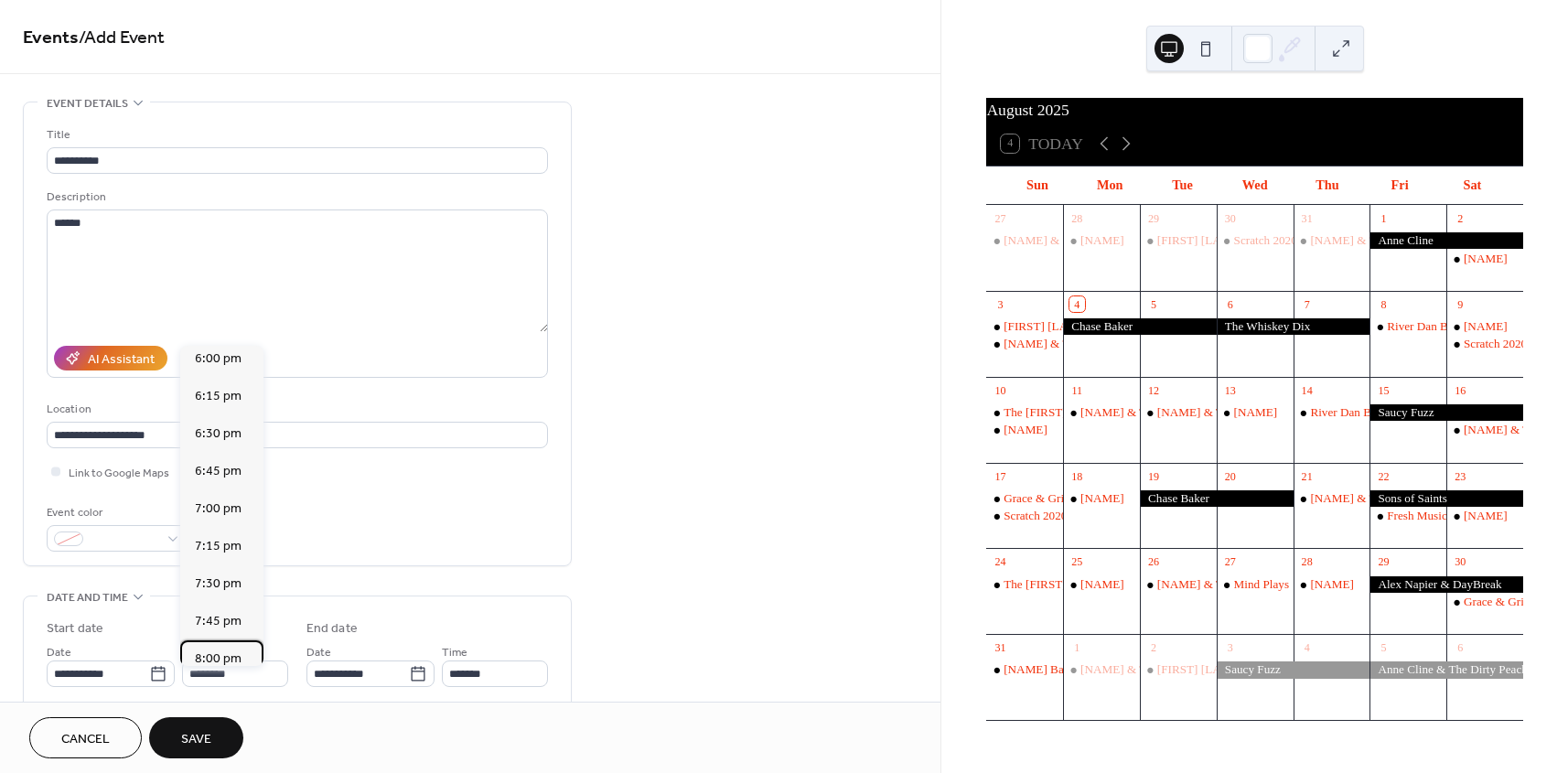 click on "8:00 pm" at bounding box center (218, 659) 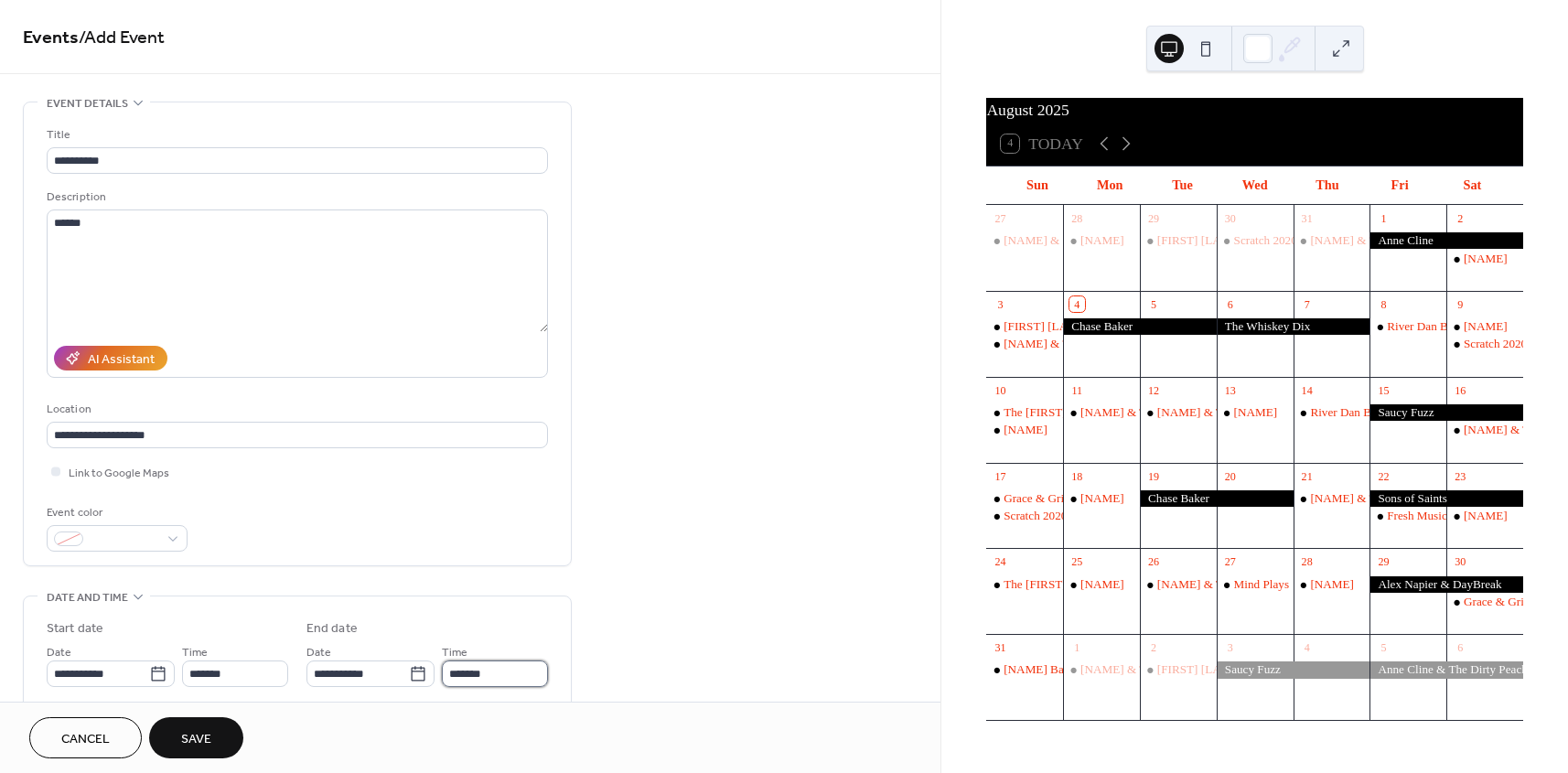 click on "*******" at bounding box center (495, 673) 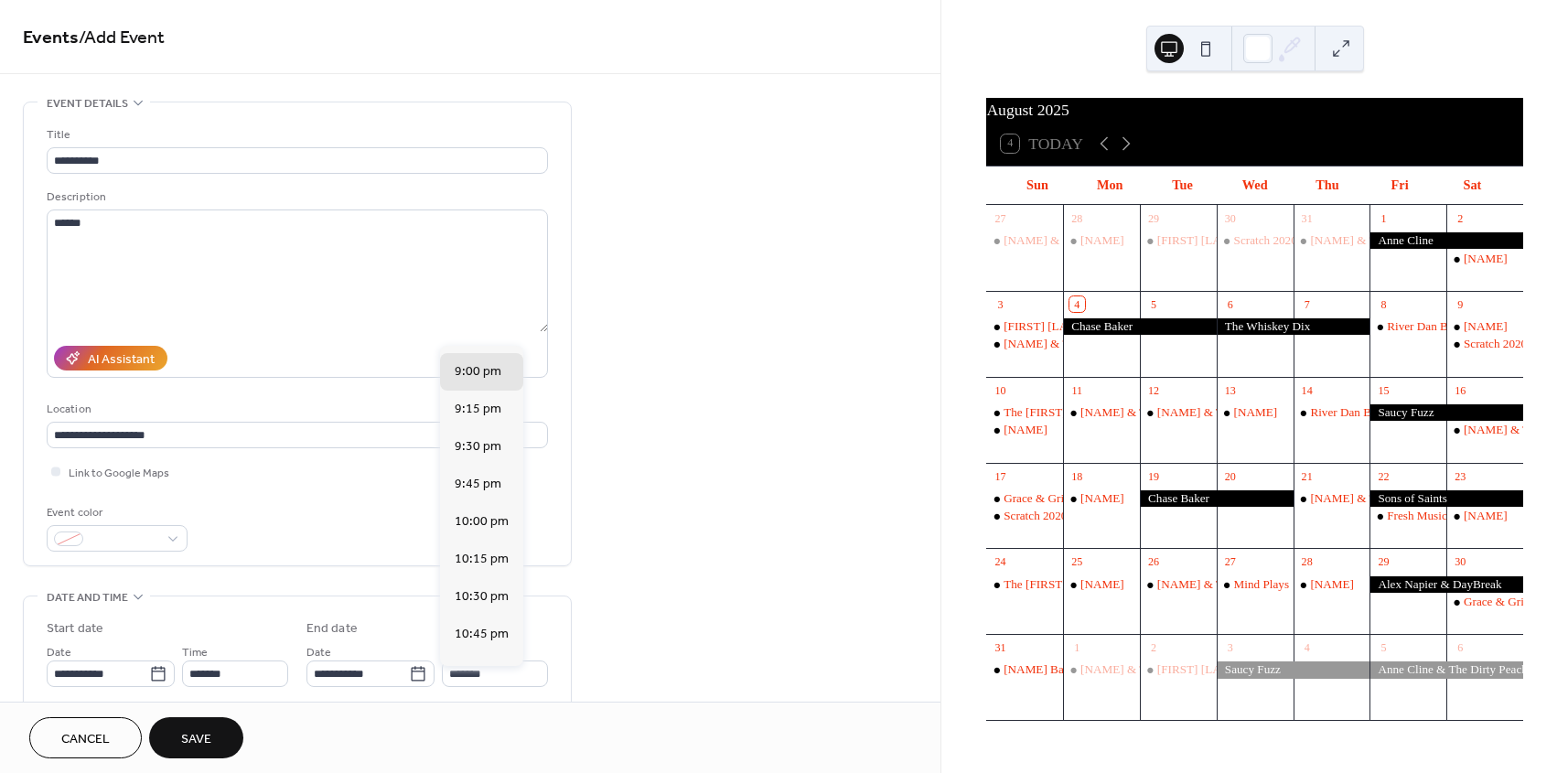 scroll, scrollTop: 252, scrollLeft: 0, axis: vertical 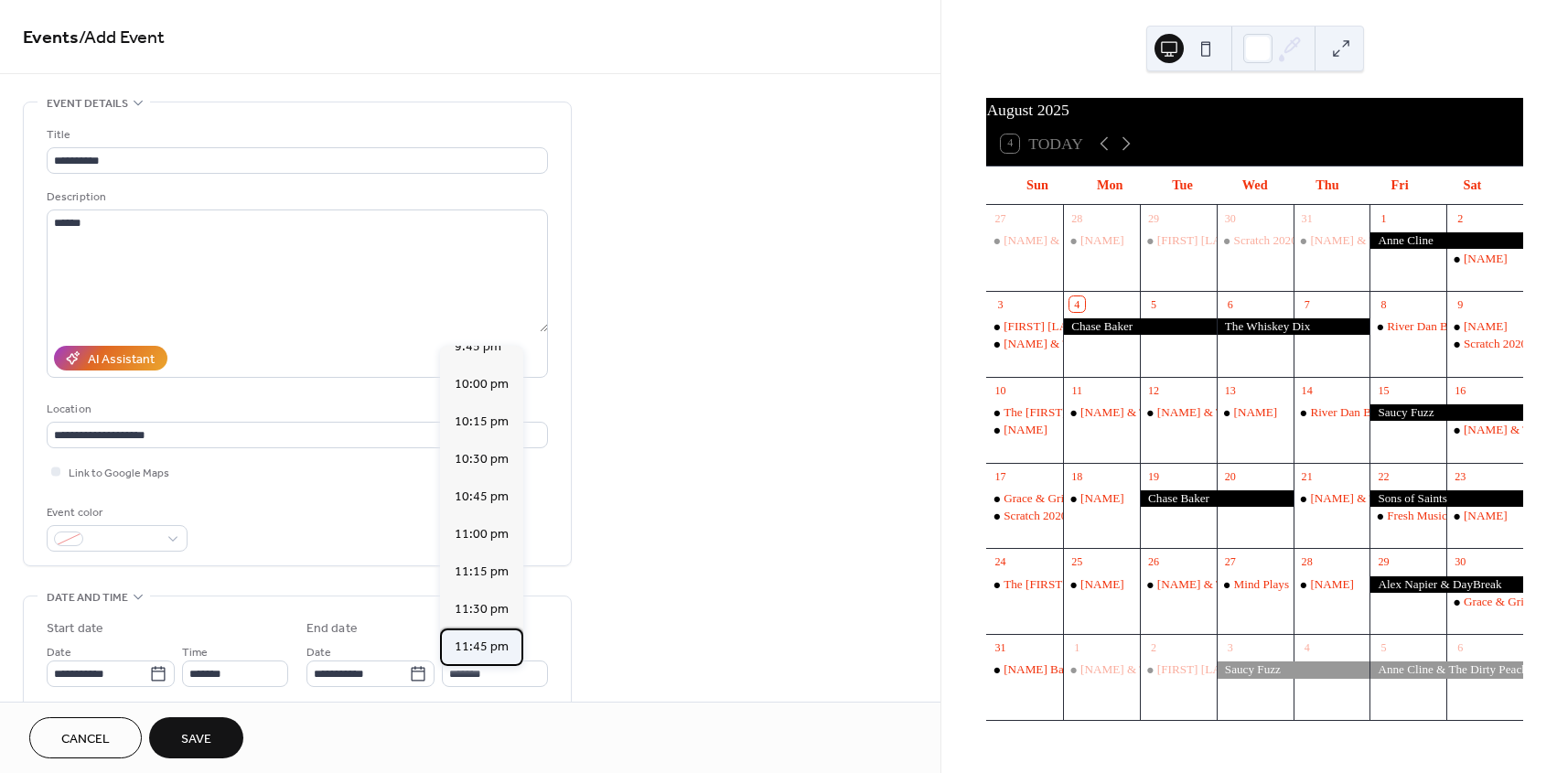 click on "11:45 pm" at bounding box center (481, 647) 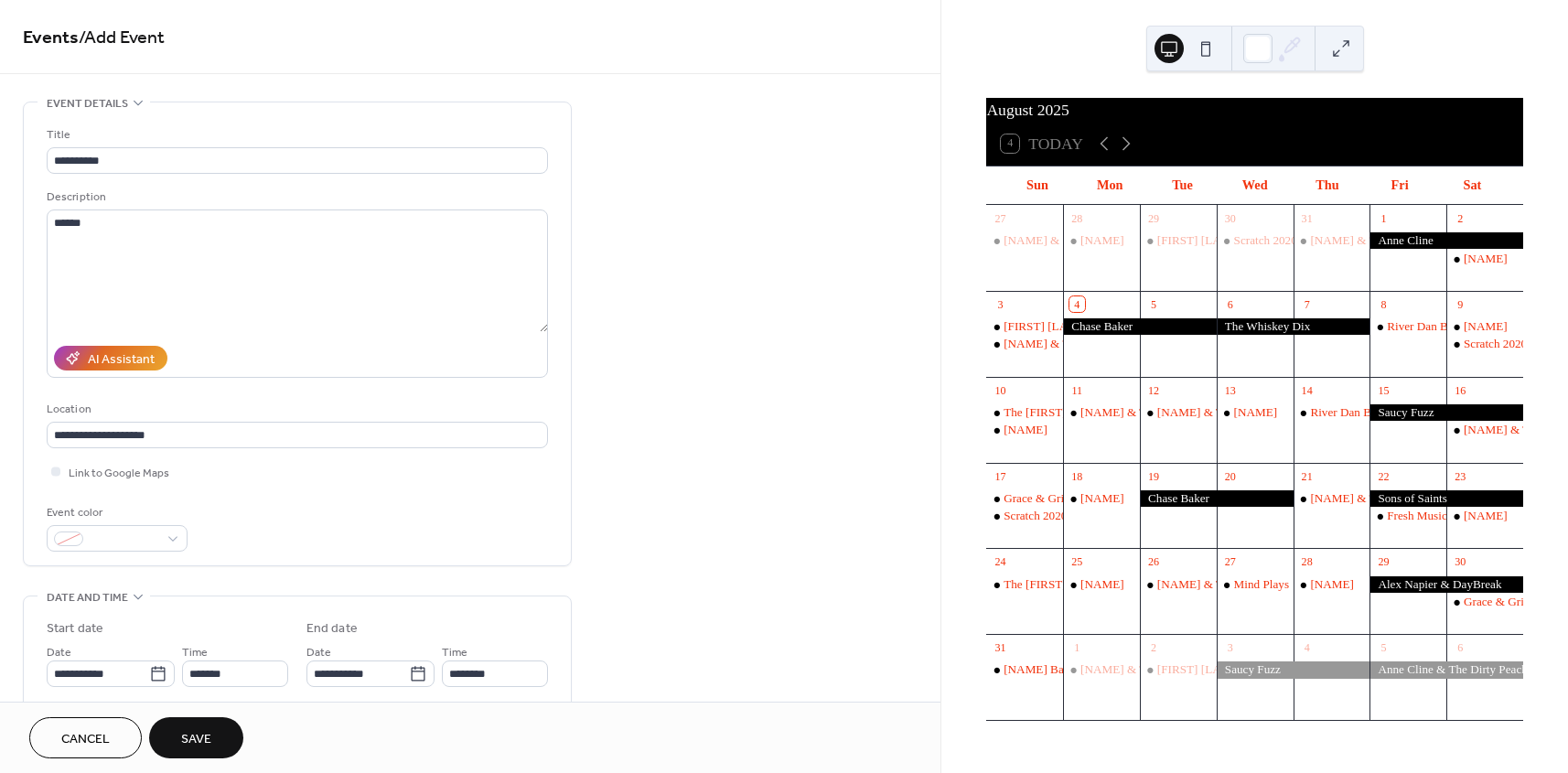 click on "Save" at bounding box center (196, 737) 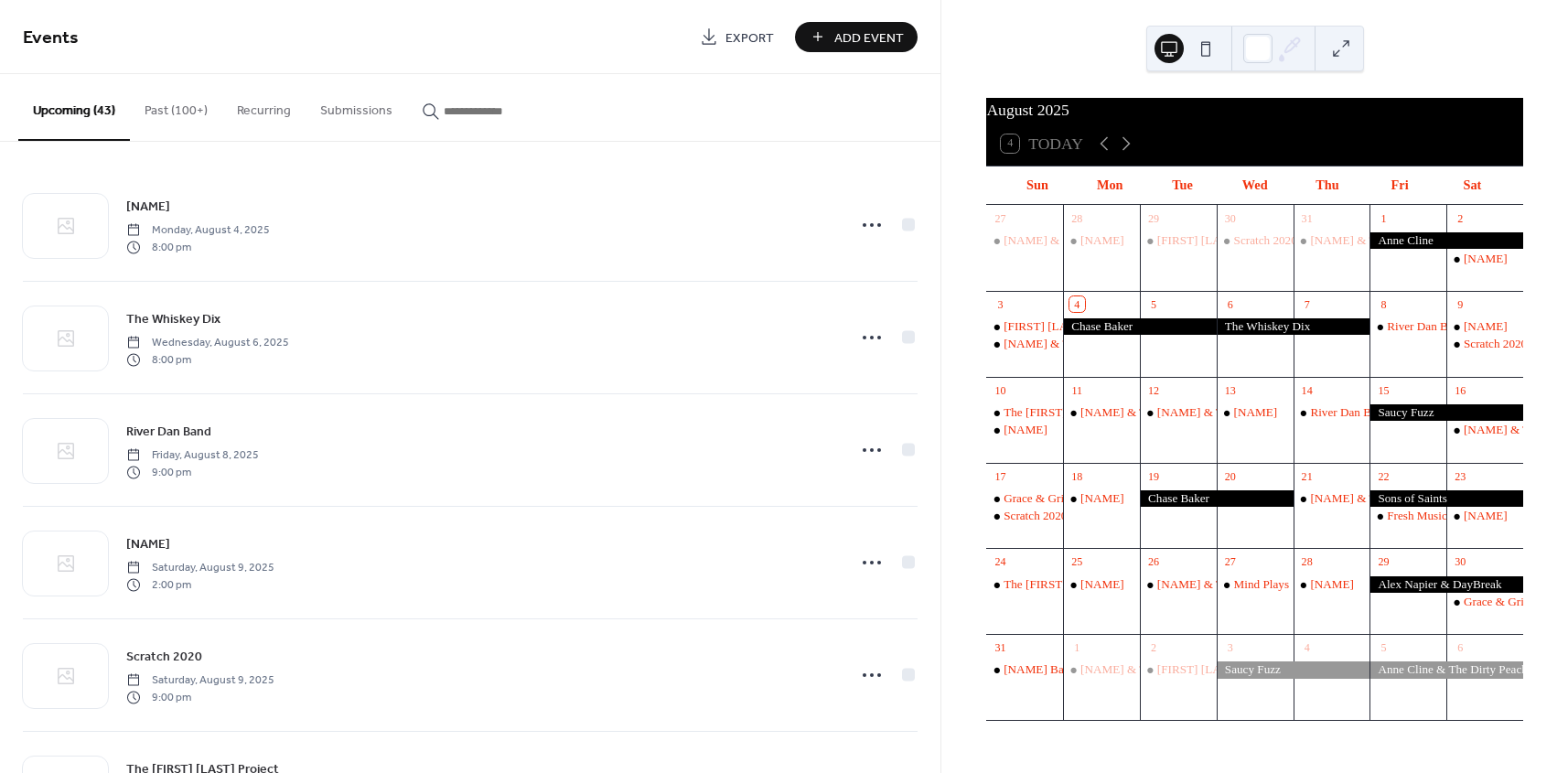 click on "Add Event" at bounding box center (869, 38) 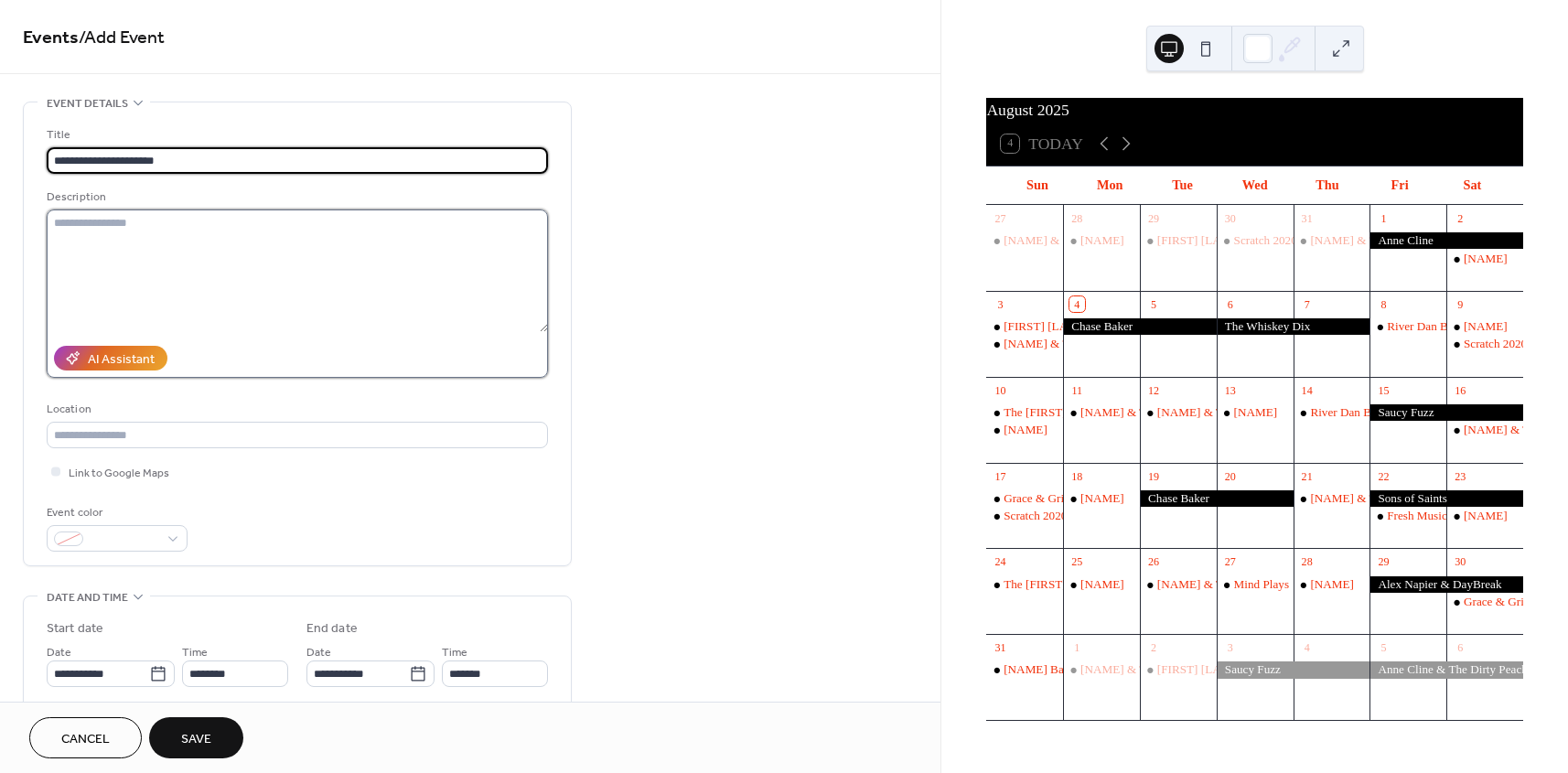 click at bounding box center [297, 271] 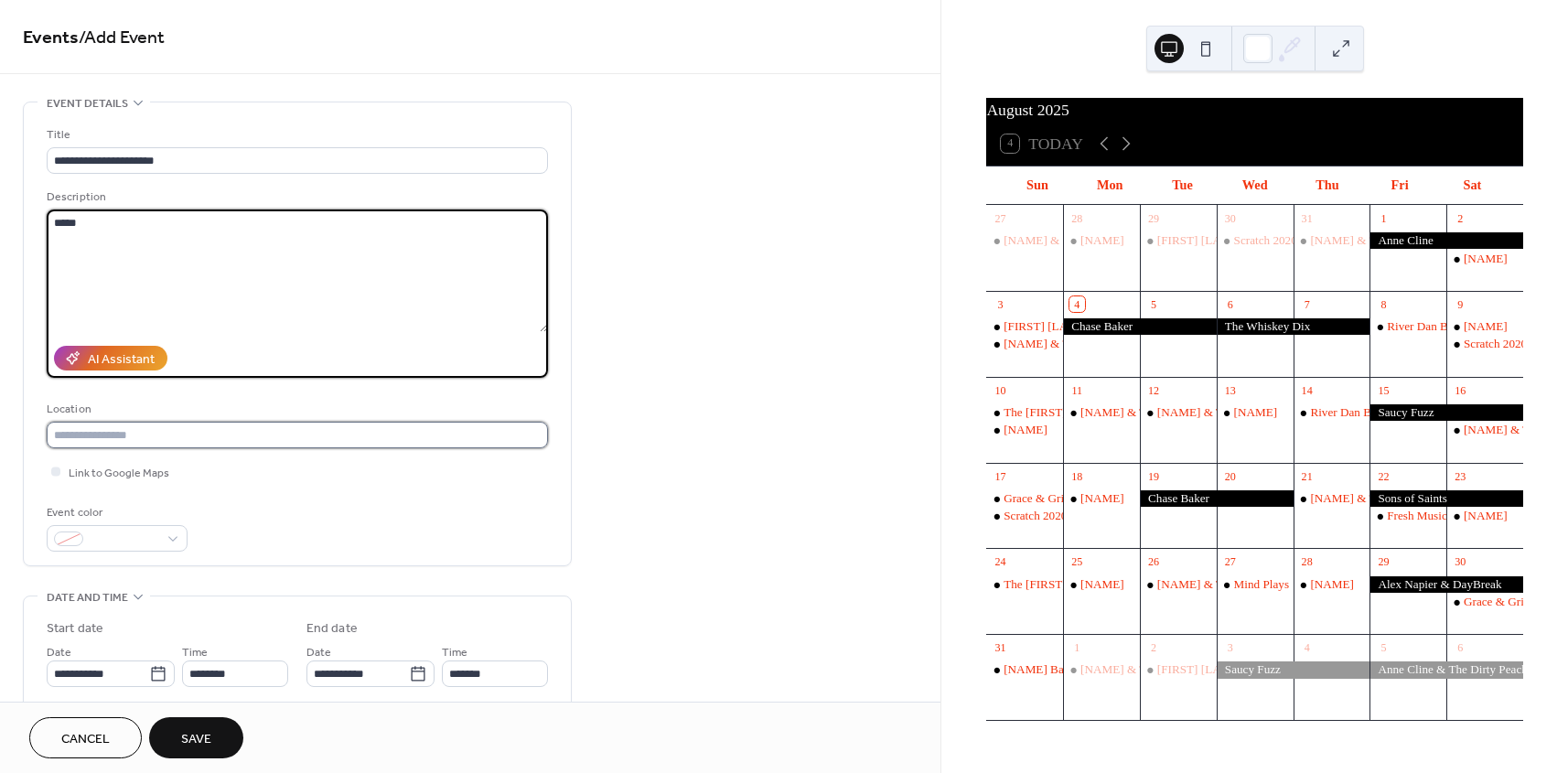 click at bounding box center (297, 435) 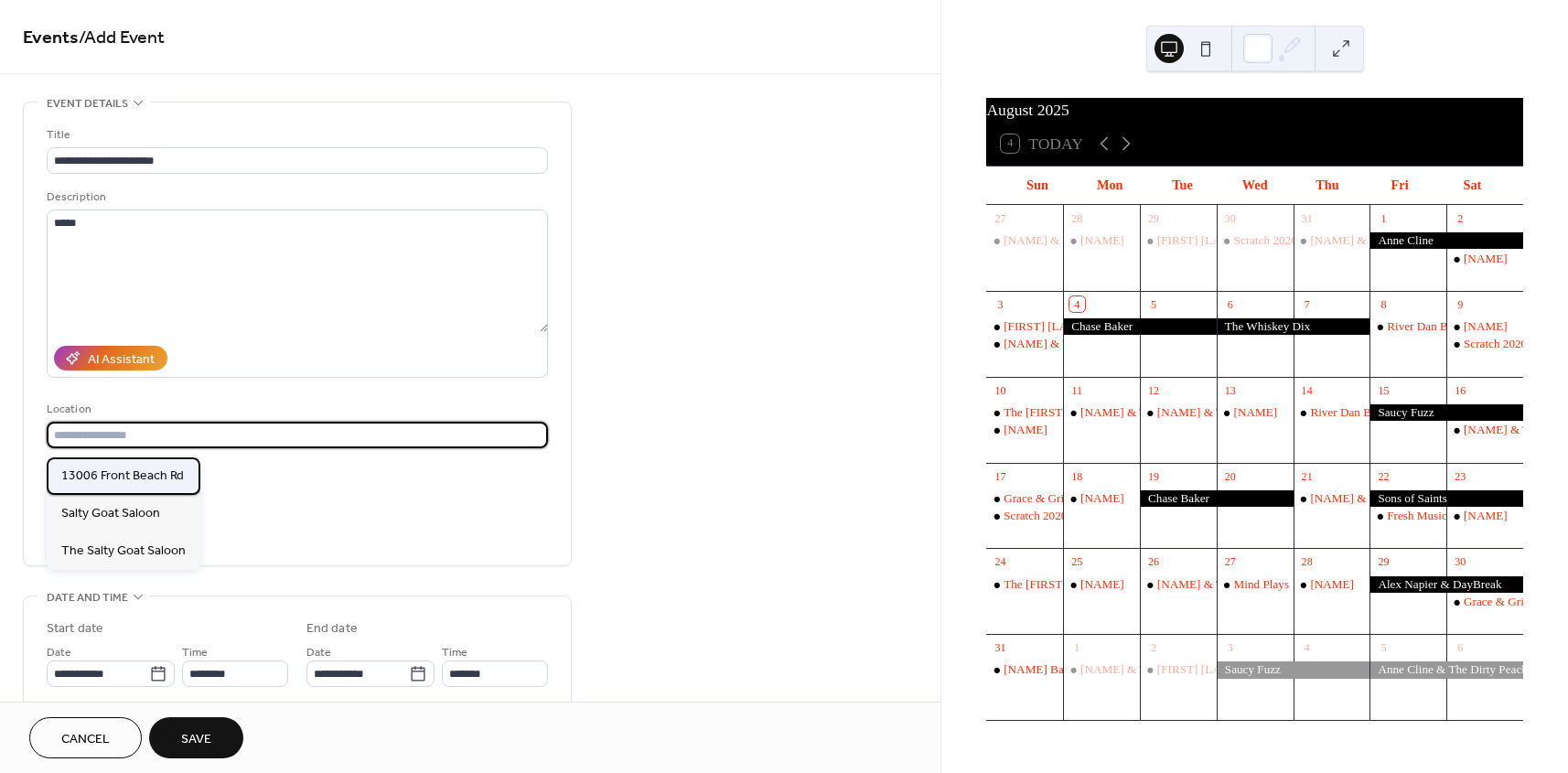 click on "13006 Front Beach Rd" at bounding box center [123, 476] 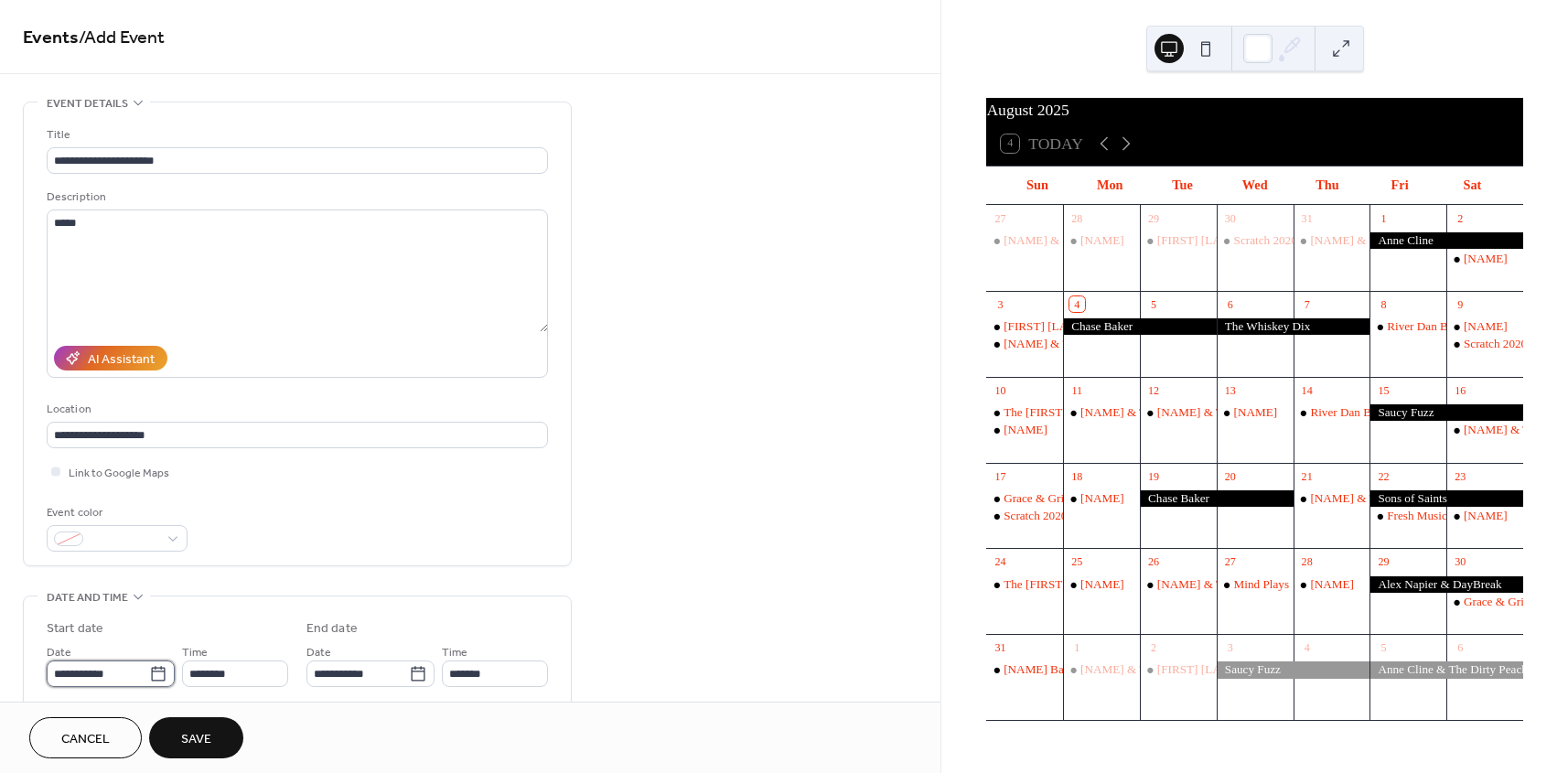 click on "**********" at bounding box center (98, 673) 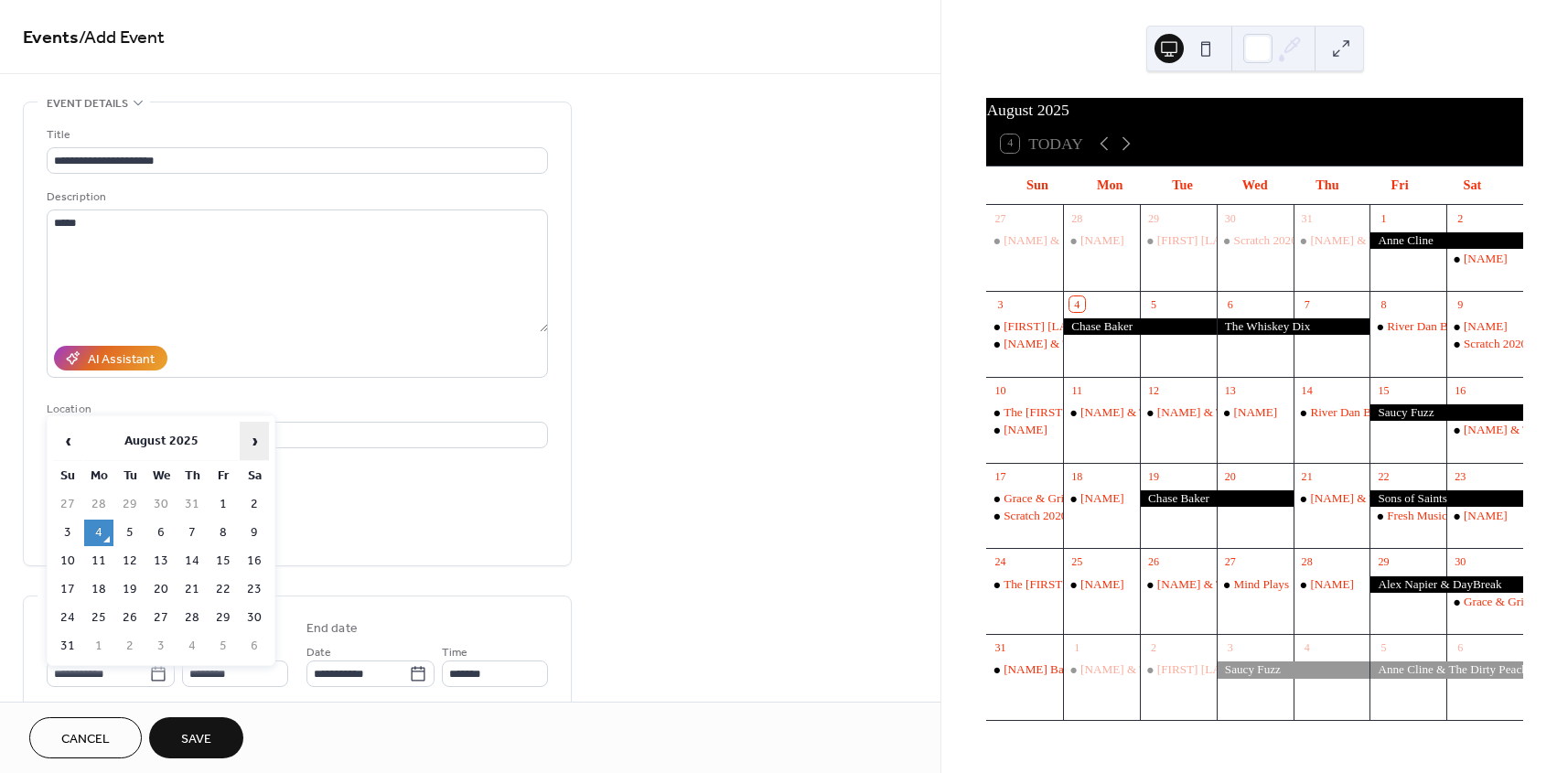 click on "›" at bounding box center [254, 441] 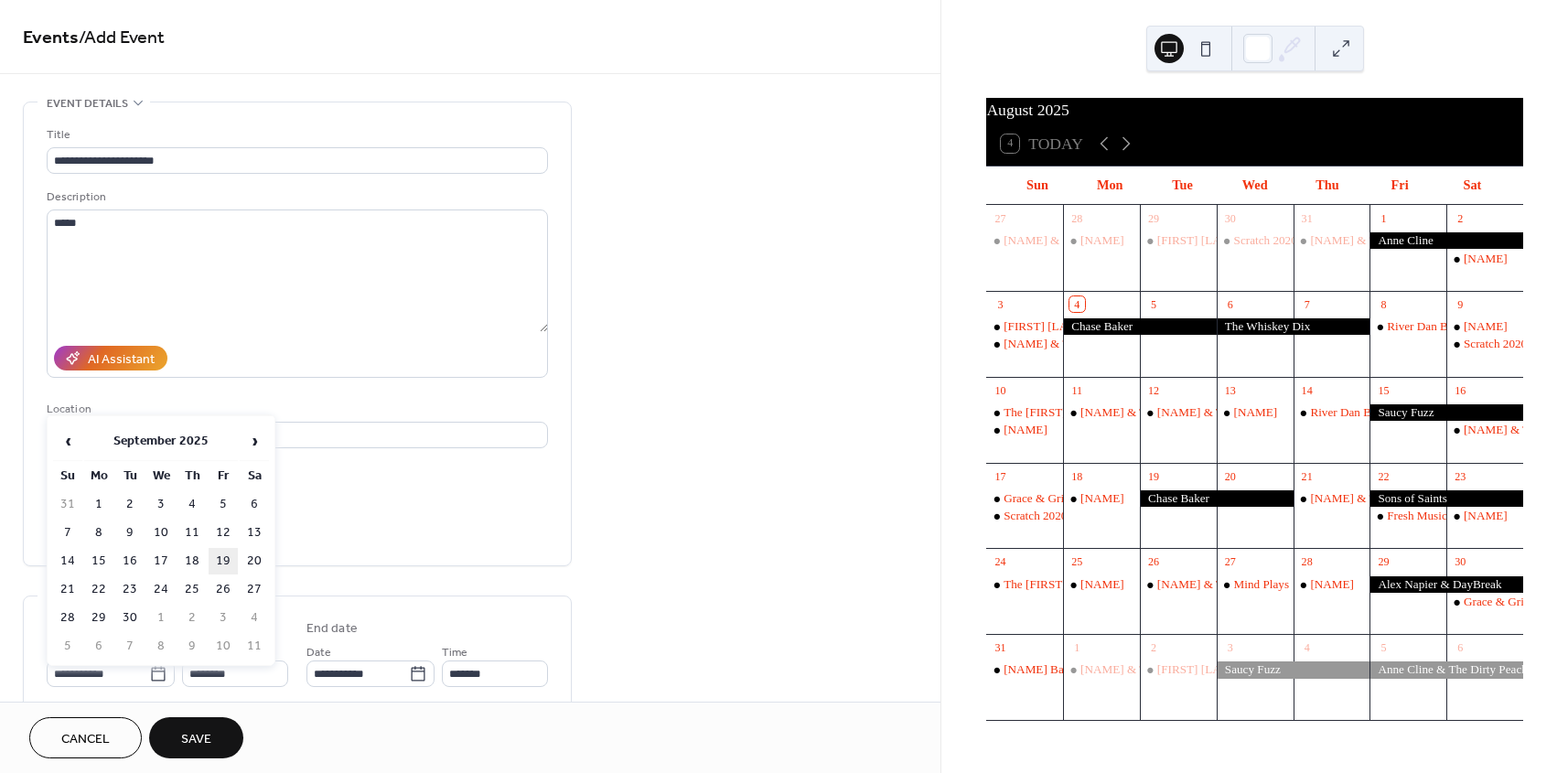click on "19" at bounding box center [223, 561] 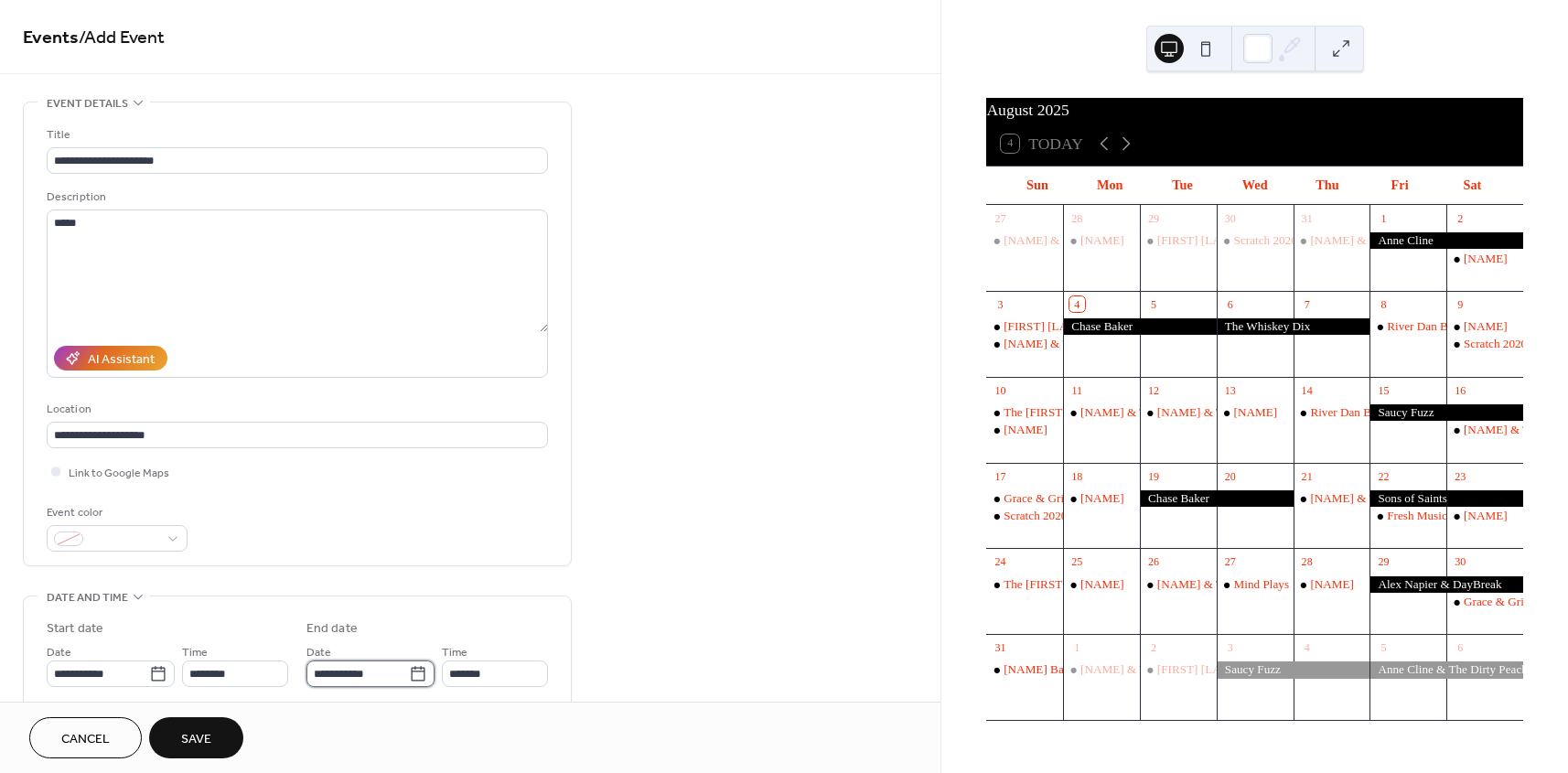 click on "**********" at bounding box center [358, 673] 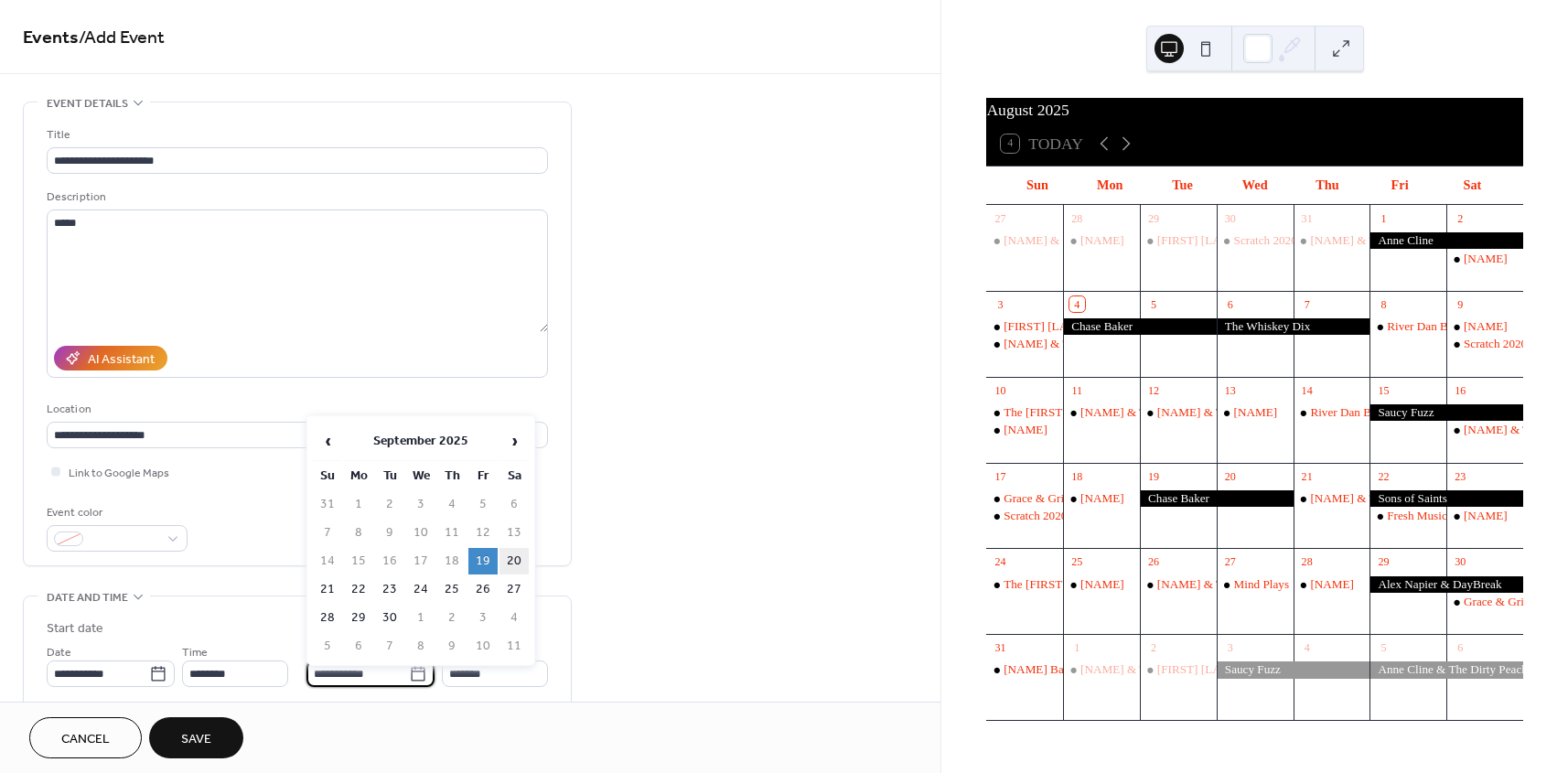 click on "20" at bounding box center (514, 561) 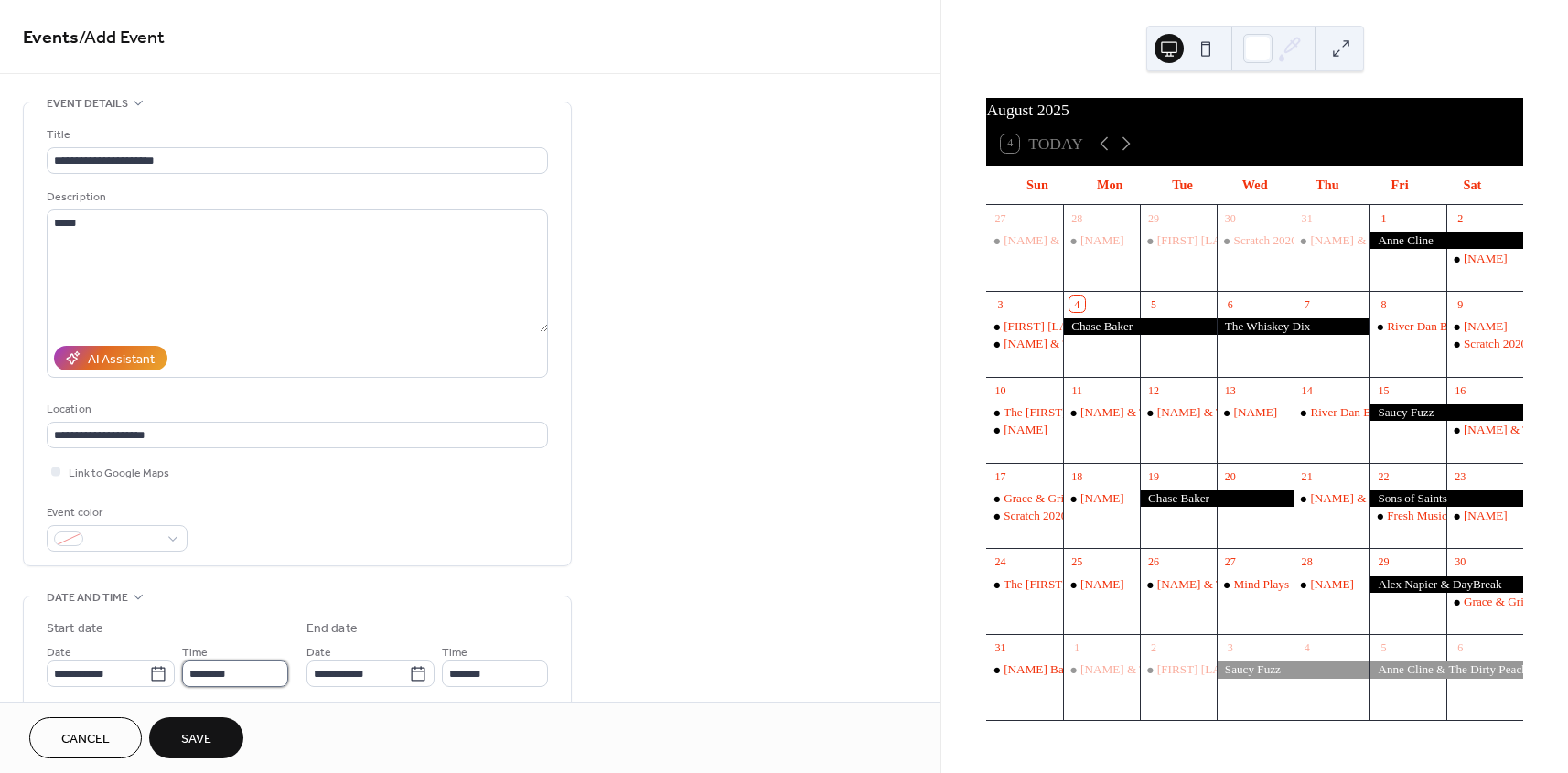 click on "********" at bounding box center (235, 673) 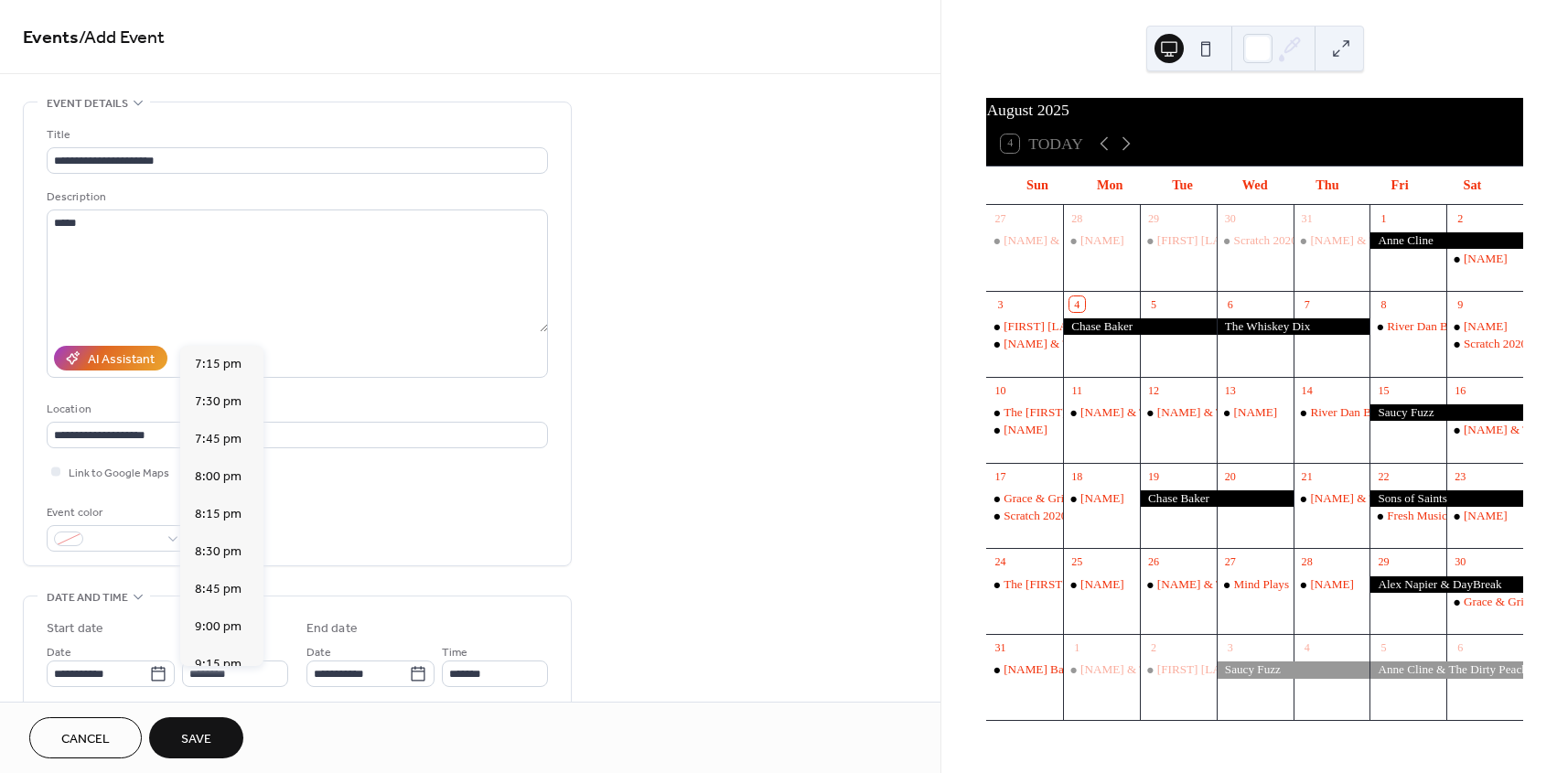 scroll, scrollTop: 2912, scrollLeft: 0, axis: vertical 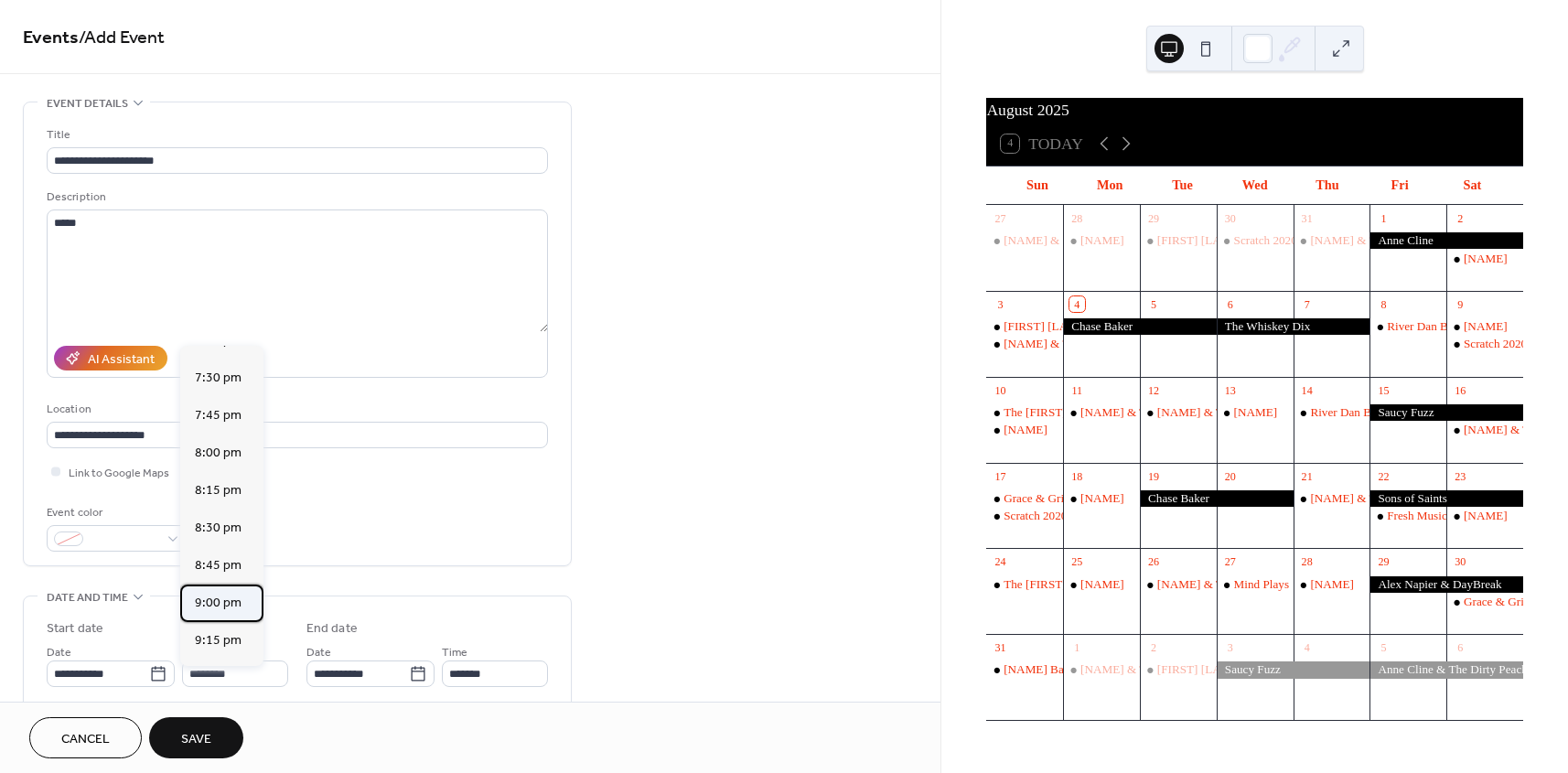 click on "9:00 pm" at bounding box center [218, 603] 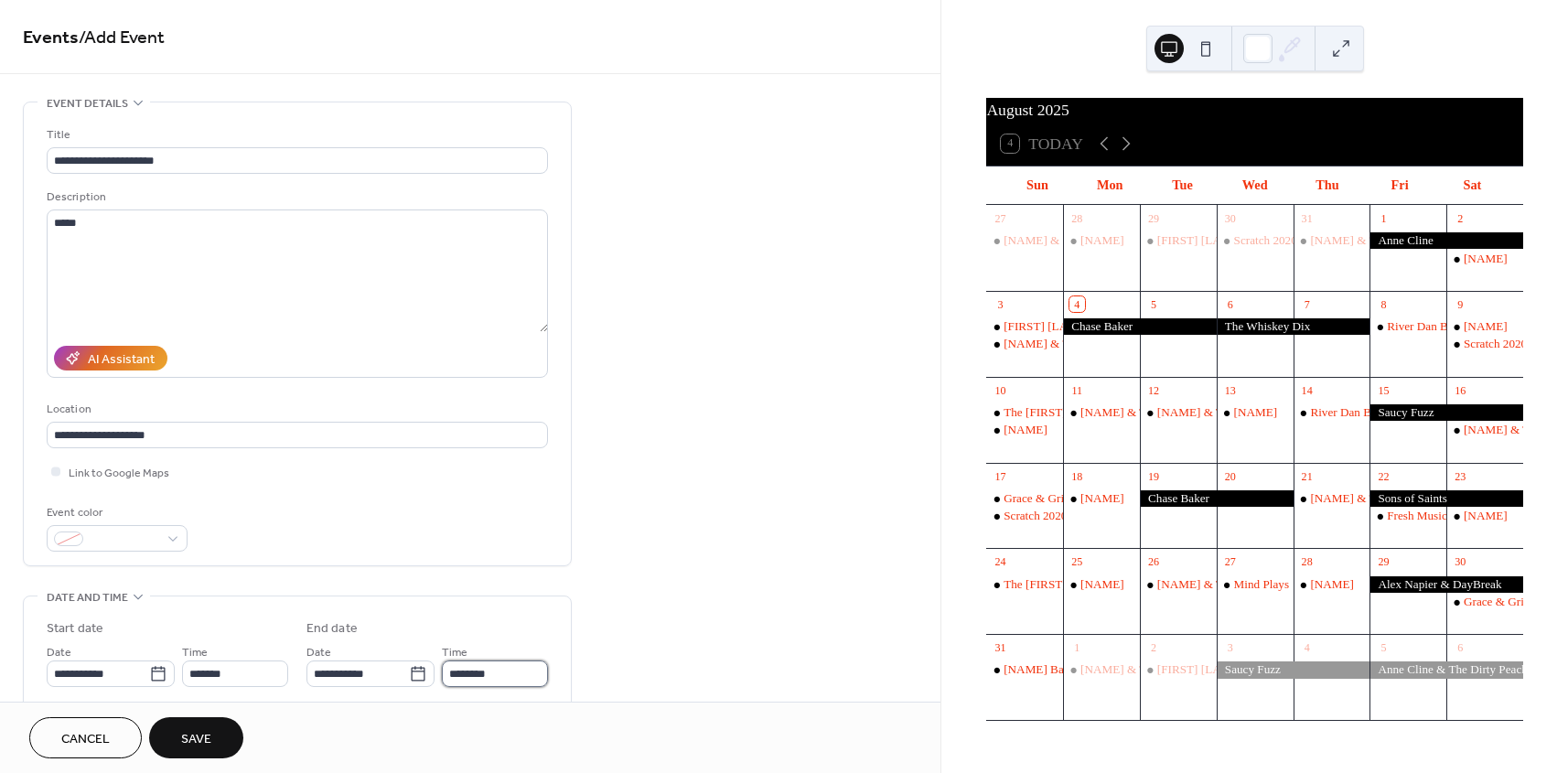 click on "********" at bounding box center (495, 673) 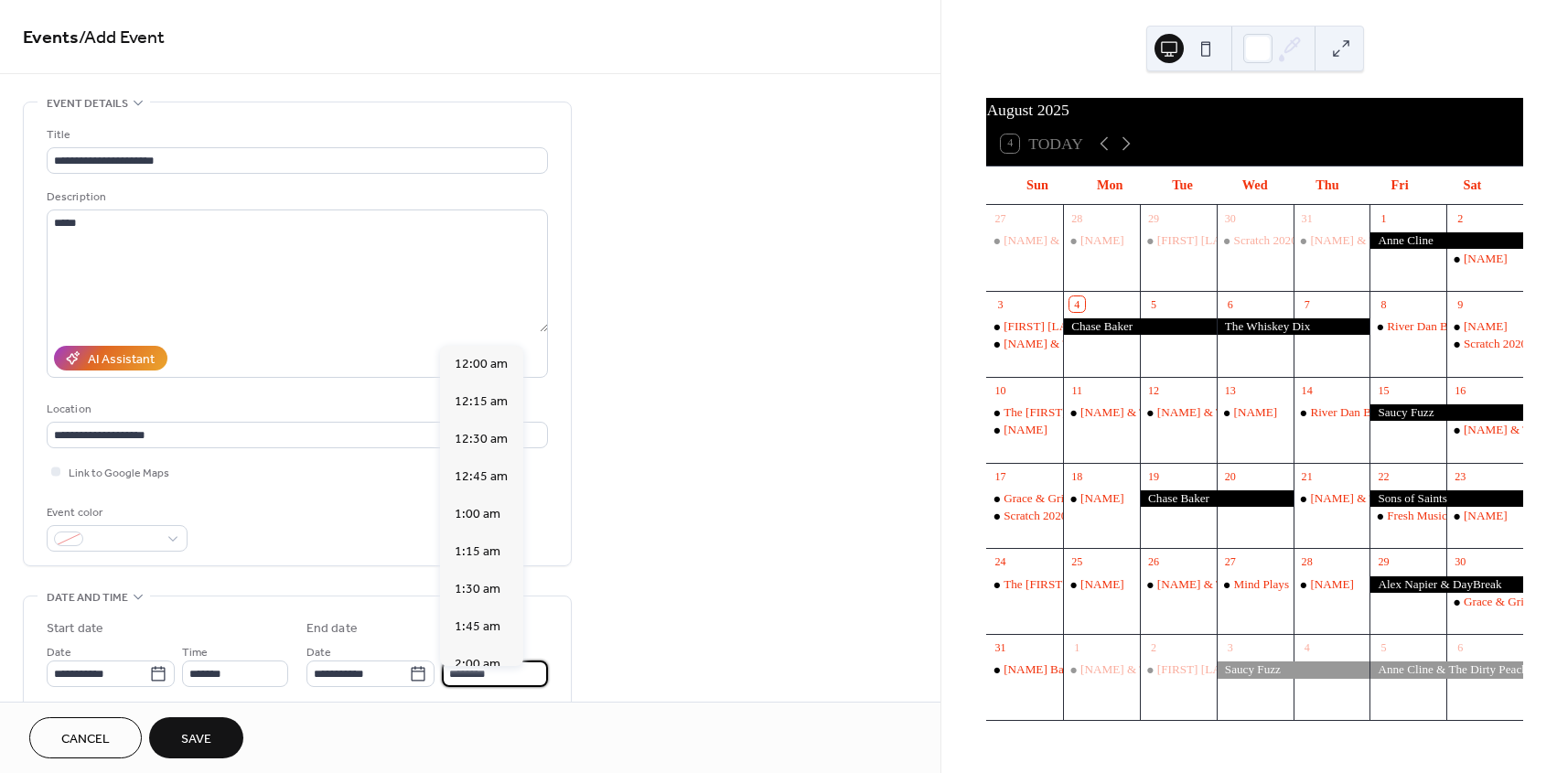 scroll, scrollTop: 3252, scrollLeft: 0, axis: vertical 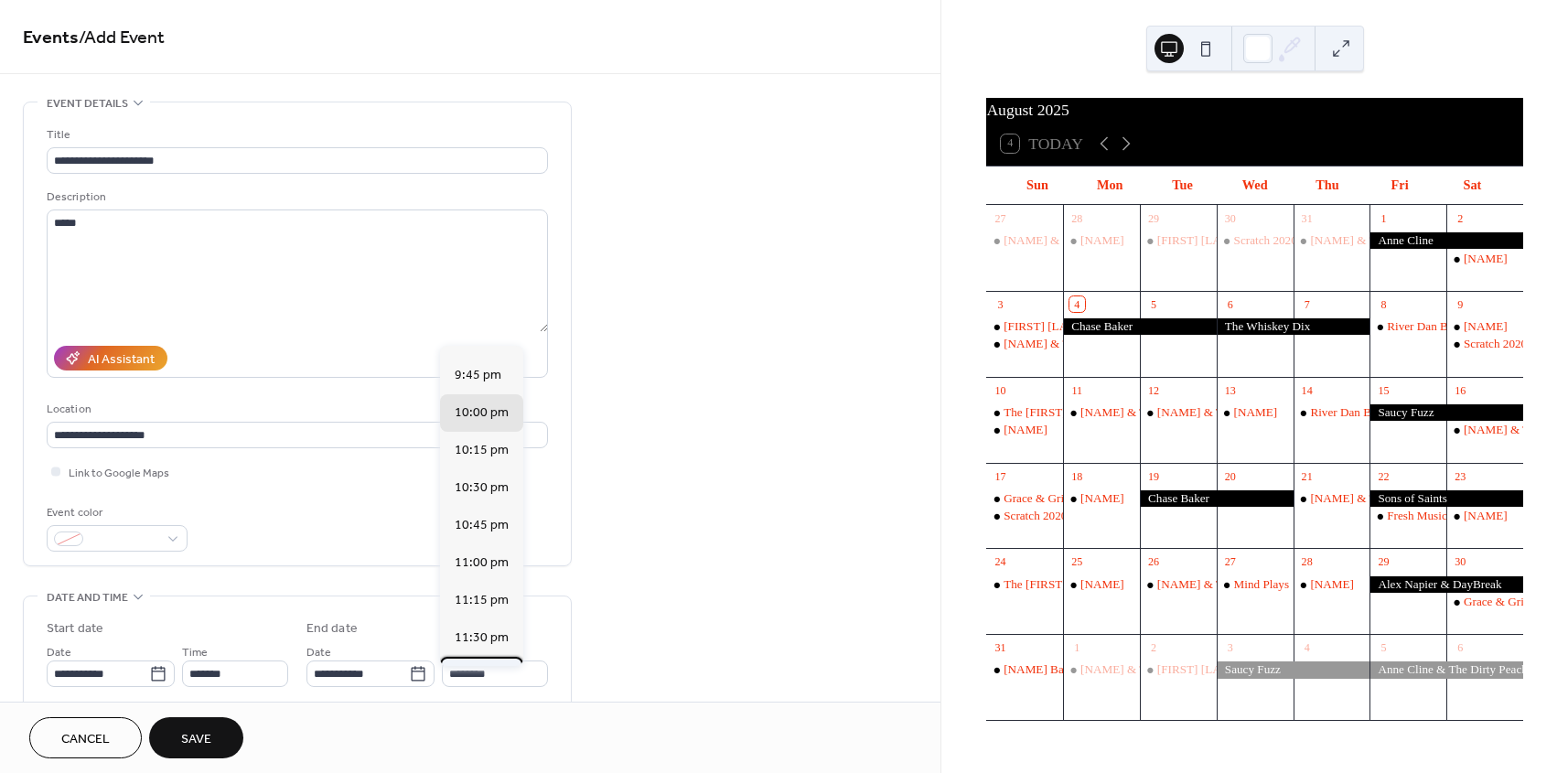 click on "11:45 pm" at bounding box center [481, 675] 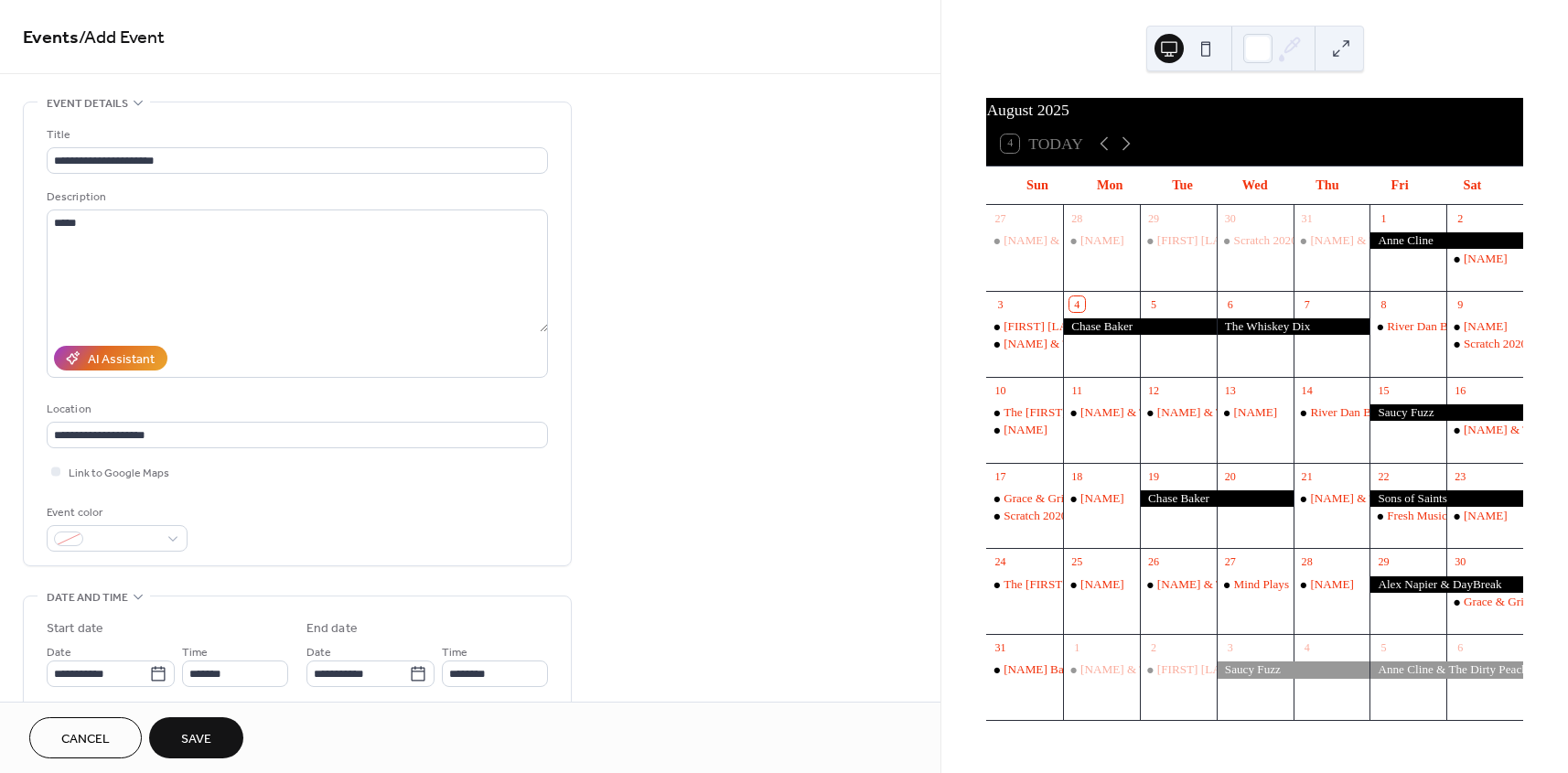 click on "Save" at bounding box center [196, 737] 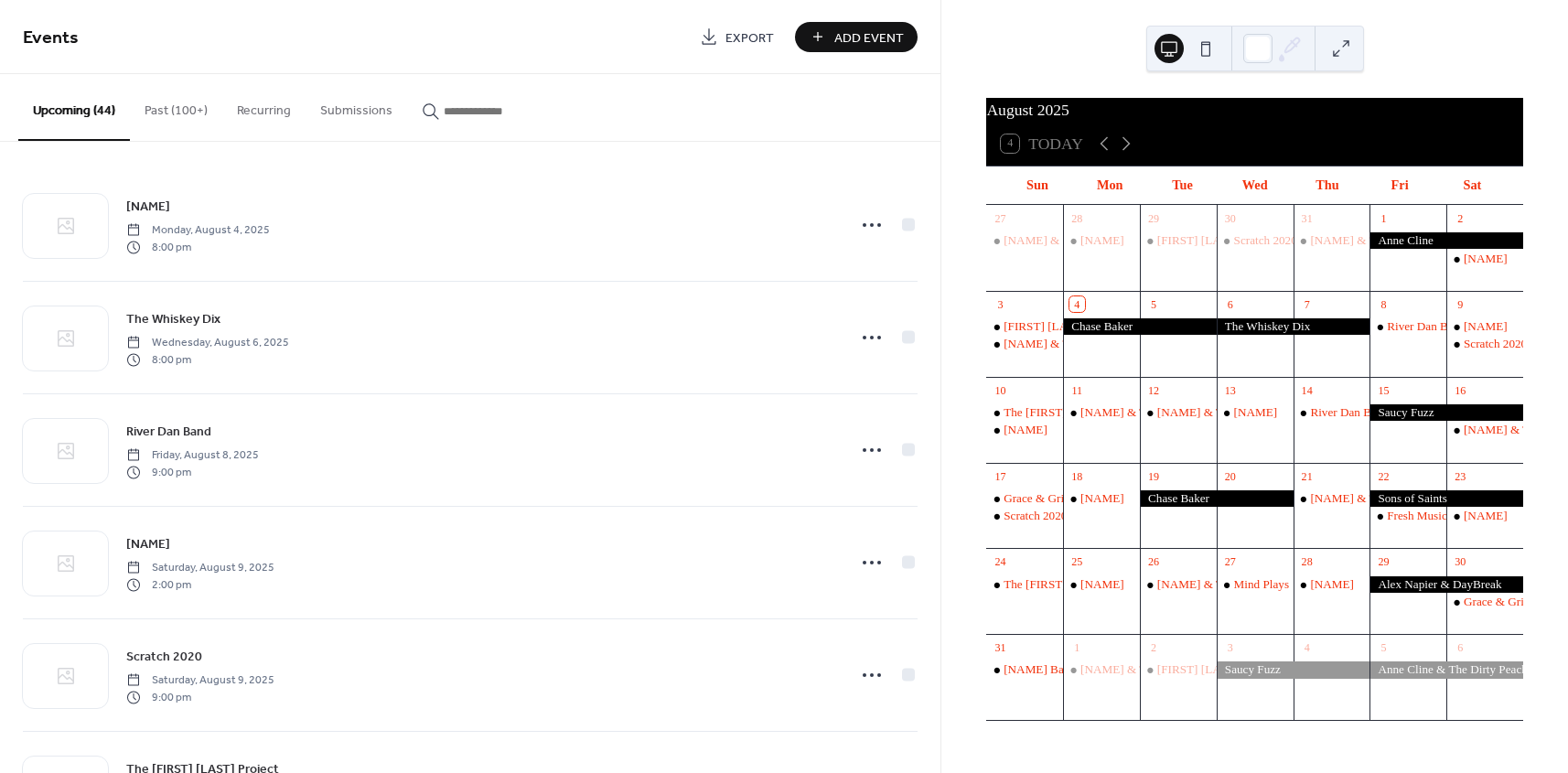 click on "Add Event" at bounding box center [856, 37] 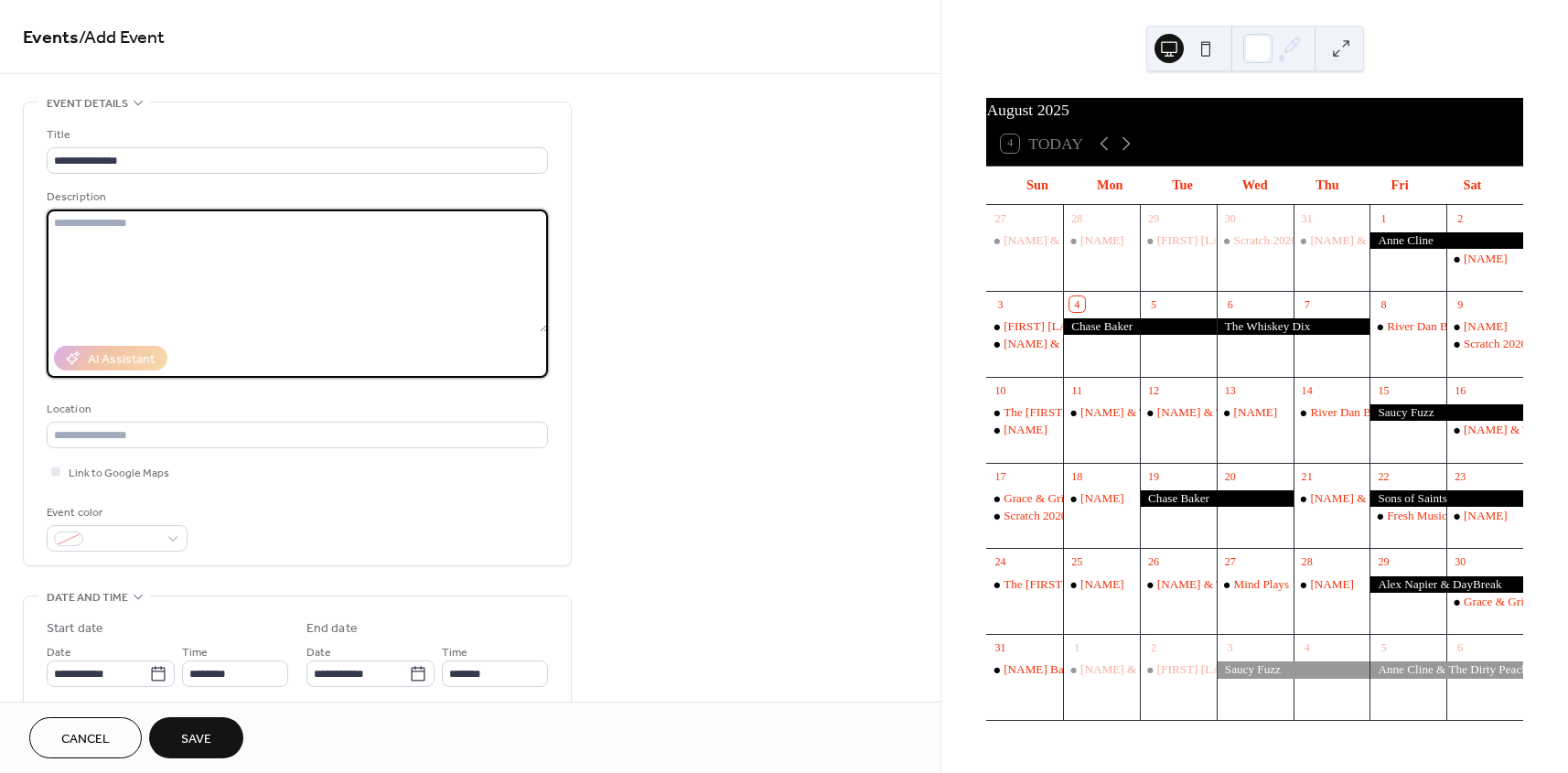 click at bounding box center [297, 271] 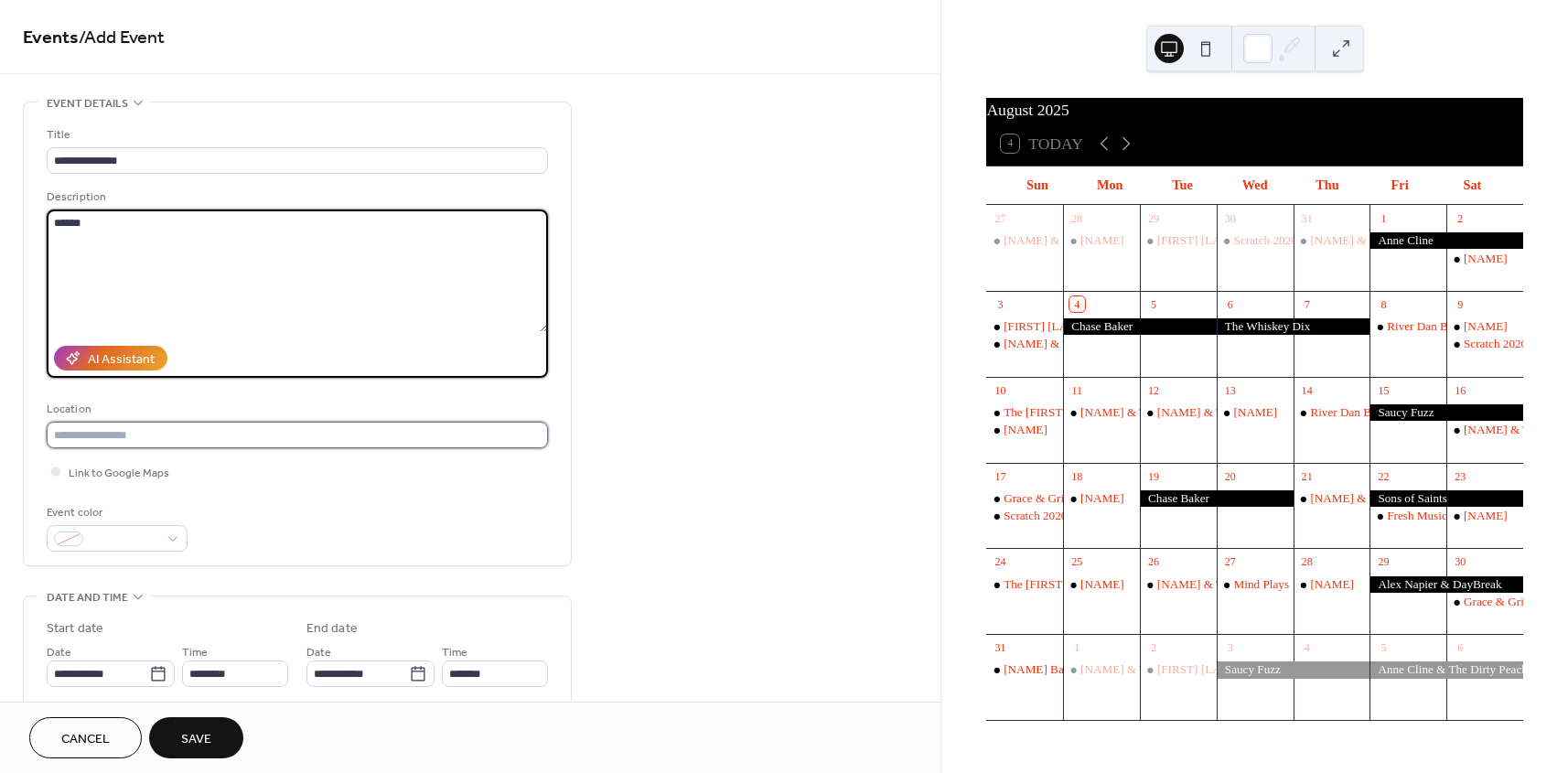 click at bounding box center [297, 435] 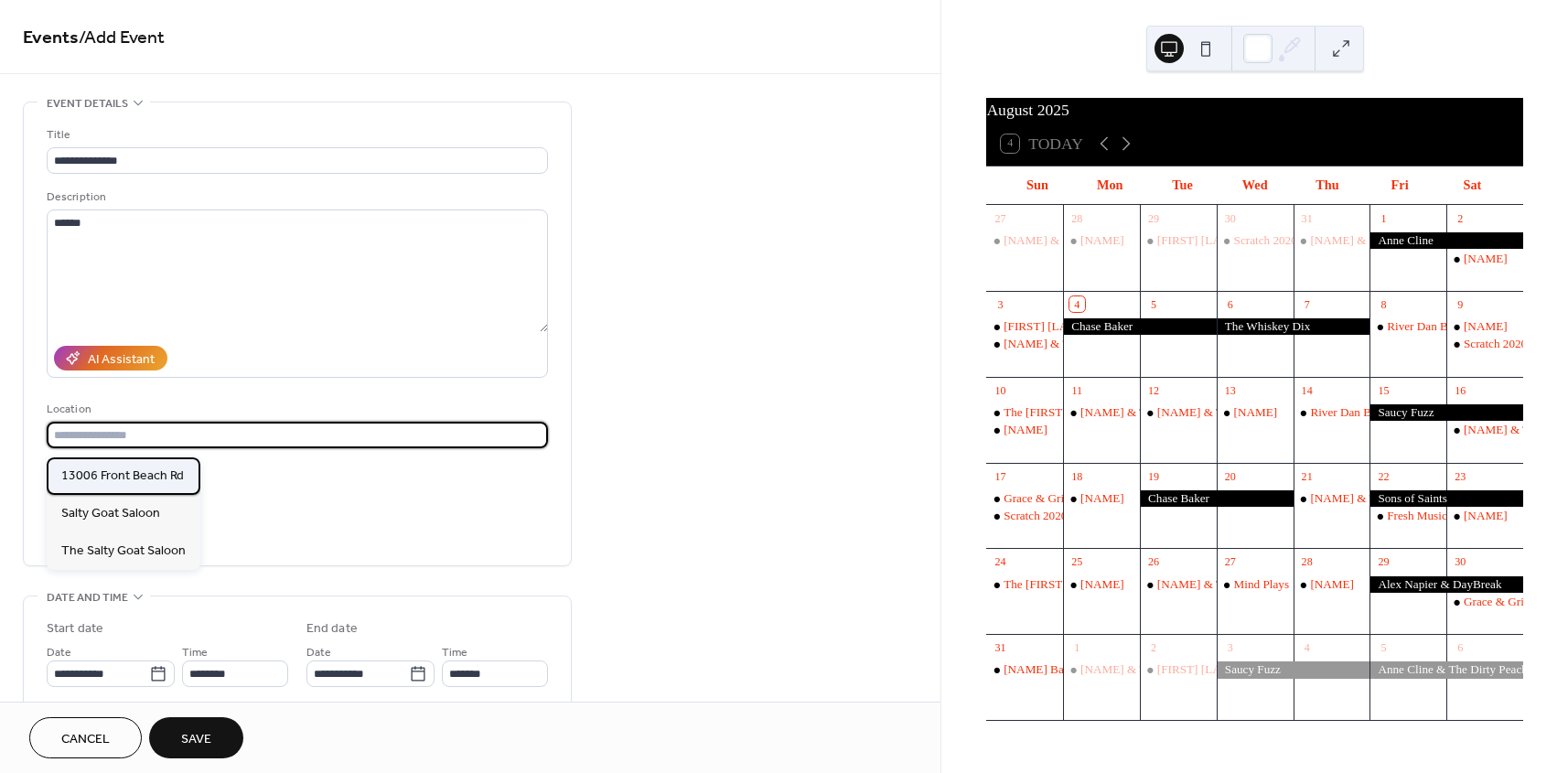 click on "13006 Front Beach Rd" at bounding box center (123, 476) 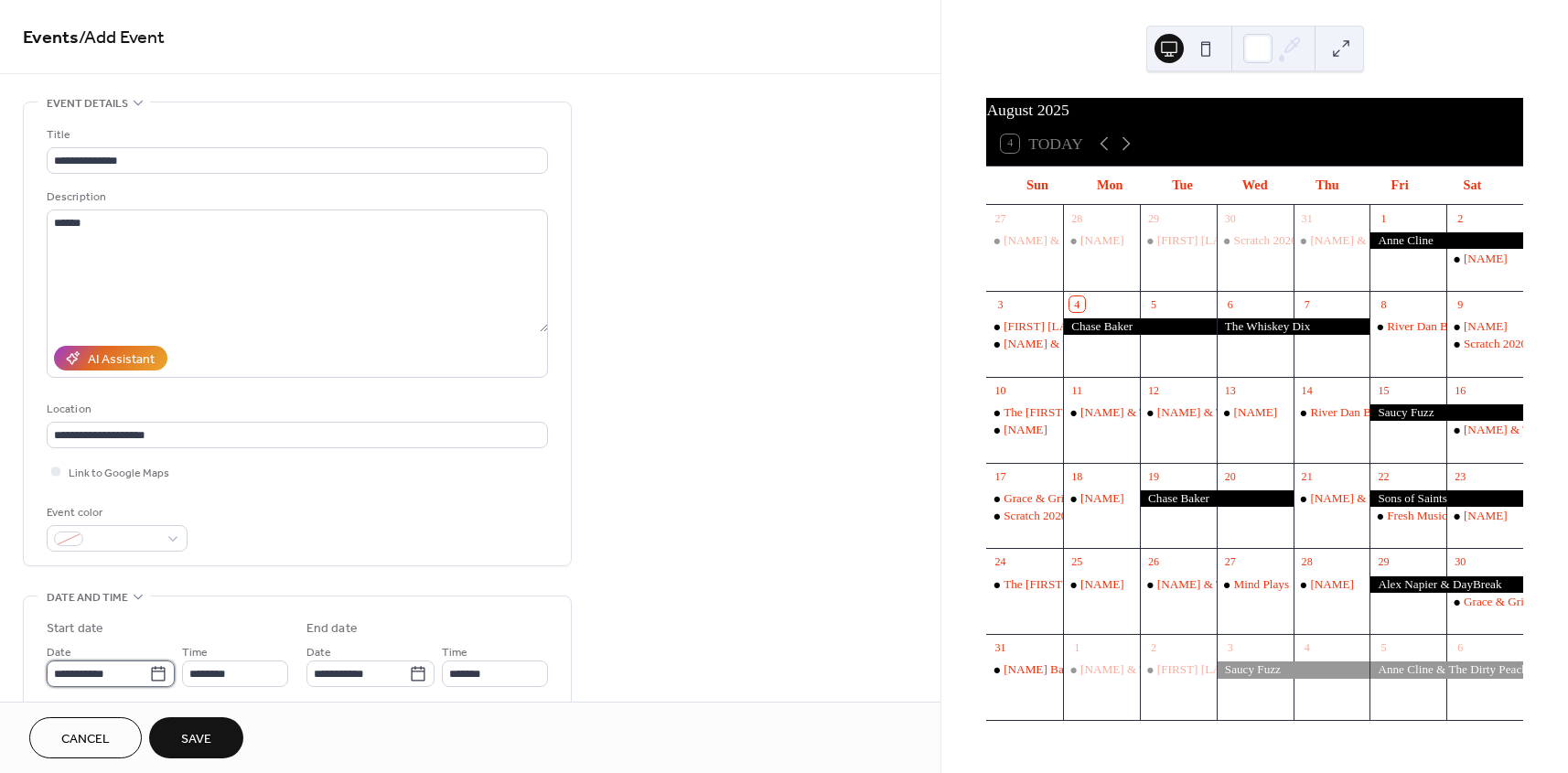 click on "**********" at bounding box center [98, 673] 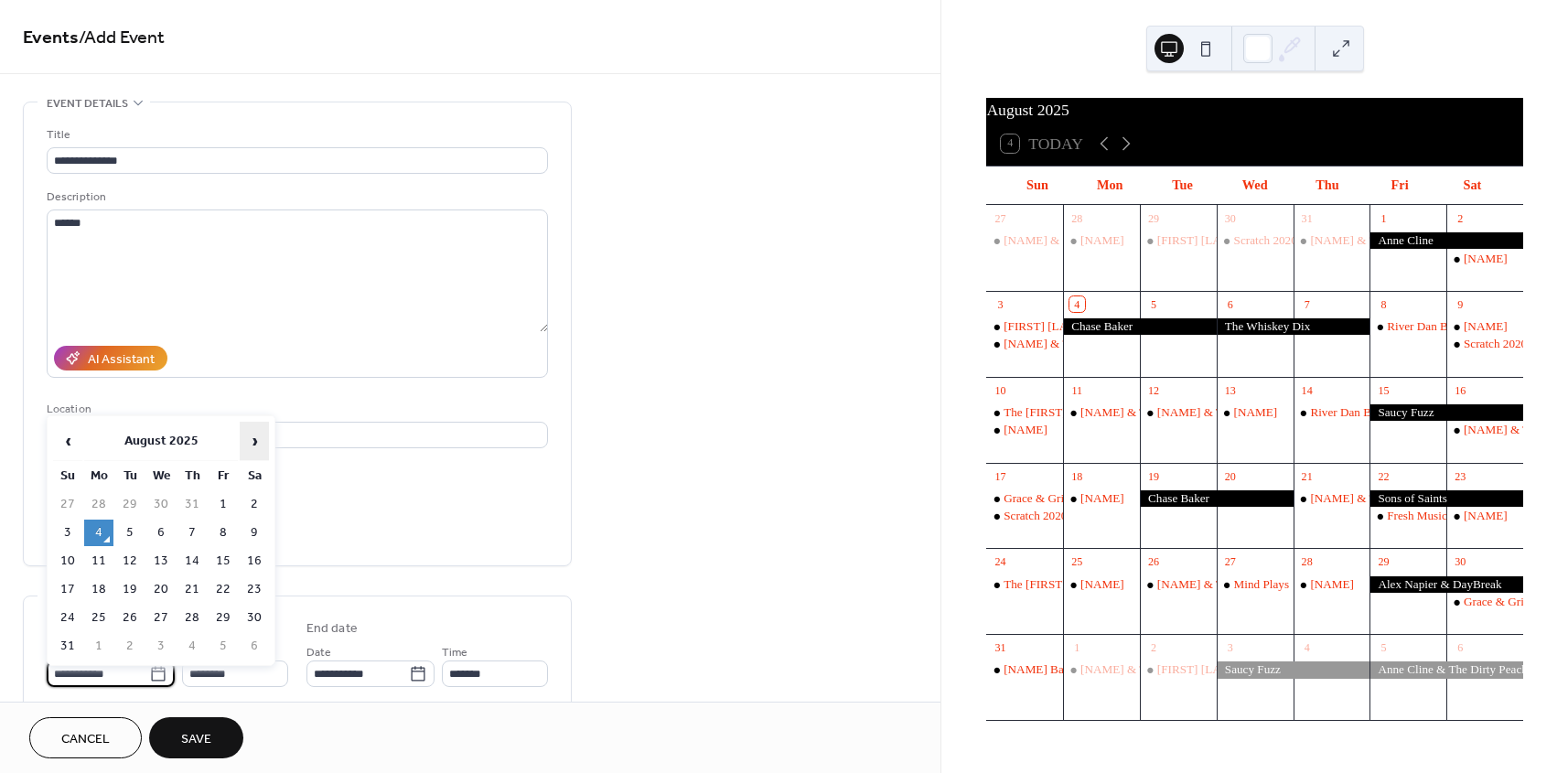 click on "›" at bounding box center [254, 441] 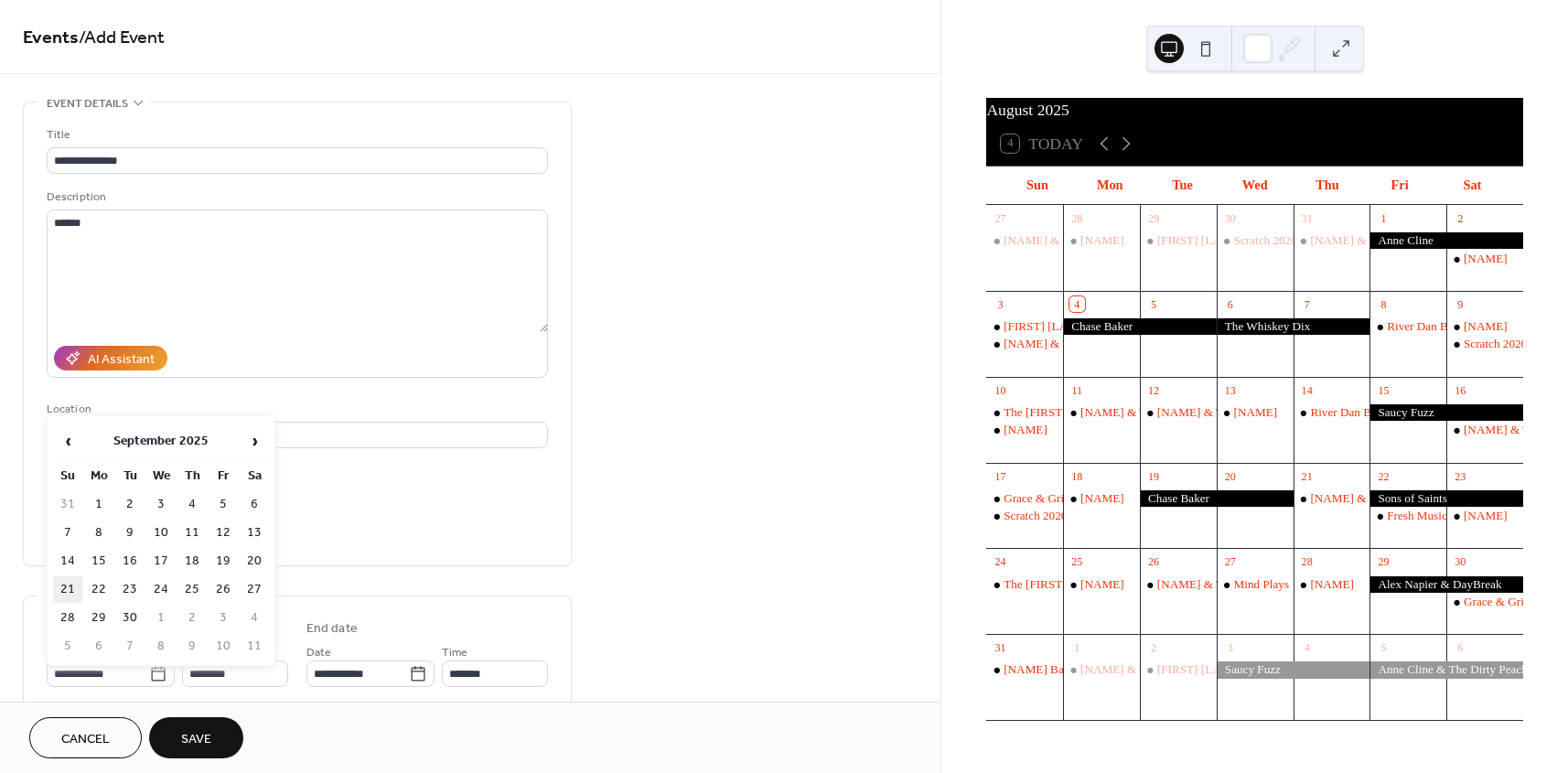 click on "21" at bounding box center [68, 589] 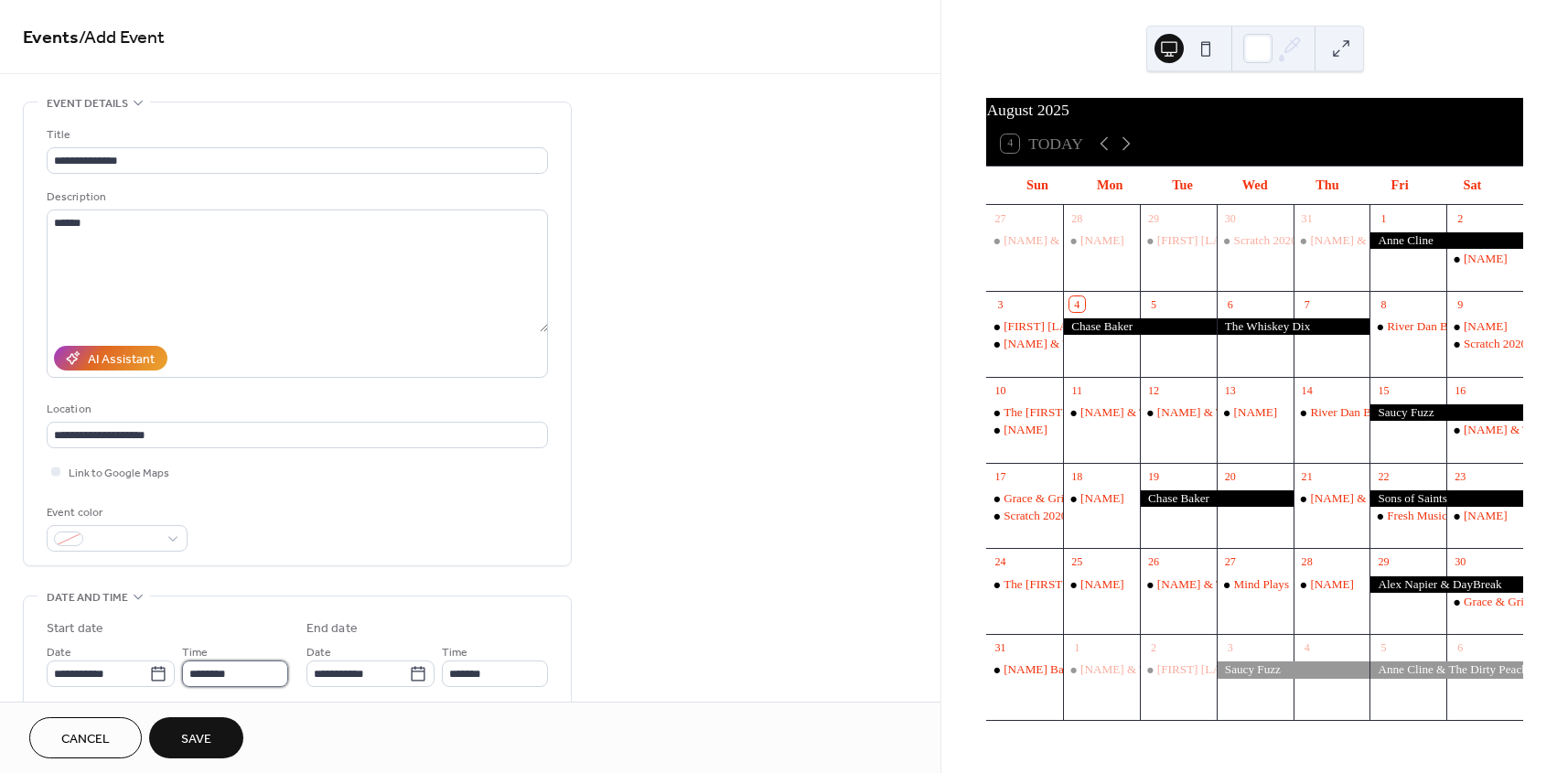 click on "********" at bounding box center [235, 673] 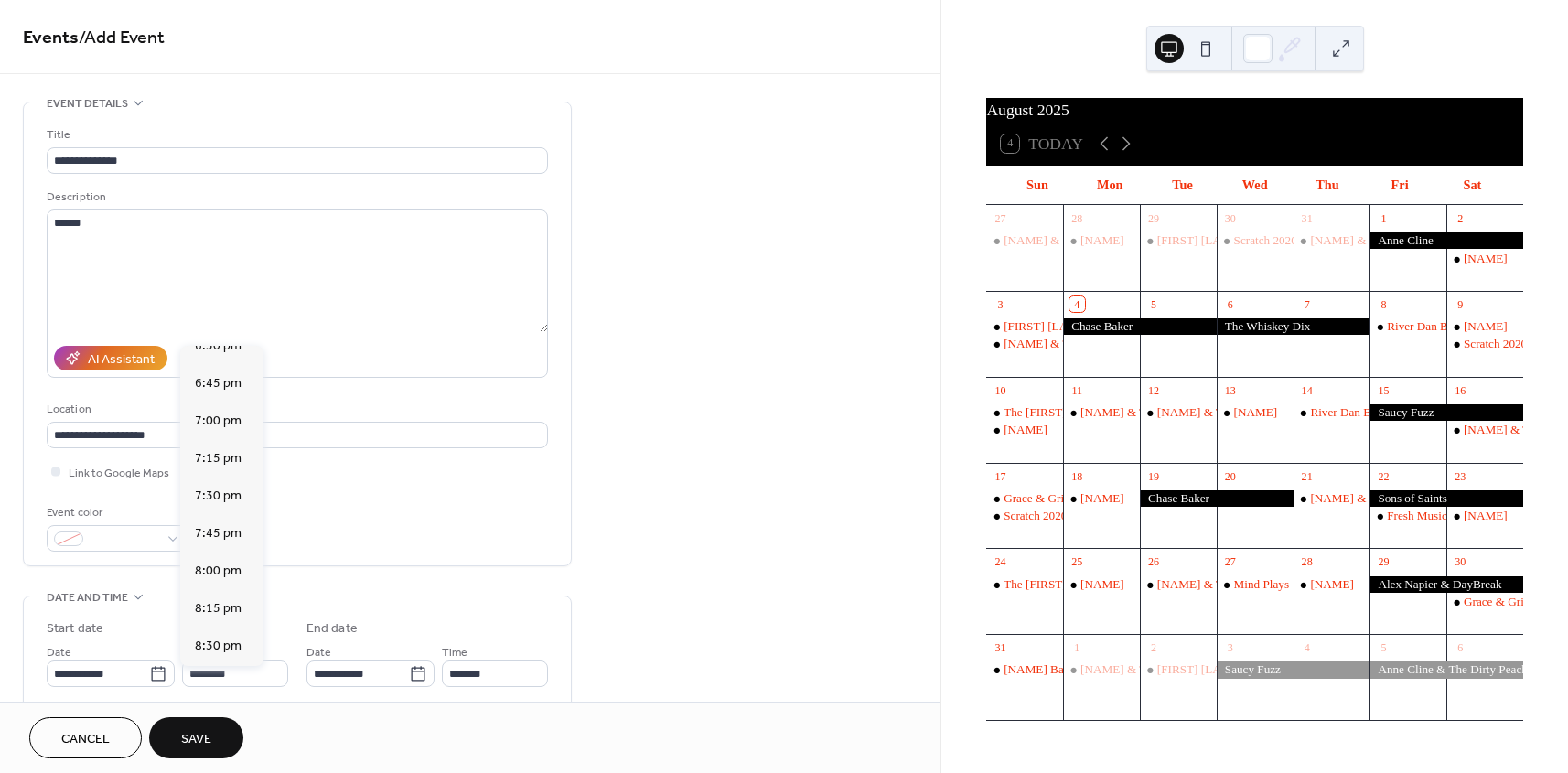 scroll, scrollTop: 2818, scrollLeft: 0, axis: vertical 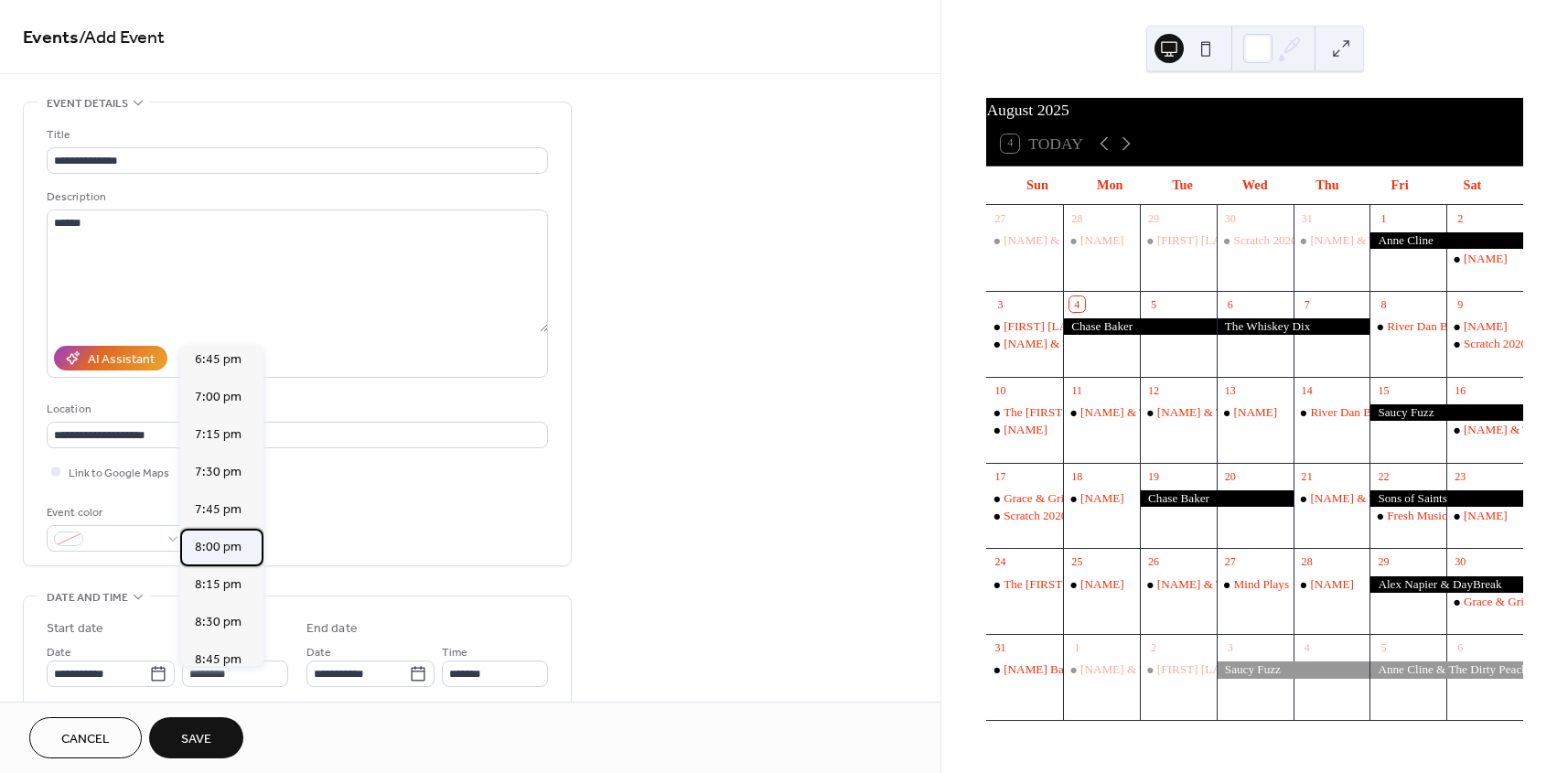 click on "8:00 pm" at bounding box center [218, 547] 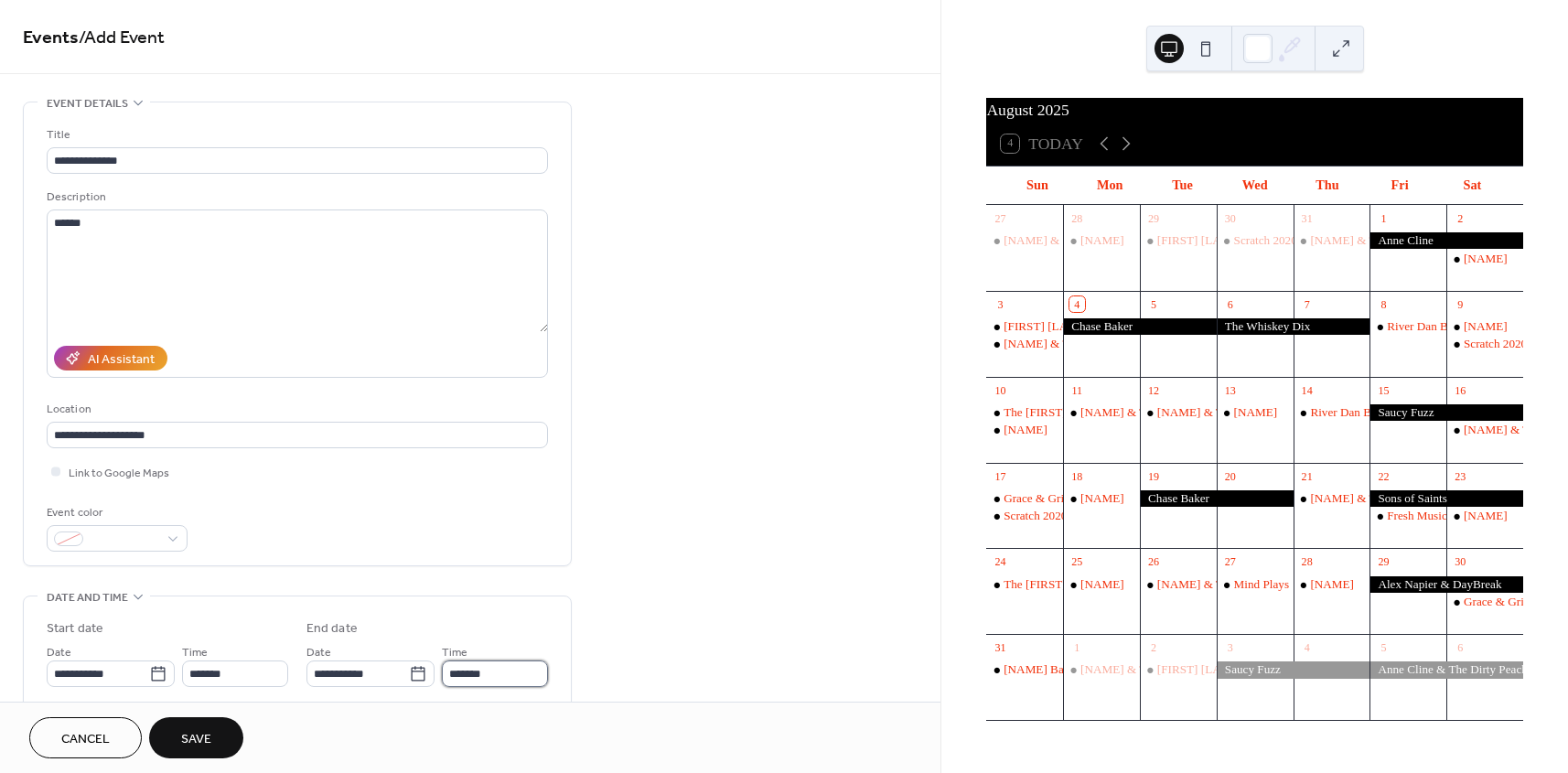 click on "*******" at bounding box center [495, 673] 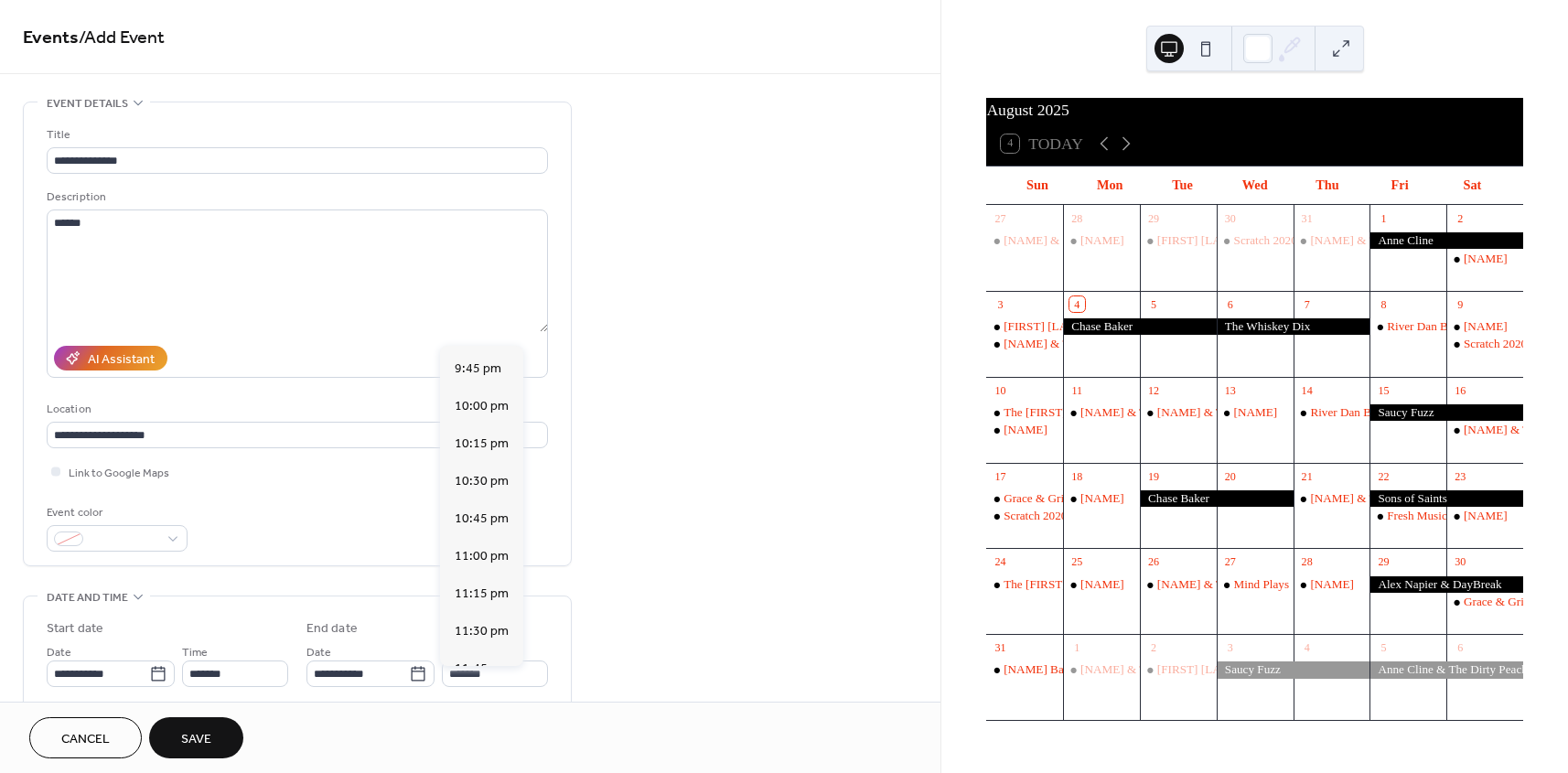 scroll, scrollTop: 252, scrollLeft: 0, axis: vertical 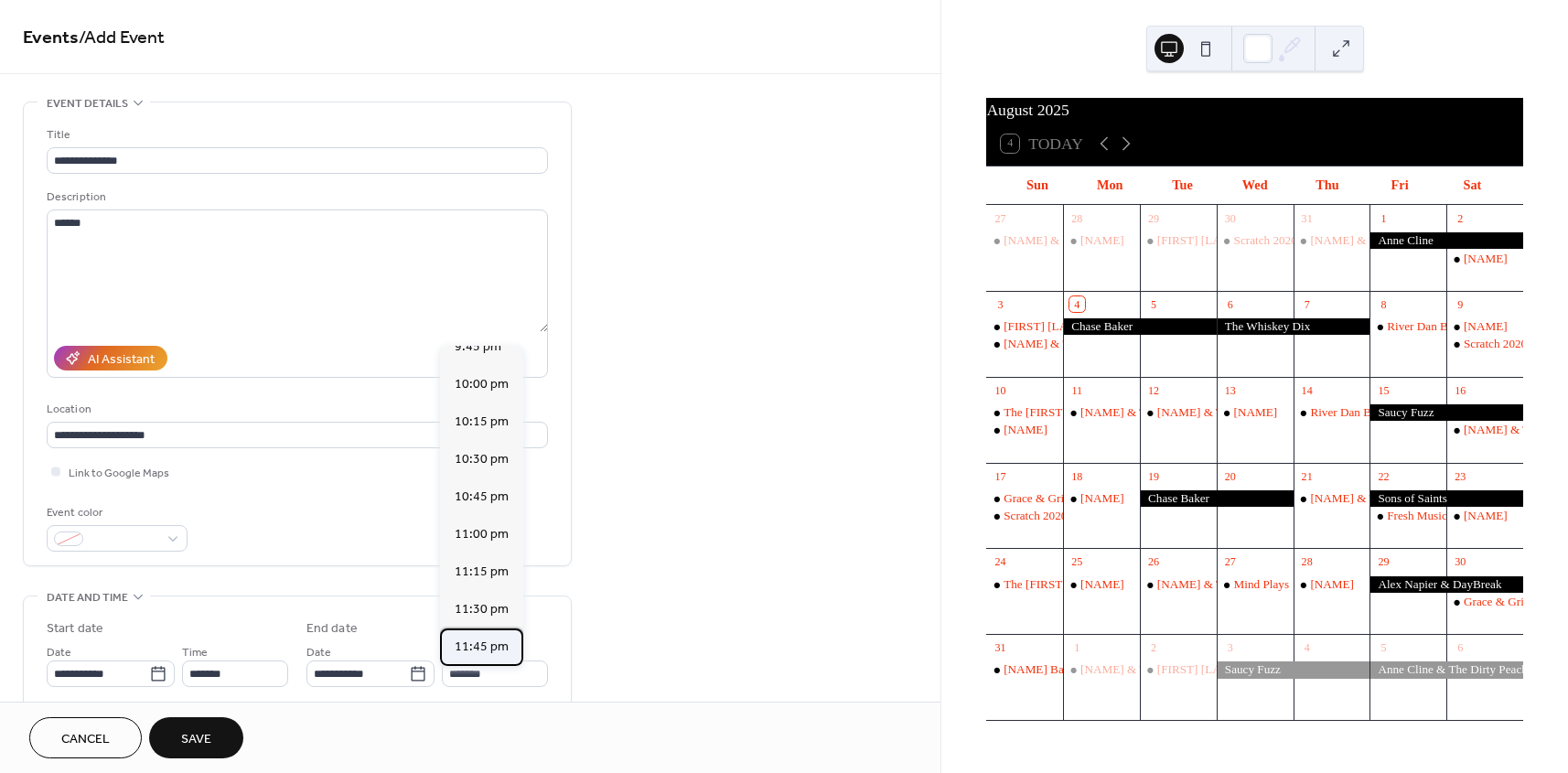 click on "11:45 pm" at bounding box center (481, 647) 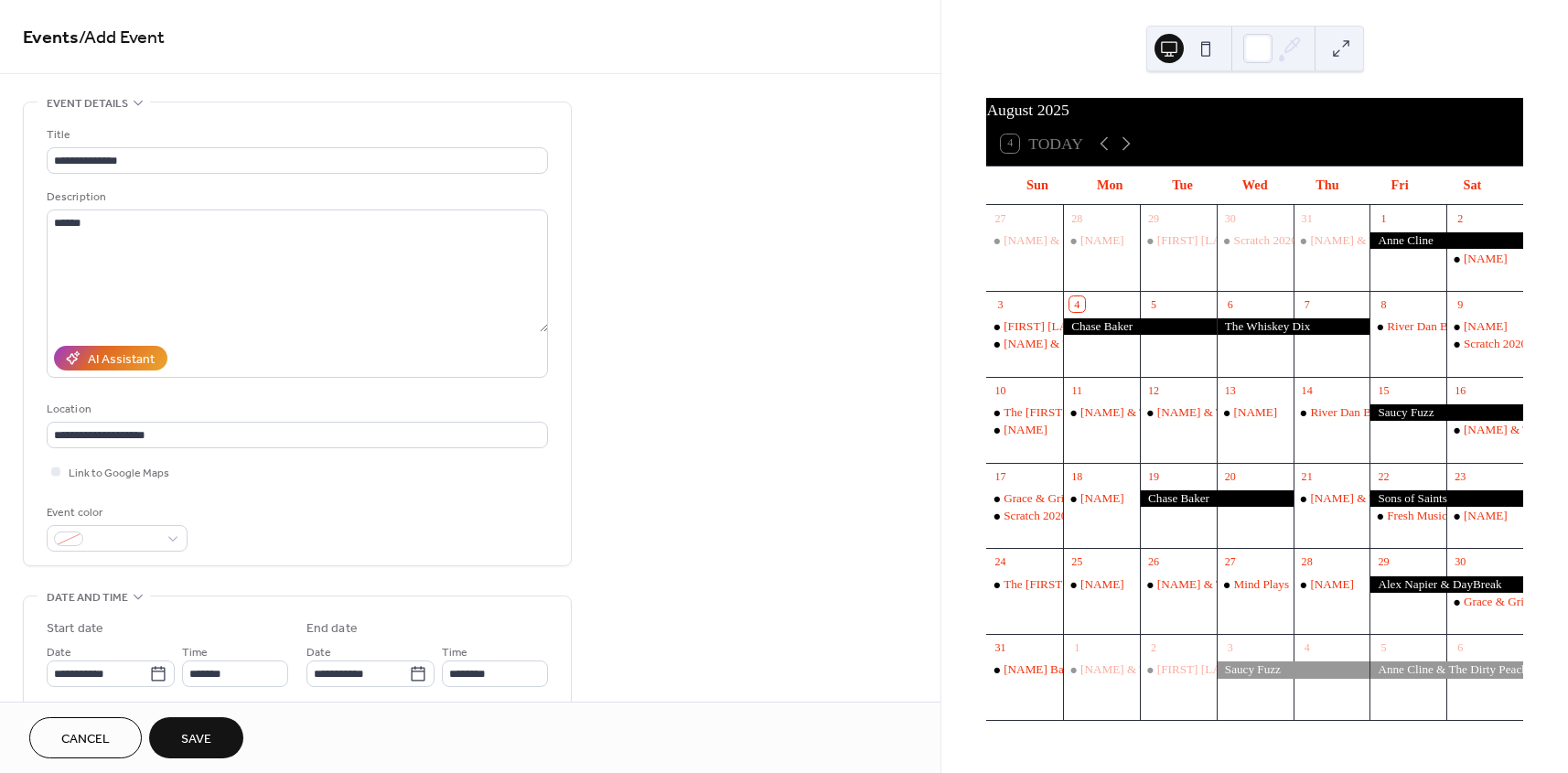 click on "Save" at bounding box center (196, 737) 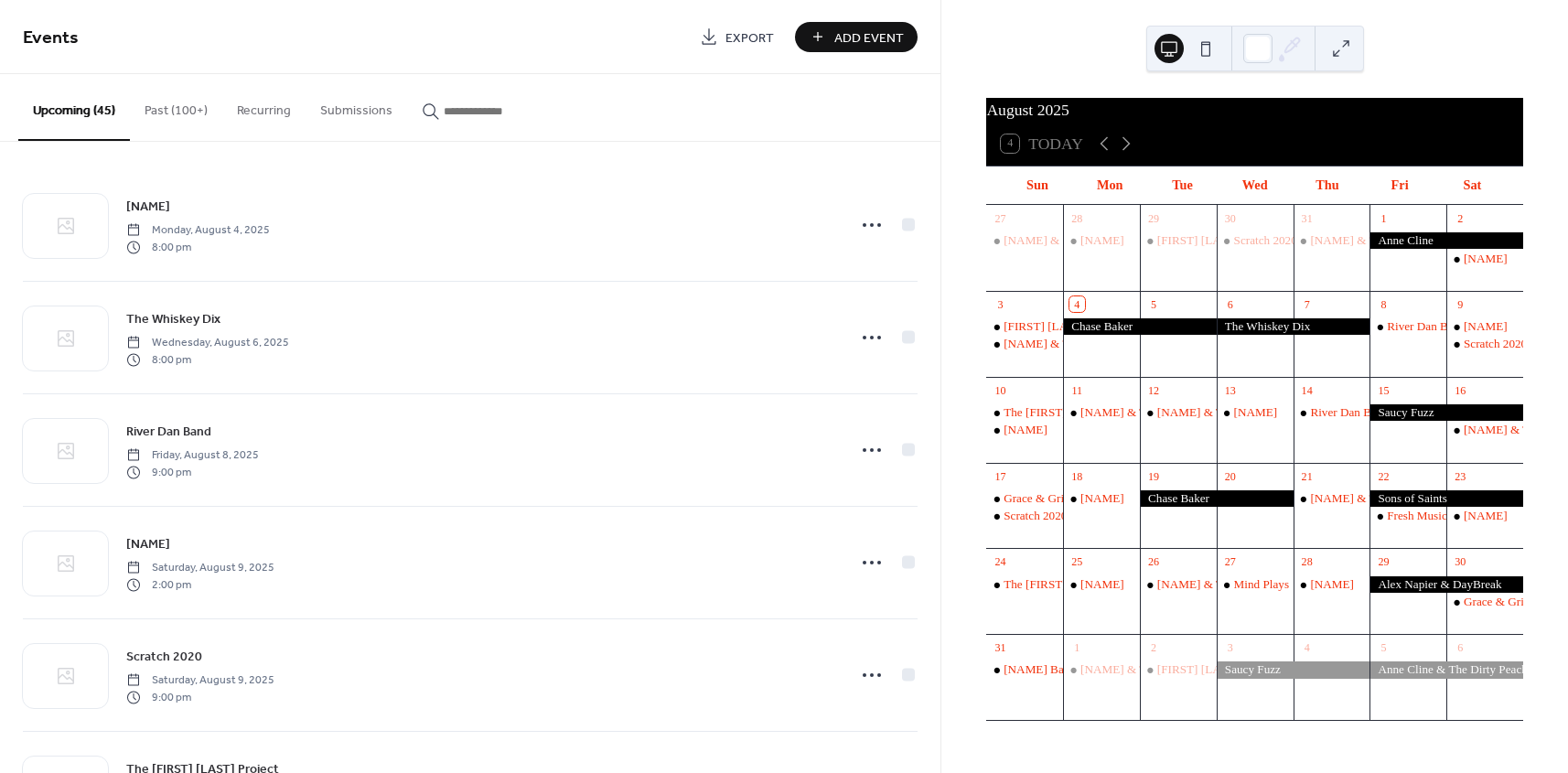 click on "Add Event" at bounding box center [869, 38] 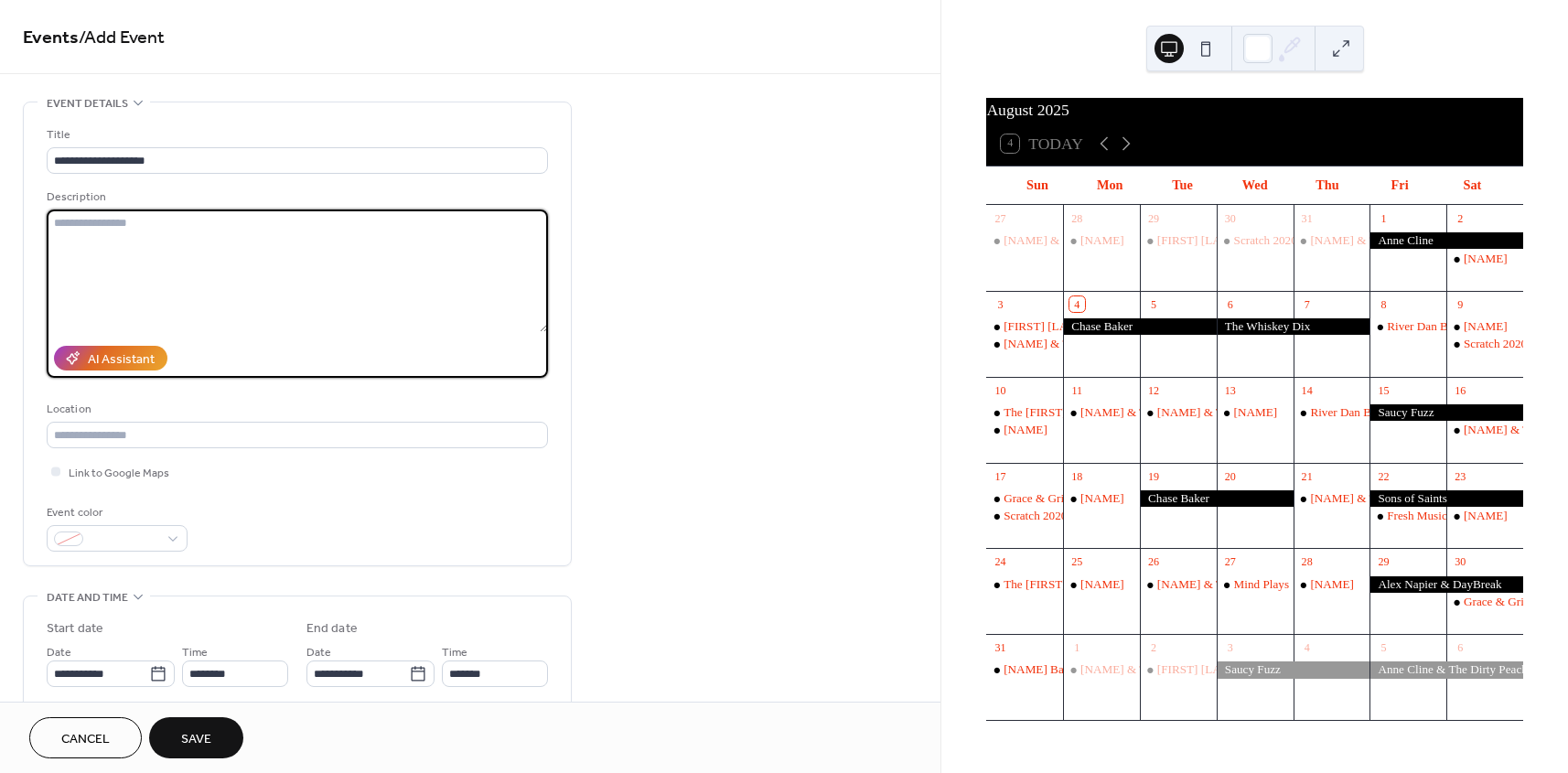 click at bounding box center (297, 271) 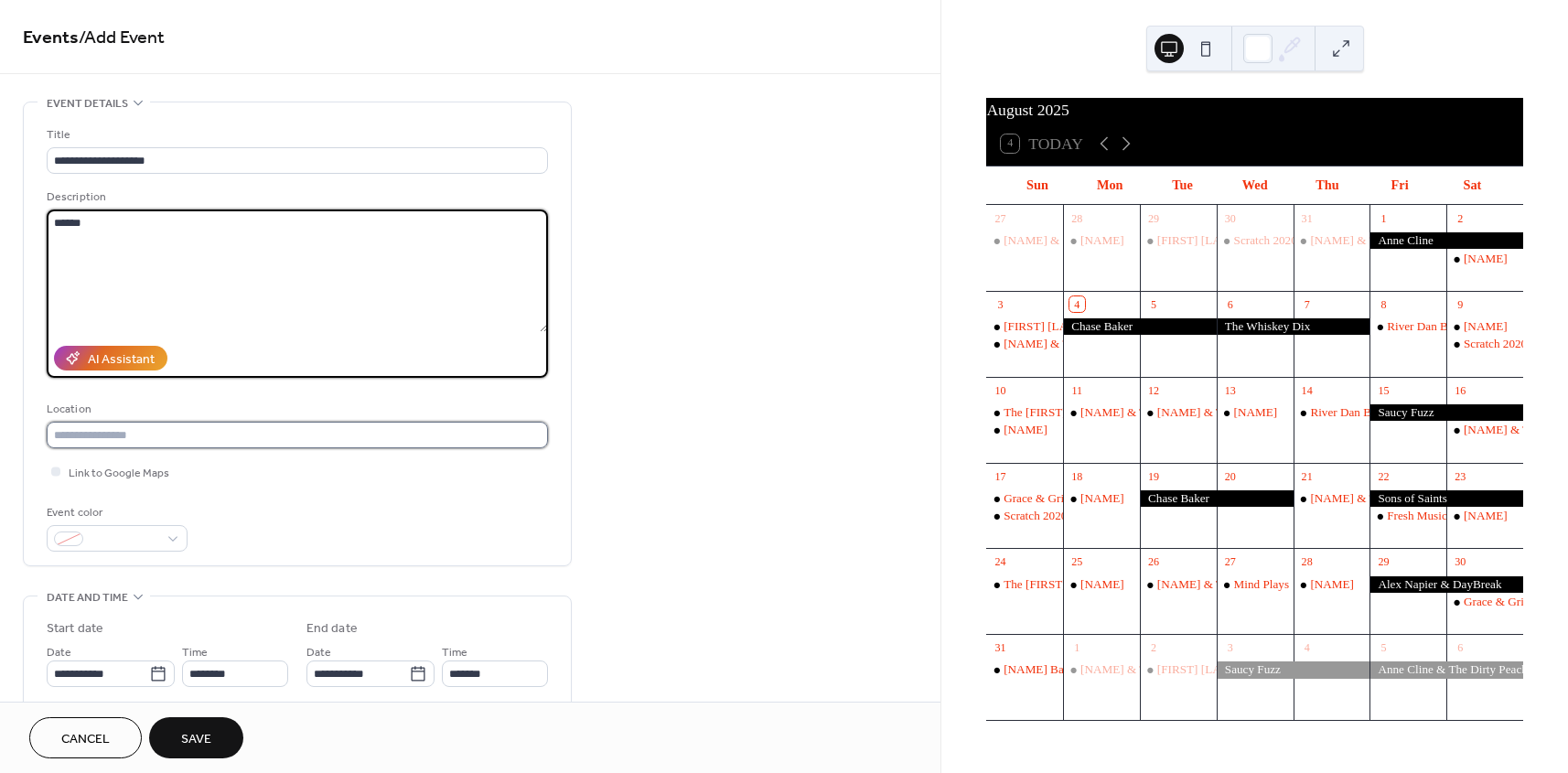 click at bounding box center [297, 435] 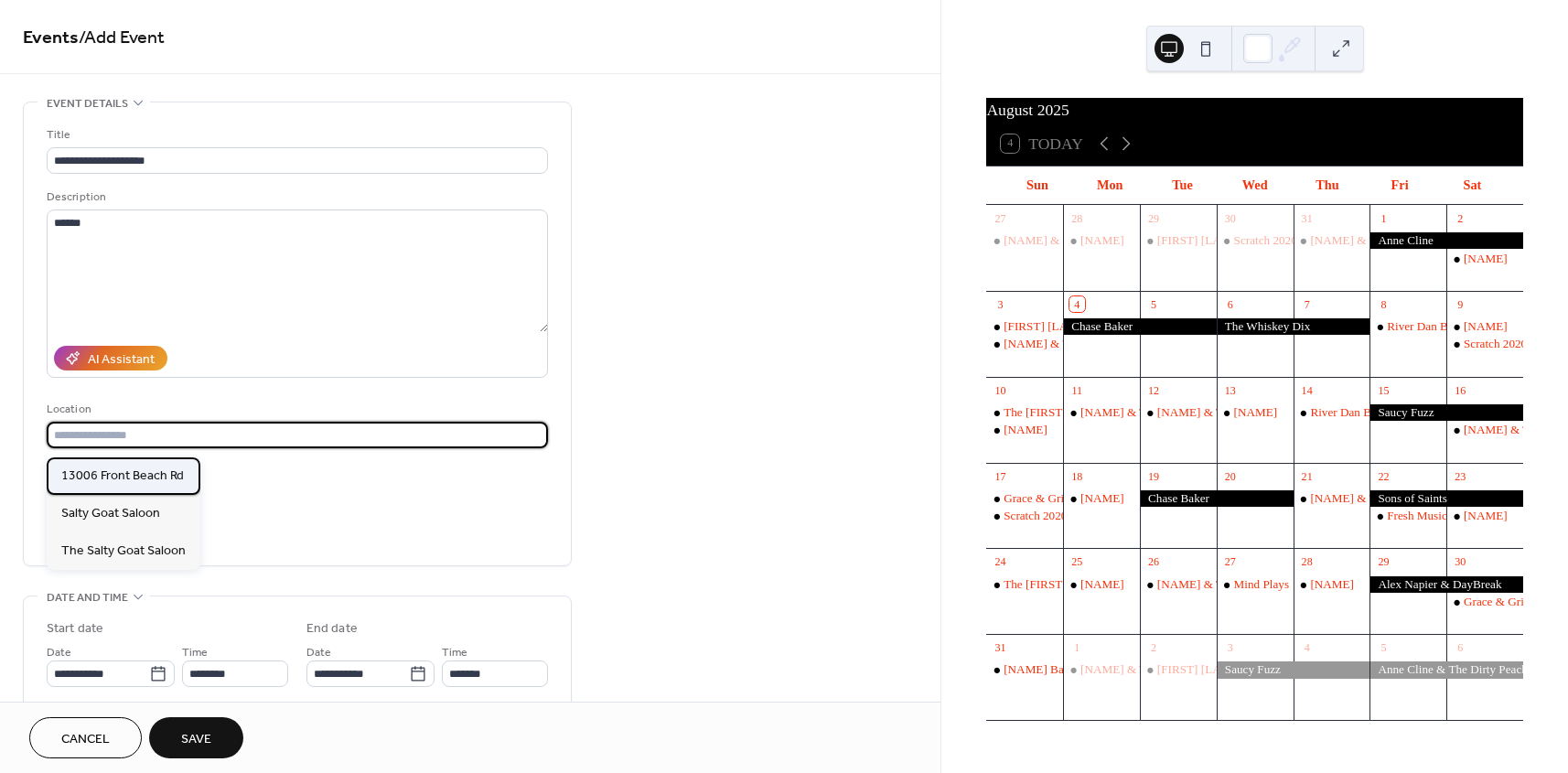click on "13006 Front Beach Rd" at bounding box center (123, 476) 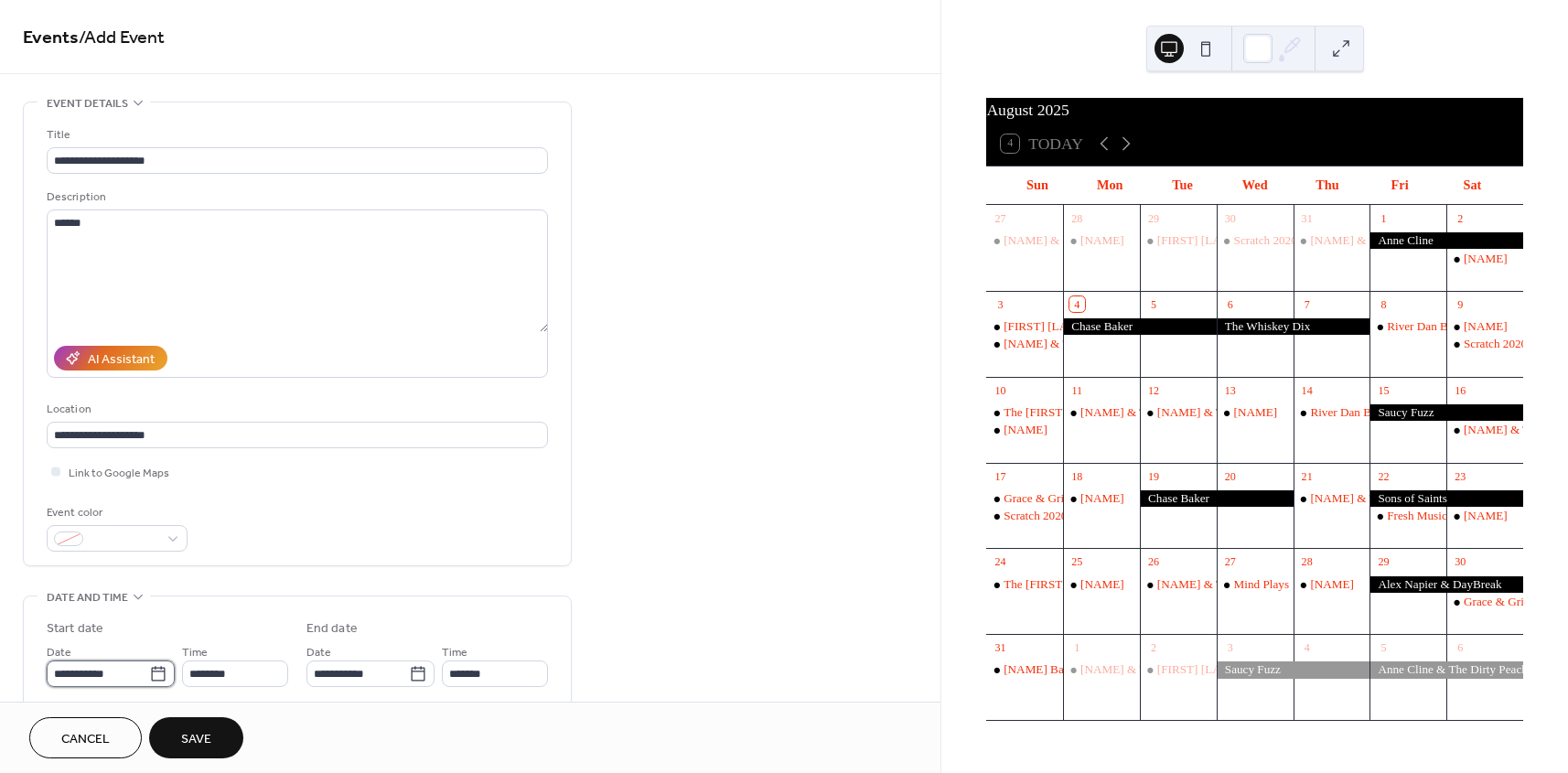 click on "**********" at bounding box center [98, 673] 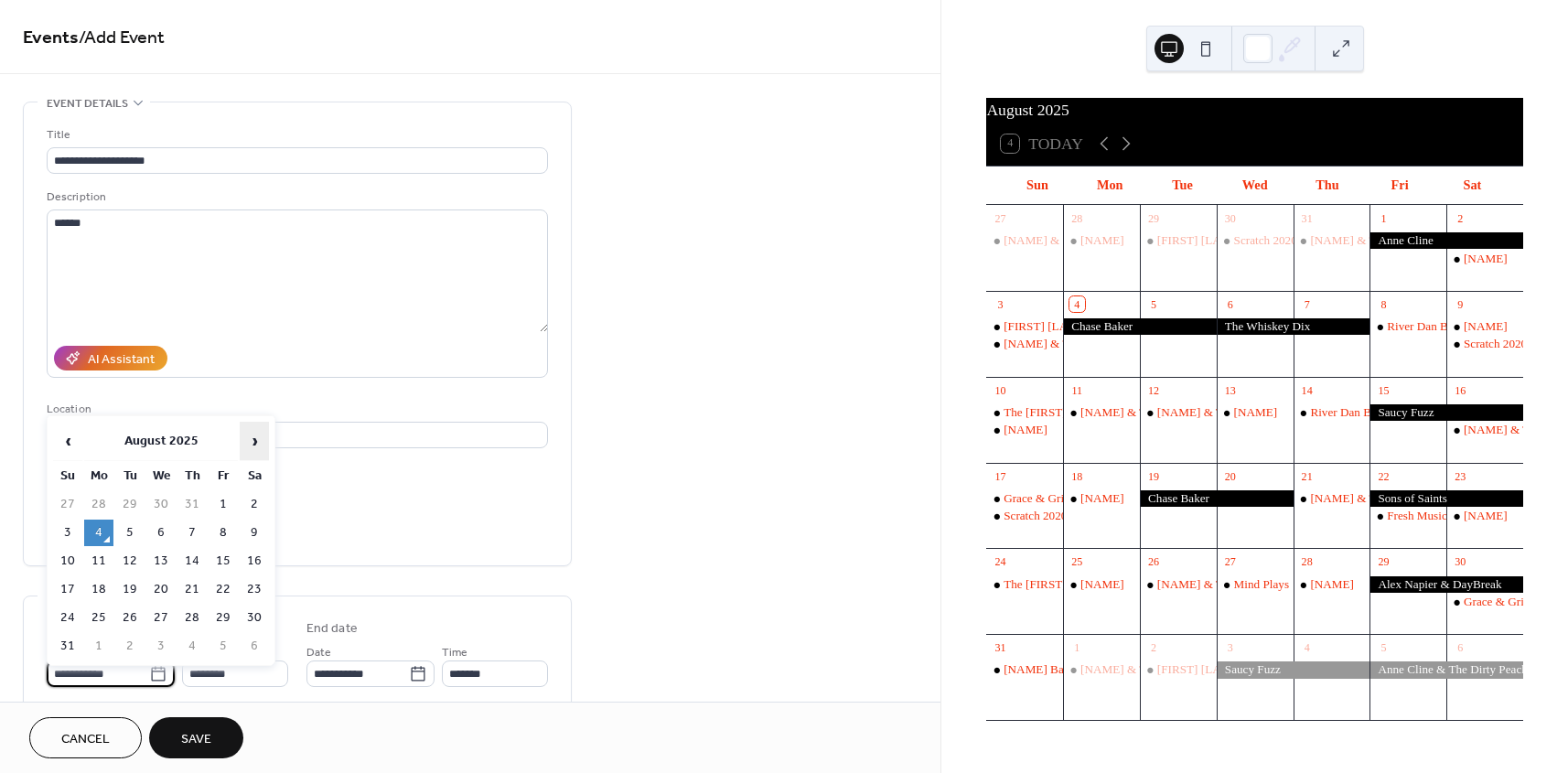 click on "›" at bounding box center [254, 441] 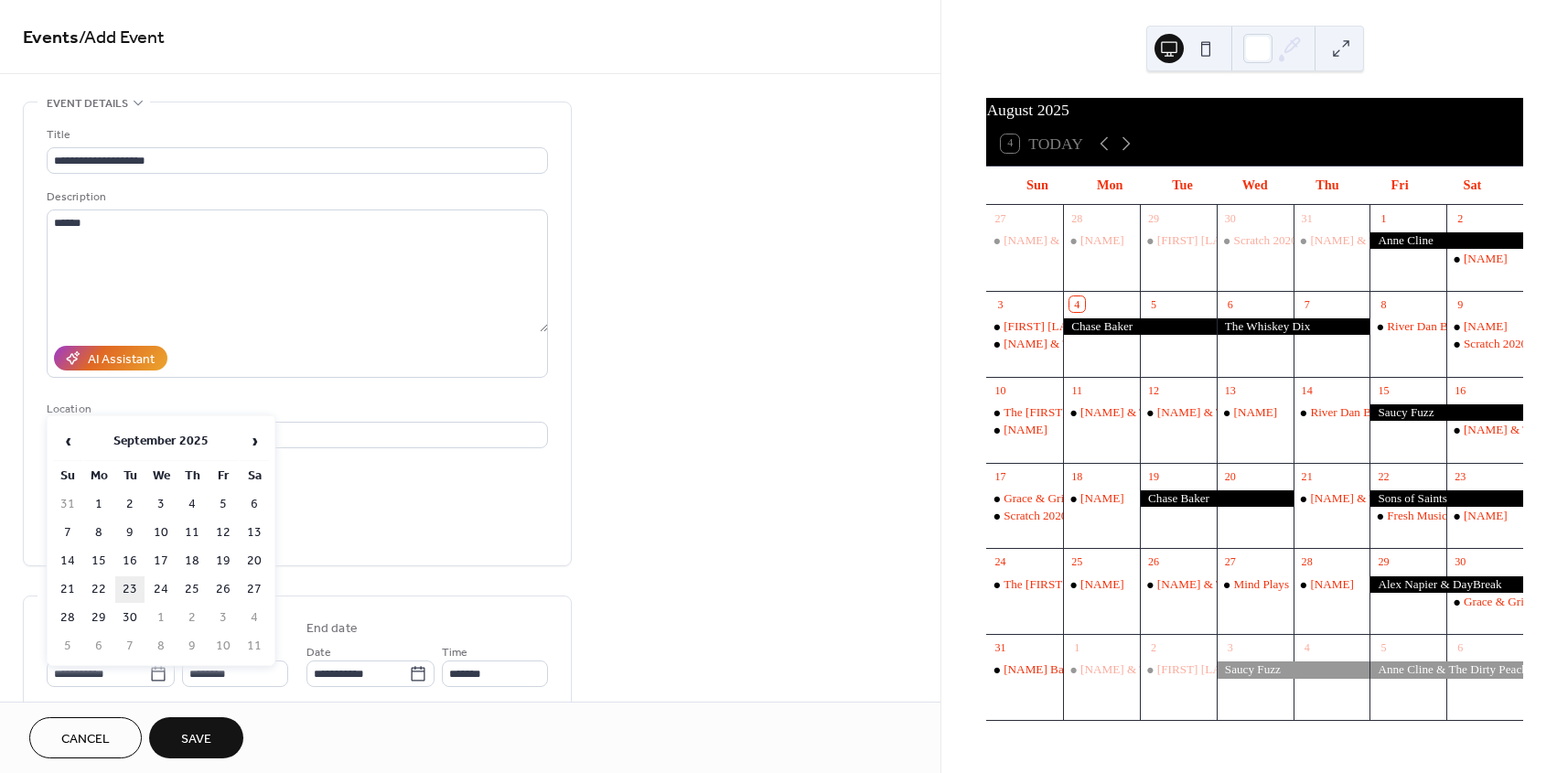 click on "23" at bounding box center [130, 589] 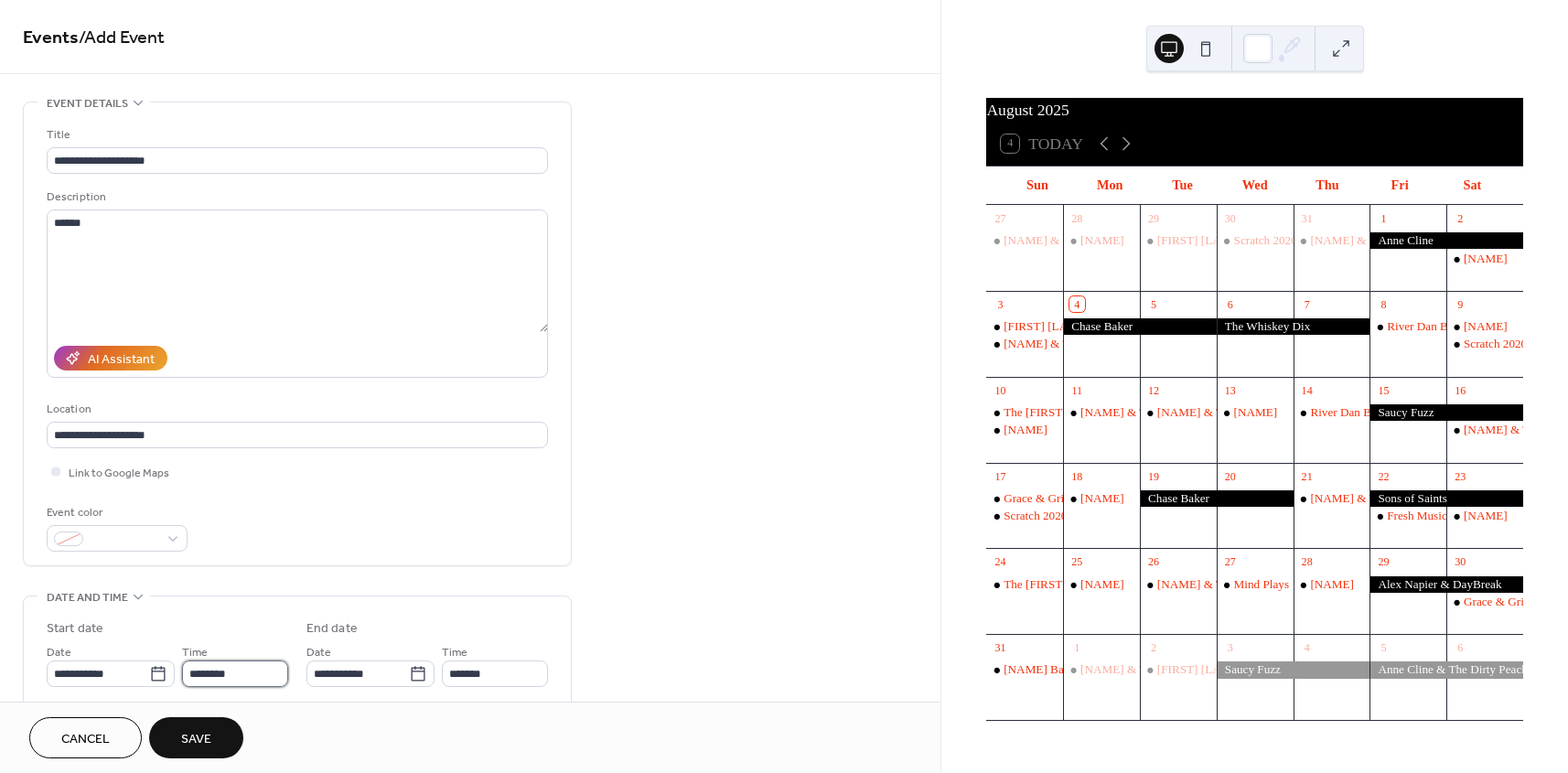 click on "********" at bounding box center [235, 673] 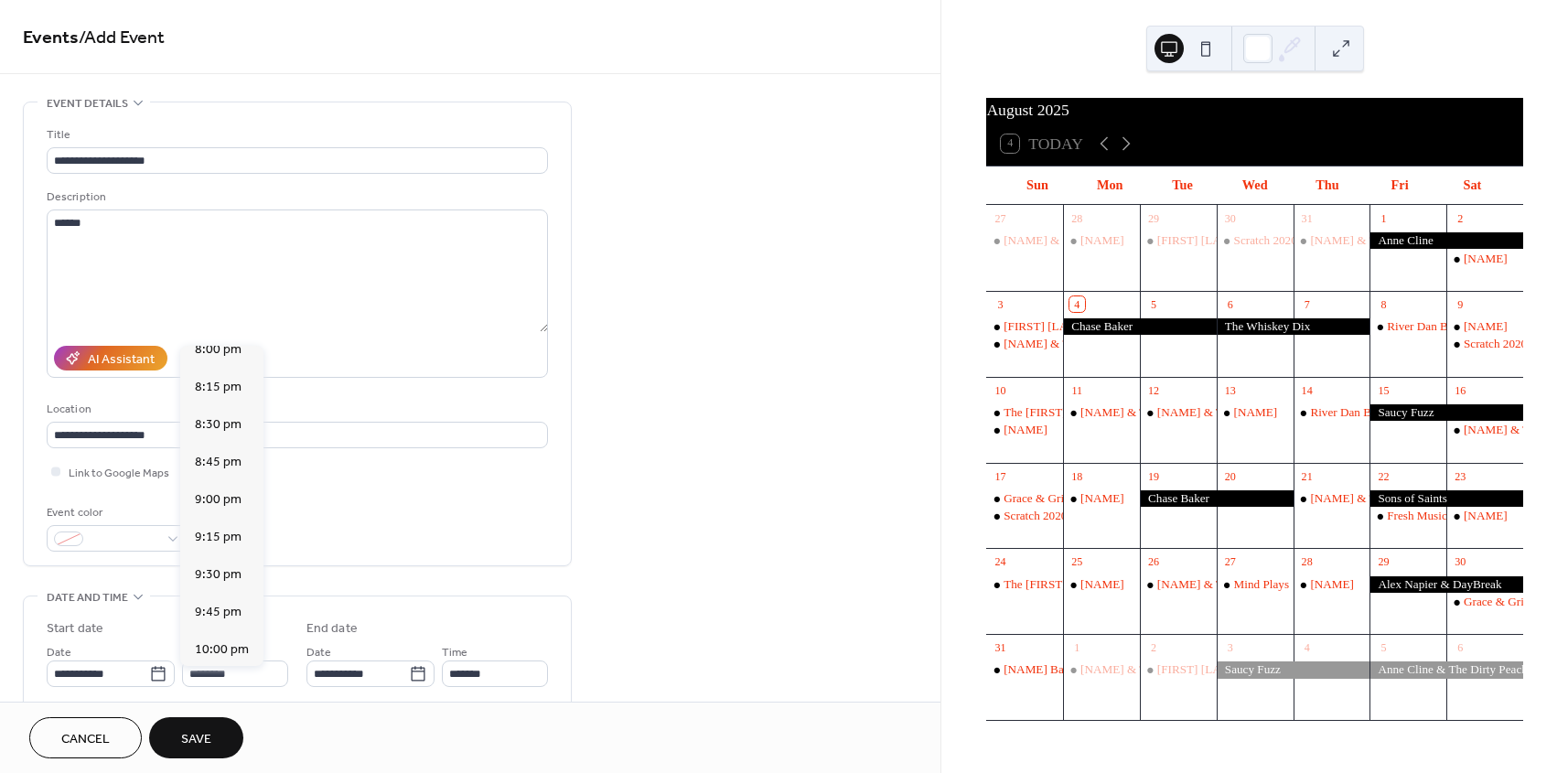 scroll, scrollTop: 3005, scrollLeft: 0, axis: vertical 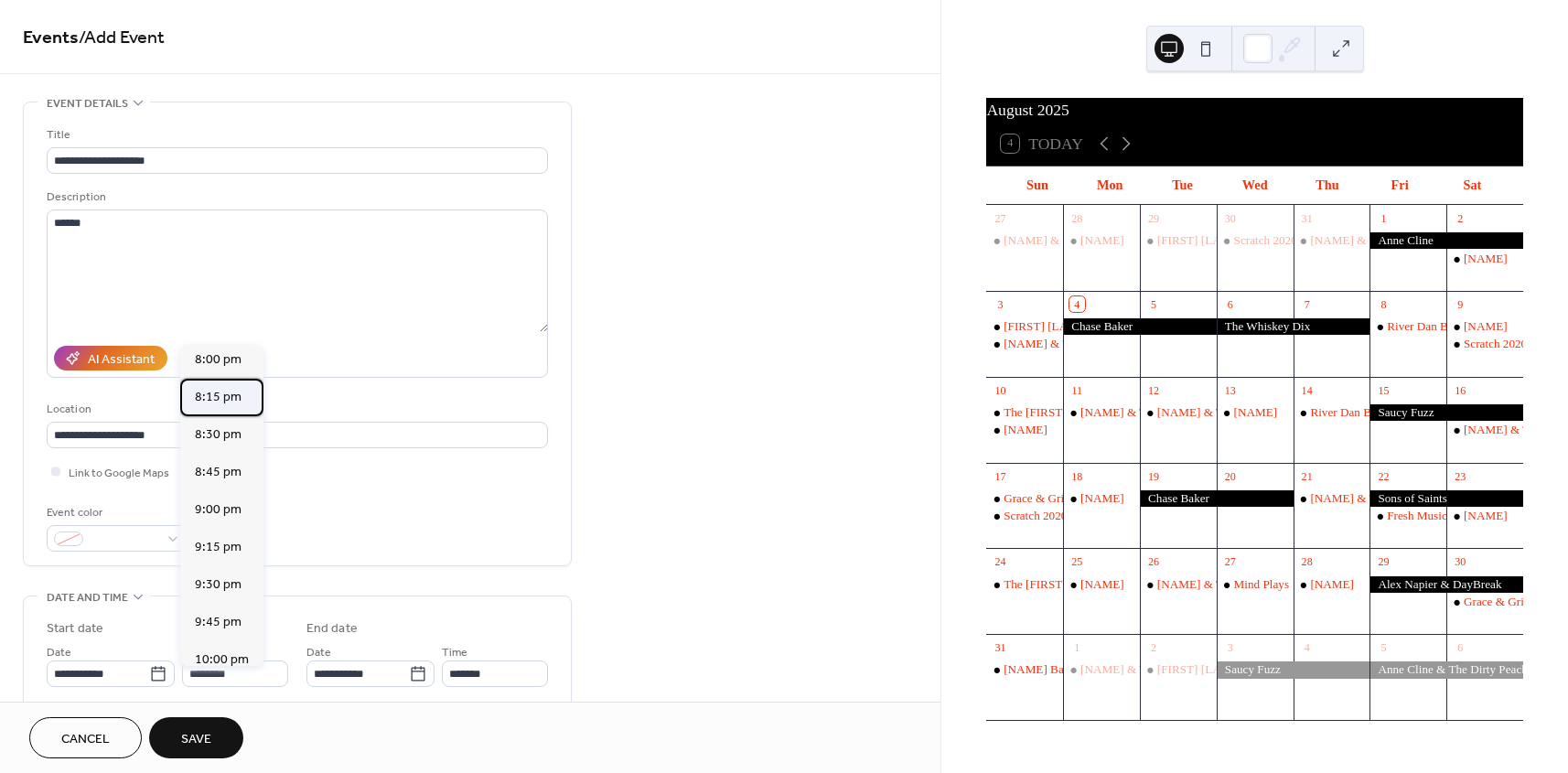 click on "8:15 pm" at bounding box center (221, 397) 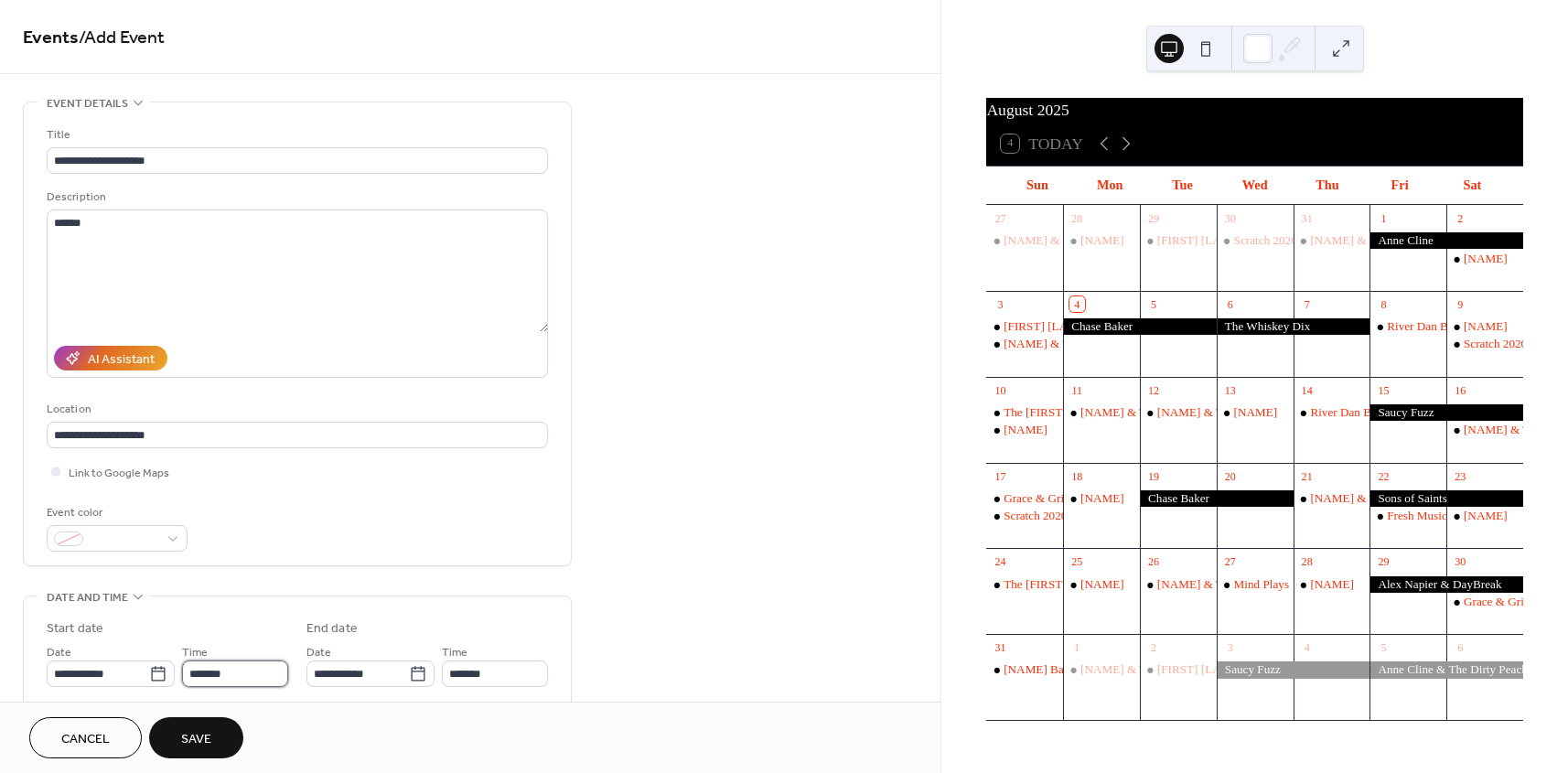 click on "*******" at bounding box center [235, 673] 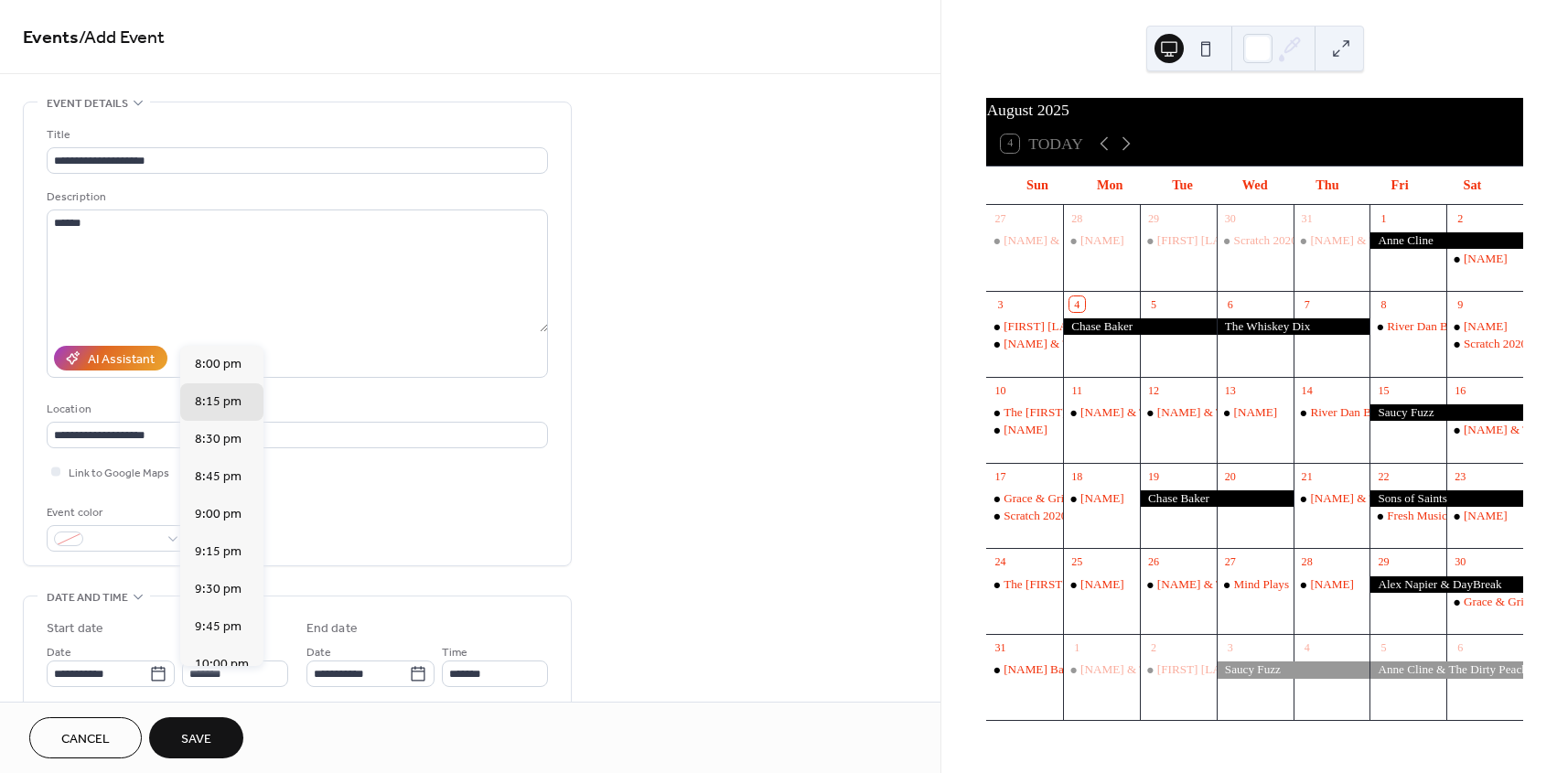 scroll, scrollTop: 2959, scrollLeft: 0, axis: vertical 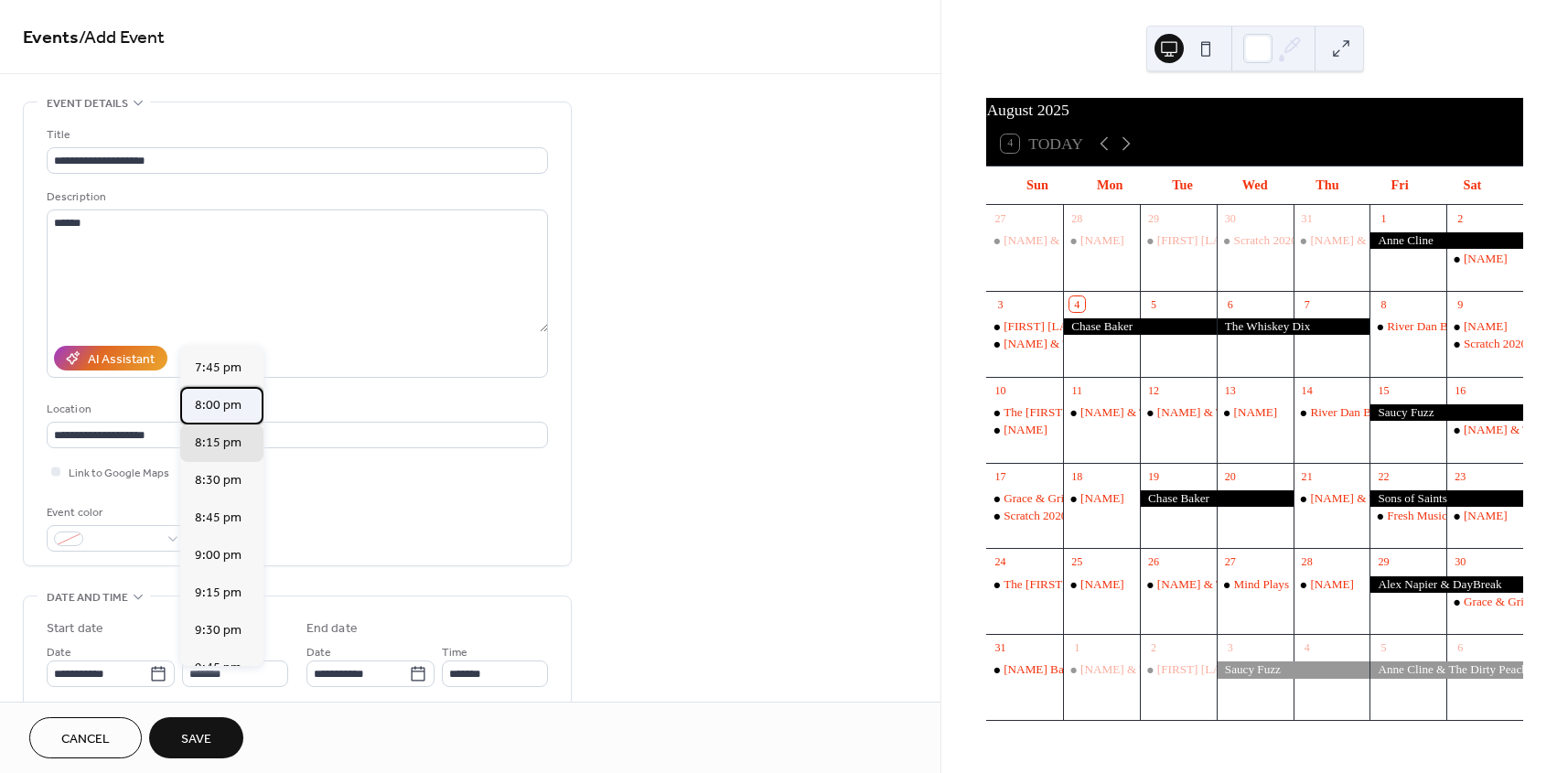 click on "8:00 pm" at bounding box center (218, 405) 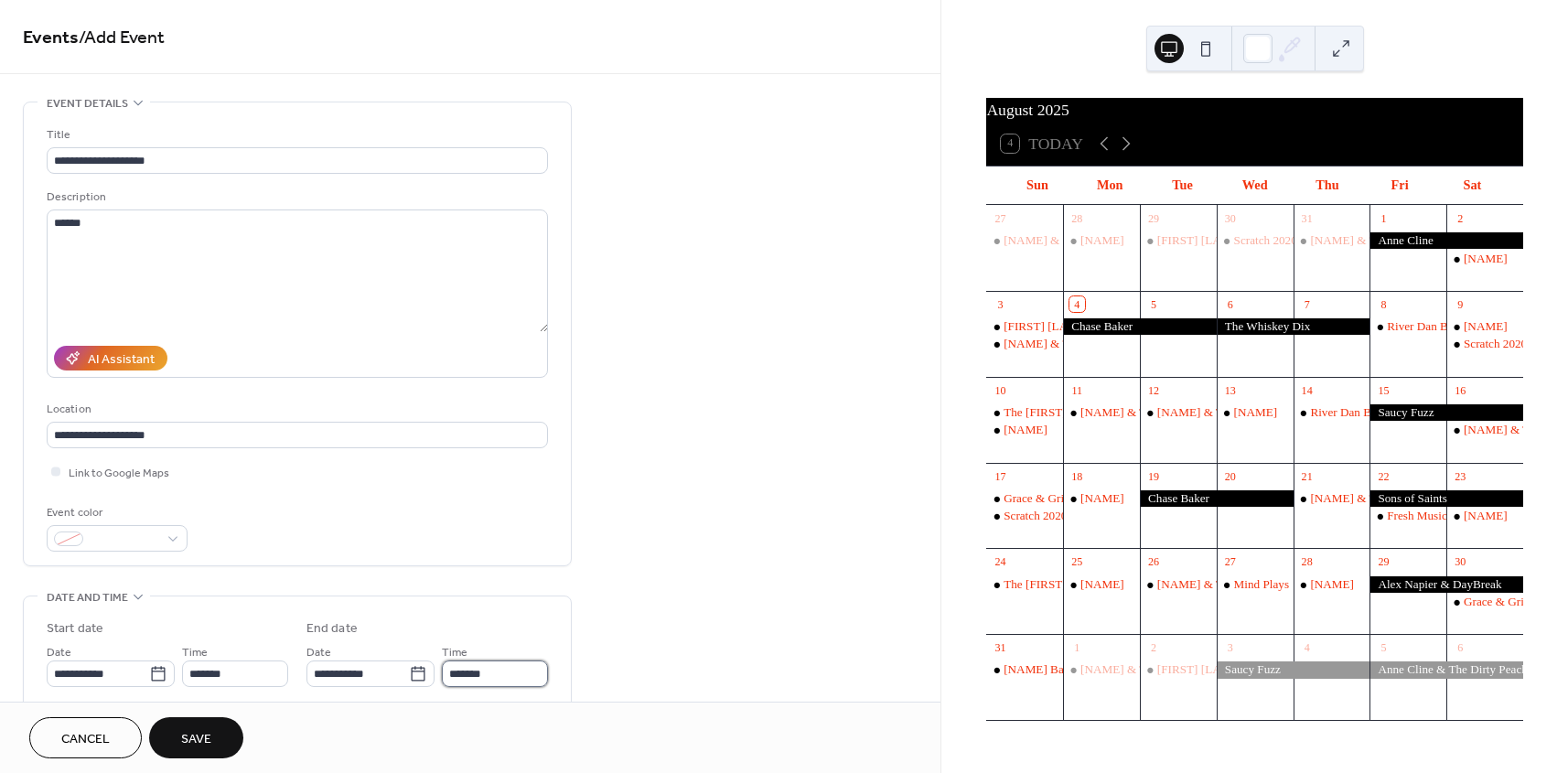 click on "*******" at bounding box center [495, 673] 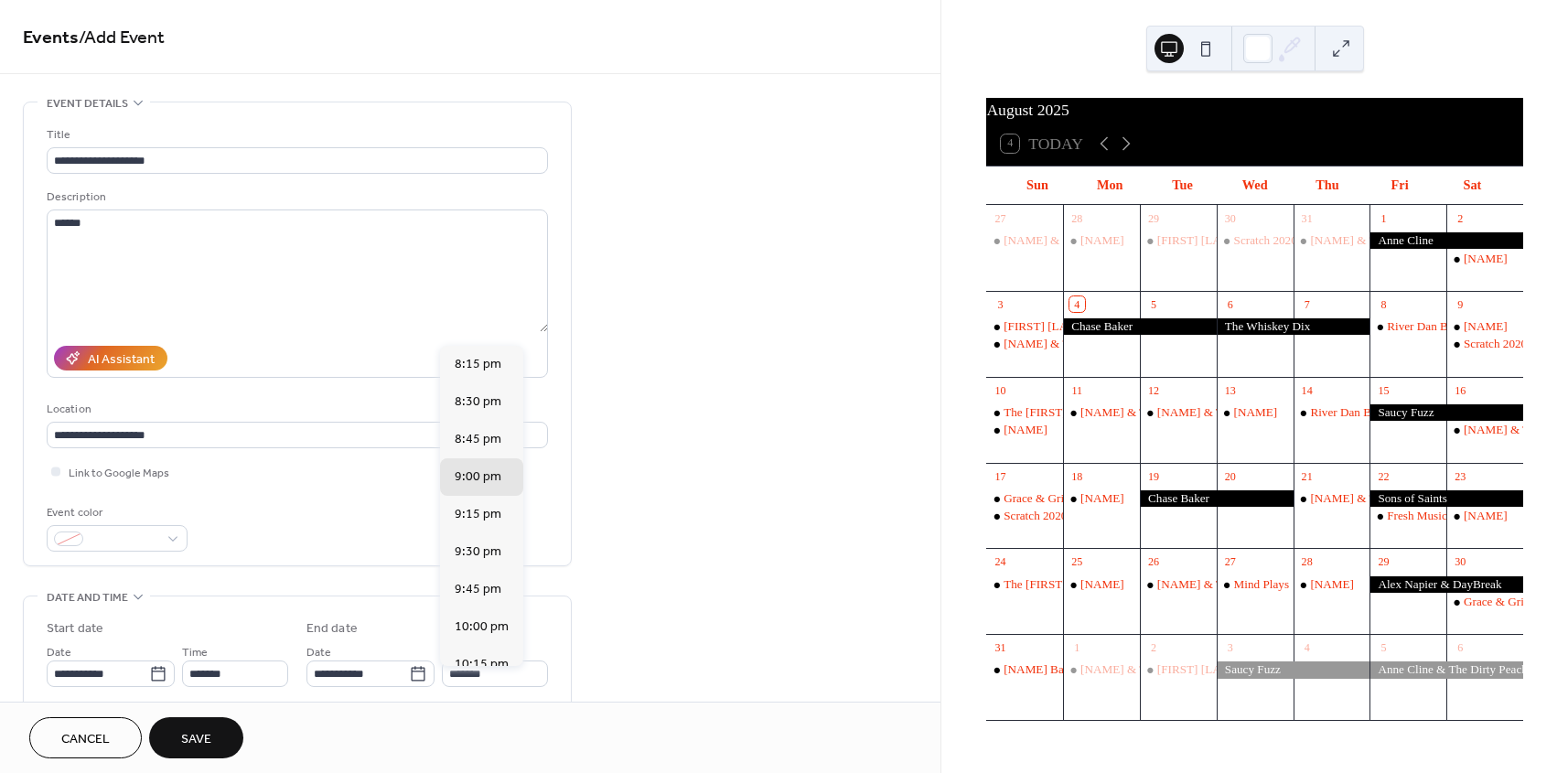 scroll, scrollTop: 252, scrollLeft: 0, axis: vertical 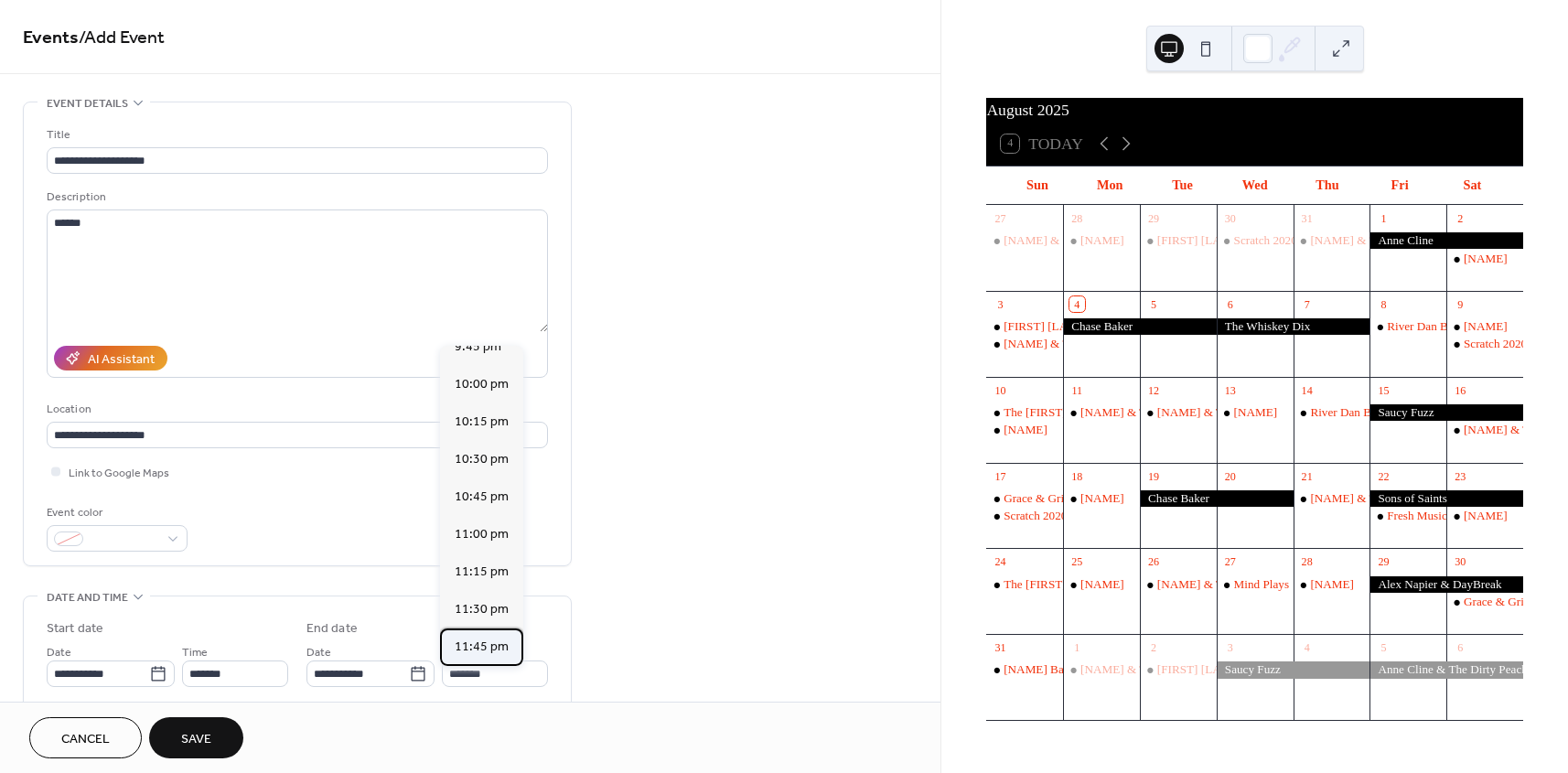 click on "11:45 pm" at bounding box center [481, 647] 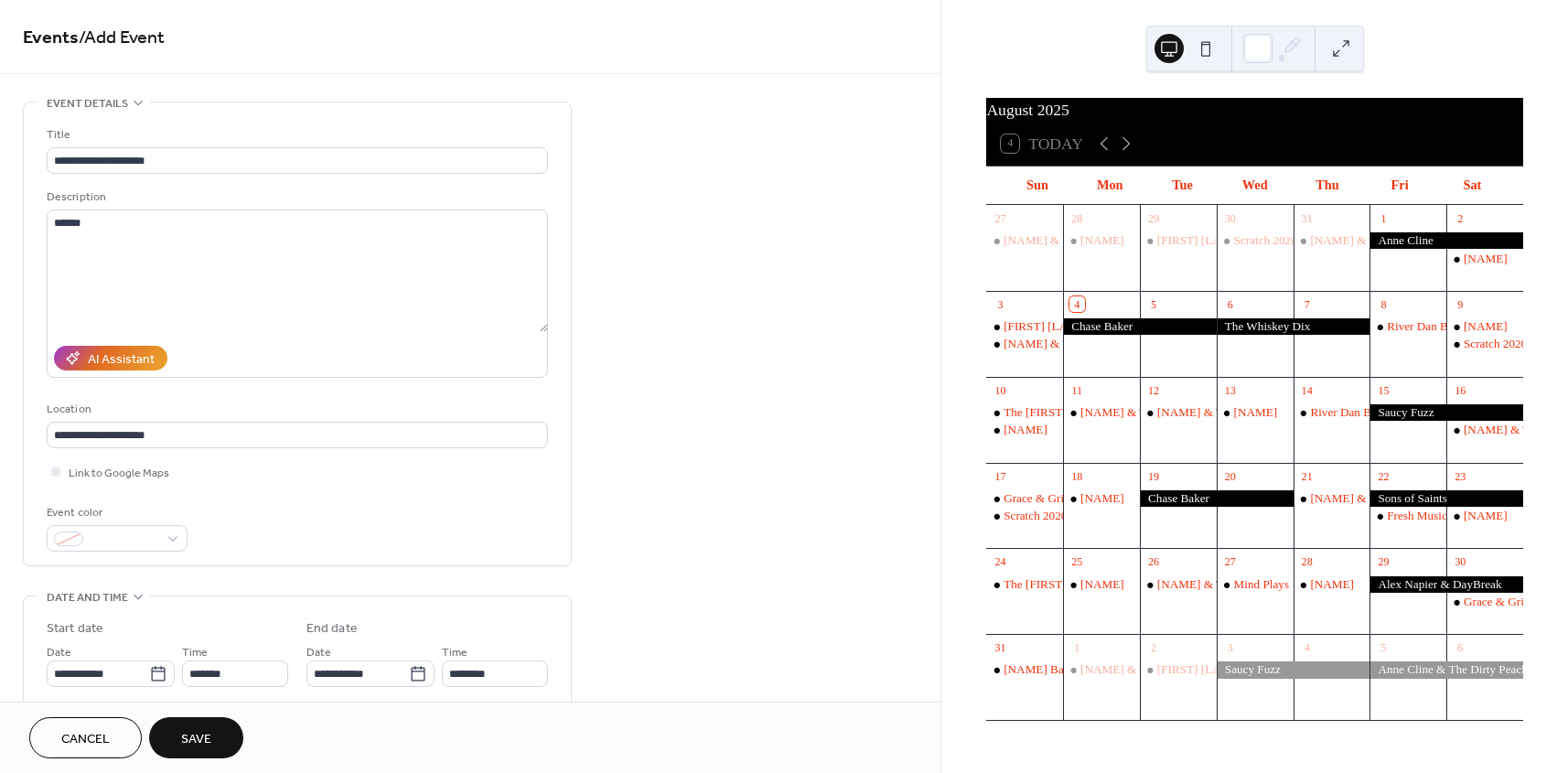 click on "Save" at bounding box center (196, 739) 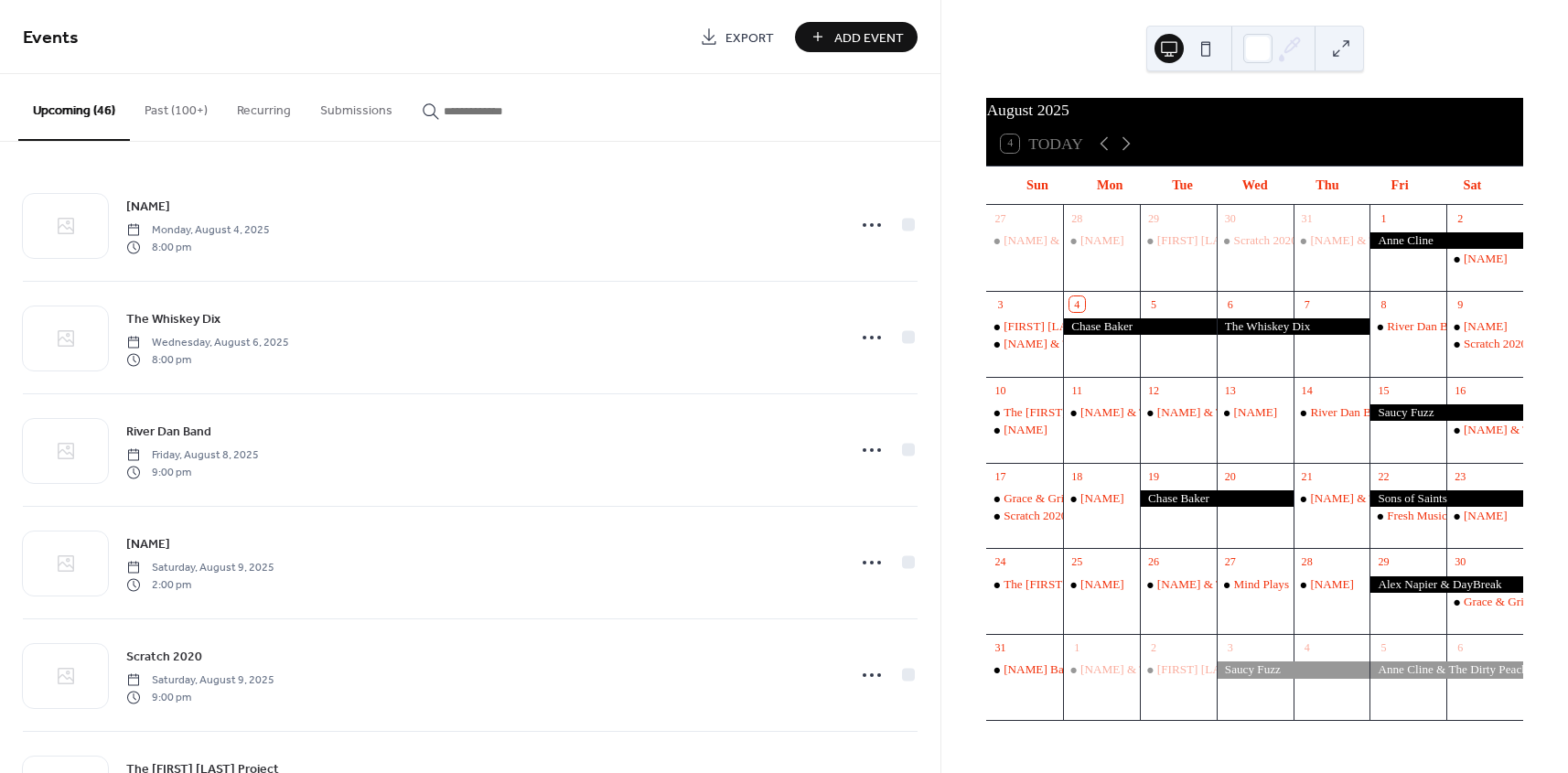 click on "Add Event" at bounding box center (856, 37) 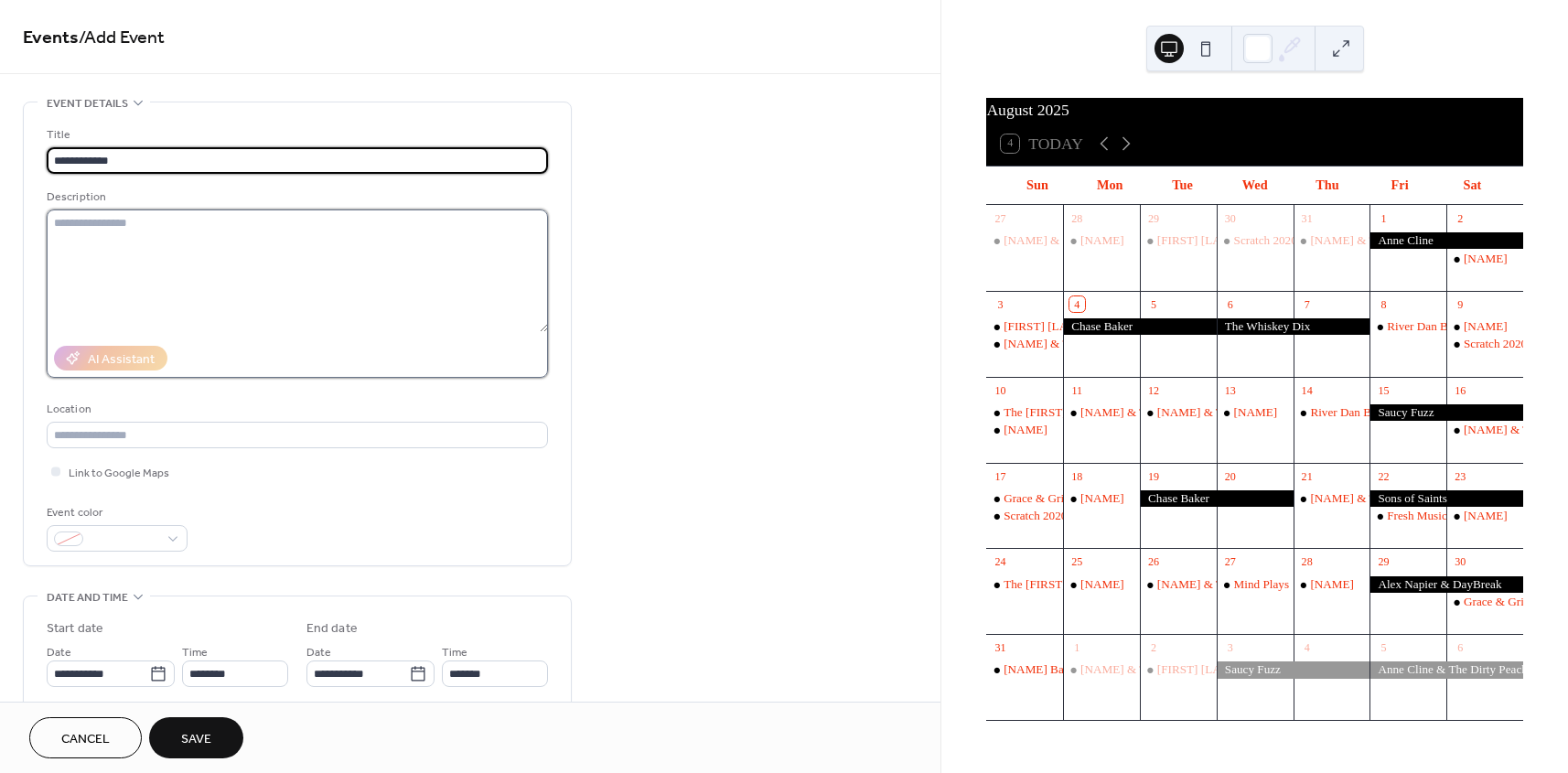 click at bounding box center (297, 271) 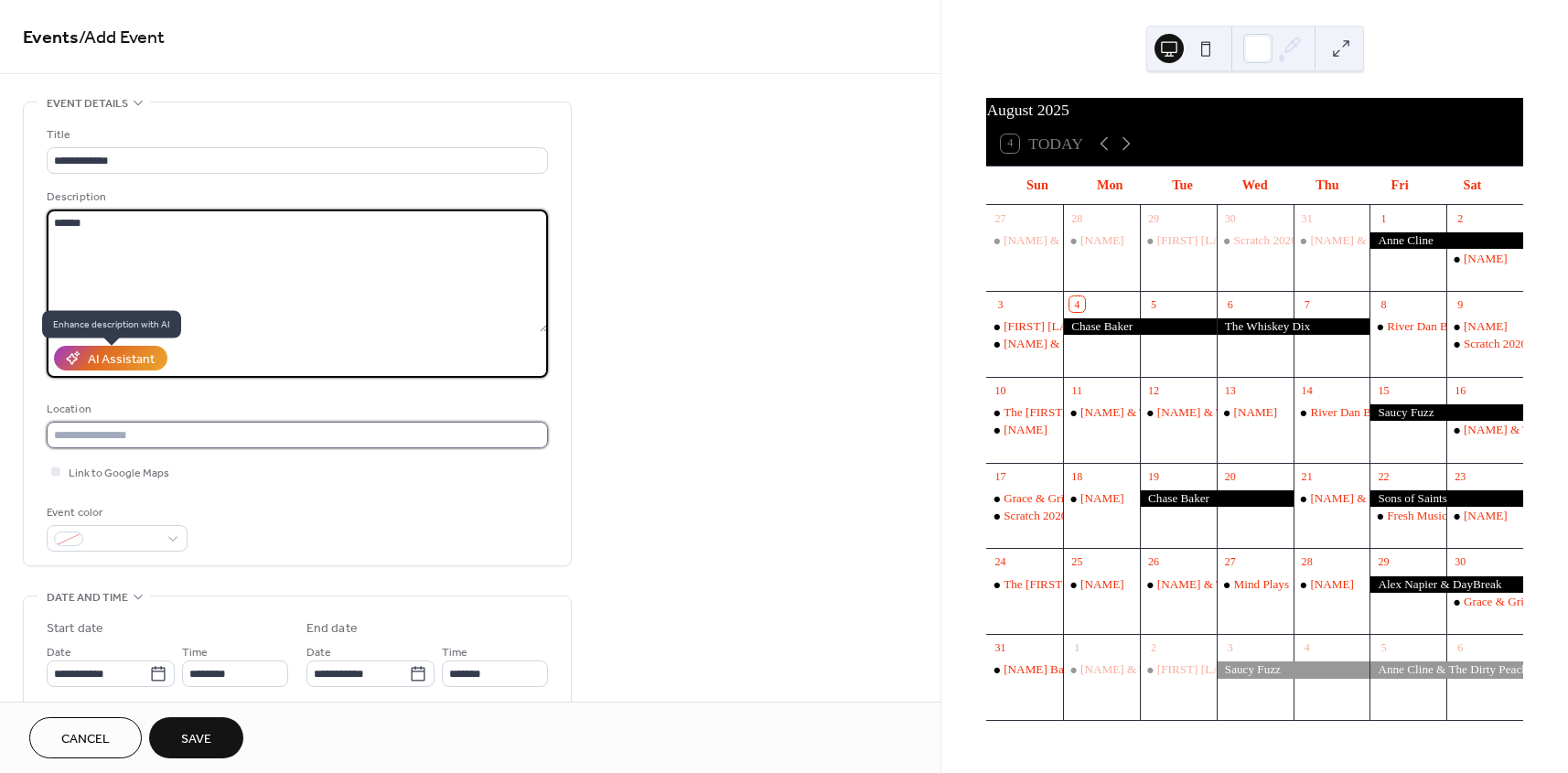 click at bounding box center (297, 435) 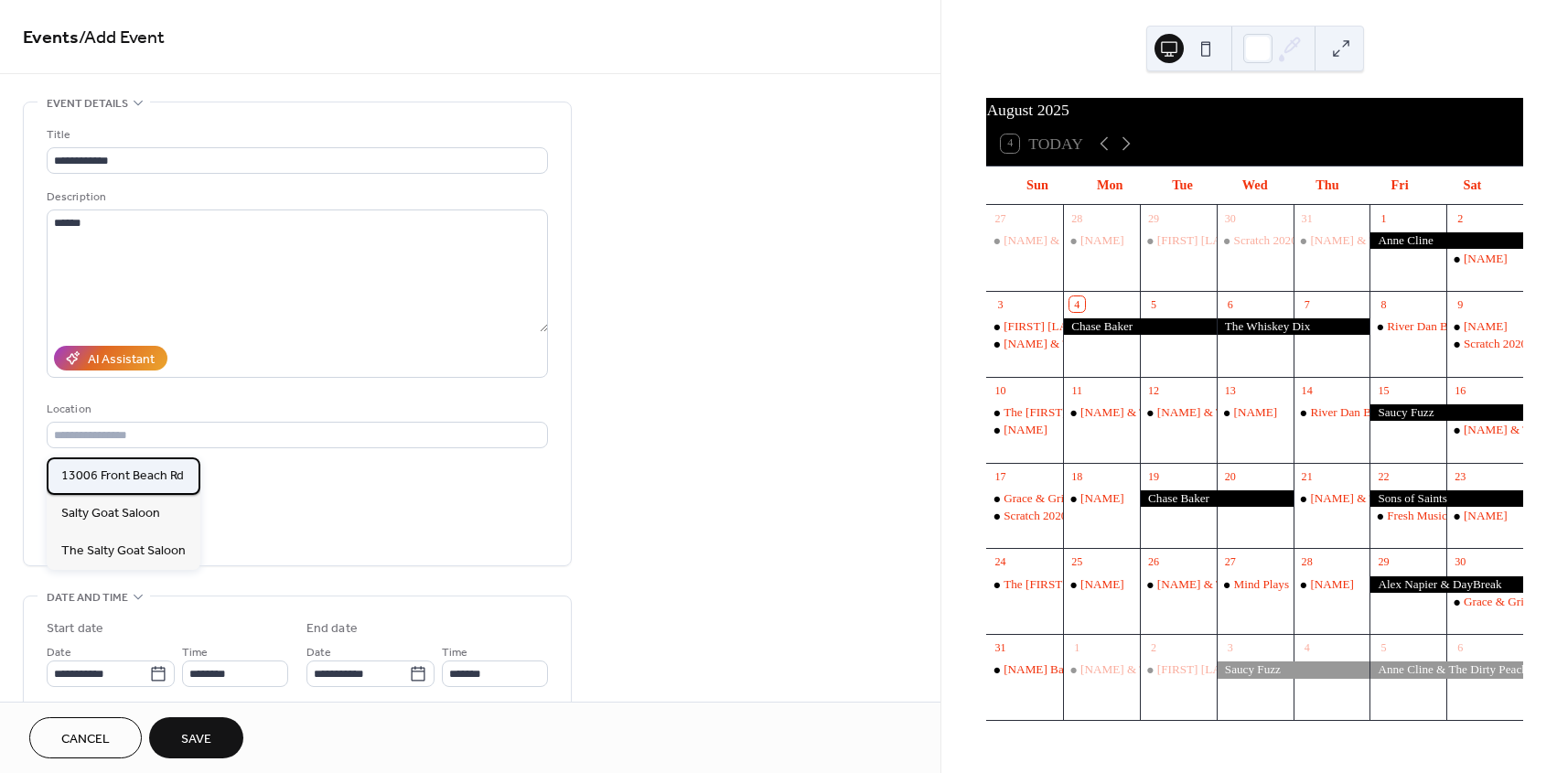 click on "13006 Front Beach Rd" at bounding box center [123, 476] 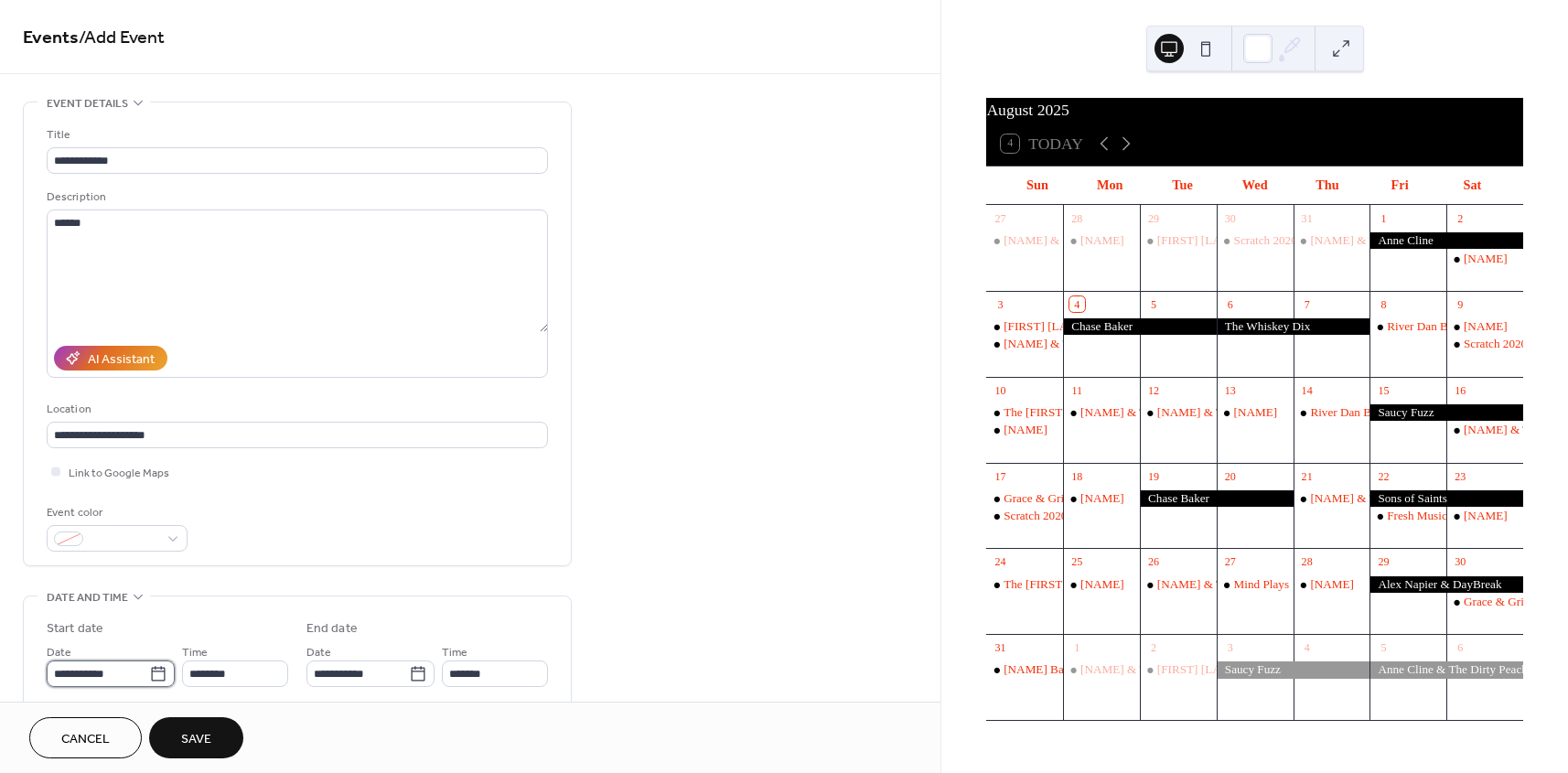 click on "**********" at bounding box center (98, 673) 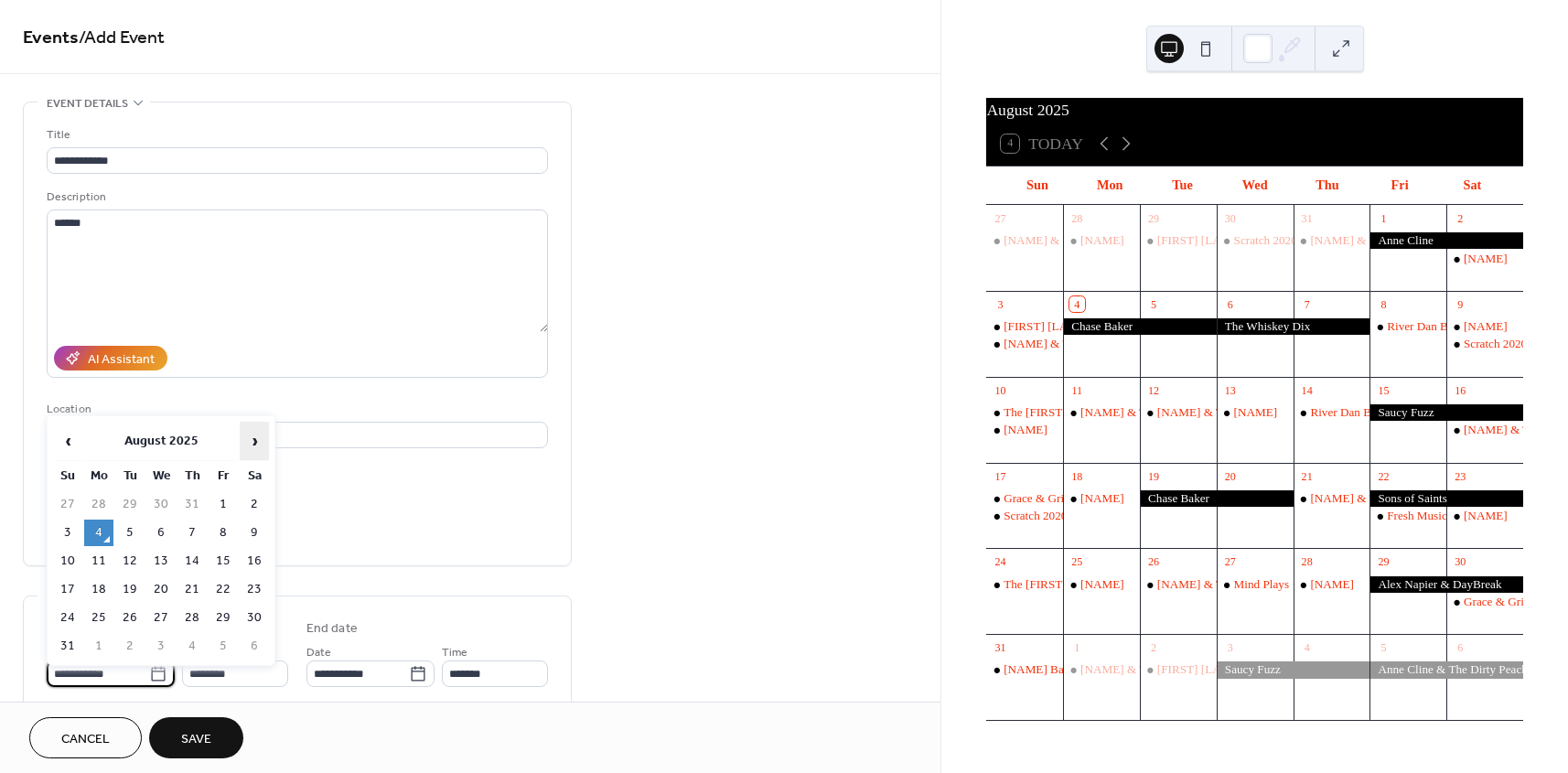 click on "›" at bounding box center [254, 441] 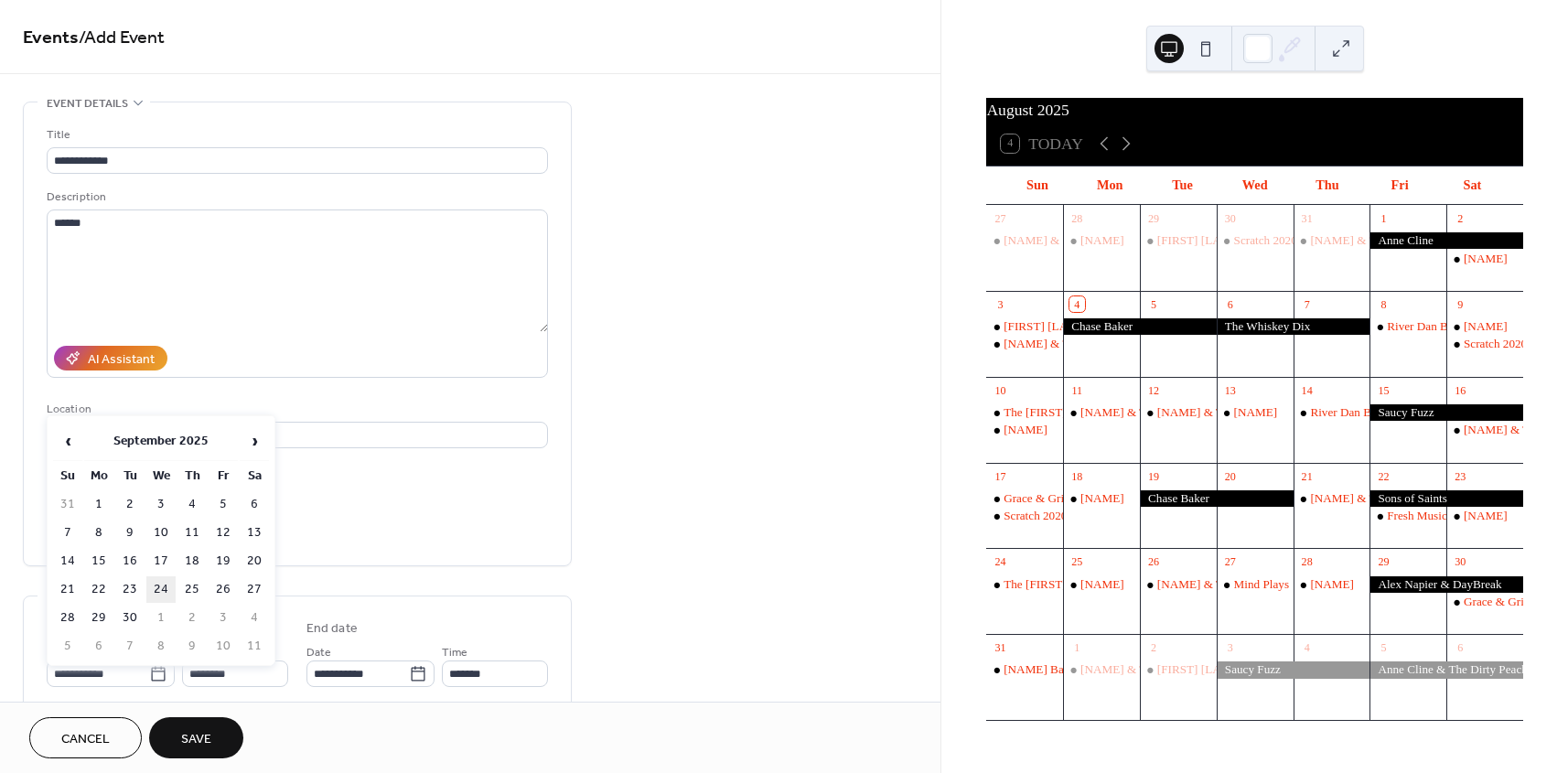click on "24" at bounding box center (161, 589) 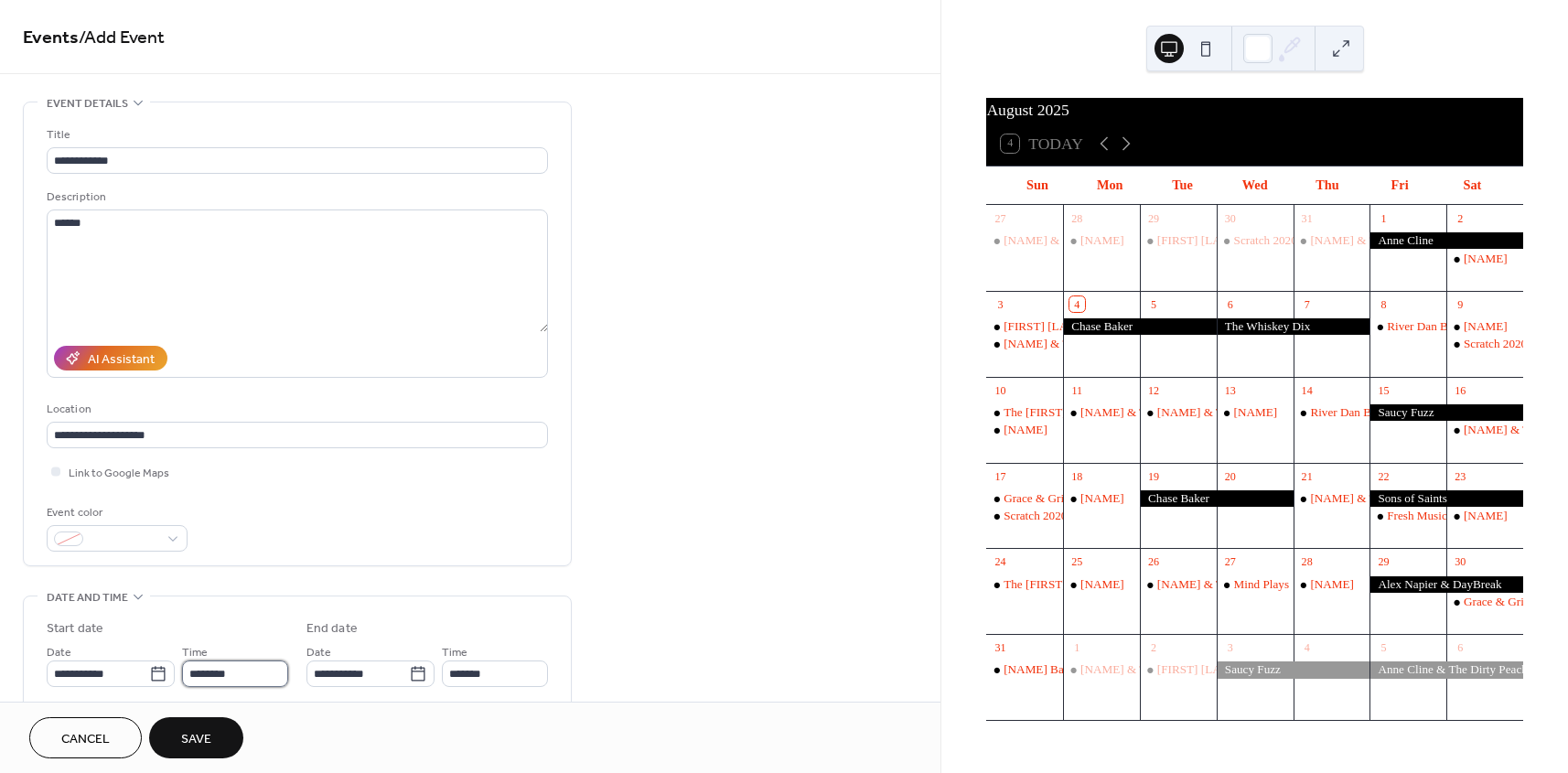 click on "********" at bounding box center (235, 673) 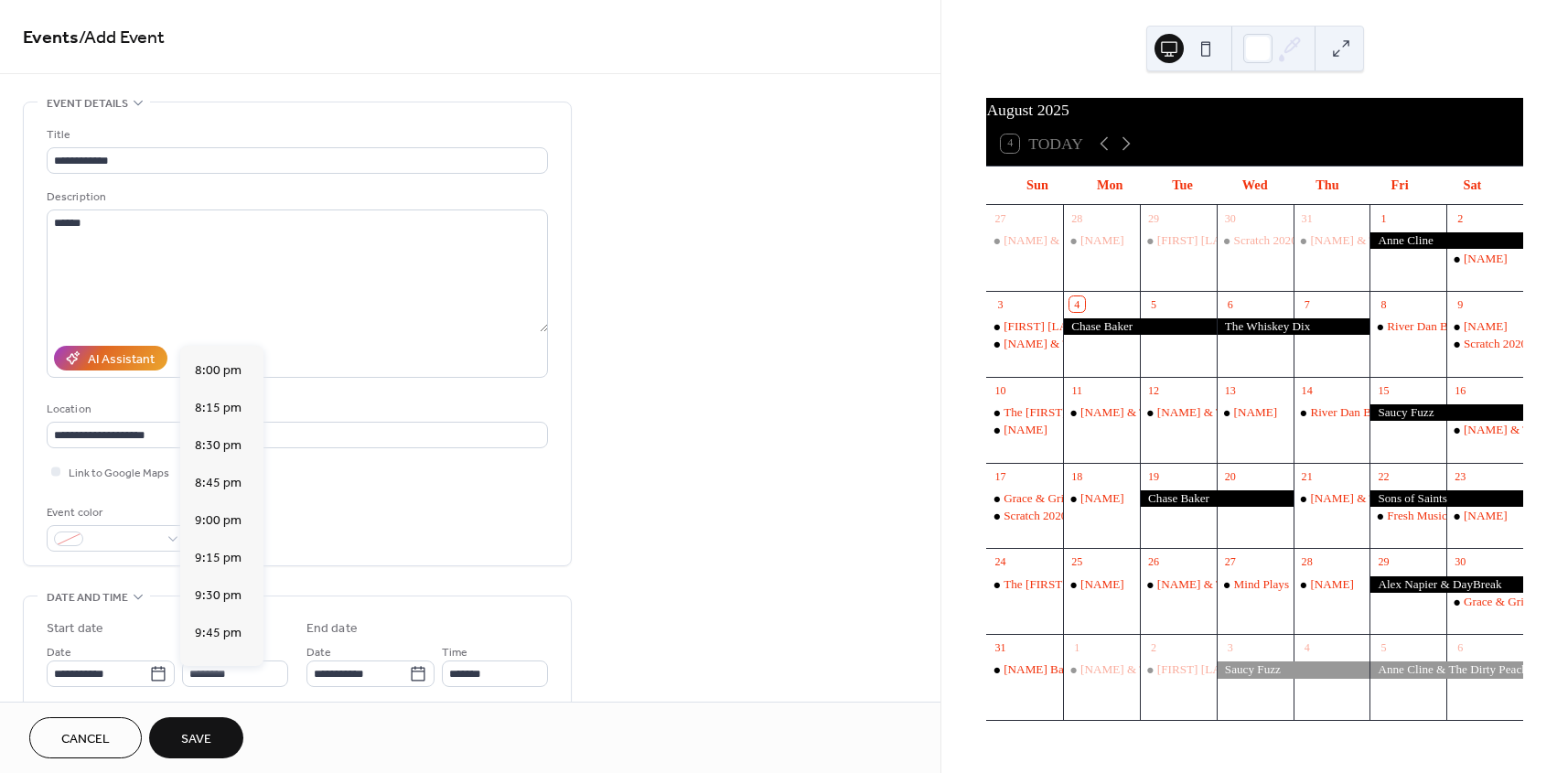 scroll, scrollTop: 2953, scrollLeft: 0, axis: vertical 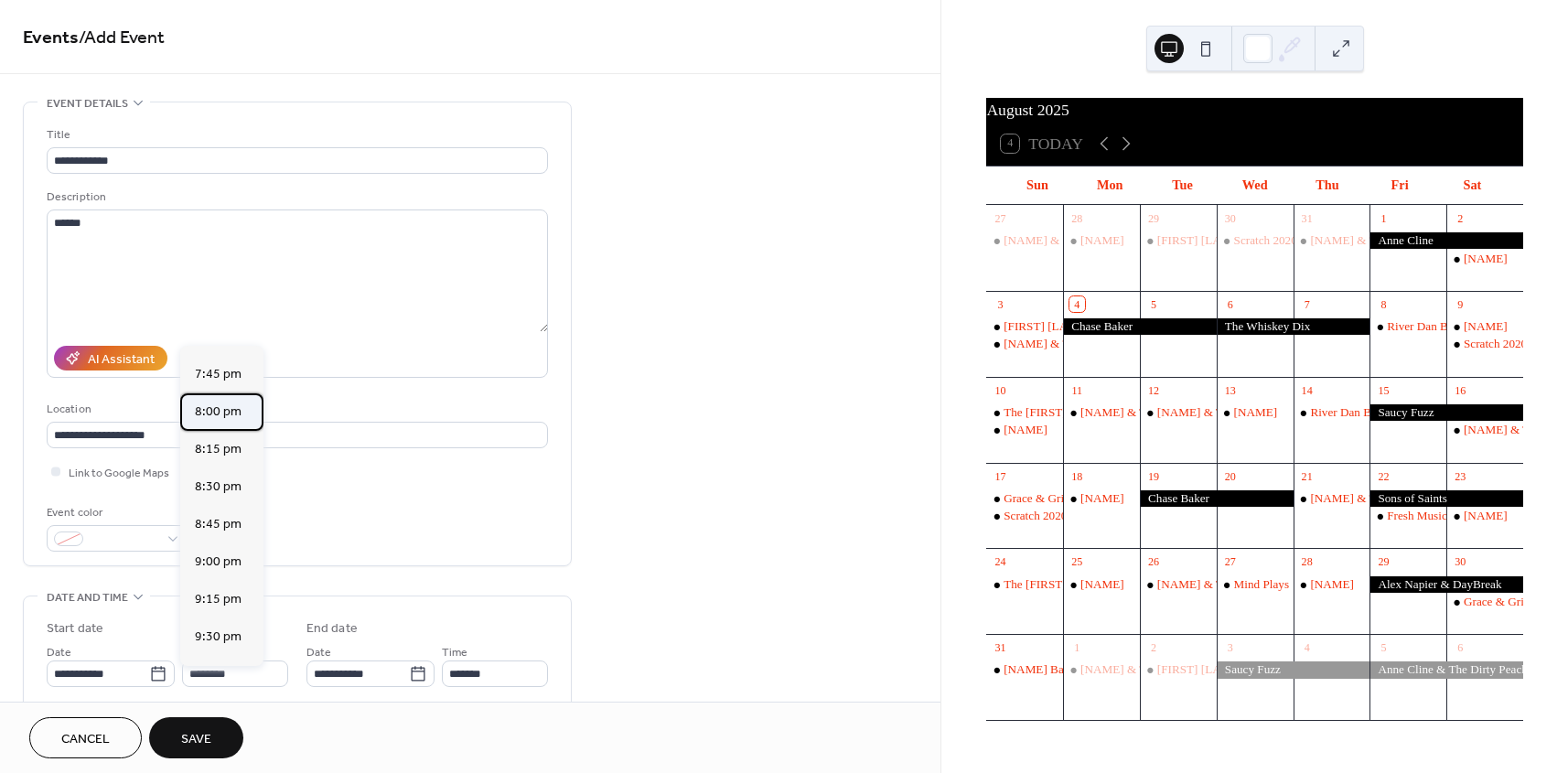 click on "8:00 pm" at bounding box center [218, 412] 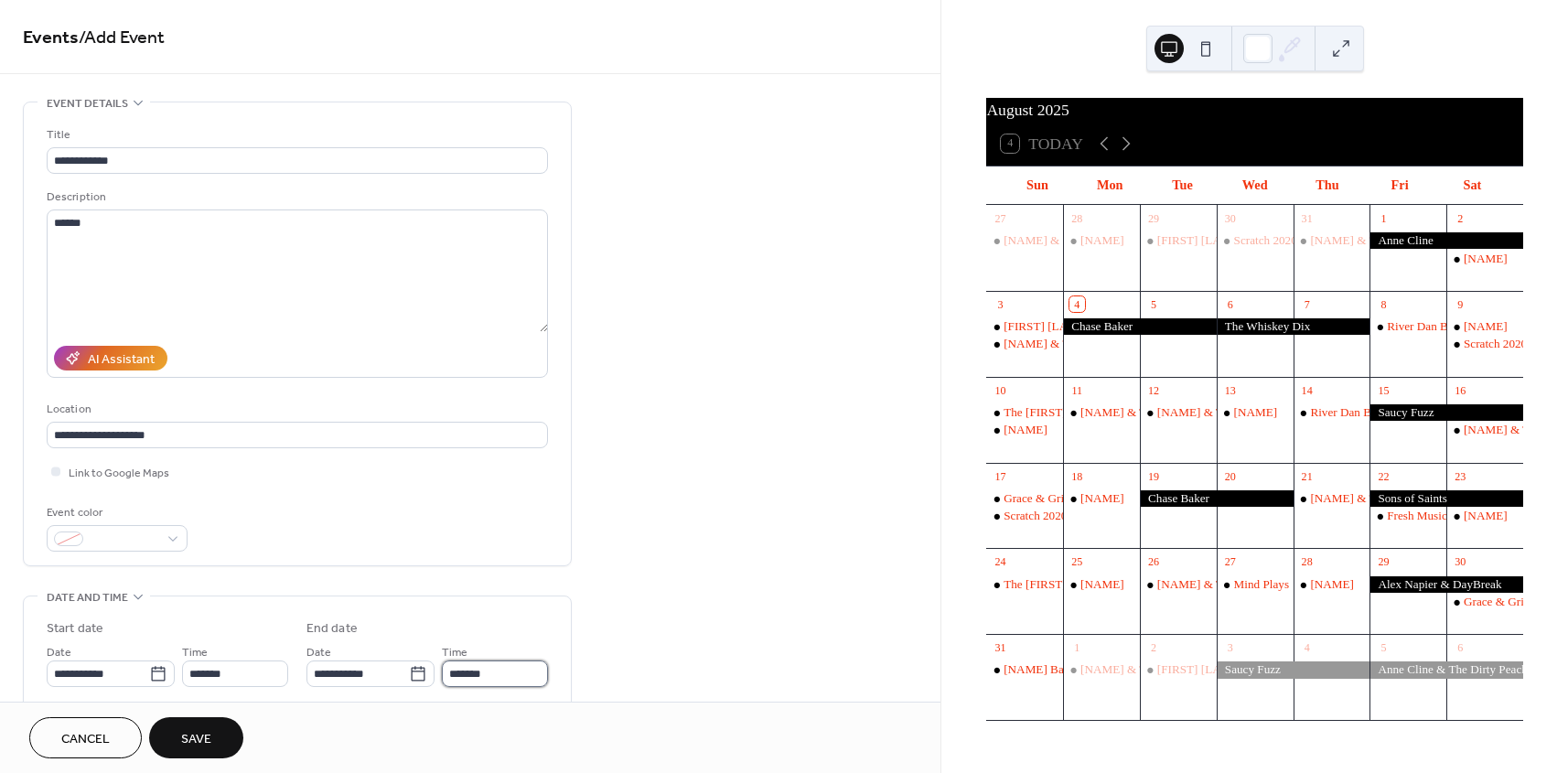 click on "*******" at bounding box center (495, 673) 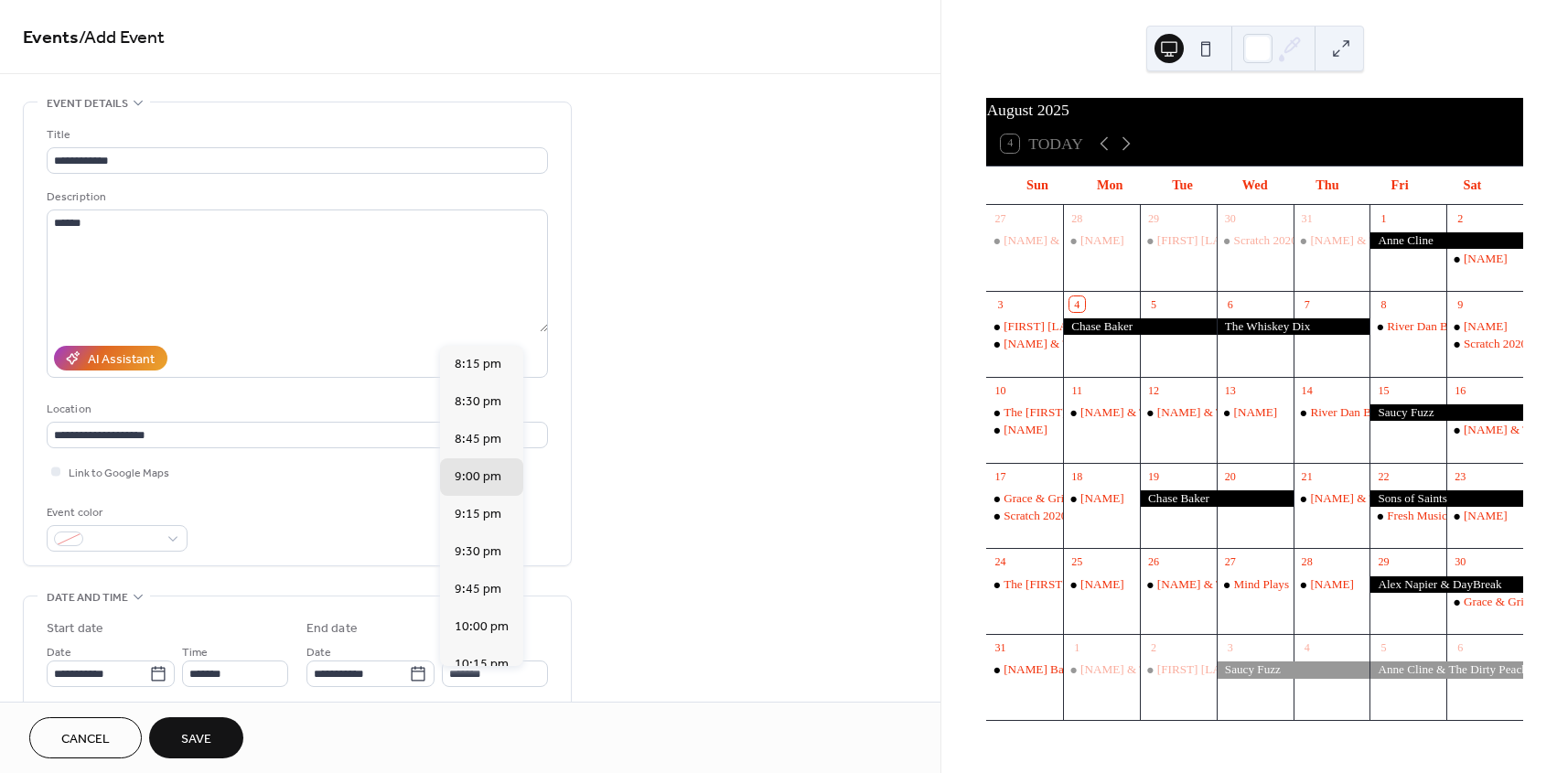 scroll, scrollTop: 252, scrollLeft: 0, axis: vertical 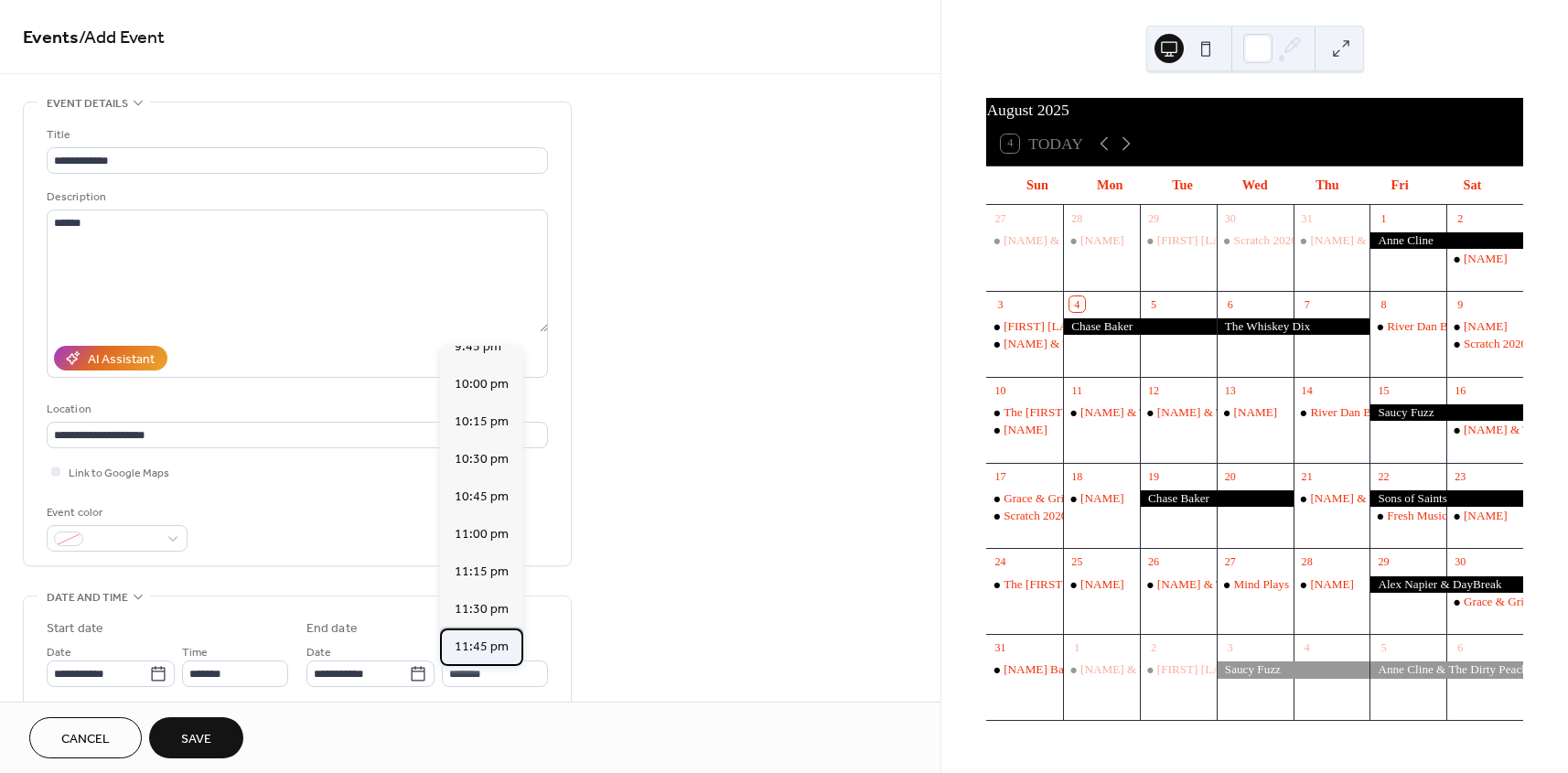 click on "11:45 pm" at bounding box center [481, 647] 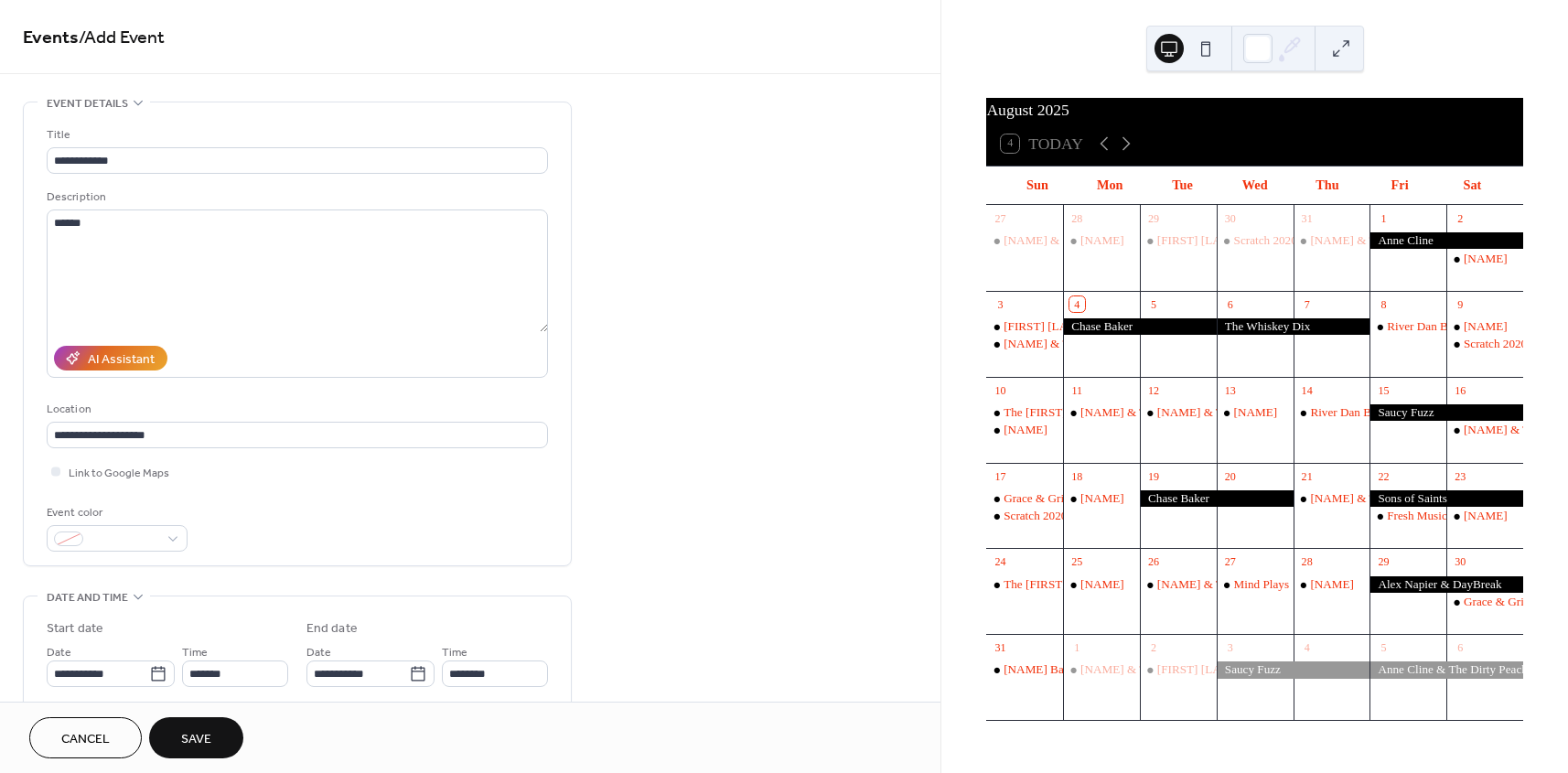 click on "Save" at bounding box center [196, 739] 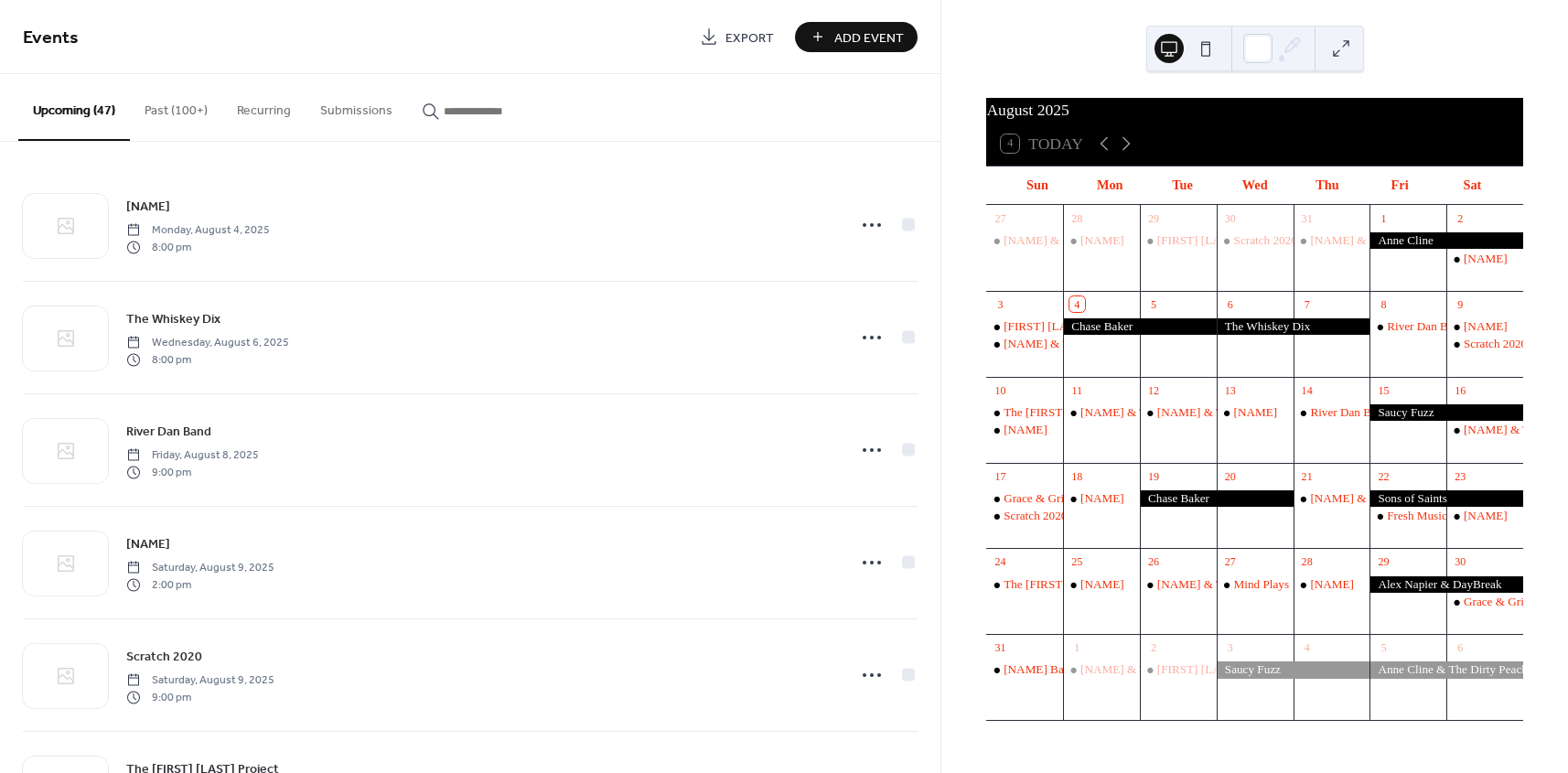 click on "Add Event" at bounding box center (856, 37) 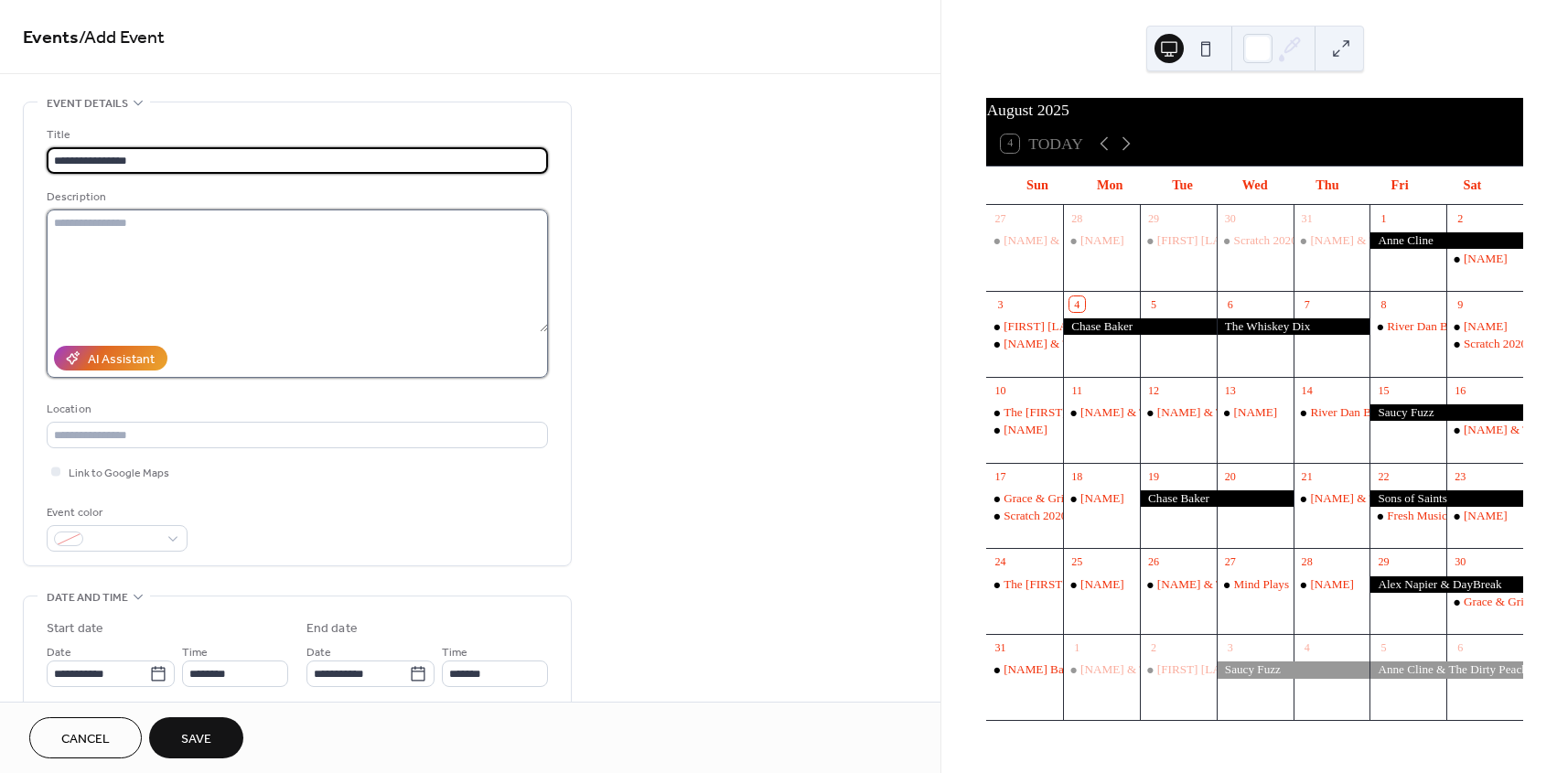 click at bounding box center [297, 271] 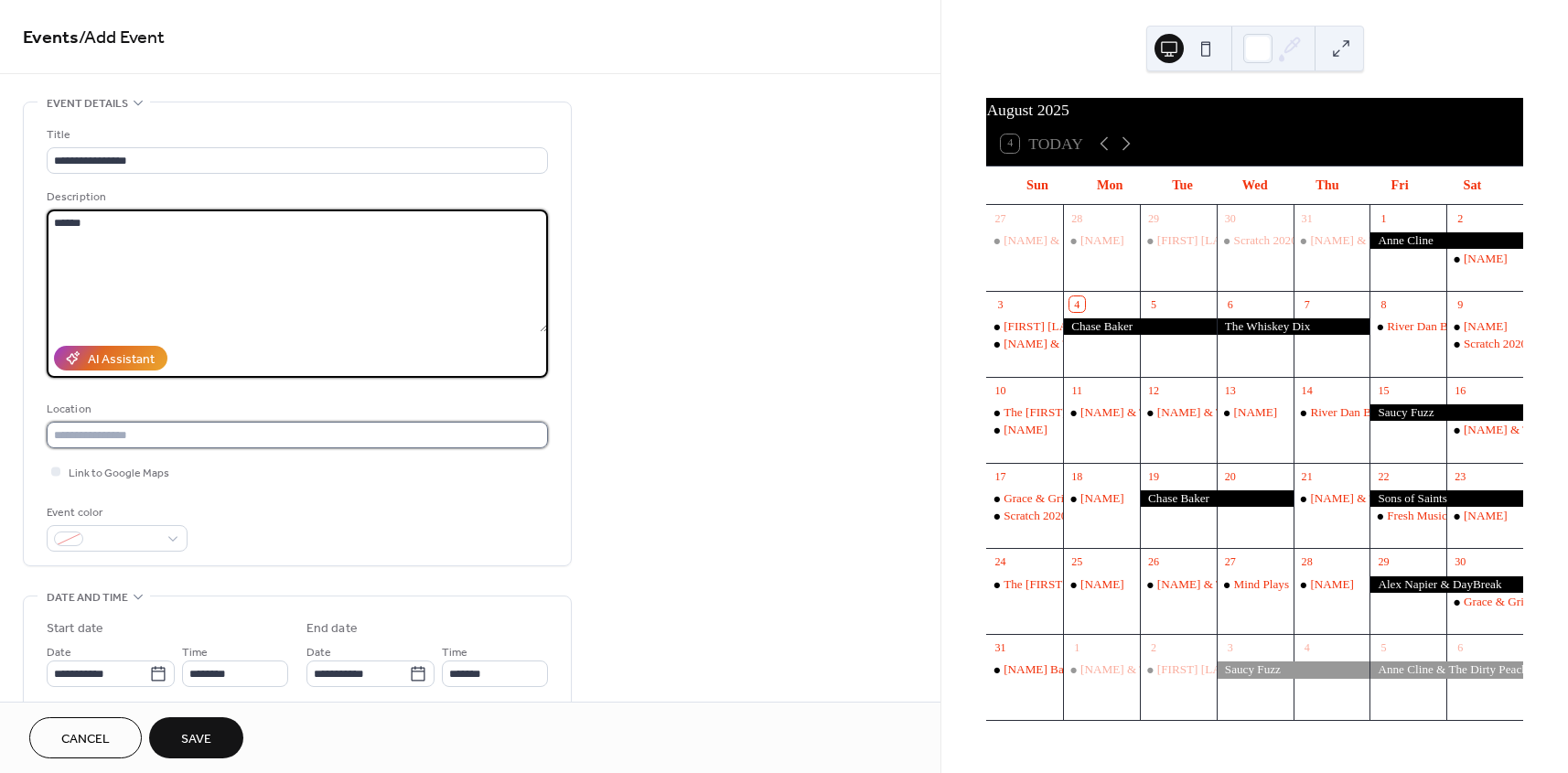 click at bounding box center (297, 435) 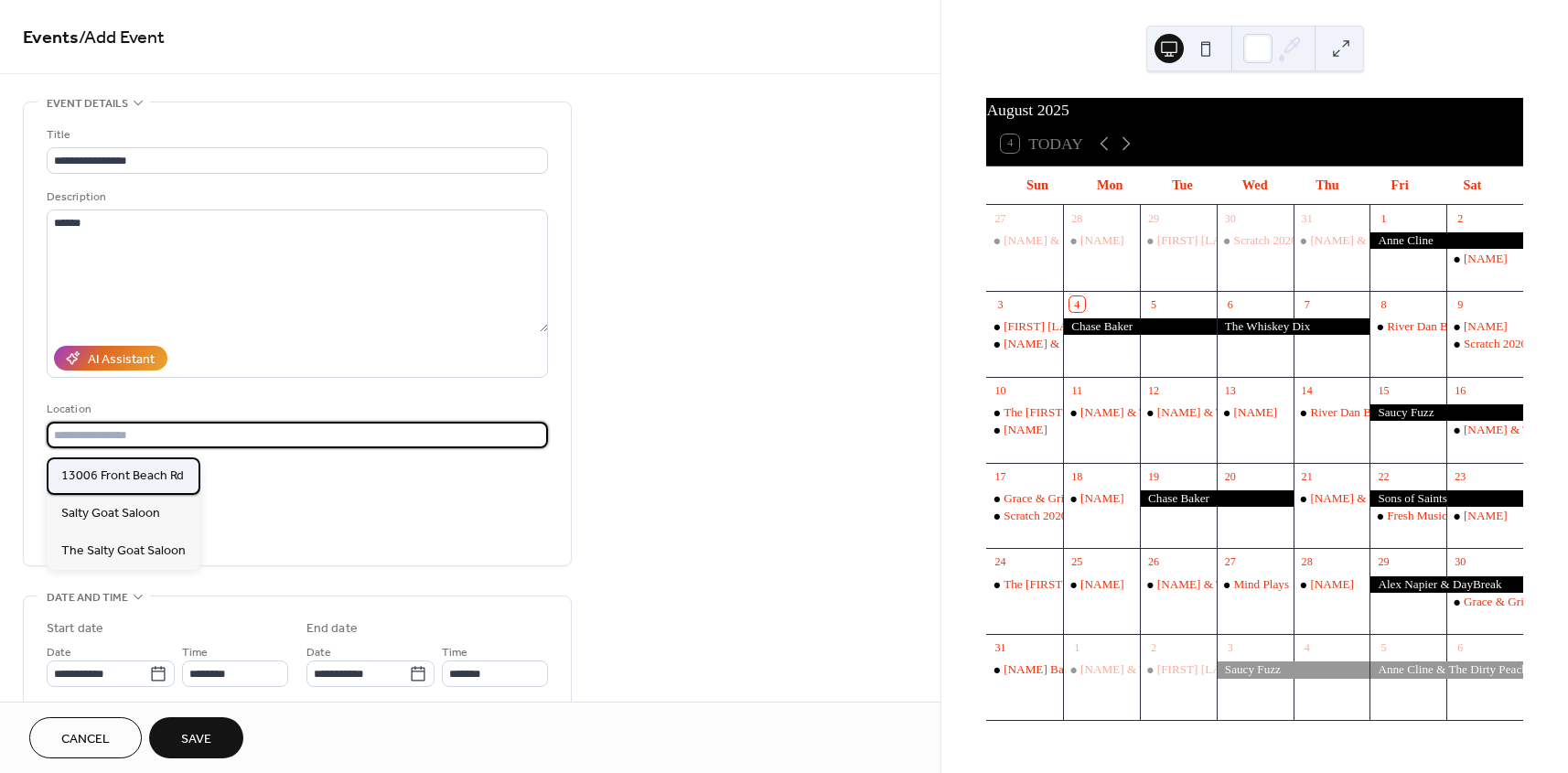 click on "13006 Front Beach Rd" at bounding box center (123, 476) 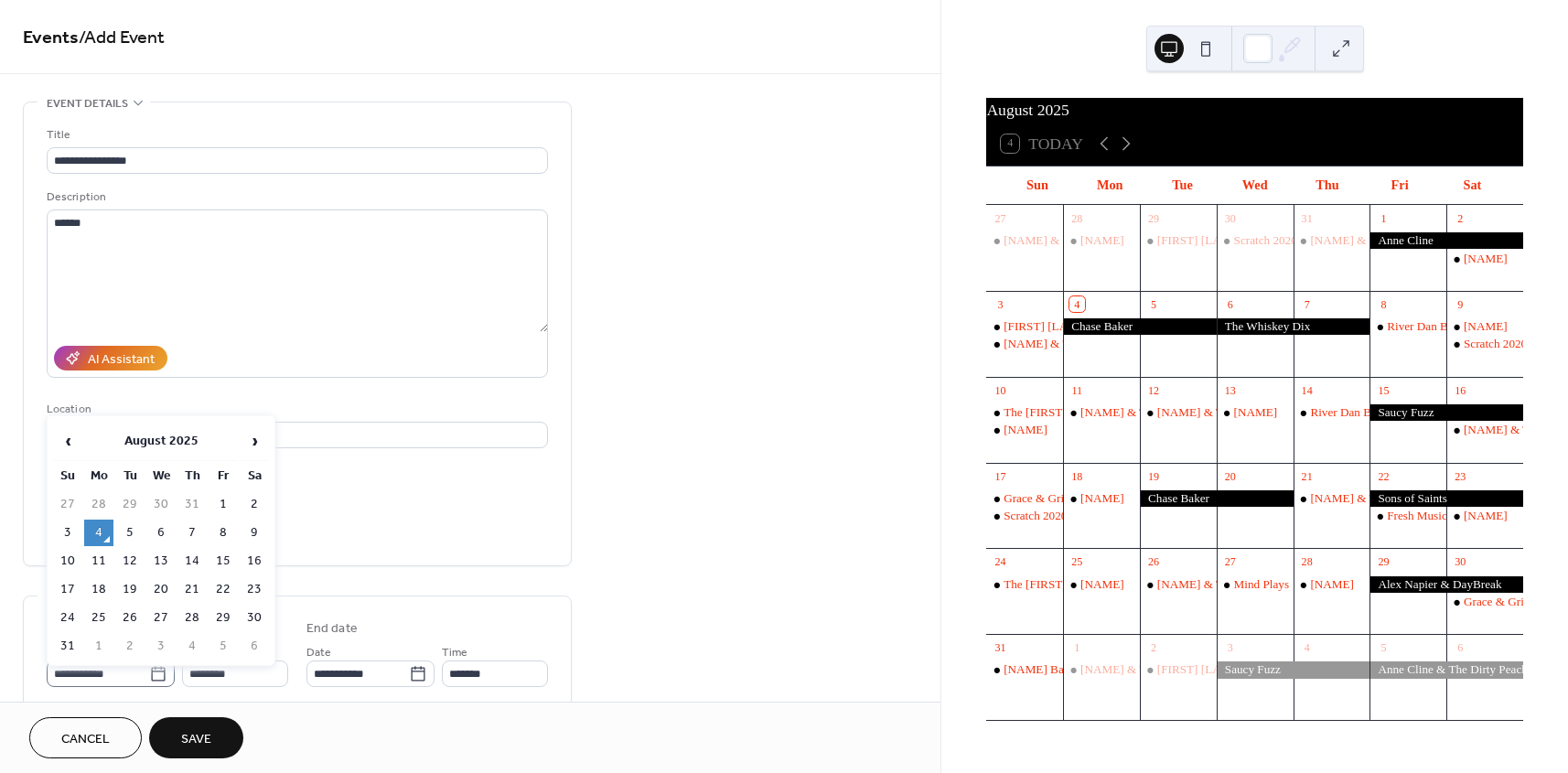 click on "**********" at bounding box center (111, 673) 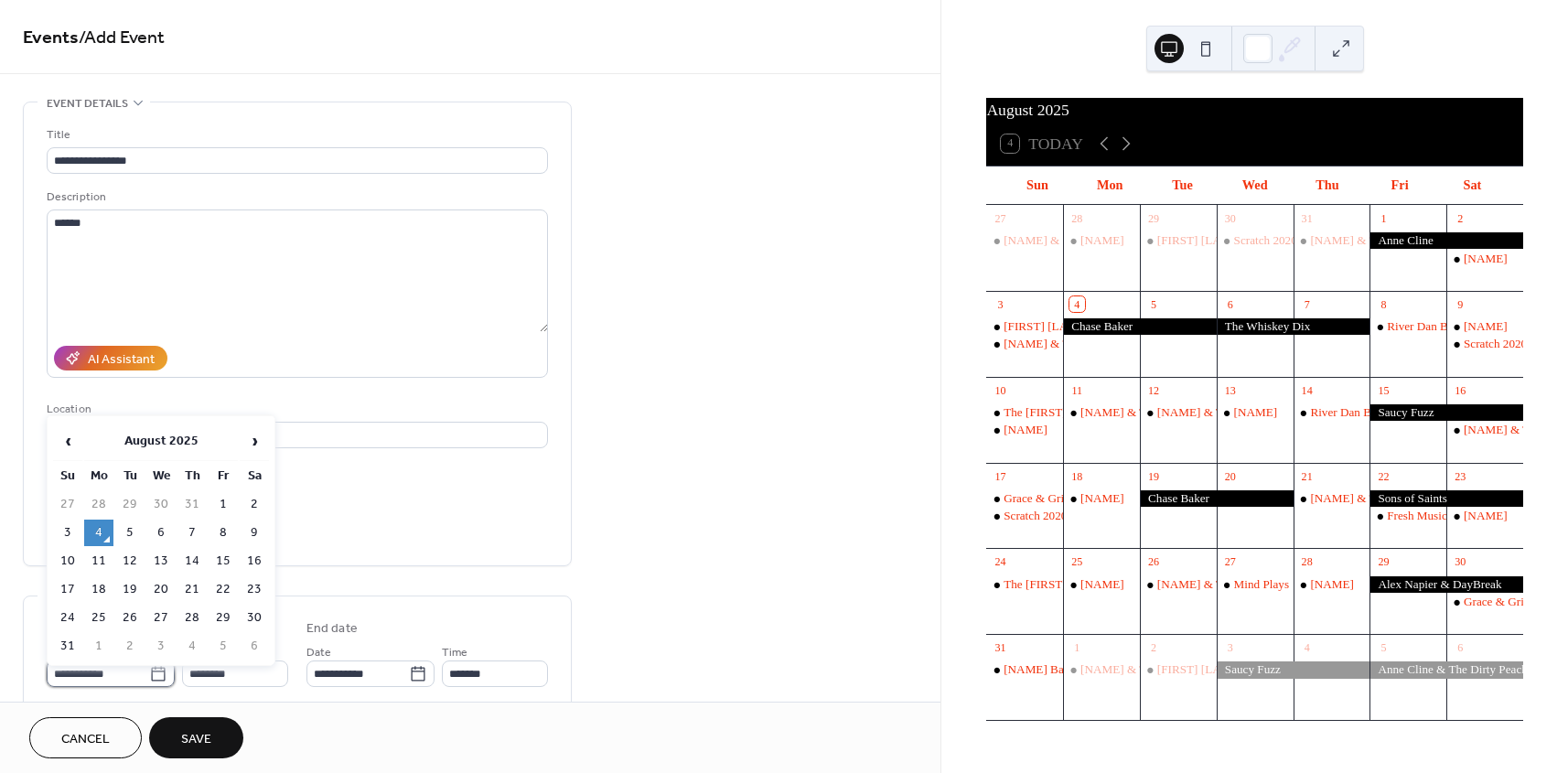 click on "**********" at bounding box center (98, 673) 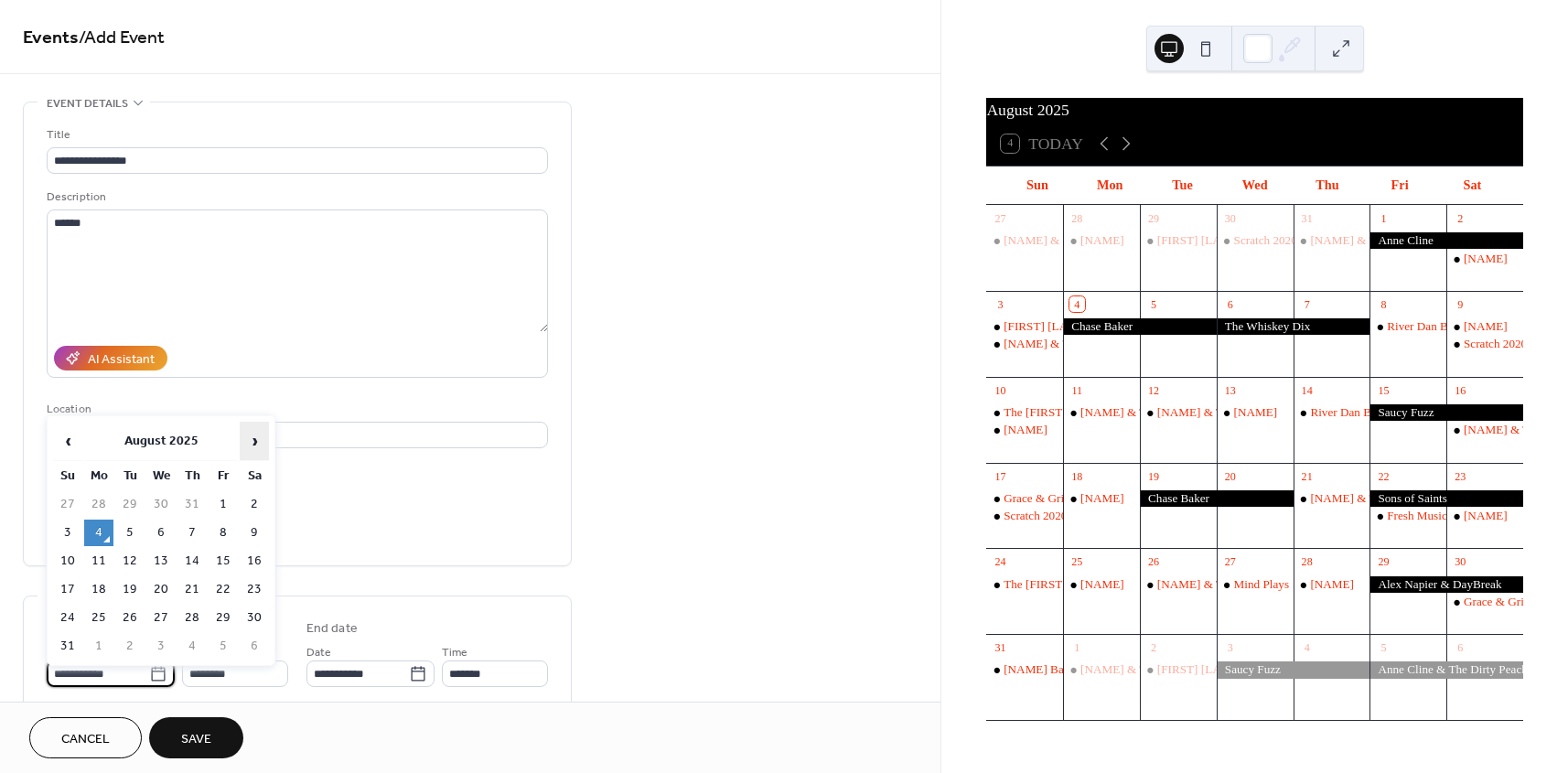 click on "›" at bounding box center [254, 441] 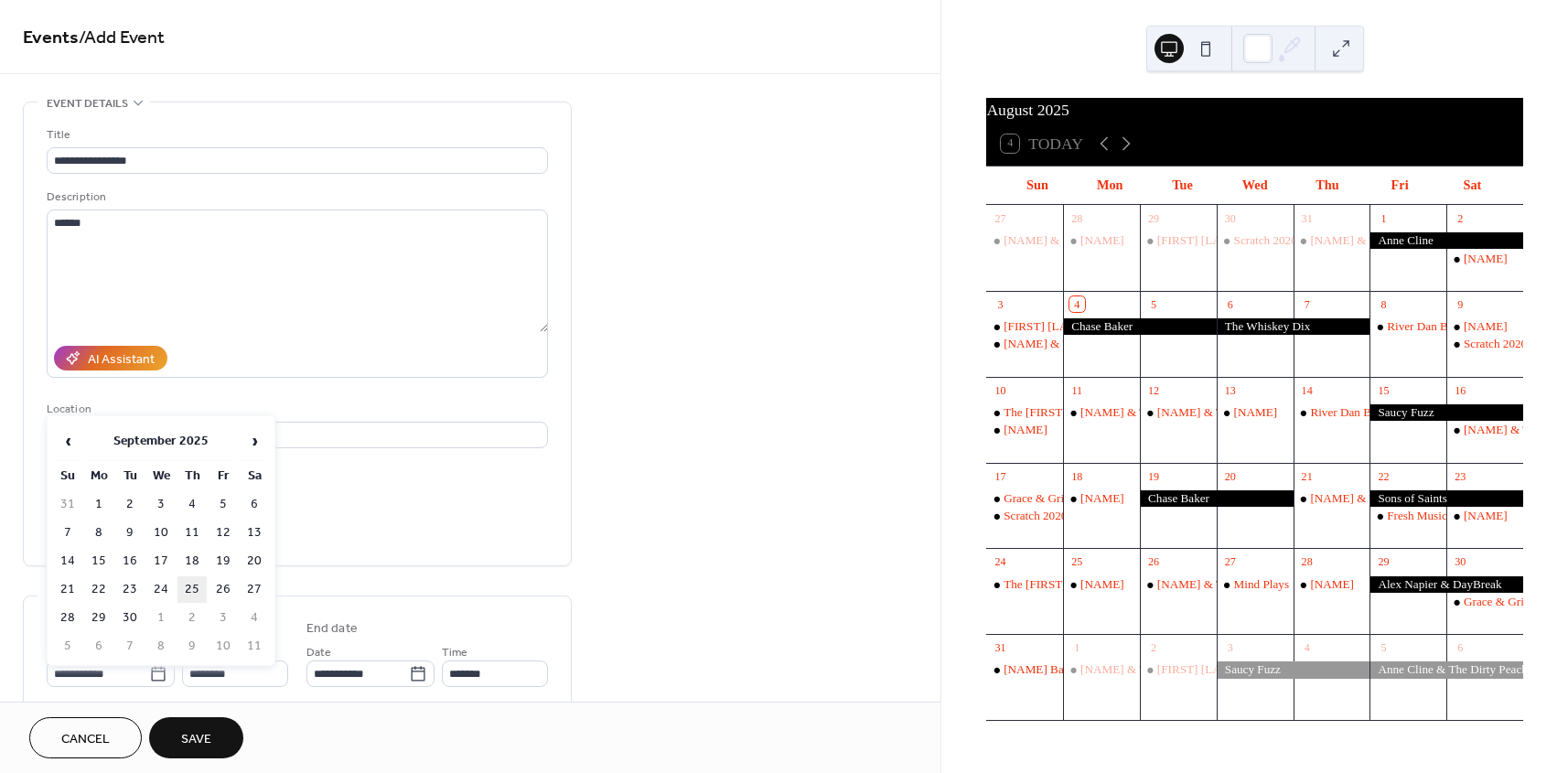 click on "25" at bounding box center (192, 589) 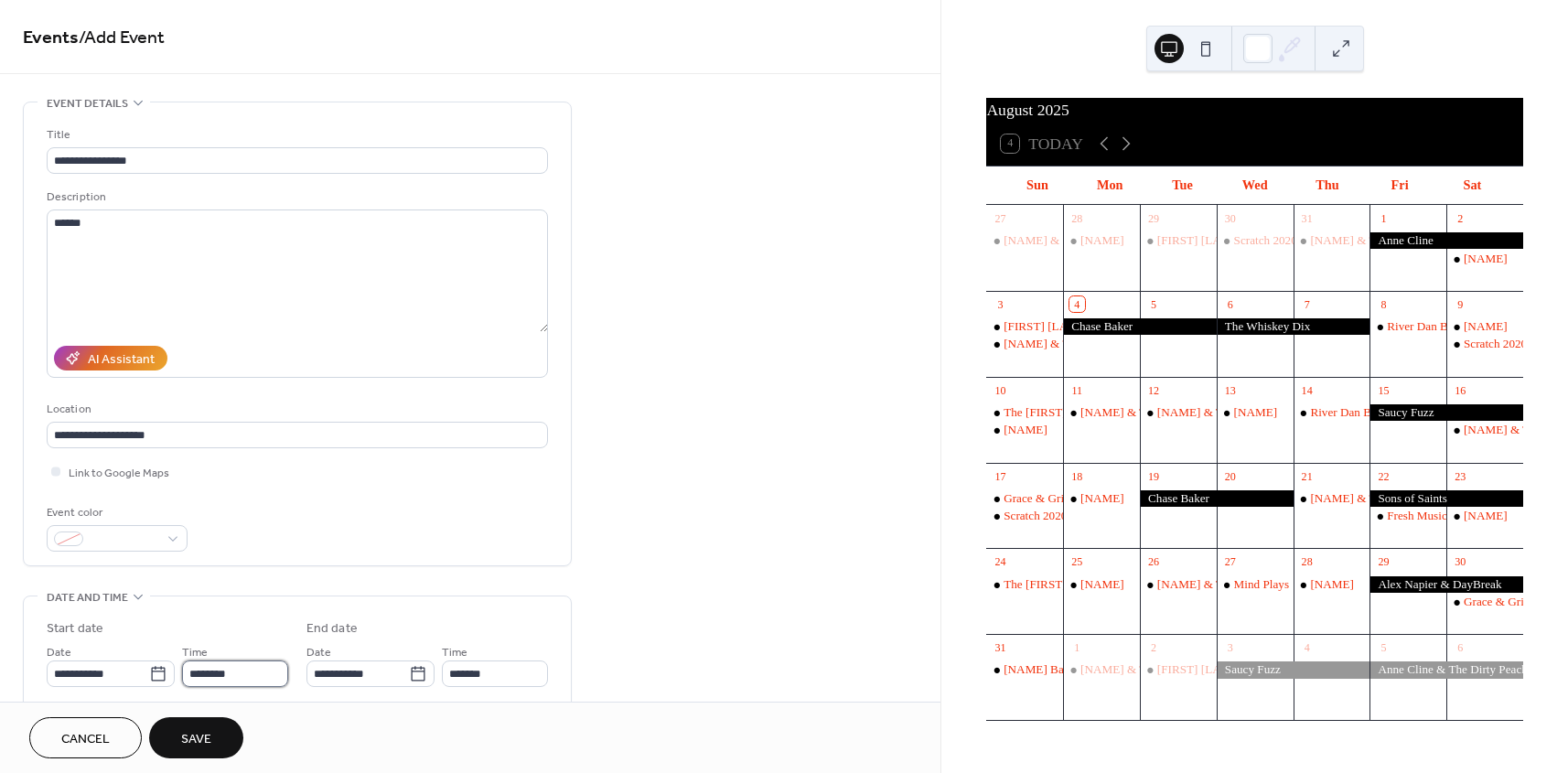 click on "********" at bounding box center [235, 673] 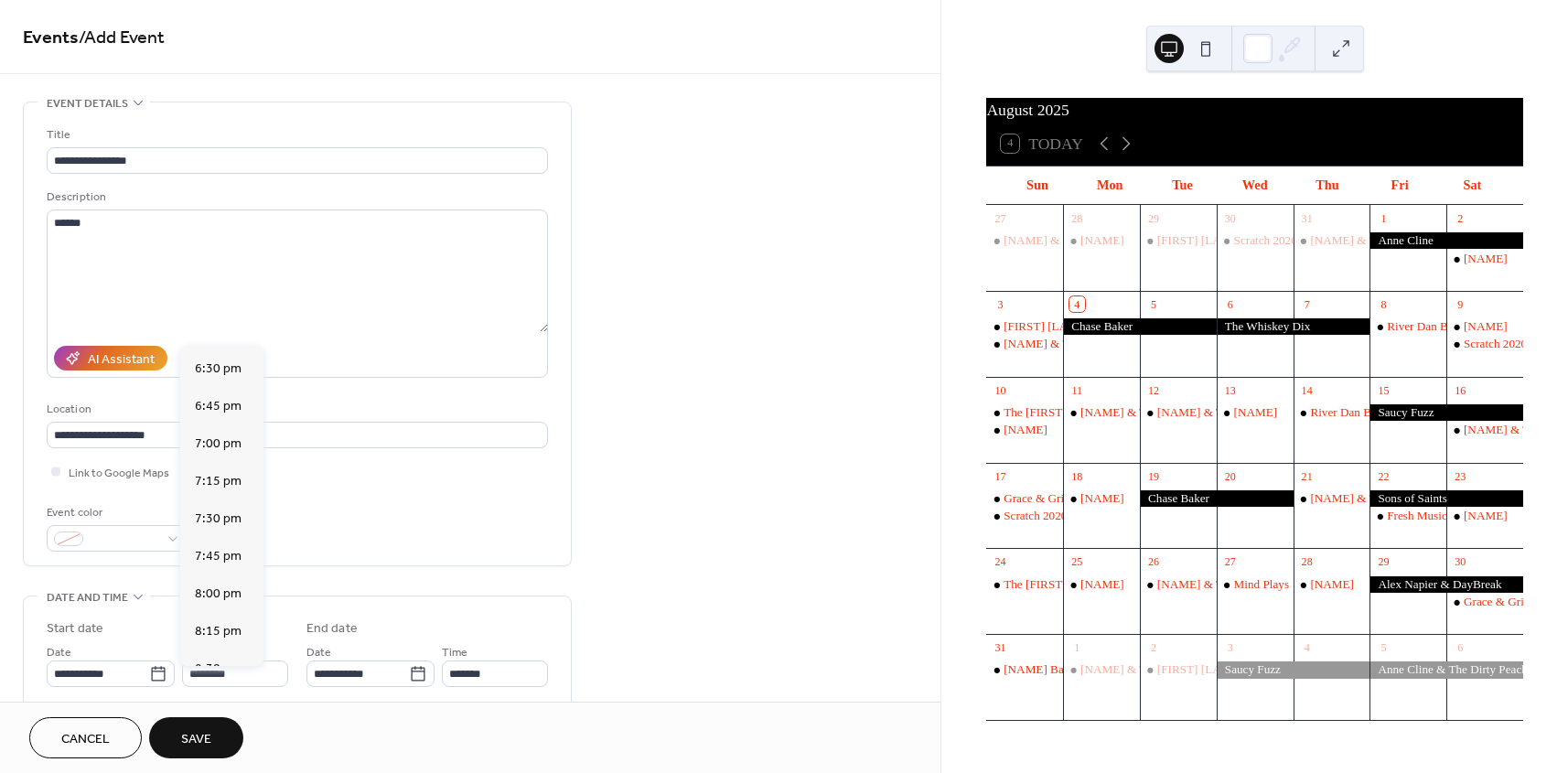 scroll, scrollTop: 2912, scrollLeft: 0, axis: vertical 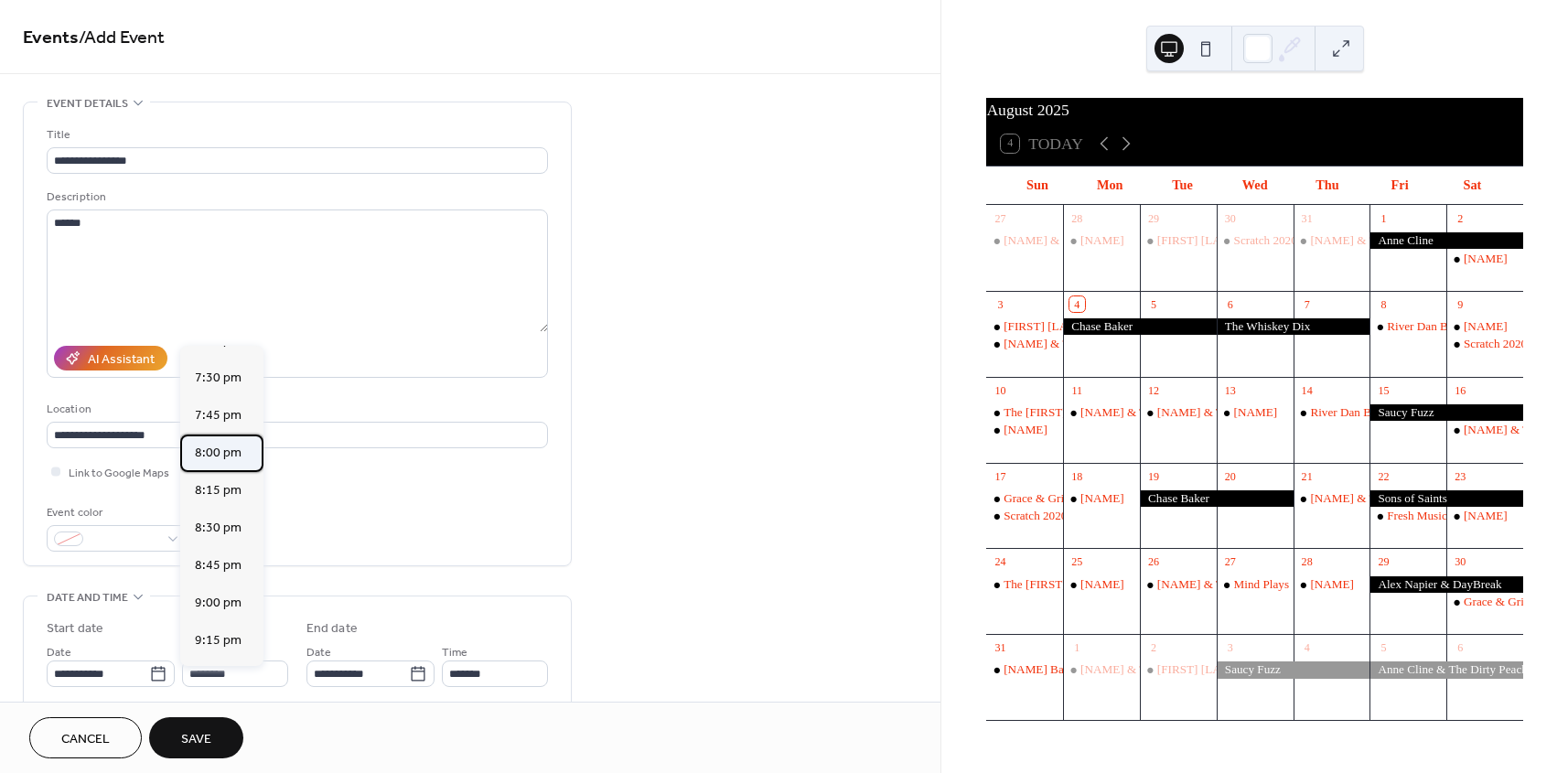 click on "8:00 pm" at bounding box center [218, 453] 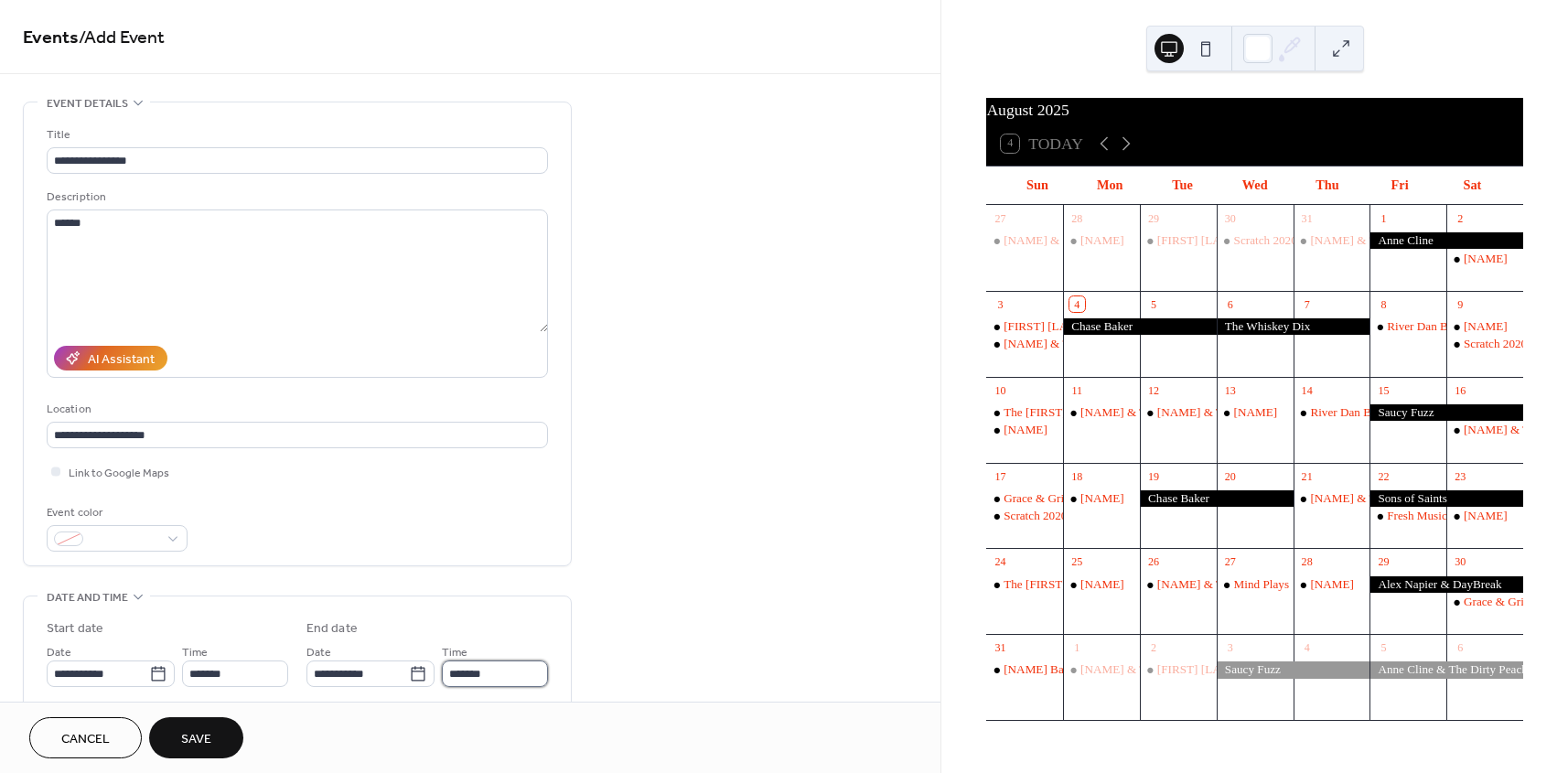 click on "*******" at bounding box center (495, 673) 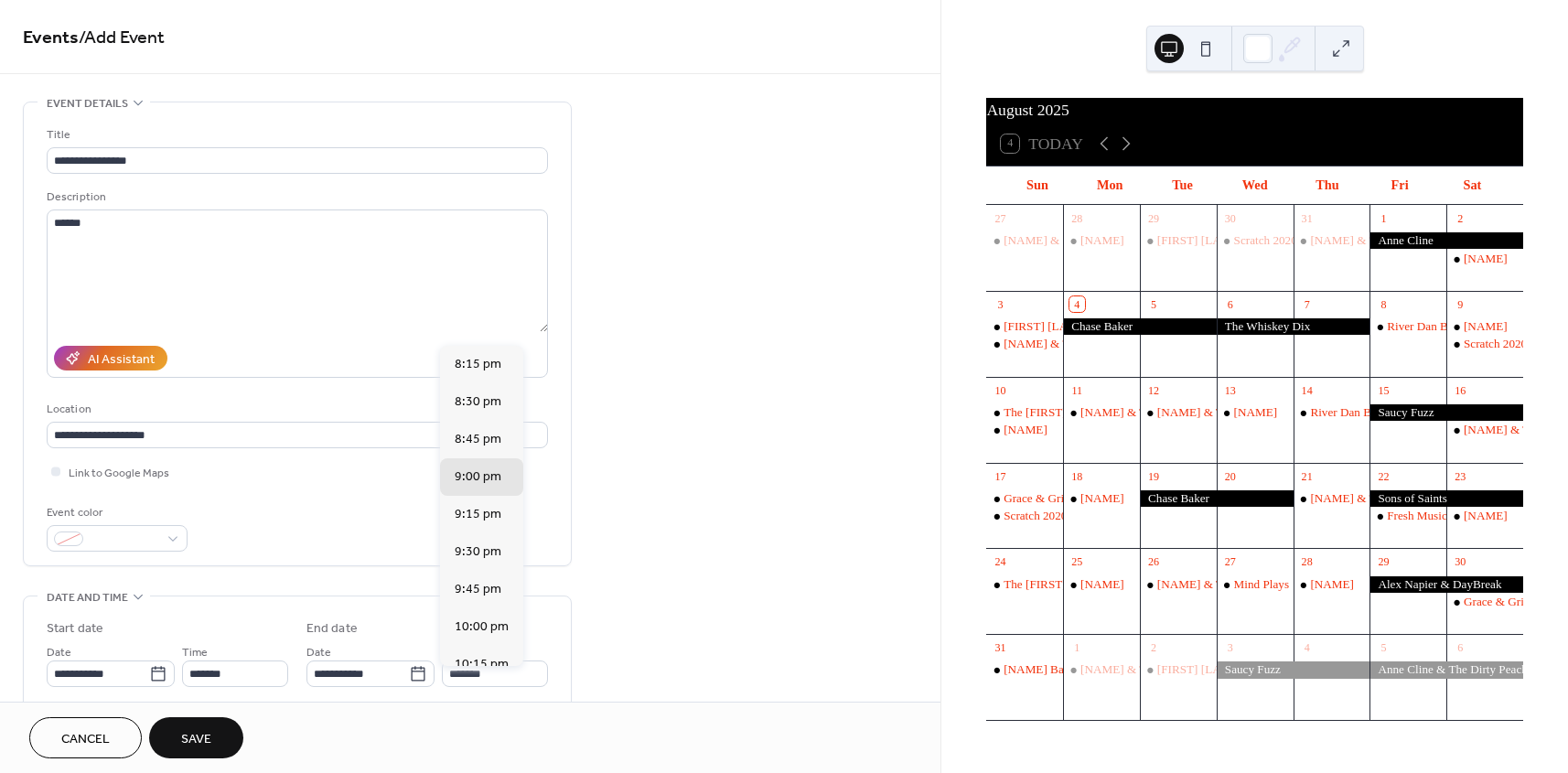 scroll, scrollTop: 252, scrollLeft: 0, axis: vertical 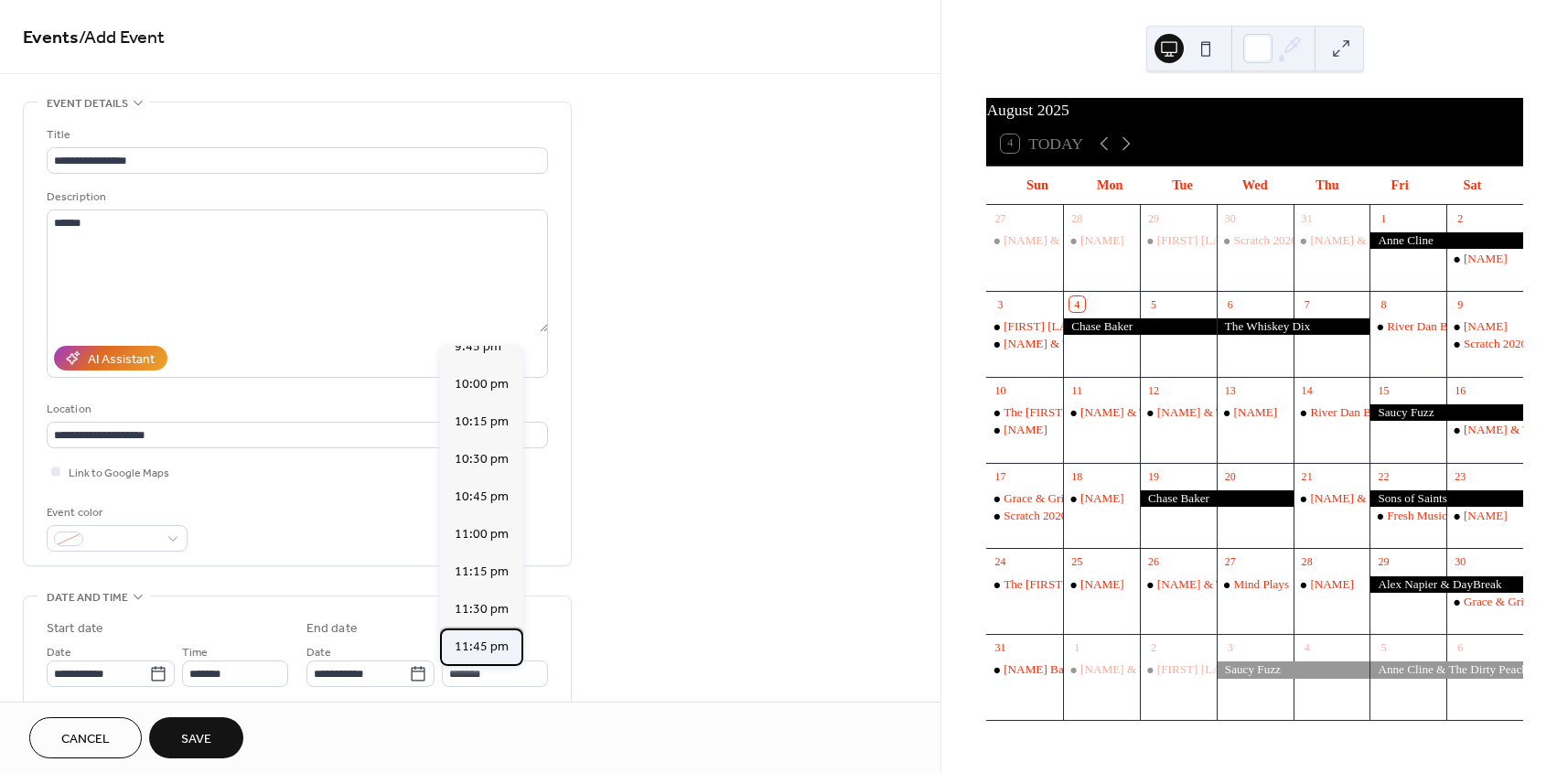 click on "11:45 pm" at bounding box center [481, 647] 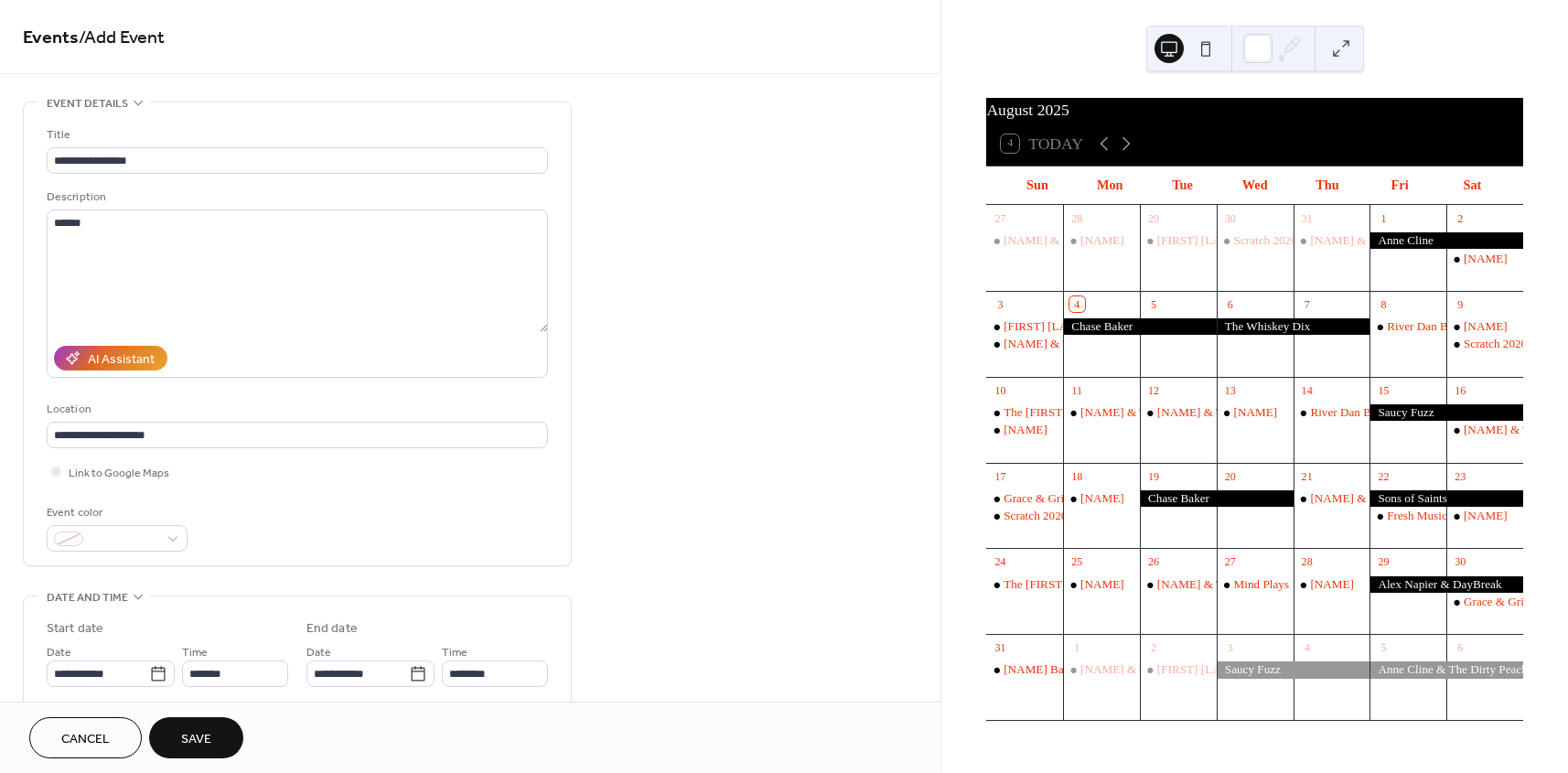 click on "Save" at bounding box center [196, 737] 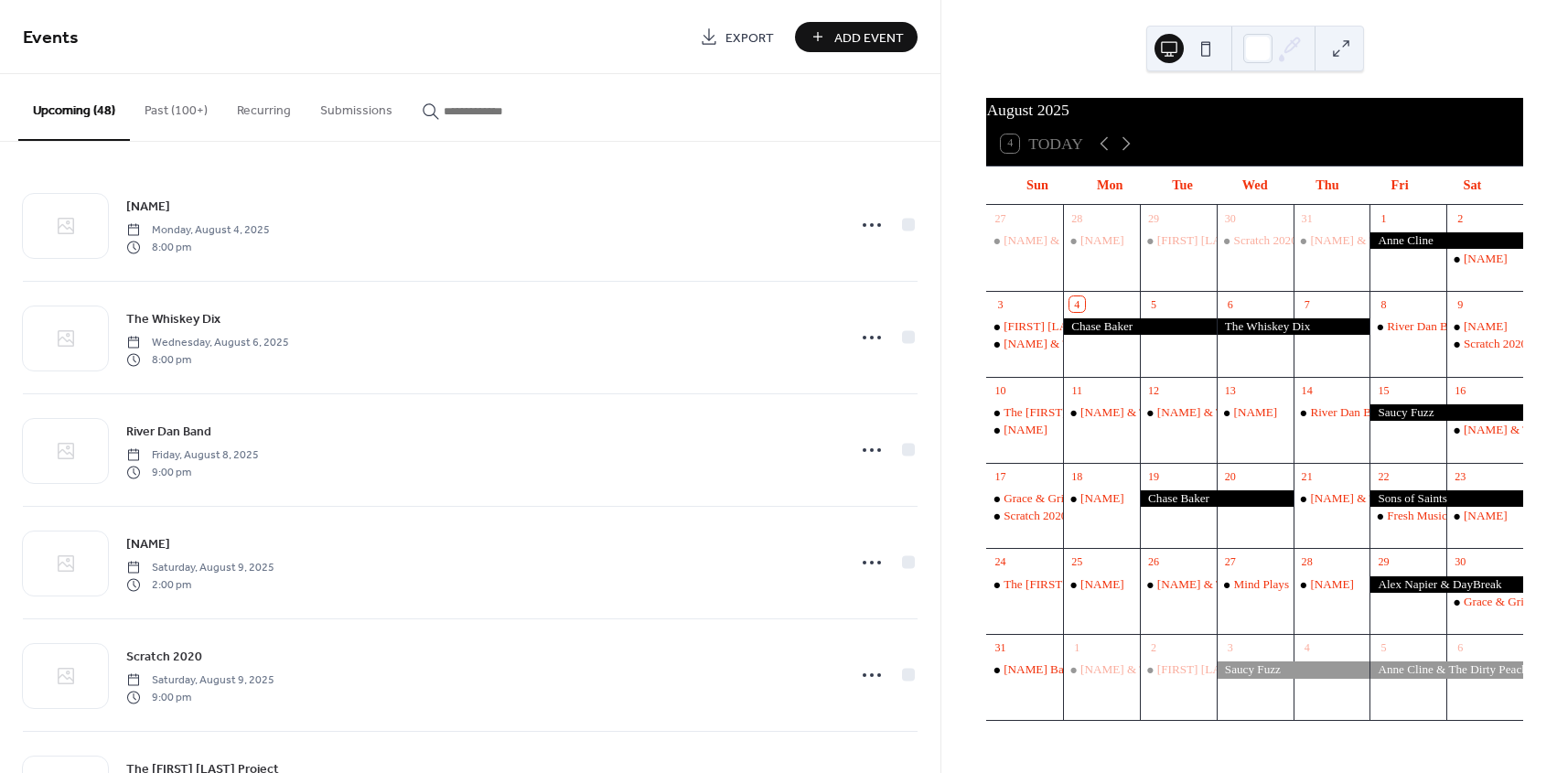 click on "Add Event" at bounding box center (869, 38) 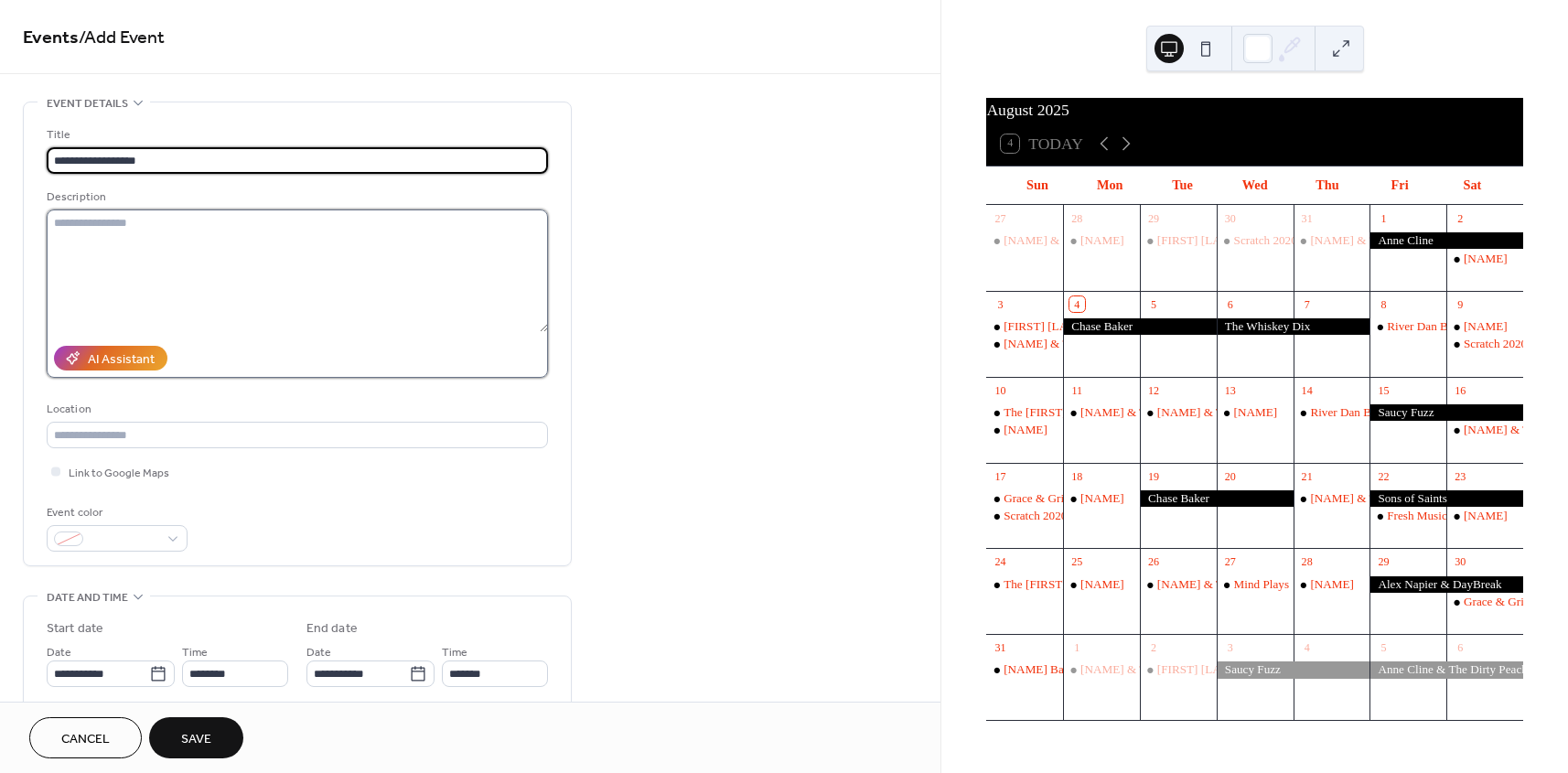 click at bounding box center (297, 271) 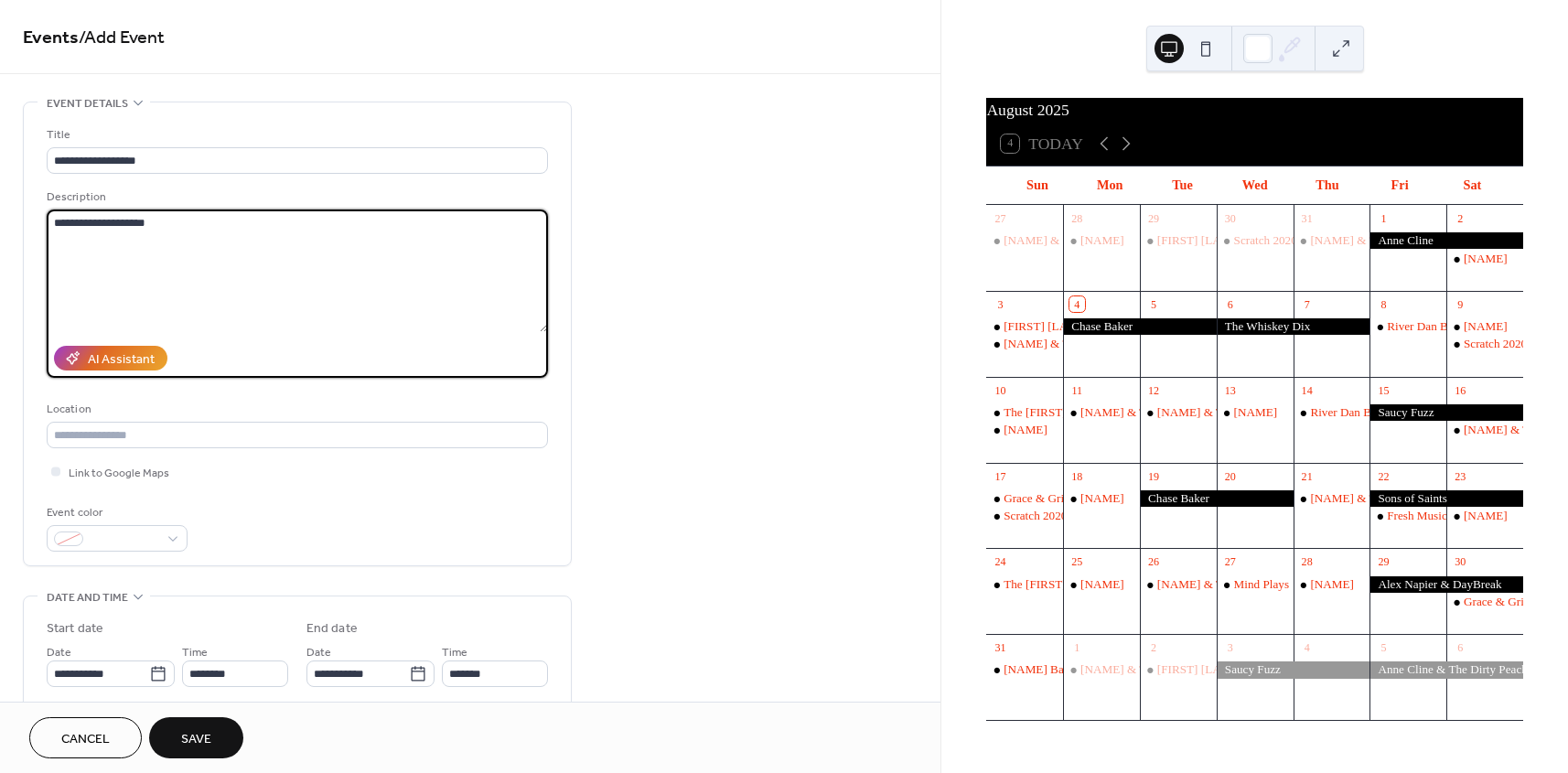 click on "**********" at bounding box center (297, 271) 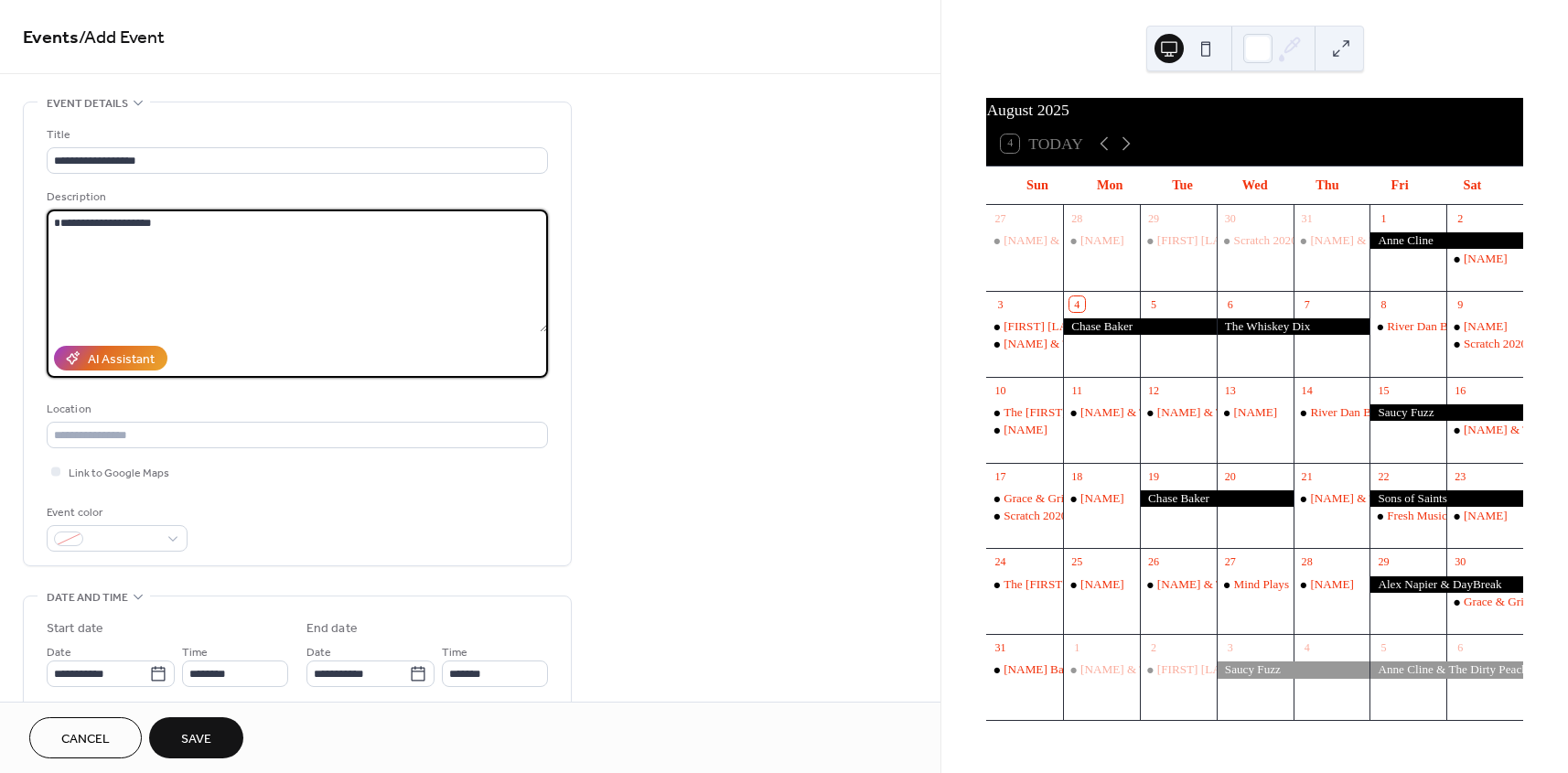 click on "**********" at bounding box center [297, 271] 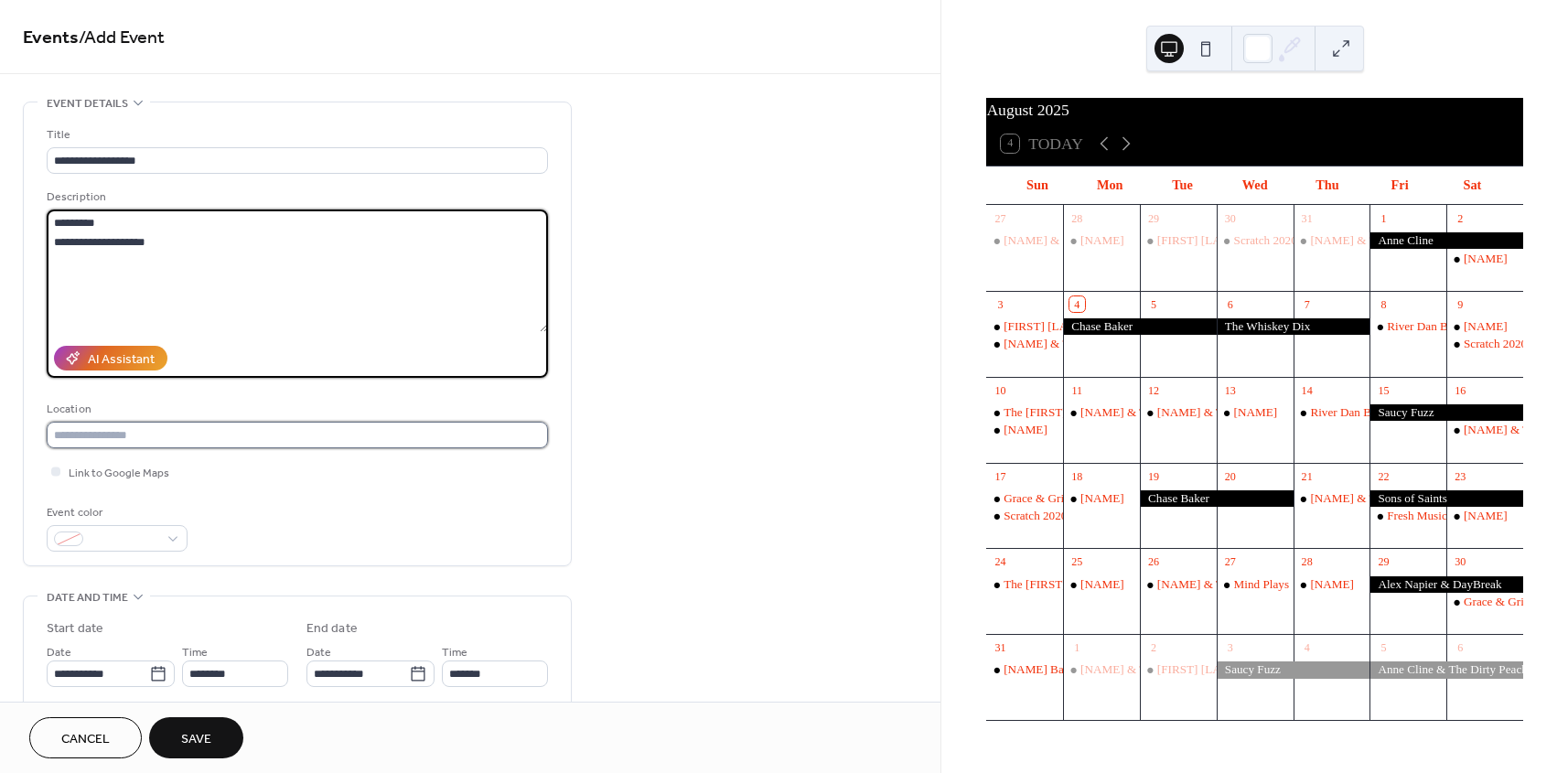 click at bounding box center (297, 435) 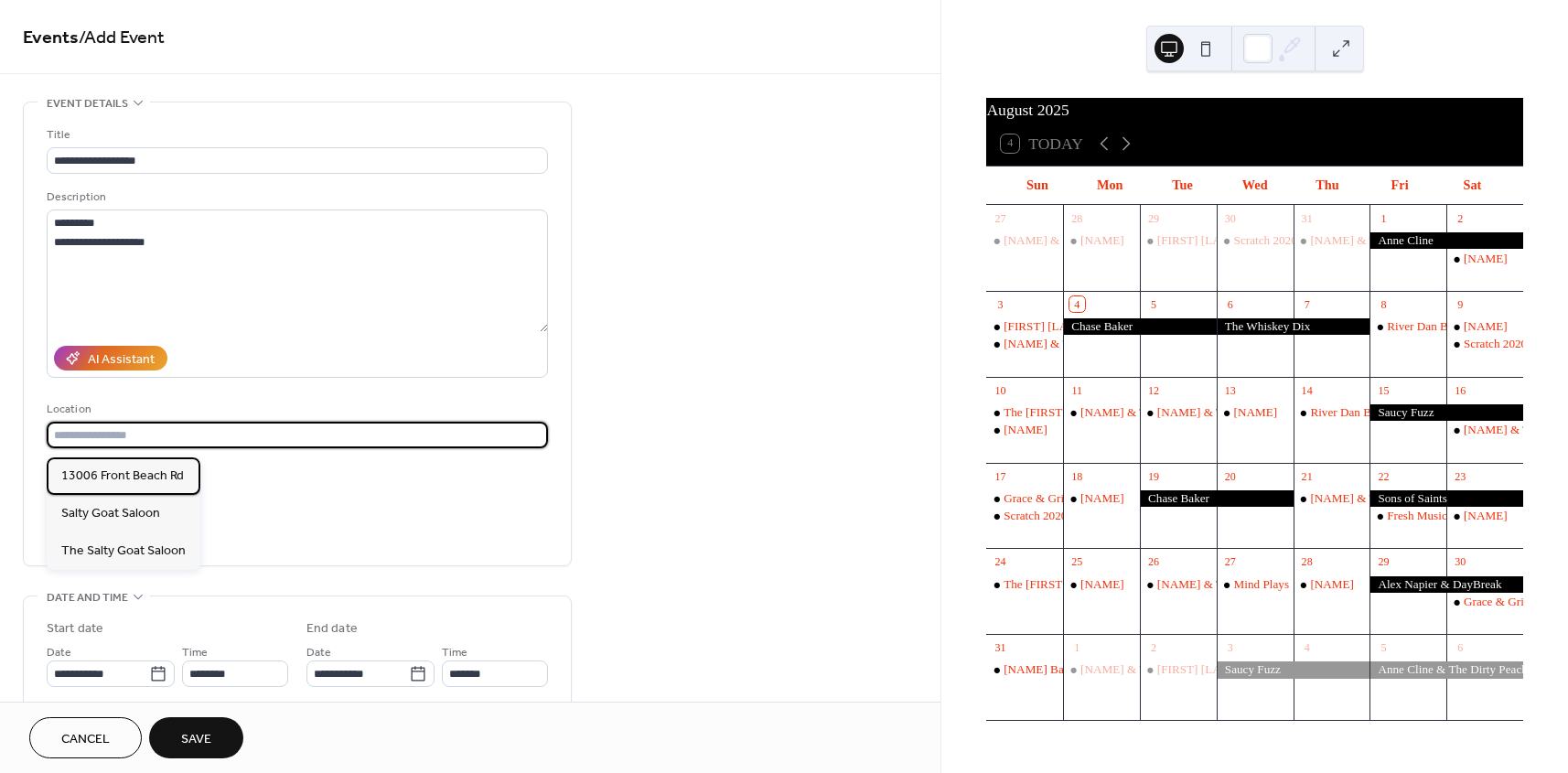 click on "13006 Front Beach Rd" at bounding box center (123, 476) 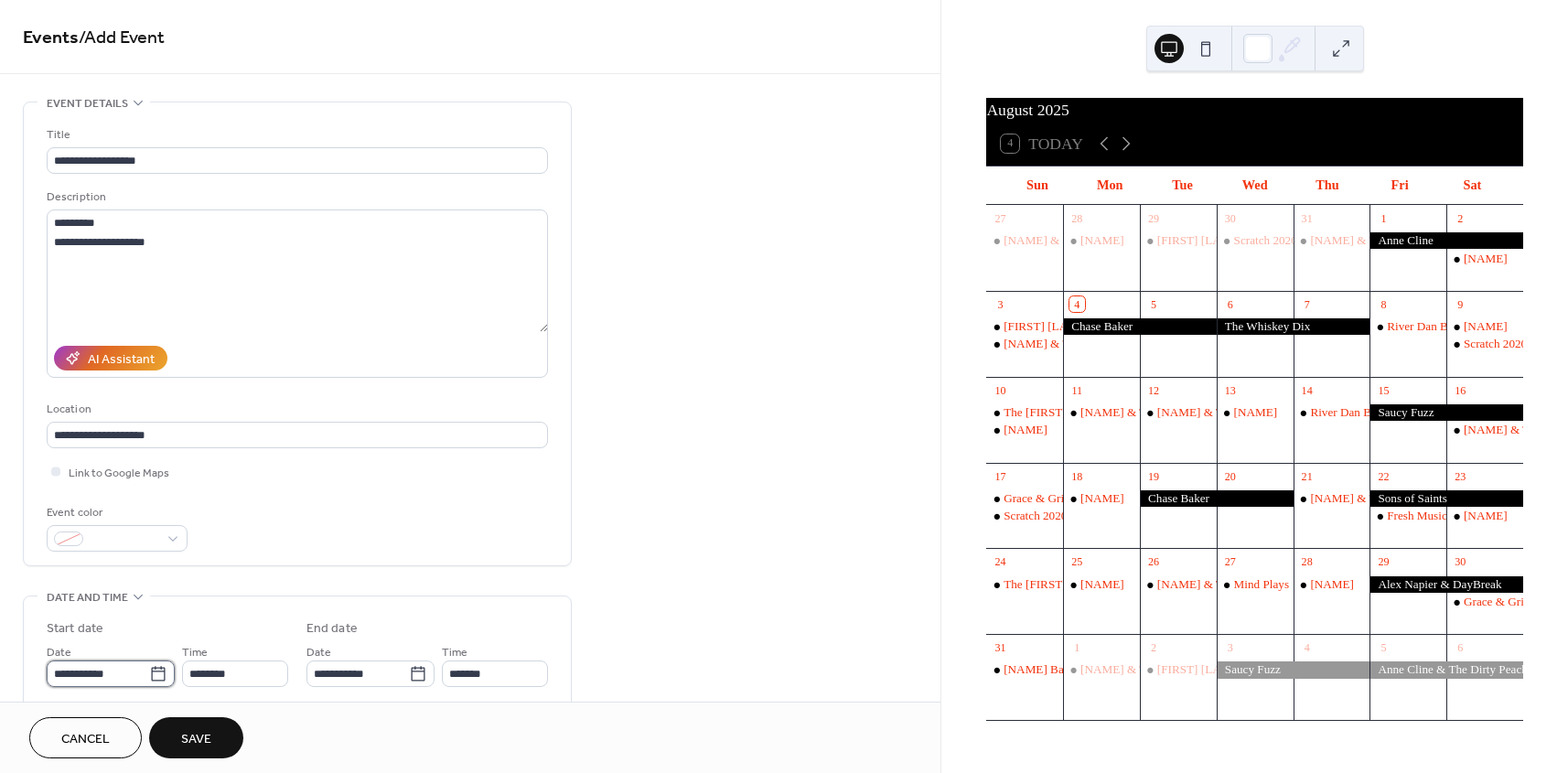 click on "**********" at bounding box center (98, 673) 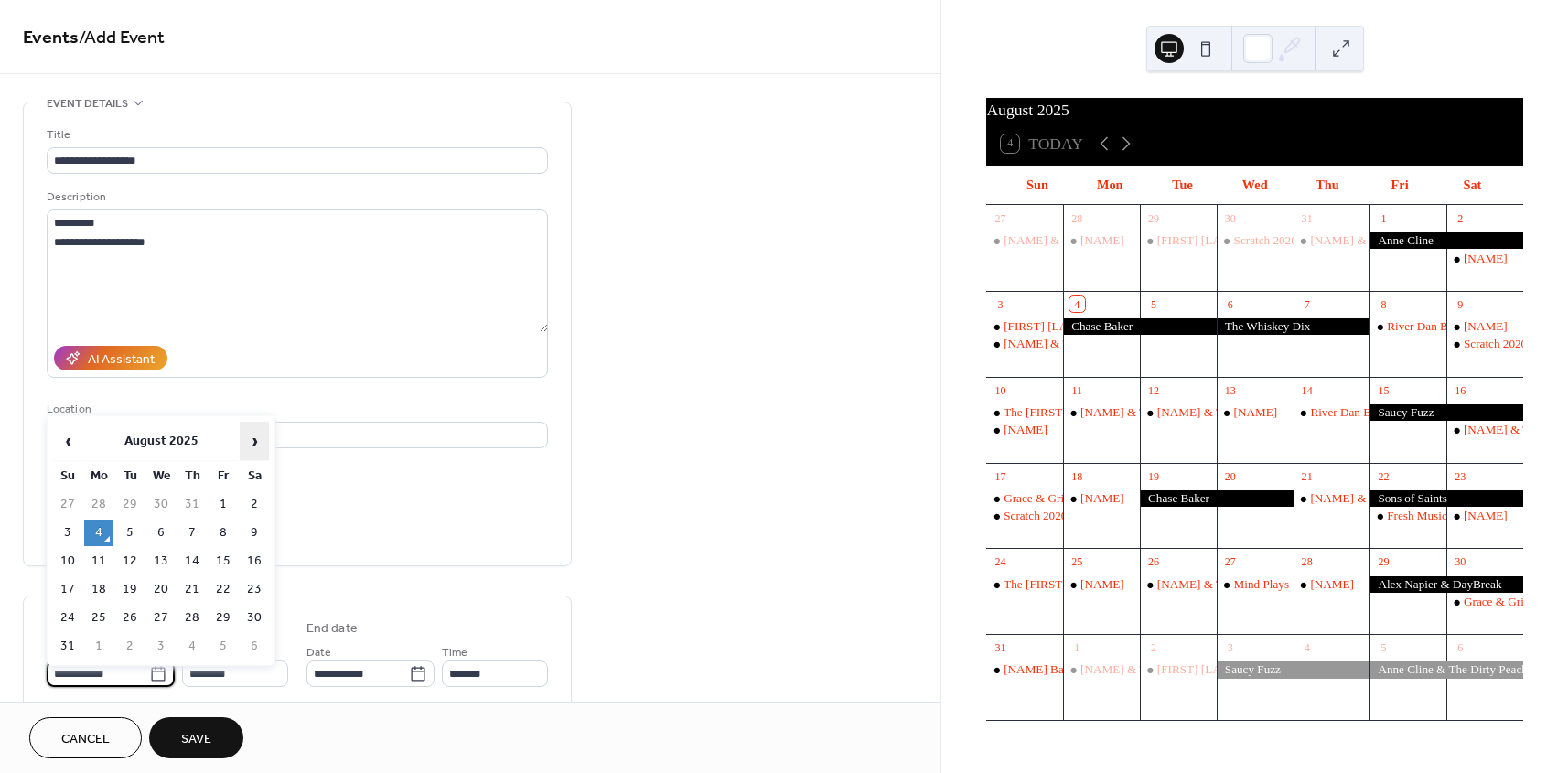 click on "›" at bounding box center (254, 441) 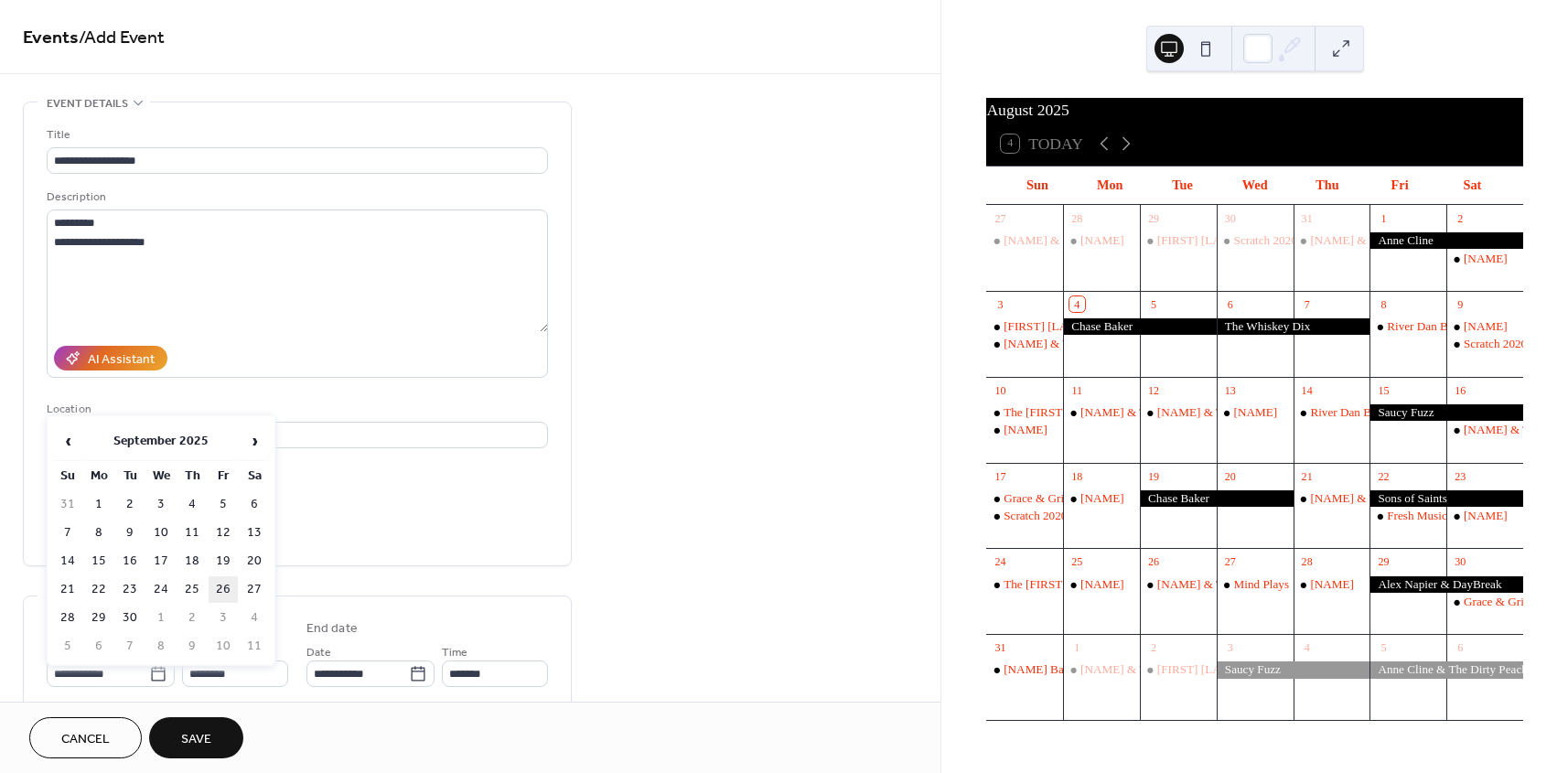 click on "26" at bounding box center [223, 589] 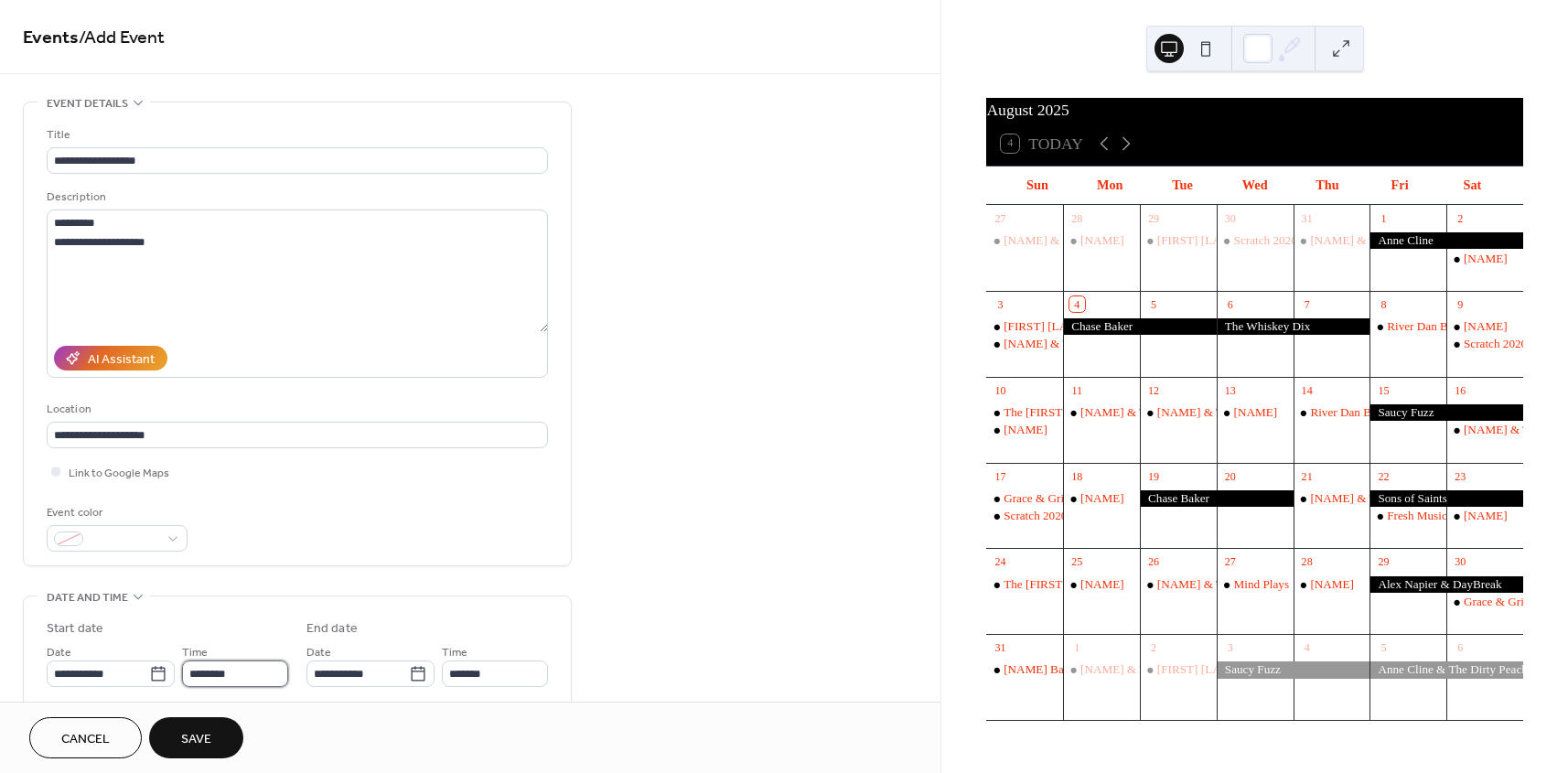 click on "********" at bounding box center [235, 673] 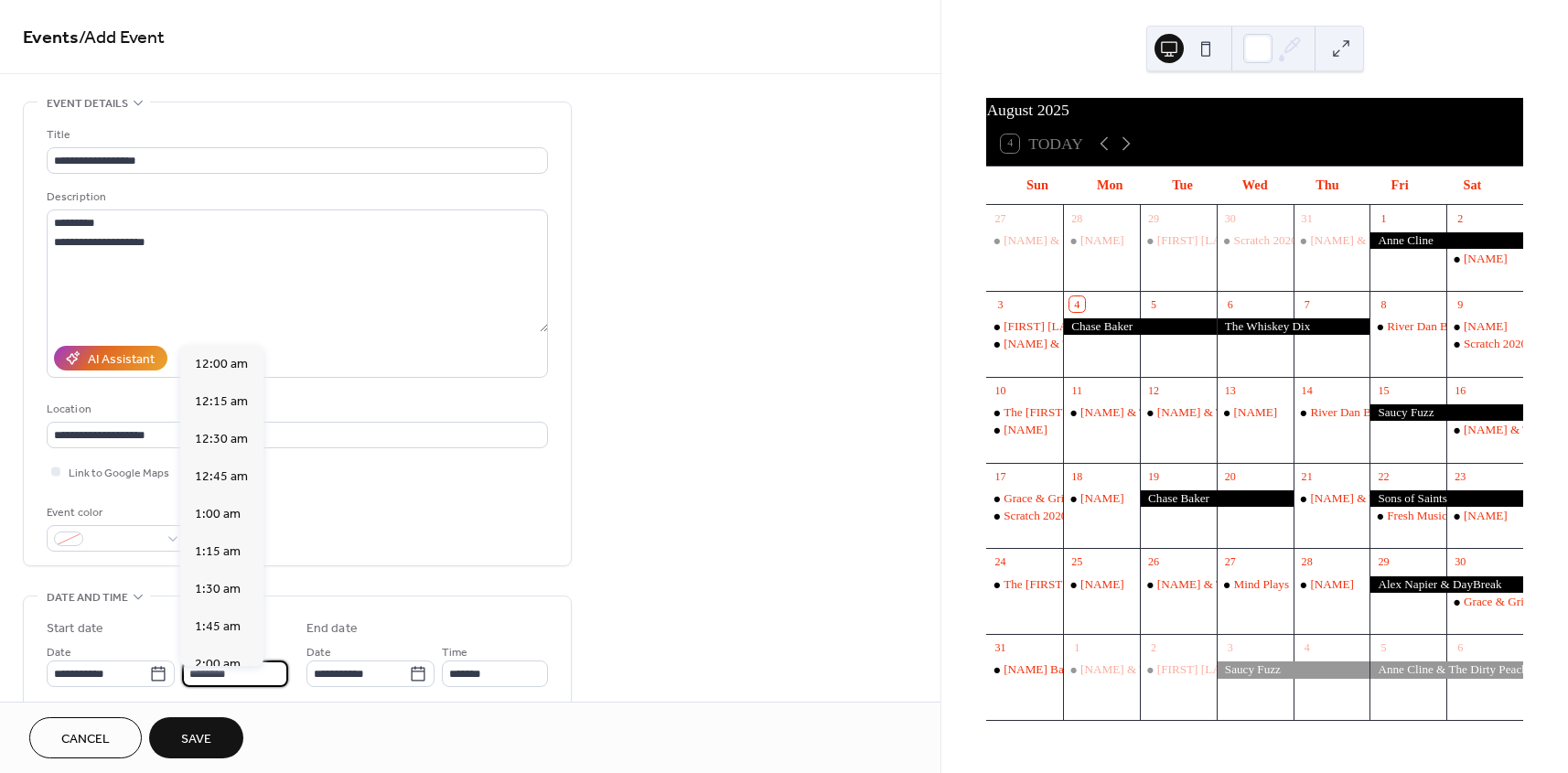 scroll, scrollTop: 1778, scrollLeft: 0, axis: vertical 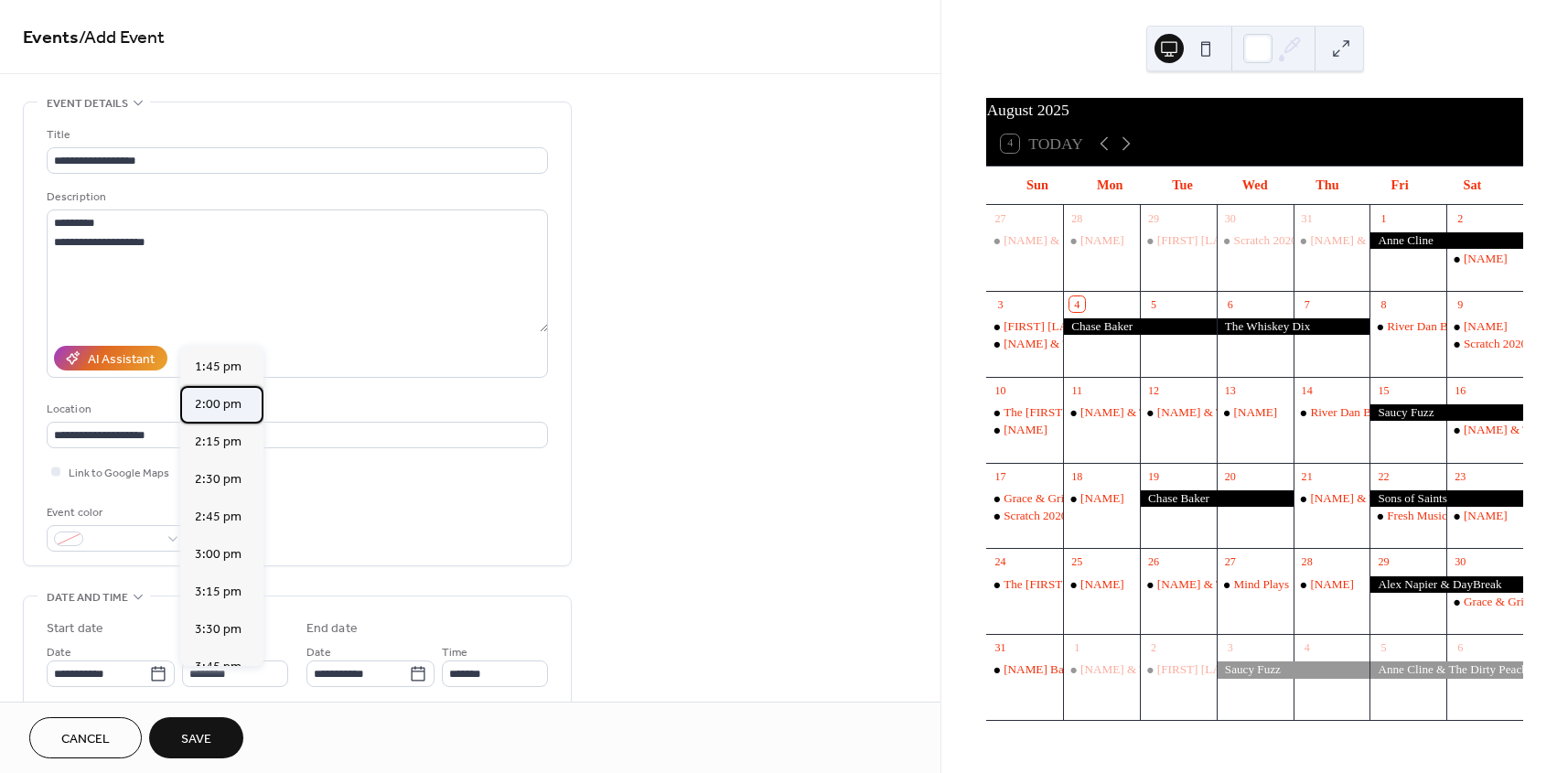 click on "2:00 pm" at bounding box center (218, 404) 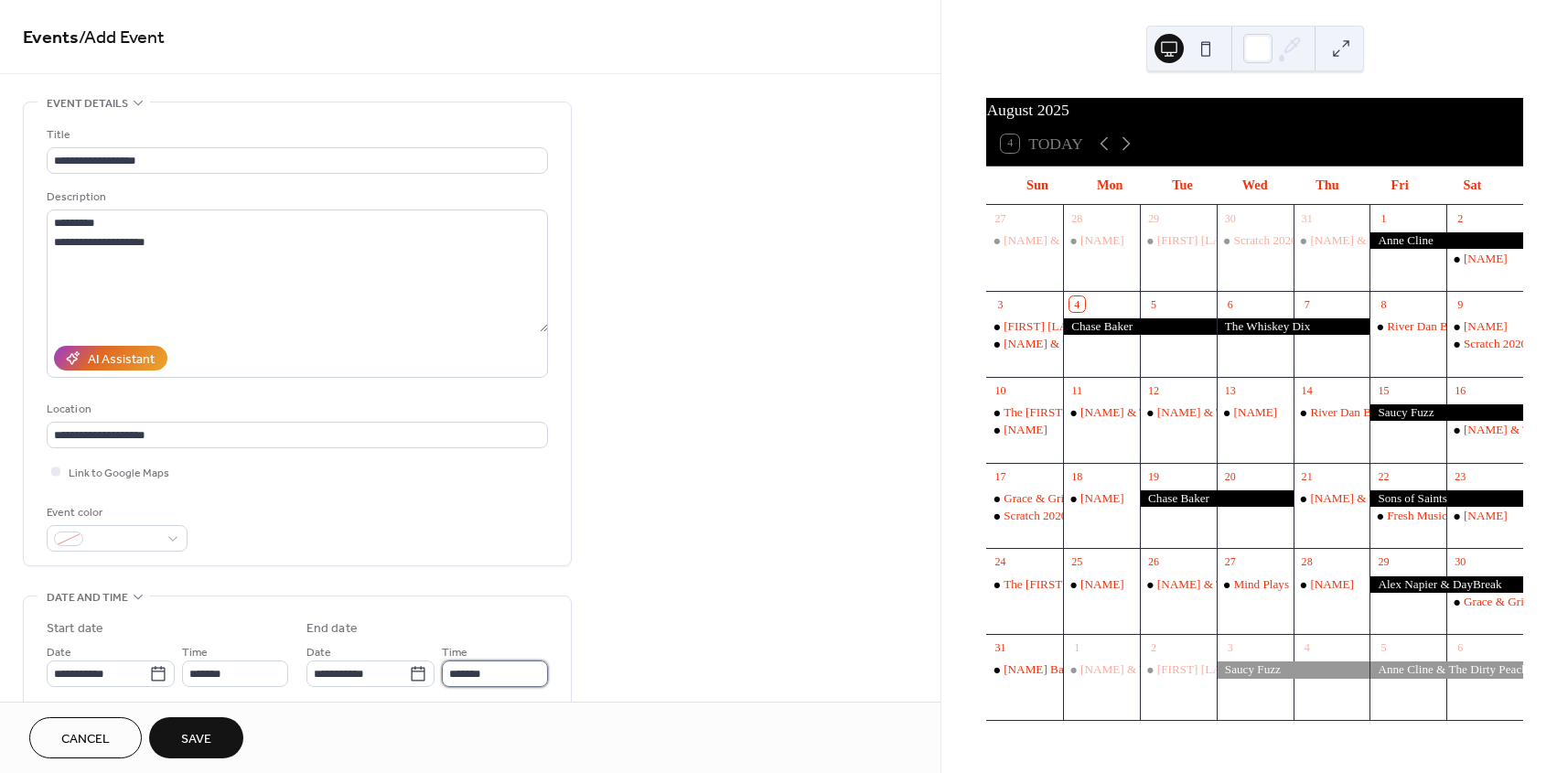 click on "*******" at bounding box center [495, 673] 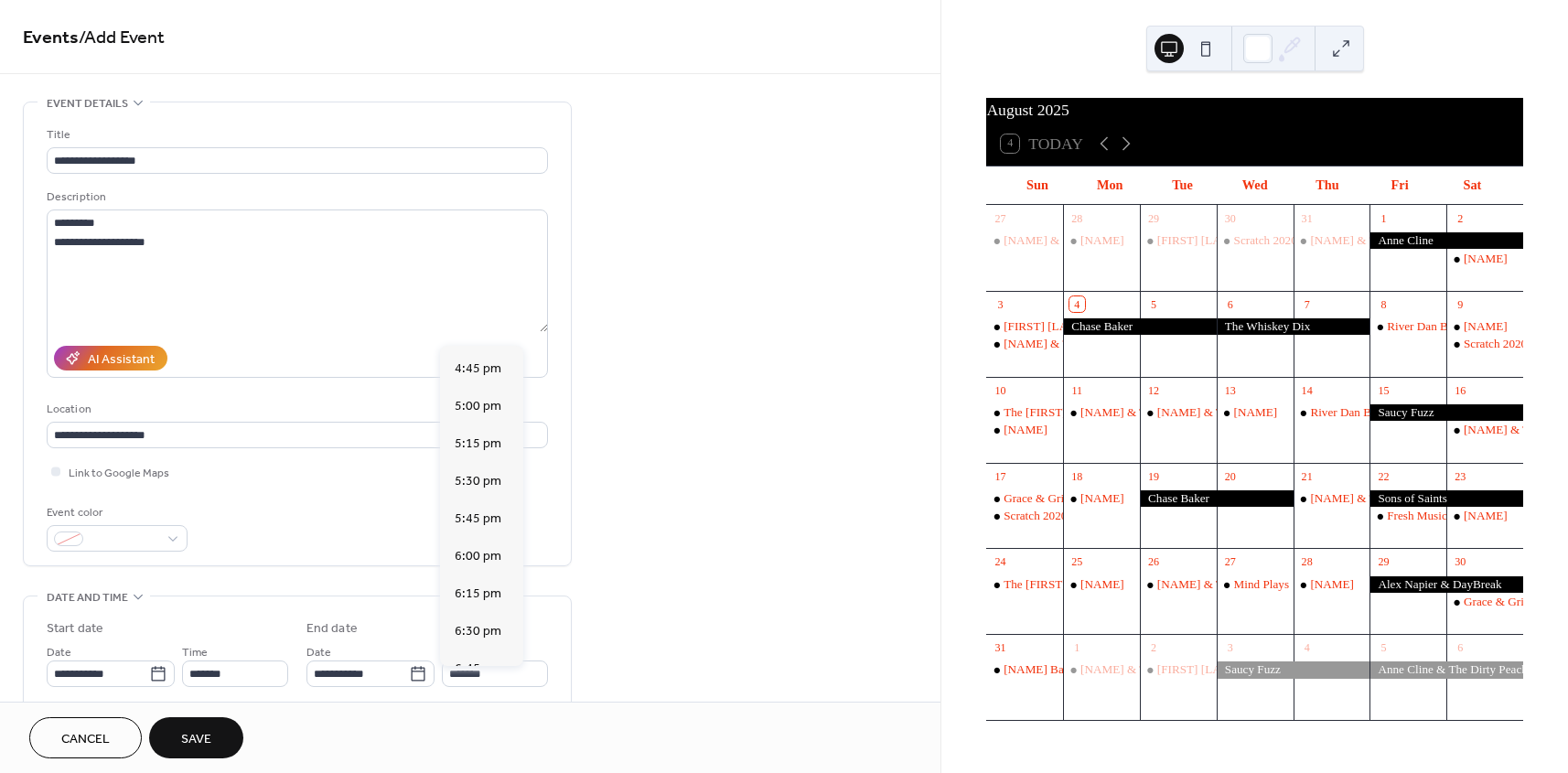 scroll, scrollTop: 412, scrollLeft: 0, axis: vertical 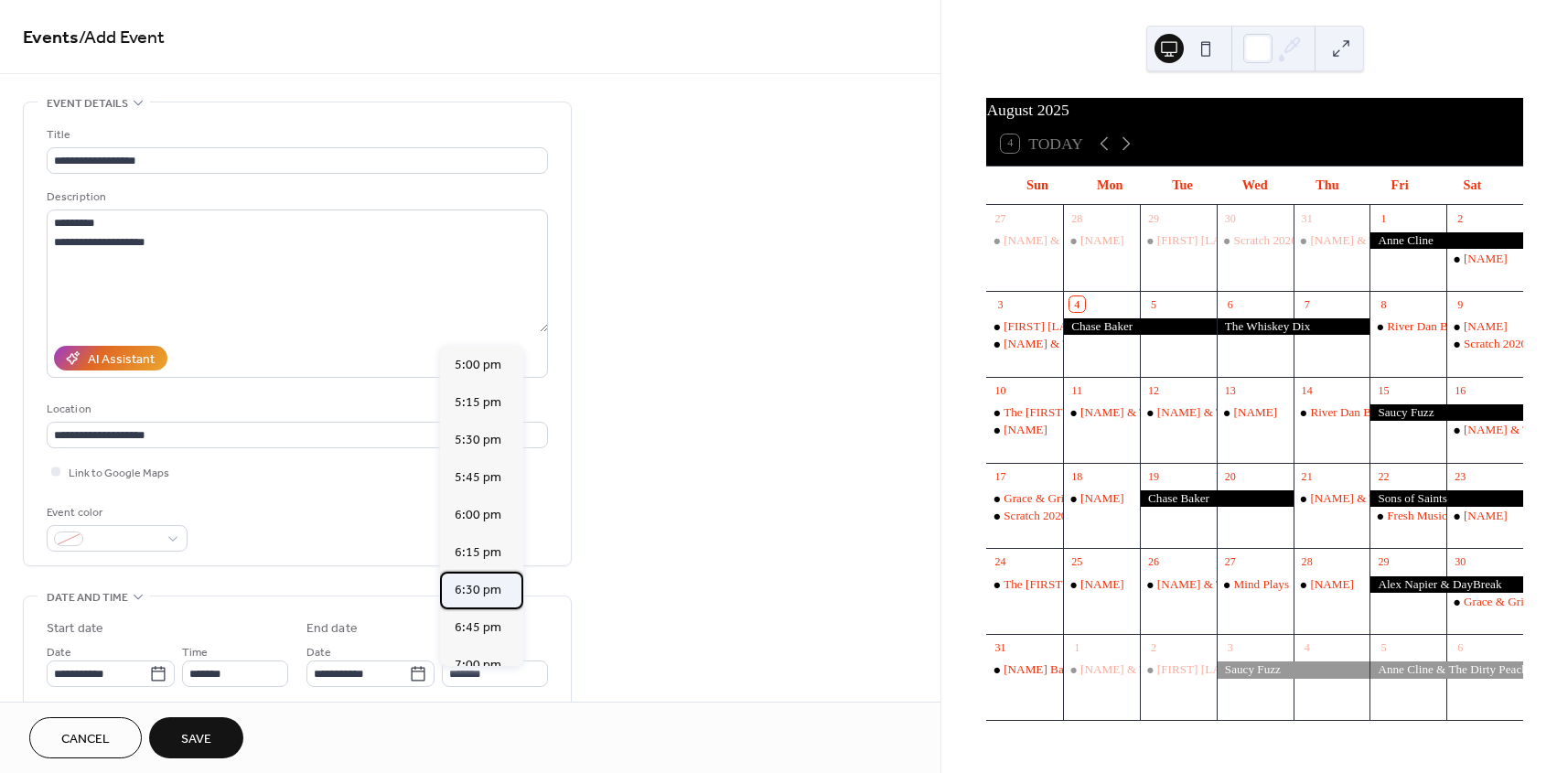 click on "6:30 pm" at bounding box center [478, 590] 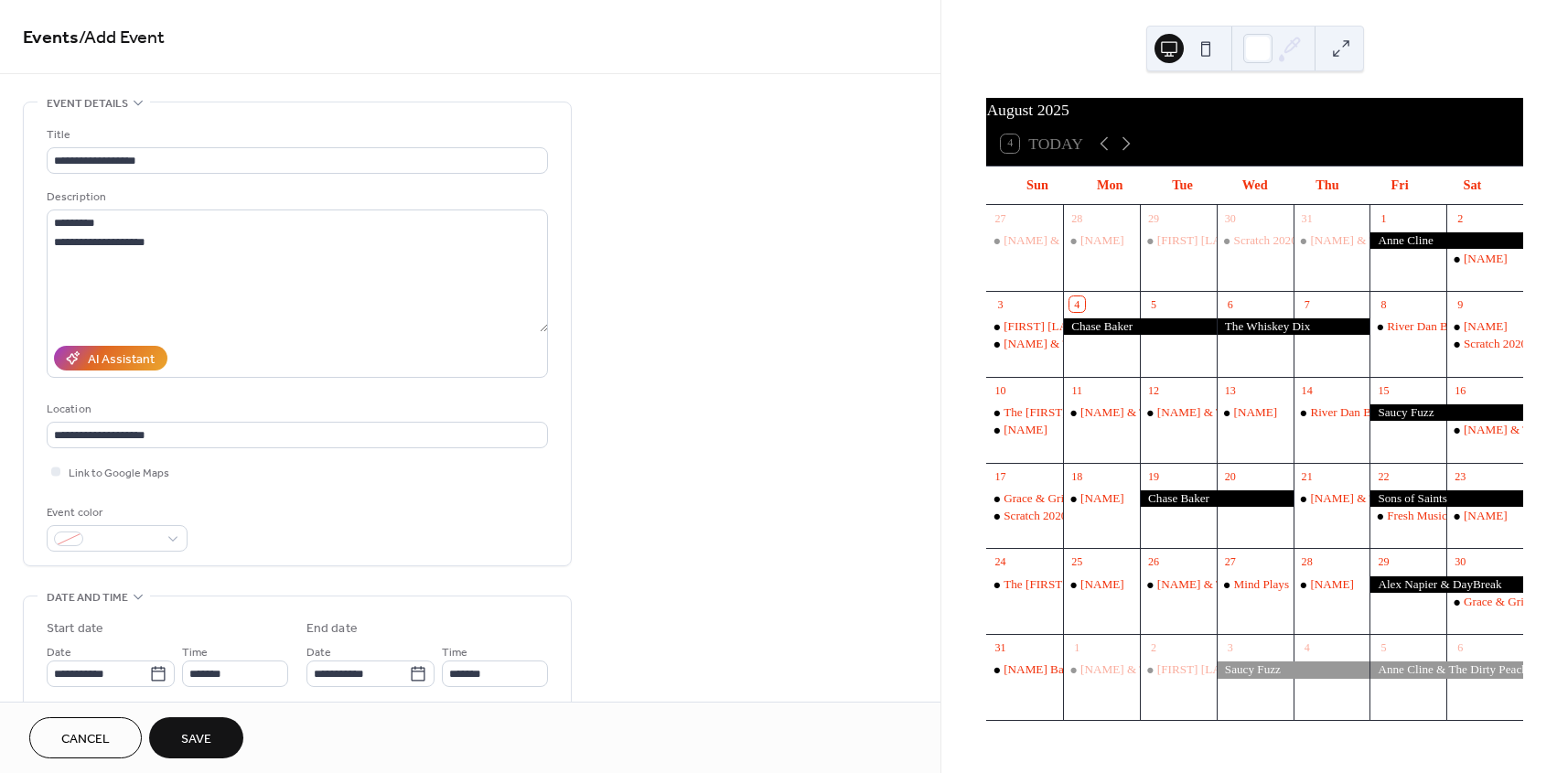 click on "Save" at bounding box center [196, 737] 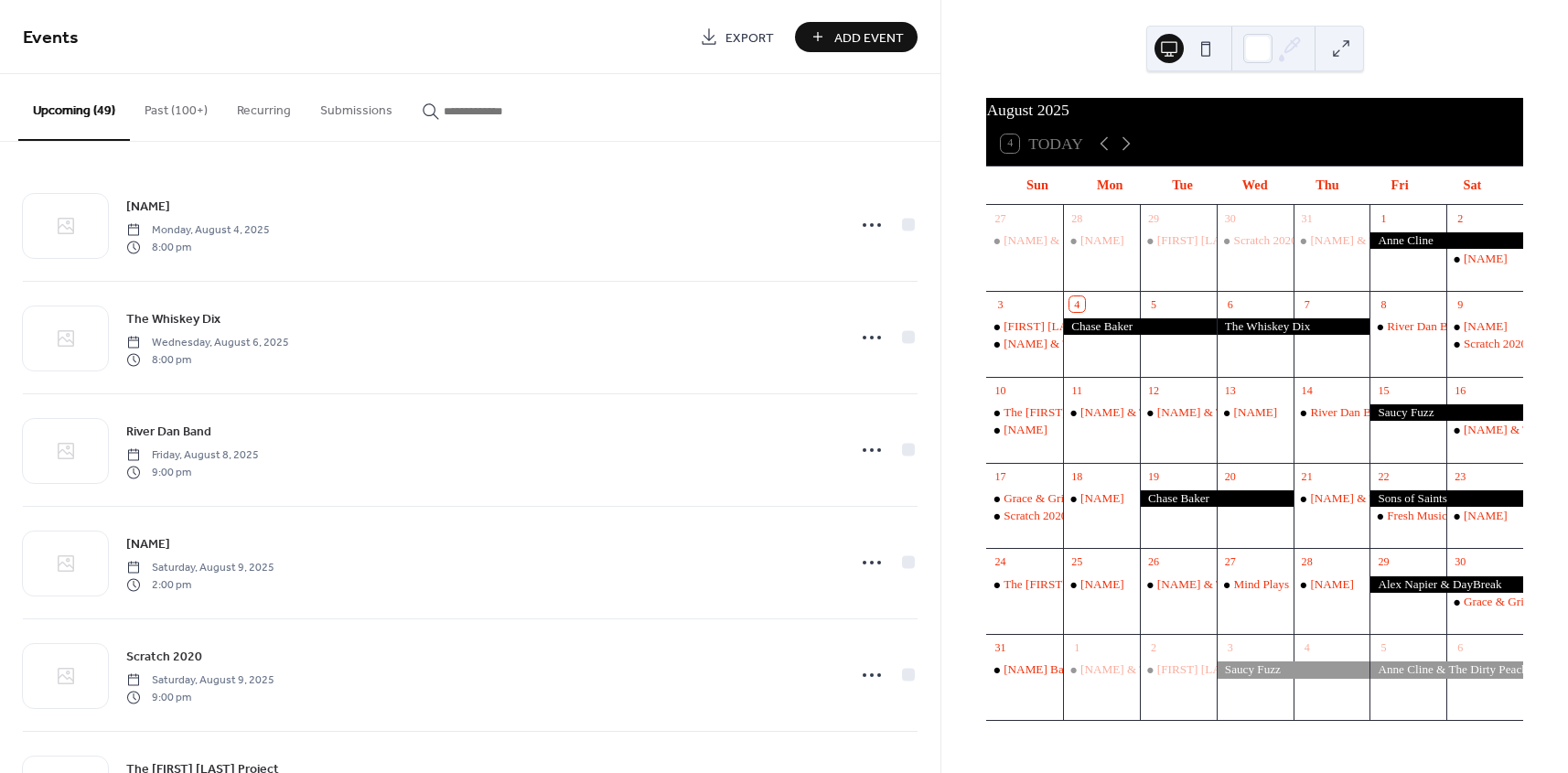 click on "Add Event" at bounding box center (856, 37) 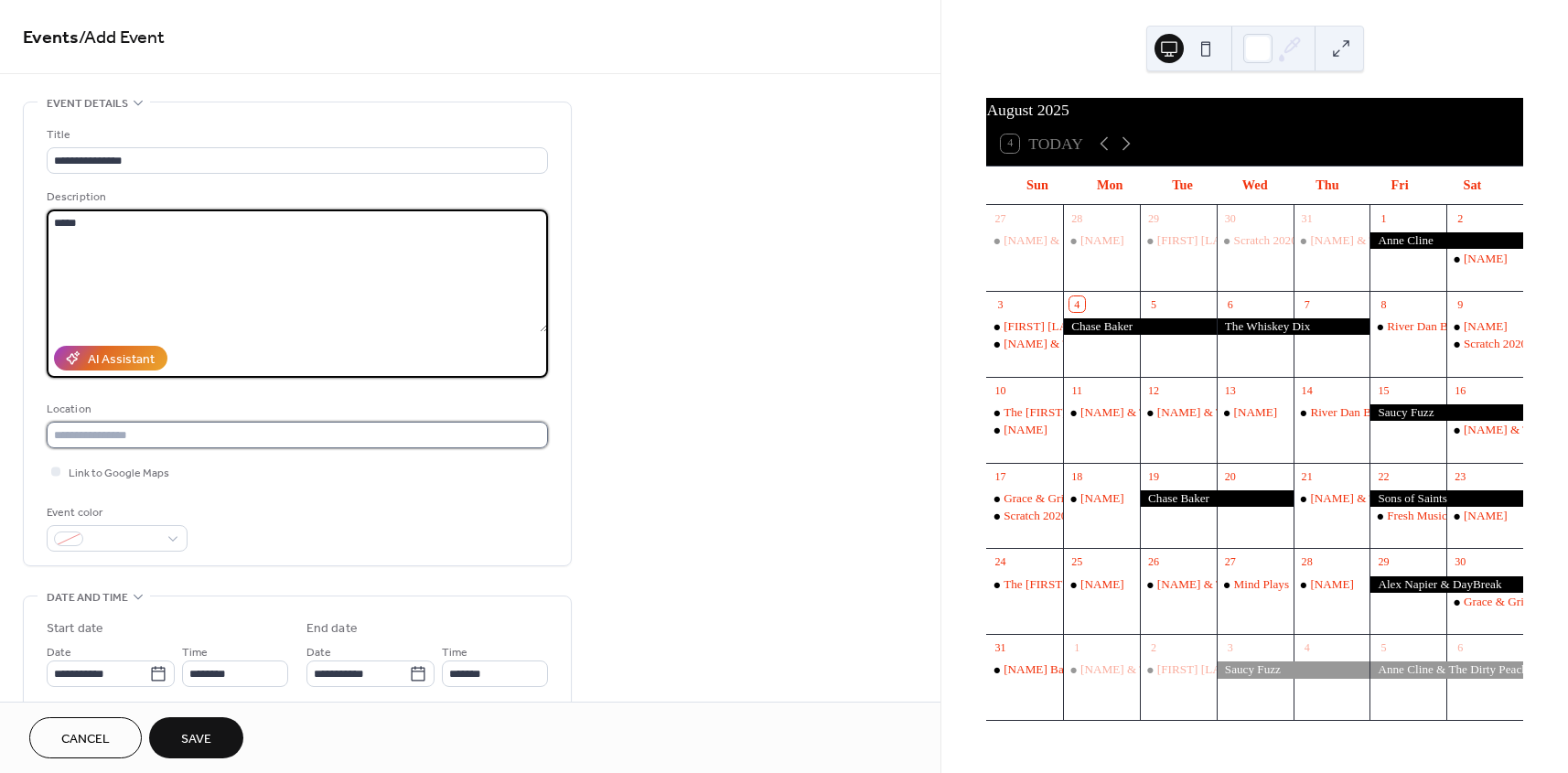 click at bounding box center [297, 435] 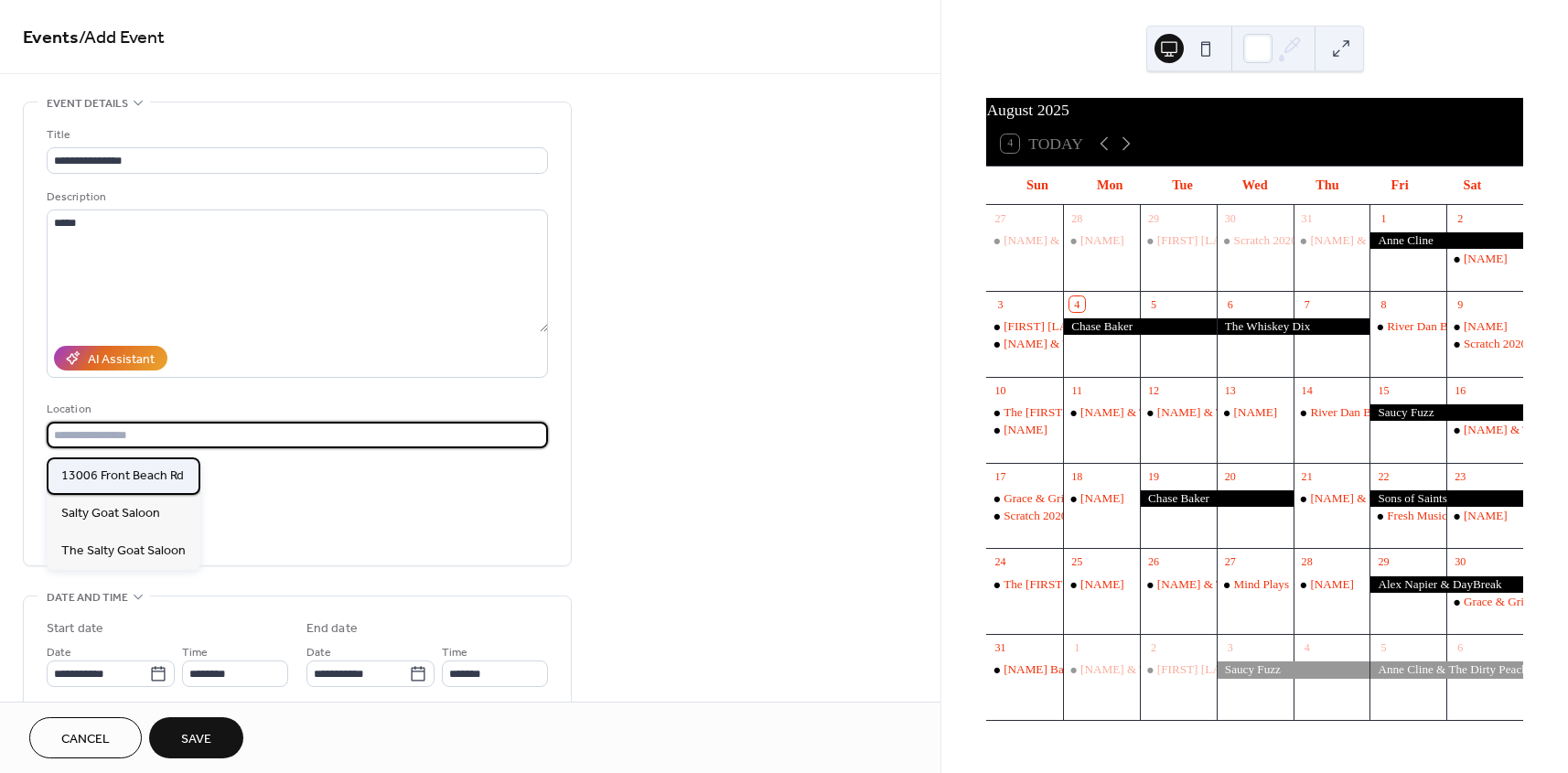 click on "13006 Front Beach Rd" at bounding box center (124, 476) 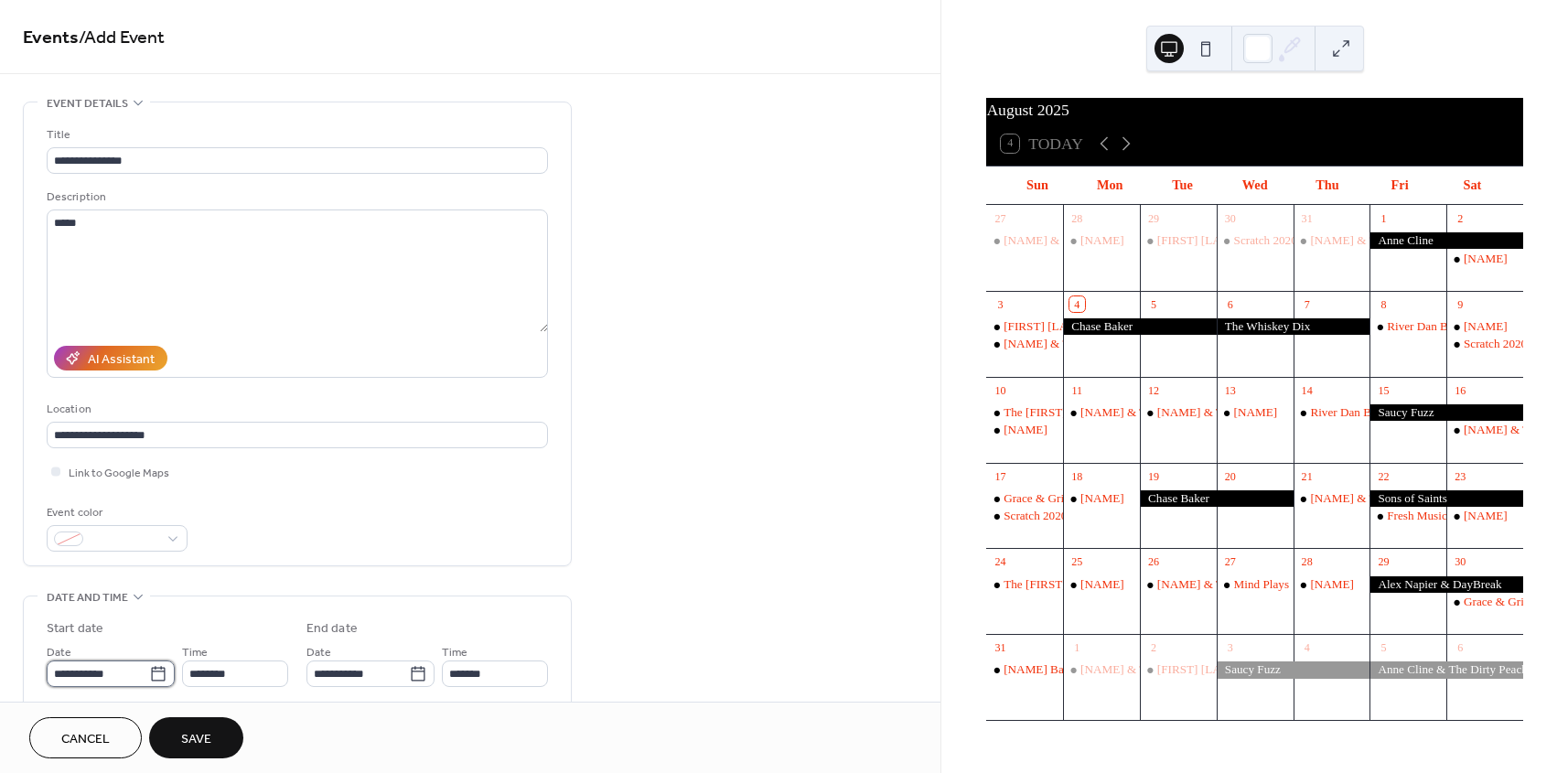click on "**********" at bounding box center (98, 673) 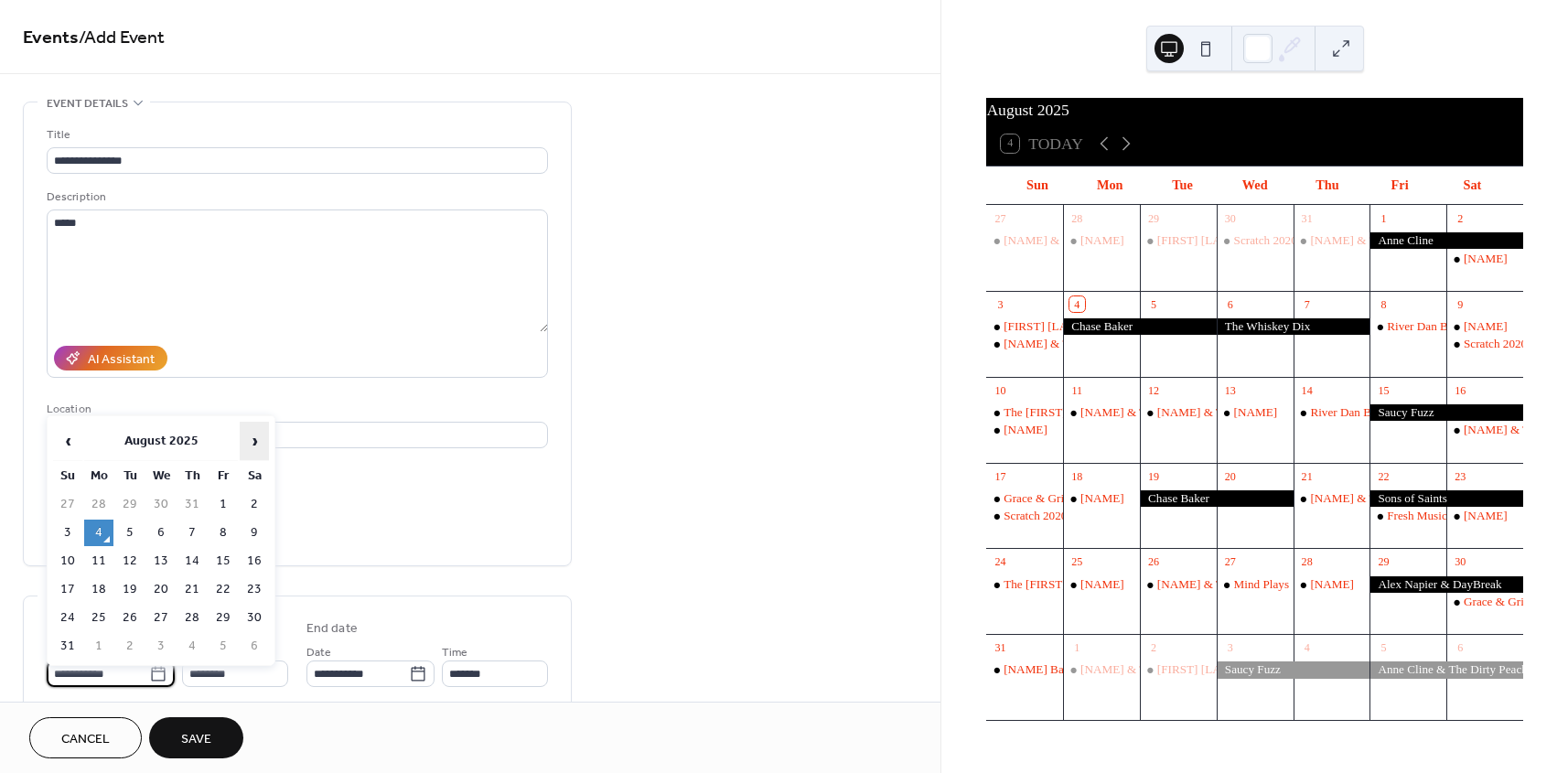 click on "›" at bounding box center [254, 441] 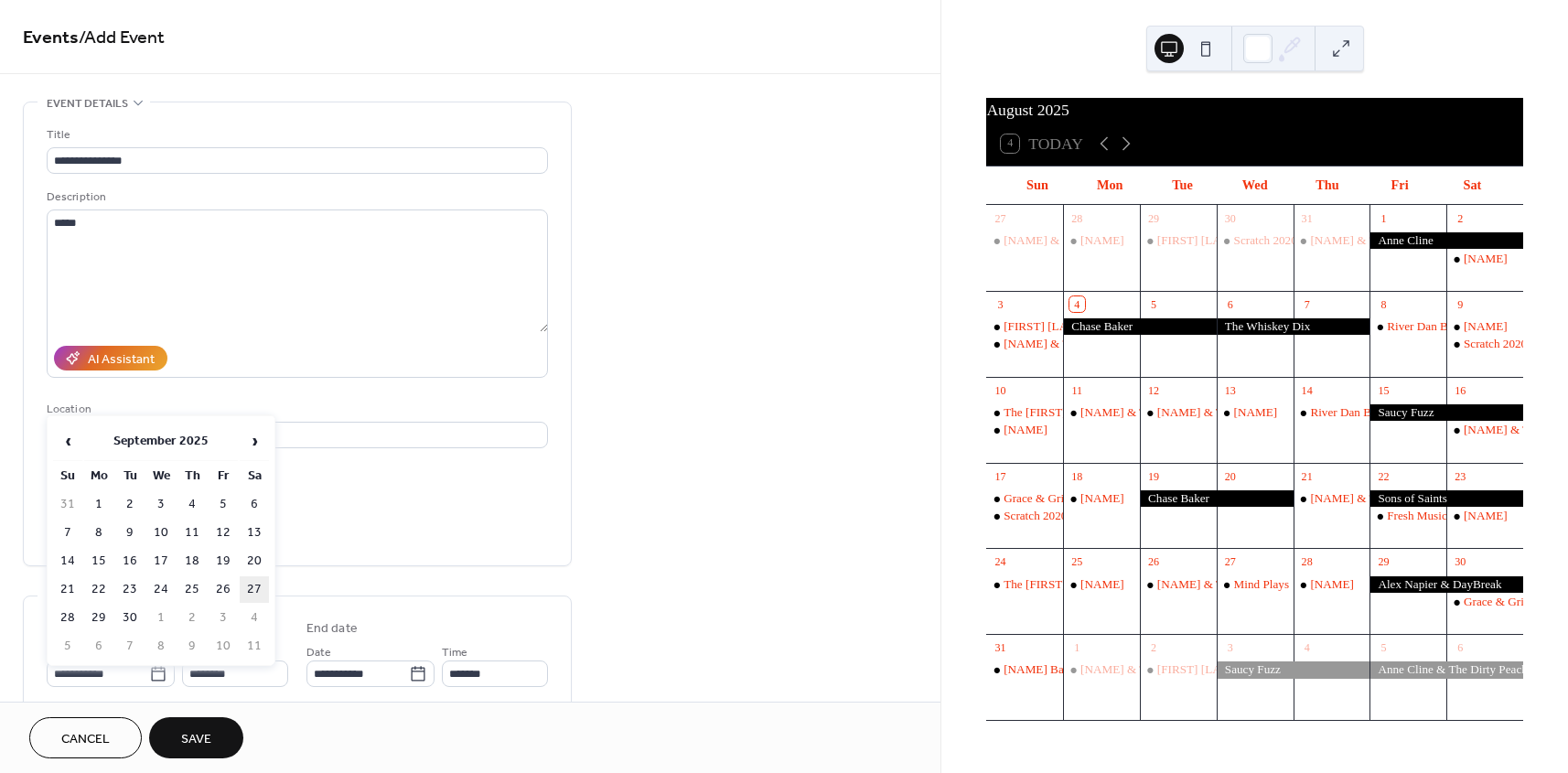 click on "27" at bounding box center [254, 589] 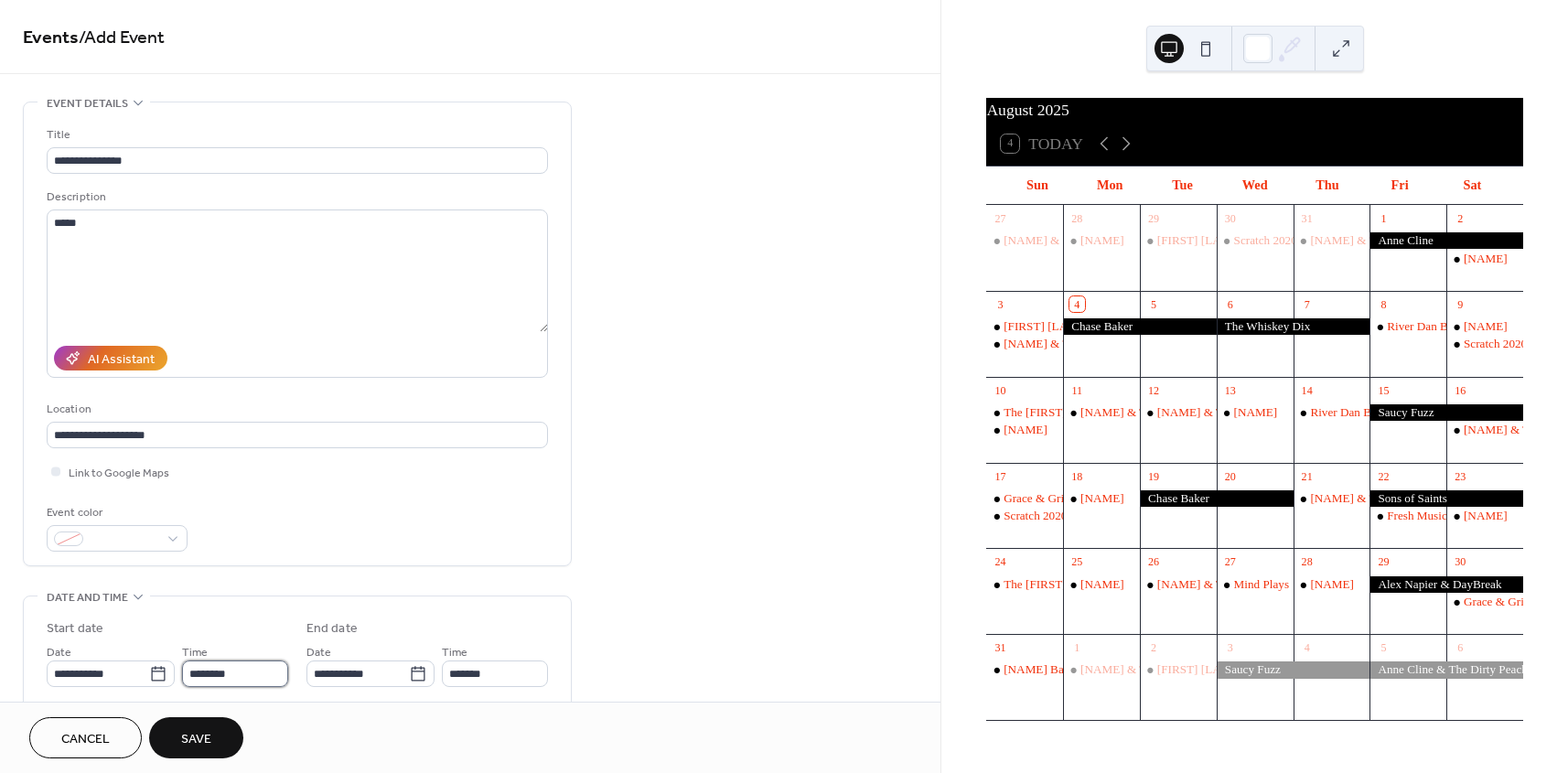 click on "********" at bounding box center [235, 673] 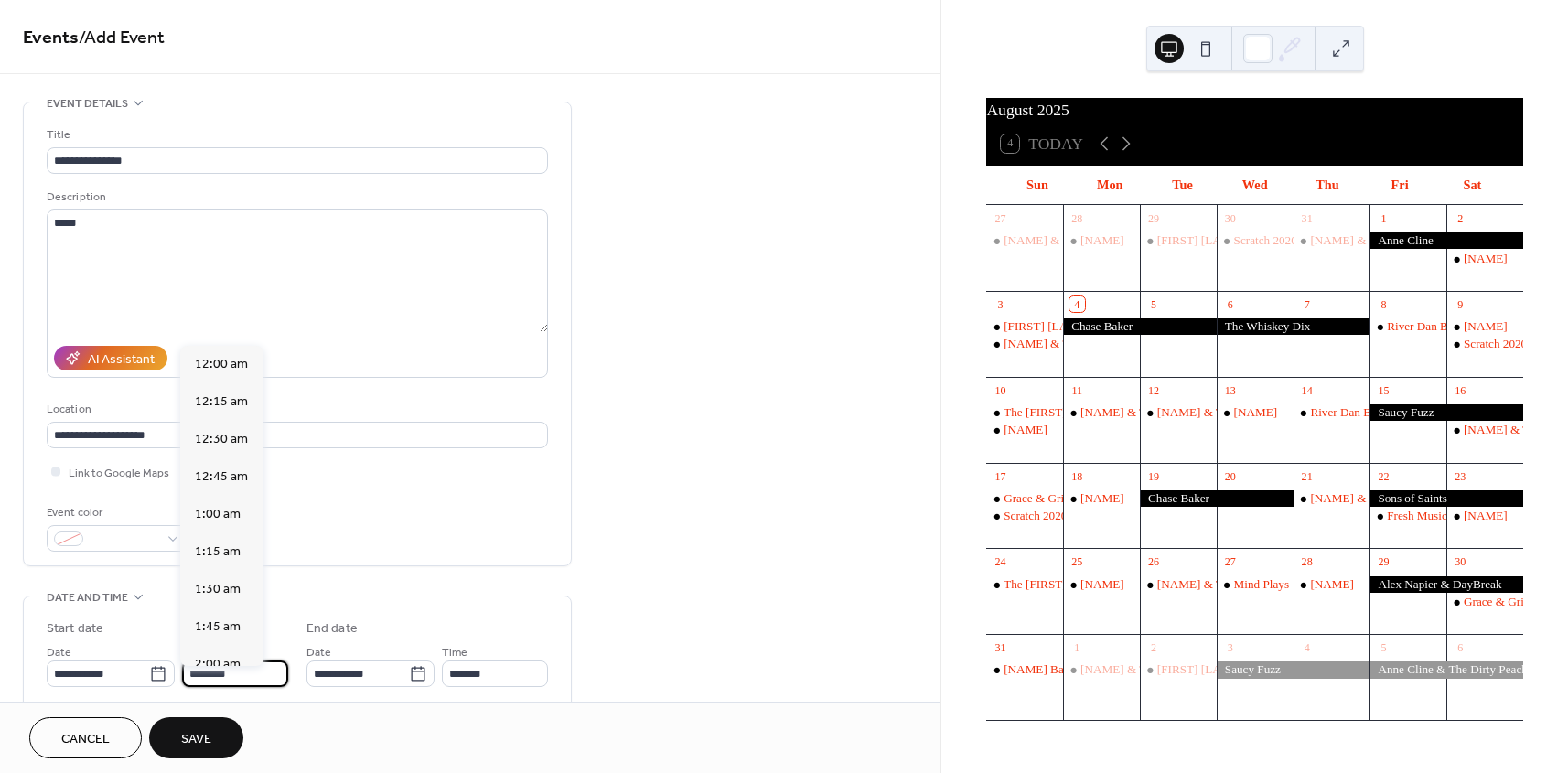 scroll, scrollTop: 1778, scrollLeft: 0, axis: vertical 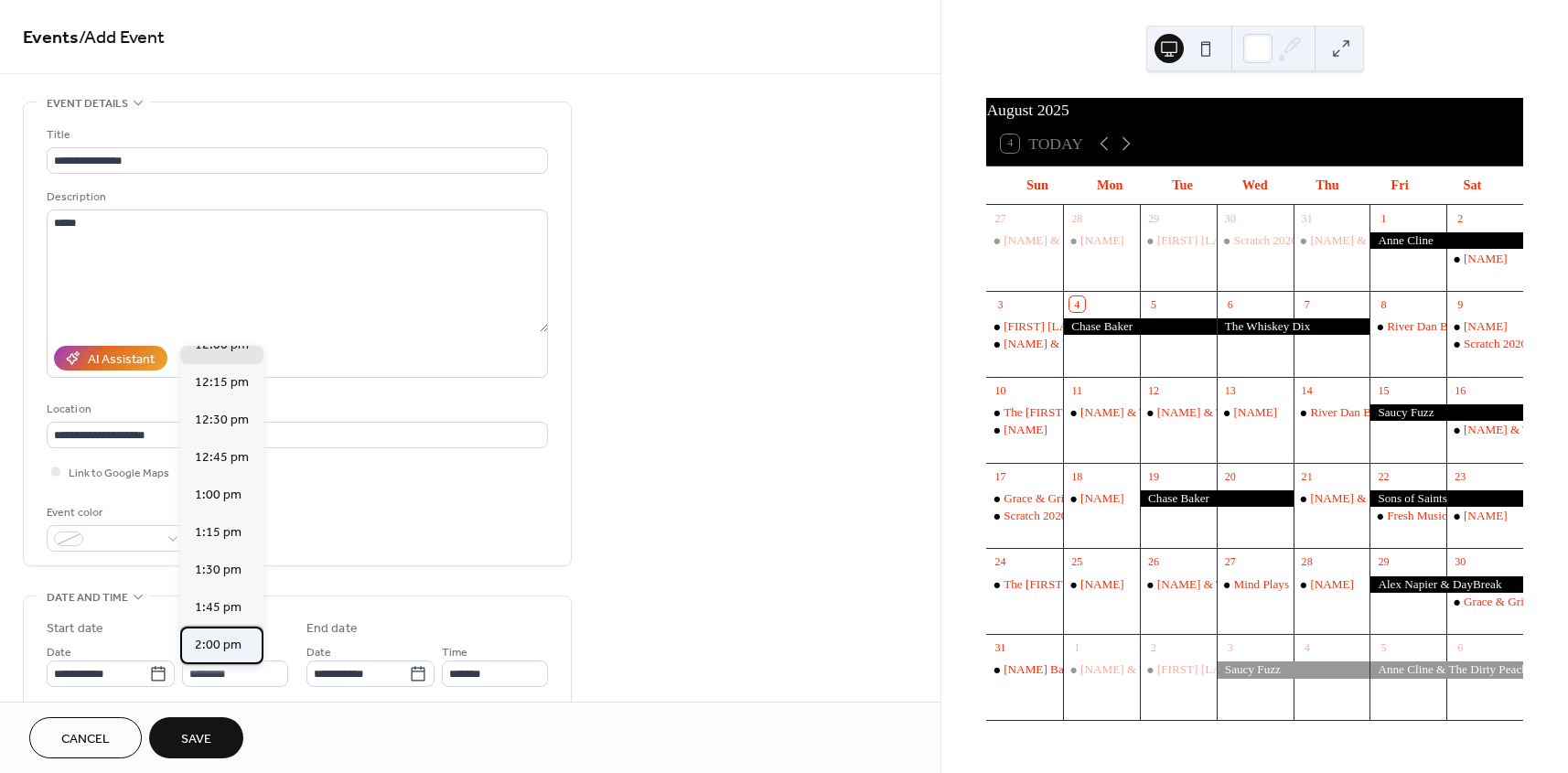 click on "2:00 pm" at bounding box center [218, 645] 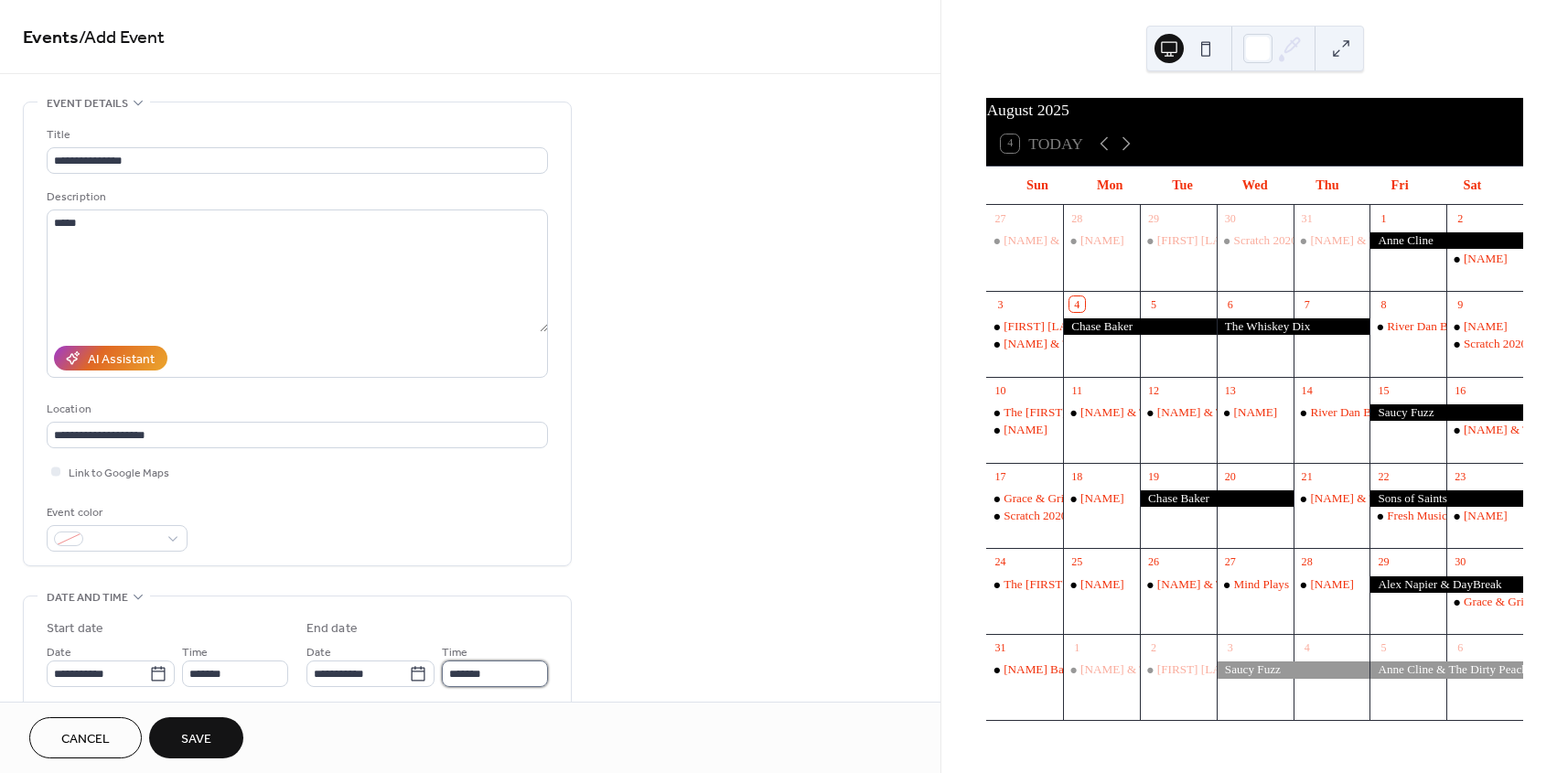 click on "*******" at bounding box center (495, 673) 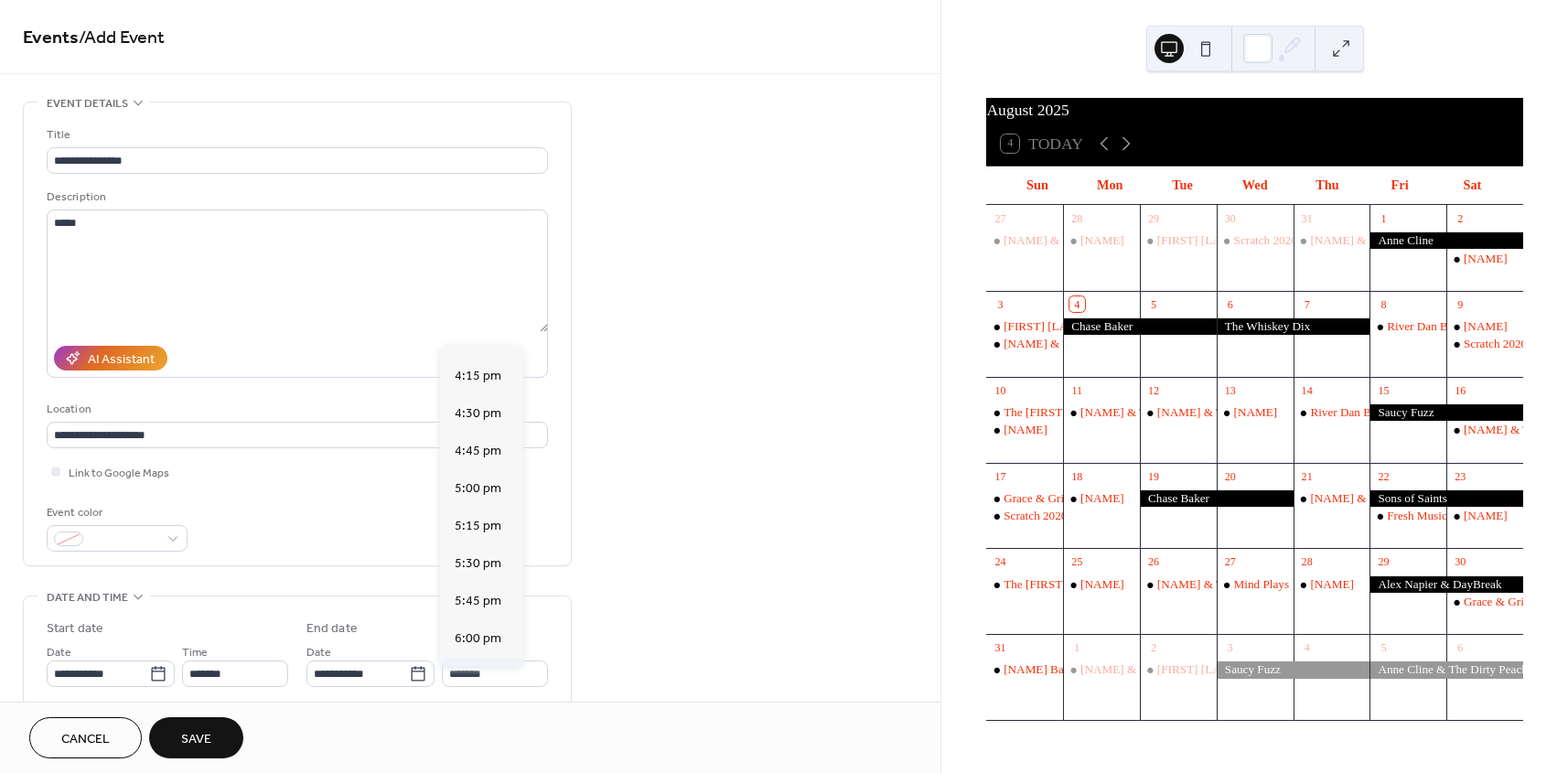 scroll, scrollTop: 329, scrollLeft: 0, axis: vertical 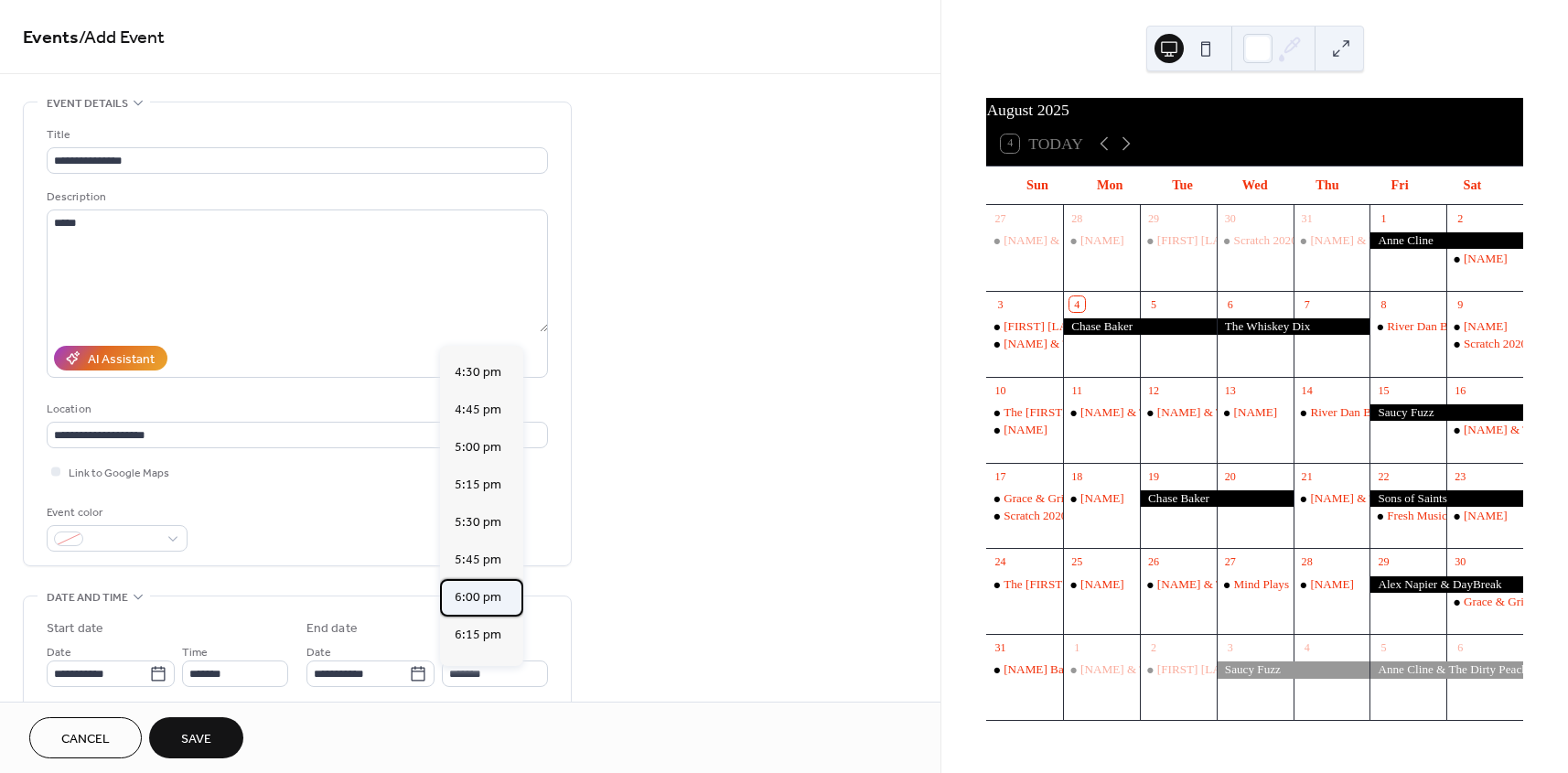 click on "6:00 pm" at bounding box center [478, 597] 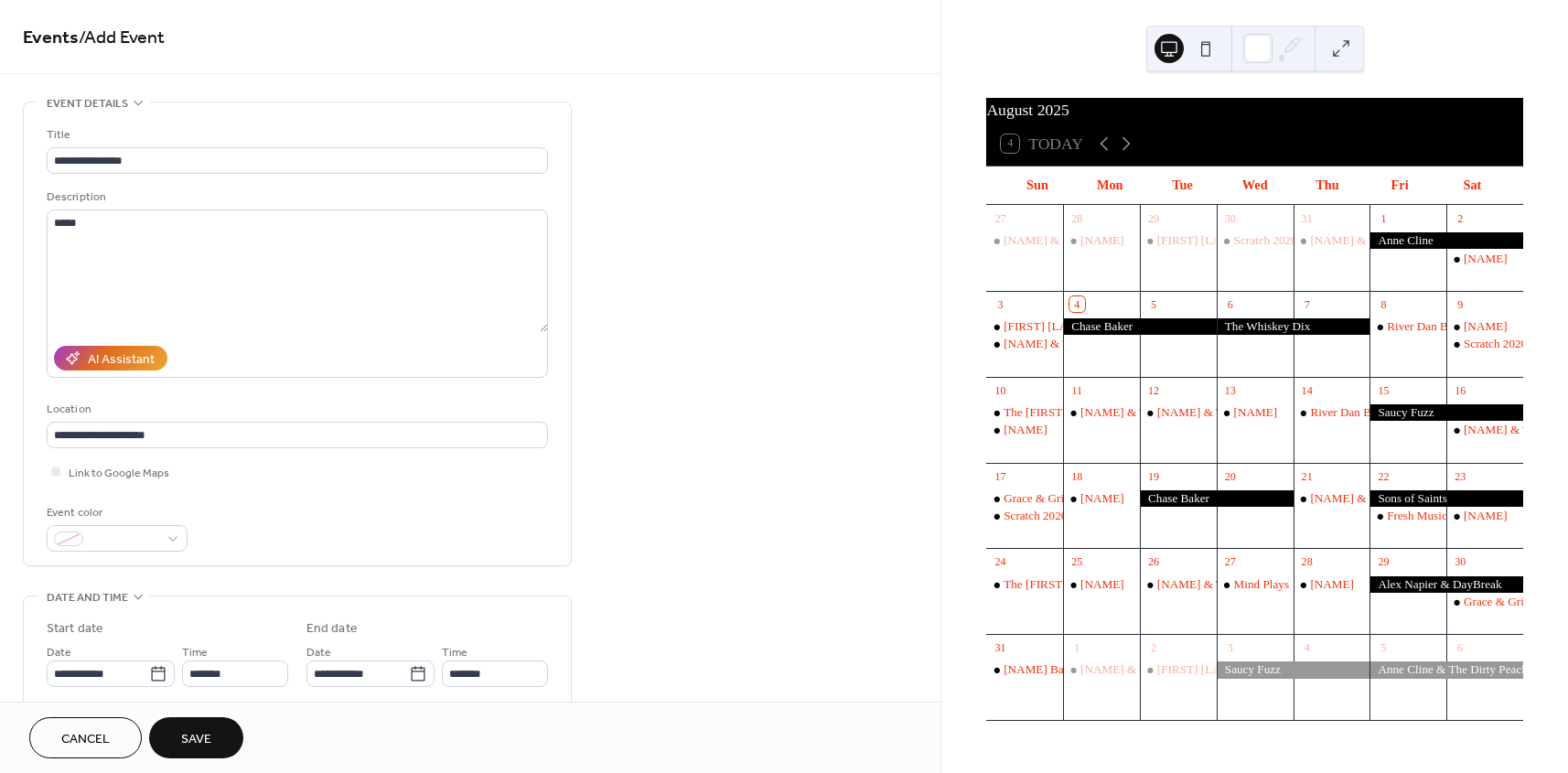 click on "Save" at bounding box center [196, 737] 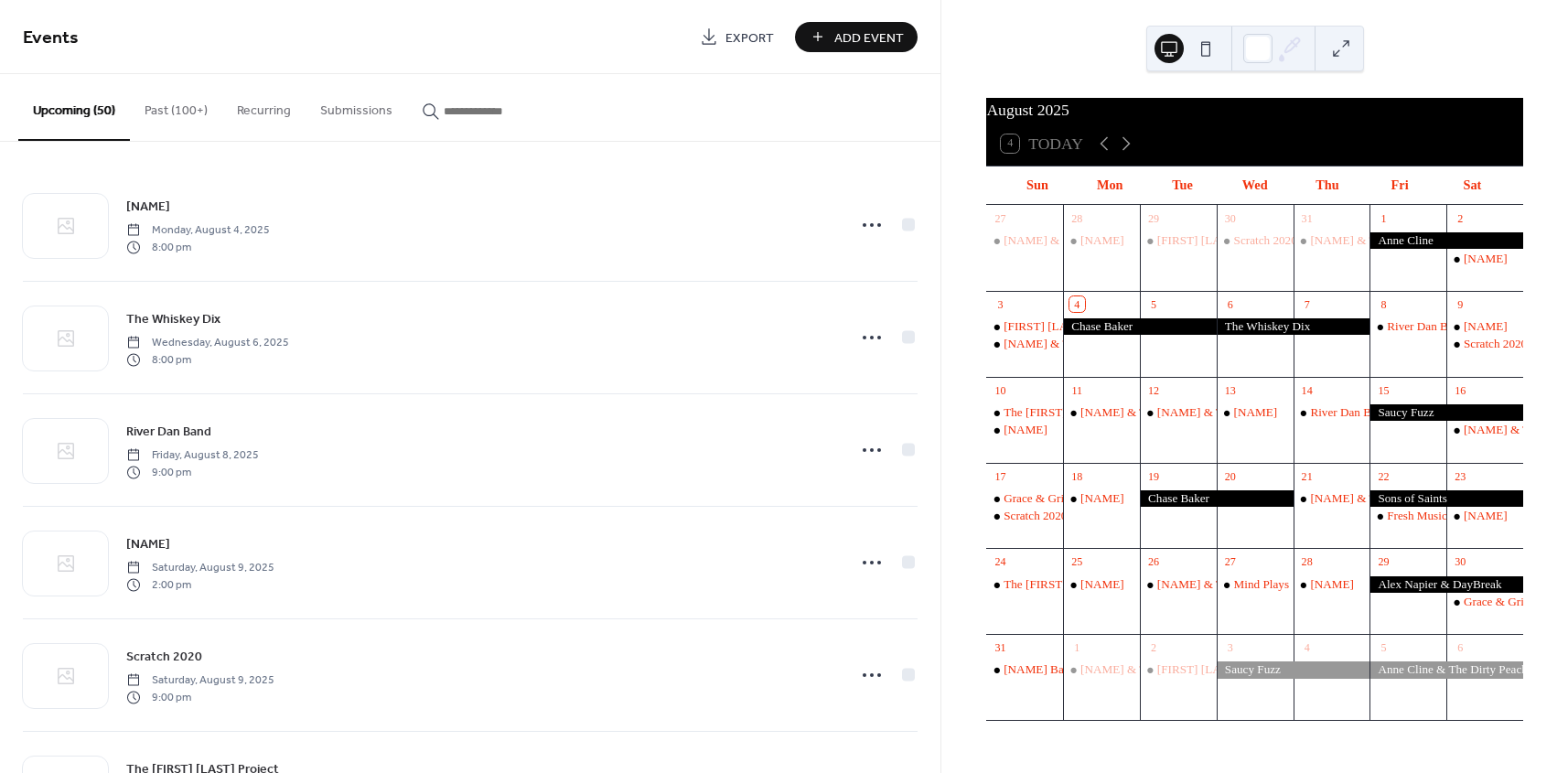 click on "Add Event" at bounding box center [856, 37] 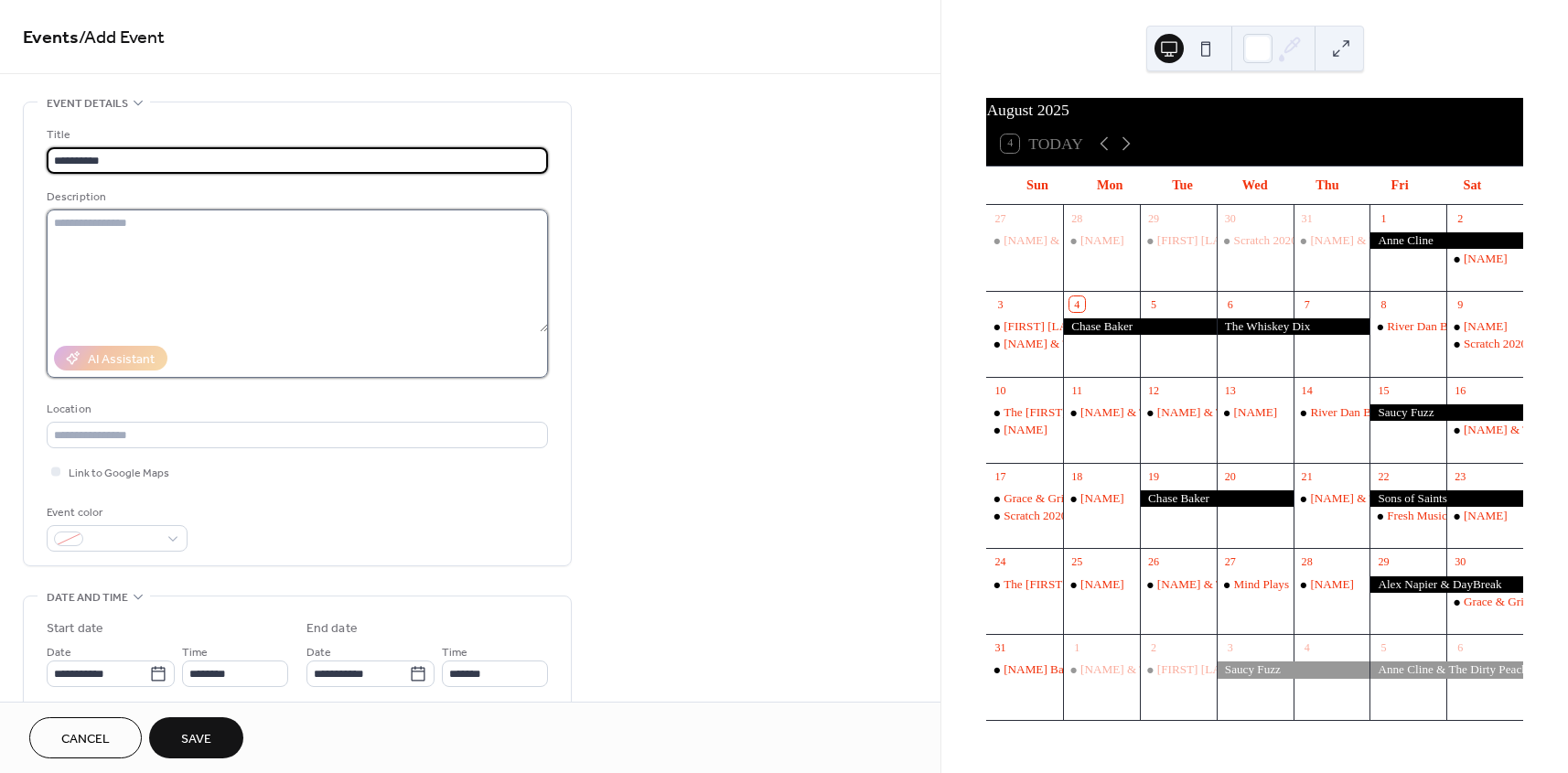 click at bounding box center (297, 271) 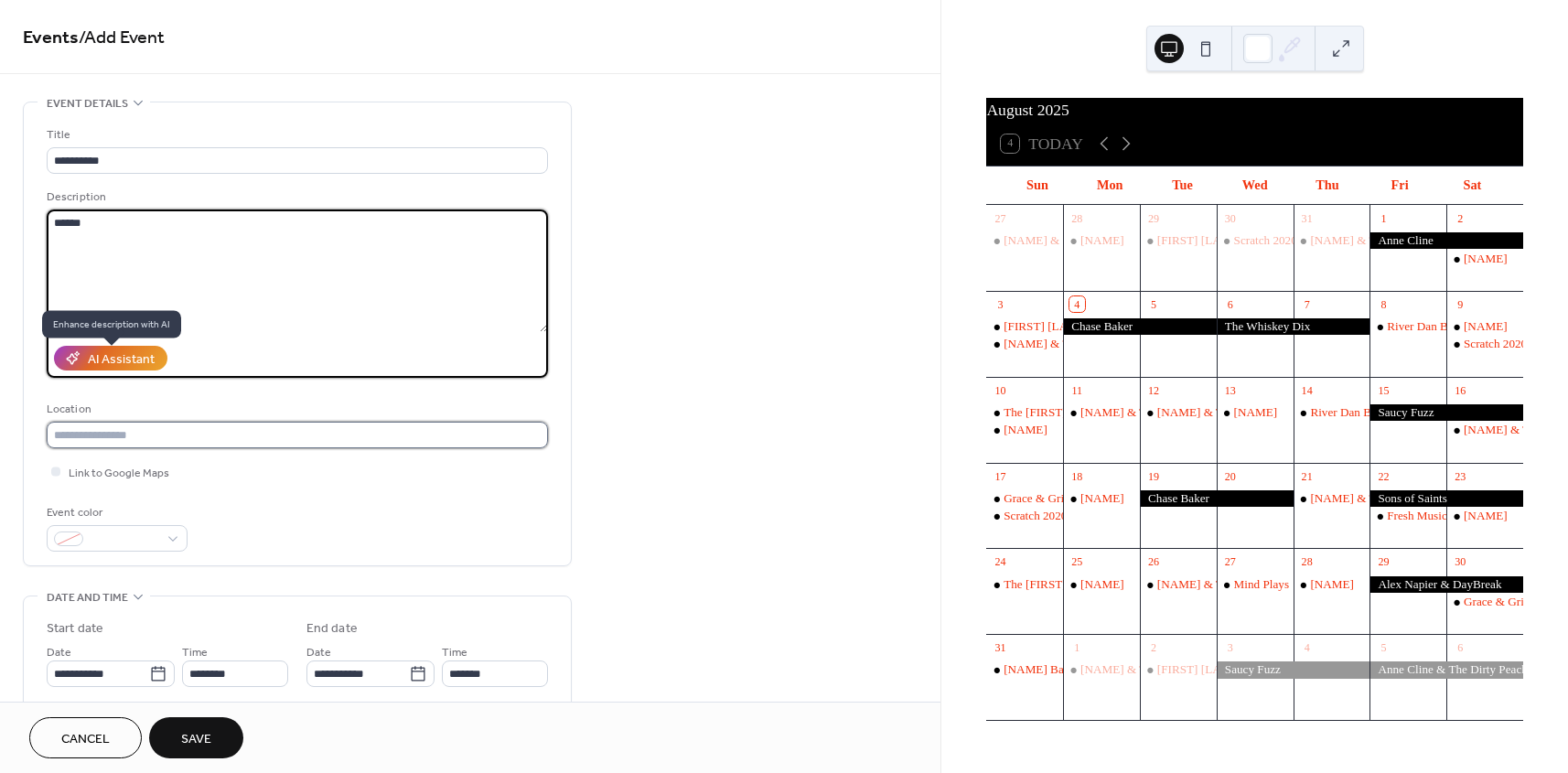 click at bounding box center (297, 435) 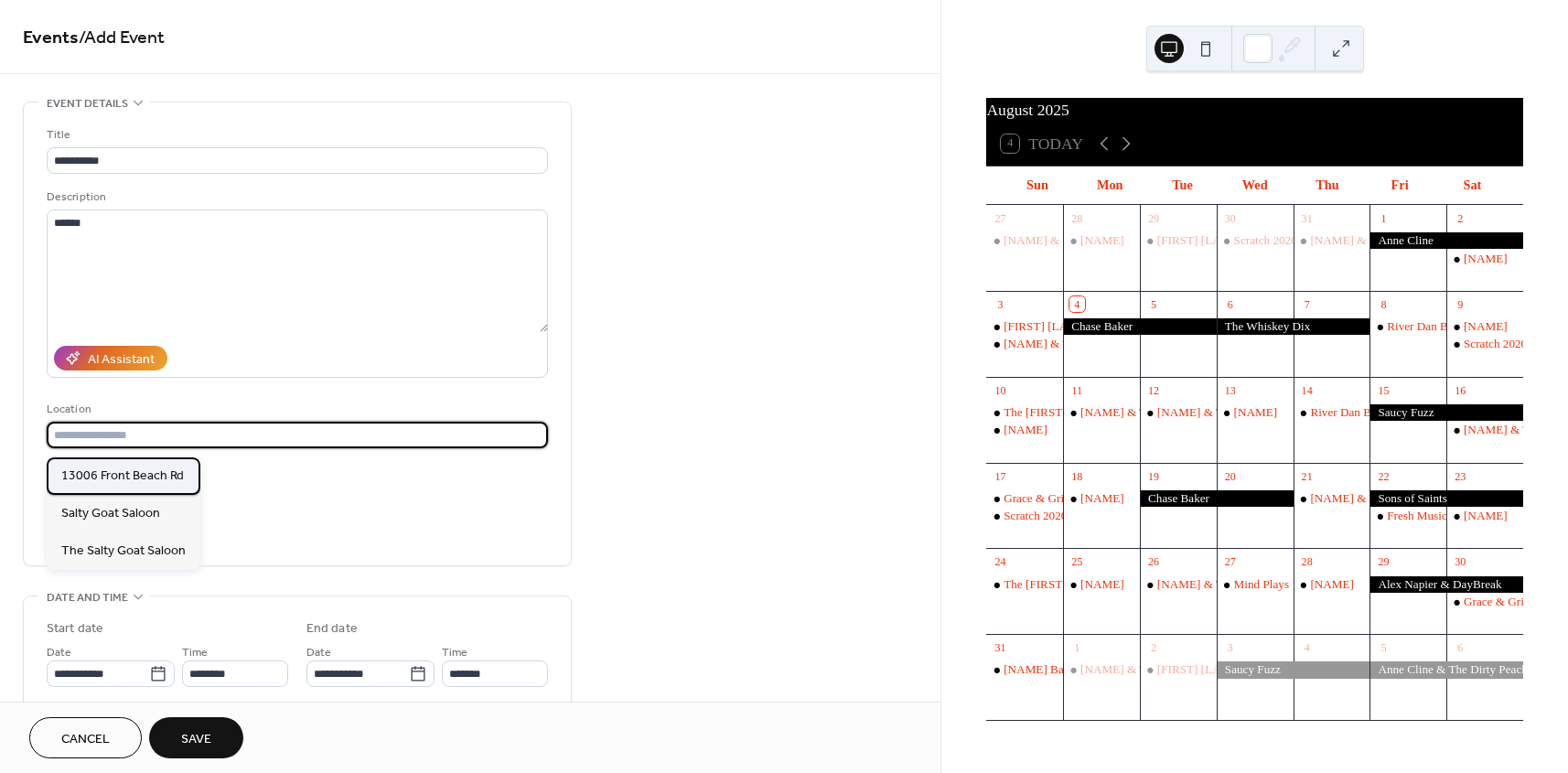 click on "13006 Front Beach Rd" at bounding box center [123, 476] 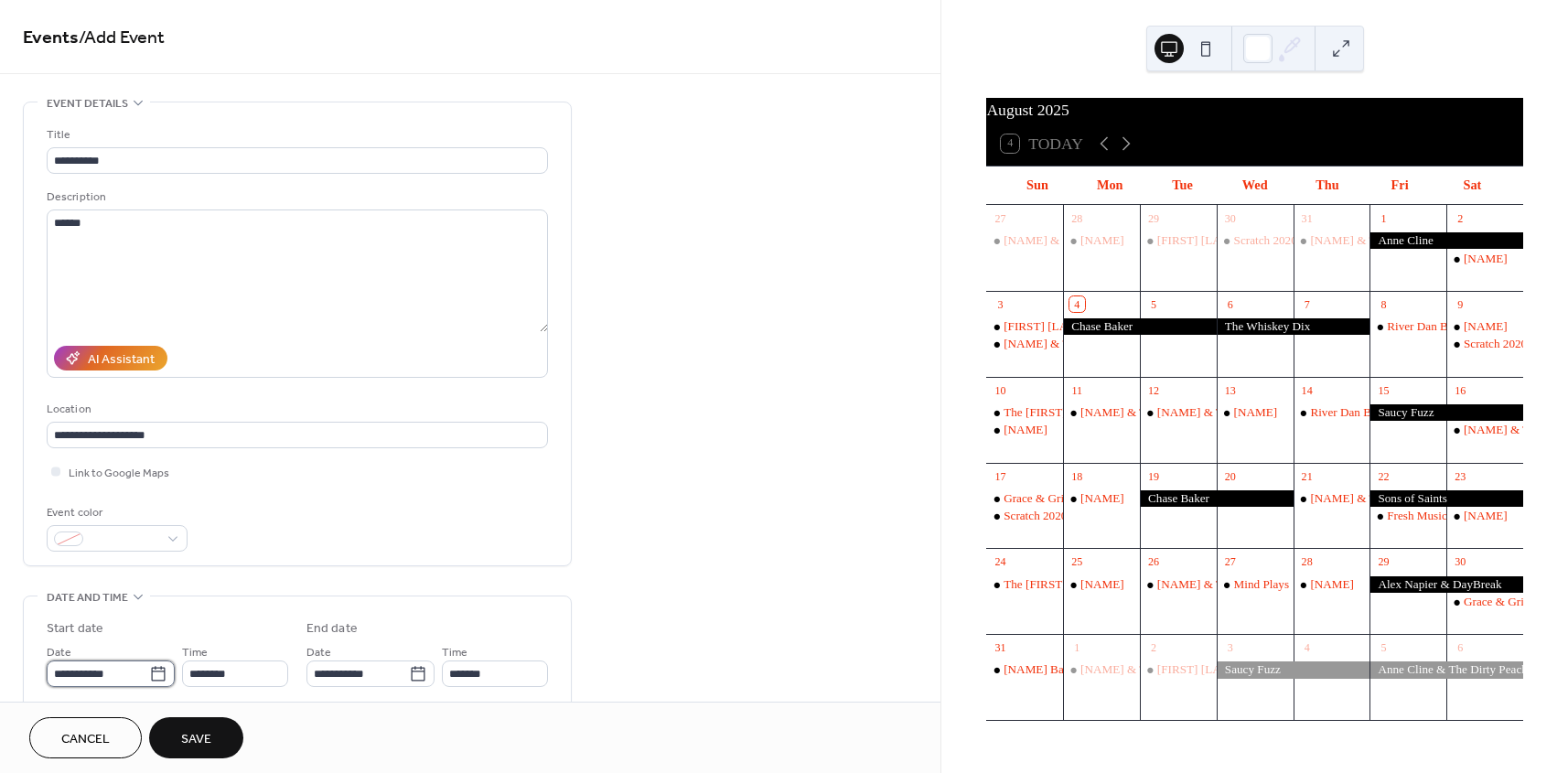 click on "**********" at bounding box center [98, 673] 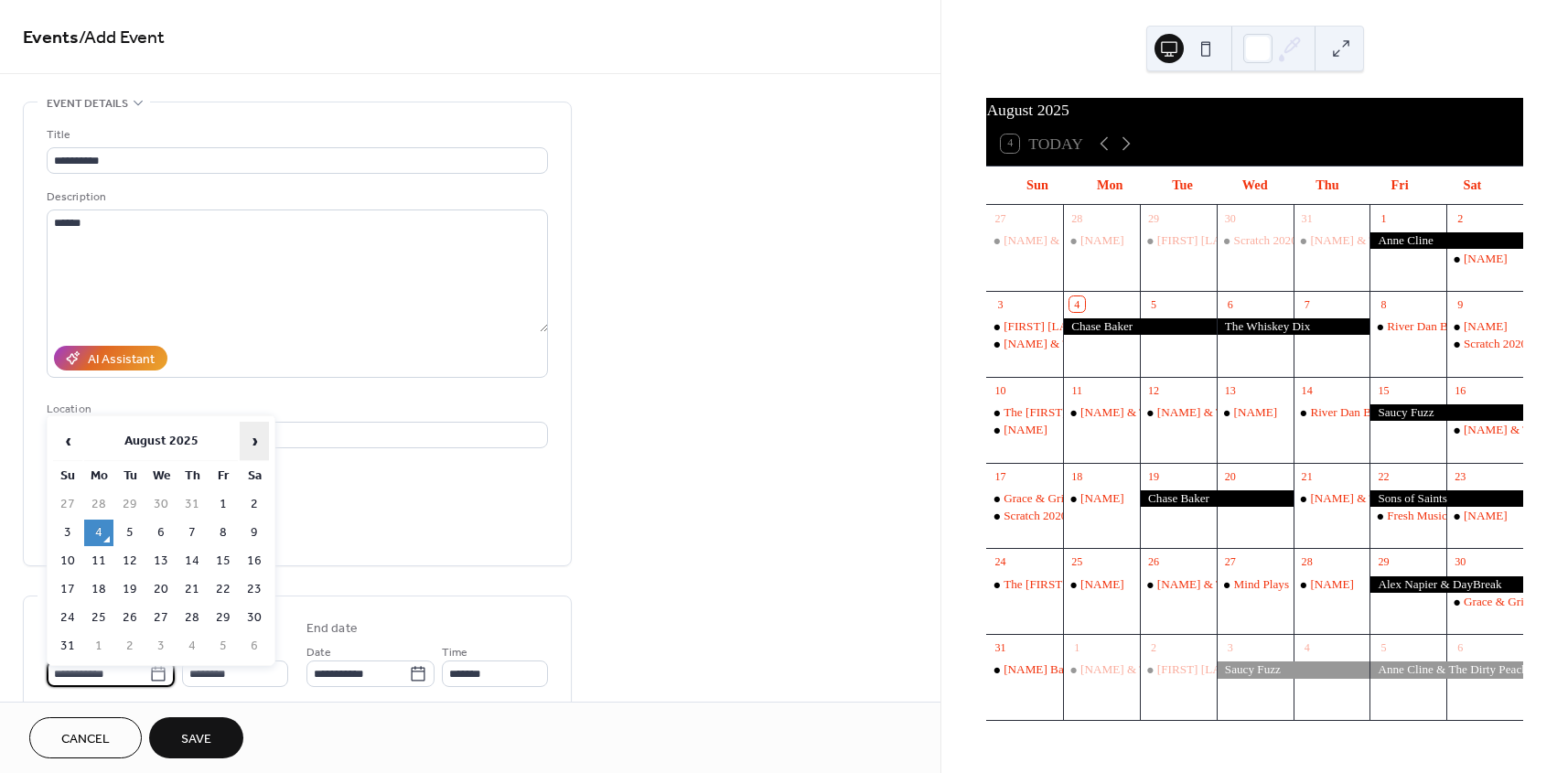 click on "›" at bounding box center (254, 441) 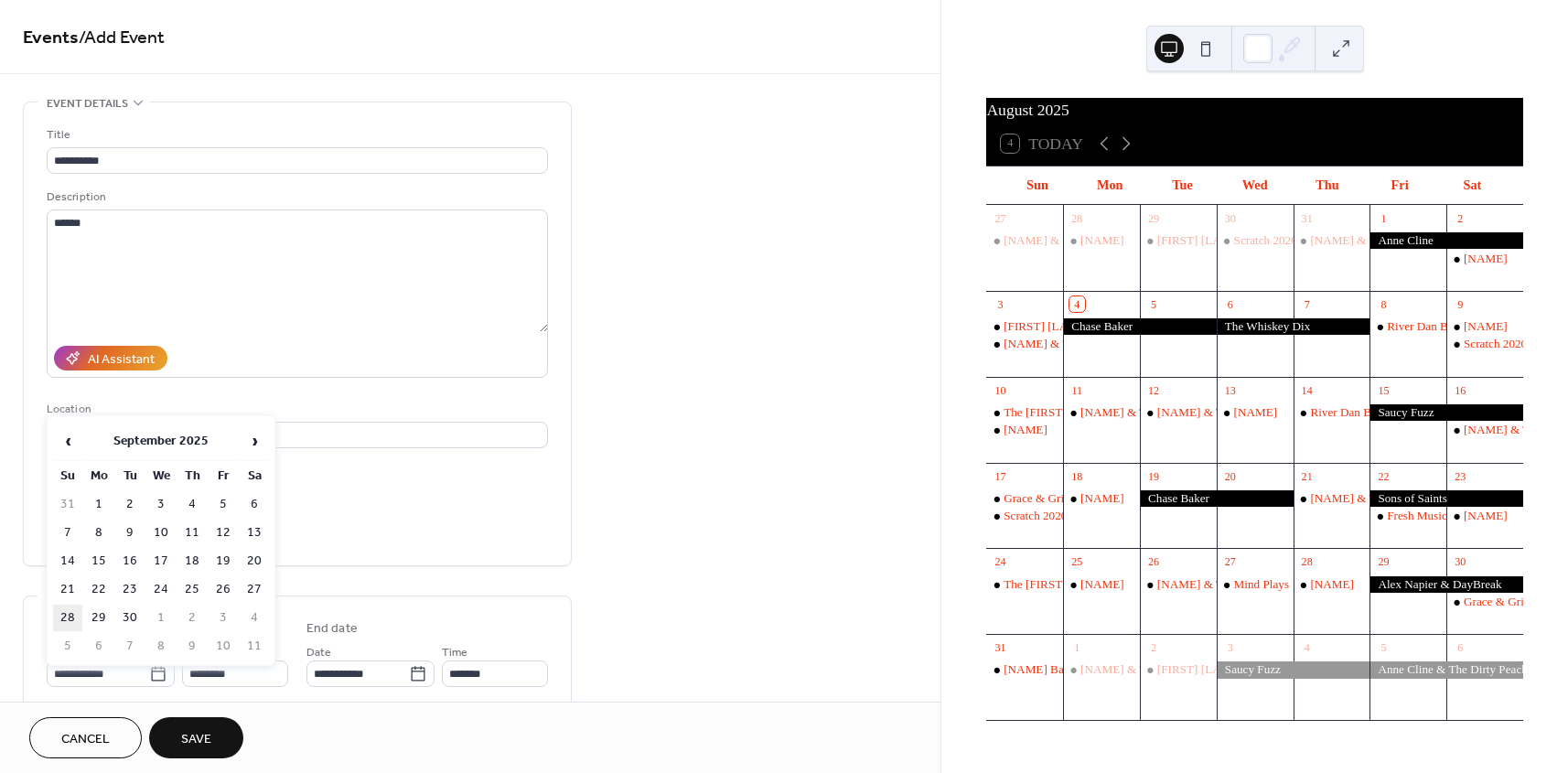 click on "28" at bounding box center (68, 617) 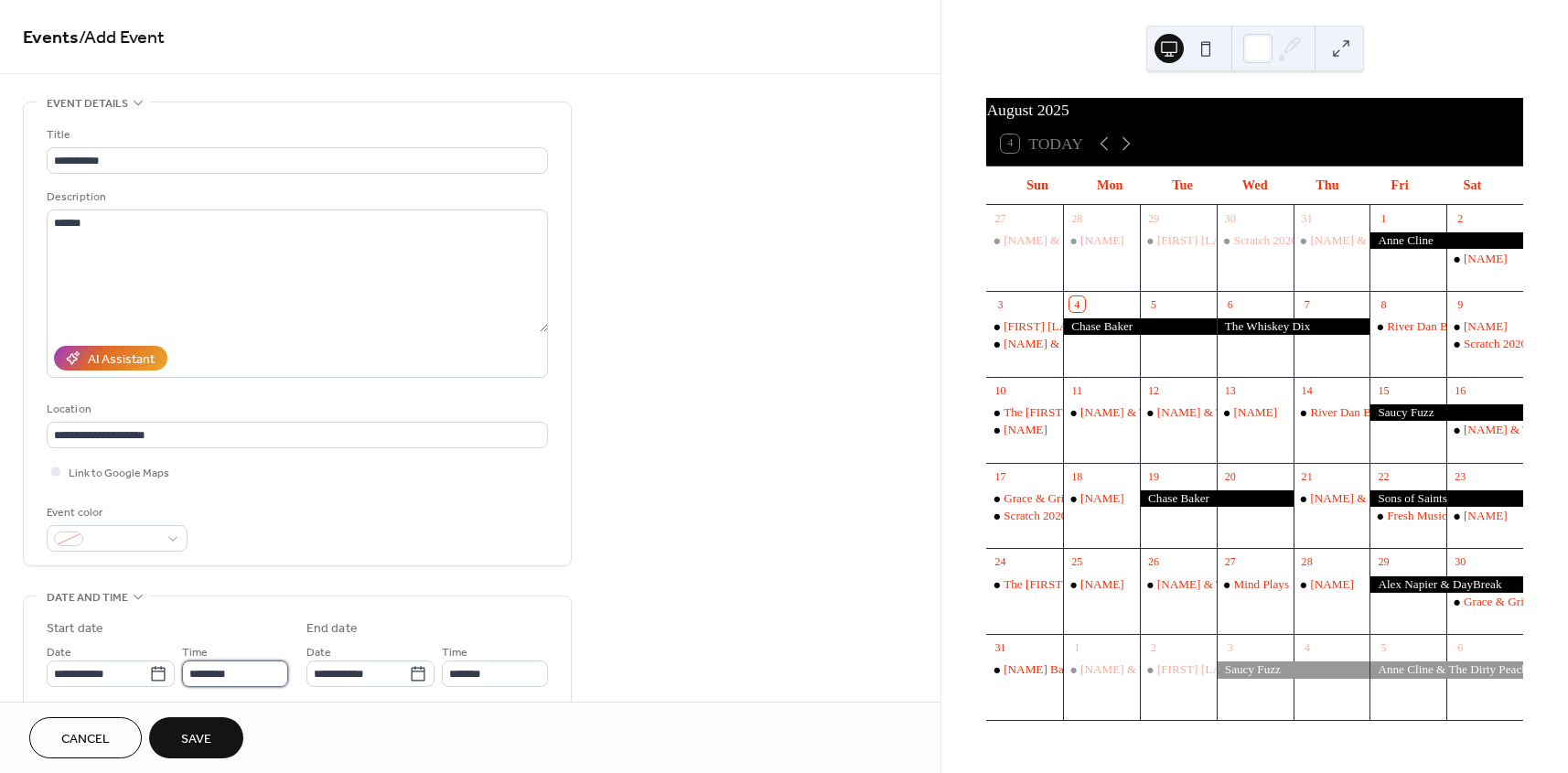 click on "********" at bounding box center [235, 673] 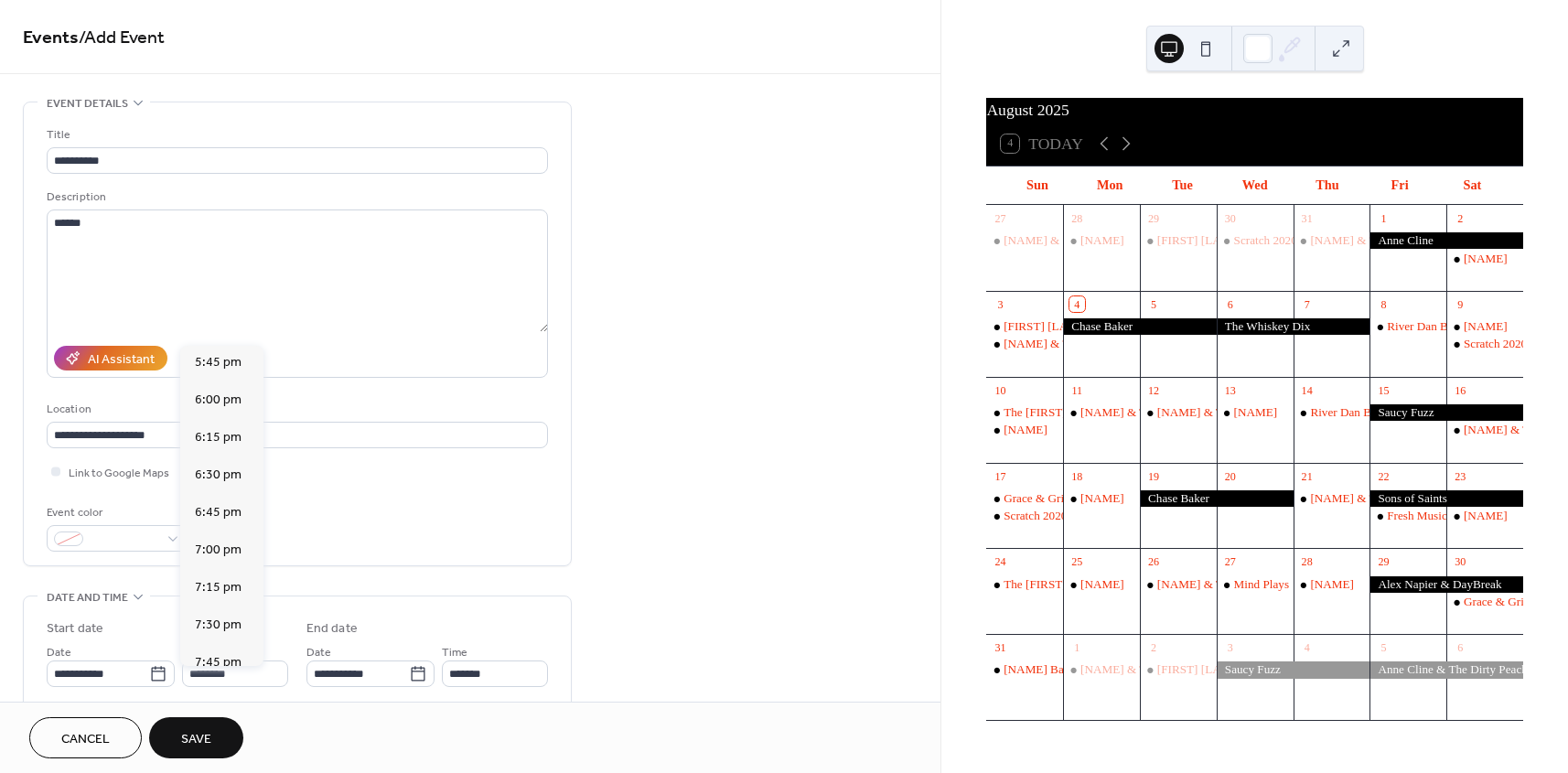 scroll, scrollTop: 2700, scrollLeft: 0, axis: vertical 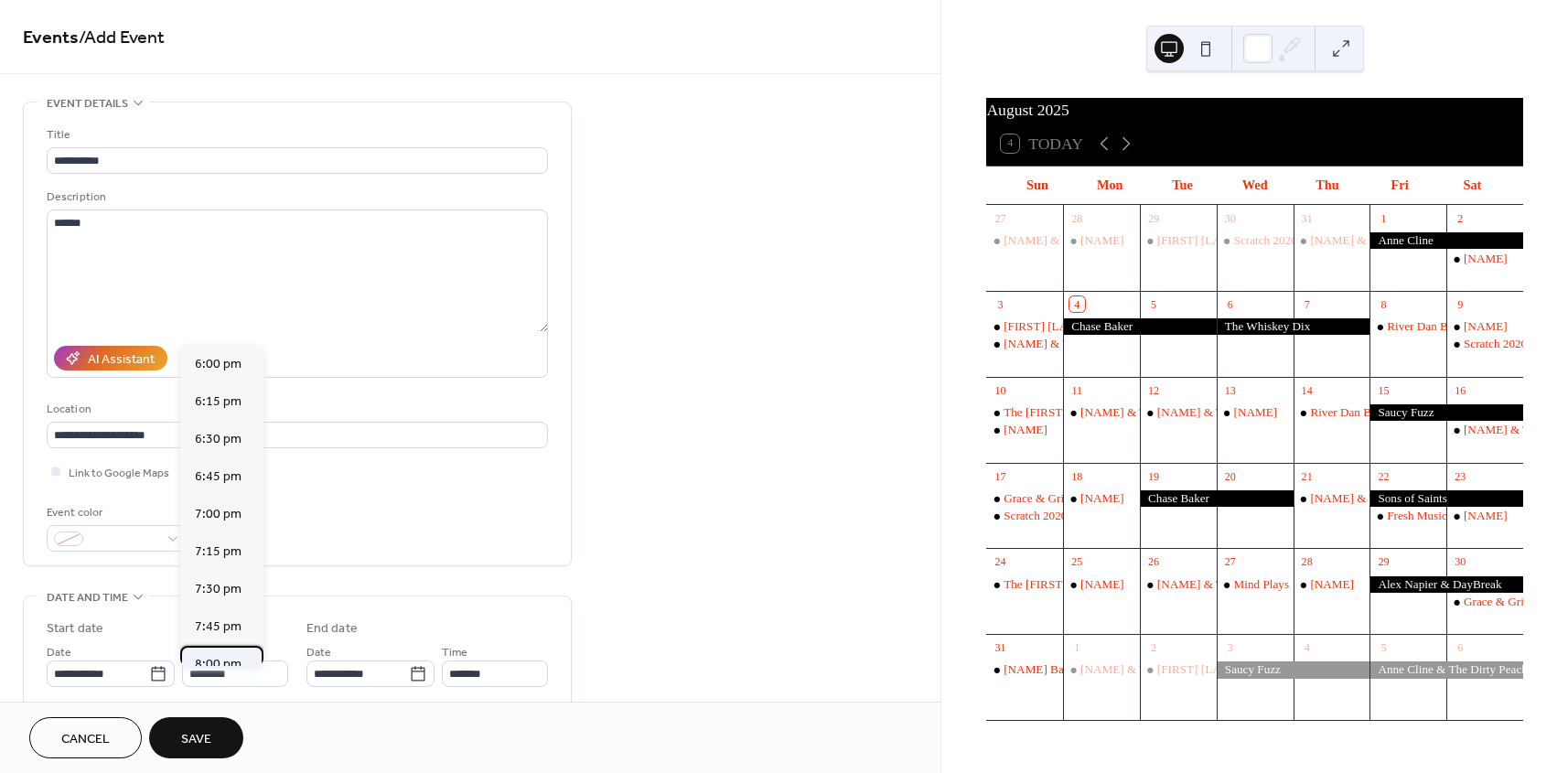 click on "8:00 pm" at bounding box center [218, 664] 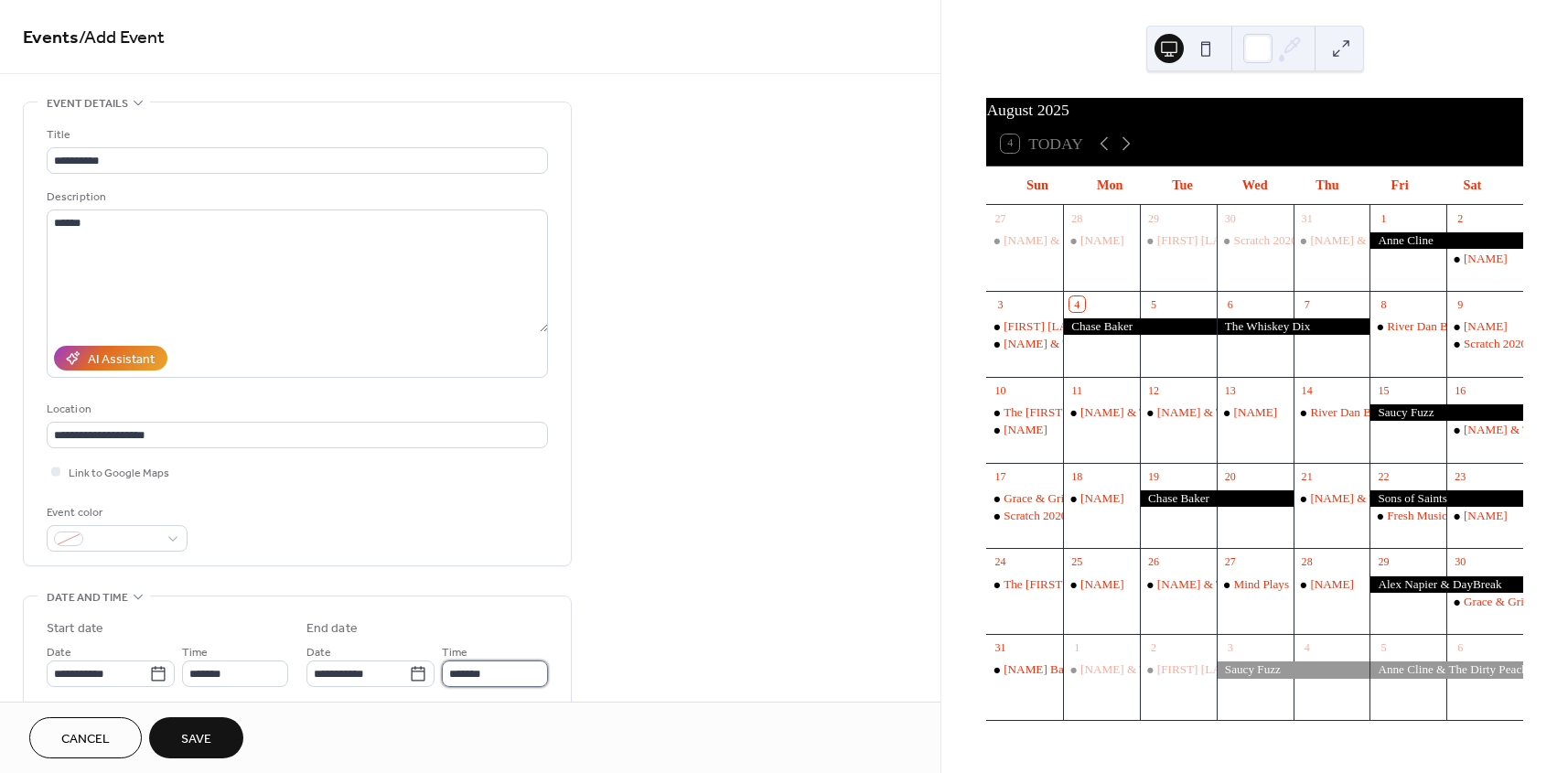 click on "*******" at bounding box center [495, 673] 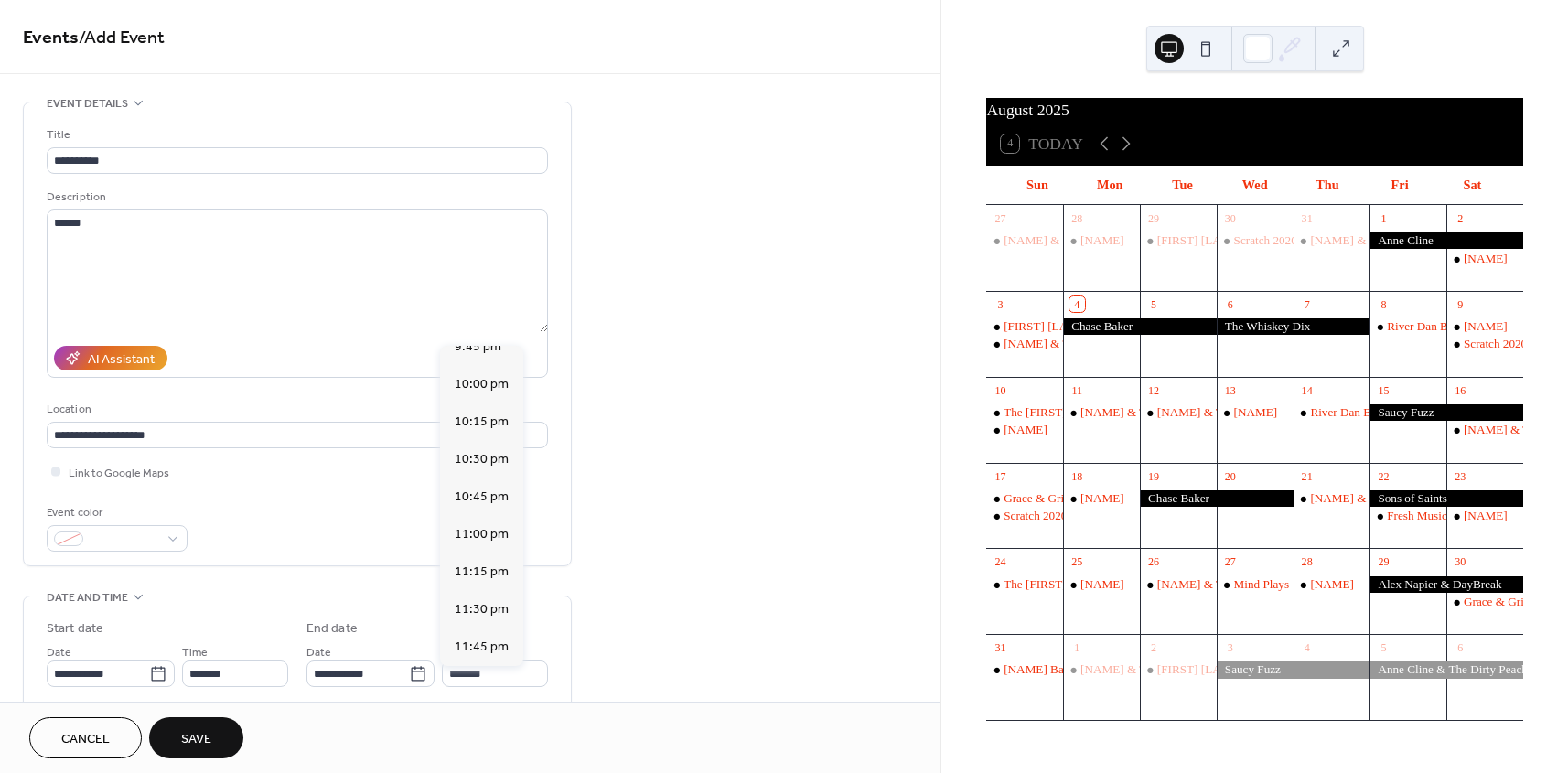 scroll, scrollTop: 252, scrollLeft: 0, axis: vertical 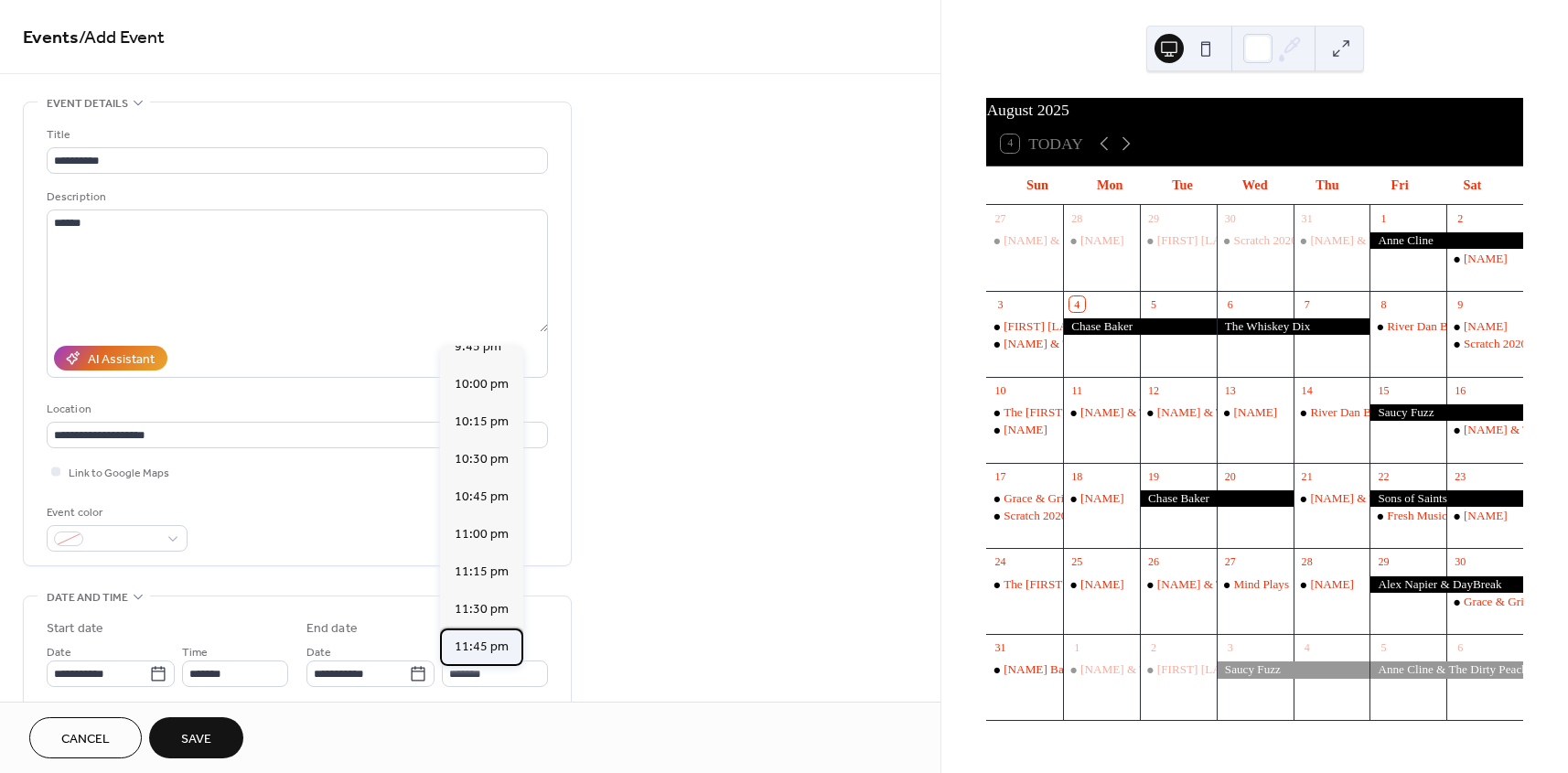 click on "11:45 pm" at bounding box center (481, 647) 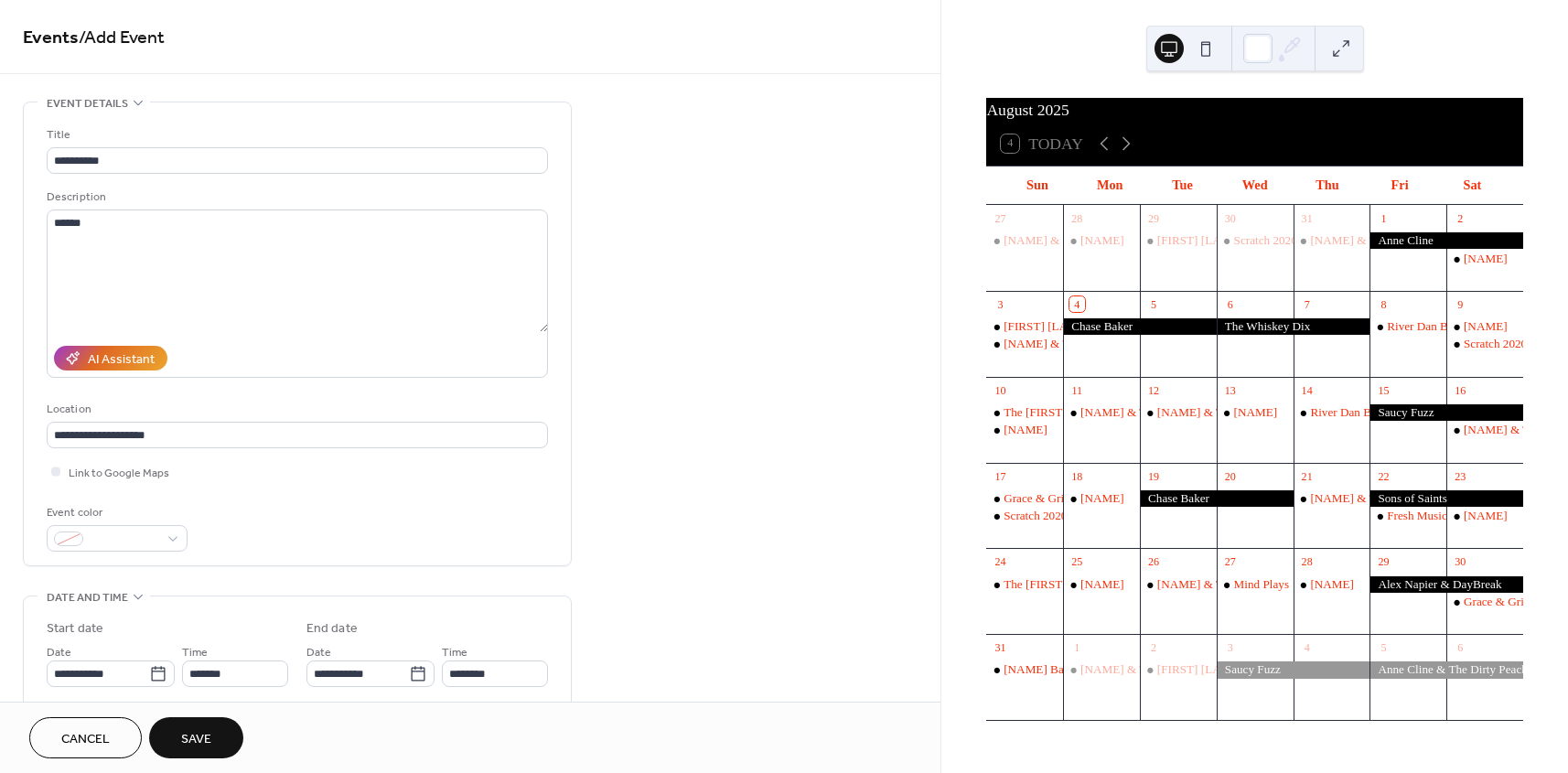 click on "Save" at bounding box center (196, 737) 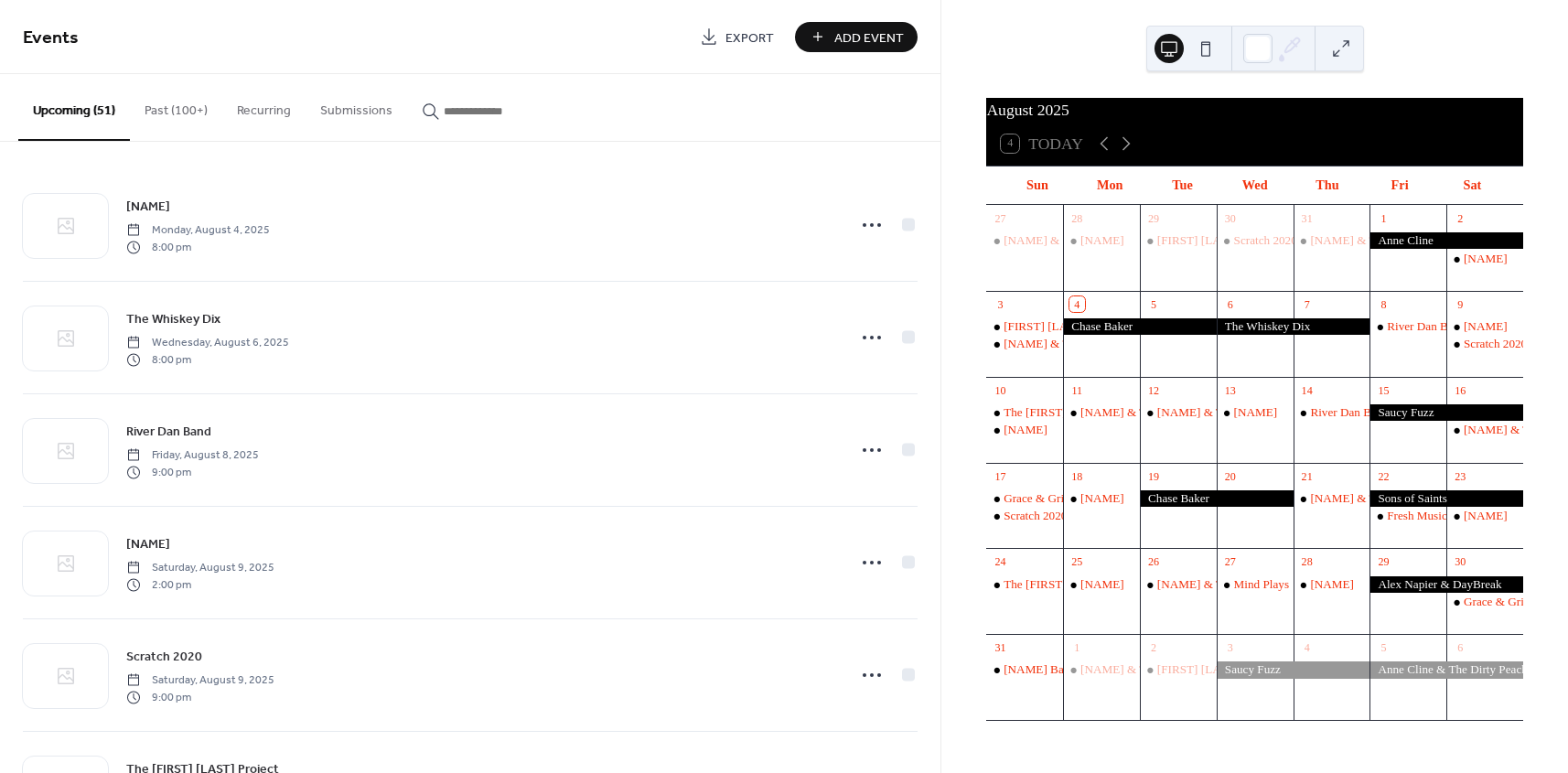 click on "Add Event" at bounding box center (869, 38) 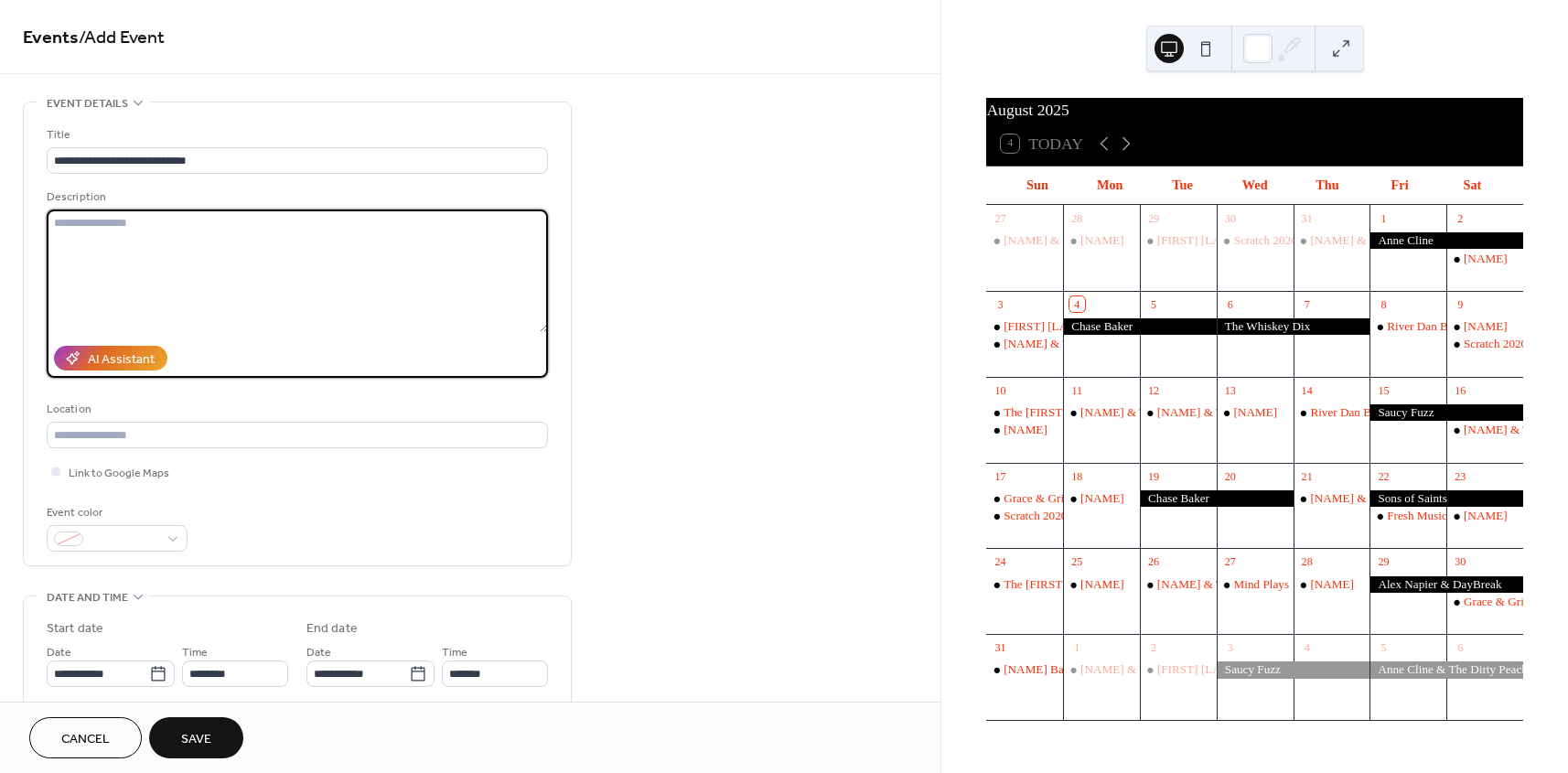 click at bounding box center [297, 271] 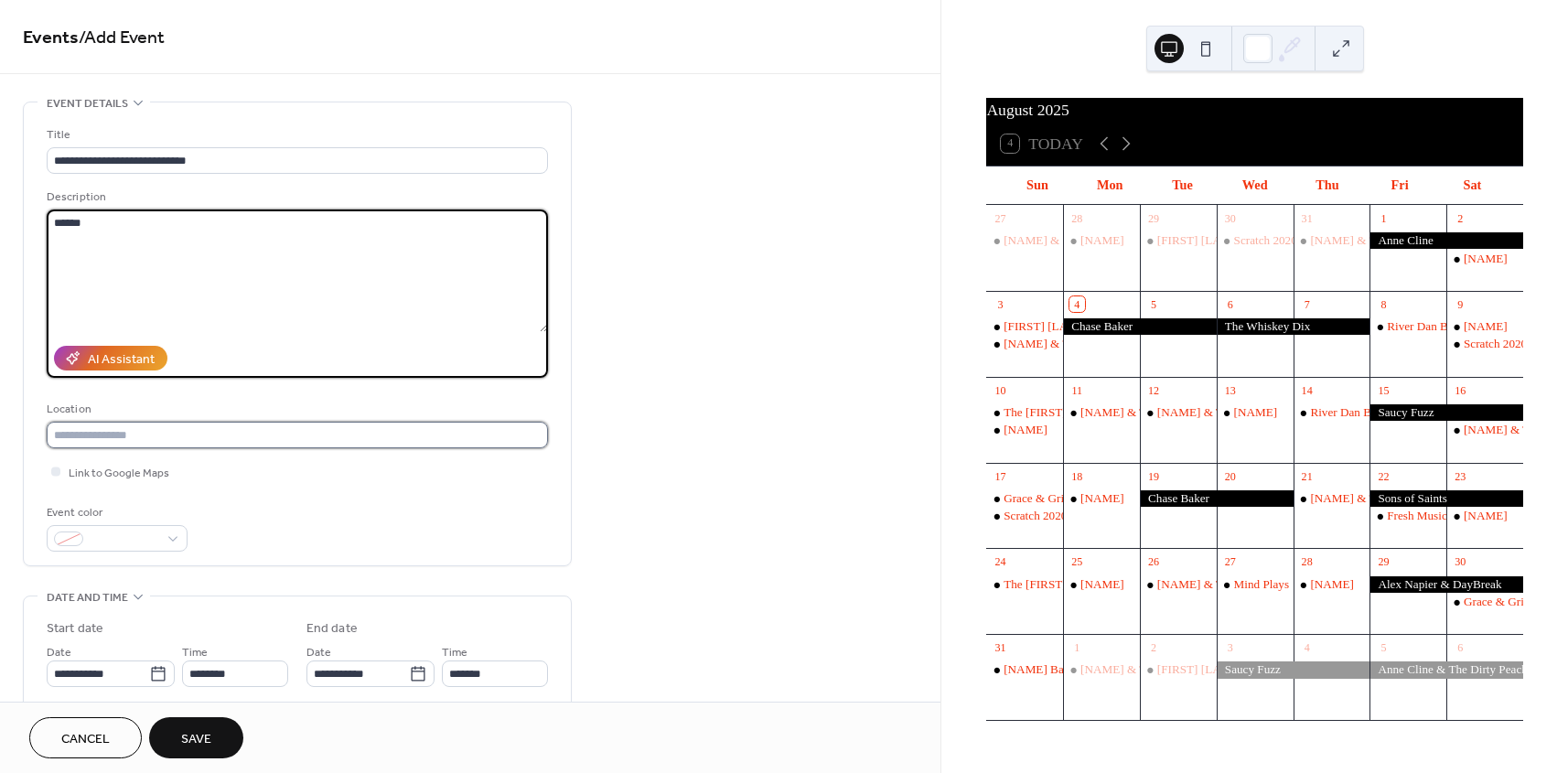 click at bounding box center (297, 435) 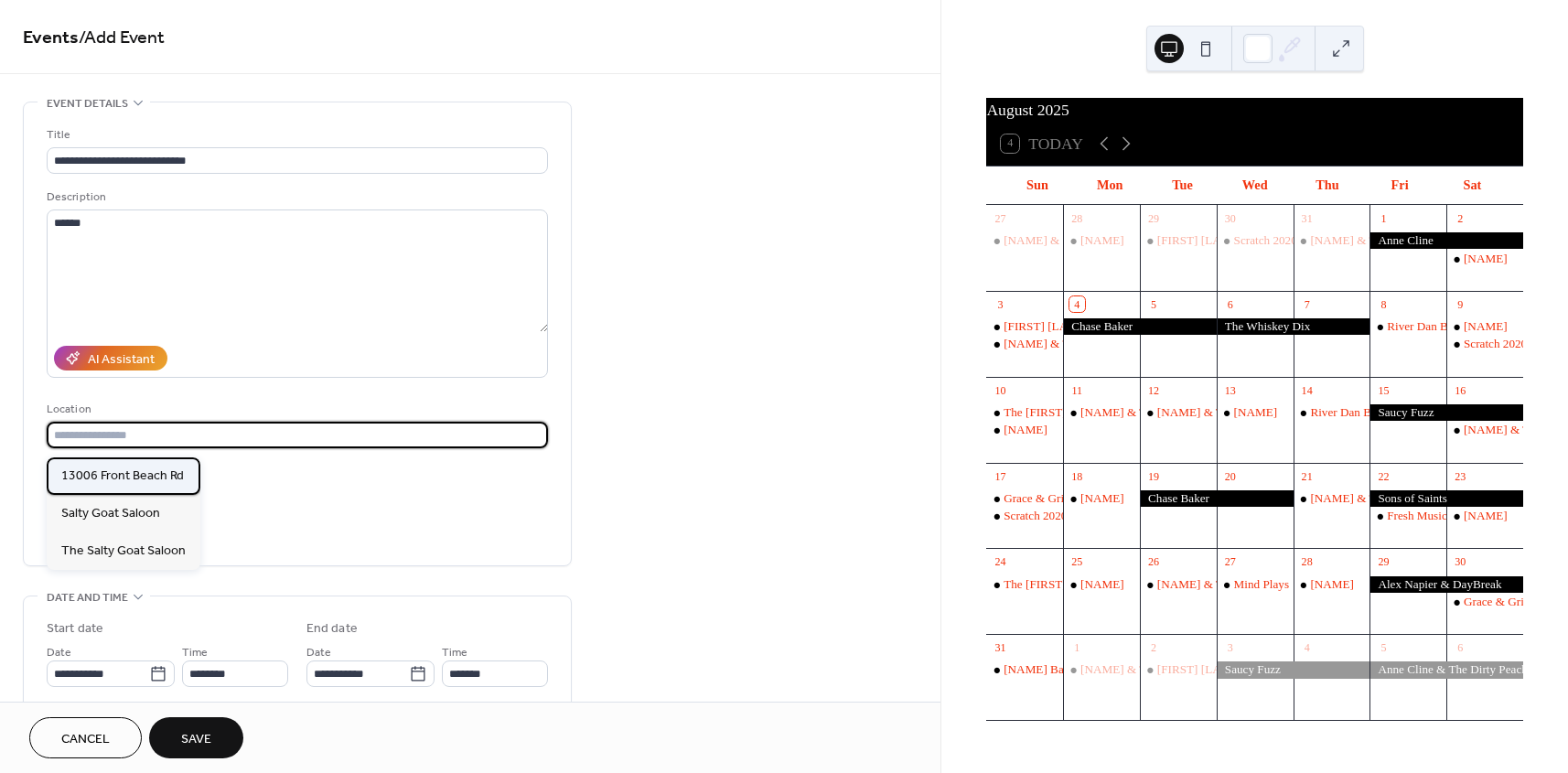 click on "13006 Front Beach Rd" at bounding box center [123, 476] 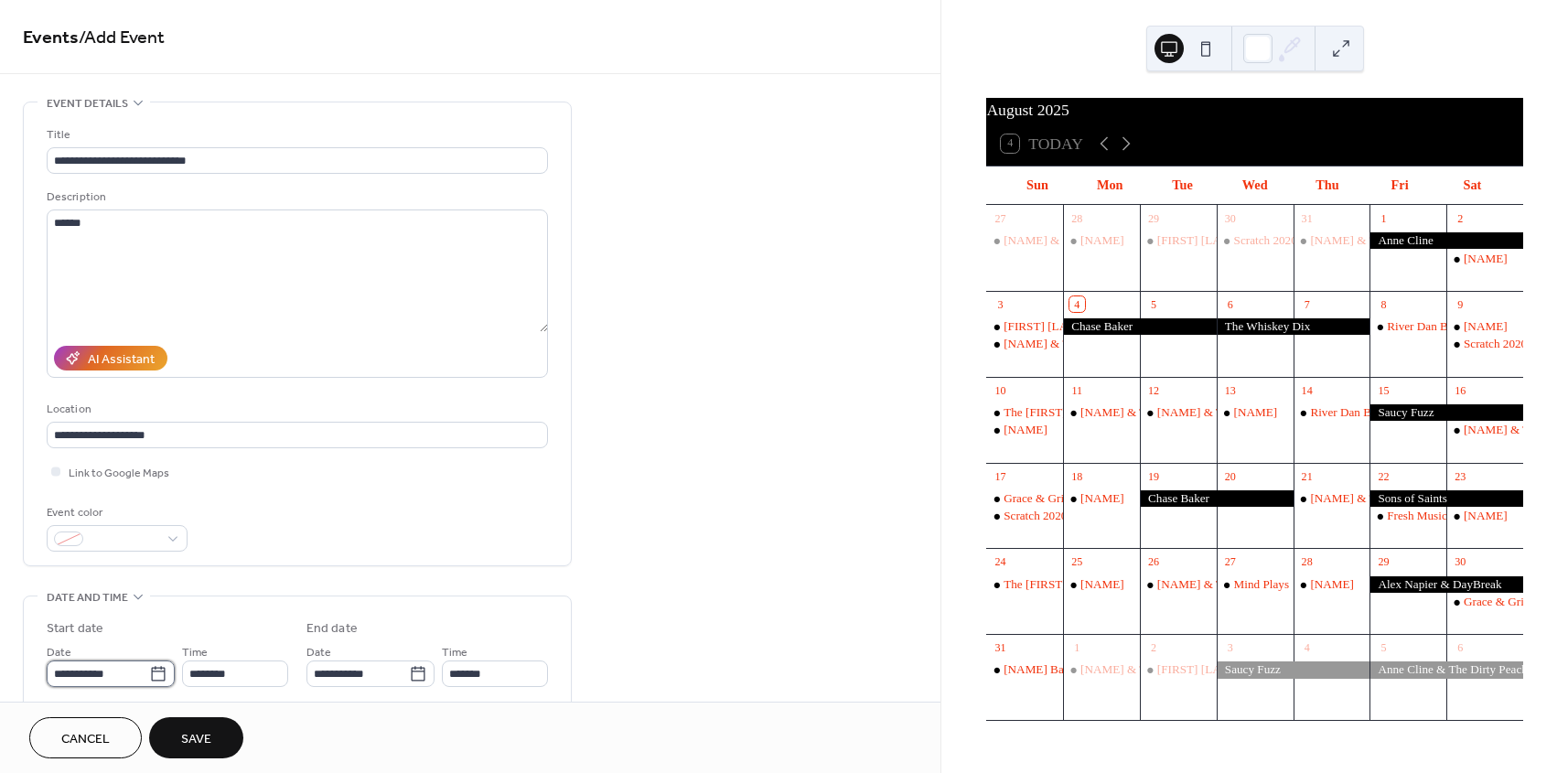 click on "**********" at bounding box center [98, 673] 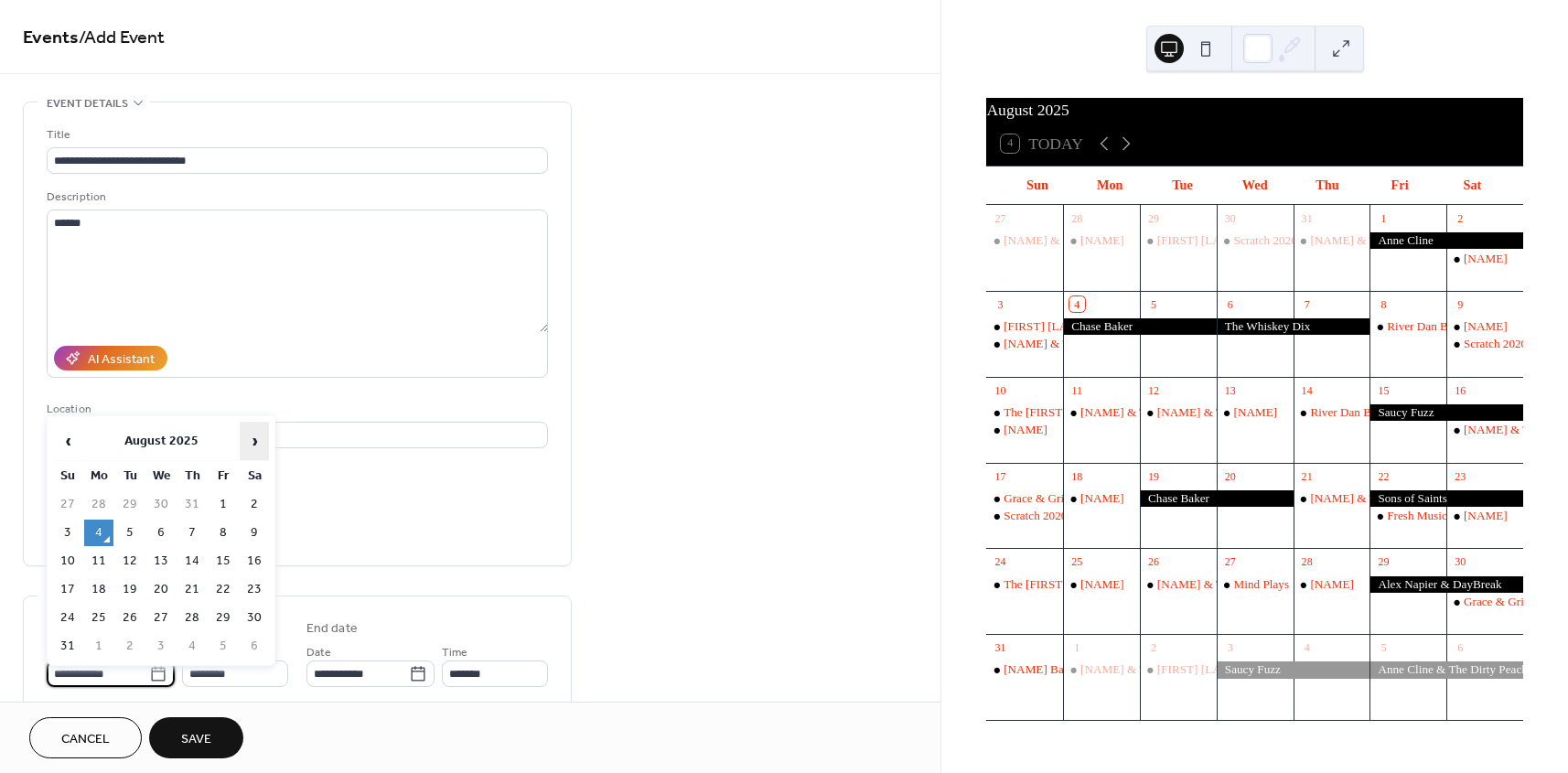 click on "›" at bounding box center (254, 441) 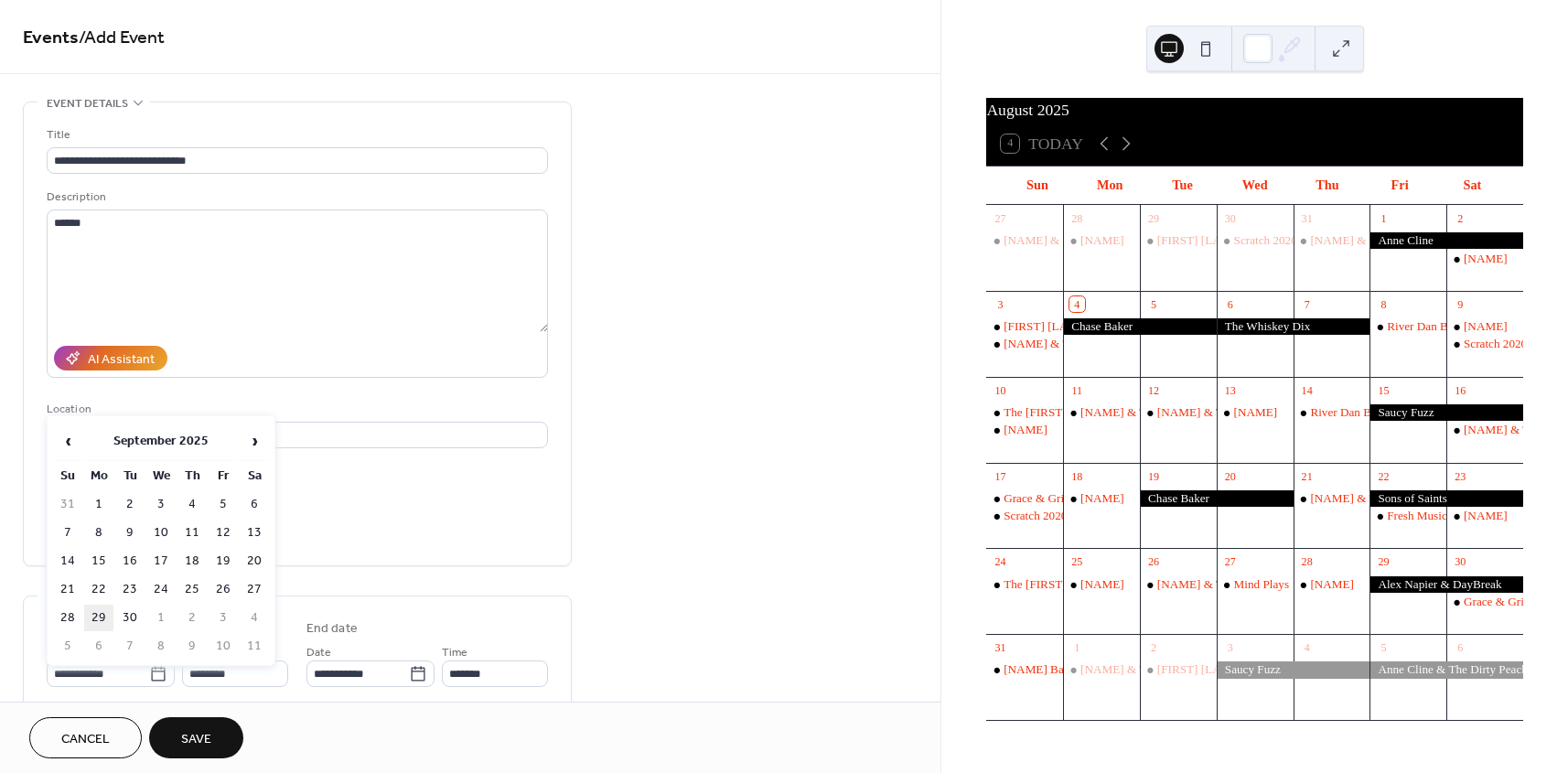 click on "29" at bounding box center (99, 617) 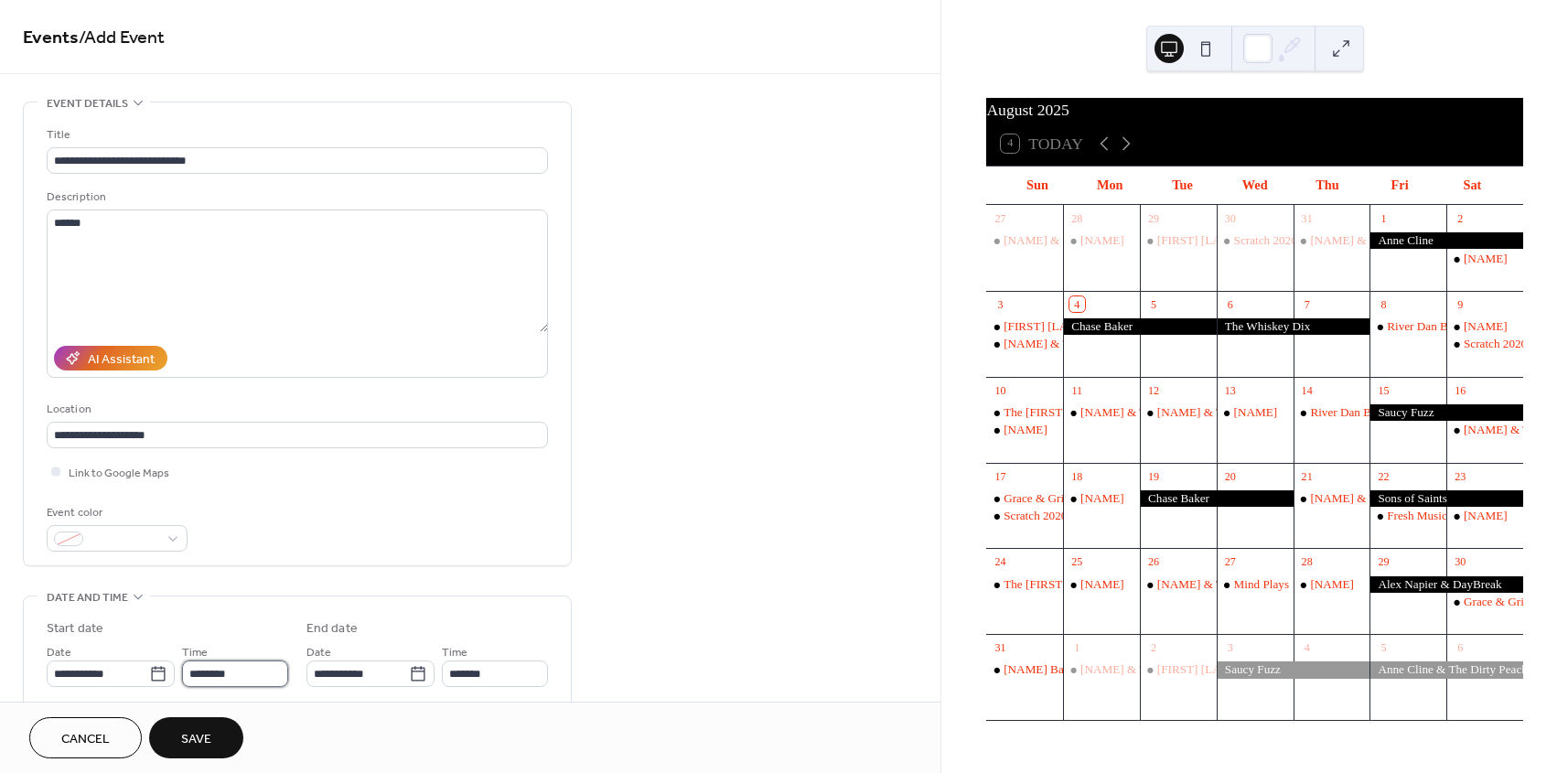 click on "********" at bounding box center [235, 673] 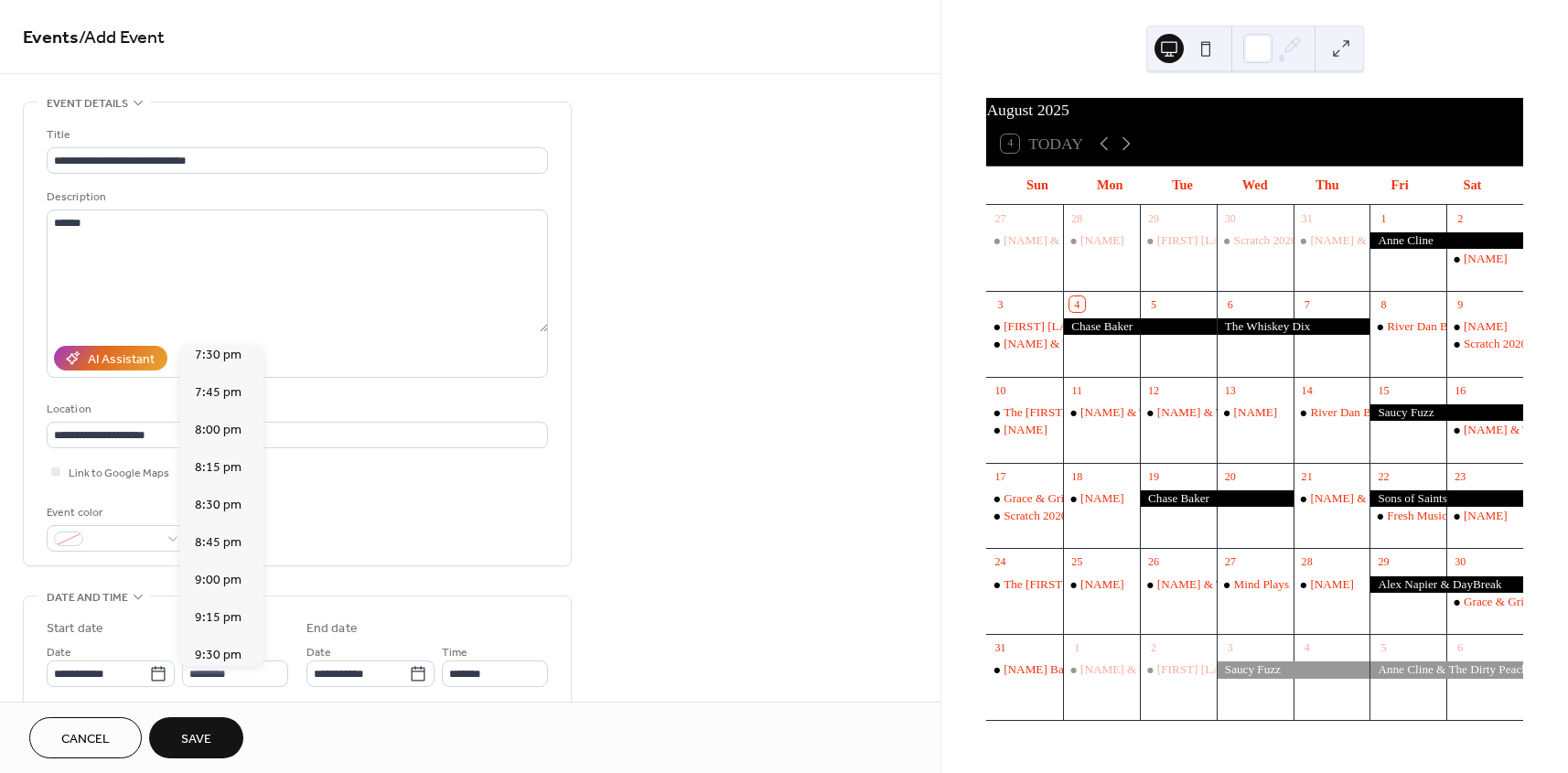 scroll, scrollTop: 2958, scrollLeft: 0, axis: vertical 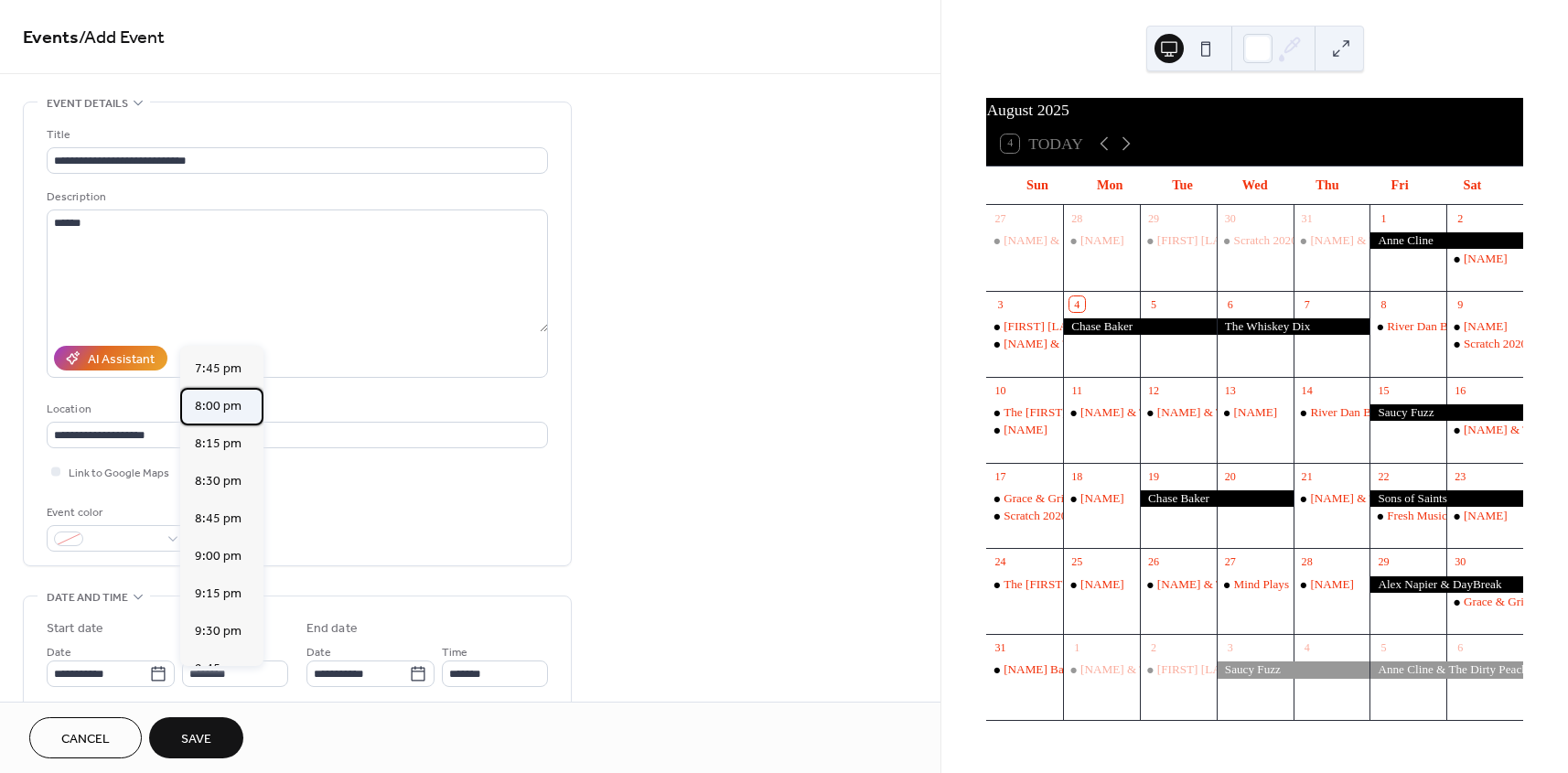 click on "8:00 pm" at bounding box center [218, 406] 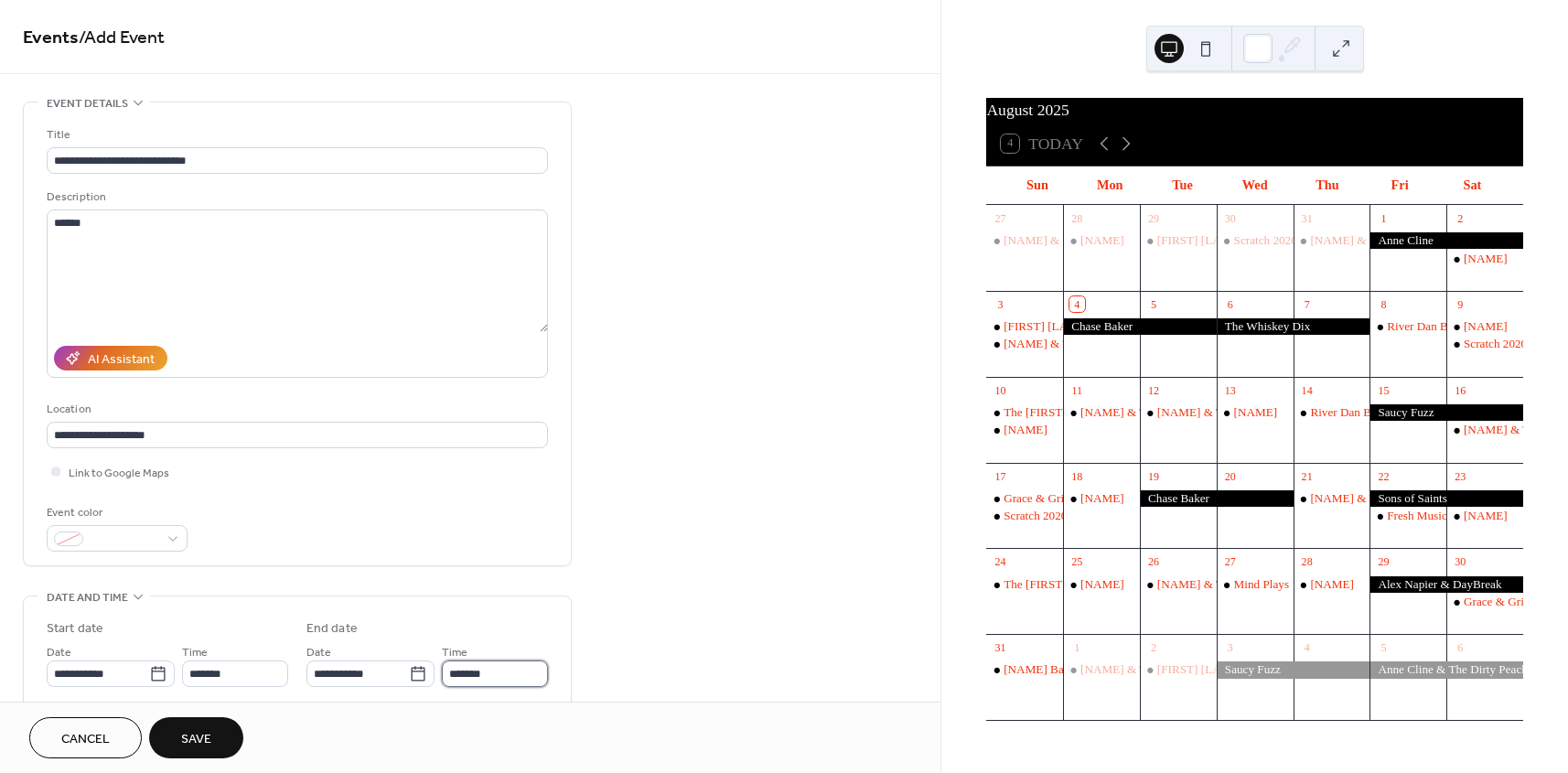 click on "*******" at bounding box center [495, 673] 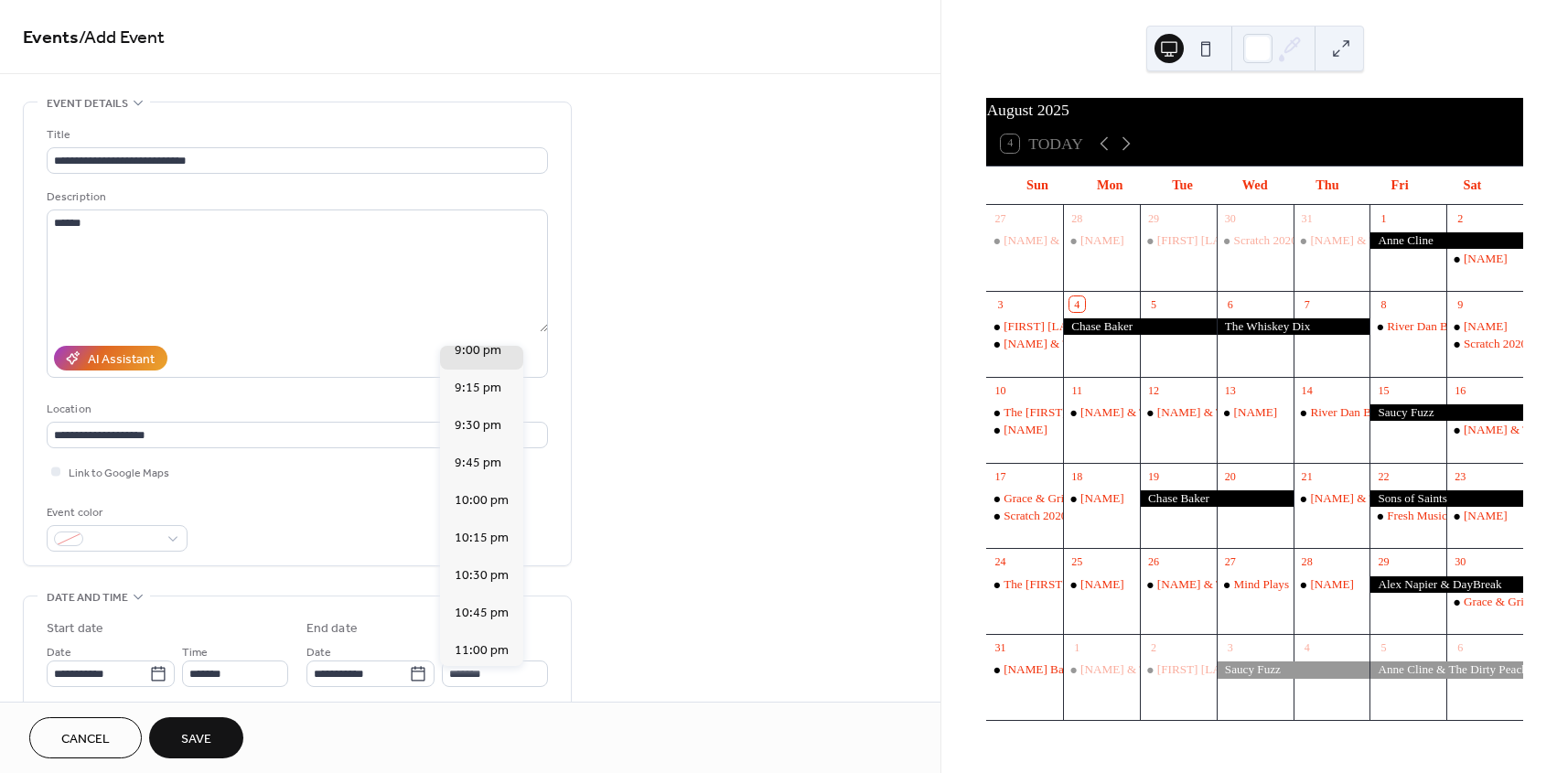 scroll, scrollTop: 252, scrollLeft: 0, axis: vertical 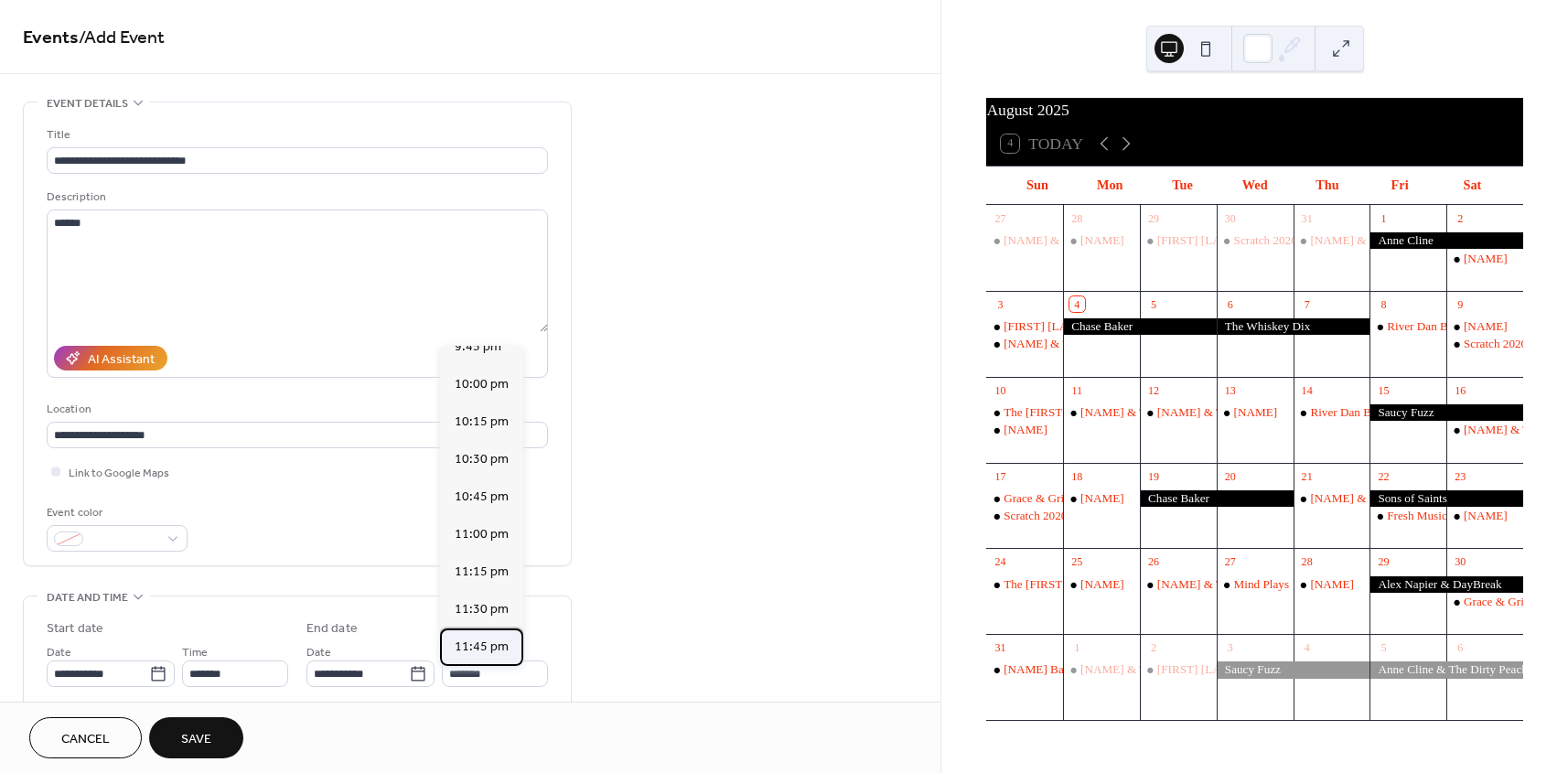 click on "11:45 pm" at bounding box center (481, 647) 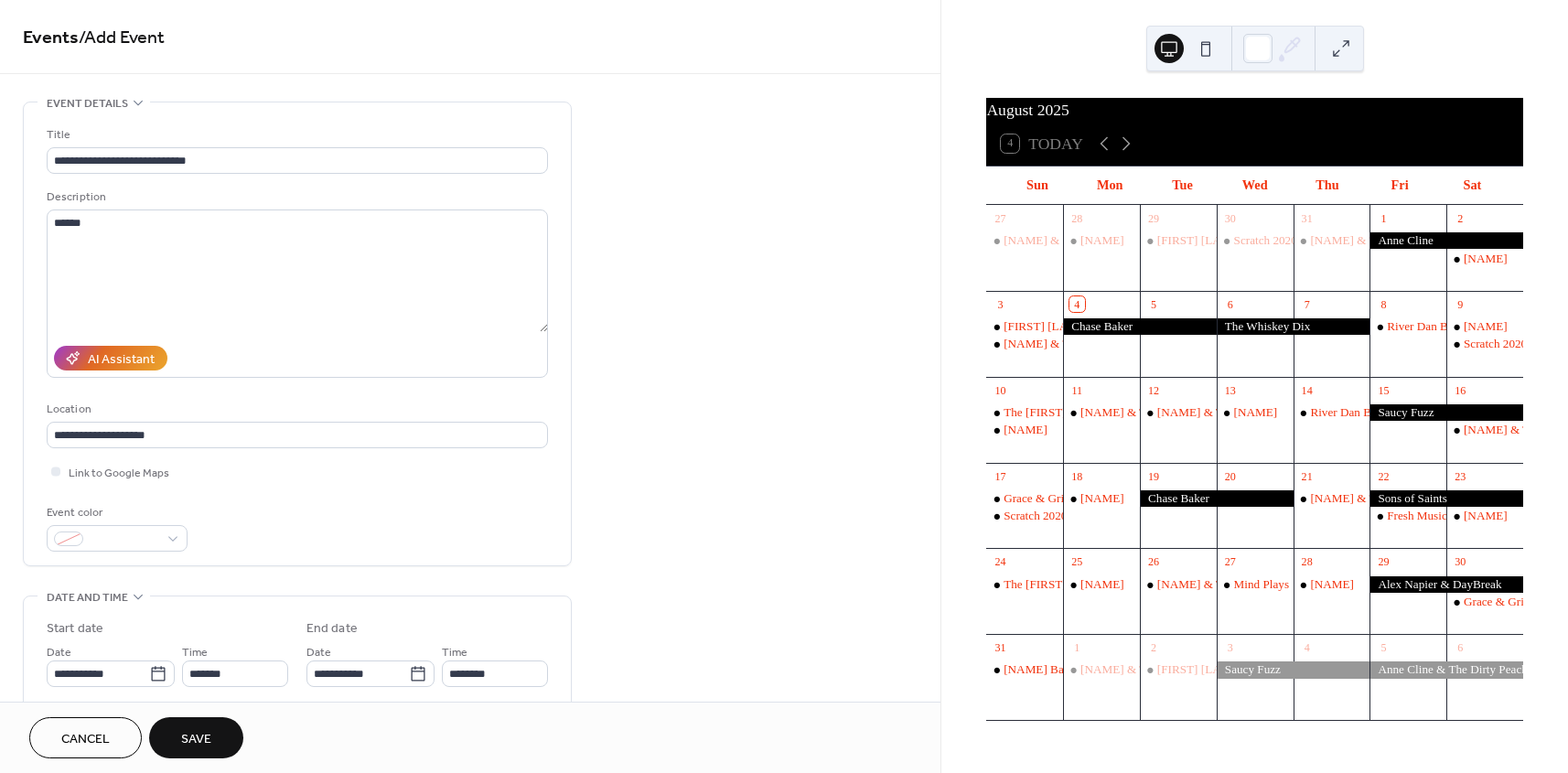 click on "Save" at bounding box center (196, 737) 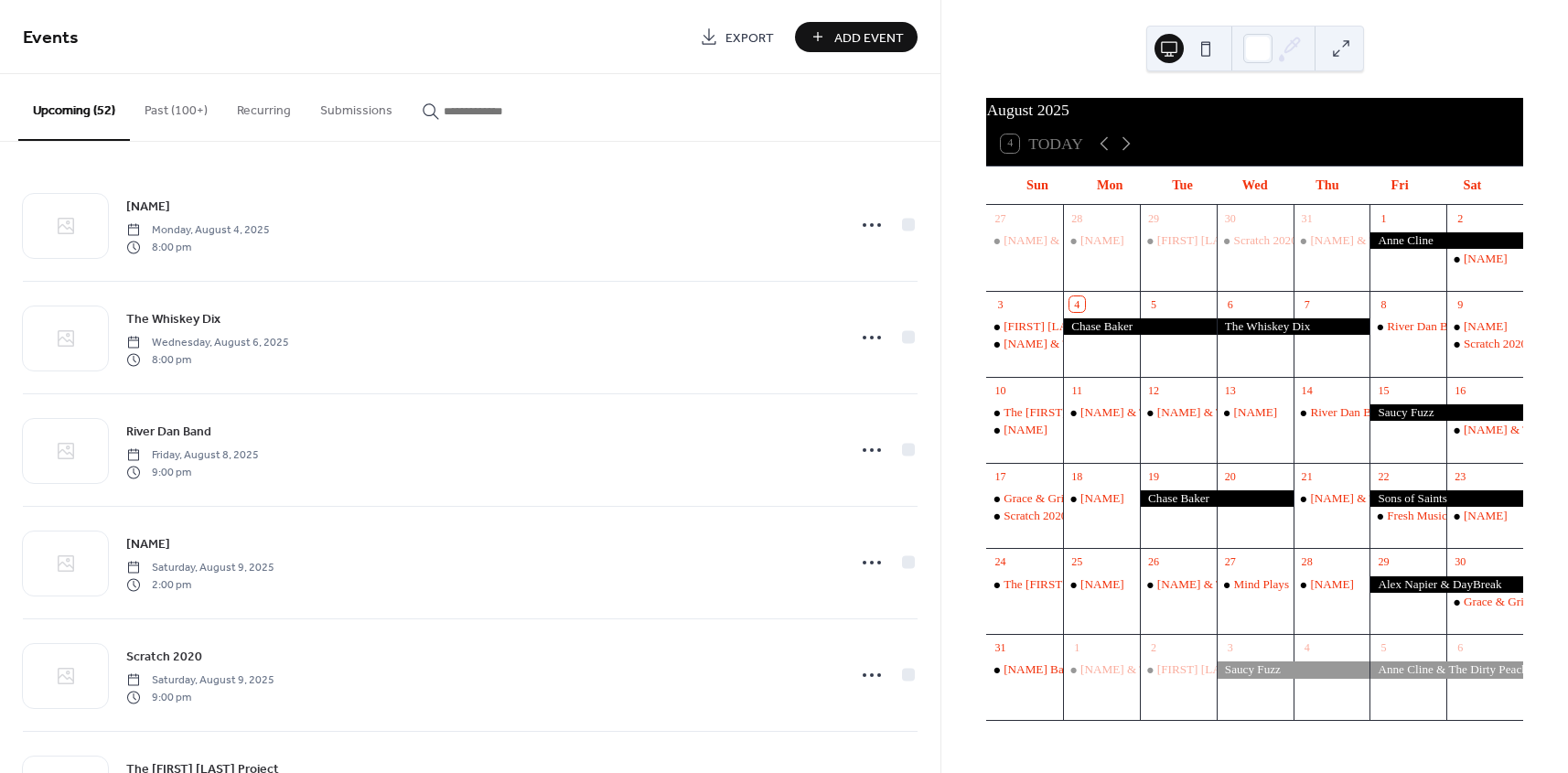 click on "Add Event" at bounding box center (869, 38) 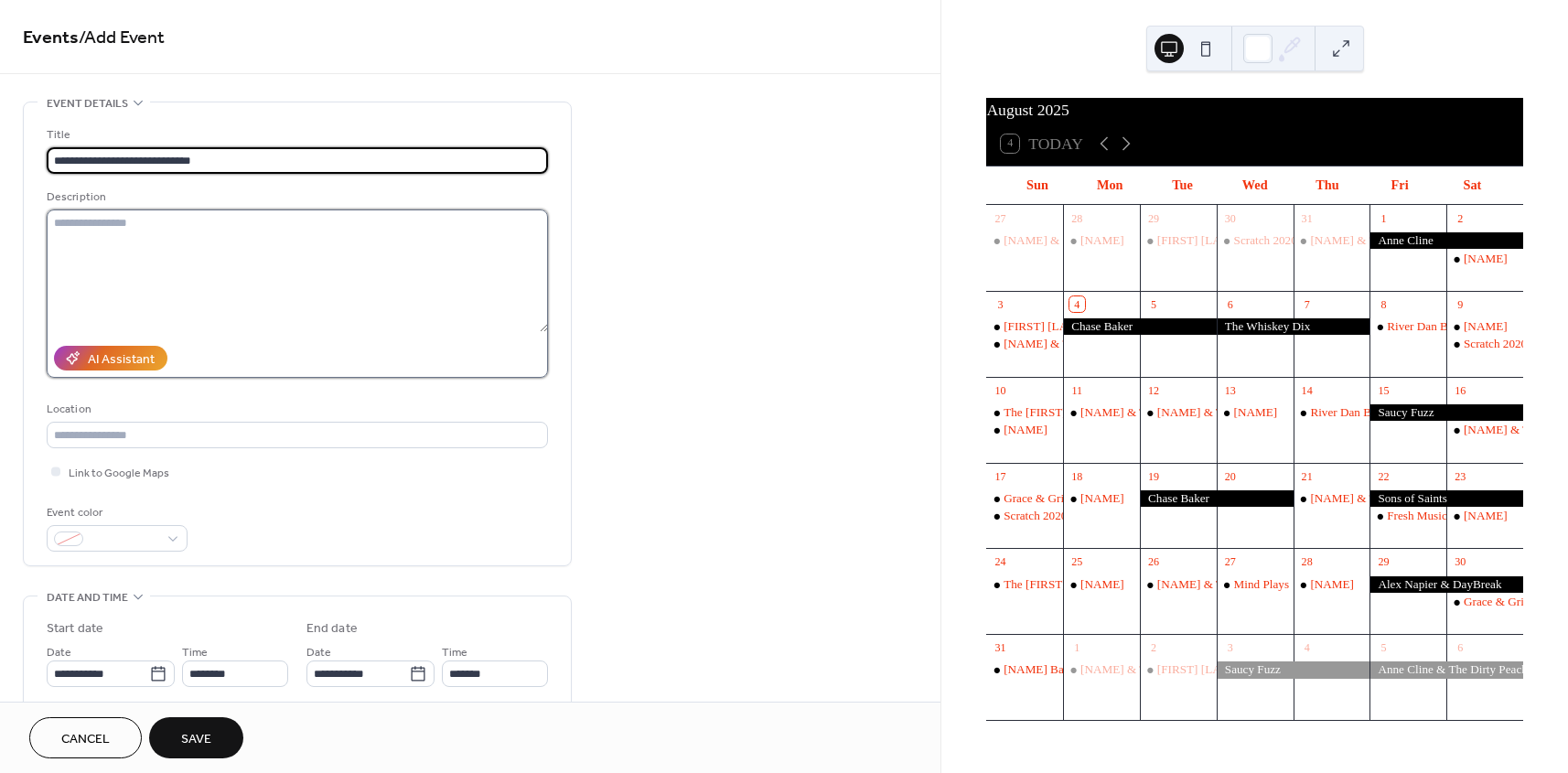 click at bounding box center [297, 271] 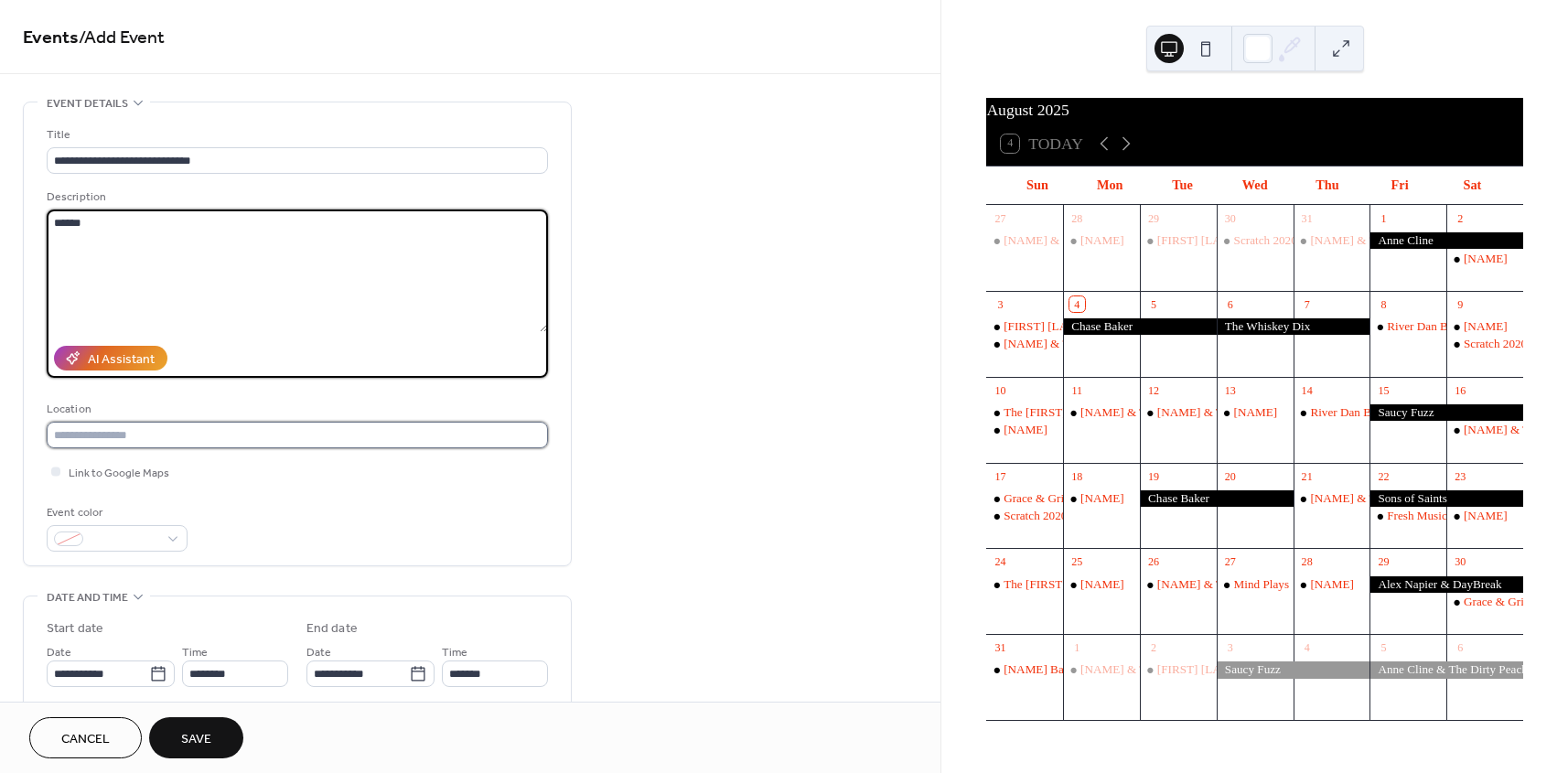 click at bounding box center (297, 435) 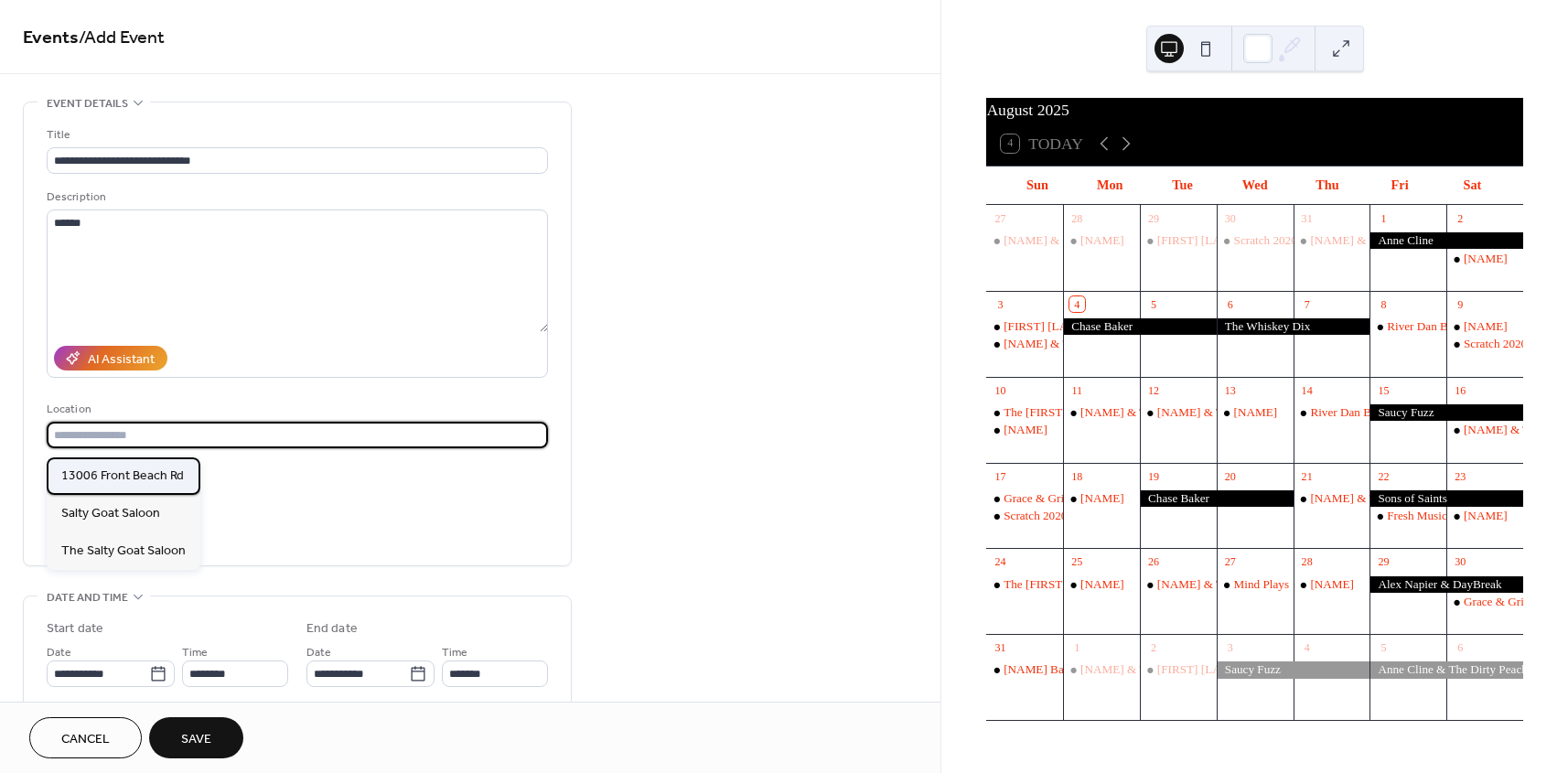 click on "13006 Front Beach Rd" at bounding box center [123, 476] 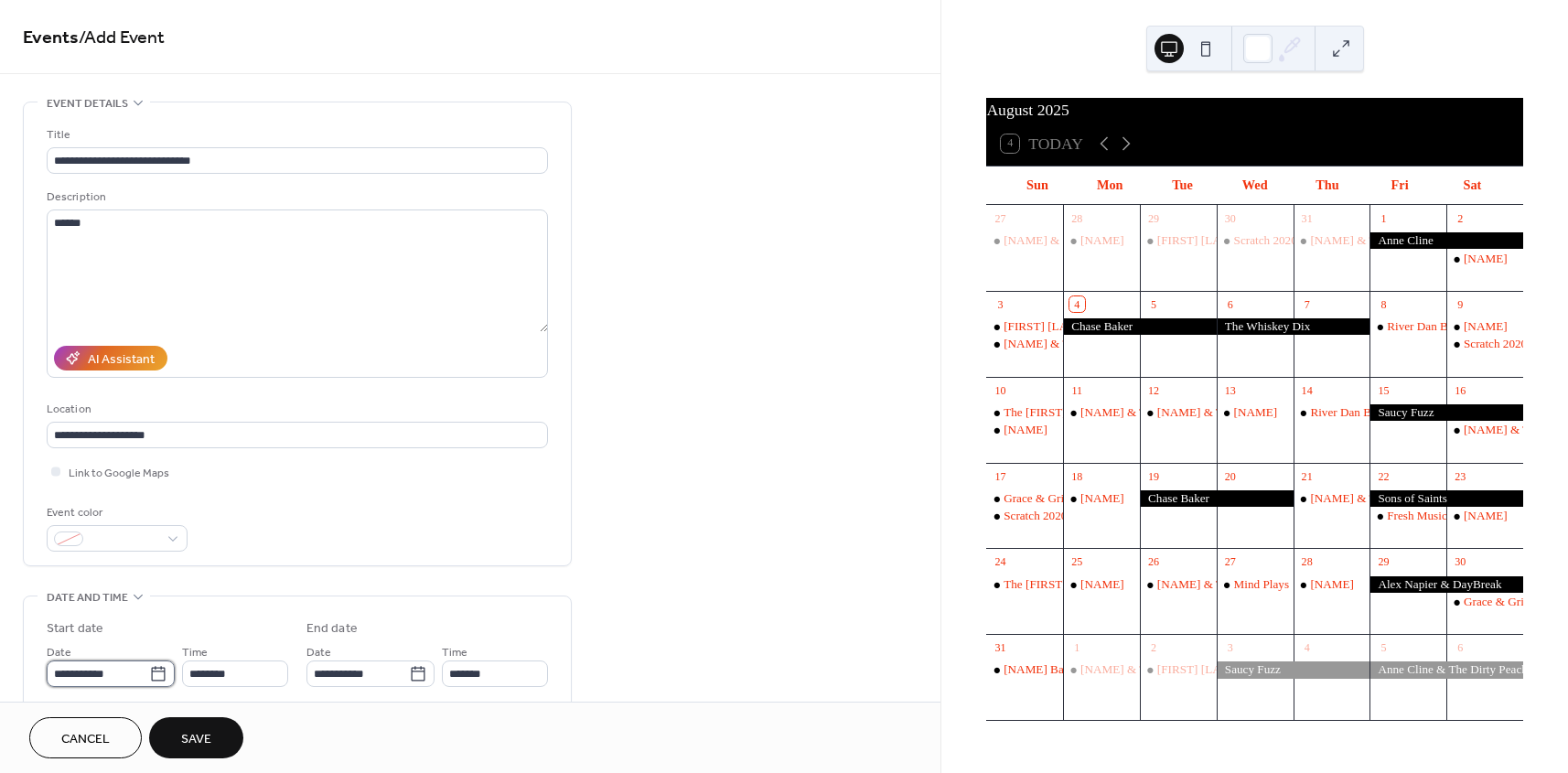 click on "**********" at bounding box center [98, 673] 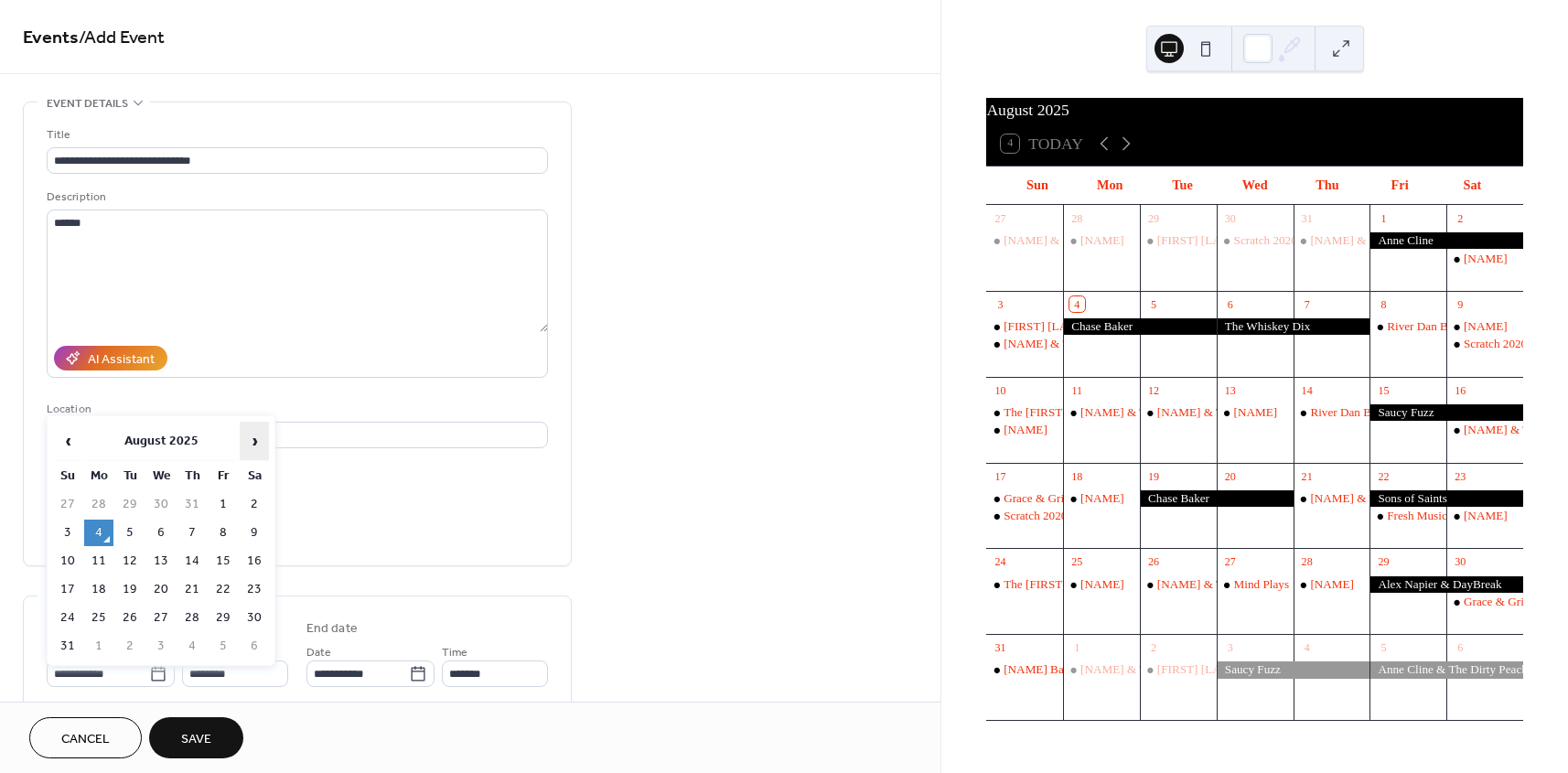 click on "›" at bounding box center [254, 441] 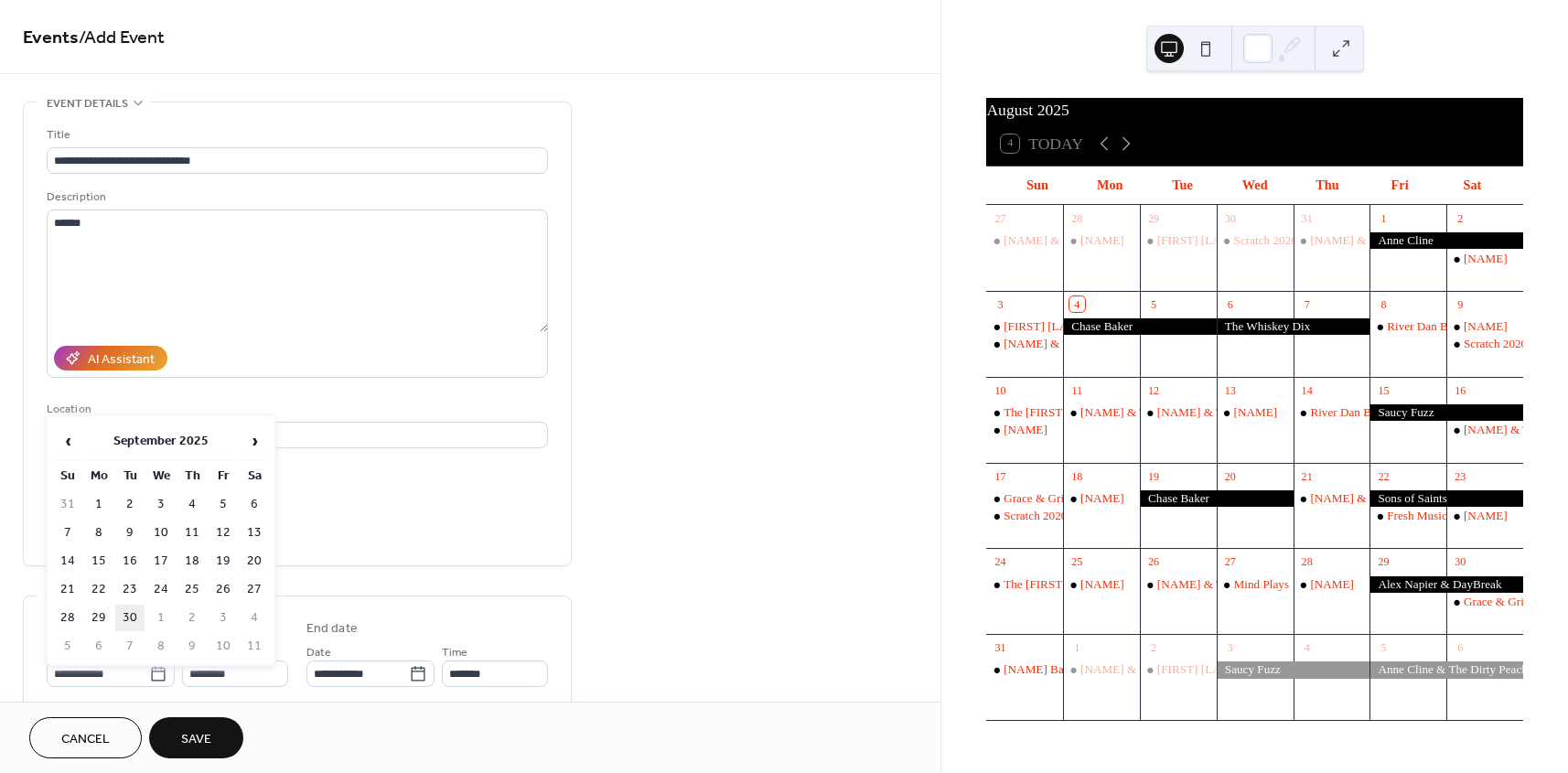 click on "30" at bounding box center [130, 617] 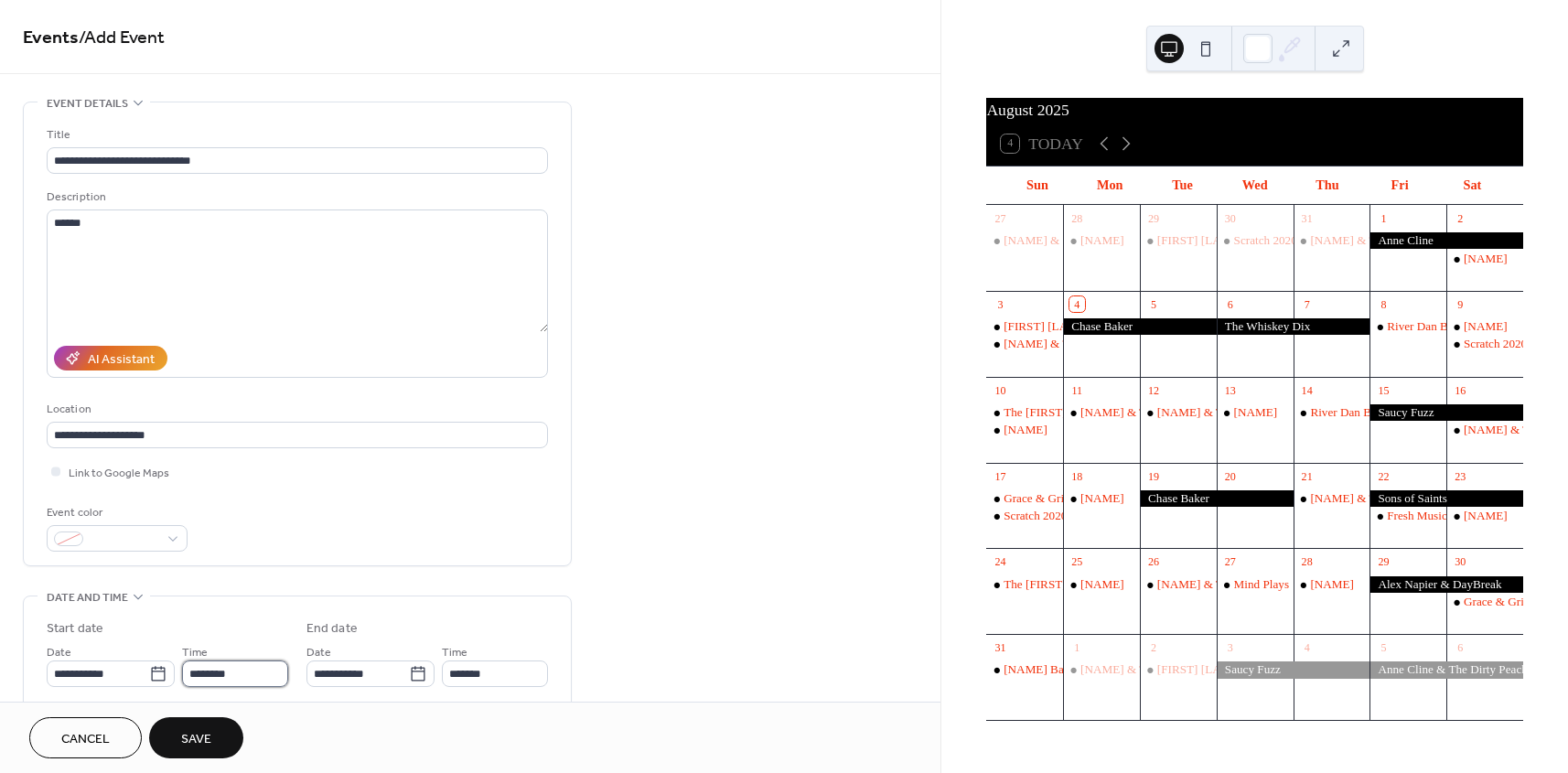 click on "********" at bounding box center (235, 673) 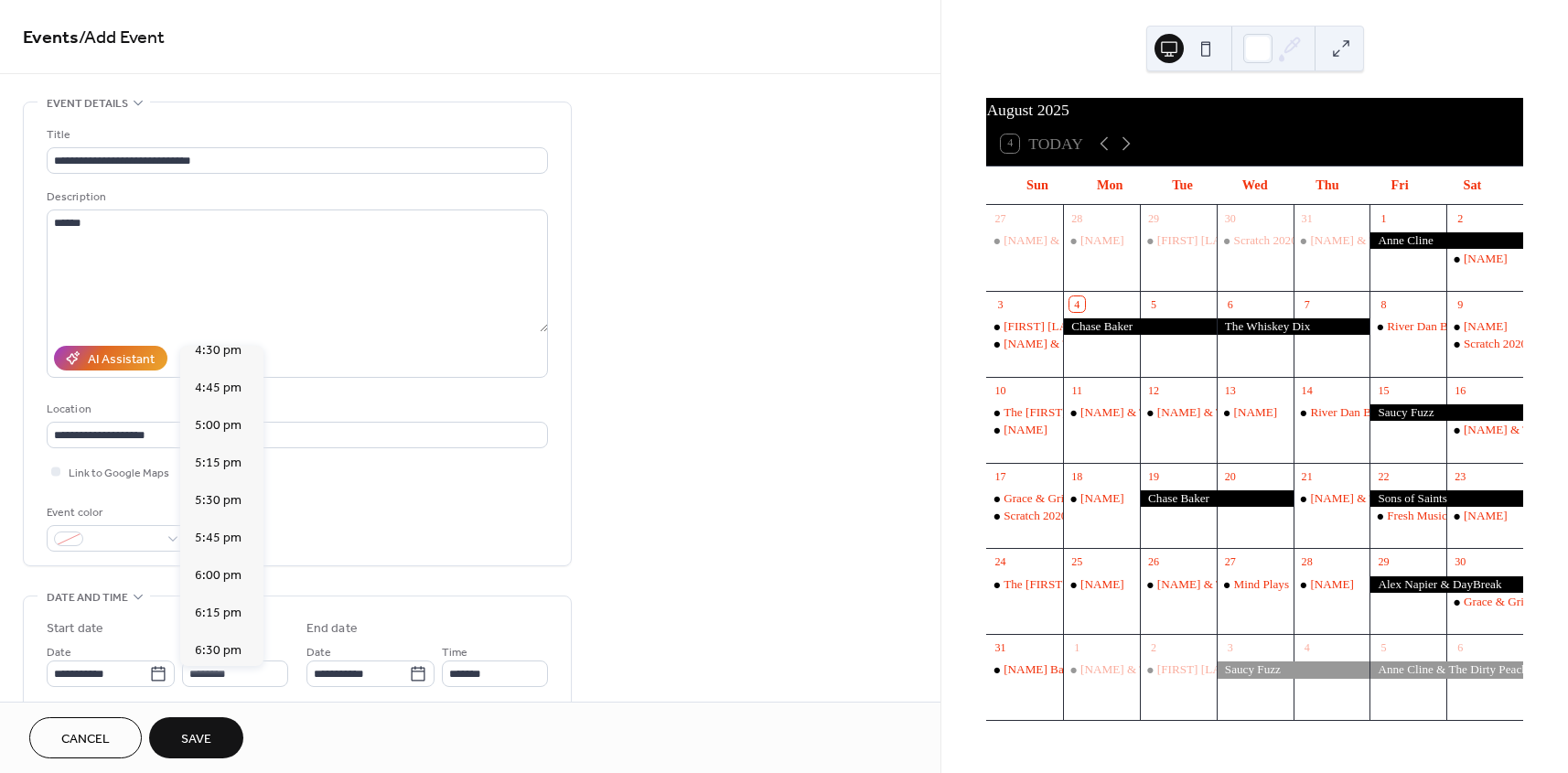 scroll, scrollTop: 2723, scrollLeft: 0, axis: vertical 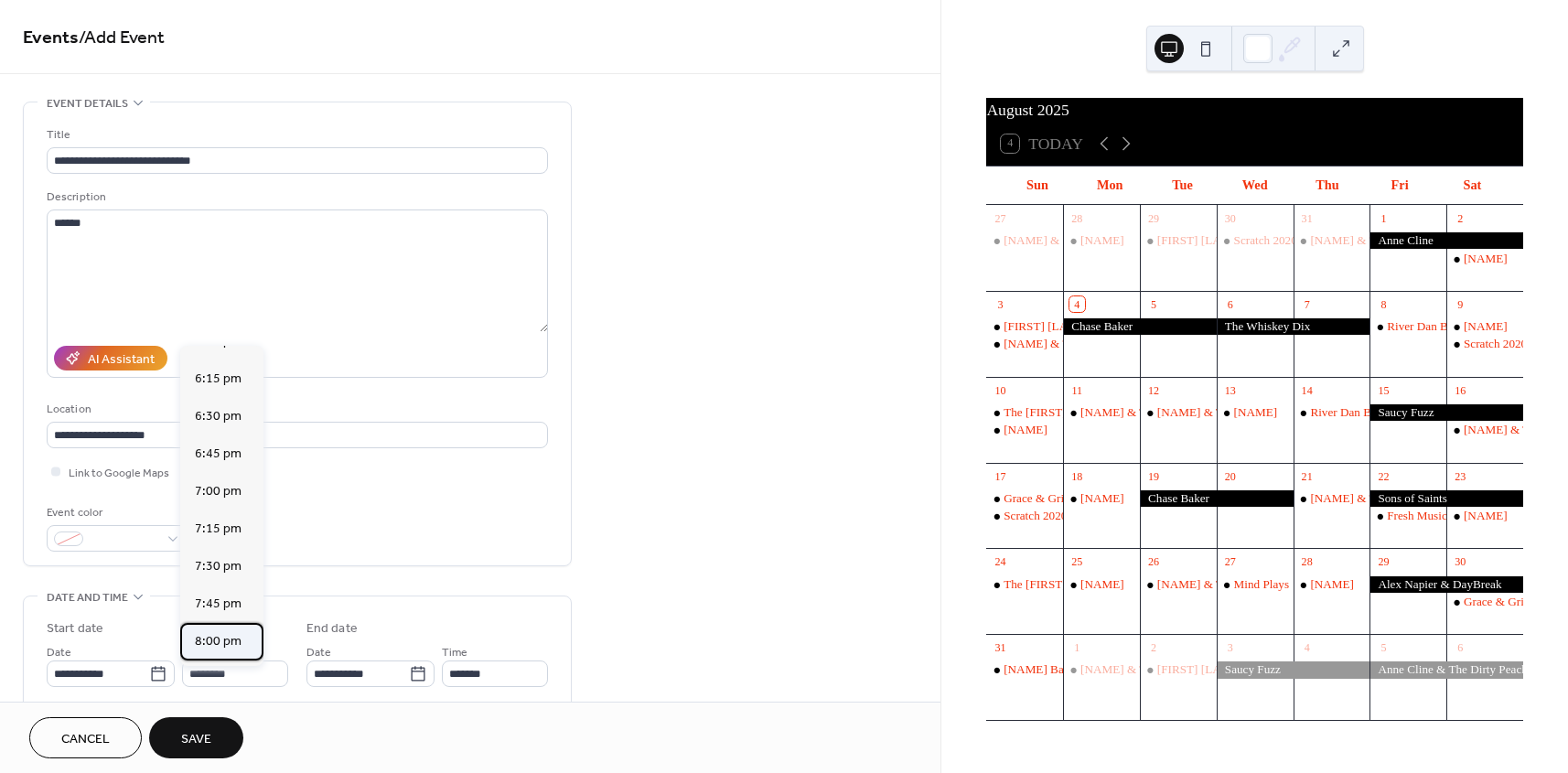 click on "8:00 pm" at bounding box center [218, 641] 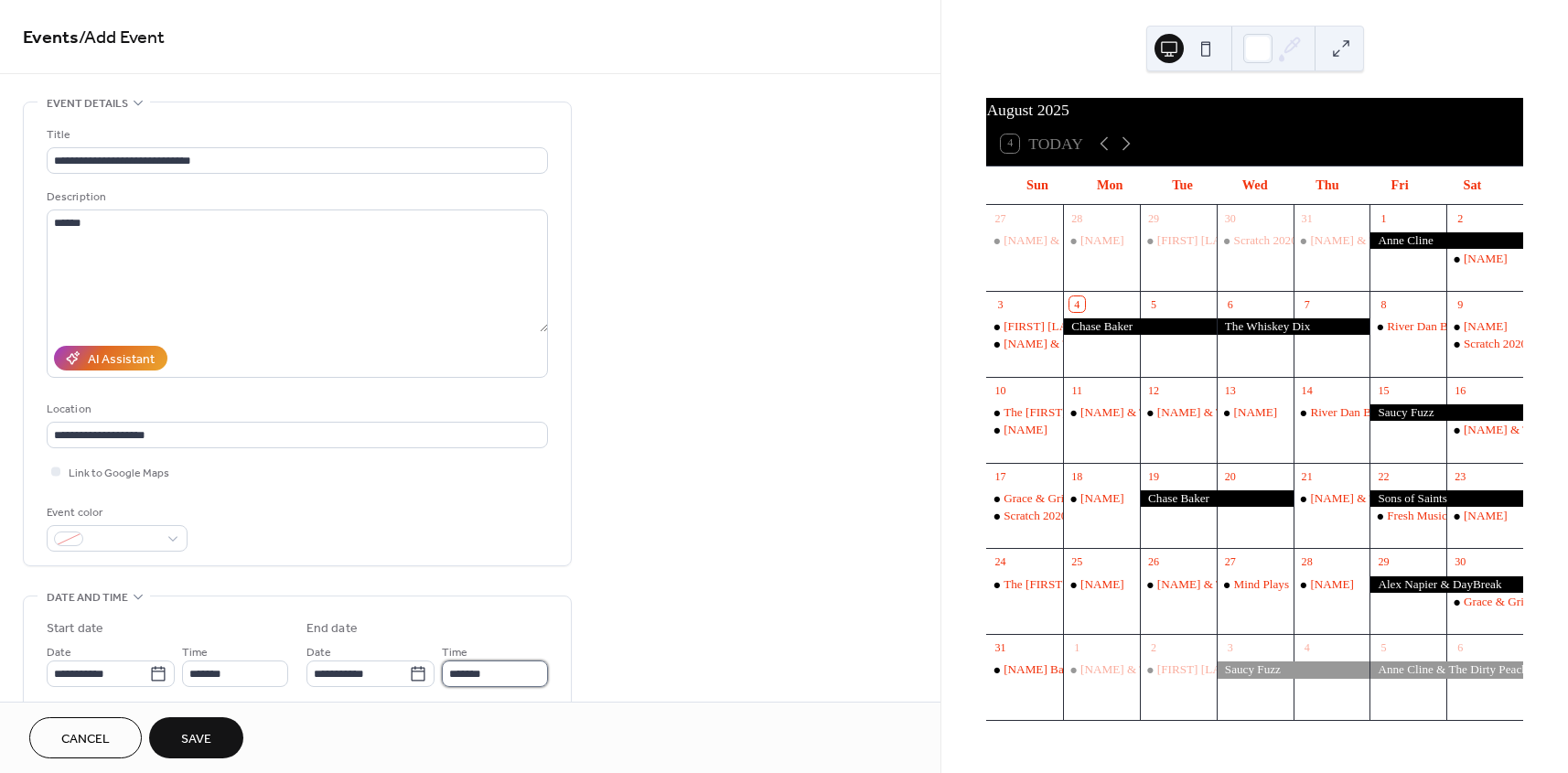 click on "*******" at bounding box center [495, 673] 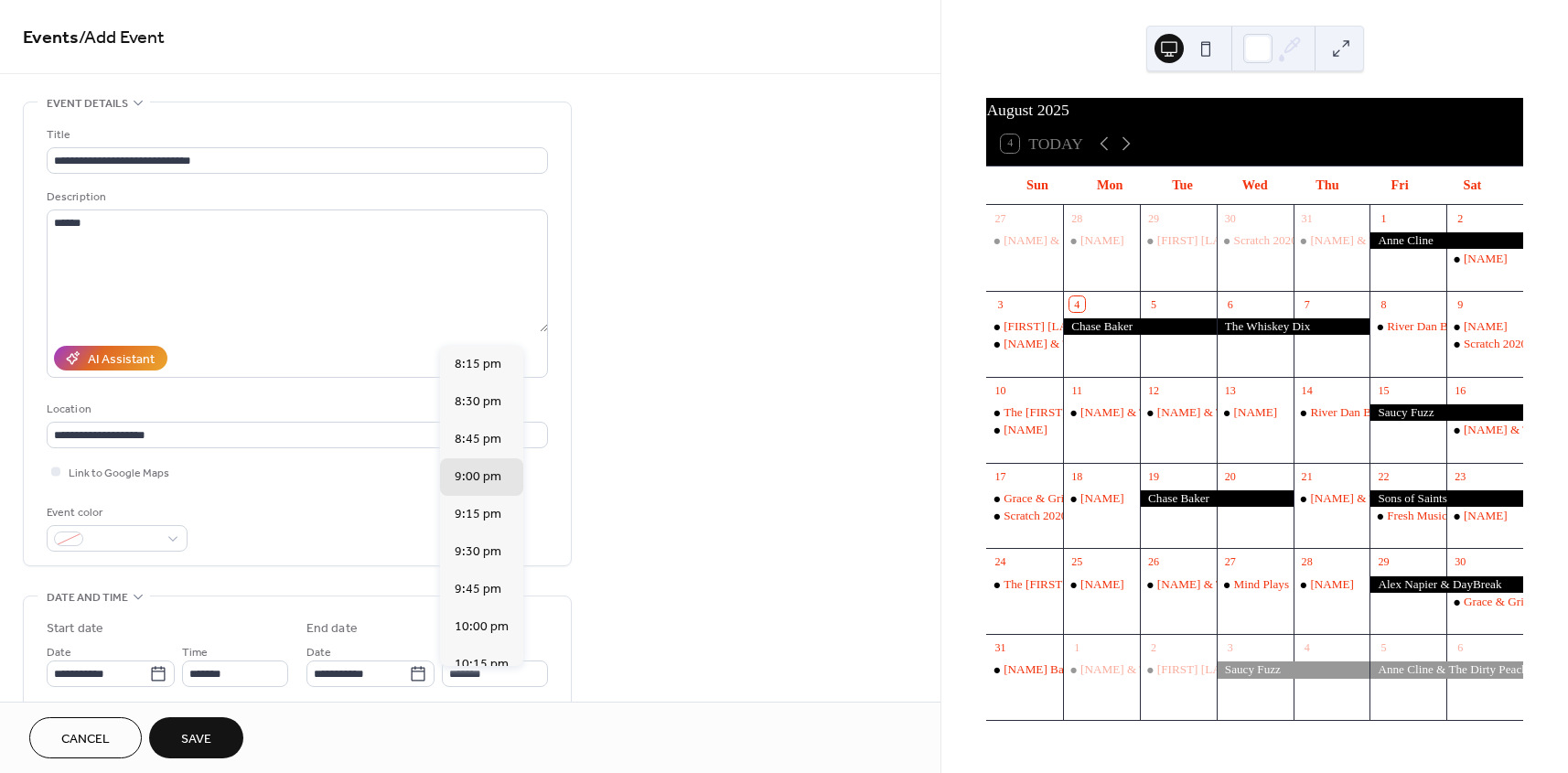 scroll, scrollTop: 252, scrollLeft: 0, axis: vertical 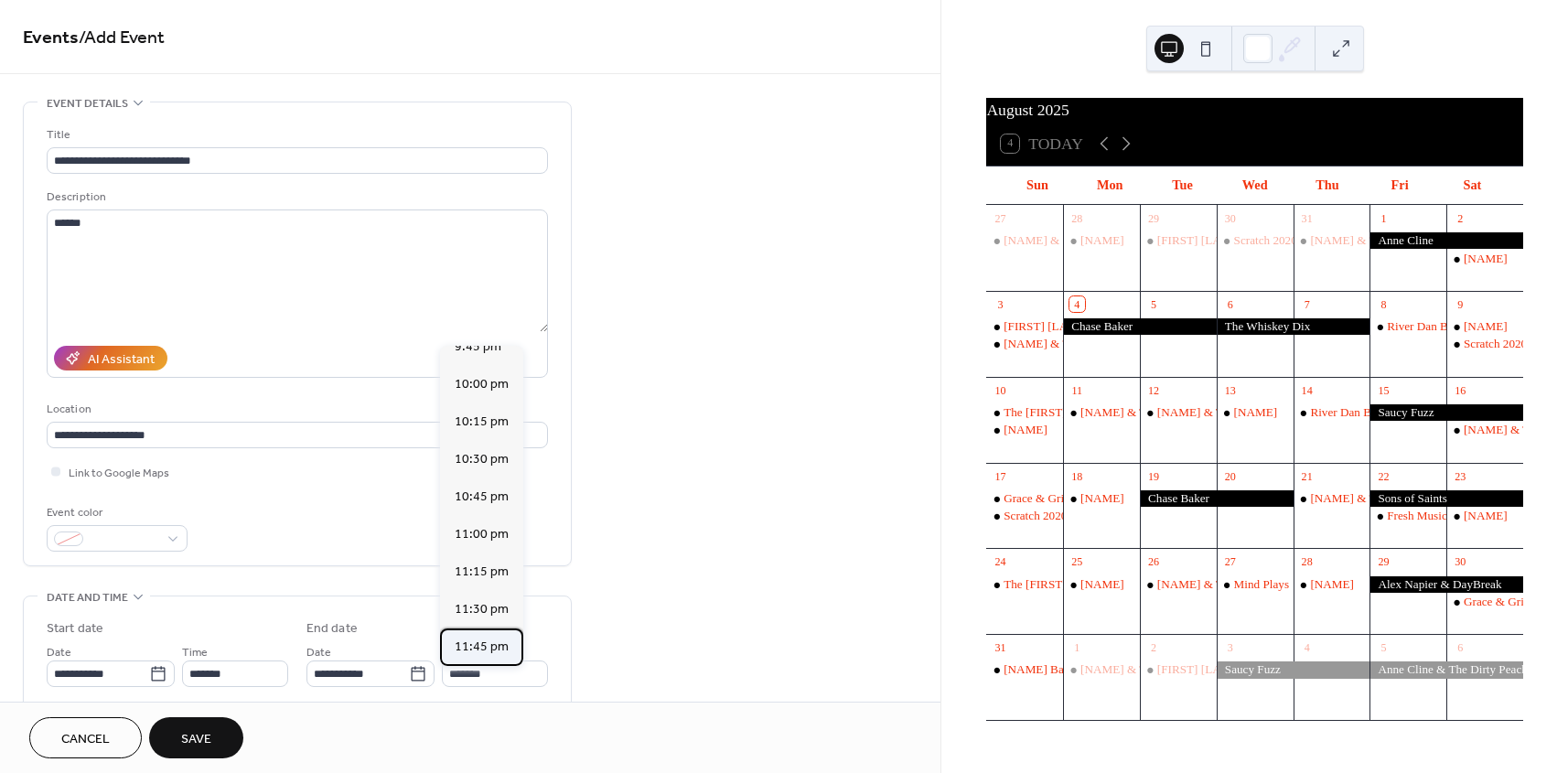 click on "11:45 pm" at bounding box center (481, 647) 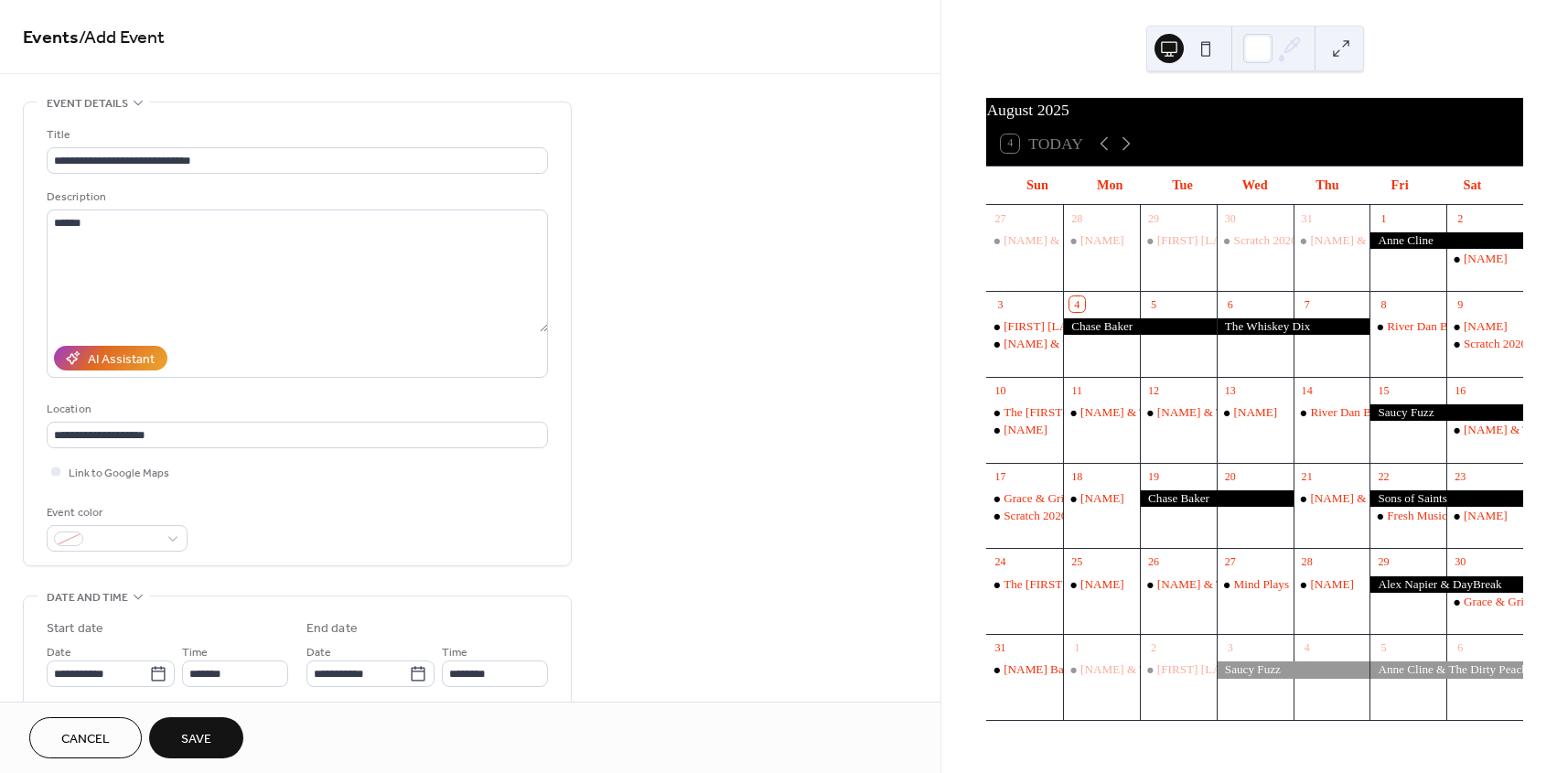 click on "Save" at bounding box center (196, 737) 